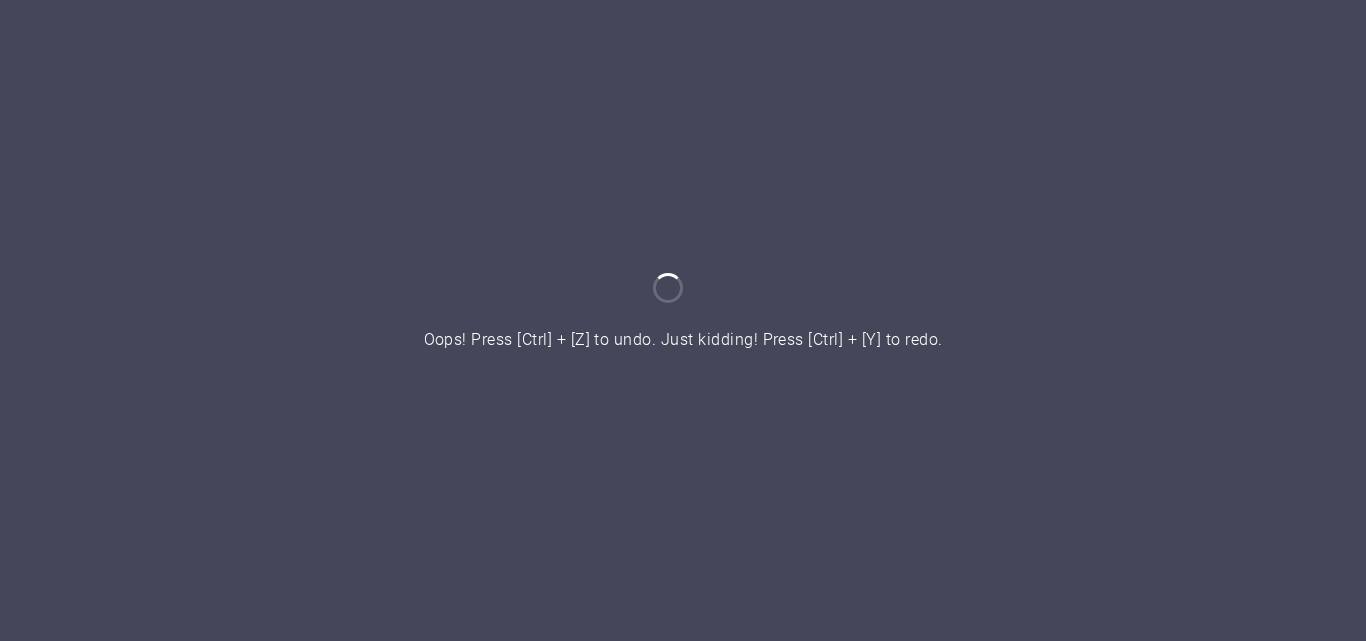 scroll, scrollTop: 0, scrollLeft: 0, axis: both 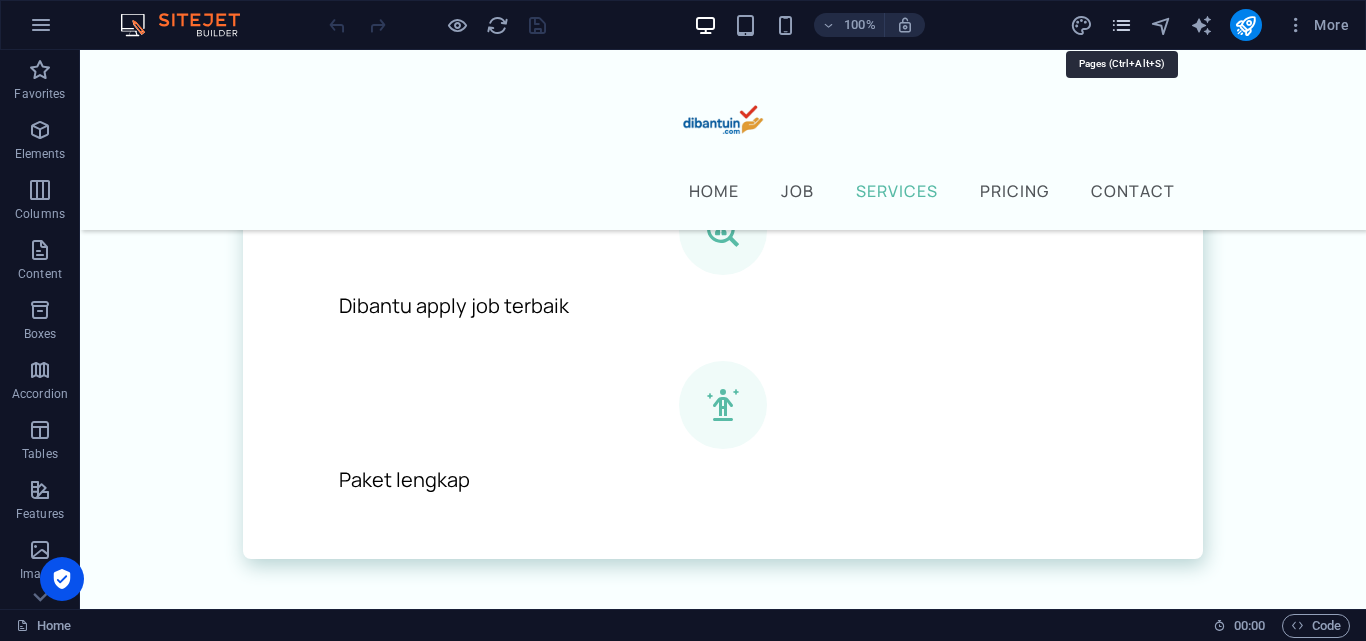 click at bounding box center [1121, 25] 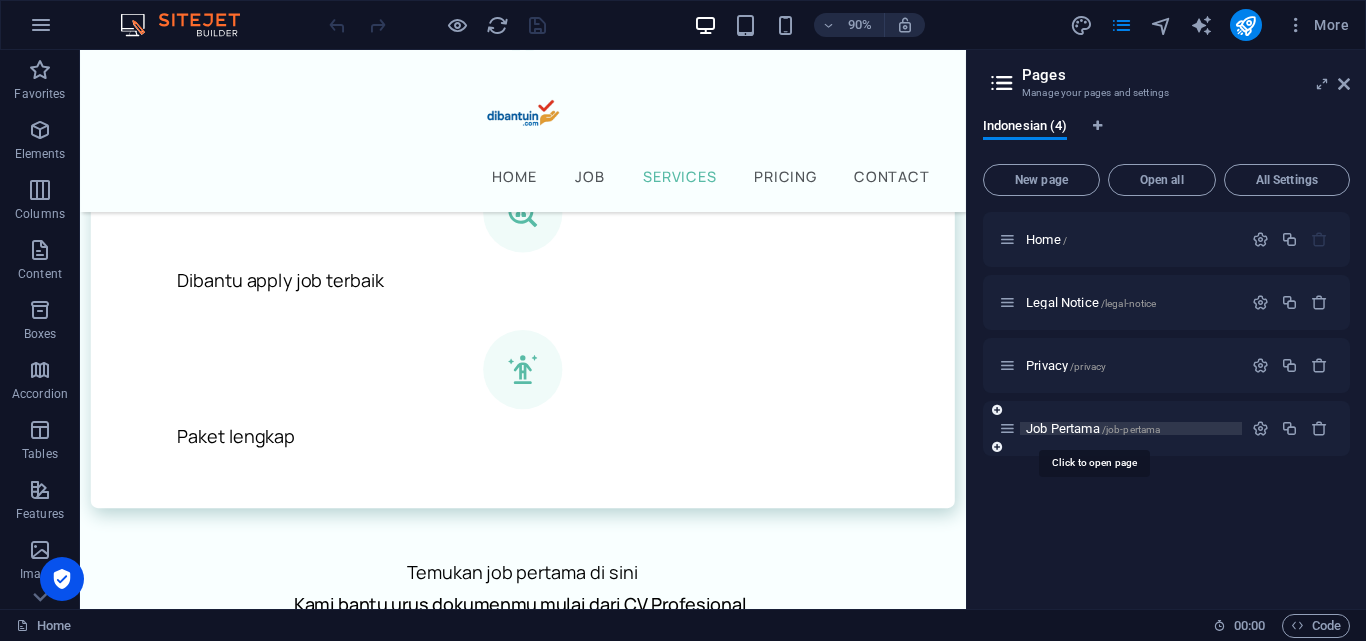 click on "Job Pertama /job-pertama" at bounding box center (1093, 428) 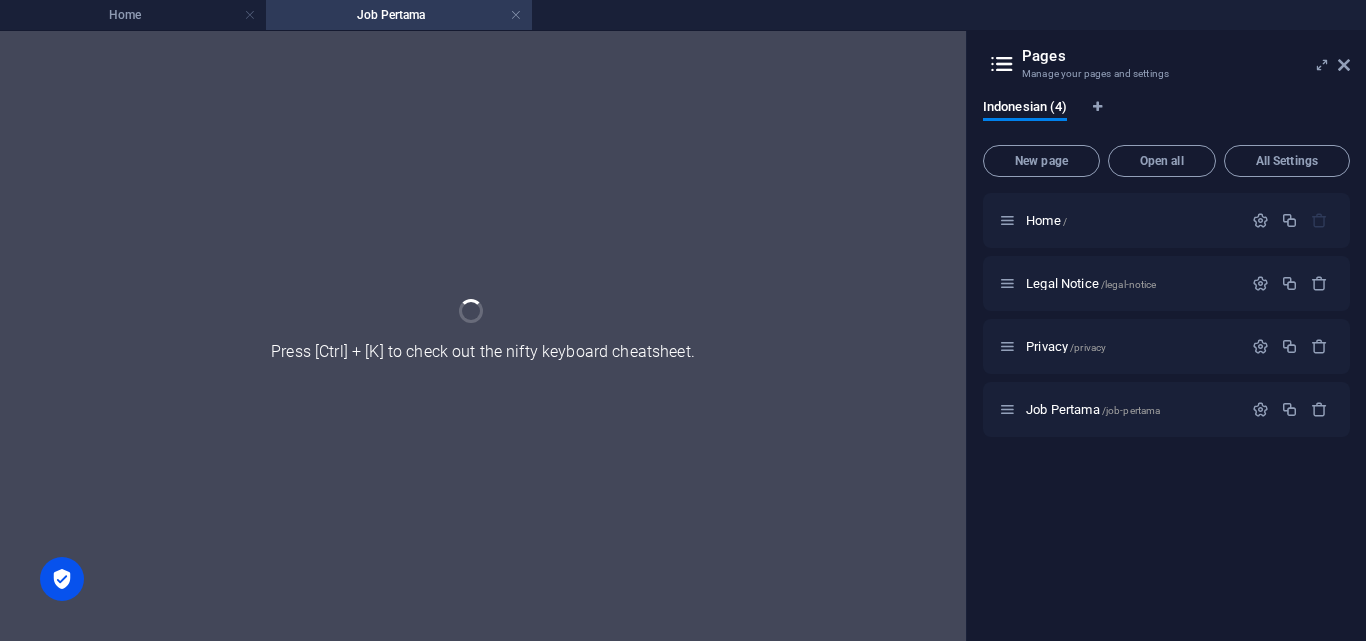 scroll, scrollTop: 0, scrollLeft: 0, axis: both 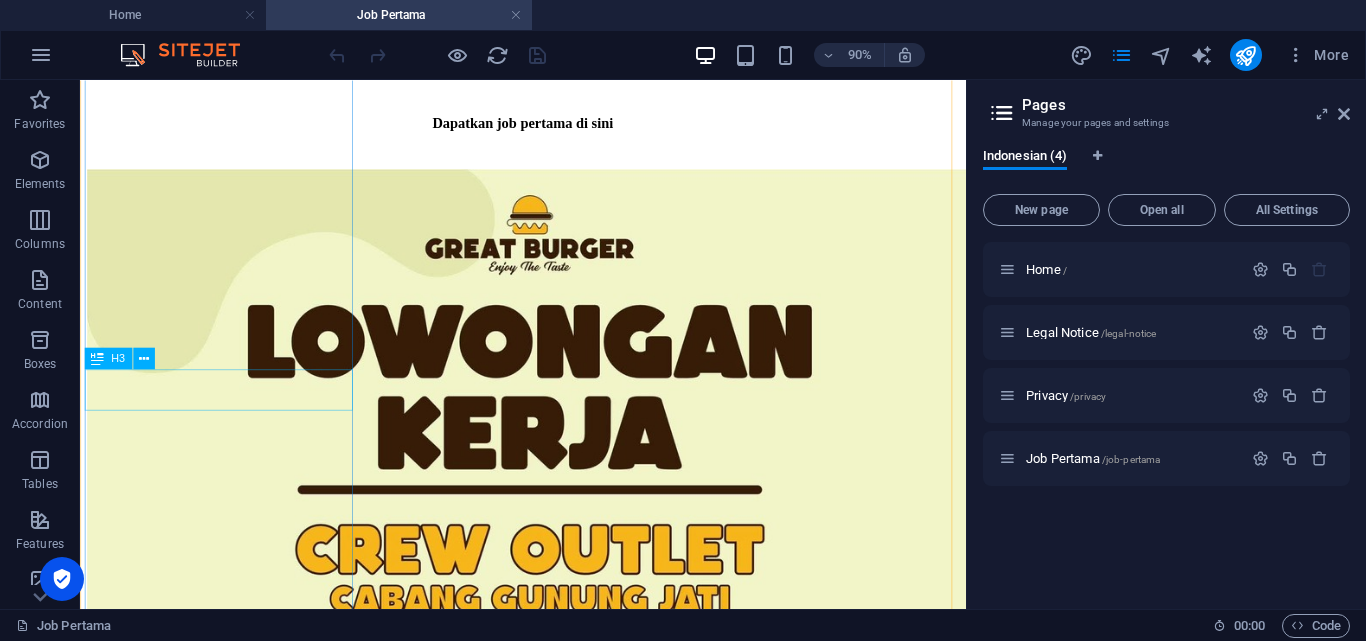 click on "Crew Outlet" at bounding box center (572, 1442) 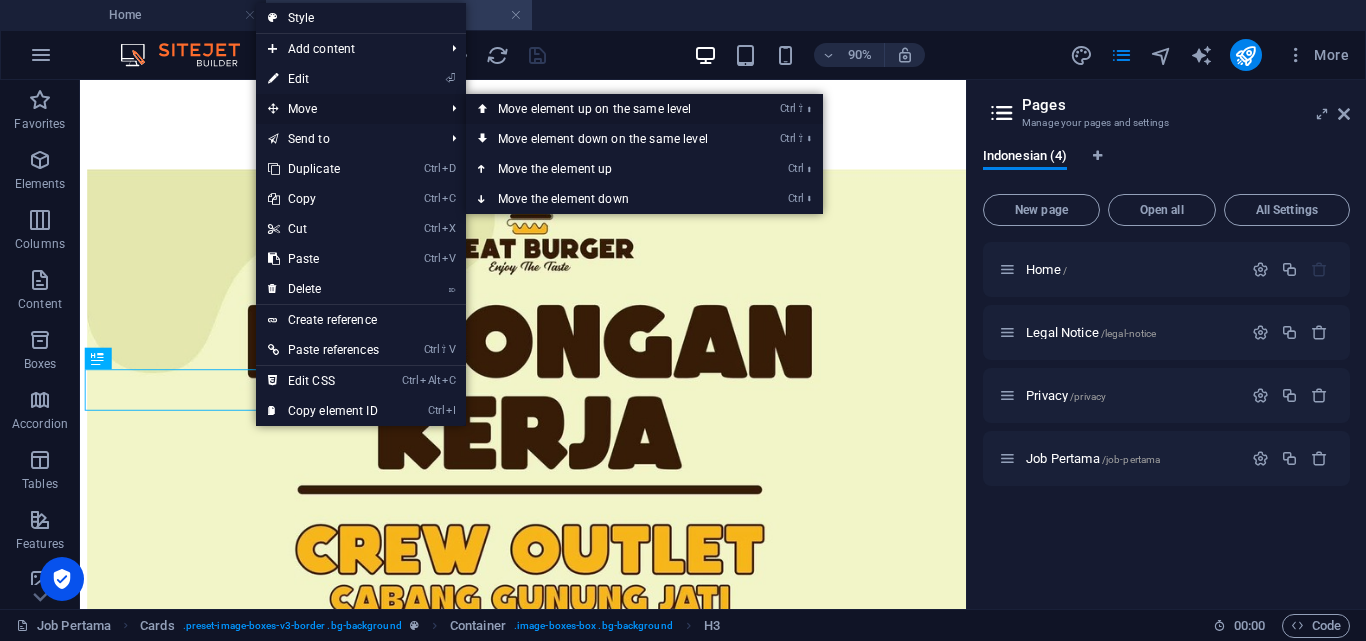 drag, startPoint x: 522, startPoint y: 108, endPoint x: 415, endPoint y: 118, distance: 107.46627 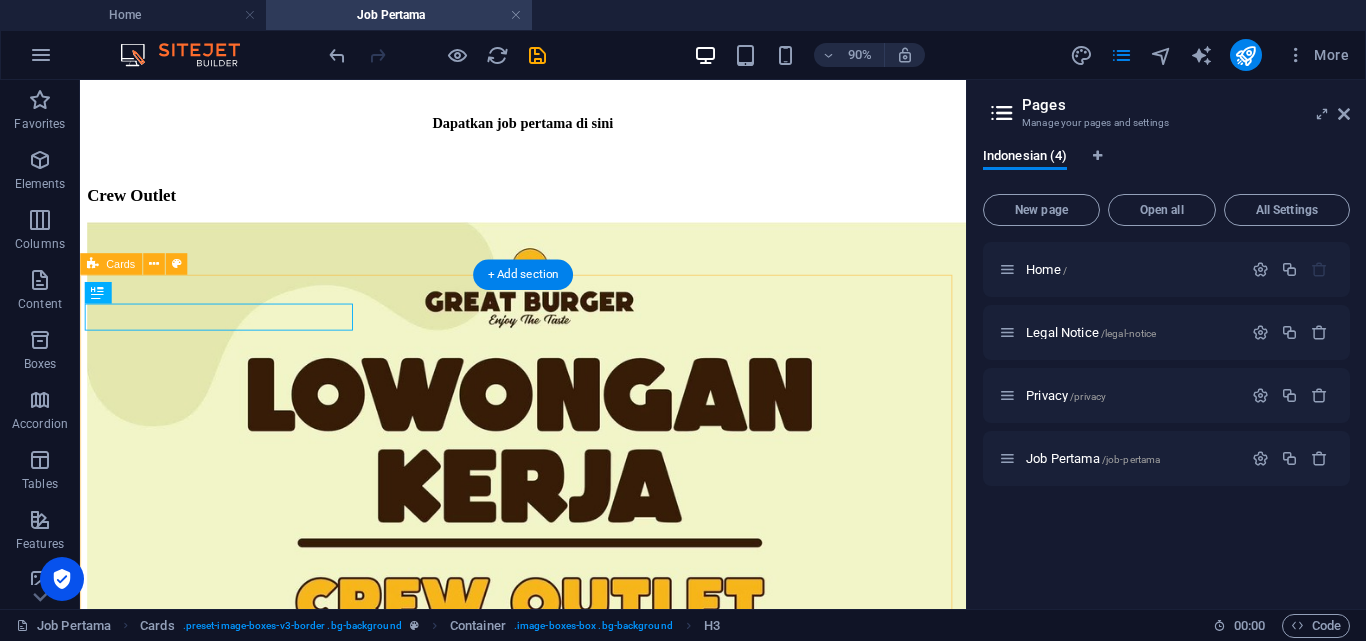 scroll, scrollTop: 0, scrollLeft: 0, axis: both 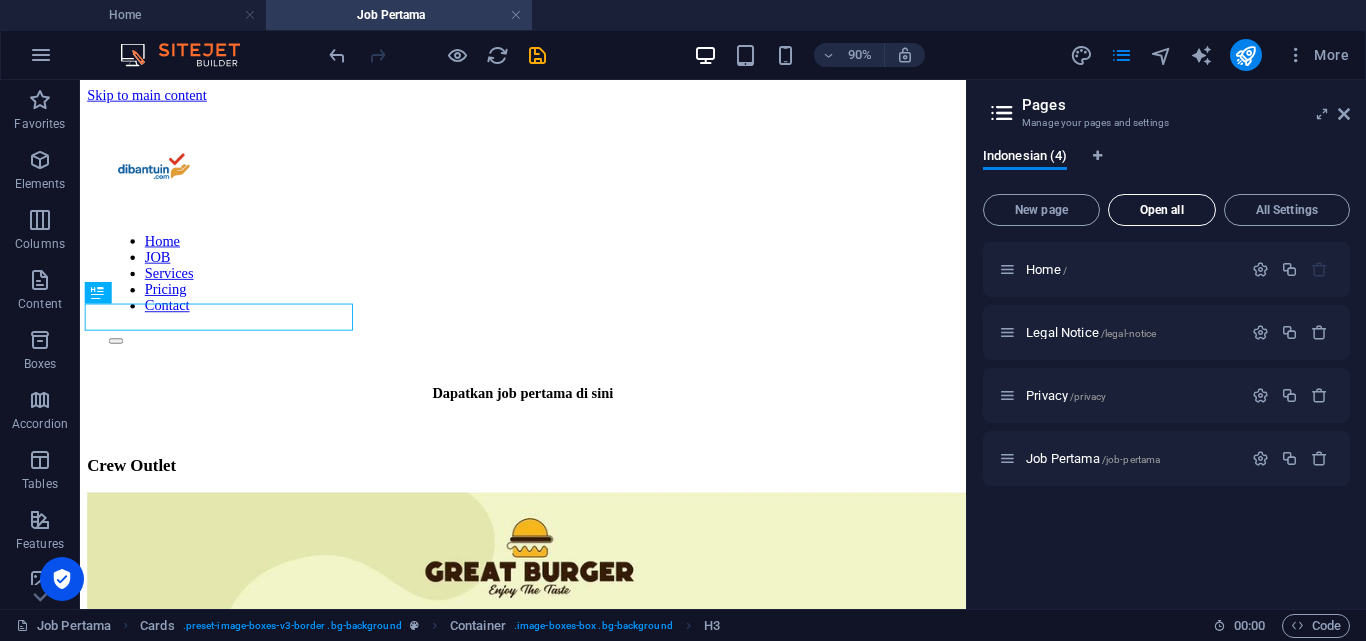 click on "Open all" at bounding box center [1162, 210] 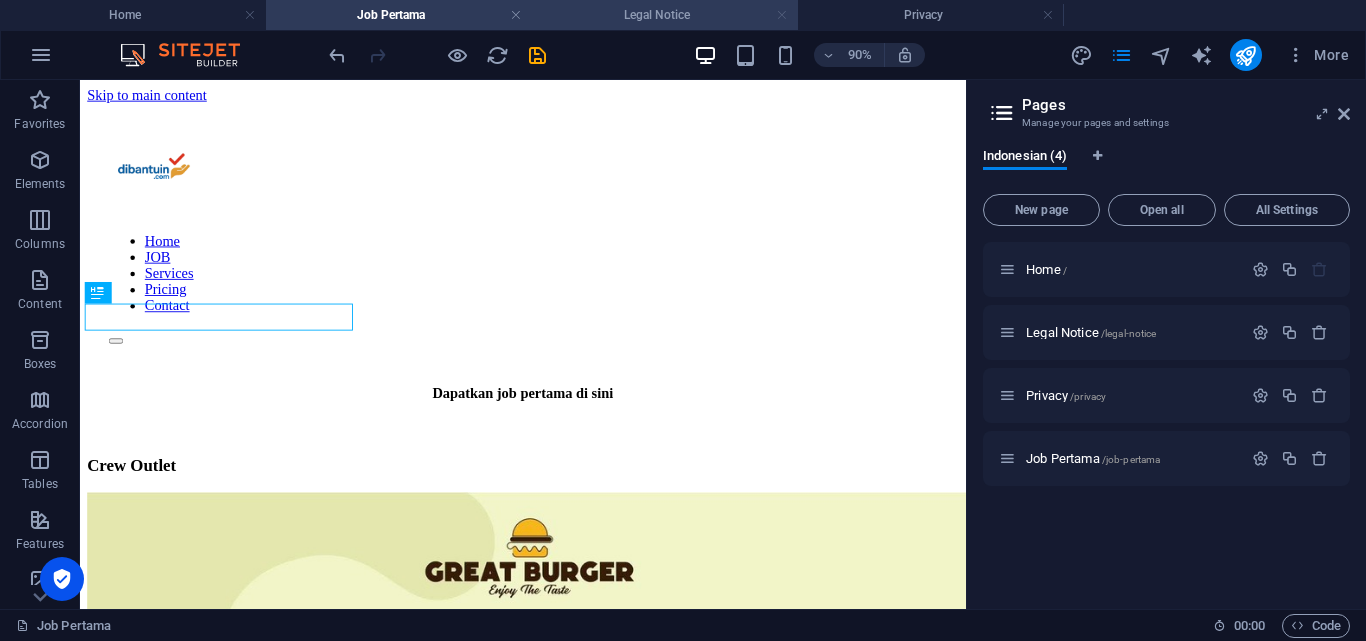click at bounding box center (782, 15) 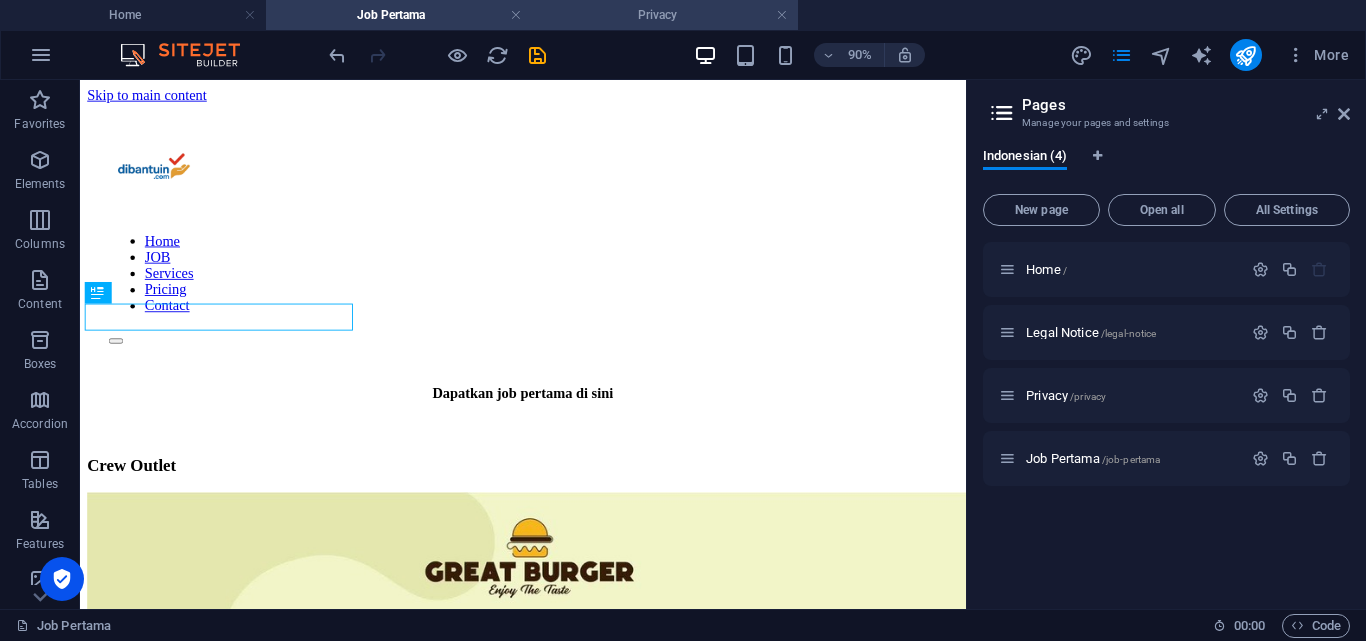 scroll, scrollTop: 0, scrollLeft: 0, axis: both 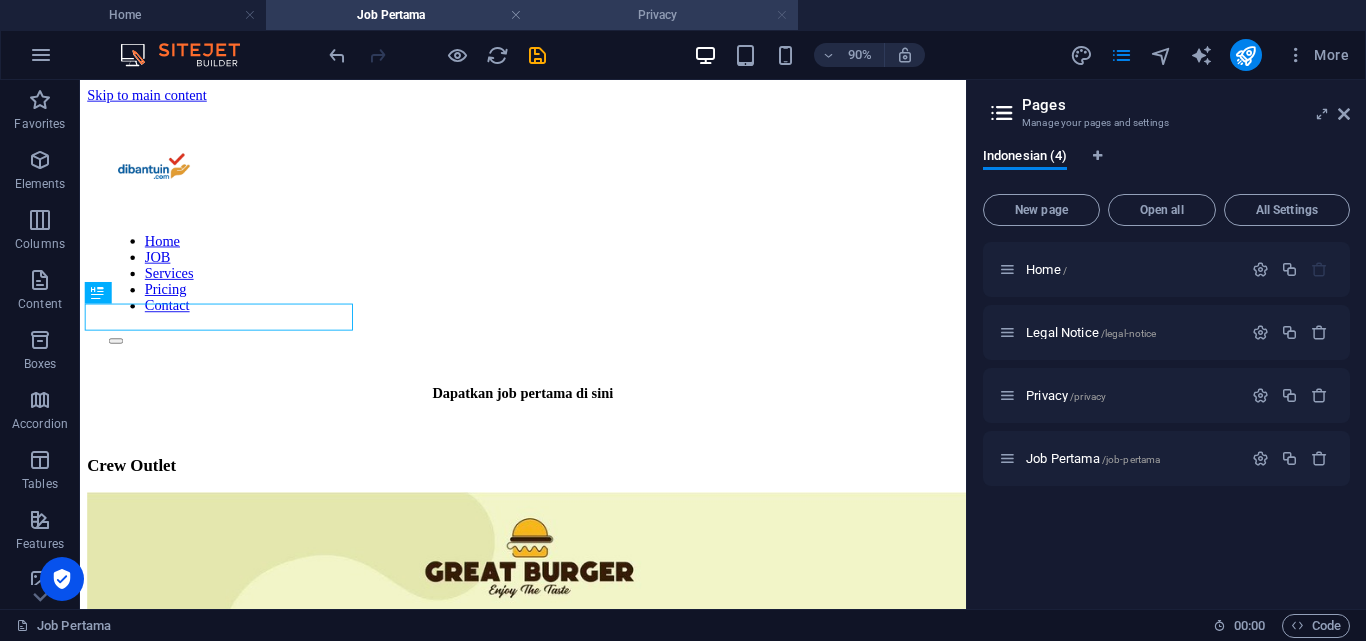click at bounding box center [782, 15] 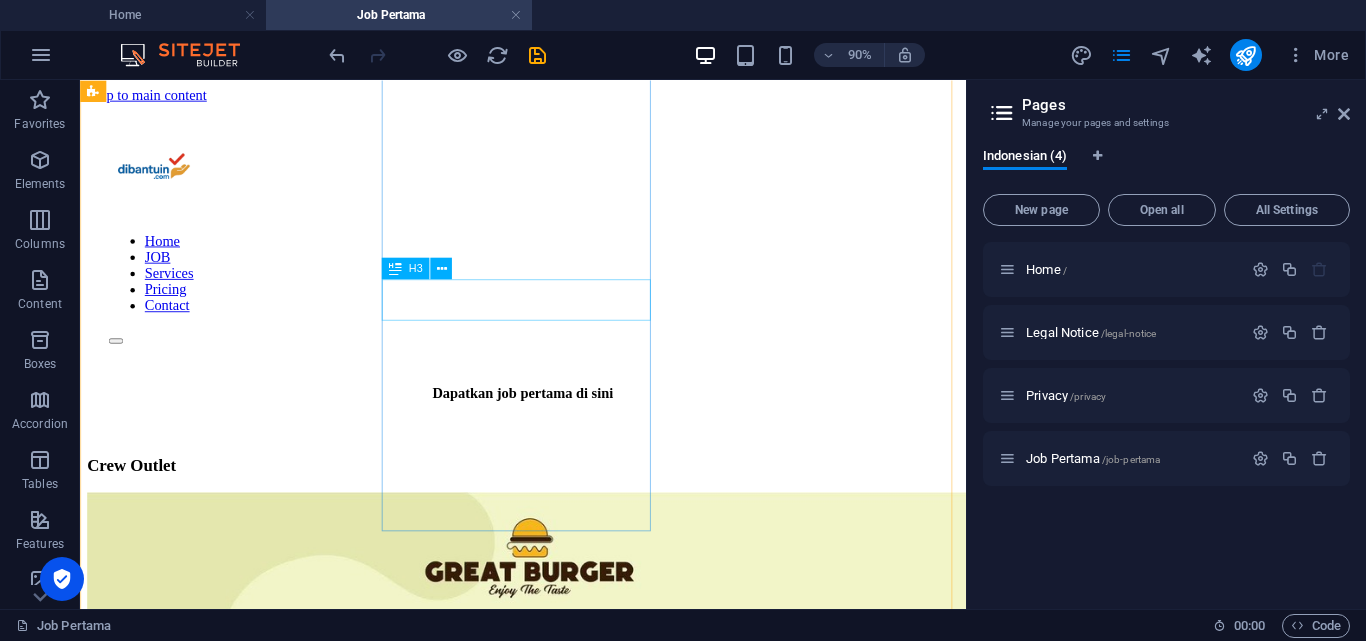 scroll, scrollTop: 400, scrollLeft: 0, axis: vertical 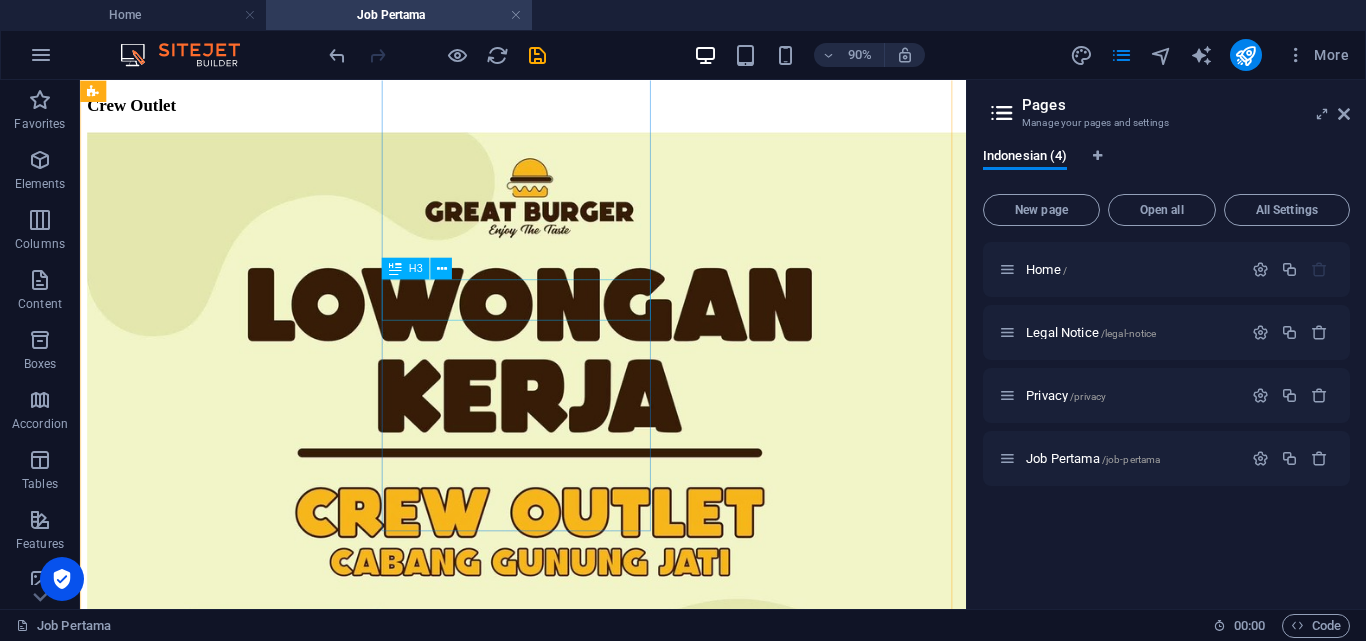 click on "Crew Outlet" at bounding box center [572, 2772] 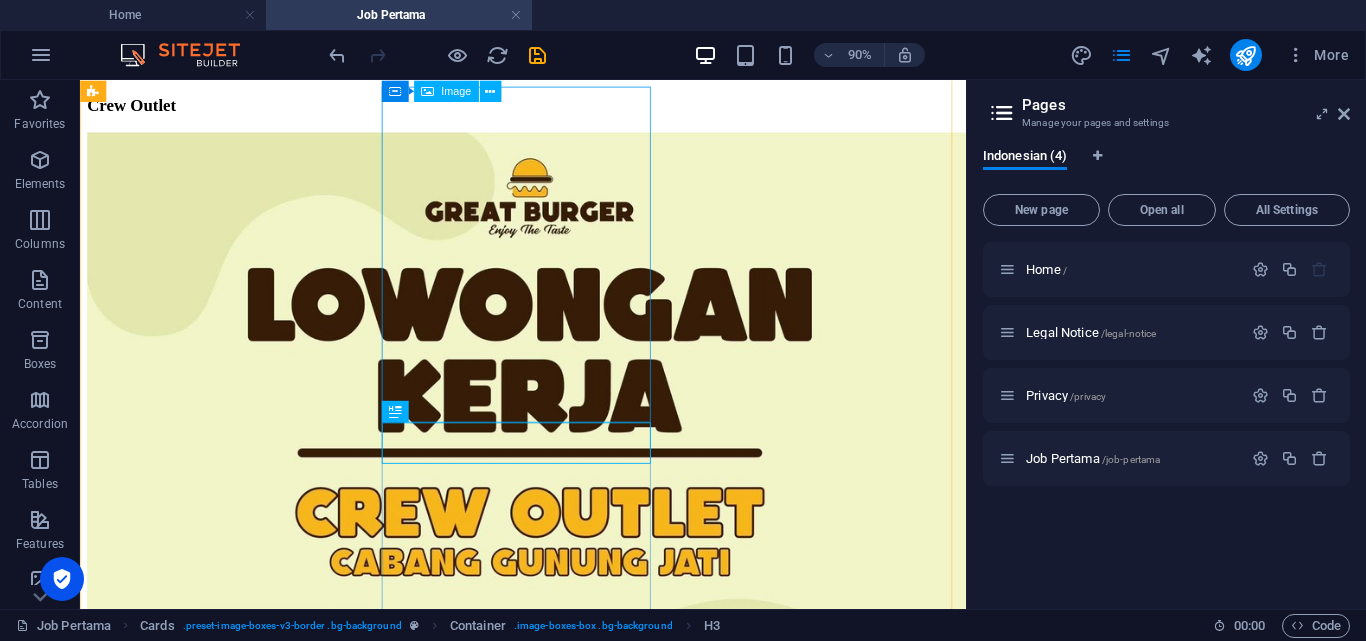 scroll, scrollTop: 0, scrollLeft: 0, axis: both 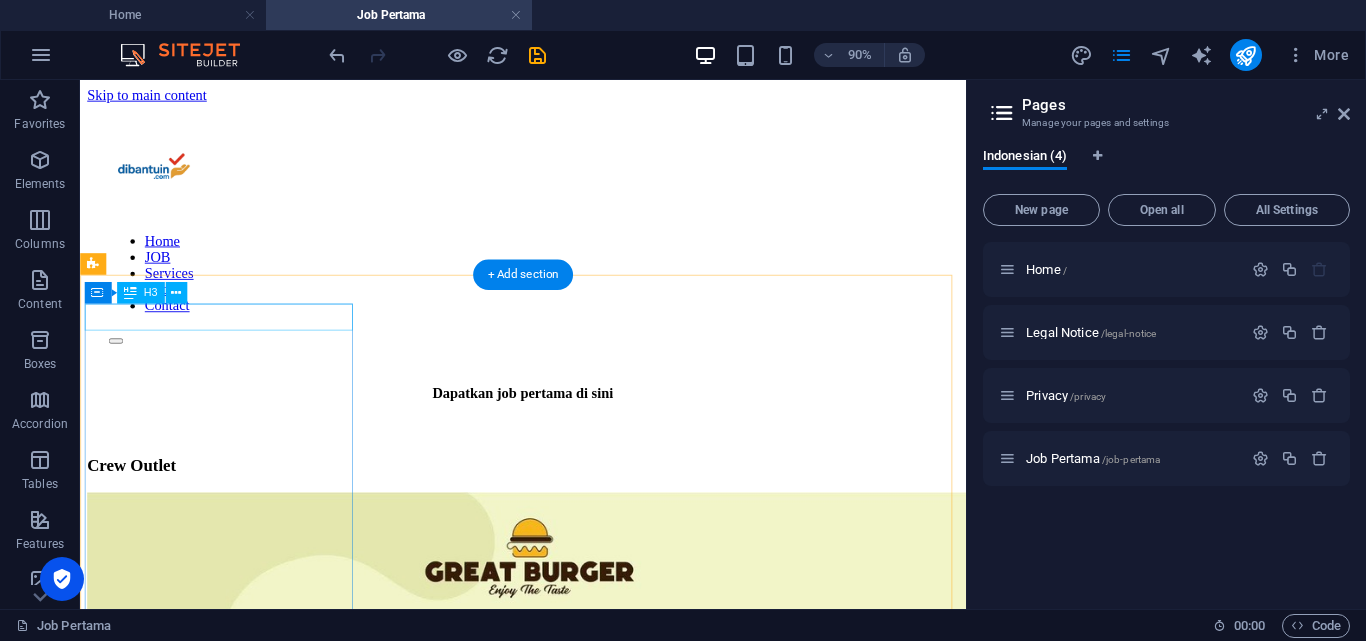 click on "Crew Outlet" at bounding box center [572, 508] 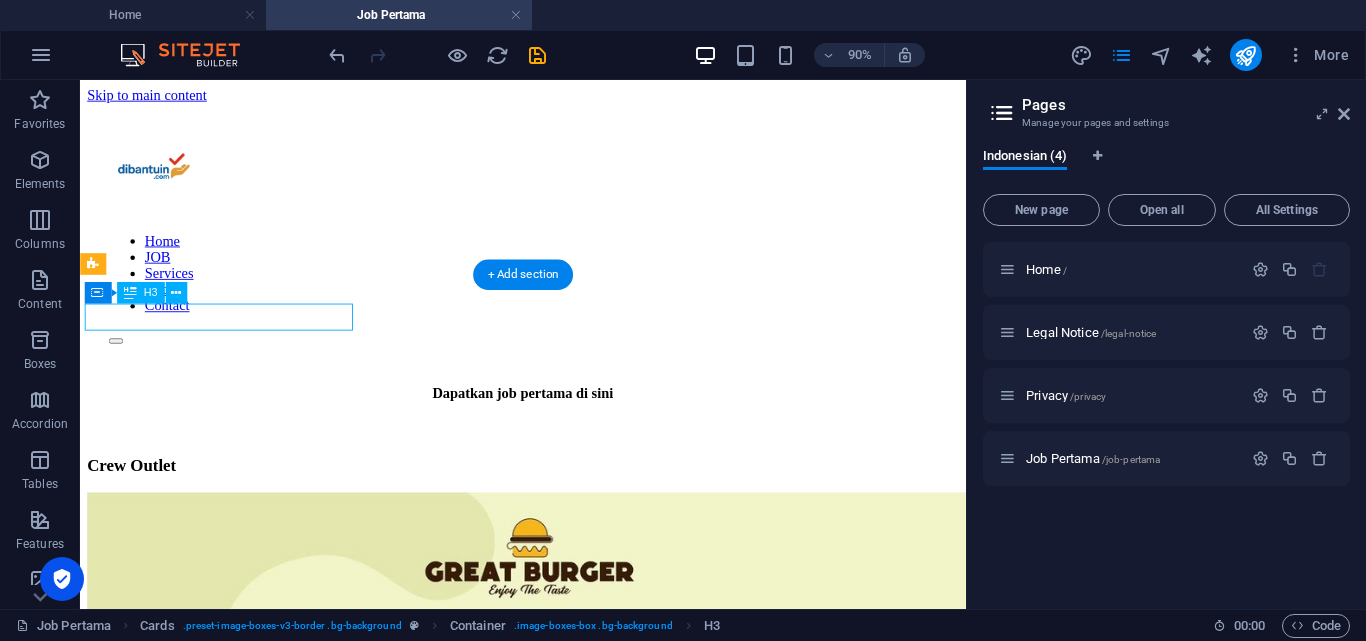 click on "Crew Outlet" at bounding box center (572, 508) 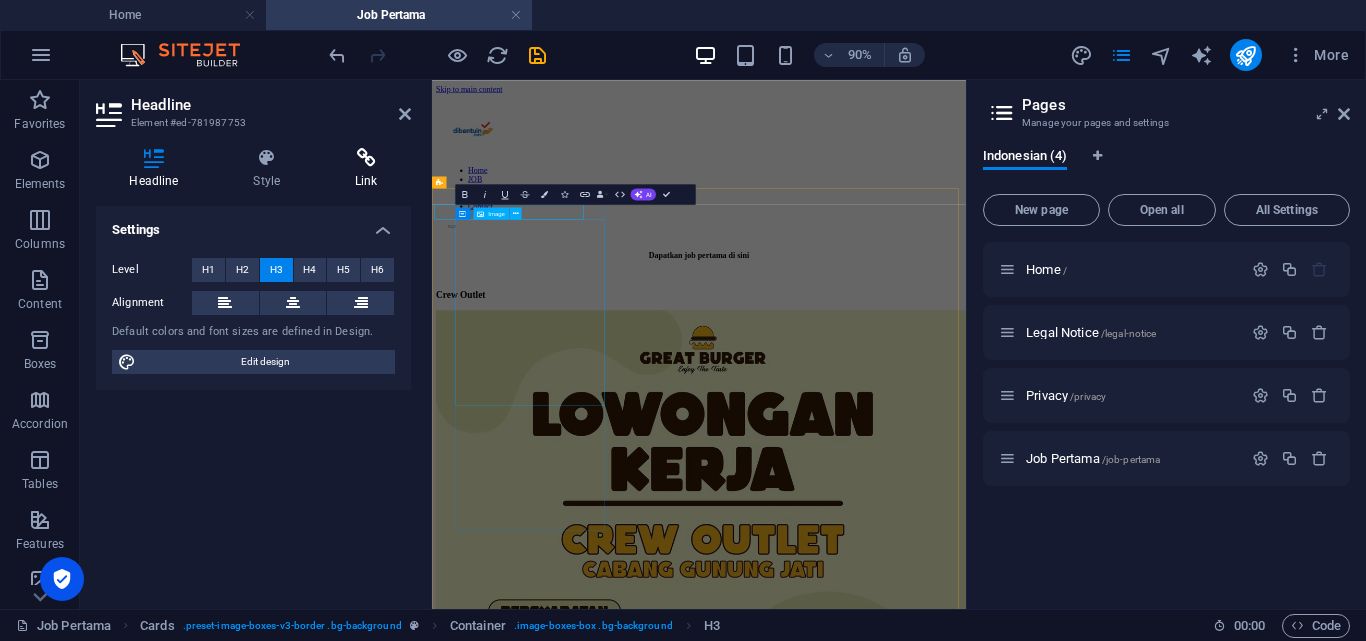 select on "%" 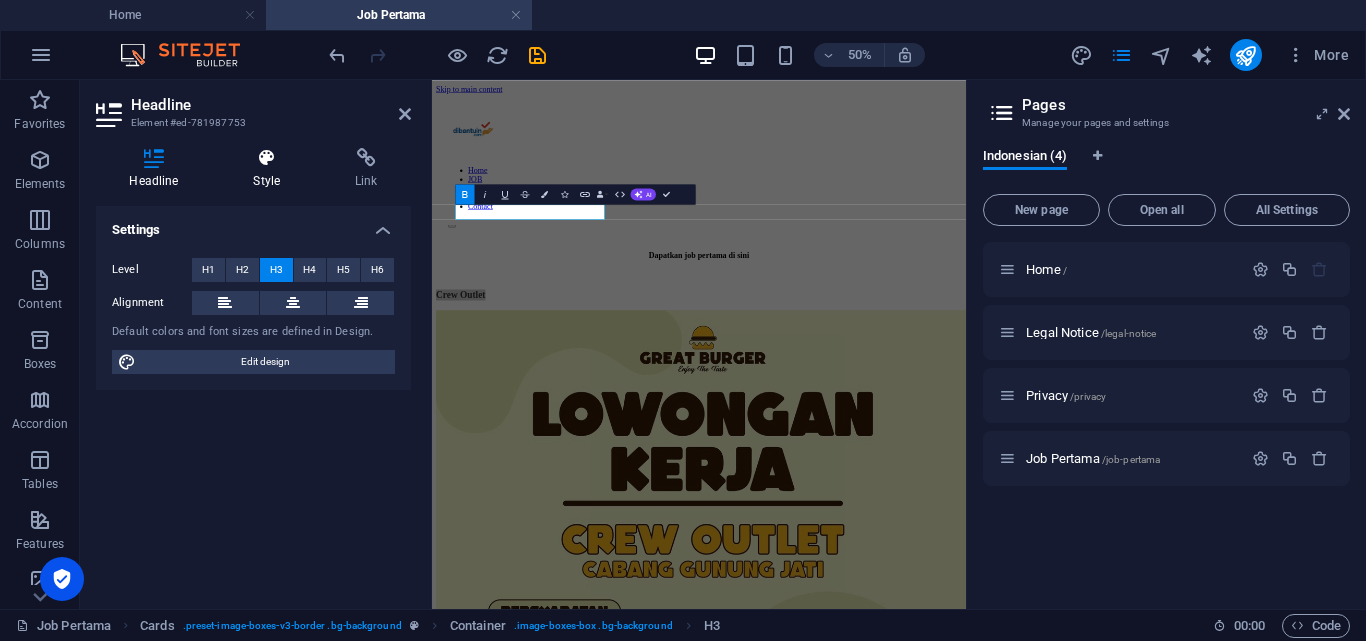 click at bounding box center (267, 158) 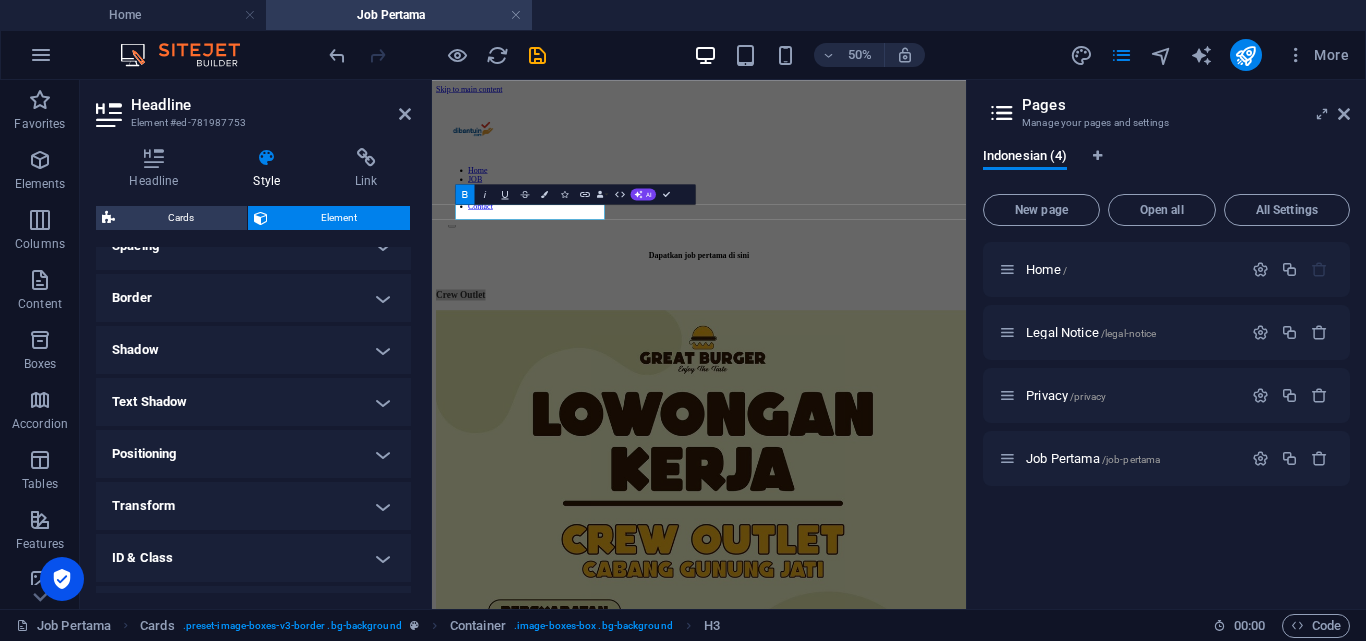 scroll, scrollTop: 499, scrollLeft: 0, axis: vertical 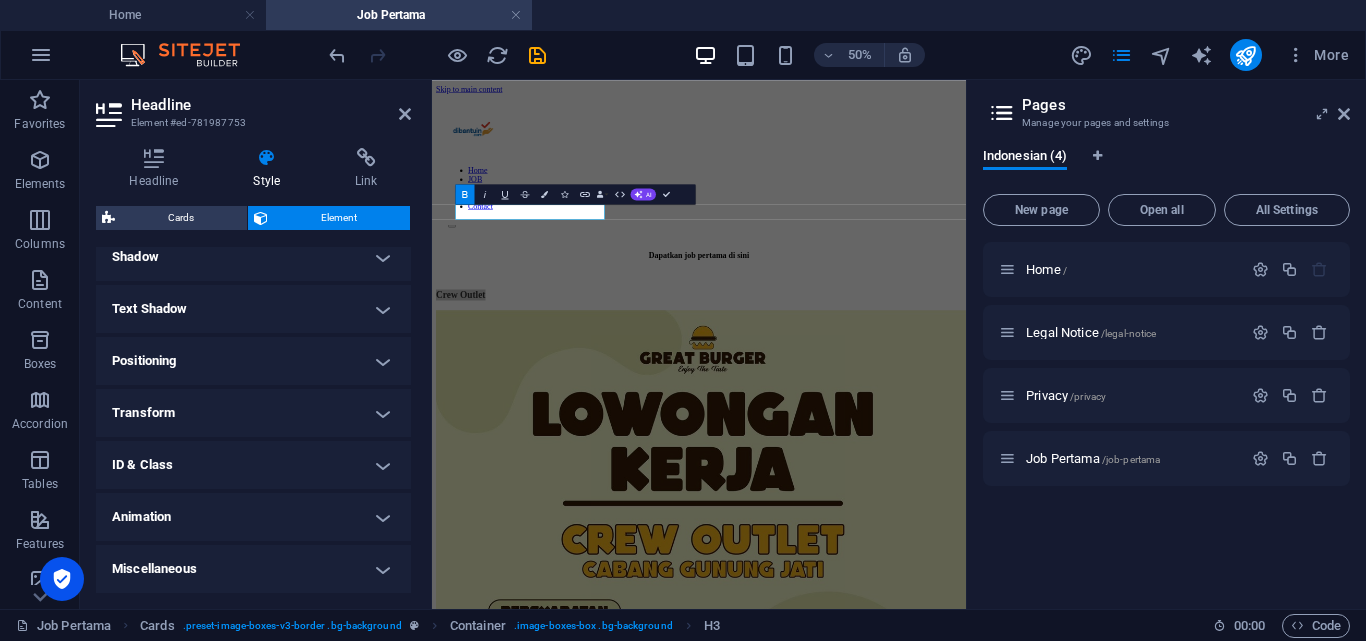 click on "Text Shadow" at bounding box center [253, 309] 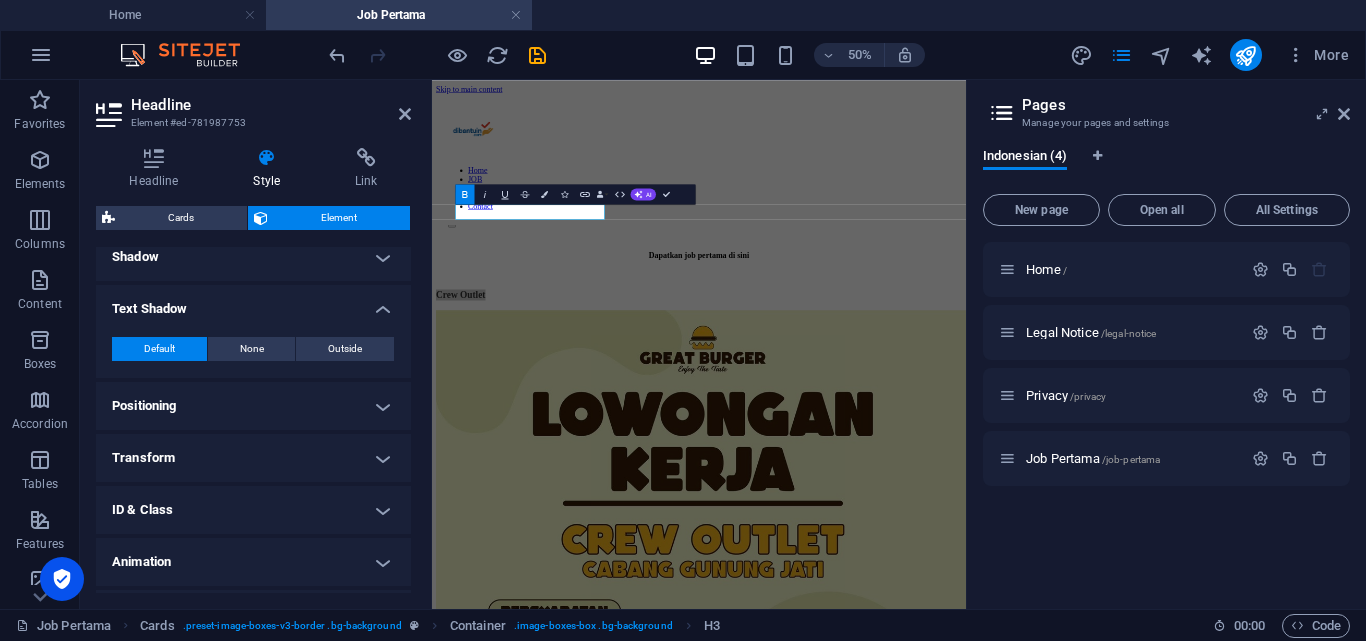 click on "Text Shadow" at bounding box center (253, 303) 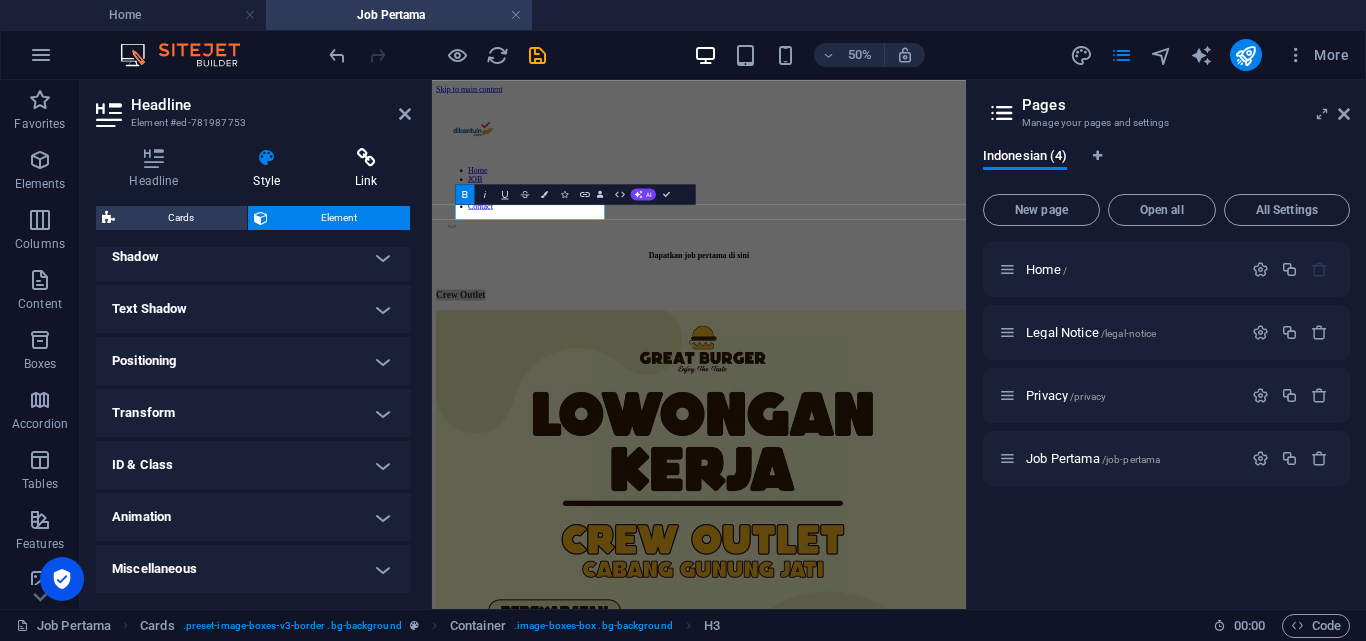 click at bounding box center [366, 158] 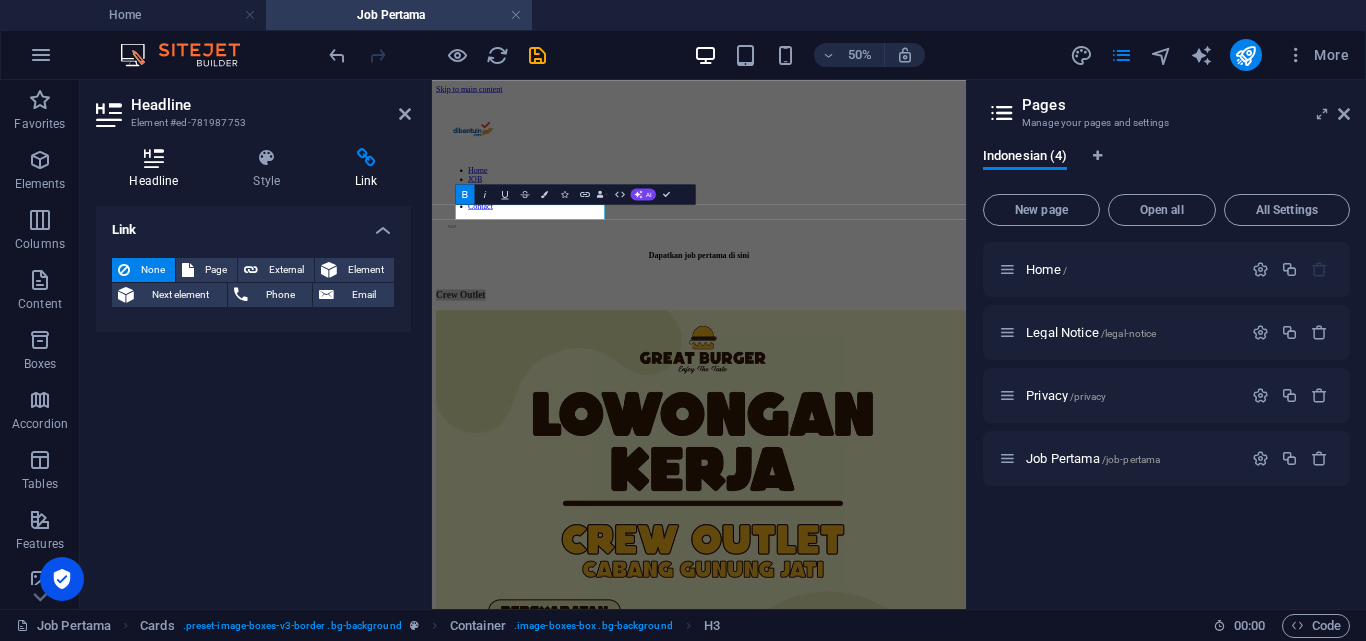 click on "Headline" at bounding box center [158, 169] 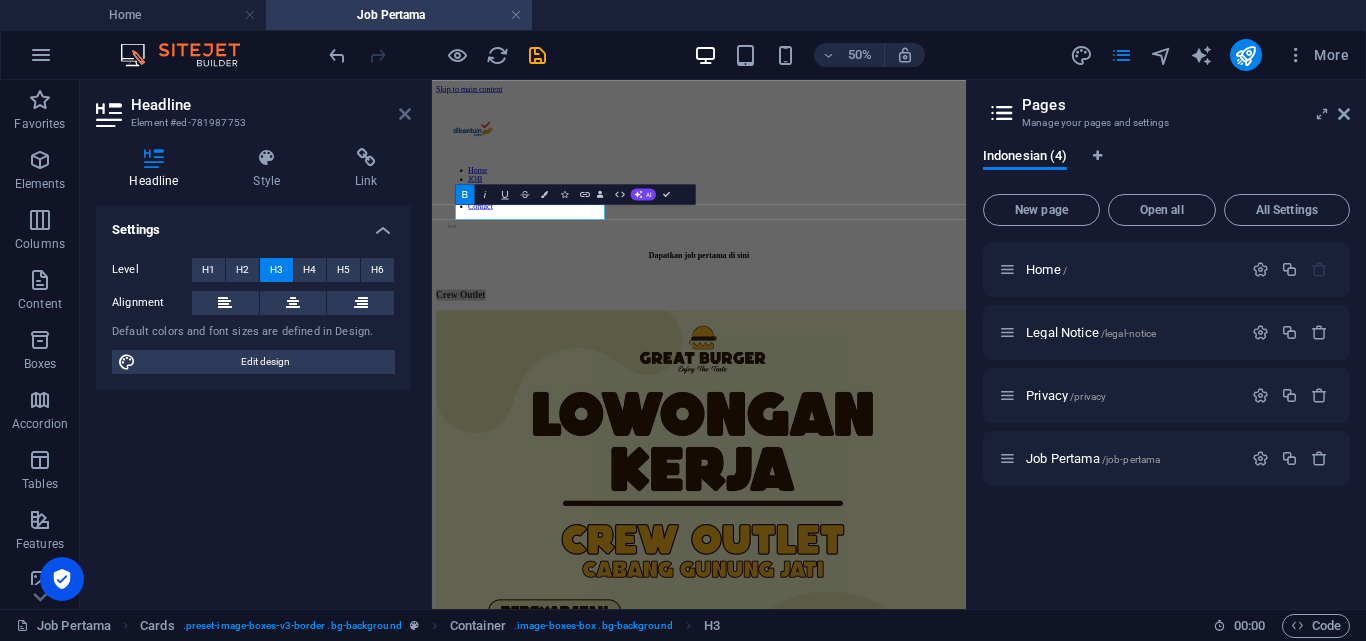 click at bounding box center [405, 114] 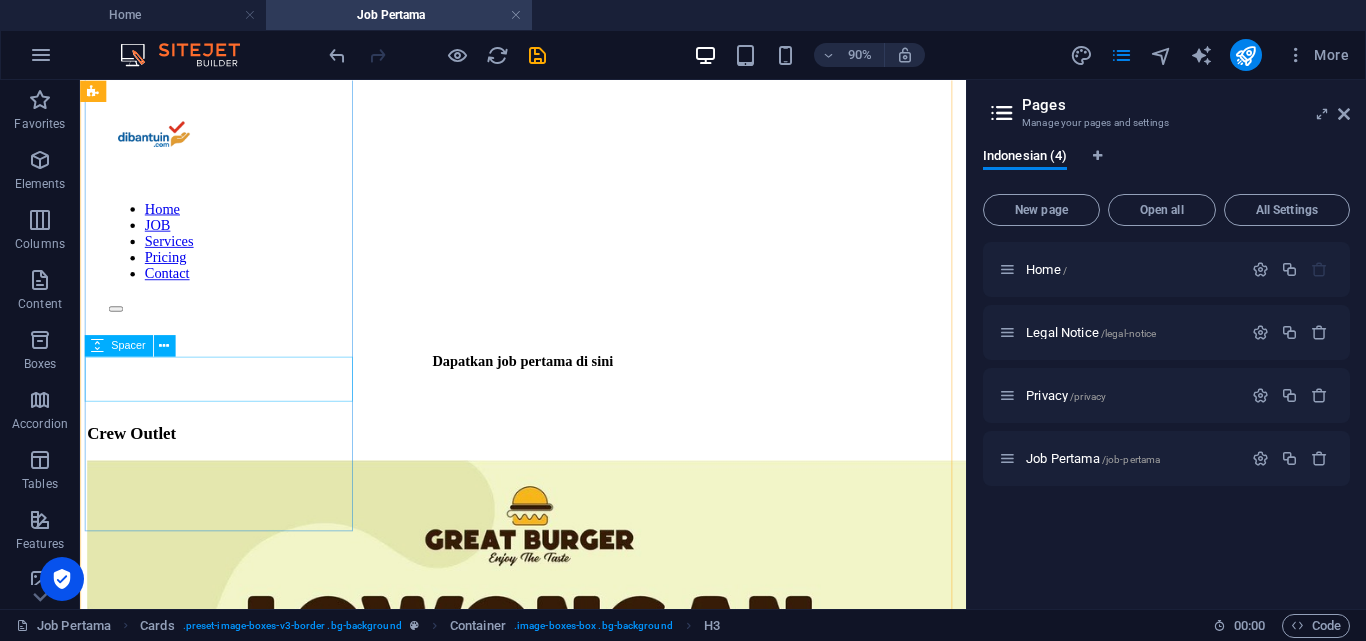scroll, scrollTop: 400, scrollLeft: 0, axis: vertical 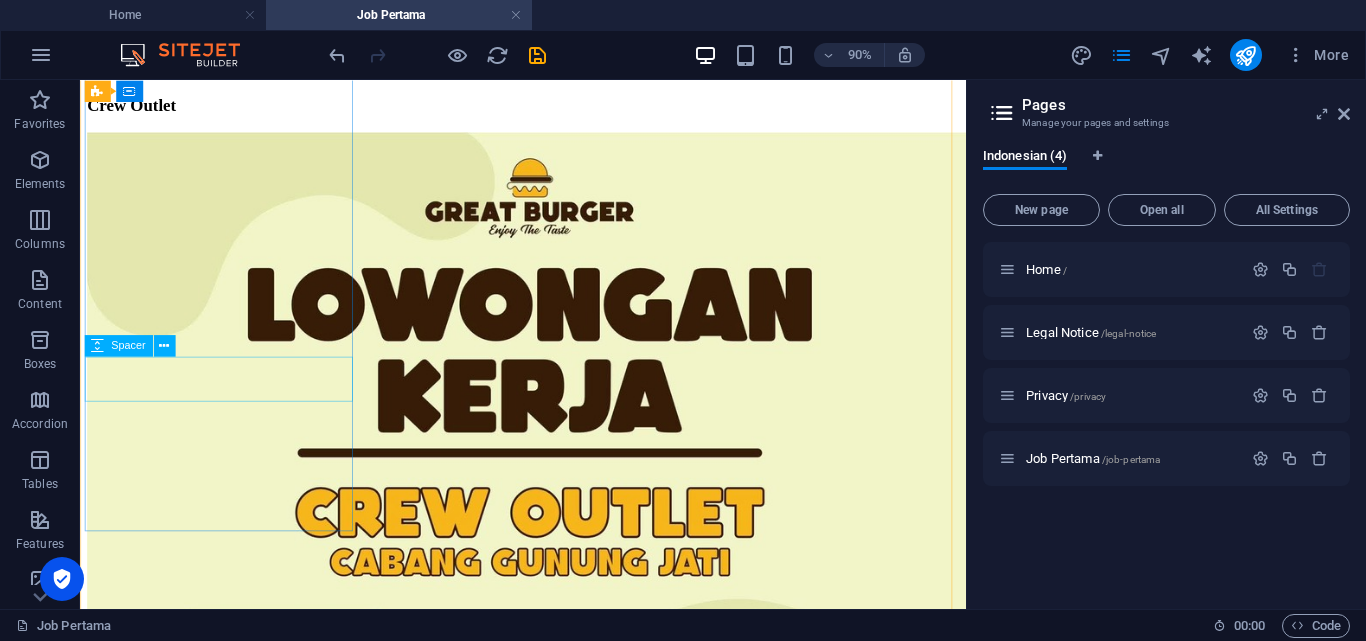 click at bounding box center (572, 1415) 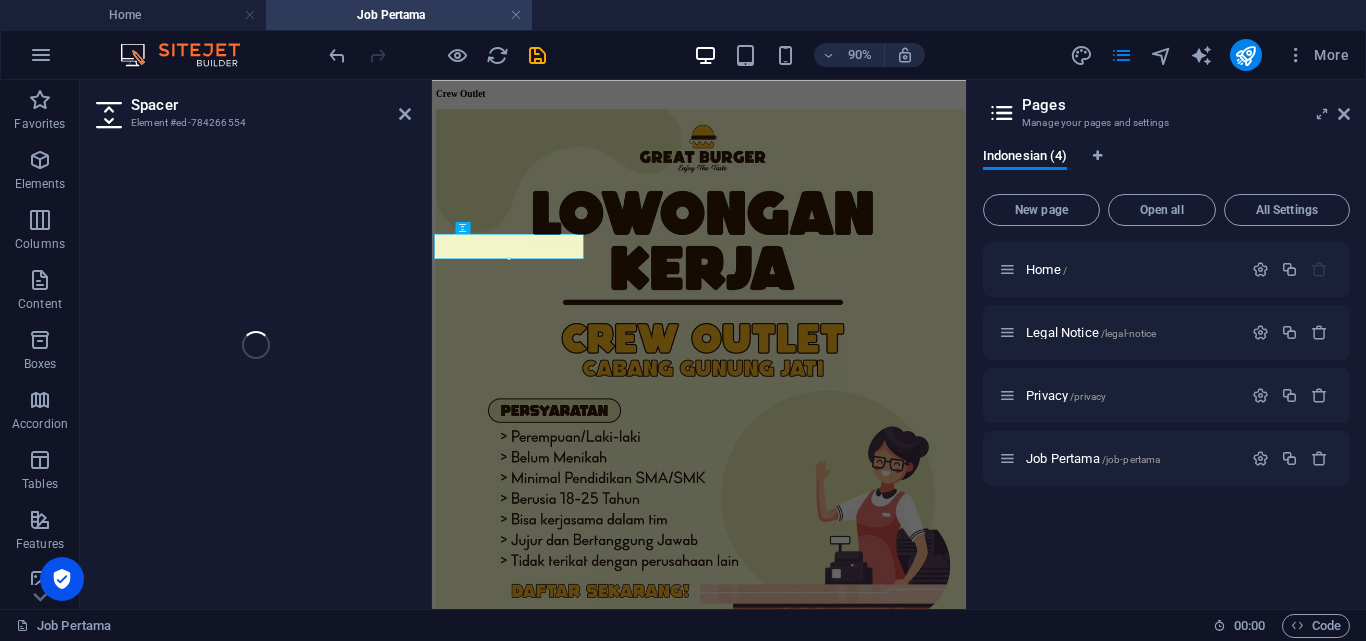 select on "px" 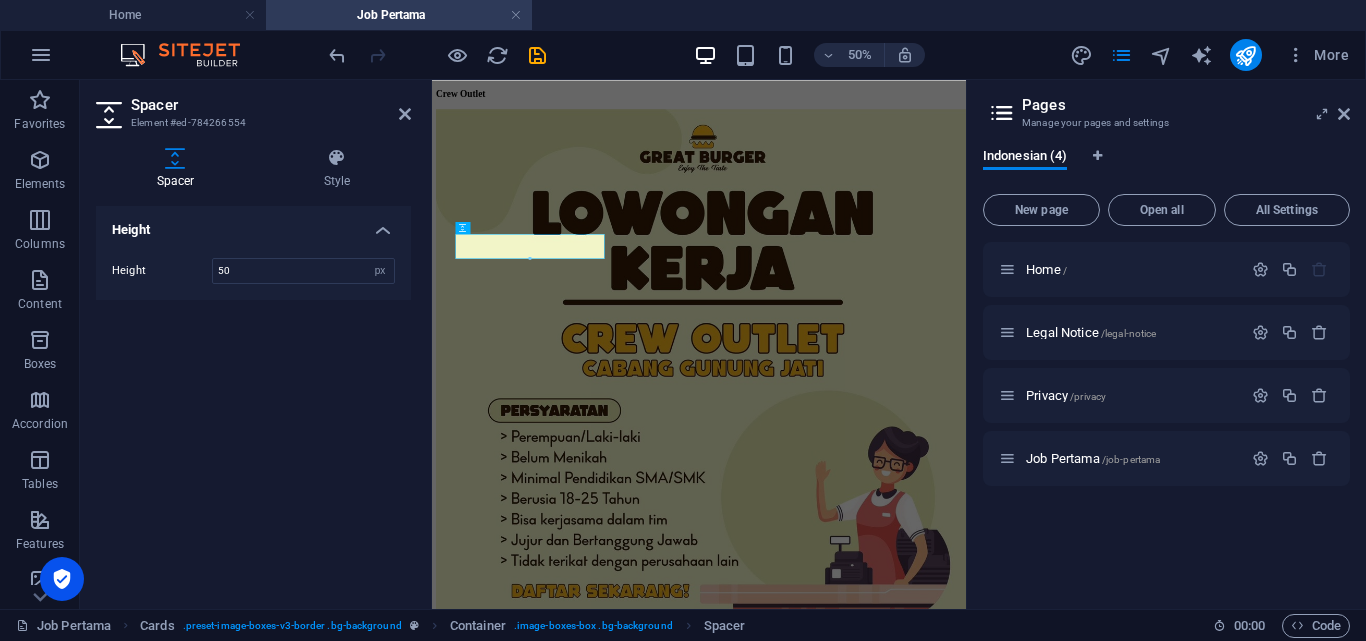 type on "5" 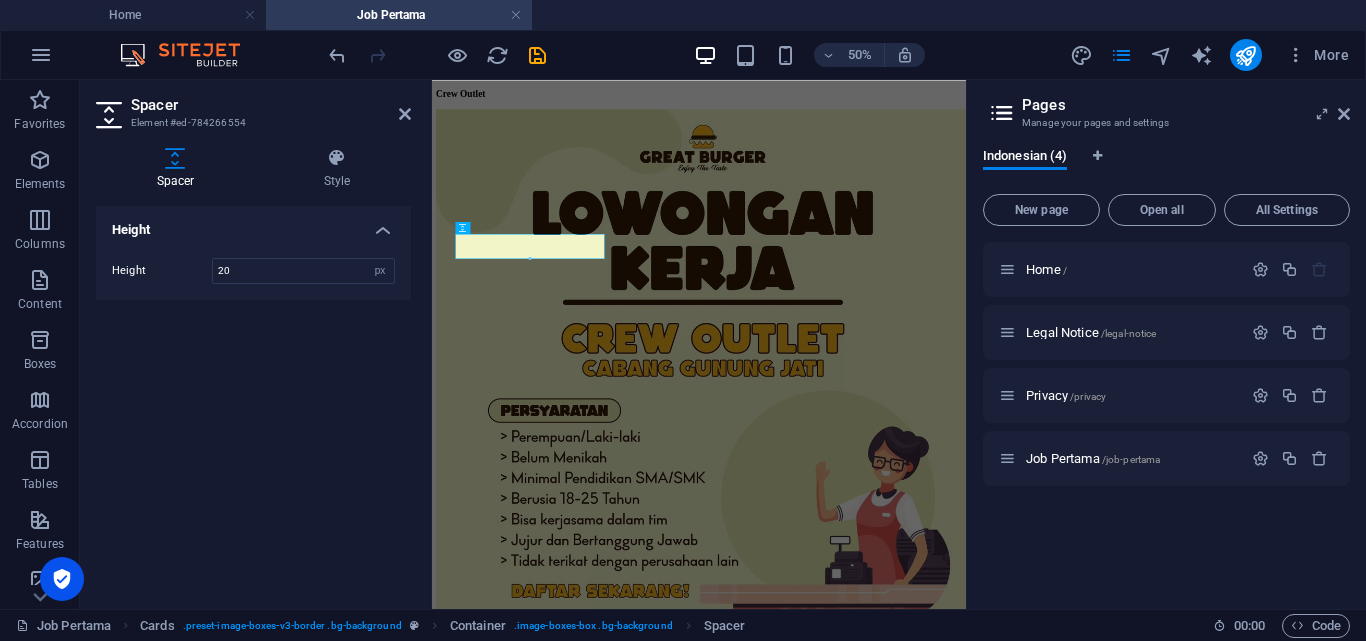 type on "20" 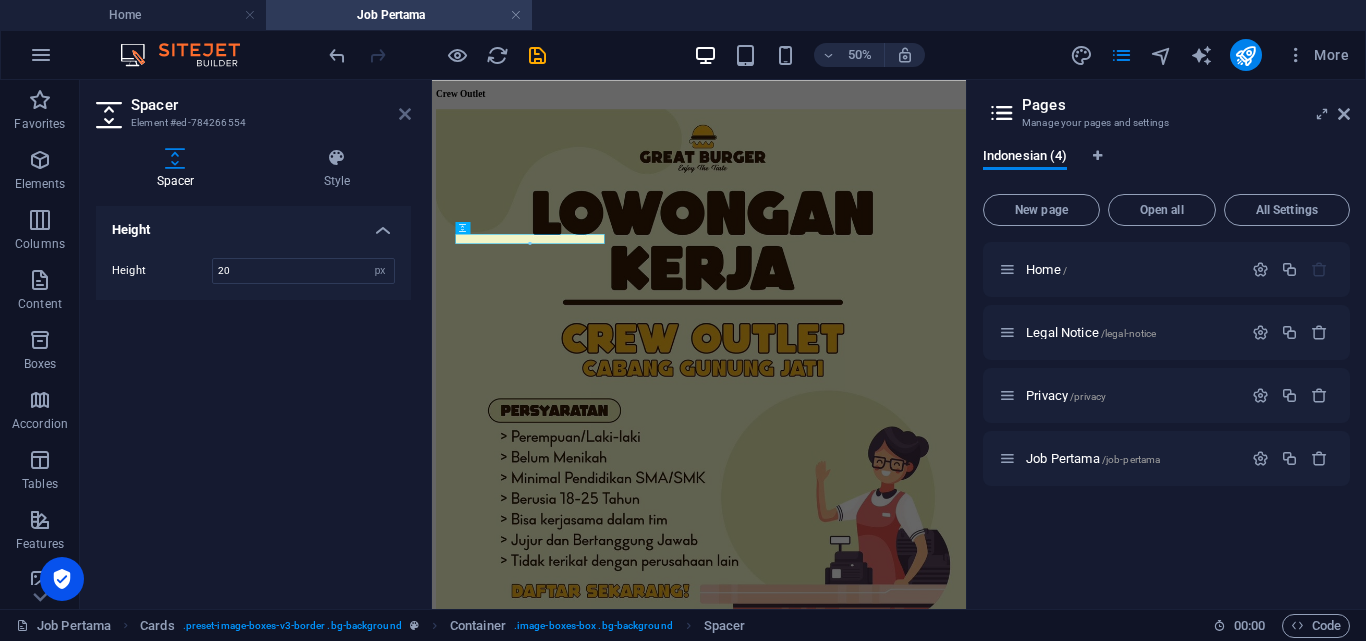 click at bounding box center [405, 114] 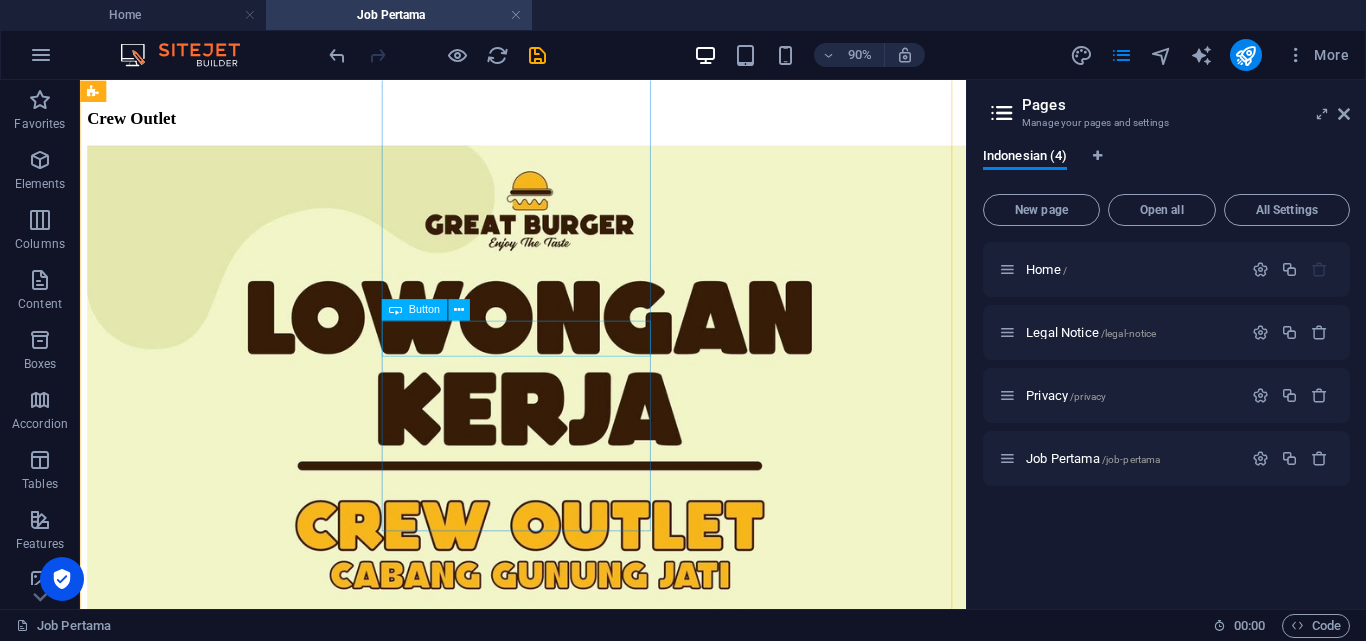 scroll, scrollTop: 400, scrollLeft: 0, axis: vertical 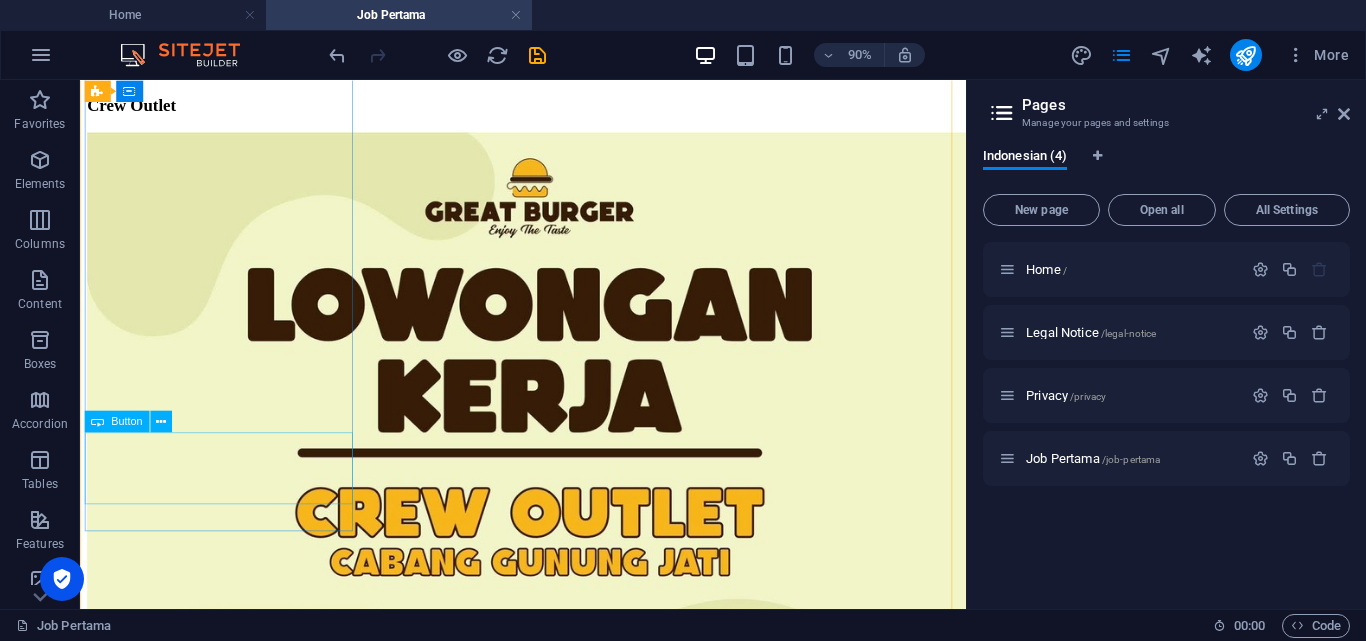 click on "Buat CV Sekarang" at bounding box center [572, 1469] 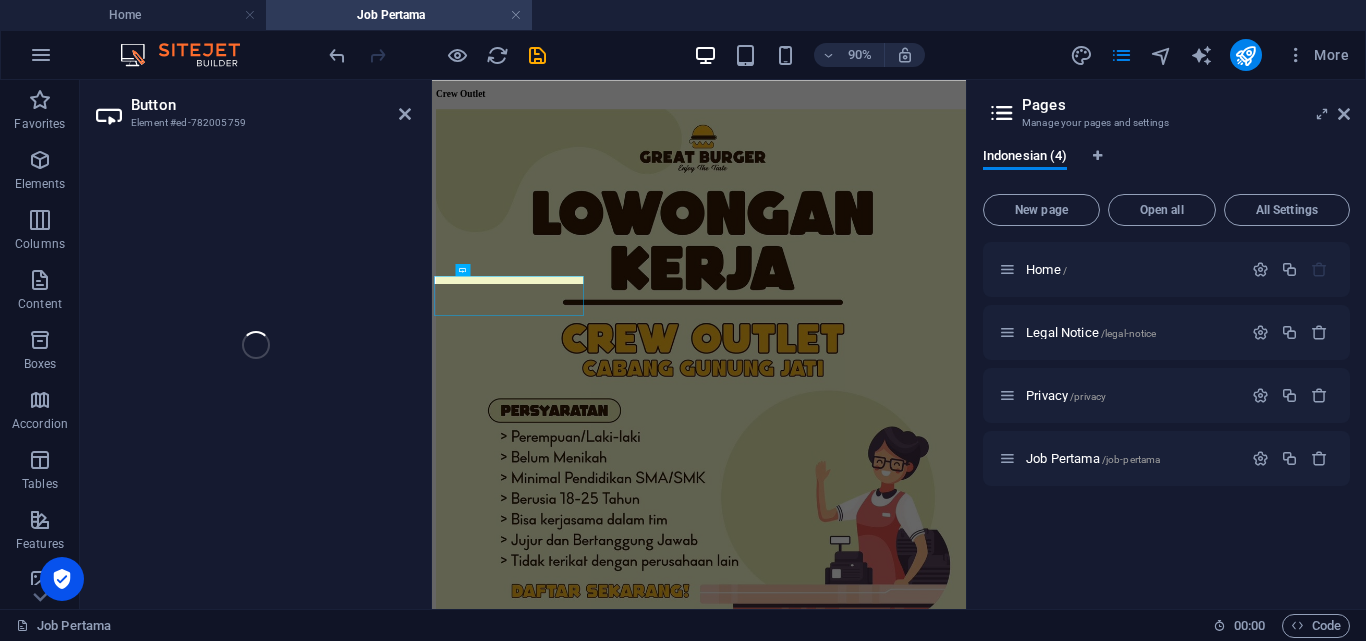 select on "rem" 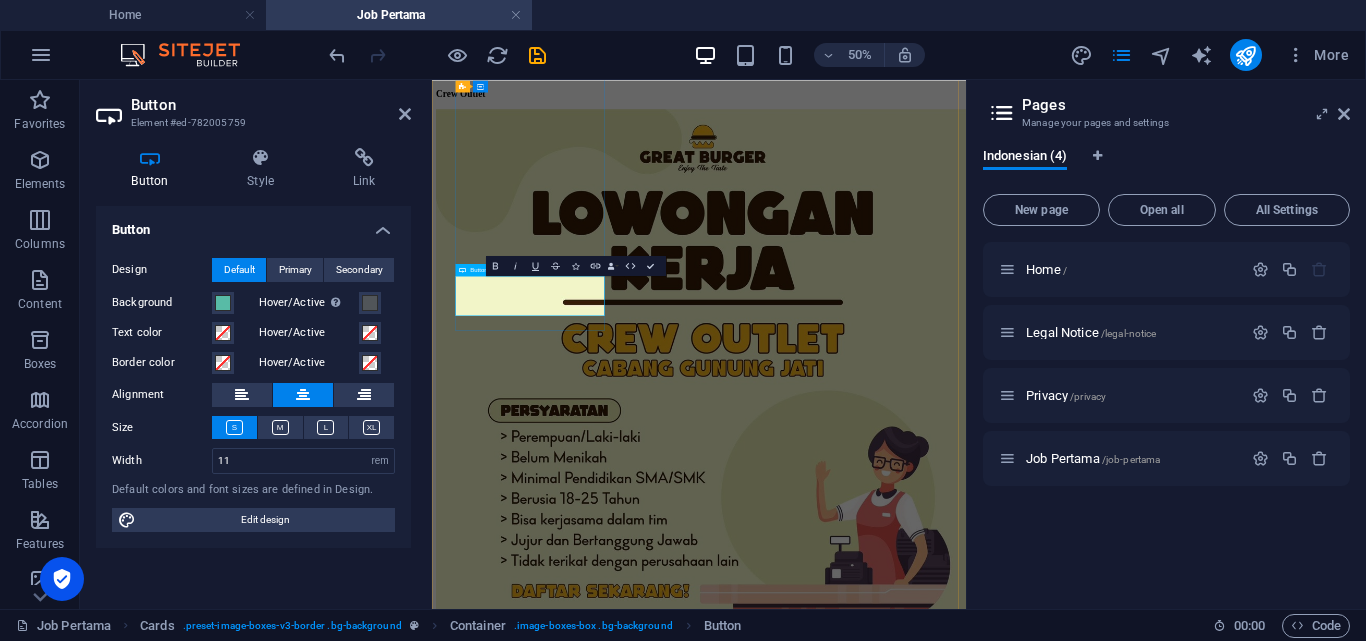 drag, startPoint x: 682, startPoint y: 518, endPoint x: 662, endPoint y: 553, distance: 40.311287 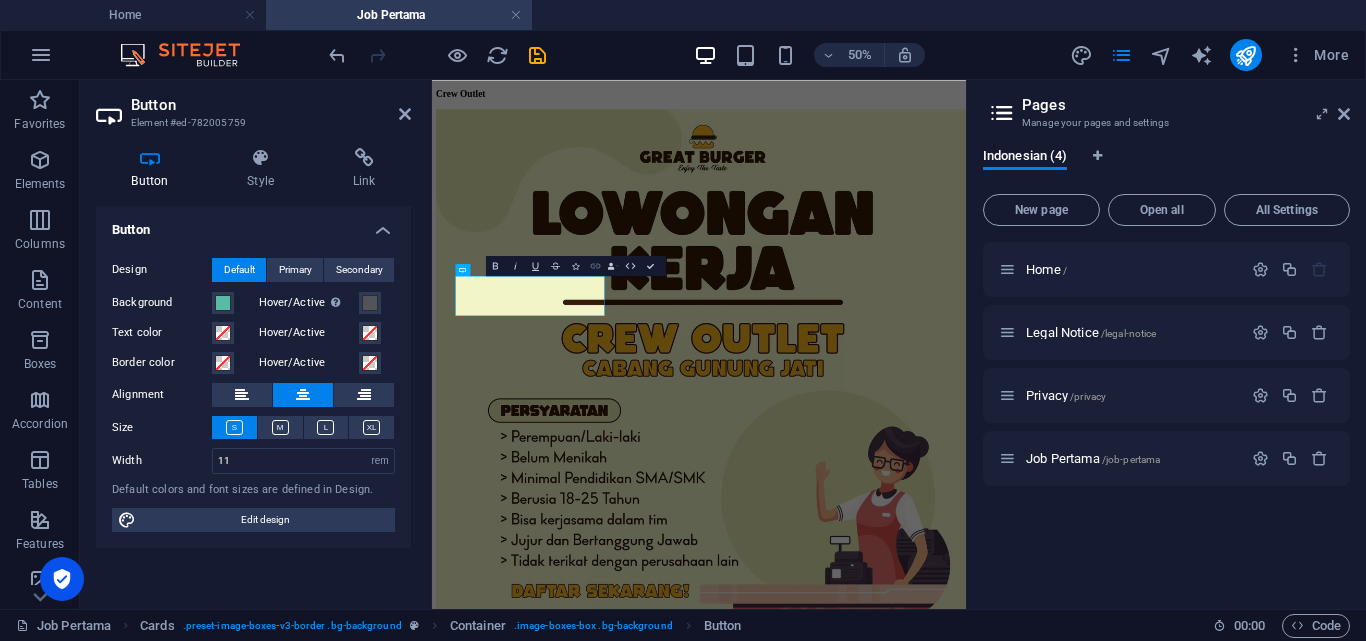 click 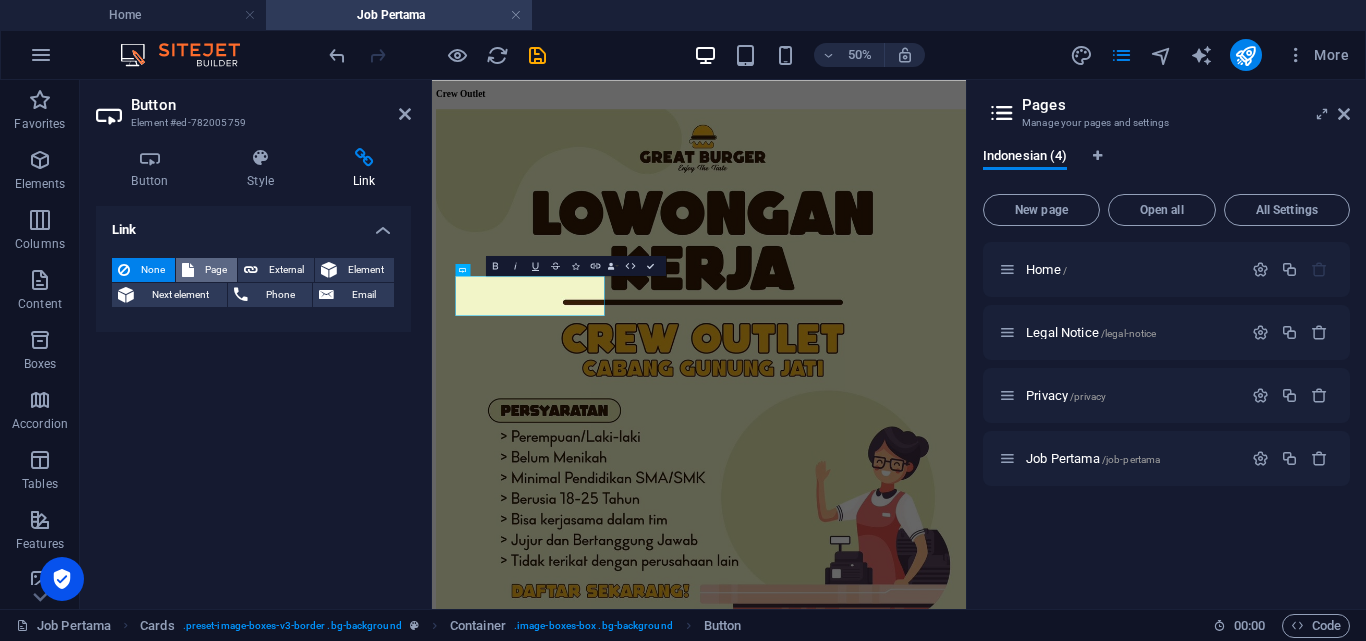 click on "Page" at bounding box center (206, 270) 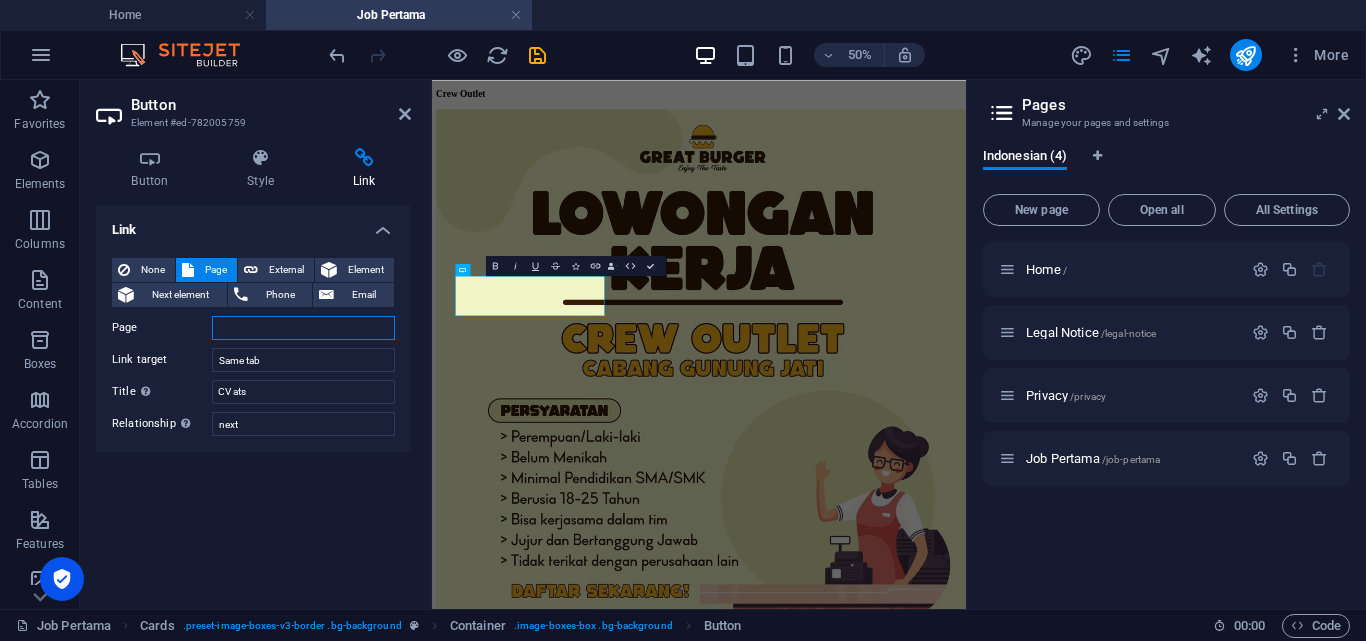 select 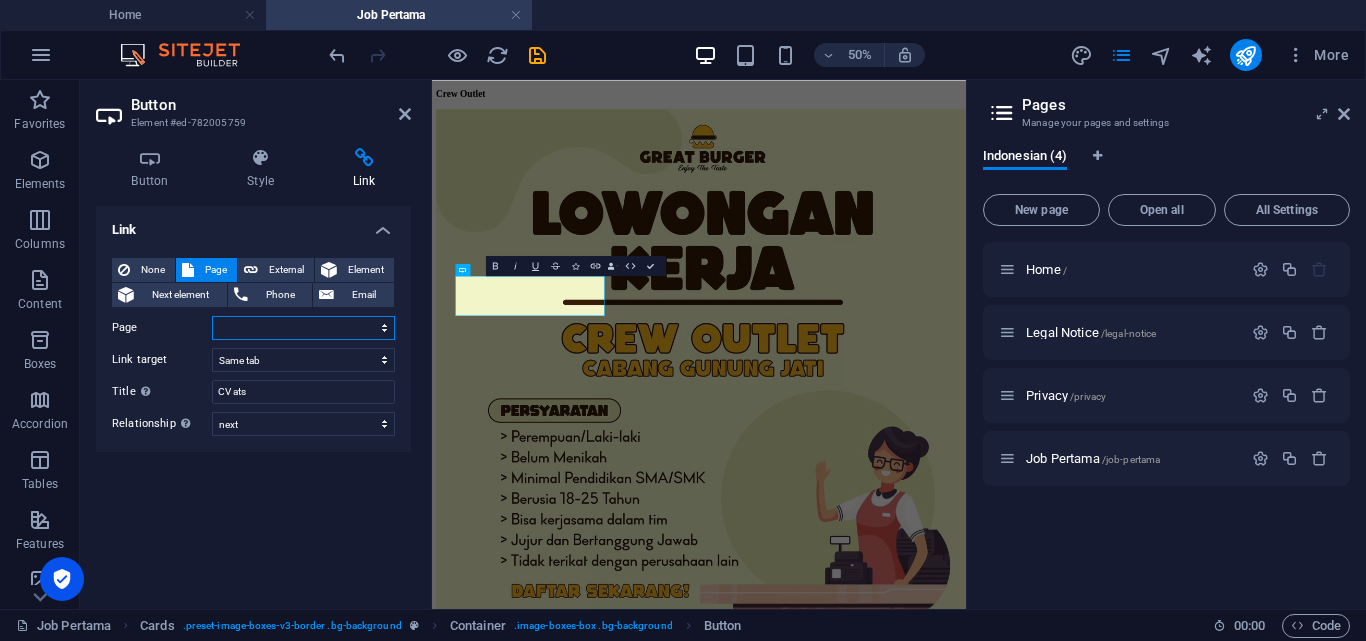click on "Home Legal Notice Privacy Job Pertama" at bounding box center (303, 328) 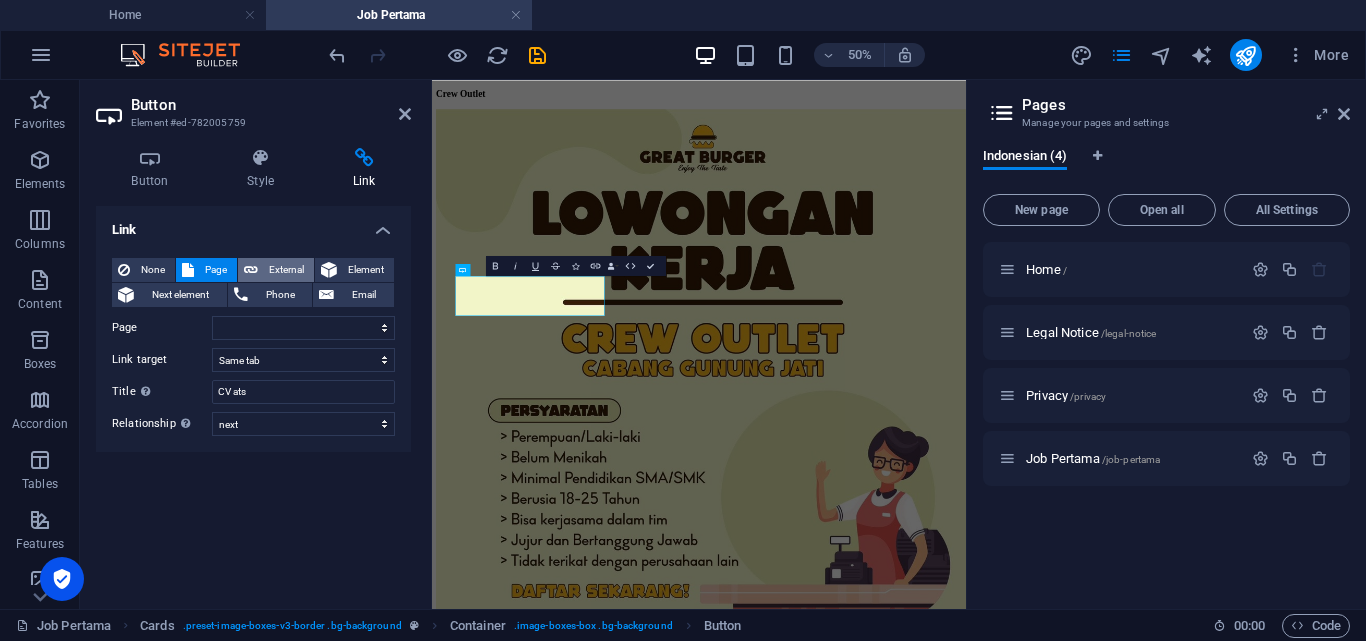 click on "External" at bounding box center (286, 270) 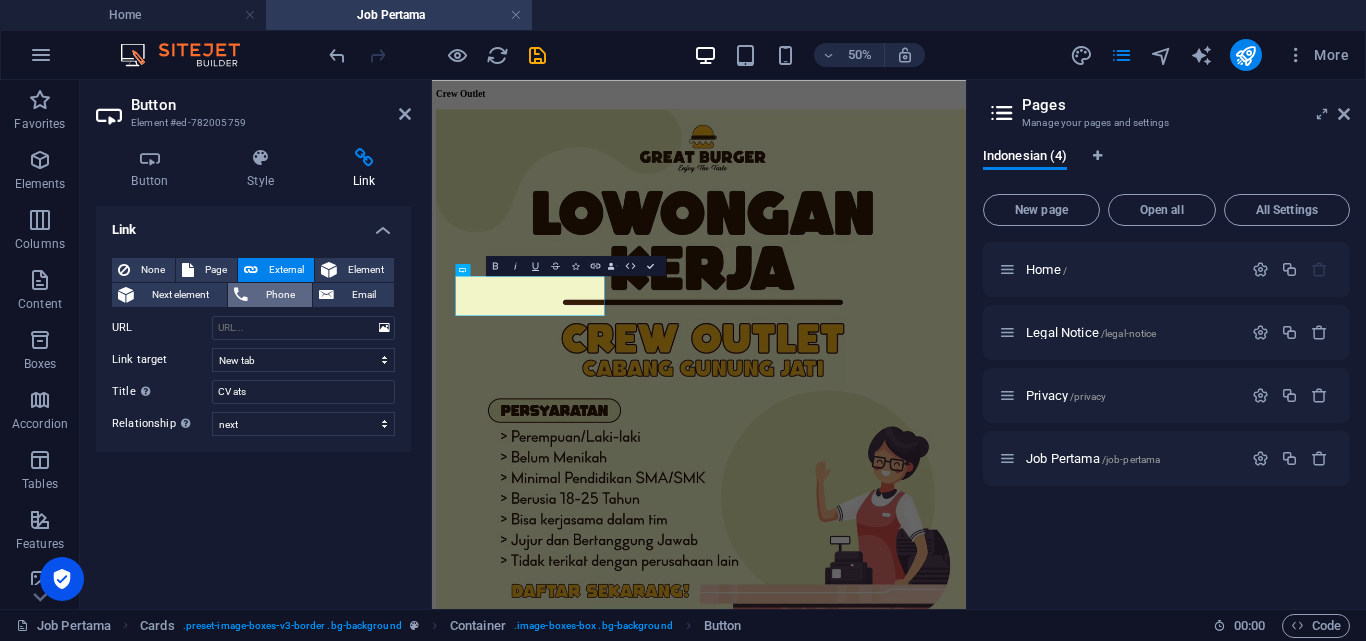 click at bounding box center [329, 270] 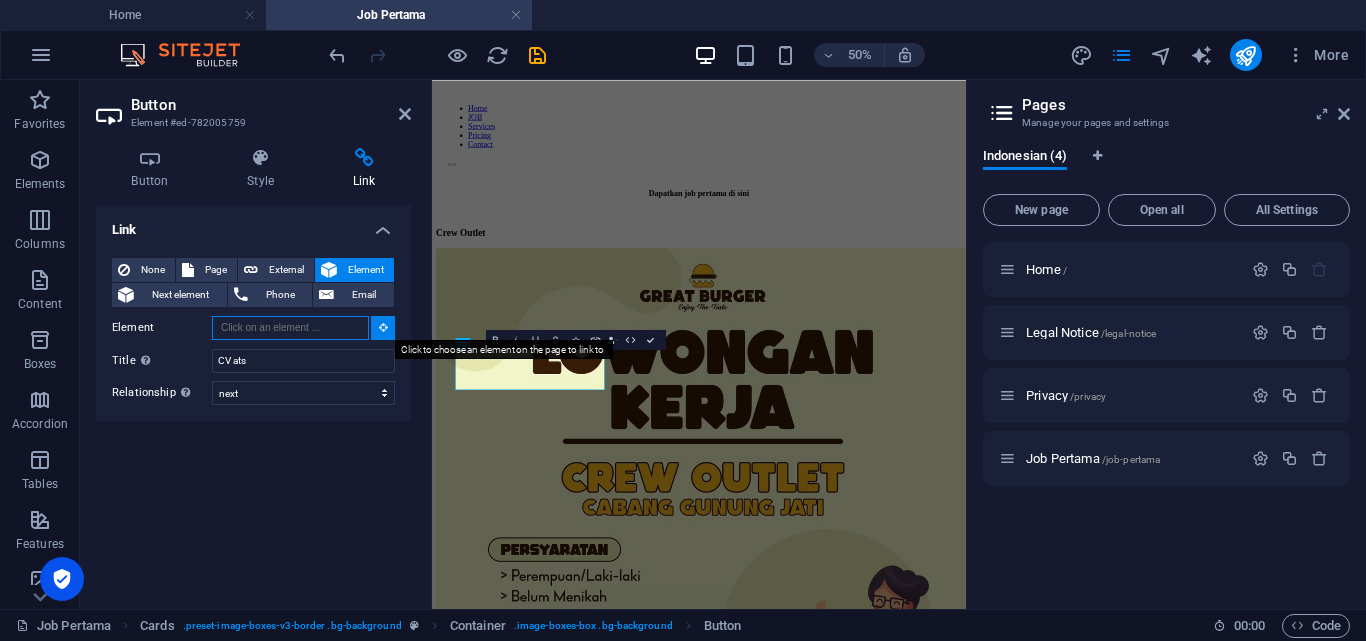 scroll, scrollTop: 252, scrollLeft: 0, axis: vertical 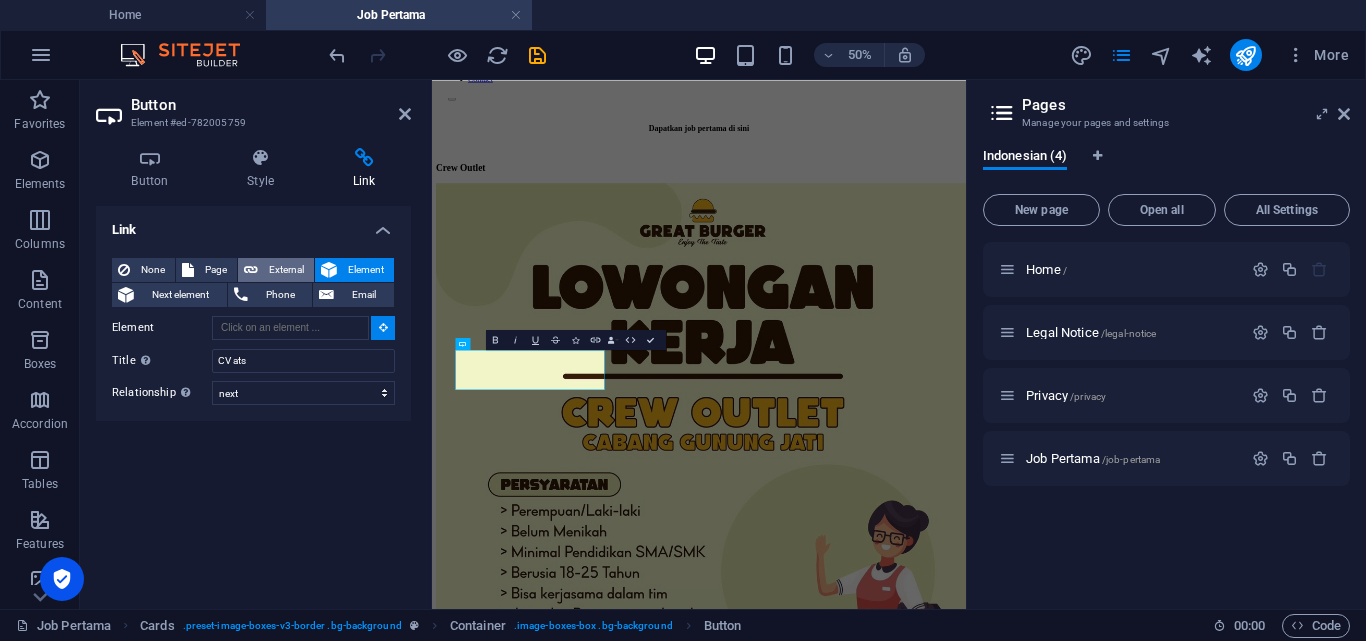 click on "External" at bounding box center [286, 270] 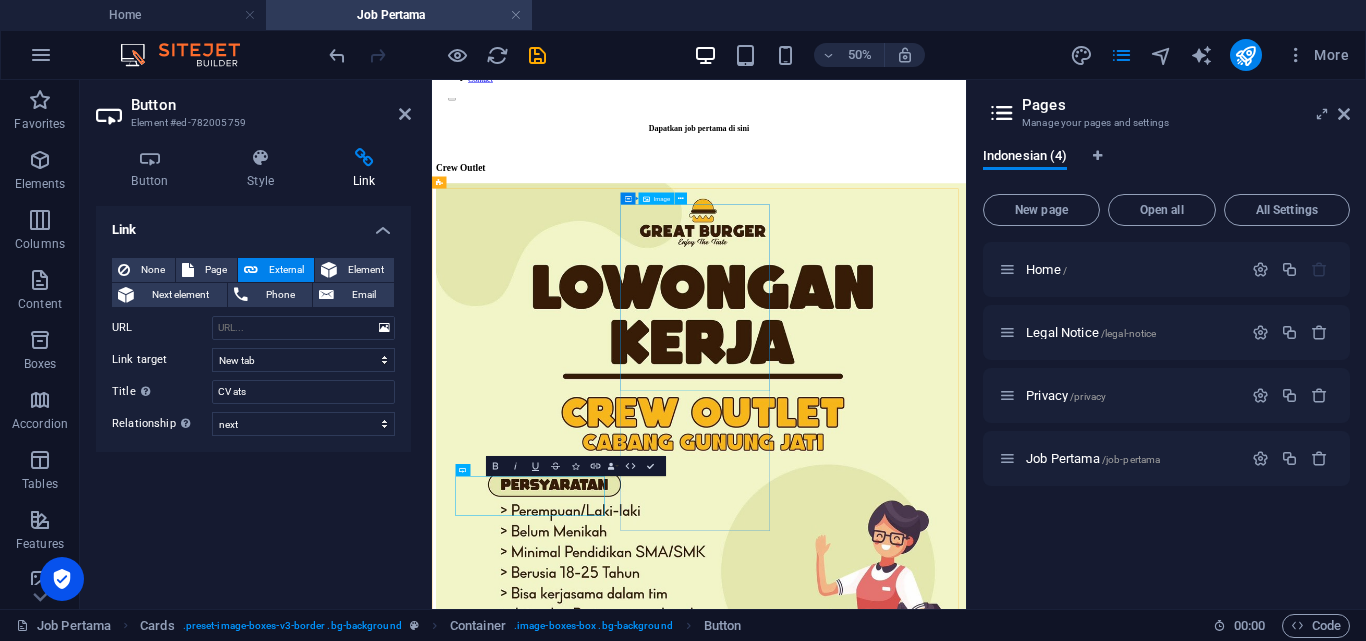 scroll, scrollTop: 0, scrollLeft: 0, axis: both 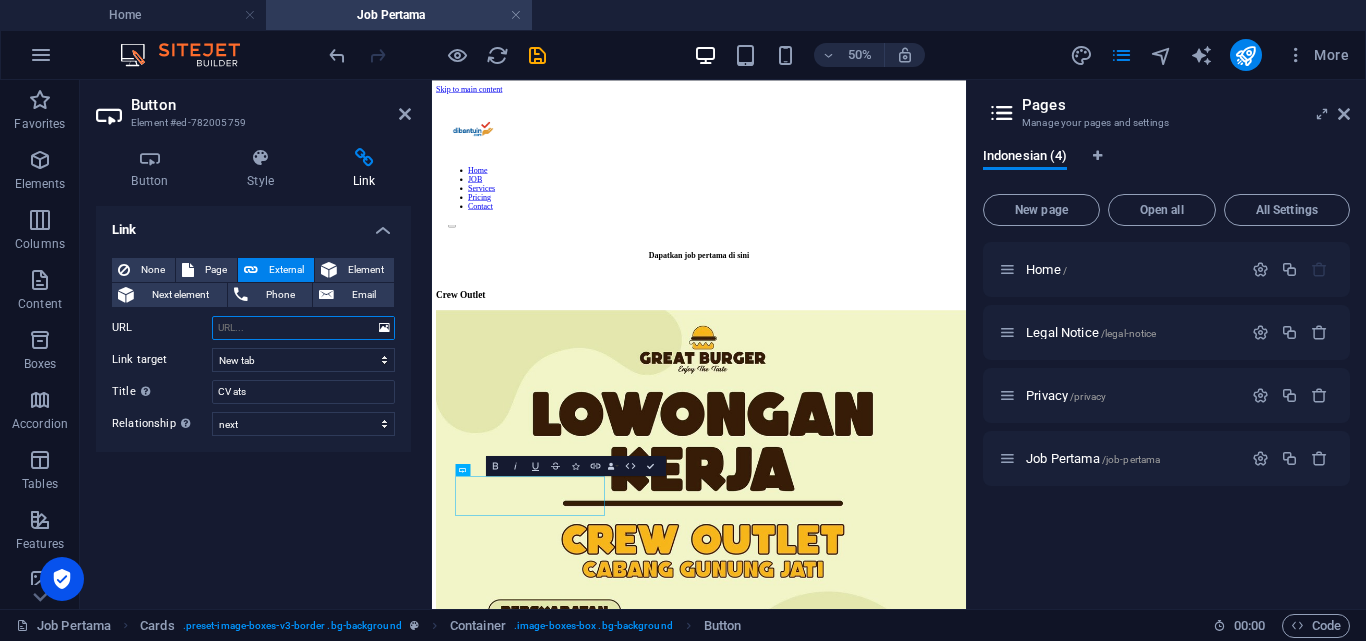 click on "URL" at bounding box center (303, 328) 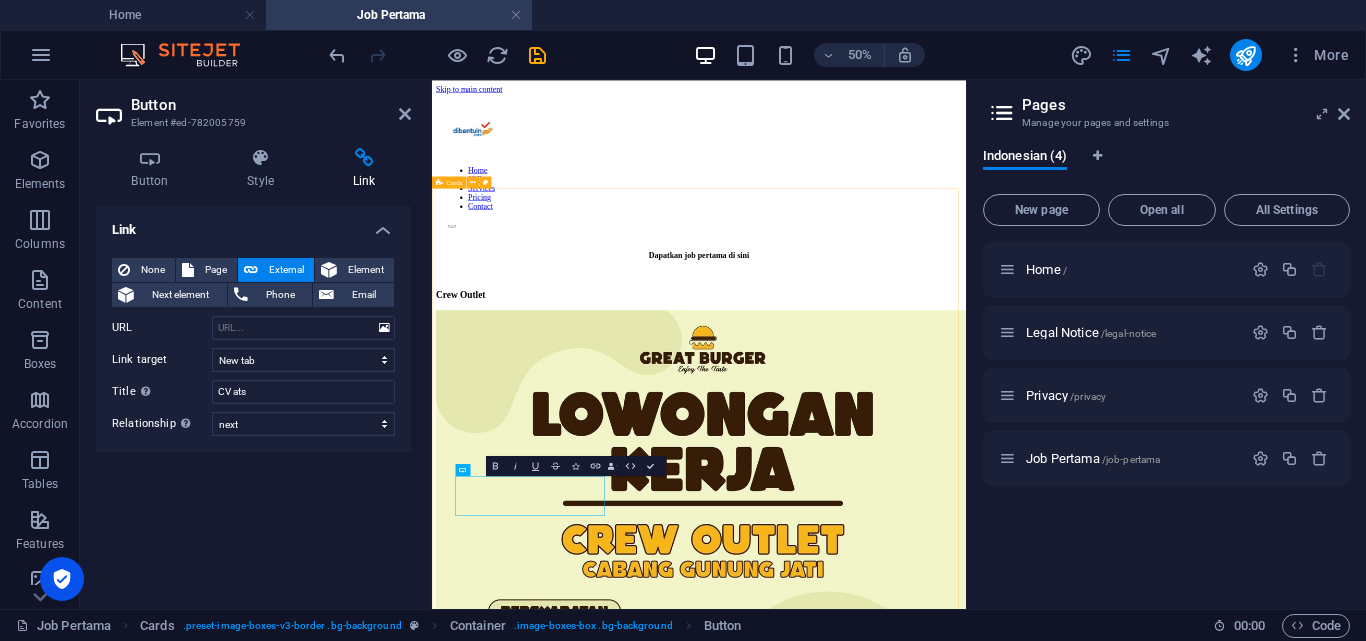 click on "Crew Outlet Lamar sekarang Belum punya CV yang menarik bagi HRD? Buat CV Sekarang Crew Outlet Lamar sekarang Belum punya CV yang menarik bagi HRD? Buat CV Sekarang Crew Outlet Lamar sekarang Belum punya CV yang menarik bagi HRD? Buat CV Sekarang Crew Outlet Lamar sekarang Belum punya CV yang menarik bagi HRD? Buat CV Sekarang" at bounding box center (966, 3541) 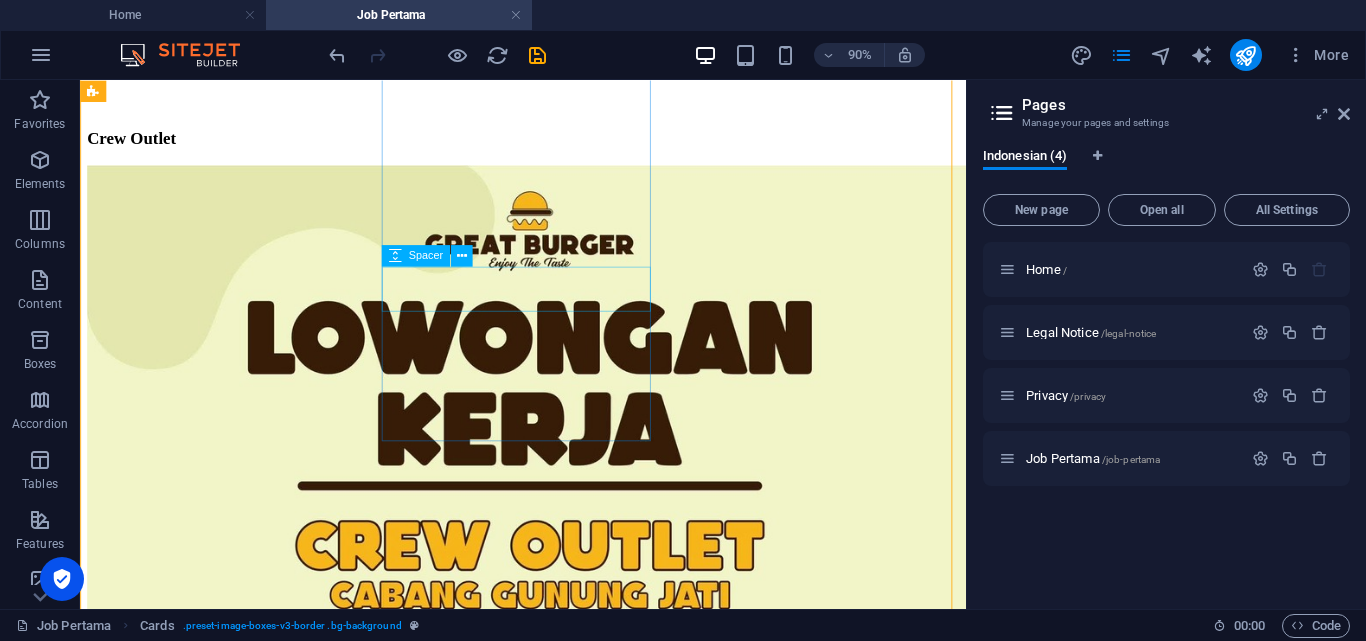 scroll, scrollTop: 500, scrollLeft: 0, axis: vertical 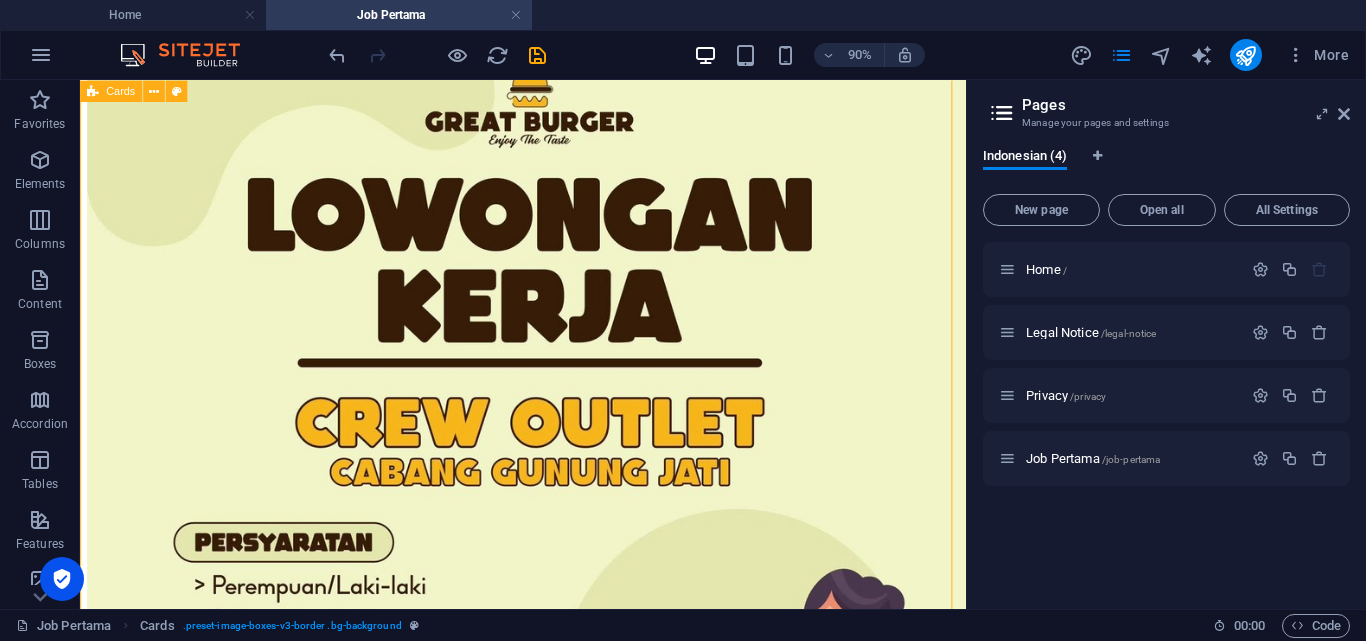 drag, startPoint x: 703, startPoint y: 564, endPoint x: 699, endPoint y: 517, distance: 47.169907 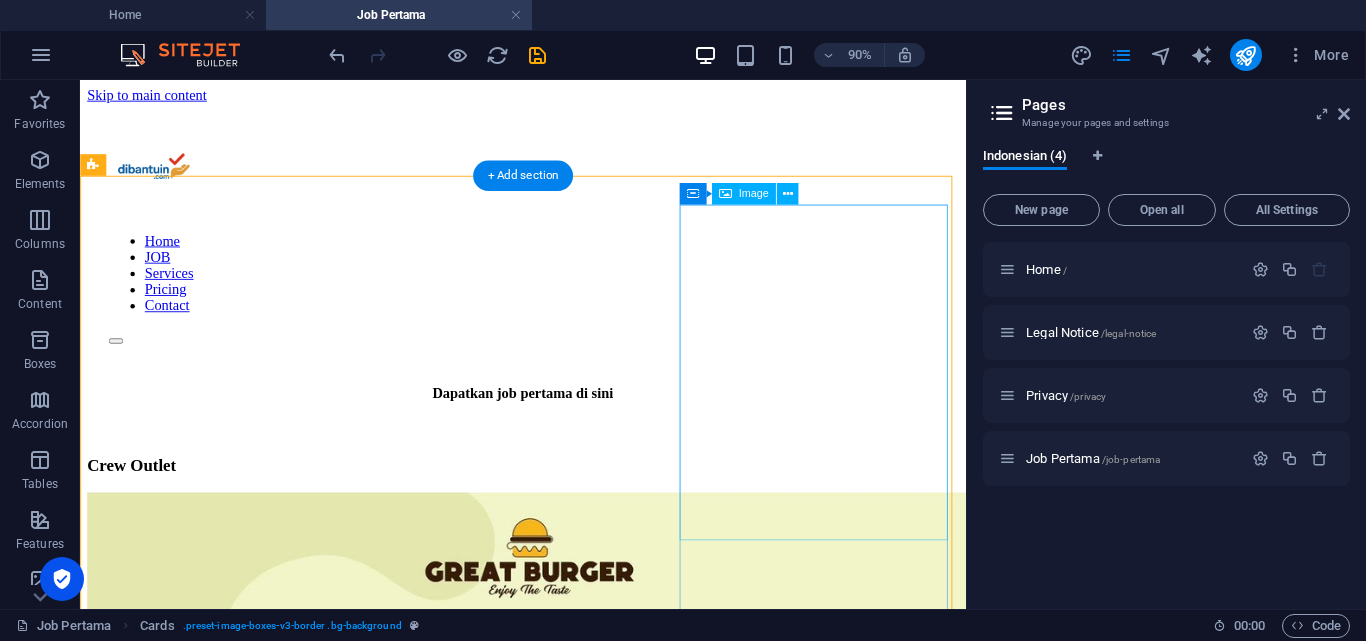scroll, scrollTop: 200, scrollLeft: 0, axis: vertical 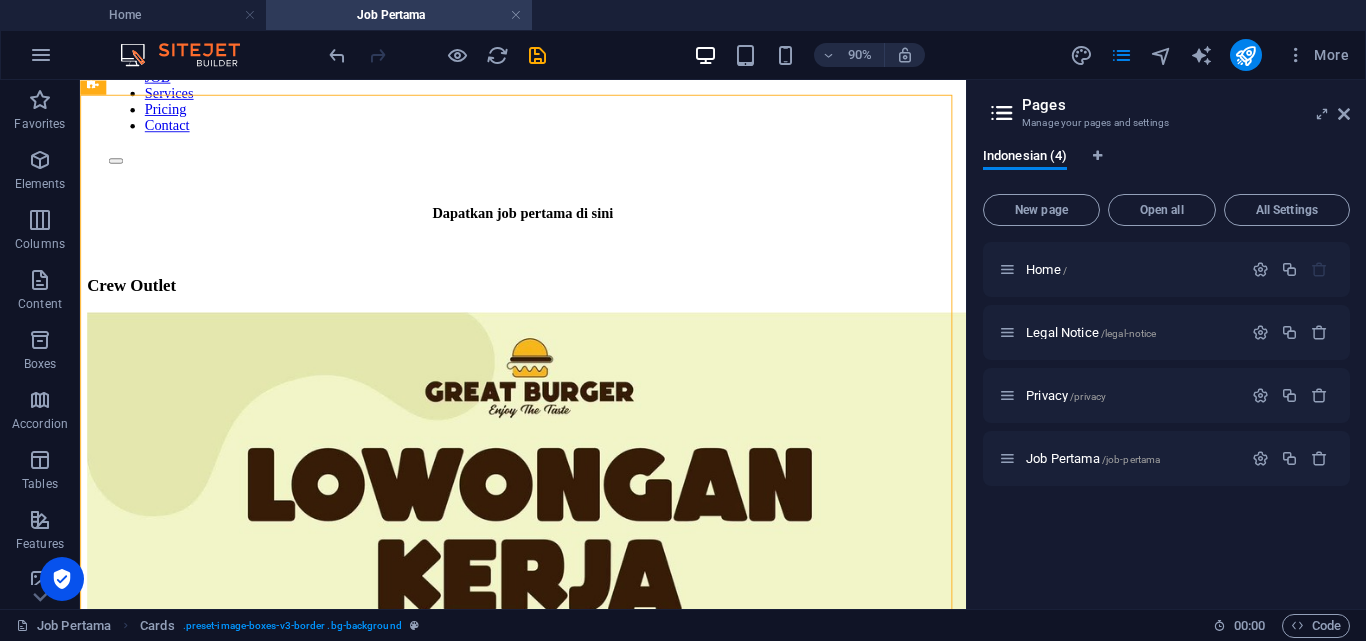 click on "Pages Manage your pages and settings Indonesian (4) New page Open all All Settings Home / Legal Notice /legal-notice Privacy /privacy Job Pertama /job-pertama" at bounding box center (1166, 344) 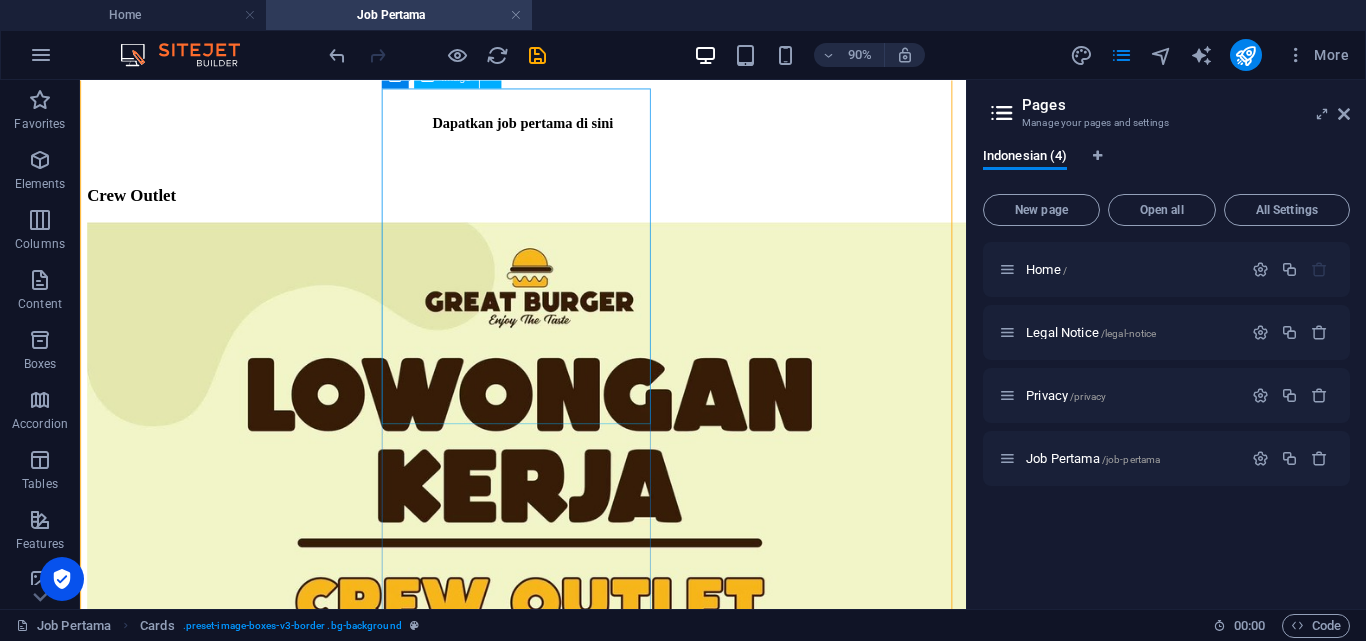 scroll, scrollTop: 100, scrollLeft: 0, axis: vertical 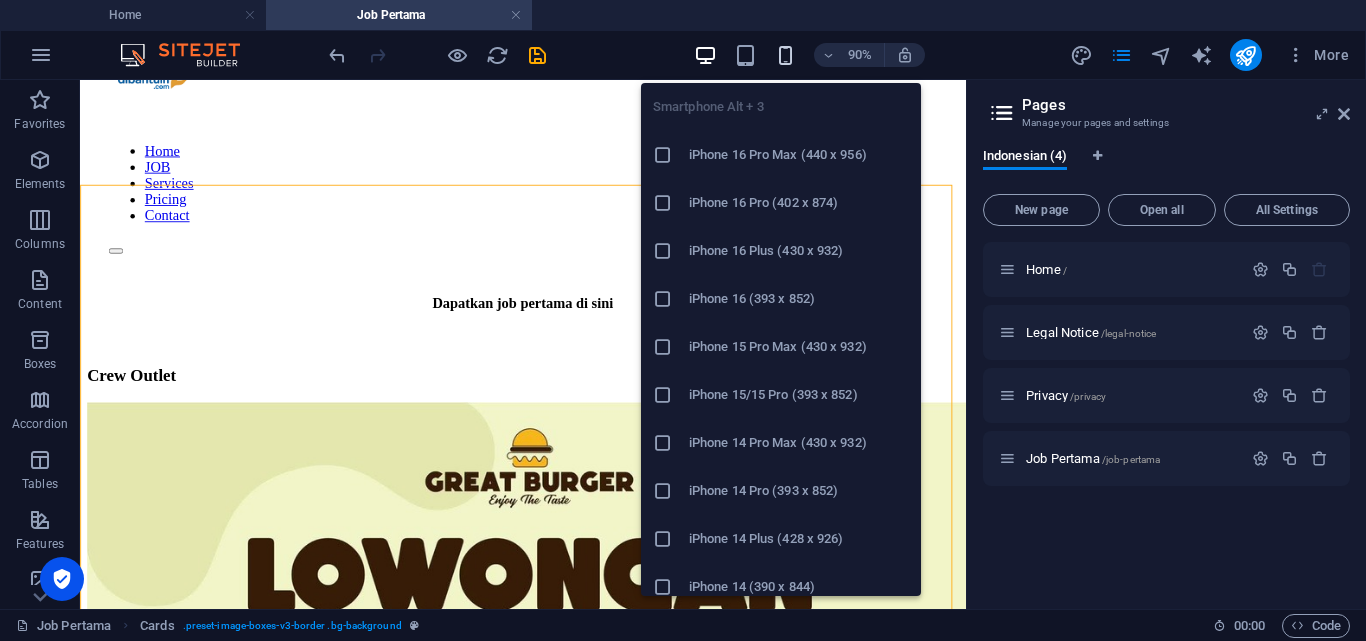 click at bounding box center [785, 55] 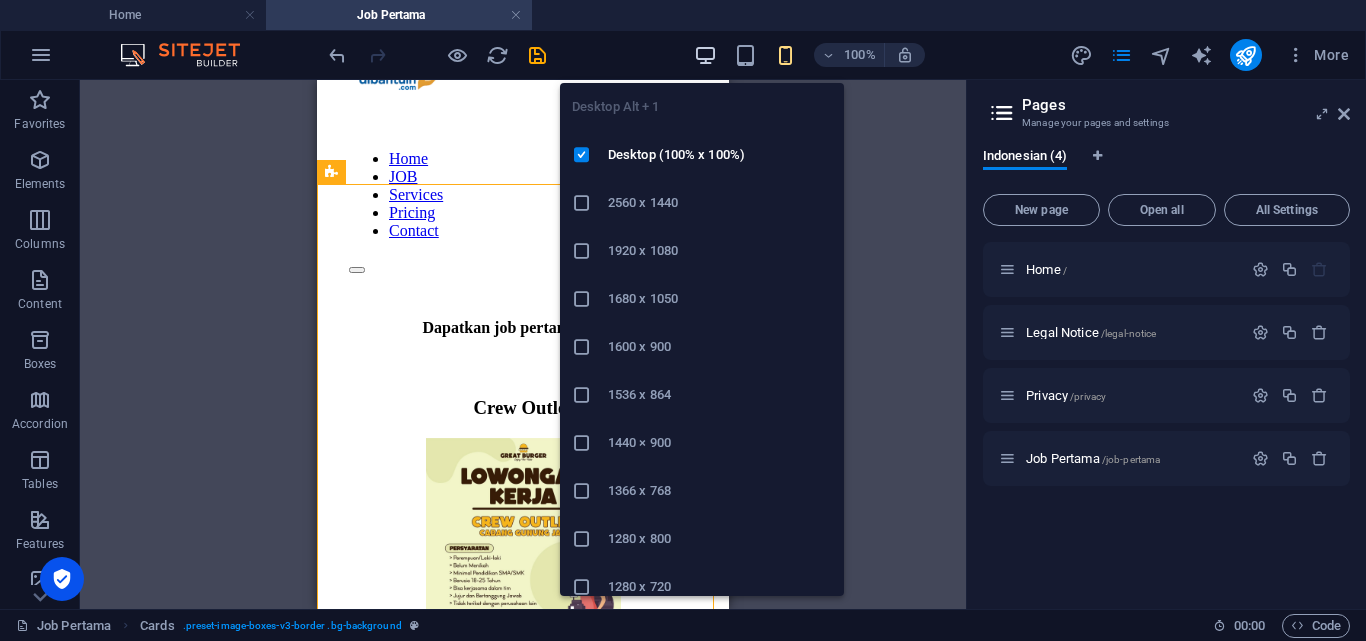click at bounding box center [705, 55] 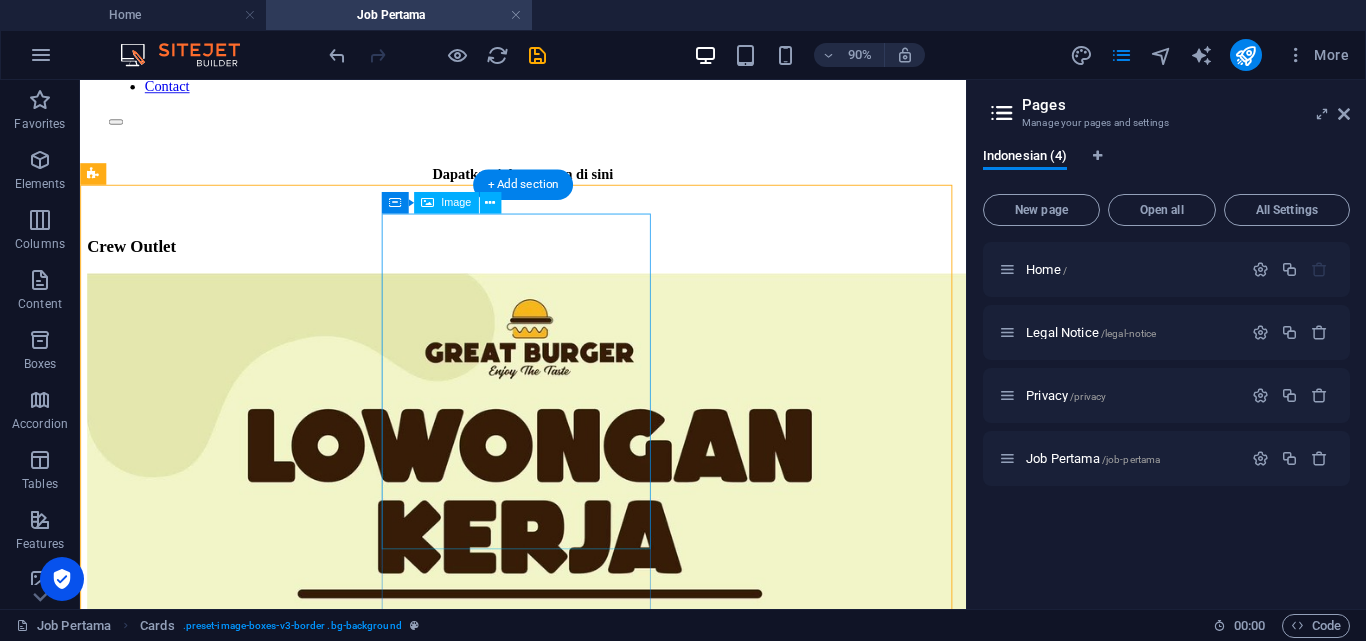 scroll, scrollTop: 400, scrollLeft: 0, axis: vertical 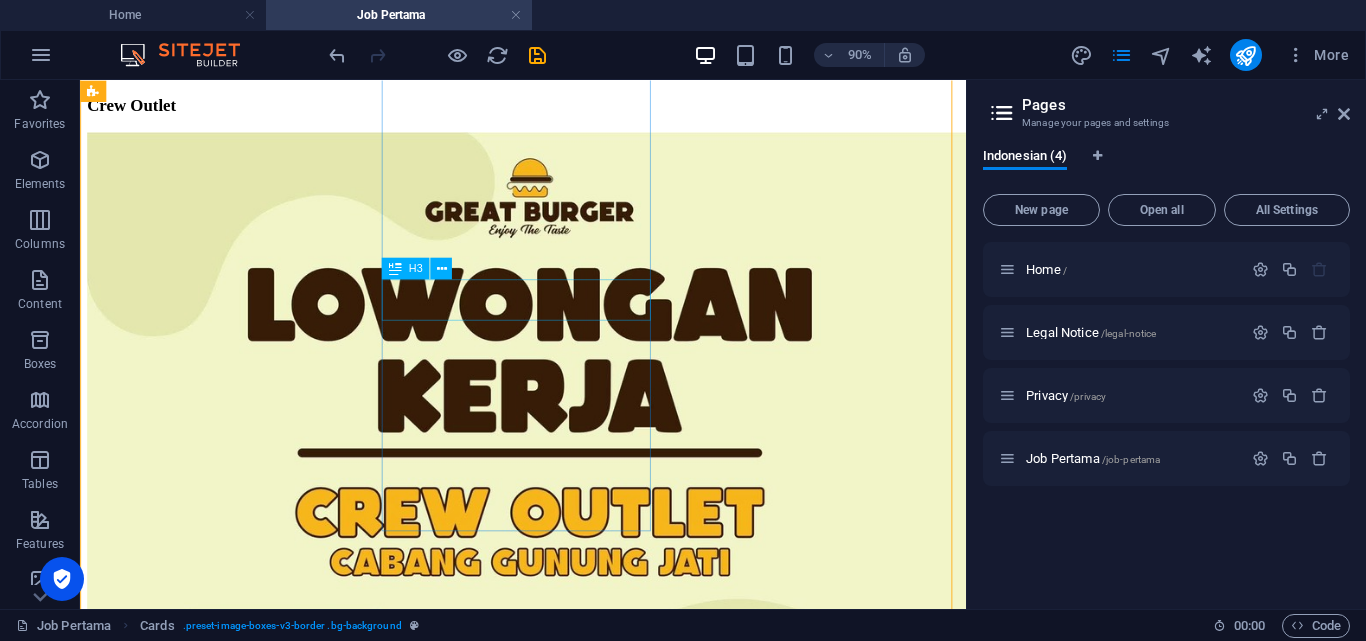 click on "Crew Outlet" at bounding box center [572, 2742] 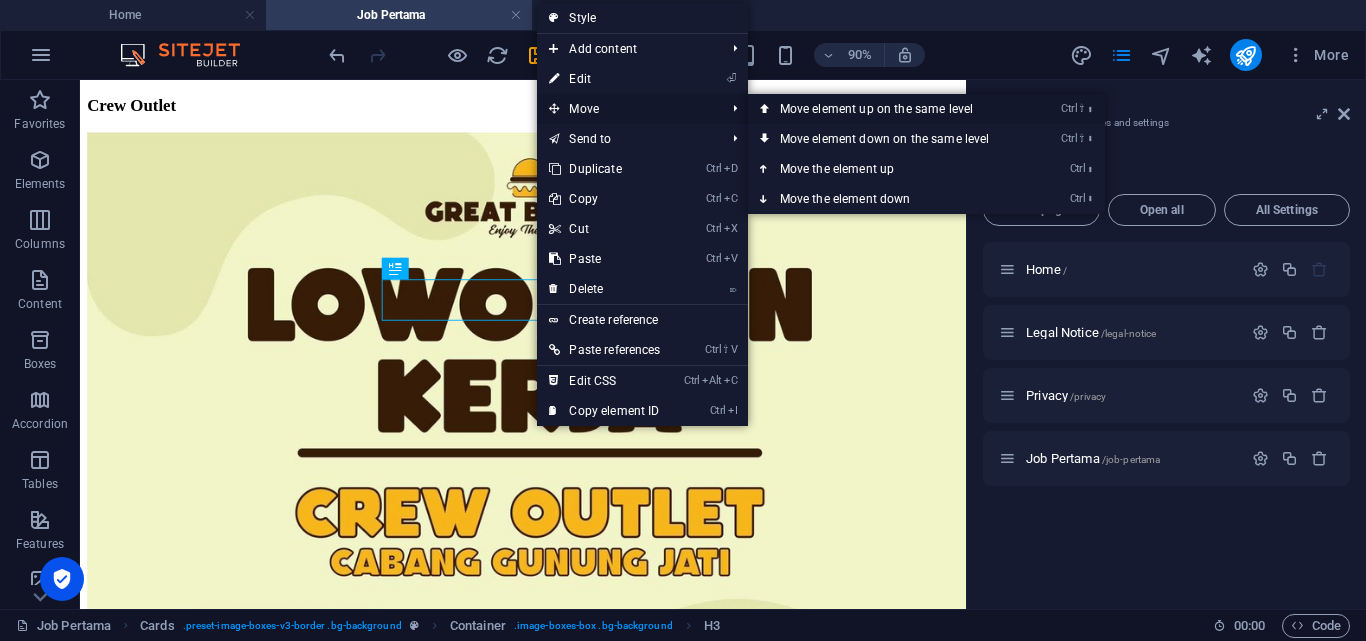 click on "Ctrl ⇧ ⬆  Move element up on the same level" at bounding box center (889, 109) 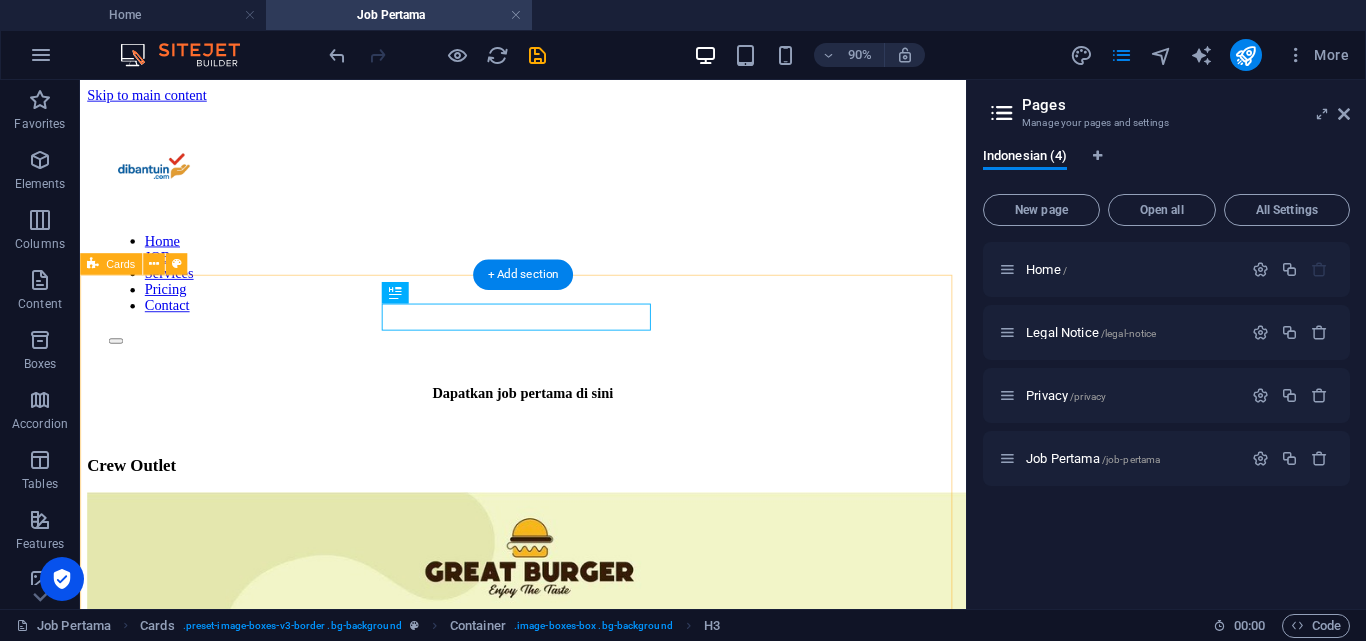 scroll, scrollTop: 300, scrollLeft: 0, axis: vertical 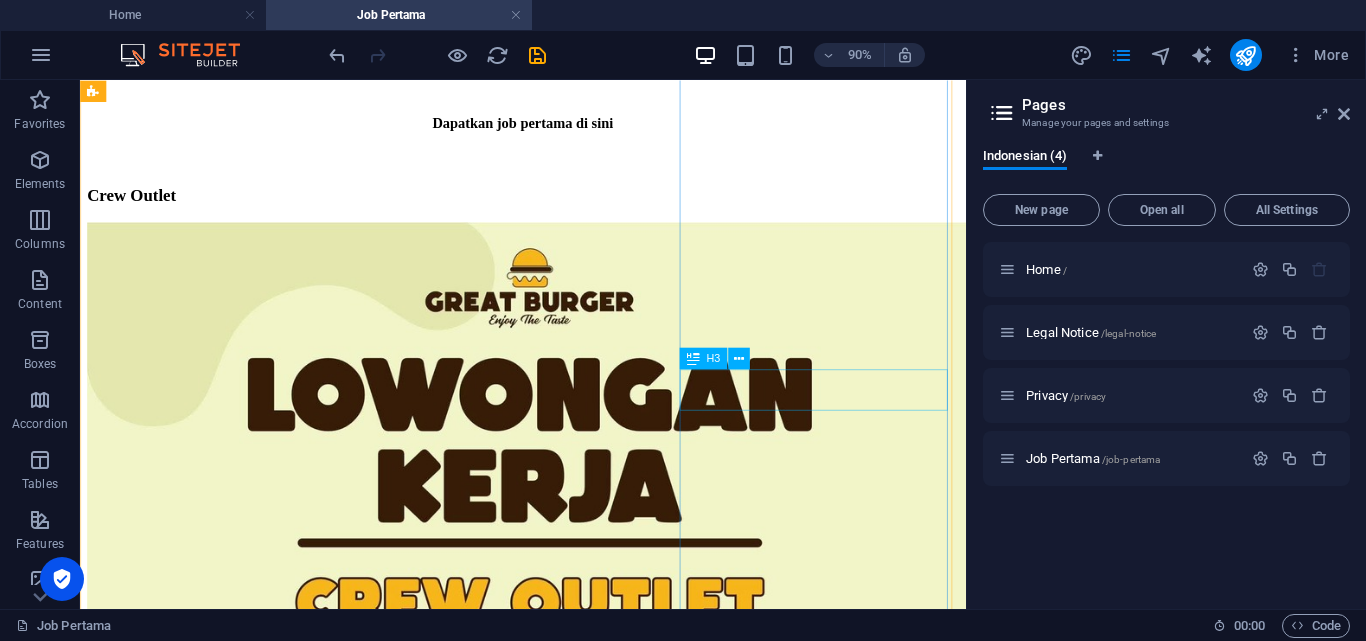 click on "Crew Outlet" at bounding box center (572, 4271) 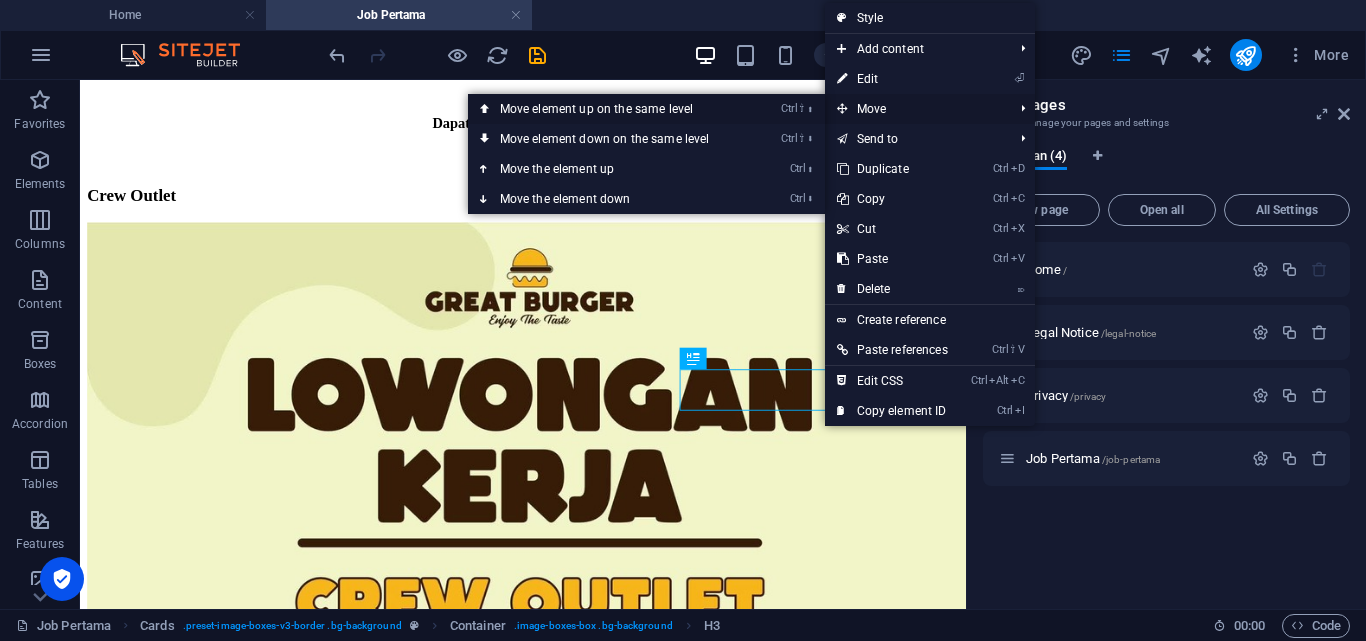 click on "Ctrl ⇧ ⬆  Move element up on the same level" at bounding box center (609, 109) 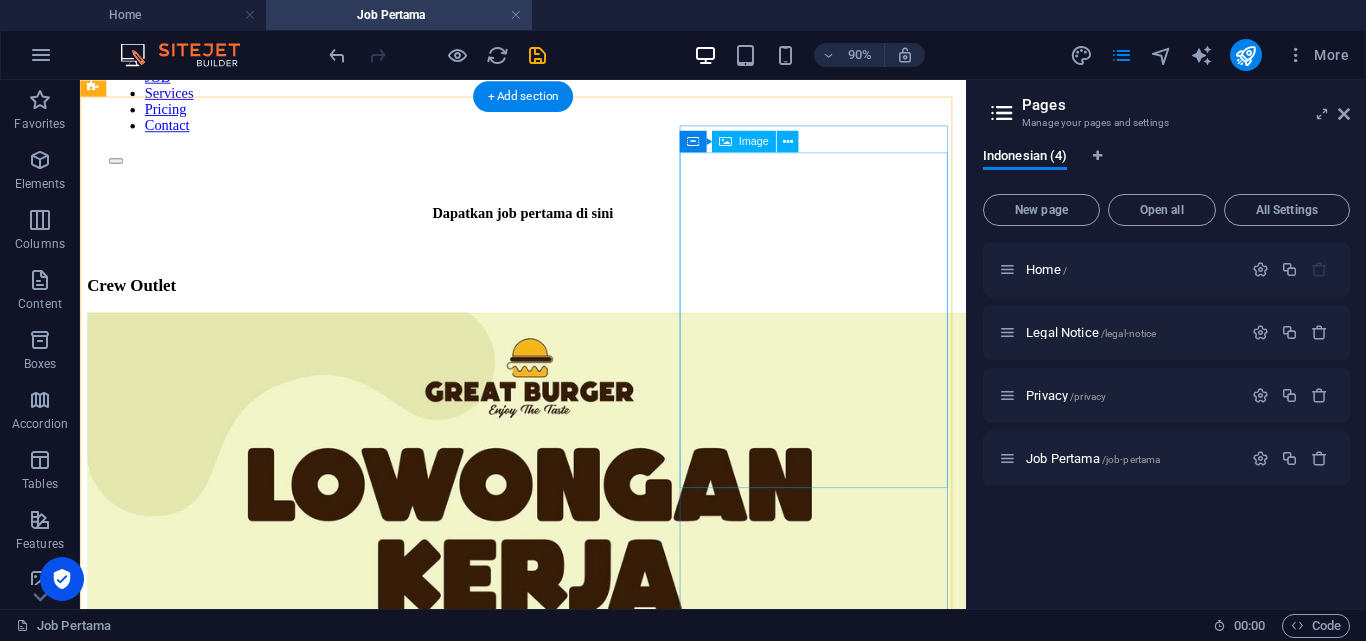 scroll, scrollTop: 0, scrollLeft: 0, axis: both 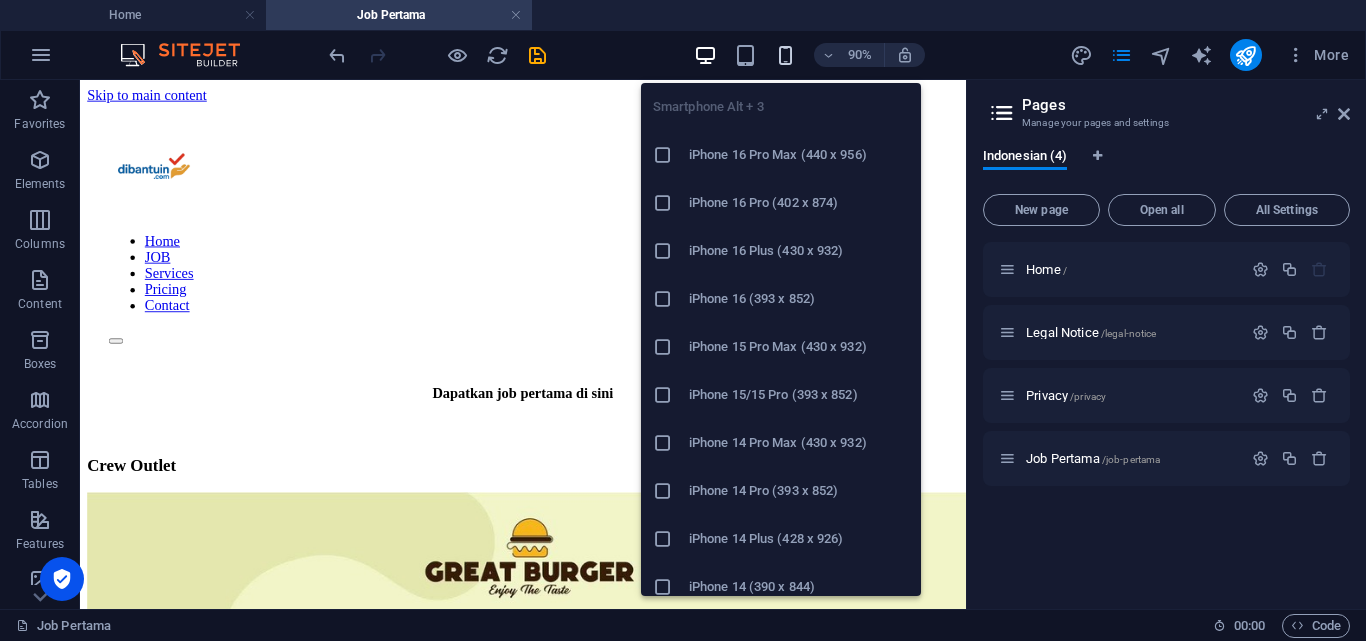 click at bounding box center (785, 55) 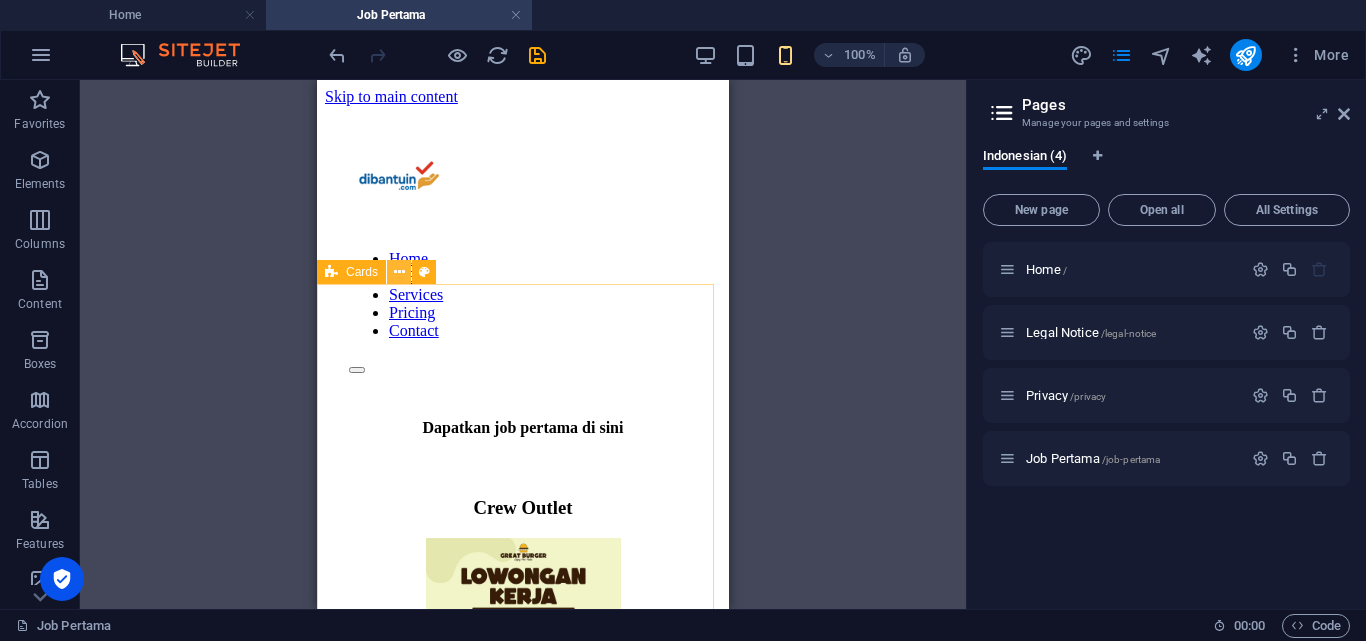 click at bounding box center (399, 272) 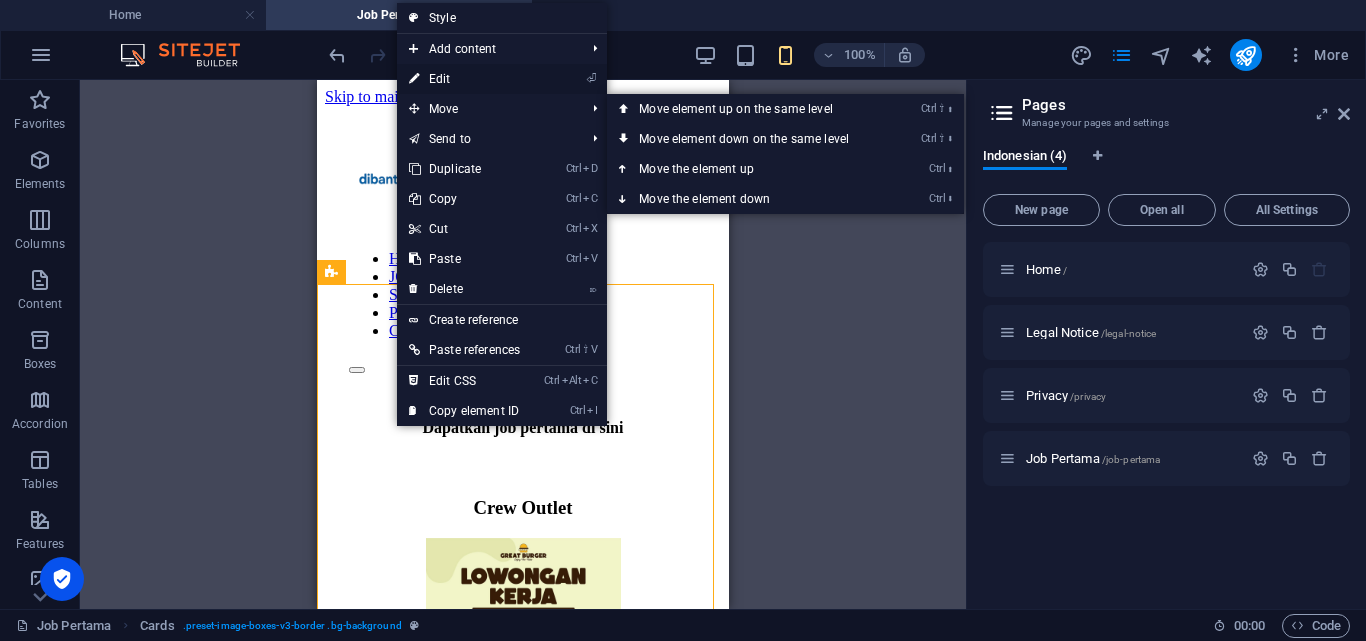click on "⏎  Edit" at bounding box center (464, 79) 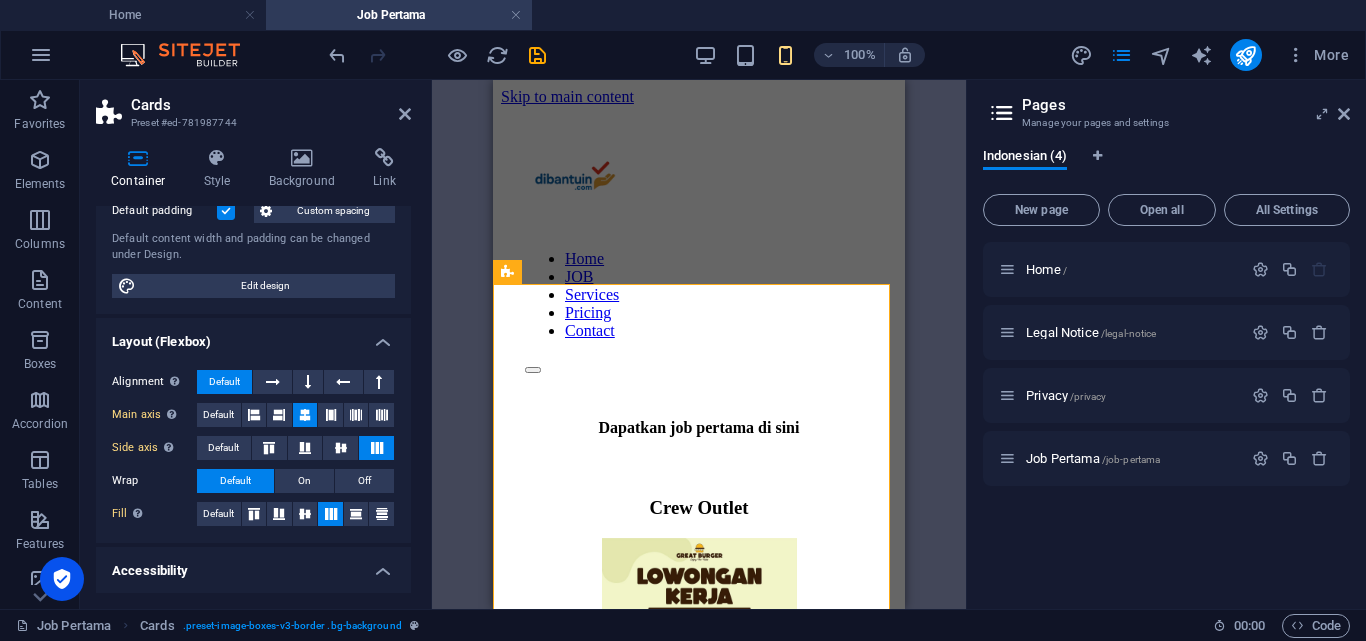 scroll, scrollTop: 0, scrollLeft: 0, axis: both 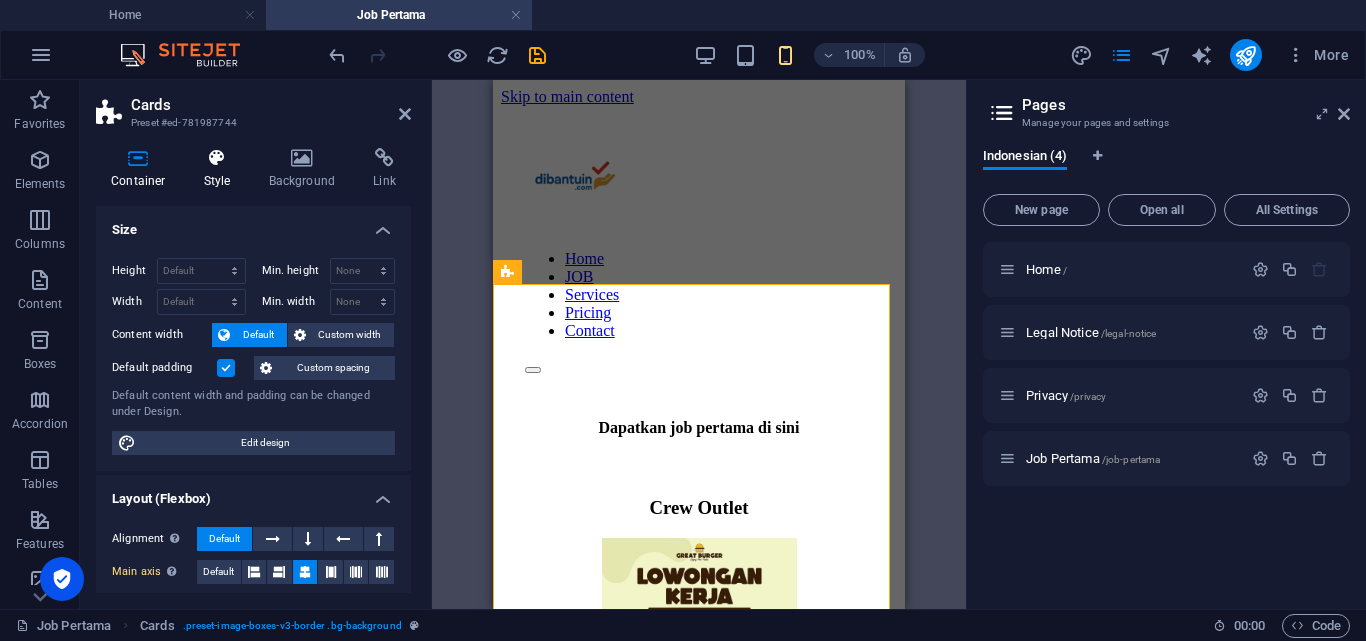click at bounding box center (217, 158) 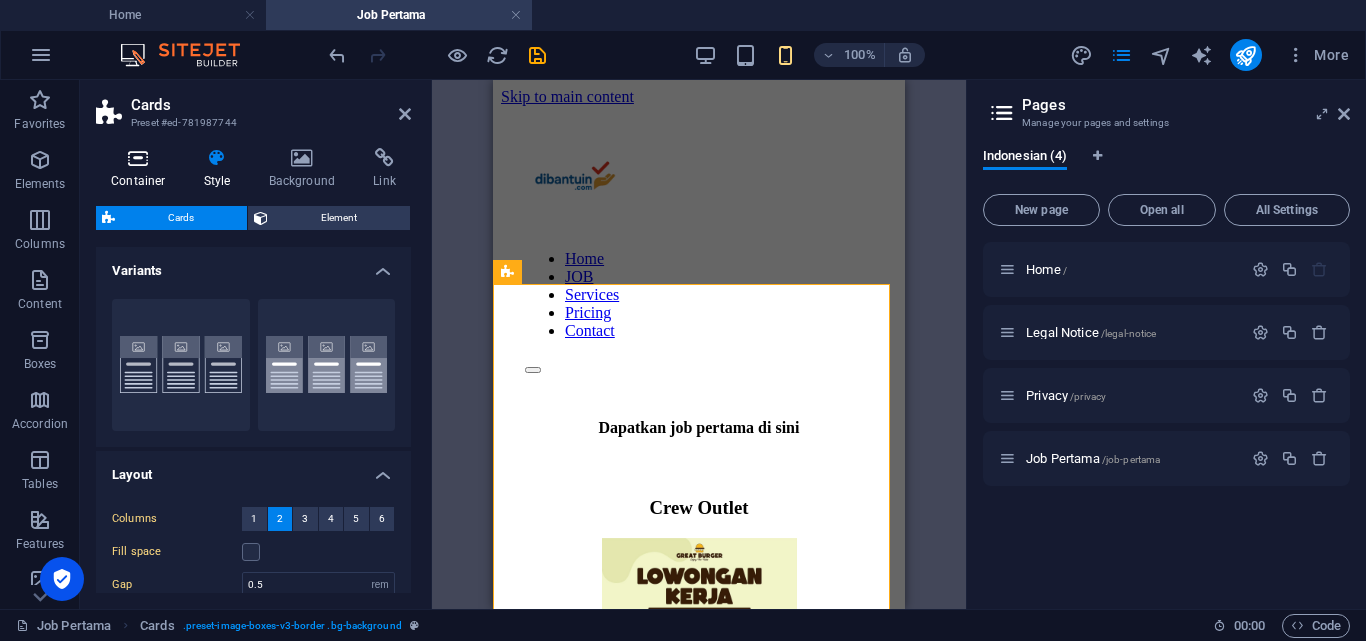 click at bounding box center (138, 158) 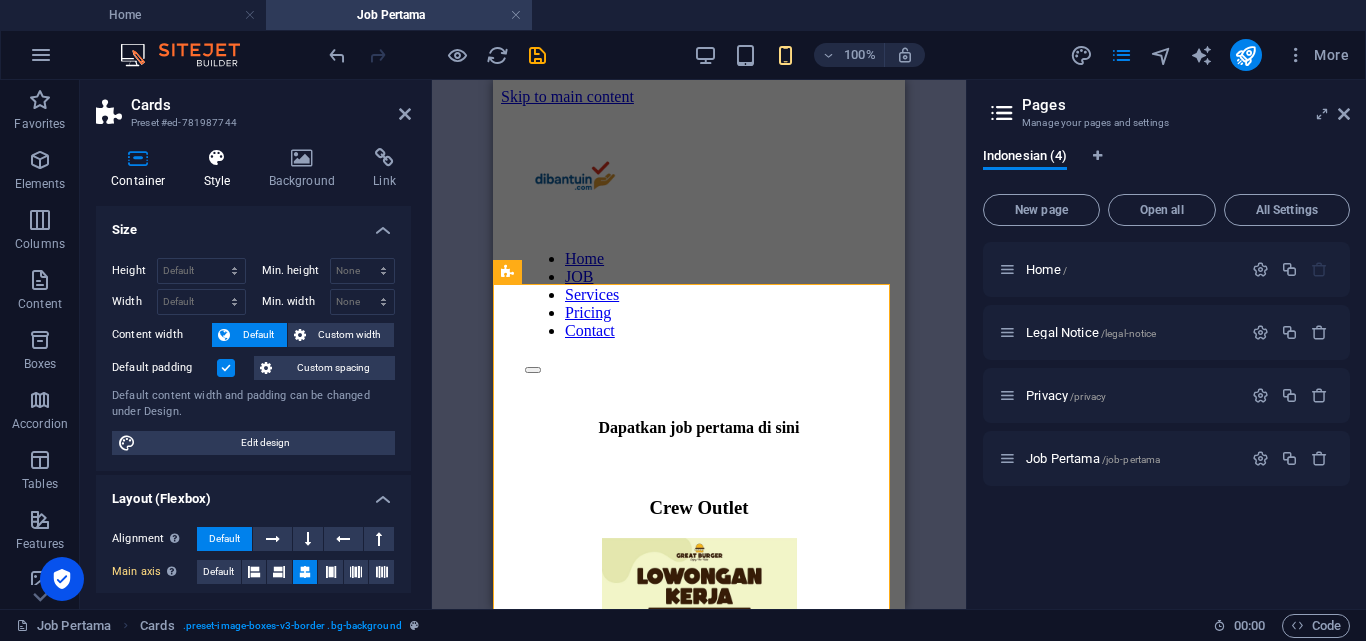 click at bounding box center [217, 158] 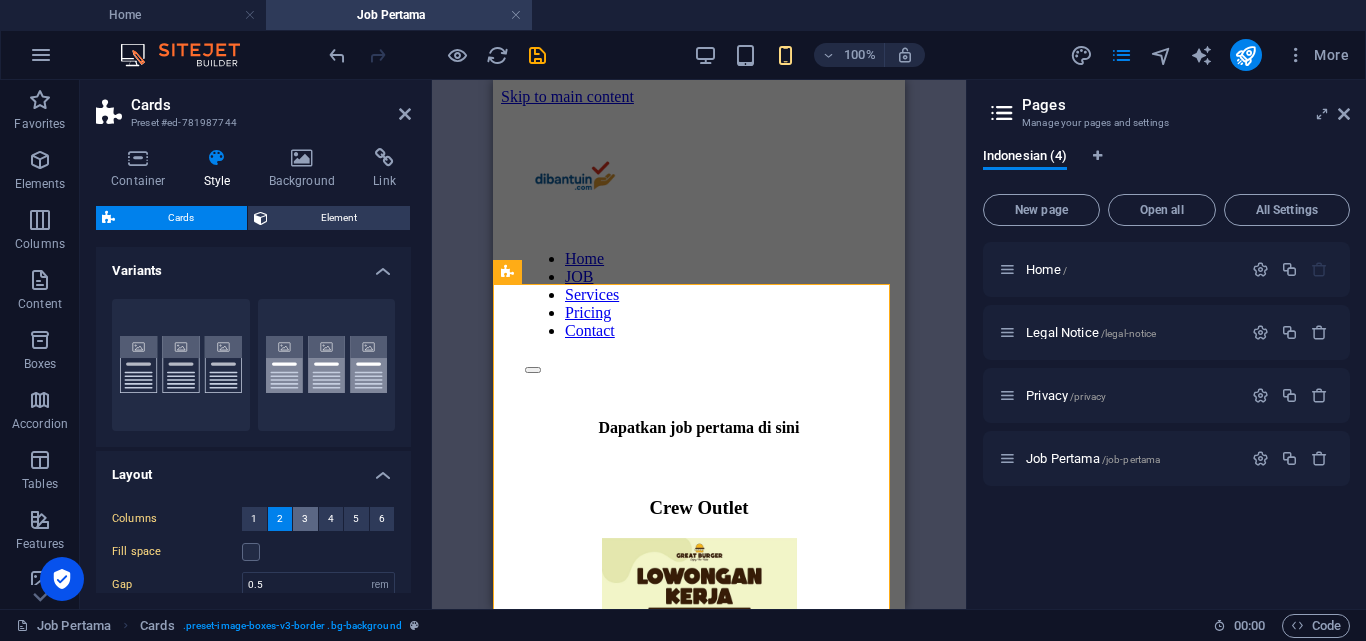 click on "3" at bounding box center (305, 519) 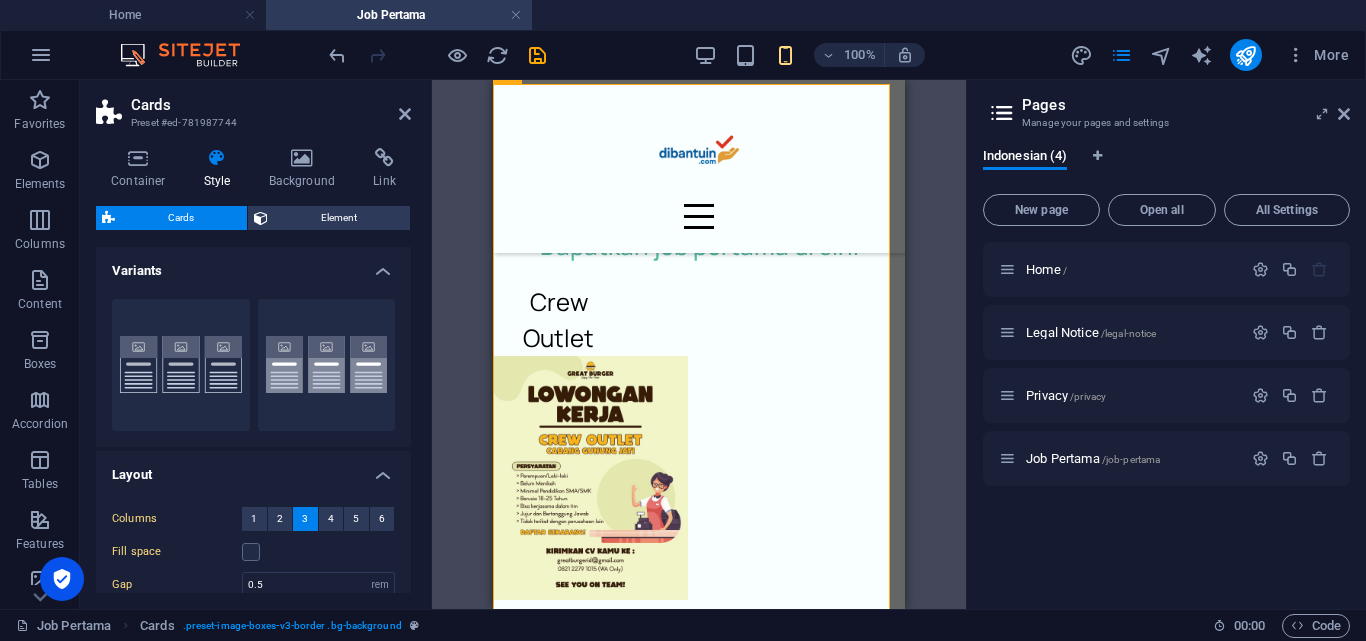 scroll, scrollTop: 200, scrollLeft: 0, axis: vertical 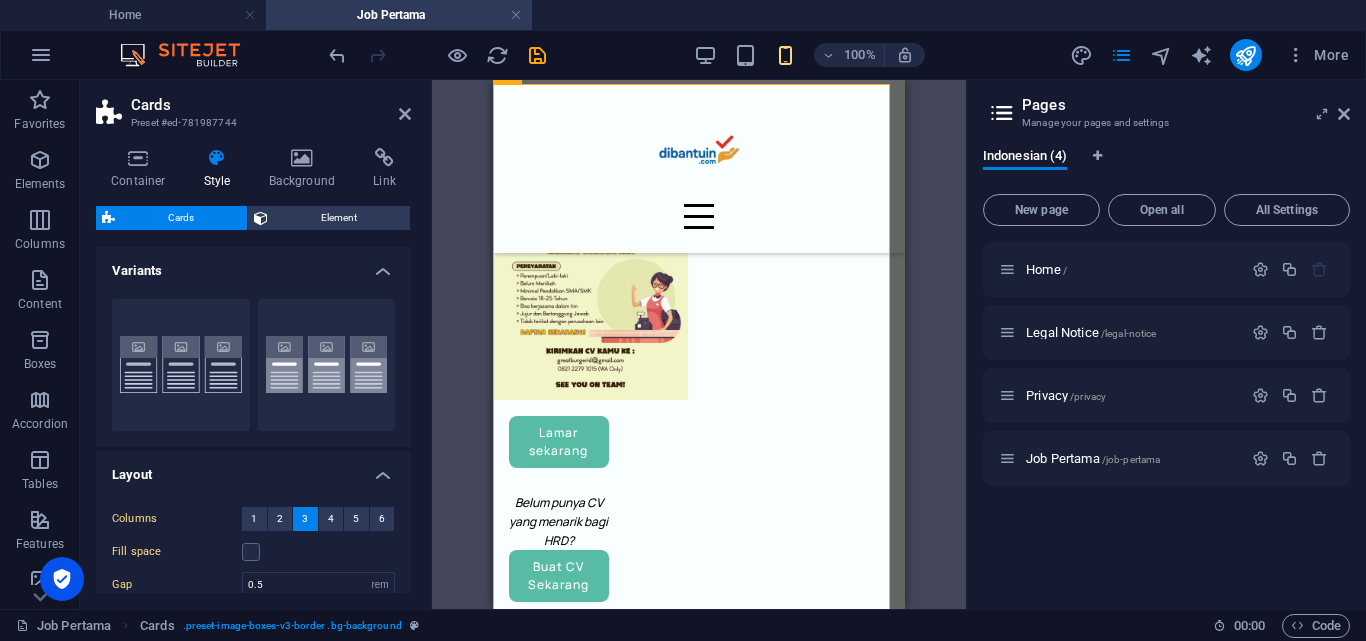click on "Layout" at bounding box center [253, 469] 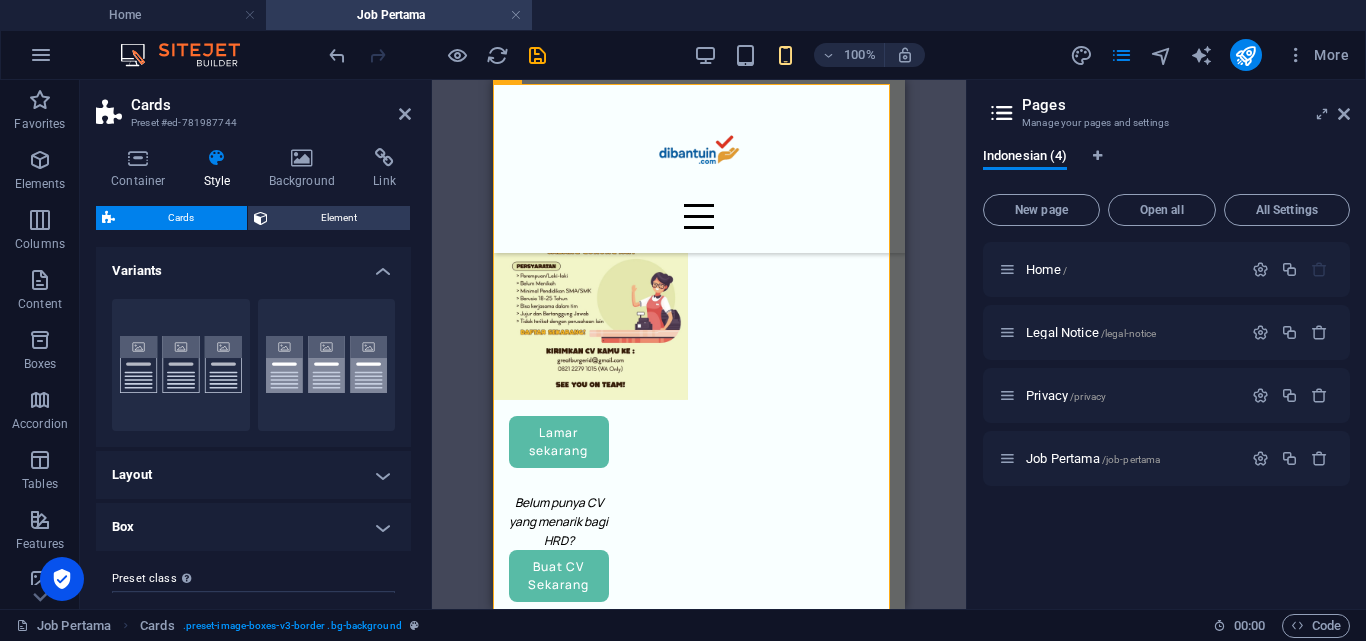 click on "Layout" at bounding box center [253, 475] 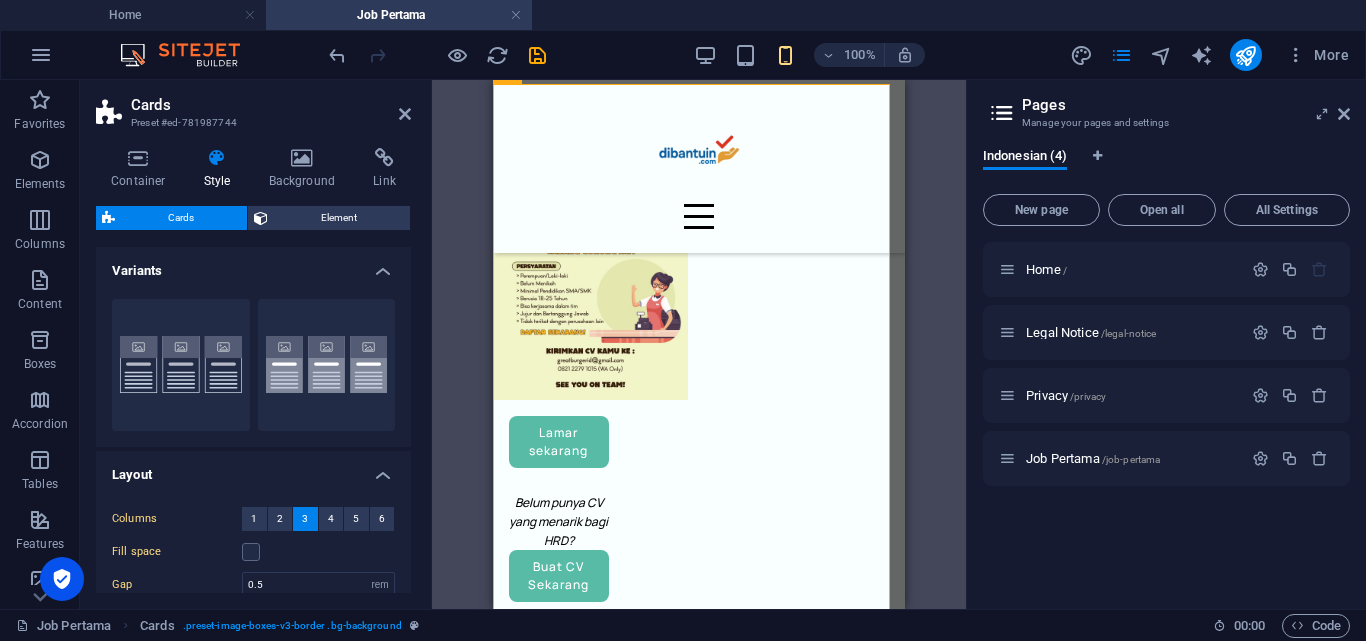 click on "Layout" at bounding box center (253, 469) 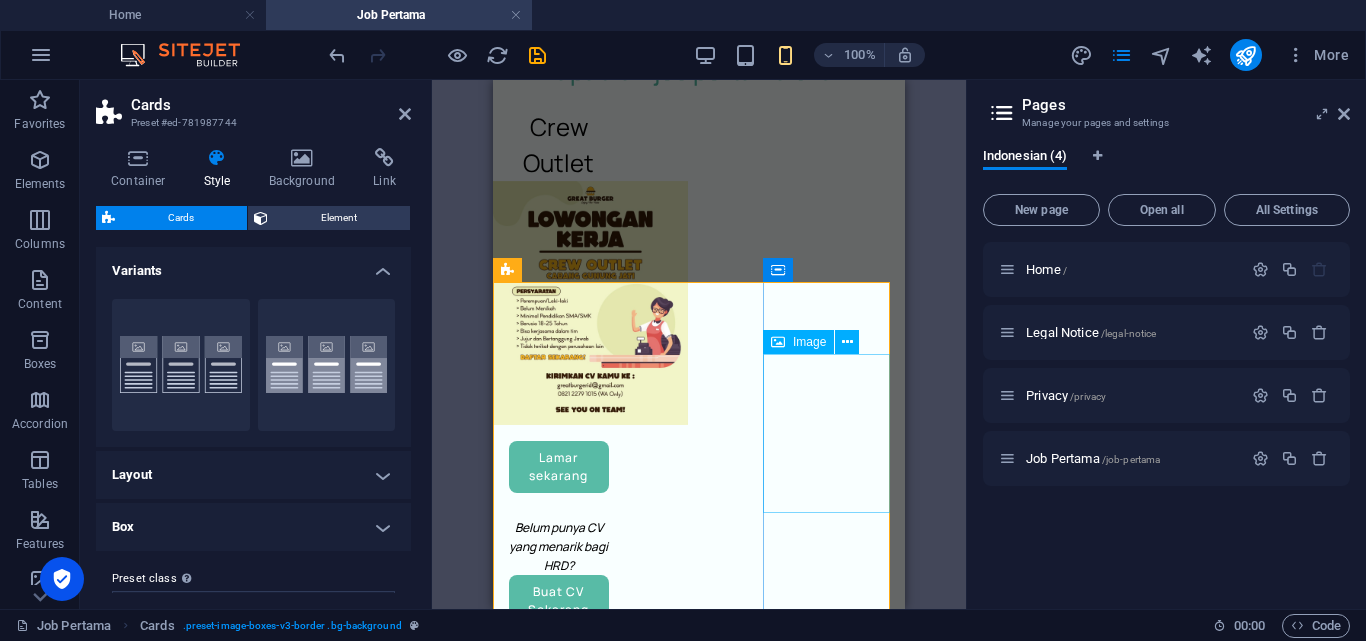 scroll, scrollTop: 0, scrollLeft: 0, axis: both 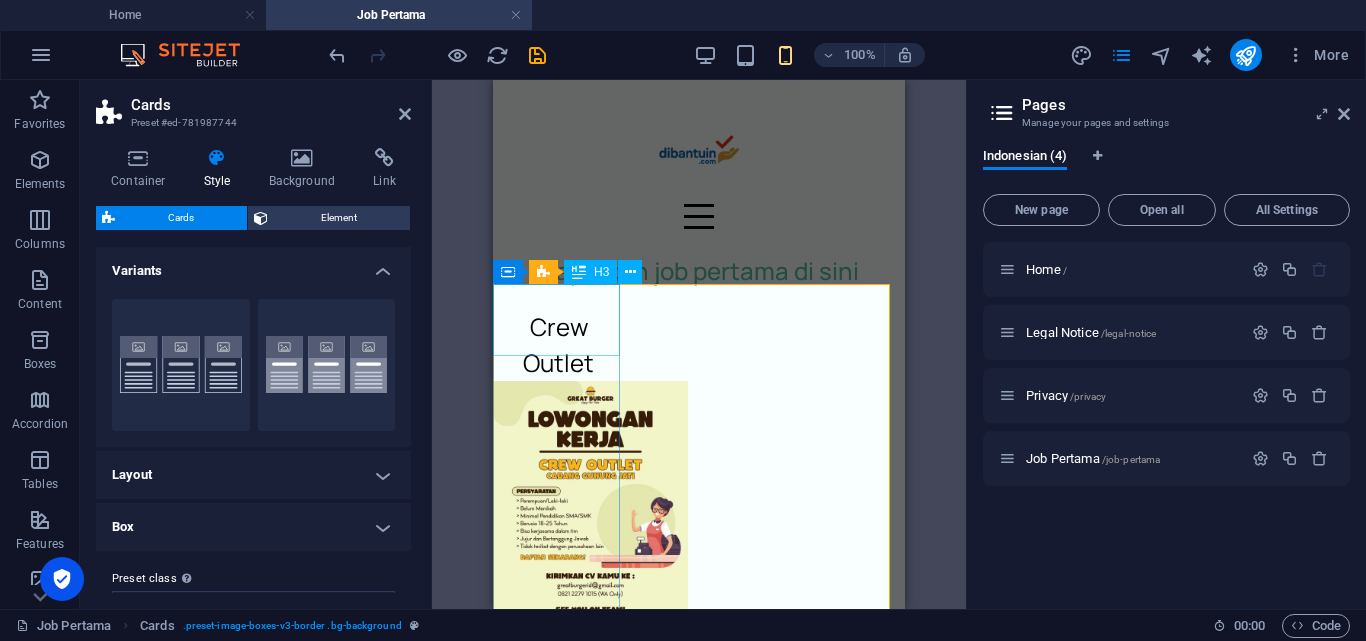 click on "Crew Outlet" at bounding box center [559, 345] 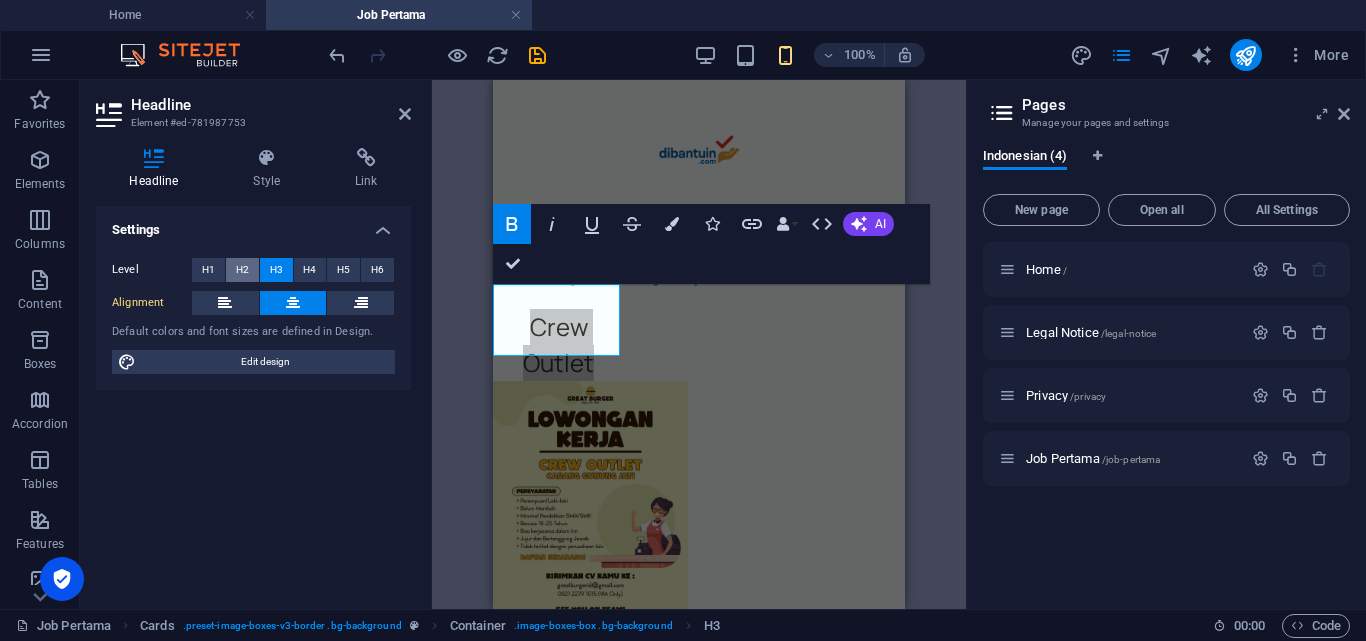 click on "H2" at bounding box center (242, 270) 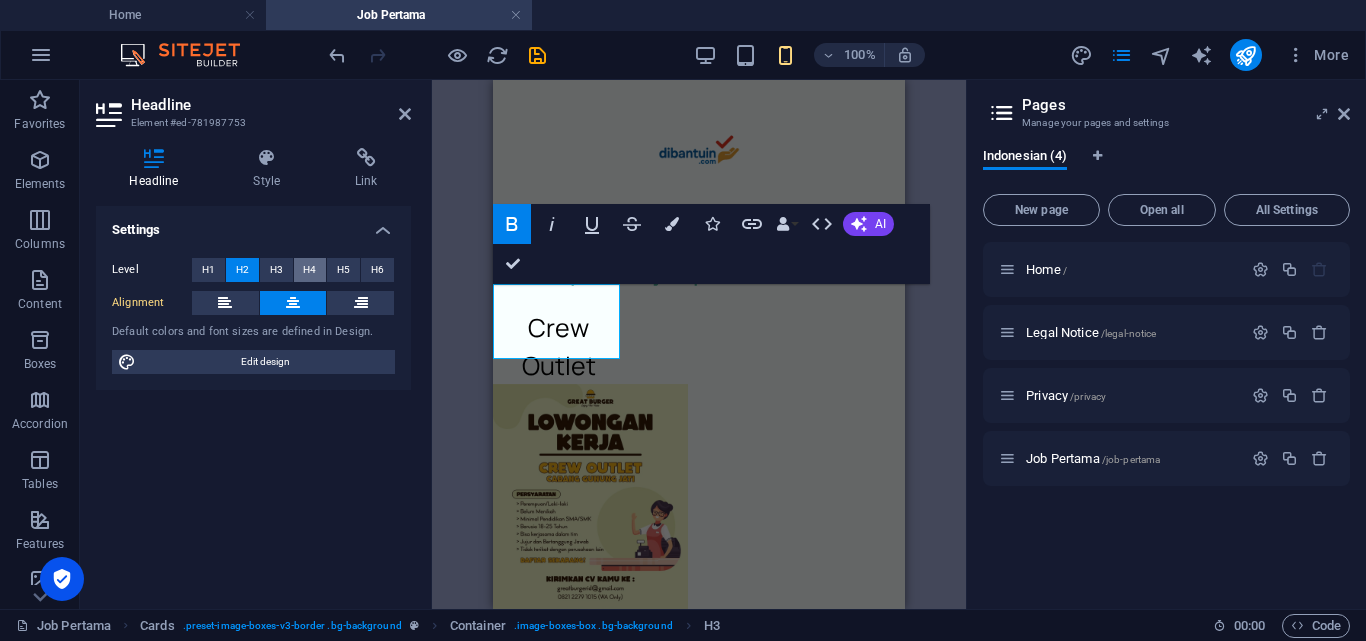 click on "H4" at bounding box center (310, 270) 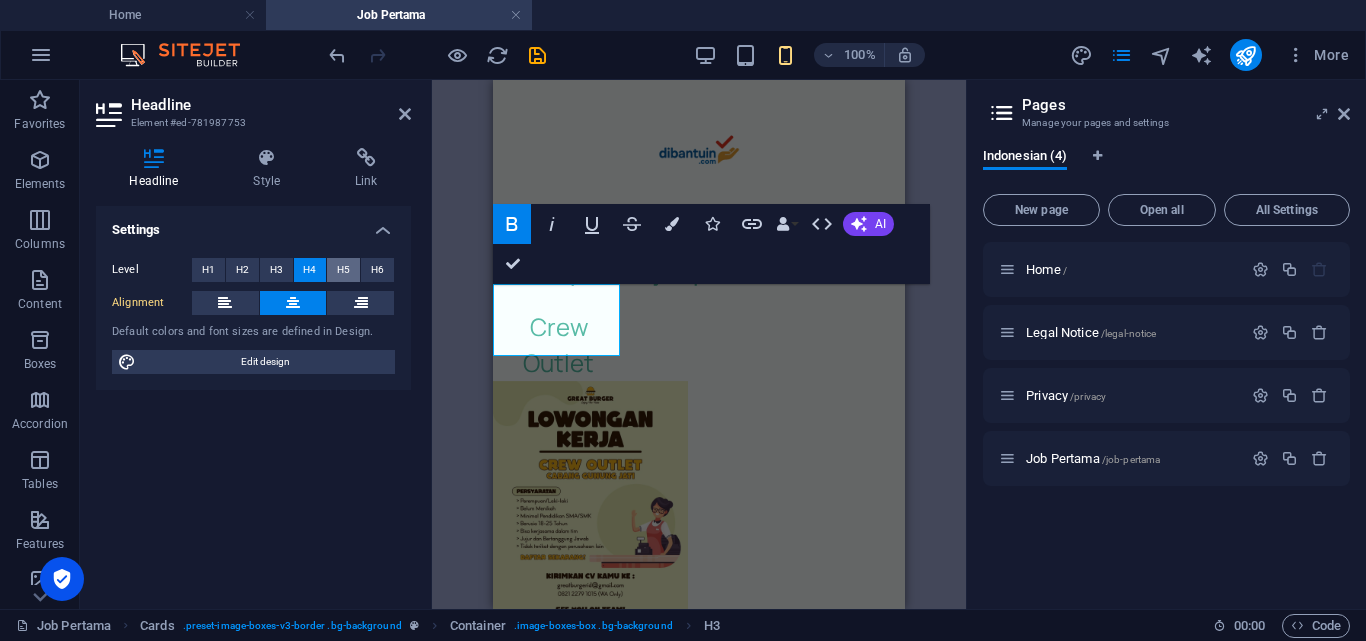 click on "H5" at bounding box center [343, 270] 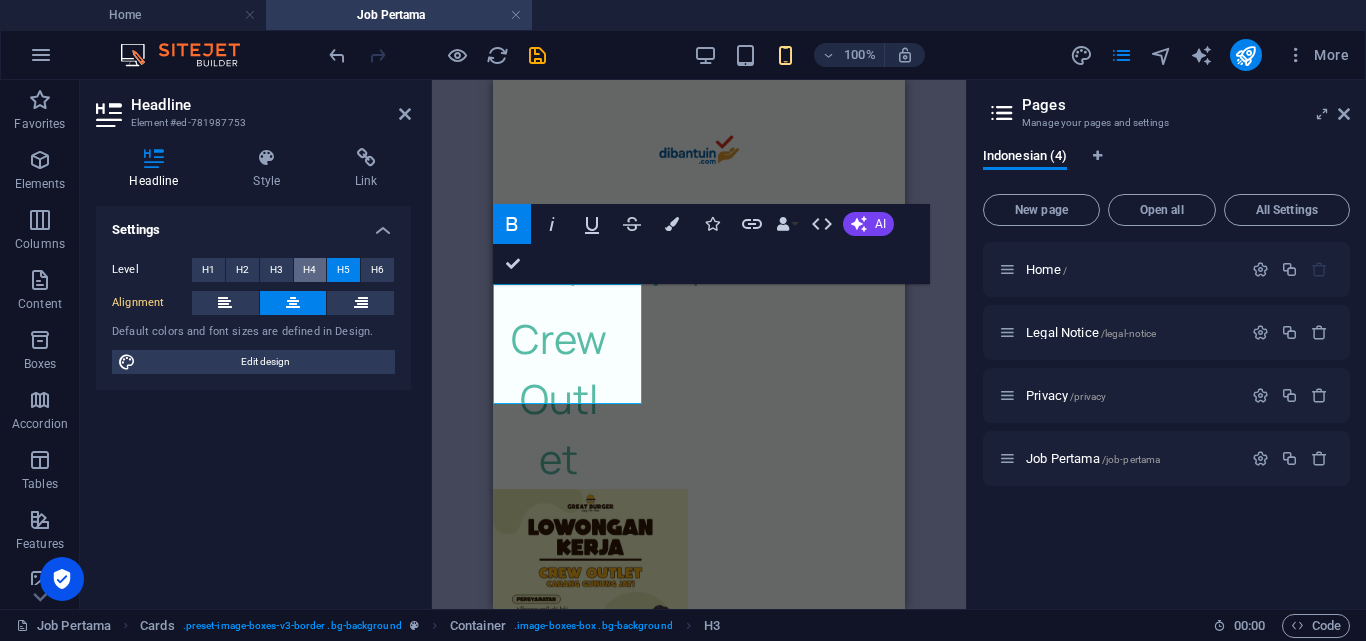 click on "H4" at bounding box center [310, 270] 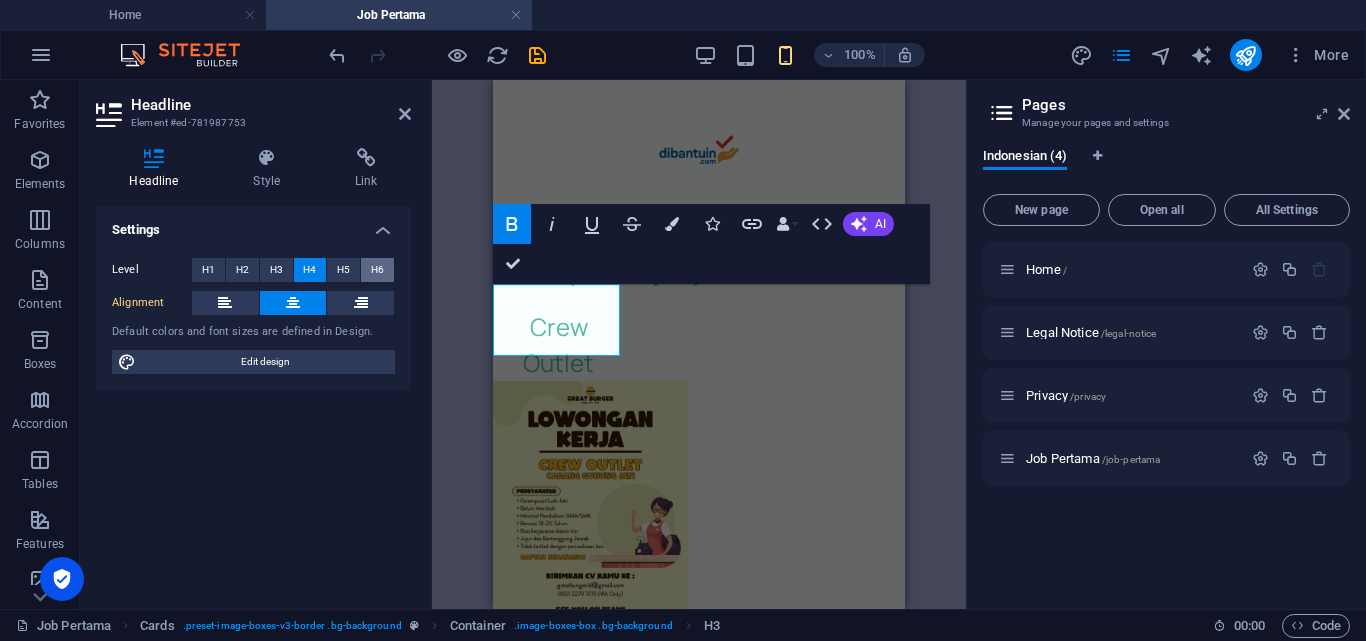 click on "H6" at bounding box center [377, 270] 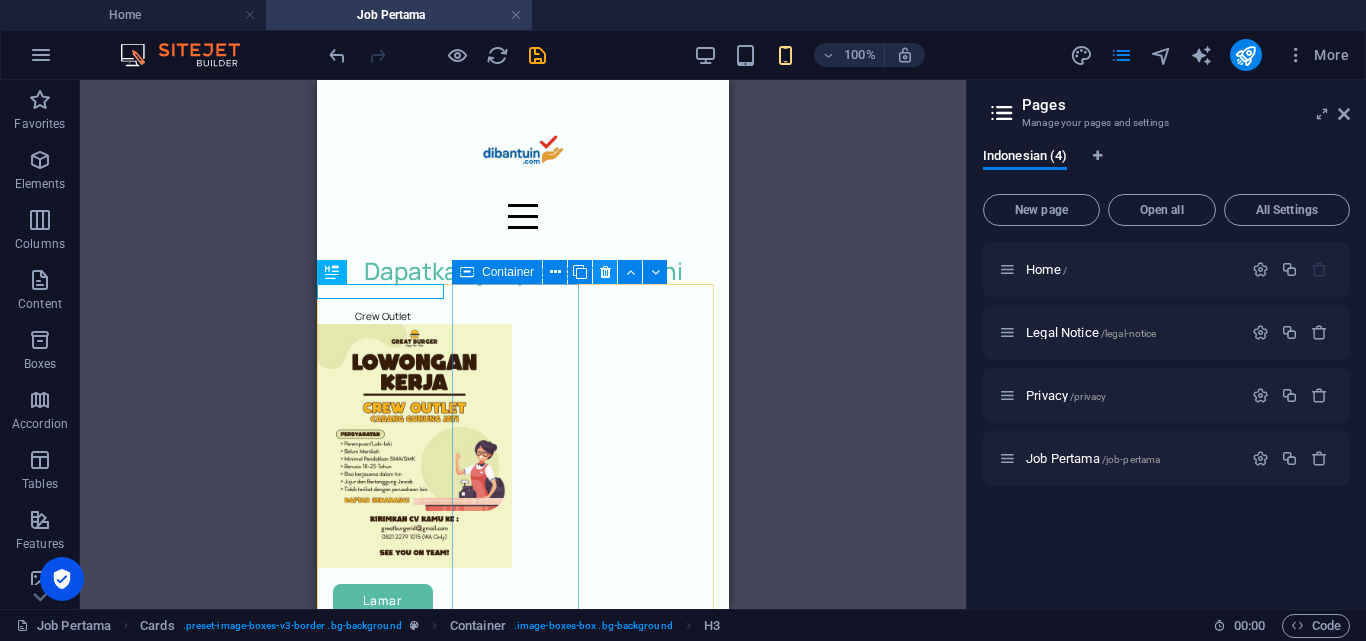 click at bounding box center [605, 272] 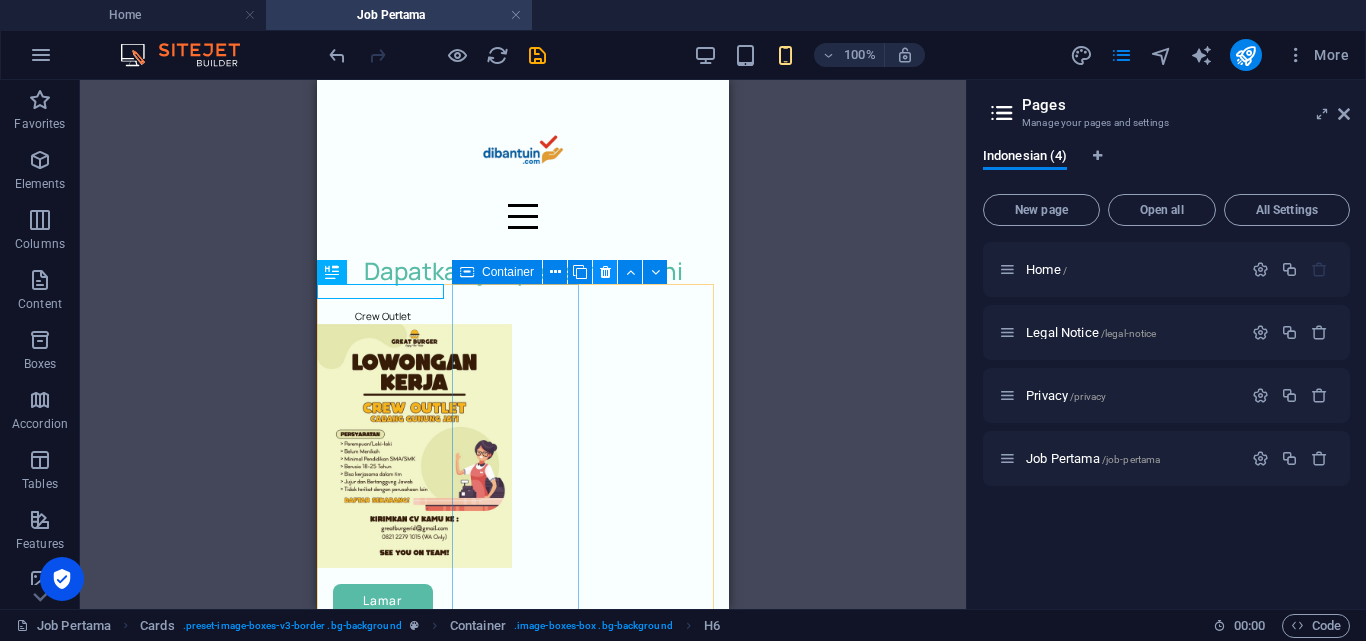 click at bounding box center (605, 272) 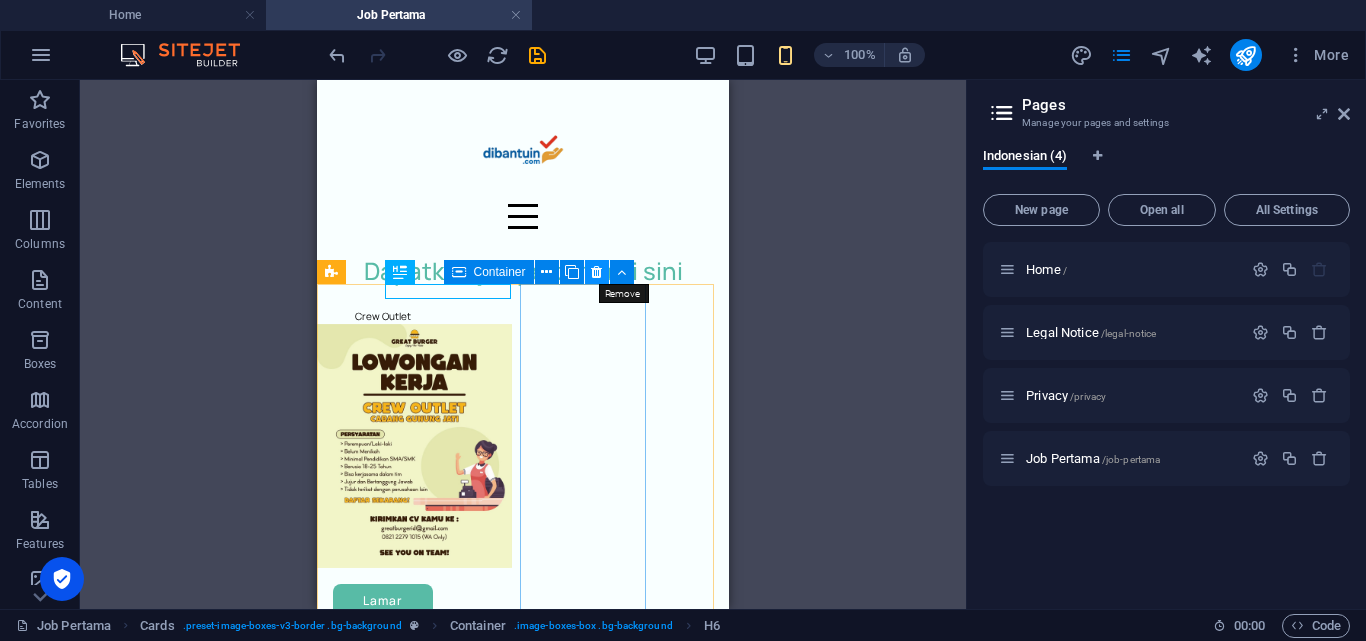 drag, startPoint x: 596, startPoint y: 268, endPoint x: 279, endPoint y: 189, distance: 326.6956 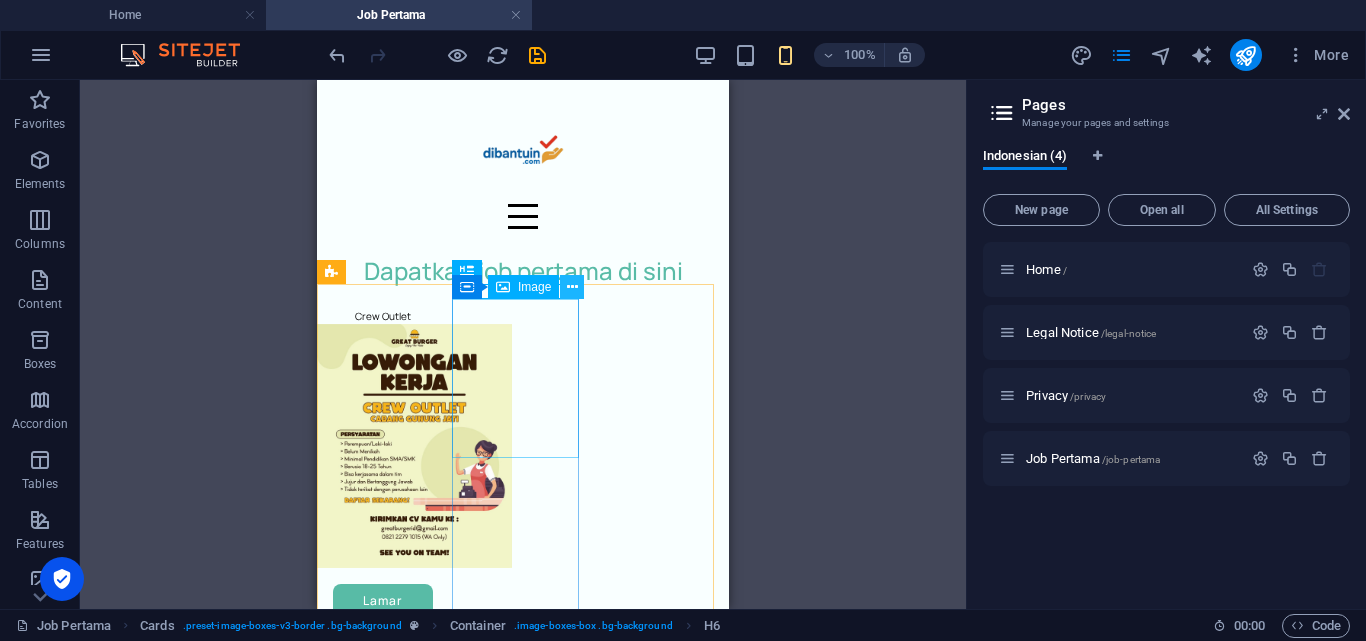 click at bounding box center (572, 287) 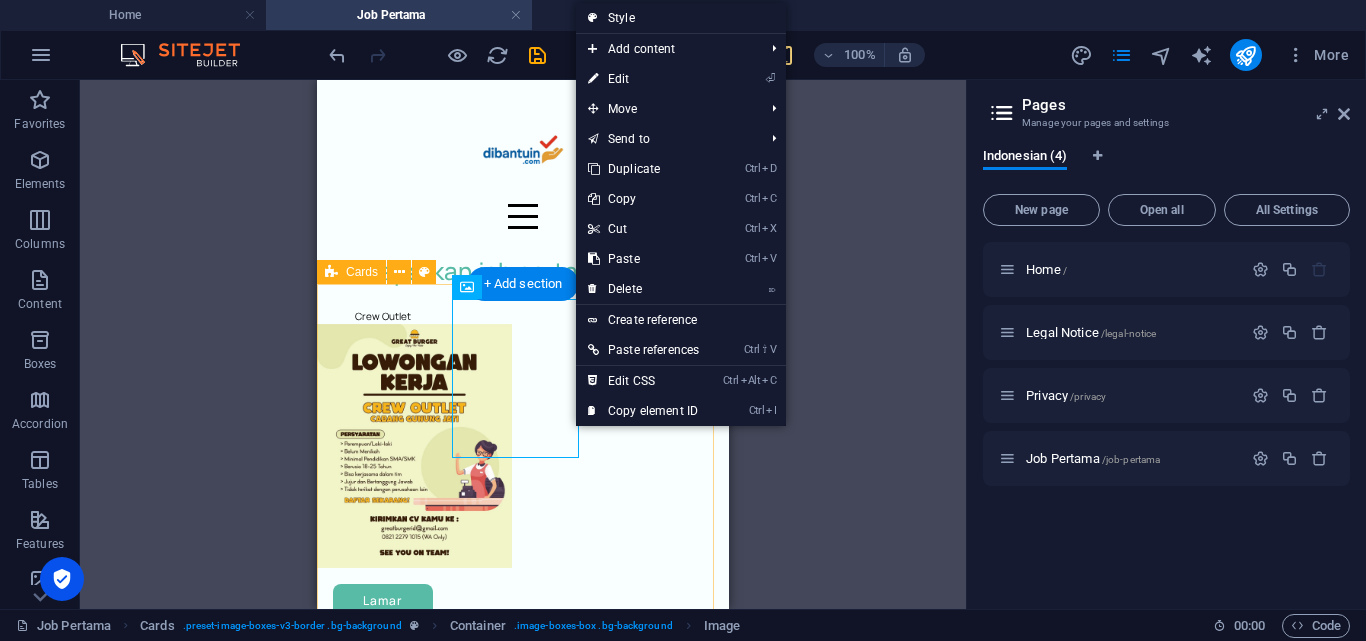 click on "Crew Outlet Lamar sekarang Belum punya CV yang menarik bagi HRD? Buat CV Sekarang" at bounding box center (523, 547) 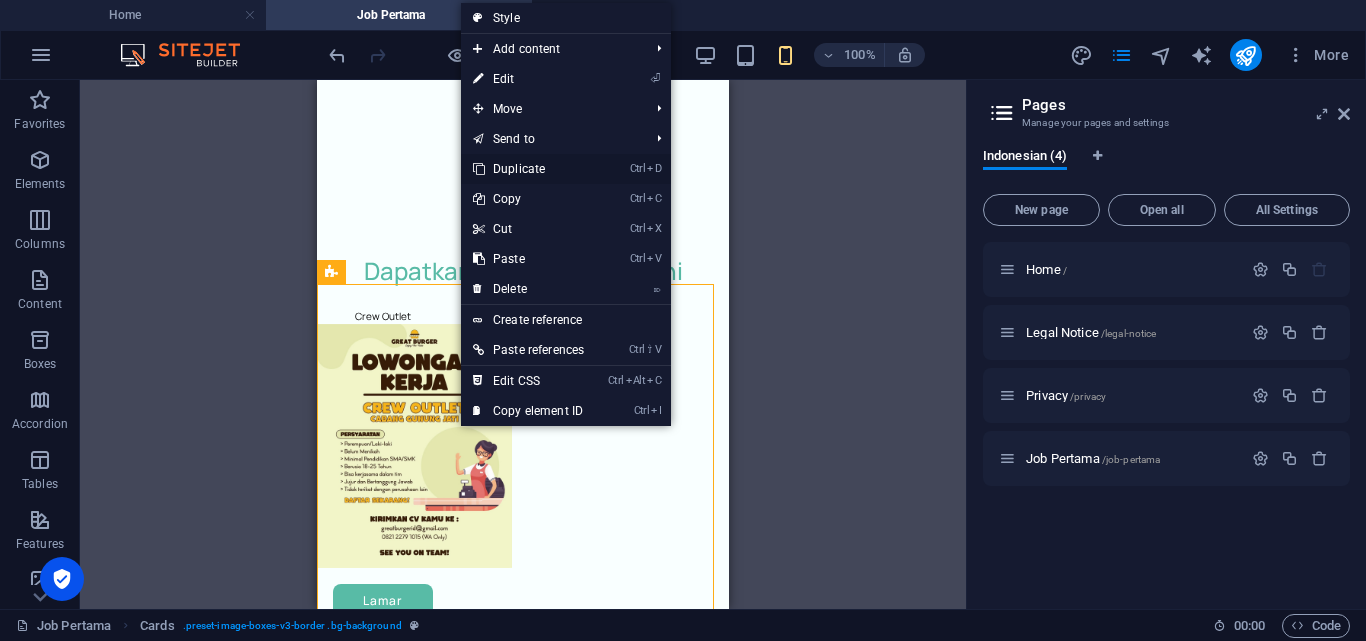 click on "Ctrl D  Duplicate" at bounding box center (528, 169) 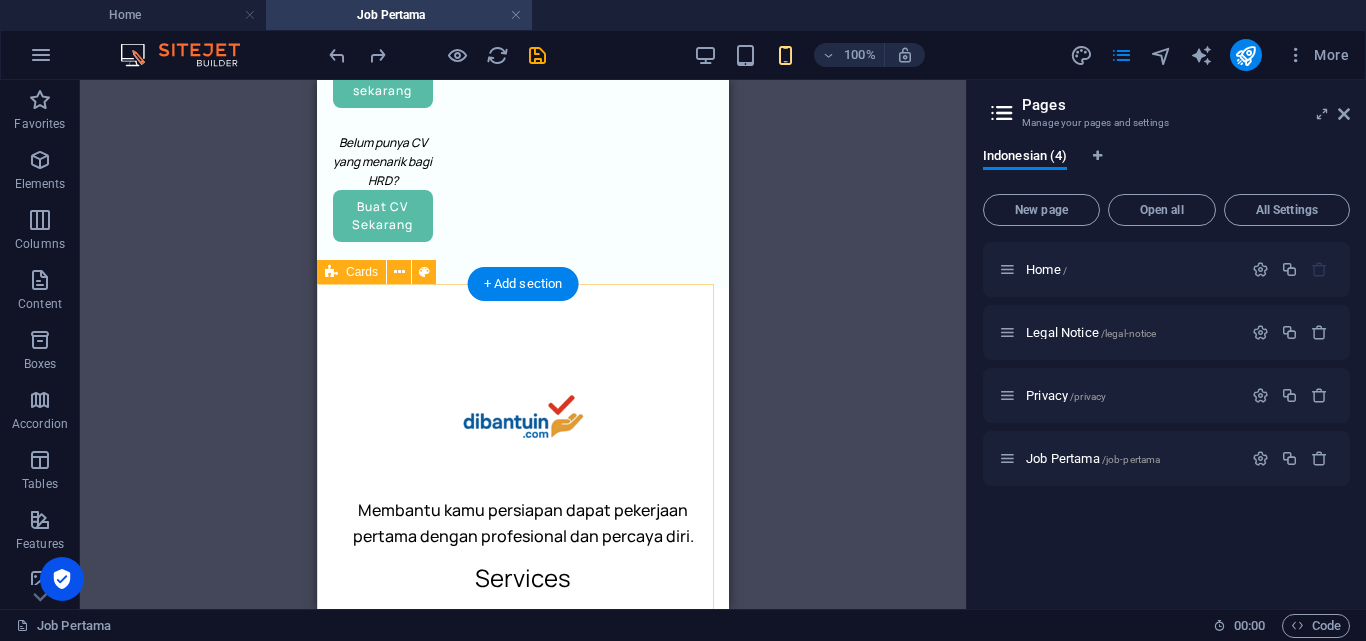 scroll, scrollTop: 0, scrollLeft: 0, axis: both 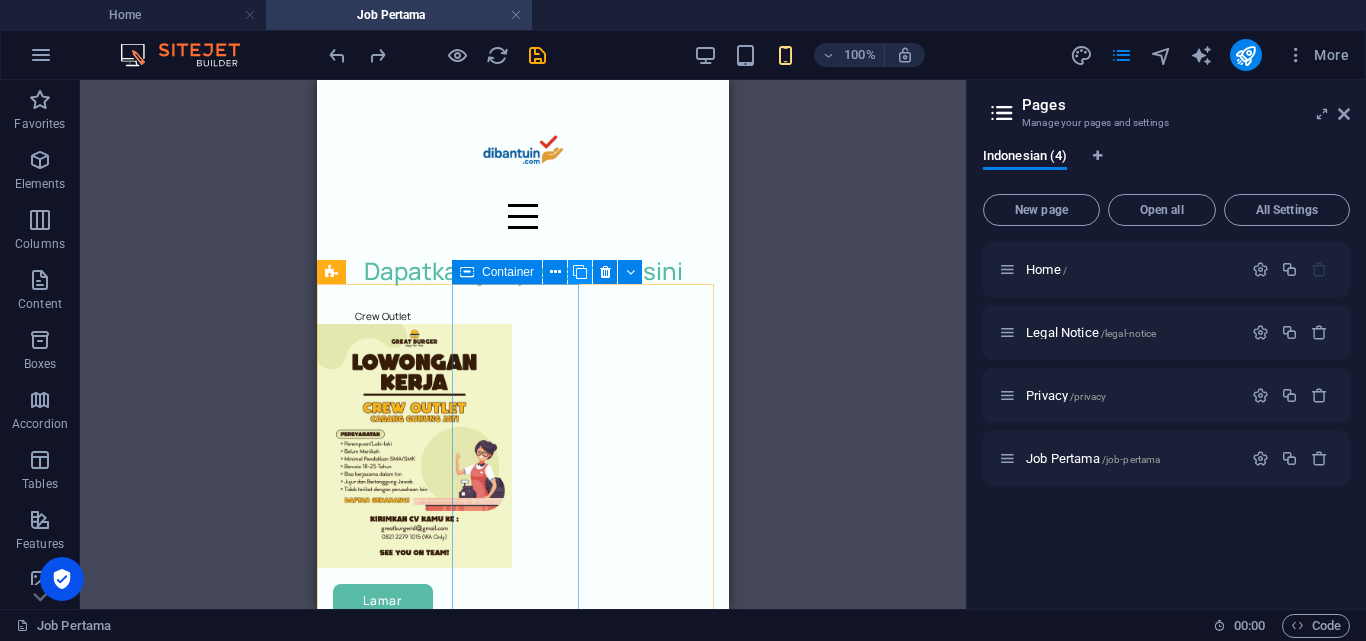 click at bounding box center [580, 272] 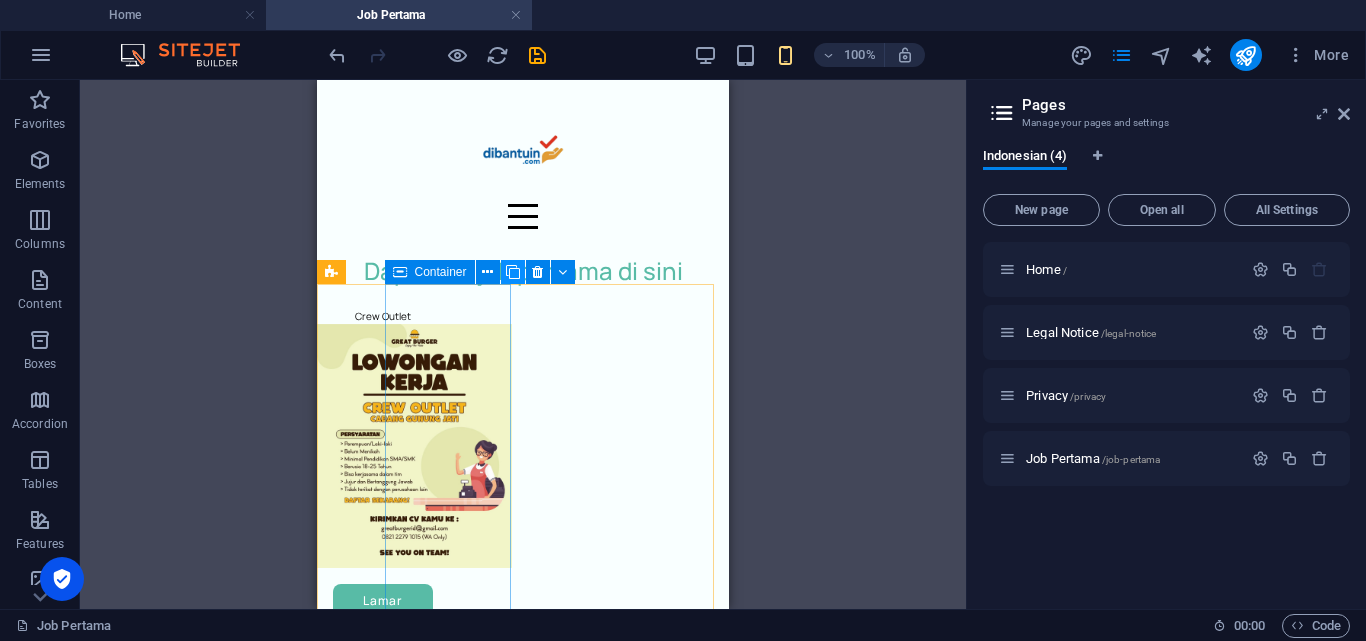 click at bounding box center (513, 272) 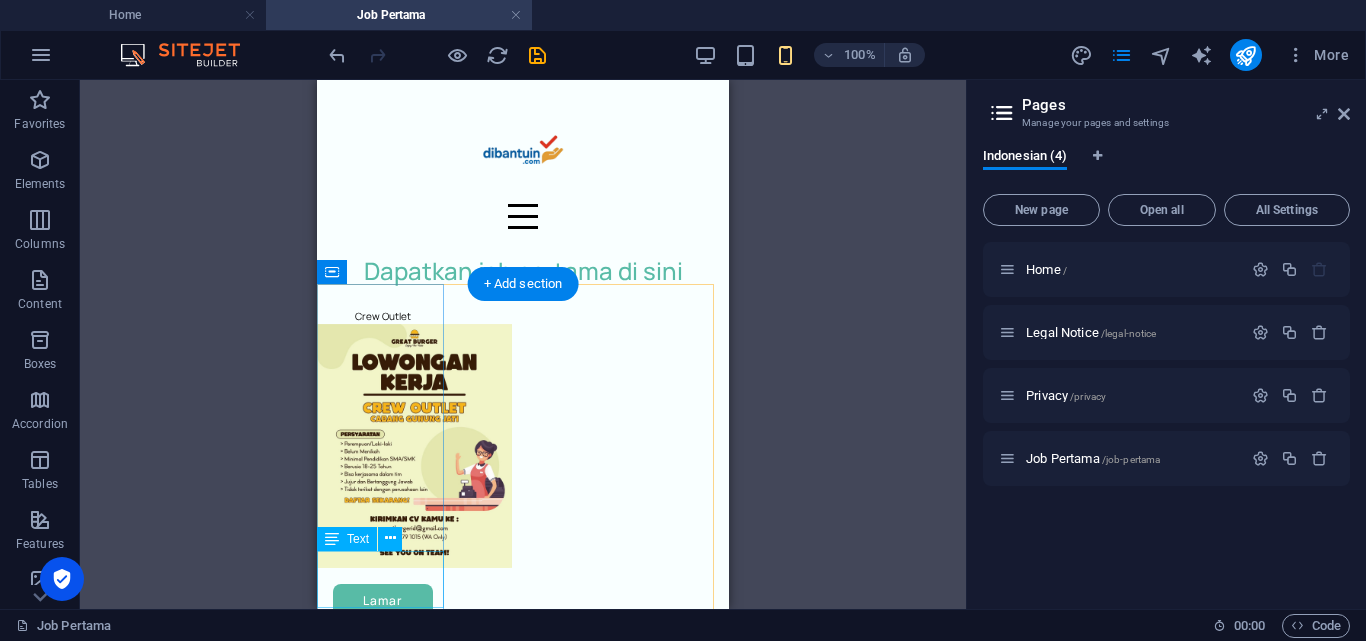 scroll, scrollTop: 100, scrollLeft: 0, axis: vertical 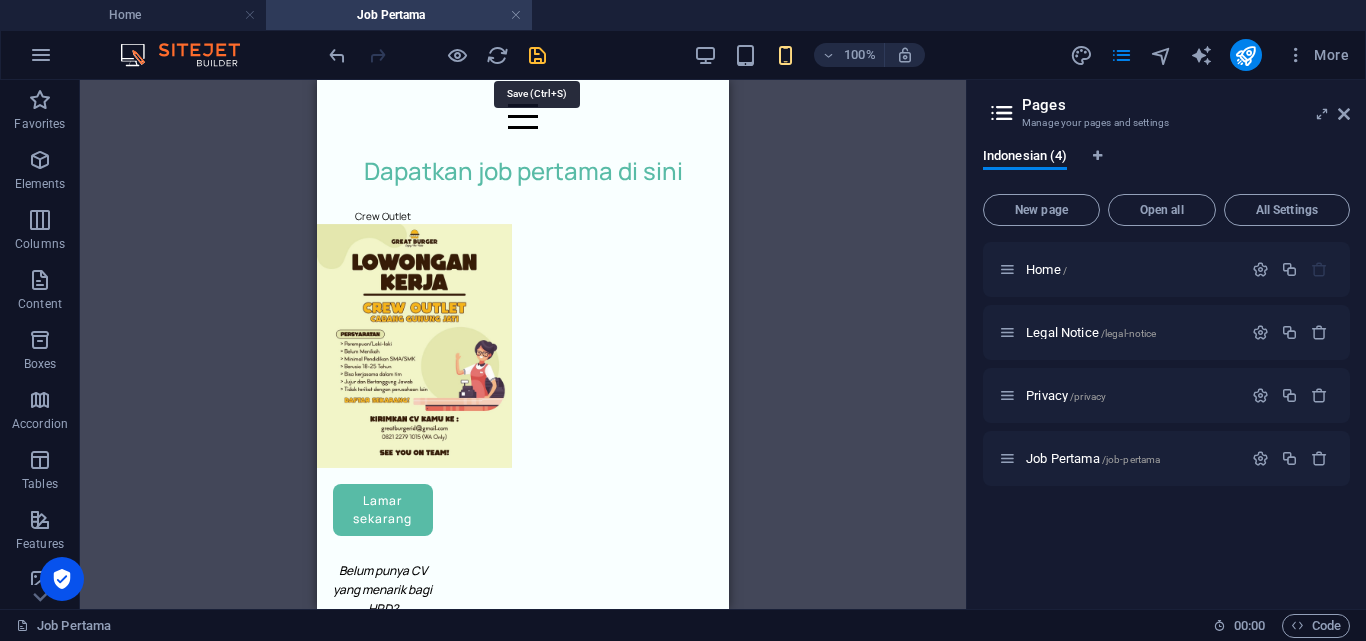click at bounding box center [537, 55] 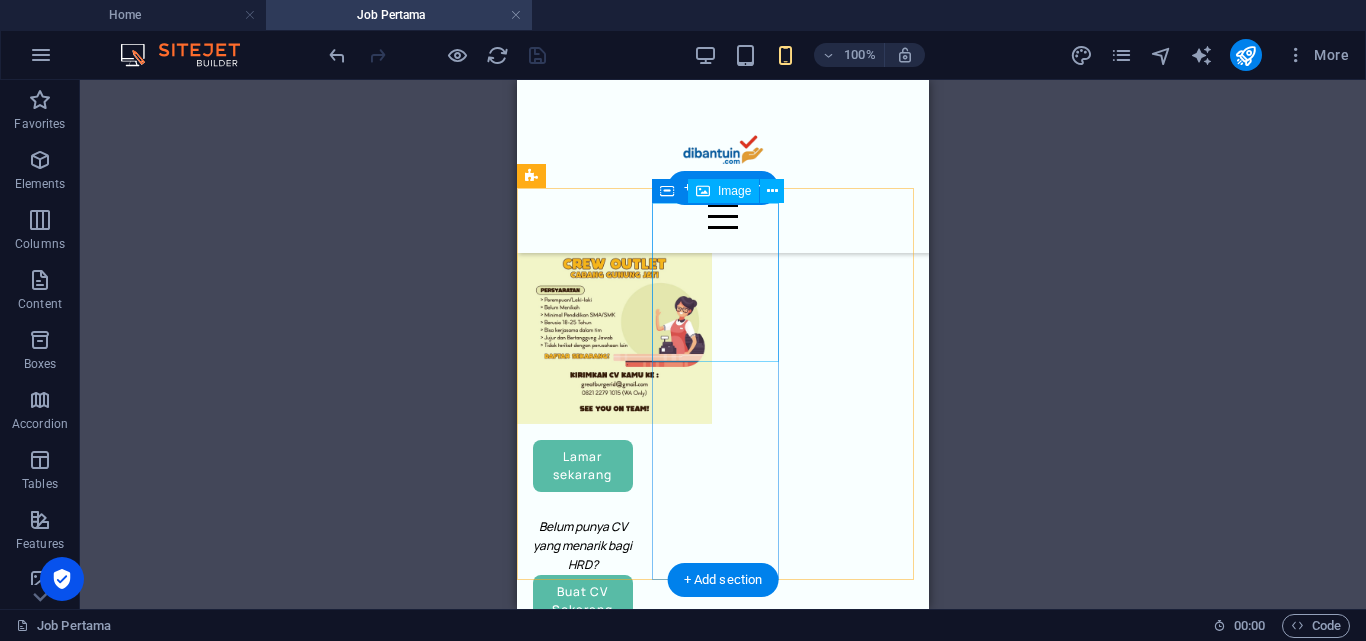 scroll, scrollTop: 0, scrollLeft: 0, axis: both 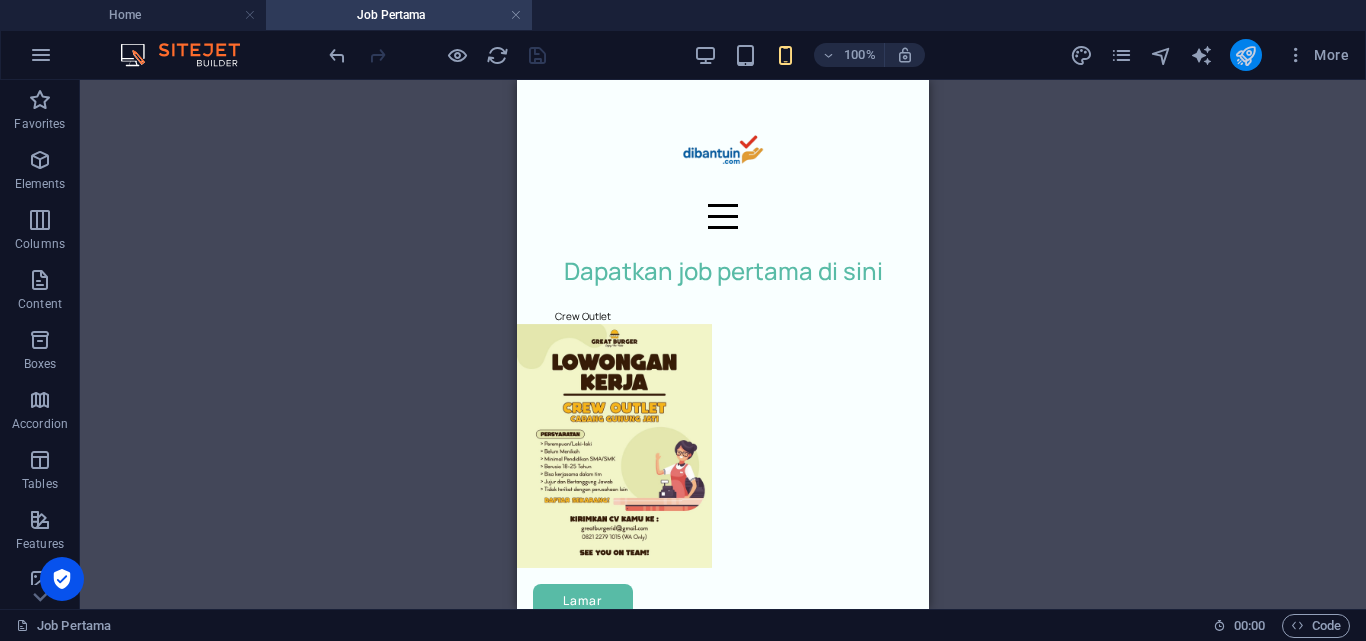 click at bounding box center [1245, 55] 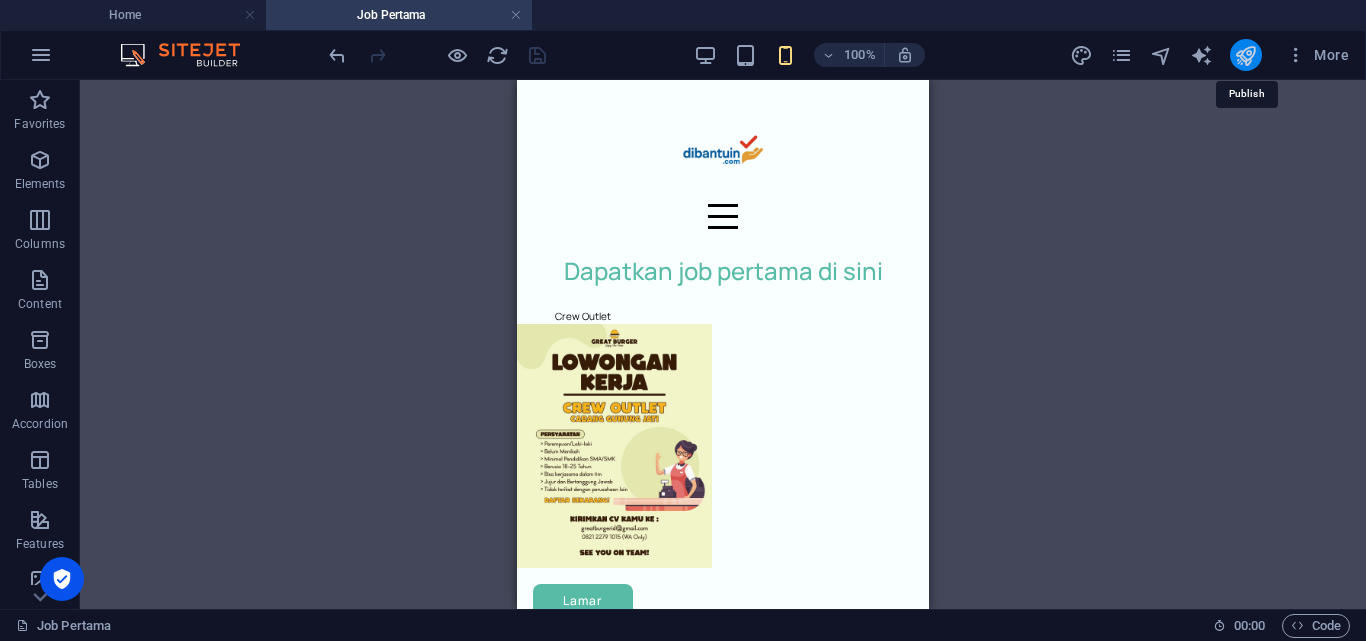 click at bounding box center [1245, 55] 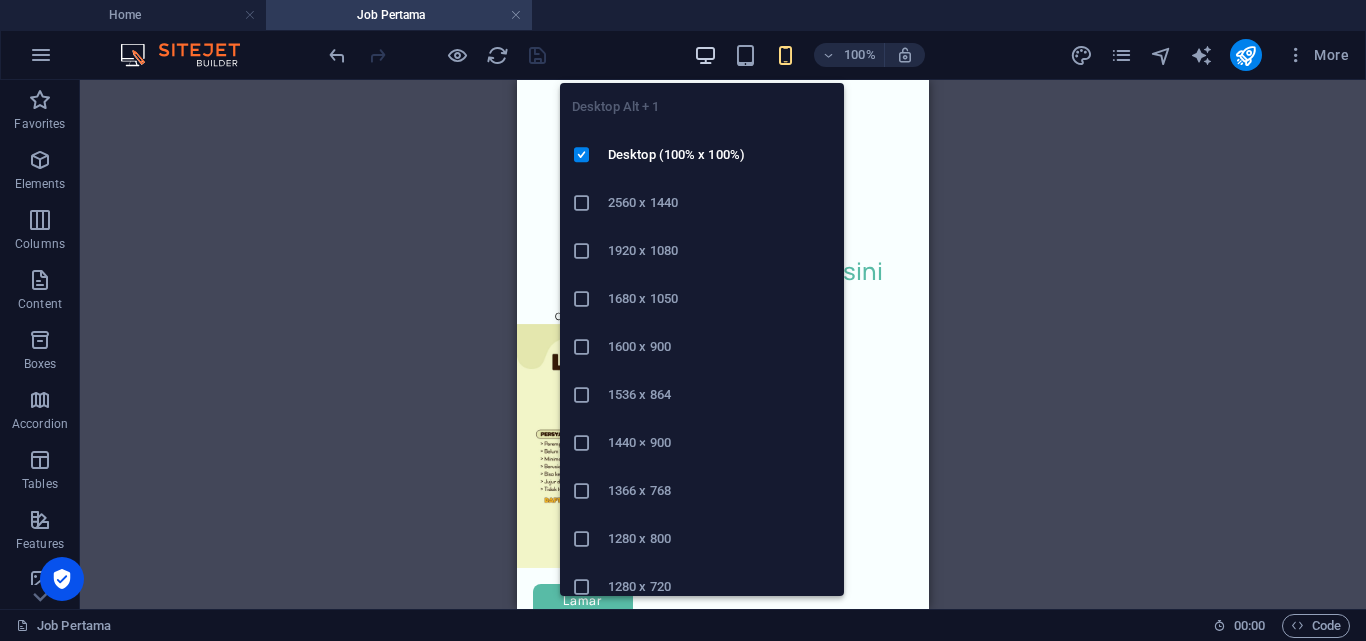 click at bounding box center [705, 55] 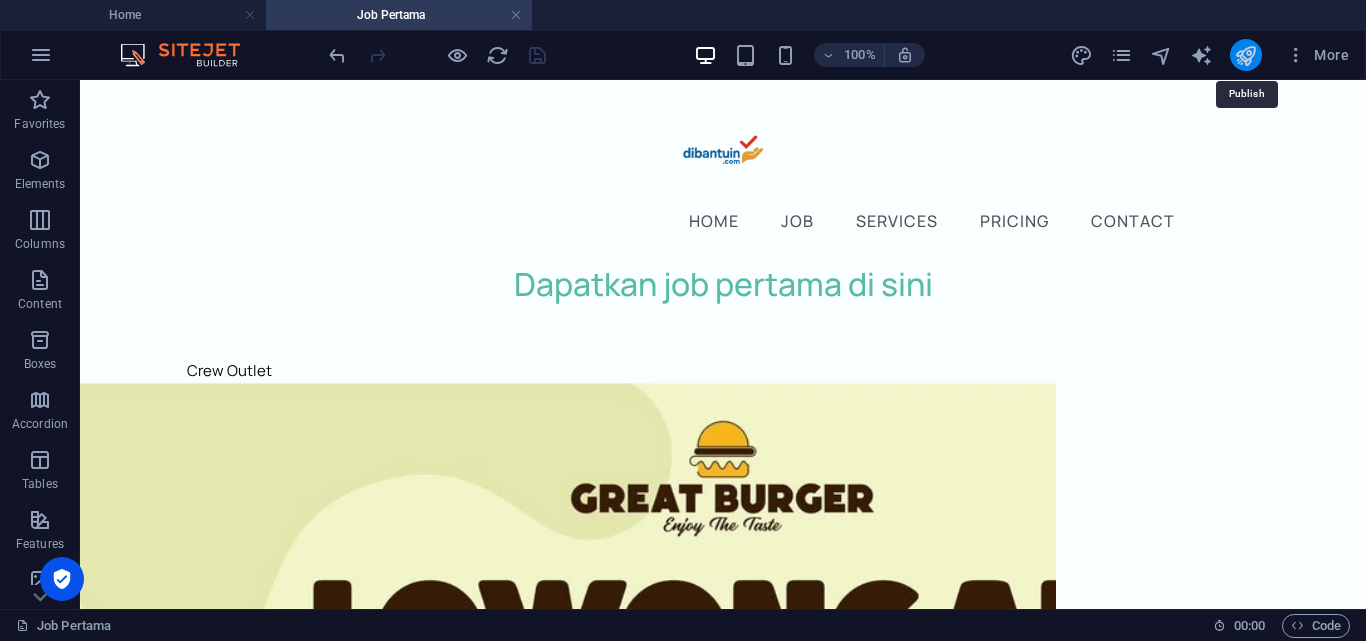 click at bounding box center (1245, 55) 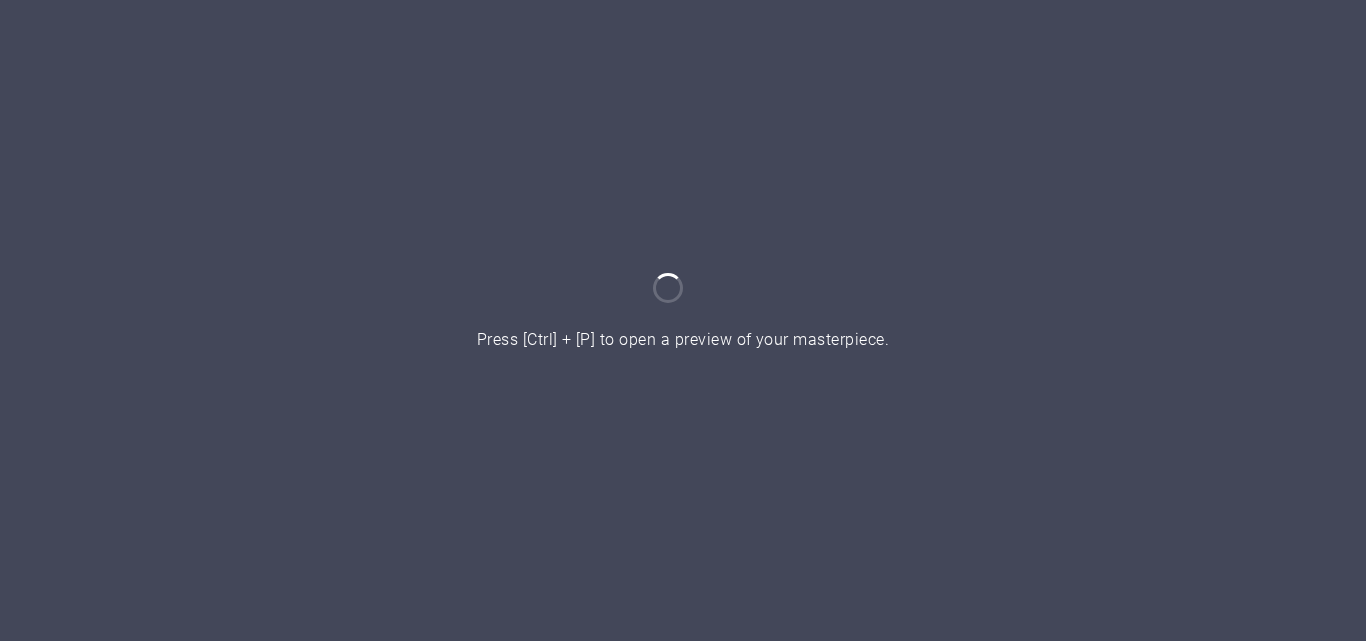 scroll, scrollTop: 0, scrollLeft: 0, axis: both 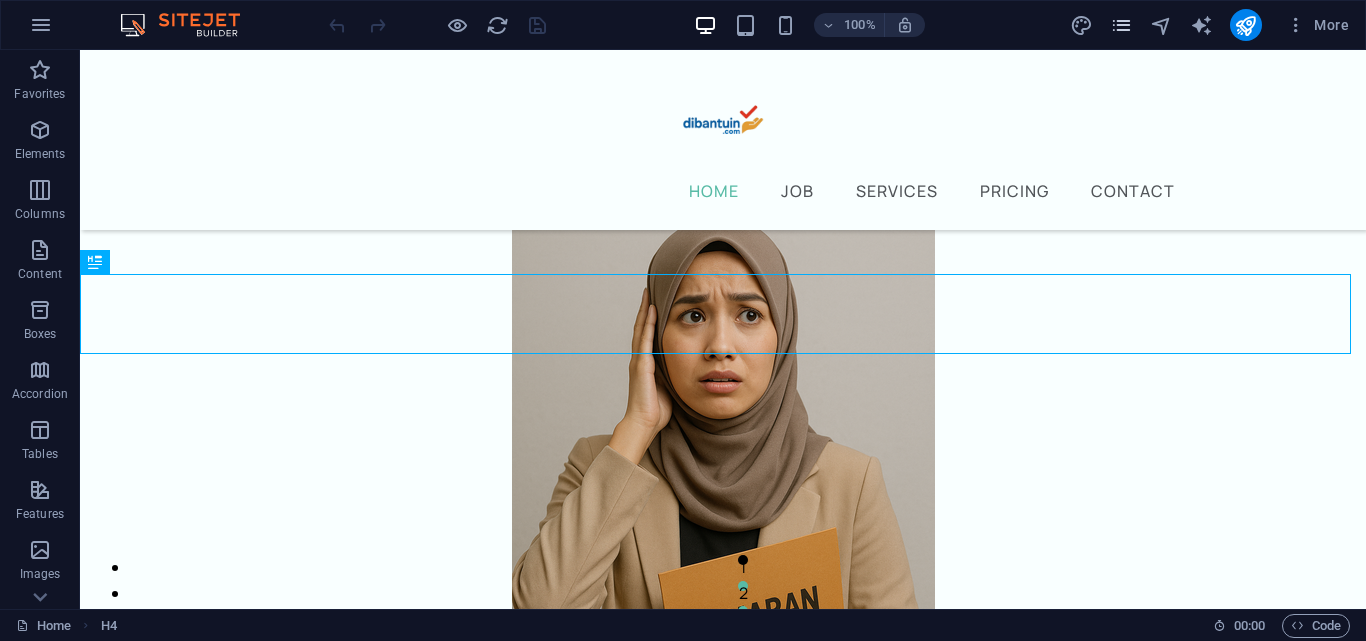 click at bounding box center (1121, 25) 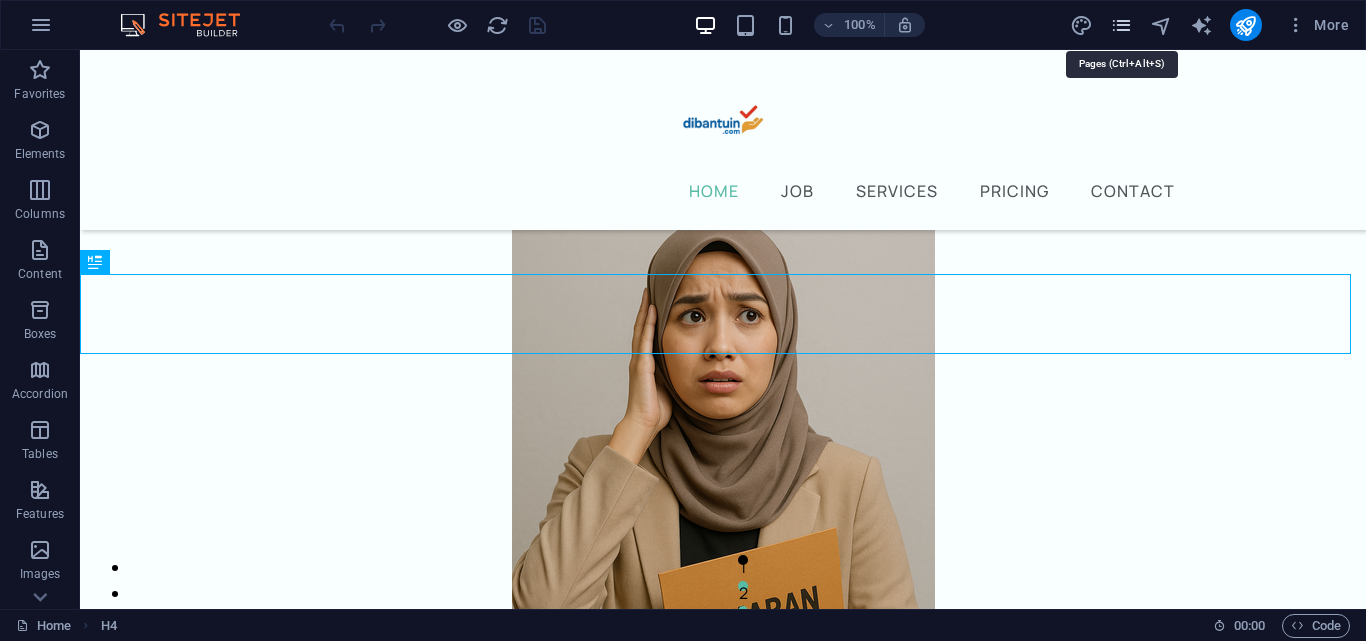 scroll, scrollTop: 0, scrollLeft: 0, axis: both 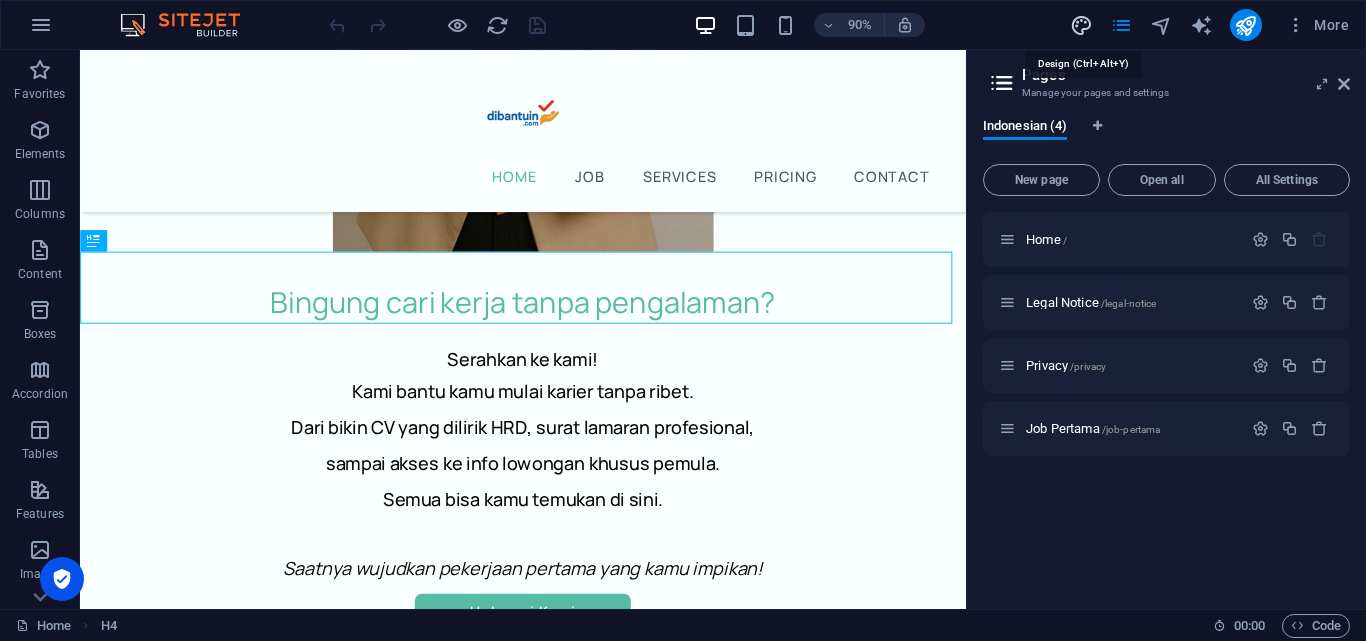 click at bounding box center [1081, 25] 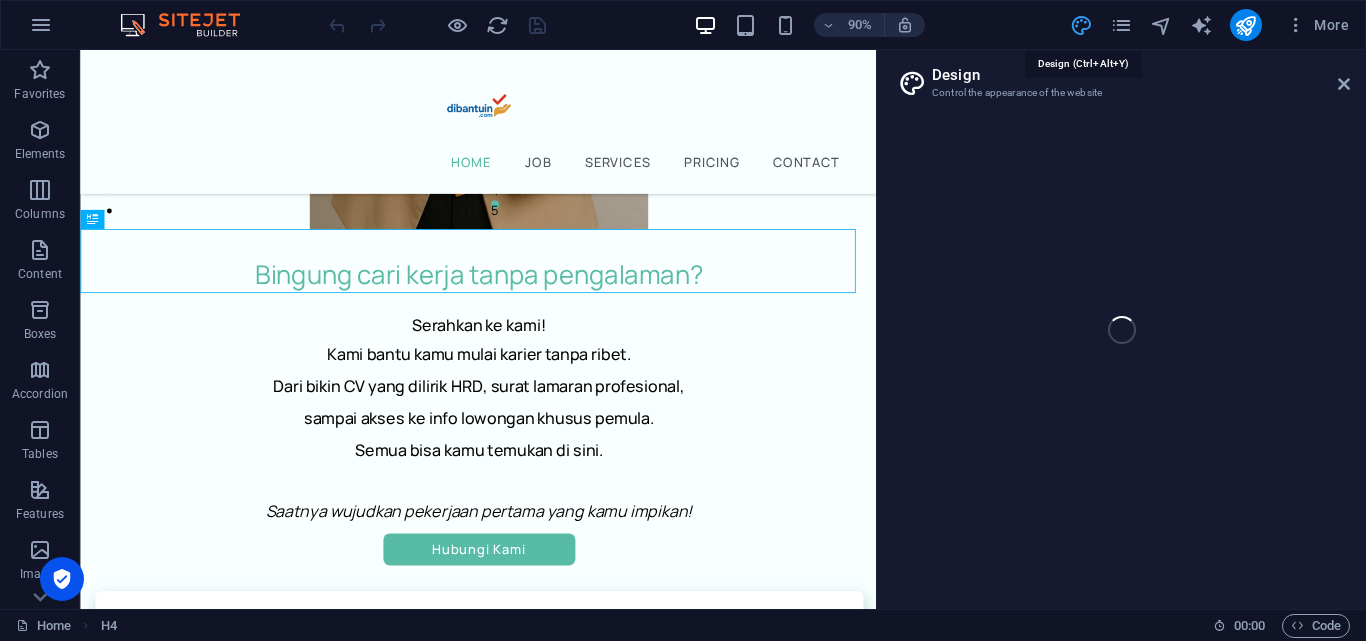 select on "px" 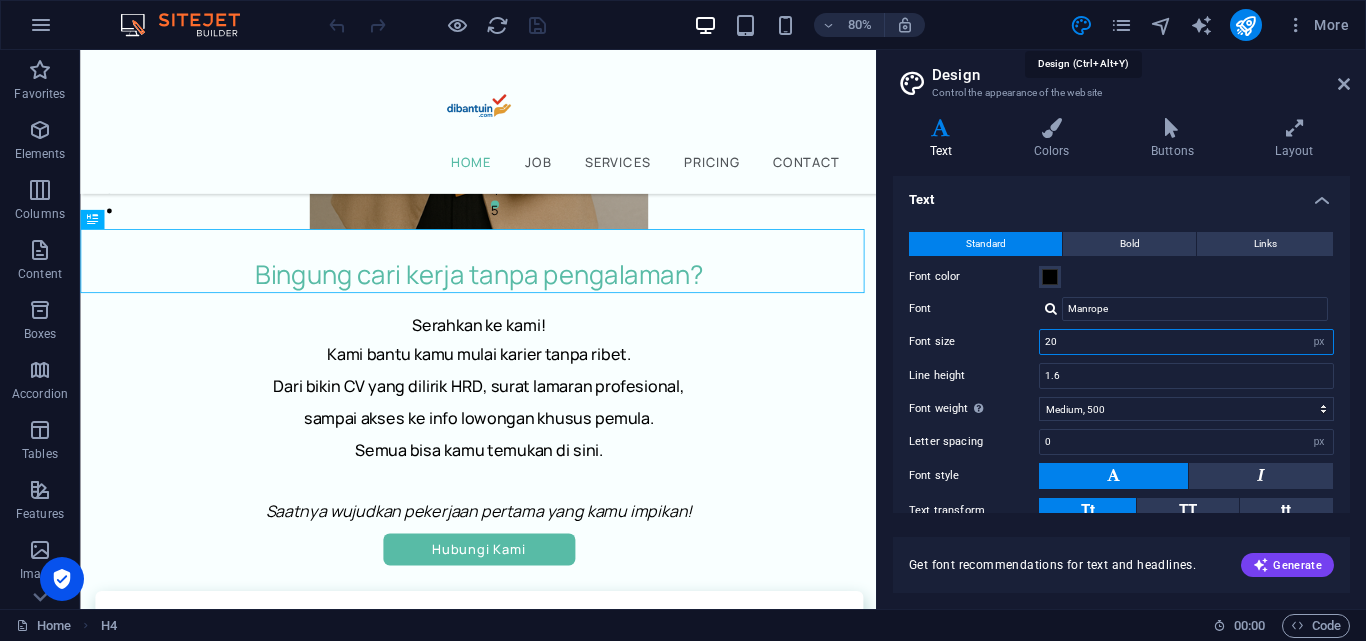 click on "20" at bounding box center [1186, 342] 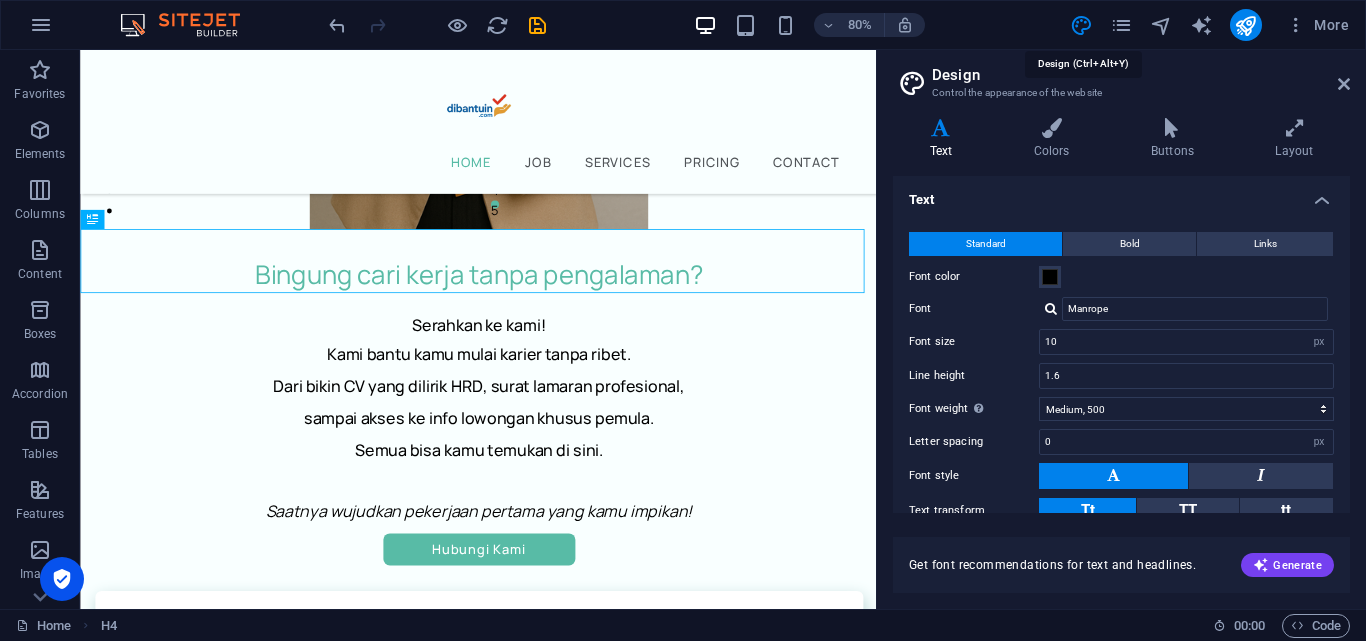 click on "Font size" at bounding box center [974, 341] 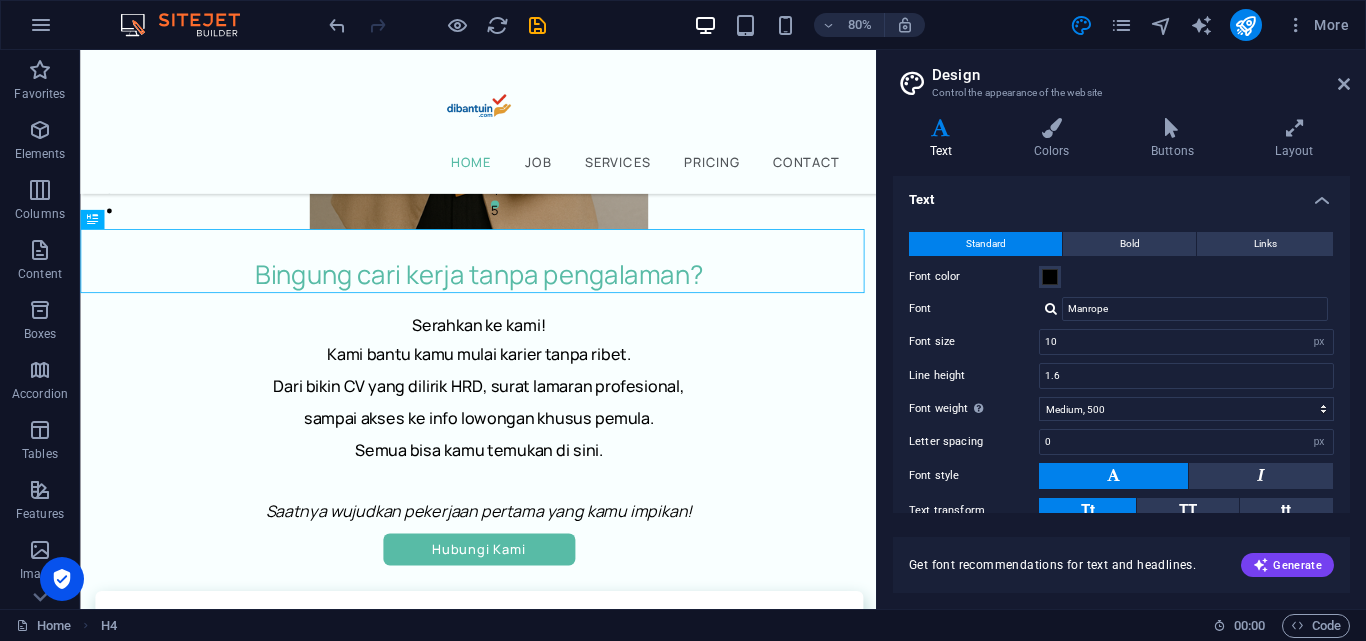click on "Font size" at bounding box center (974, 341) 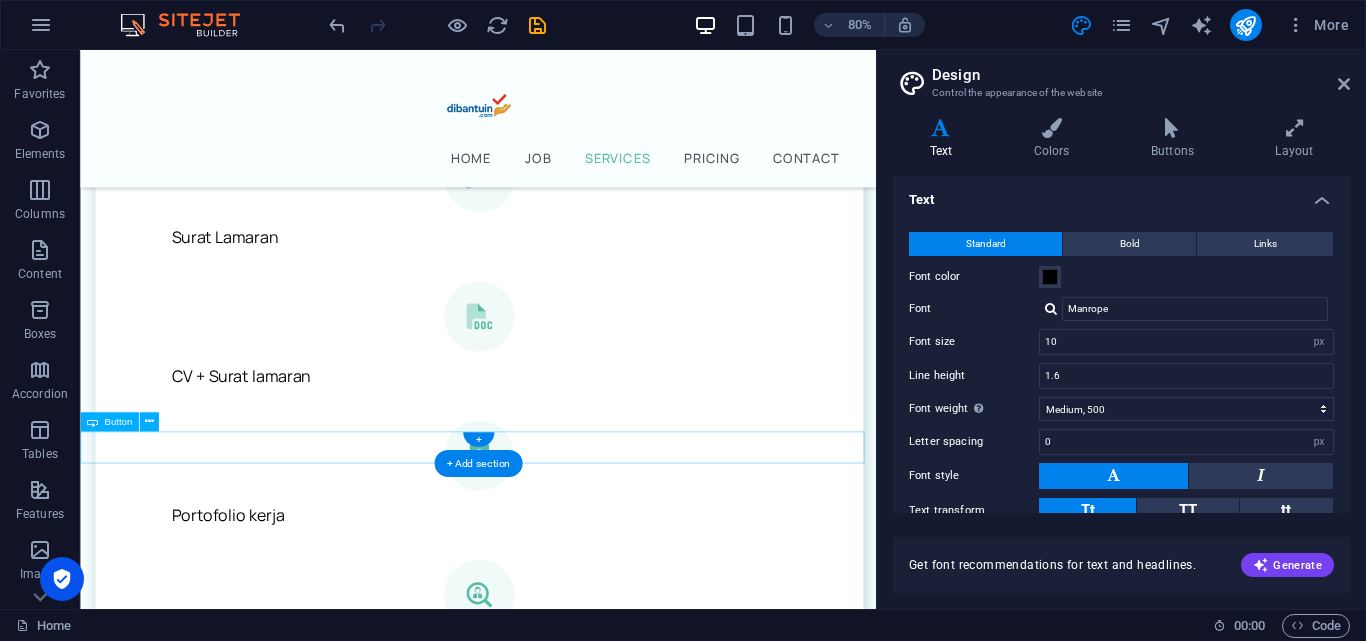 scroll, scrollTop: 1600, scrollLeft: 0, axis: vertical 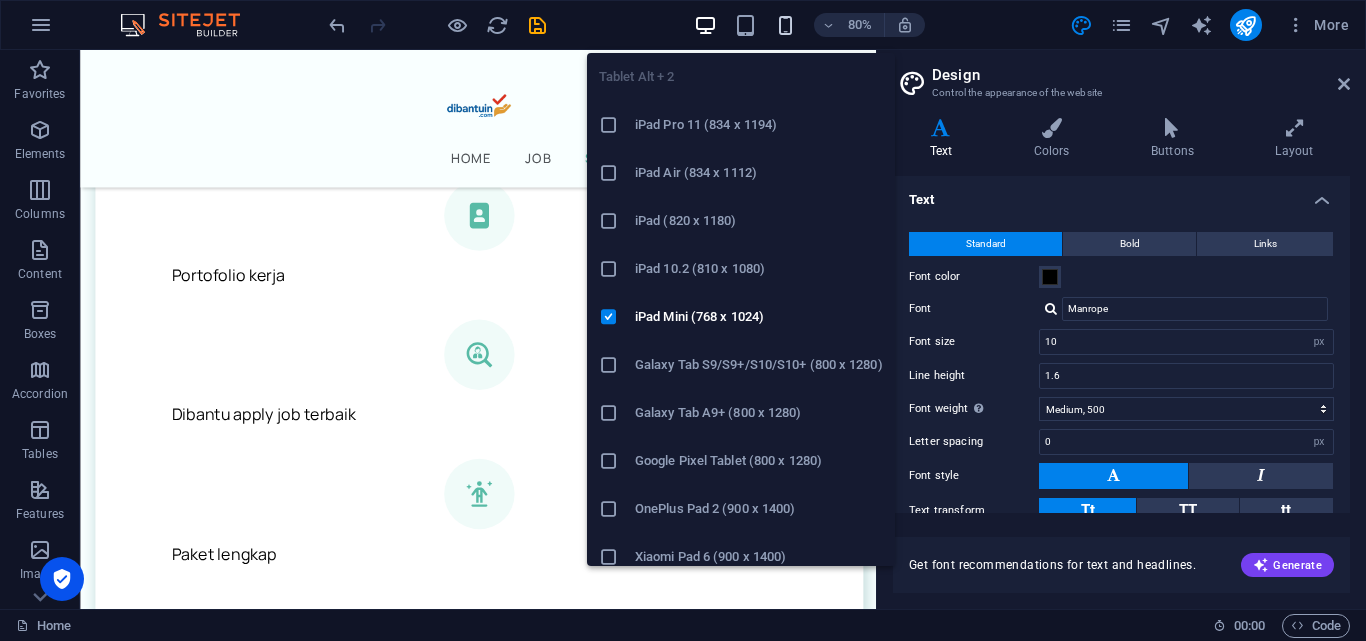 click at bounding box center [785, 25] 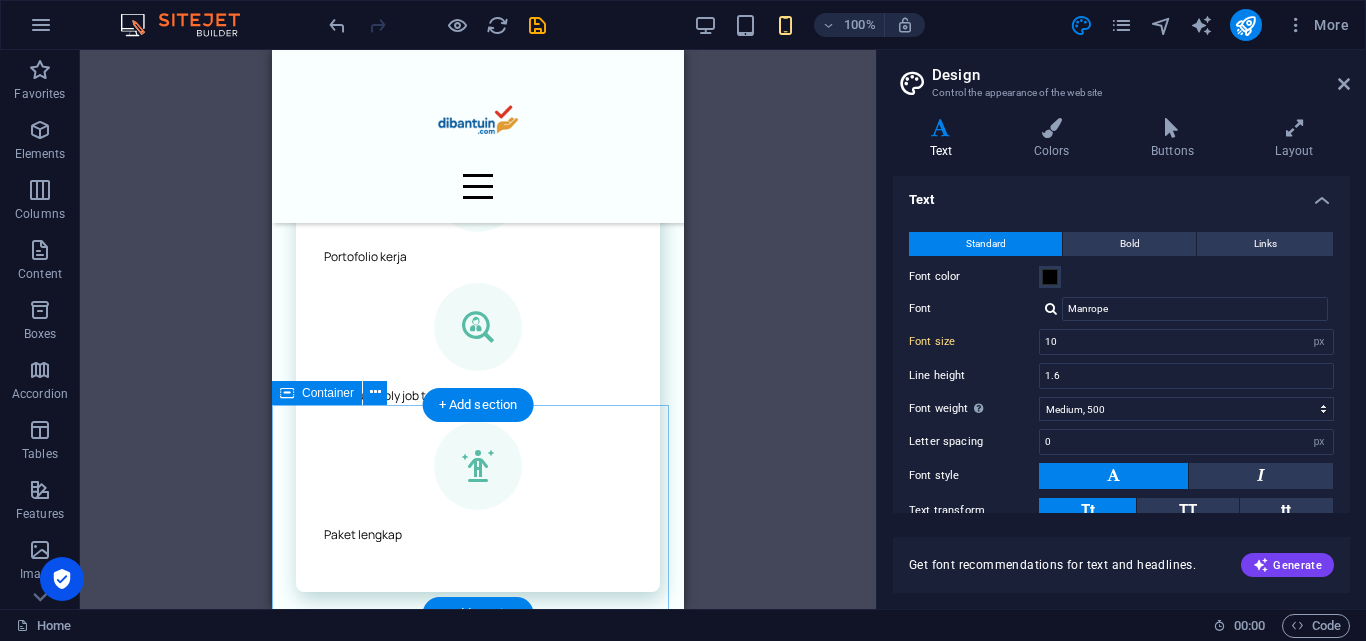 type on "12" 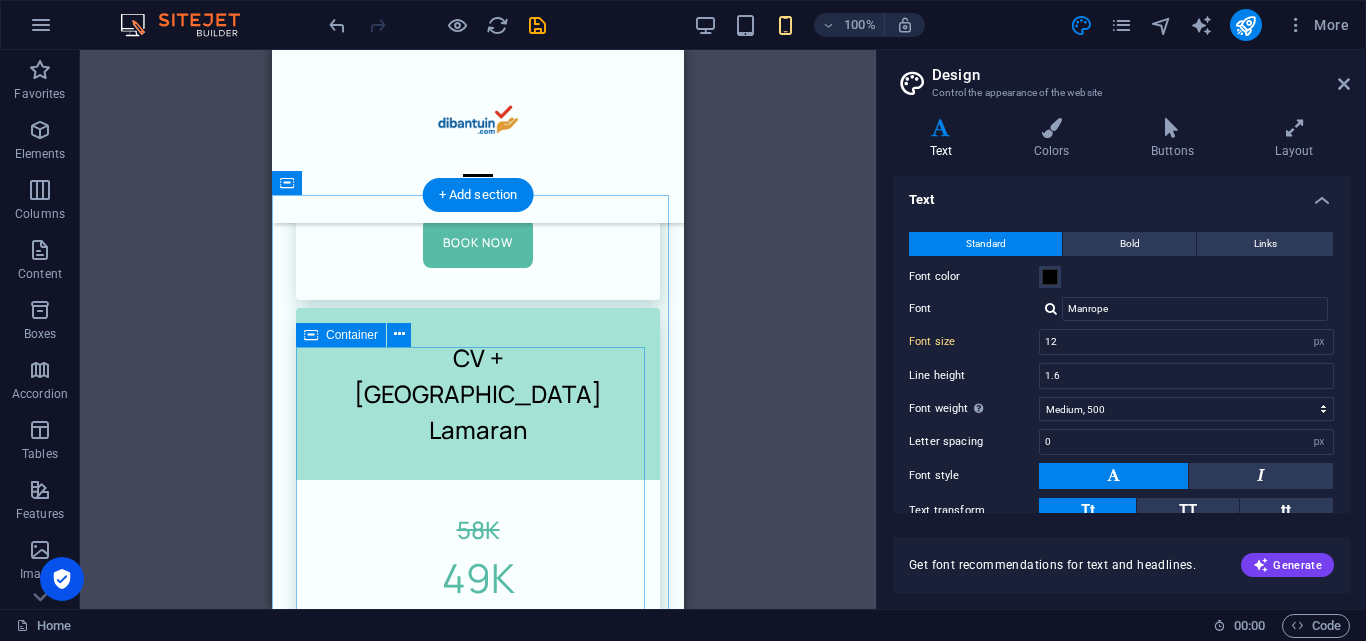 scroll, scrollTop: 5394, scrollLeft: 0, axis: vertical 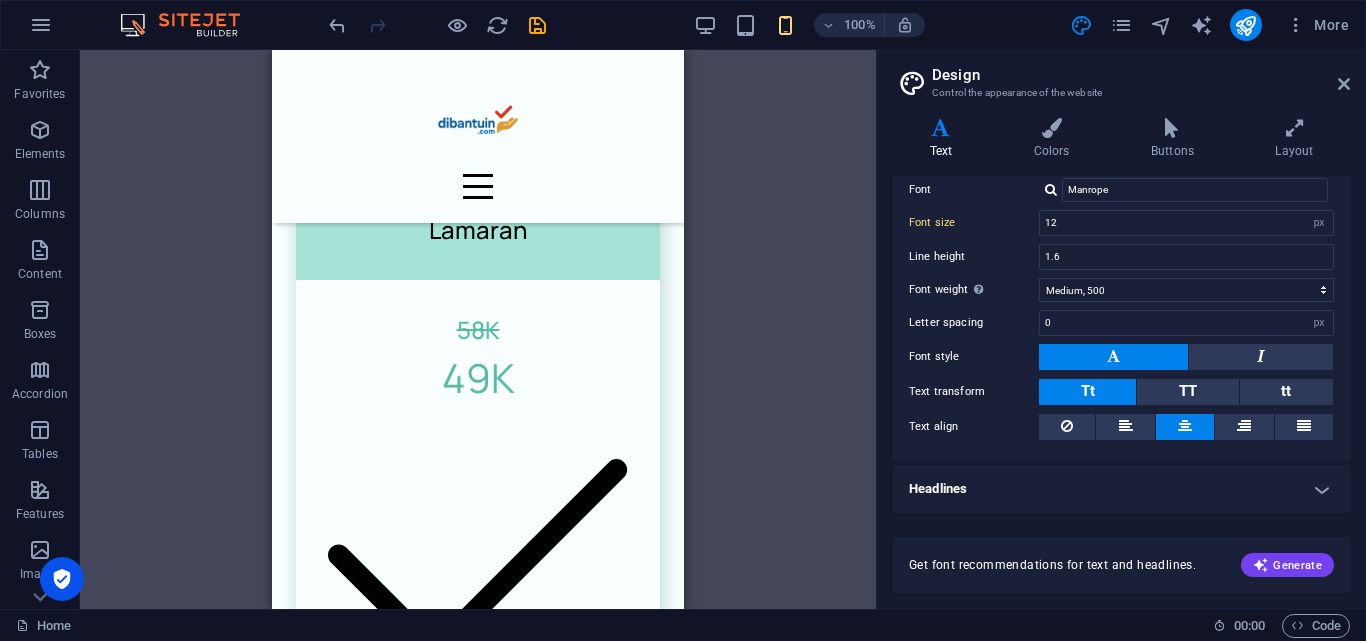 click on "Headlines" at bounding box center (1121, 489) 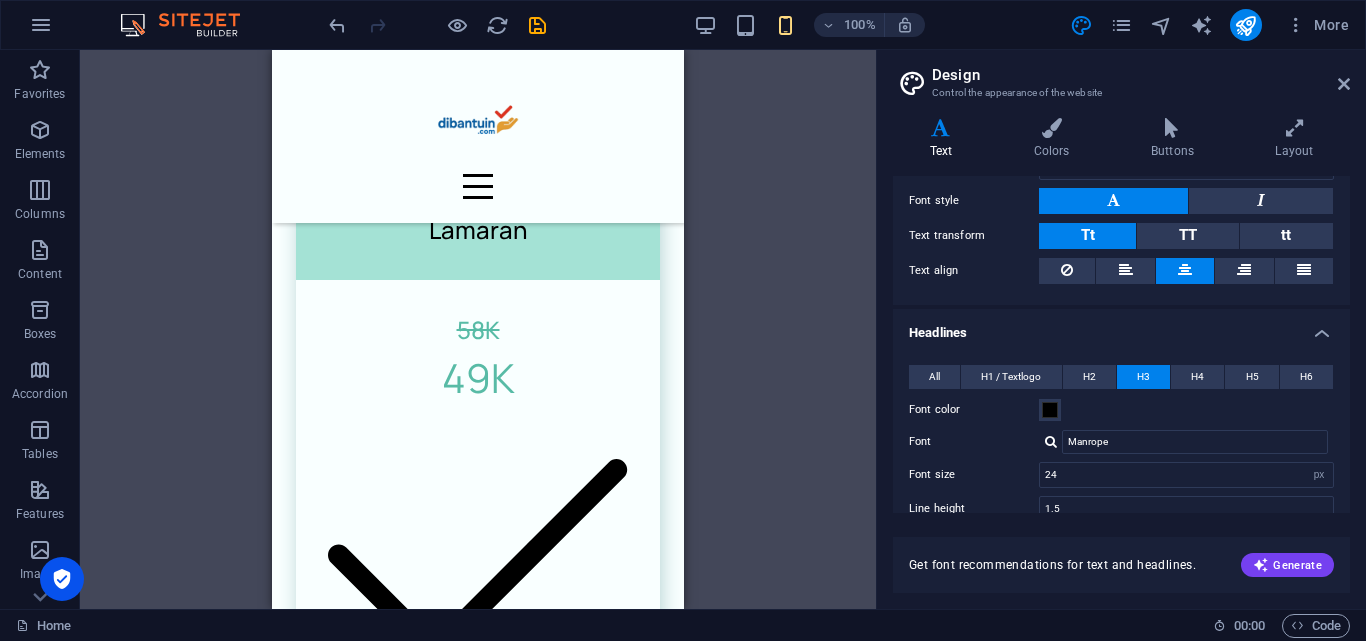 scroll, scrollTop: 419, scrollLeft: 0, axis: vertical 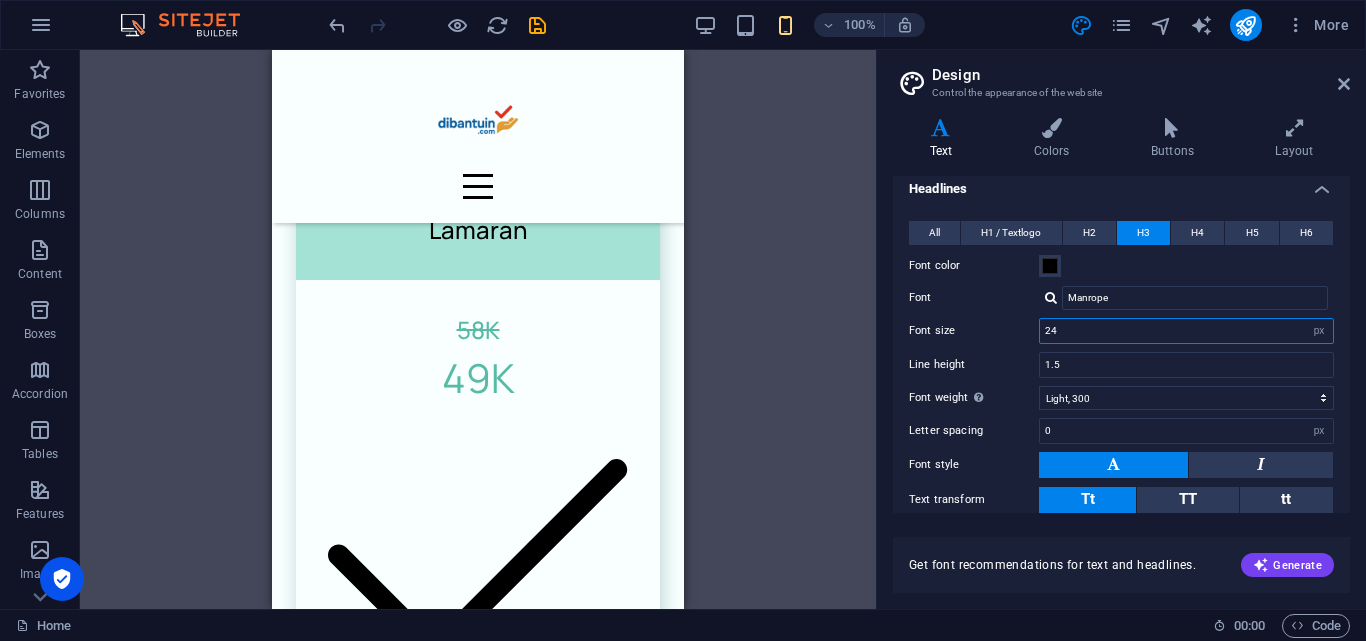 drag, startPoint x: 1134, startPoint y: 325, endPoint x: 1000, endPoint y: 325, distance: 134 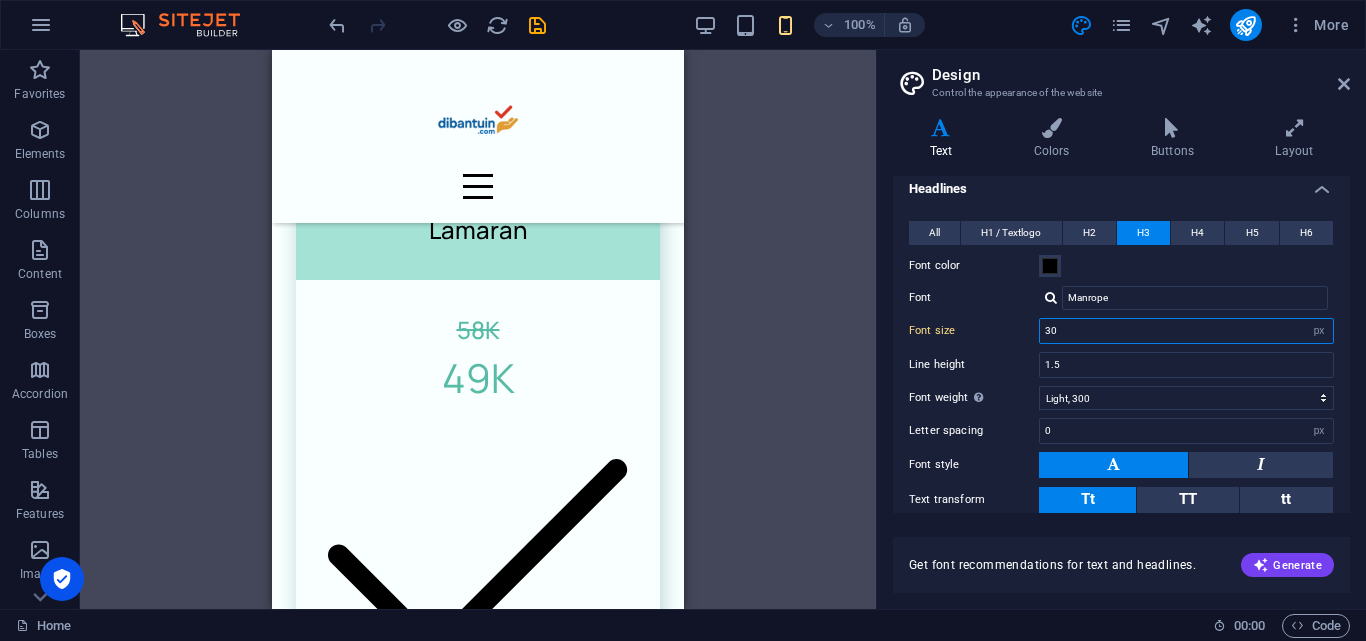 type on "30" 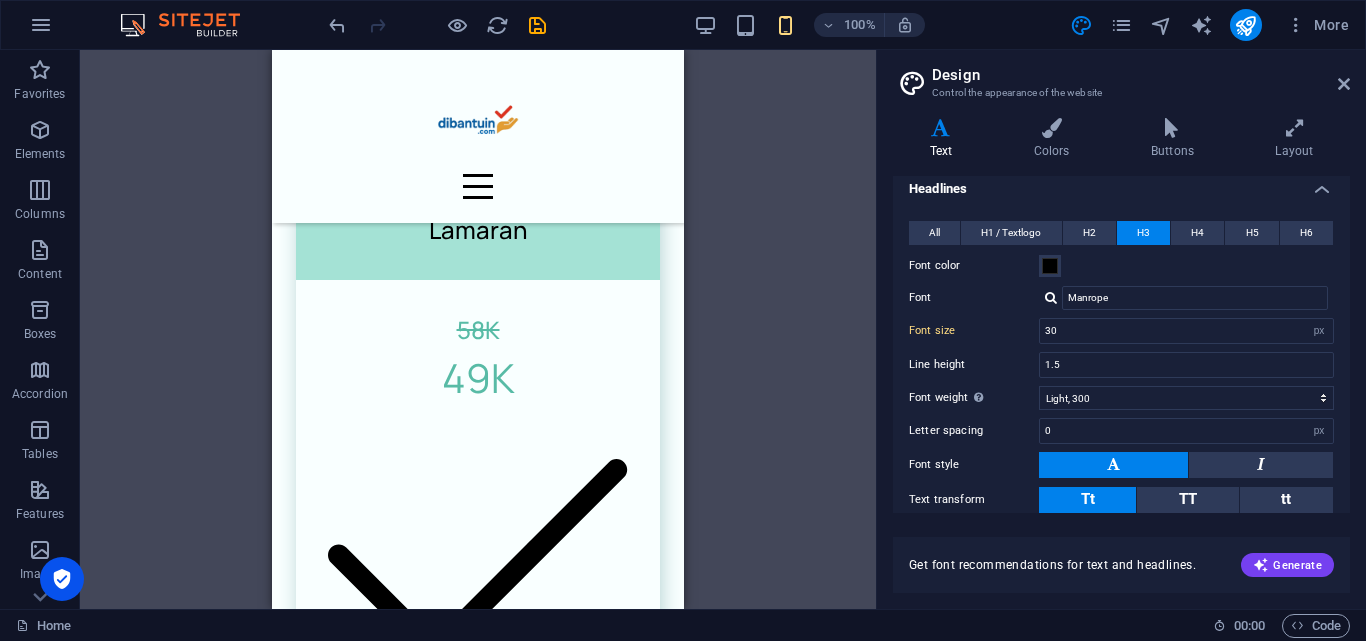 click on "Font" at bounding box center [974, 298] 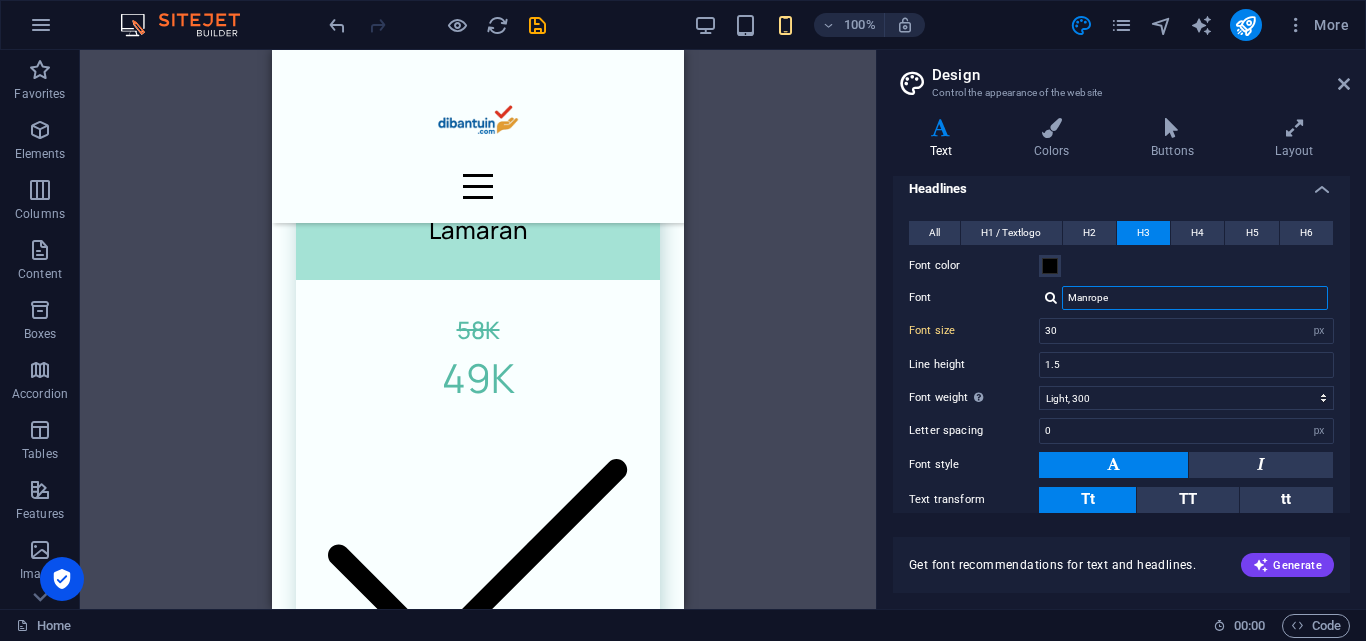 click on "Manrope" at bounding box center [1195, 298] 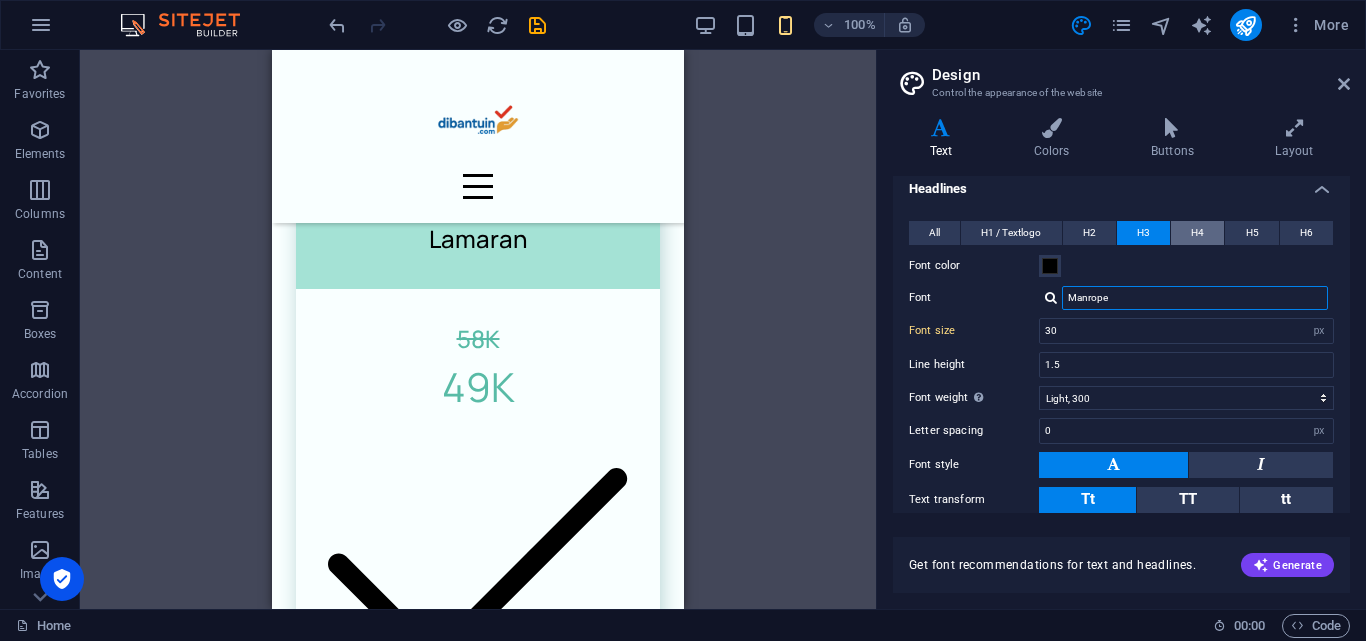 scroll, scrollTop: 5403, scrollLeft: 0, axis: vertical 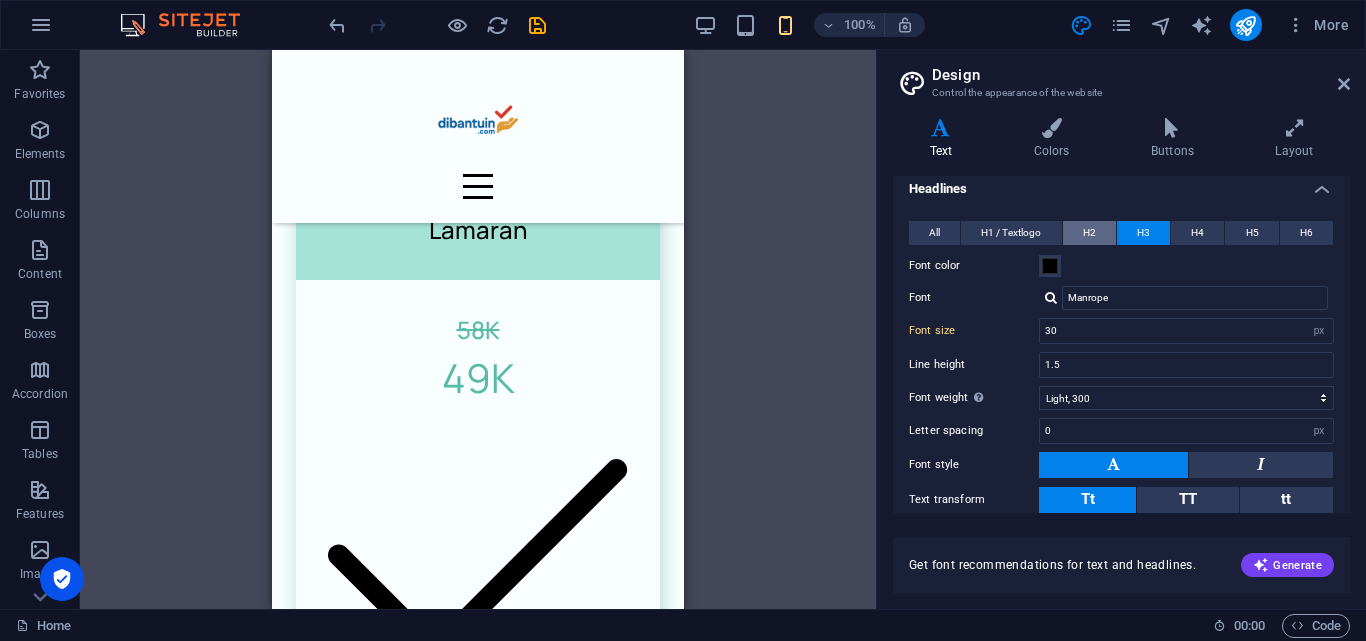 click on "H2" at bounding box center (1089, 233) 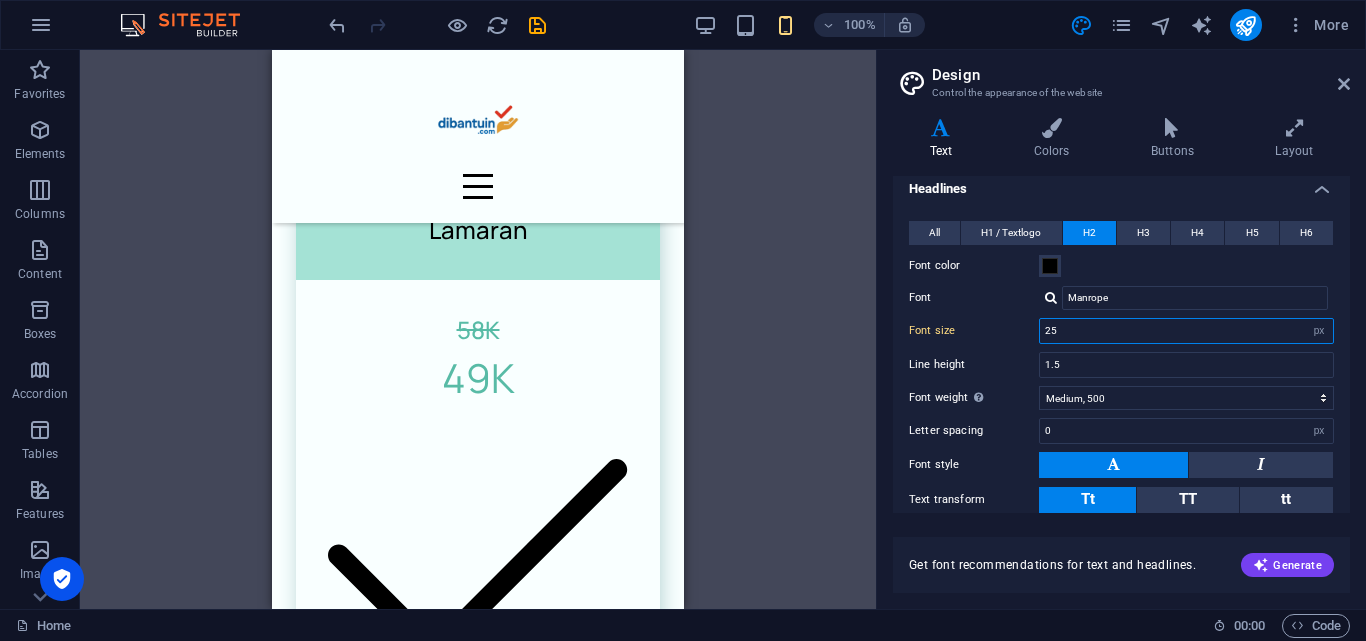 drag, startPoint x: 1104, startPoint y: 331, endPoint x: 1025, endPoint y: 336, distance: 79.15807 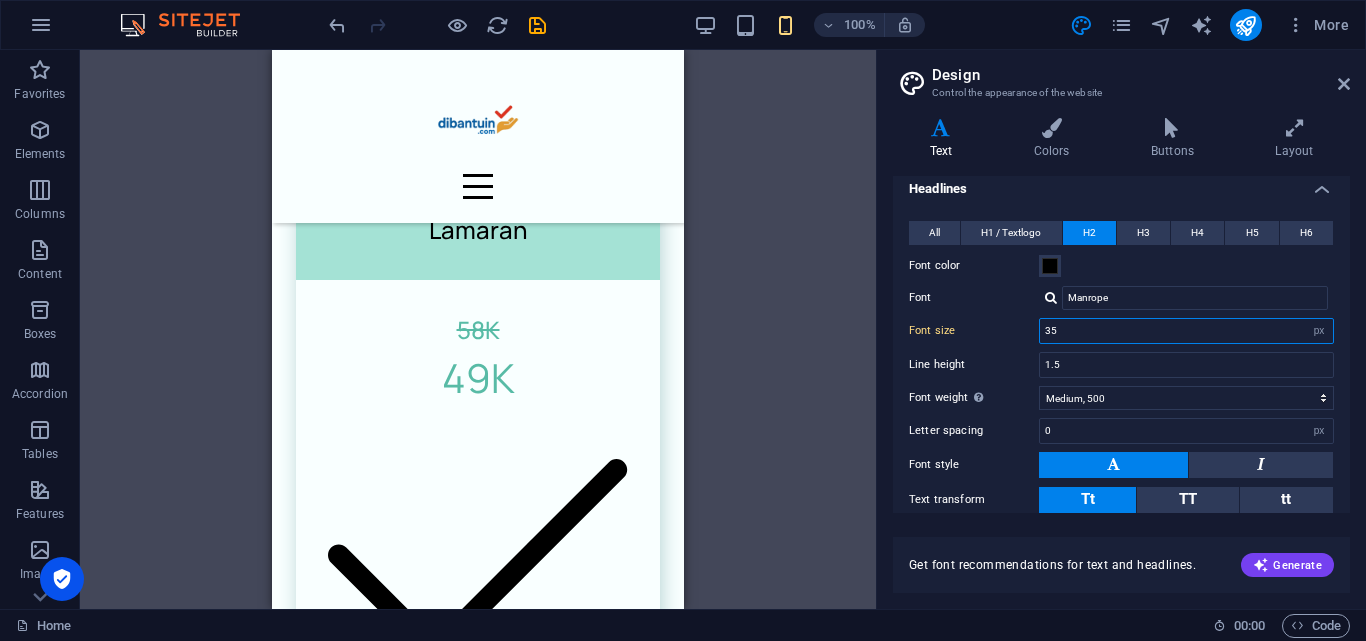 type on "35" 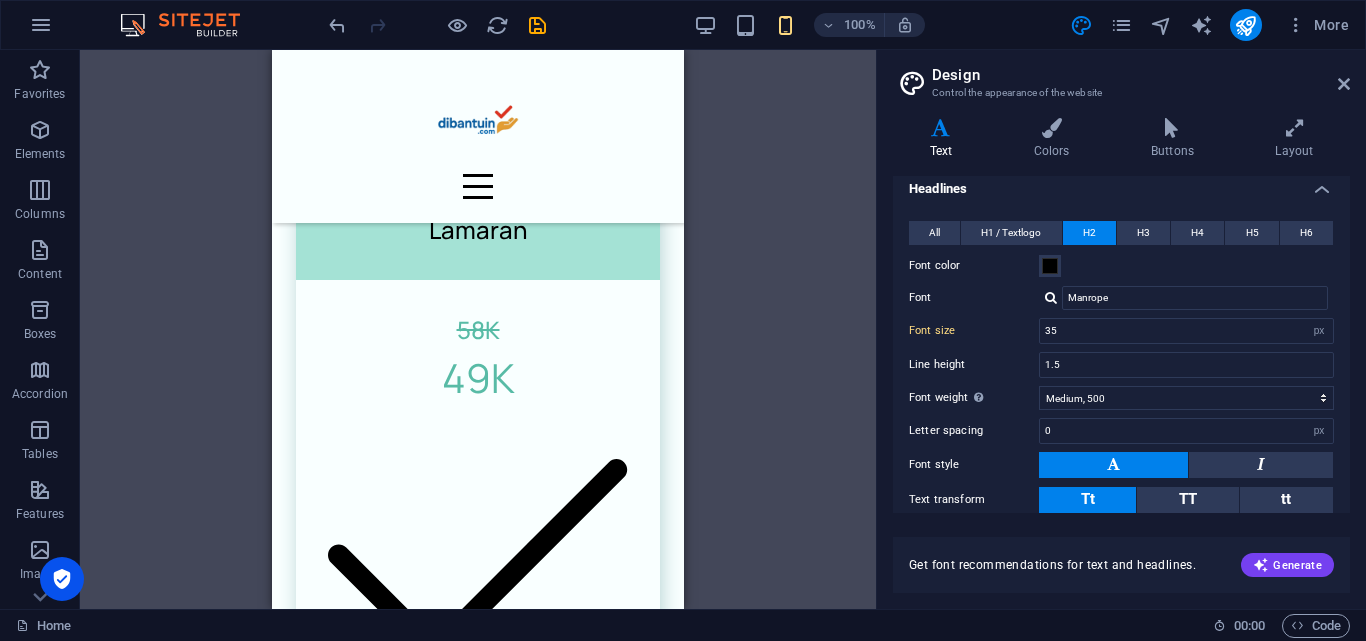 click on "Font color" at bounding box center (1121, 266) 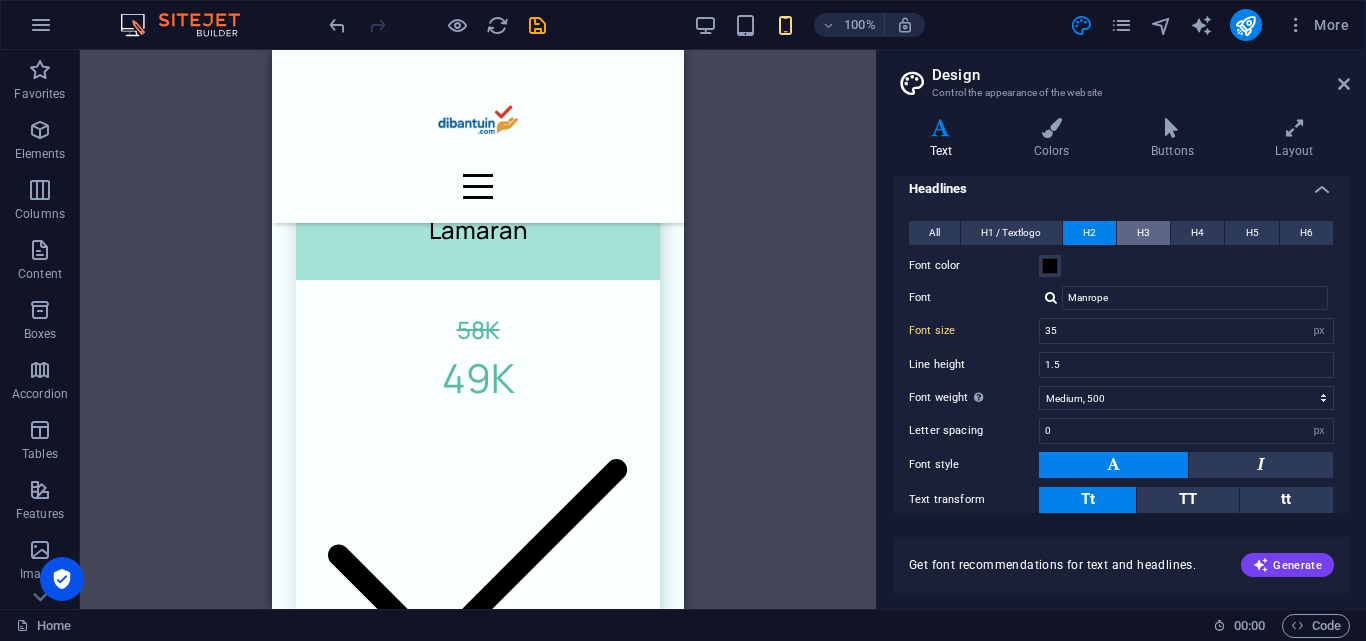 click on "H3" at bounding box center [1143, 233] 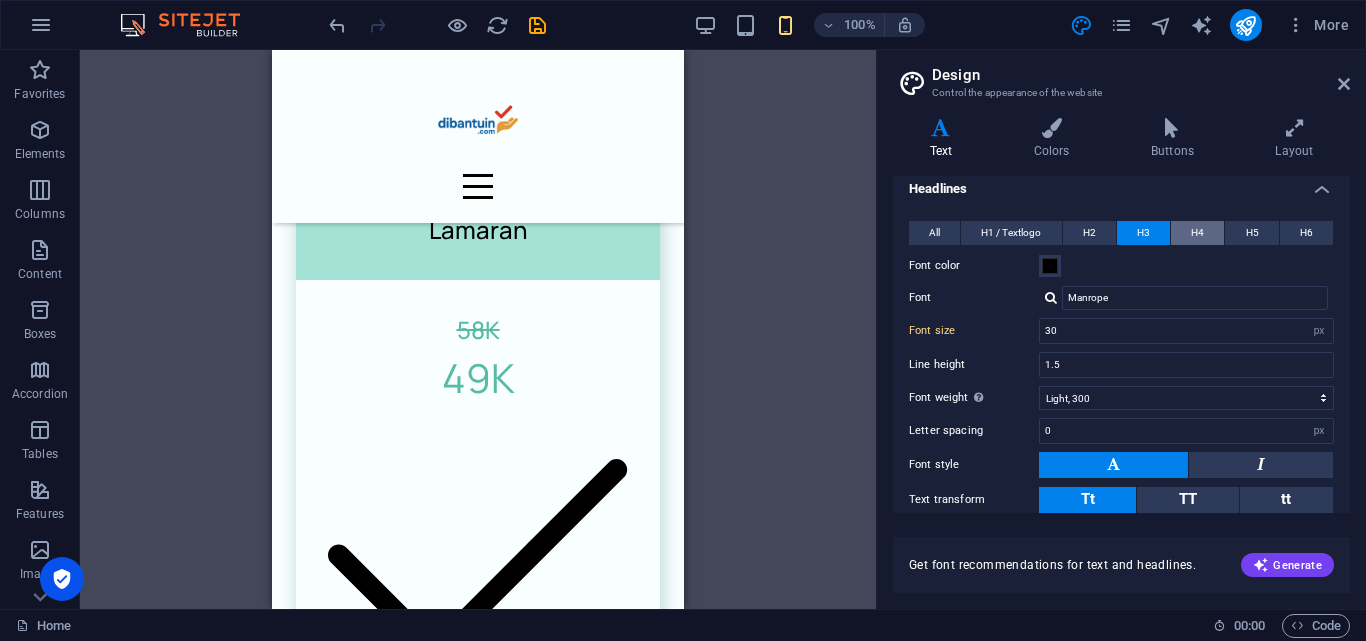 click on "H4" at bounding box center [1197, 233] 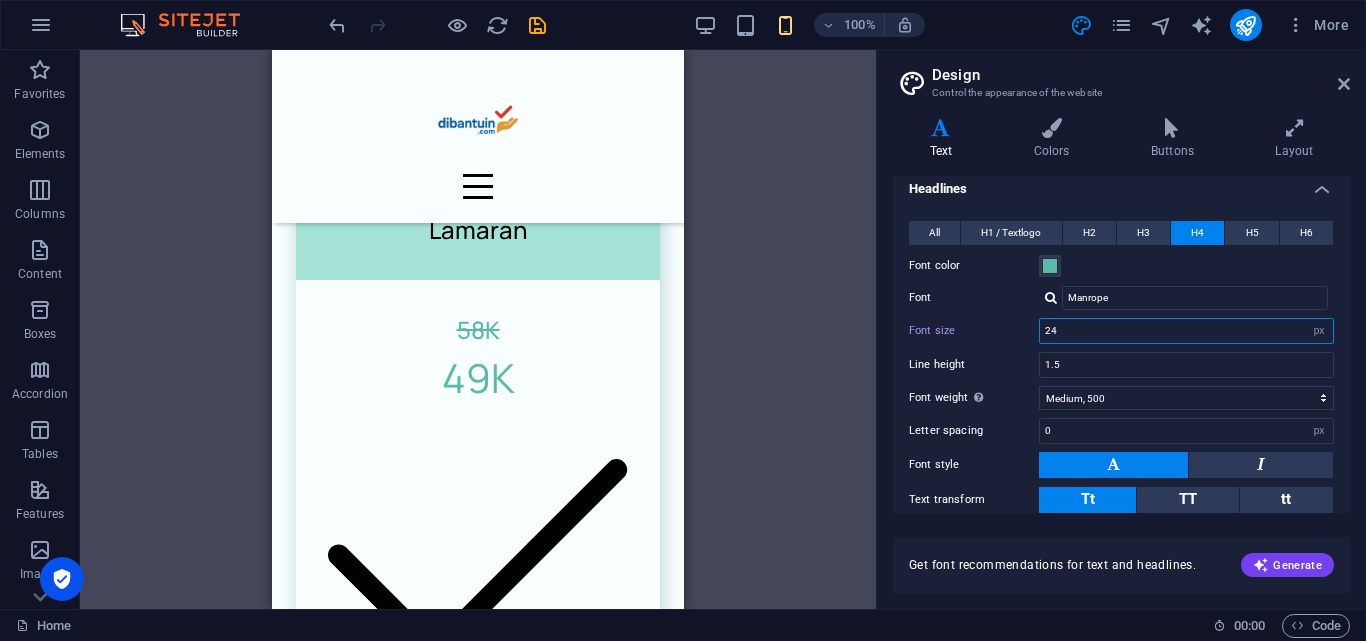 drag, startPoint x: 1106, startPoint y: 327, endPoint x: 1031, endPoint y: 328, distance: 75.00667 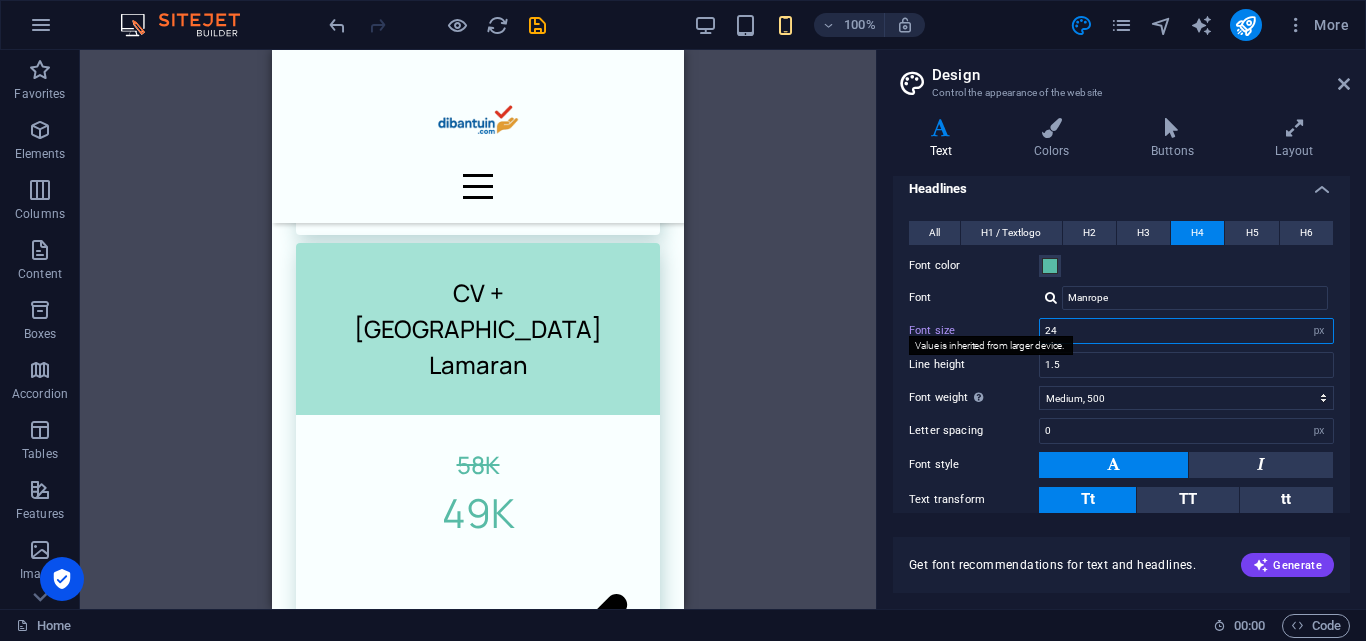 scroll, scrollTop: 5500, scrollLeft: 0, axis: vertical 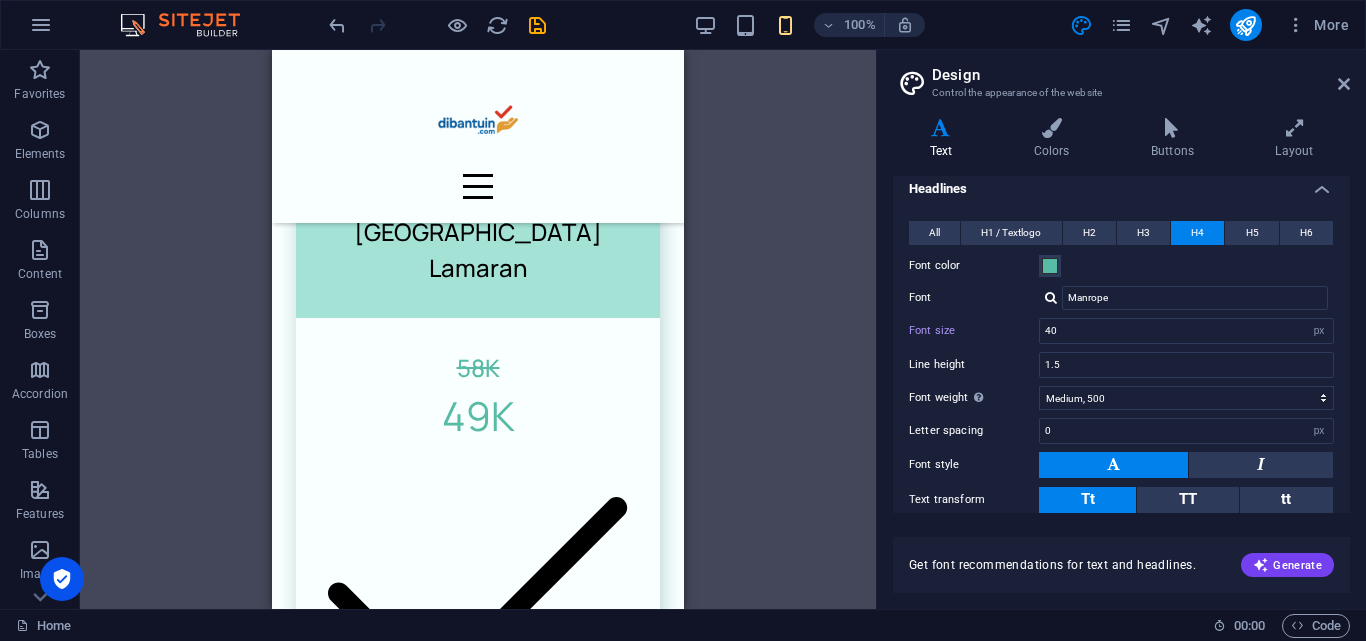 click on "Font color" at bounding box center (1121, 266) 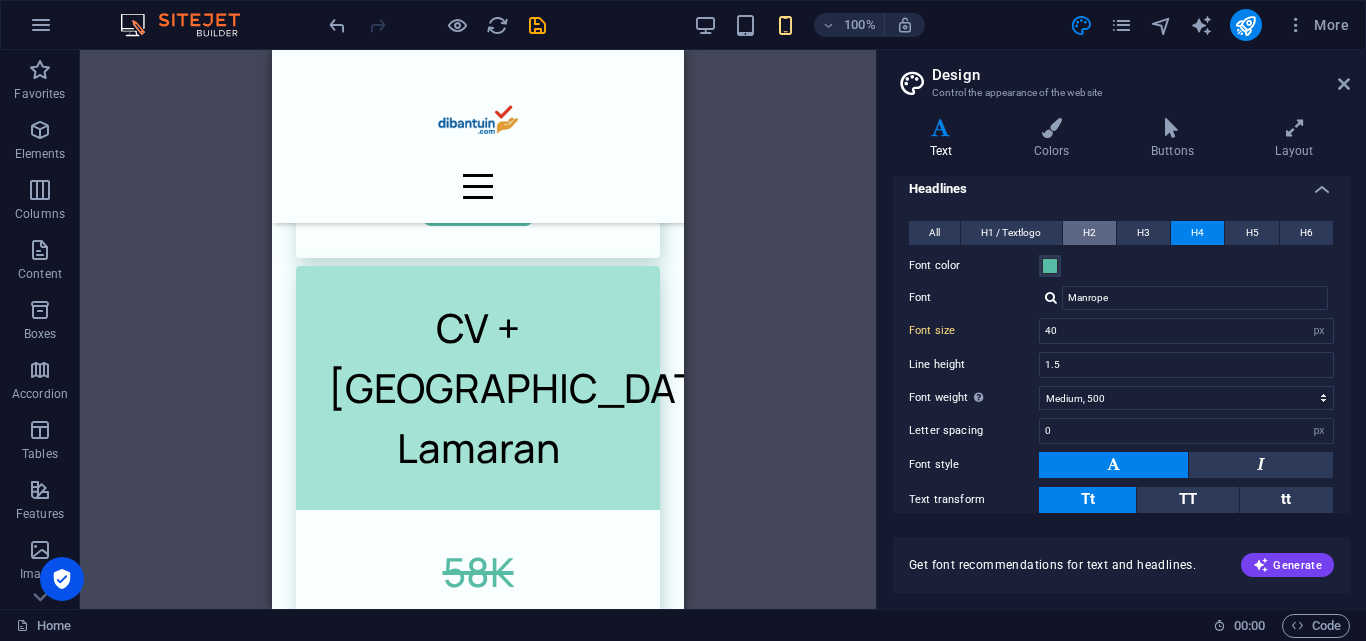 scroll, scrollTop: 5896, scrollLeft: 0, axis: vertical 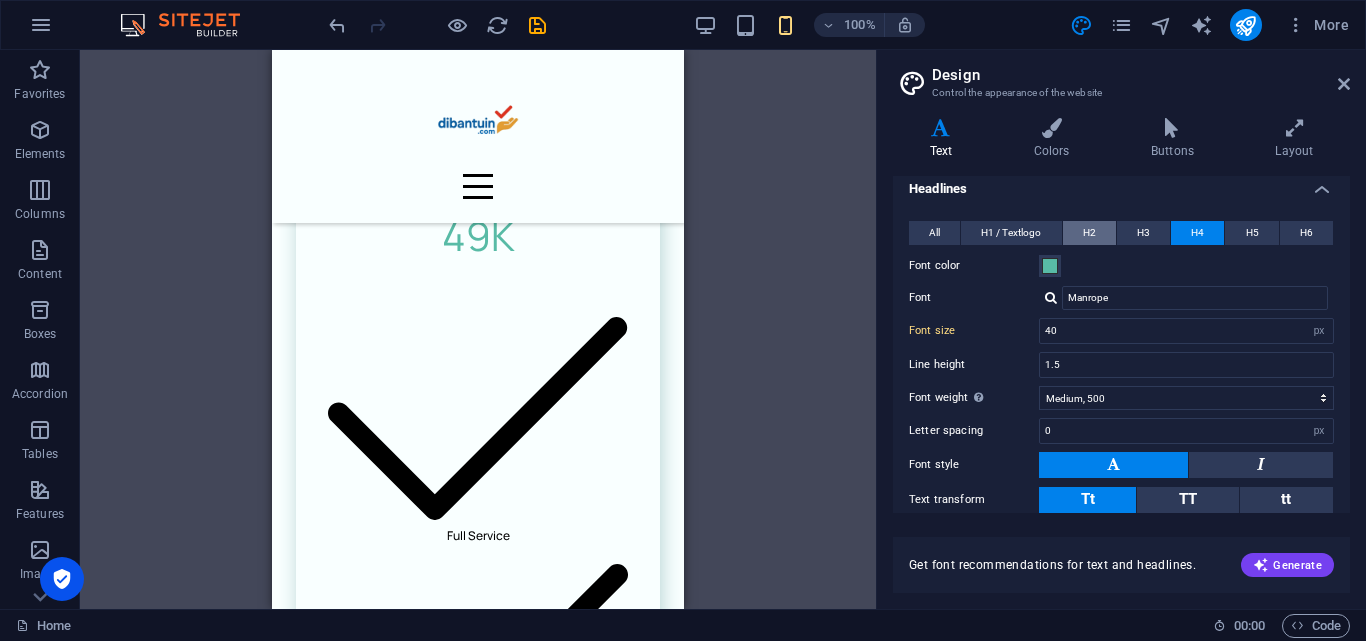 click on "H2" at bounding box center (1089, 233) 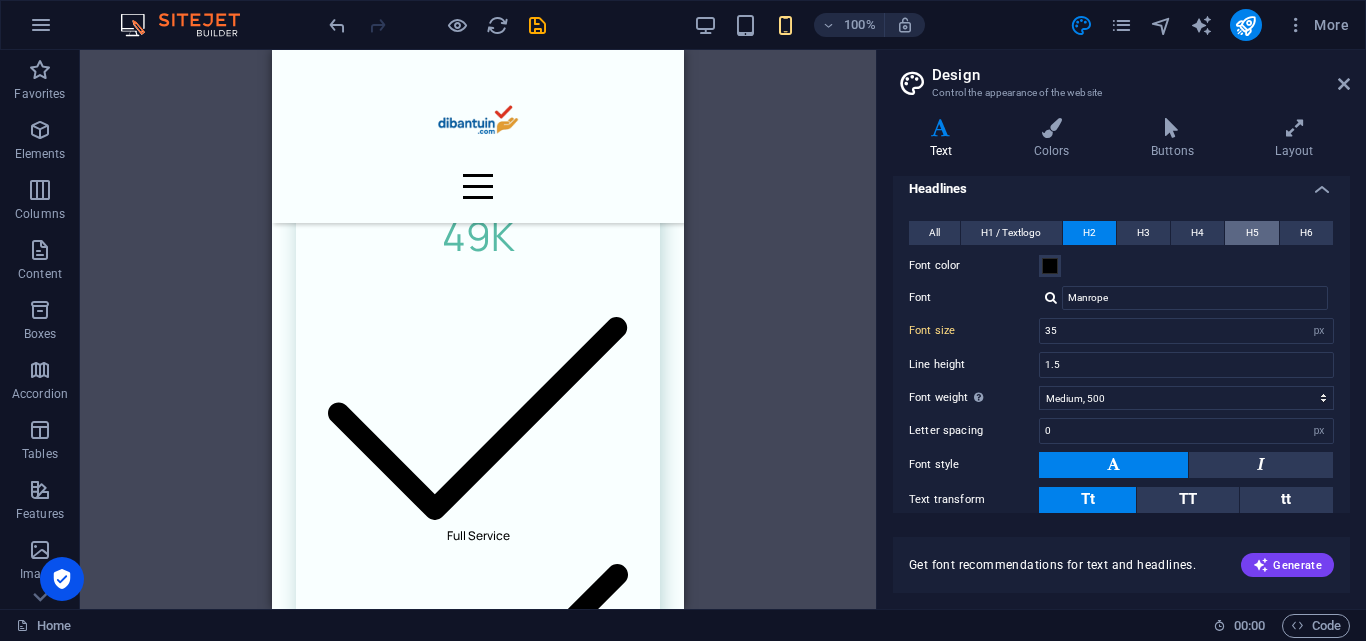 click on "H5" at bounding box center (1252, 233) 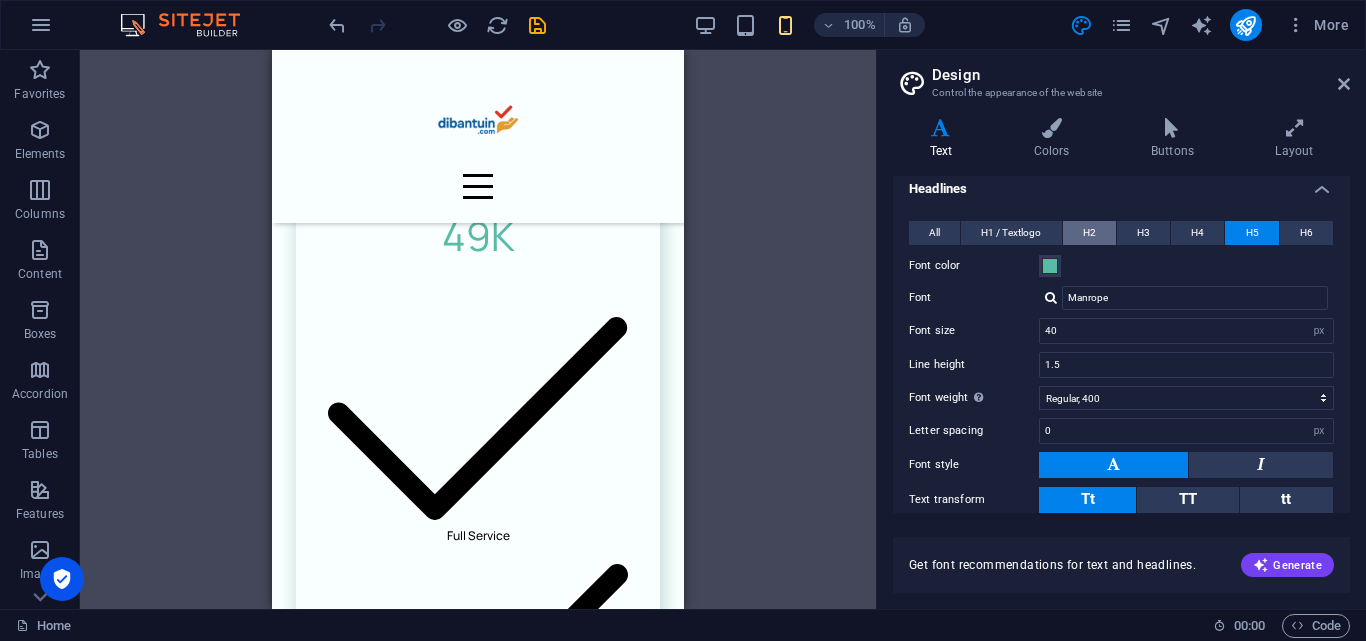 click on "H2" at bounding box center (1089, 233) 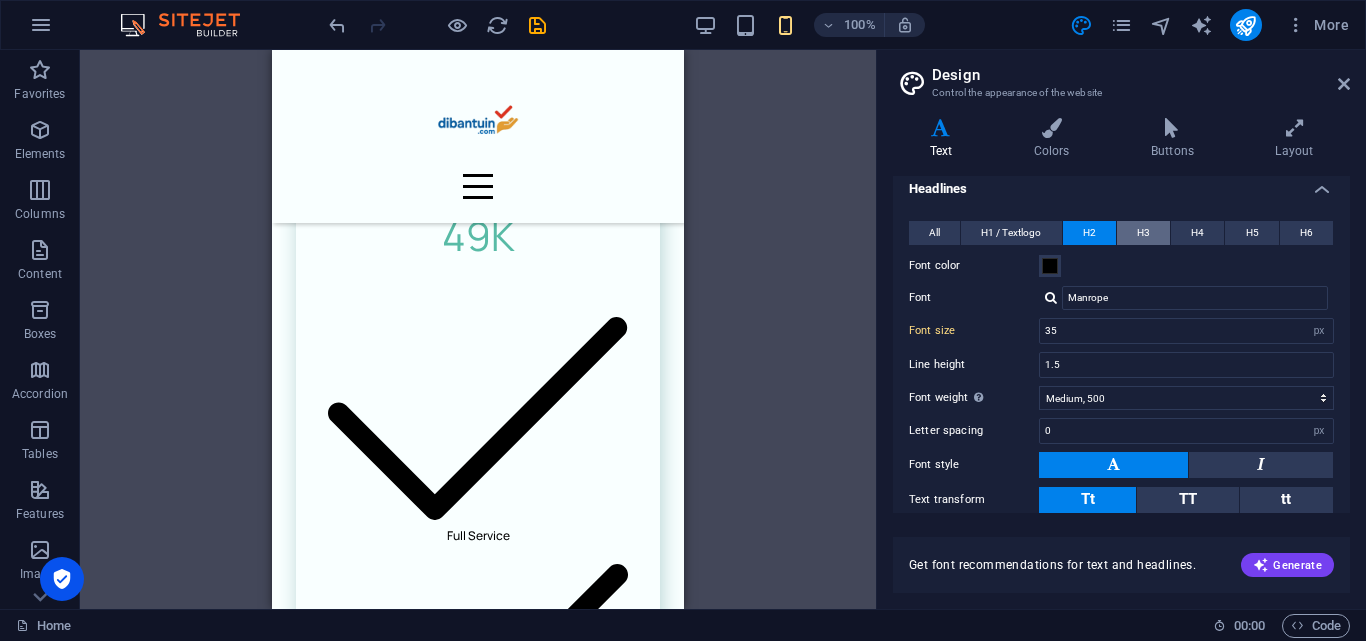 click on "H3" at bounding box center (1143, 233) 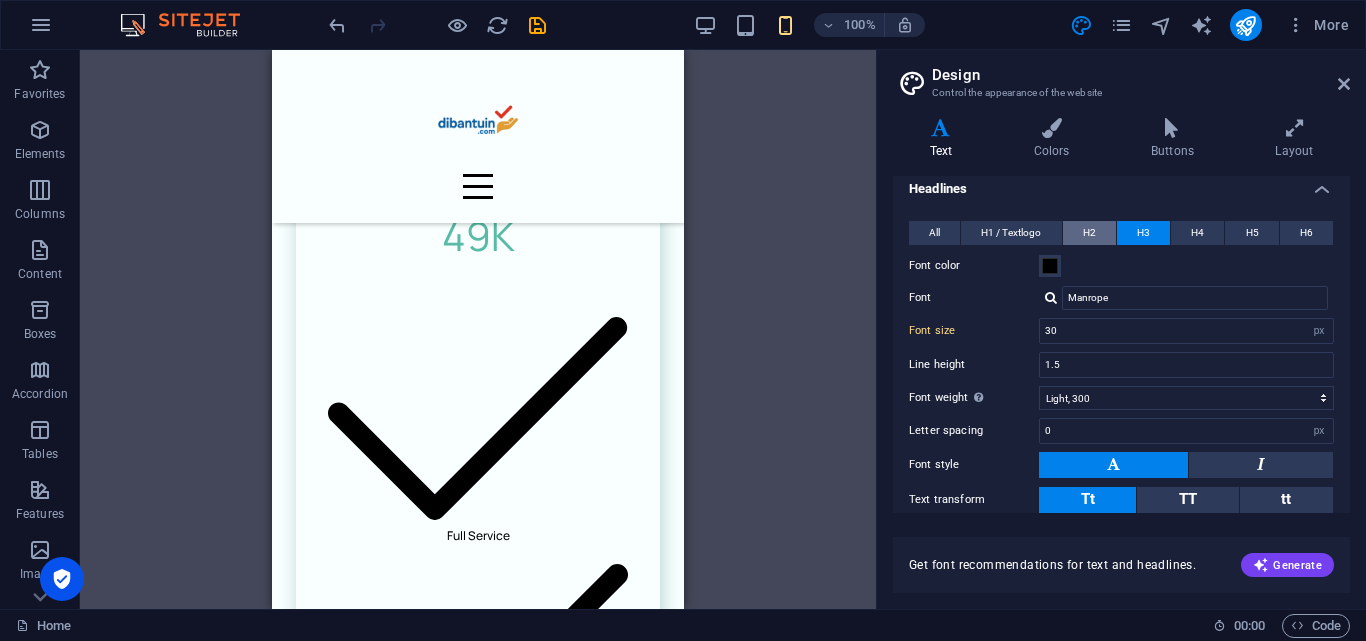 click on "H2" at bounding box center (1089, 233) 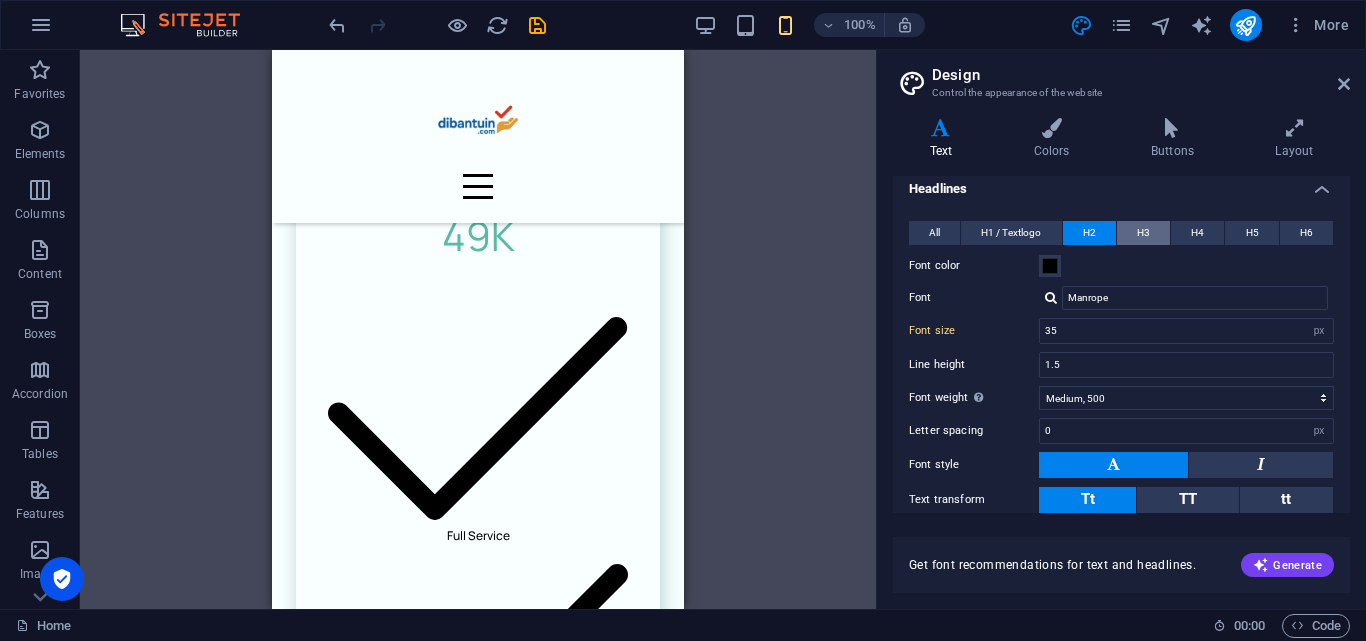 click on "H3" at bounding box center (1143, 233) 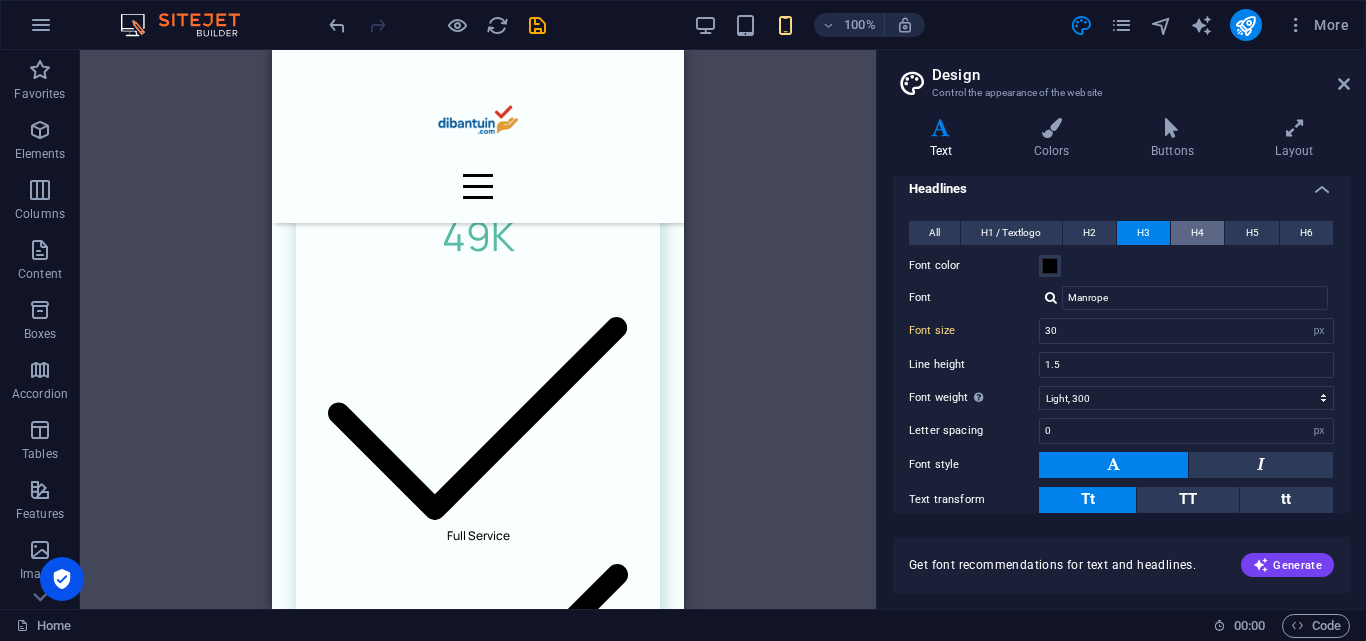 click on "H4" at bounding box center [1197, 233] 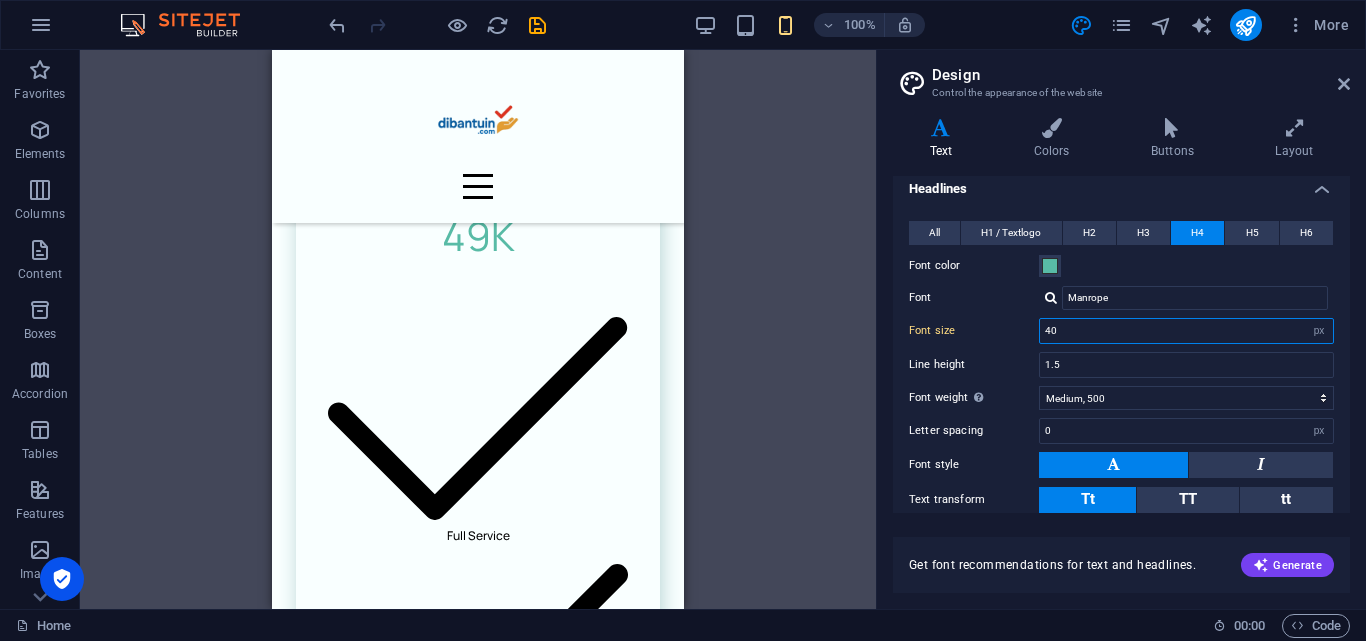 drag, startPoint x: 1081, startPoint y: 336, endPoint x: 1031, endPoint y: 336, distance: 50 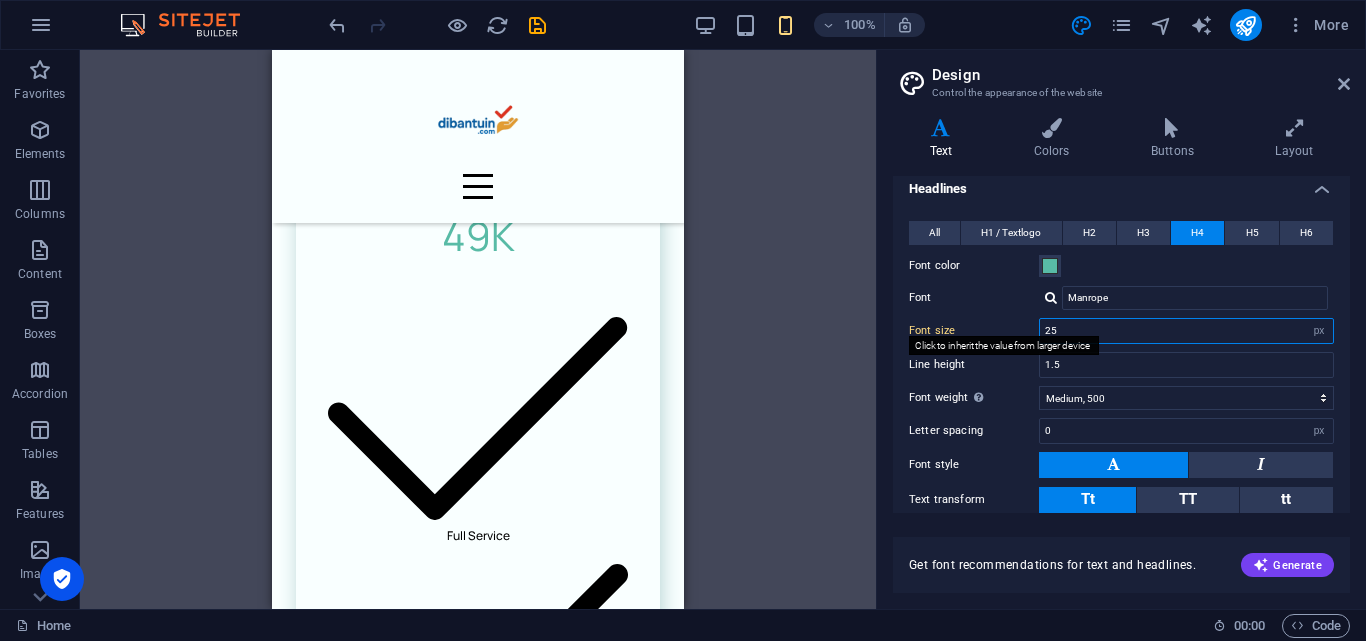 type on "25" 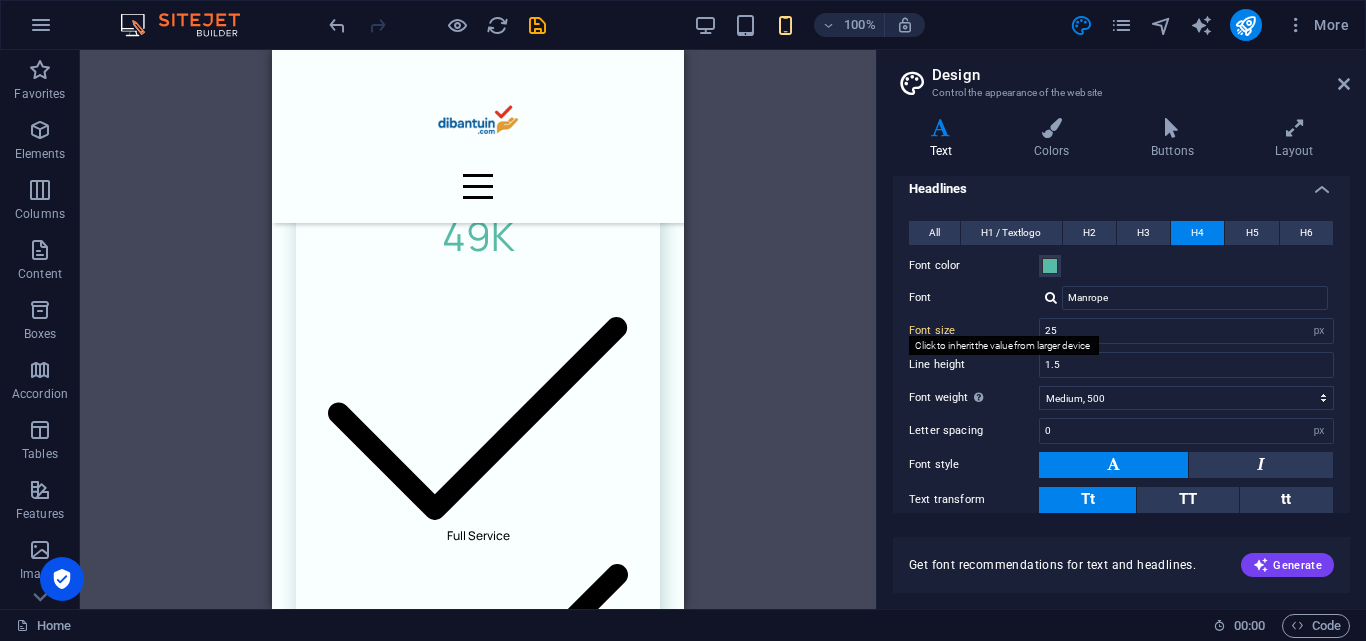 click on "Font color" at bounding box center [1121, 266] 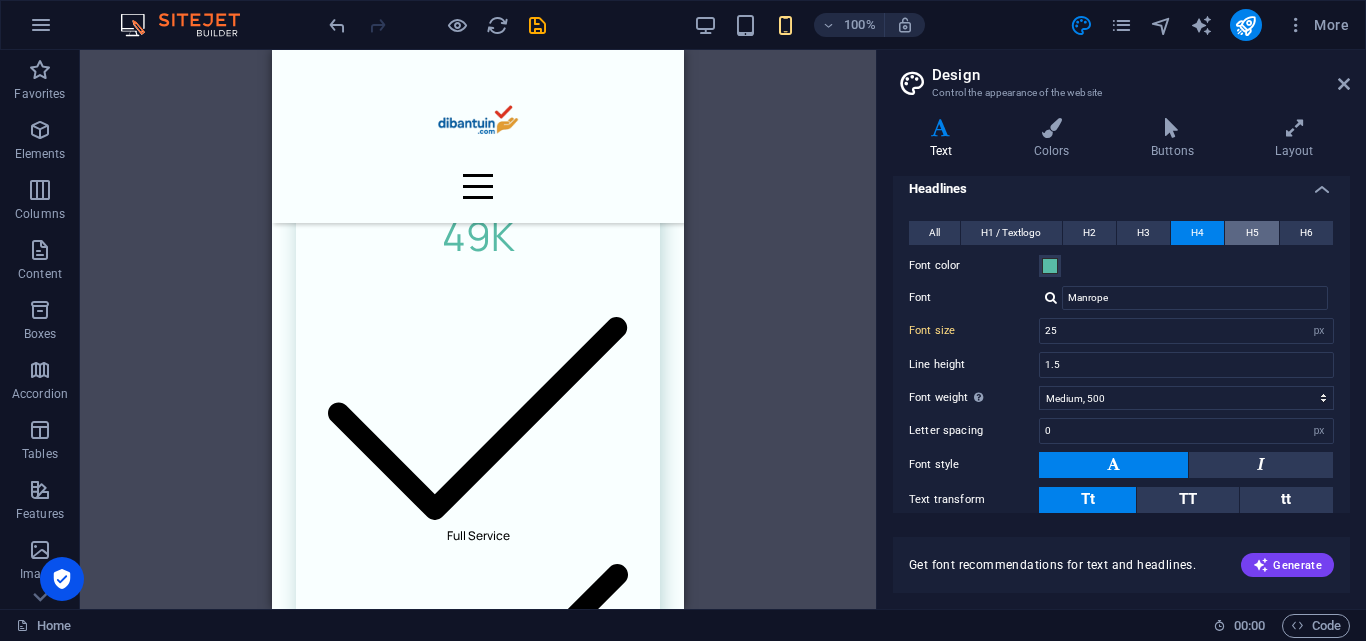 click on "H5" at bounding box center [1252, 233] 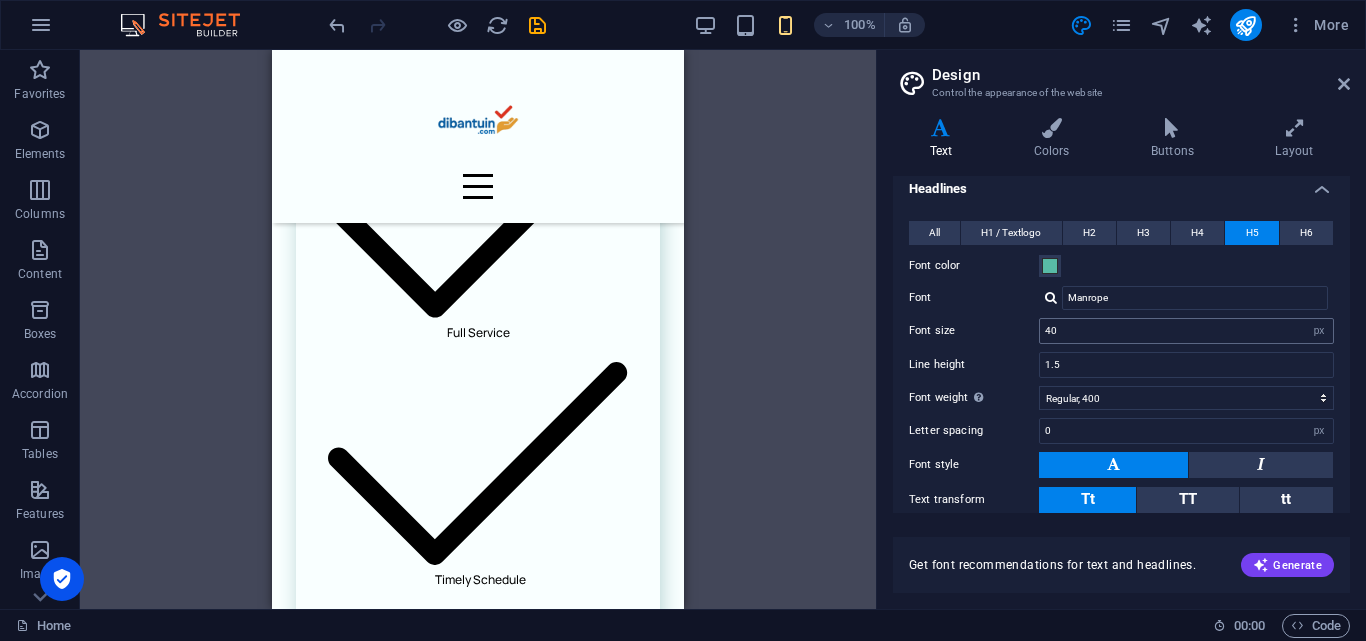 scroll, scrollTop: 5521, scrollLeft: 0, axis: vertical 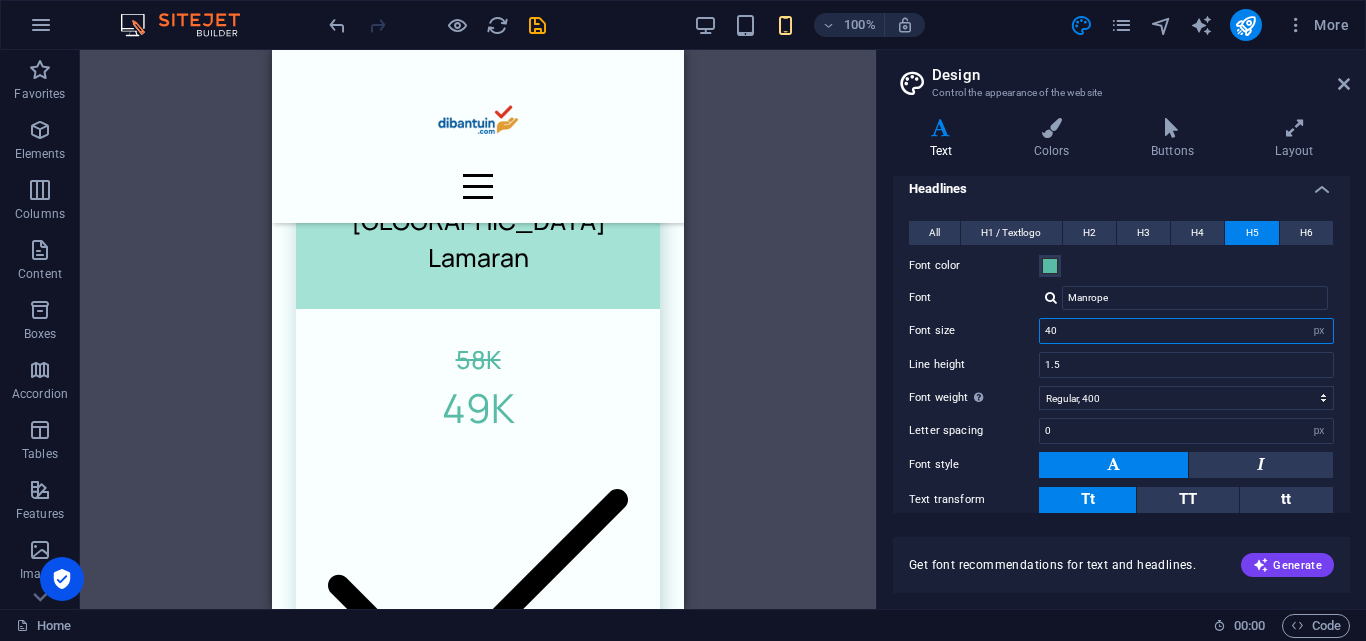 drag, startPoint x: 1072, startPoint y: 335, endPoint x: 1035, endPoint y: 333, distance: 37.054016 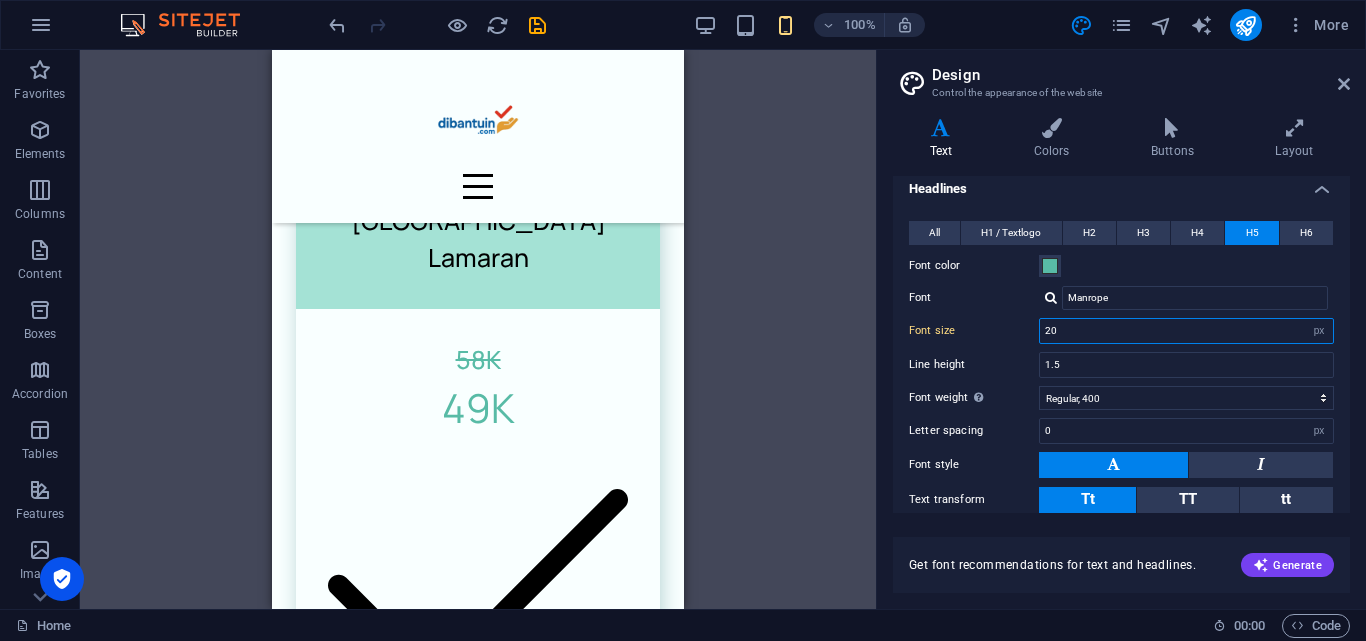 type on "20" 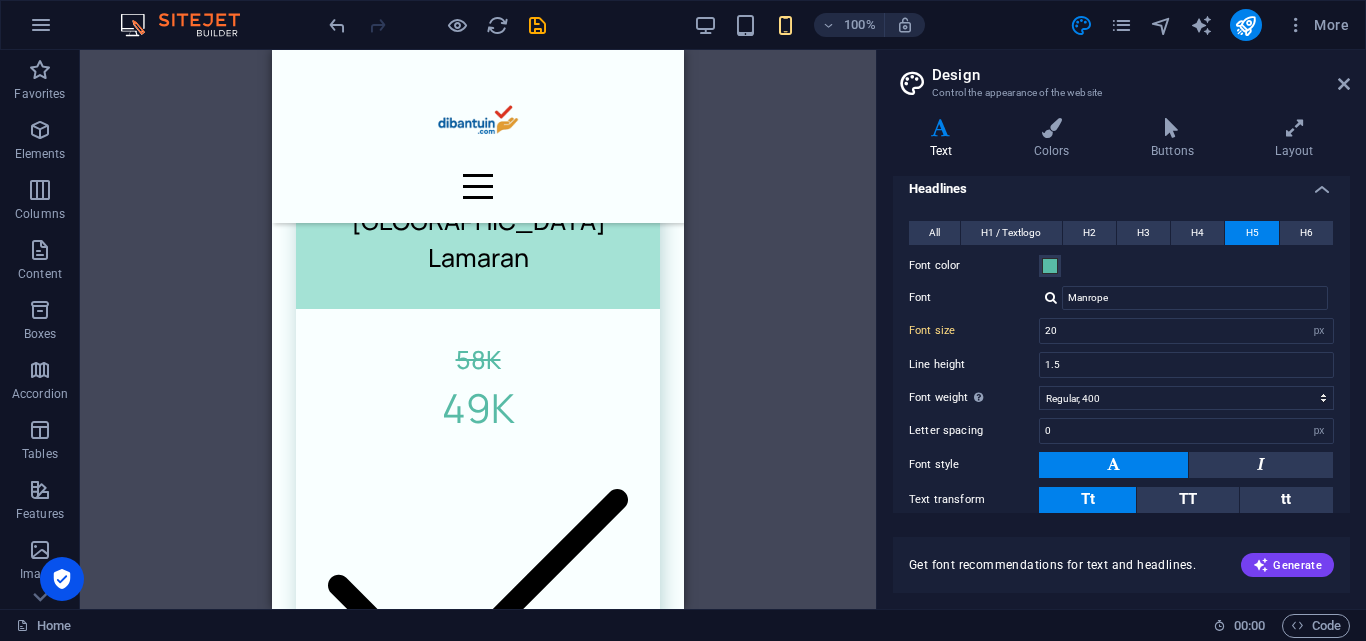 click on "Font color" at bounding box center (1121, 266) 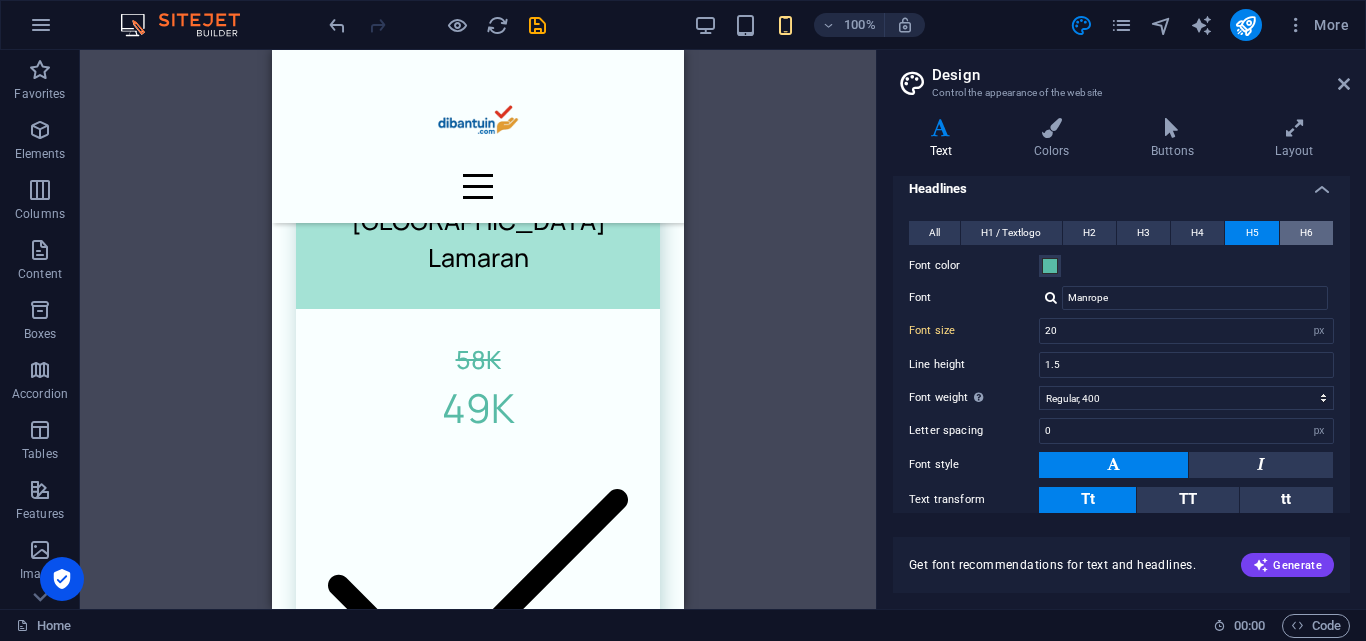 click on "H6" at bounding box center [1306, 233] 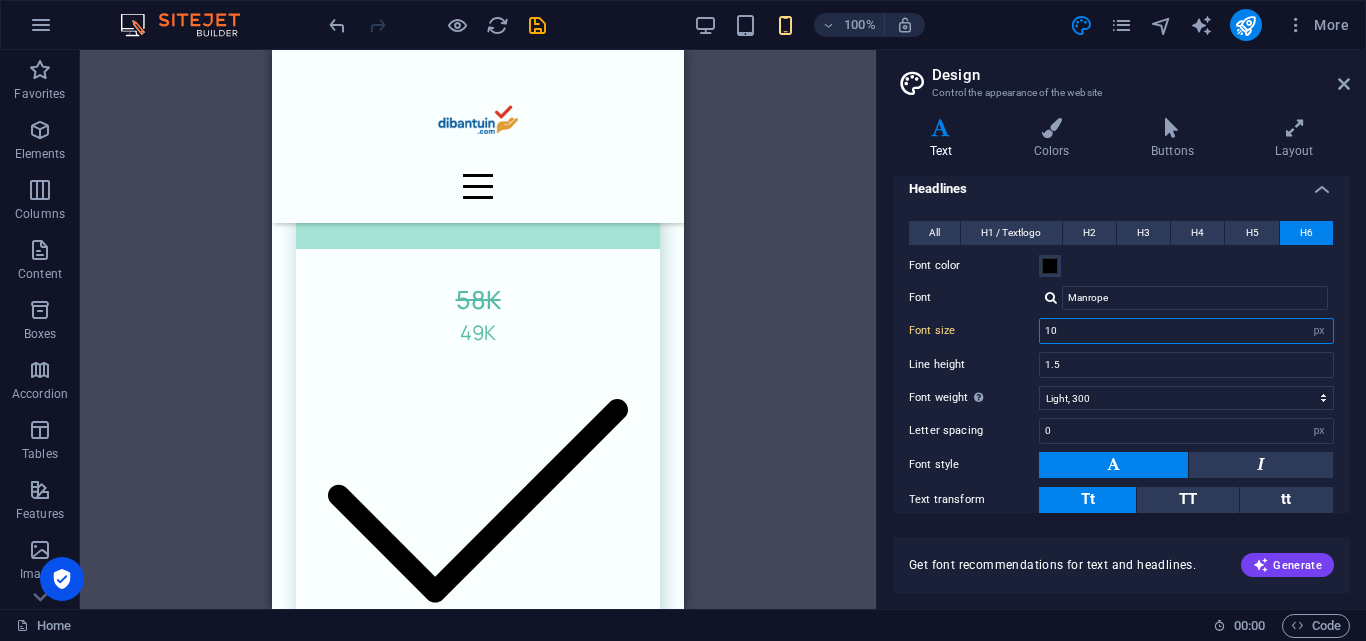 drag, startPoint x: 1088, startPoint y: 334, endPoint x: 1036, endPoint y: 334, distance: 52 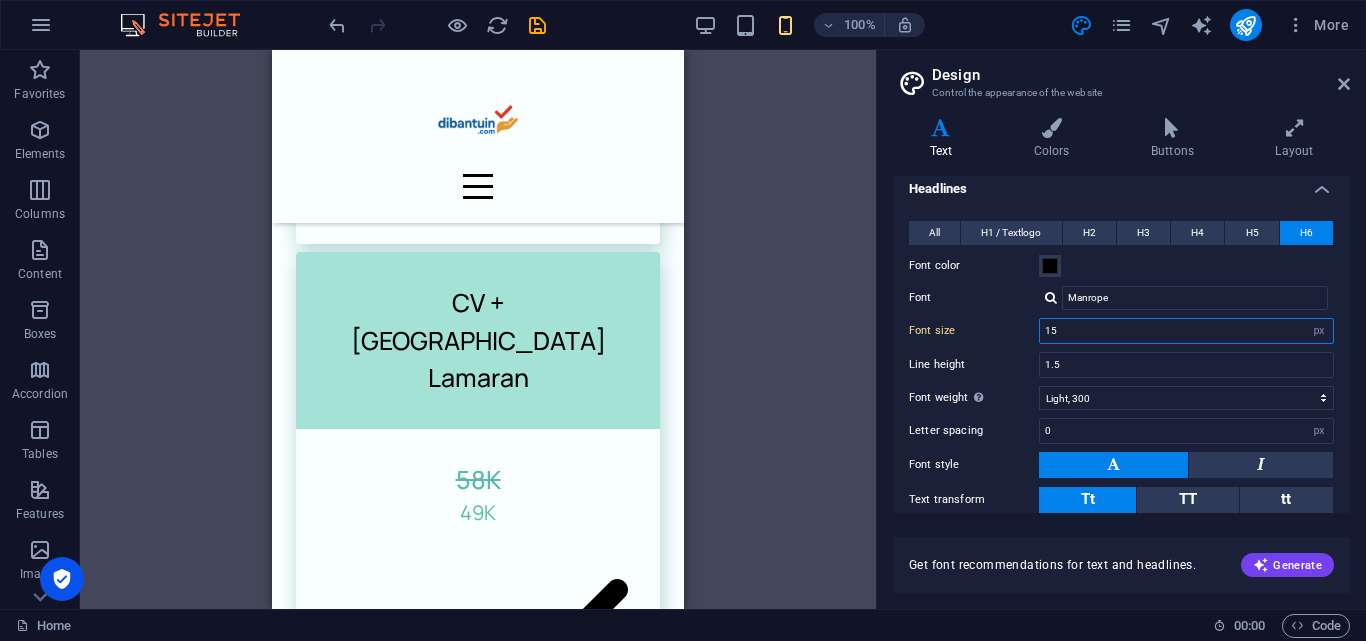 type on "15" 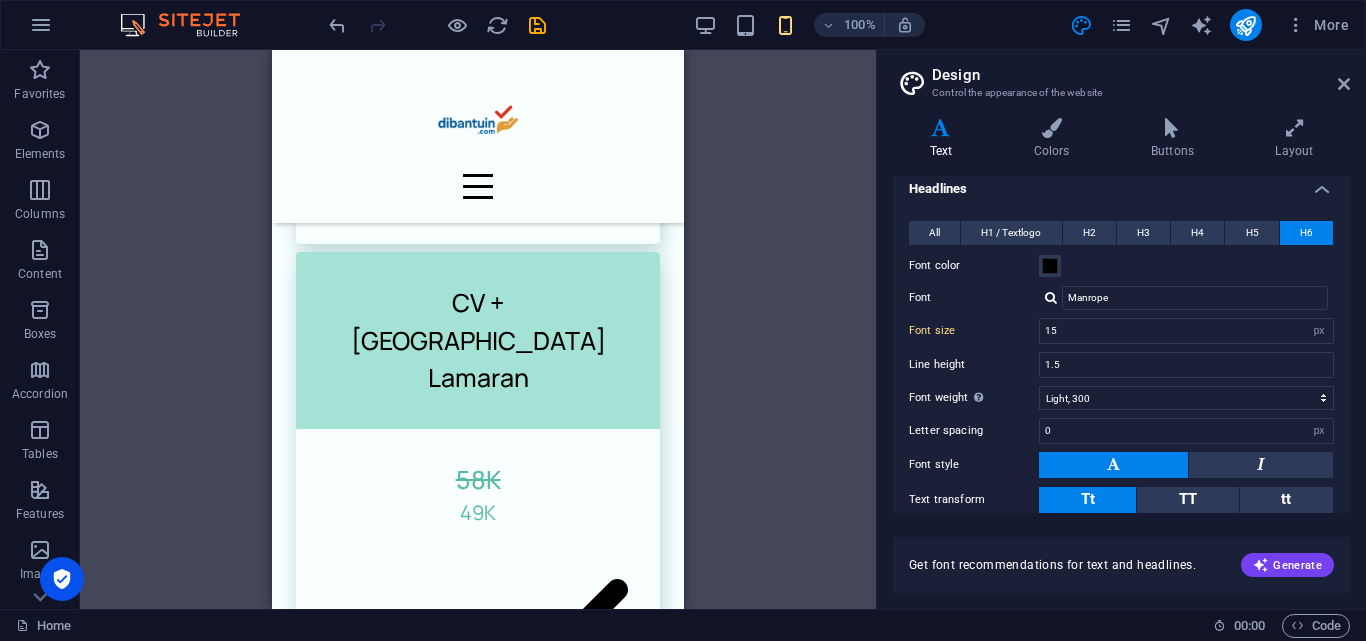 click on "Font" at bounding box center (974, 298) 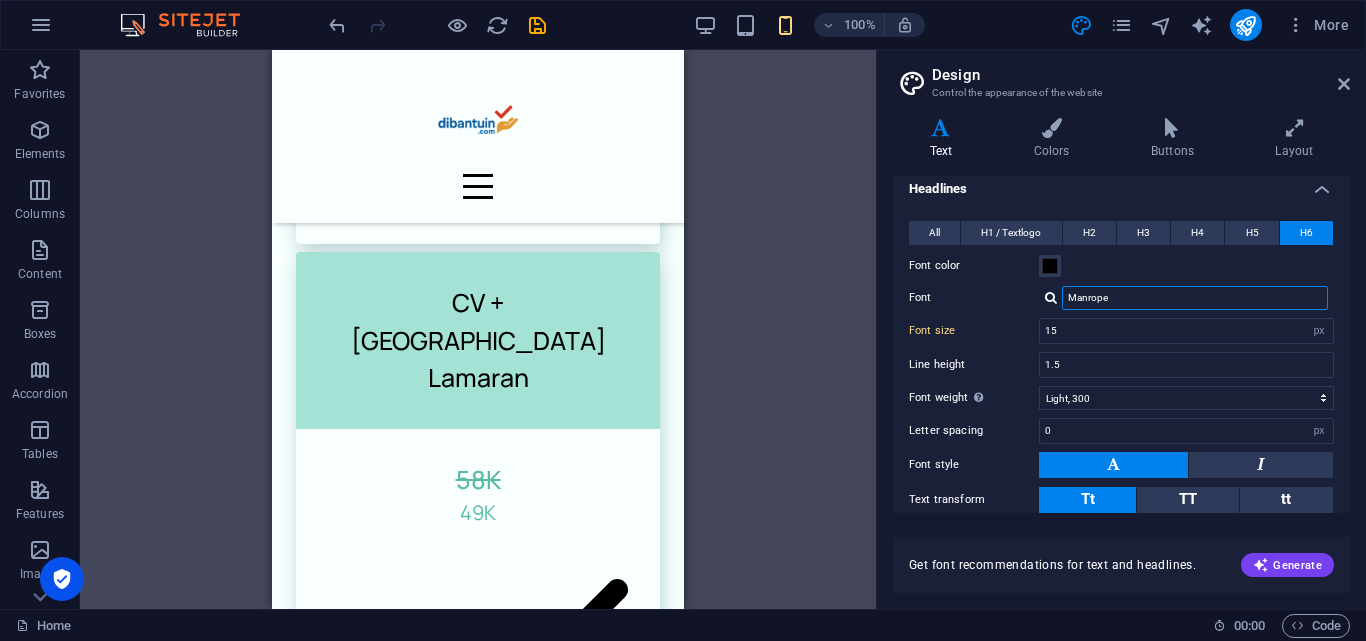 click on "Manrope" at bounding box center [1195, 298] 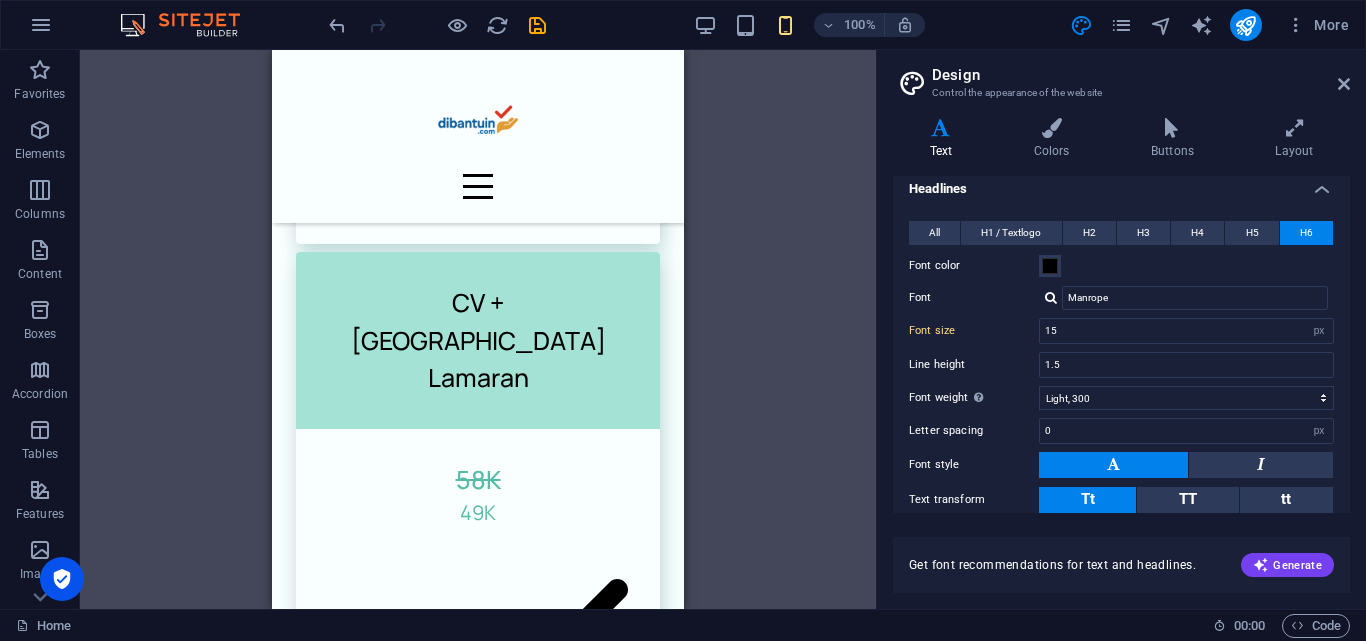 click on "Drag here to replace the existing content. Press “Ctrl” if you want to create a new element.
H4   Menu Bar   Text   Container   Text   Container   Image   Spacer   Container   Container   H3   Icon List   Container   Button   Spacer   H4   Text   Spacer   Container   H3   Text   Button   Container   Text   Spacer   H2   H3   Container   Spacer   Container   Icon   Text   Slider   Slider   H2   Container   Spacer   Text   Plans   Container   Container   Container   Plans   Plans   Container   Container   Button   Spacer   Text   Container   Container   H4   Container   Container   Container   Container   Container   Container   Boxes   Container   Container   Container   Boxes   Container   Spacer   Container   H2   Container   H6" at bounding box center (478, 329) 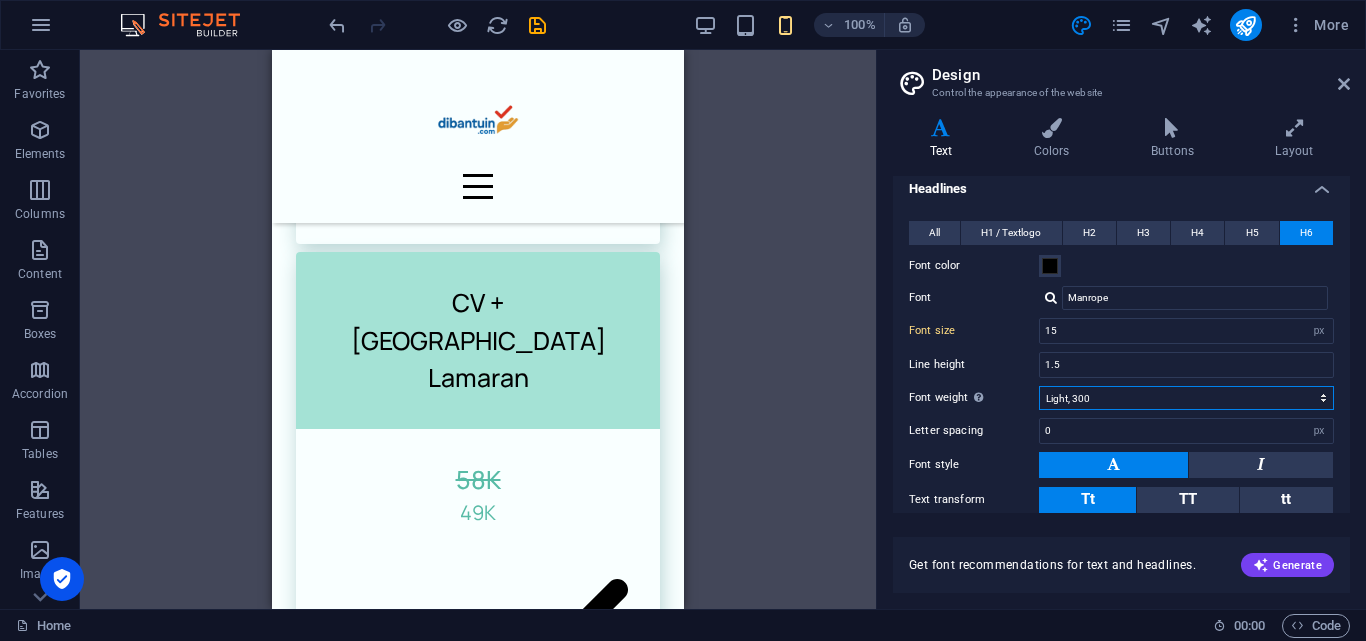 click on "Thin, 100 Extra-light, 200 Light, 300 Regular, 400 Medium, 500 Semi-bold, 600 Bold, 700 Extra-bold, 800 Black, 900" at bounding box center [1186, 398] 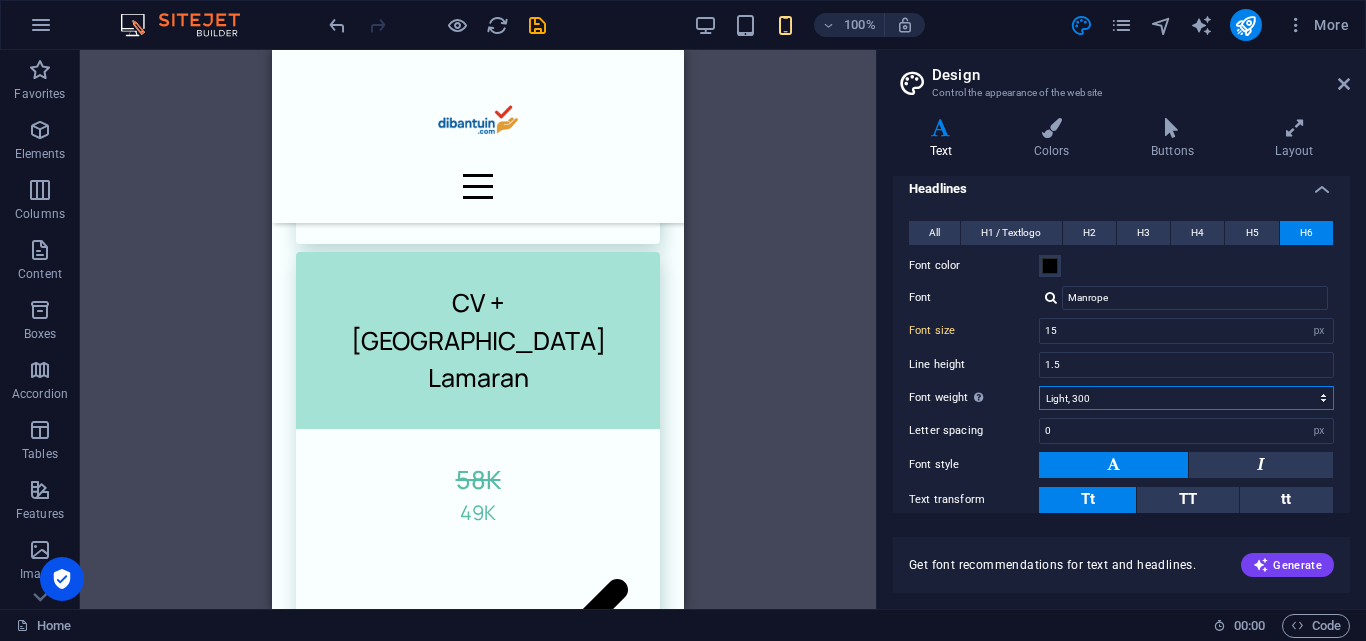 select on "400" 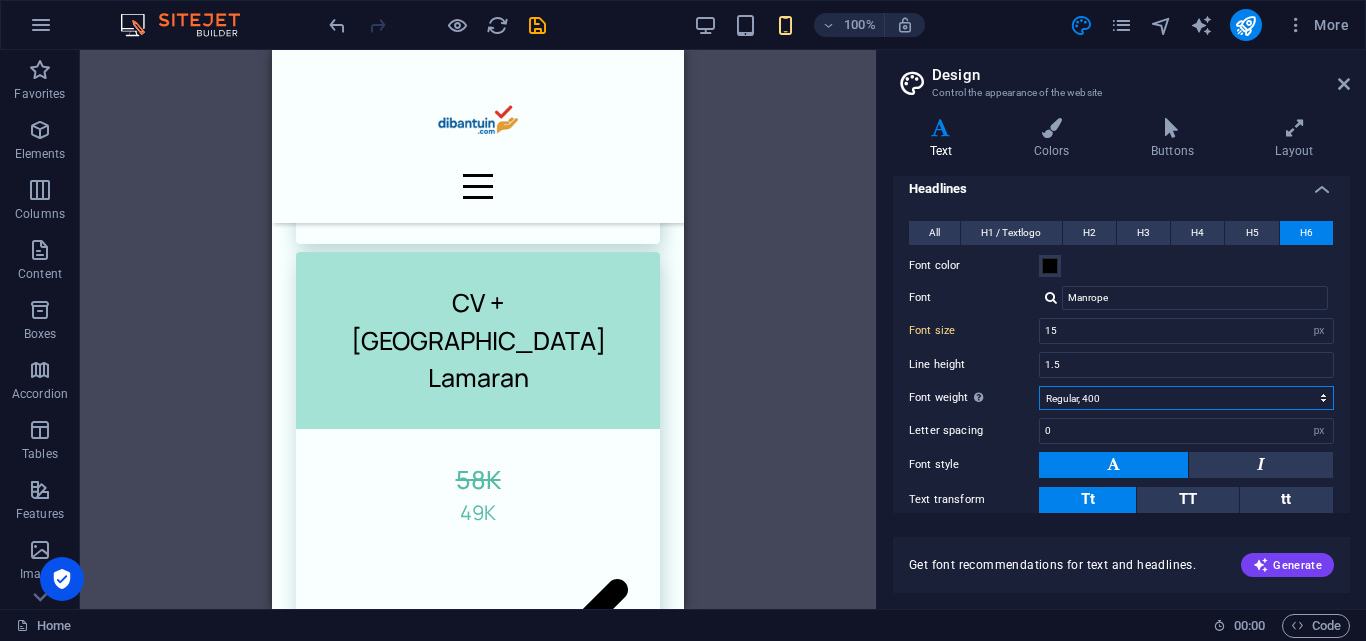 click on "Thin, 100 Extra-light, 200 Light, 300 Regular, 400 Medium, 500 Semi-bold, 600 Bold, 700 Extra-bold, 800 Black, 900" at bounding box center (1186, 398) 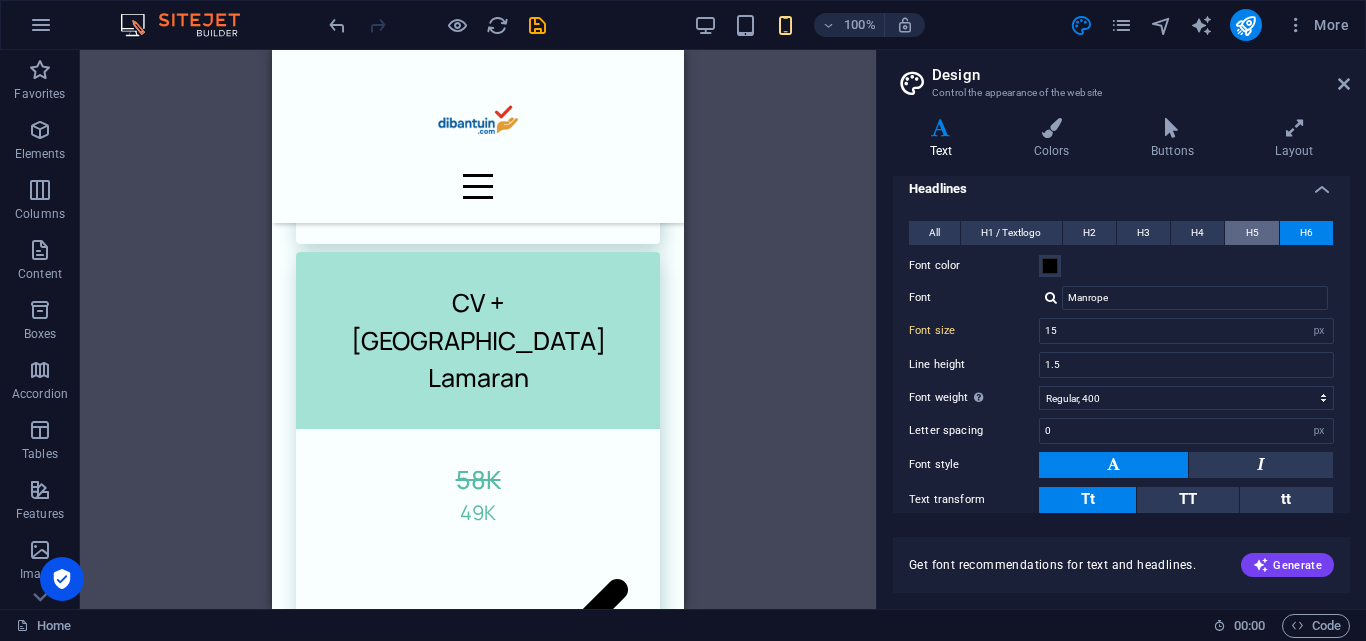 click on "H5" at bounding box center [1252, 233] 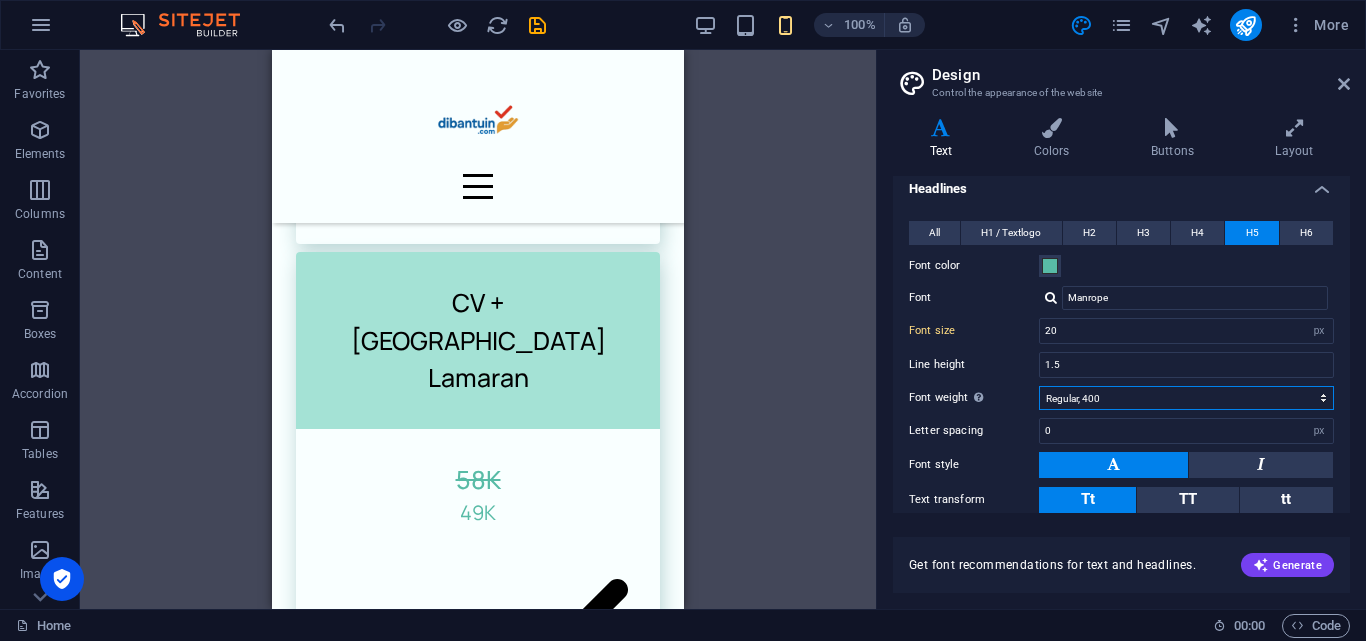 click on "Thin, 100 Extra-light, 200 Light, 300 Regular, 400 Medium, 500 Semi-bold, 600 Bold, 700 Extra-bold, 800 Black, 900" at bounding box center (1186, 398) 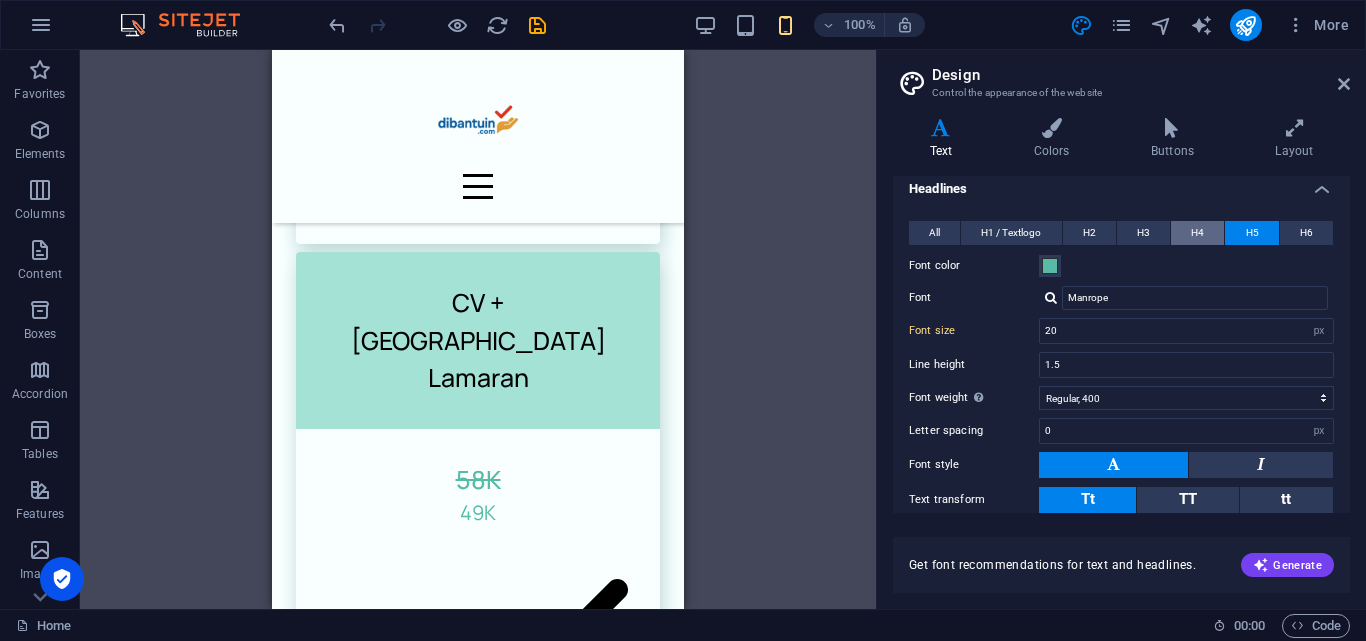 click on "H4" at bounding box center (1197, 233) 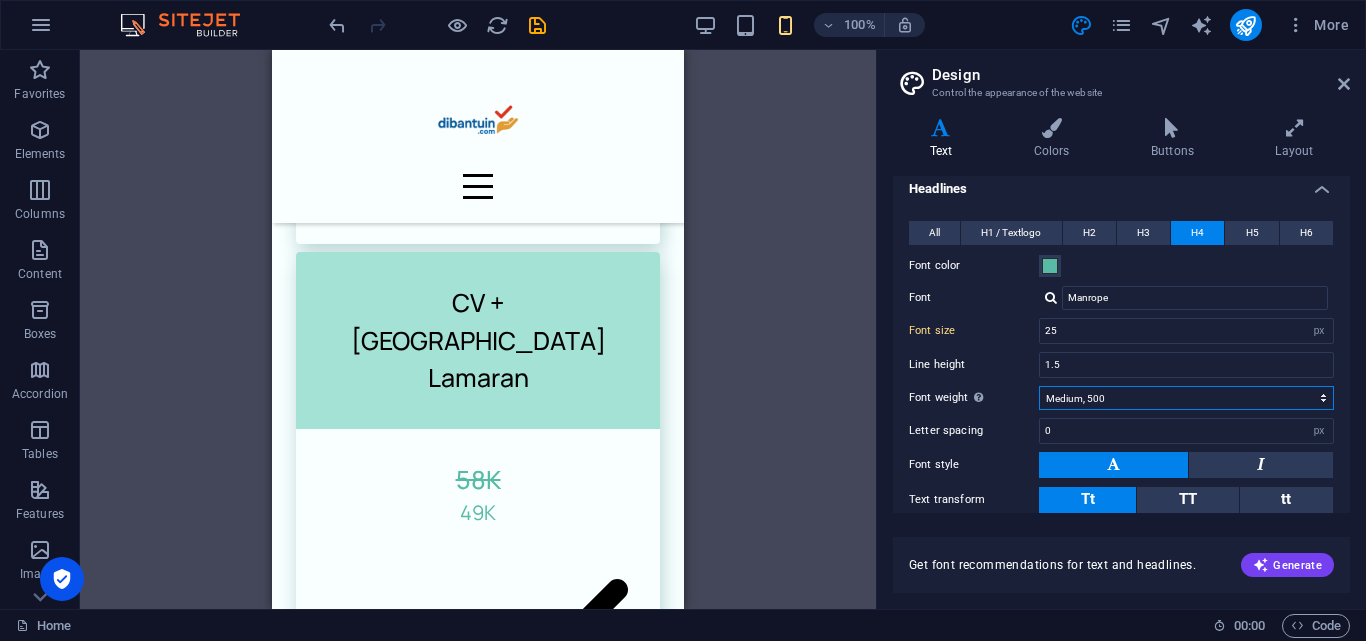 click on "Thin, 100 Extra-light, 200 Light, 300 Regular, 400 Medium, 500 Semi-bold, 600 Bold, 700 Extra-bold, 800 Black, 900" at bounding box center [1186, 398] 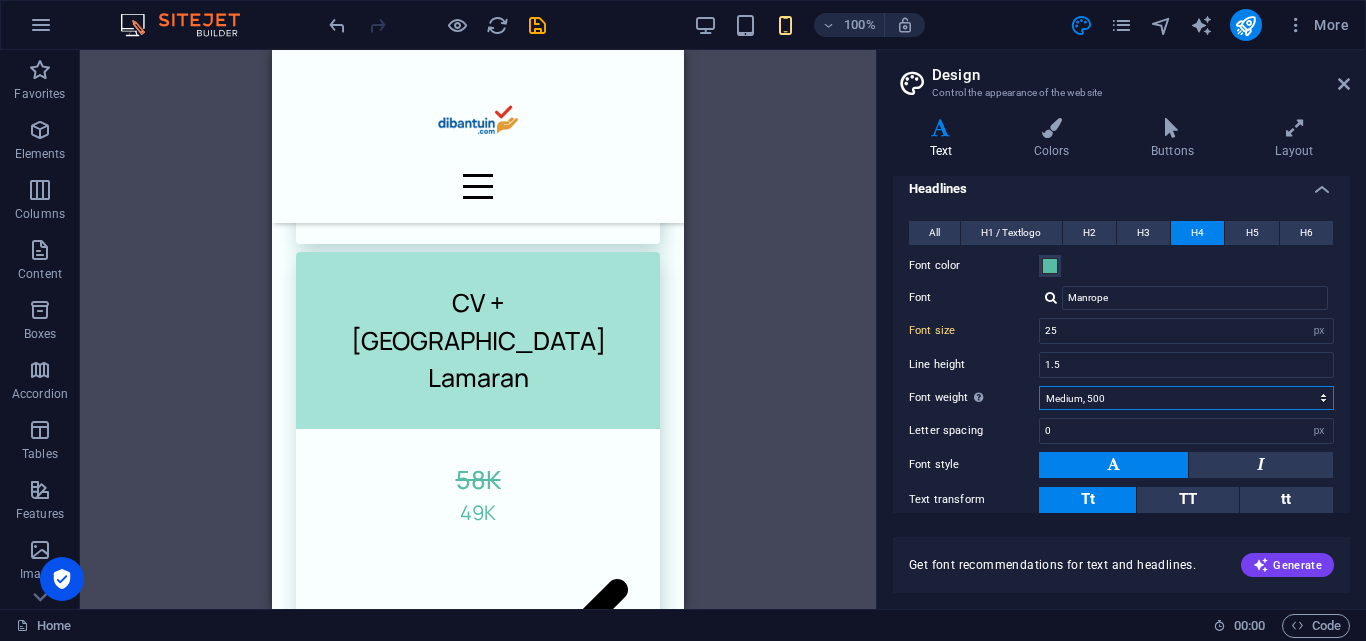 select on "400" 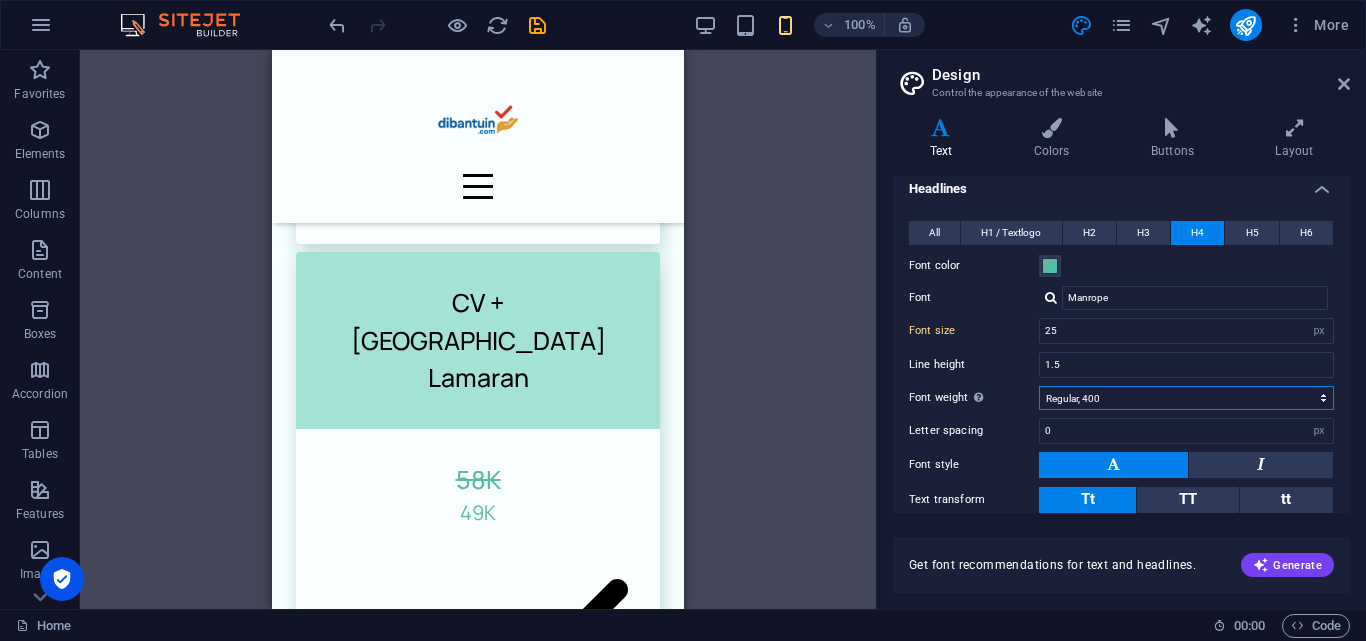 click on "Thin, 100 Extra-light, 200 Light, 300 Regular, 400 Medium, 500 Semi-bold, 600 Bold, 700 Extra-bold, 800 Black, 900" at bounding box center (1186, 398) 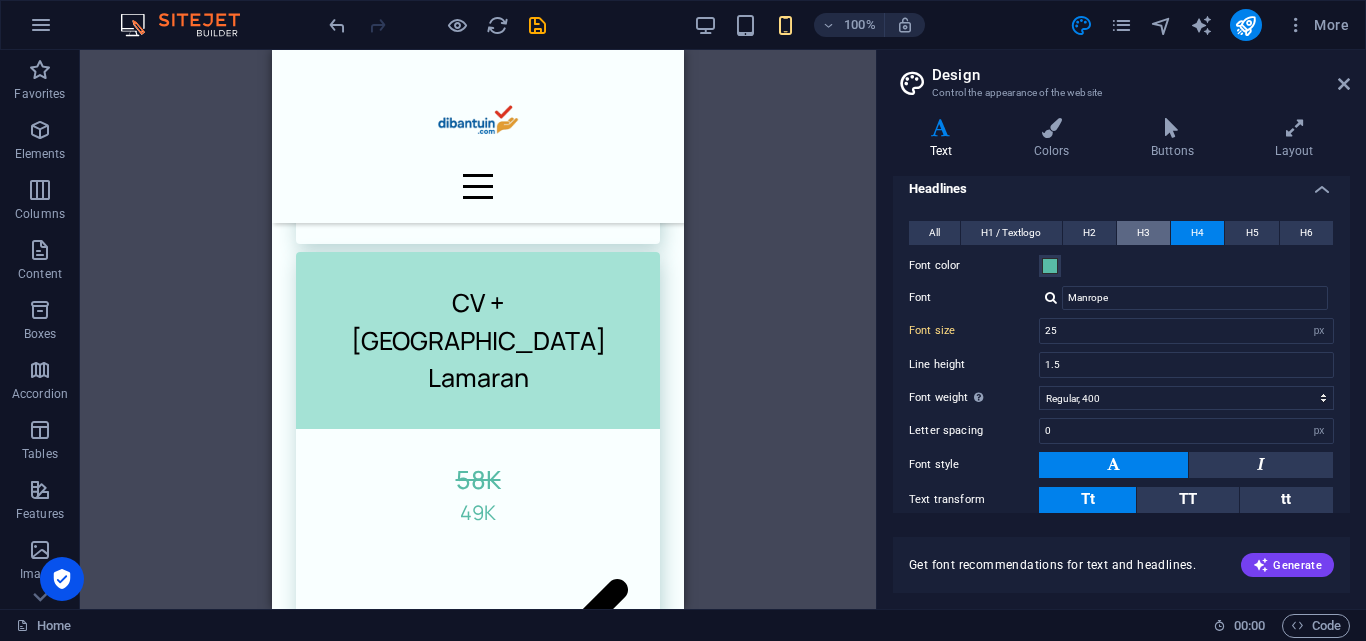 click on "H3" at bounding box center (1143, 233) 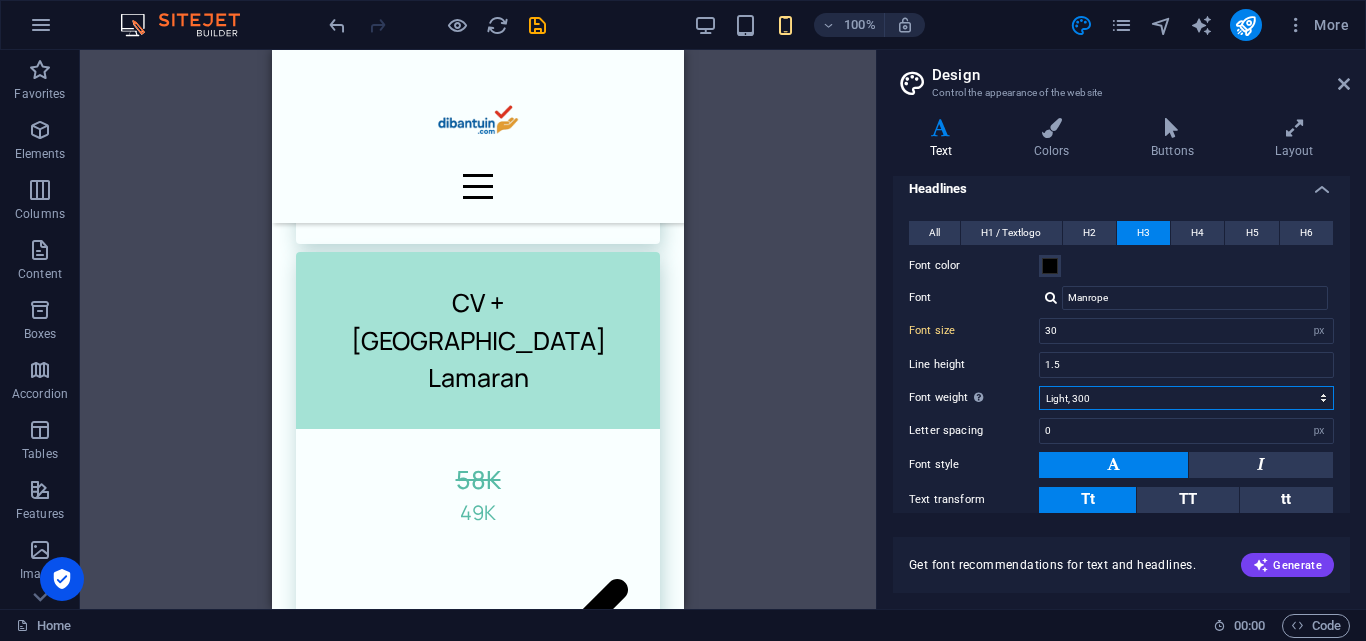 click on "Thin, 100 Extra-light, 200 Light, 300 Regular, 400 Medium, 500 Semi-bold, 600 Bold, 700 Extra-bold, 800 Black, 900" at bounding box center [1186, 398] 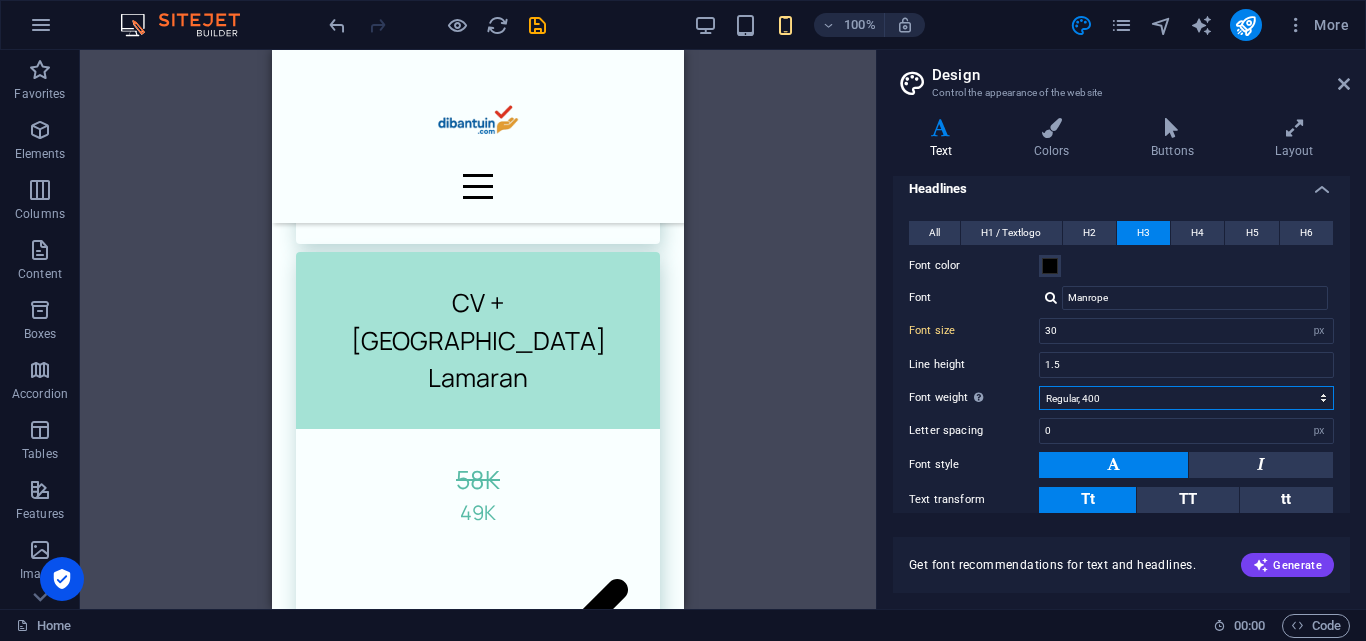 click on "Thin, 100 Extra-light, 200 Light, 300 Regular, 400 Medium, 500 Semi-bold, 600 Bold, 700 Extra-bold, 800 Black, 900" at bounding box center (1186, 398) 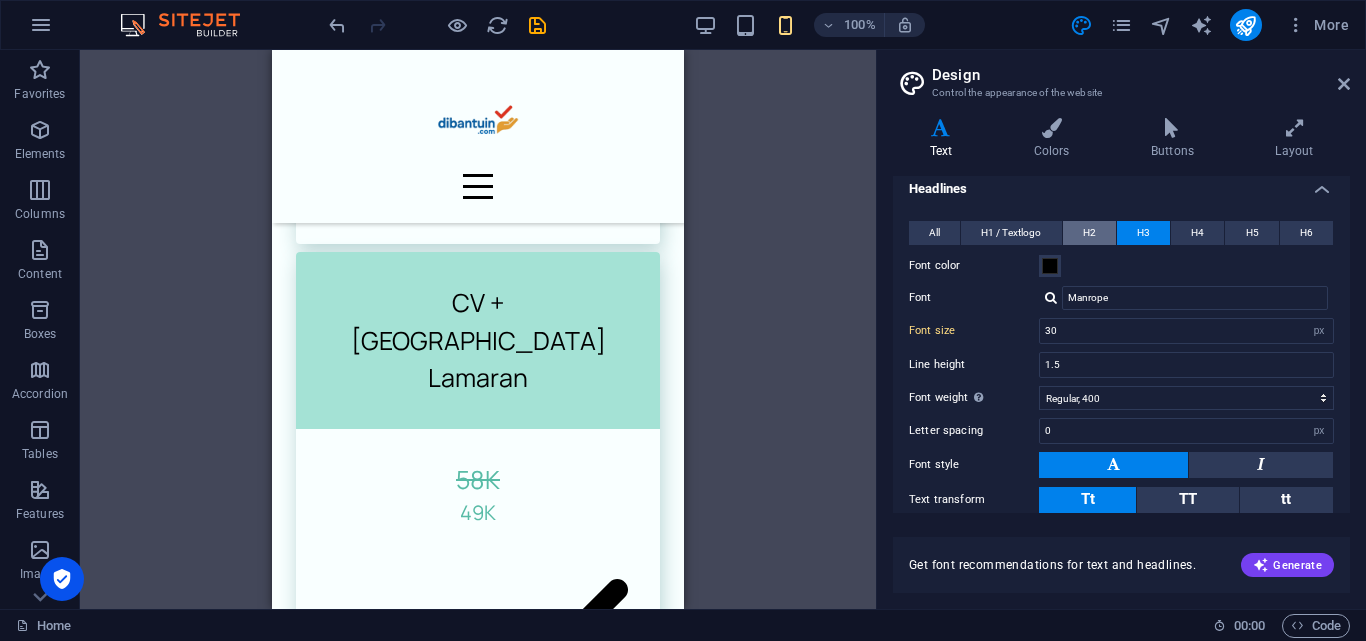 click on "H2" at bounding box center [1089, 233] 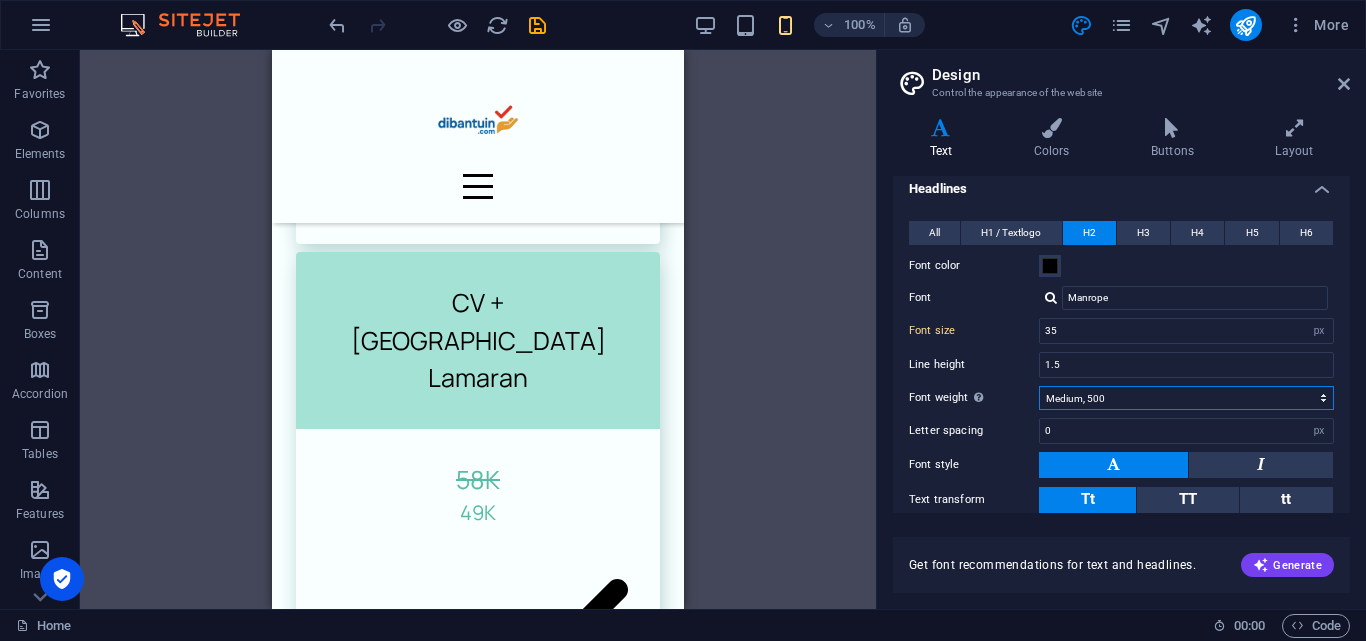 click on "Thin, 100 Extra-light, 200 Light, 300 Regular, 400 Medium, 500 Semi-bold, 600 Bold, 700 Extra-bold, 800 Black, 900" at bounding box center [1186, 398] 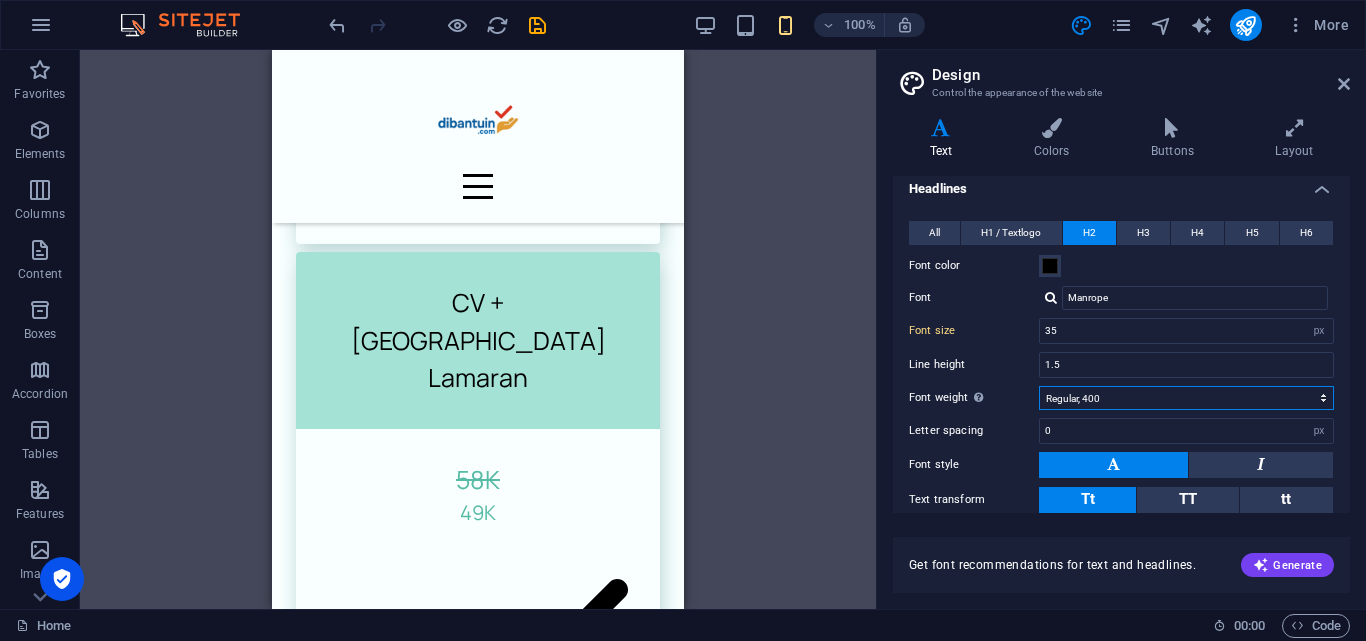 click on "Thin, 100 Extra-light, 200 Light, 300 Regular, 400 Medium, 500 Semi-bold, 600 Bold, 700 Extra-bold, 800 Black, 900" at bounding box center (1186, 398) 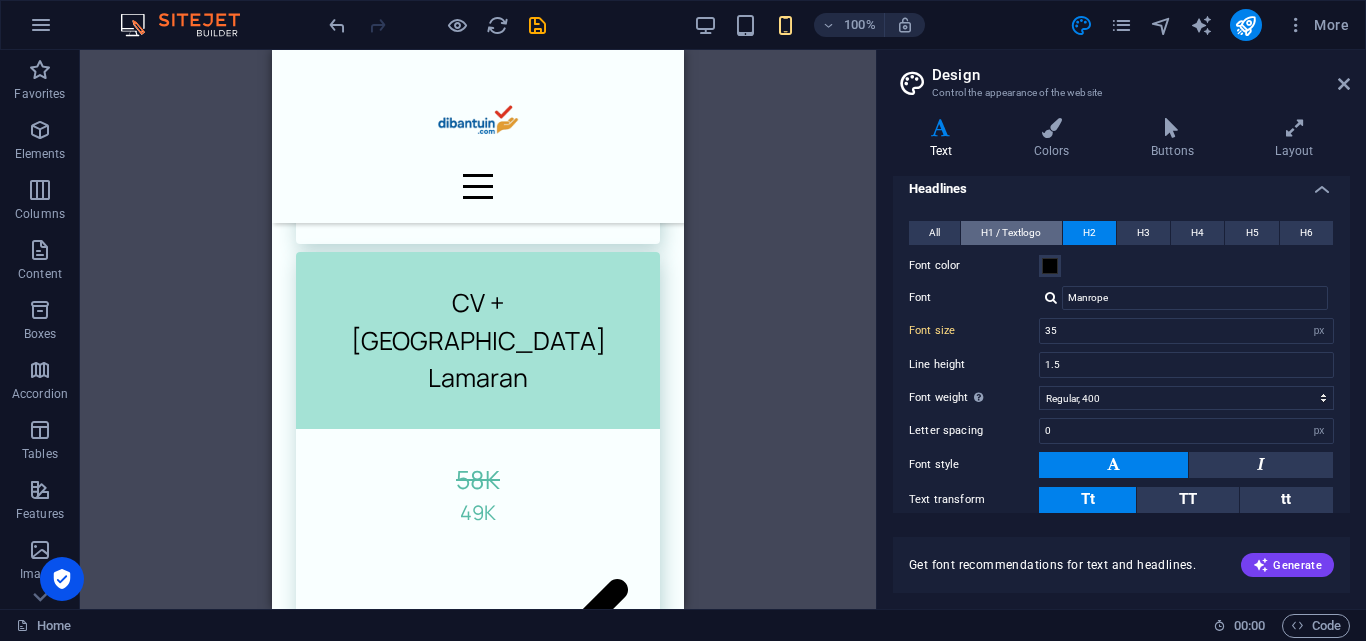 click on "H1 / Textlogo" at bounding box center (1011, 233) 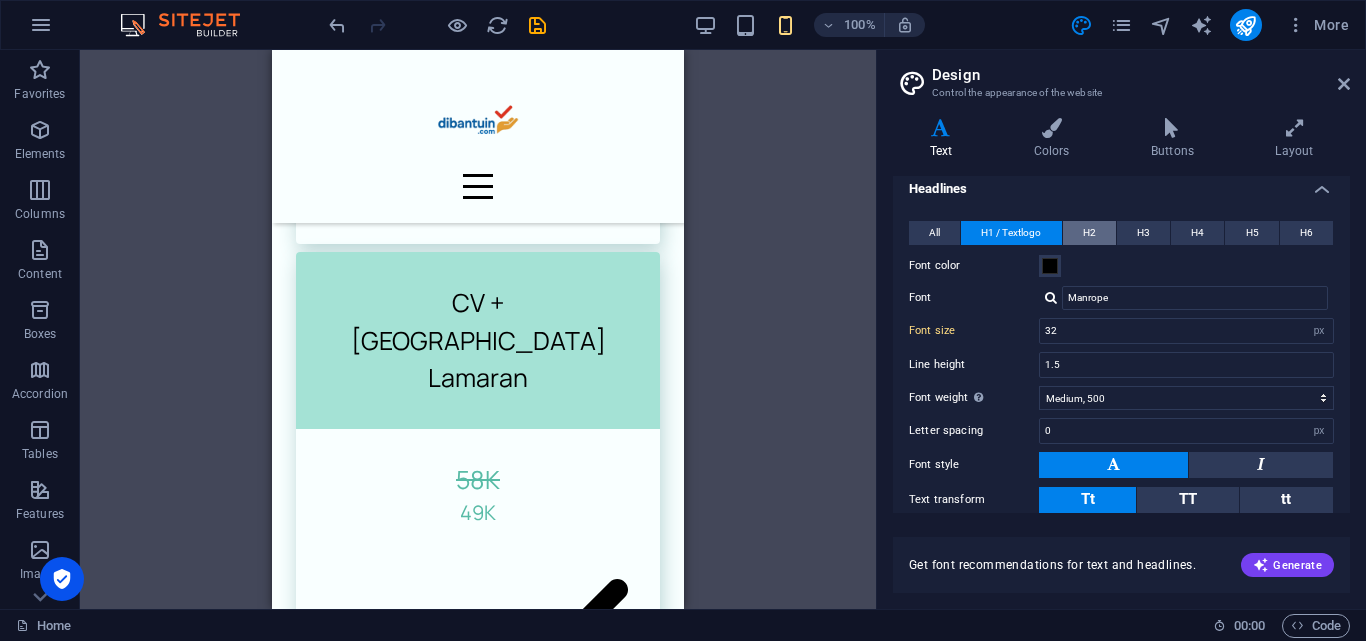 click on "H2" at bounding box center [1089, 233] 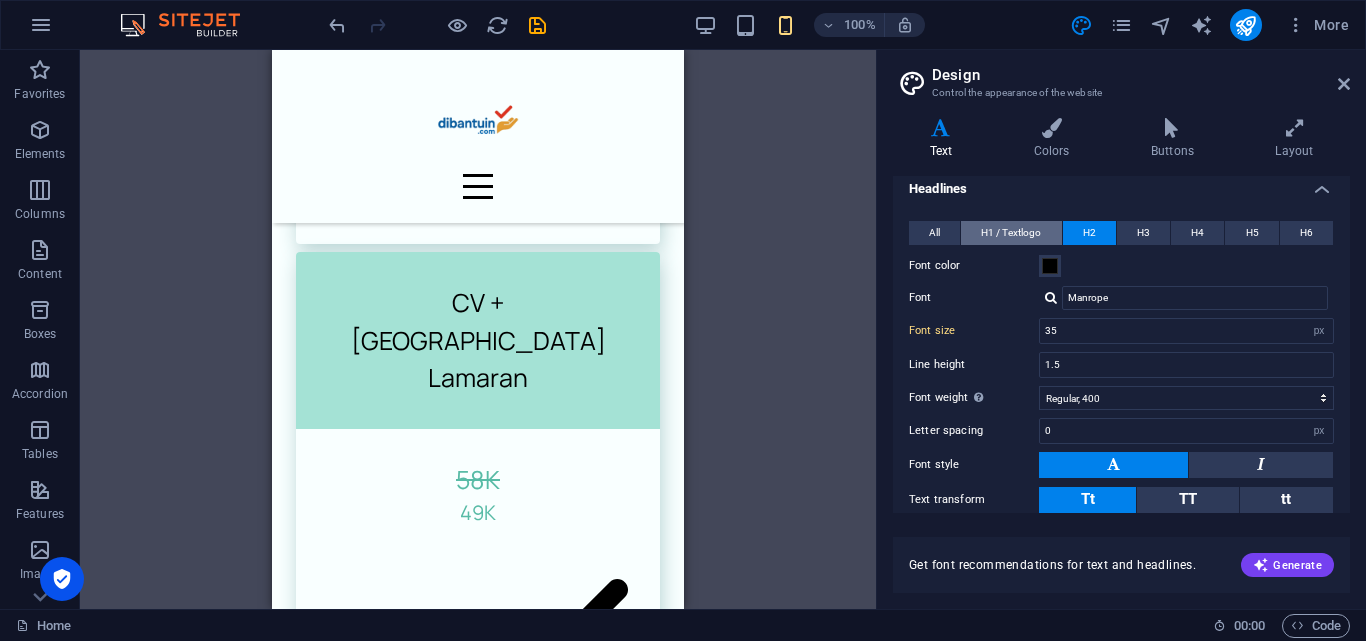 click on "H1 / Textlogo" at bounding box center [1011, 233] 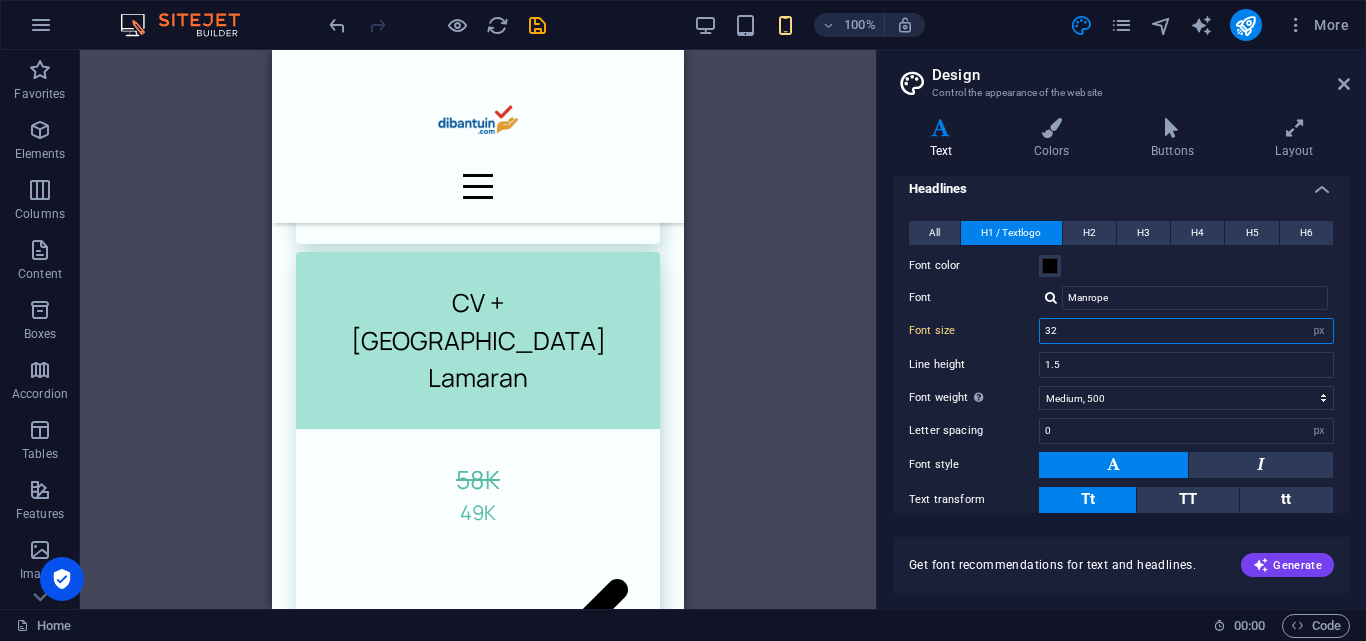 drag, startPoint x: 1096, startPoint y: 337, endPoint x: 1032, endPoint y: 329, distance: 64.49806 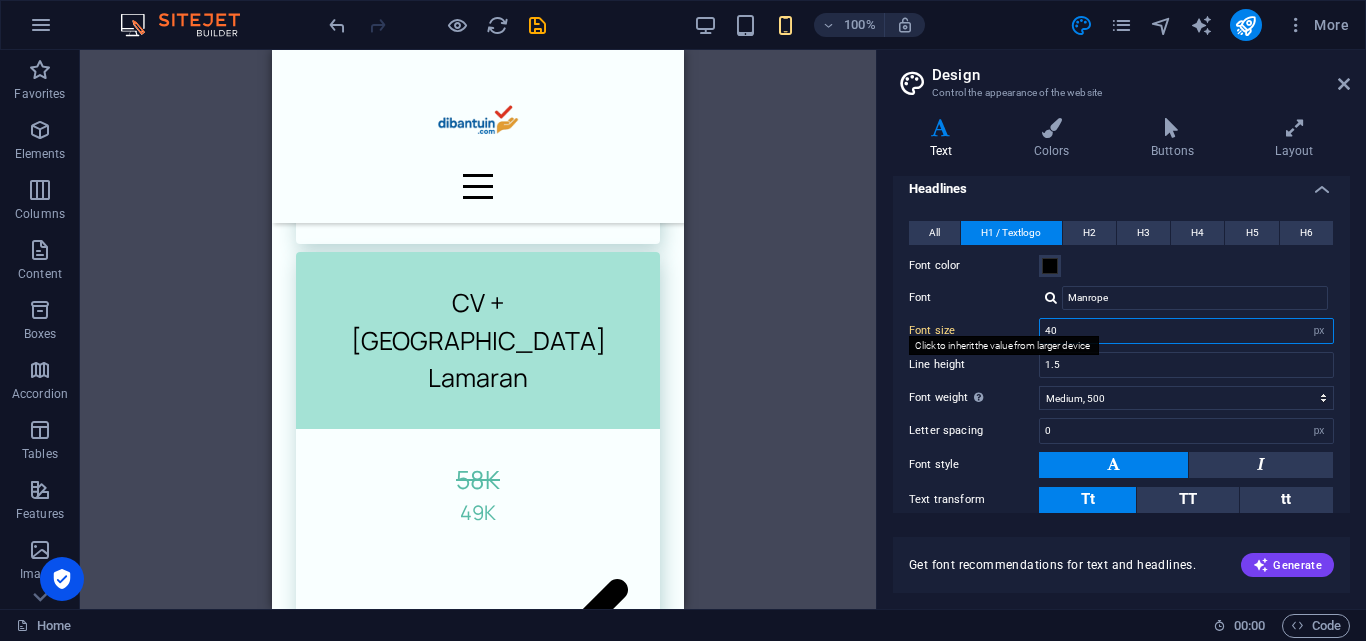 type on "40" 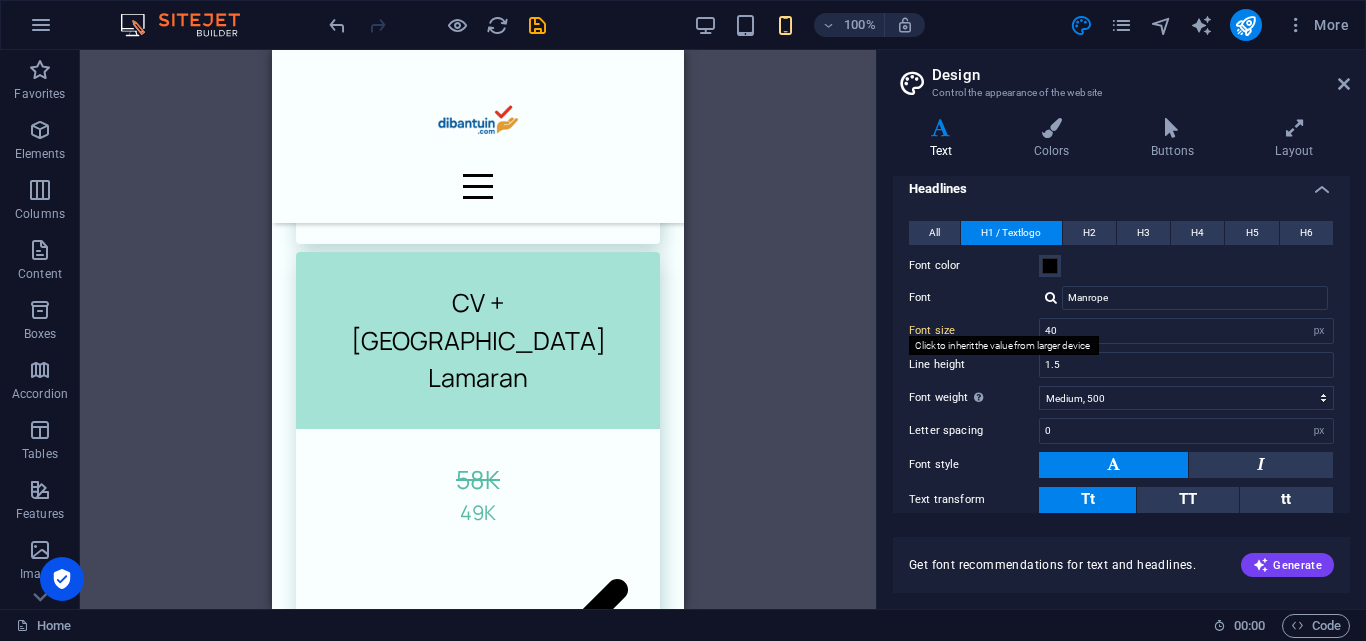 click on "Font" at bounding box center (974, 298) 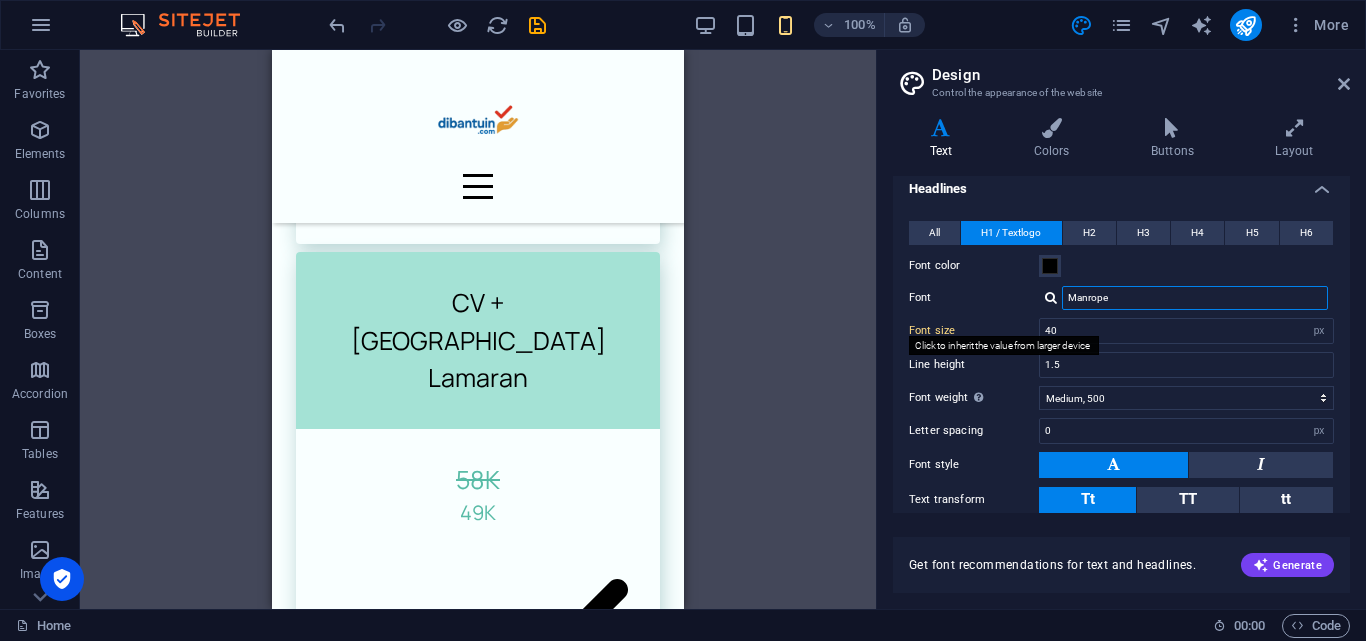 click on "Manrope" at bounding box center (1195, 298) 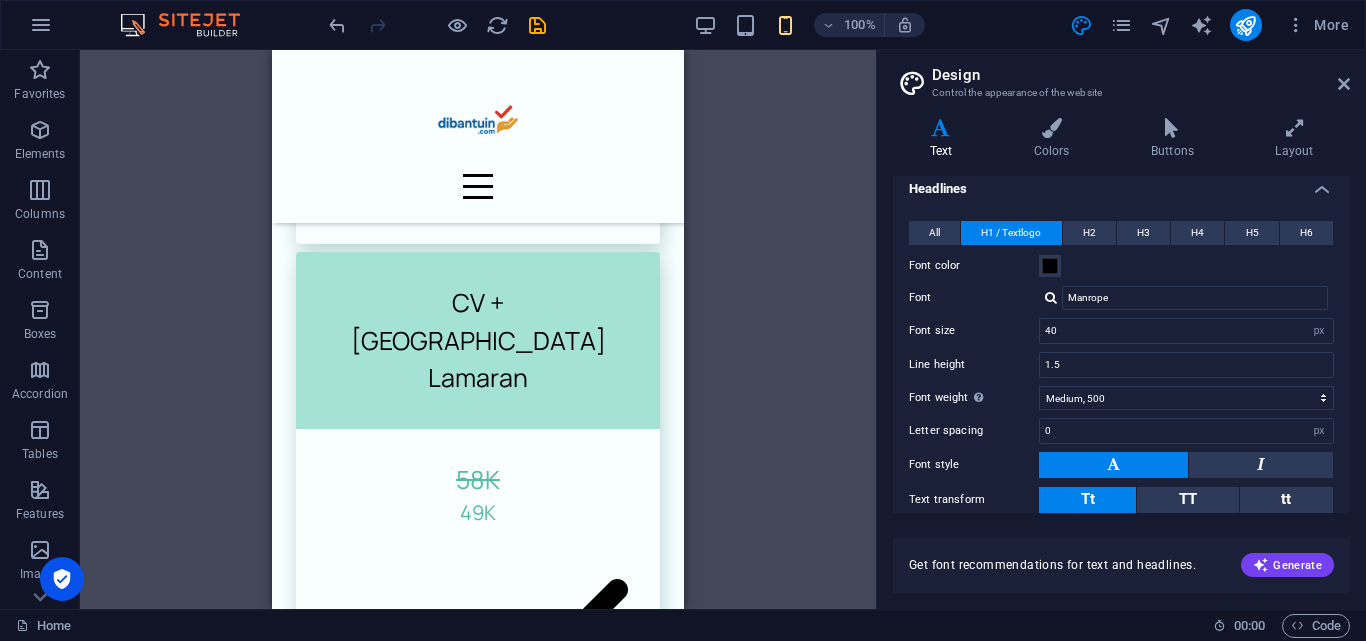 click on "Font" at bounding box center (974, 298) 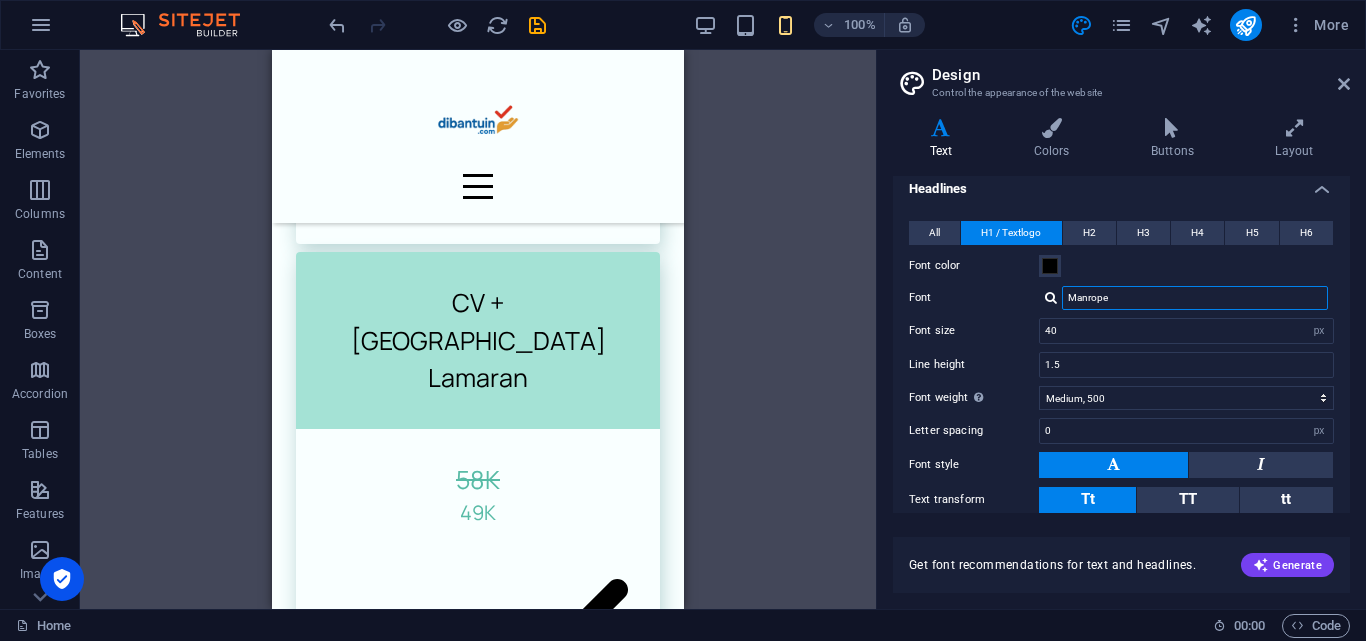 click on "Manrope" at bounding box center [1195, 298] 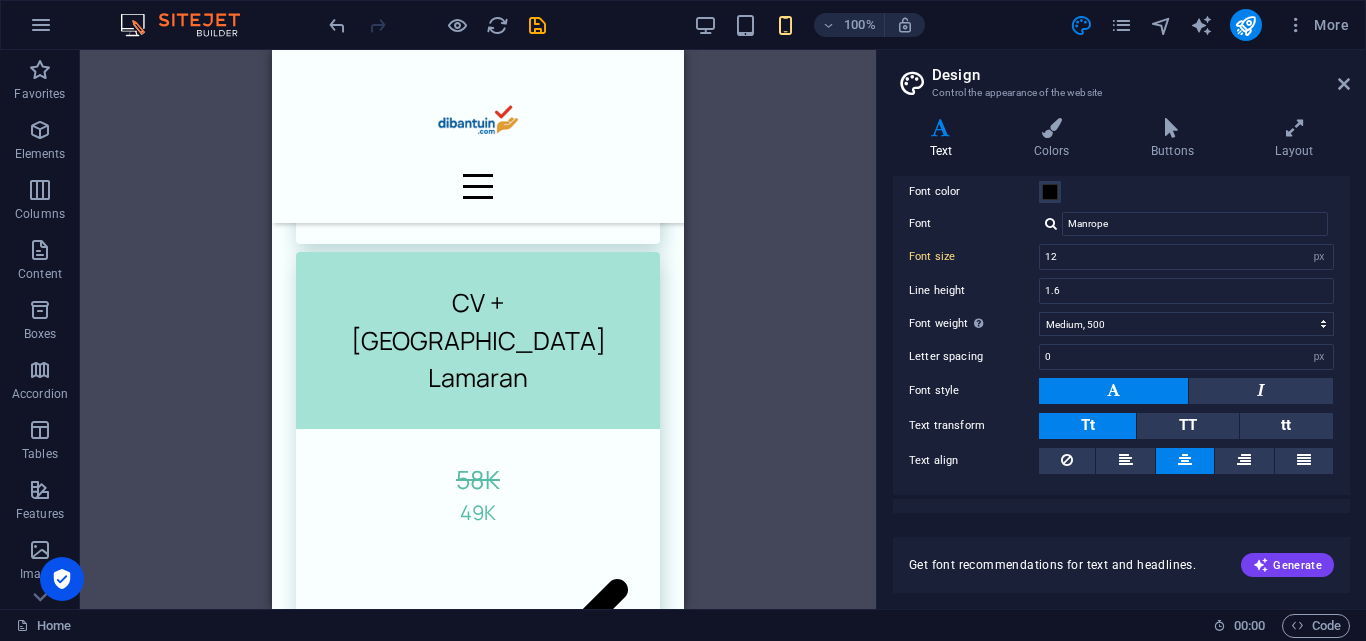 scroll, scrollTop: 0, scrollLeft: 0, axis: both 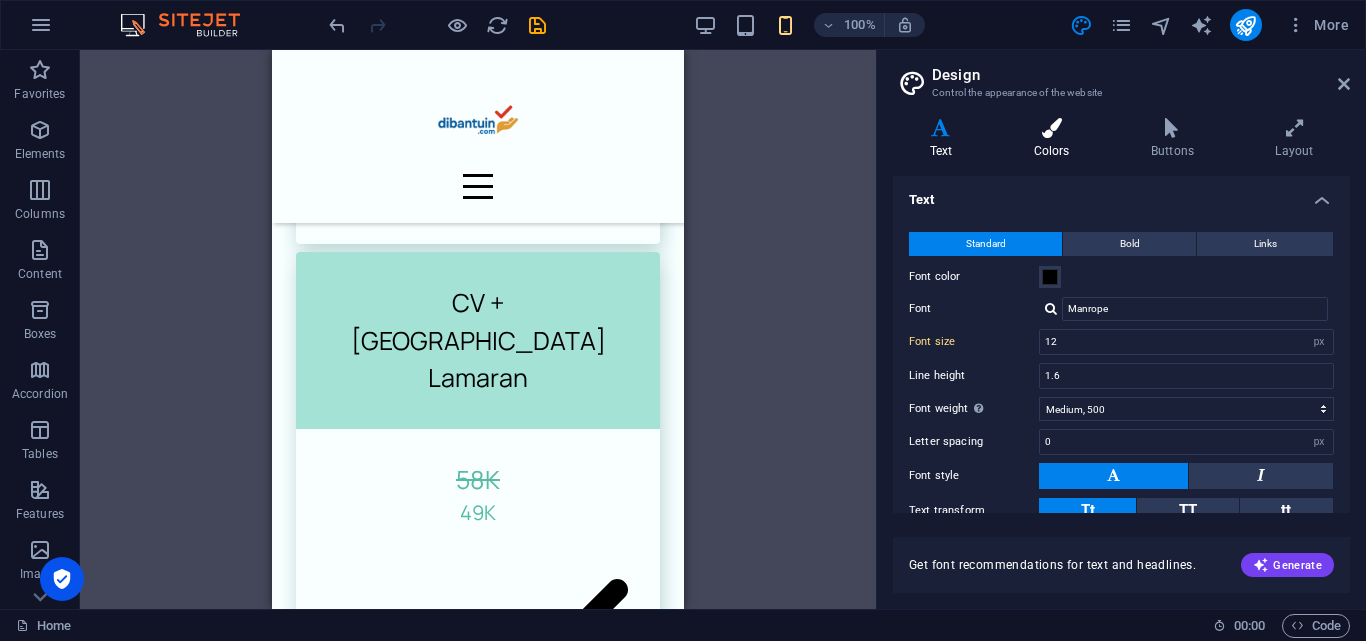 click at bounding box center [1051, 128] 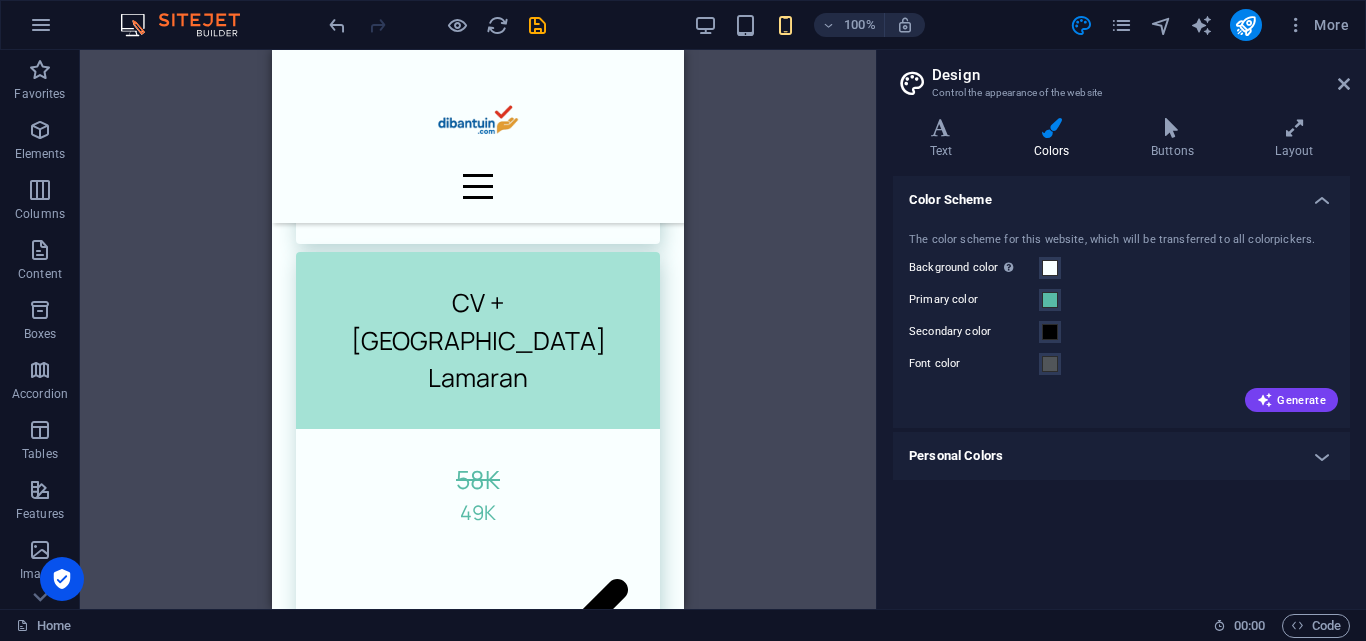 click on "Personal Colors" at bounding box center (1121, 456) 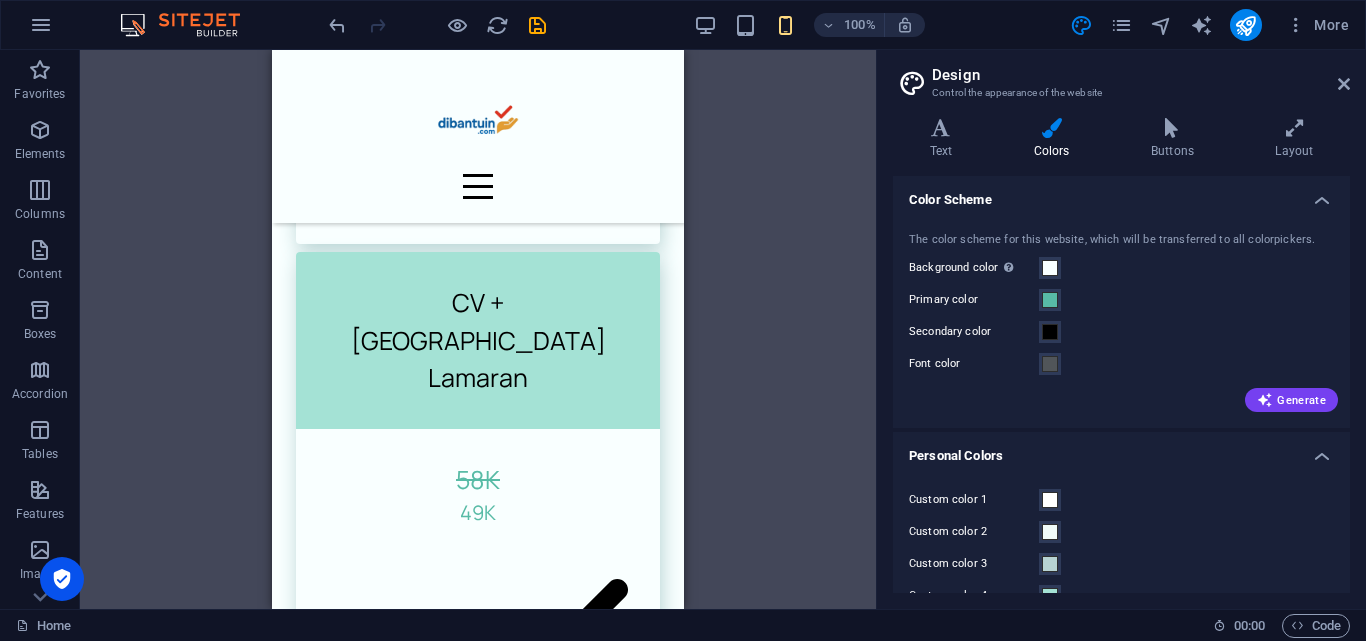 scroll, scrollTop: 67, scrollLeft: 0, axis: vertical 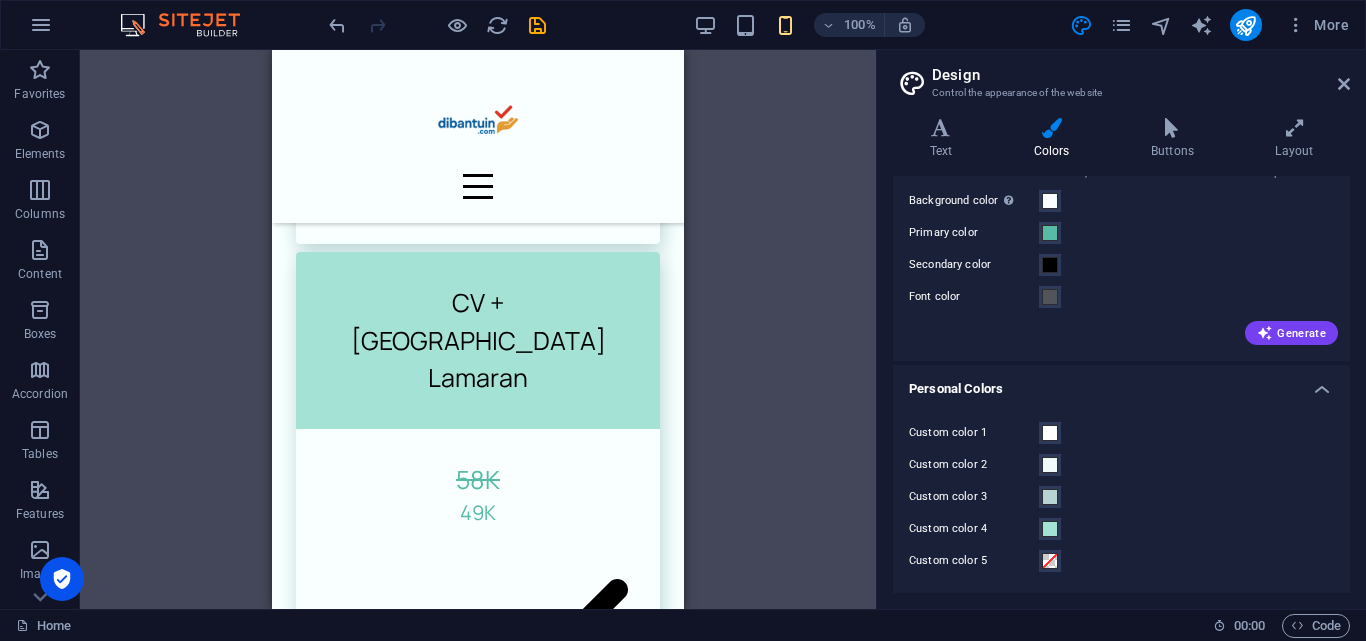 click on "Personal Colors" at bounding box center [1121, 383] 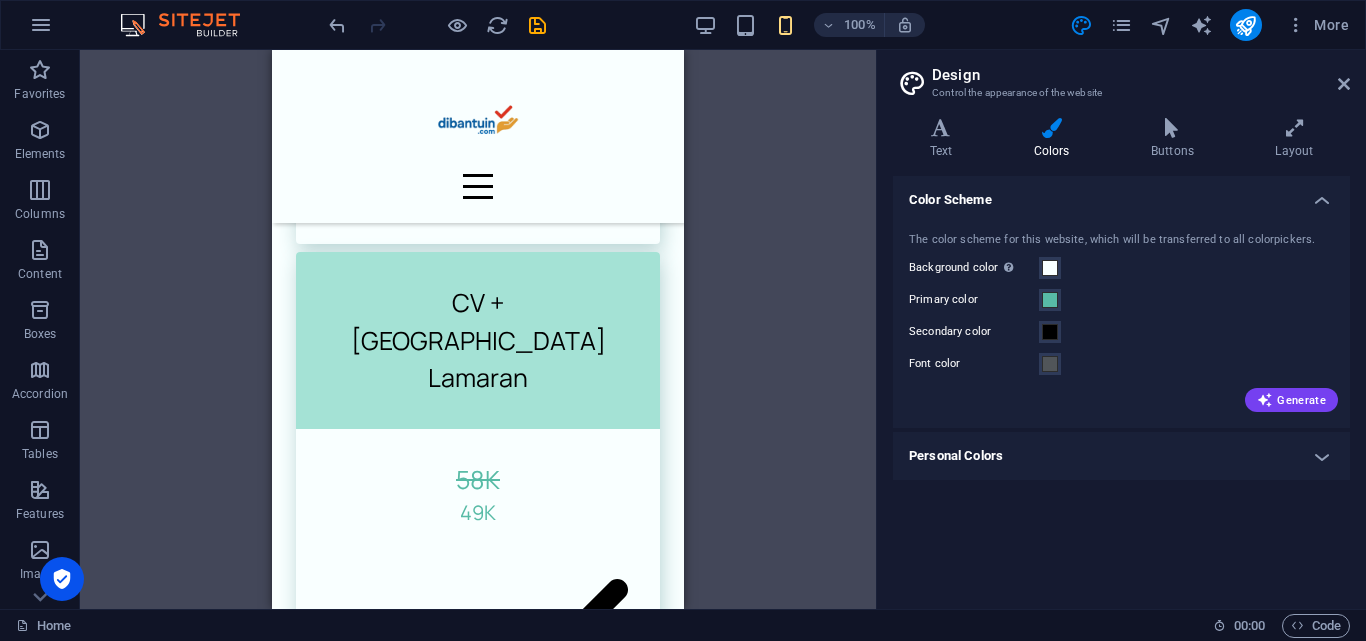 scroll, scrollTop: 0, scrollLeft: 0, axis: both 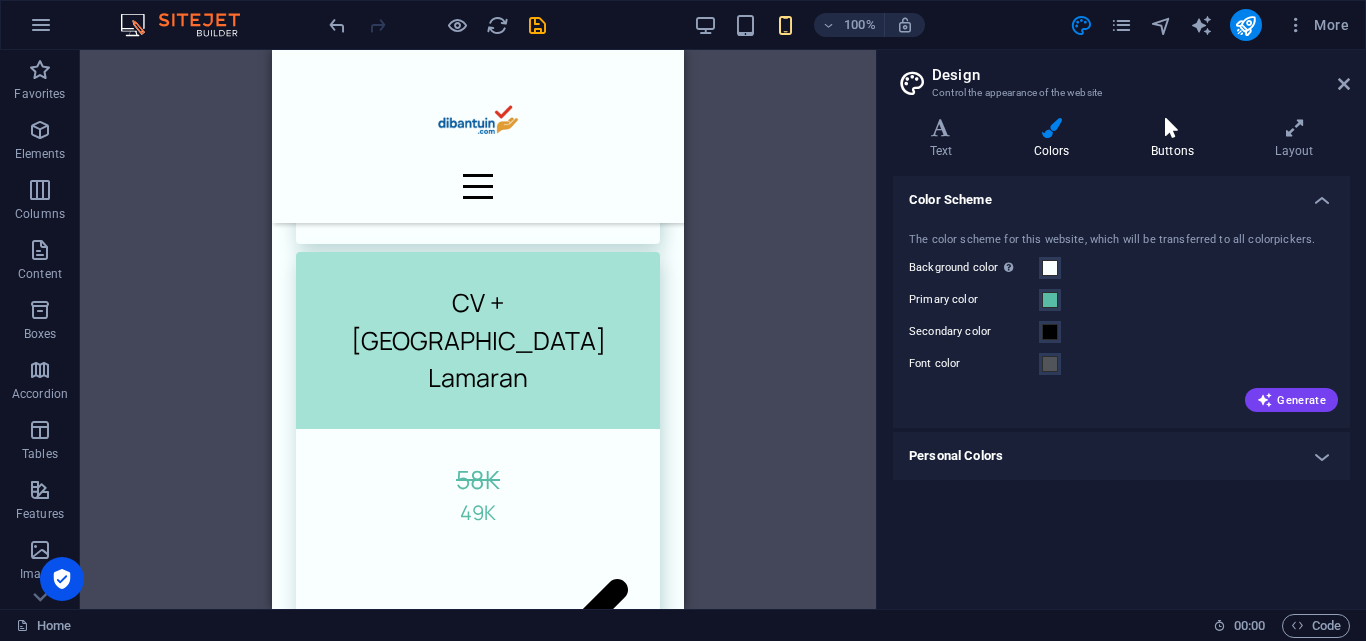 click at bounding box center (1172, 128) 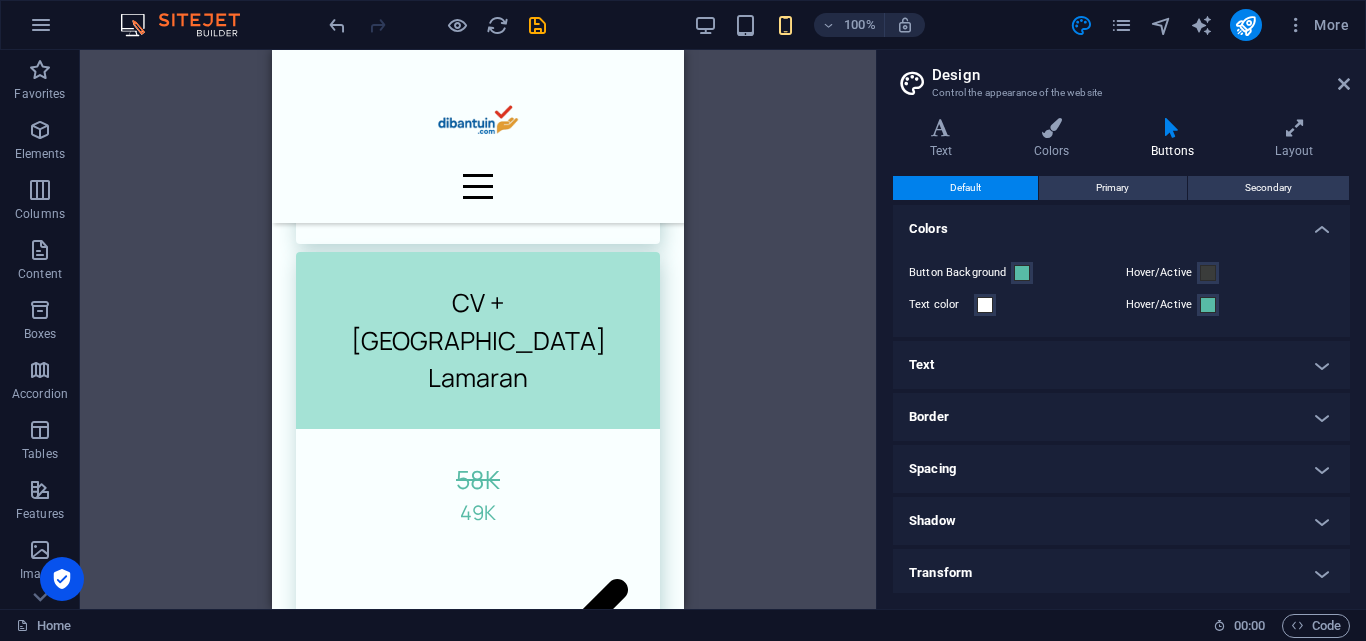 click on "Text" at bounding box center [1121, 365] 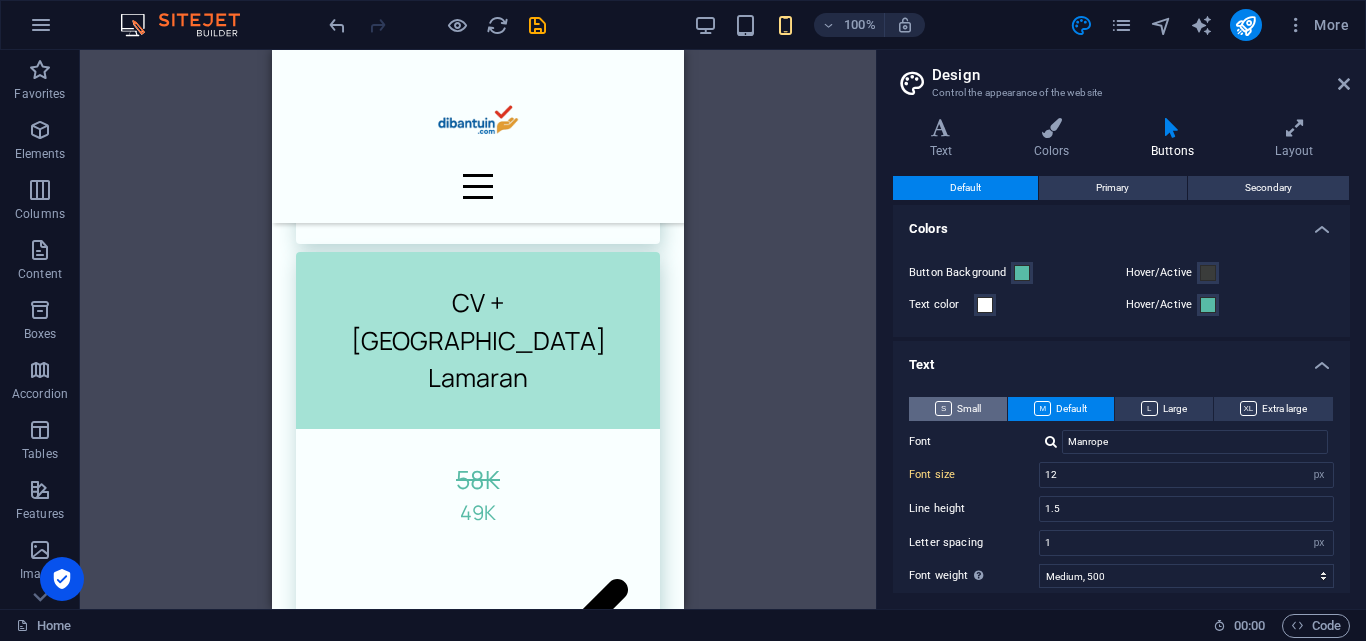 click on "Small" at bounding box center (958, 409) 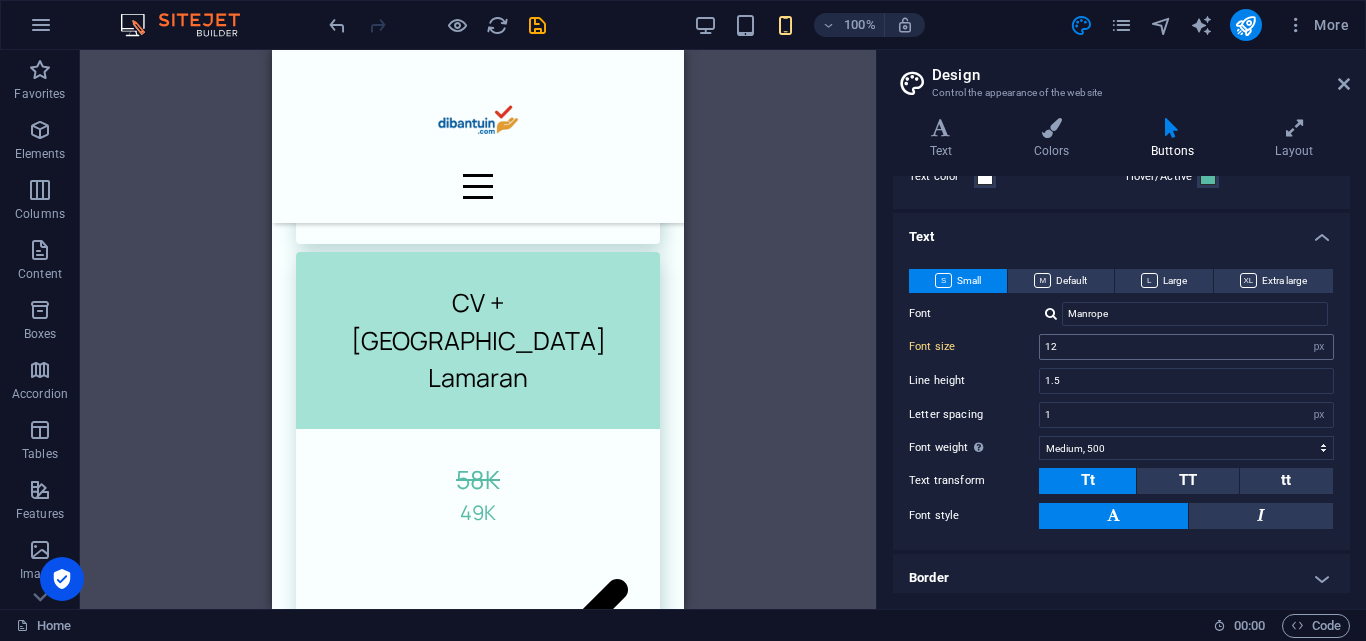 scroll, scrollTop: 200, scrollLeft: 0, axis: vertical 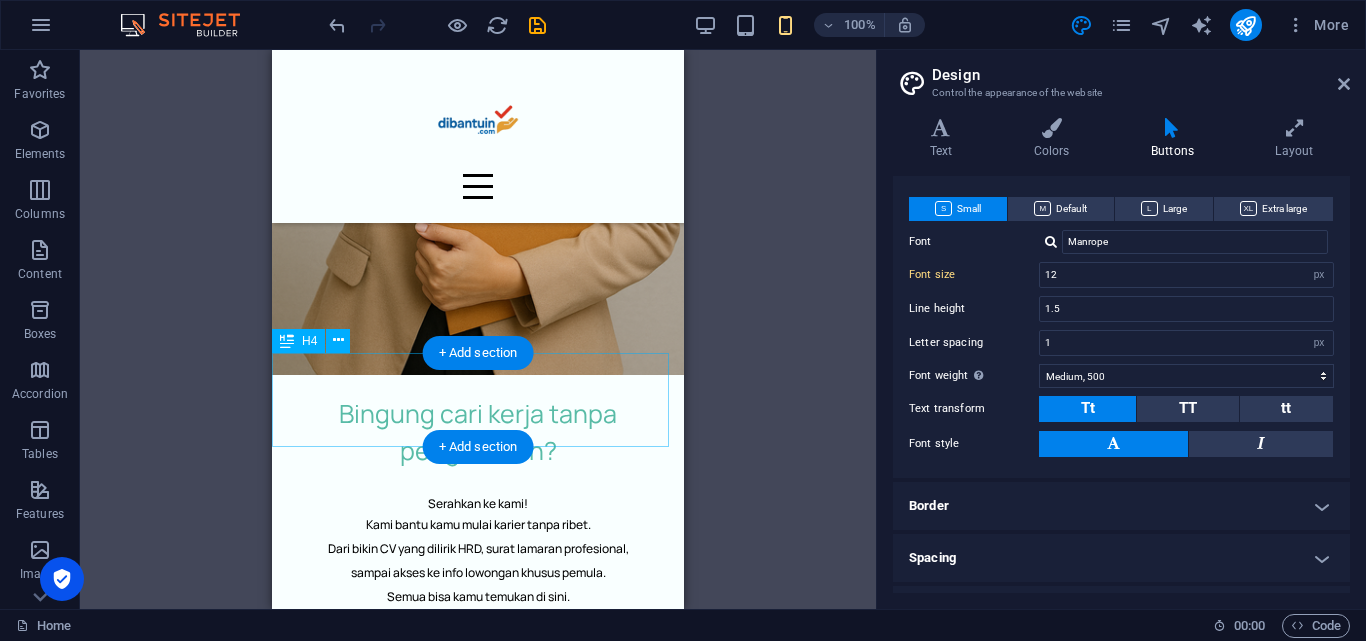click on "​ Bingung cari kerja tanpa pengalaman?" at bounding box center (478, 422) 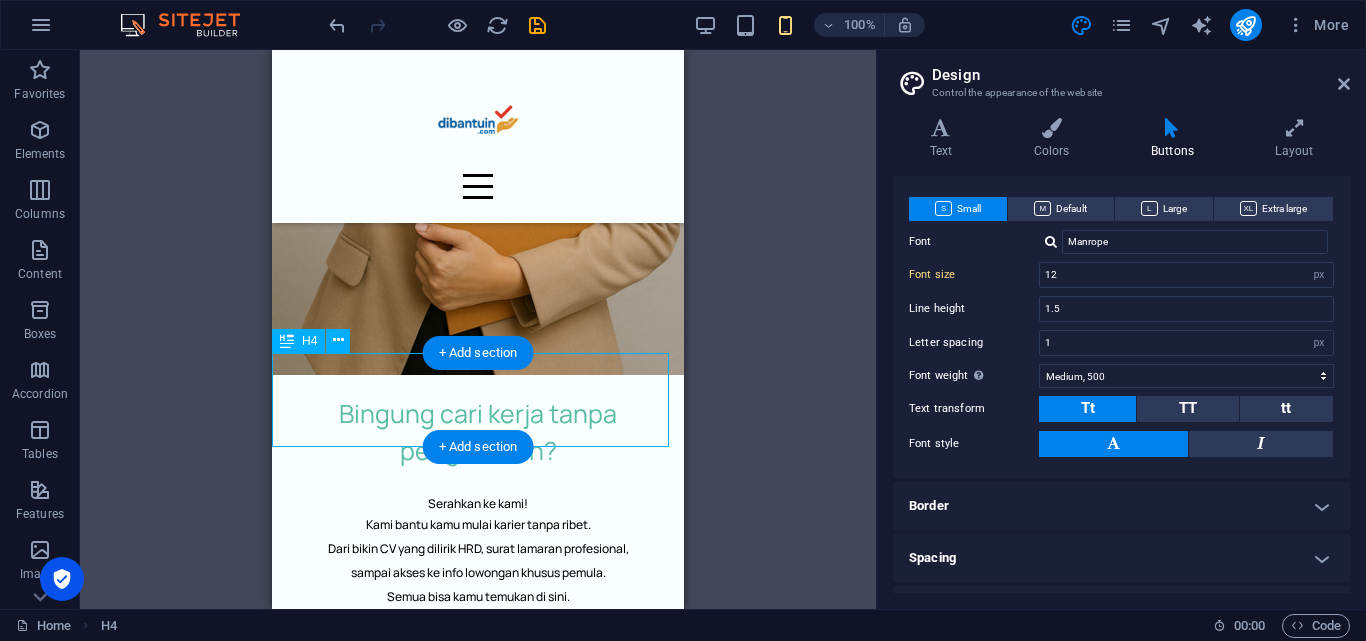 click on "​ Bingung cari kerja tanpa pengalaman?" at bounding box center (478, 422) 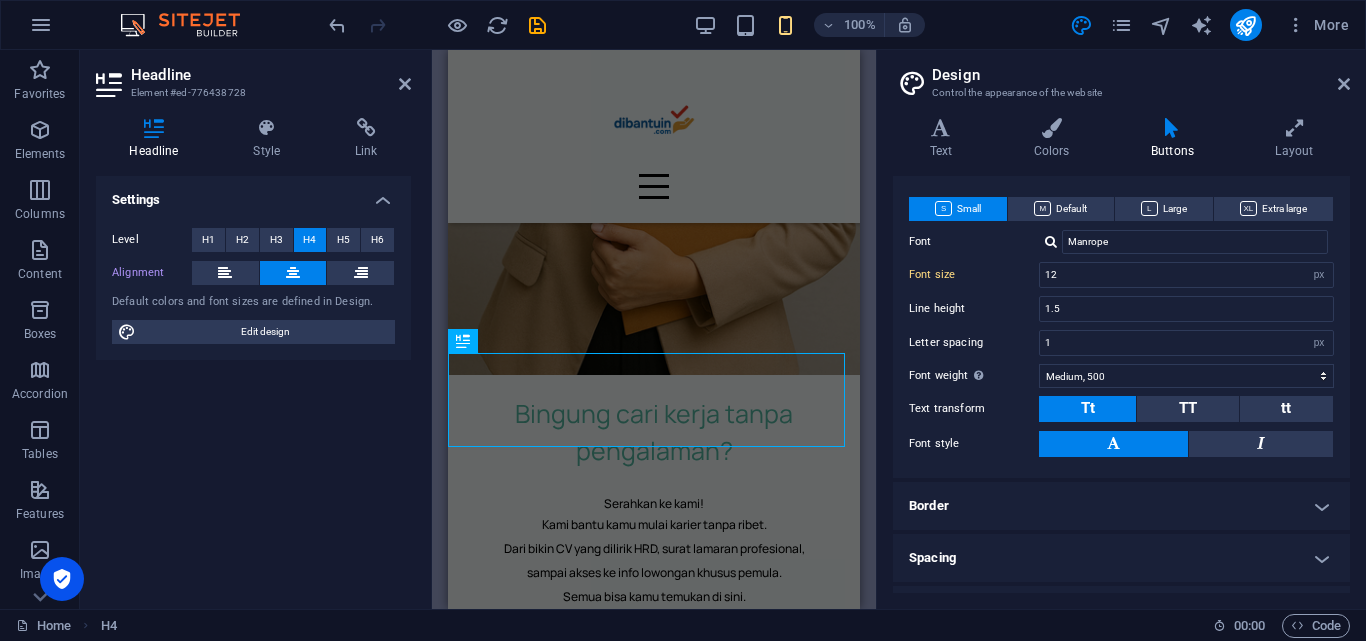 click 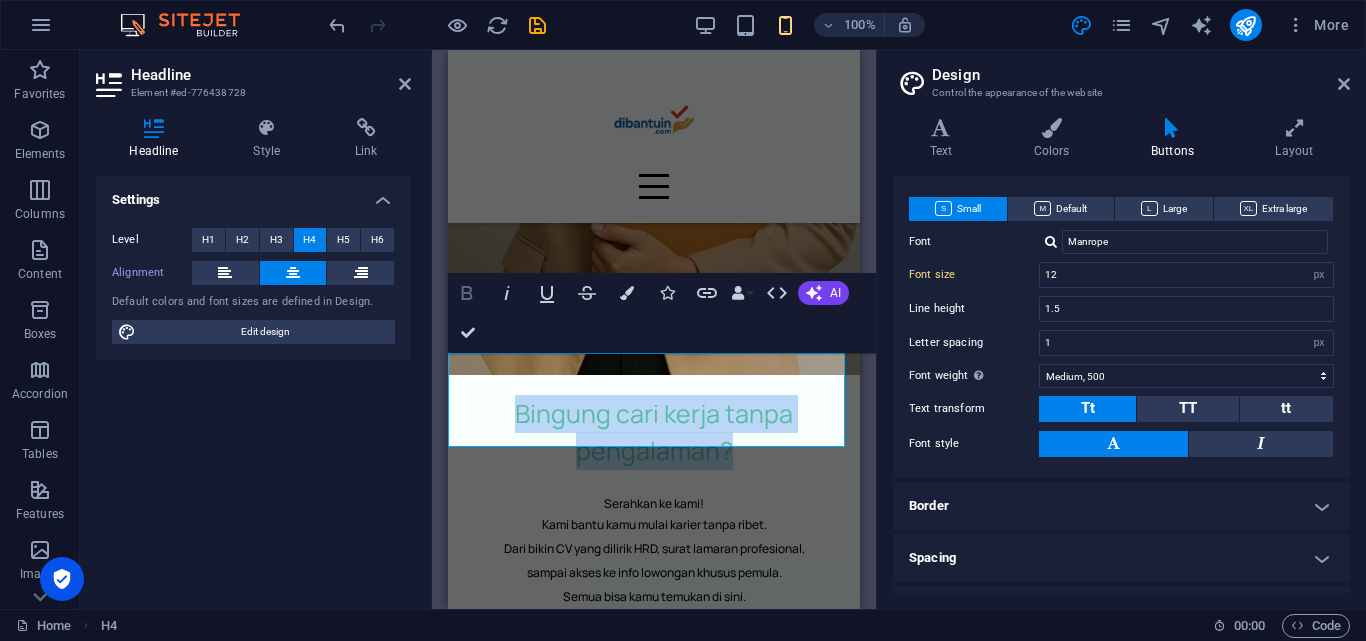 click 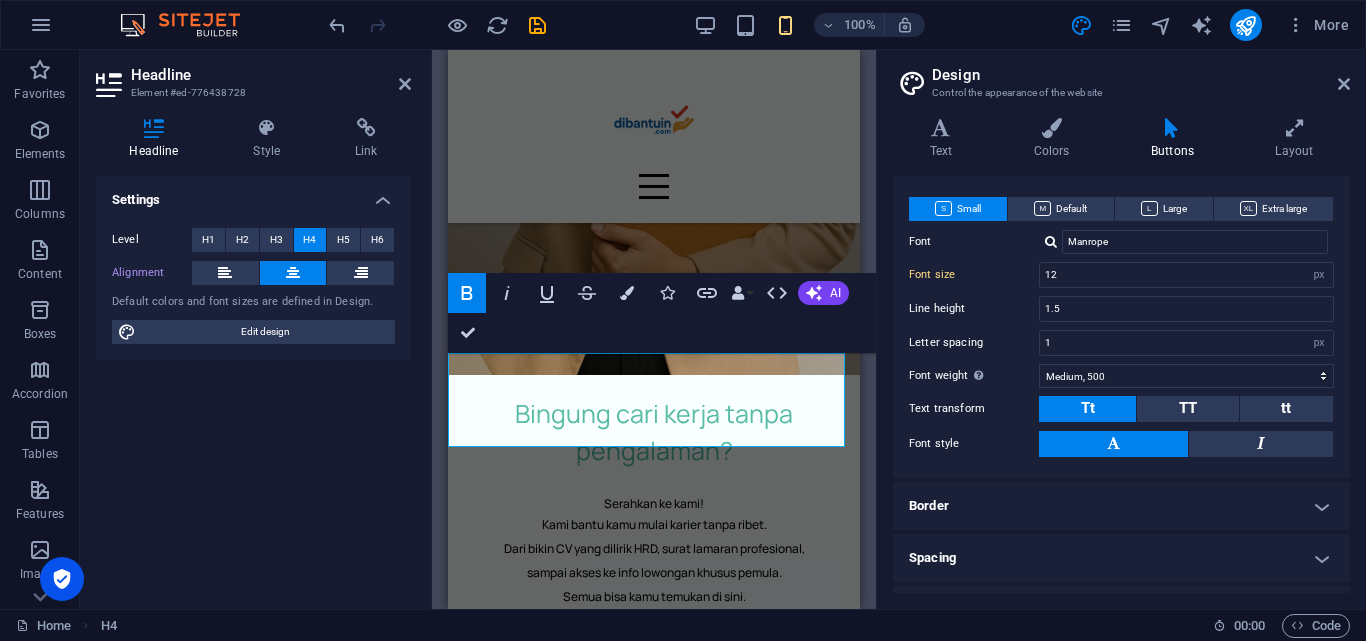click on "Bingung cari kerja tanpa pengalaman?" at bounding box center (654, 432) 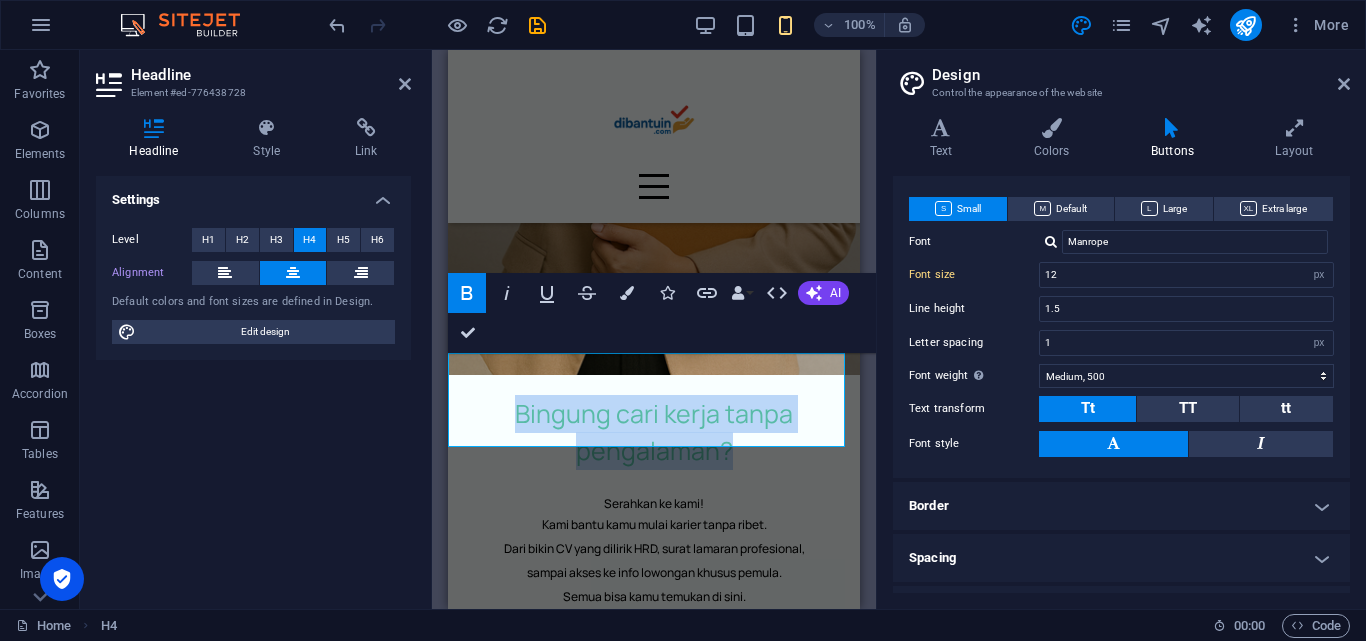 drag, startPoint x: 743, startPoint y: 429, endPoint x: 511, endPoint y: 389, distance: 235.42302 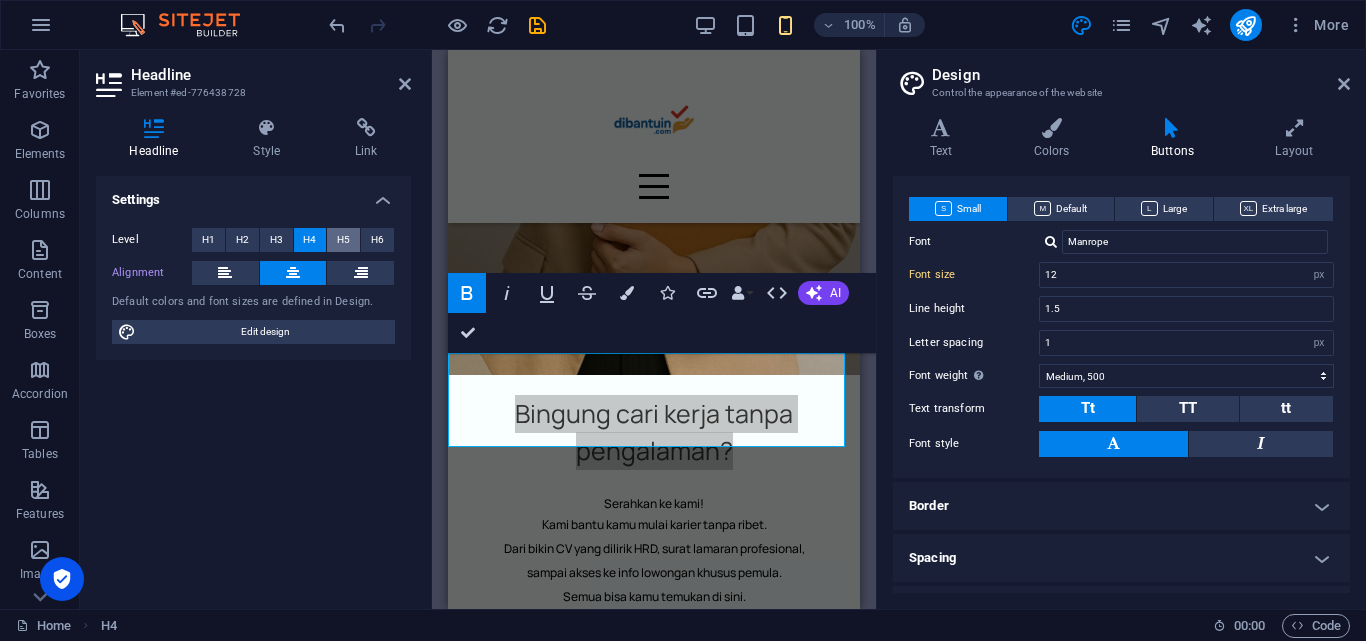 click on "H5" at bounding box center [343, 240] 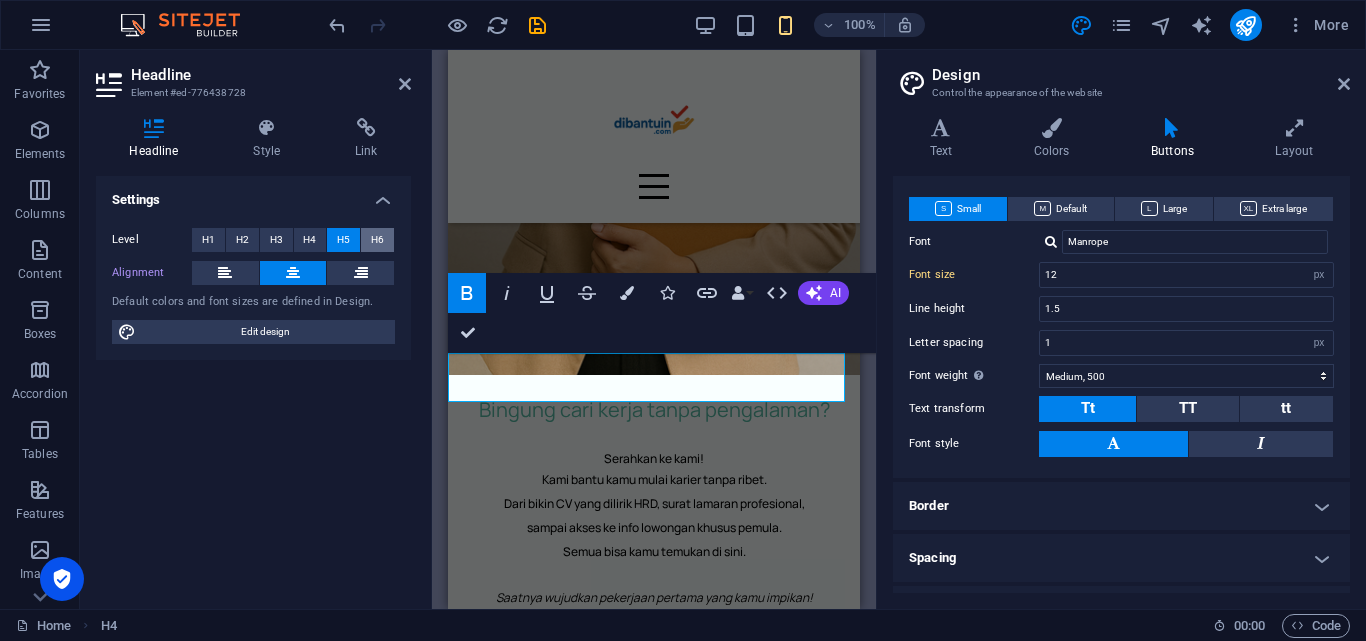 click on "H6" at bounding box center (377, 240) 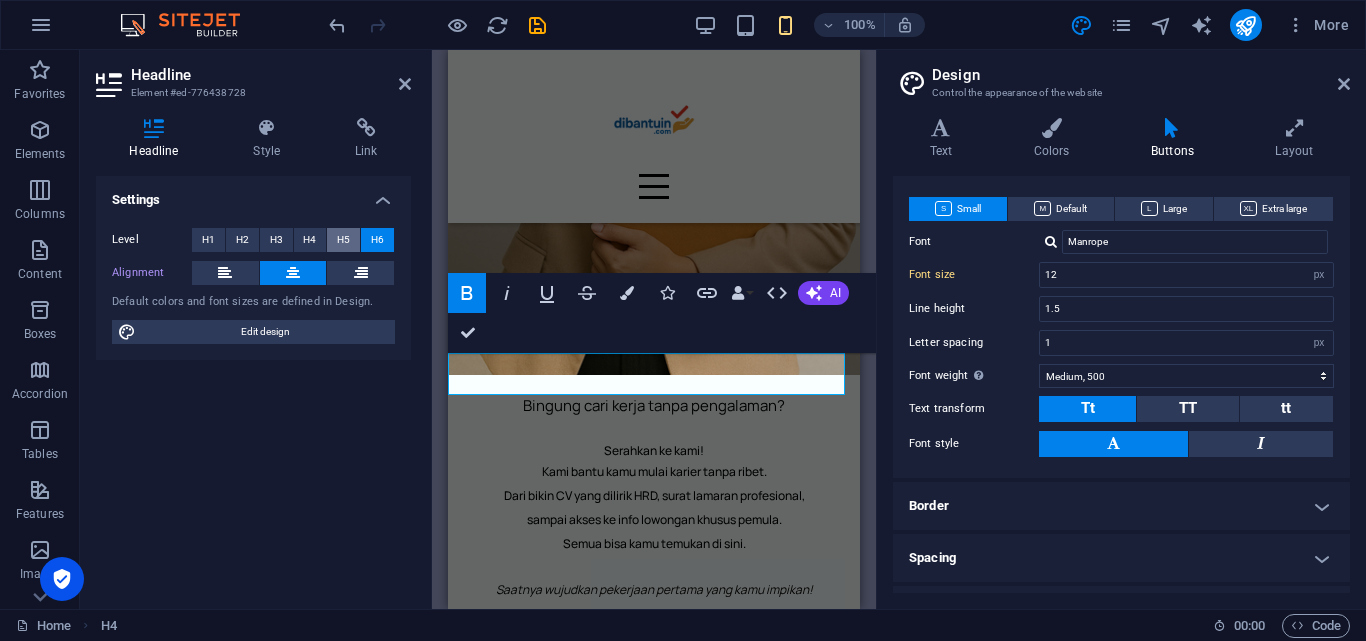 click on "H5" at bounding box center (343, 240) 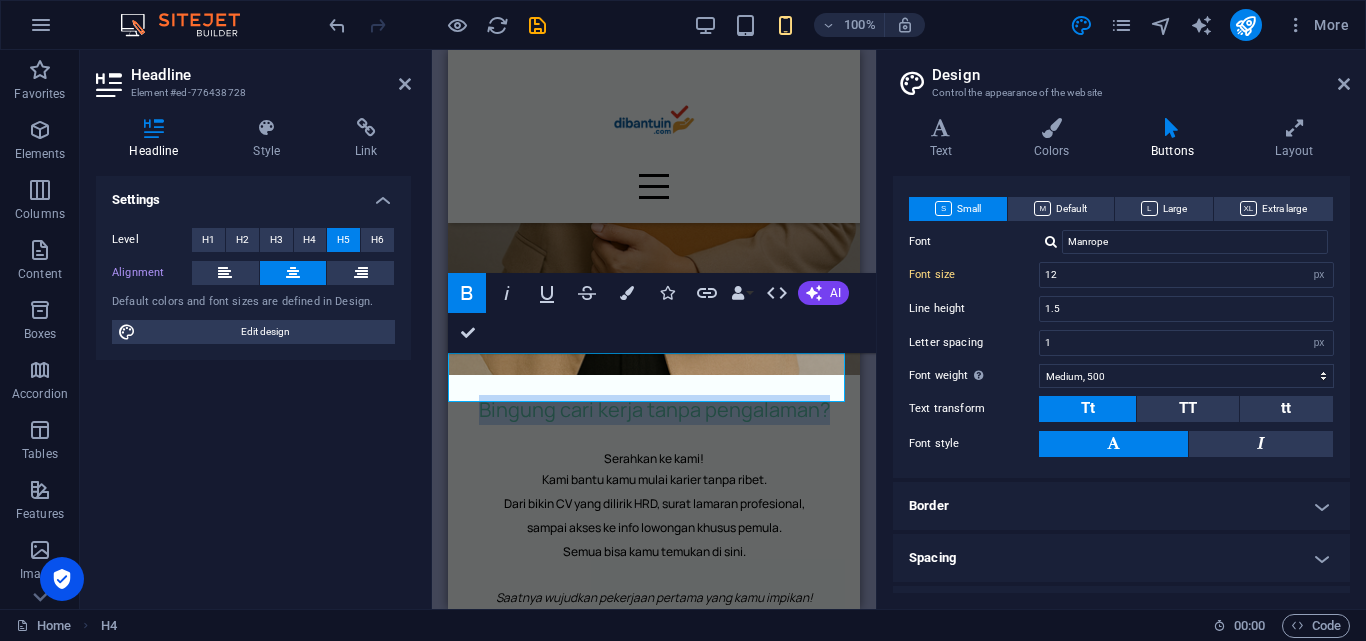 drag, startPoint x: 824, startPoint y: 383, endPoint x: 461, endPoint y: 384, distance: 363.00137 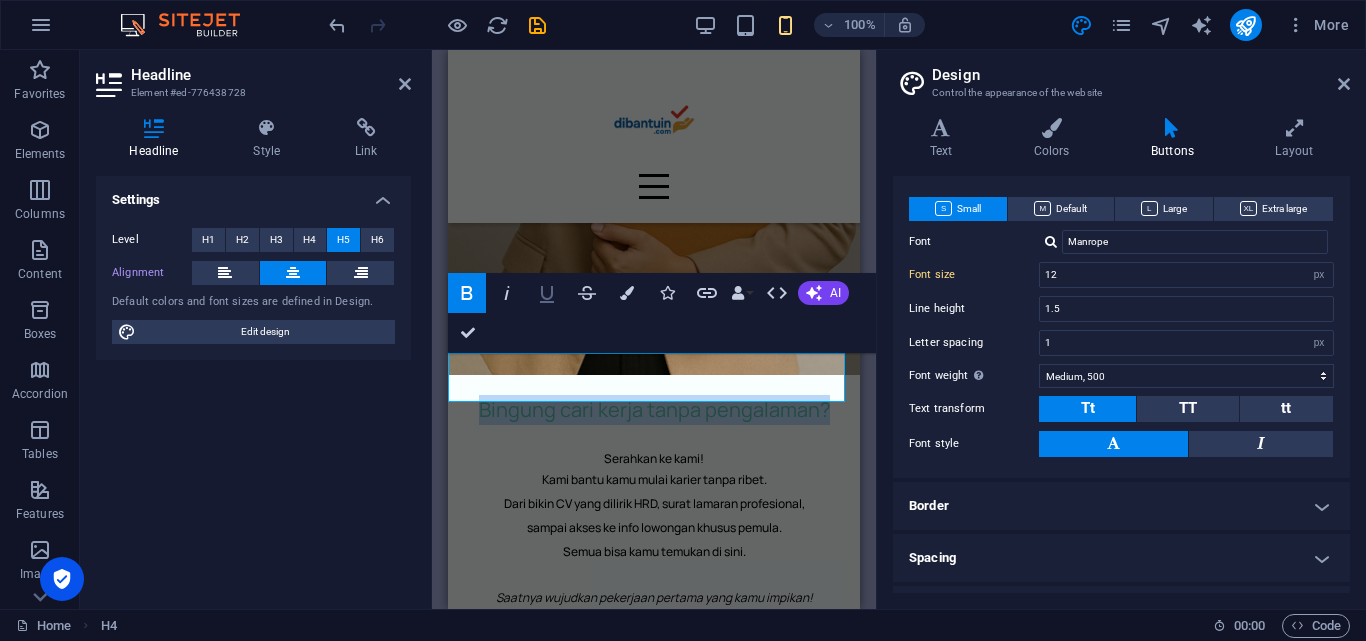 click 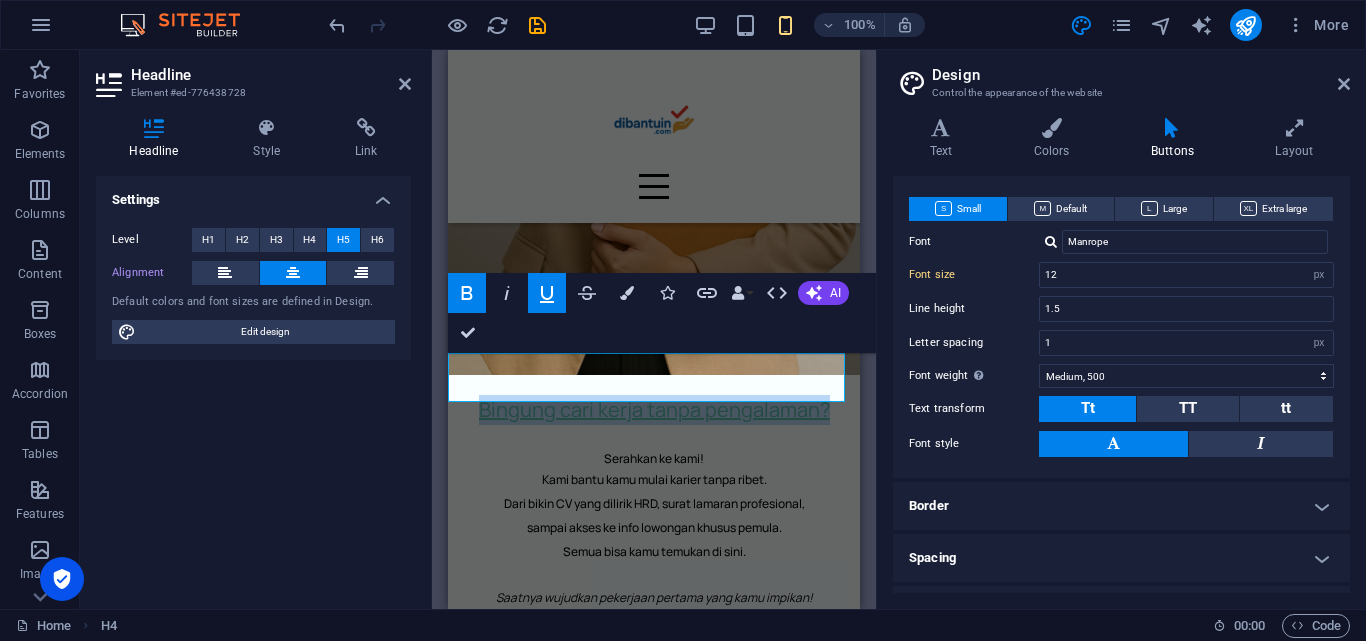 click 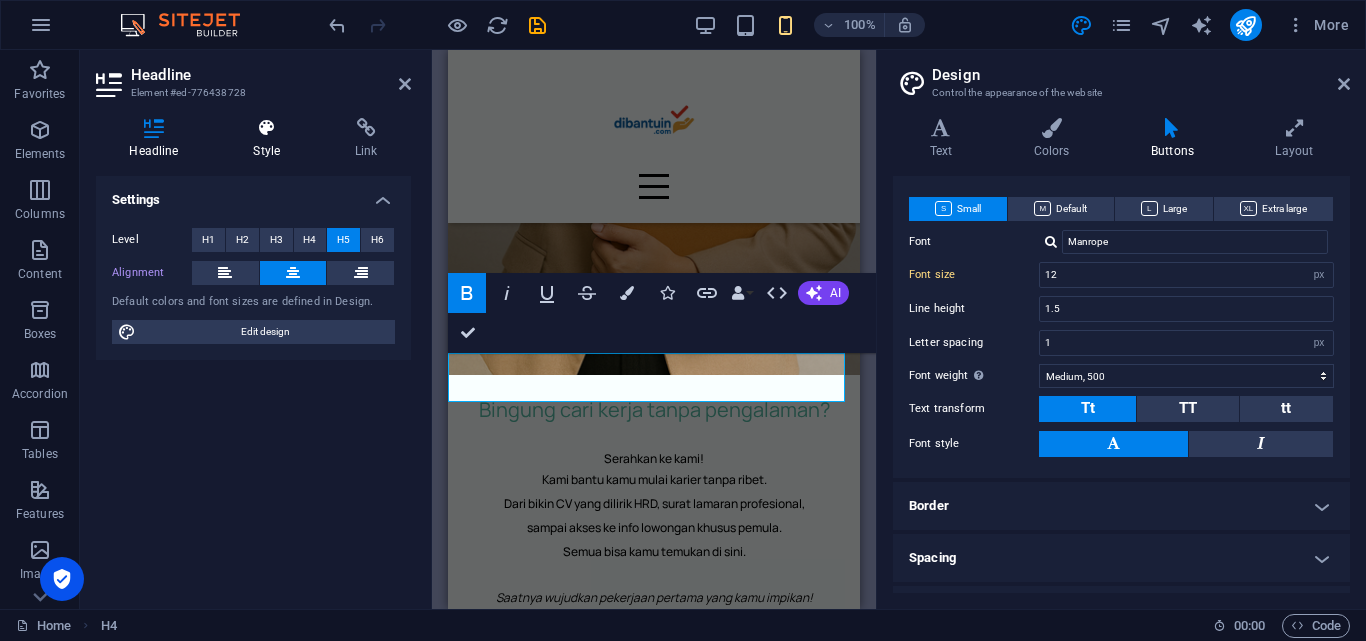 click at bounding box center [267, 128] 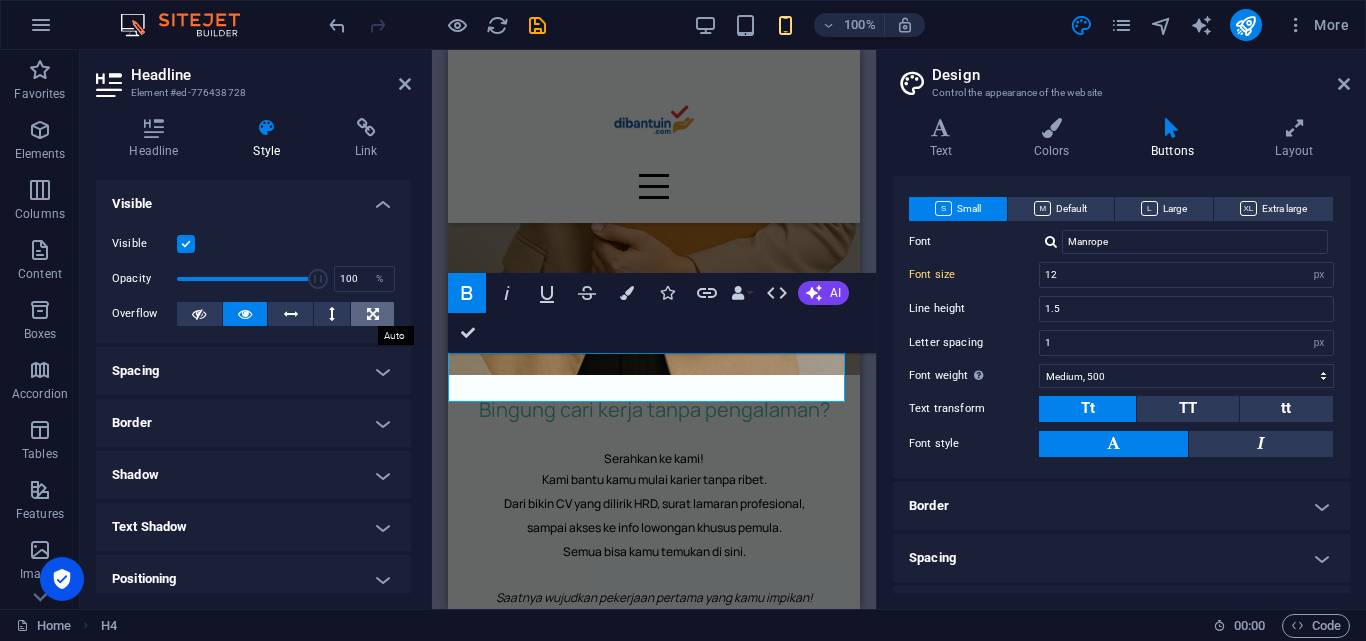 click at bounding box center (372, 314) 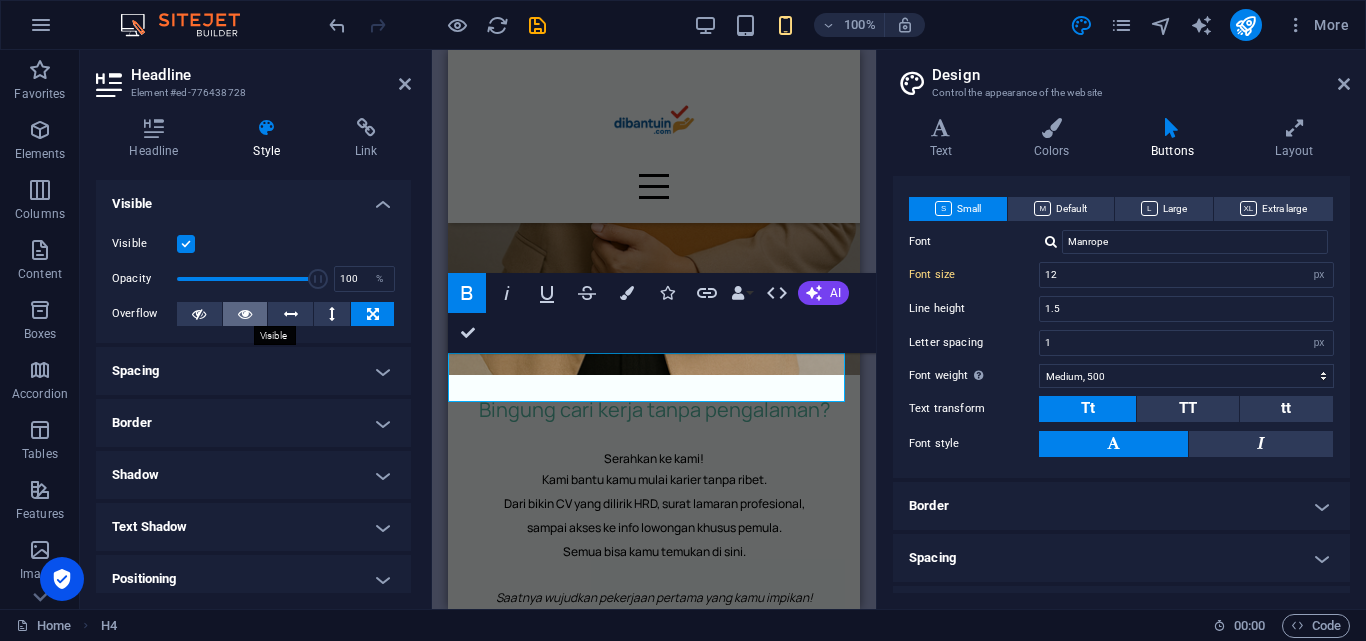 click at bounding box center [245, 314] 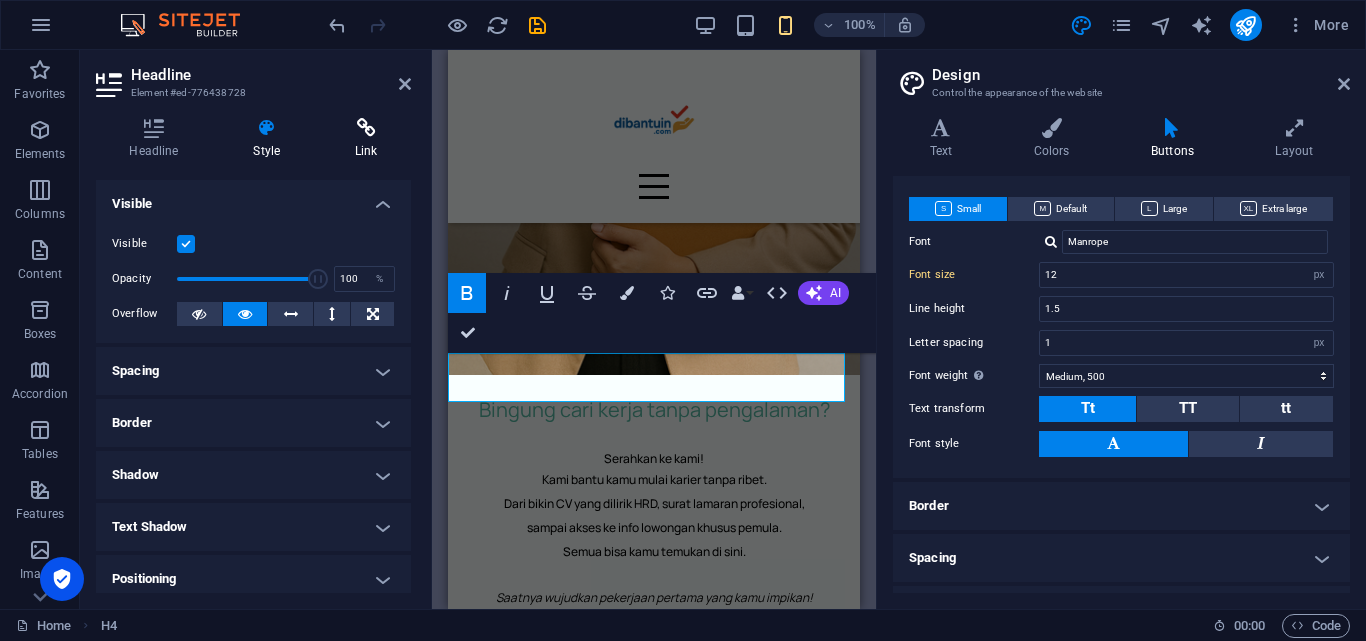 click at bounding box center (366, 128) 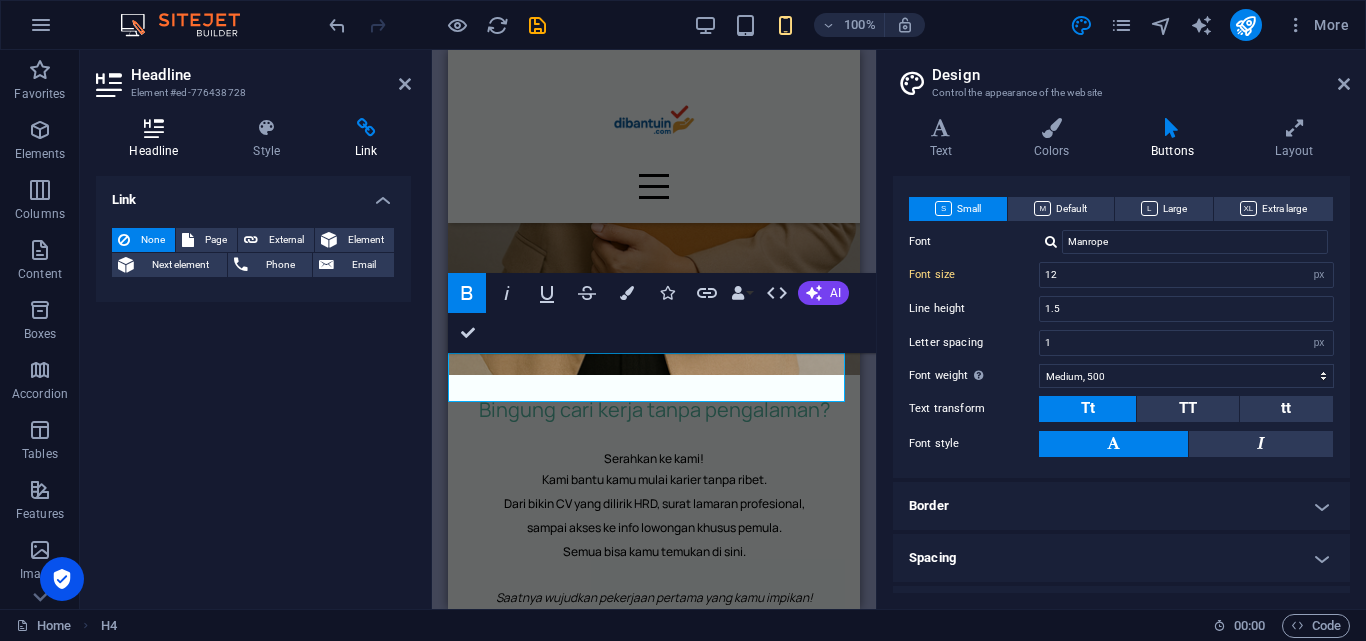 click on "Headline" at bounding box center (158, 139) 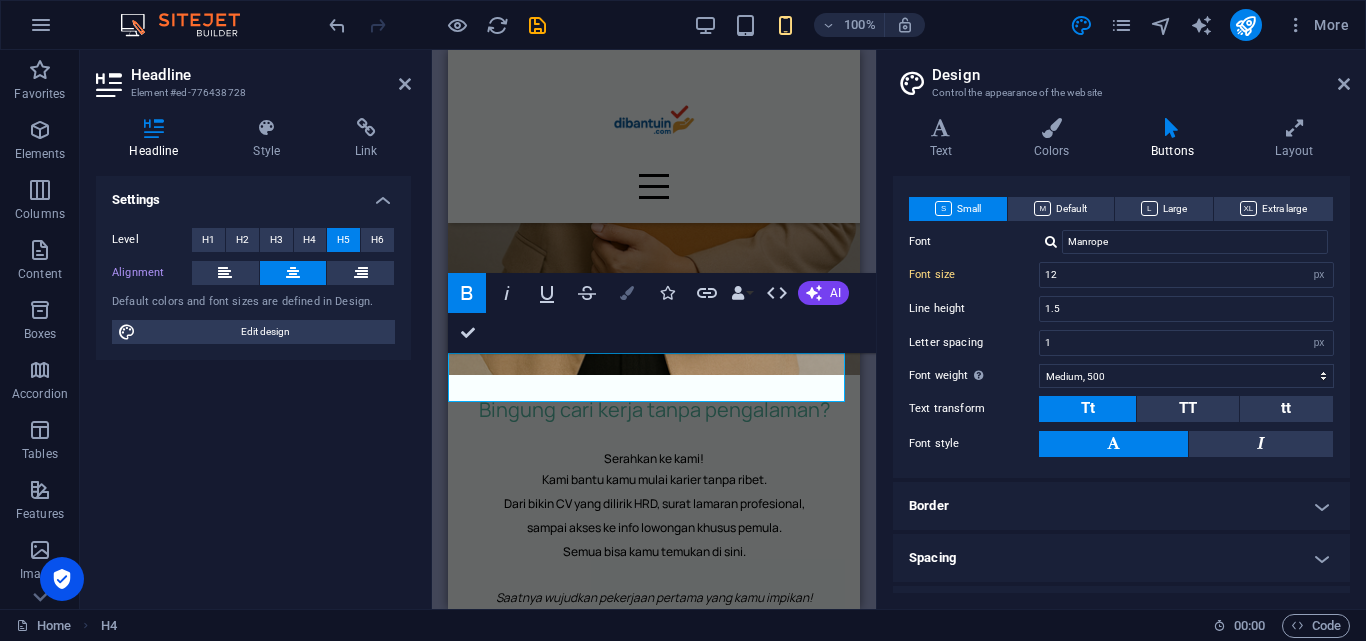 click on "Colors" at bounding box center (627, 293) 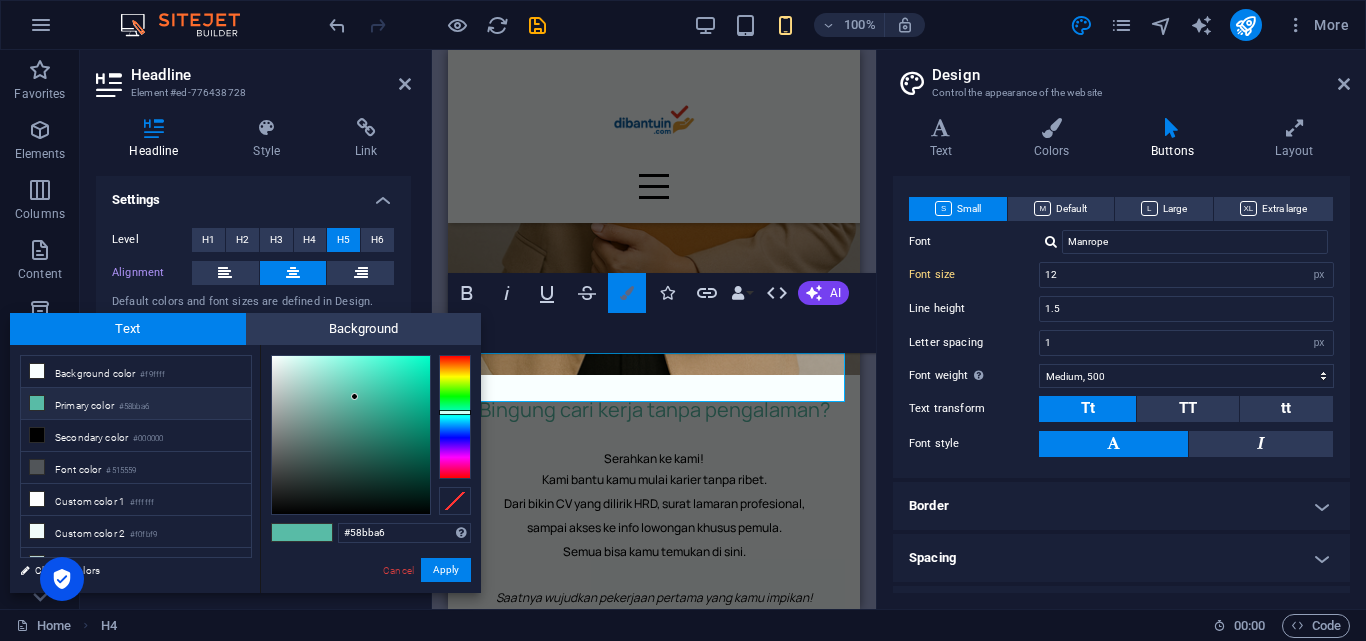 click on "Colors" at bounding box center [627, 293] 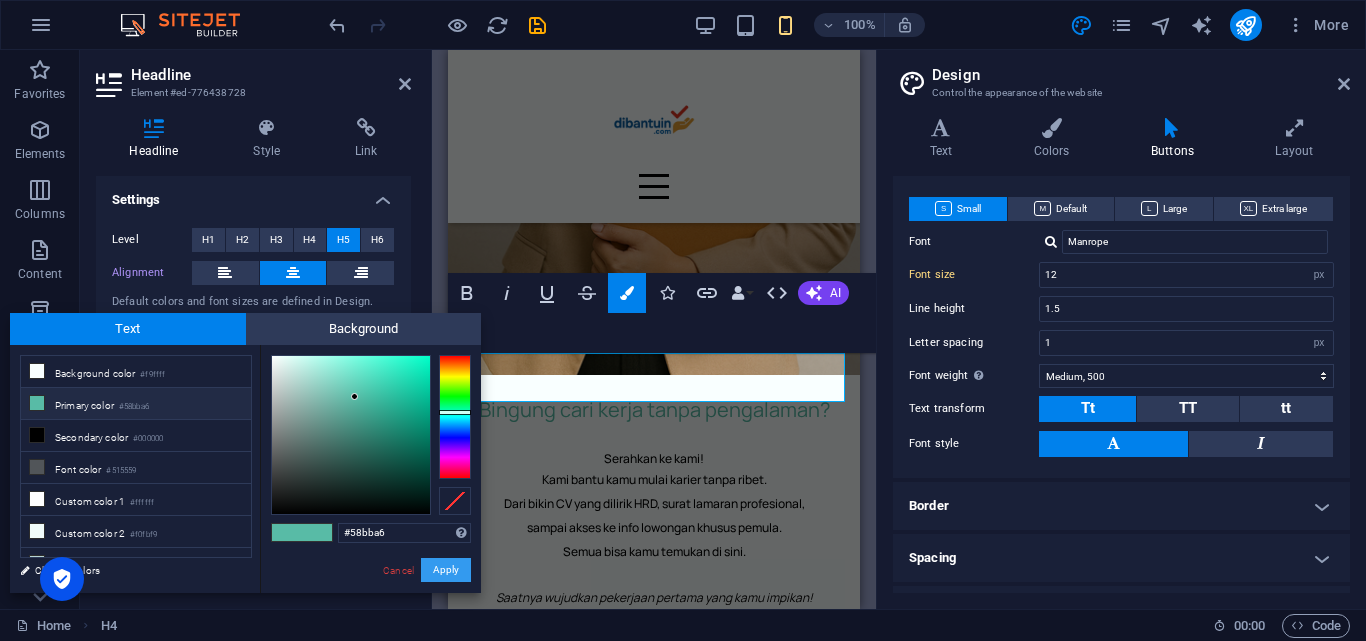 click on "Apply" at bounding box center (446, 570) 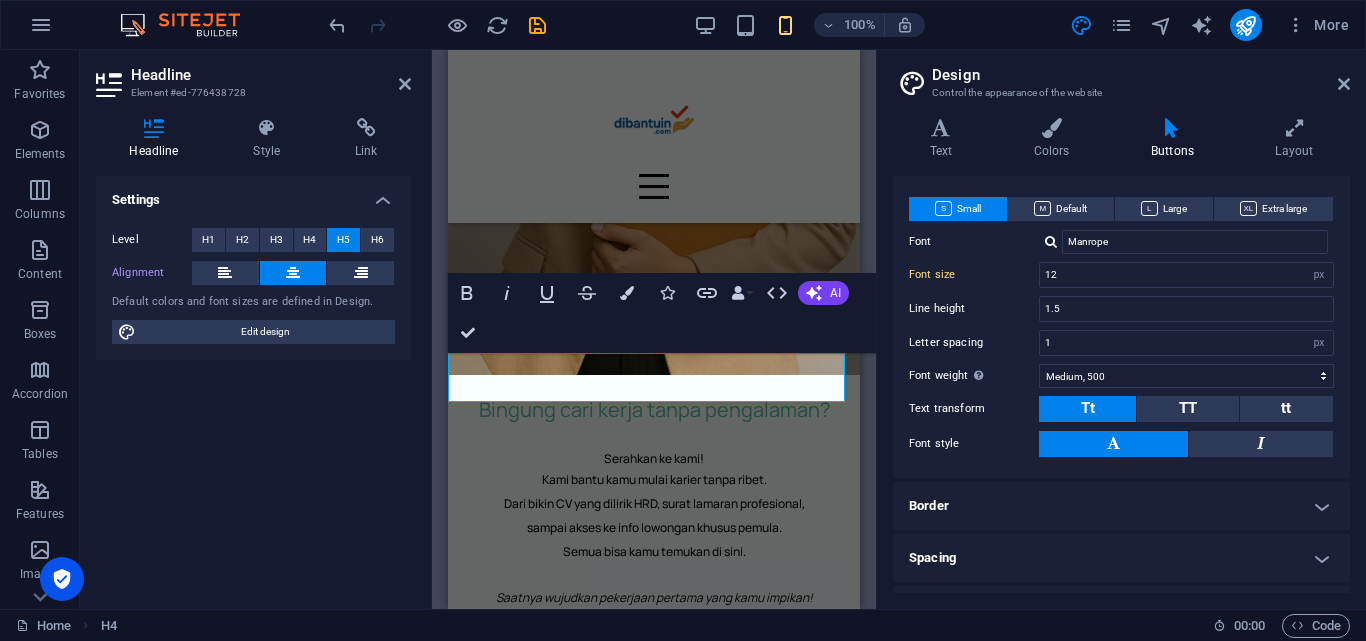click on "Bingung cari kerja tanpa pengalaman?" at bounding box center [654, 410] 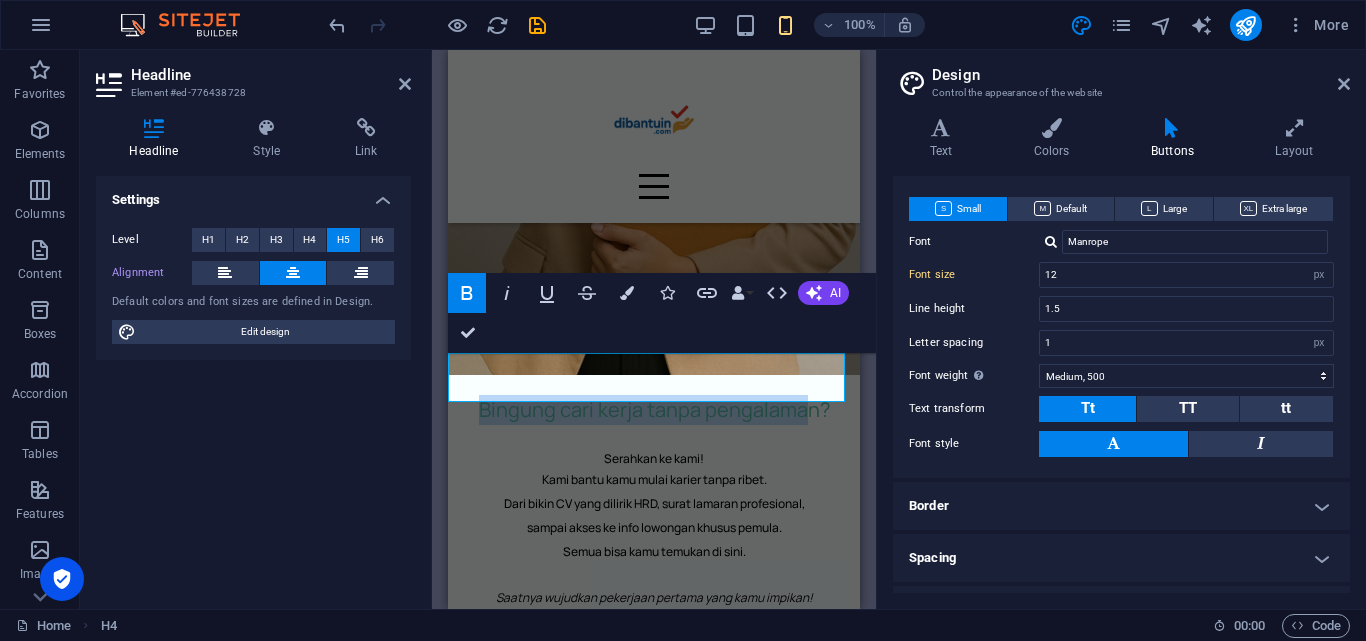 drag, startPoint x: 769, startPoint y: 376, endPoint x: 465, endPoint y: 379, distance: 304.0148 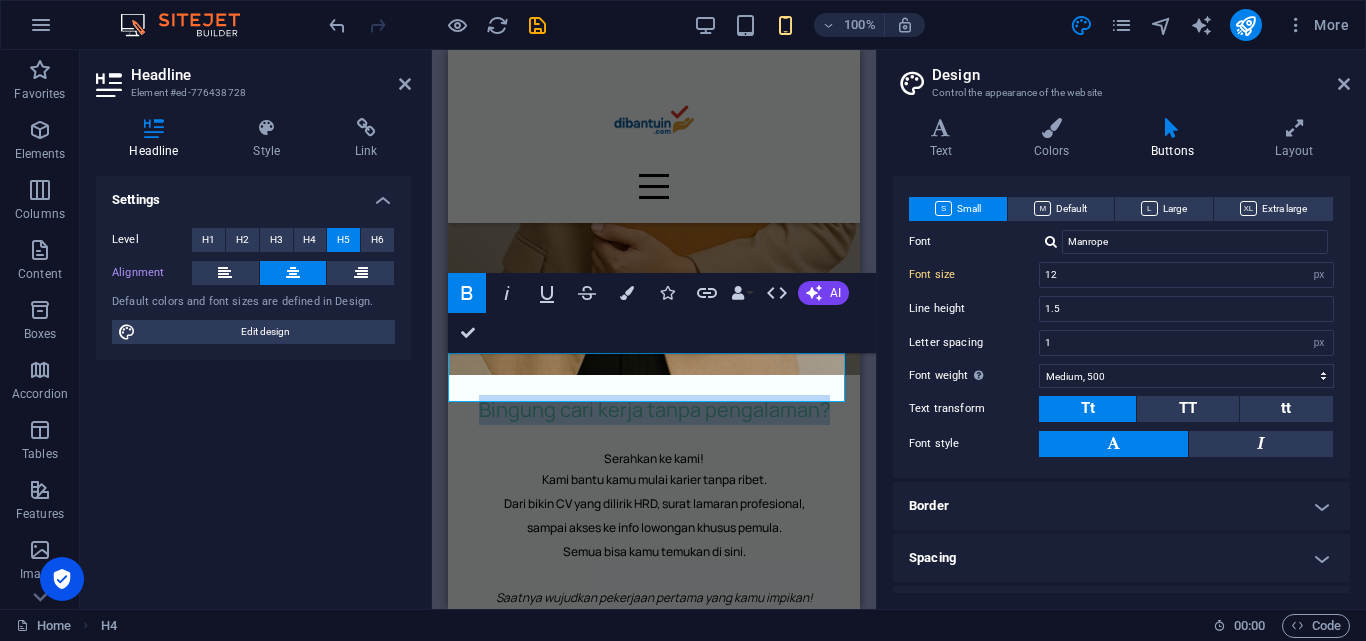 drag, startPoint x: 826, startPoint y: 385, endPoint x: 417, endPoint y: 407, distance: 409.59125 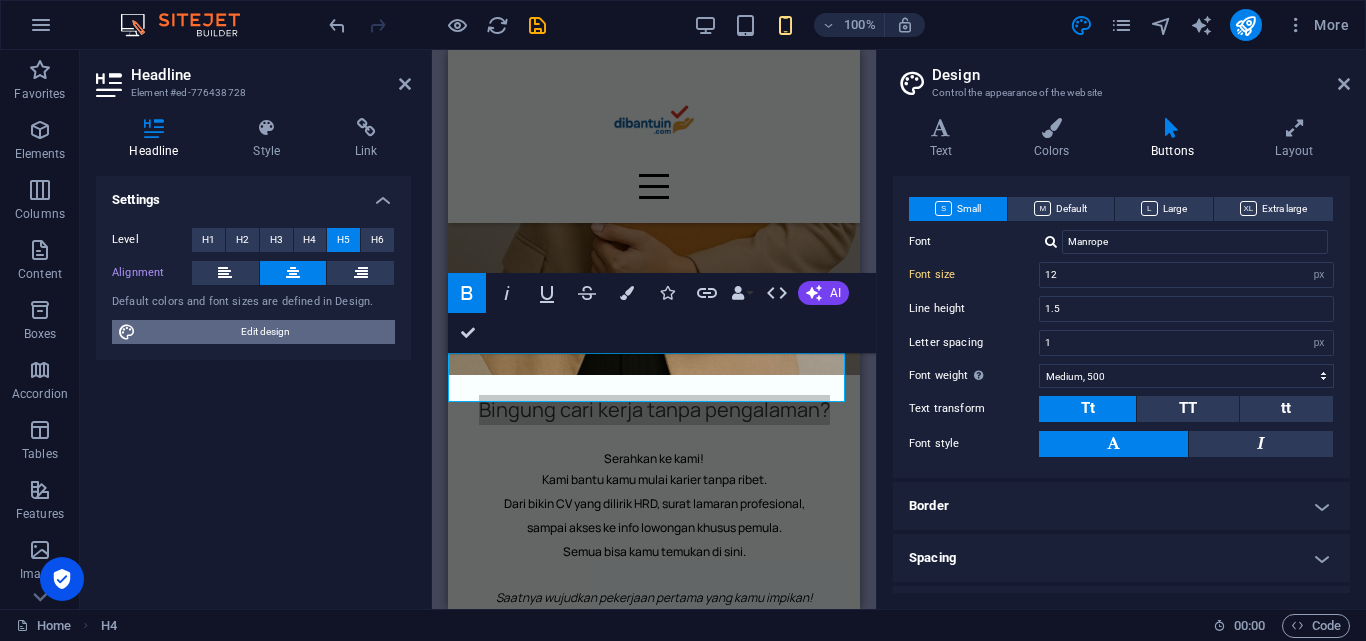 click on "Edit design" at bounding box center (265, 332) 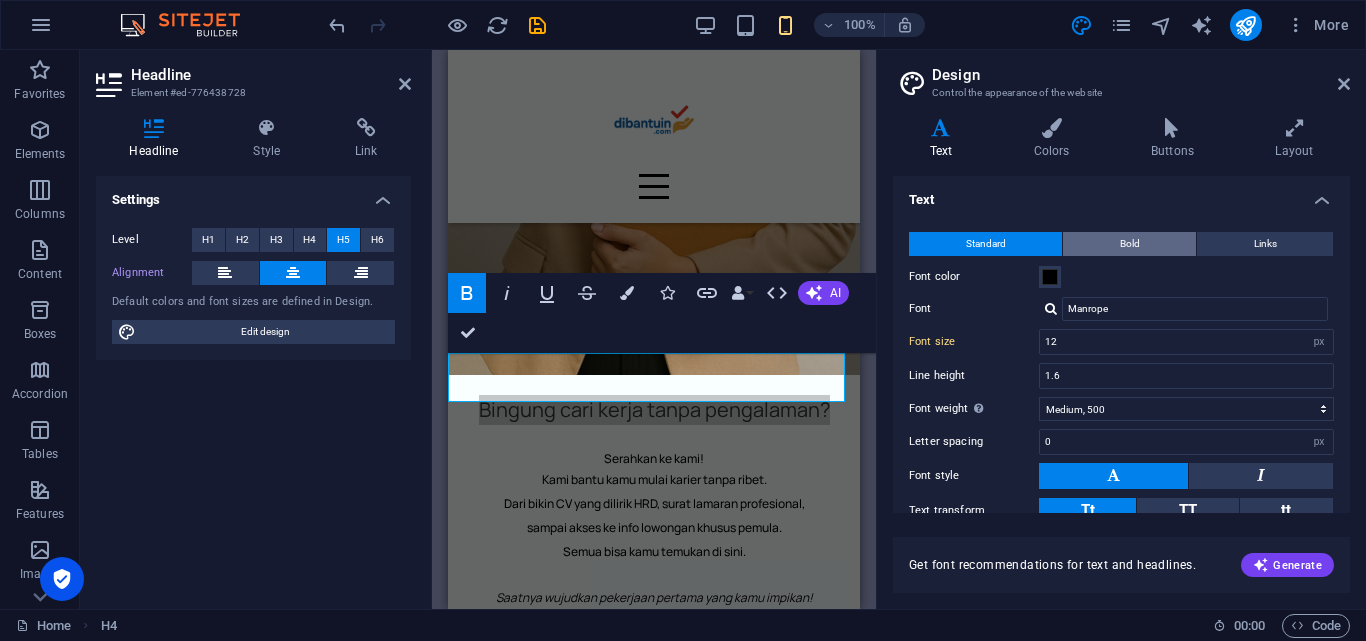 click on "Bold" at bounding box center (1129, 244) 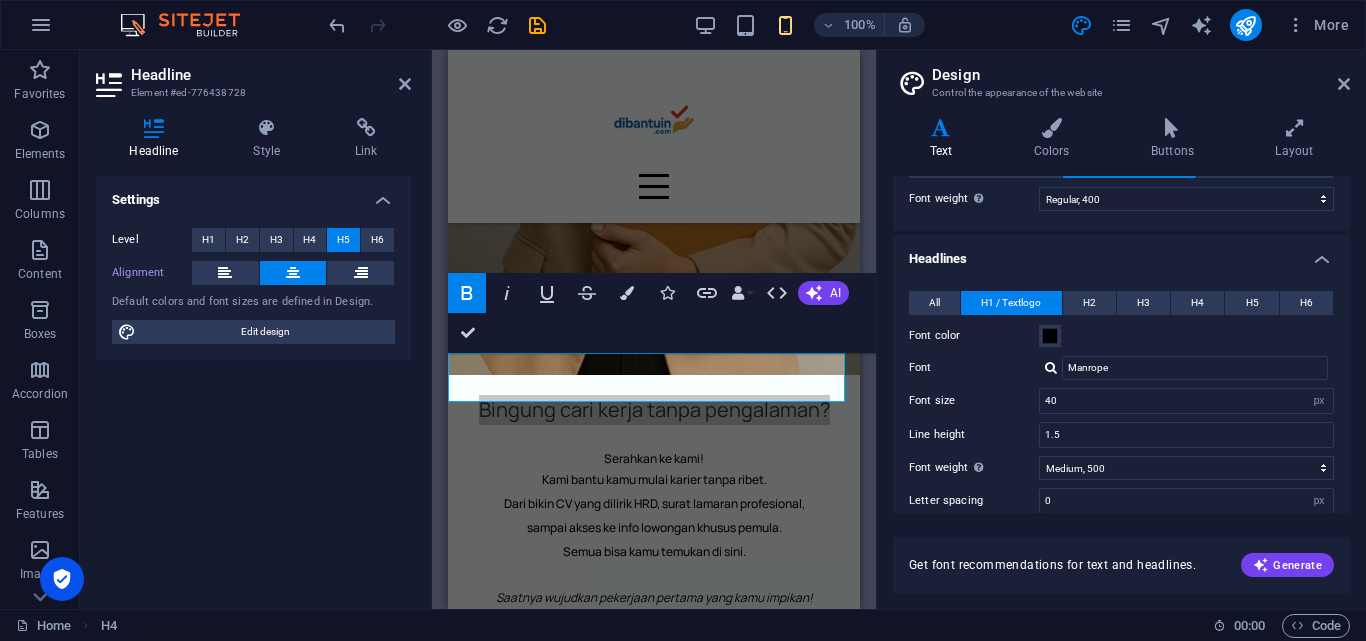 scroll, scrollTop: 100, scrollLeft: 0, axis: vertical 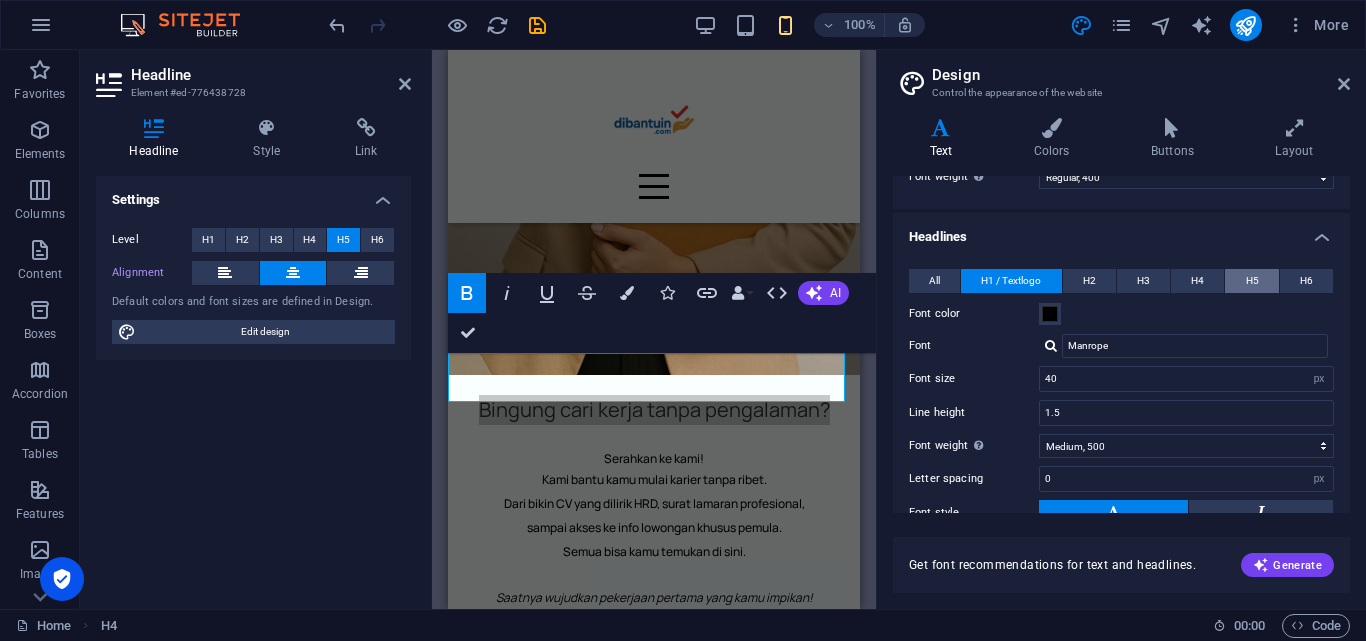click on "H5" at bounding box center (1251, 281) 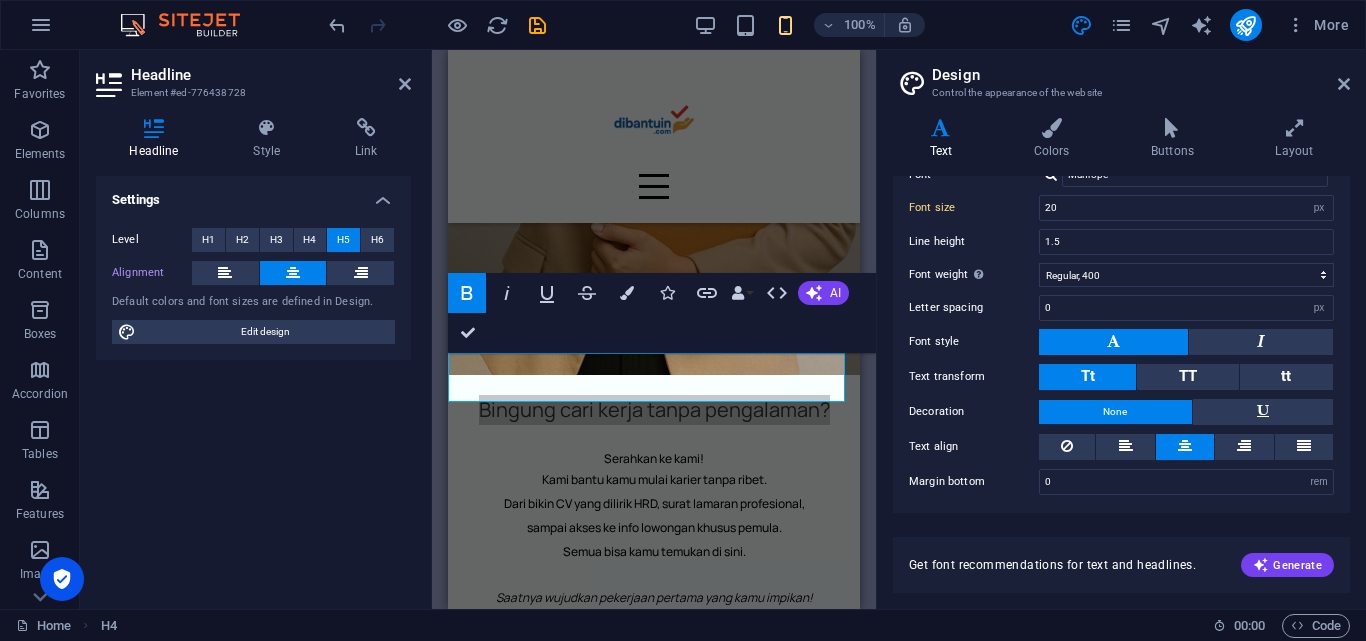scroll, scrollTop: 273, scrollLeft: 0, axis: vertical 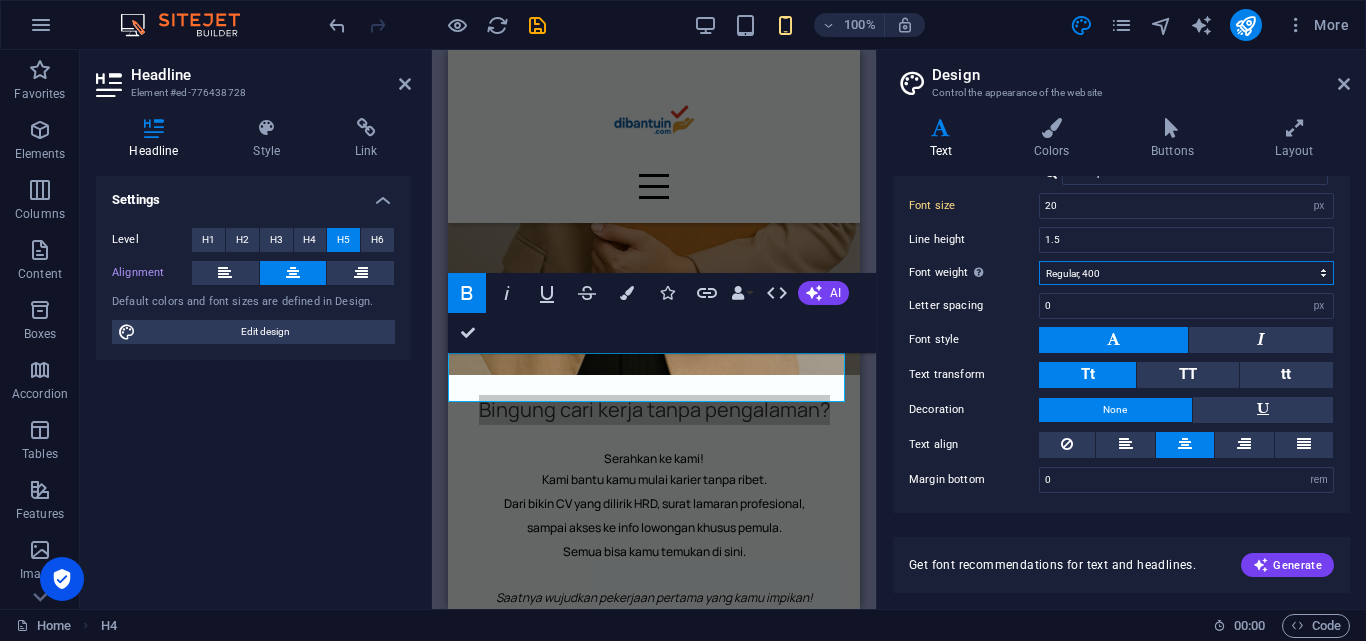 click on "Thin, 100 Extra-light, 200 Light, 300 Regular, 400 Medium, 500 Semi-bold, 600 Bold, 700 Extra-bold, 800 Black, 900" at bounding box center (1186, 273) 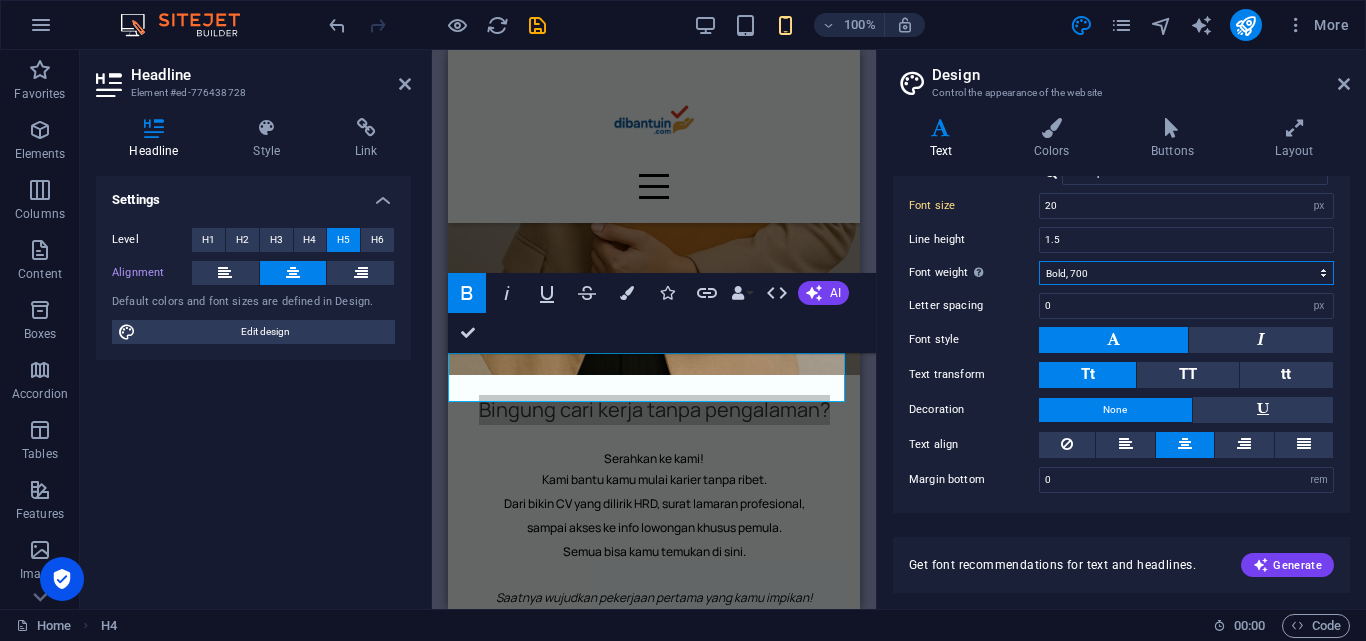 click on "Thin, 100 Extra-light, 200 Light, 300 Regular, 400 Medium, 500 Semi-bold, 600 Bold, 700 Extra-bold, 800 Black, 900" at bounding box center [1186, 273] 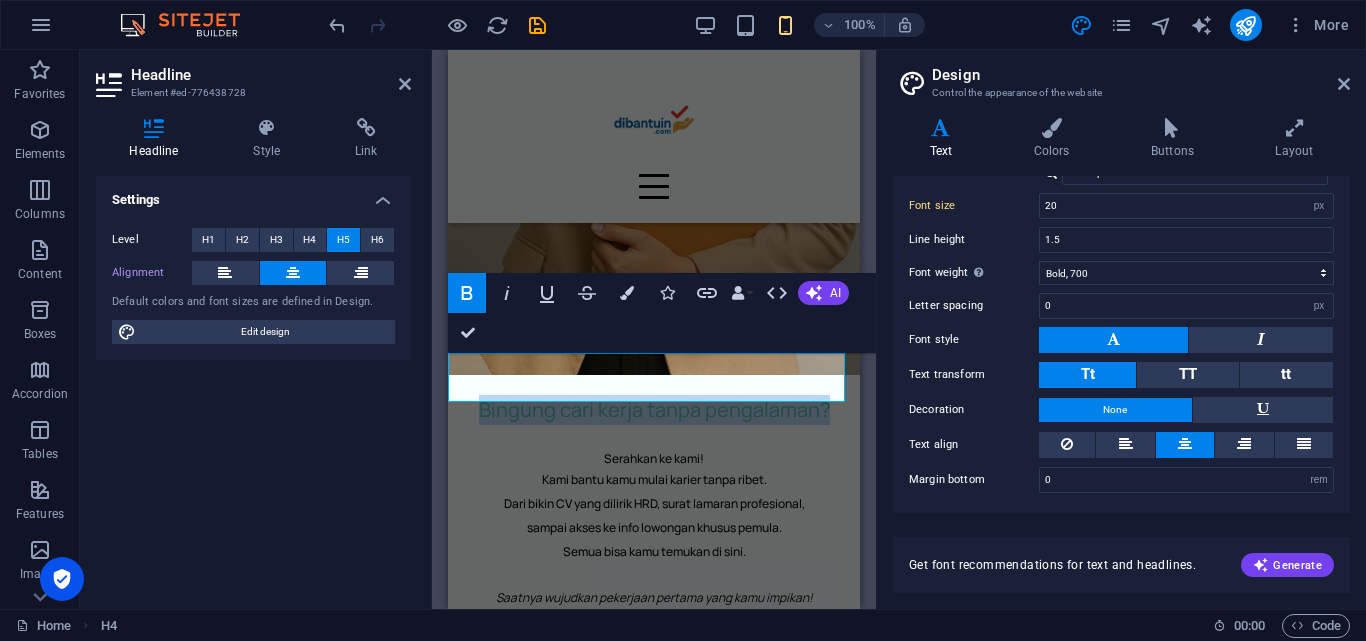click on "Bingung cari kerja tanpa pengalaman?" at bounding box center [654, 409] 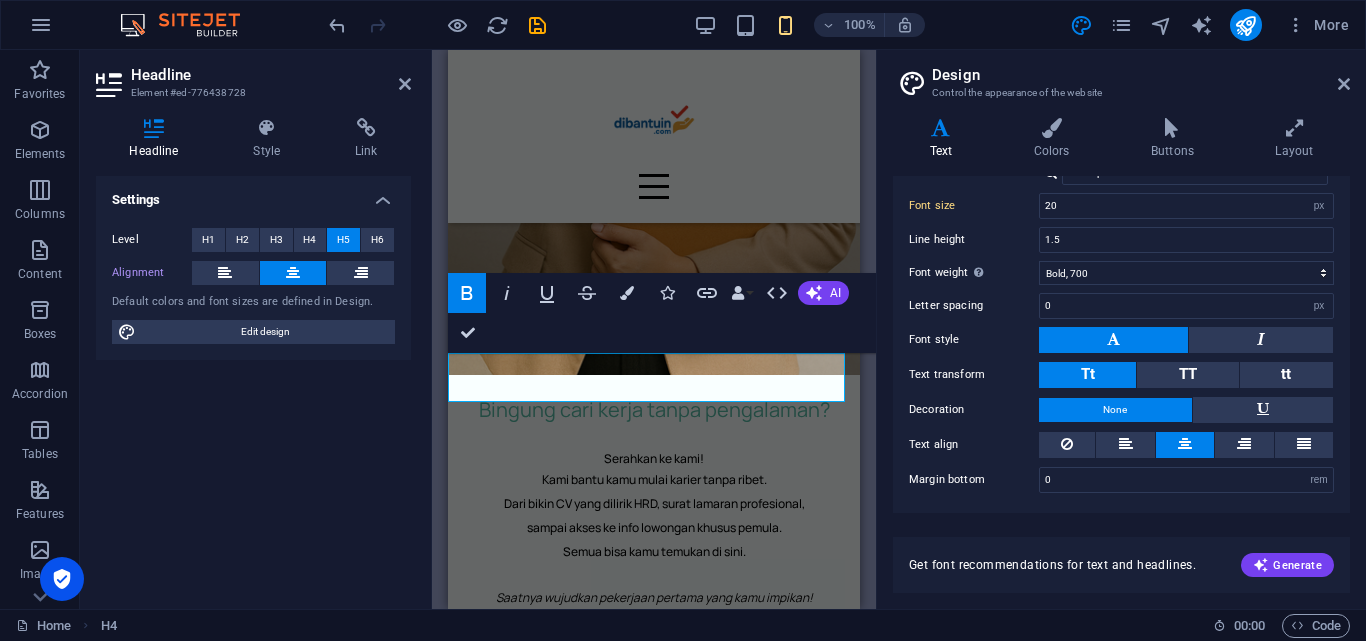 drag, startPoint x: 835, startPoint y: 385, endPoint x: 886, endPoint y: 434, distance: 70.724815 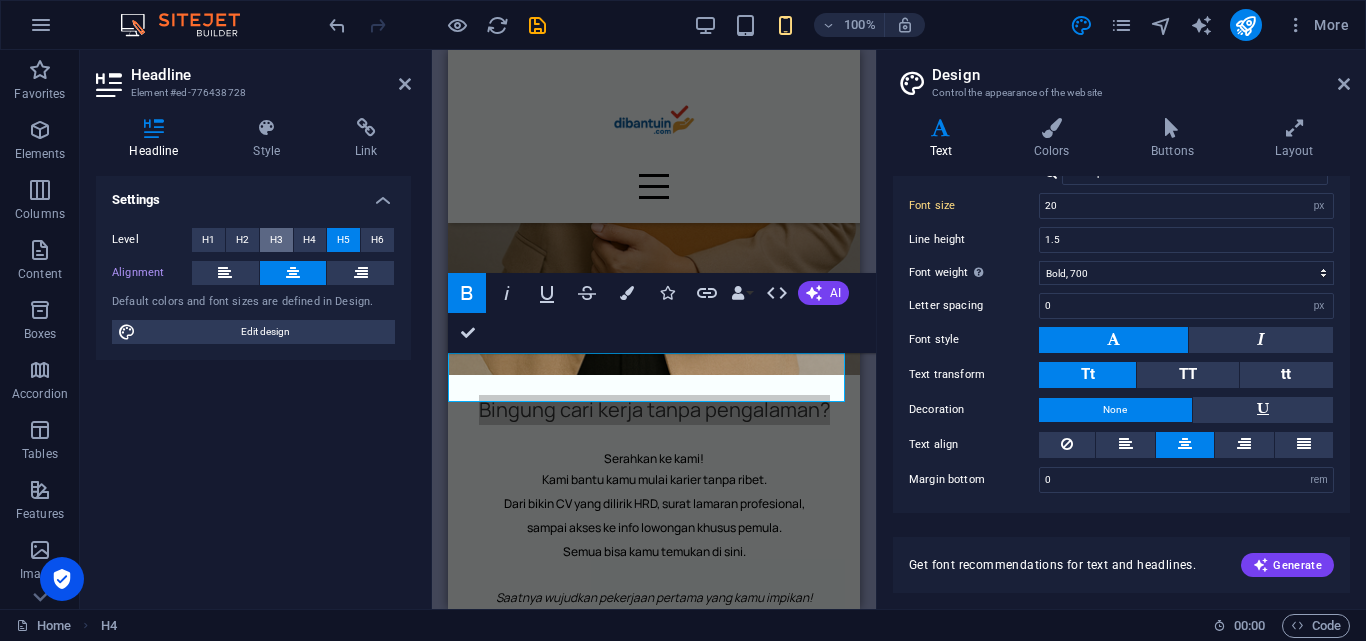 click on "H3" at bounding box center [276, 240] 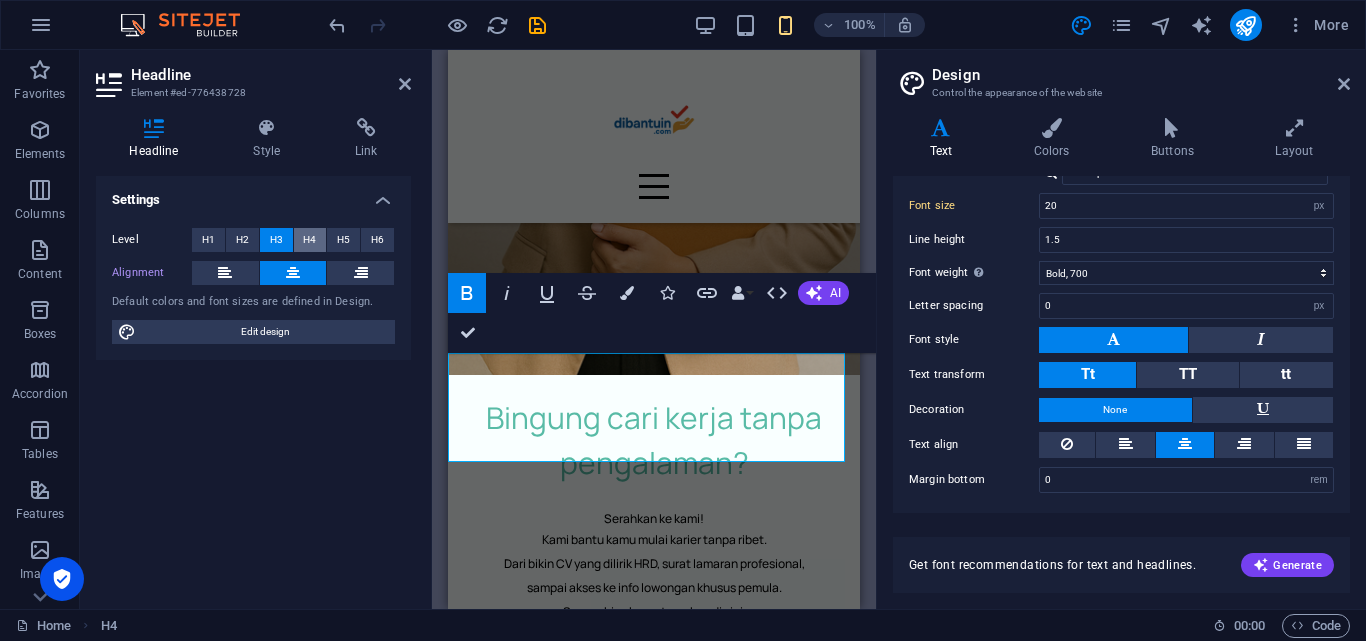 click on "H4" at bounding box center [309, 240] 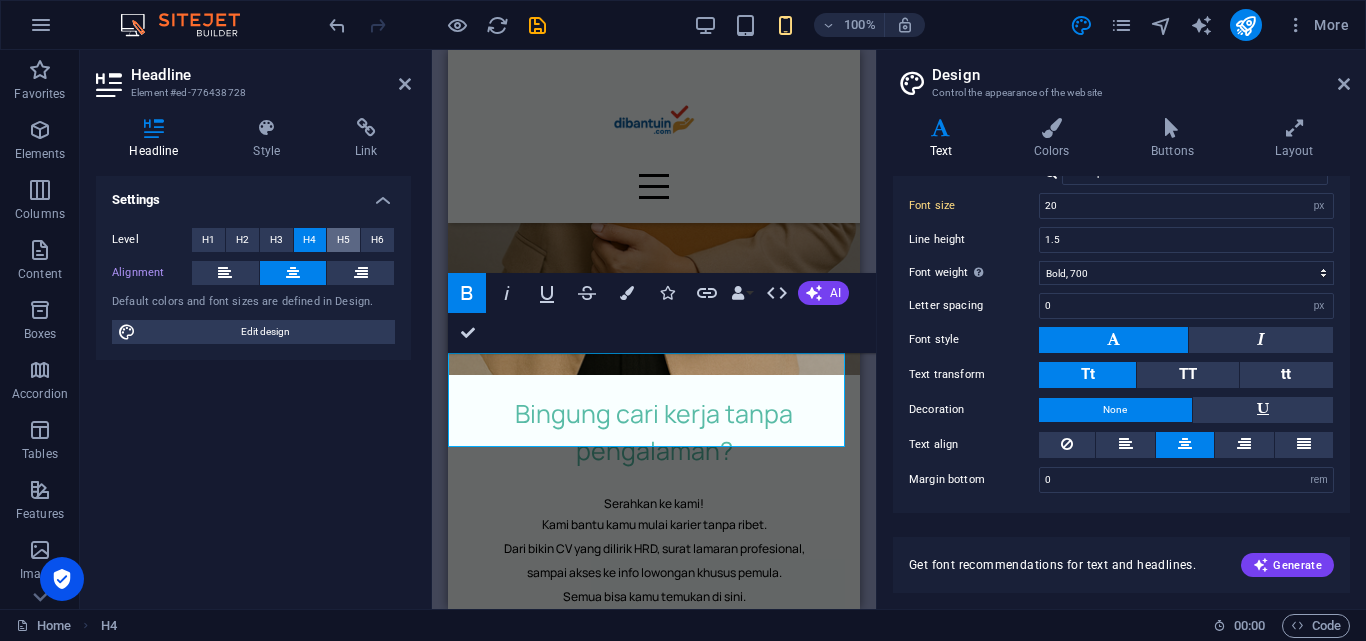 click on "H5" at bounding box center [343, 240] 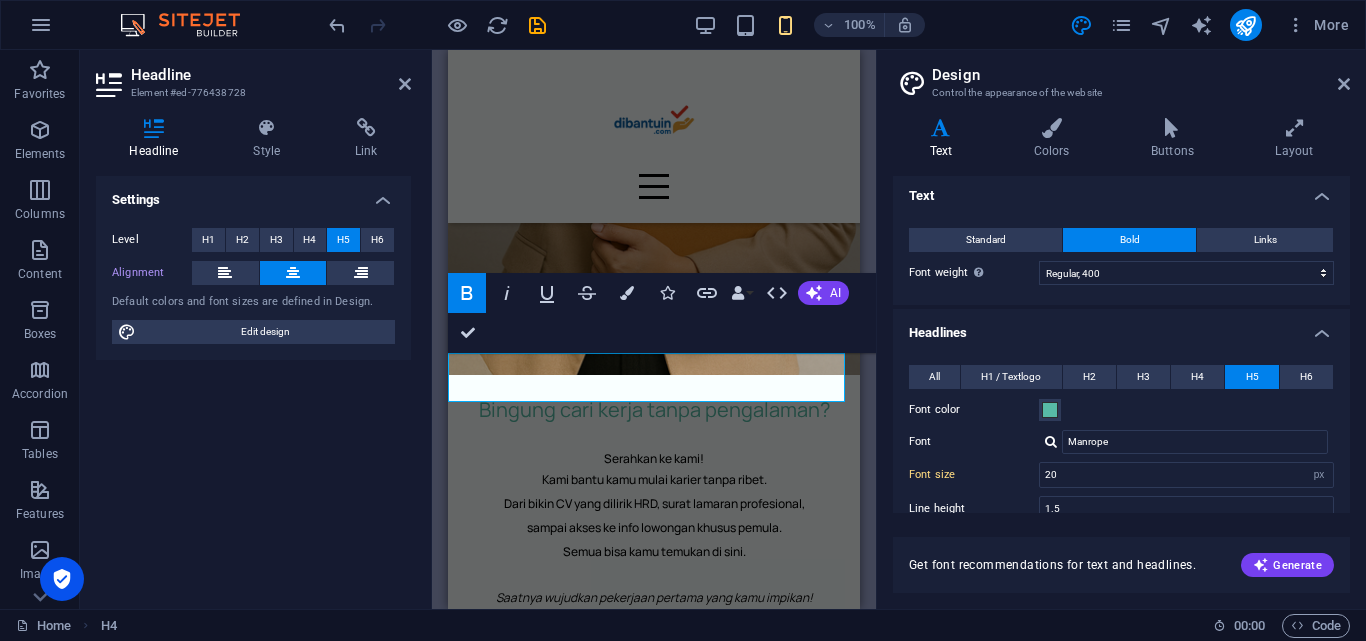 scroll, scrollTop: 0, scrollLeft: 0, axis: both 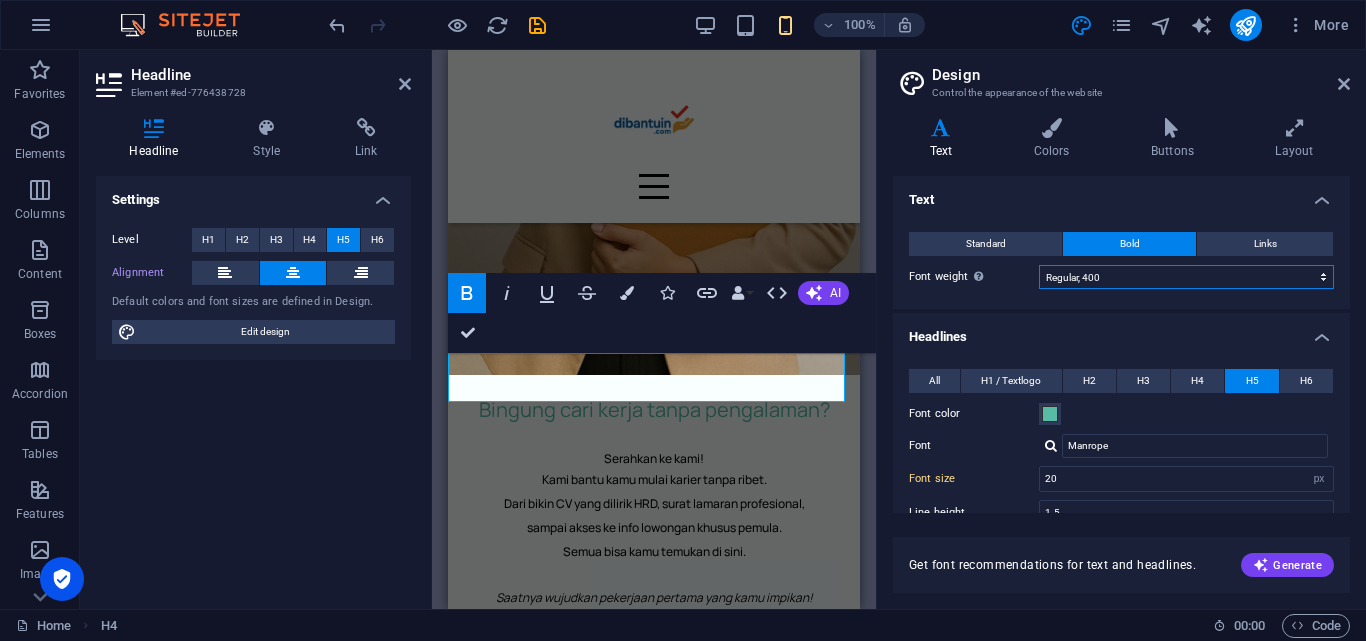 click on "Thin, 100 Extra-light, 200 Light, 300 Regular, 400 Medium, 500 Semi-bold, 600 Bold, 700 Extra-bold, 800 Black, 900" at bounding box center [1186, 277] 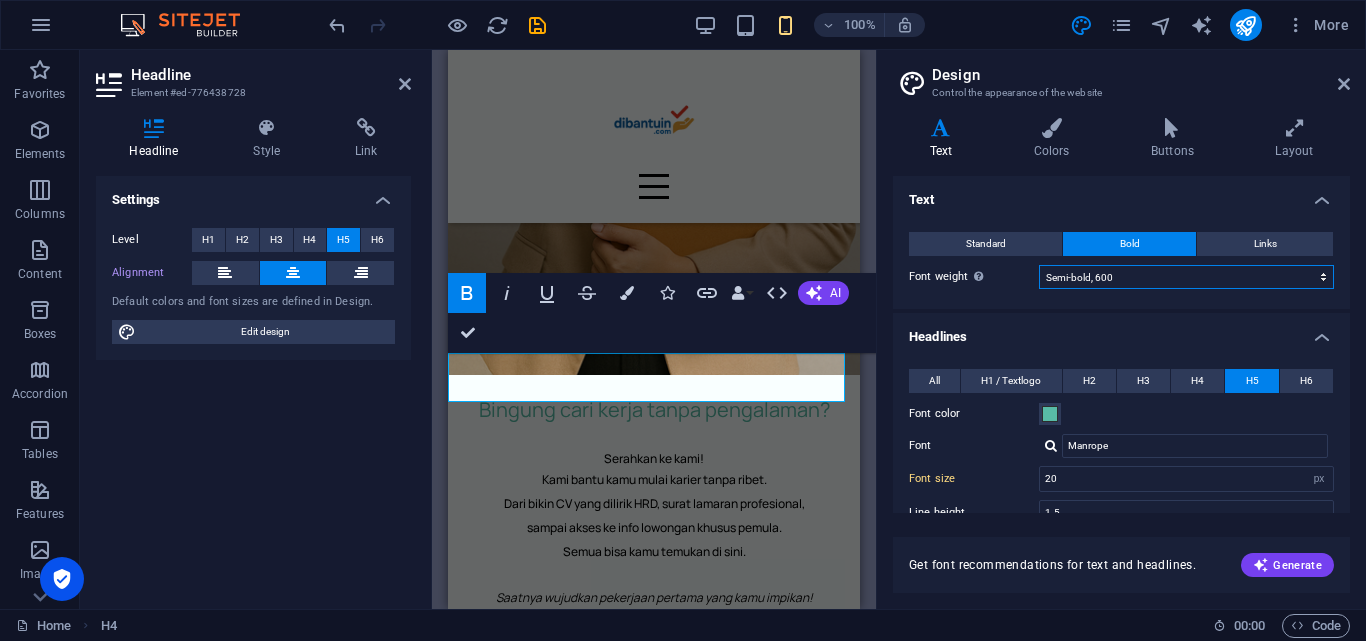 click on "Thin, 100 Extra-light, 200 Light, 300 Regular, 400 Medium, 500 Semi-bold, 600 Bold, 700 Extra-bold, 800 Black, 900" at bounding box center (1186, 277) 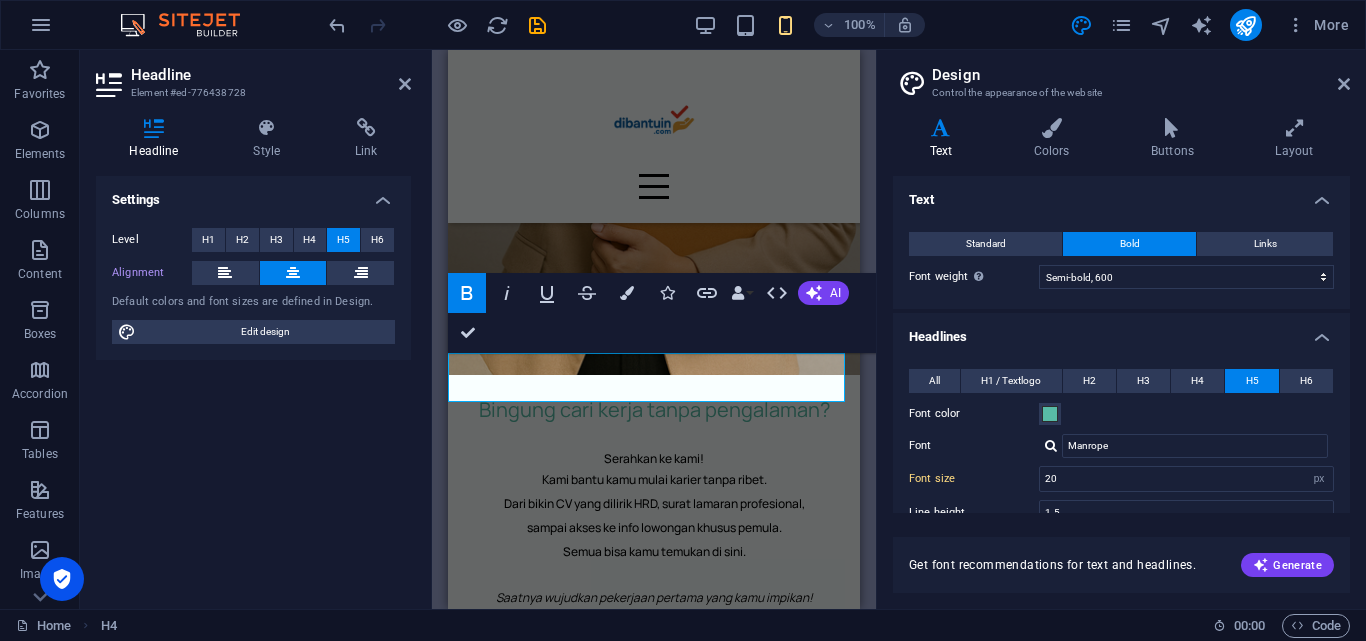 click on "Bingung cari kerja tanpa pengalaman?" at bounding box center (654, 409) 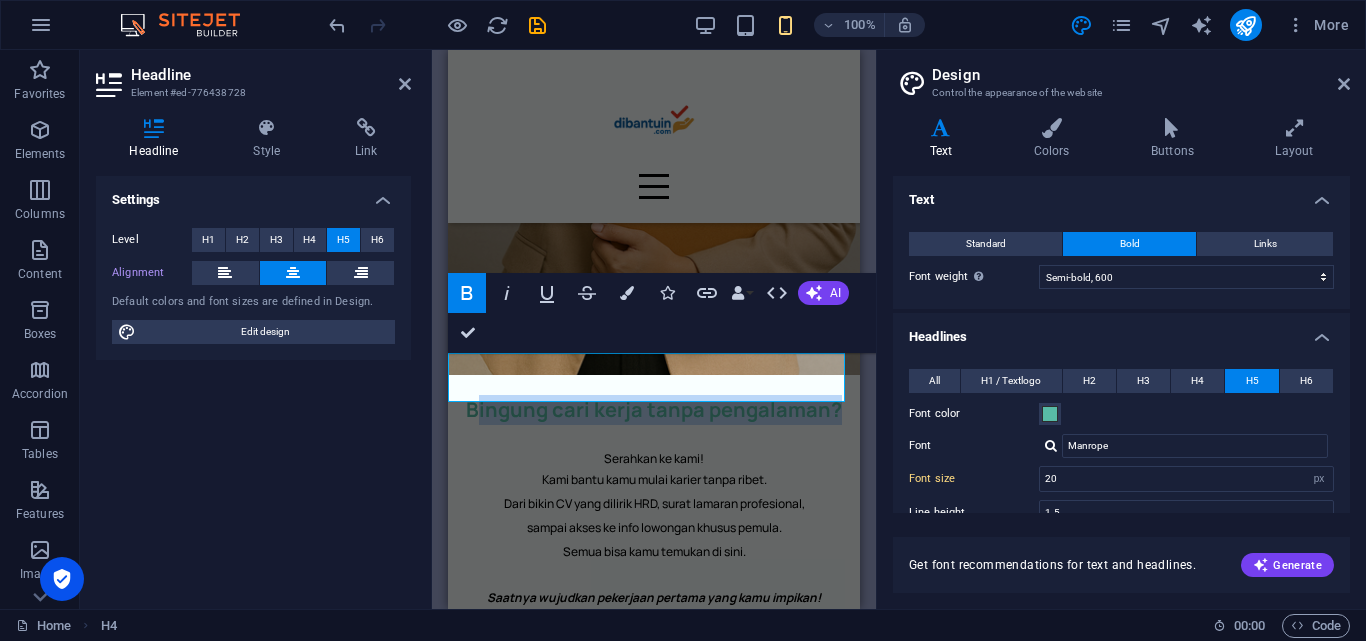 drag, startPoint x: 575, startPoint y: 385, endPoint x: 471, endPoint y: 385, distance: 104 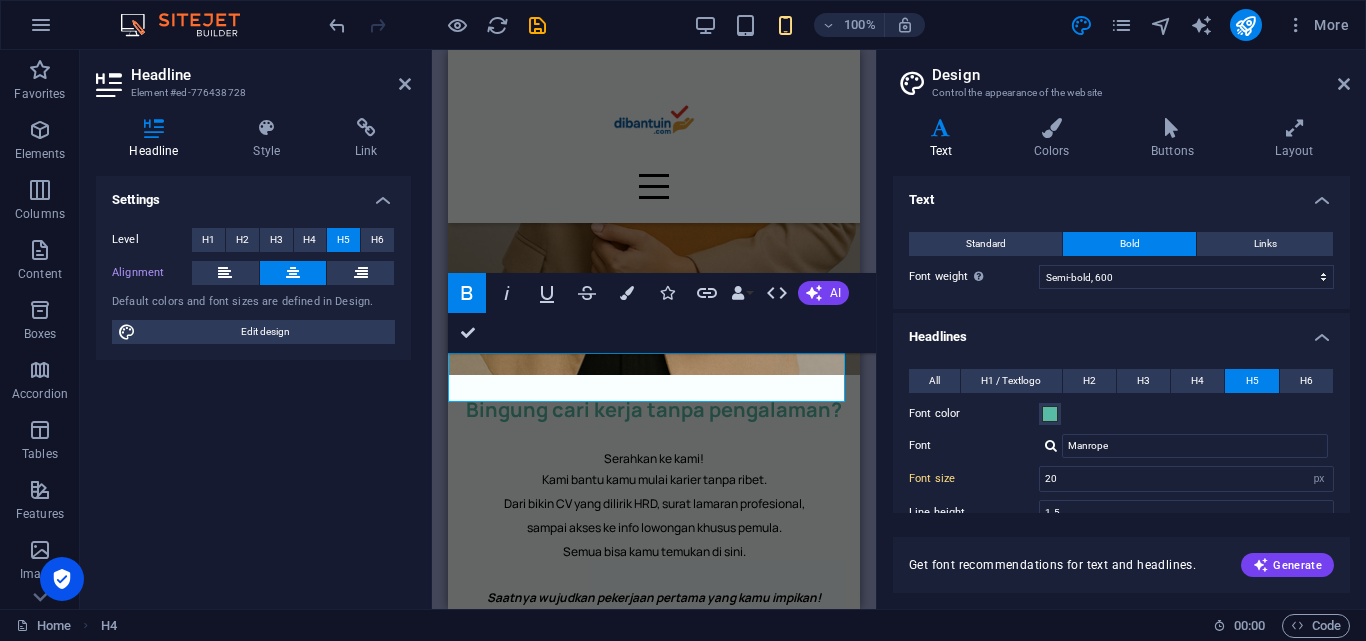 click on "Bingung cari kerja tanpa pengalaman?" at bounding box center [654, 409] 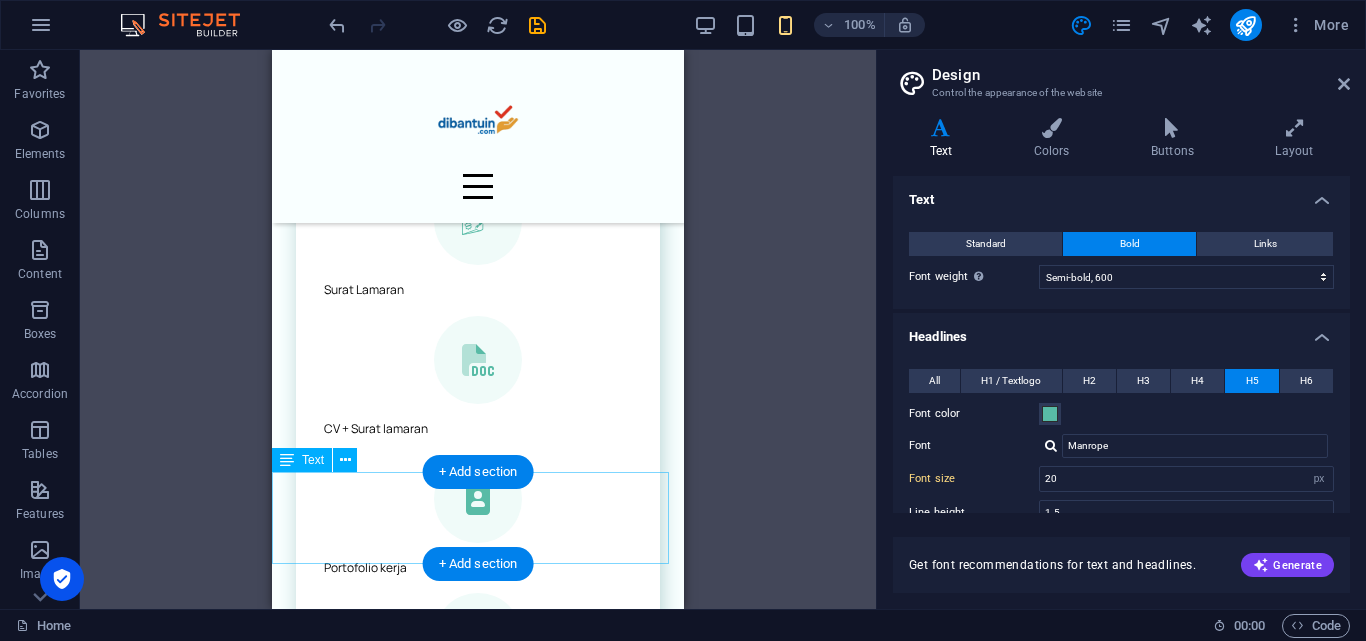 scroll, scrollTop: 1441, scrollLeft: 0, axis: vertical 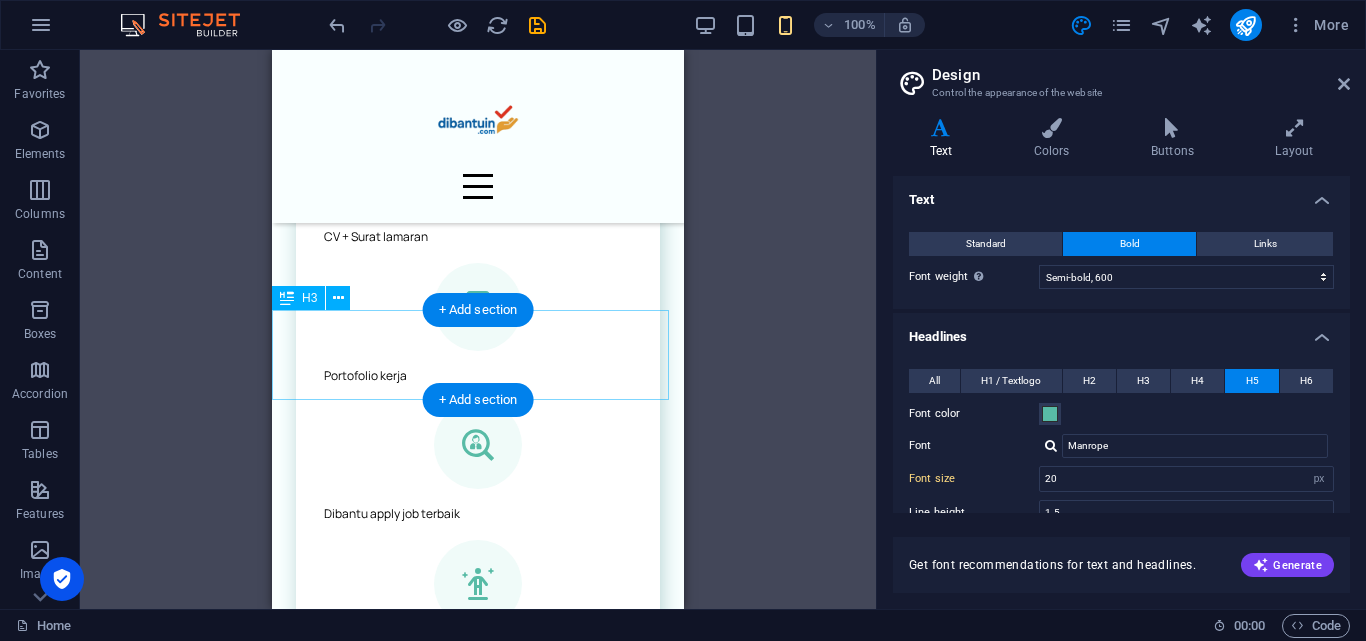 click on "Temukan job pertama di sini" at bounding box center [478, 837] 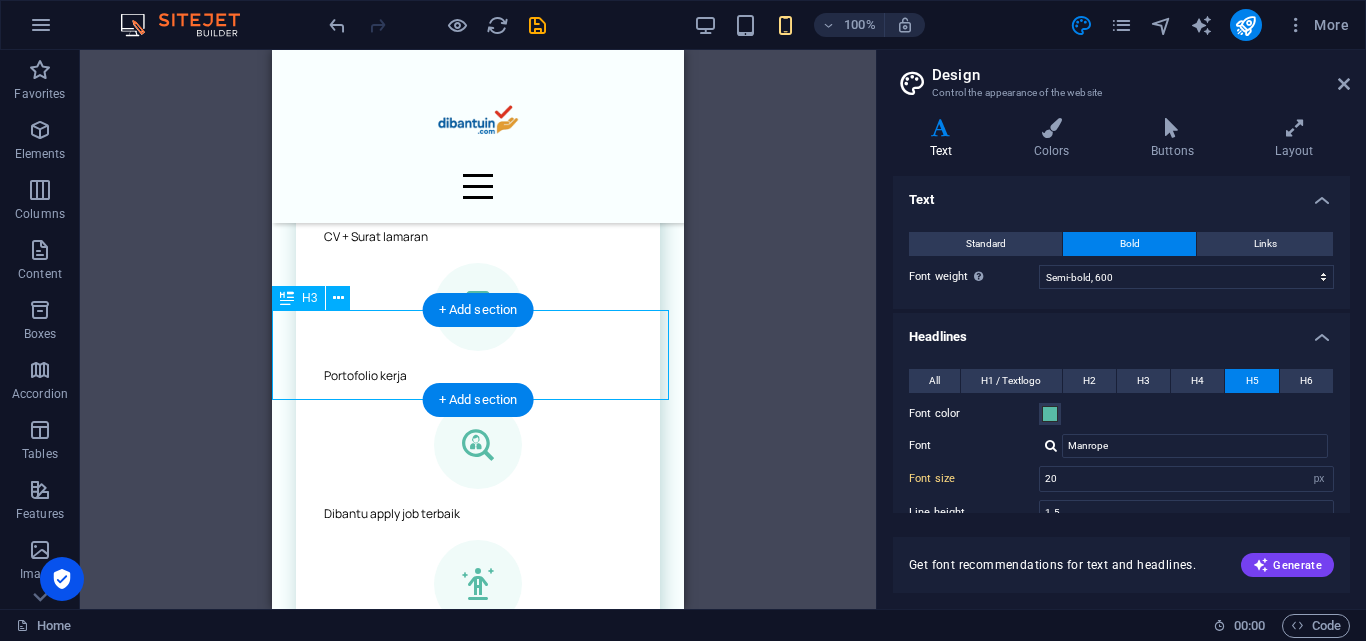 click on "Temukan job pertama di sini" at bounding box center [478, 837] 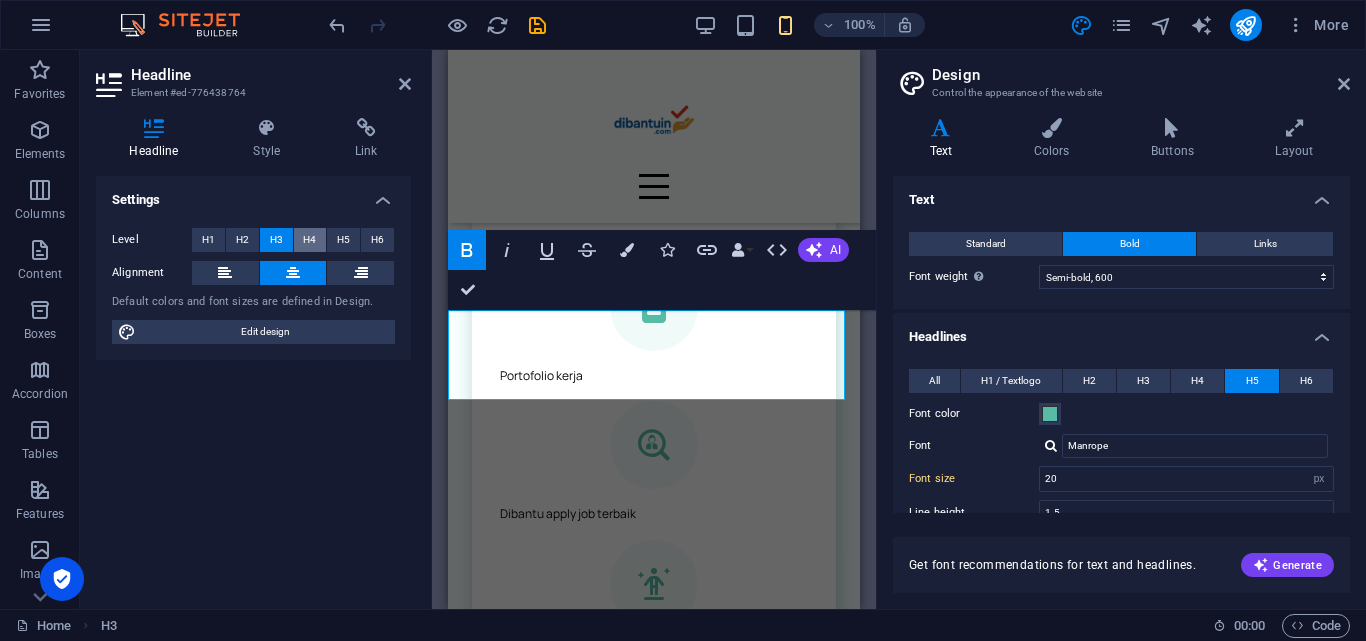 click on "H4" at bounding box center [309, 240] 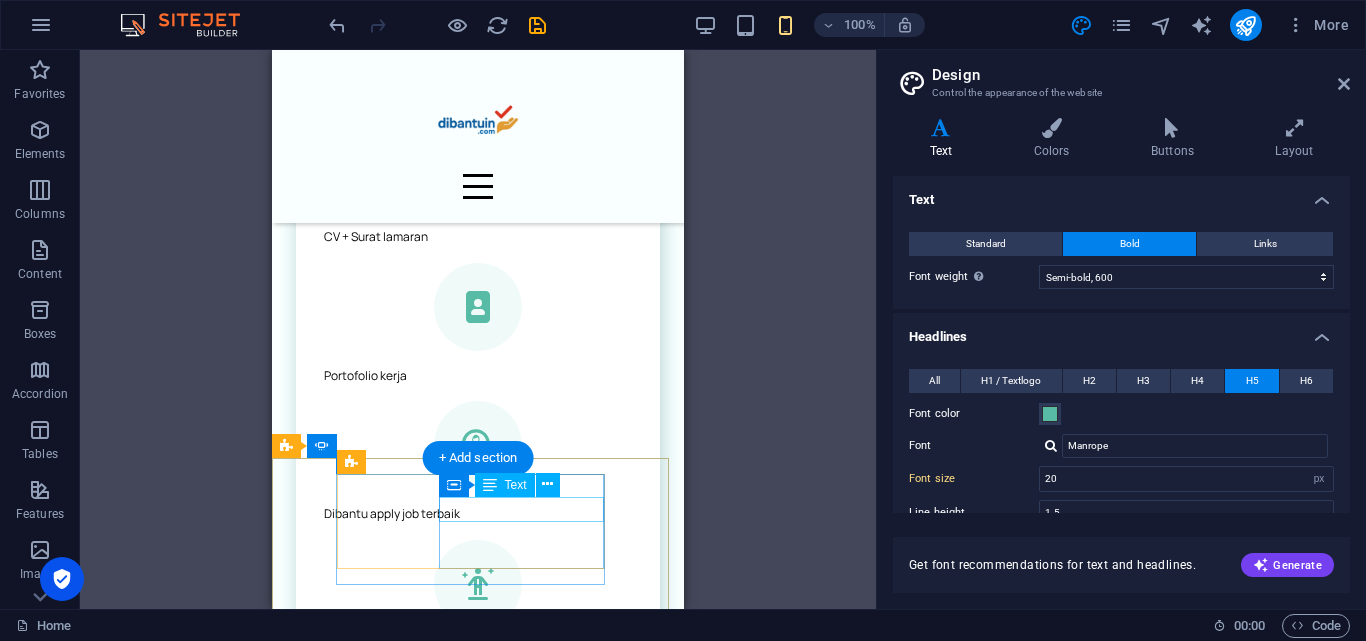 scroll, scrollTop: 1741, scrollLeft: 0, axis: vertical 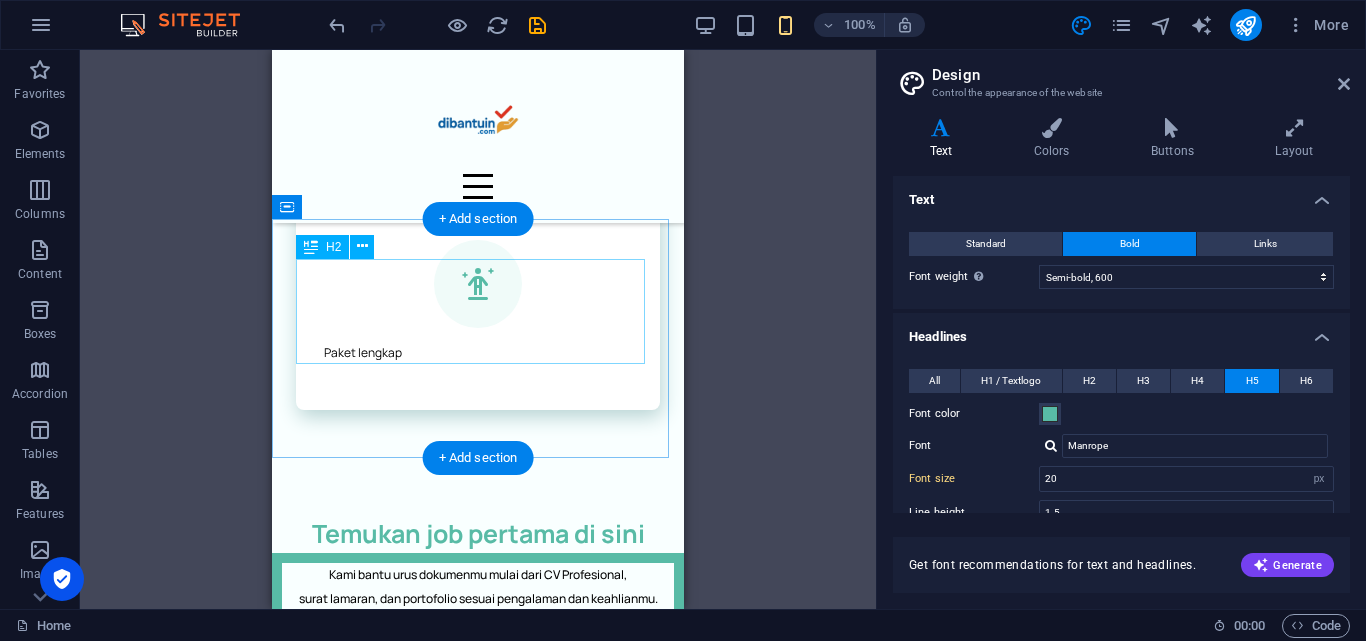click on "Ini yang customer kami katakan" at bounding box center [478, 816] 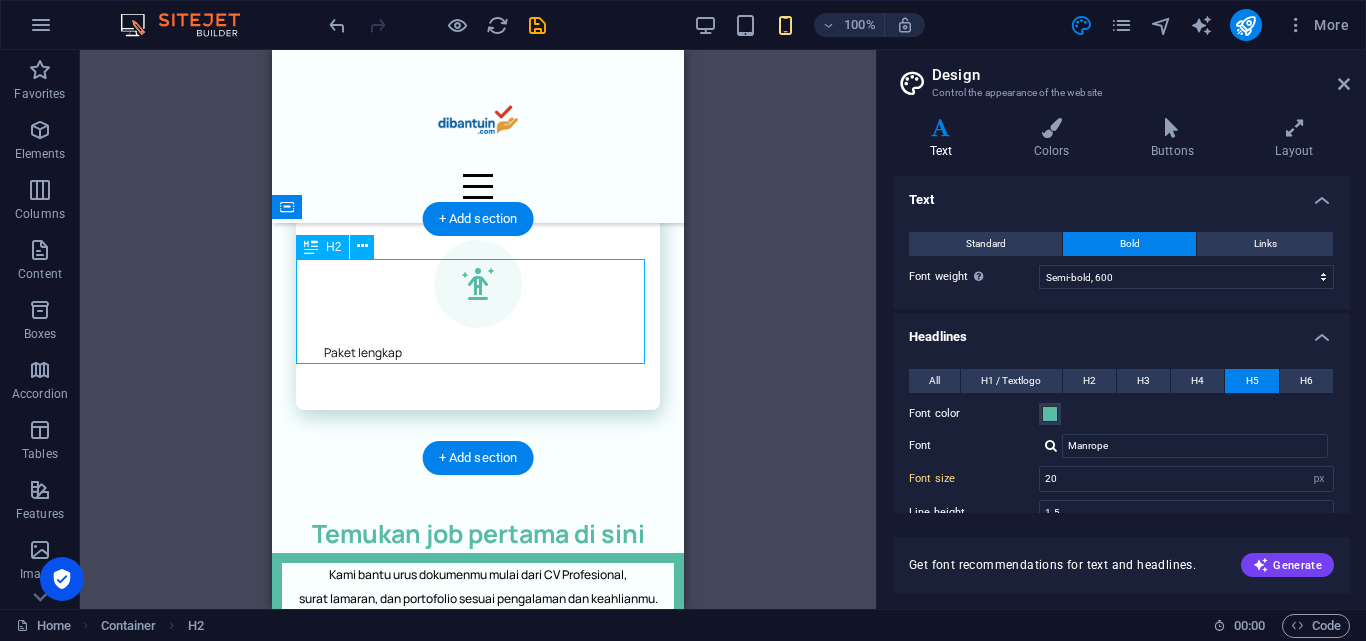 click on "Ini yang customer kami katakan" at bounding box center (478, 816) 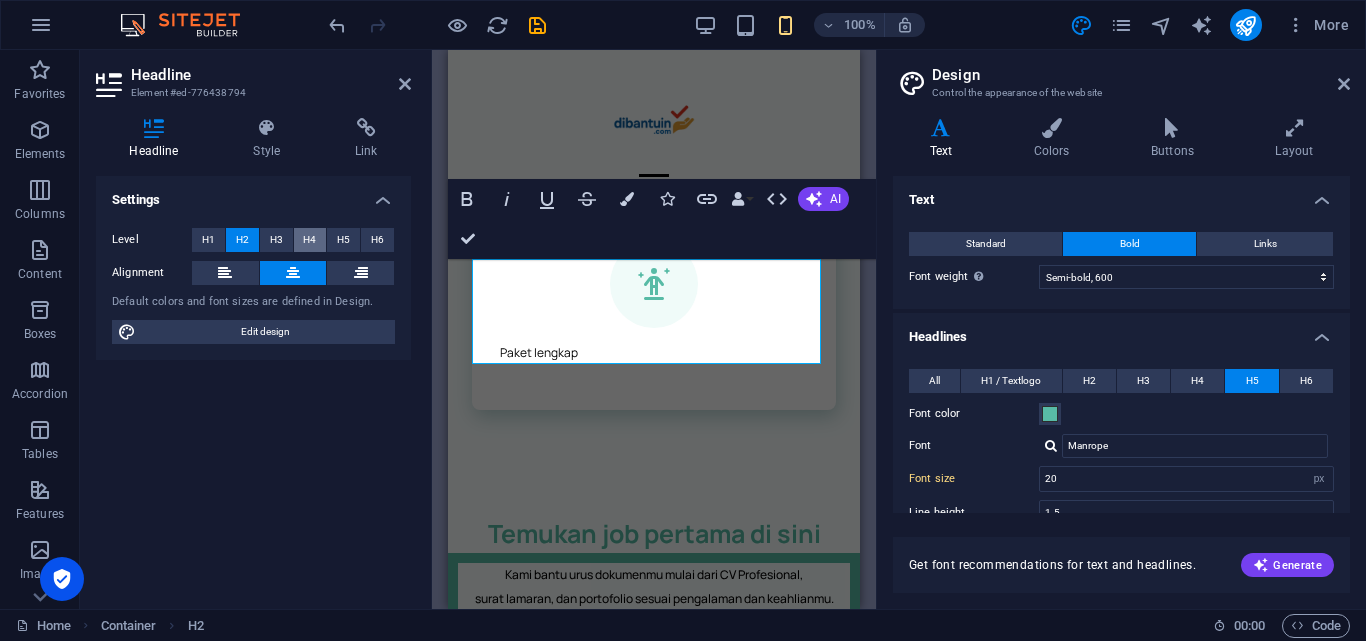 click on "H4" at bounding box center [309, 240] 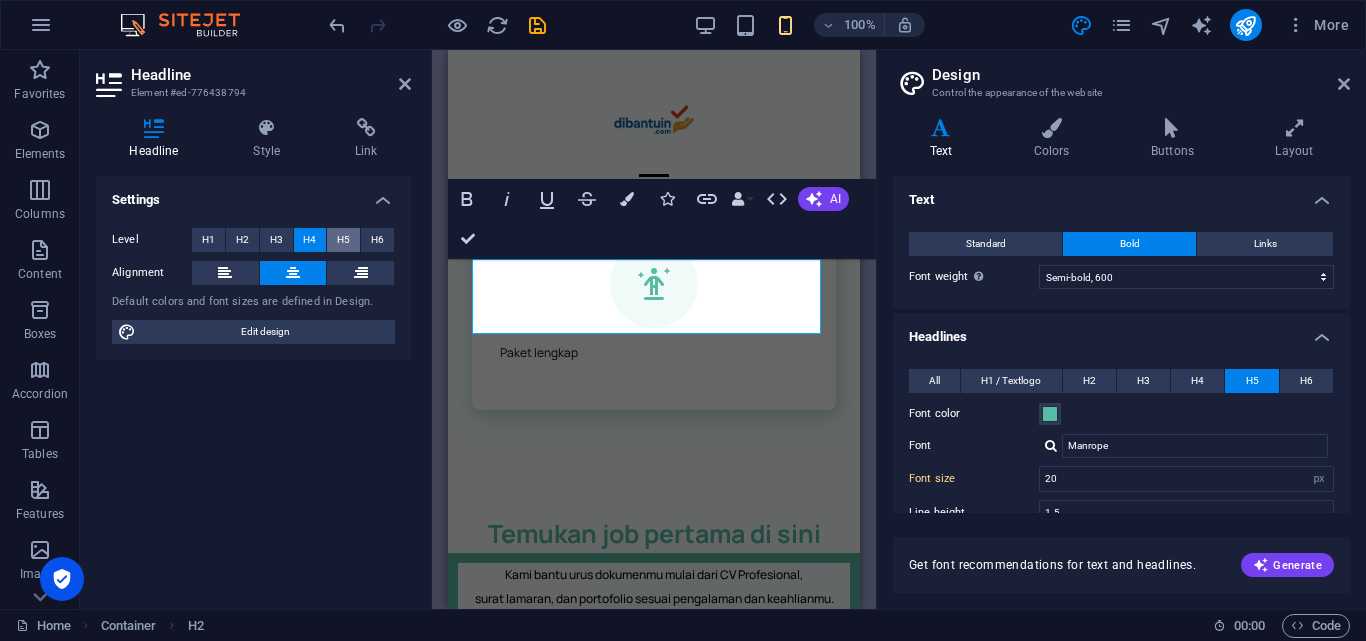 click on "H5" at bounding box center [343, 240] 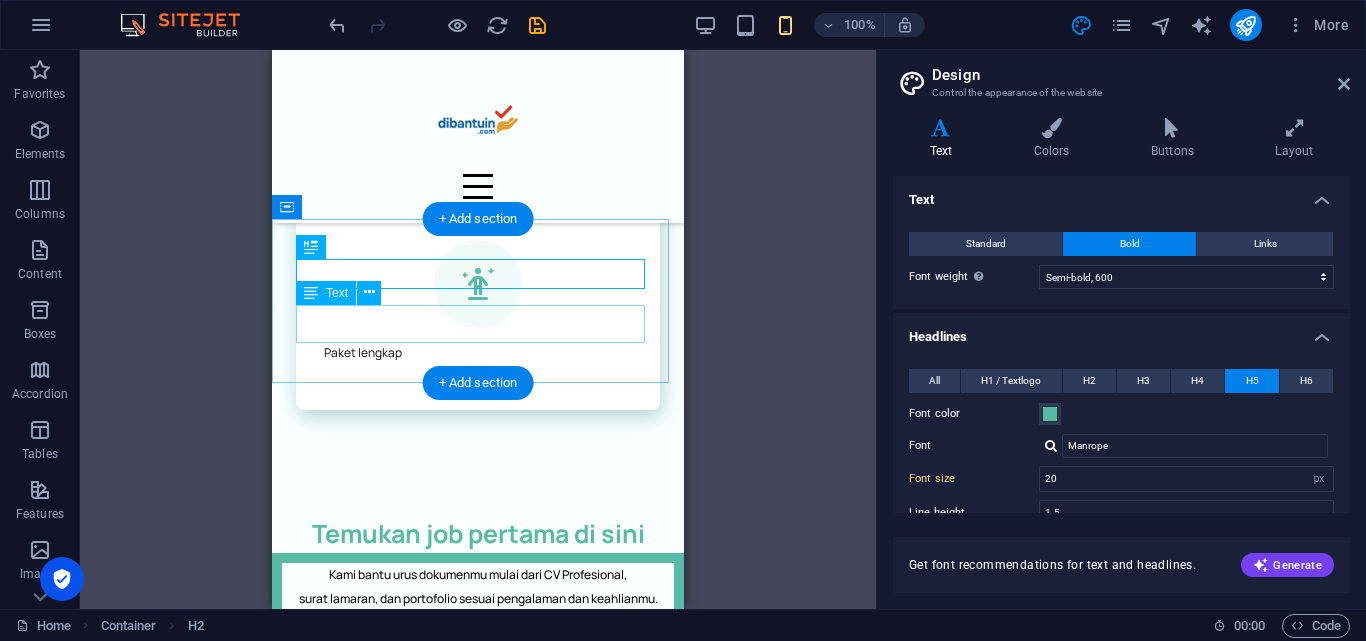 click on "Don’t take our word for it - Have a look at the feedback from our happy customers from over 5 years of service." at bounding box center [478, 829] 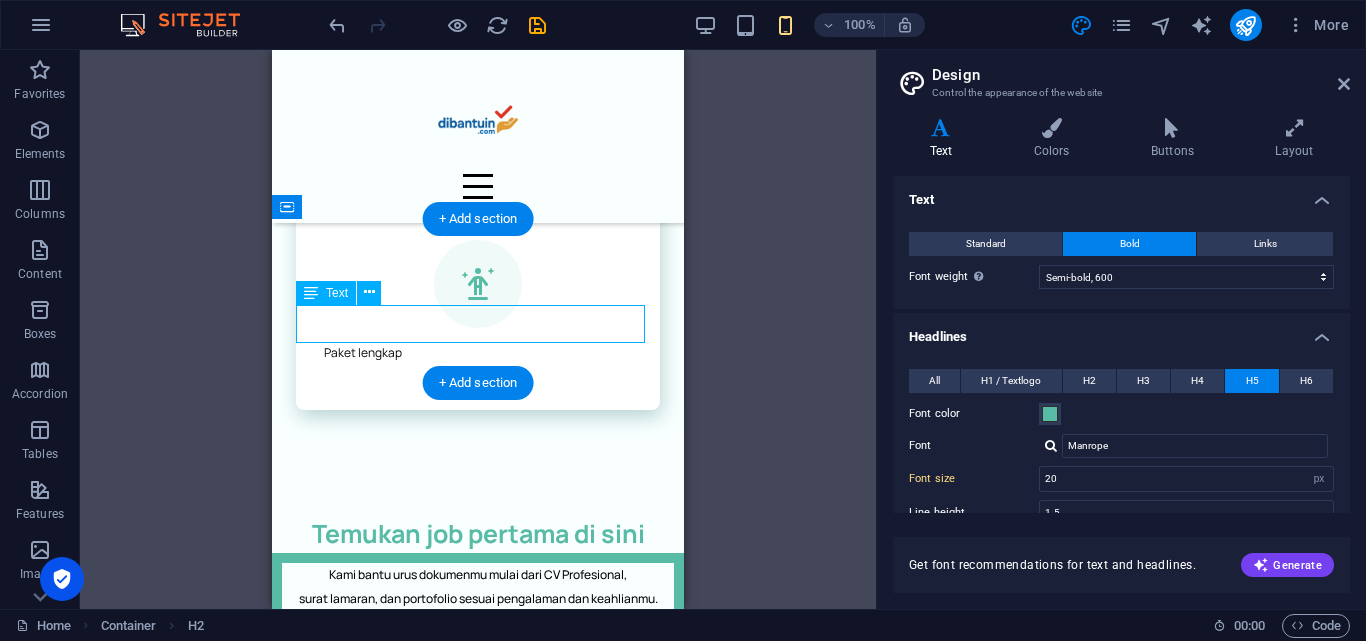 drag, startPoint x: 527, startPoint y: 324, endPoint x: 385, endPoint y: 319, distance: 142.088 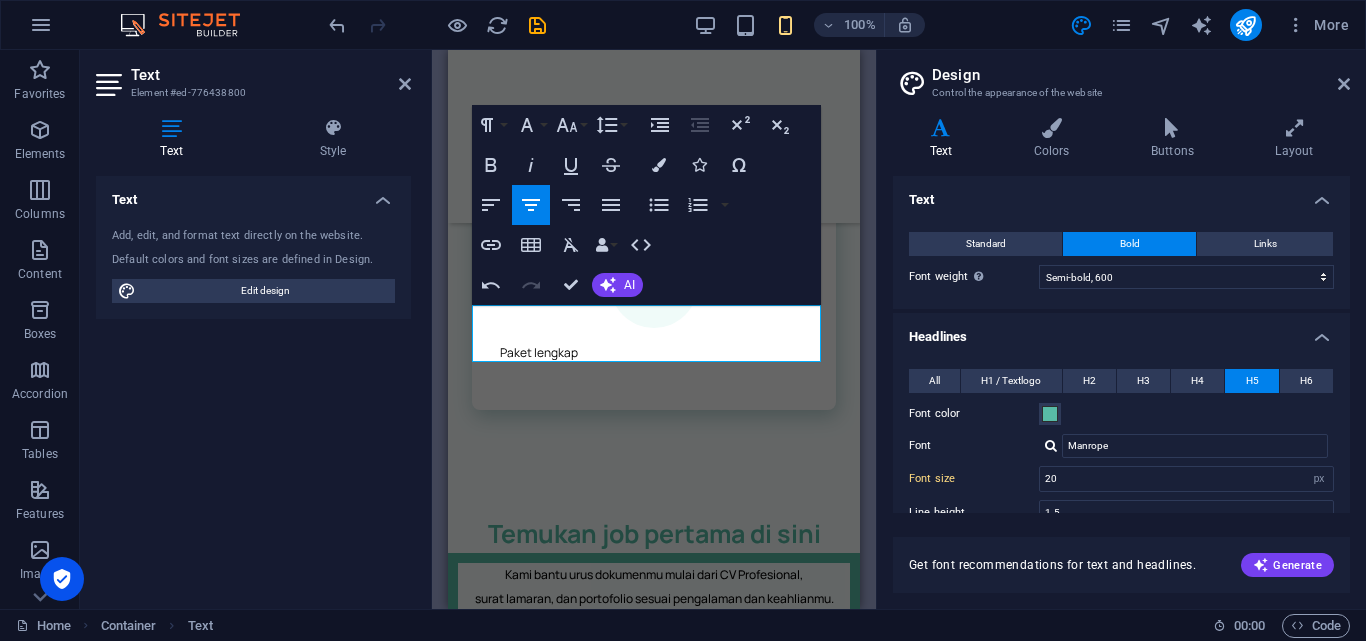 drag, startPoint x: 768, startPoint y: 349, endPoint x: 432, endPoint y: 303, distance: 339.1342 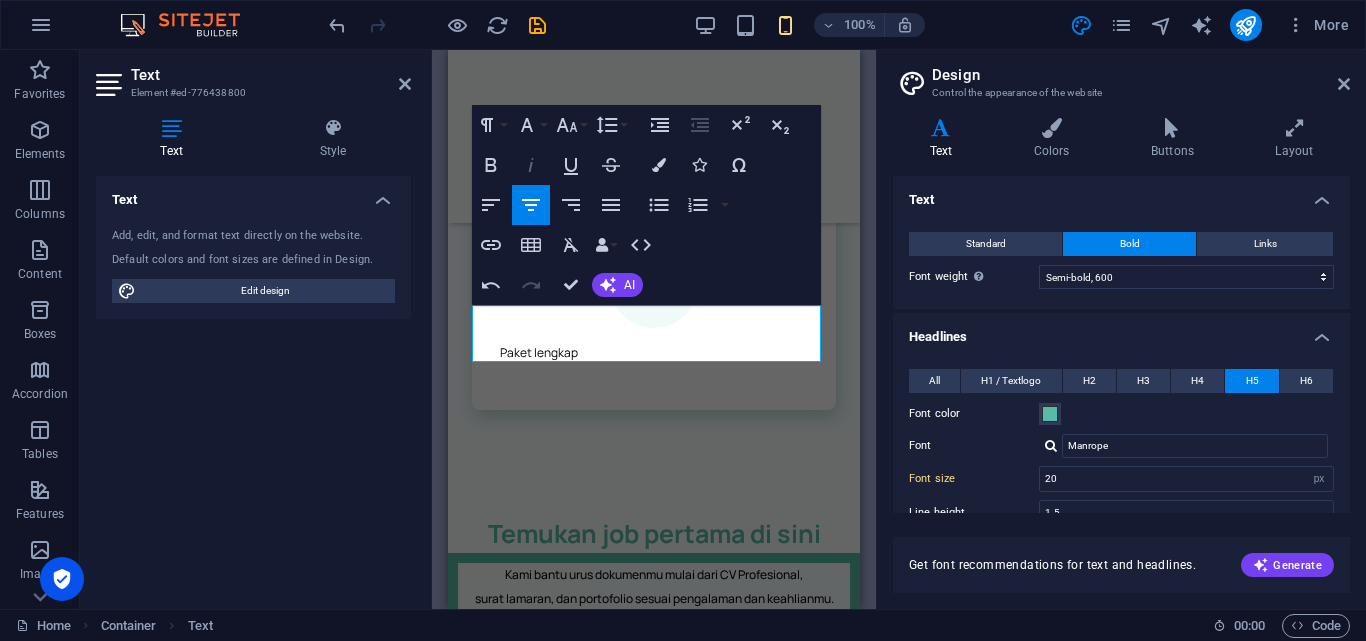 click 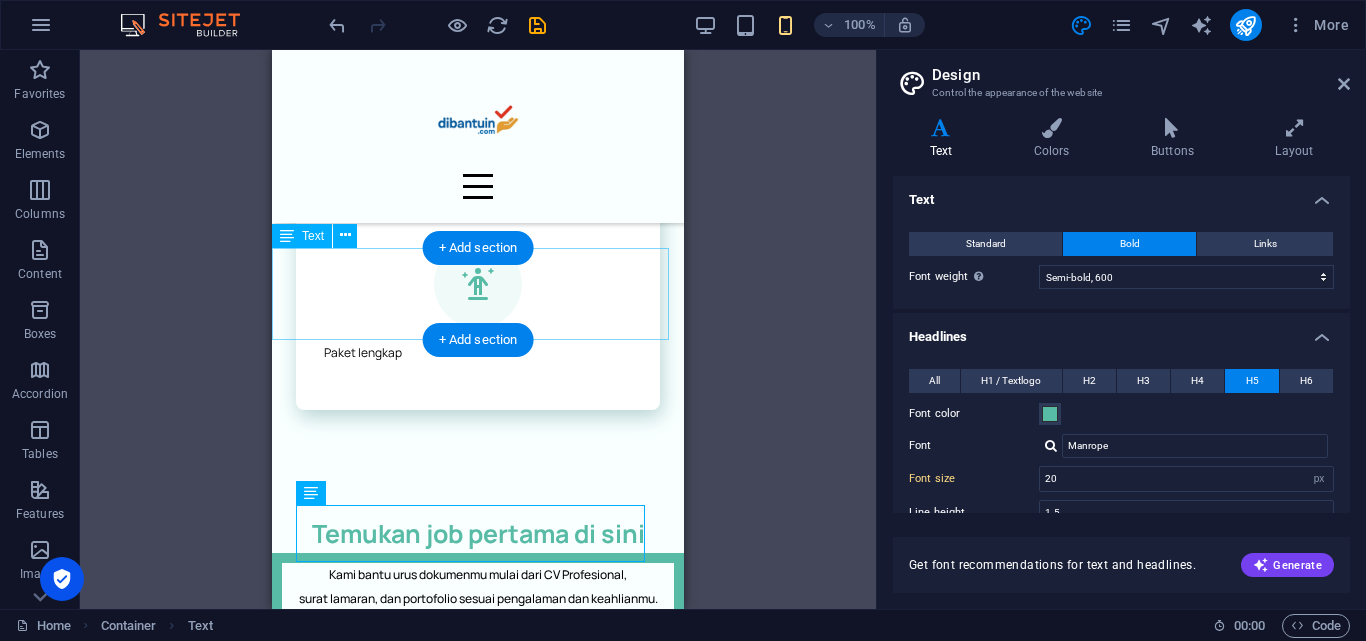 scroll, scrollTop: 1541, scrollLeft: 0, axis: vertical 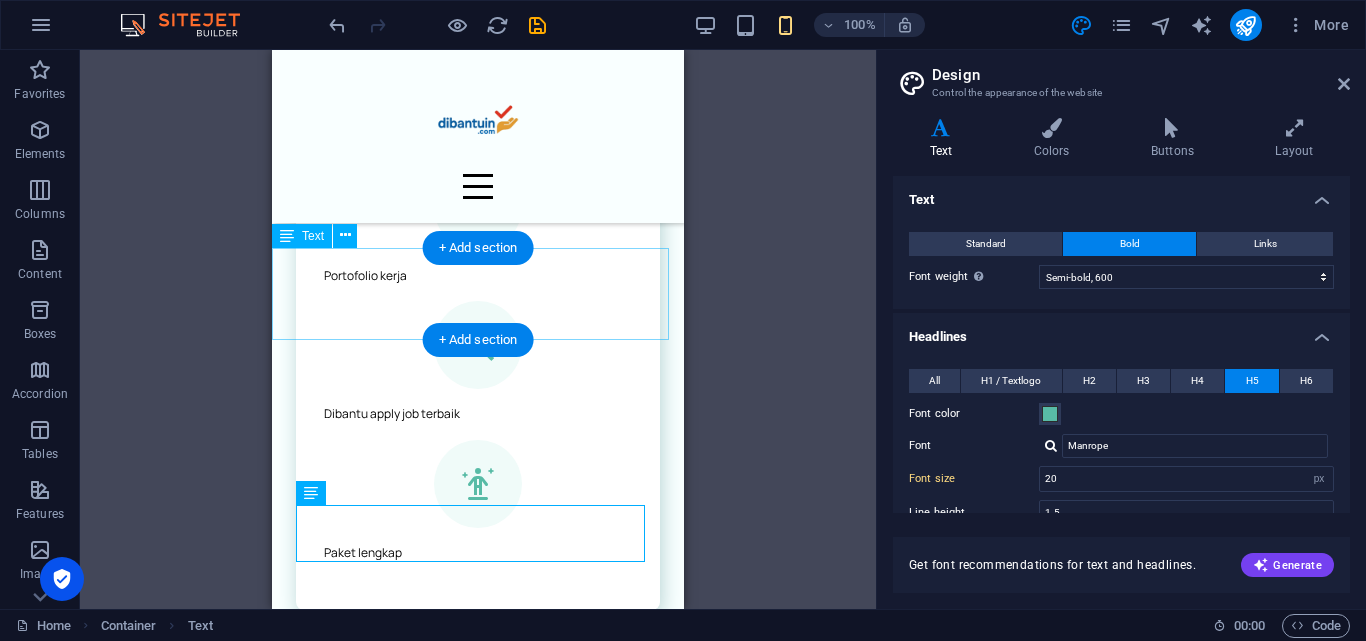 click on "Kami bantu urus dokumenmu mulai dari CV Profesional,  surat lamaran, dan portofolio sesuai pengalaman dan keahlianmu.  [PERSON_NAME] tinggal terima undangan interview!" at bounding box center [478, 799] 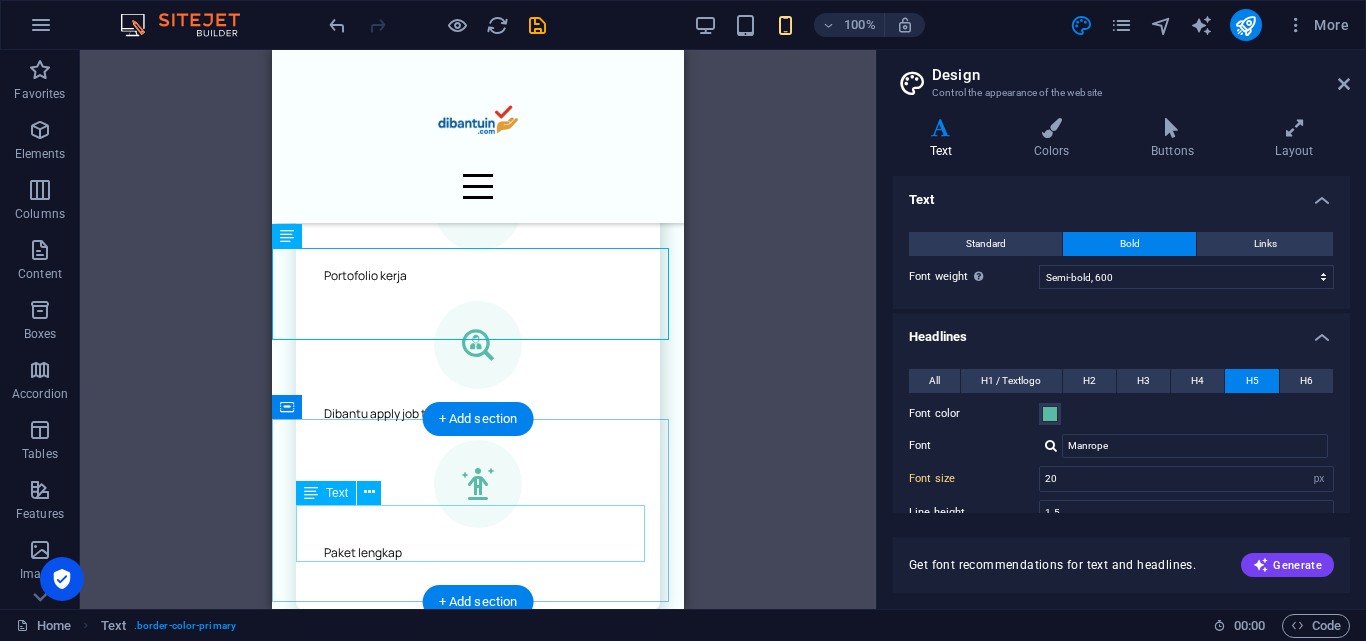 click on "Berkat layanan dibantuin.com, banyak pencari kerja akhirnya mendapat panggilan kerja pertamanya—lebih percaya diri dan tidak merasa sendirian dalam prosesnya." at bounding box center (478, 1039) 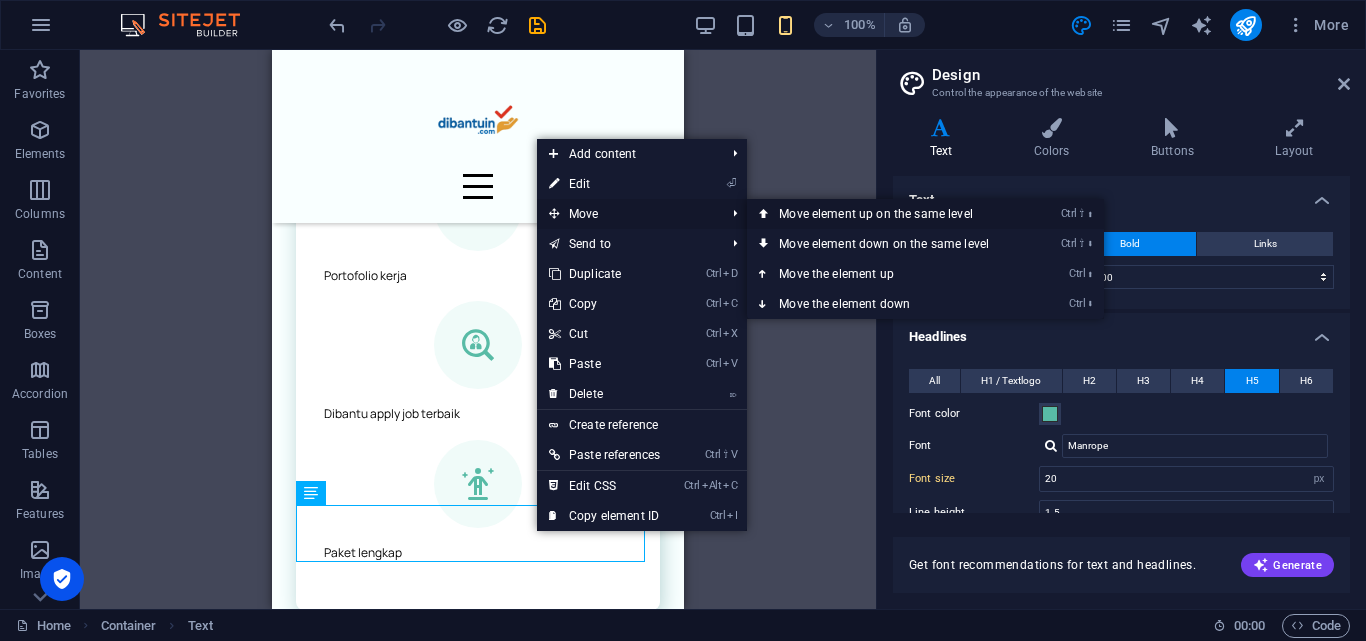 click on "Ctrl ⇧ ⬆  Move element up on the same level" at bounding box center (888, 214) 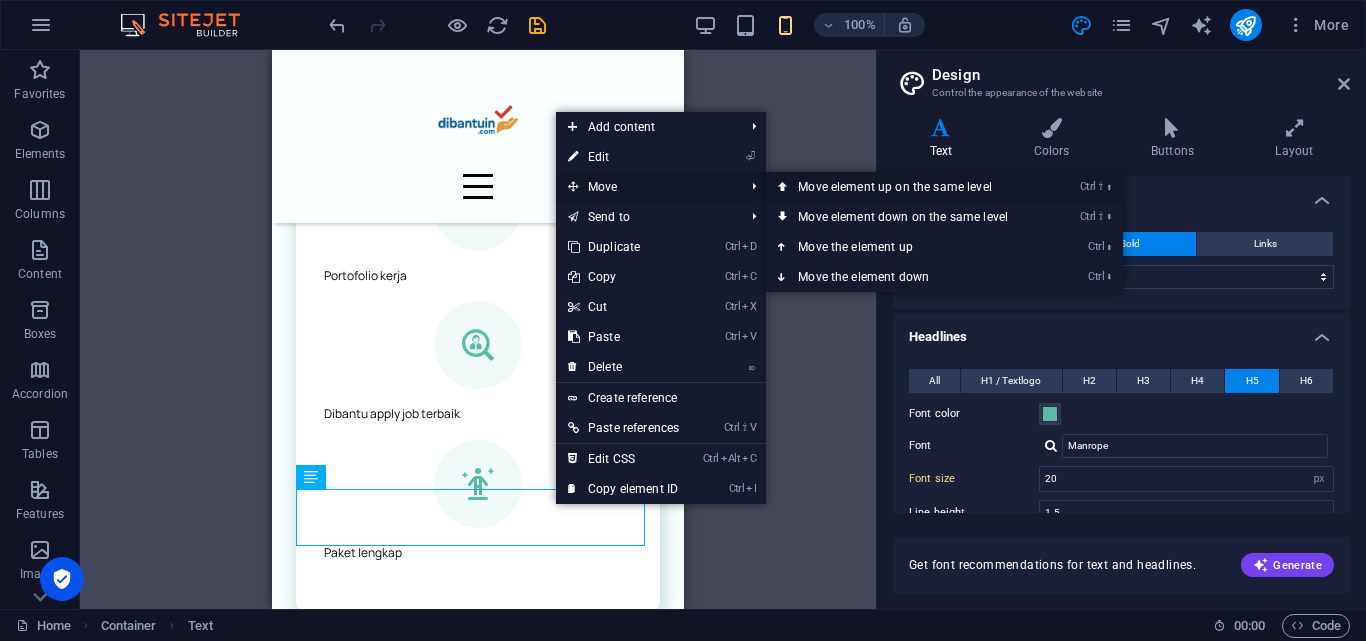 click on "Ctrl ⇧ ⬆  Move element up on the same level" at bounding box center (907, 187) 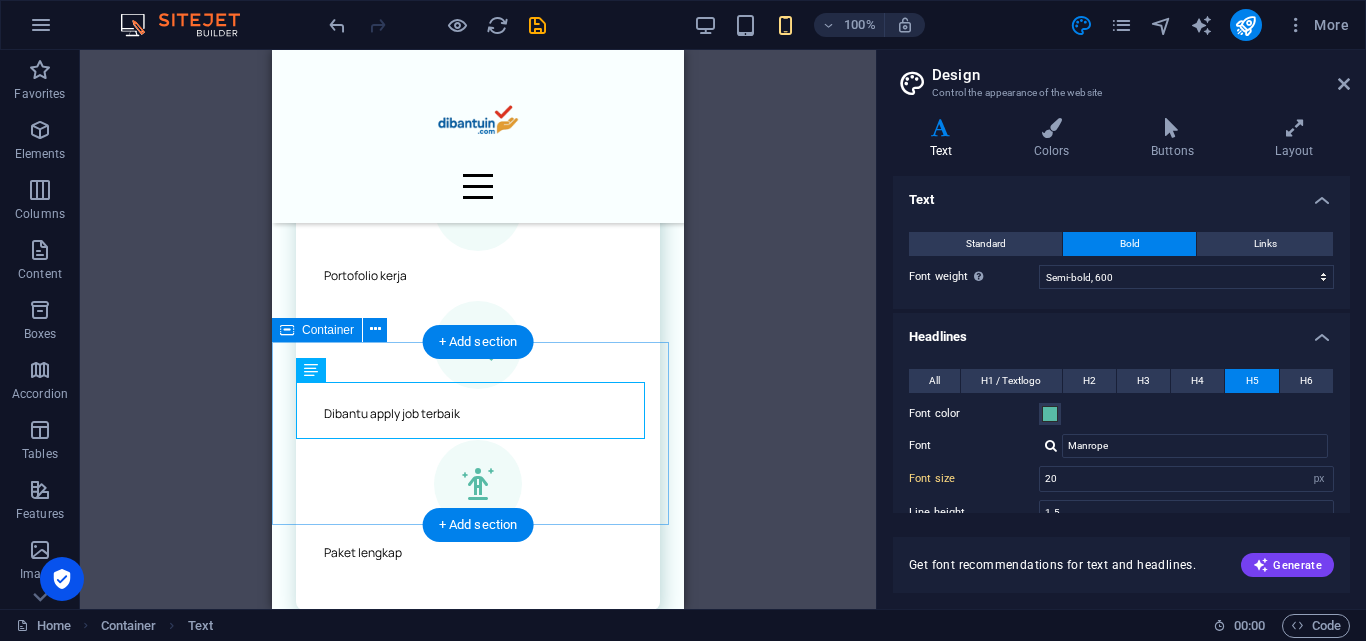 scroll, scrollTop: 1641, scrollLeft: 0, axis: vertical 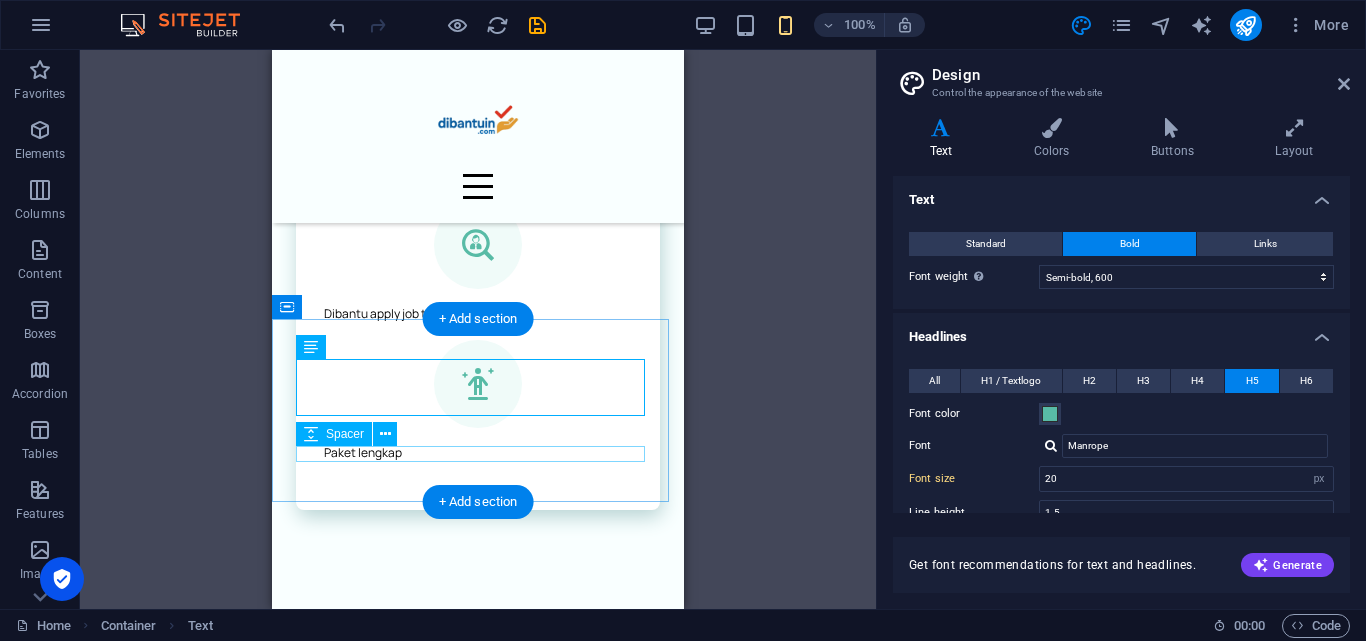 click at bounding box center (478, 959) 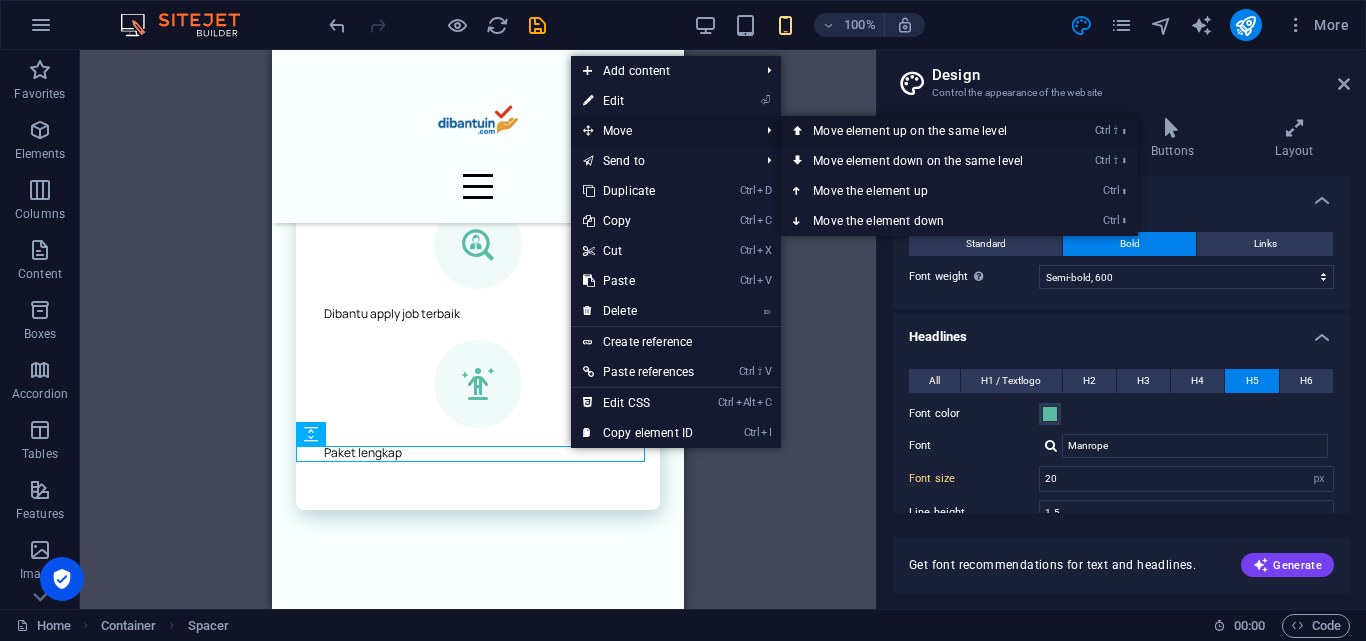 click on "Ctrl ⇧ ⬆  Move element up on the same level" at bounding box center (922, 131) 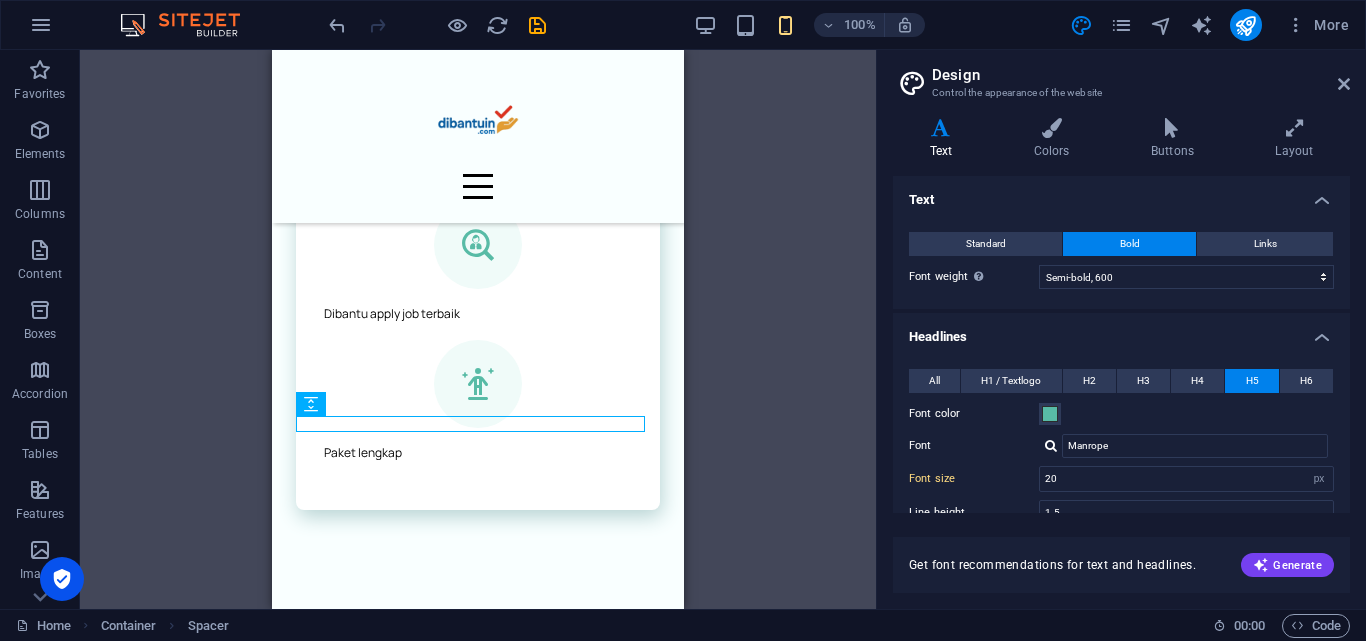 click on "H5   Menu Bar   Text   Container   Text   Container   Image   Spacer   Container   Container   Container   H3   Icon List   Container   Button   Spacer   H4   Text   Spacer   Container   H3   Text   Button   Container   Text   Spacer   H5   H3   Container   Spacer   Icon   Text   Slider   Slider   Slider   H2   Container   Spacer   Text   Plans   Container   Container   Container   Container   Container   Container   Plans   Plans   Container   Container   Button   Spacer   Text   Container   Container   H4   Container   Container   Container   Container   Container   Container   Boxes   Container   Container   Container   Boxes   Container   Spacer   Container   H2   Container   H6   Spacer   Container   H5   Button   Container   Container   Container   Container   Button   Container   Container   Container   Container   H4   Container   Icon   Spacer   H4   Spacer   Spacer   H1   Container   Container   Container   Icon   Container   Text   Slider   Container   Container     Container" at bounding box center [478, 329] 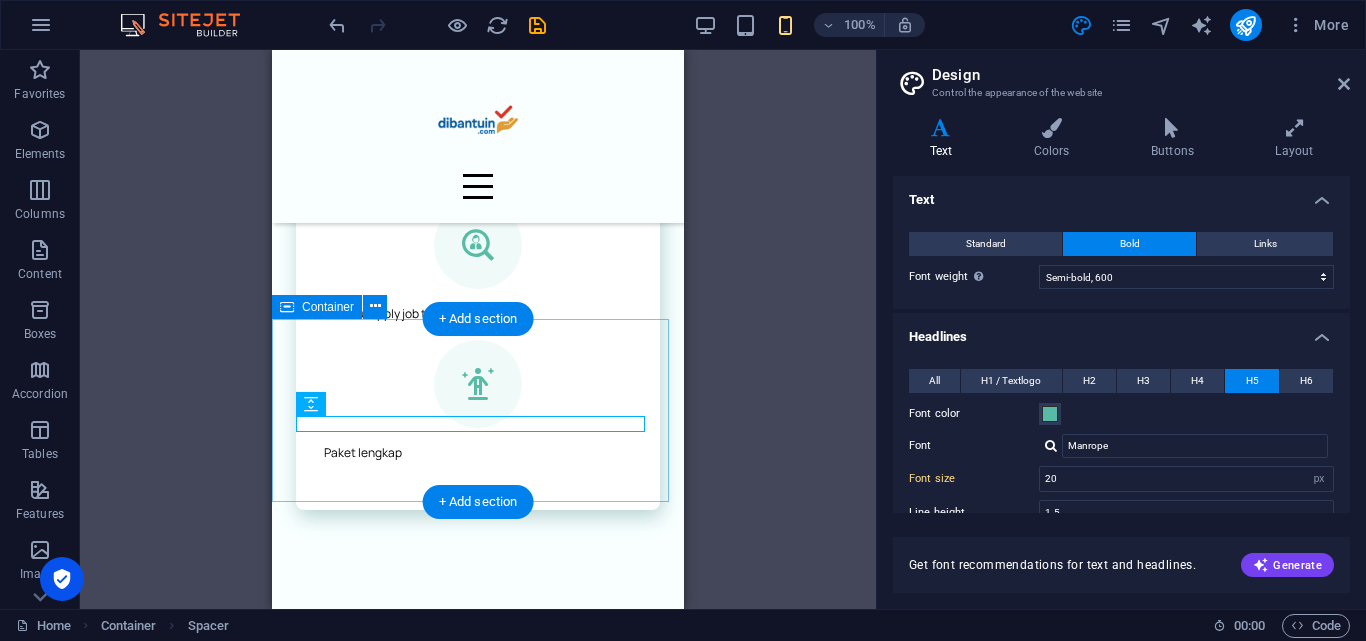 click on "Berkat layanan dibantuin.com, banyak pencari kerja akhirnya mendapat panggilan kerja pertamanya—lebih percaya diri dan tidak merasa sendirian dalam prosesnya. Ini yang customer kami katakan" at bounding box center (478, 916) 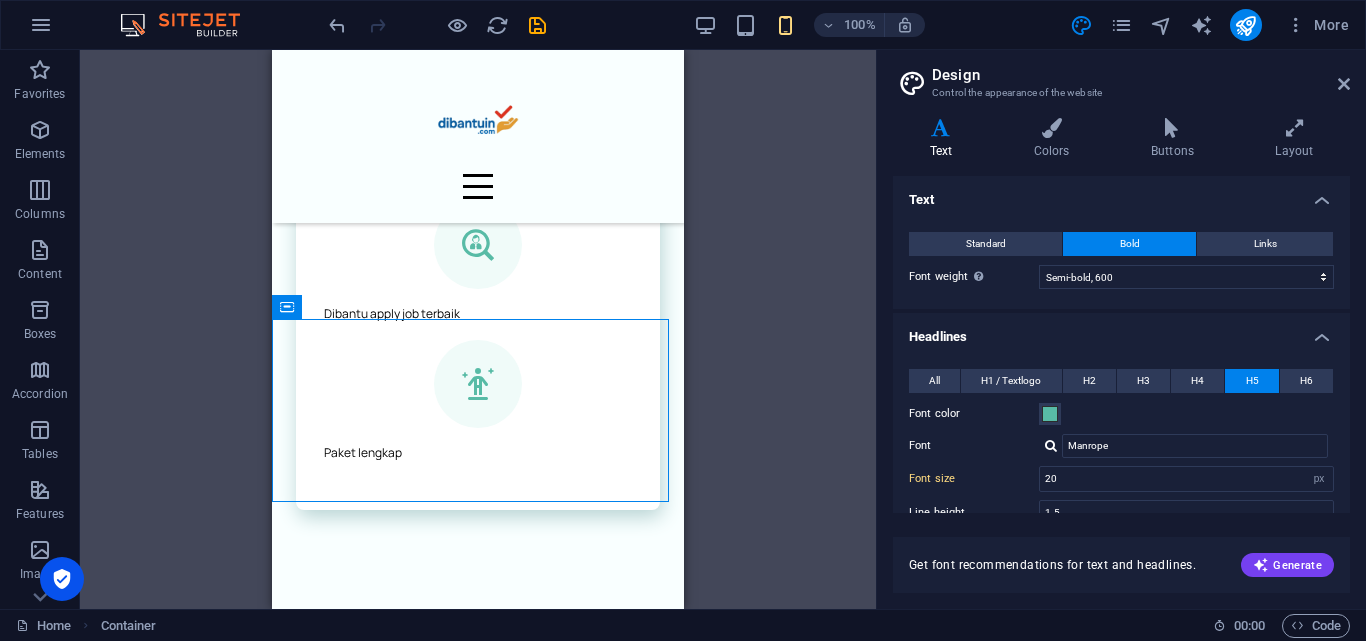 click on "H5   Menu Bar   Text   Container   Text   Container   Image   Spacer   Container   Container   Container   H3   Icon List   Container   Button   Spacer   H4   Text   Spacer   Container   H3   Text   Button   Container   Text   Spacer   H5   H3   Container   Spacer   Icon   Text   Slider   Slider   Slider   H2   Container   Spacer   Text   Plans   Container   Container   Container   Container   Container   Container   Plans   Plans   Container   Container   Button   Spacer   Text   Container   Container   H4   Container   Container   Container   Container   Container   Container   Boxes   Container   Container   Container   Boxes   Container   Spacer   Container   H2   Container   H6   Spacer   Container   H5   Button   Container   Container   Container   Container   Button   Container   Container   Container   Container   H4   Container   Icon   Spacer   H4   Spacer   Spacer   H1   Container   Container   Container   Icon   Container   Text   Slider   Container   Container     Container" at bounding box center [478, 329] 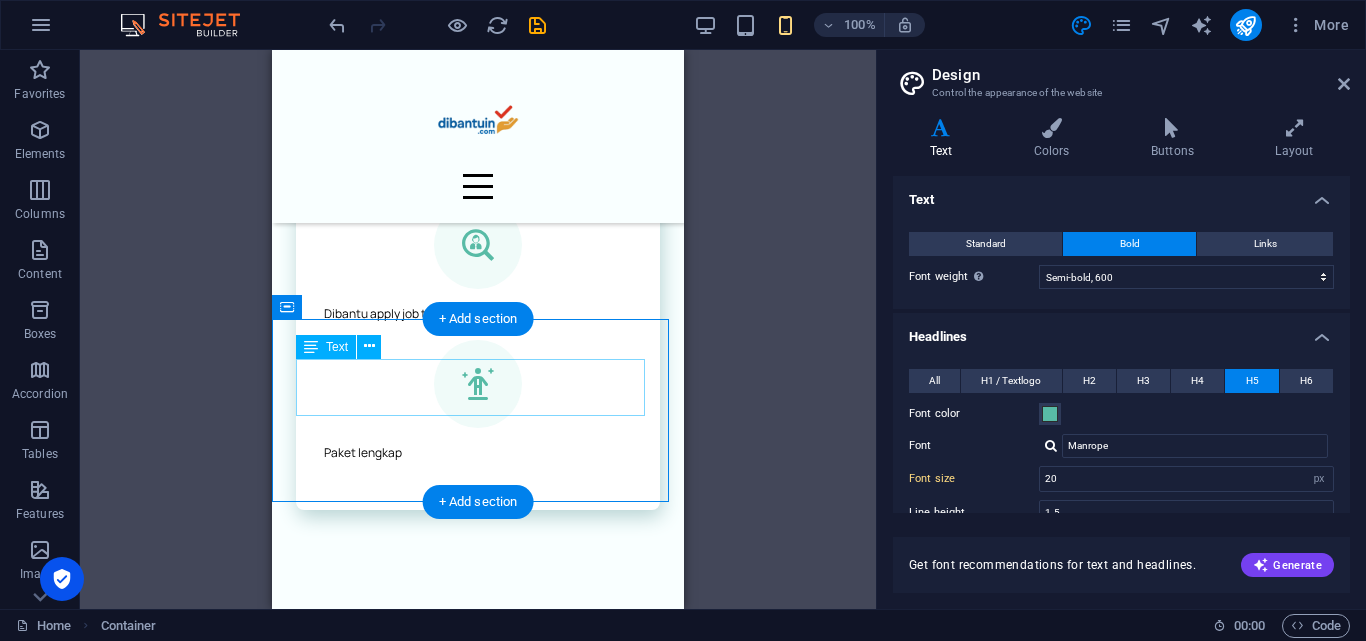 click on "Berkat layanan dibantuin.com, banyak pencari kerja akhirnya mendapat panggilan kerja pertamanya—lebih percaya diri dan tidak merasa sendirian dalam prosesnya." at bounding box center [478, 893] 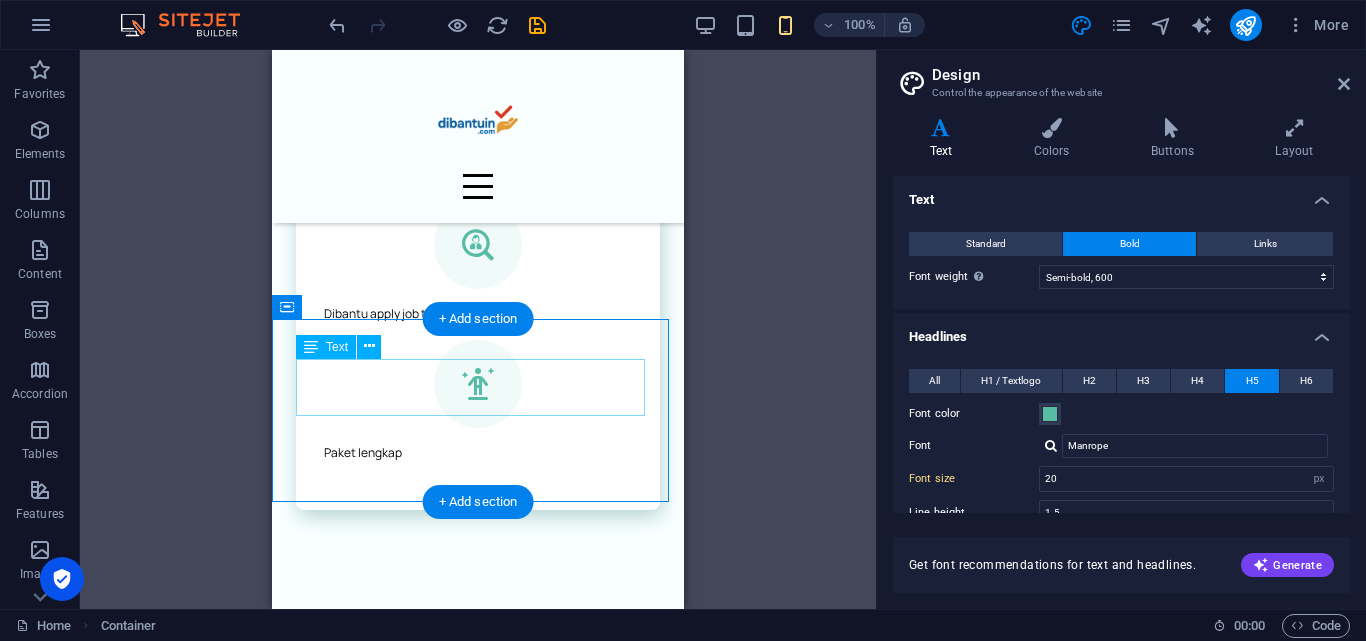 click on "Berkat layanan dibantuin.com, banyak pencari kerja akhirnya mendapat panggilan kerja pertamanya—lebih percaya diri dan tidak merasa sendirian dalam prosesnya." at bounding box center (478, 893) 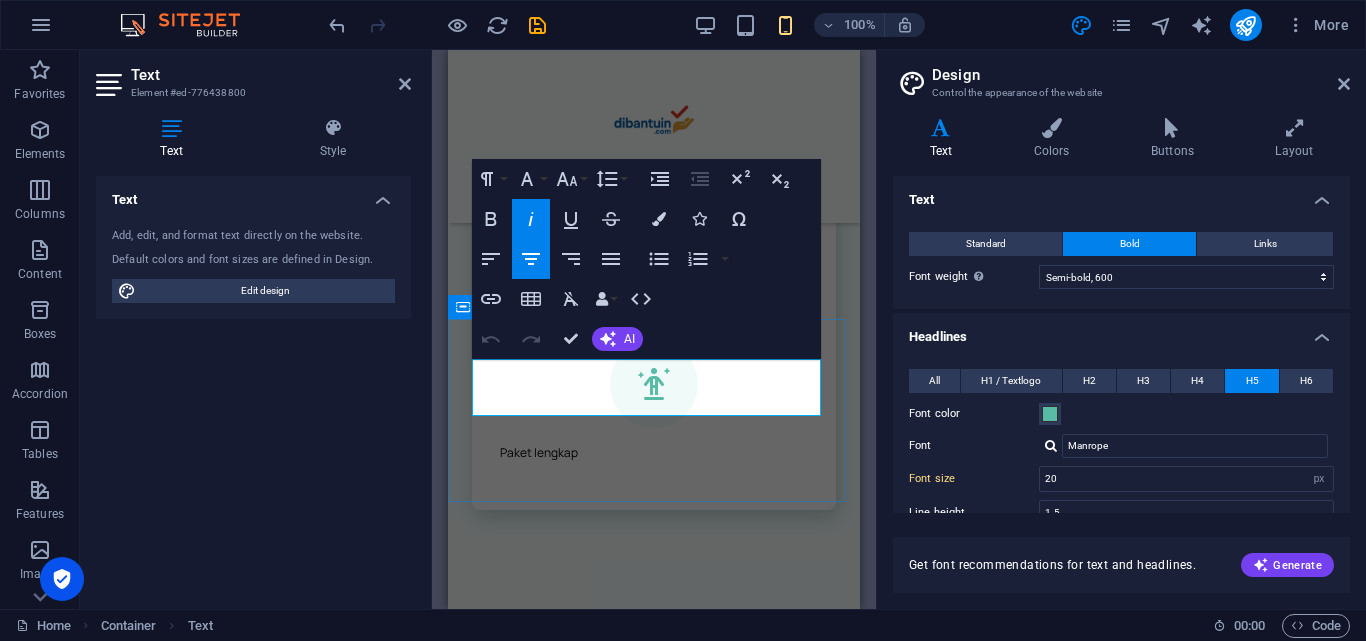 click on "Berkat layanan dibantuin.com, banyak pencari kerja akhirnya mendapat panggilan kerja pertamanya—lebih percaya diri dan tidak merasa sendirian dalam prosesnya." at bounding box center [654, 893] 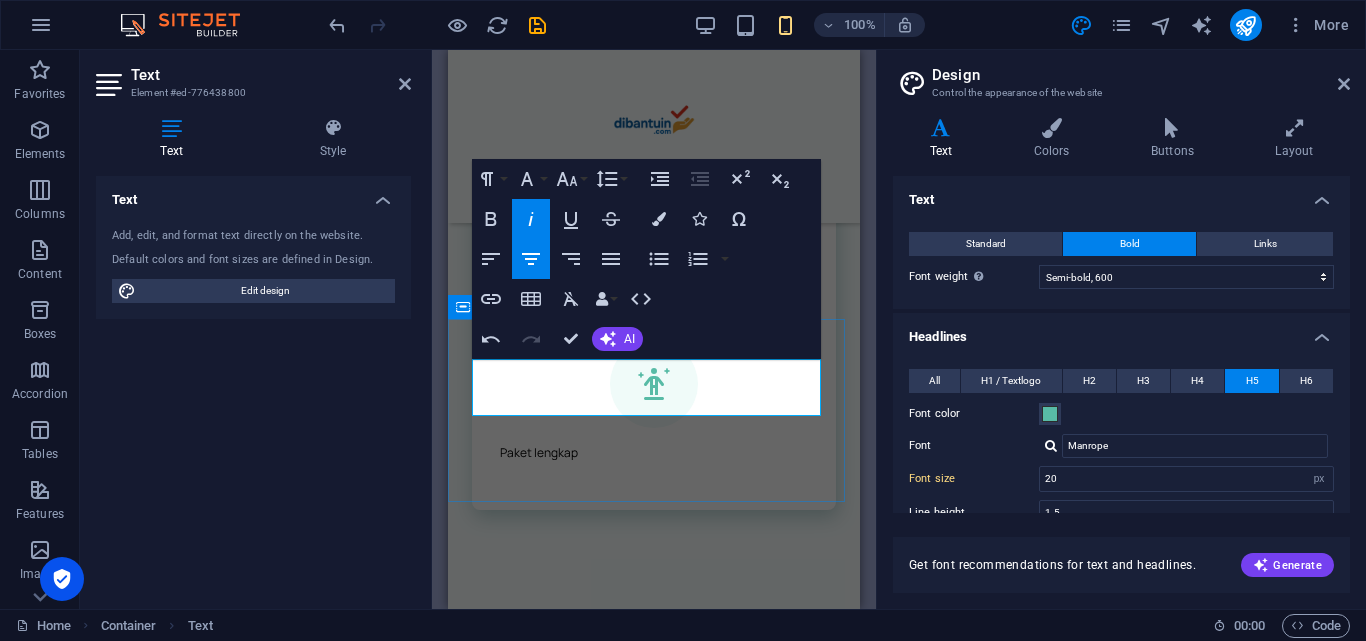 click on "Berkat layanan dibantuin.com, banyak pencari kerja akhirnya mendapat panggilan kerja pertamanya—lebih percaya diri dan tidak merasa sendirian dalam prosesnya"." at bounding box center [654, 892] 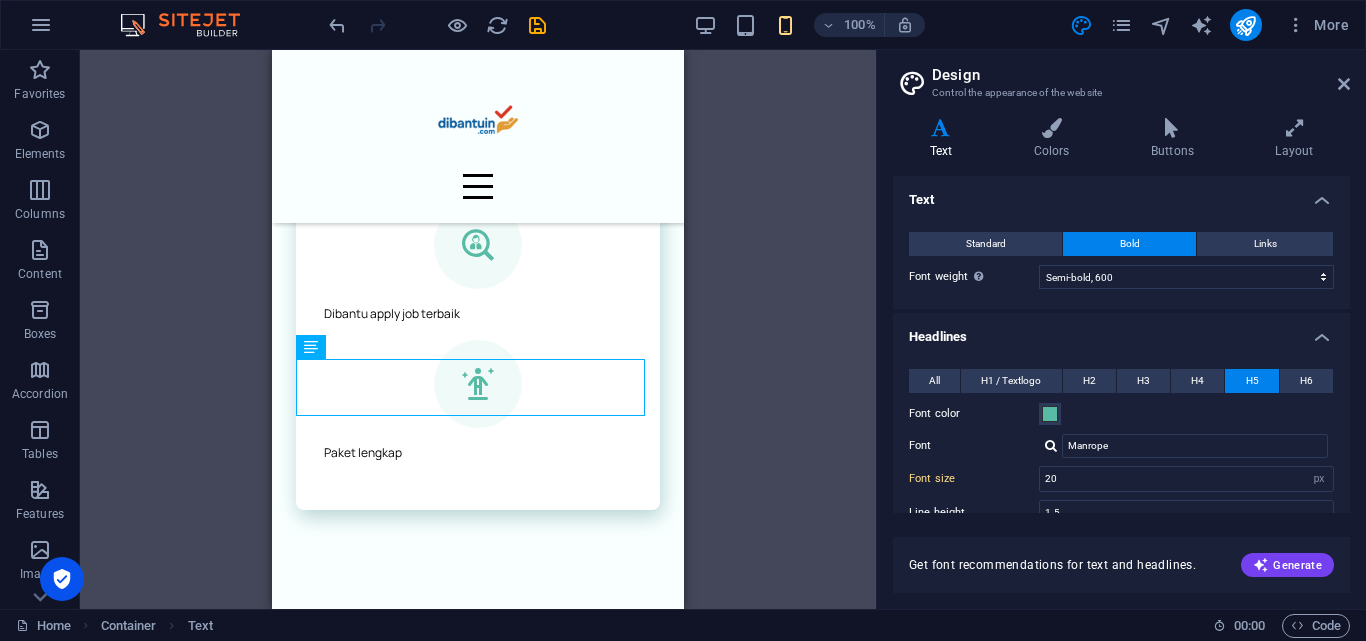 click on "H5   Menu Bar   Text   Container   Text   Container   Image   Spacer   Container   Container   Container   H3   Icon List   Container   Button   Spacer   H4   Text   Spacer   Container   H3   Text   Button   Container   Text   Spacer   H5   H3   Container   Spacer   Icon   Text   Slider   Slider   Slider   H2   Container   Spacer   Text   Plans   Container   Container   Container   Container   Container   Container   Plans   Plans   Container   Container   Button   Spacer   Text   Container   Container   H4   Container   Container   Container   Container   Container   Container   Boxes   Container   Container   Container   Boxes   Container   Spacer   Container   H2   Container   H6   Spacer   Container   H5   Button   Container   Container   Container   Container   Button   Container   Container   Container   Container   H4   Container   Icon   Spacer   H4   Spacer   Spacer   H1   Container   Container   Container   Icon   Container   Text   Slider   Container   Container     Container" at bounding box center (478, 329) 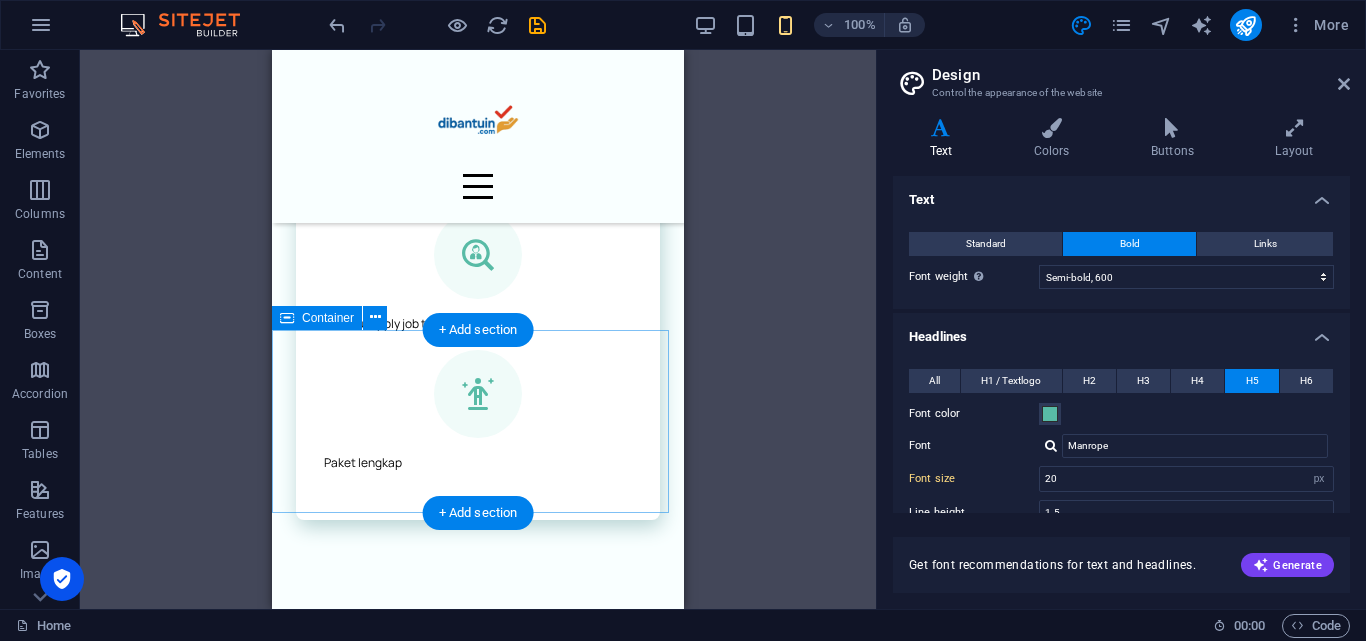 scroll, scrollTop: 1630, scrollLeft: 0, axis: vertical 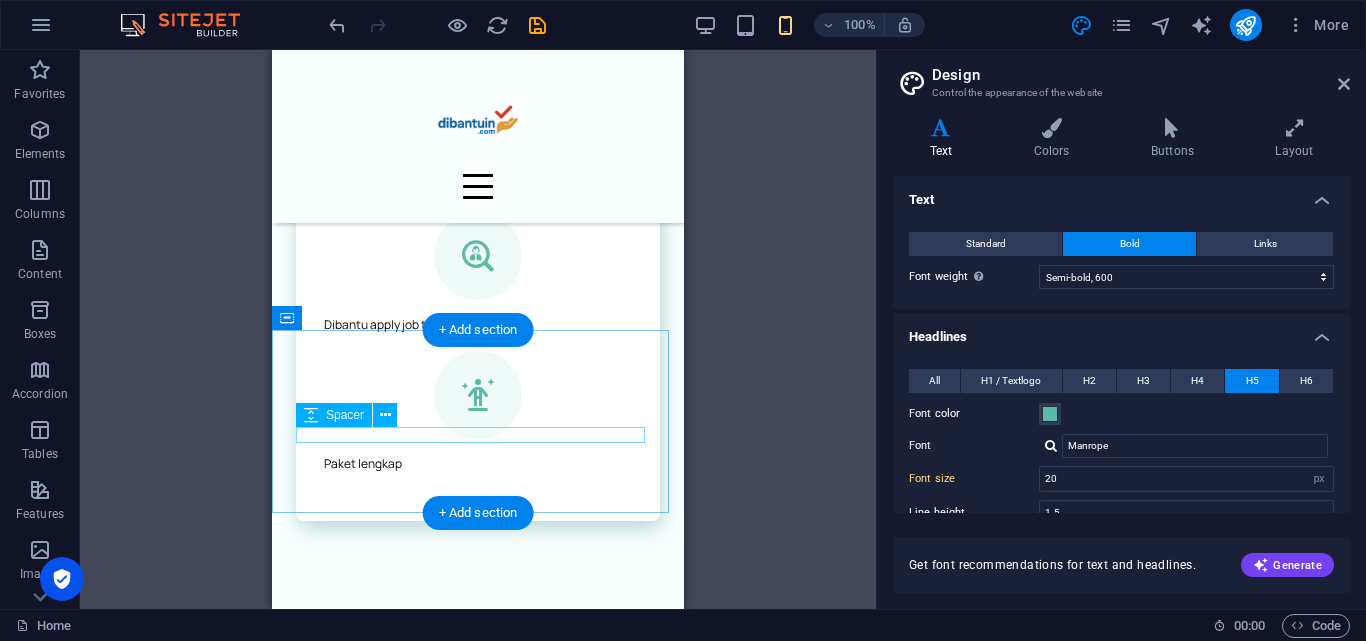 click at bounding box center (478, 940) 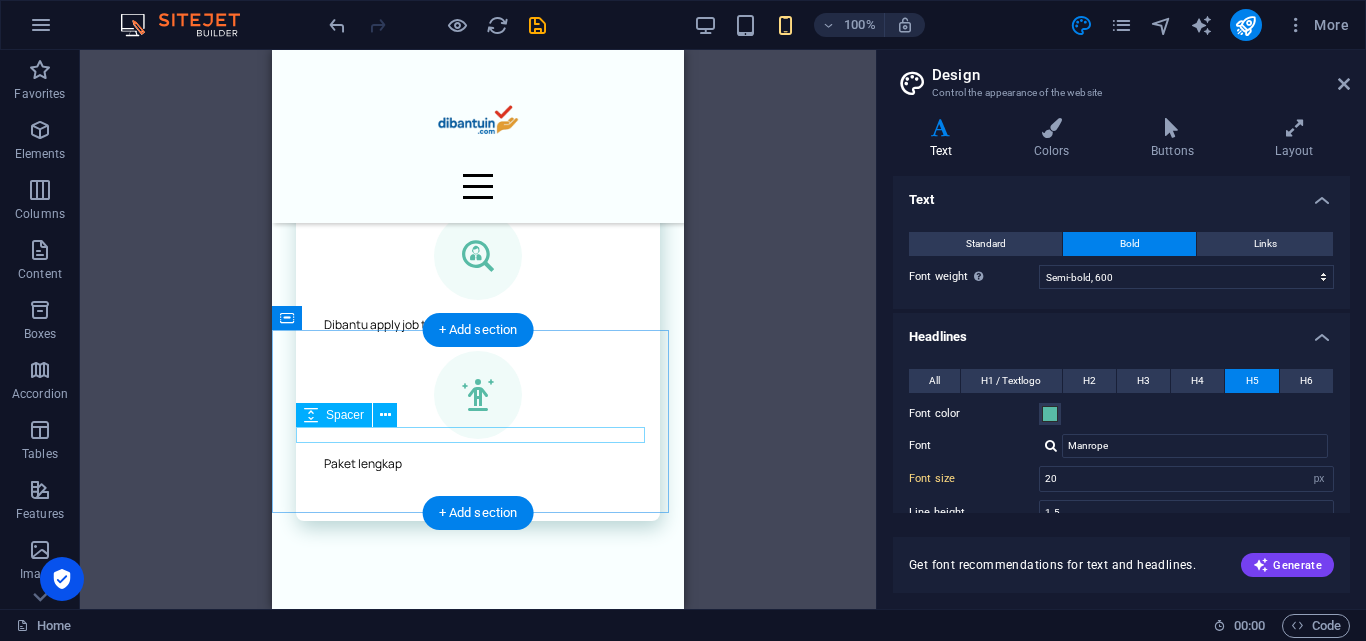 click at bounding box center [478, 940] 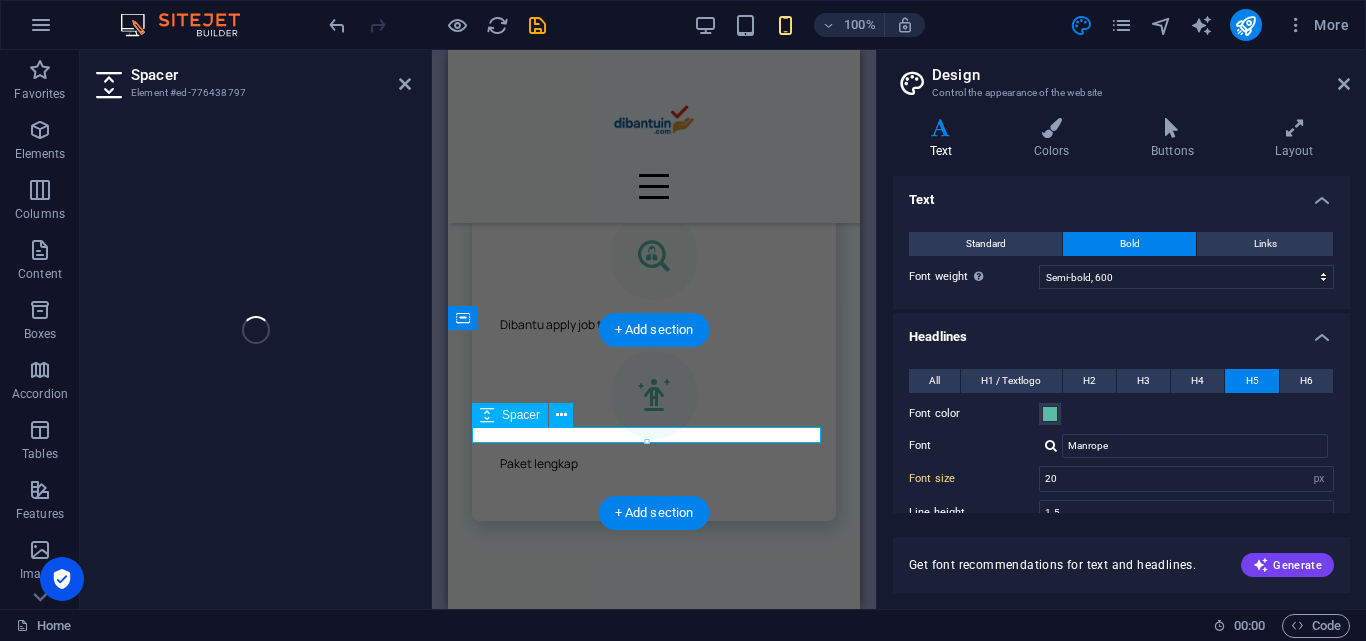select on "px" 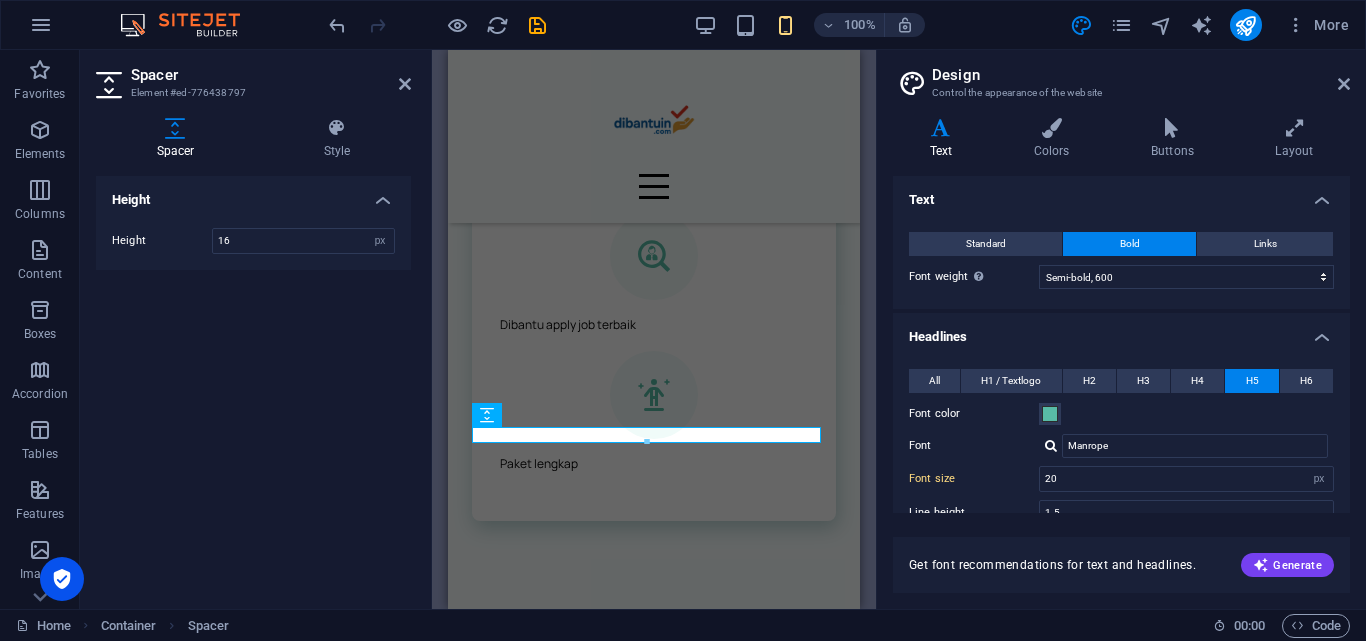 drag, startPoint x: 252, startPoint y: 387, endPoint x: 206, endPoint y: 239, distance: 154.98387 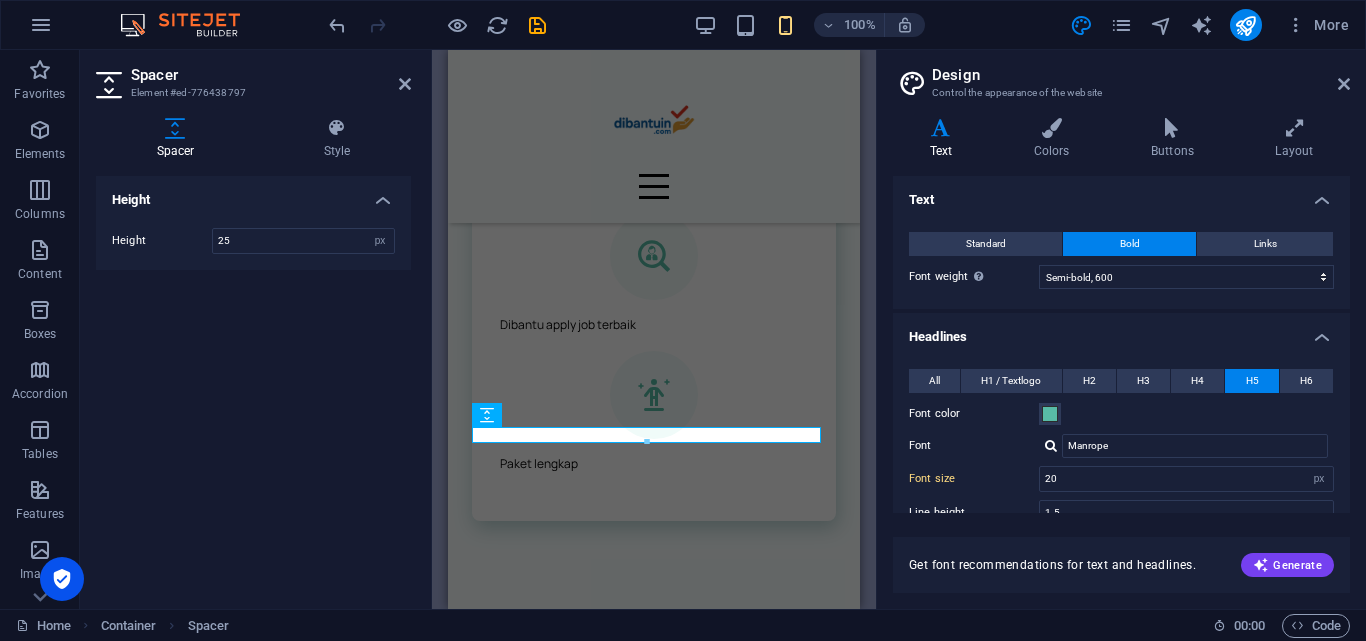 type on "25" 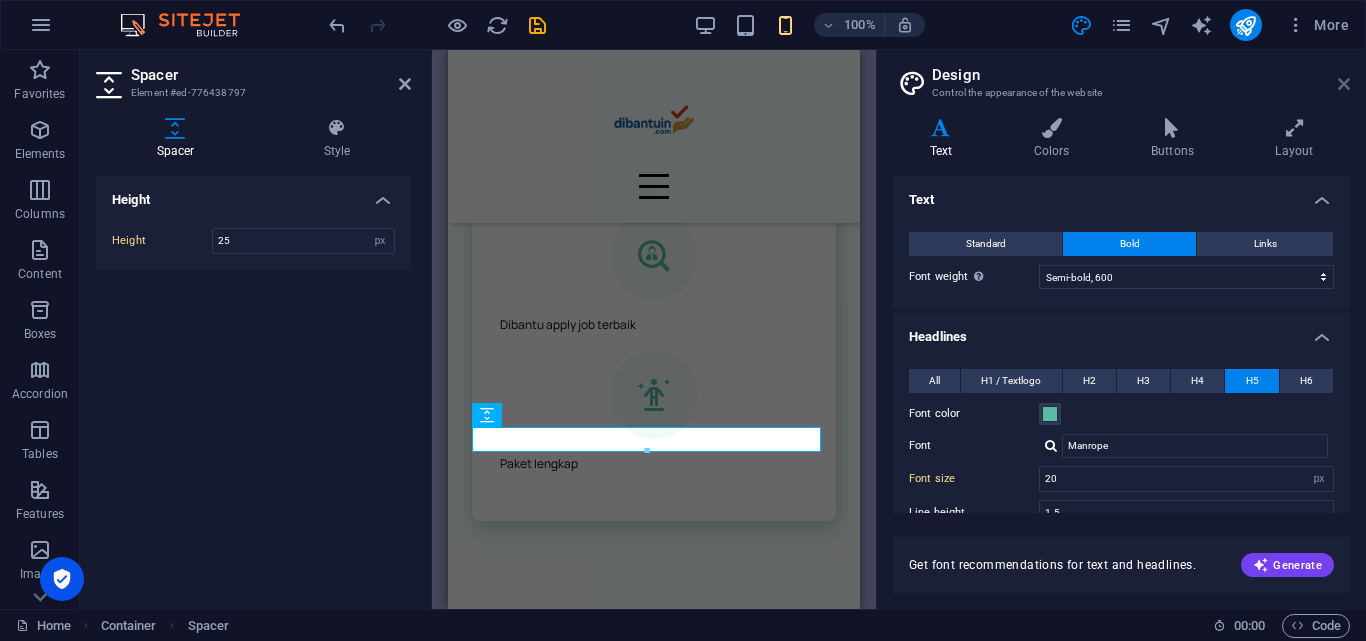 click at bounding box center (1344, 84) 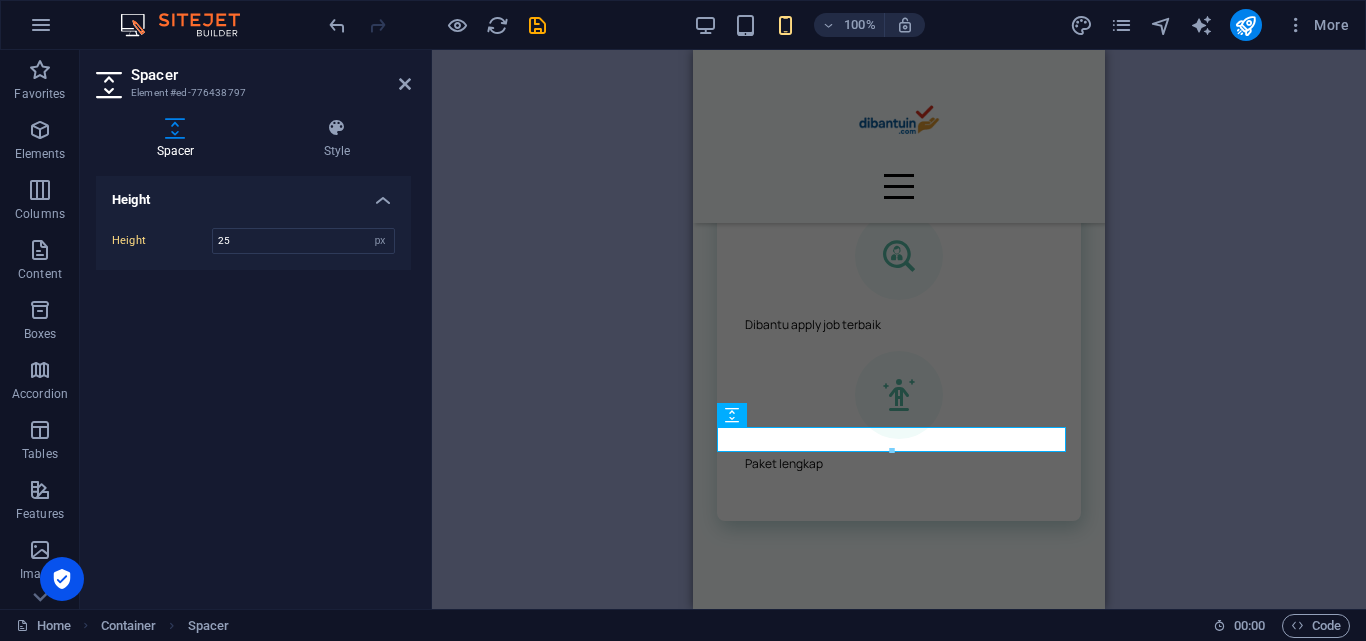 click on "H5   Menu Bar   Text   Container   Text   Container   Image   Spacer   Container   Container   Container   H3   Icon List   Container   Button   Spacer   H4   Text   Spacer   Container   H3   Text   Button   Container   Text   Spacer   H5   H3   Container   Spacer   Icon   Text   Slider   Slider   H2   Container   Spacer   Text   Plans   Container   Container   Container   Container   Container   Container   Plans   Plans   Container   Container   Button   Spacer   Text   Container   Container   H4   Container   Container   Container   Container   Container   Container   Boxes   Container   Container   Container   Boxes   Container   Spacer   Container   H2   Container   H6   Spacer   Container   H5   Button   Container   Container   Container   Button   Container   Container   Container   Container   H4   Container   Icon   Spacer   H4   Spacer   Spacer   H1   Container   Container   Container   Icon   Container   Text   Slider   Container   Container   Unequal Columns   Container" at bounding box center [899, 329] 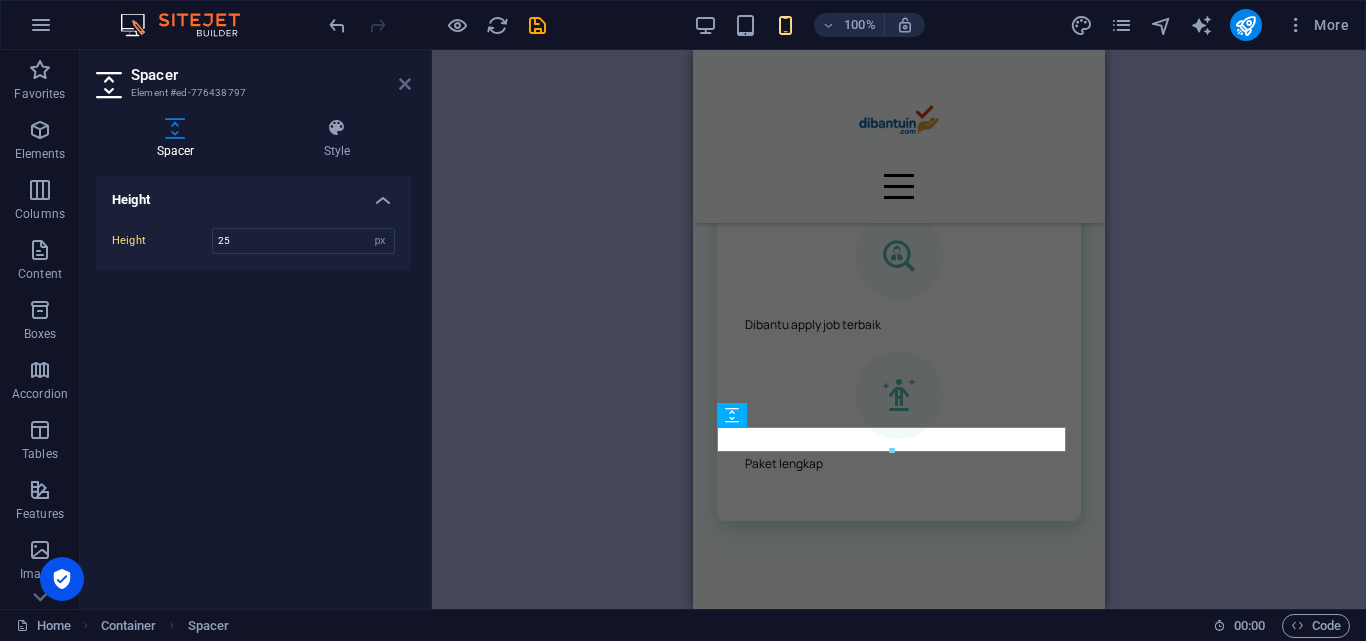 click at bounding box center [405, 84] 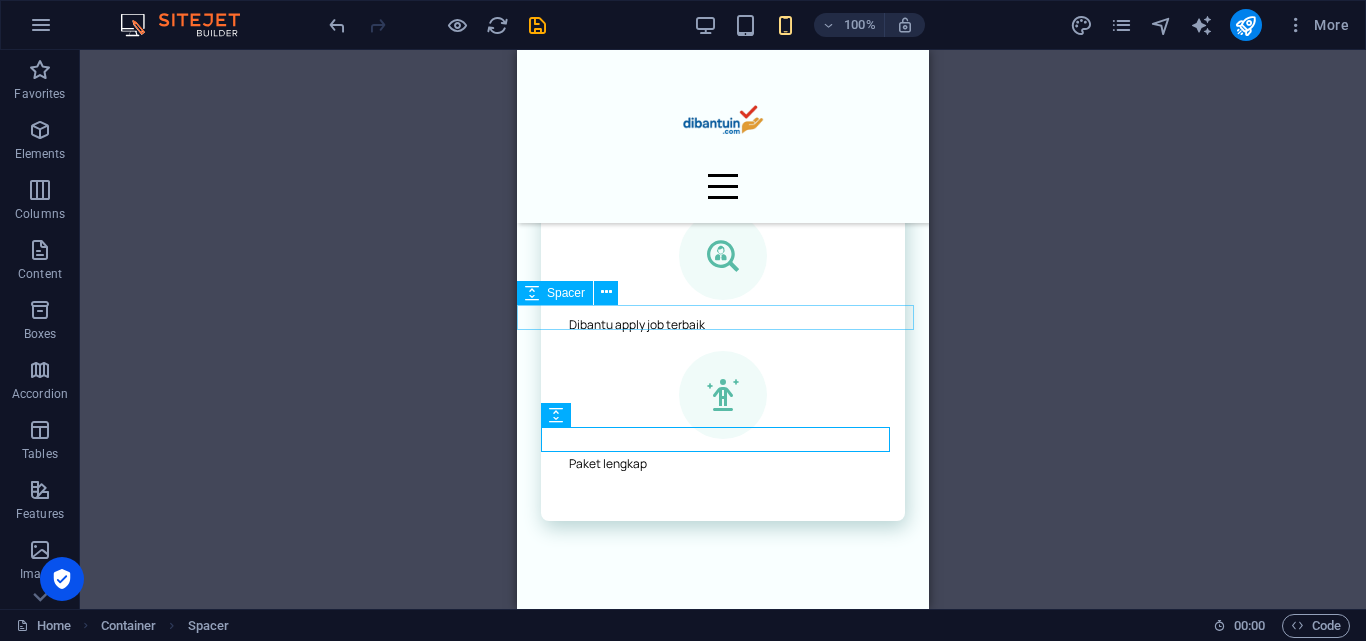 click at bounding box center (723, 822) 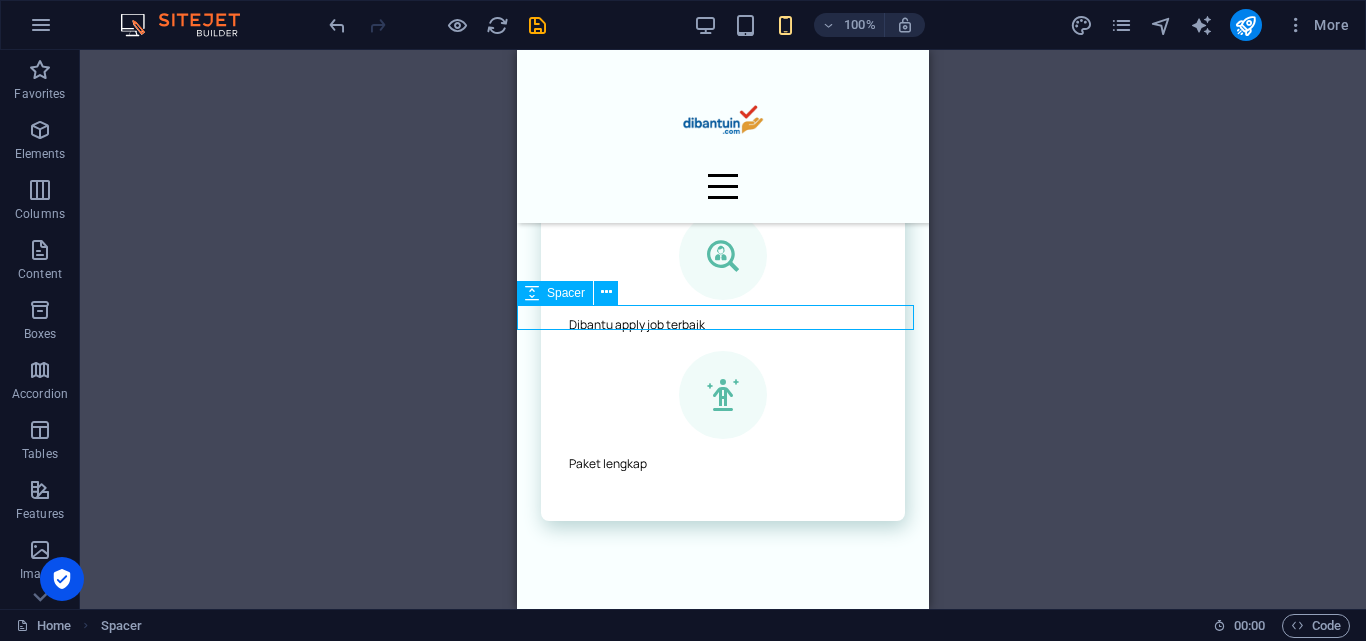 click at bounding box center [723, 822] 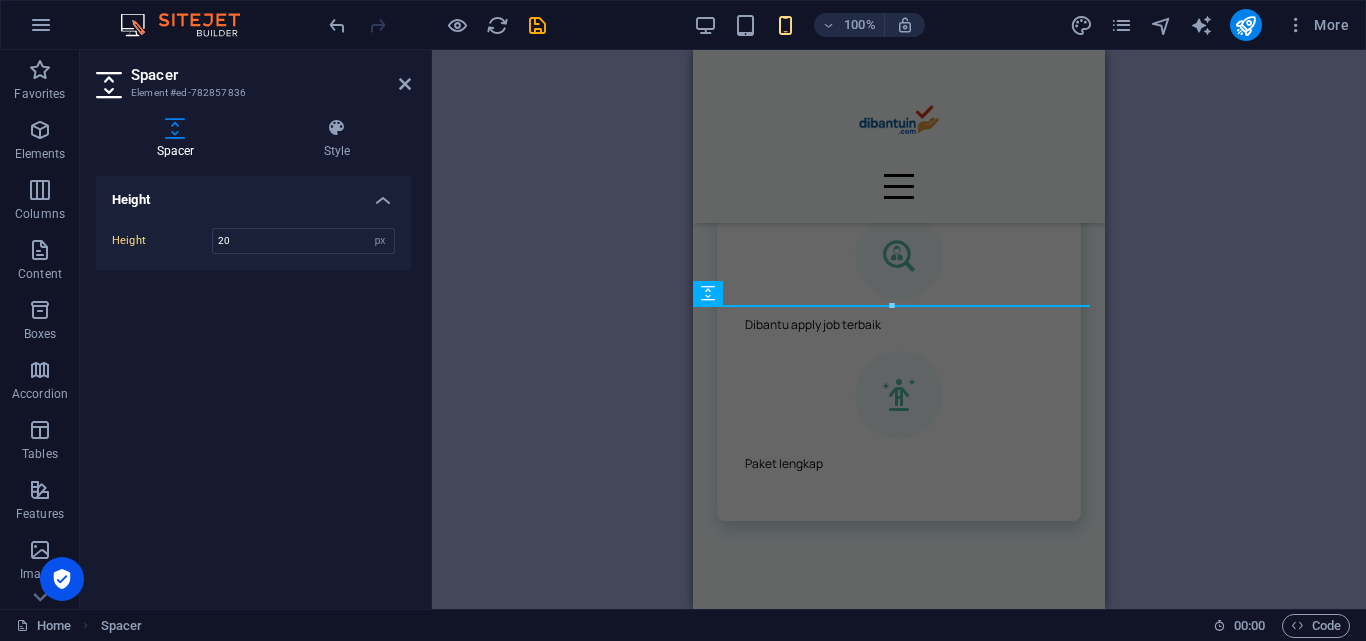 type on "20" 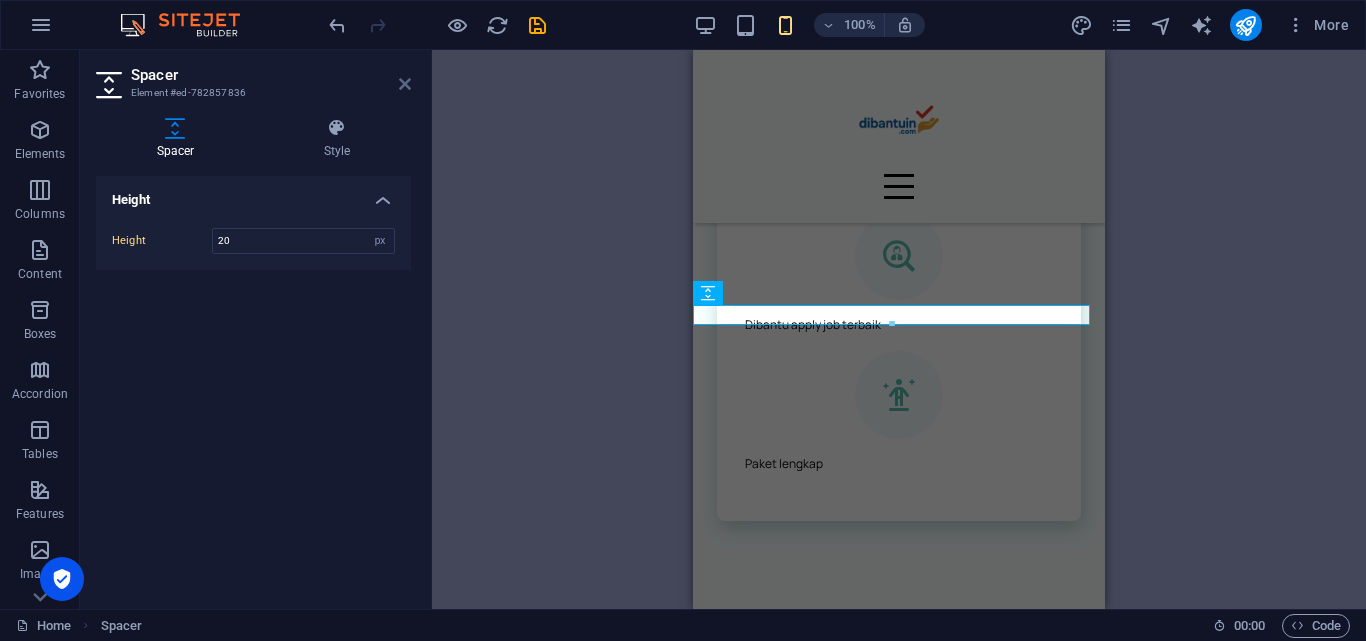 click at bounding box center [405, 84] 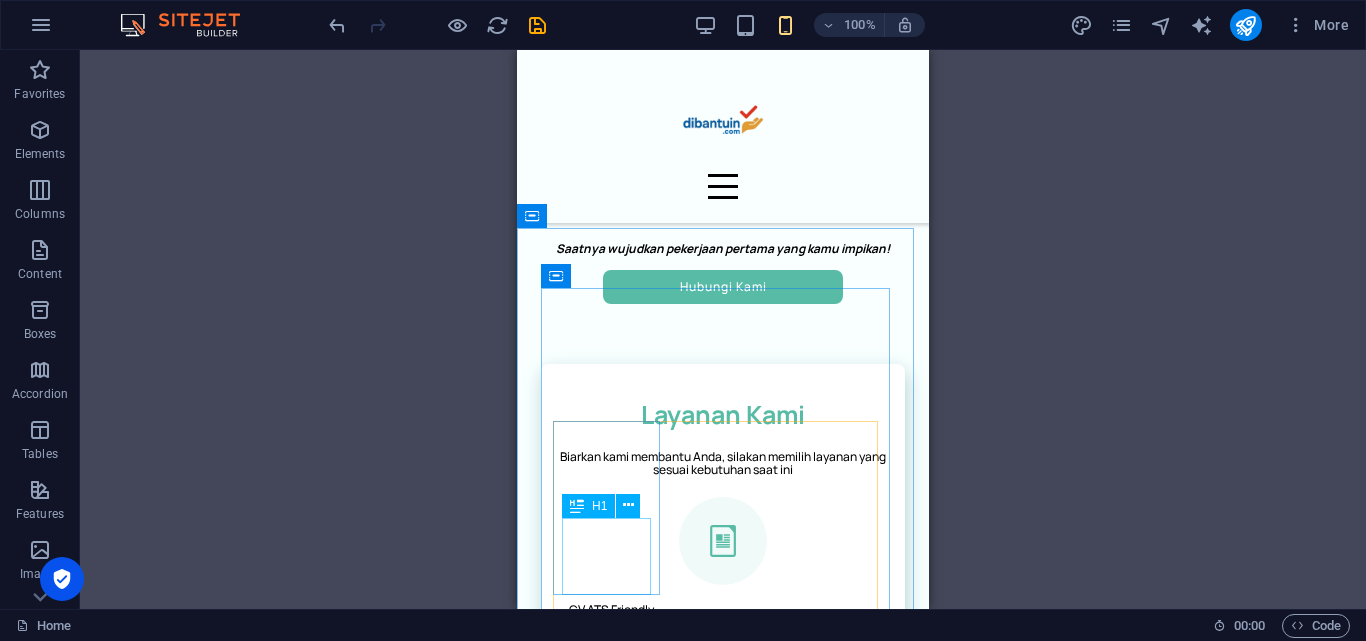 scroll, scrollTop: 930, scrollLeft: 0, axis: vertical 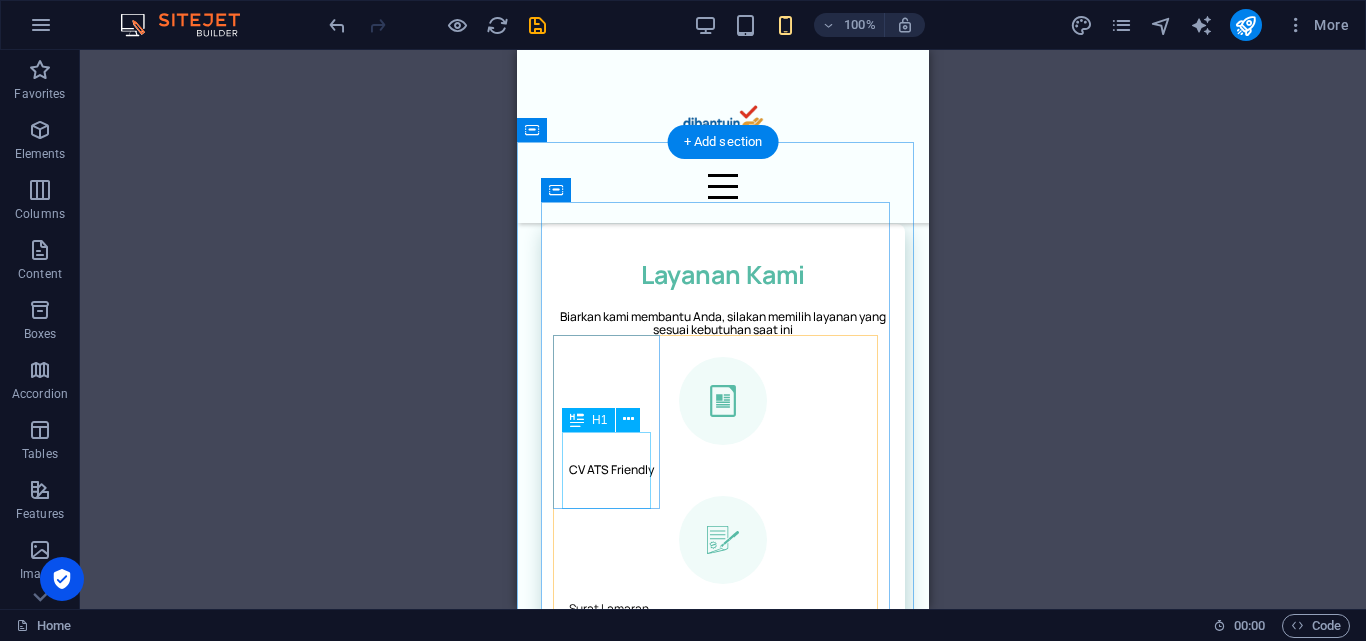 click on "CV ATS Friendly" at bounding box center [714, 470] 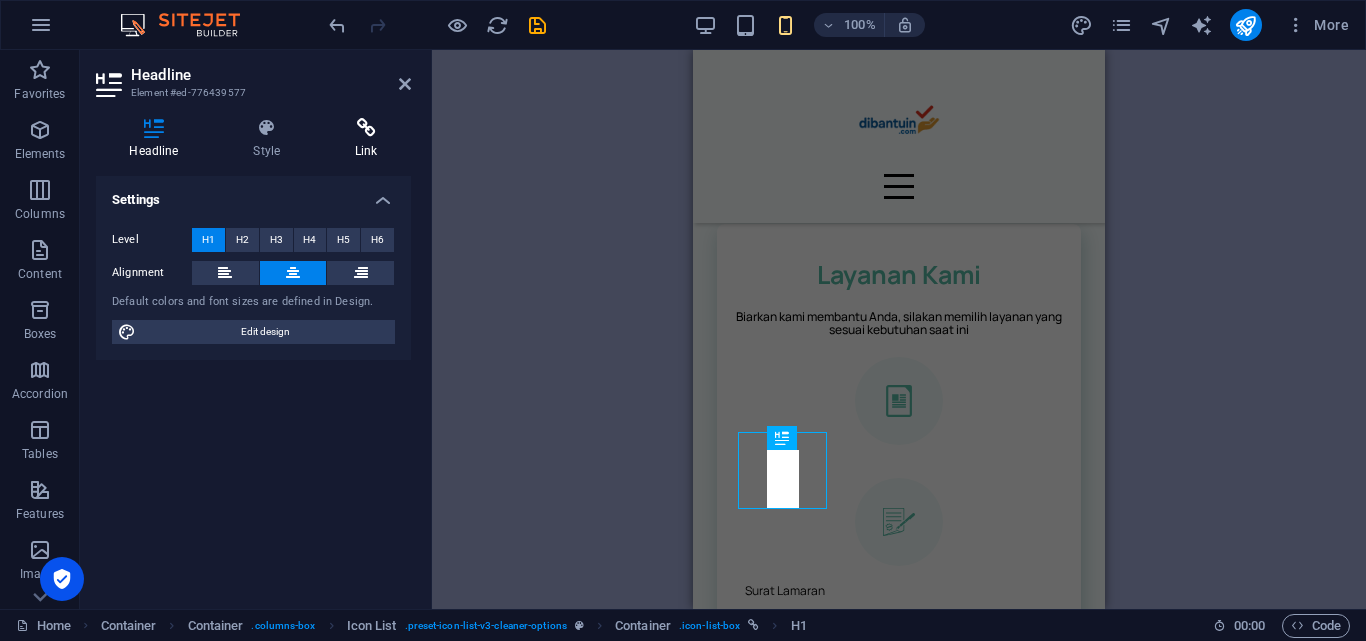click on "Link" at bounding box center (366, 139) 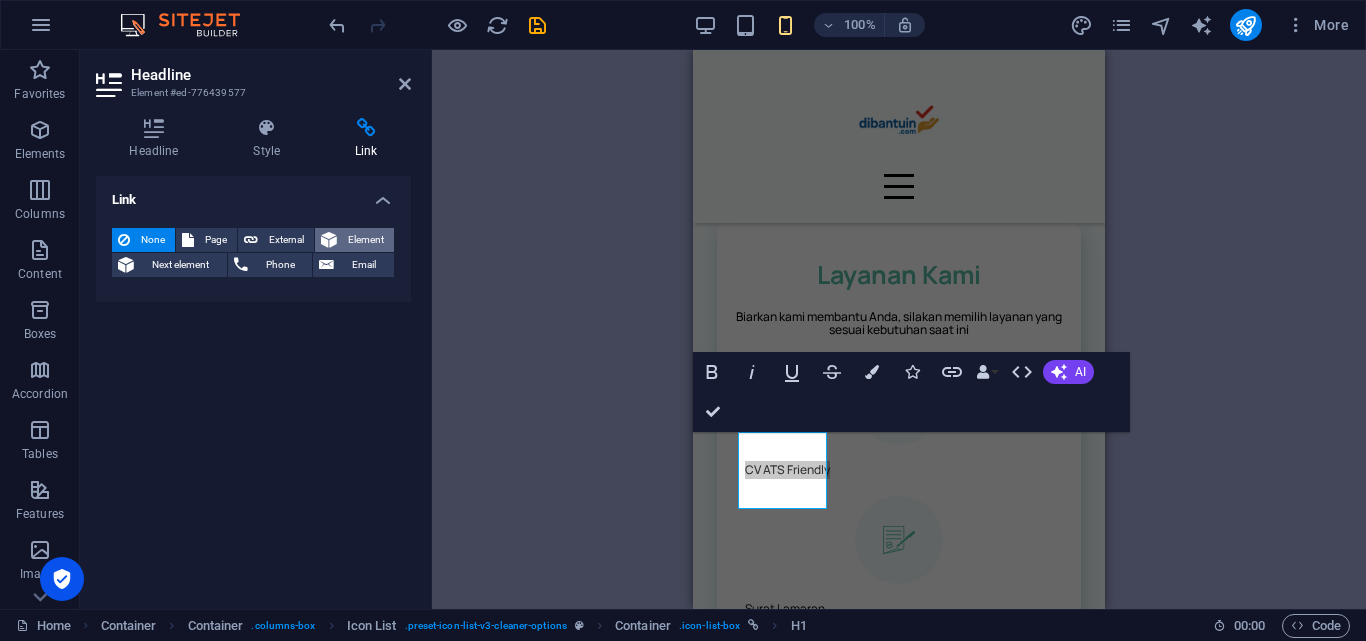 click on "Element" at bounding box center [365, 240] 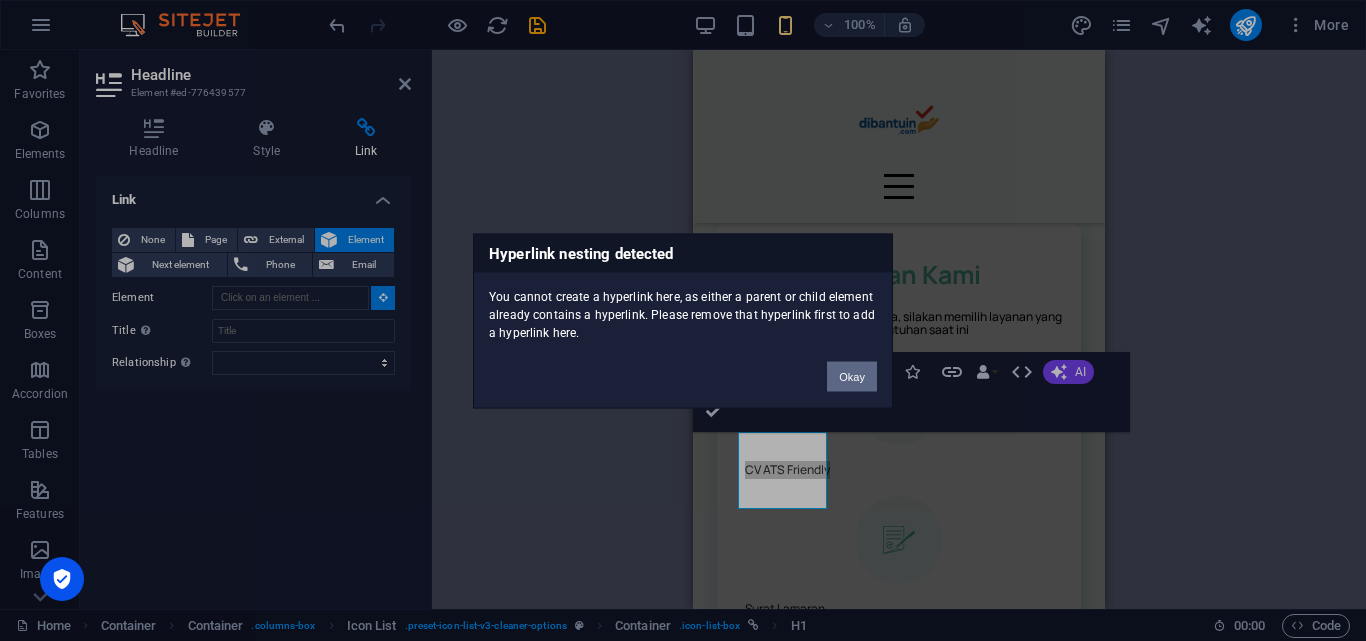 click on "Okay" at bounding box center (852, 376) 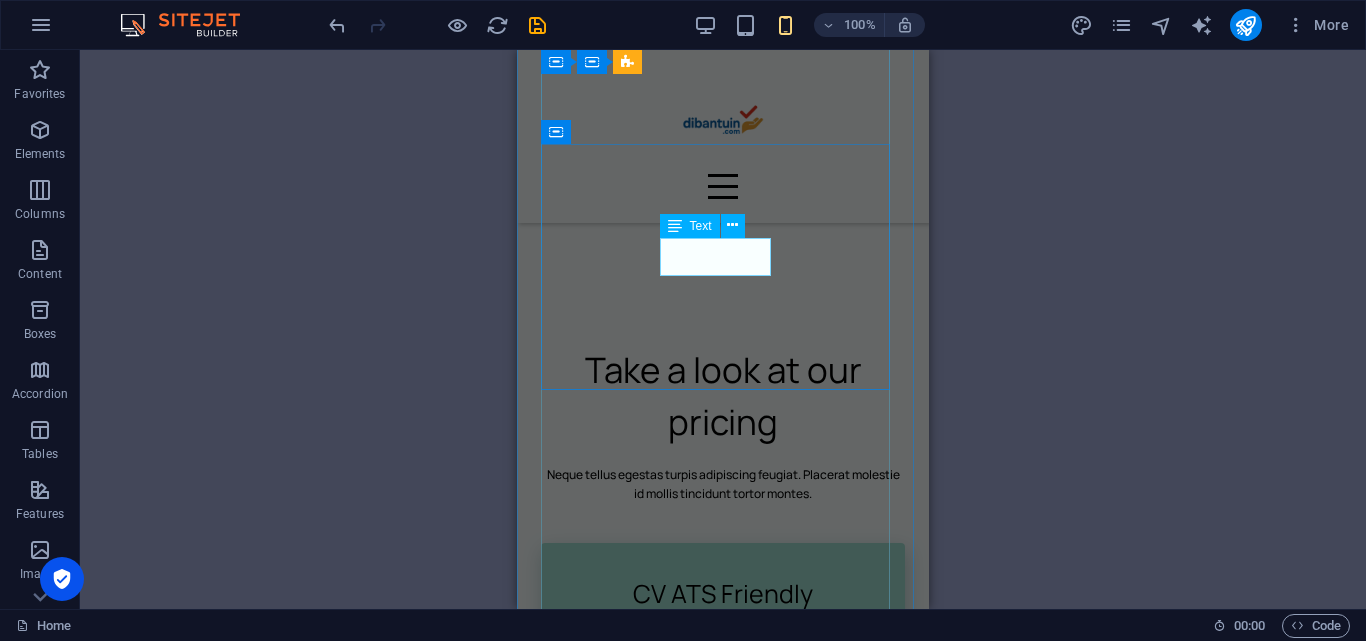 scroll, scrollTop: 2630, scrollLeft: 0, axis: vertical 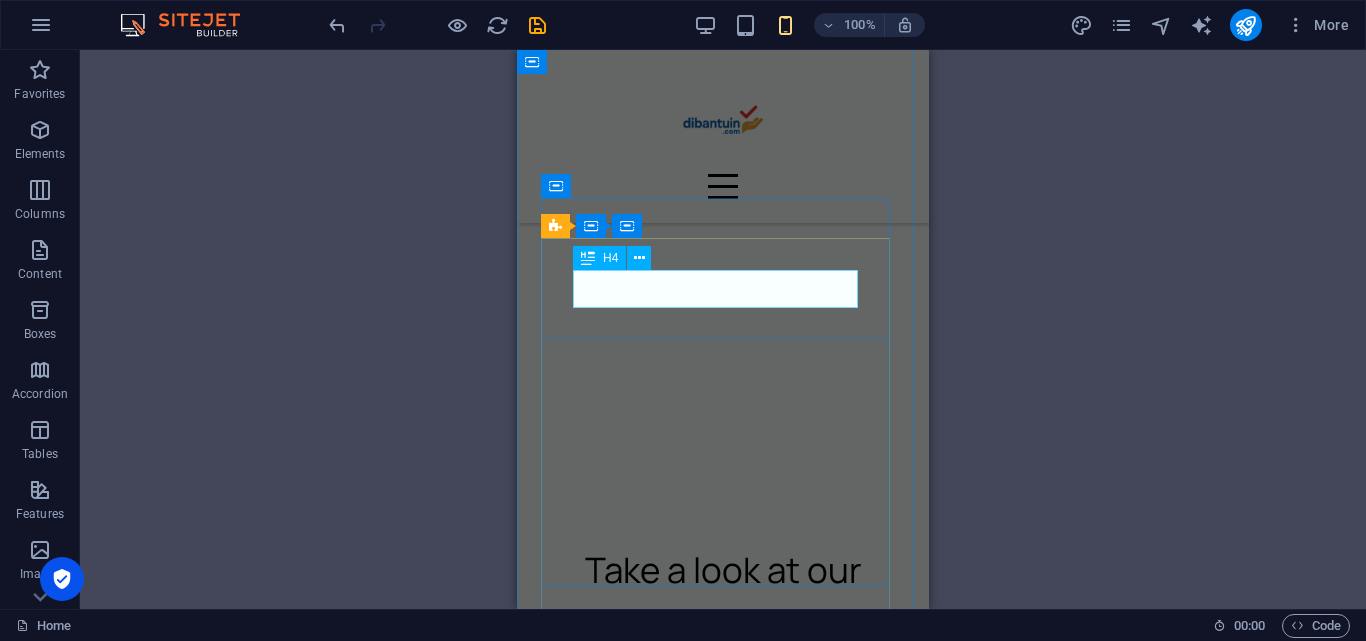 click on "CV ATS Friendly" at bounding box center [723, 794] 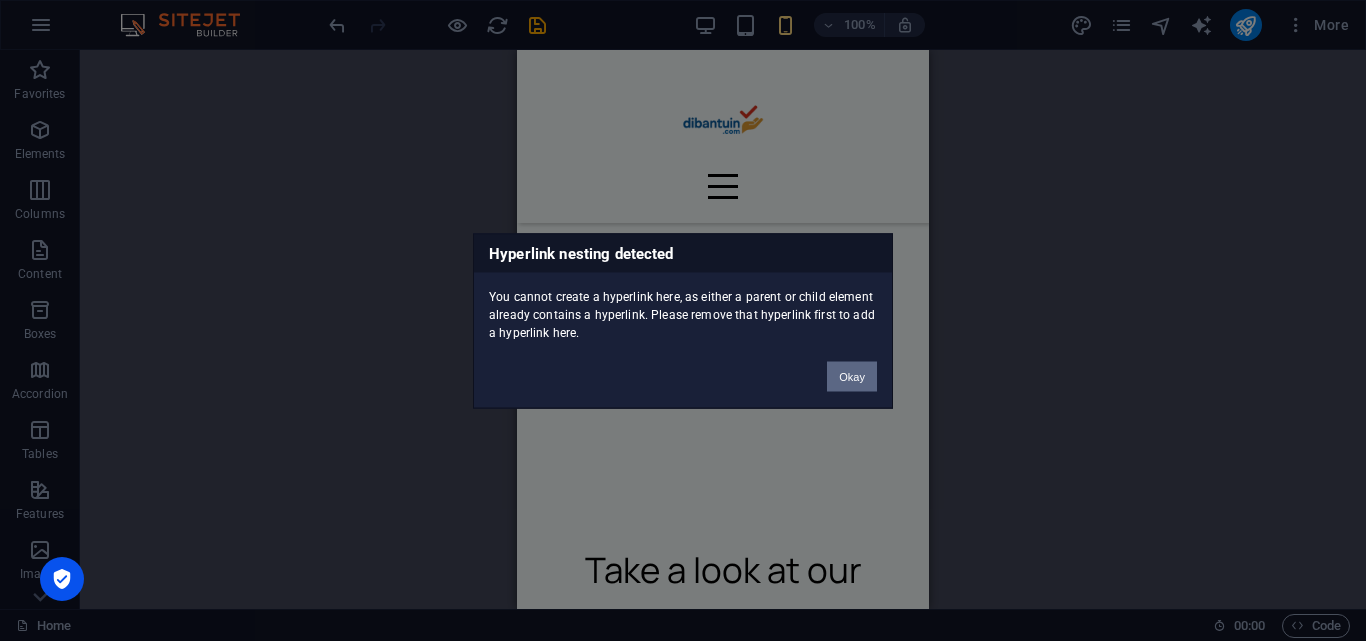 scroll, scrollTop: 1071, scrollLeft: 0, axis: vertical 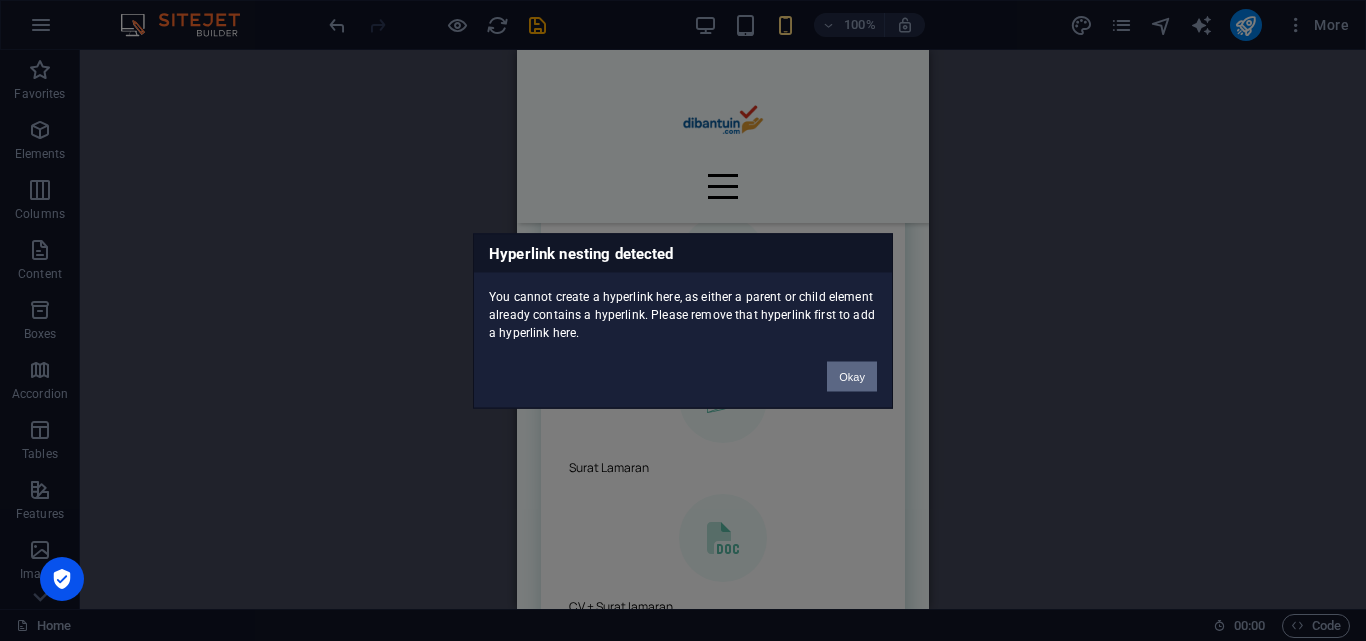 click on "Okay" at bounding box center [852, 376] 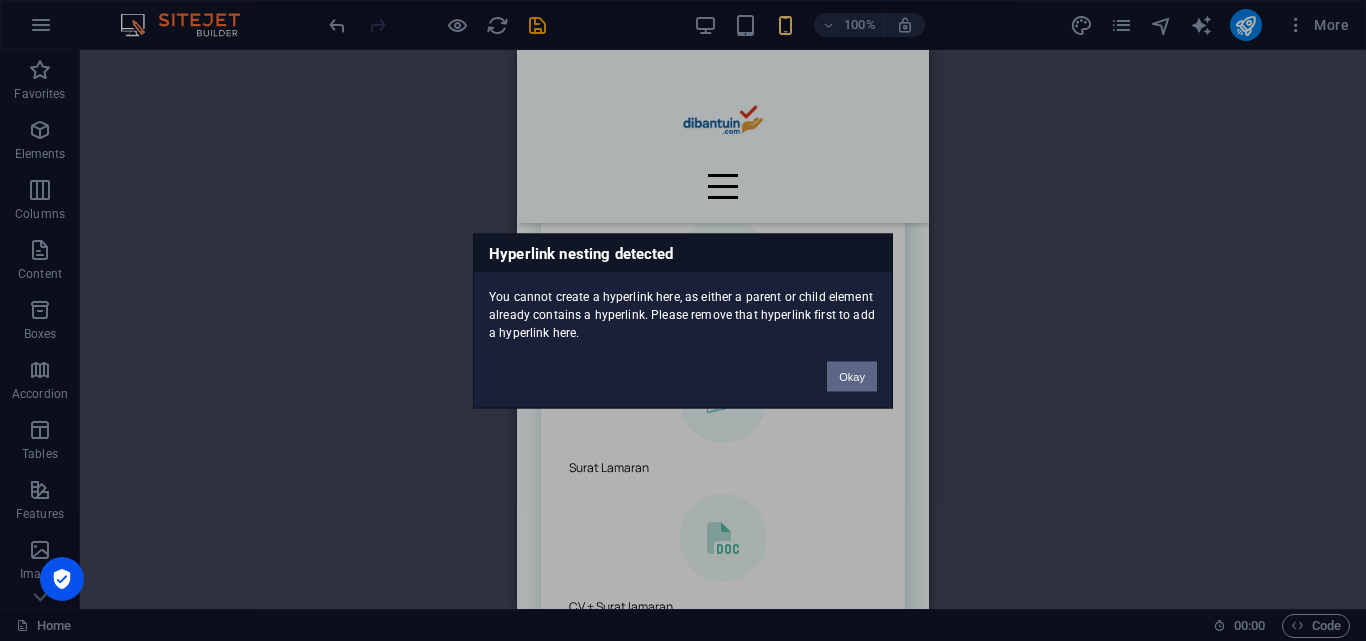 click on "Okay" at bounding box center [852, 376] 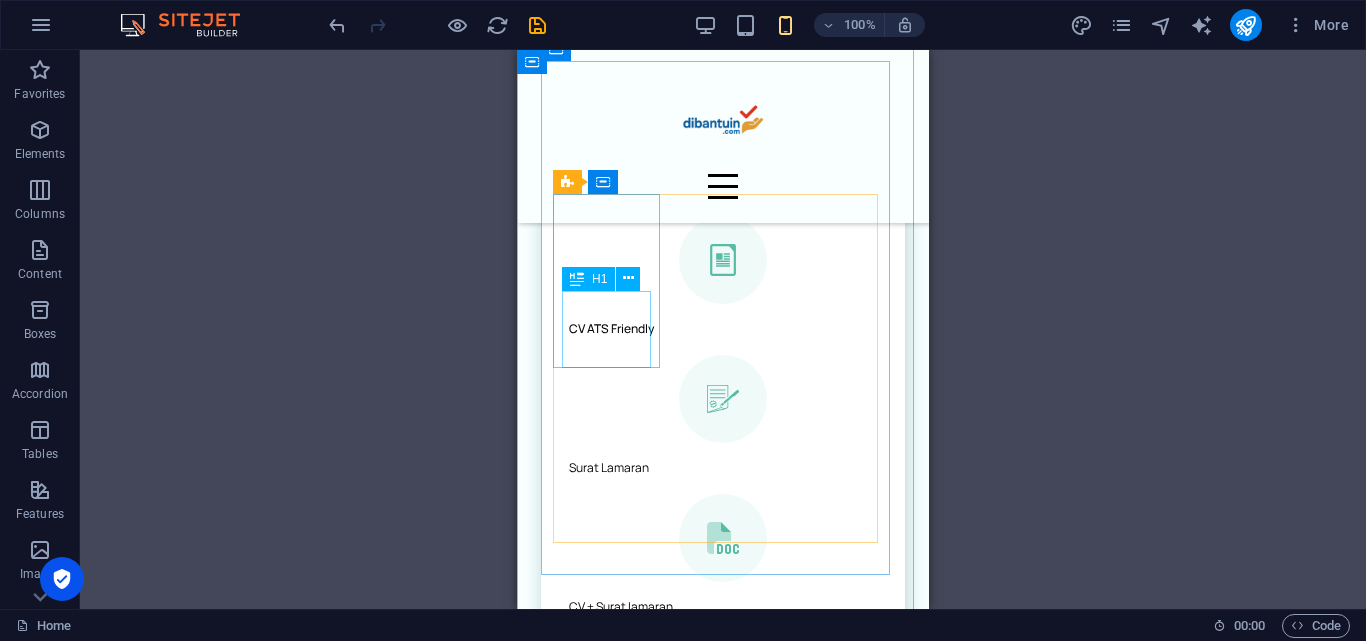 click on "CV ATS Friendly" at bounding box center (714, 329) 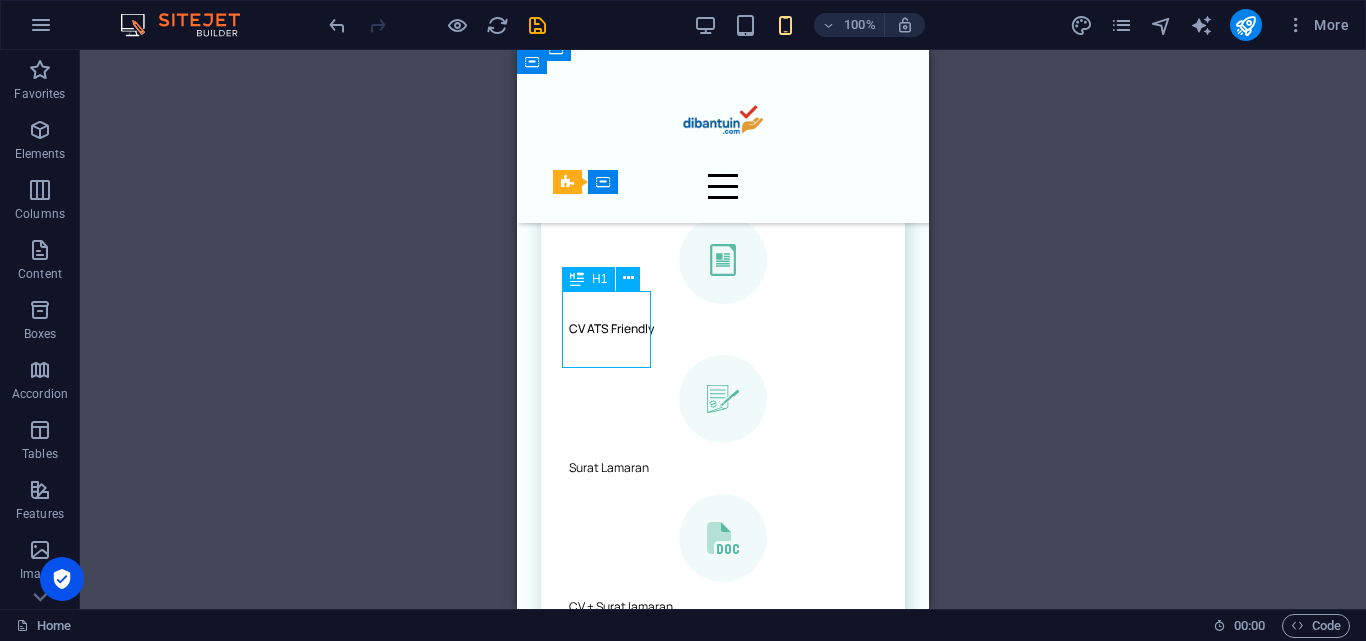 click on "CV ATS Friendly" at bounding box center (714, 329) 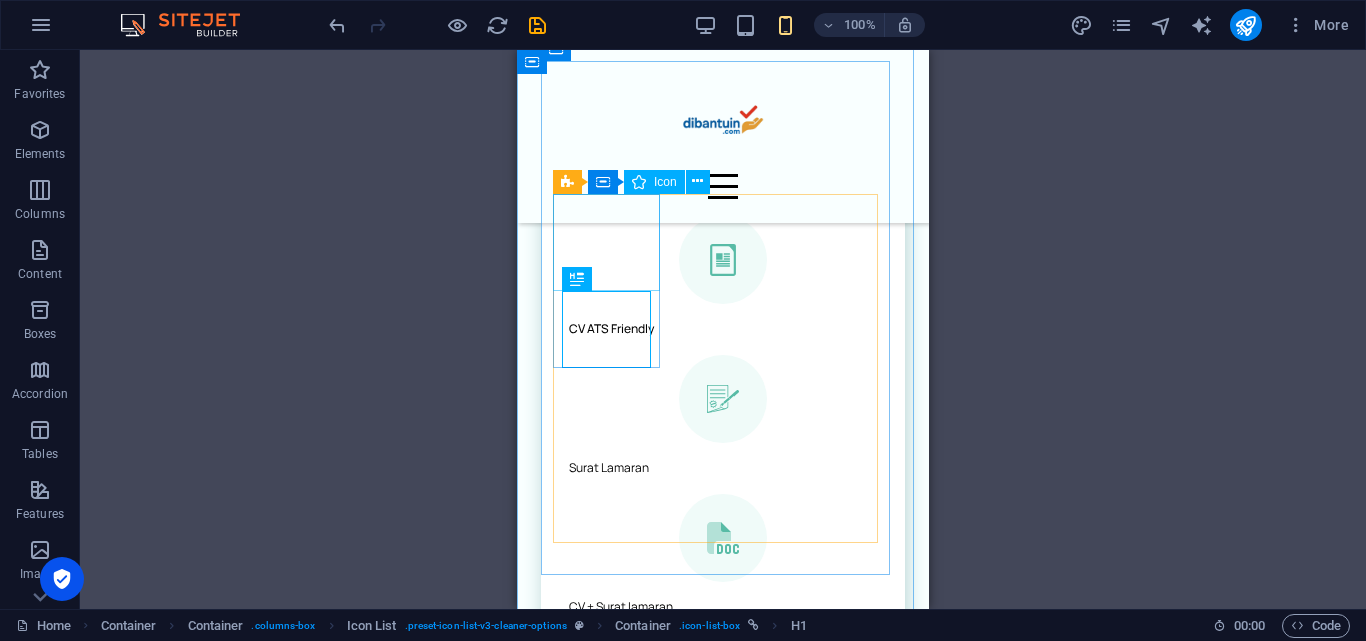 click at bounding box center (723, 260) 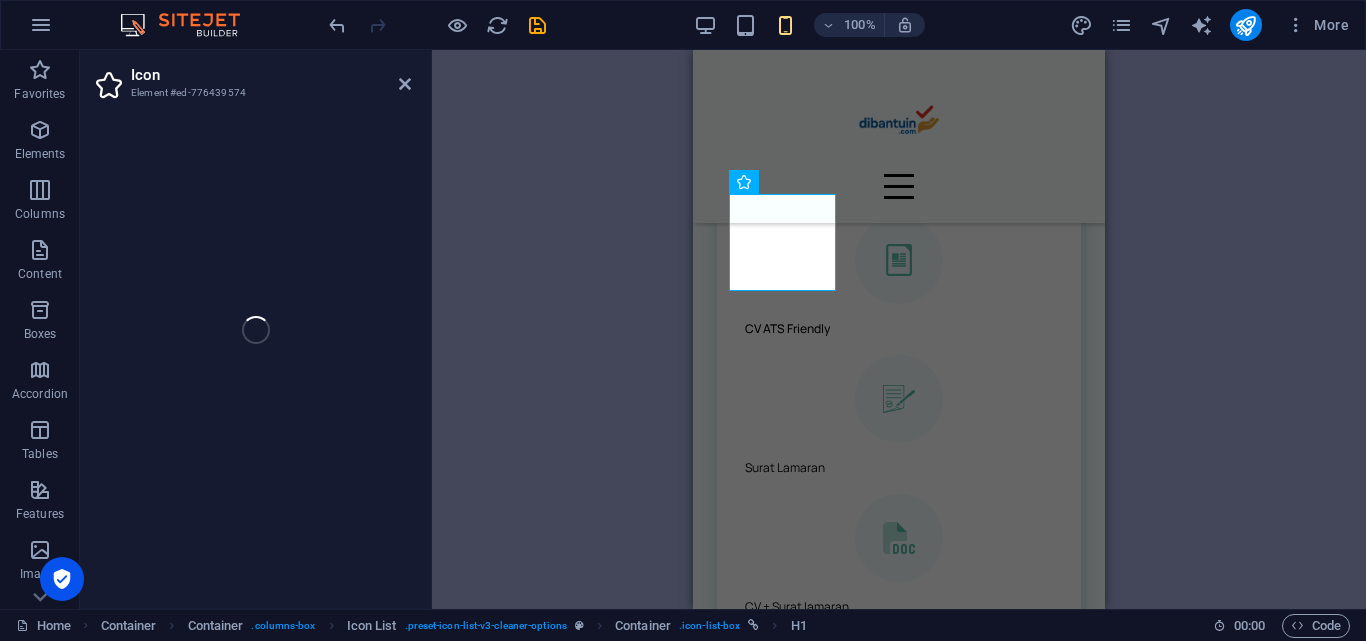 select on "xMidYMid" 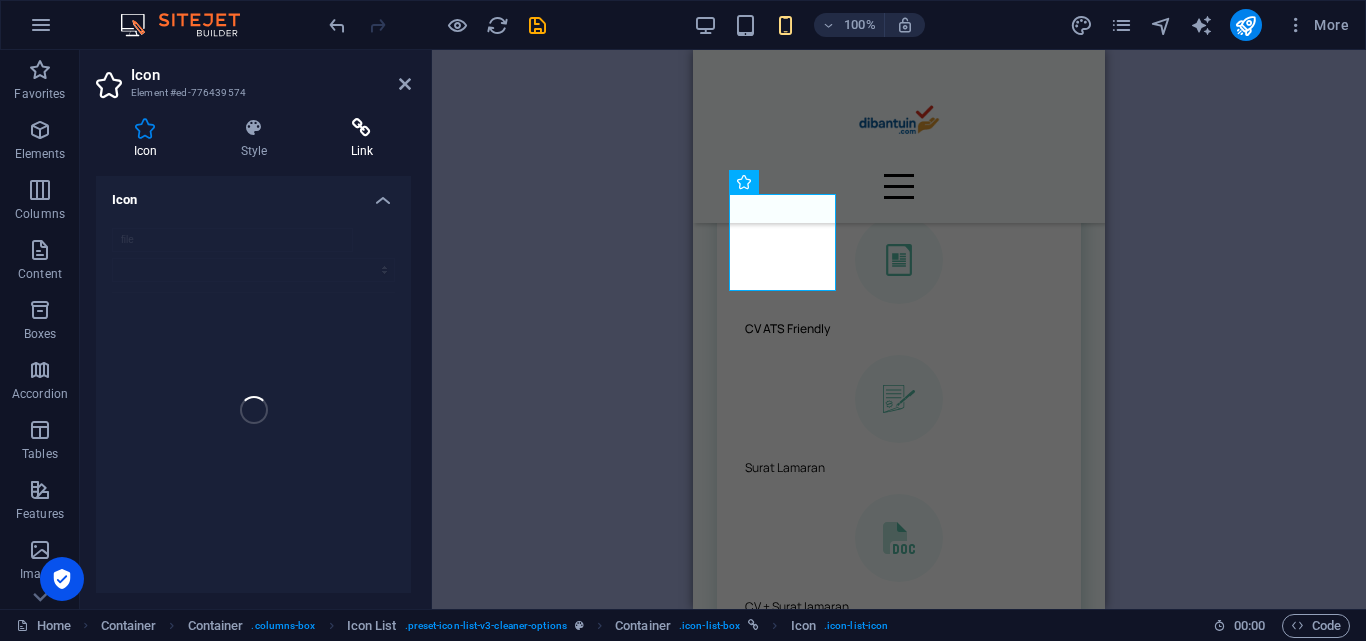 click at bounding box center [362, 128] 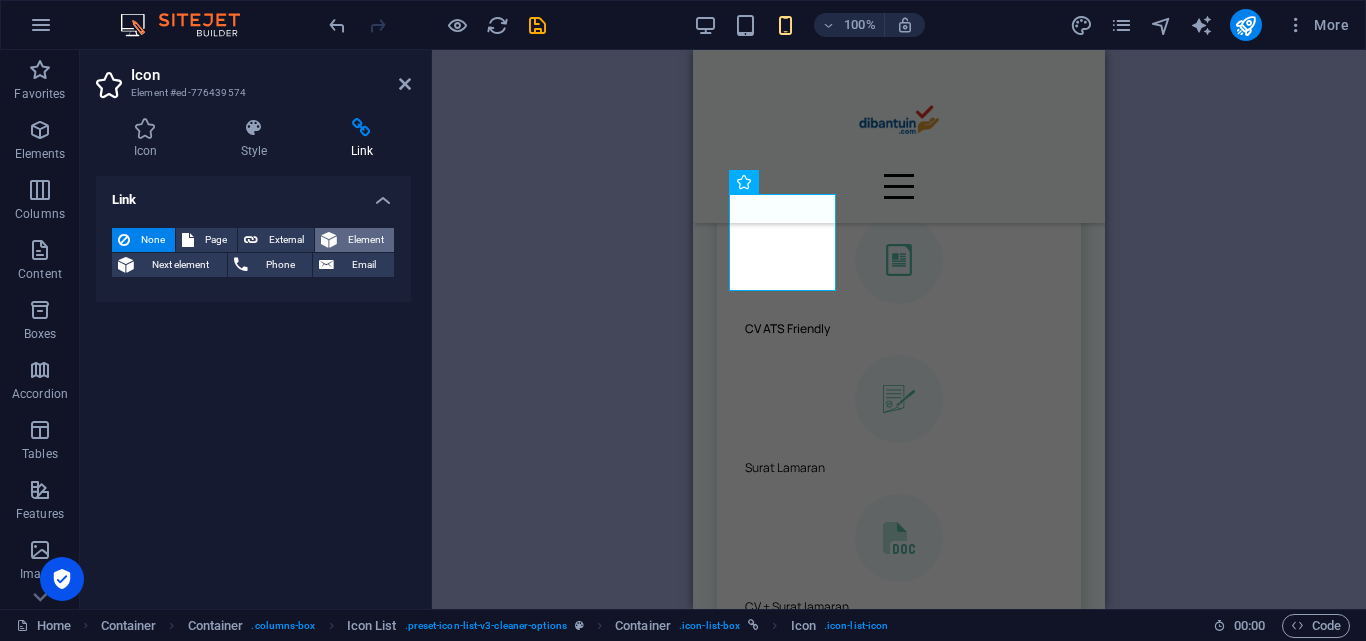 click on "Element" at bounding box center (365, 240) 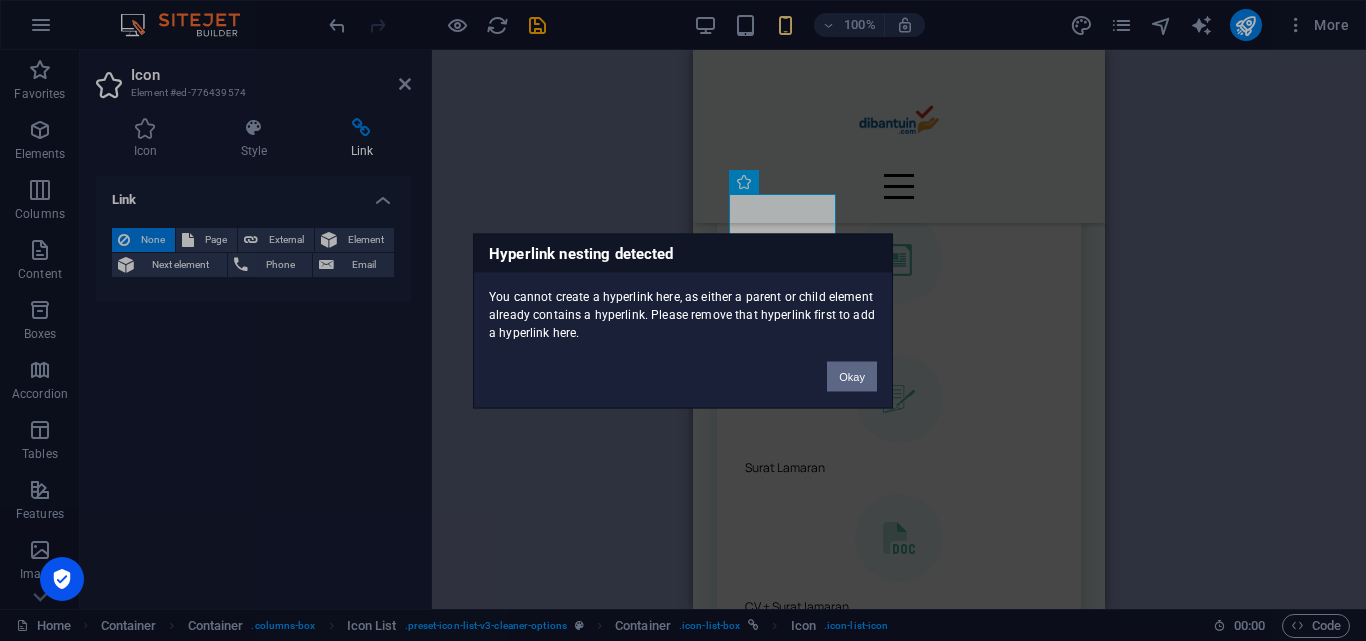 click on "Okay" at bounding box center (852, 376) 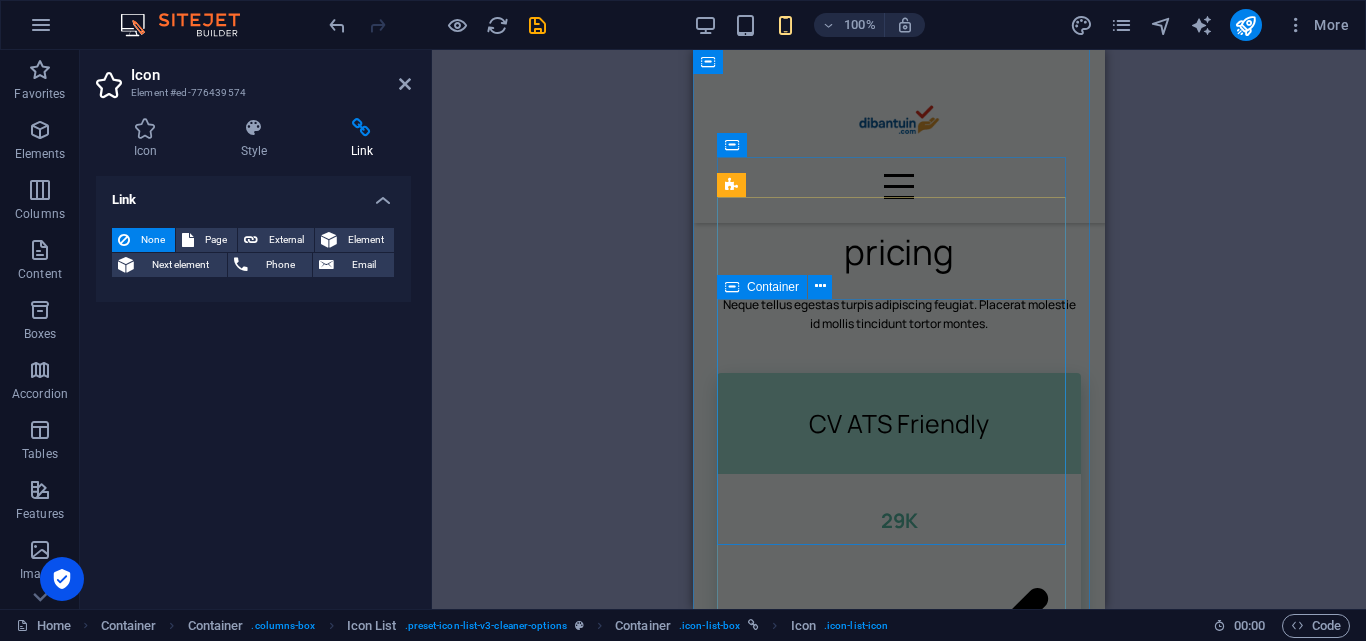 scroll, scrollTop: 2471, scrollLeft: 0, axis: vertical 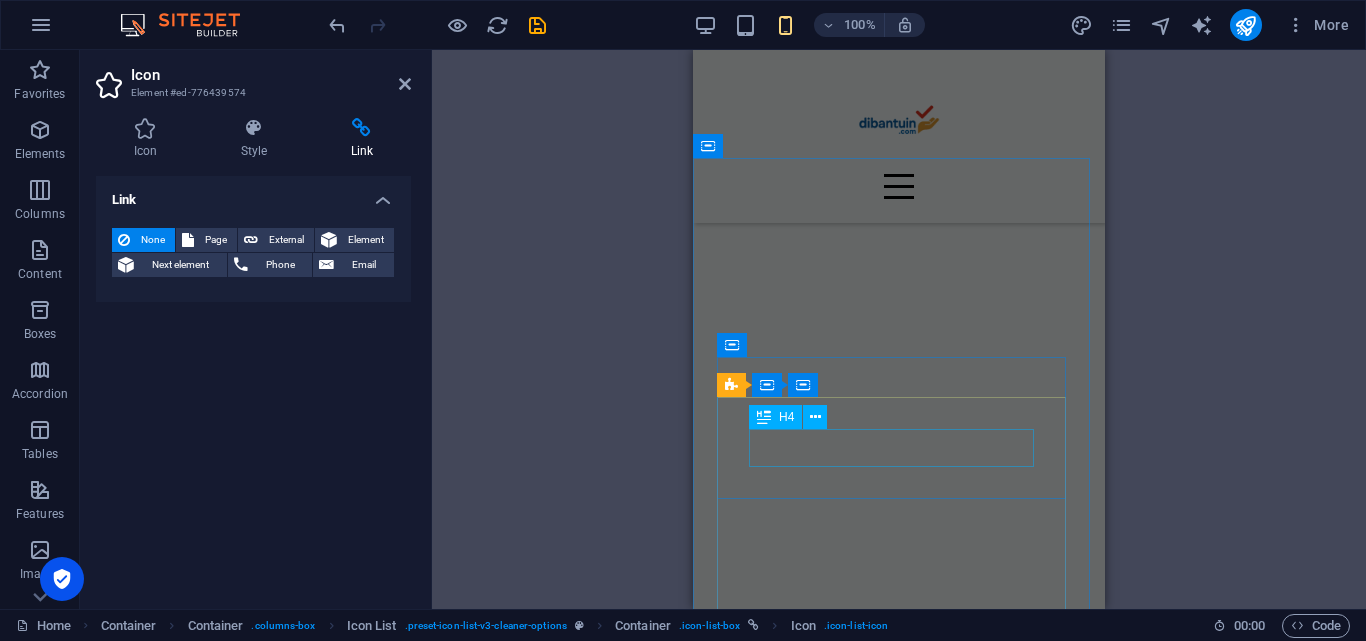 click on "CV ATS Friendly" at bounding box center [899, 953] 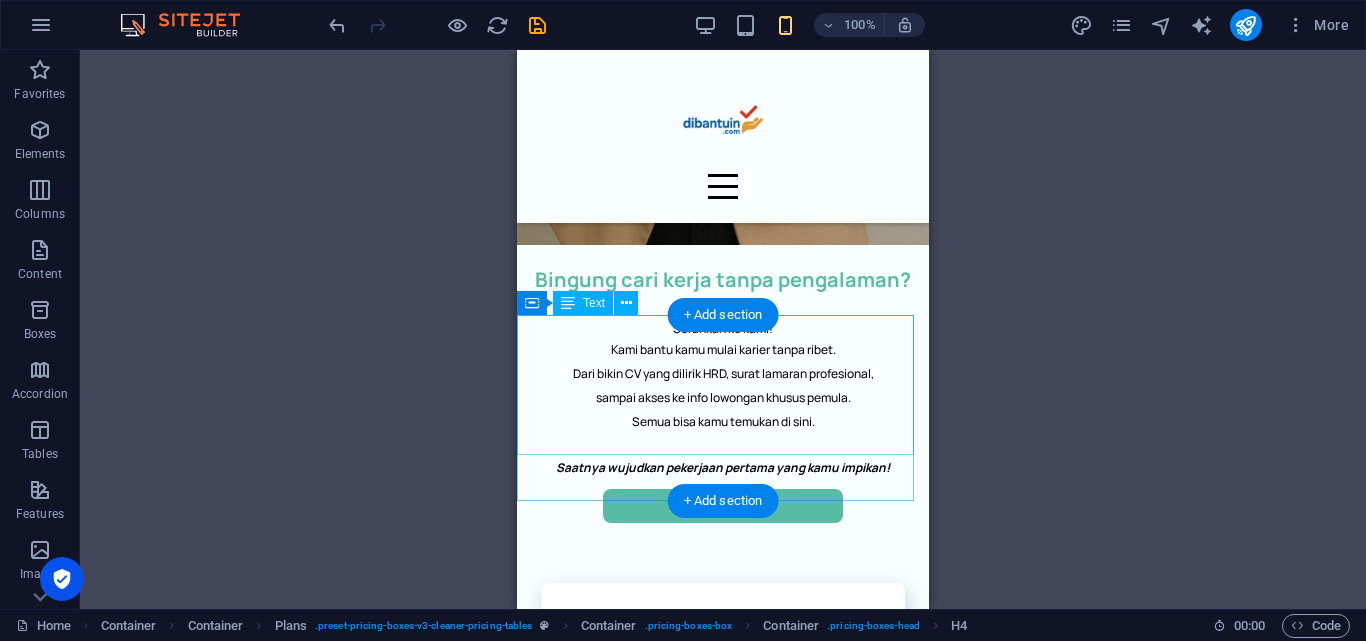 scroll, scrollTop: 971, scrollLeft: 0, axis: vertical 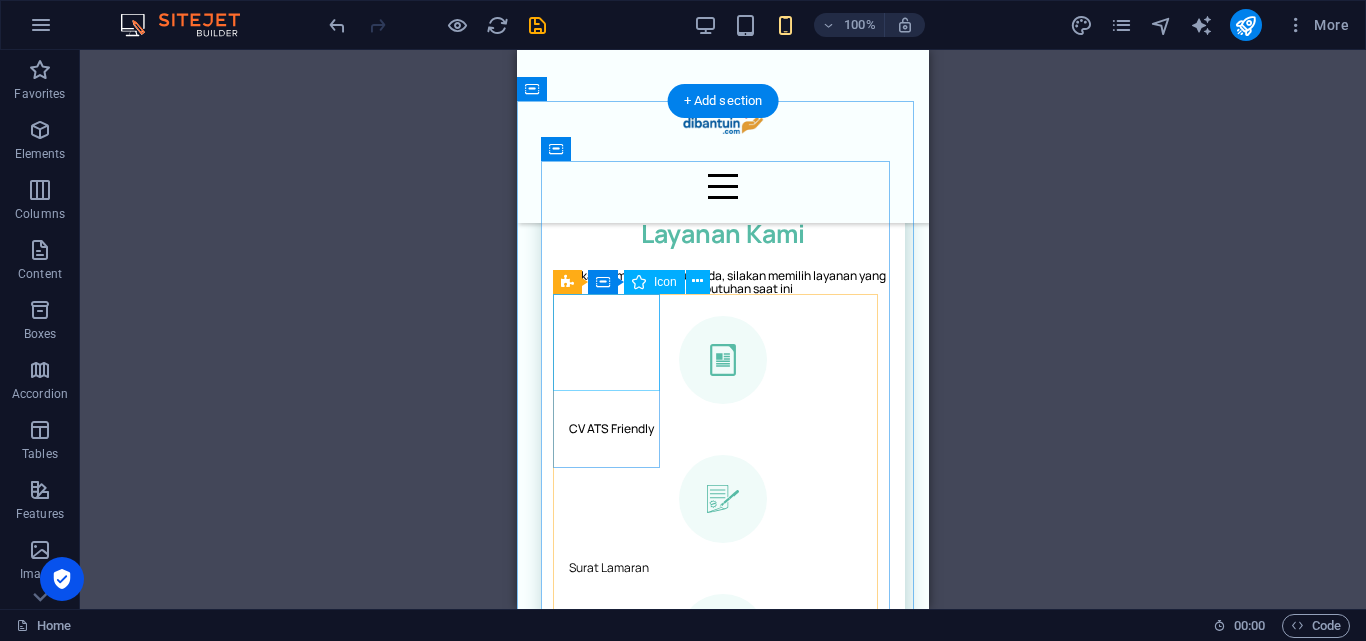 click at bounding box center (723, 360) 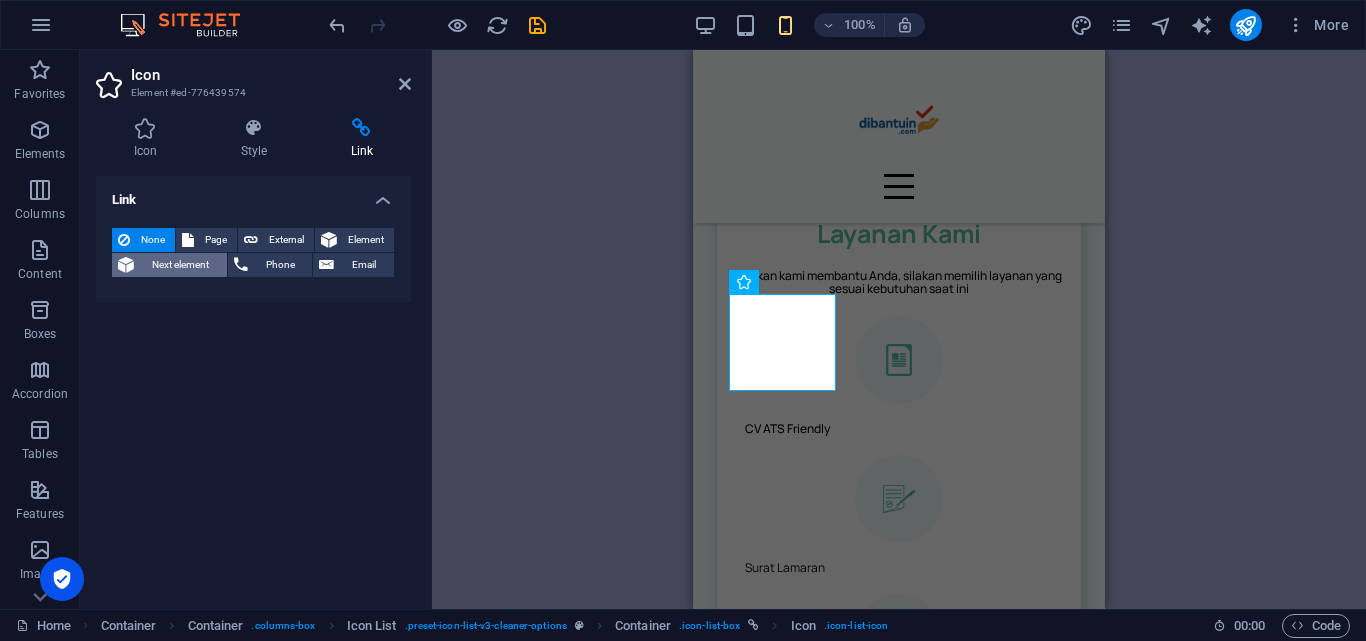 click on "Next element" at bounding box center [180, 265] 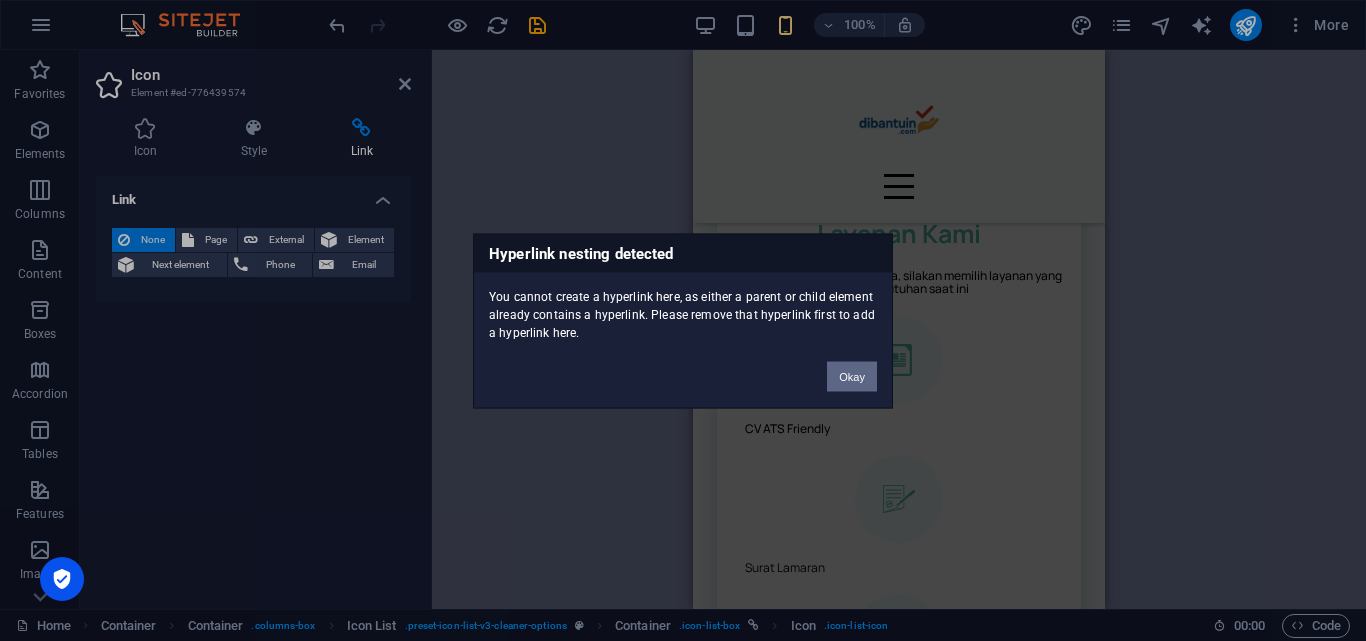 click on "Okay" at bounding box center (852, 376) 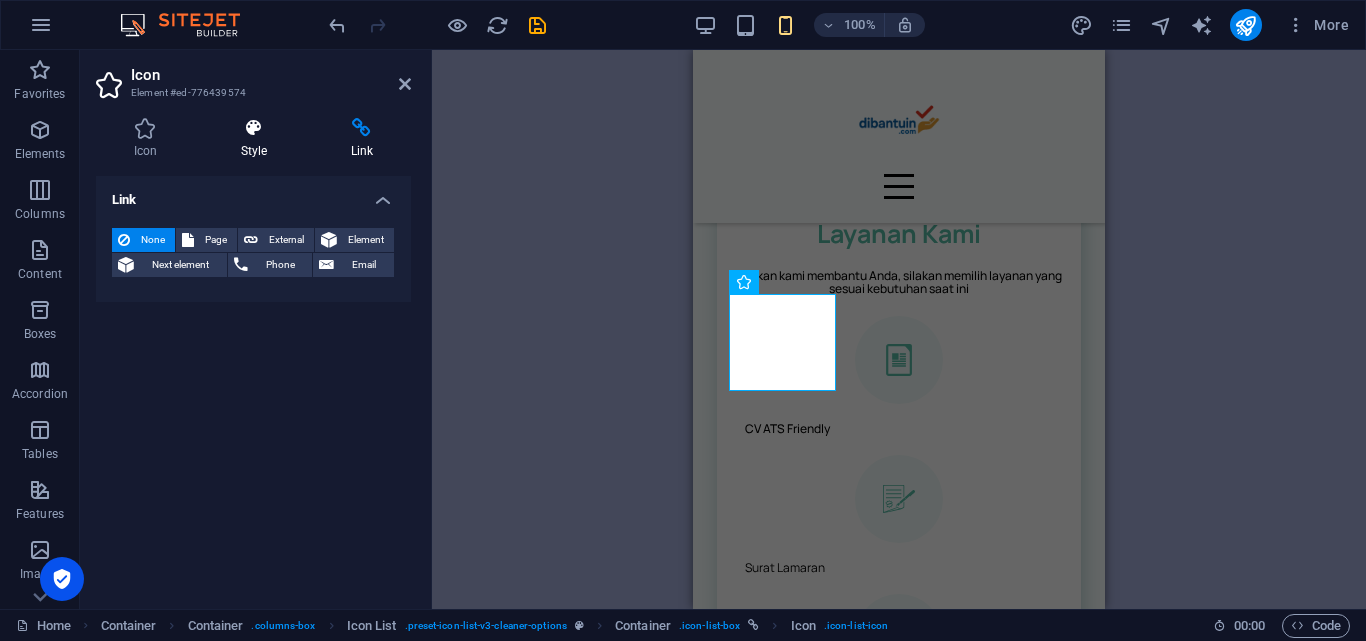 click at bounding box center (254, 128) 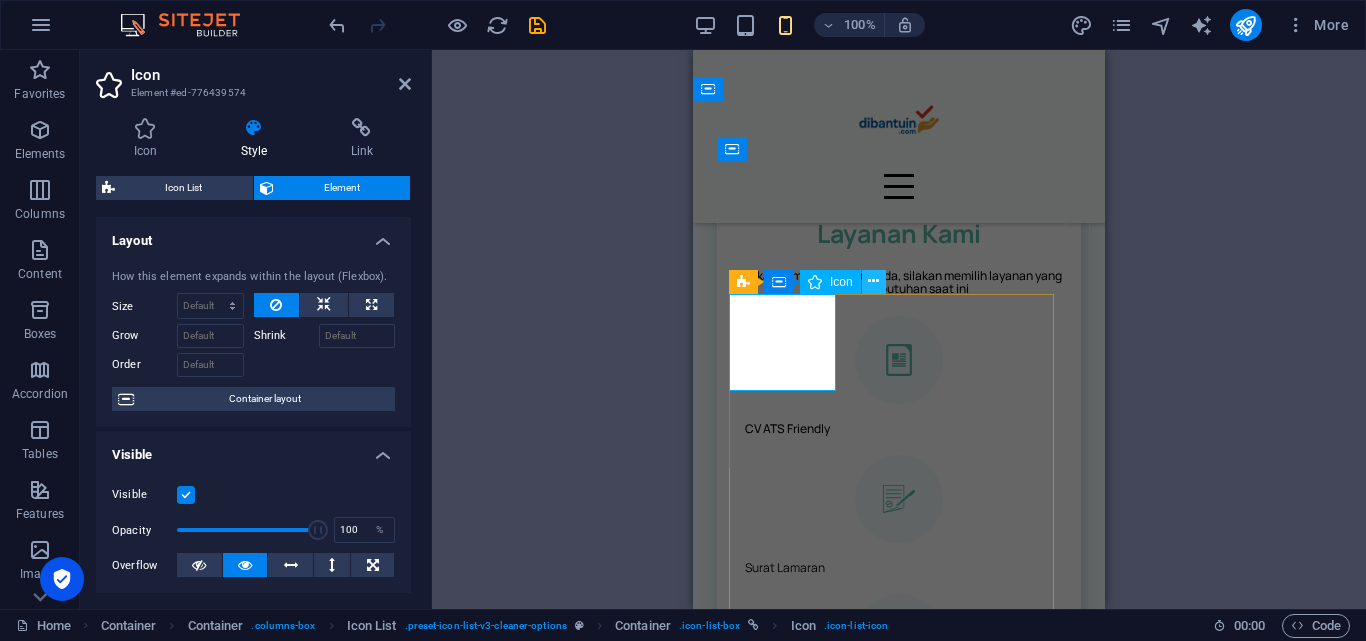 click at bounding box center (873, 281) 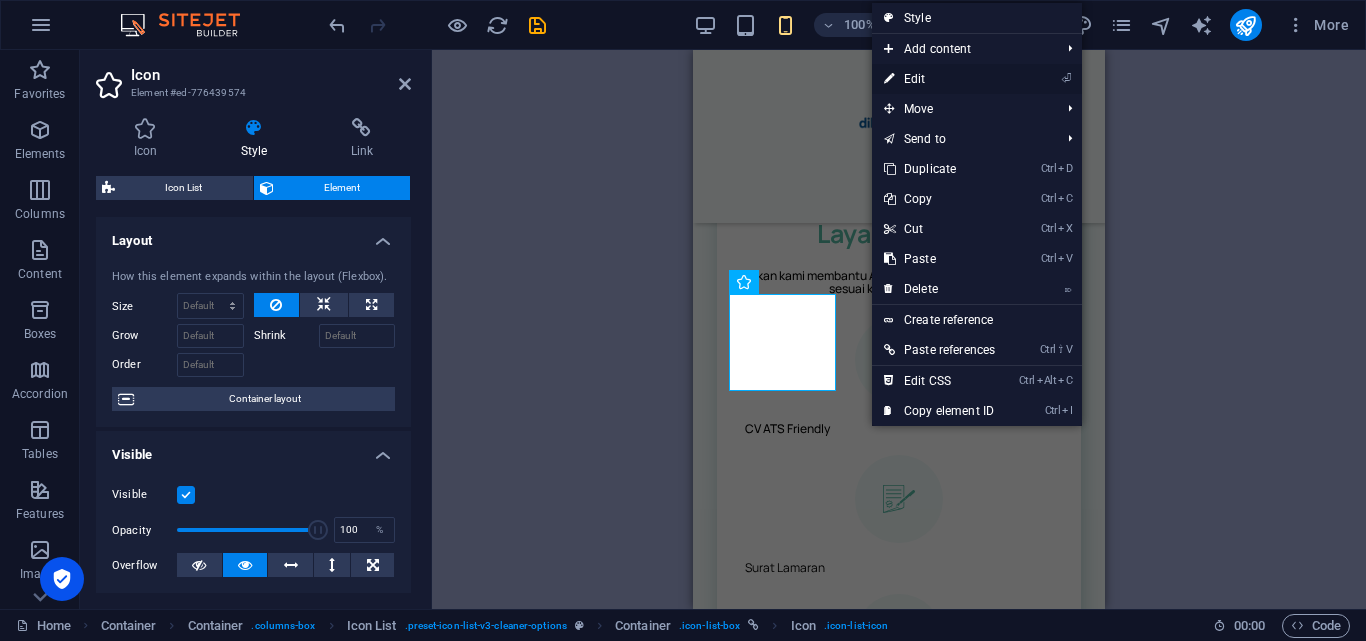 click on "⏎  Edit" at bounding box center (939, 79) 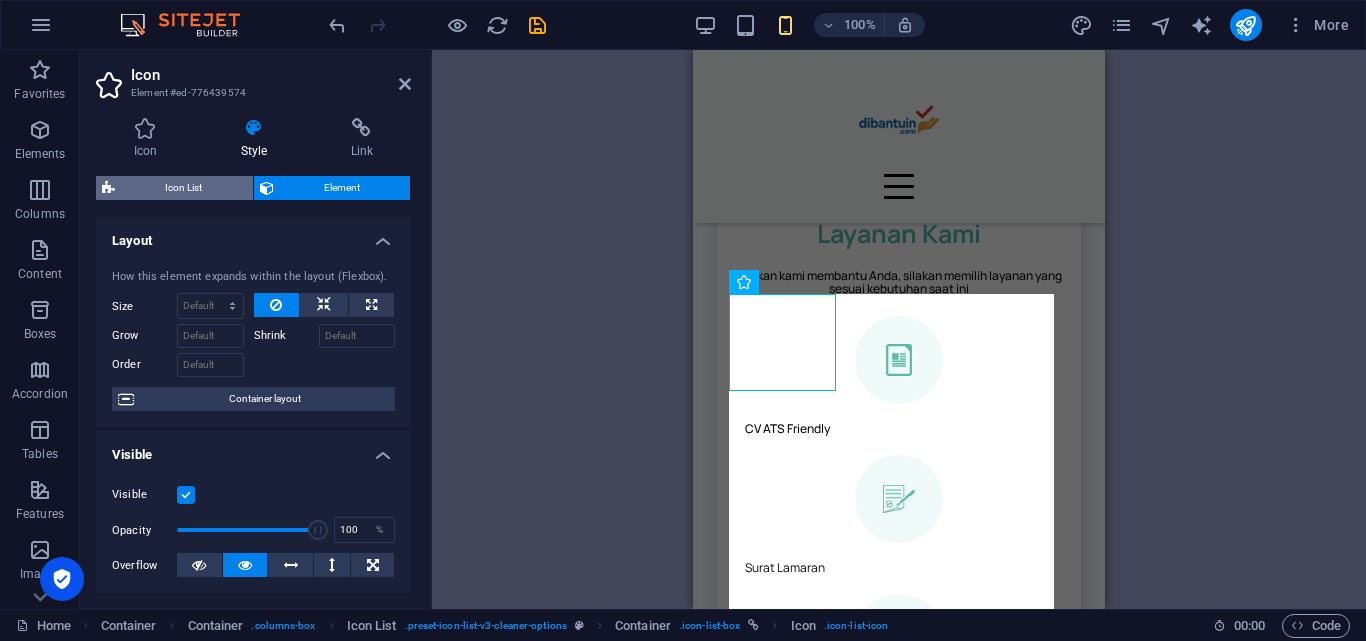 click on "Icon List" at bounding box center [184, 188] 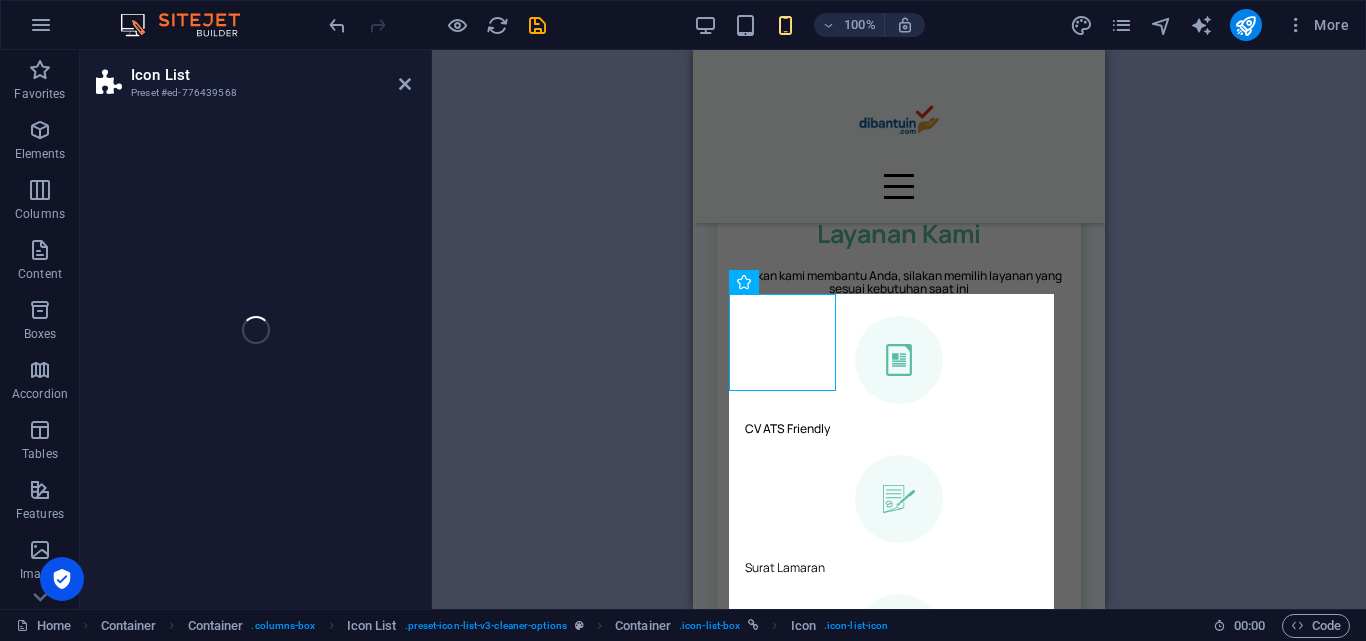 select on "rem" 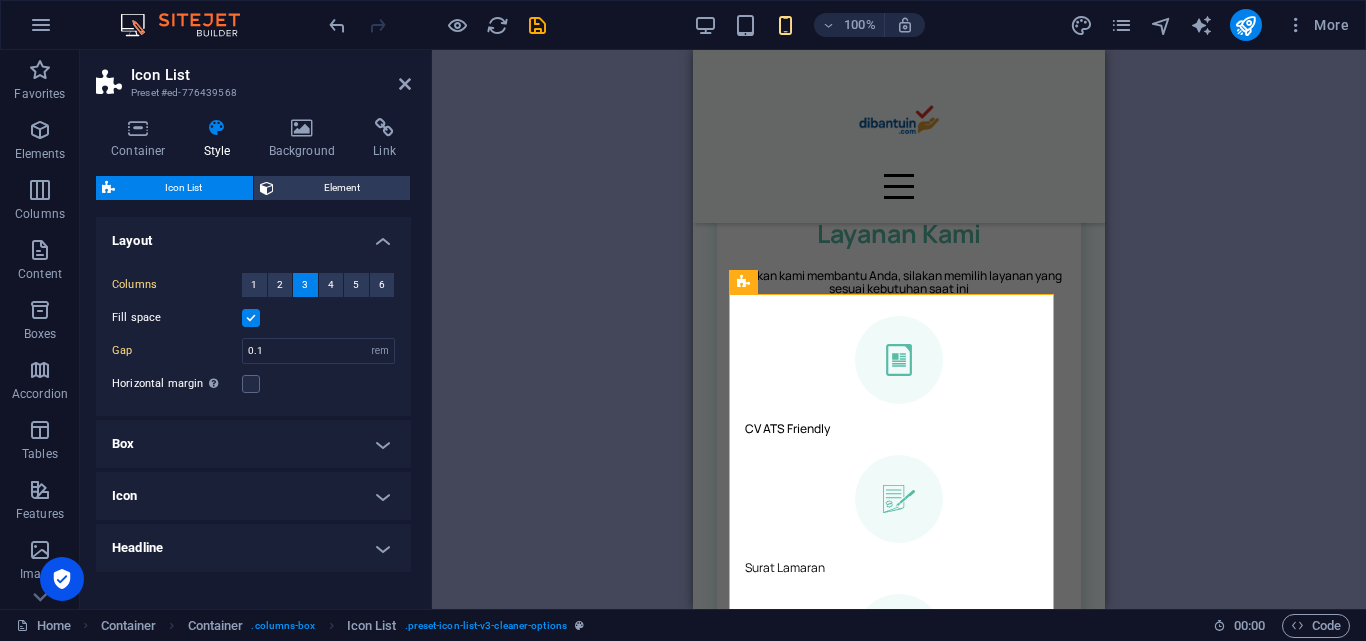 scroll, scrollTop: 59, scrollLeft: 0, axis: vertical 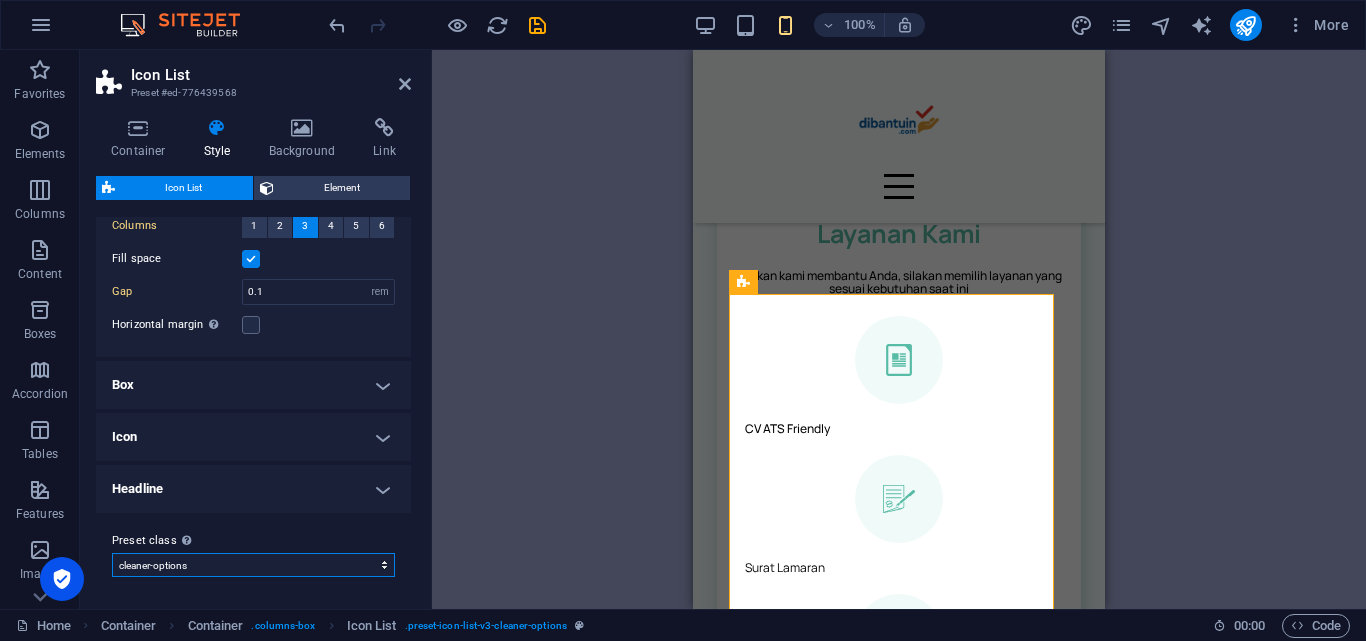 click on "cleaner-options Add preset class" at bounding box center [253, 565] 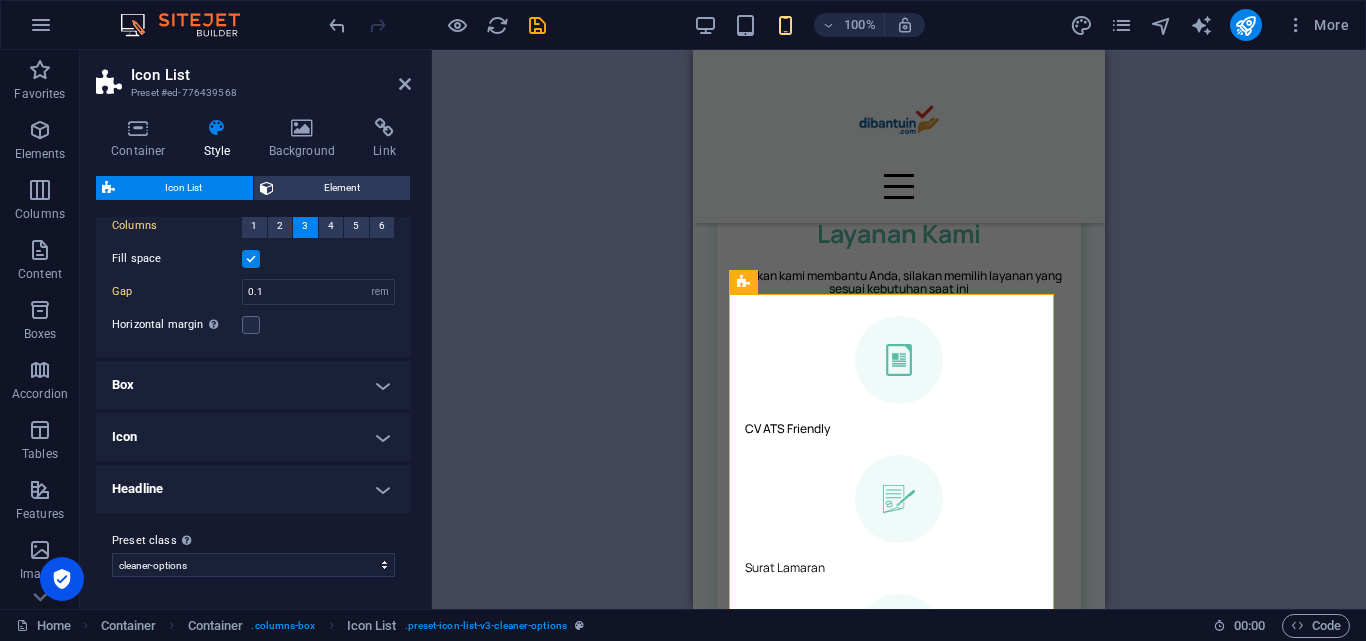click on "Headline" at bounding box center (253, 489) 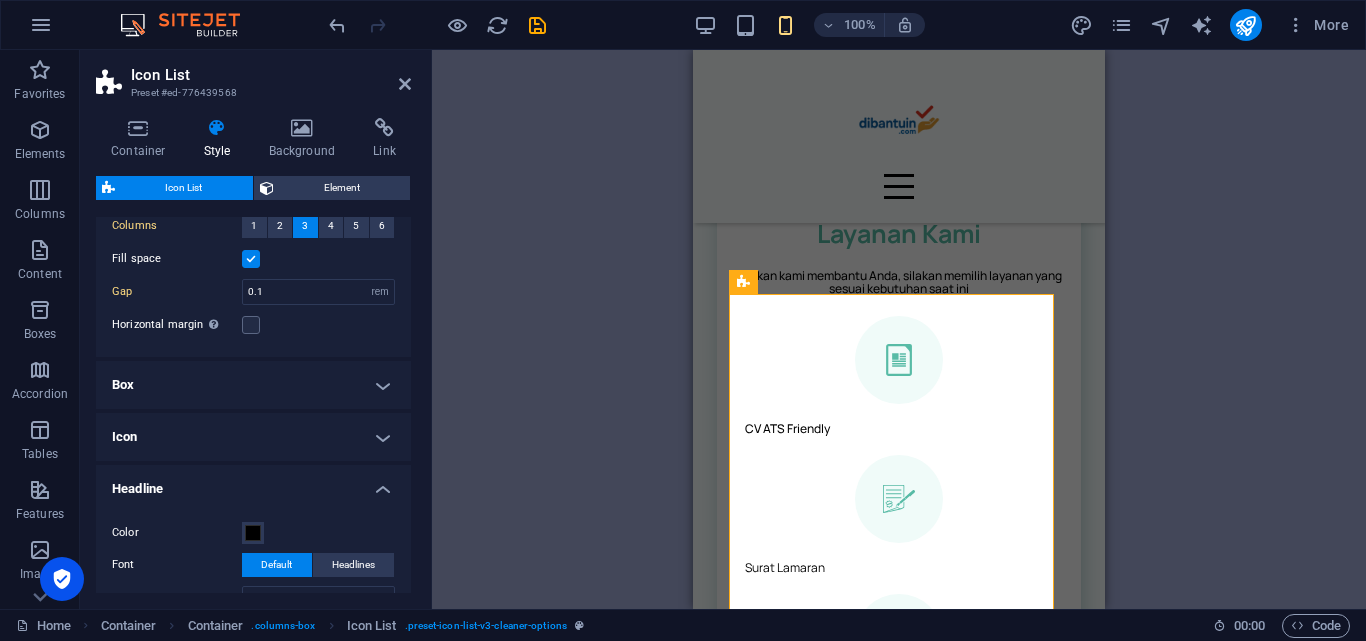 click on "Headline" at bounding box center [253, 483] 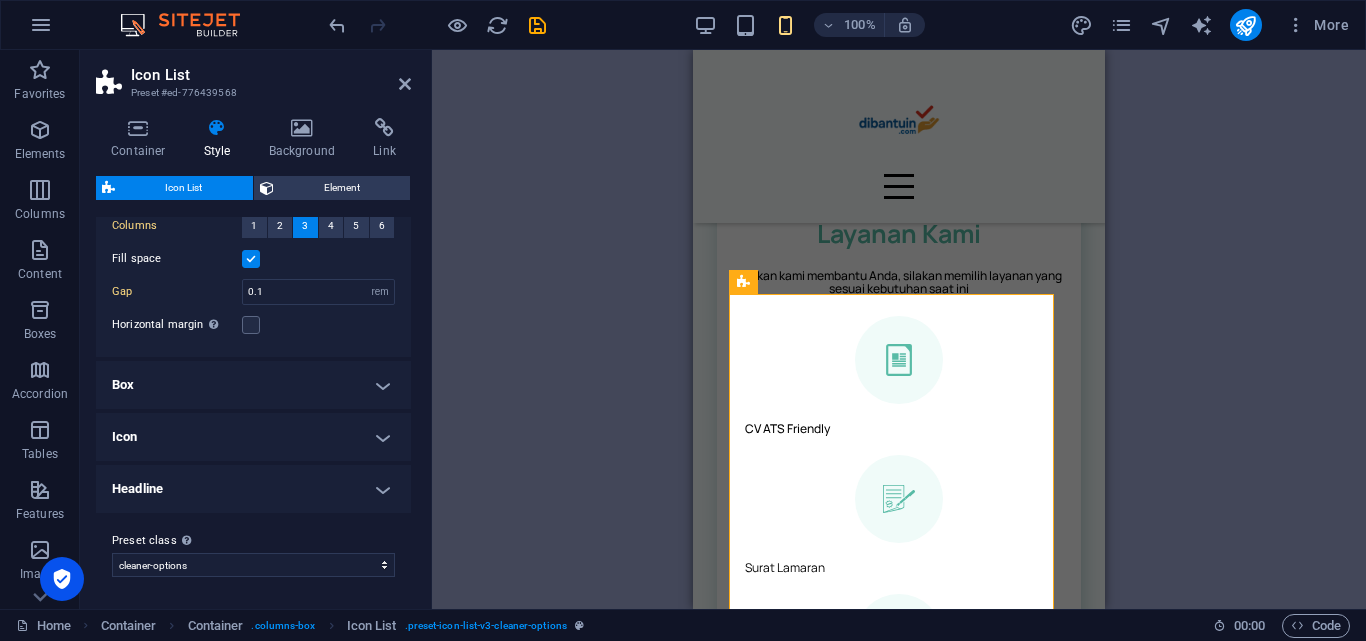 click on "Icon" at bounding box center [253, 437] 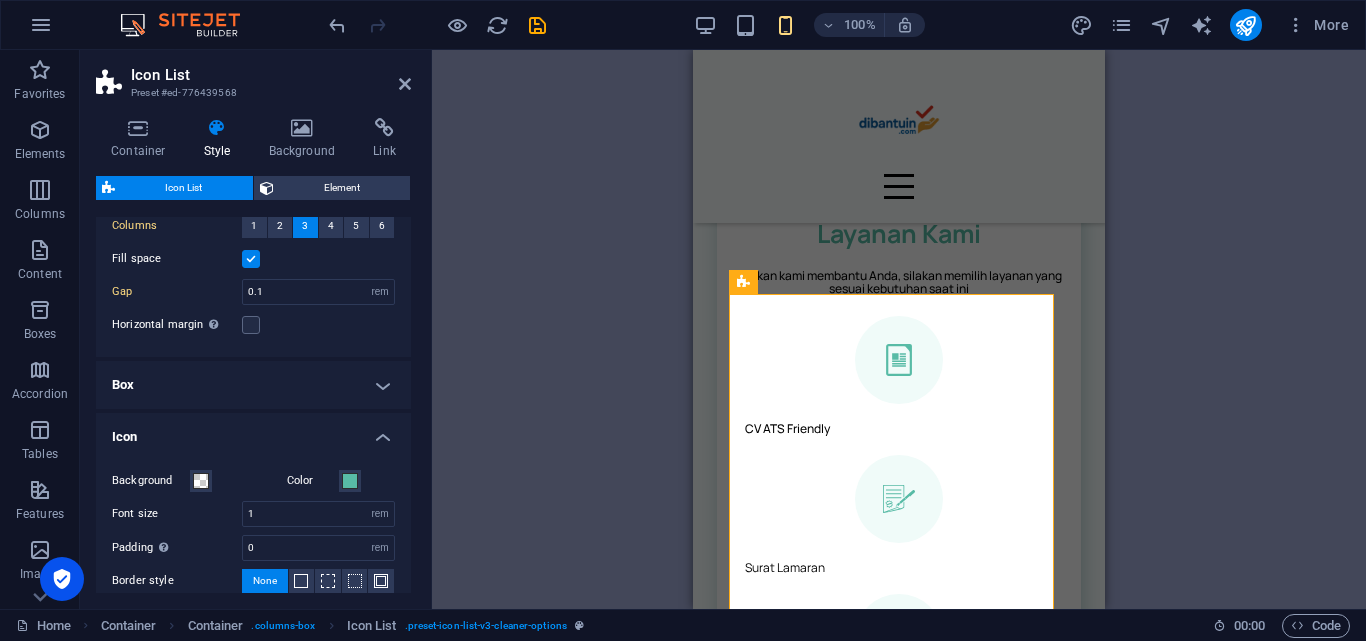 click on "Icon" at bounding box center [253, 431] 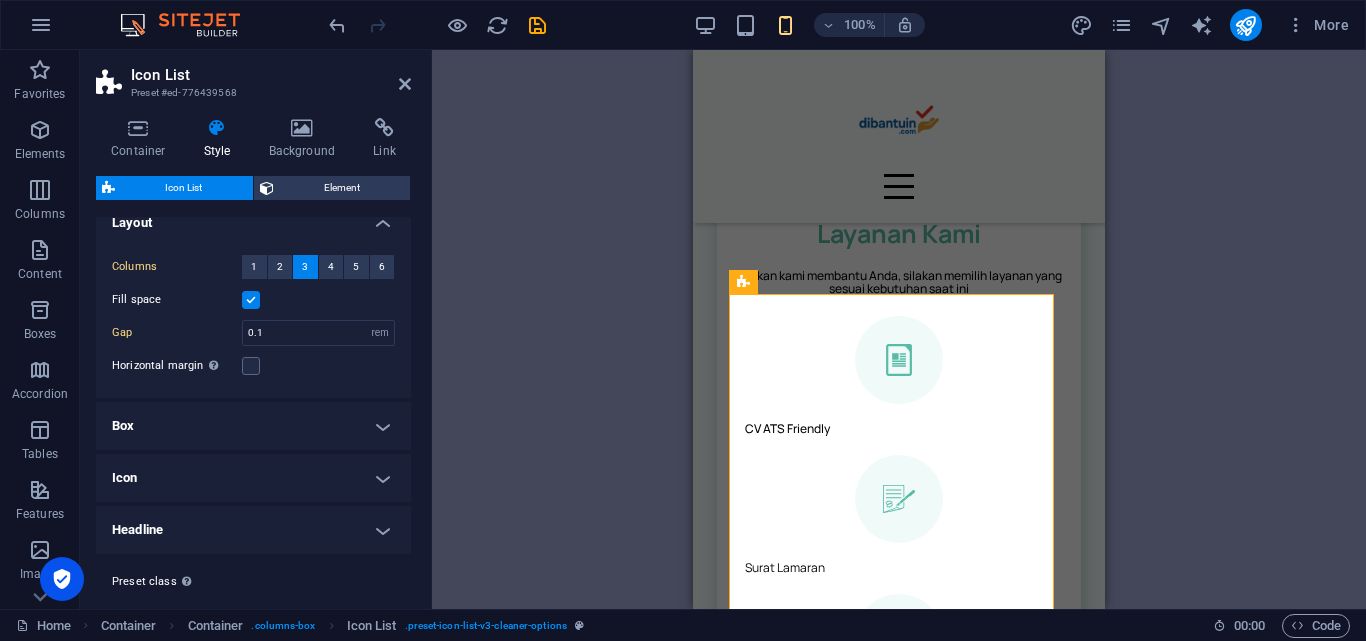 scroll, scrollTop: 0, scrollLeft: 0, axis: both 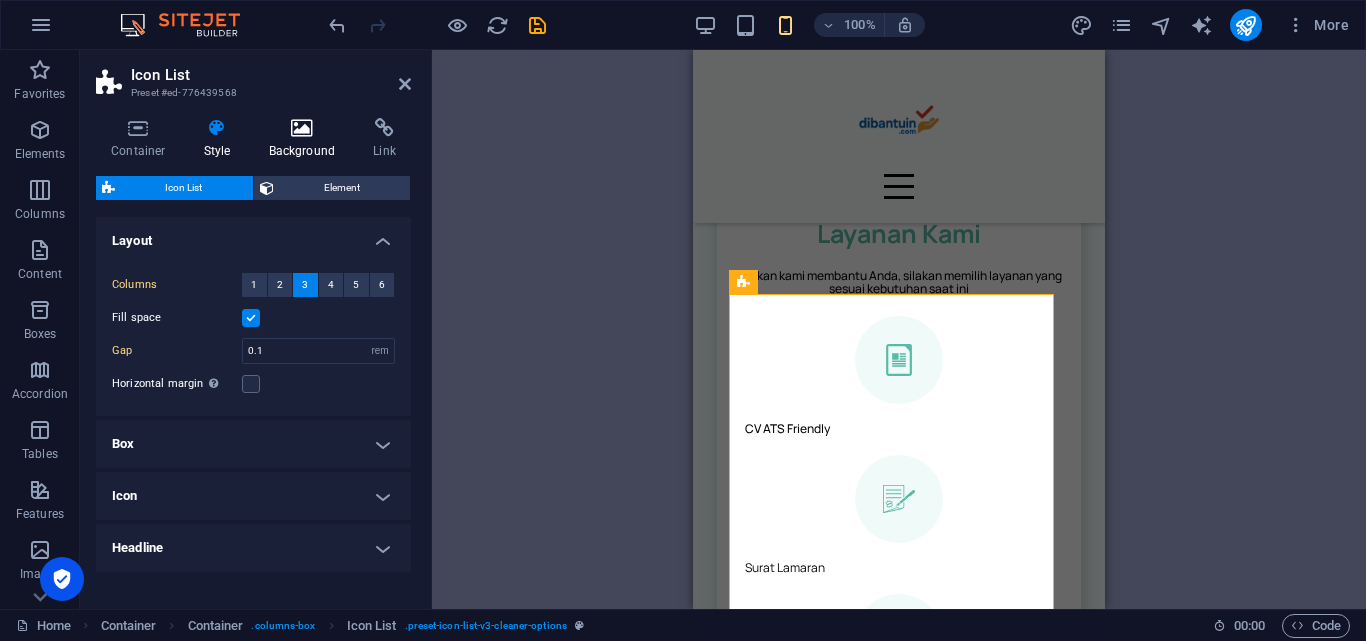 click at bounding box center [302, 128] 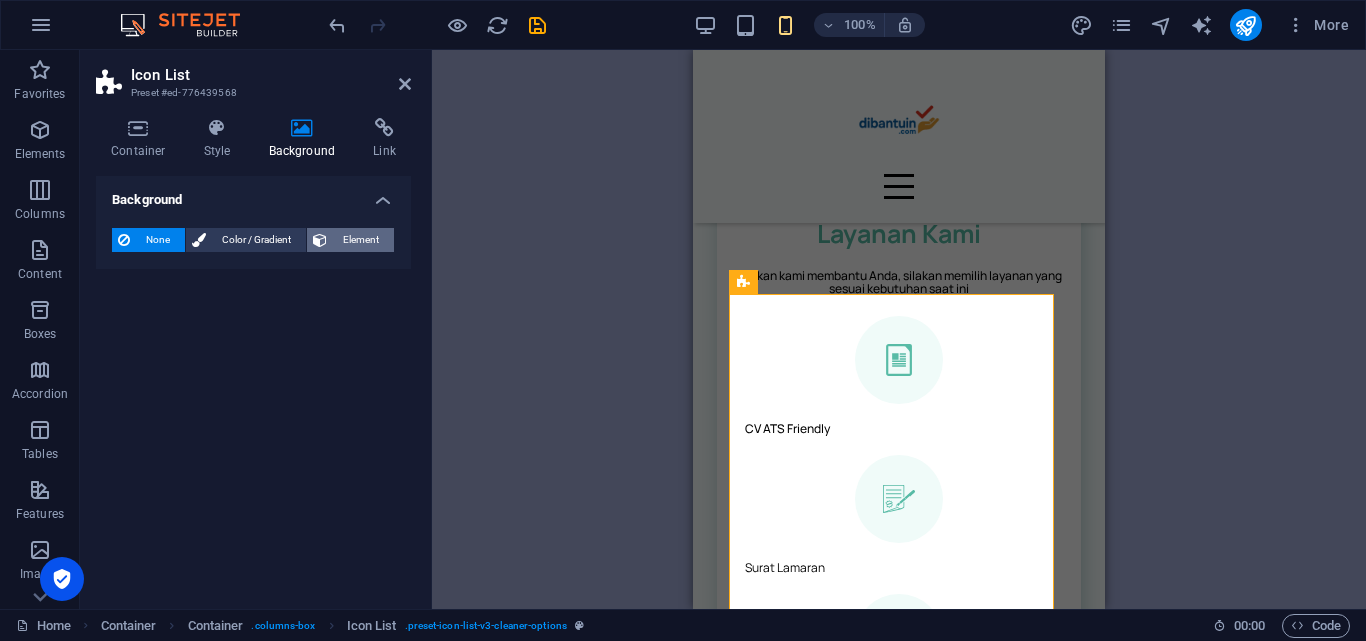 click on "Element" at bounding box center [360, 240] 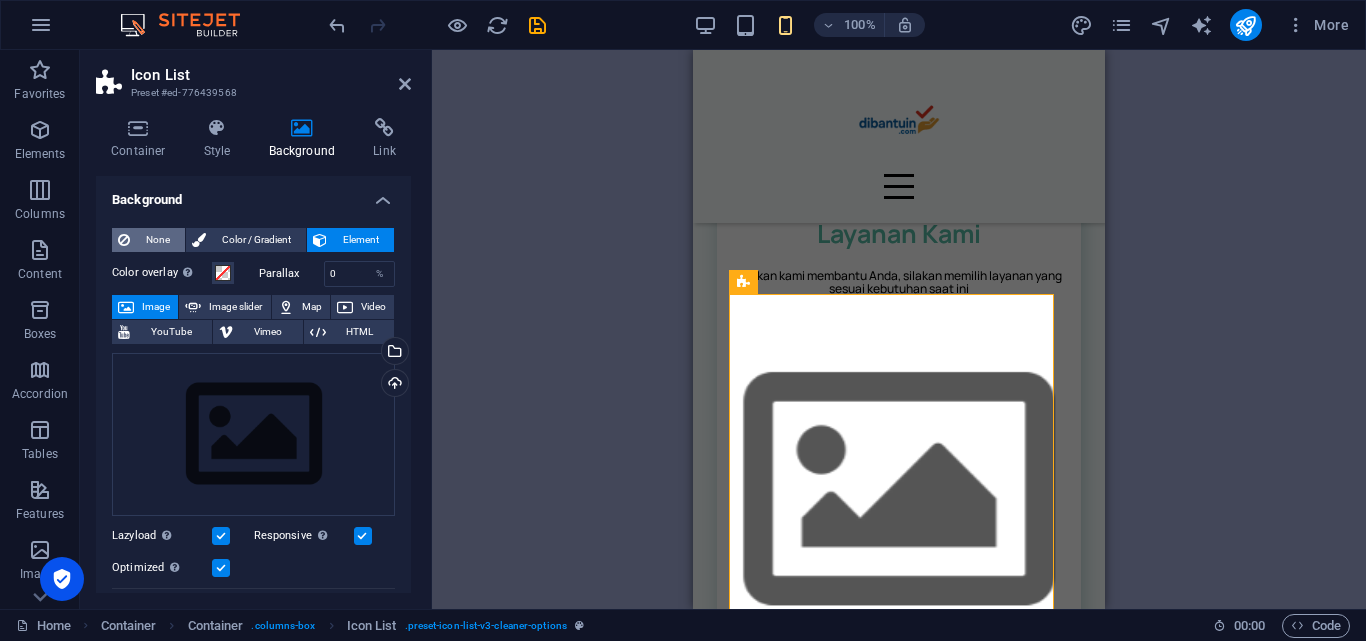 click on "None" at bounding box center [148, 240] 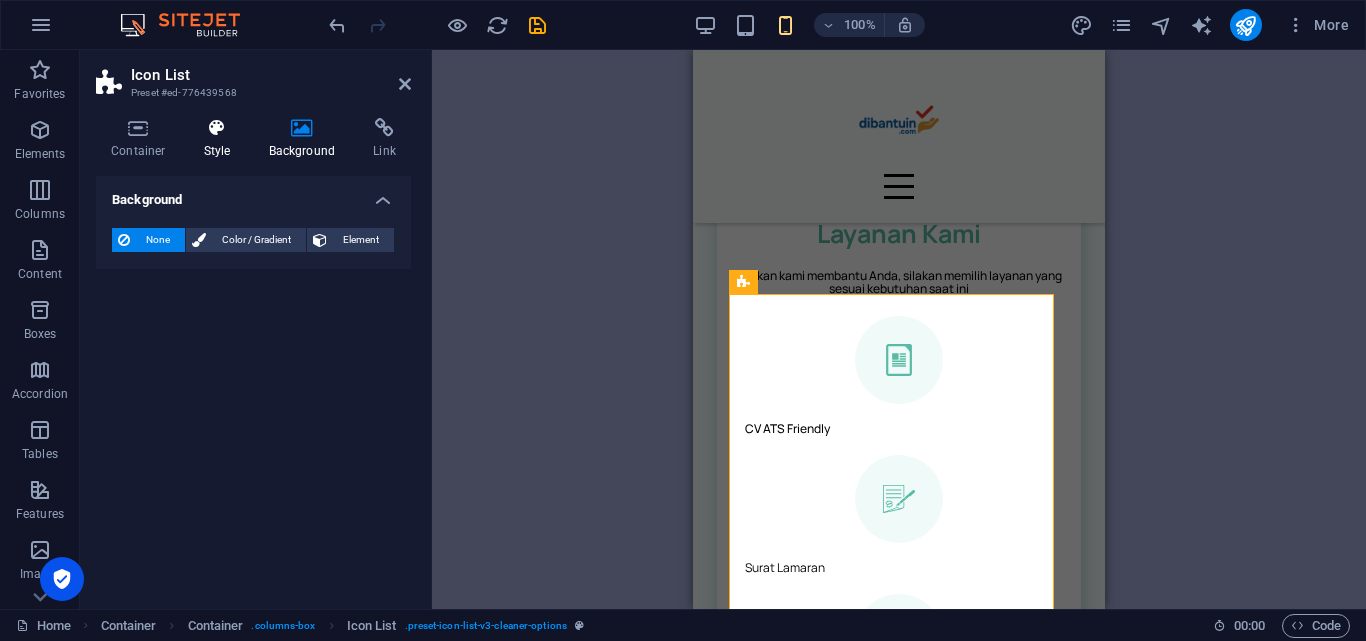 click on "Style" at bounding box center (221, 139) 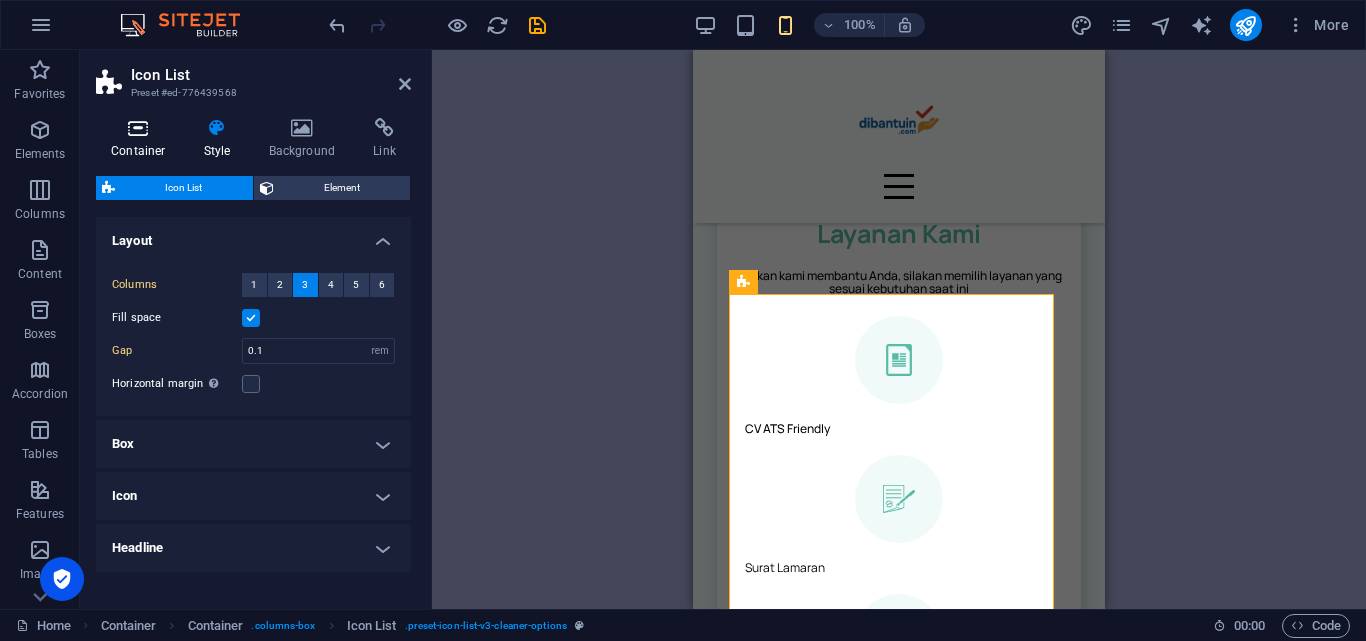 click at bounding box center [138, 128] 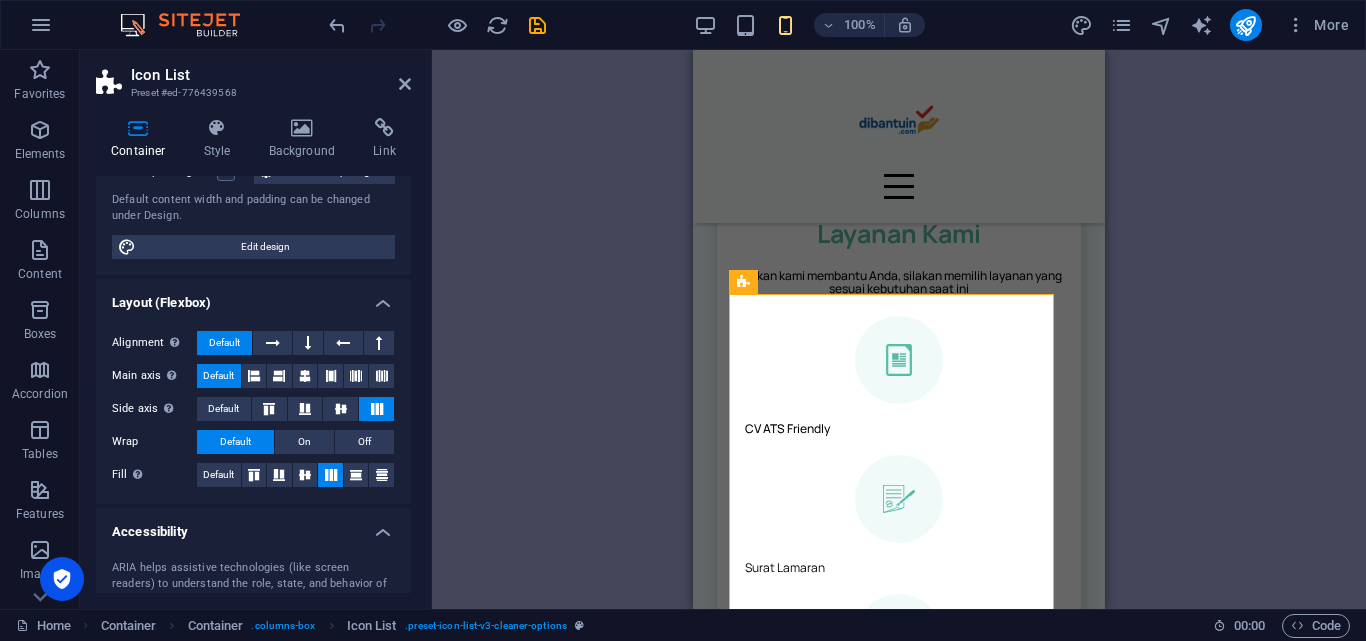 scroll, scrollTop: 392, scrollLeft: 0, axis: vertical 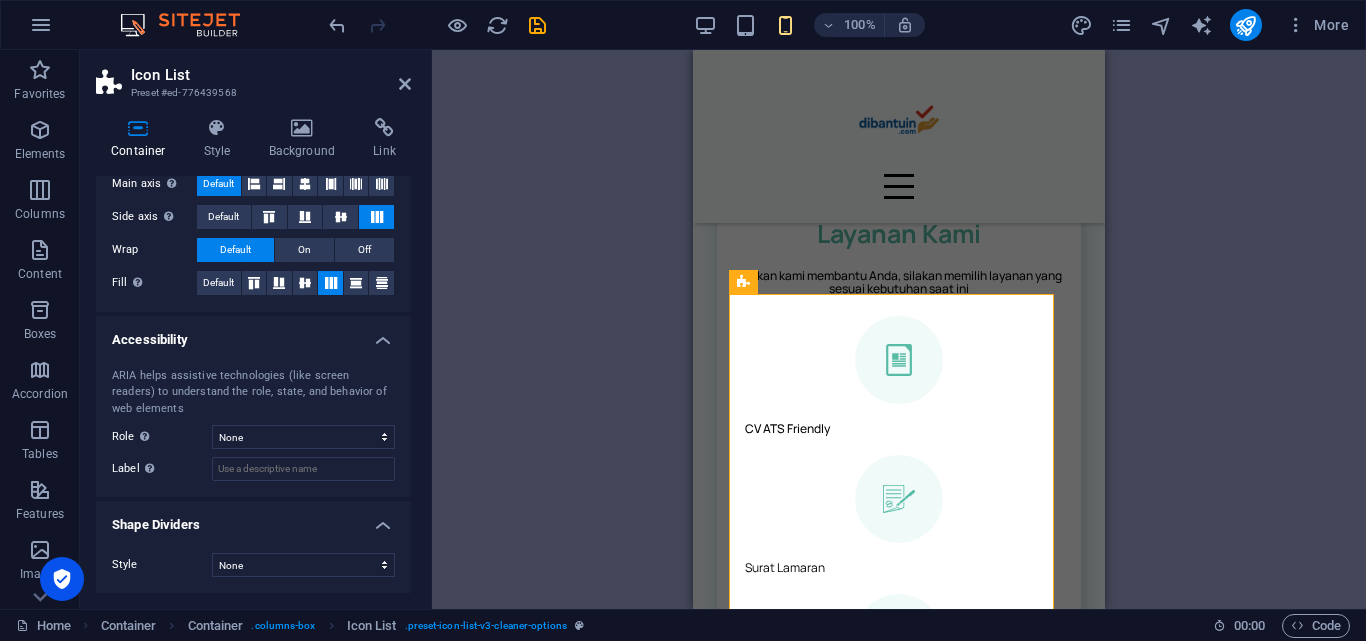 click on "Accessibility" at bounding box center (253, 334) 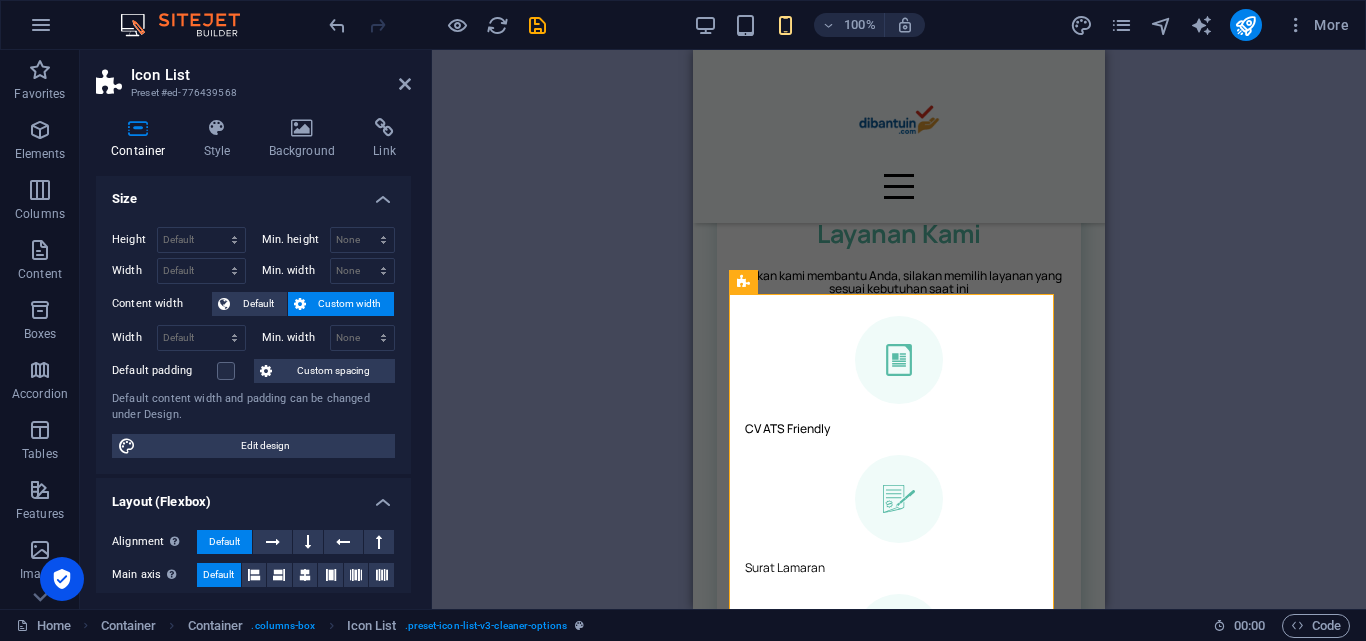 scroll, scrollTop: 0, scrollLeft: 0, axis: both 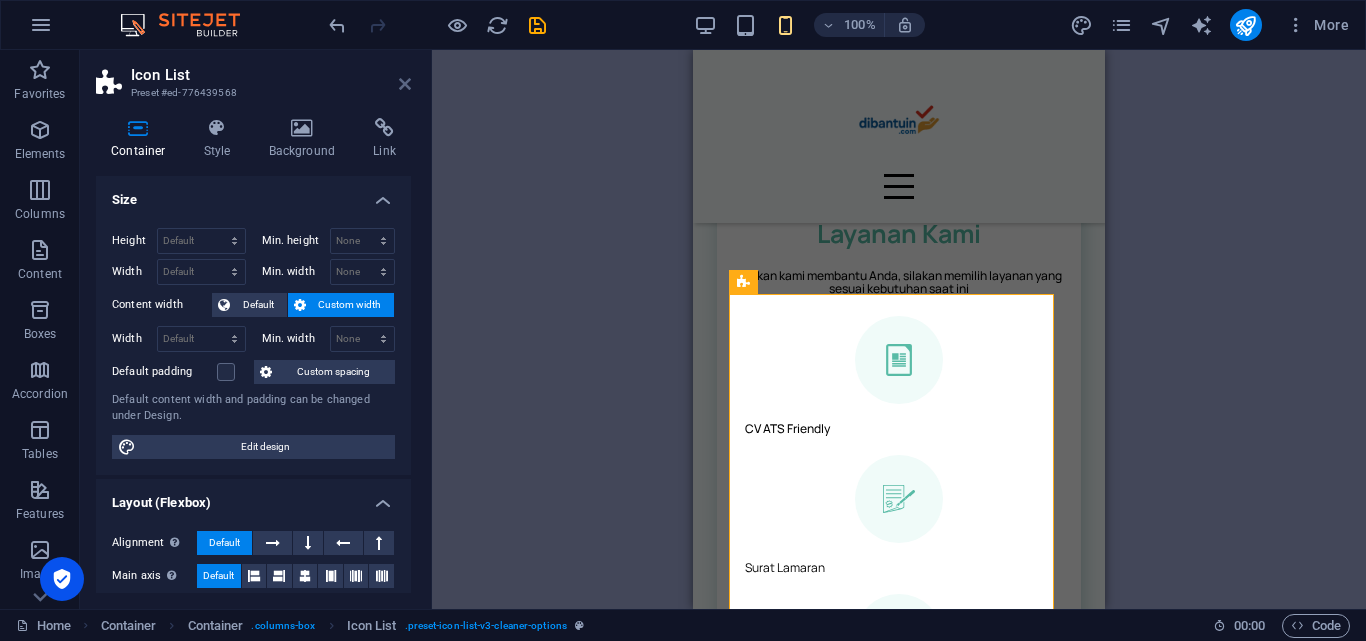 click at bounding box center (405, 84) 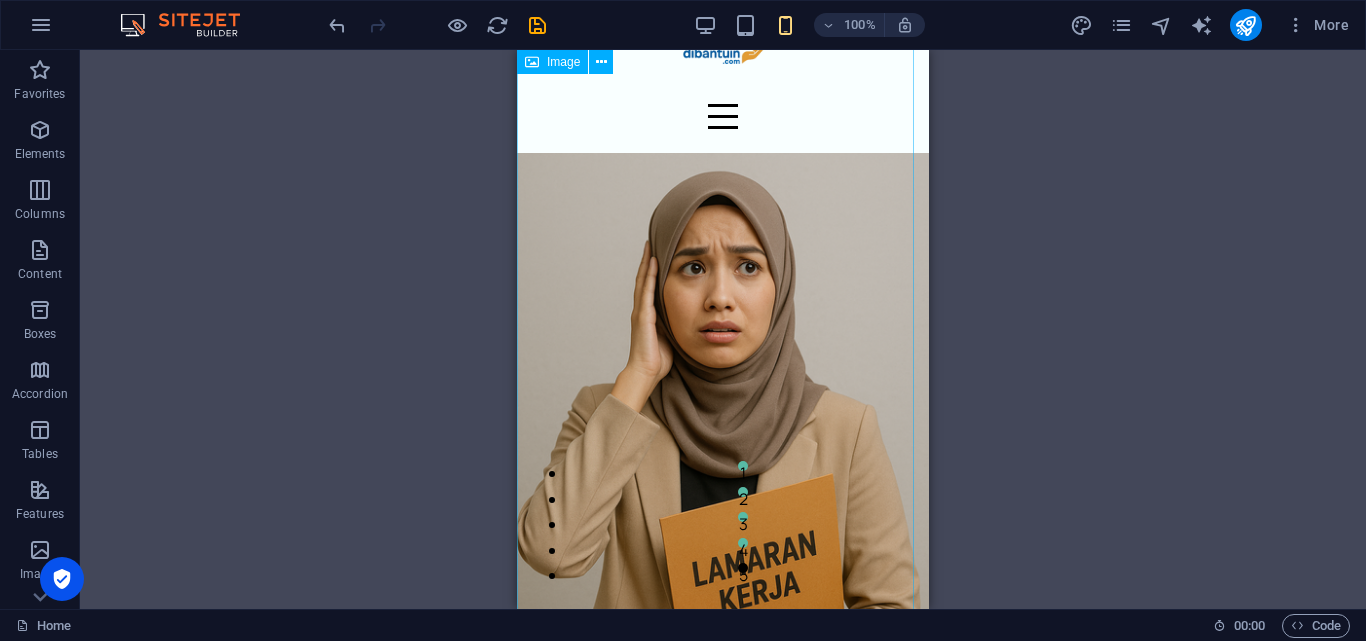 scroll, scrollTop: 0, scrollLeft: 0, axis: both 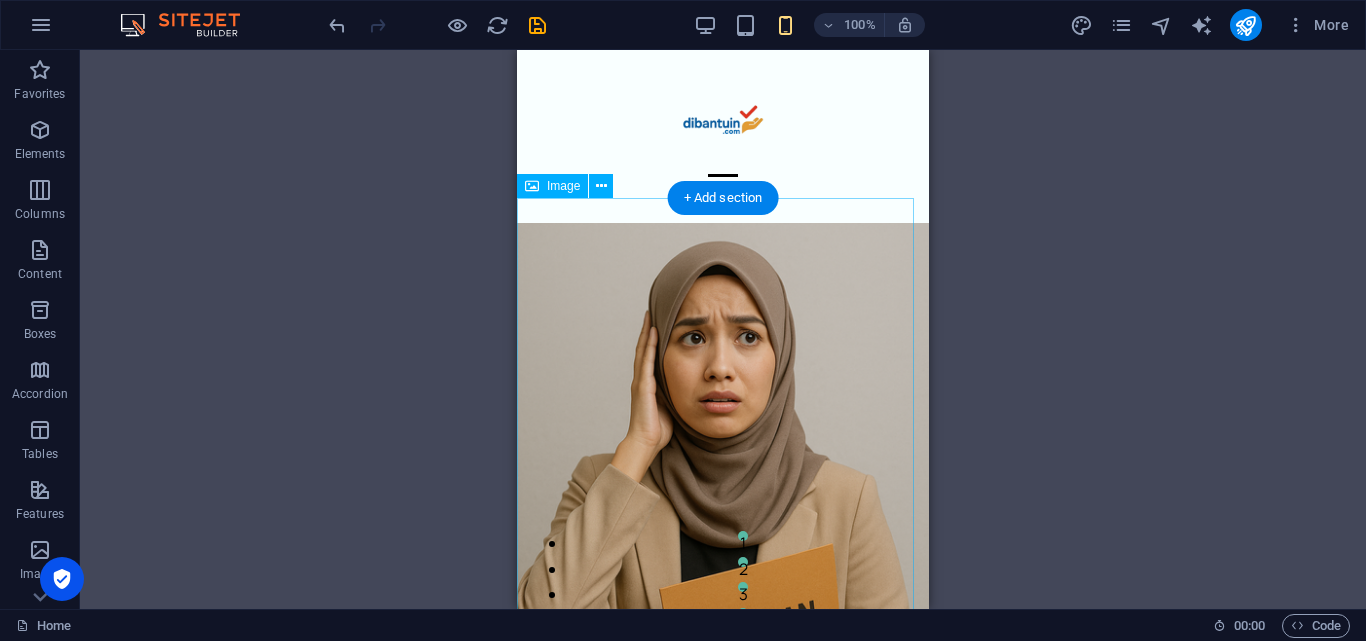 click at bounding box center [723, 532] 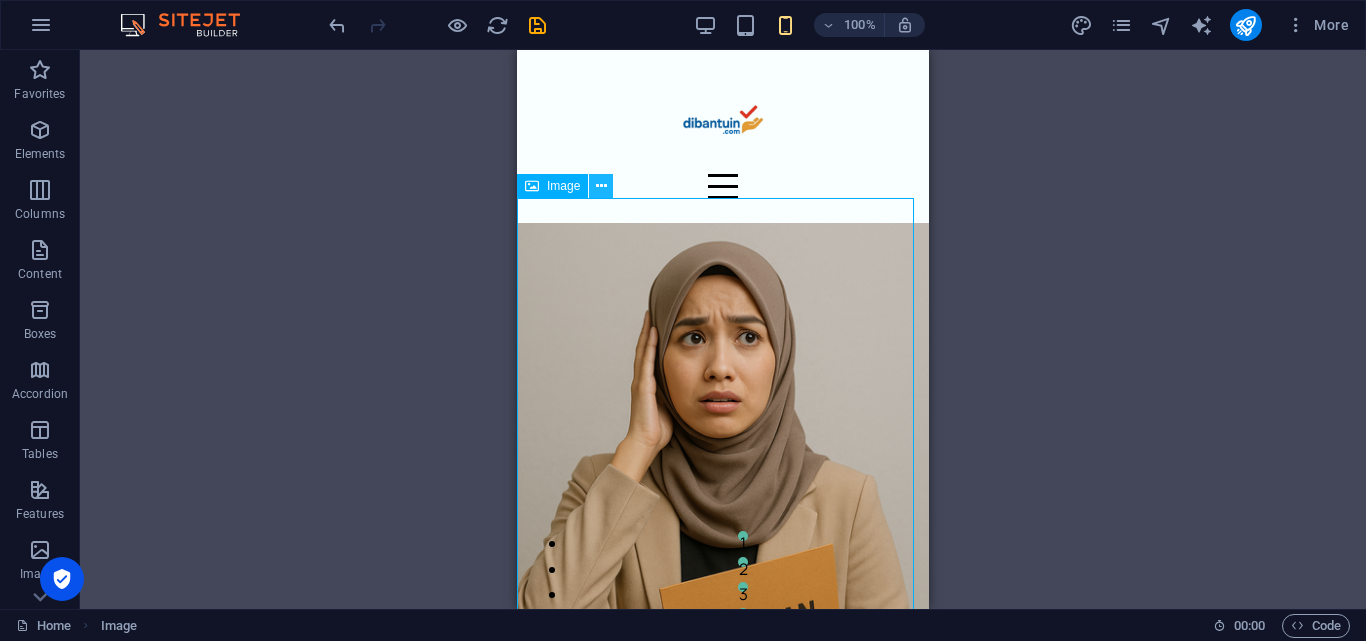 click at bounding box center [601, 186] 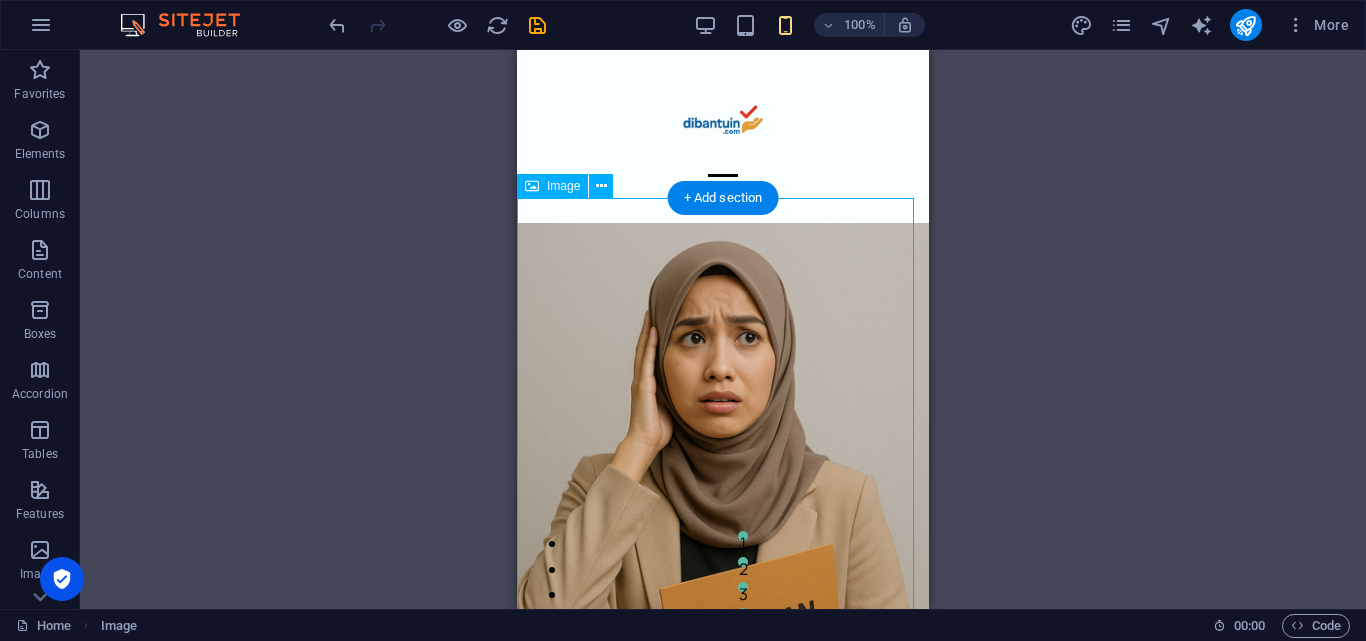click at bounding box center [723, 532] 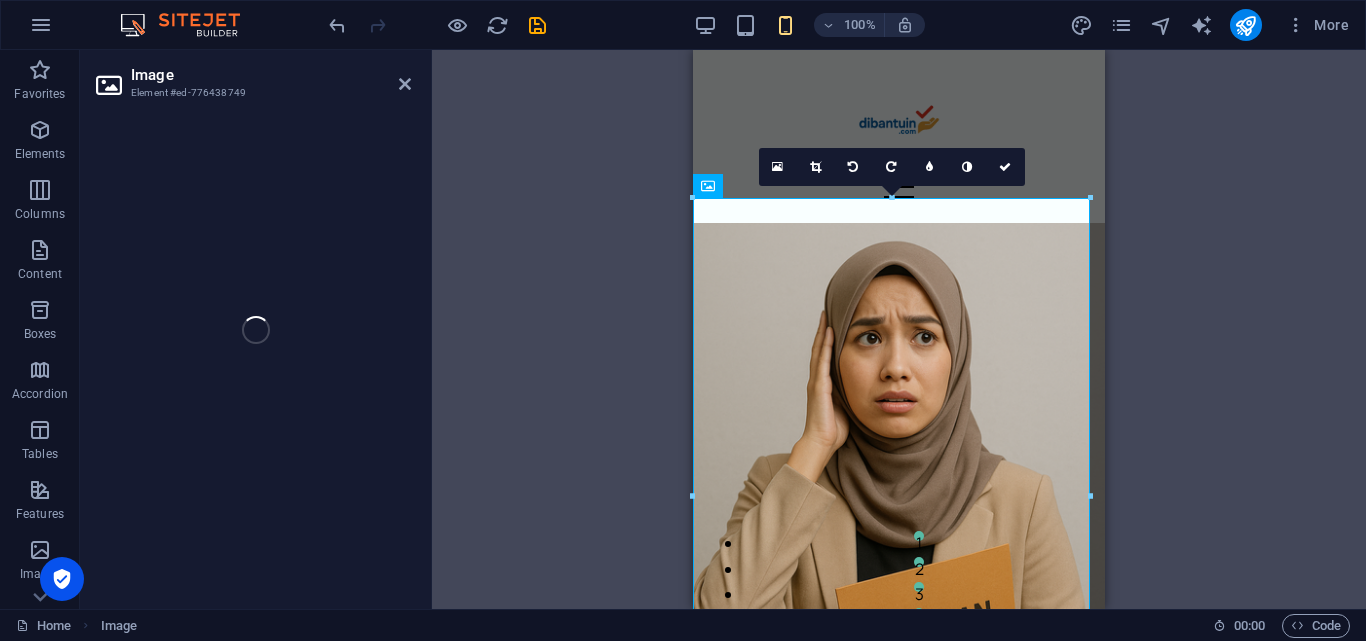 select on "%" 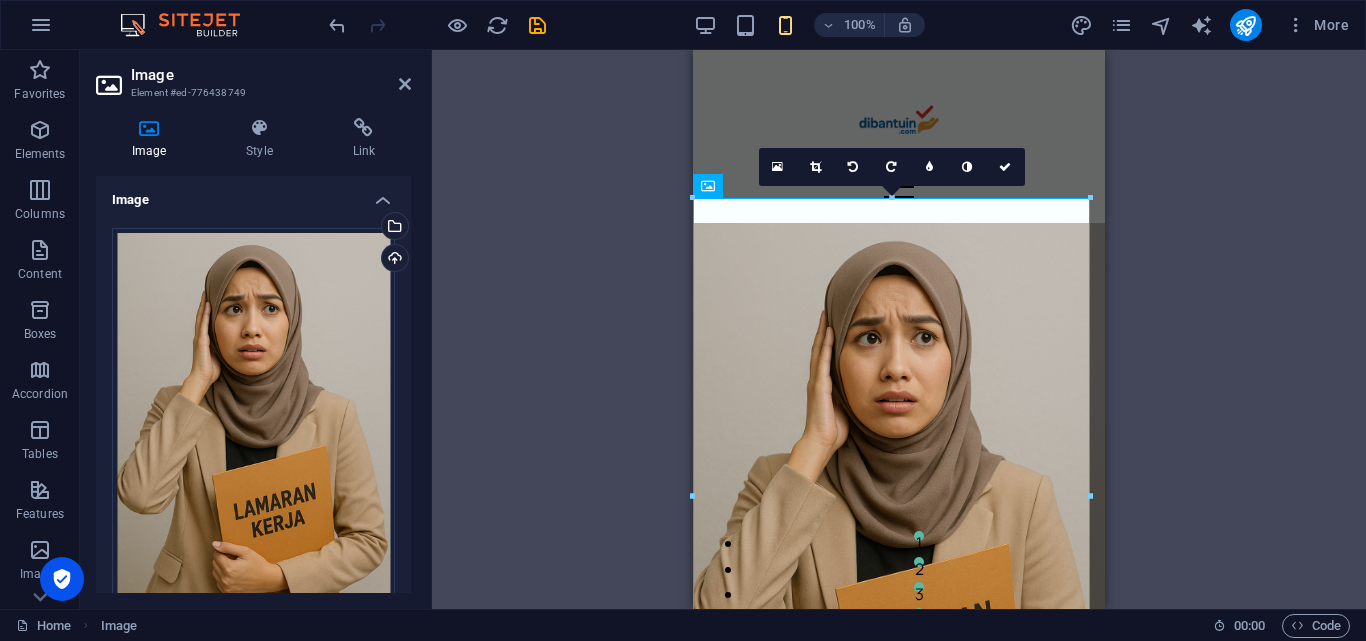 click on "100" at bounding box center [303, 668] 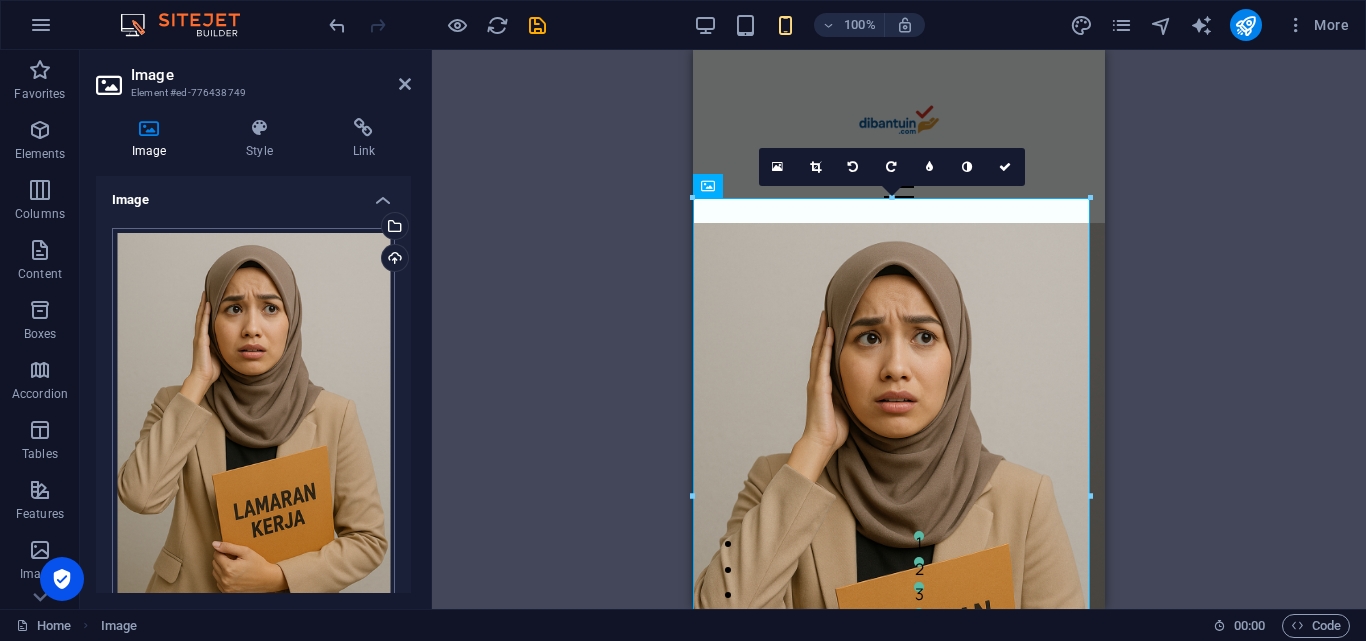 scroll, scrollTop: 300, scrollLeft: 0, axis: vertical 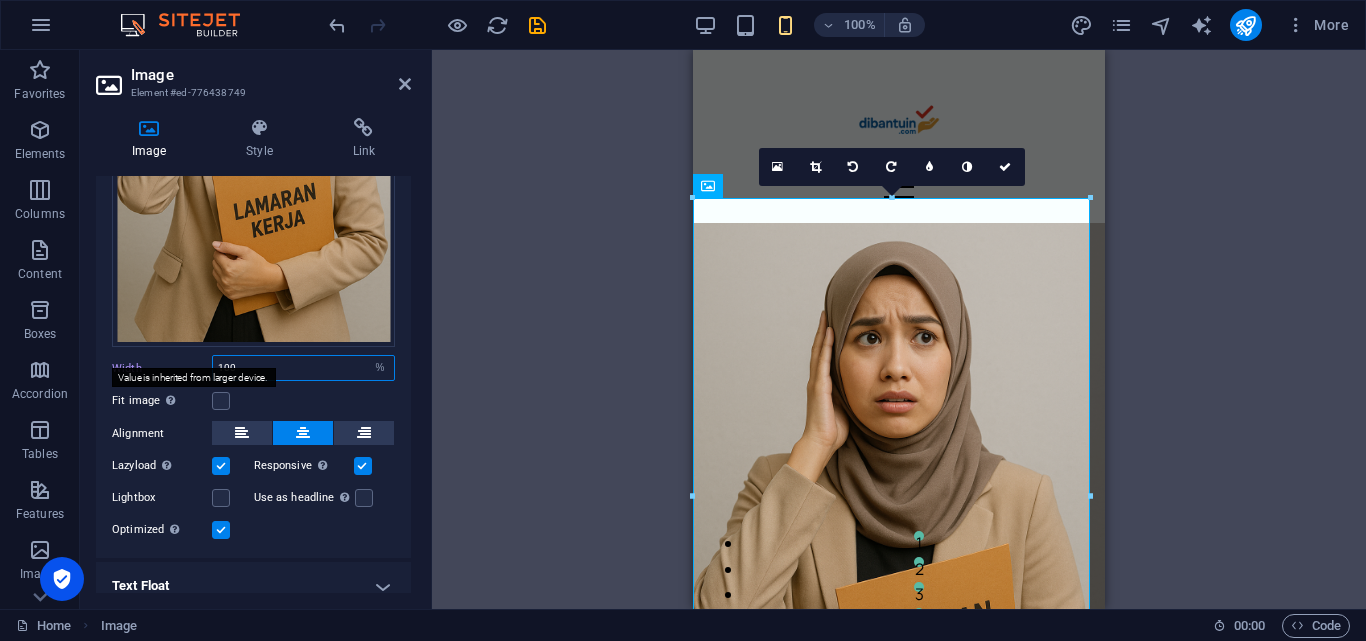 drag, startPoint x: 259, startPoint y: 365, endPoint x: 163, endPoint y: 365, distance: 96 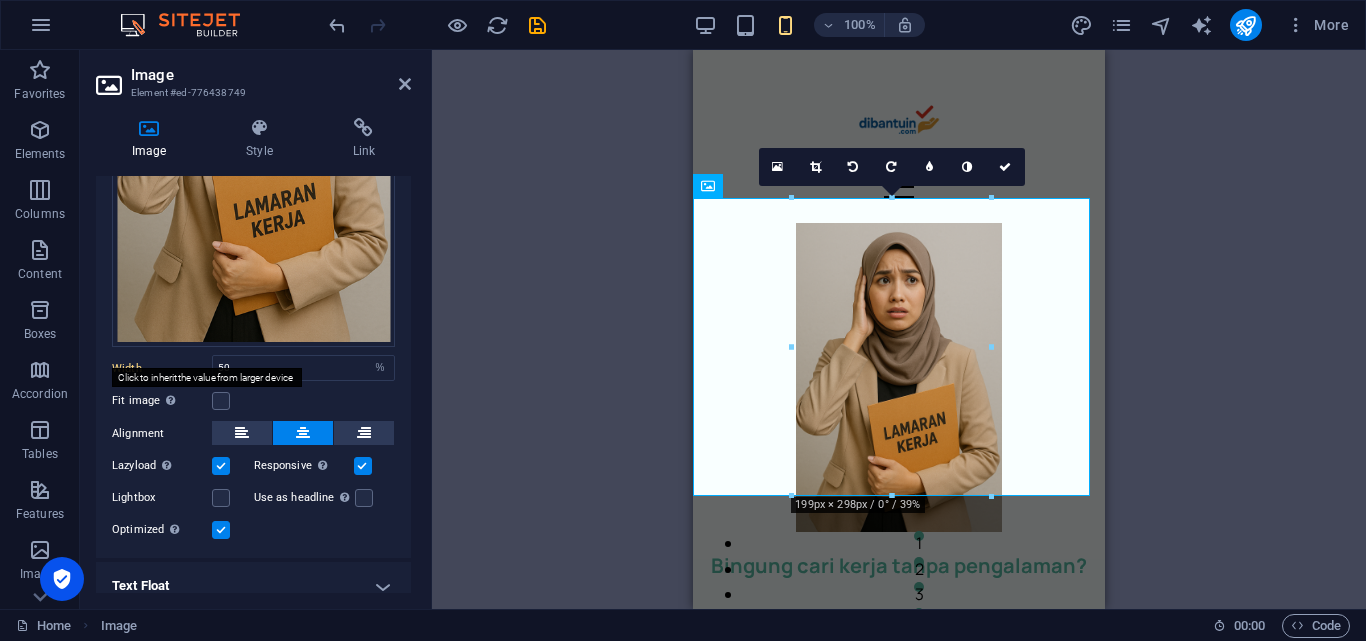 click on "Width" at bounding box center (162, 368) 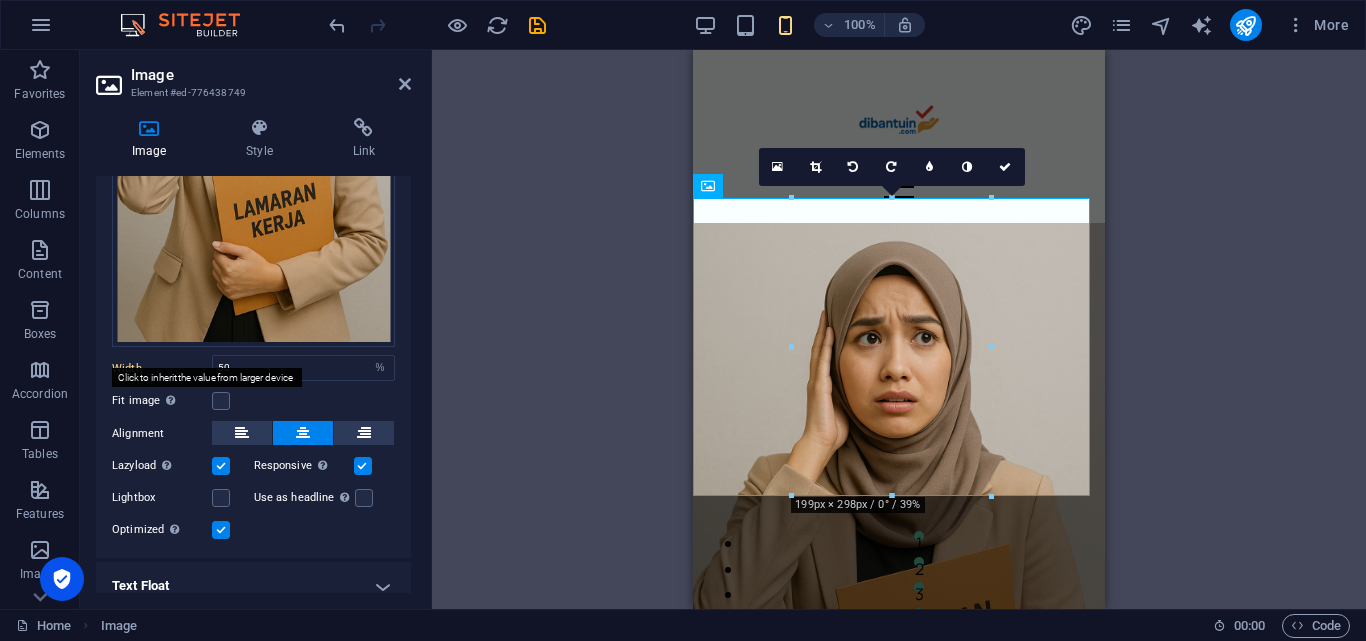 type on "100" 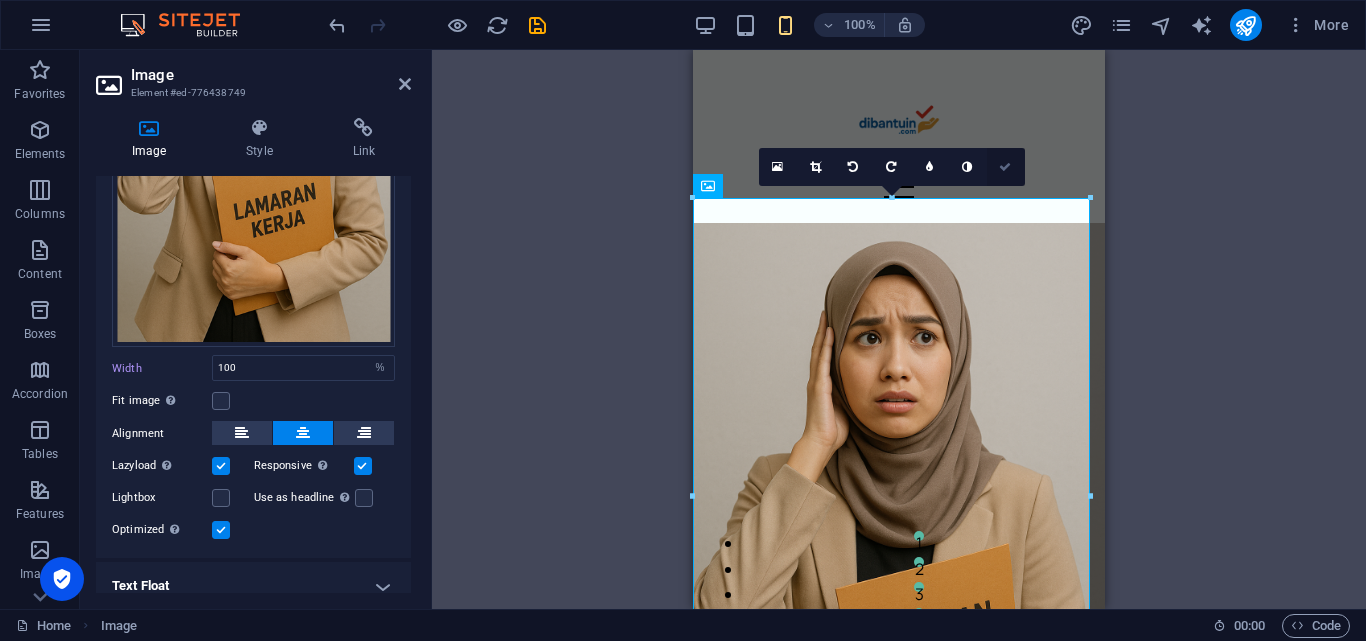 click at bounding box center [1005, 167] 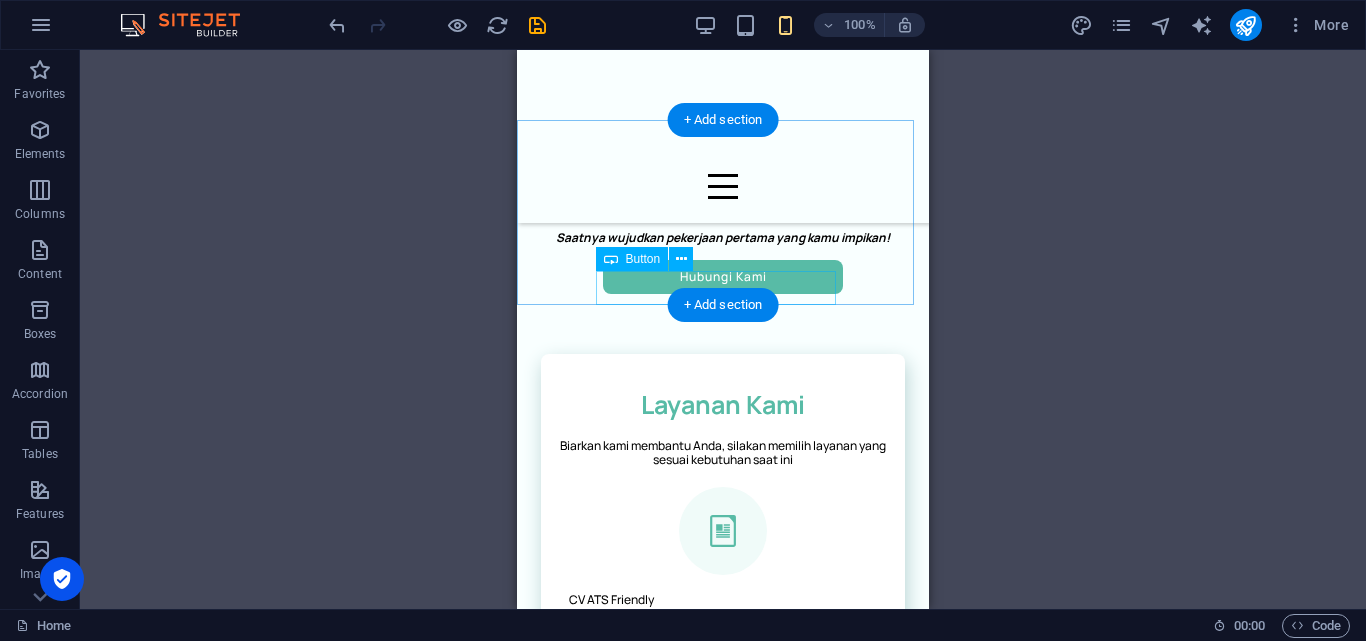 scroll, scrollTop: 600, scrollLeft: 0, axis: vertical 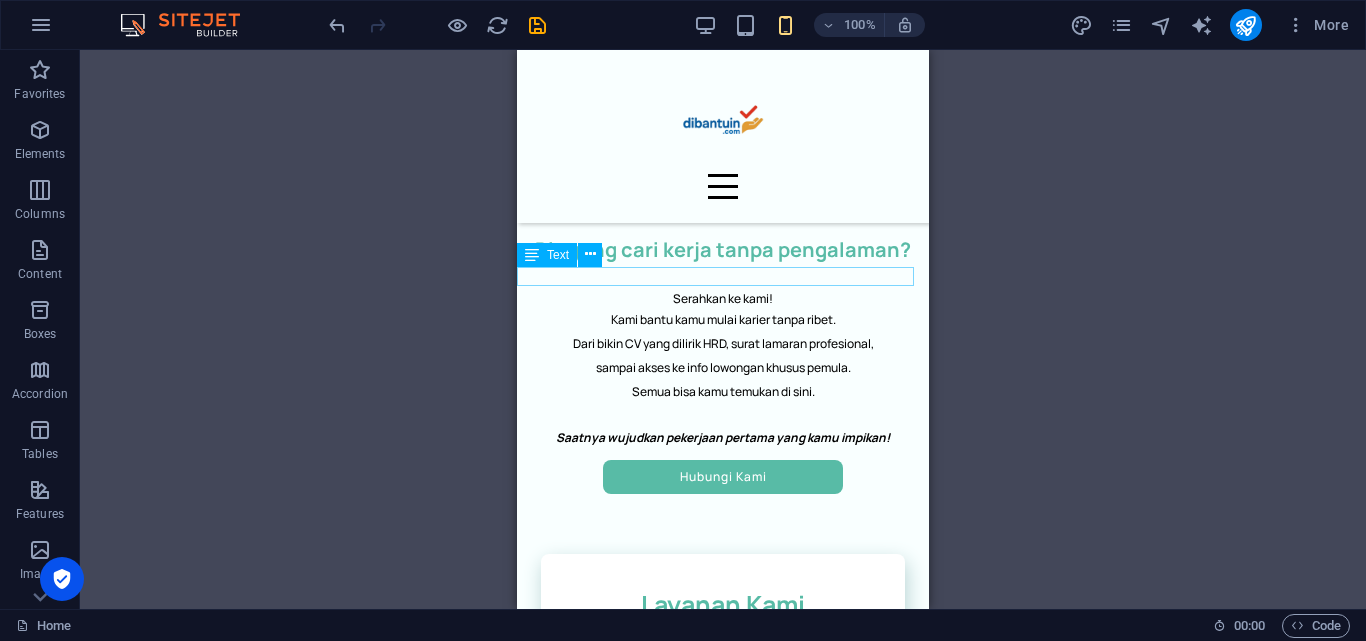 click on "Serahkan ke kami!" at bounding box center [723, 298] 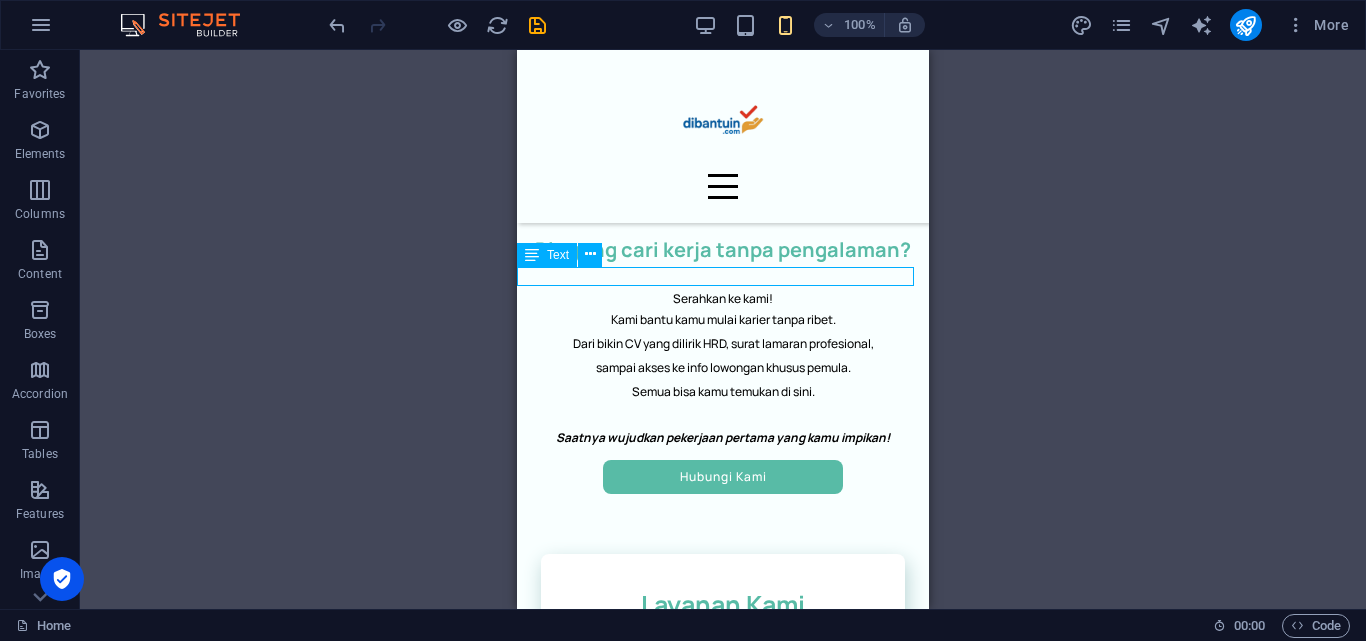 click on "Serahkan ke kami!" at bounding box center [723, 298] 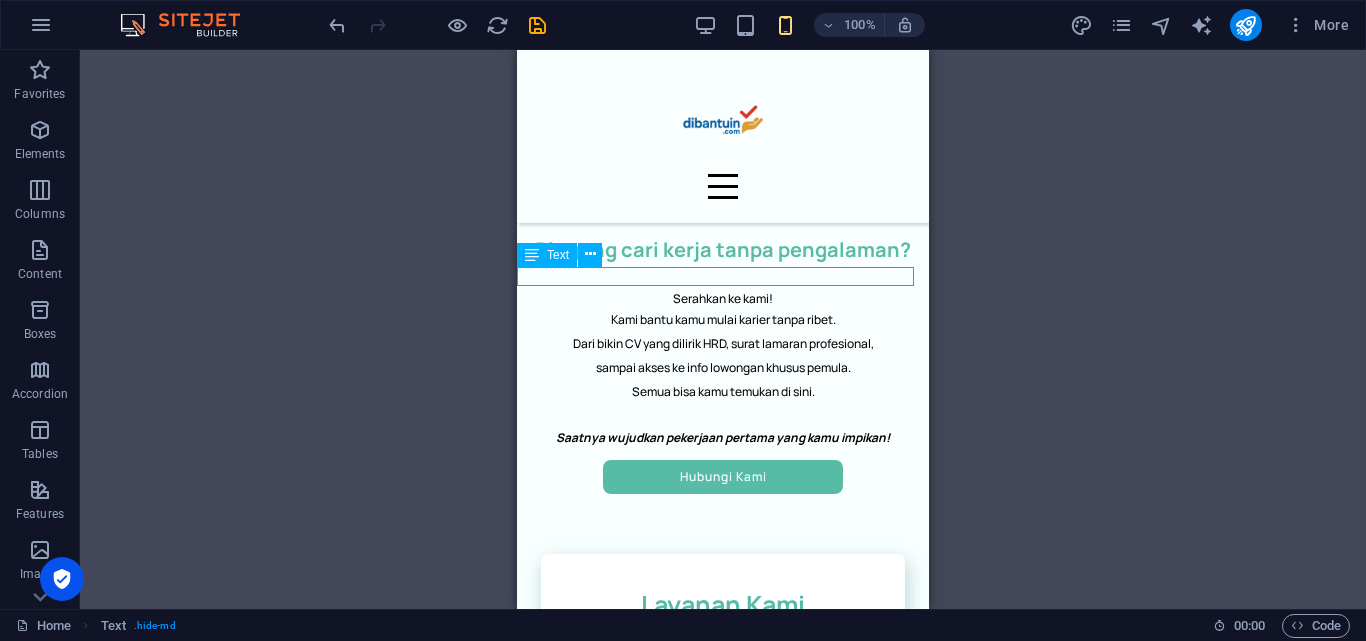 click on "Serahkan ke kami!" at bounding box center (723, 298) 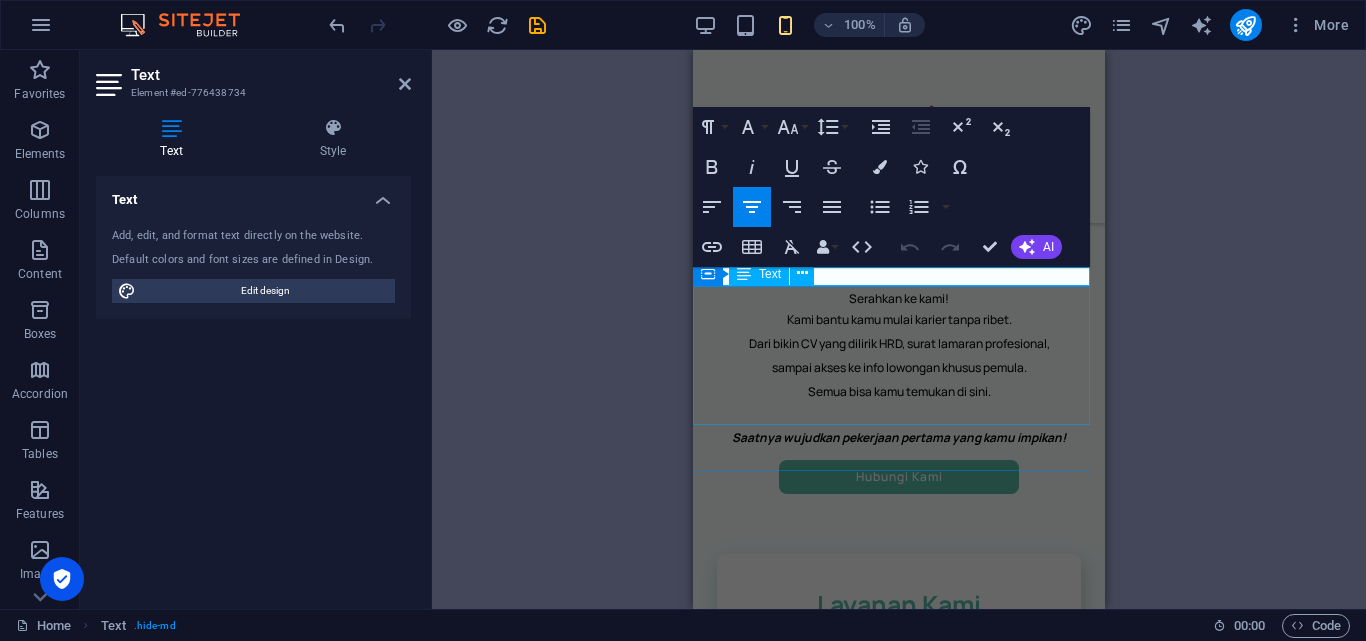 drag, startPoint x: 981, startPoint y: 274, endPoint x: 812, endPoint y: 288, distance: 169.57889 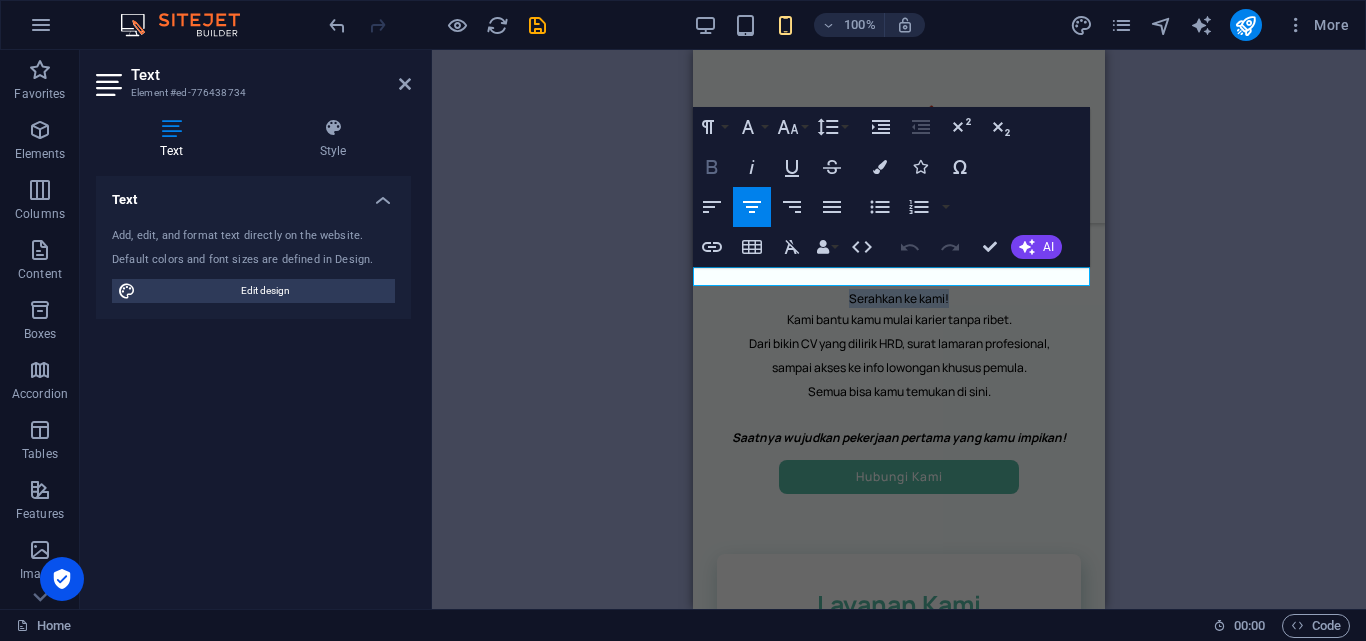 click 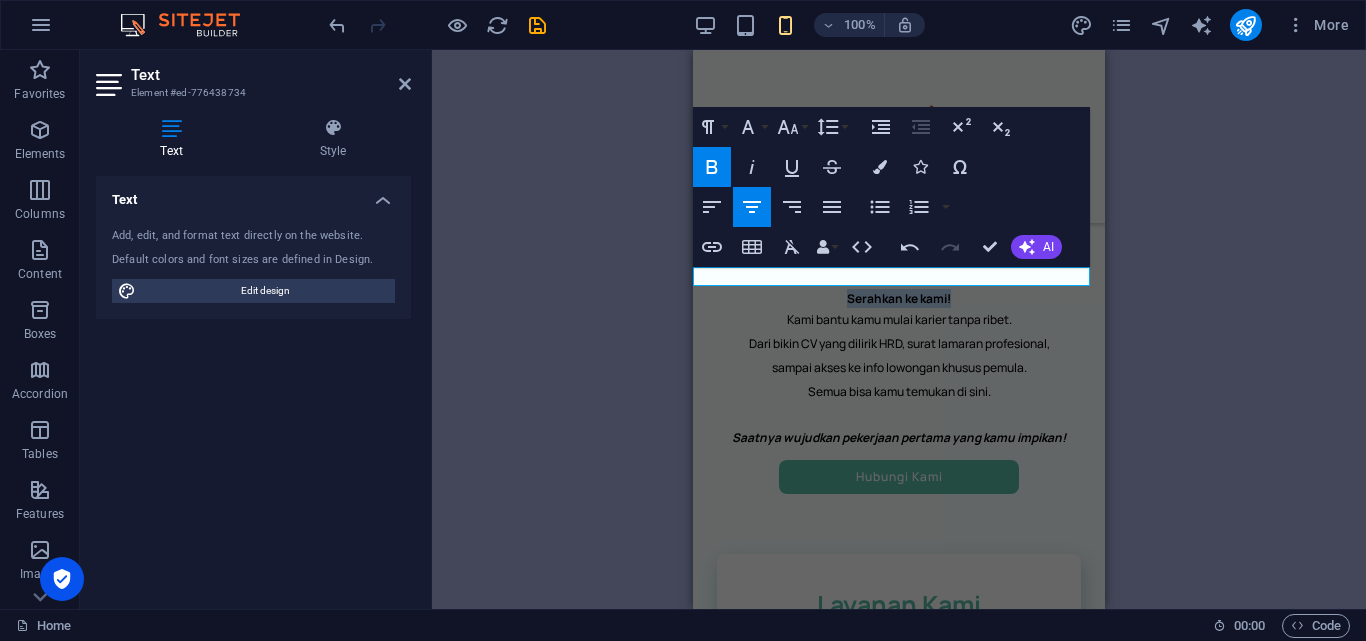 click on "Serahkan ke kami!" at bounding box center [899, 298] 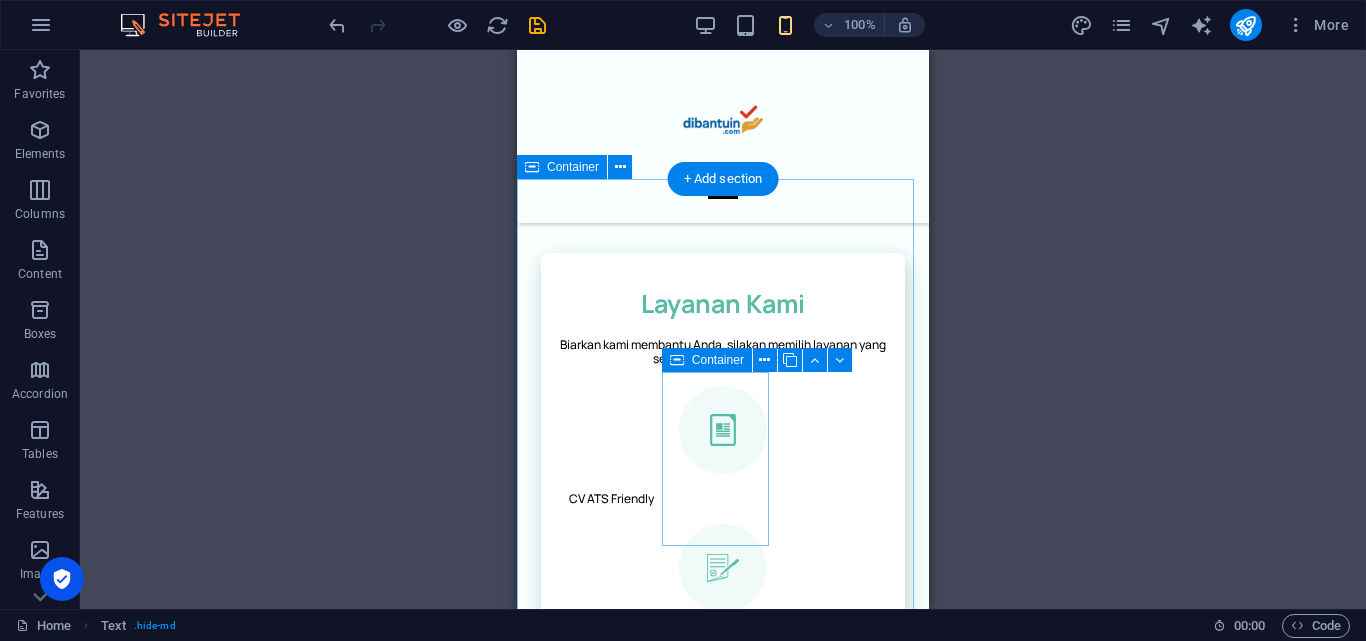 scroll, scrollTop: 1000, scrollLeft: 0, axis: vertical 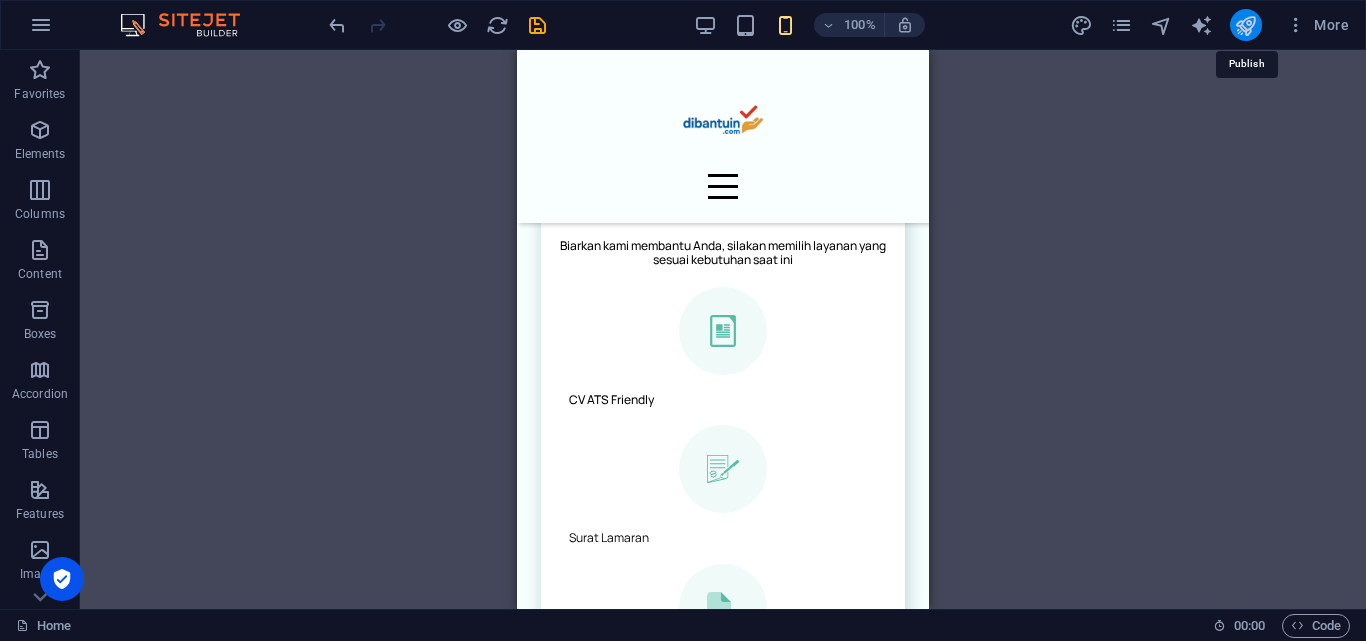 click at bounding box center [1245, 25] 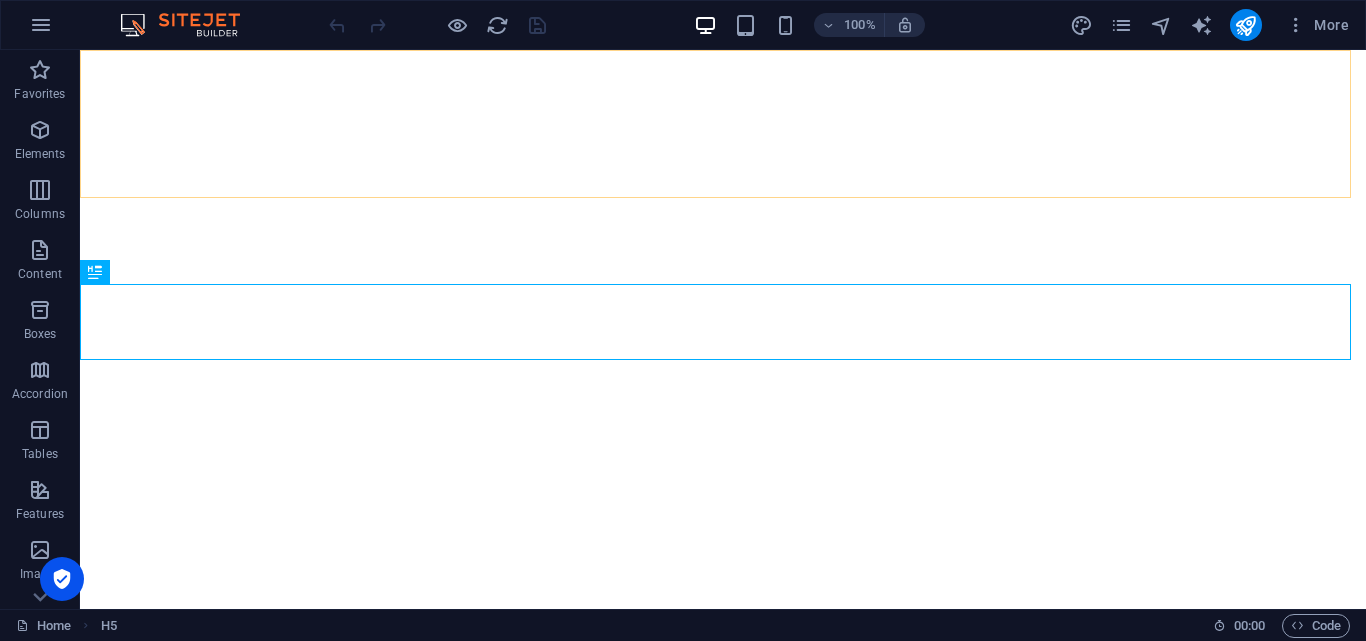 scroll, scrollTop: 0, scrollLeft: 0, axis: both 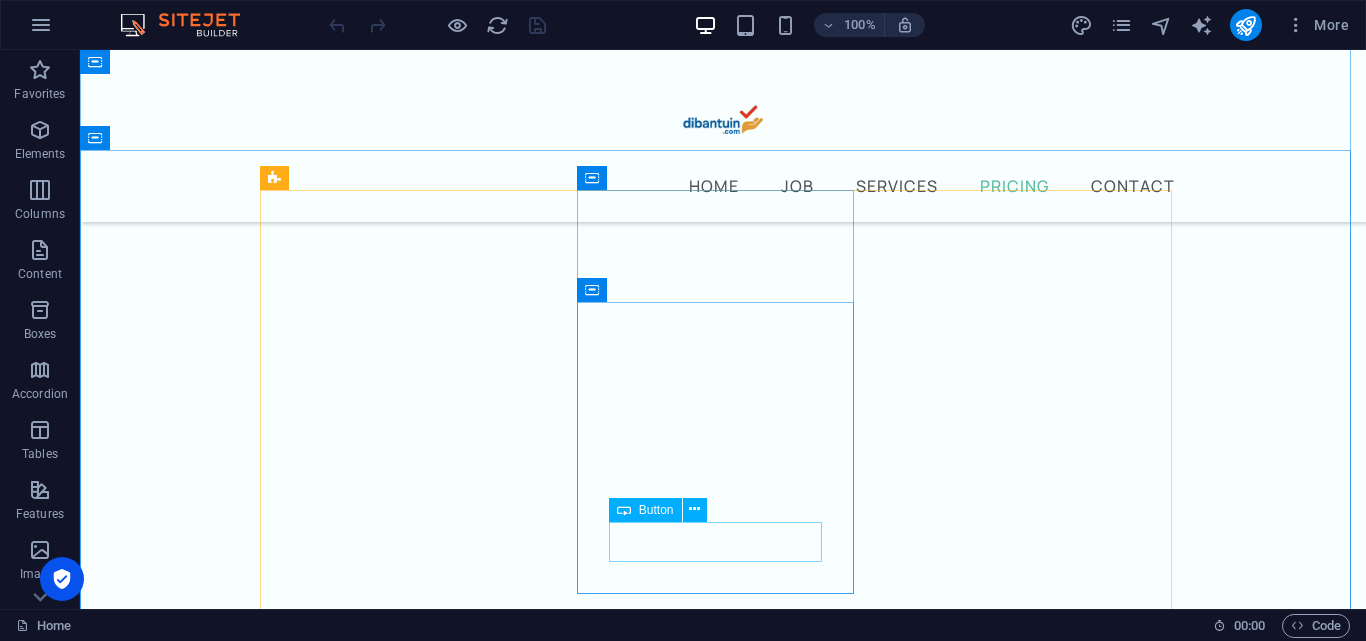 click on "BOOK NOW" at bounding box center [723, 15378] 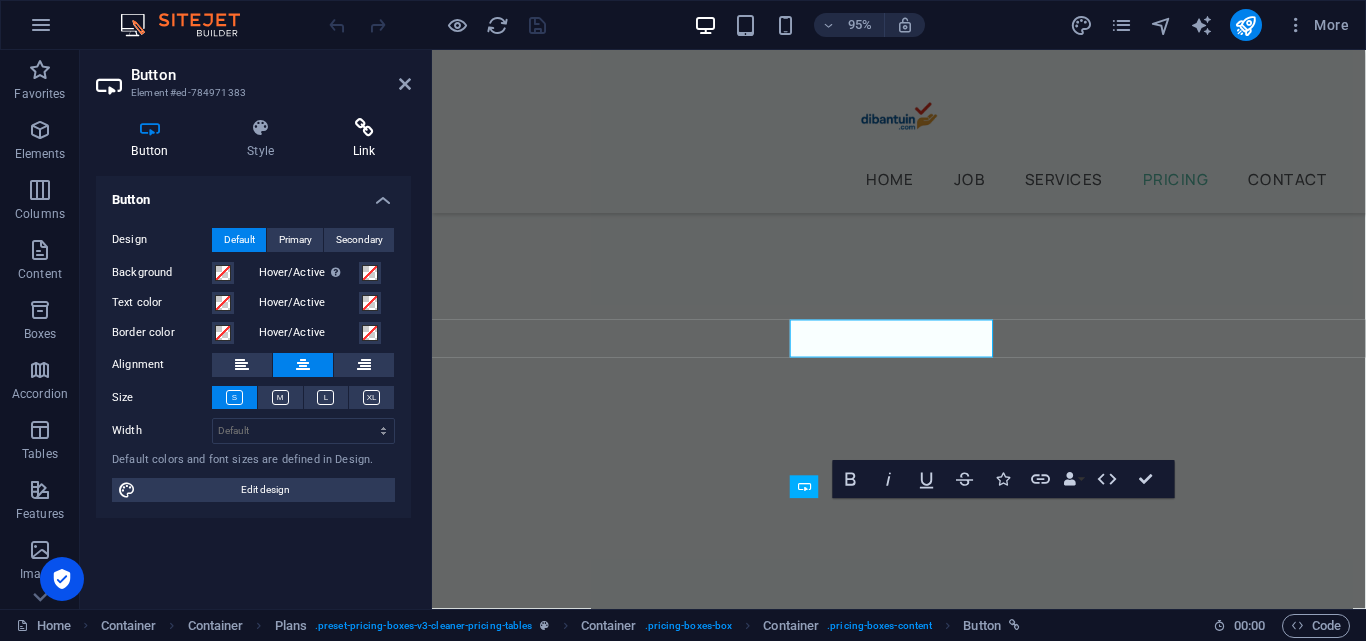 scroll, scrollTop: 3011, scrollLeft: 0, axis: vertical 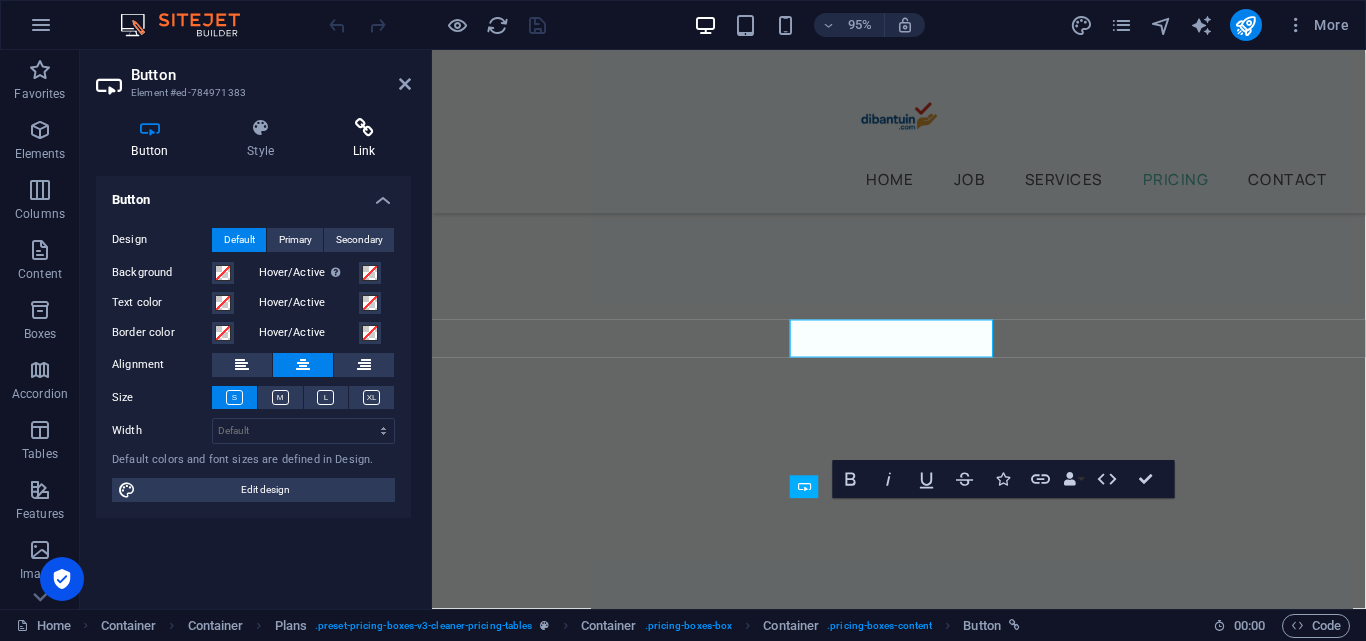click on "Link" at bounding box center (364, 139) 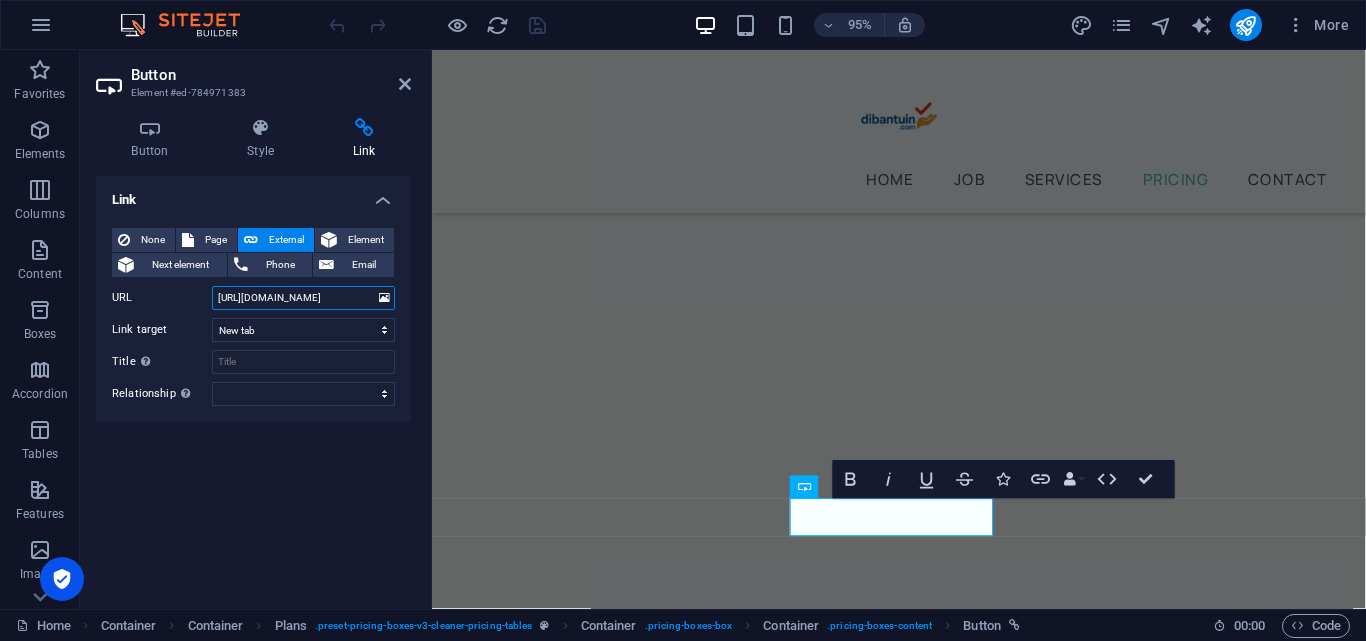 click on "https://tribelio.page/site/checkout/cv-ats" at bounding box center (303, 298) 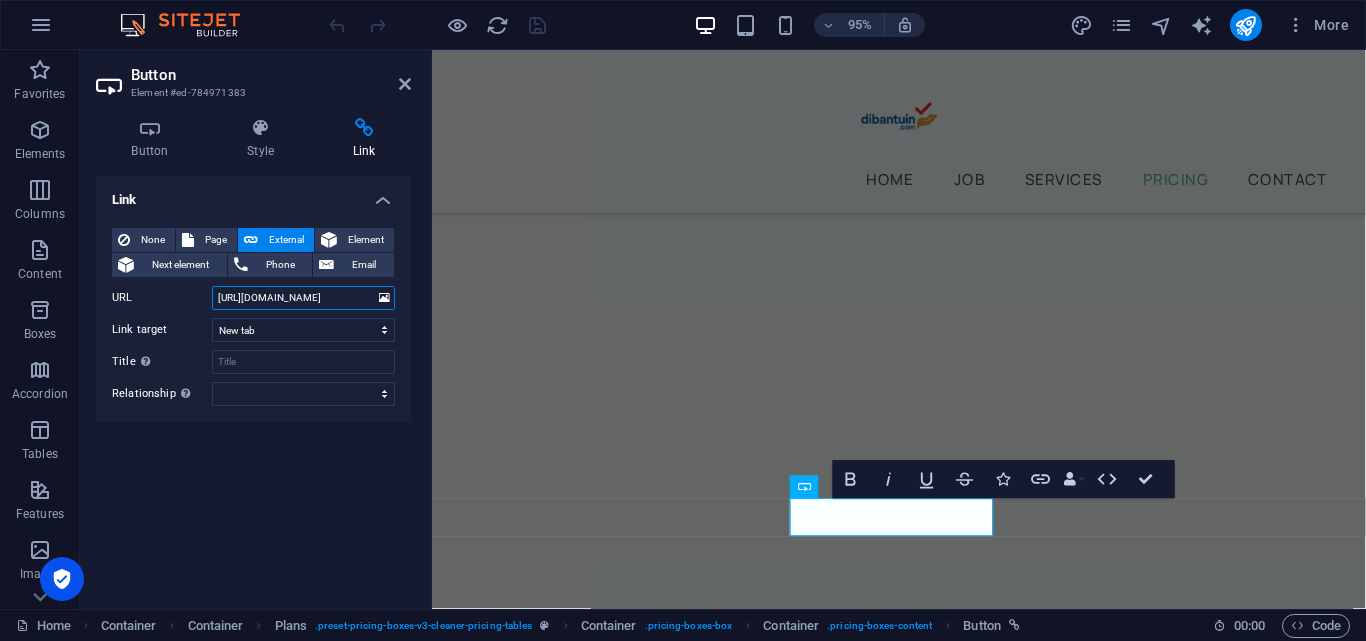 click on "https://tribelio.page/site/checkout/cv-ats" at bounding box center [303, 298] 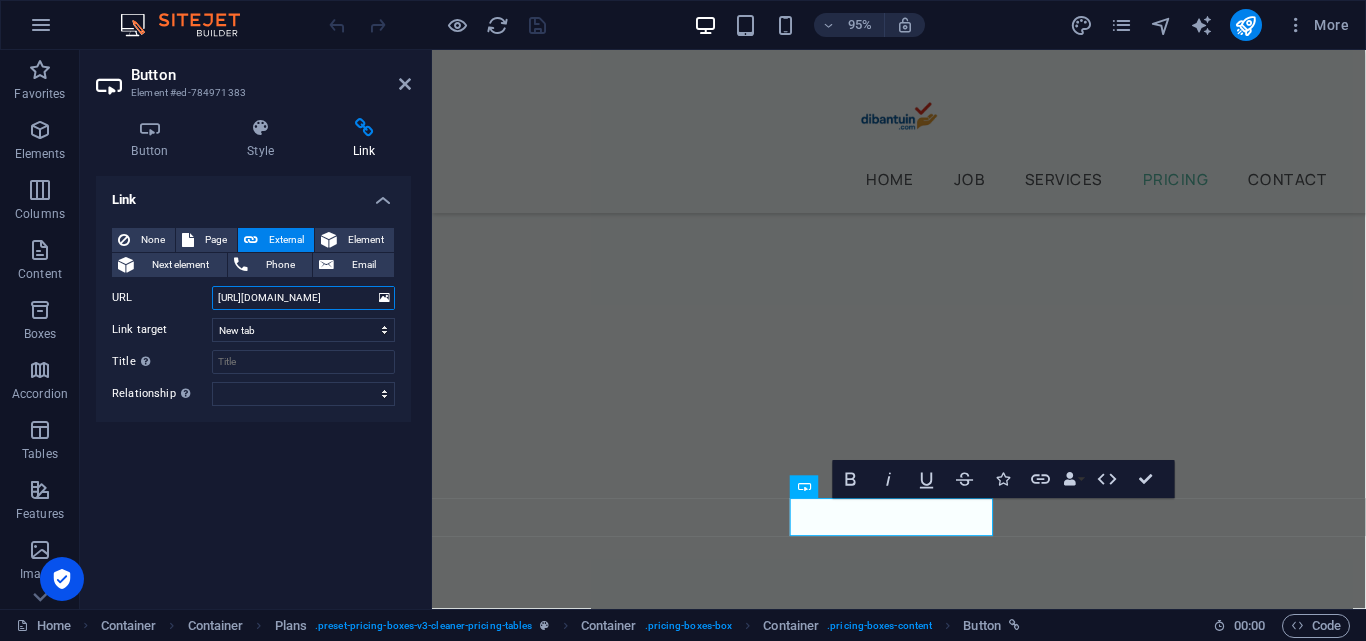 paste on "payment-suratlamaran" 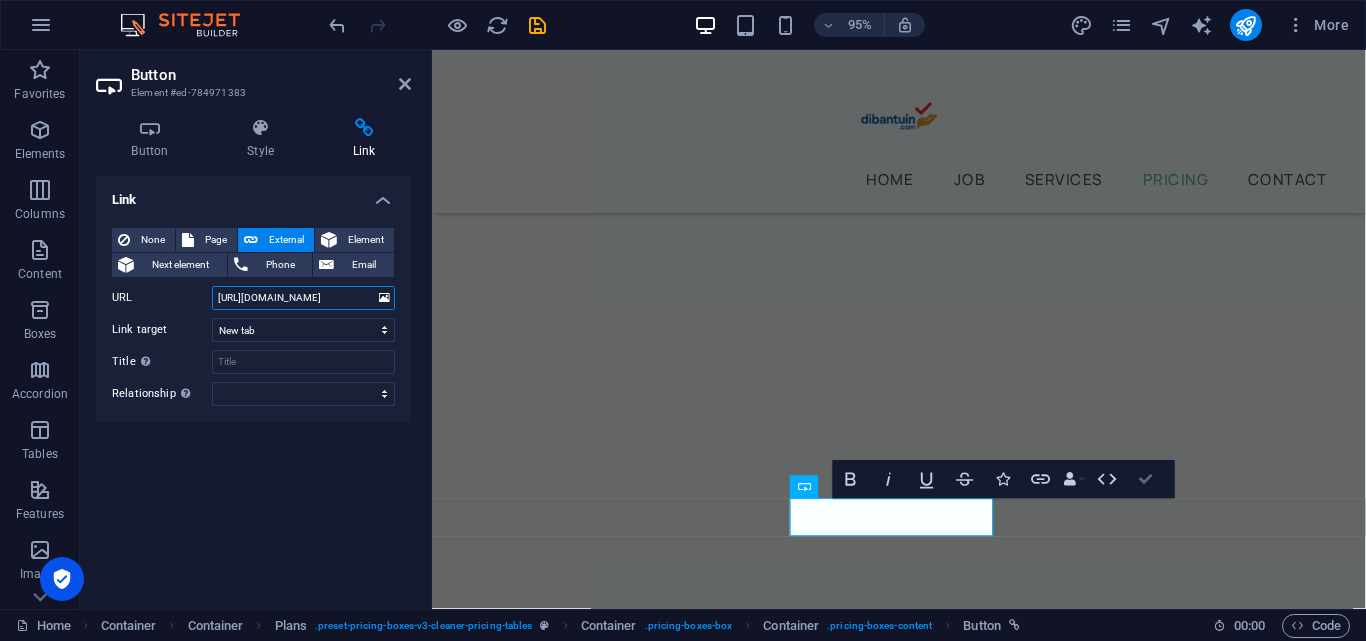 drag, startPoint x: 1145, startPoint y: 475, endPoint x: 717, endPoint y: 159, distance: 532.015 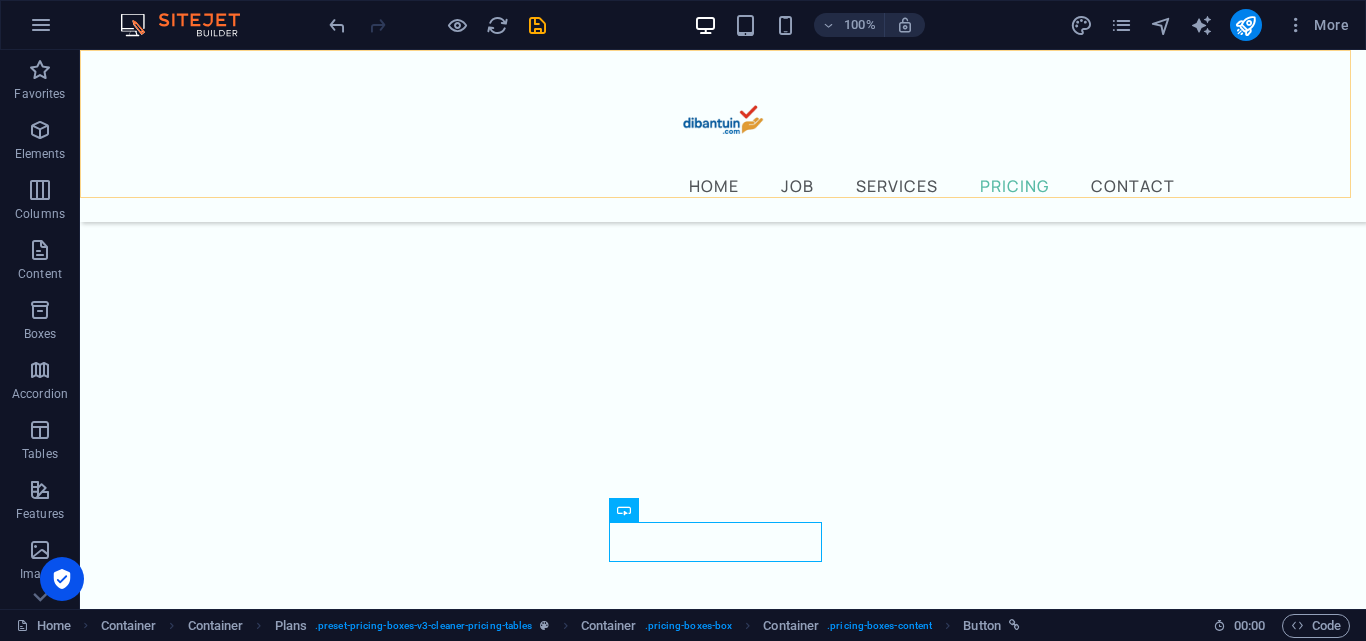scroll, scrollTop: 2849, scrollLeft: 0, axis: vertical 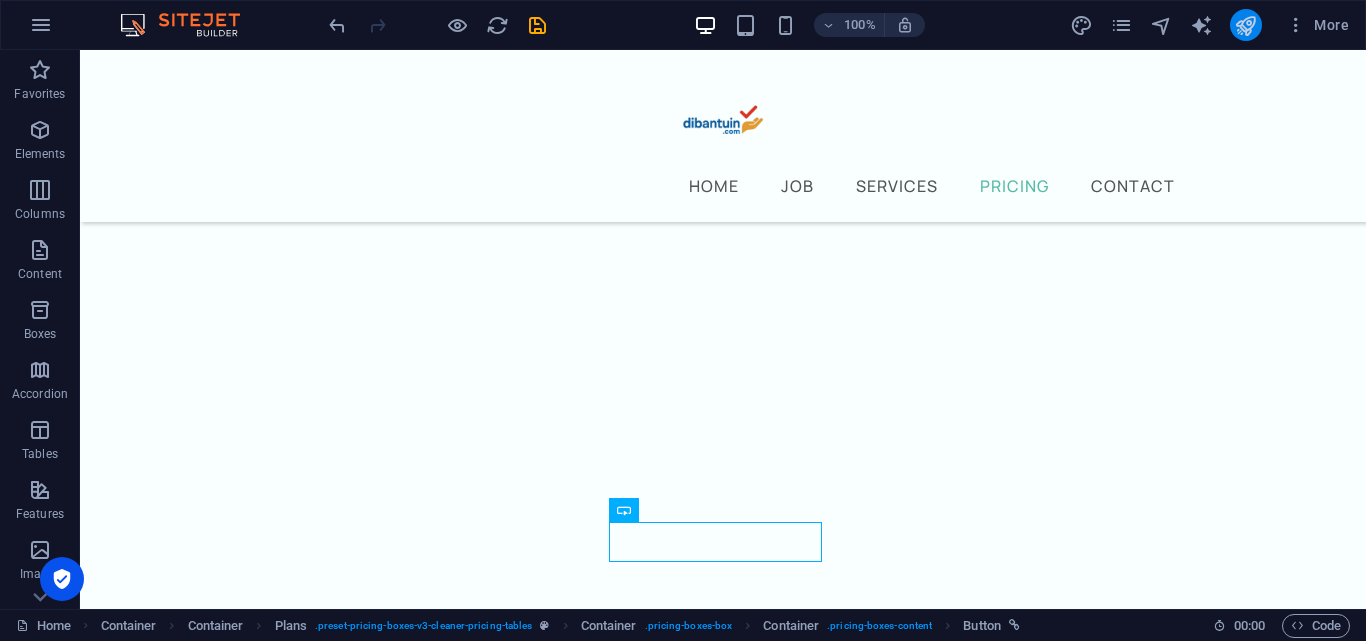 click at bounding box center (1246, 25) 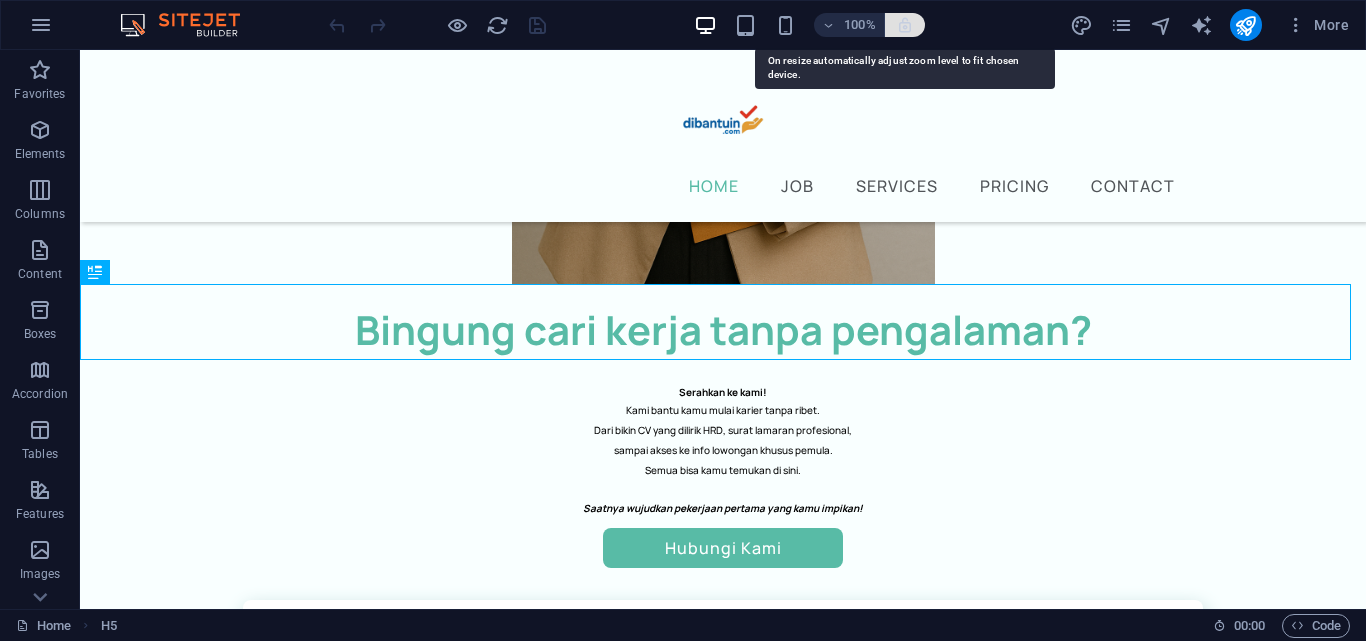 scroll, scrollTop: 549, scrollLeft: 0, axis: vertical 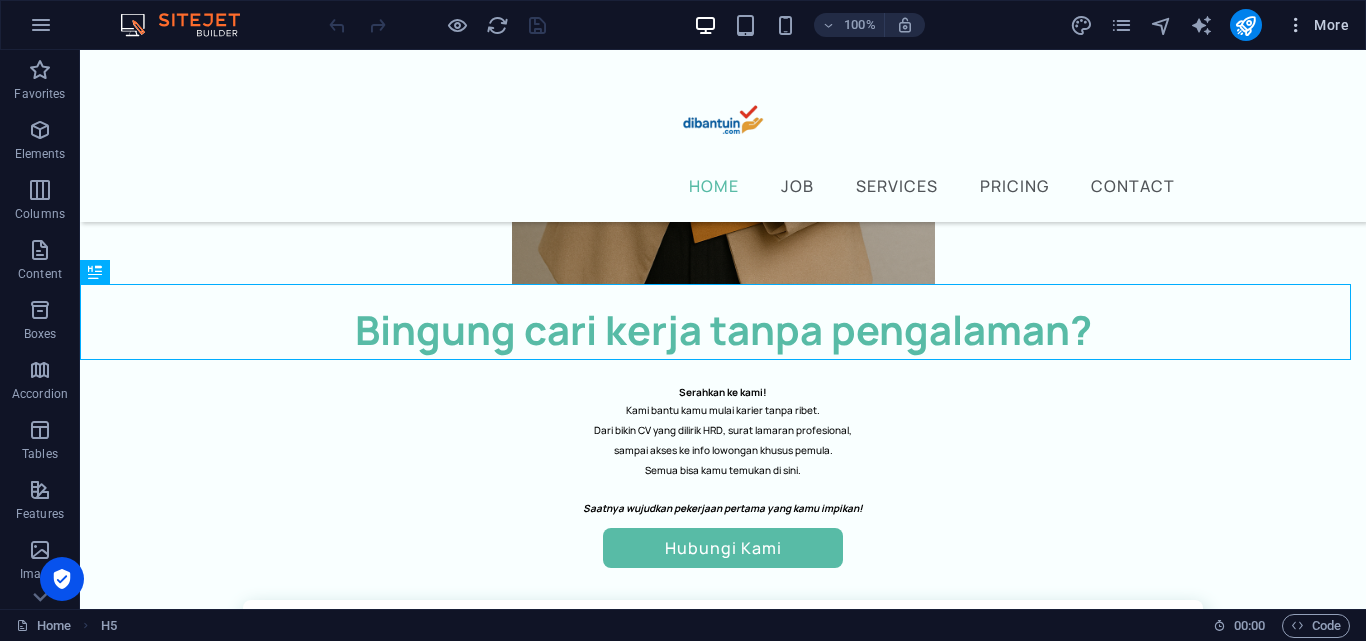 click on "More" at bounding box center [1317, 25] 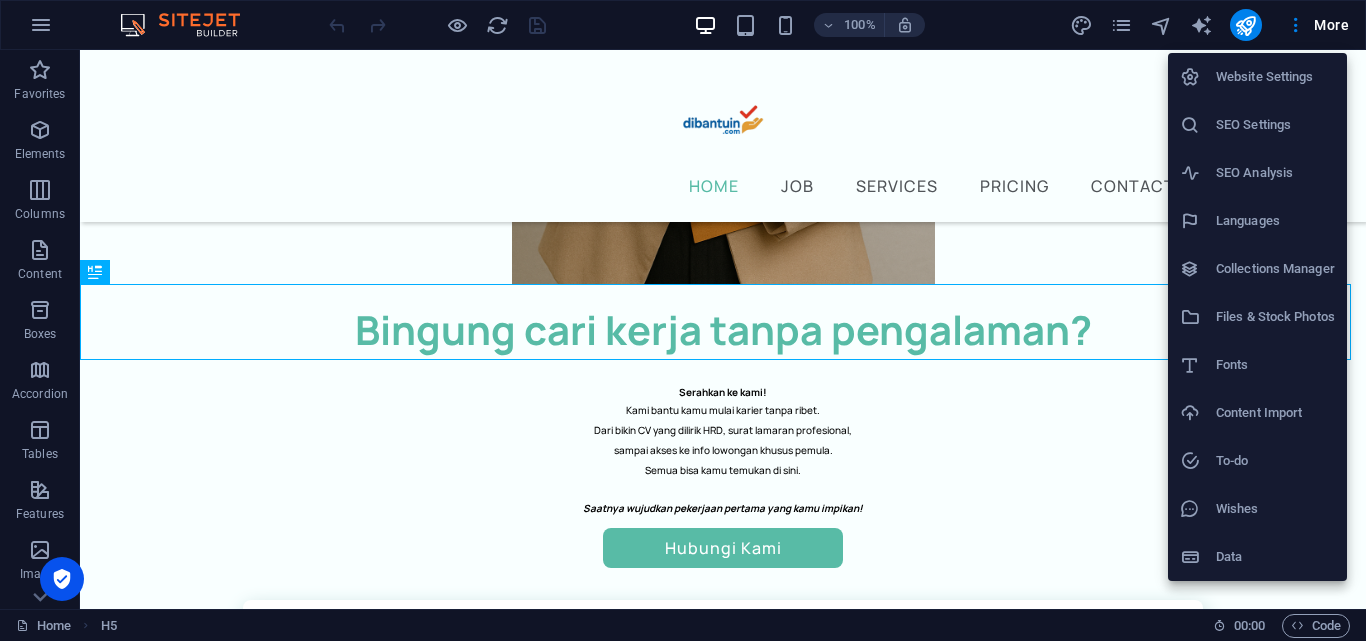 click at bounding box center (683, 320) 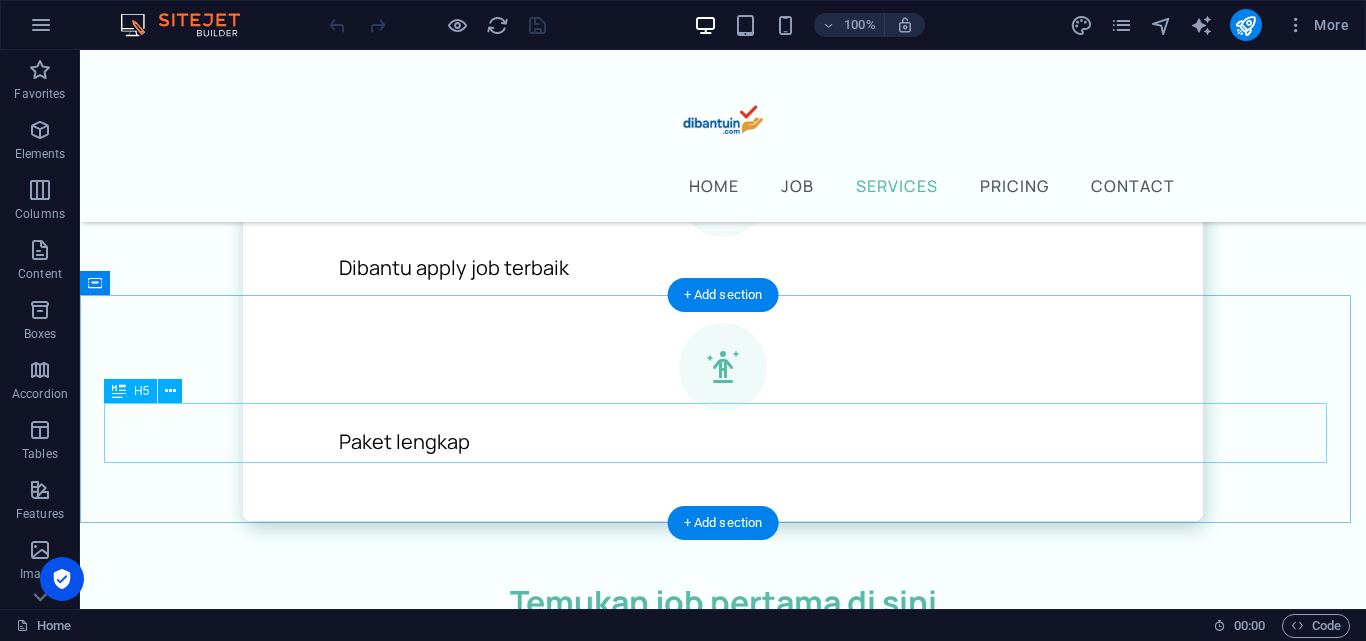 scroll, scrollTop: 1649, scrollLeft: 0, axis: vertical 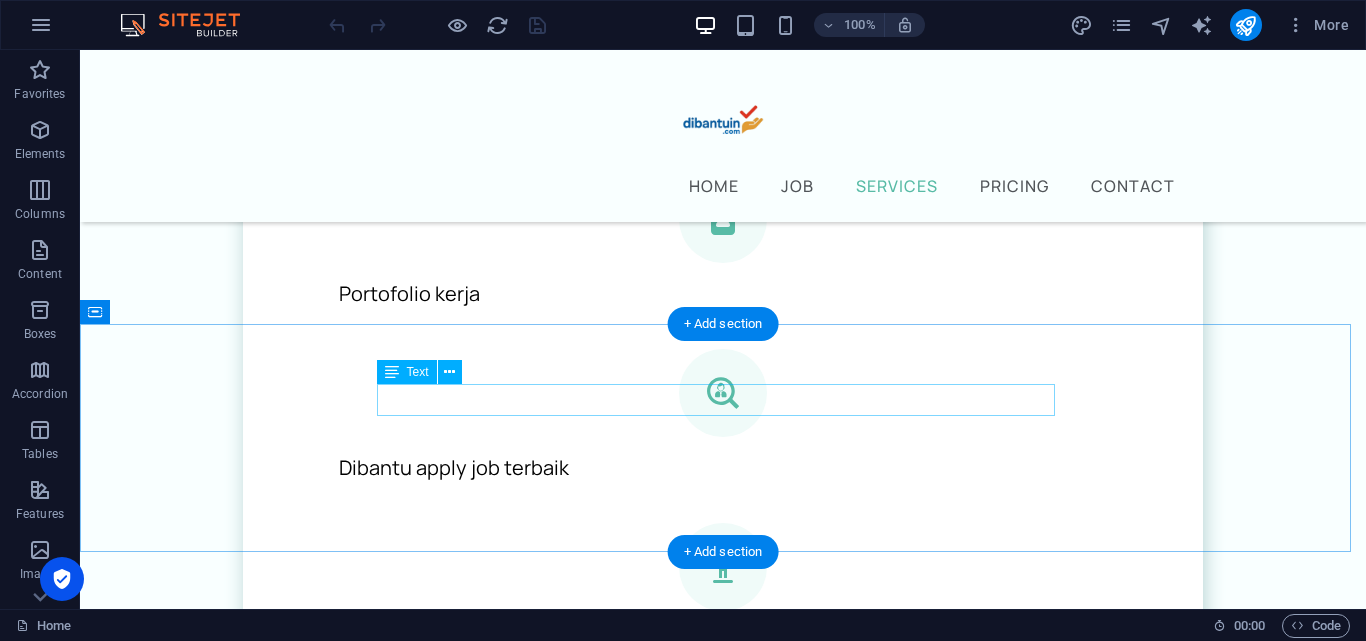 click on ""Berkat layanan dibantuin.com, banyak pencari kerja akhirnya mendapat panggilan kerja pertamanya—lebih percaya diri dan tidak merasa sendirian dalam prosesnya"." at bounding box center (723, 1034) 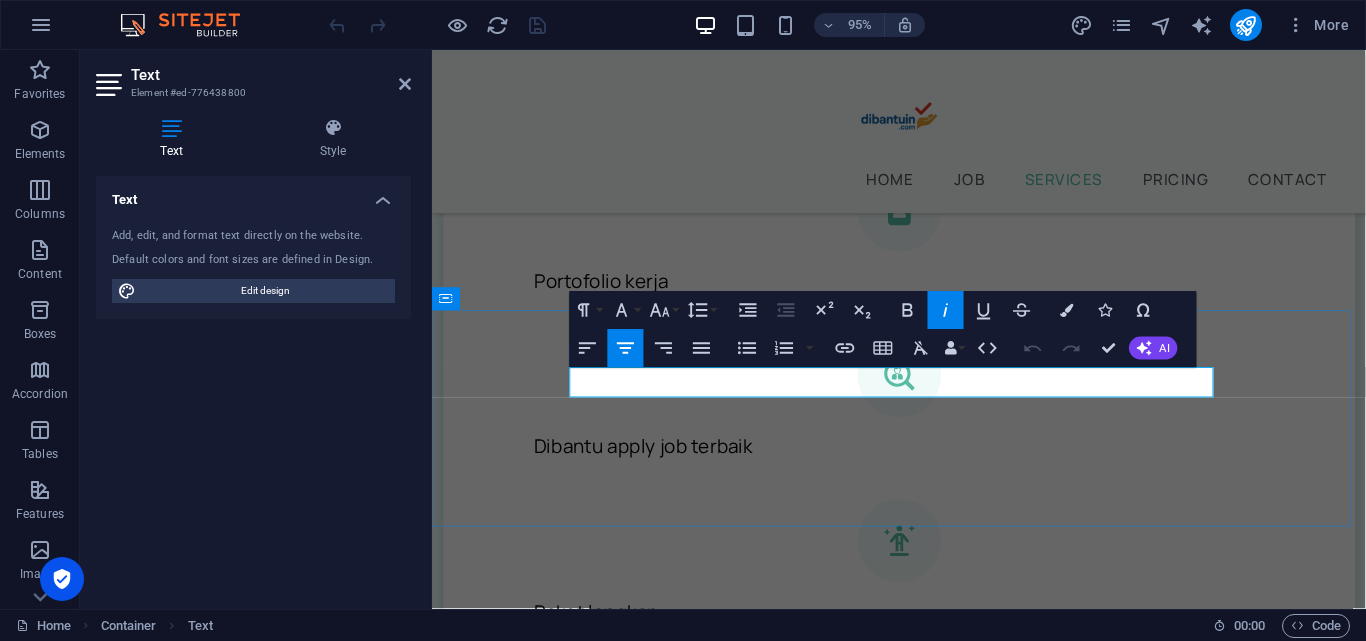 click on ""Berkat layanan dibantuin.com, banyak pencari kerja akhirnya mendapat panggilan kerja pertamanya—lebih percaya diri dan tidak merasa sendirian dalam prosesnya"." at bounding box center (923, 1034) 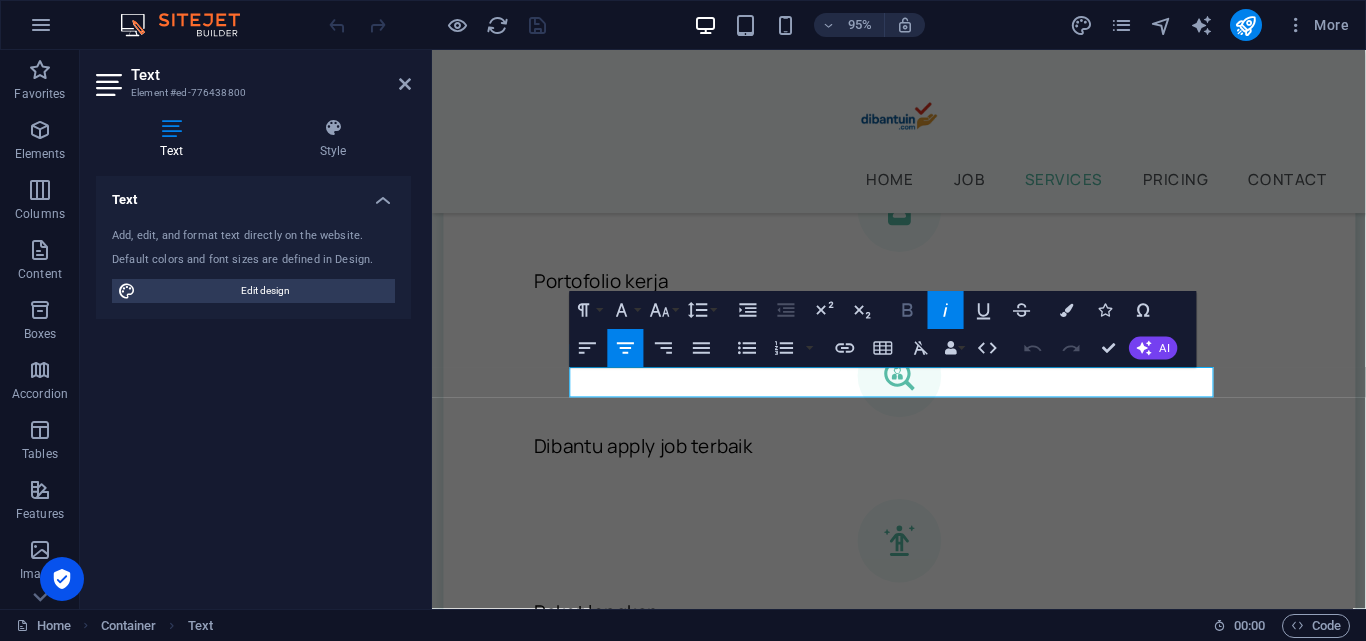 click 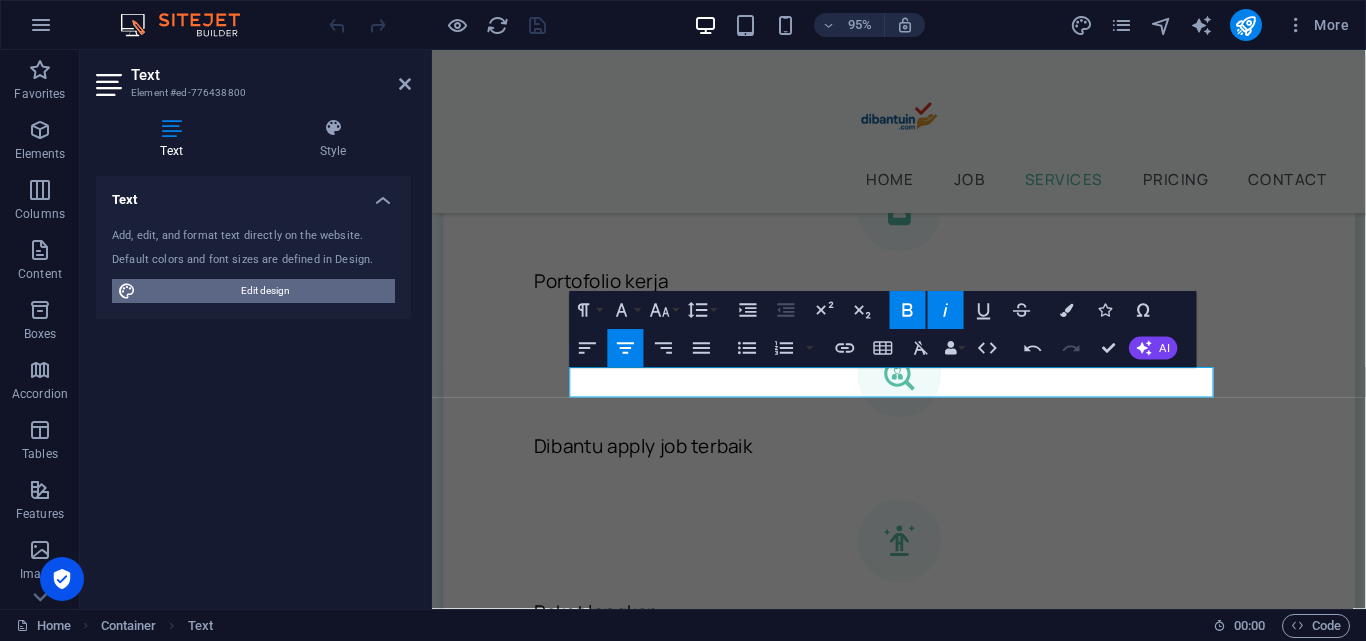 click on "Edit design" at bounding box center (265, 291) 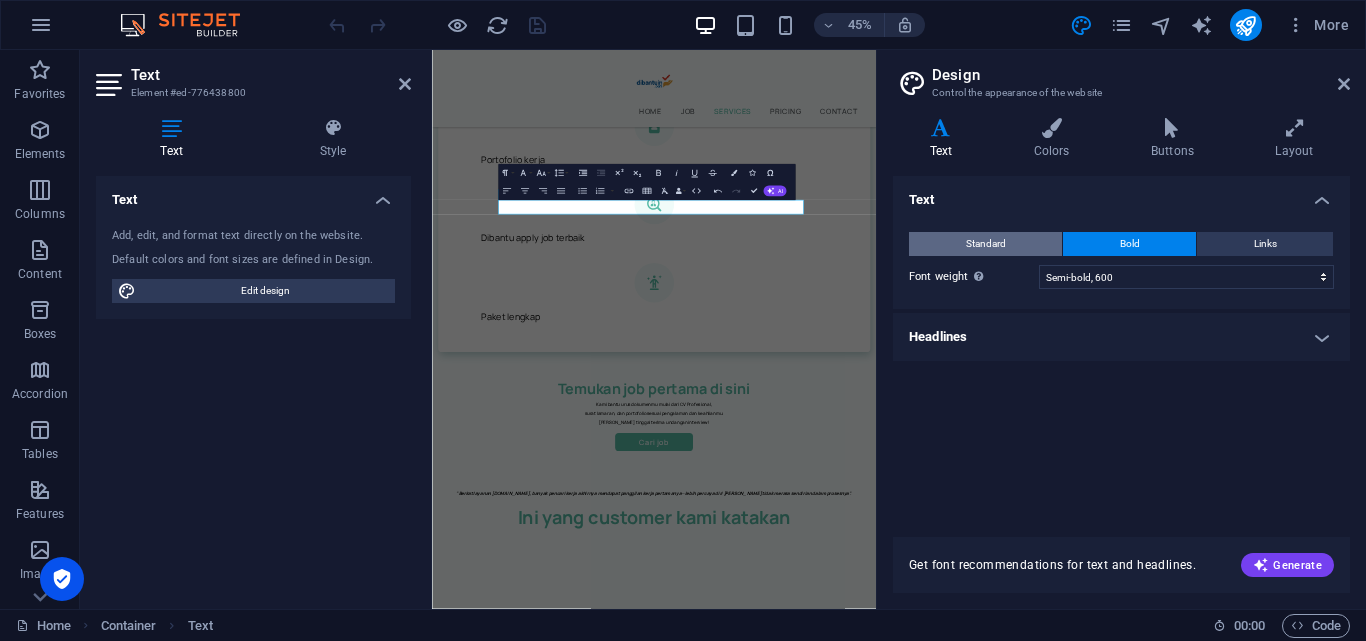click on "Standard" at bounding box center (985, 244) 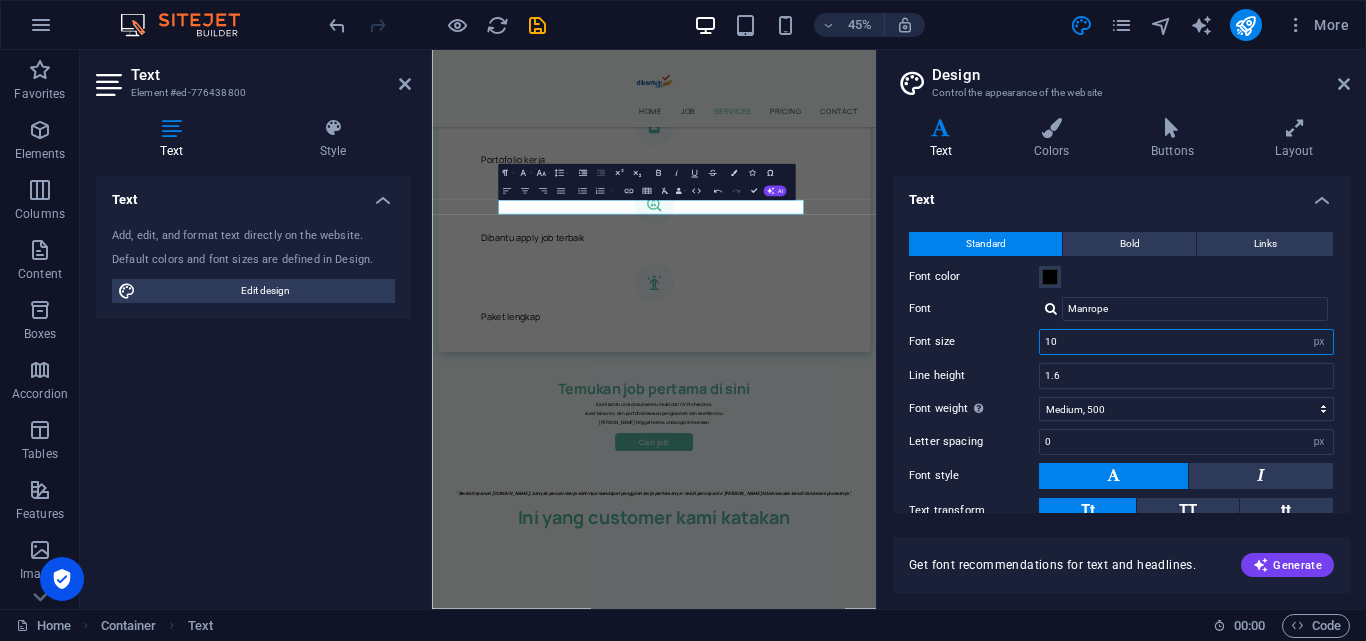 drag, startPoint x: 1114, startPoint y: 342, endPoint x: 1012, endPoint y: 337, distance: 102.122475 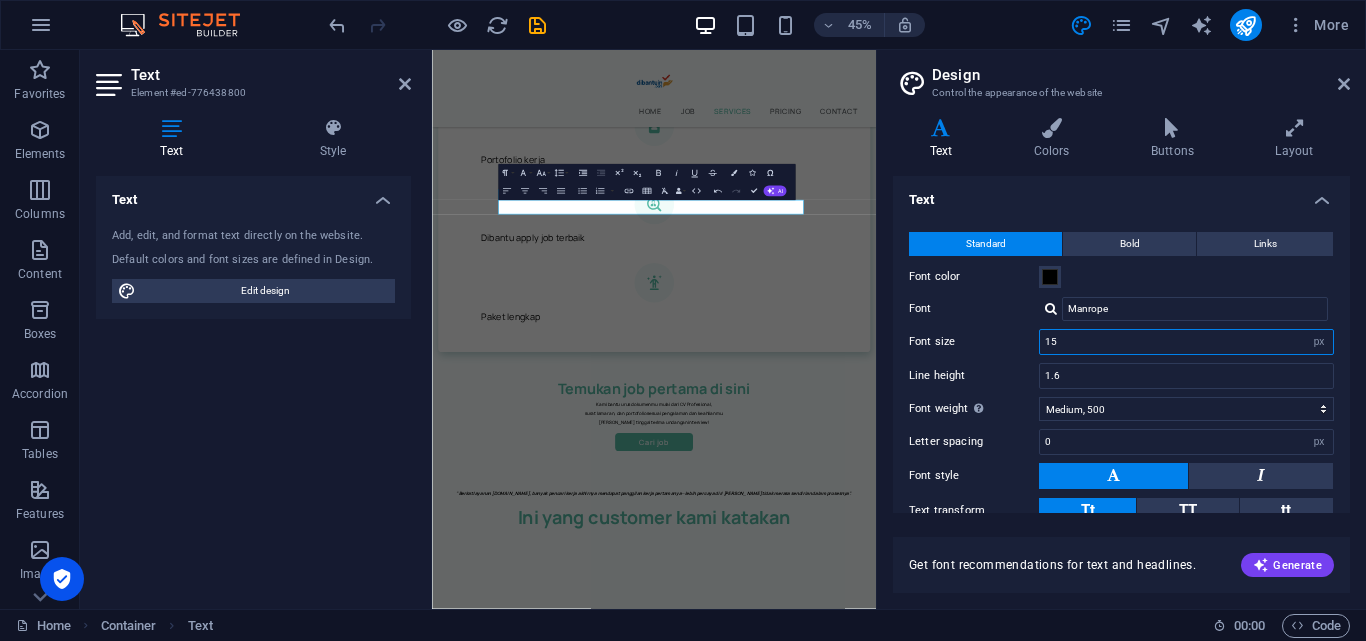 type on "15" 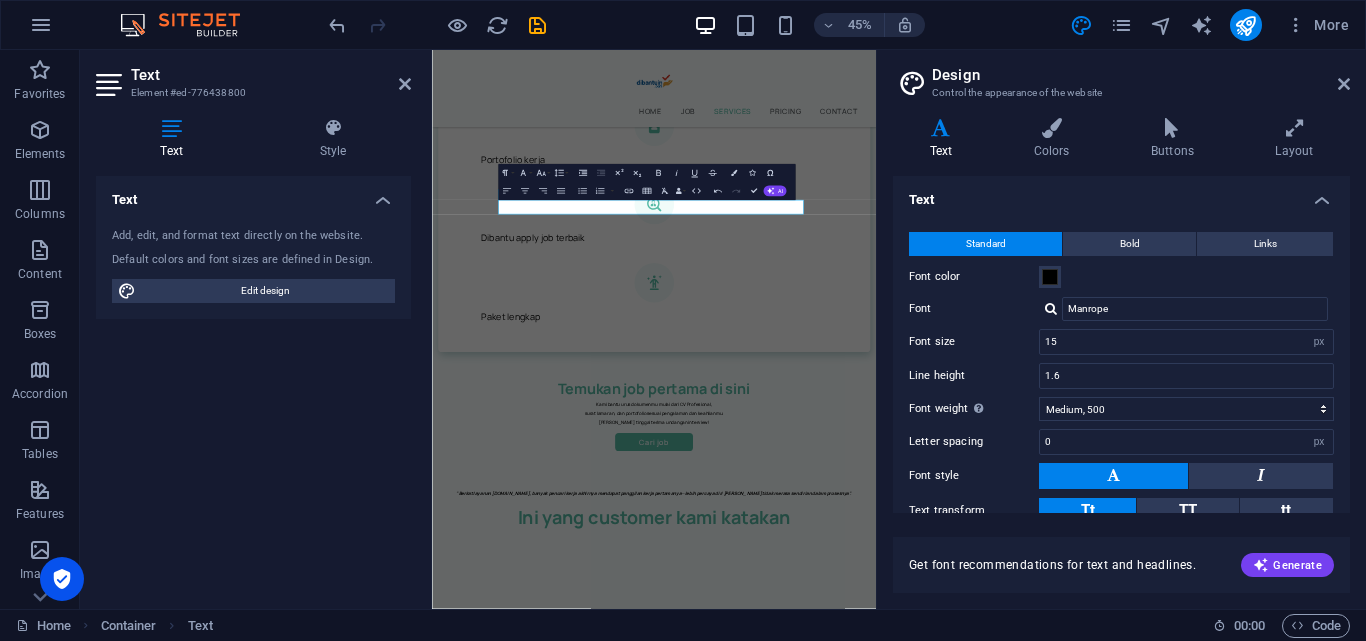 click on "Font size 15 rem px" at bounding box center [1121, 342] 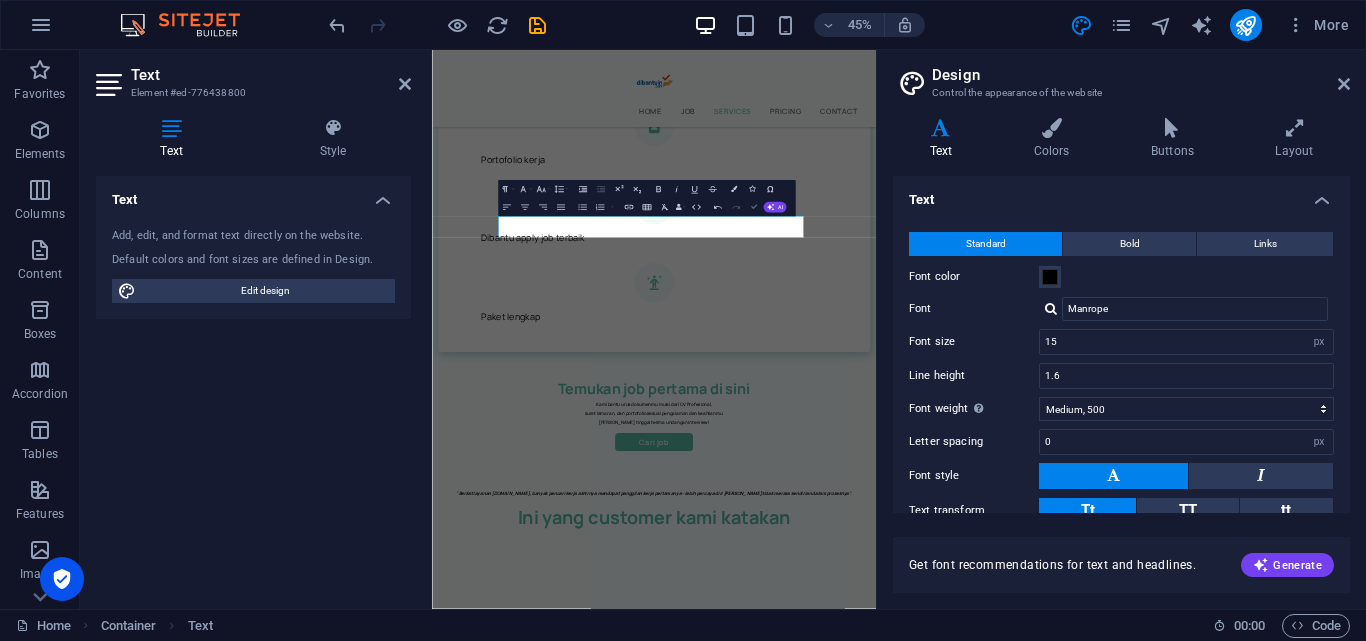 scroll, scrollTop: 1723, scrollLeft: 0, axis: vertical 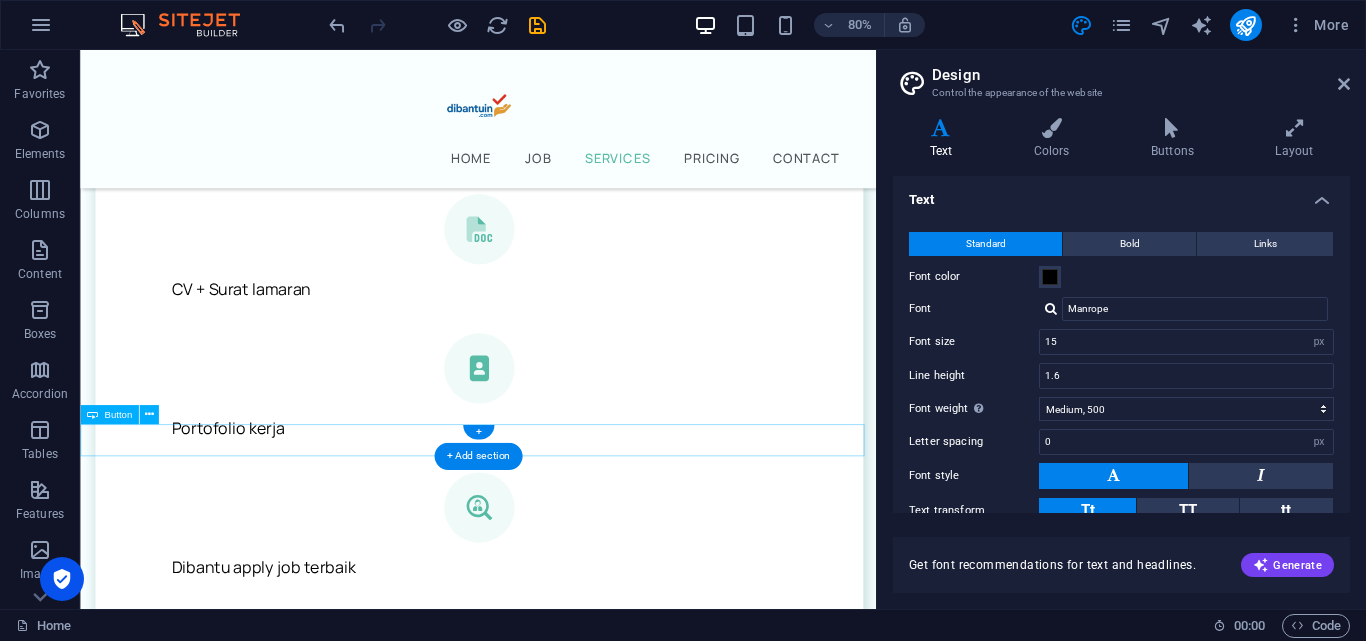 click on "Cari job" at bounding box center (577, 1180) 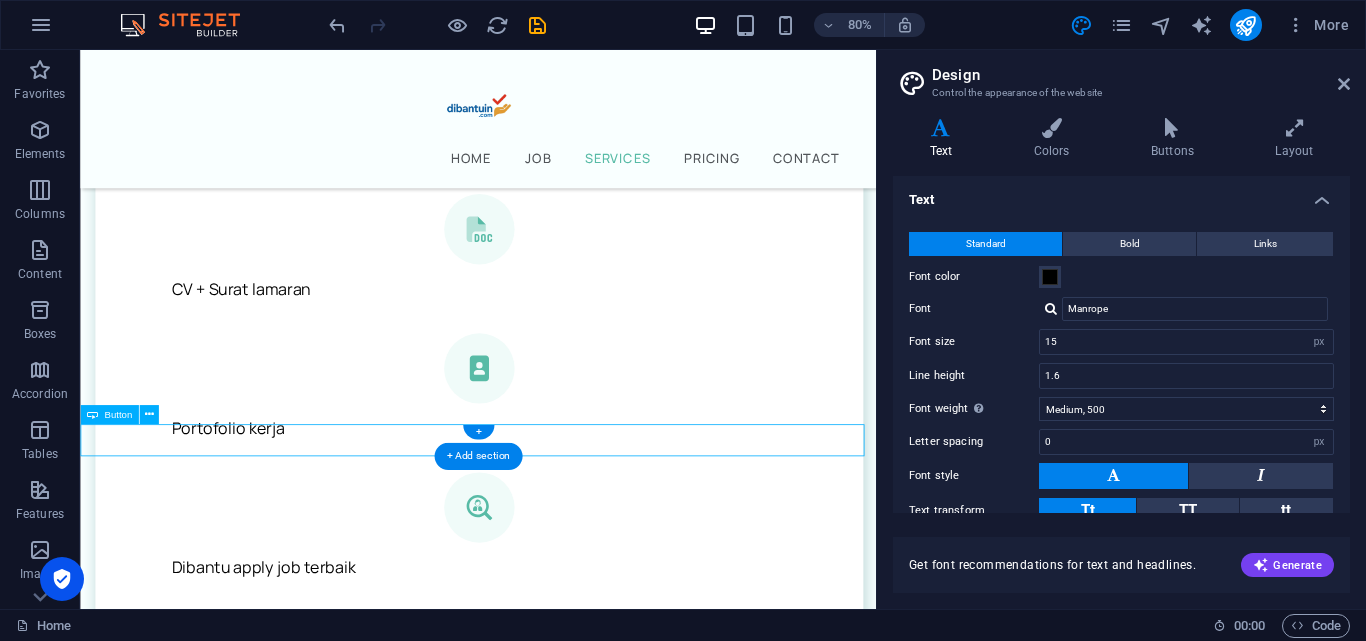 drag, startPoint x: 645, startPoint y: 535, endPoint x: 958, endPoint y: 336, distance: 370.9043 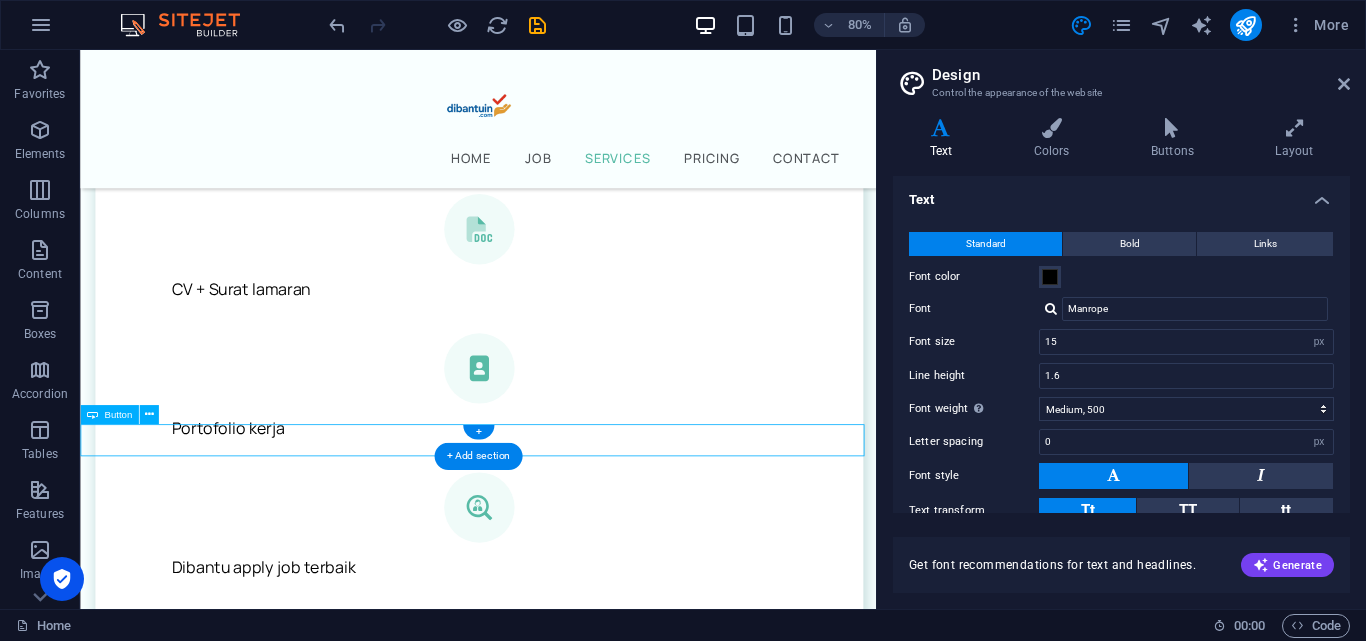 select on "rem" 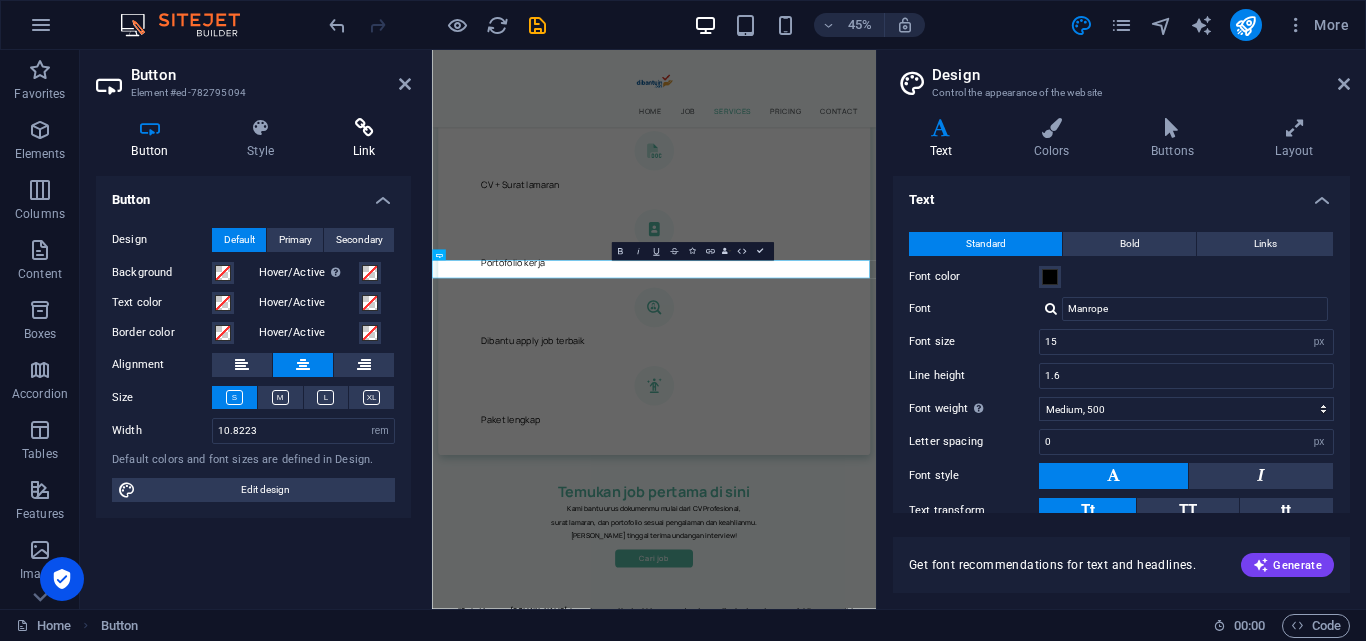 click on "Link" at bounding box center [364, 139] 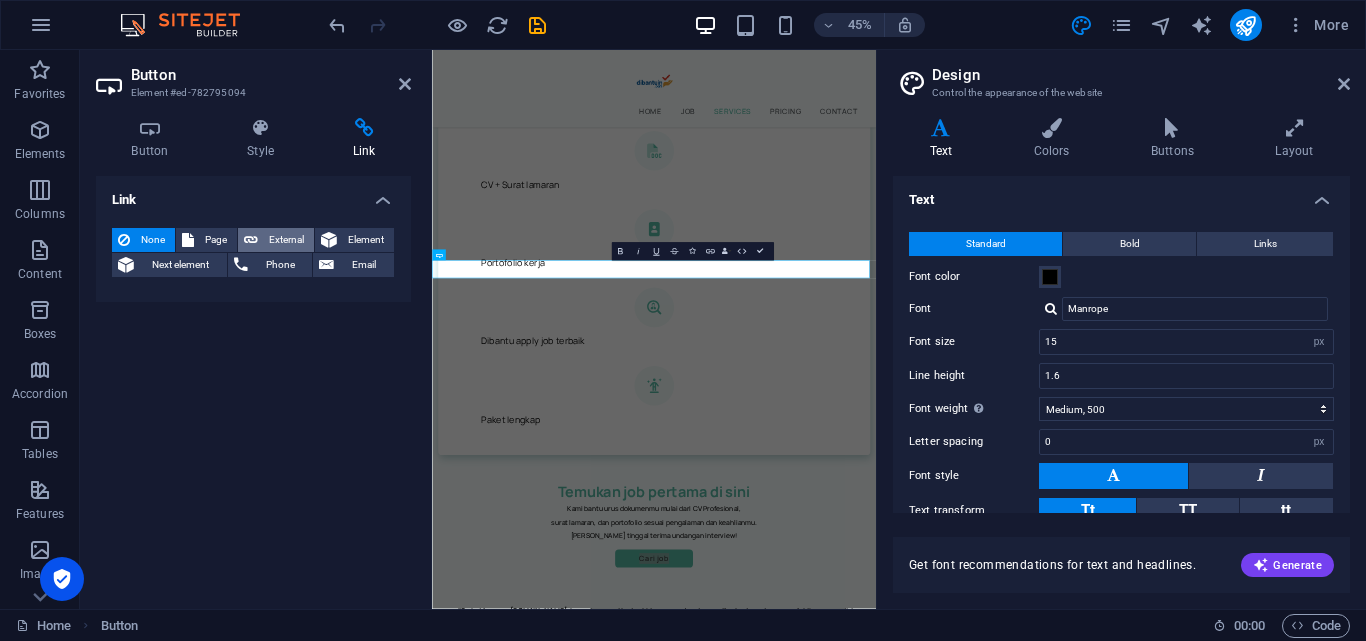 click on "External" at bounding box center (286, 240) 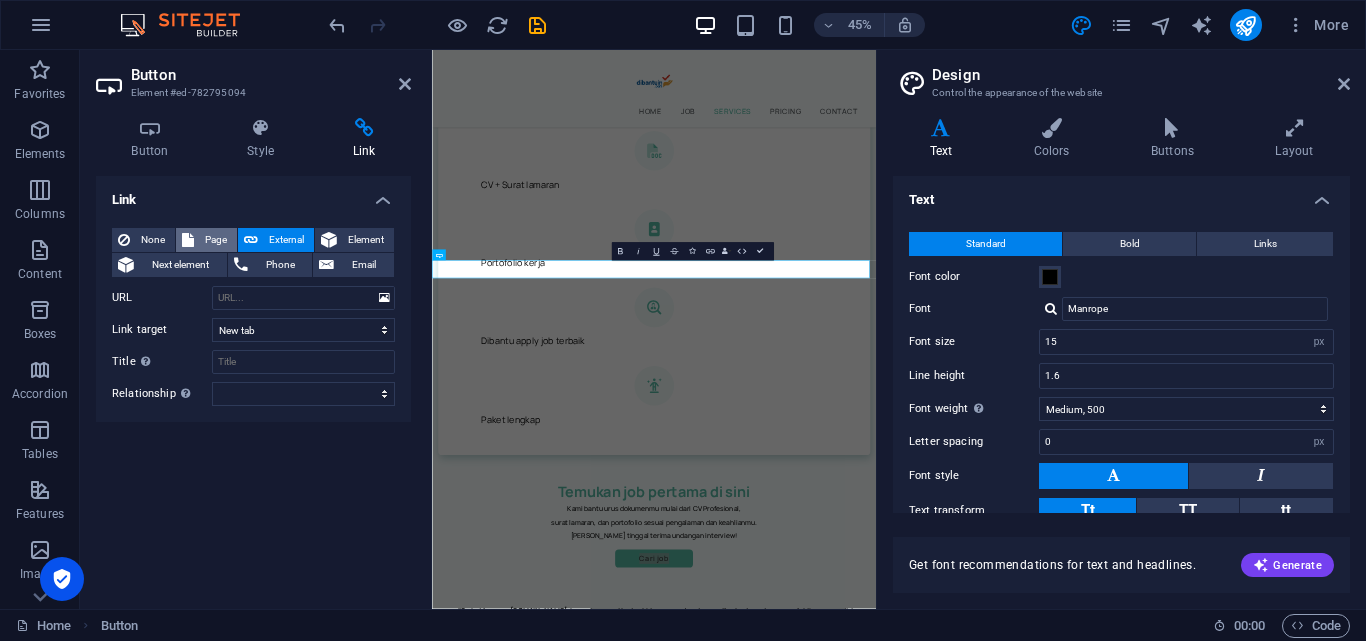 click on "None" at bounding box center (152, 240) 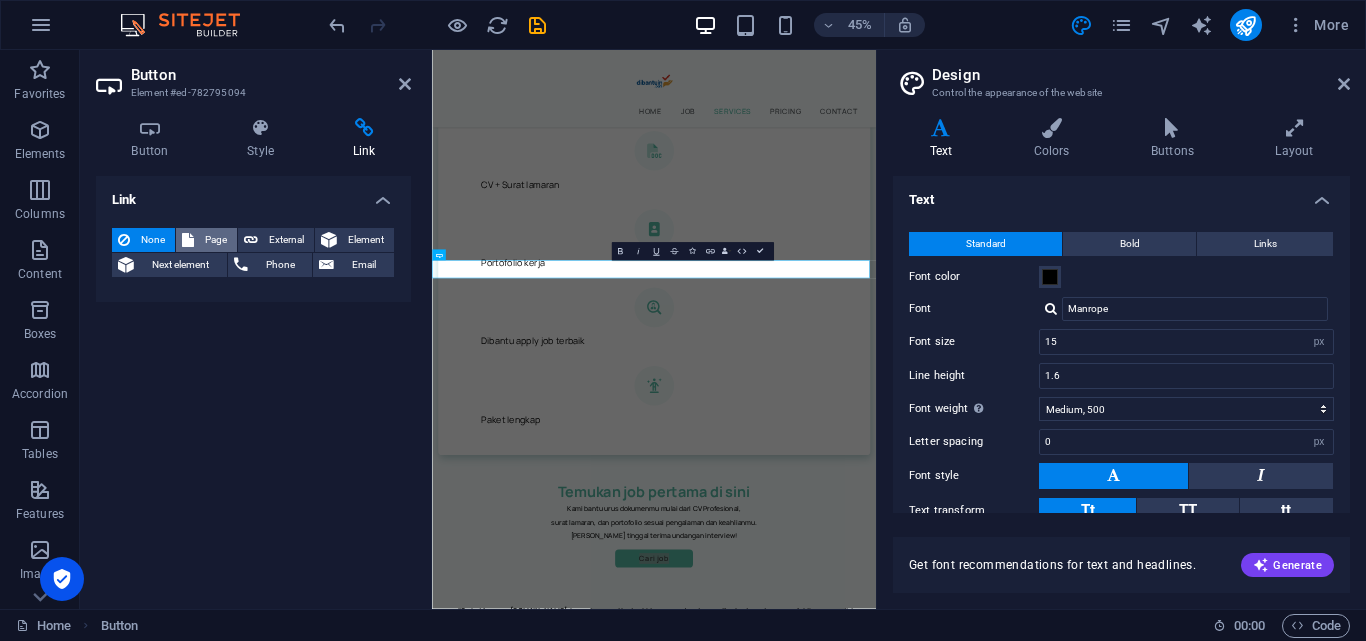 select 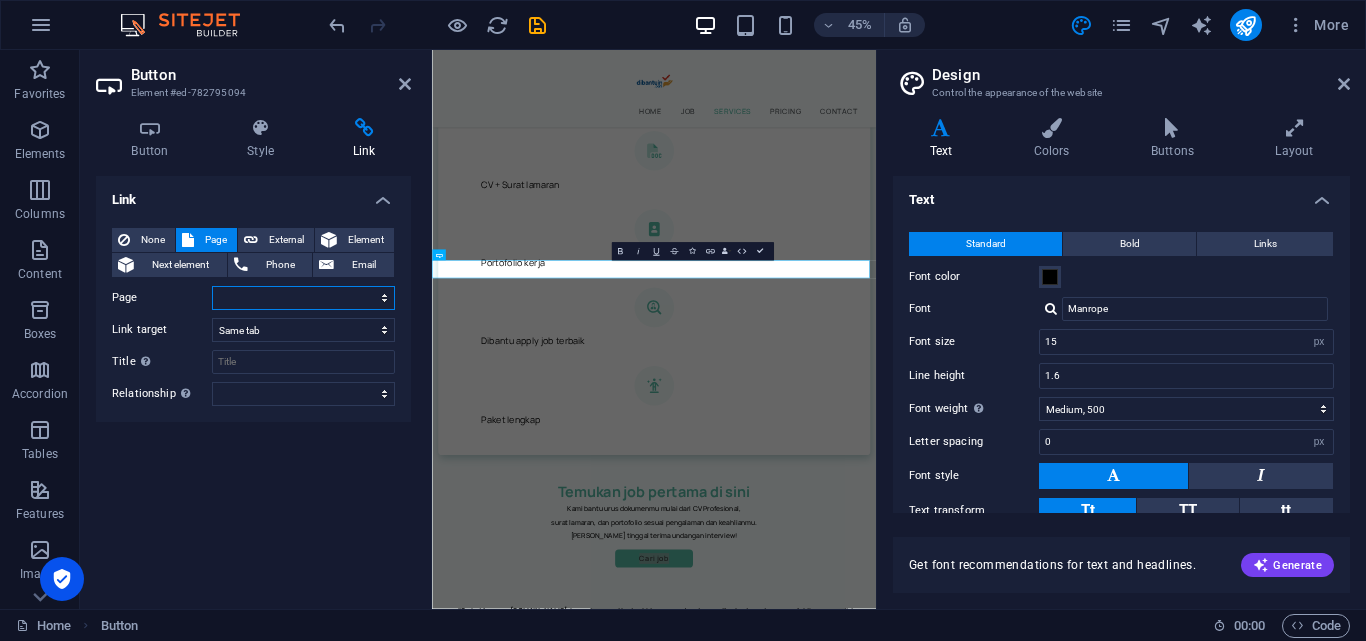 click on "Home Legal Notice Privacy Job Pertama" at bounding box center (303, 298) 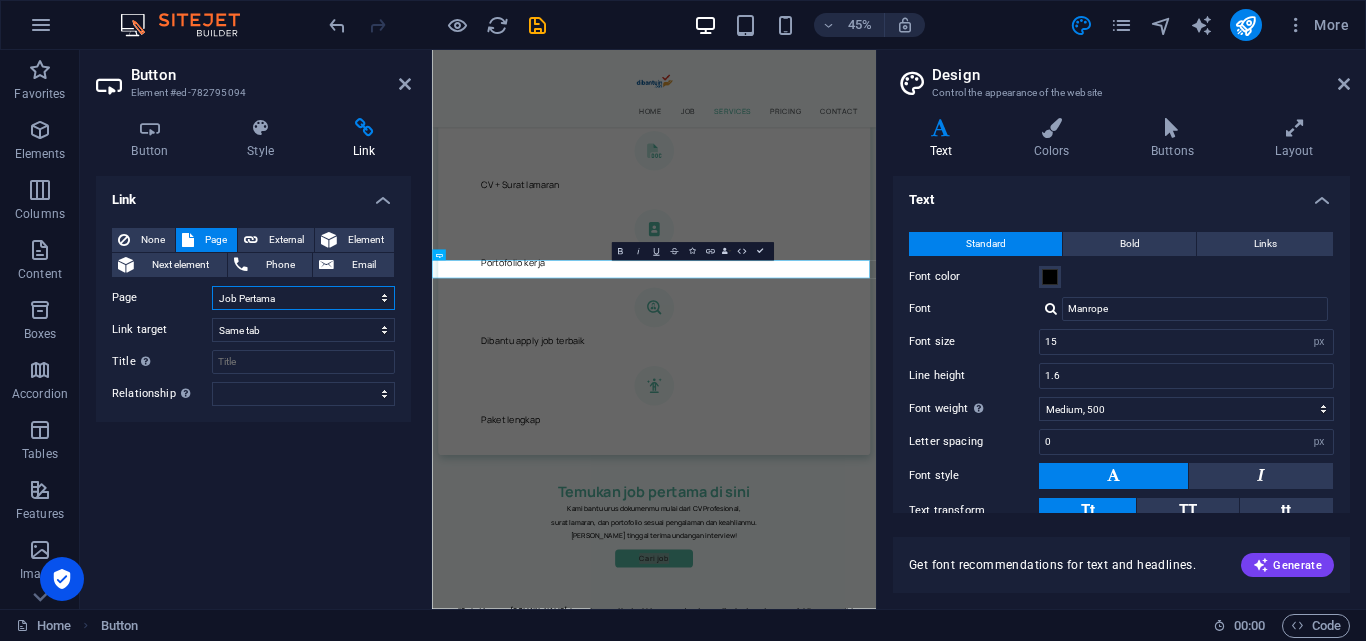 click on "Home Legal Notice Privacy Job Pertama" at bounding box center [303, 298] 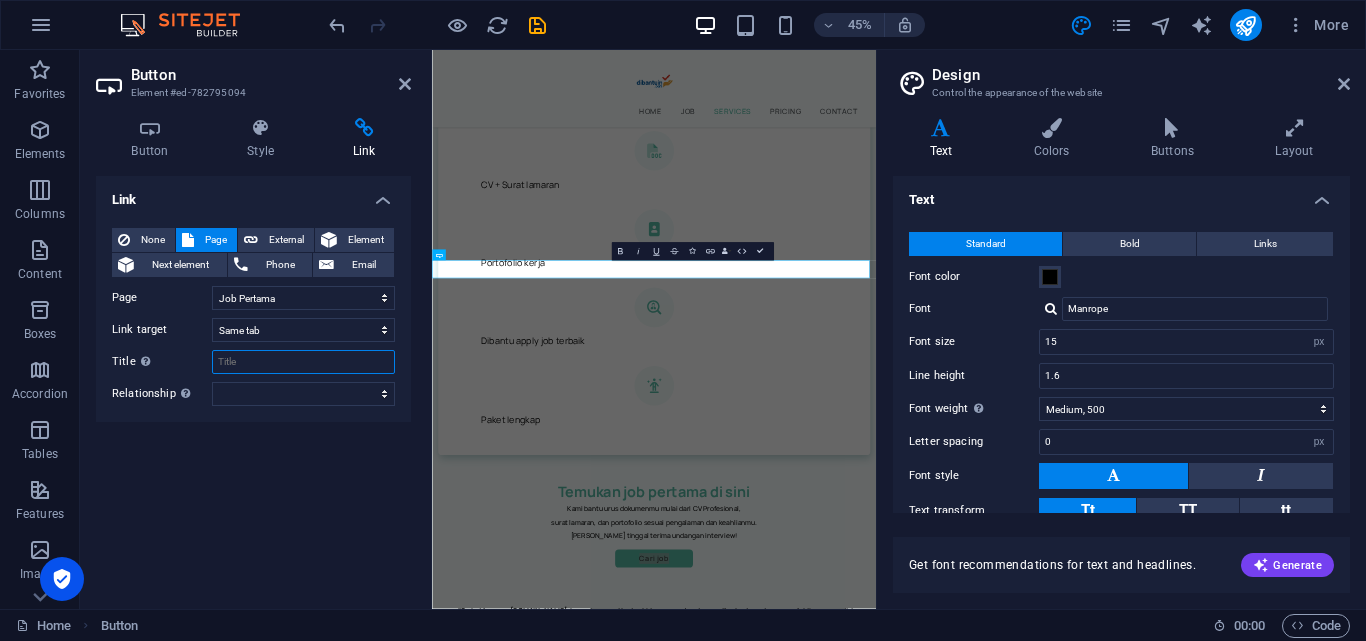 click on "Title Additional link description, should not be the same as the link text. The title is most often shown as a tooltip text when the mouse moves over the element. Leave empty if uncertain." at bounding box center (303, 362) 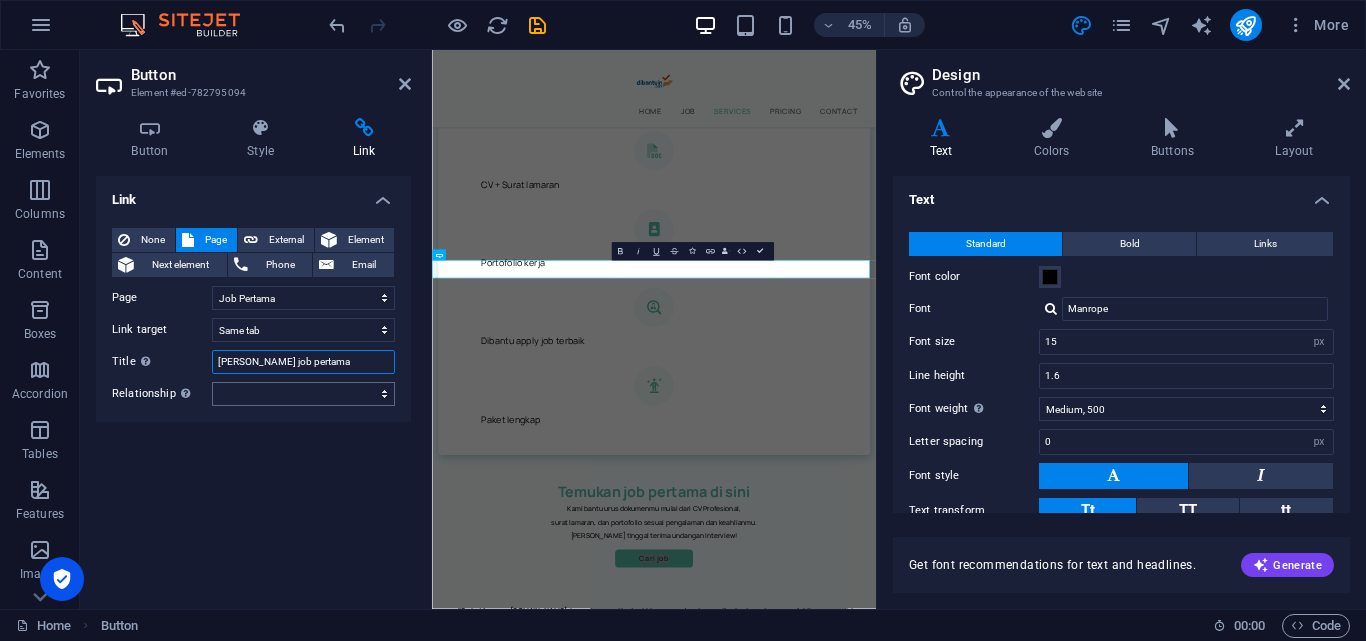 type on "Cari job pertama" 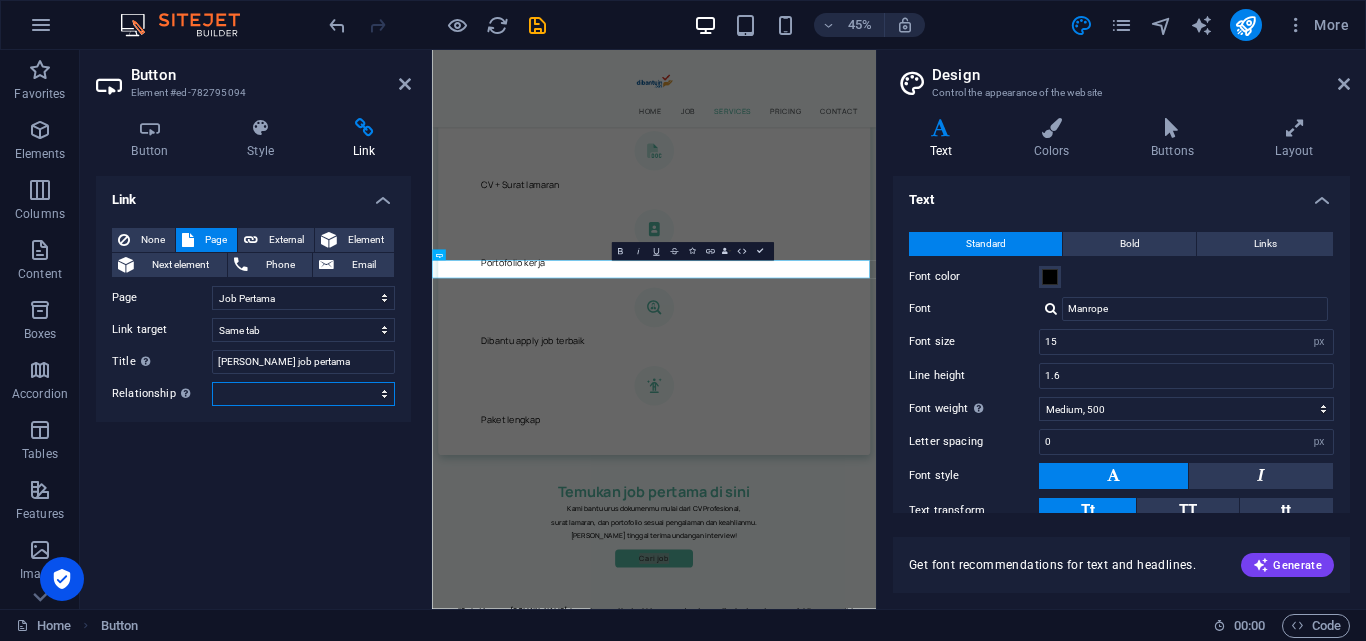 click on "alternate author bookmark external help license next nofollow noreferrer noopener prev search tag" at bounding box center [303, 394] 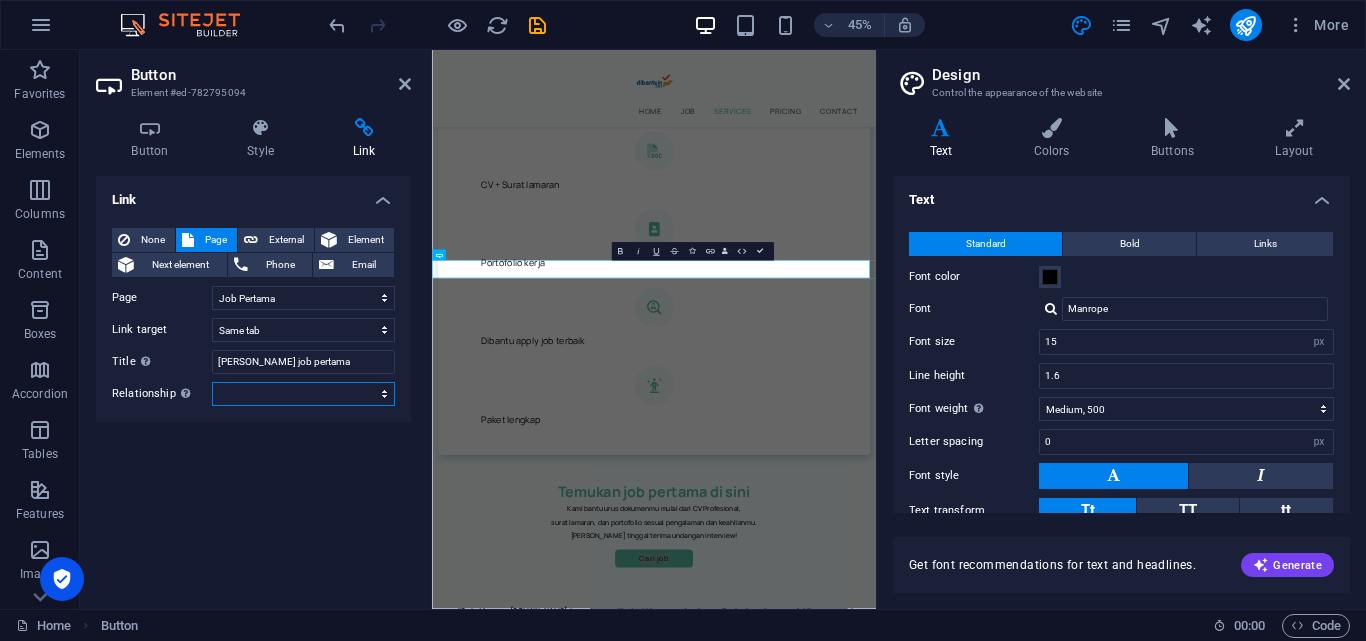 drag, startPoint x: 365, startPoint y: 395, endPoint x: 393, endPoint y: 382, distance: 30.870699 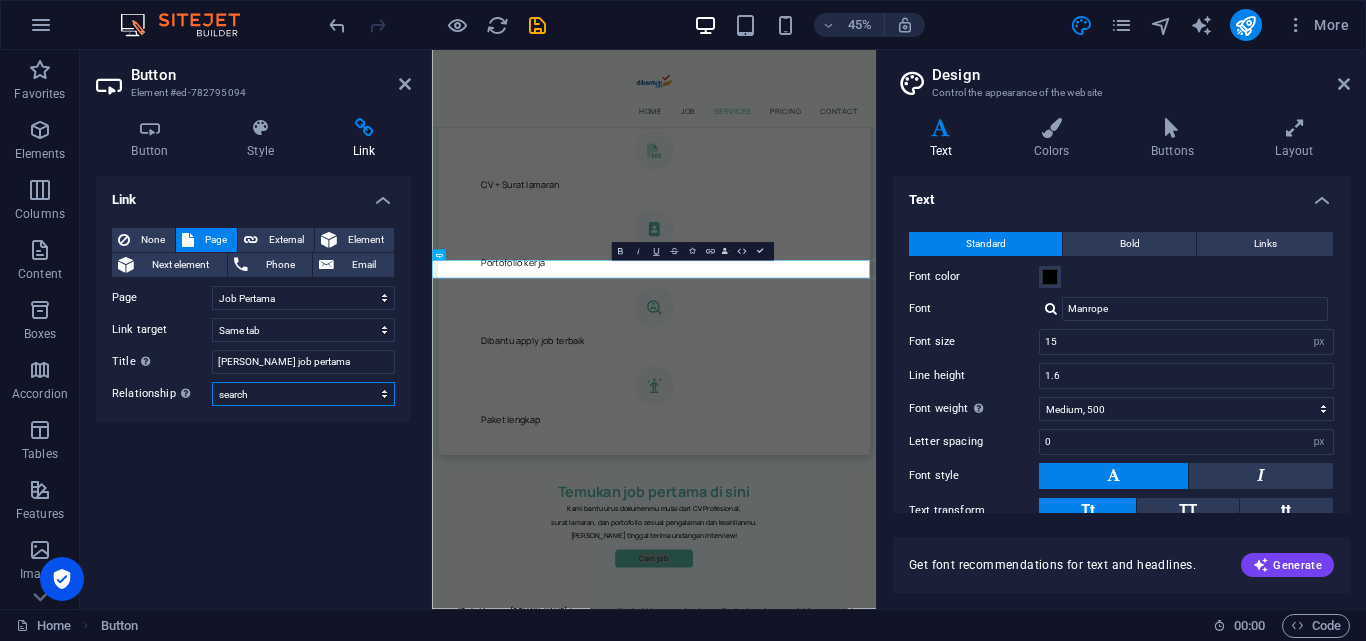 click on "alternate author bookmark external help license next nofollow noreferrer noopener prev search tag" at bounding box center (303, 394) 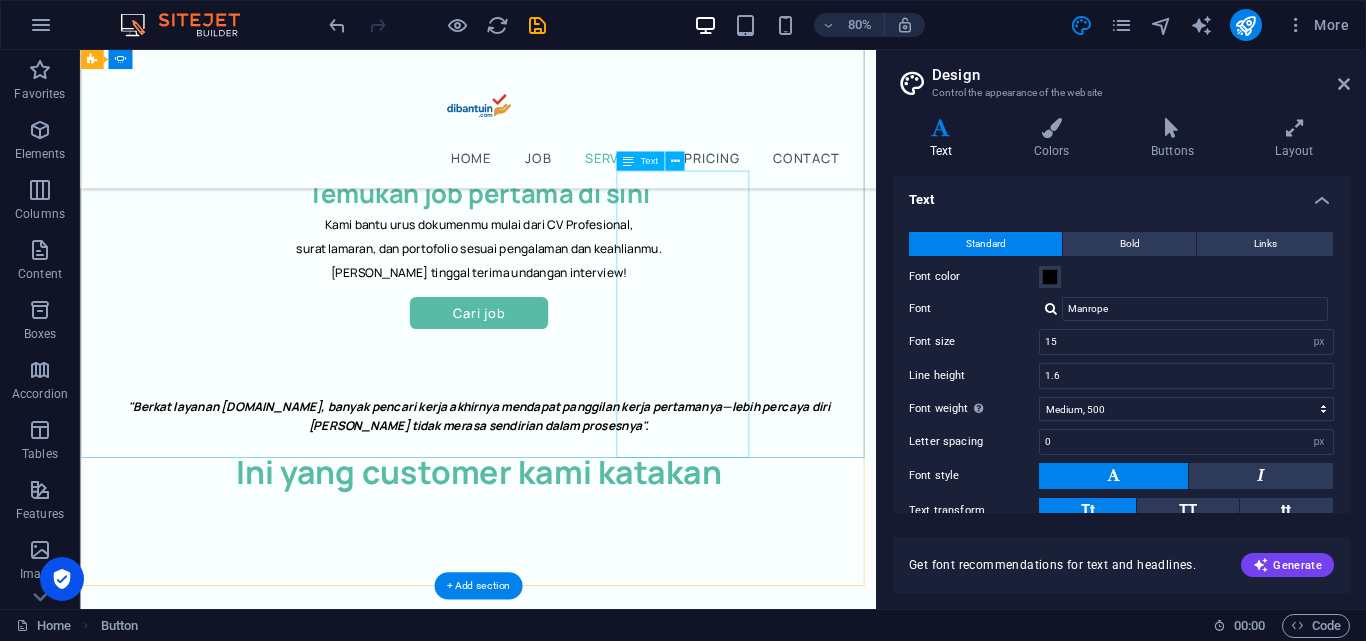 scroll, scrollTop: 2600, scrollLeft: 0, axis: vertical 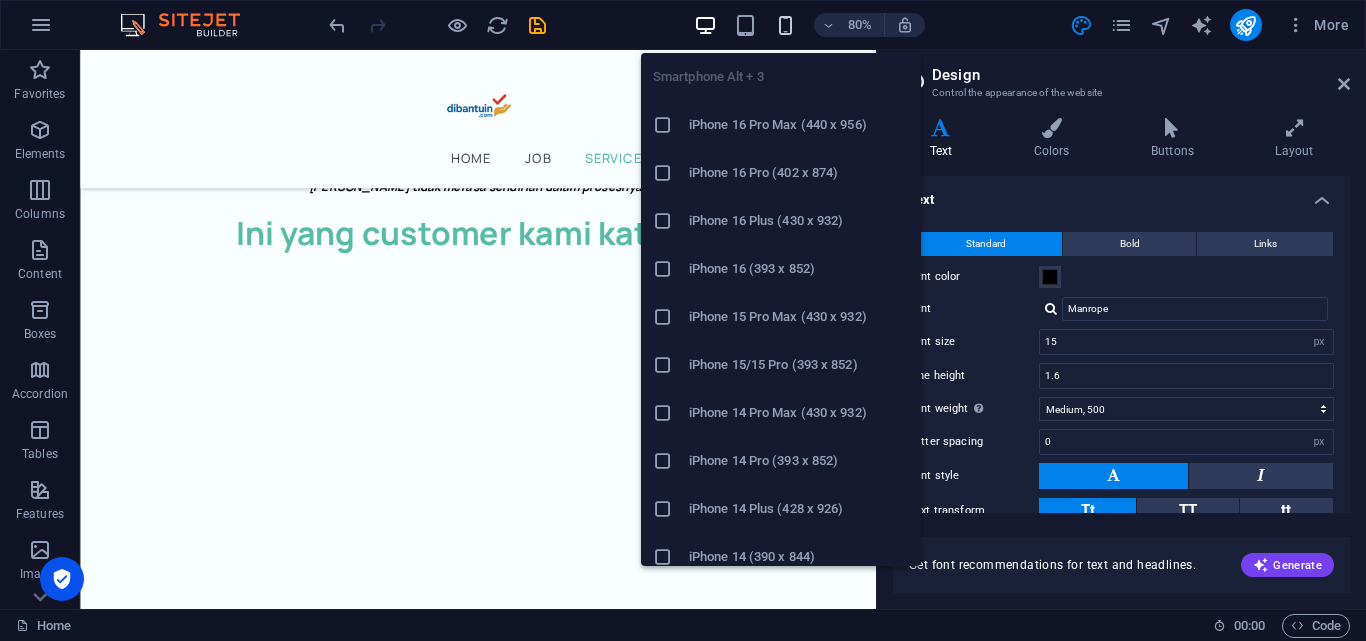 drag, startPoint x: 777, startPoint y: 27, endPoint x: 349, endPoint y: 240, distance: 478.07217 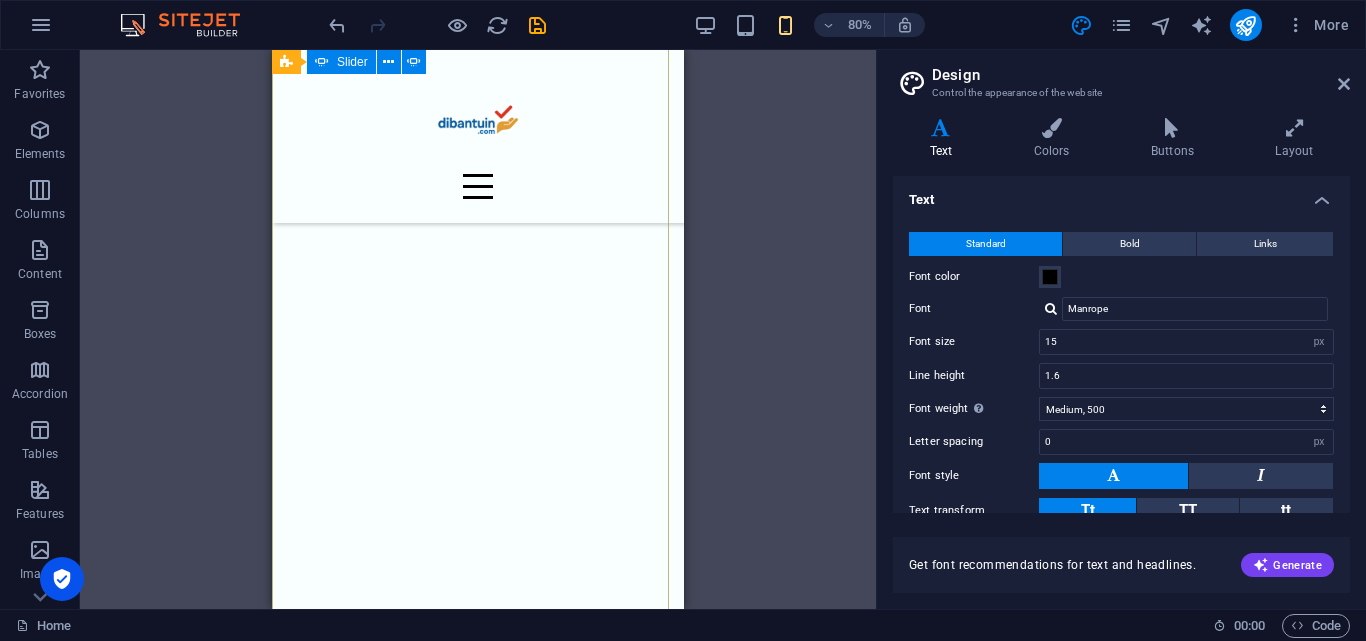 scroll, scrollTop: 2588, scrollLeft: 0, axis: vertical 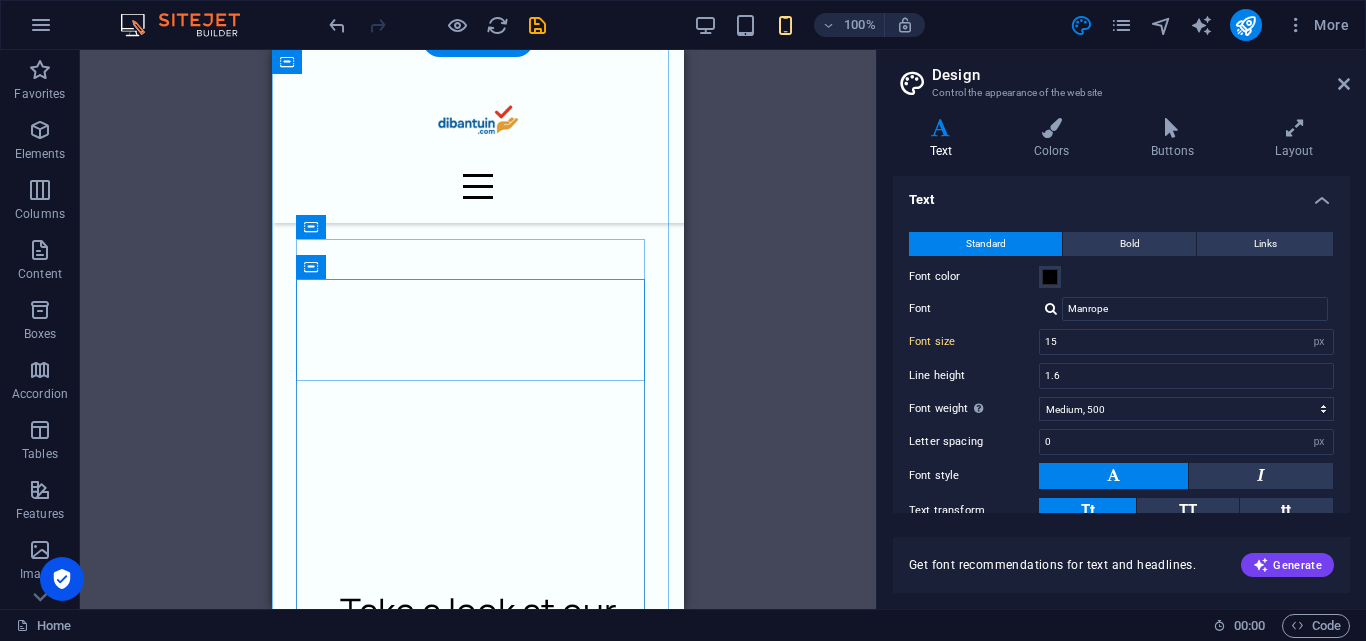 type on "12" 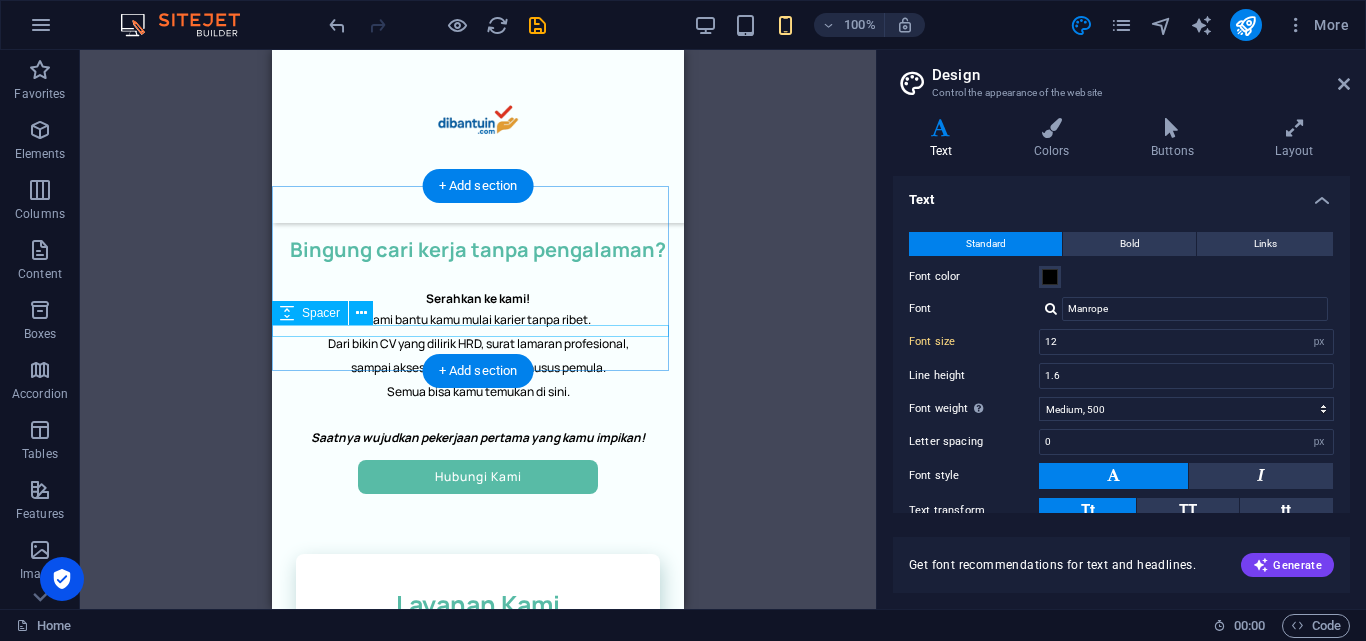 scroll, scrollTop: 700, scrollLeft: 0, axis: vertical 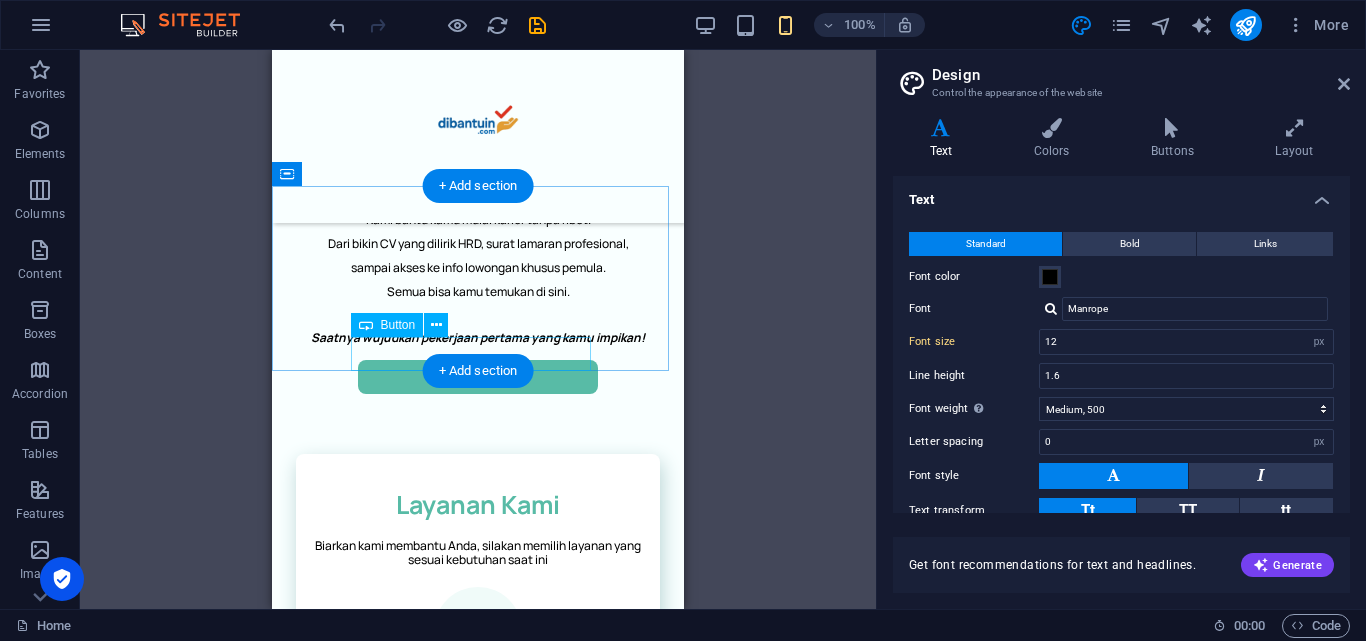 click on "Hubungi Kami" at bounding box center [478, 377] 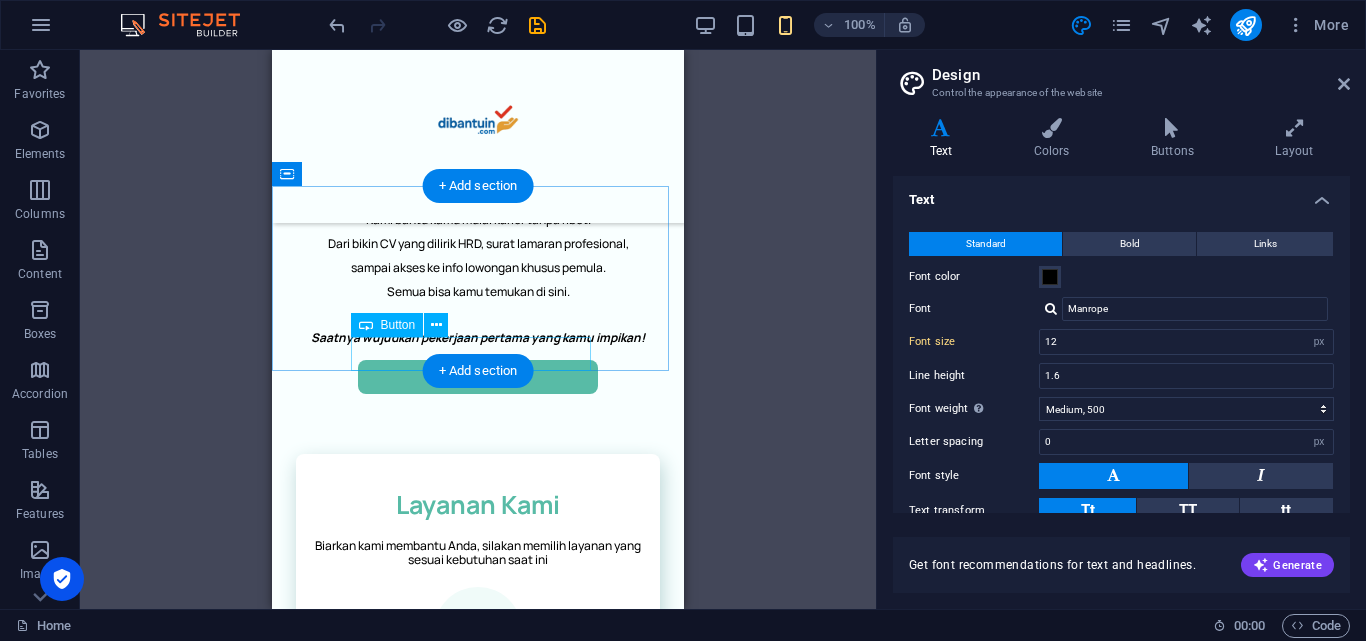 click on "Hubungi Kami" at bounding box center [478, 377] 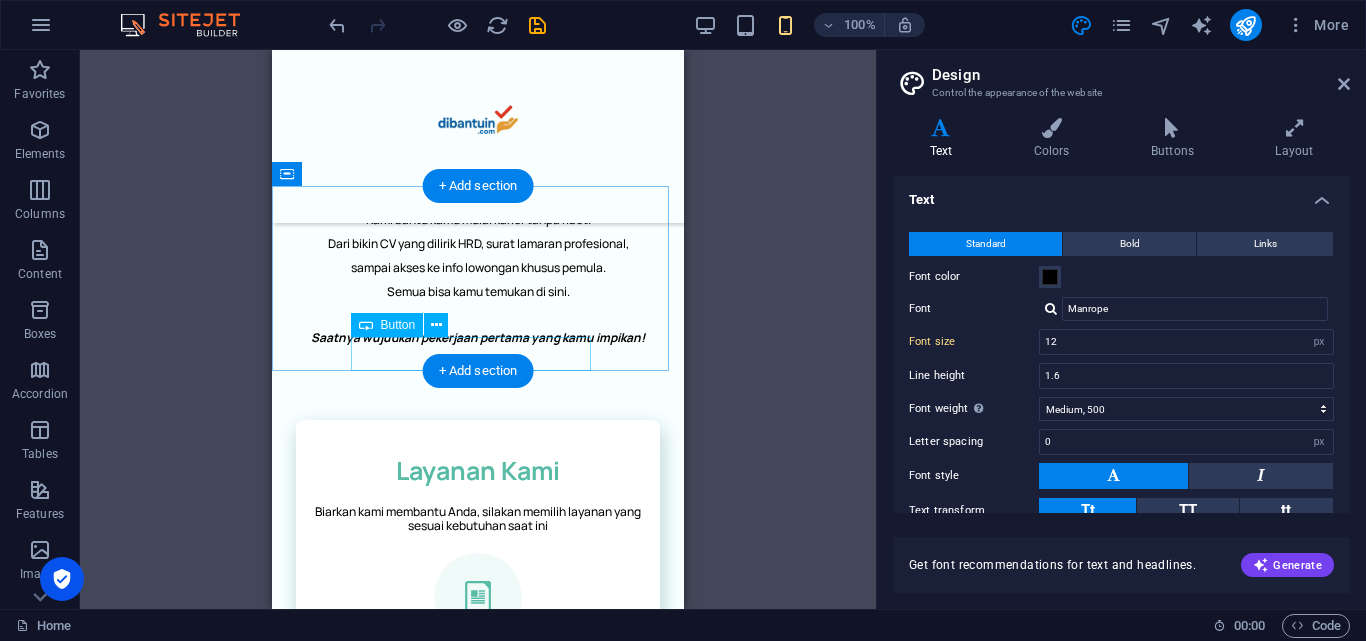 select on "rem" 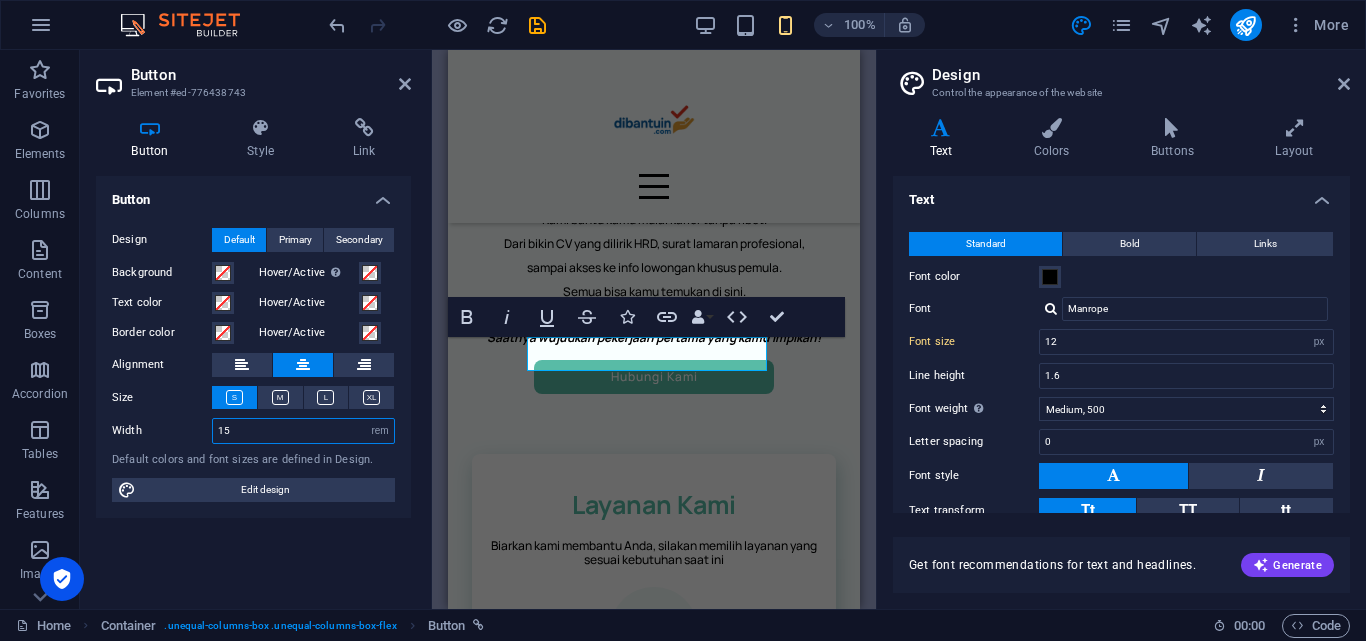 drag, startPoint x: 275, startPoint y: 423, endPoint x: 185, endPoint y: 425, distance: 90.02222 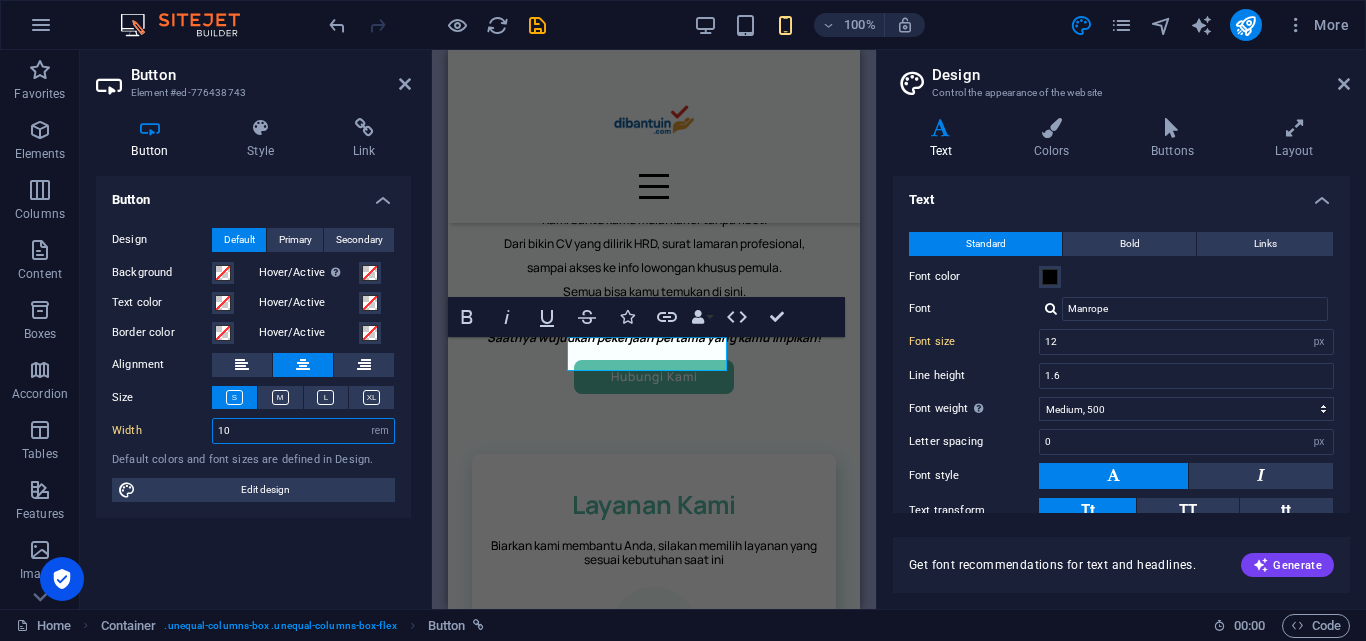 drag, startPoint x: 243, startPoint y: 430, endPoint x: 207, endPoint y: 427, distance: 36.124783 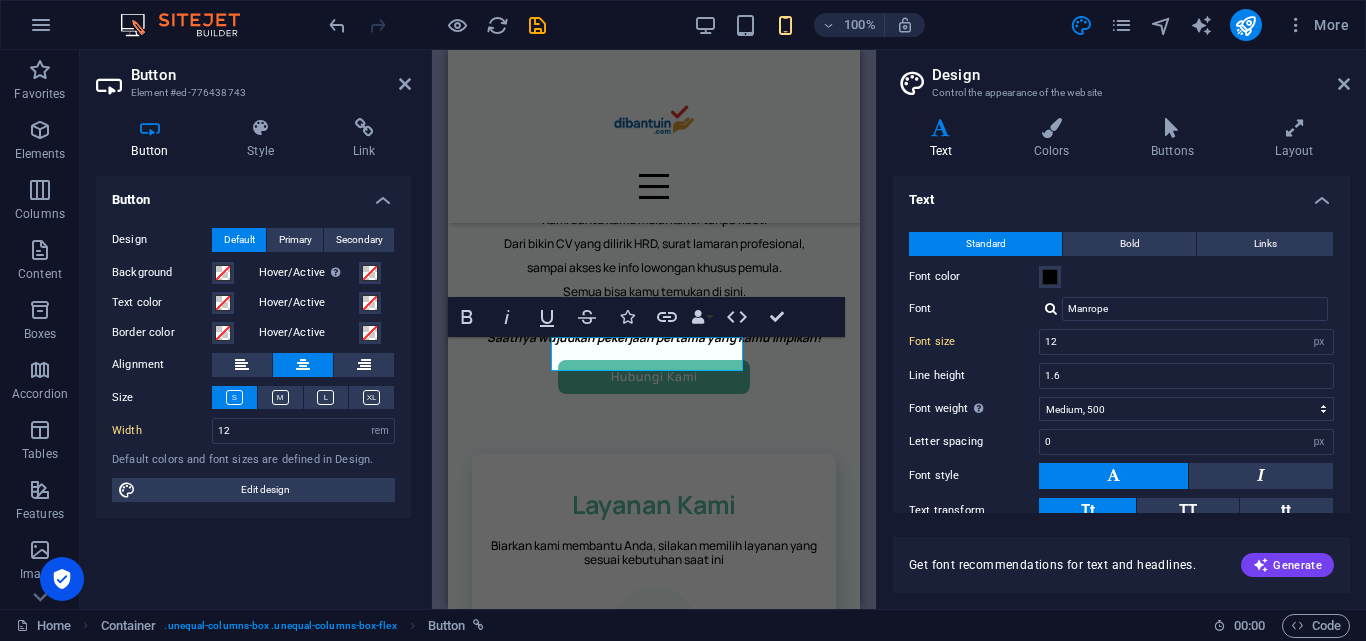 click on "Width 12 Default px rem % em vh vw" at bounding box center (253, 431) 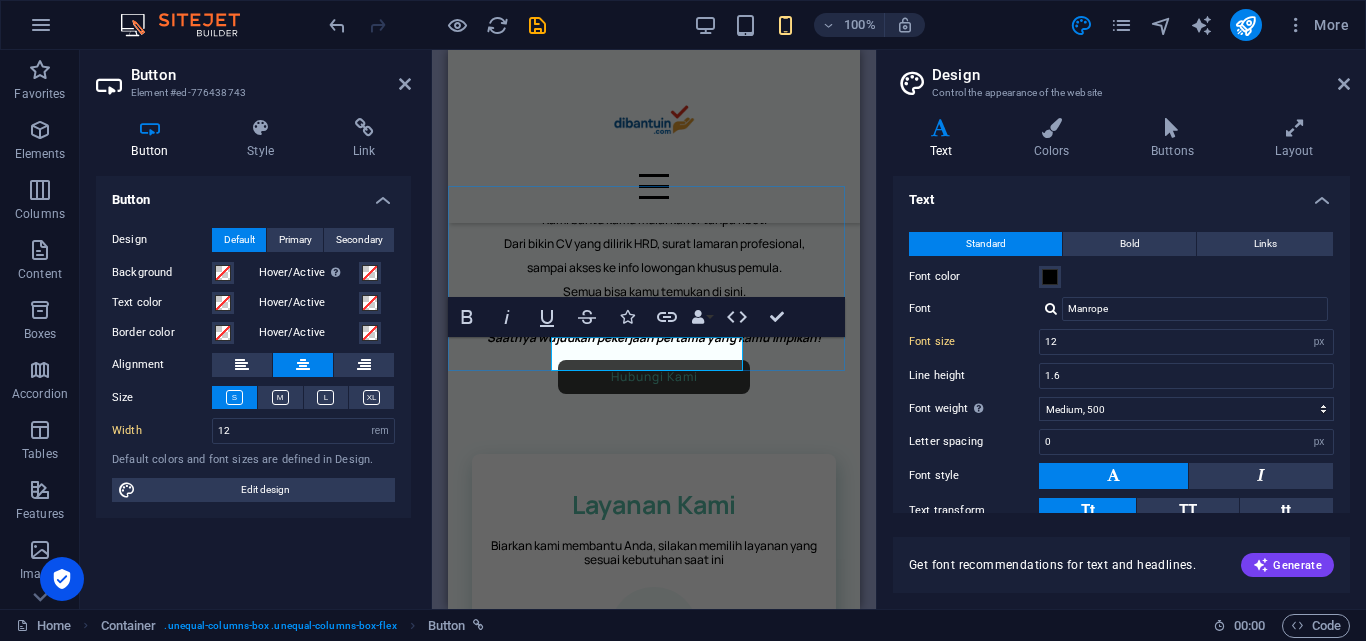 click on "Hubungi Kami" at bounding box center [654, 377] 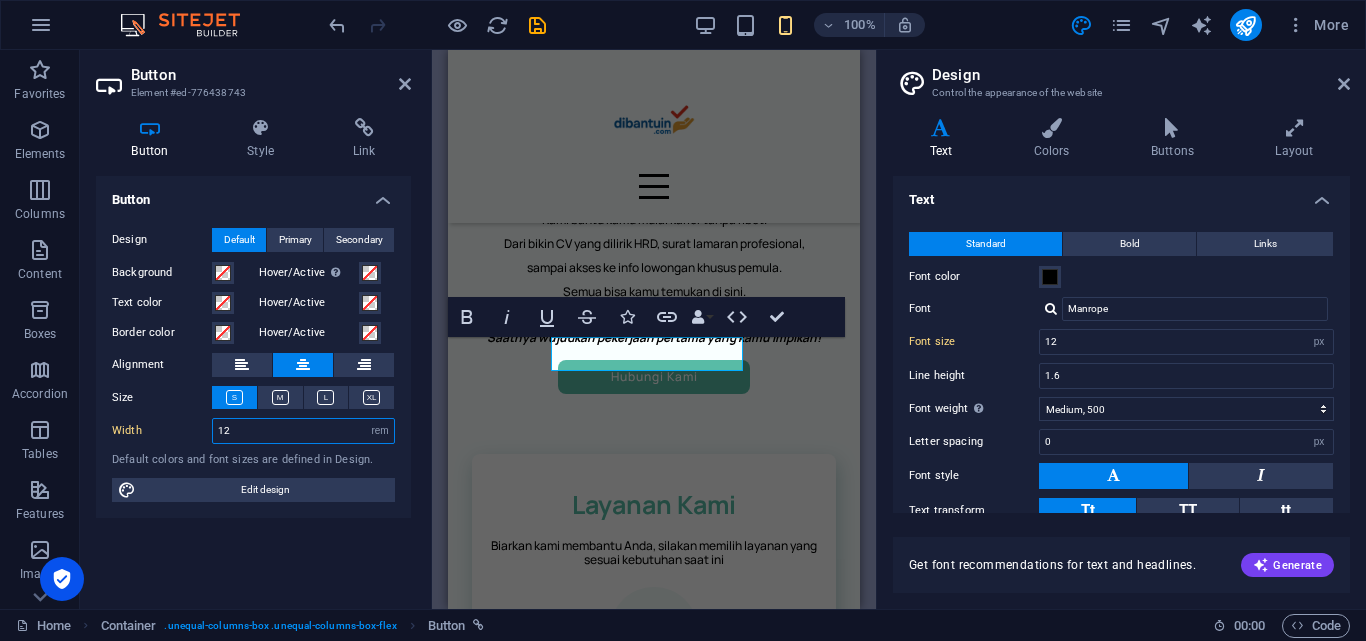 drag, startPoint x: 301, startPoint y: 427, endPoint x: 206, endPoint y: 433, distance: 95.189285 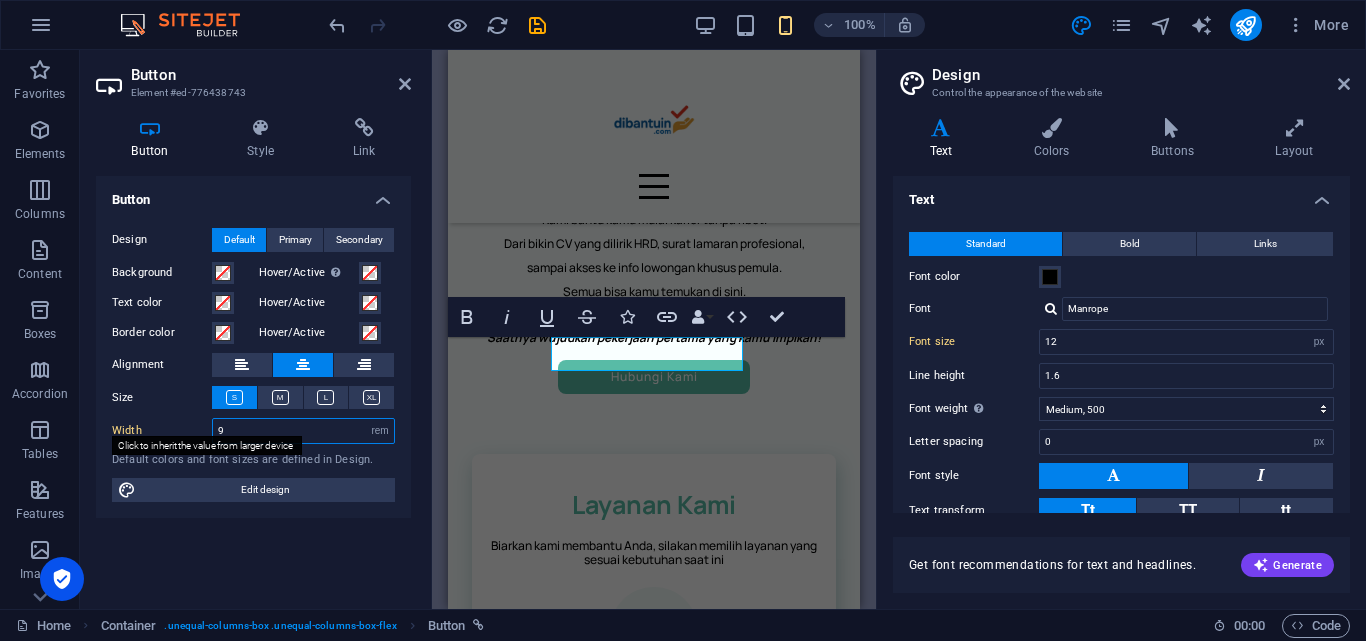 type on "9" 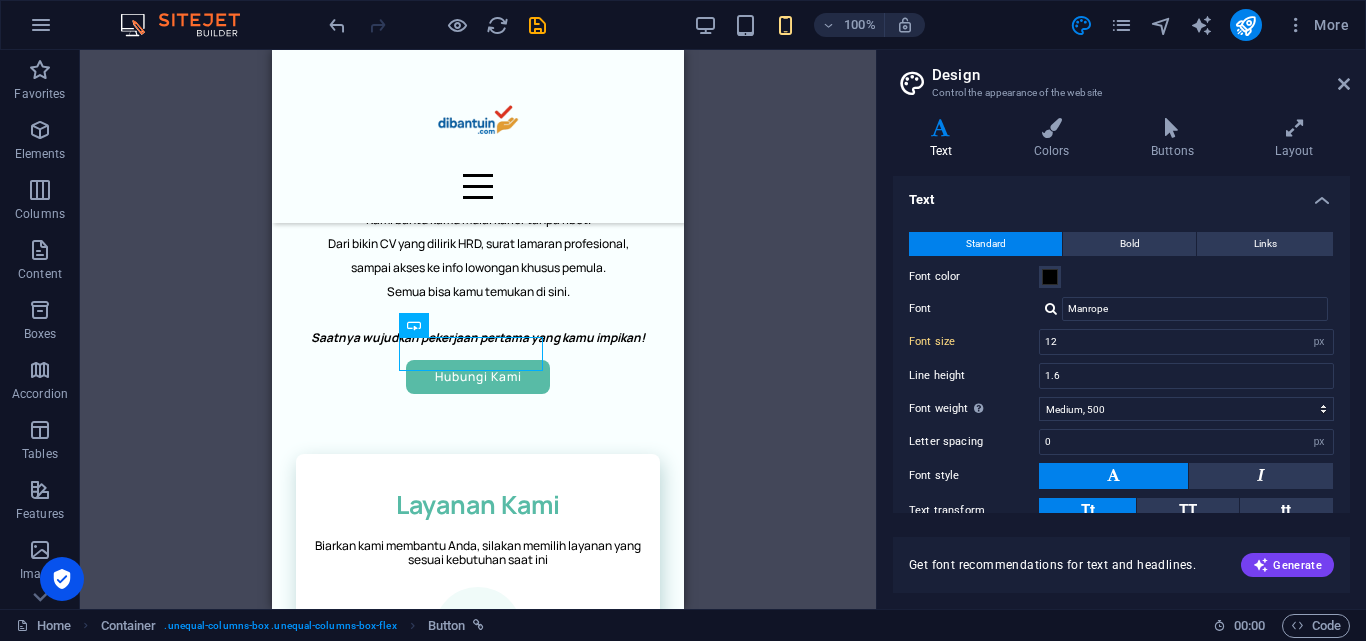 click on "H5   Image   Spacer   Container   Container   Text   Menu Bar   Menu   Text   Container   Container   Container   Icon List   H3   H4   Spacer   Button   Spacer   Container   Text   Spacer   Text   Spacer   H5   Container   Text   Slider   Slider   Slider   Container   Container   Unequal Columns   Container   Icon   Container   Spacer   H4   Spacer   Container   Text   Plans   Container   Container   Container   Text   Button   Plans   Container   Container   Text   Container   Container   Spacer   H4   Container   Container   Container   H2   Text   Container   Boxes   Container   Container   Email   Container   2 columns   Container   Container   Contact Form   Container   Contact Form   Form   Container   Contact Form   Form   Input   Button   Container   Spacer   Text   H4   Container   H6   Container   Unequal Columns   Container   H3   Container   Icon   Container   Container   Unequal Columns   Container   Container   Container   Text   Container   Button   Spacer" at bounding box center [478, 329] 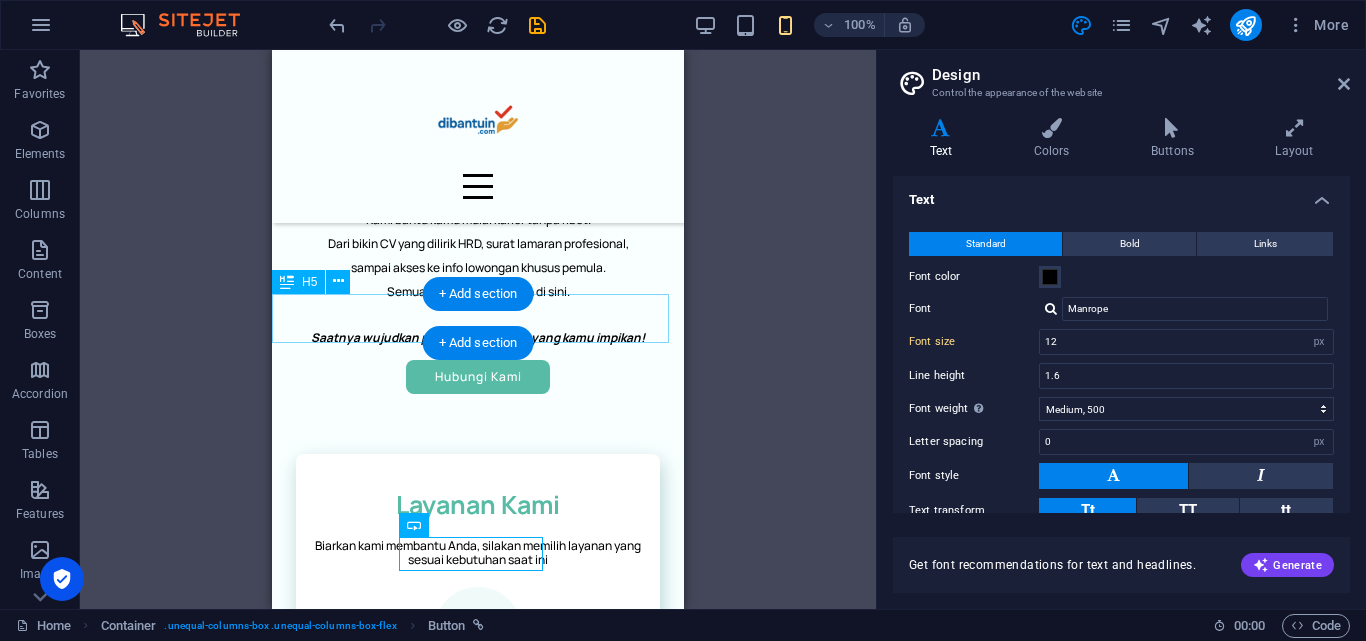 scroll, scrollTop: 500, scrollLeft: 0, axis: vertical 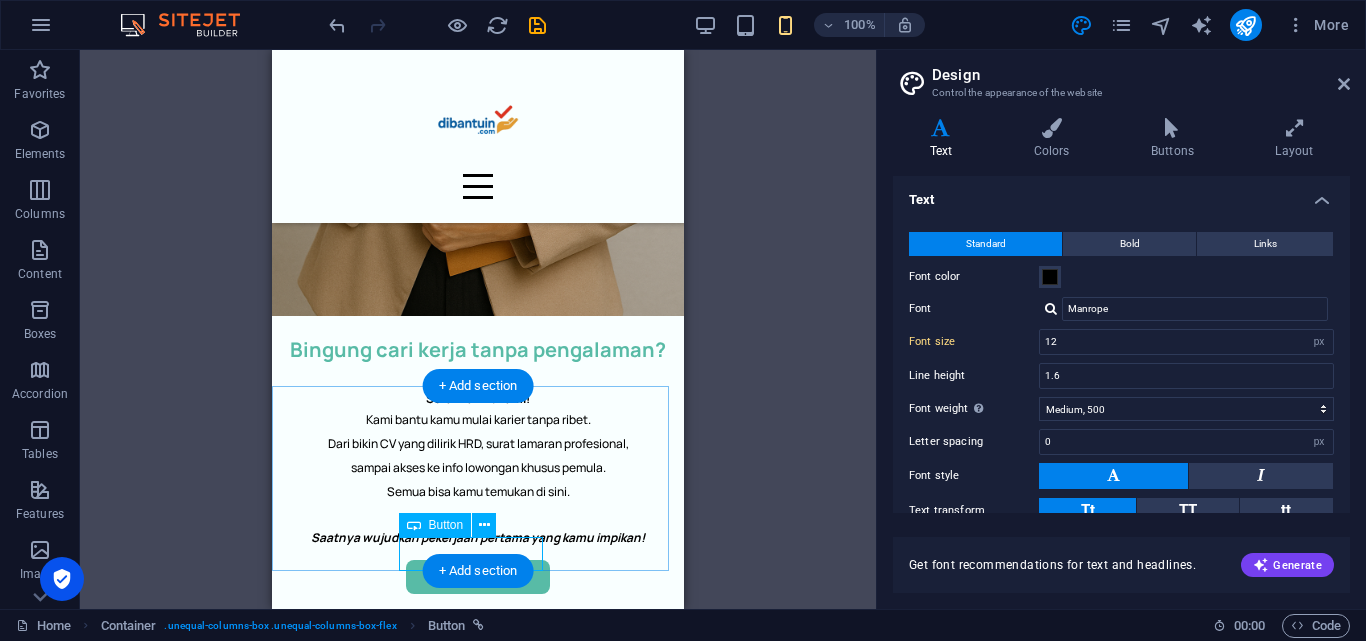 click on "Hubungi Kami" at bounding box center [478, 577] 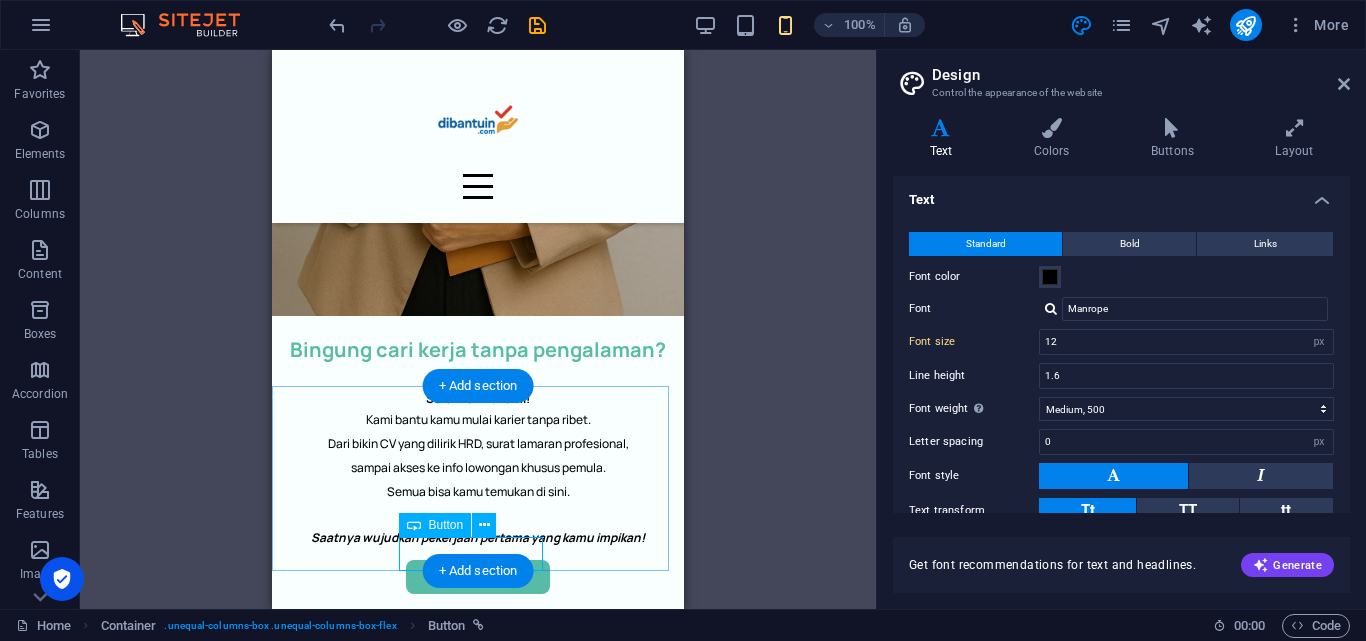select on "rem" 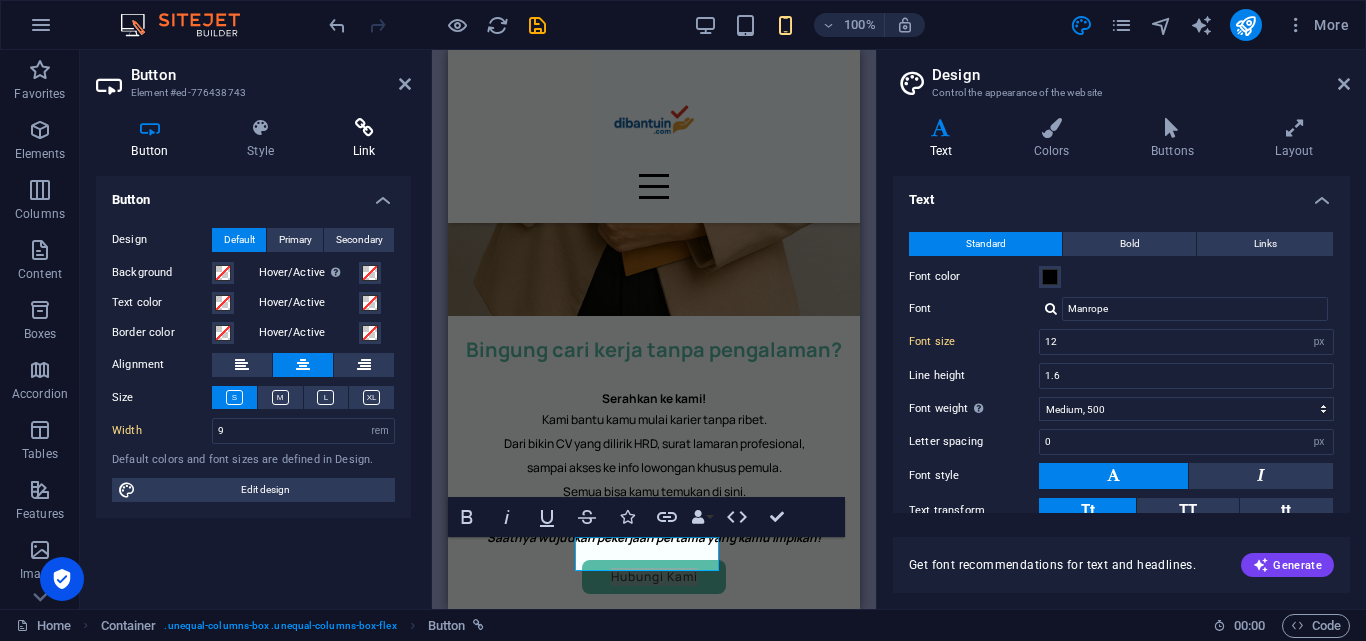 click at bounding box center [364, 128] 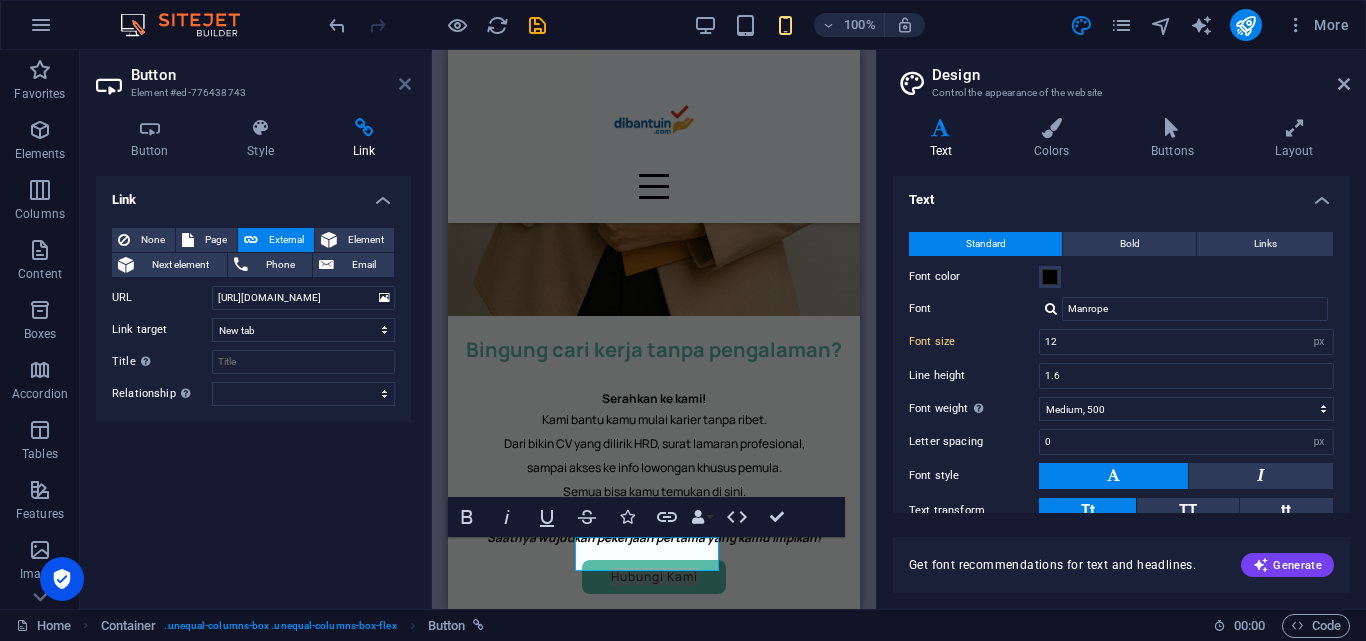 click at bounding box center (405, 84) 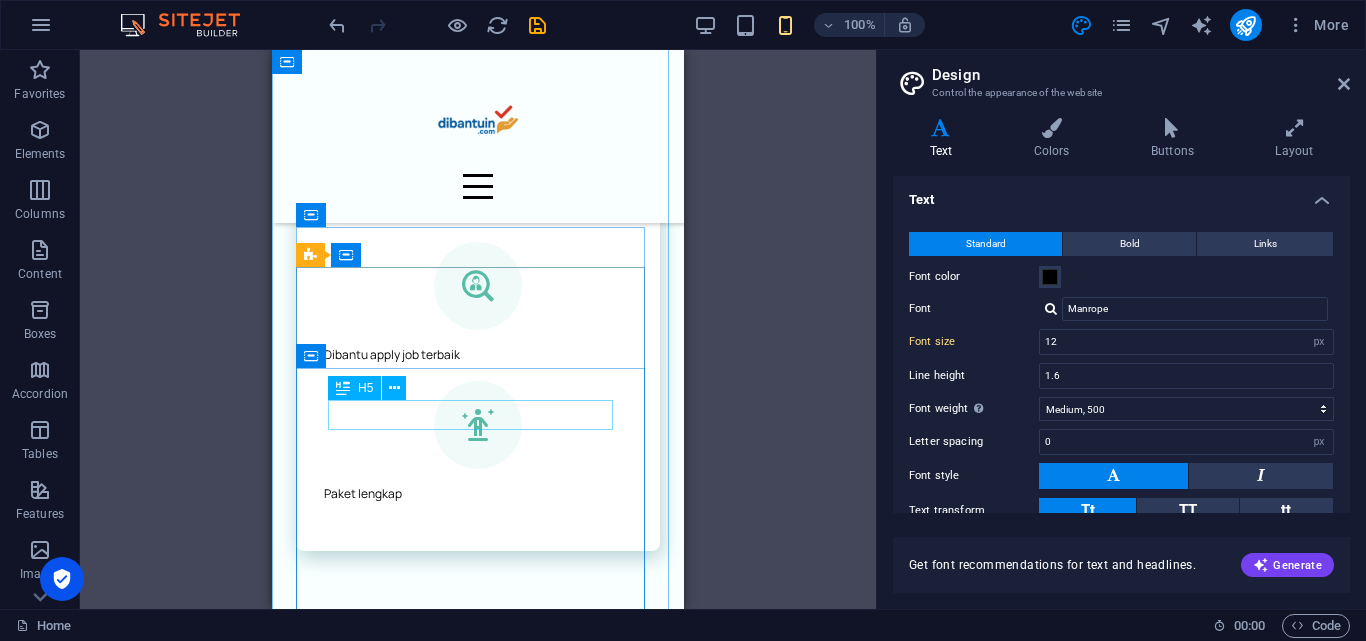 scroll, scrollTop: 2700, scrollLeft: 0, axis: vertical 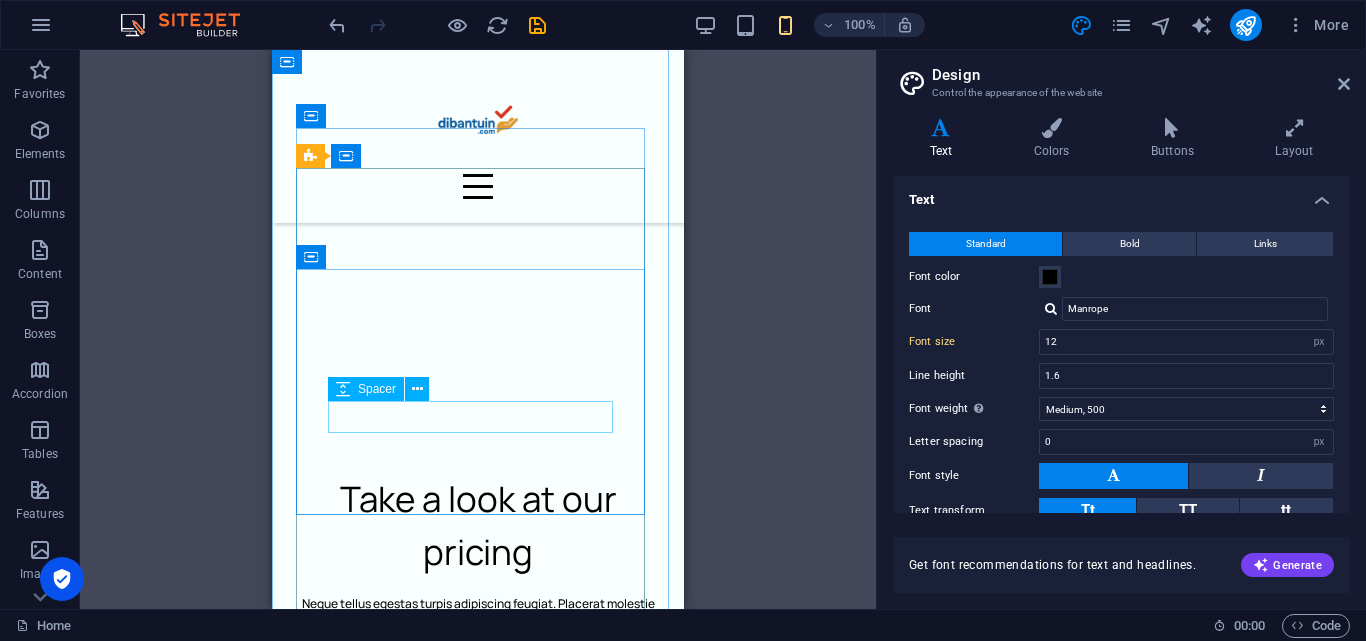 click on "29K" at bounding box center [478, 821] 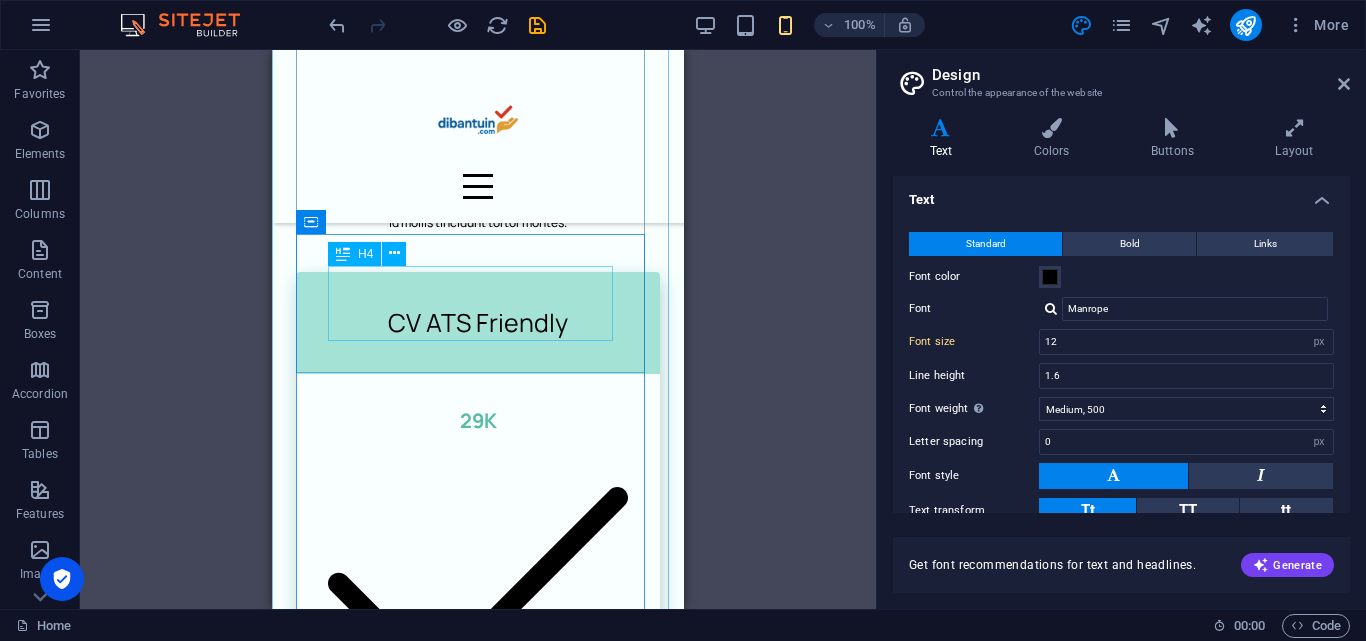 scroll, scrollTop: 3400, scrollLeft: 0, axis: vertical 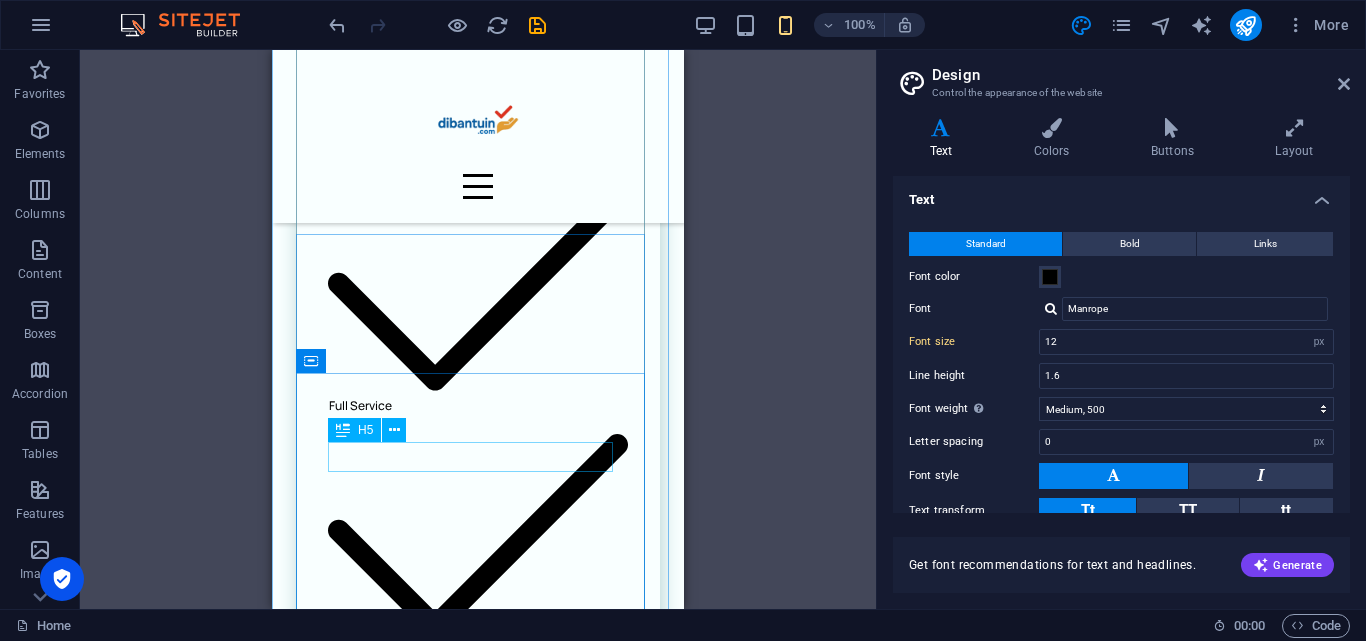 click on "49K" at bounding box center [478, 2351] 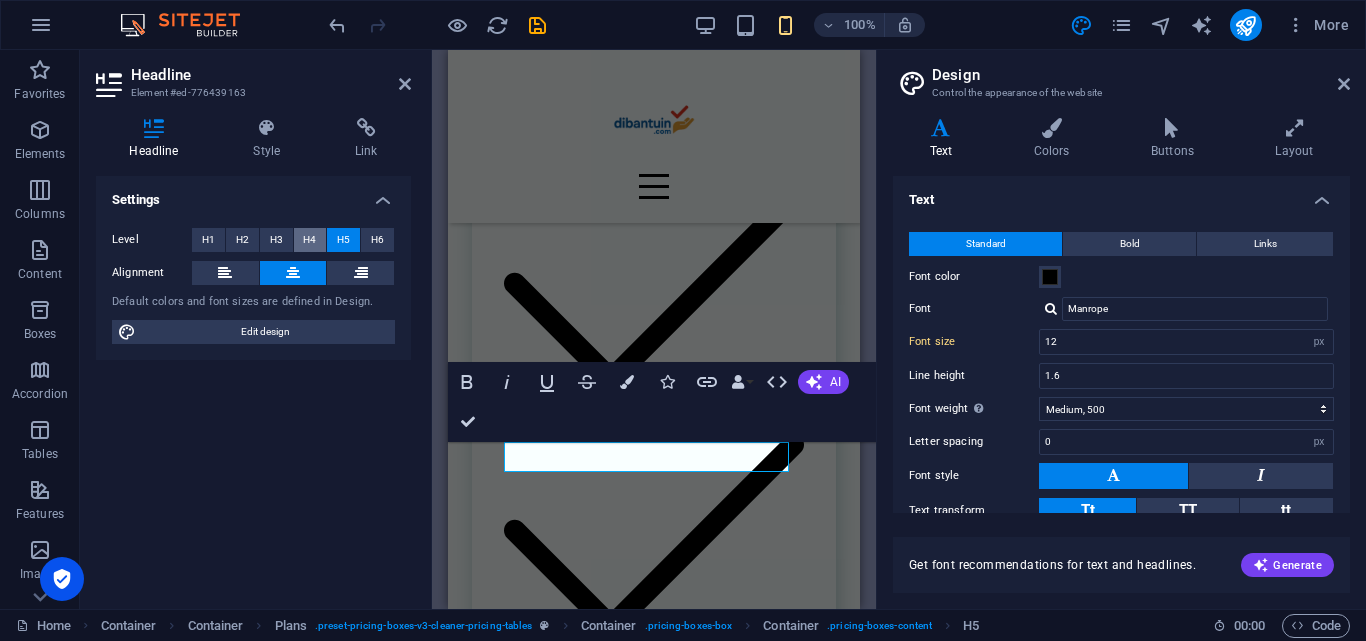 click on "H4" at bounding box center [309, 240] 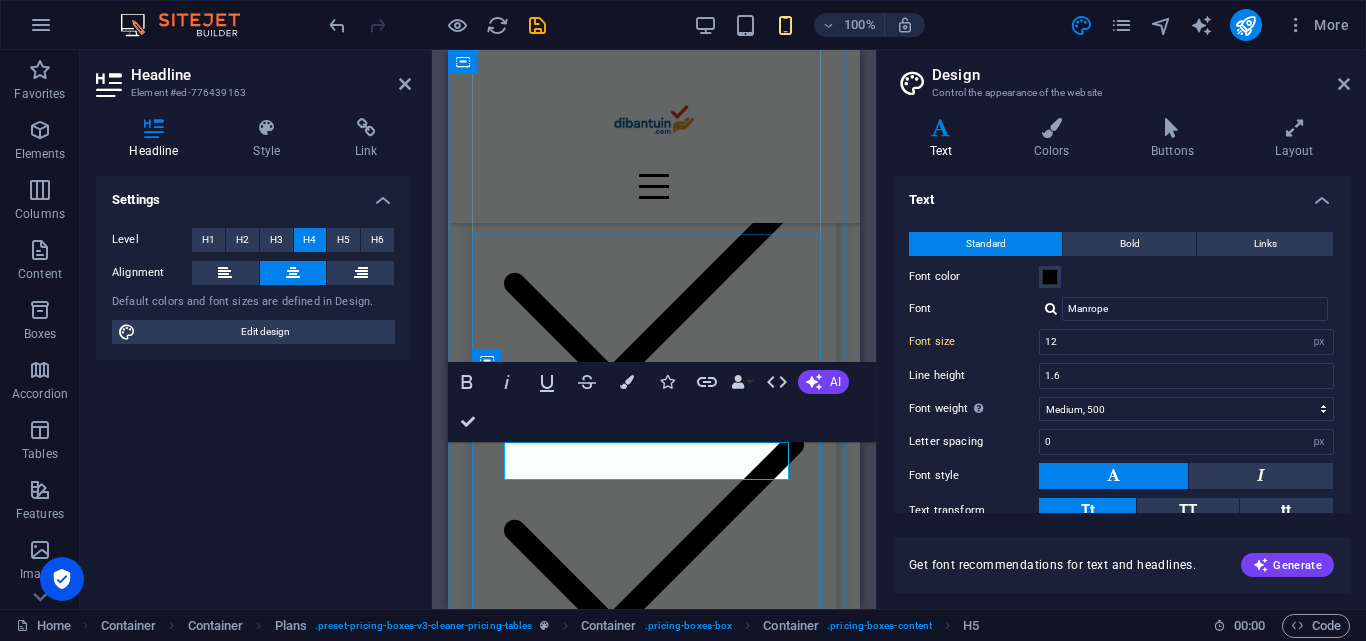 drag, startPoint x: 676, startPoint y: 455, endPoint x: 632, endPoint y: 455, distance: 44 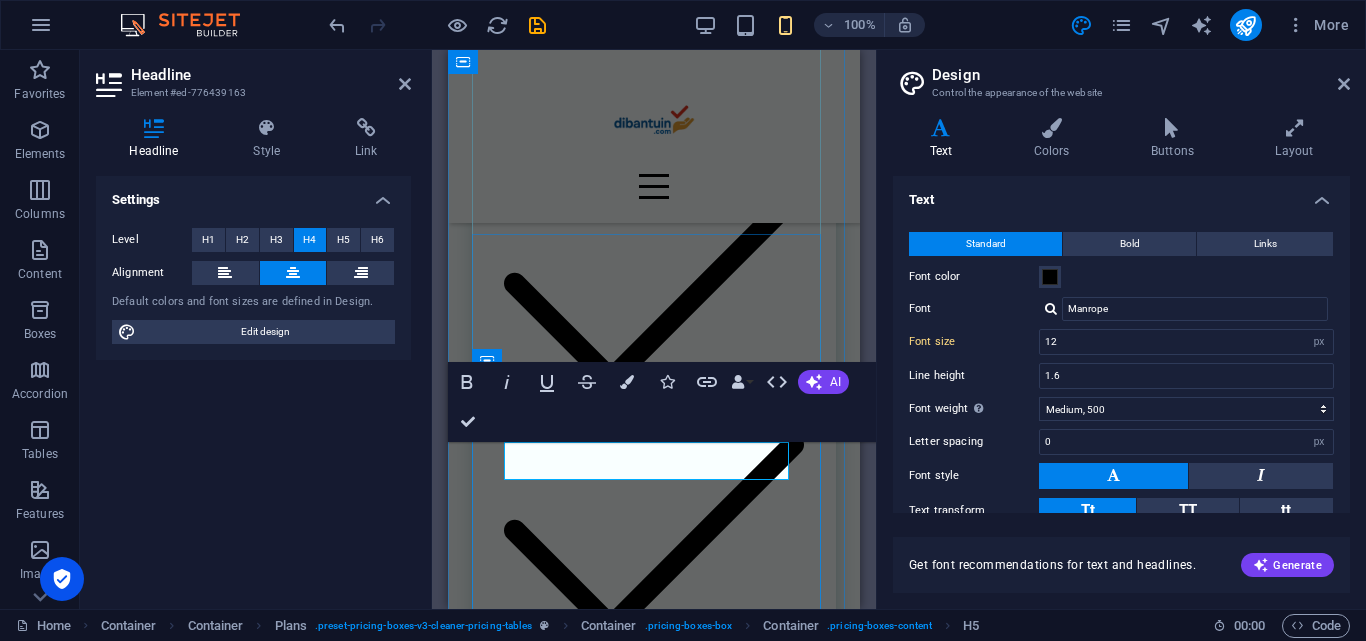 drag, startPoint x: 676, startPoint y: 455, endPoint x: 615, endPoint y: 449, distance: 61.294373 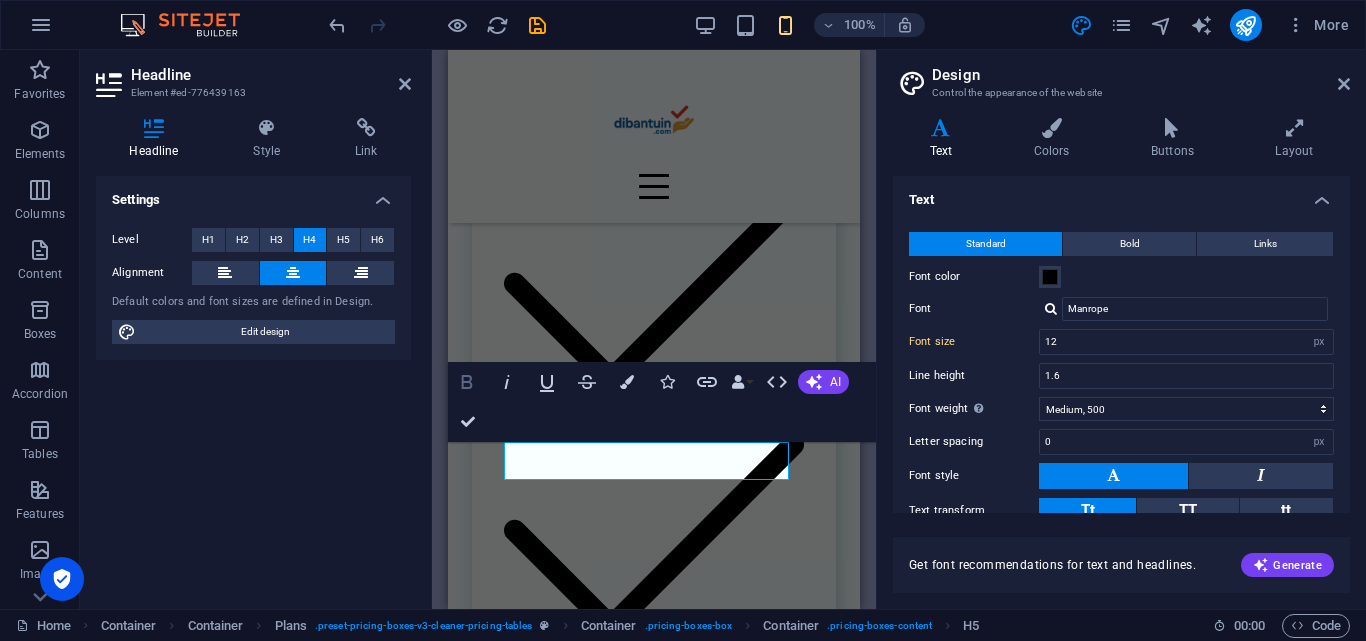click 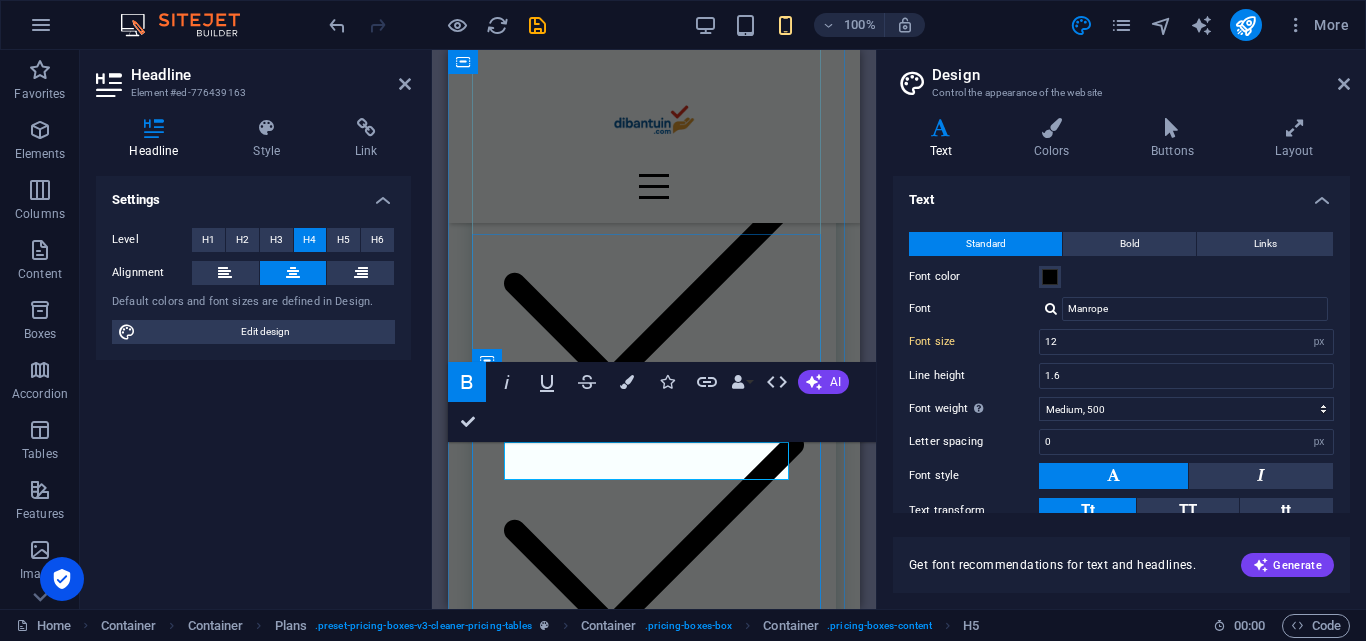 click on "49K" at bounding box center (654, 2355) 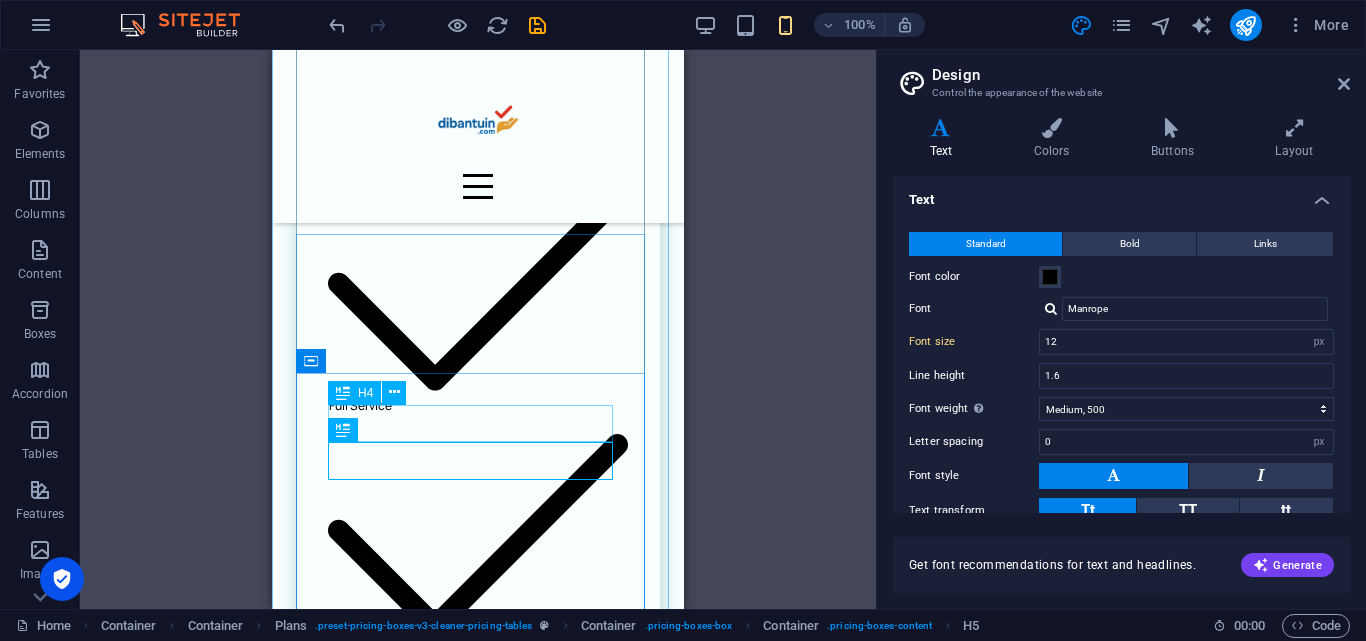 click on "58K" at bounding box center [478, 2318] 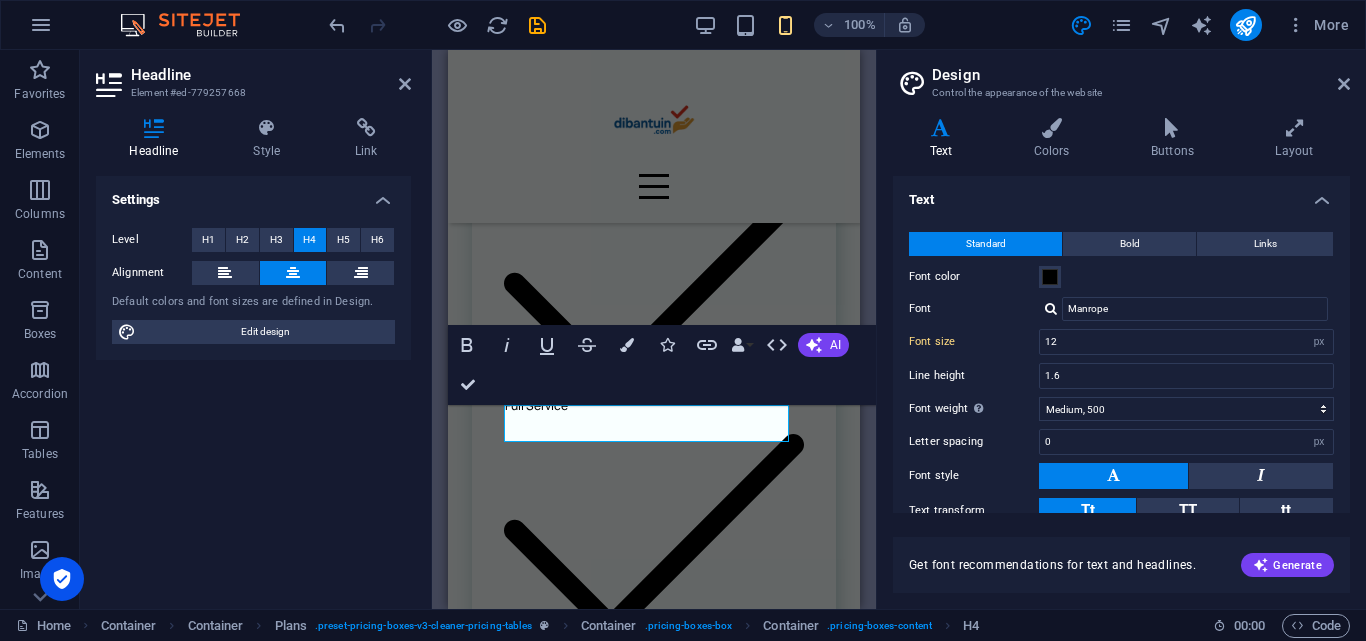 click on "H5" at bounding box center [343, 240] 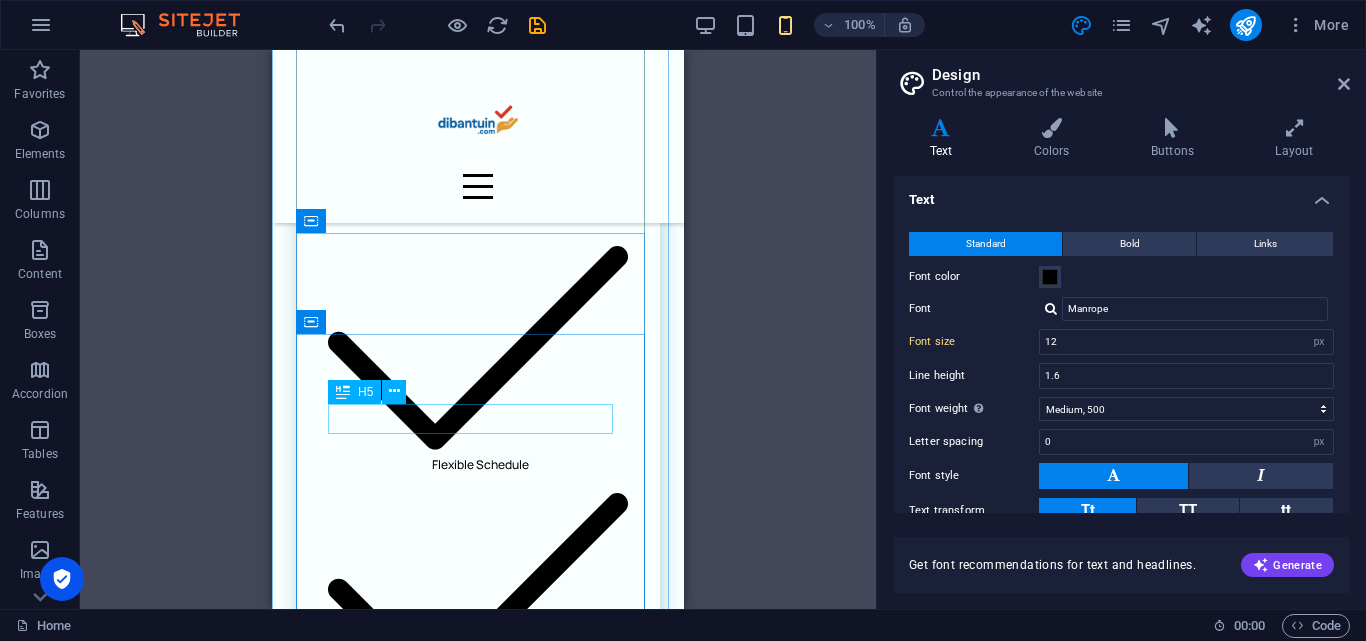 scroll, scrollTop: 4700, scrollLeft: 0, axis: vertical 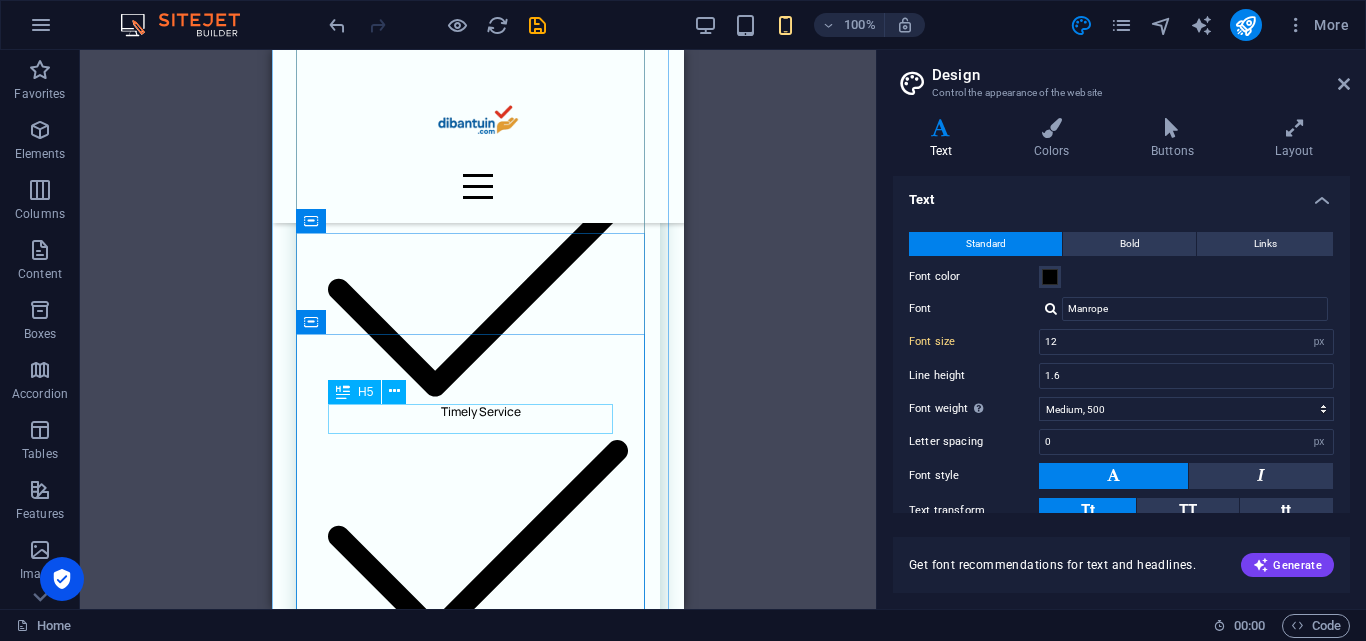 click on "99K" at bounding box center [478, 4340] 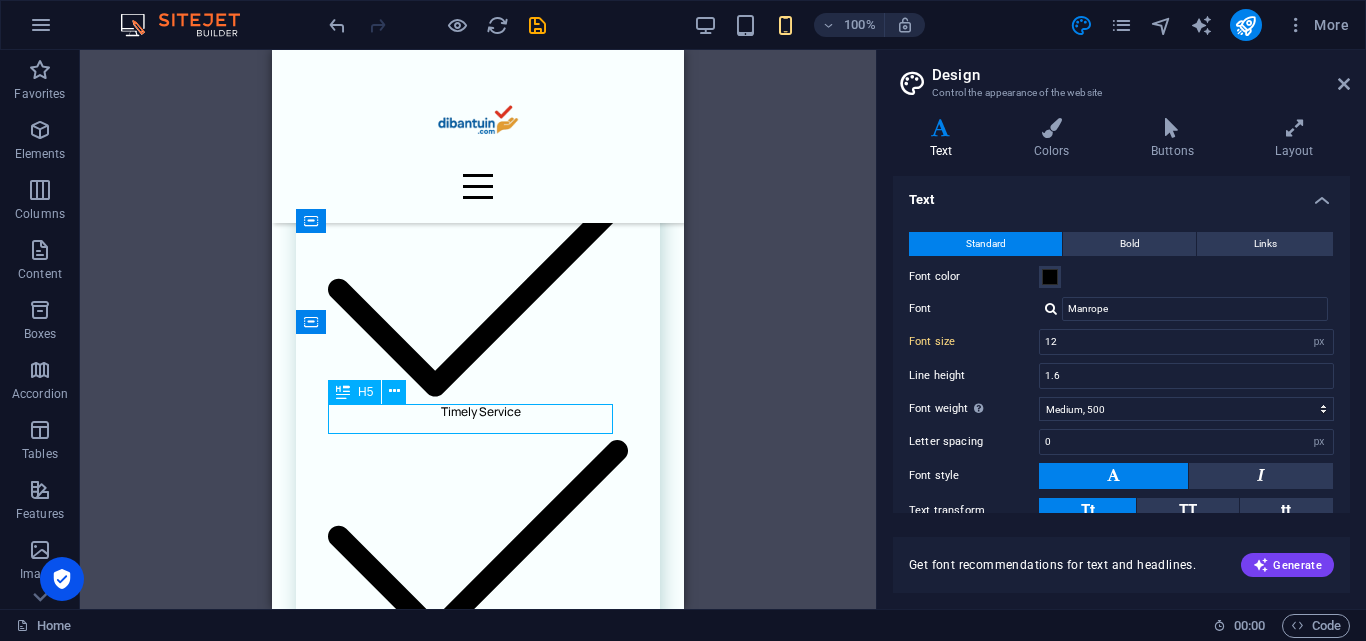 click on "99K" at bounding box center [478, 4340] 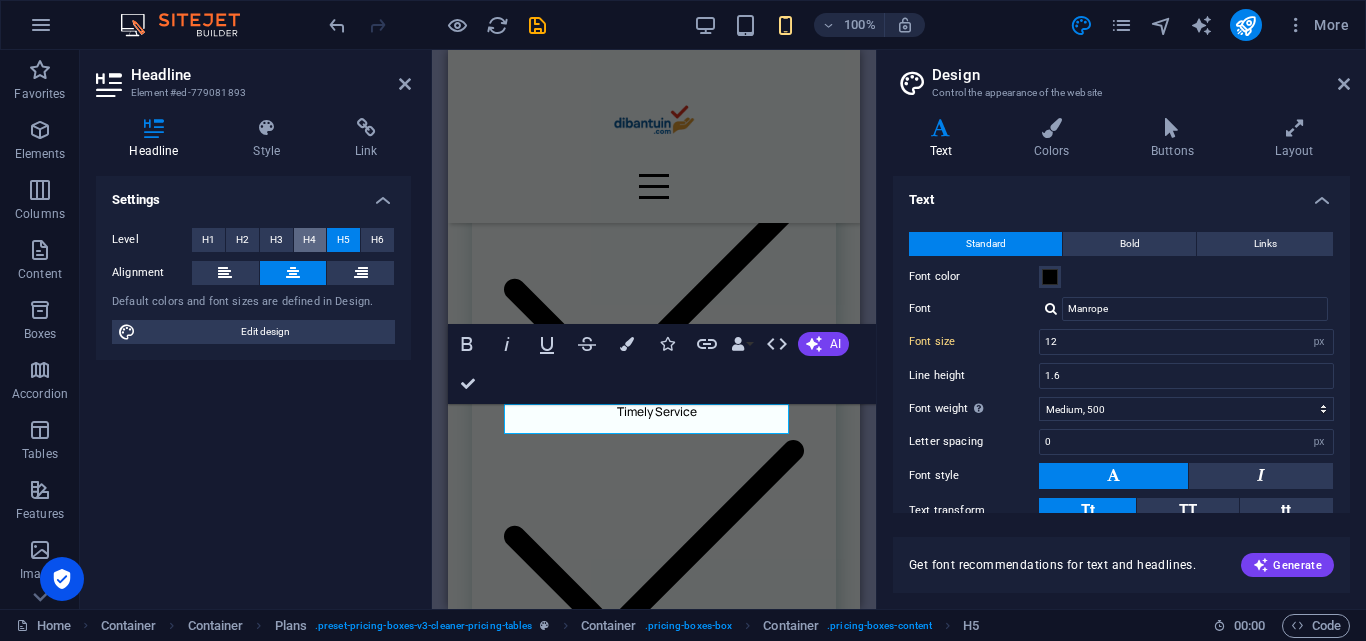 click on "H4" at bounding box center [309, 240] 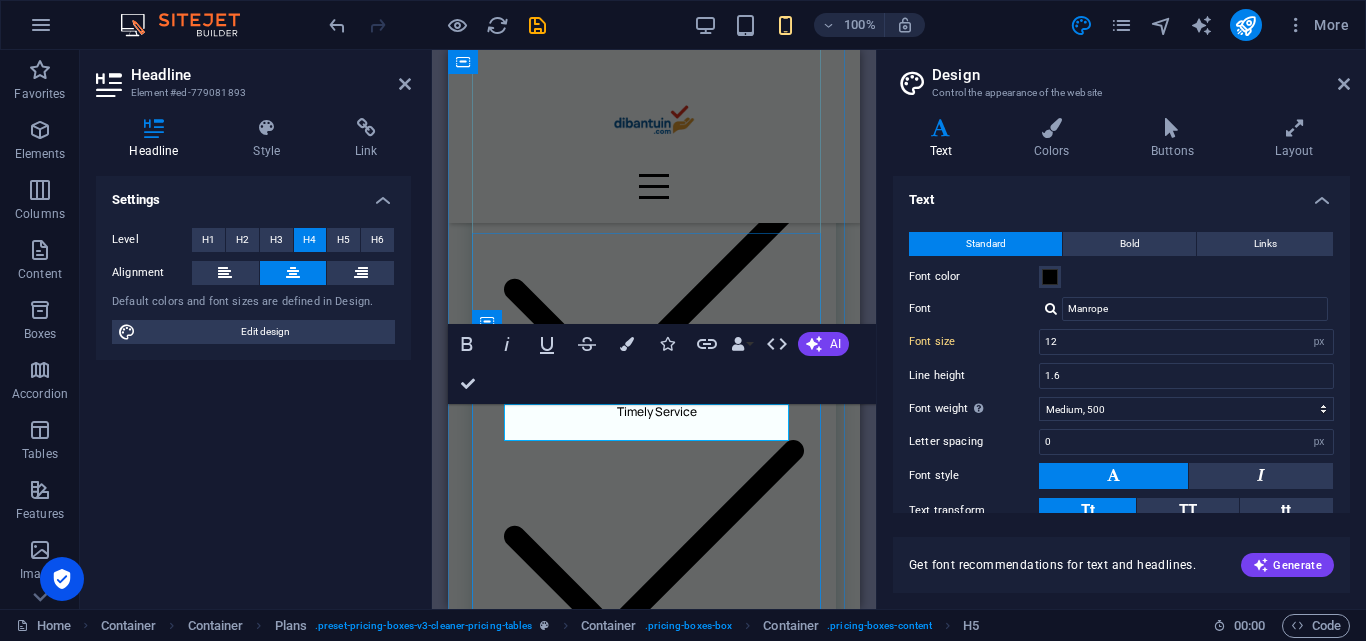 drag, startPoint x: 708, startPoint y: 421, endPoint x: 615, endPoint y: 421, distance: 93 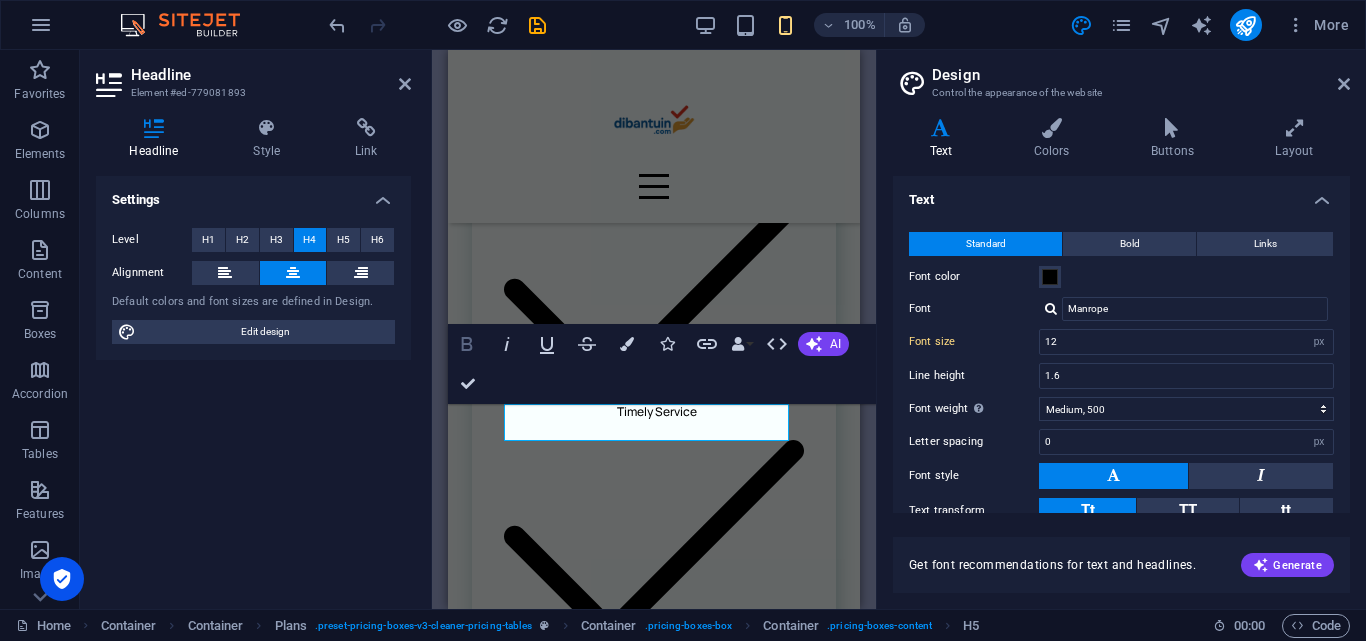 click 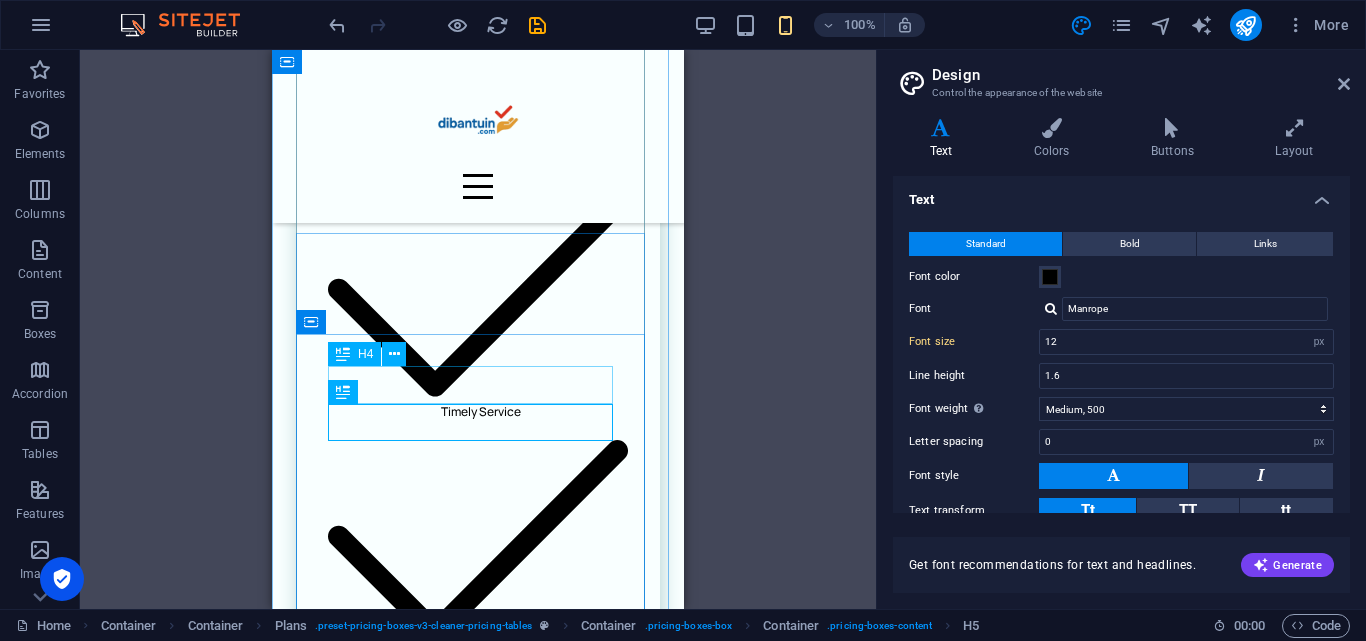 click on "108K" at bounding box center [478, 4307] 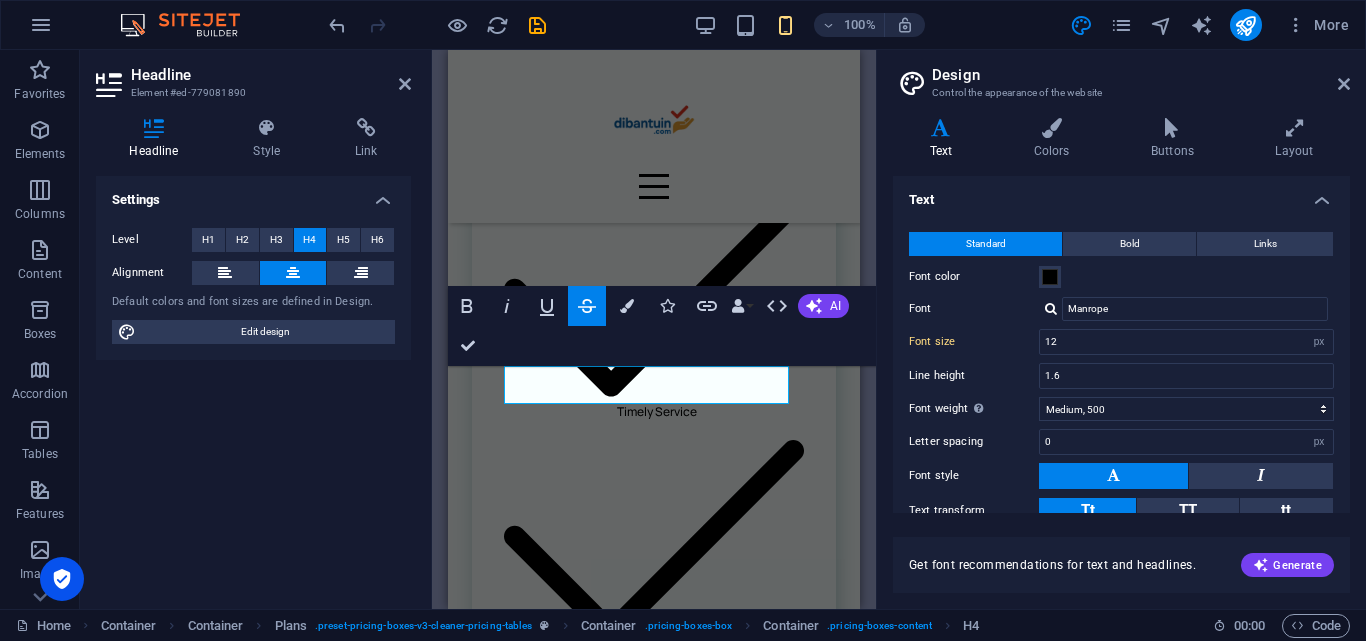 click on "H5" at bounding box center [343, 240] 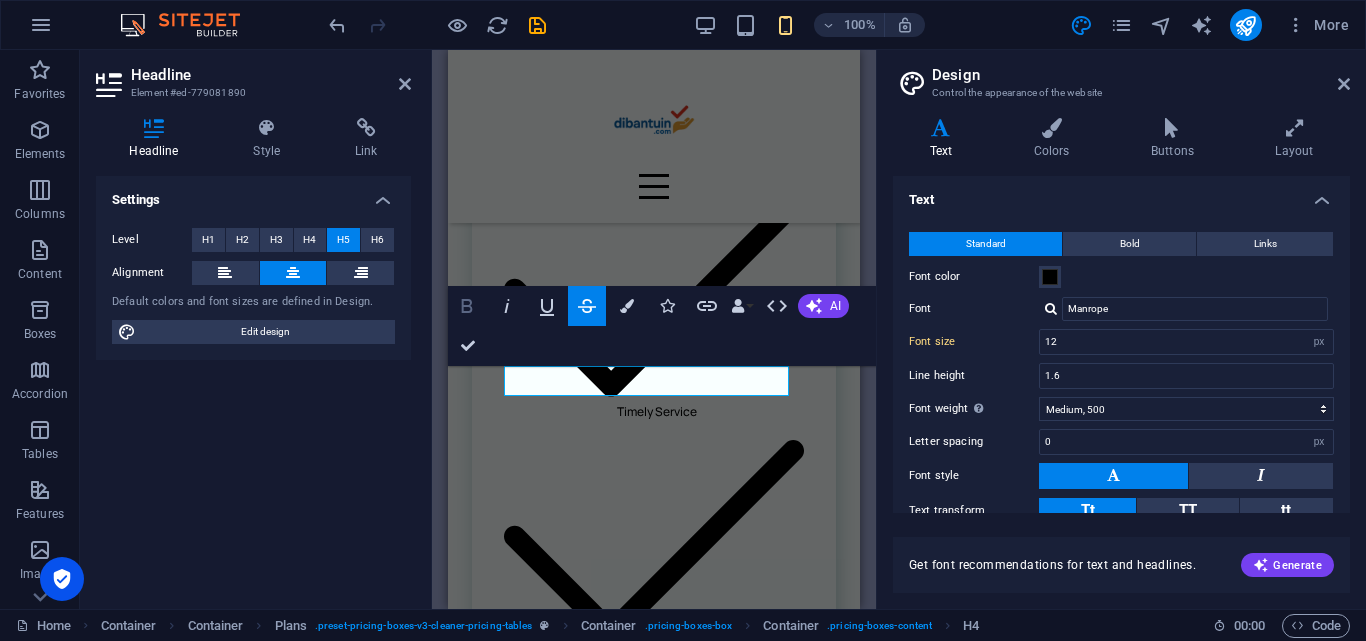 click 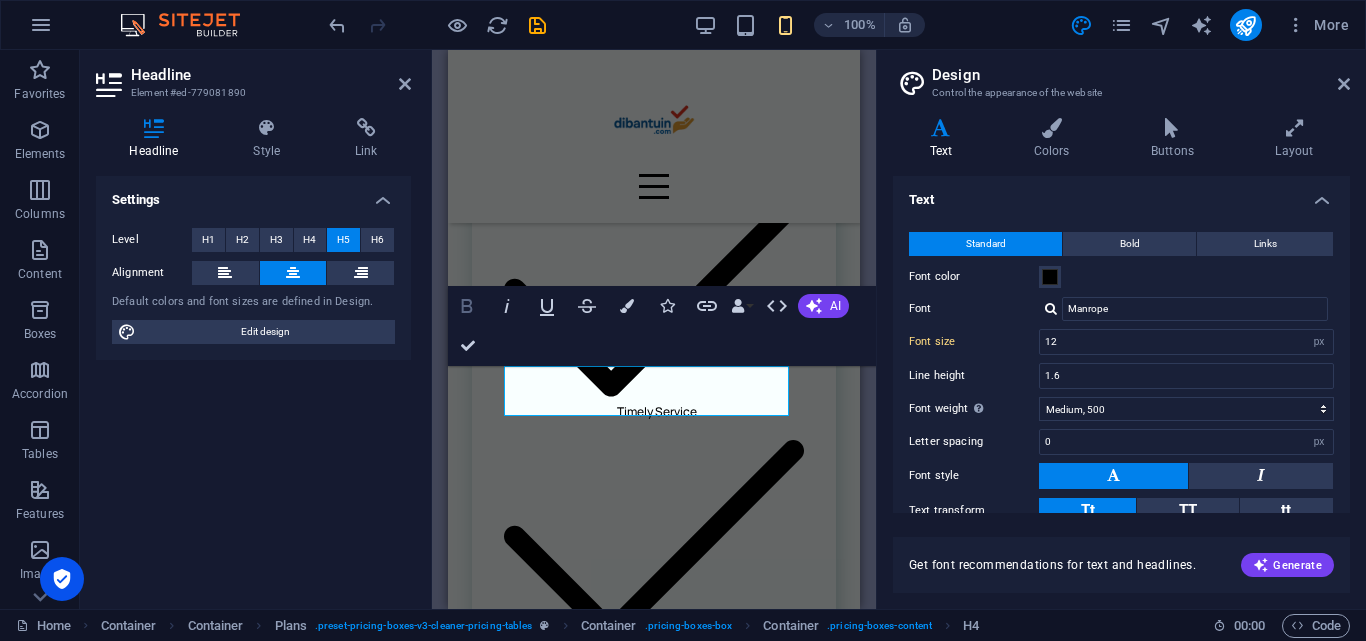 click 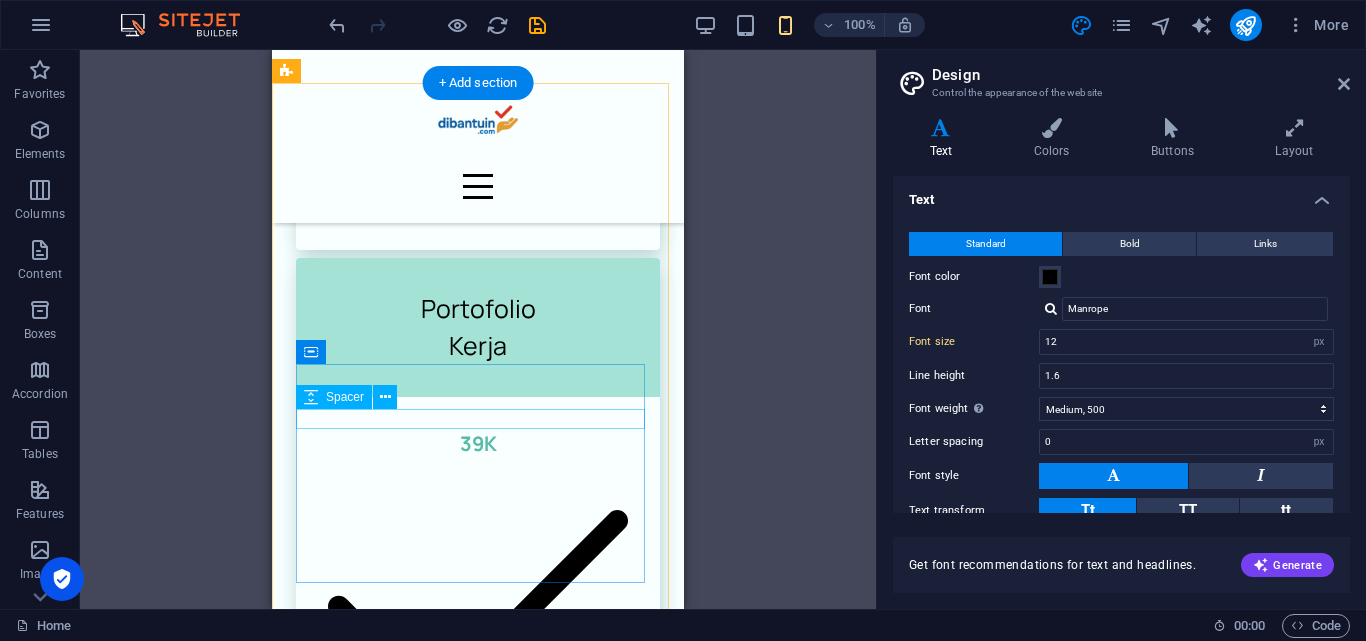 scroll, scrollTop: 7800, scrollLeft: 0, axis: vertical 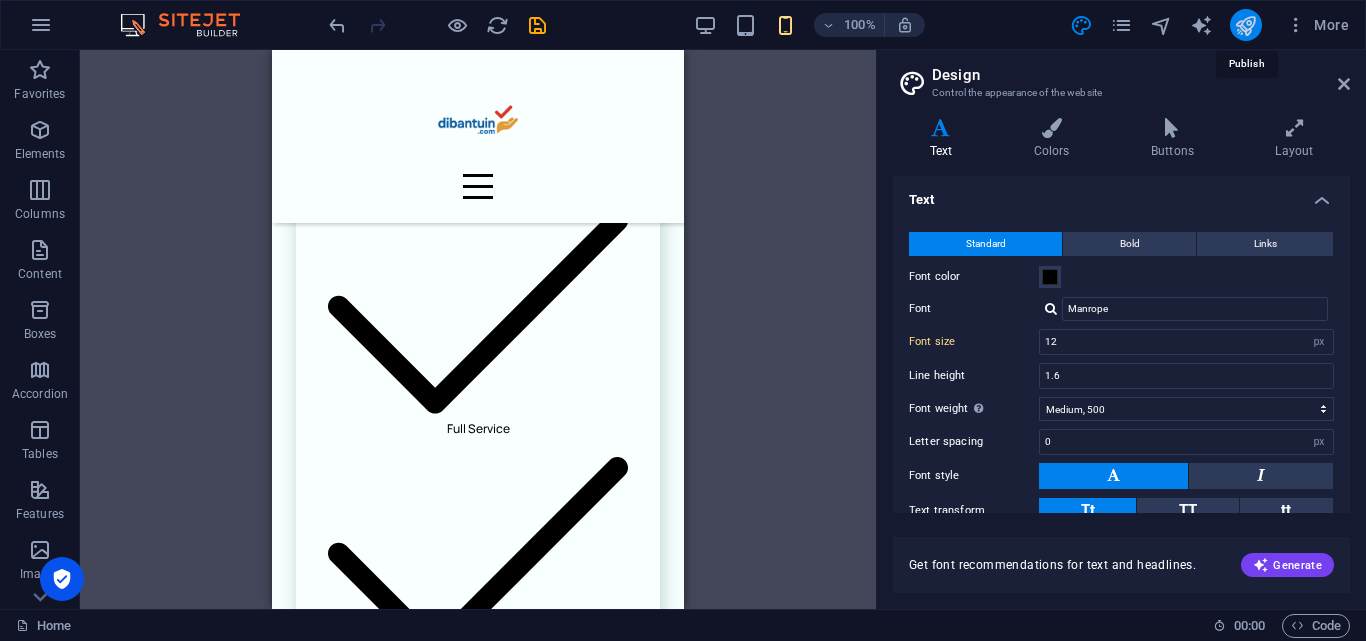 click at bounding box center (1245, 25) 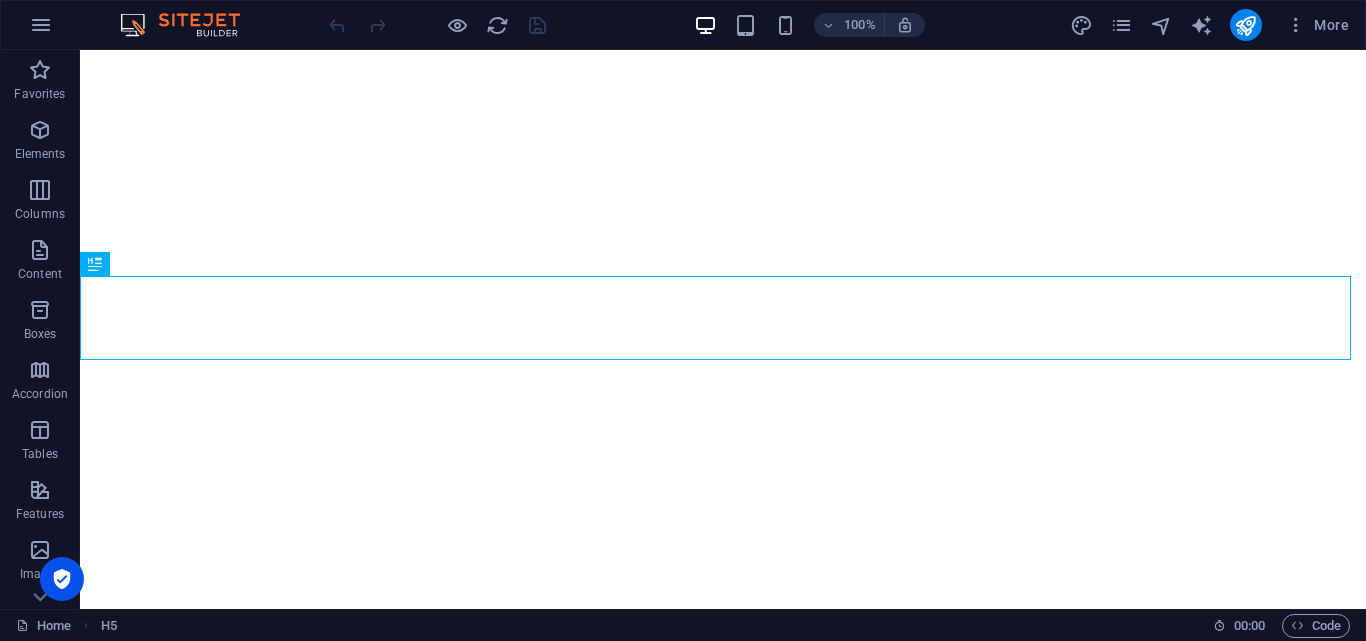 scroll, scrollTop: 0, scrollLeft: 0, axis: both 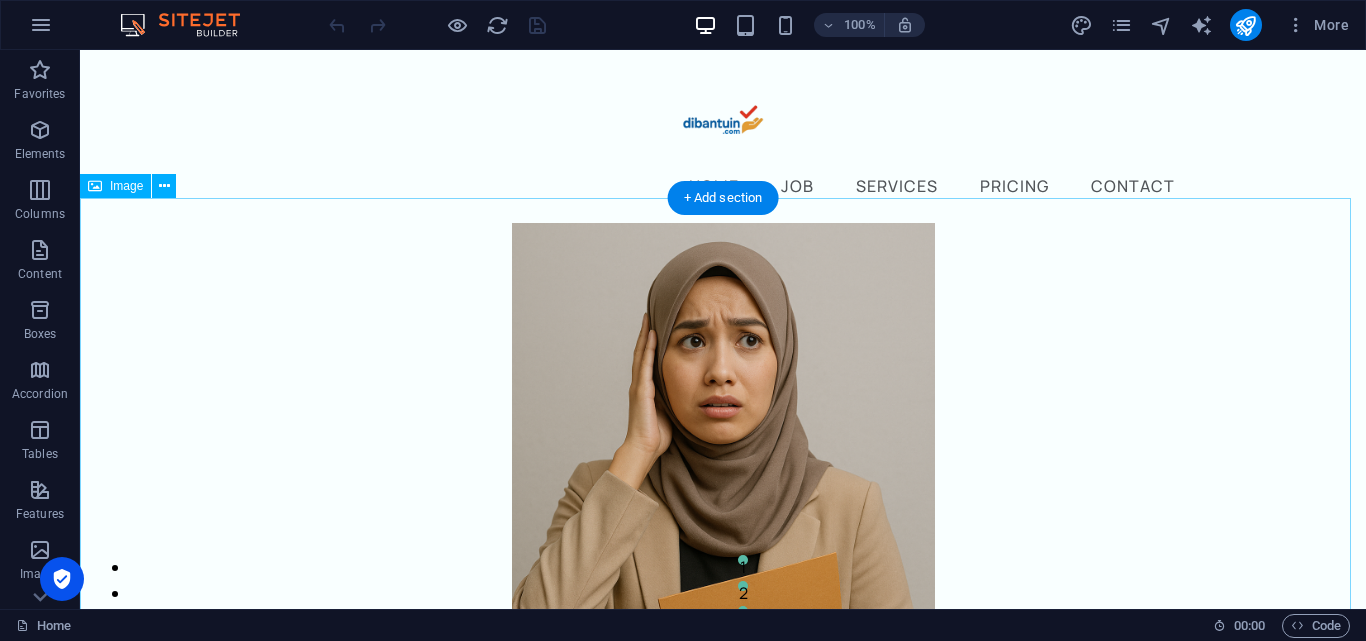 click at bounding box center [723, 540] 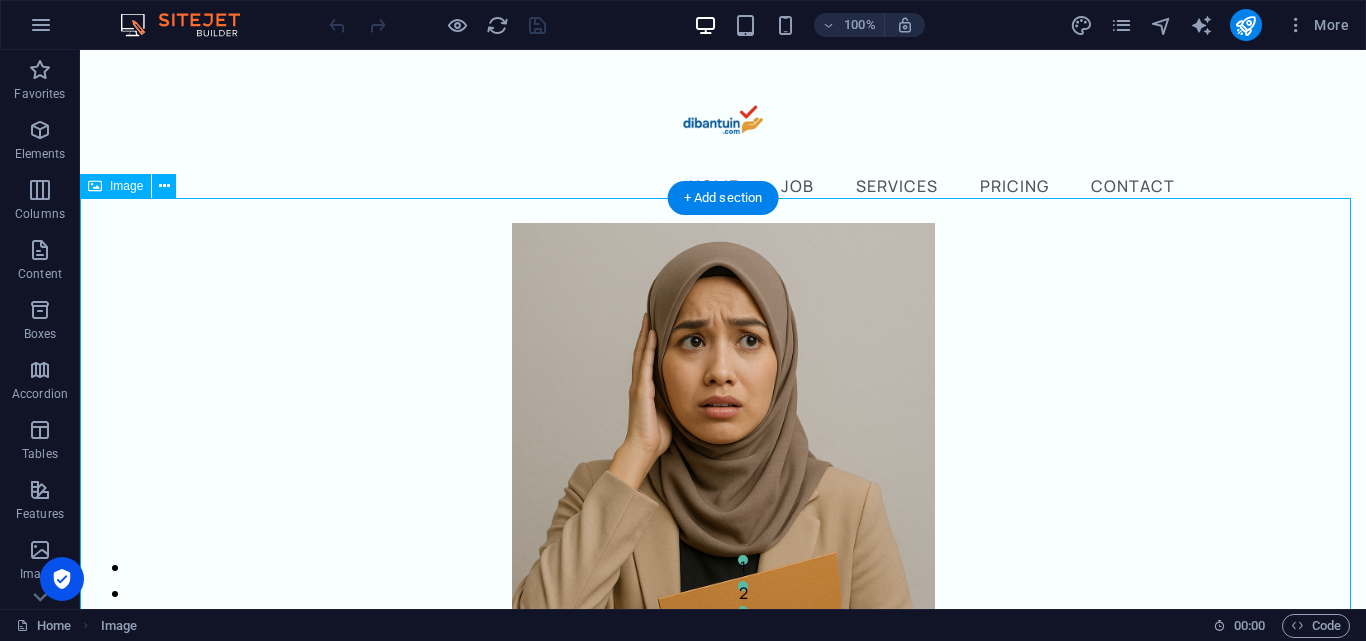 click at bounding box center (723, 540) 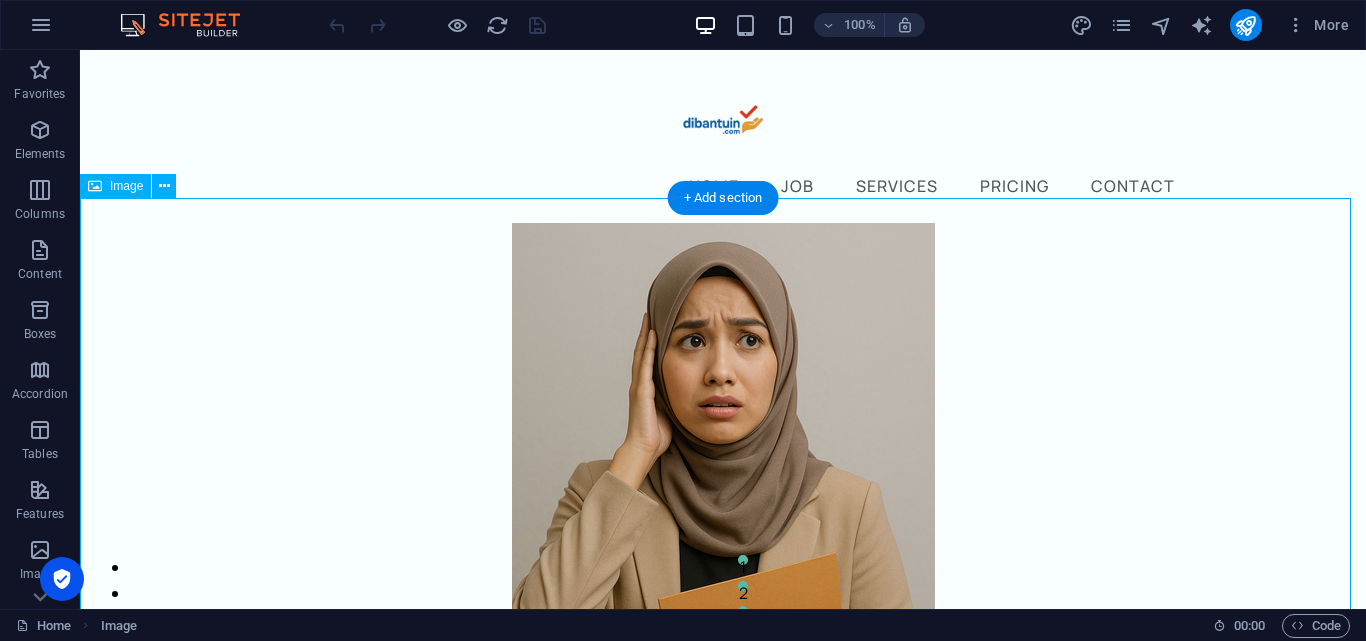 select on "px" 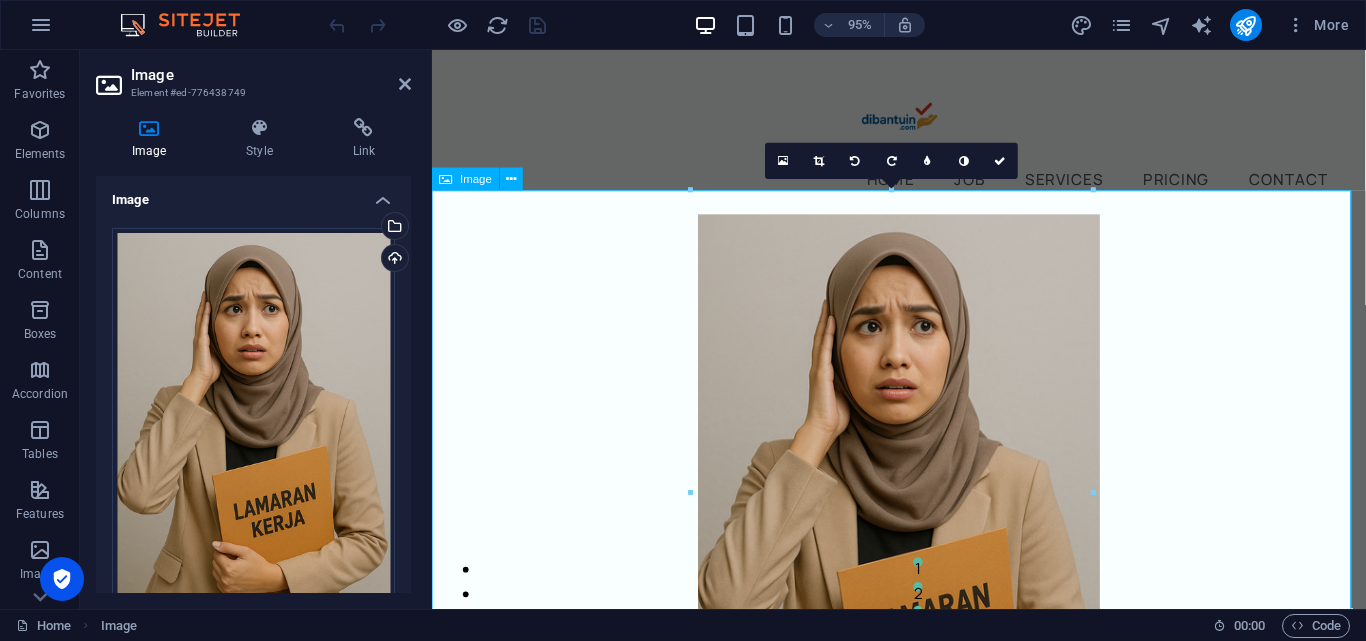 scroll, scrollTop: 363, scrollLeft: 0, axis: vertical 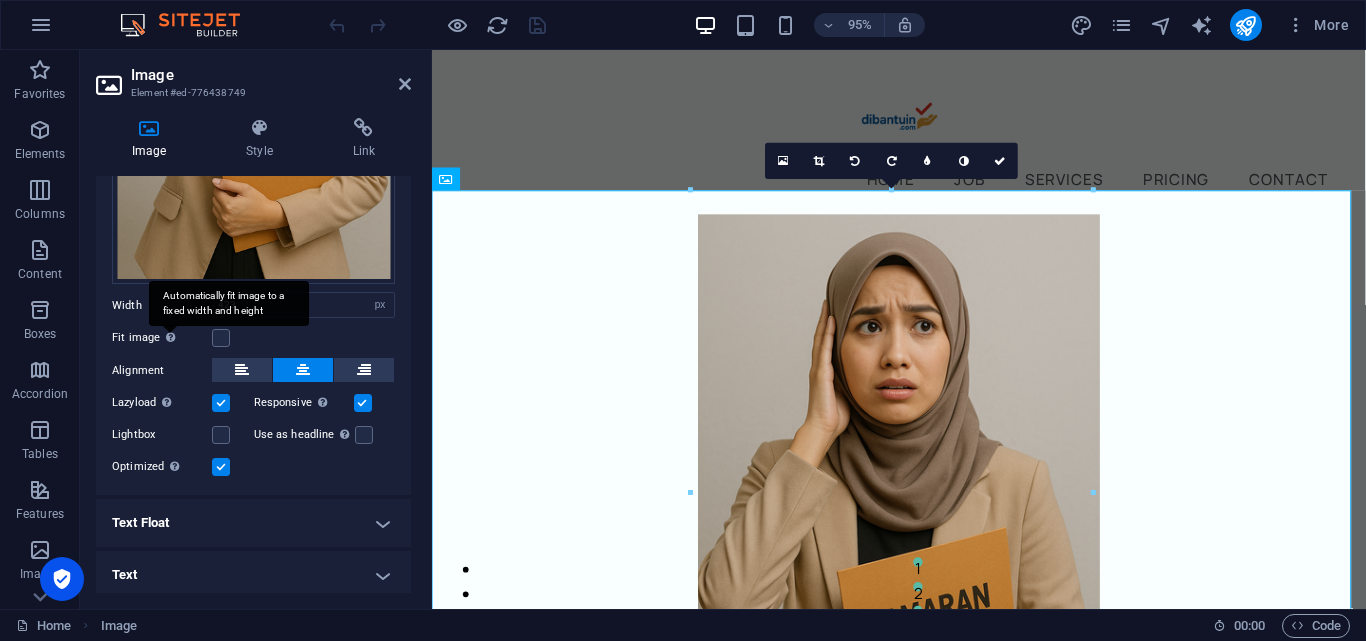 click on "Automatically fit image to a fixed width and height" at bounding box center (229, 303) 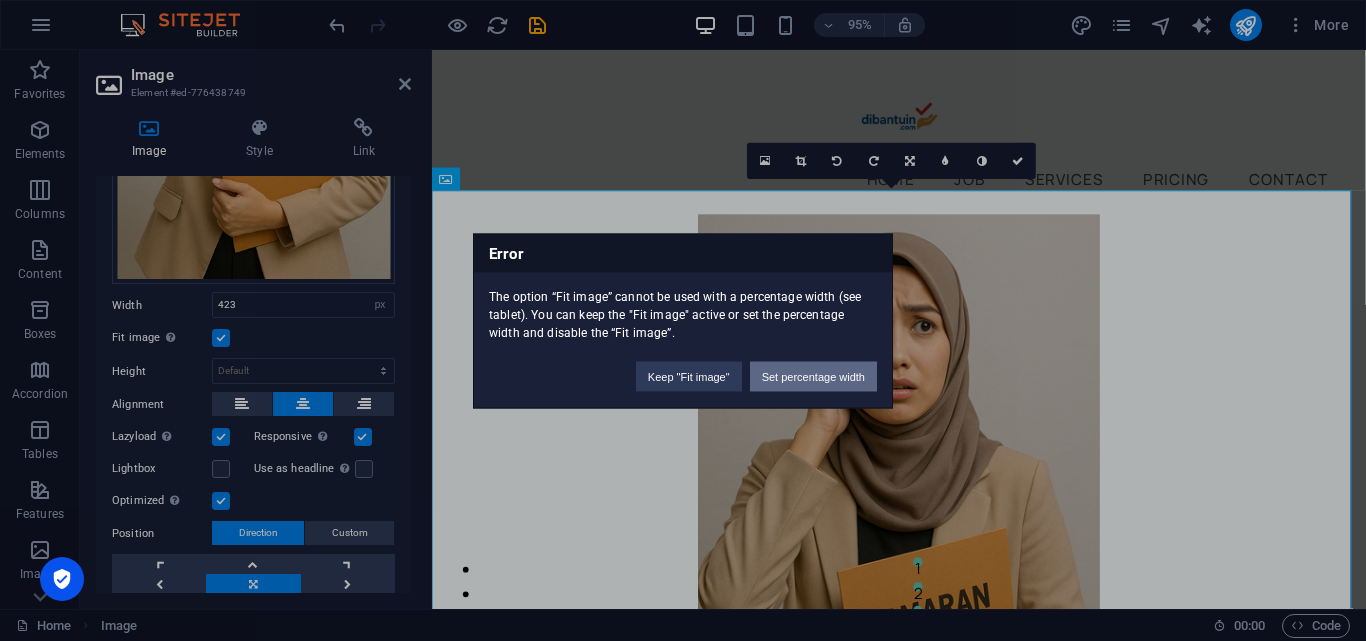 click on "Set percentage width" at bounding box center [813, 376] 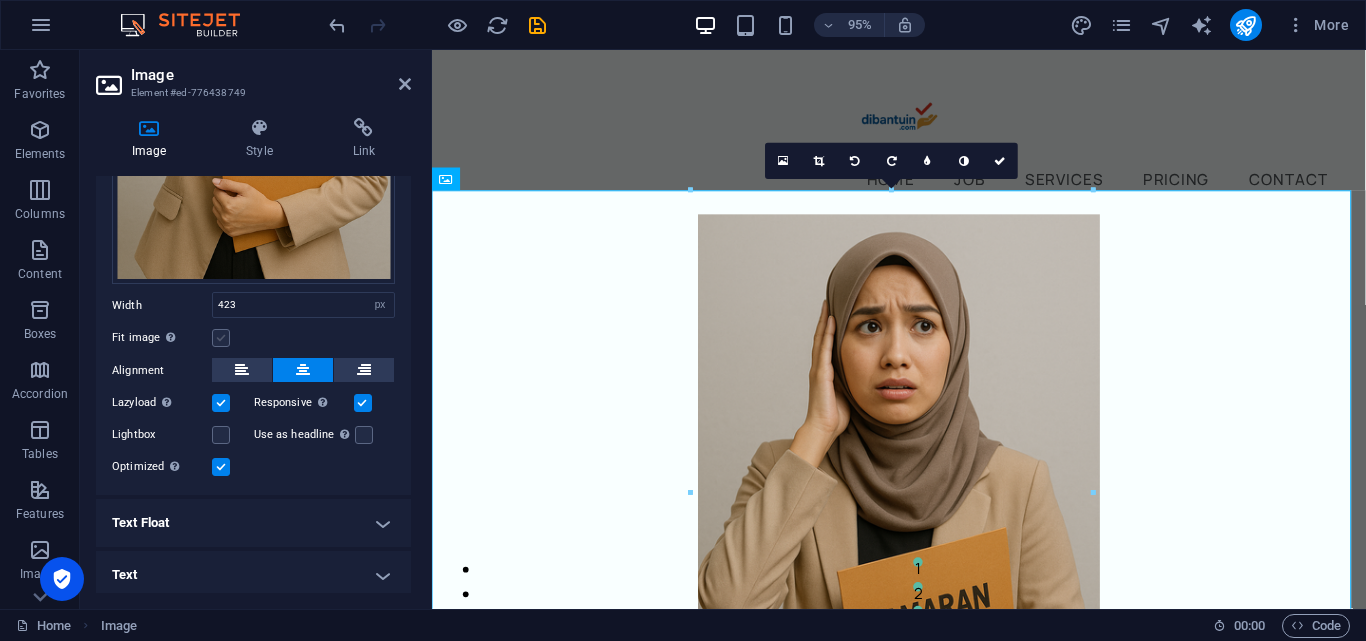 click at bounding box center (221, 338) 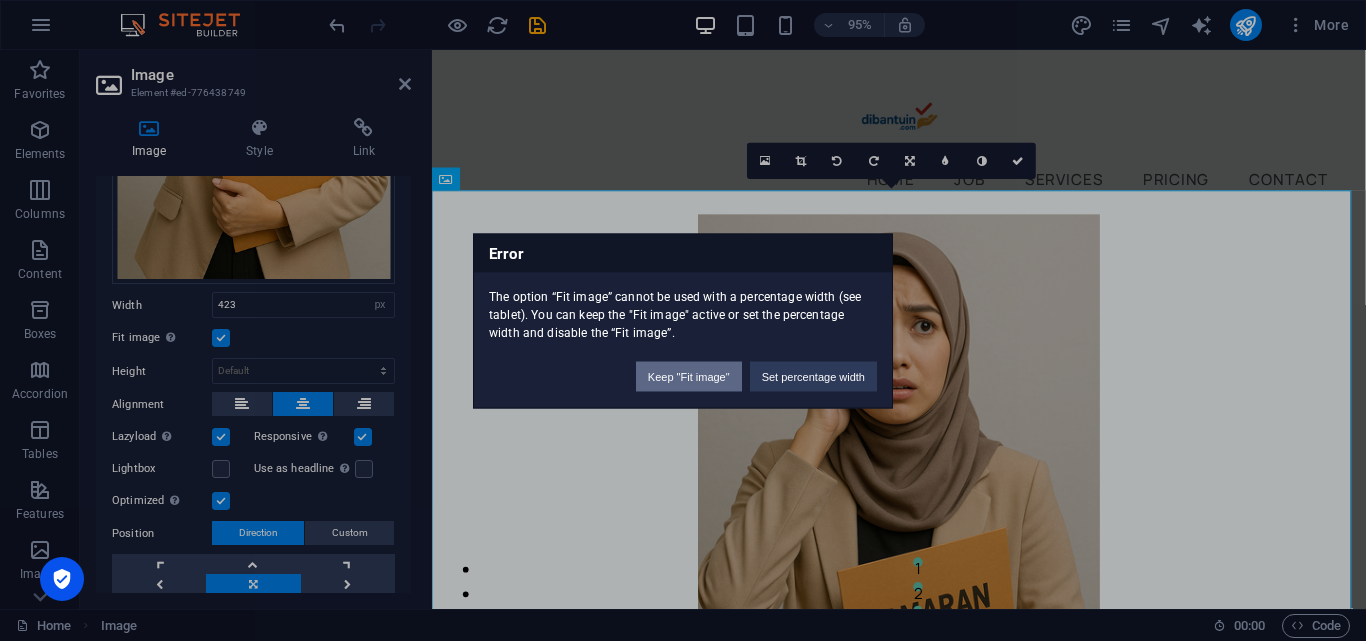 click on "Keep "Fit image"" at bounding box center [689, 376] 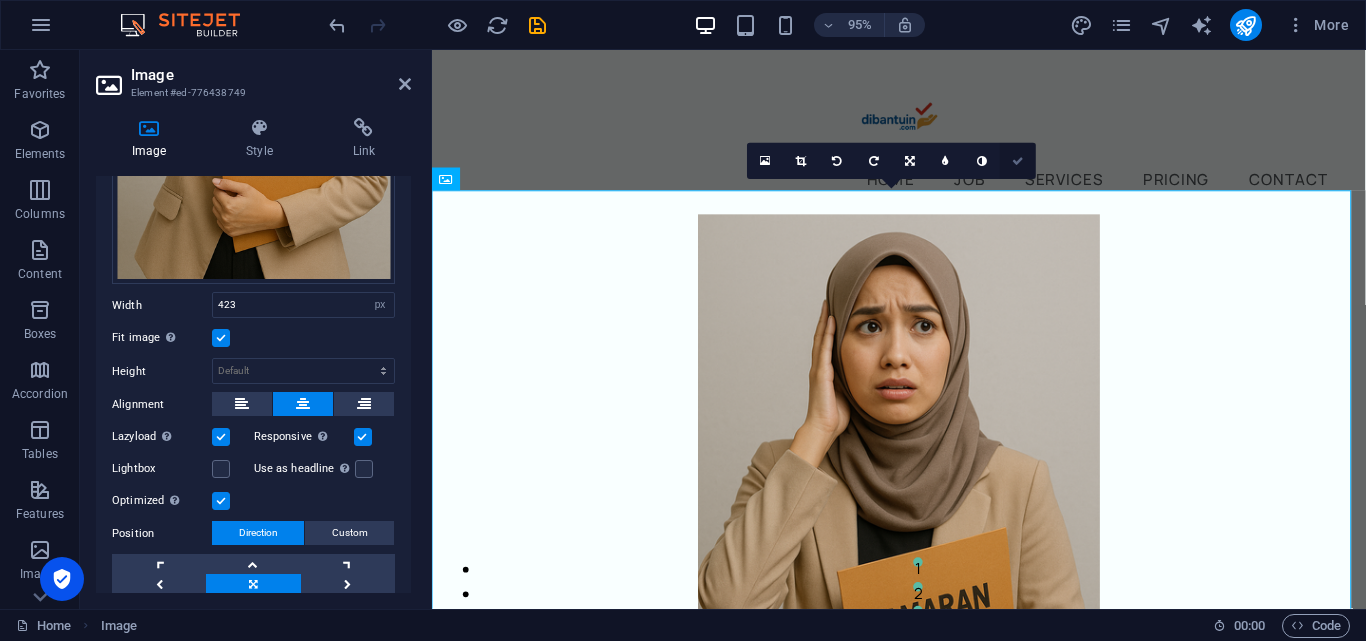 drag, startPoint x: 1019, startPoint y: 157, endPoint x: 977, endPoint y: 213, distance: 70 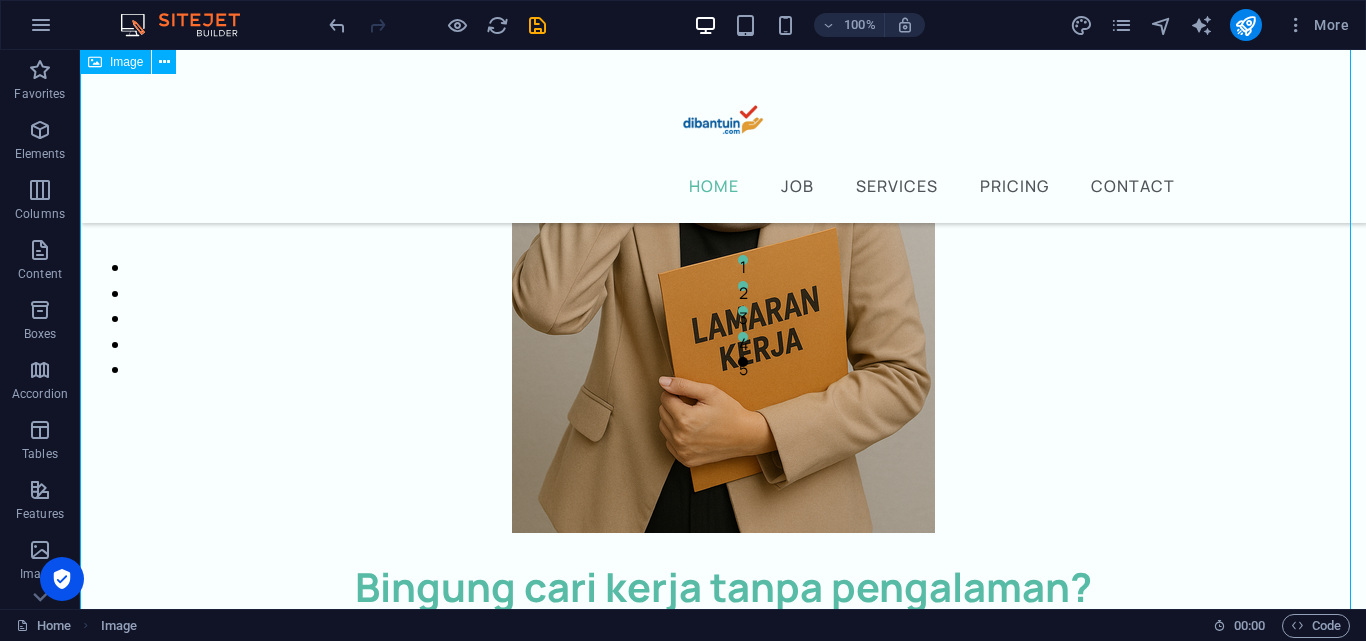 scroll, scrollTop: 0, scrollLeft: 0, axis: both 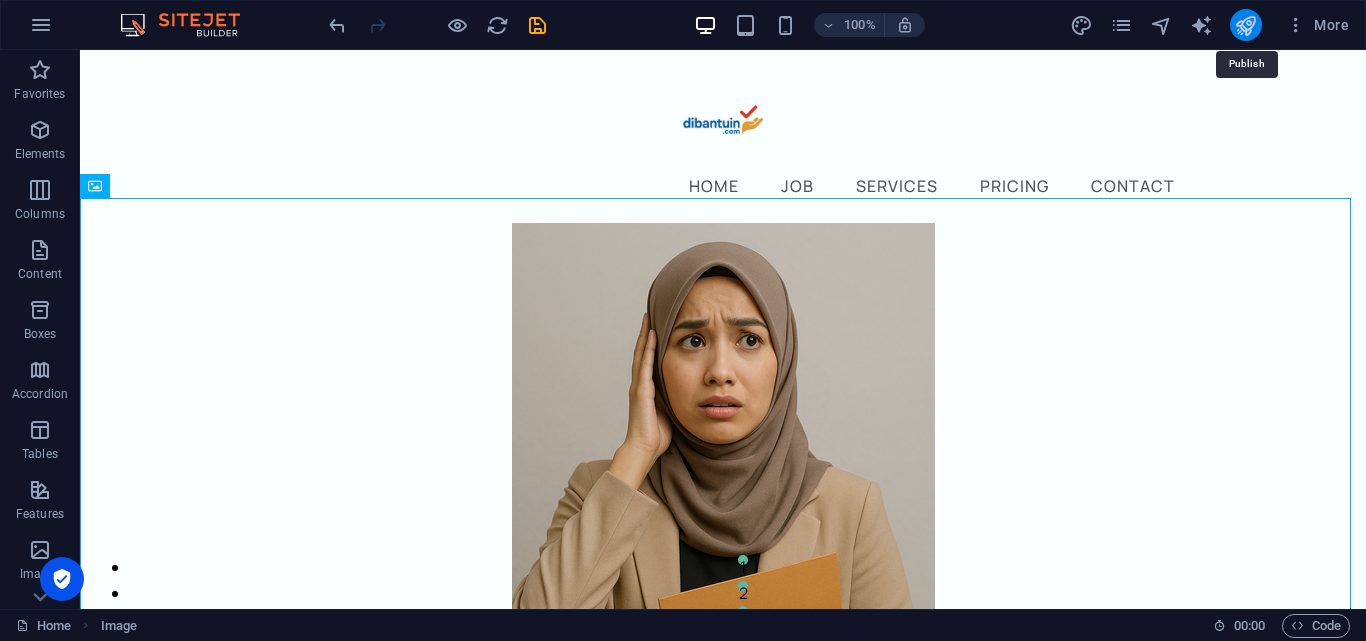 drag, startPoint x: 1238, startPoint y: 33, endPoint x: 775, endPoint y: 142, distance: 475.65744 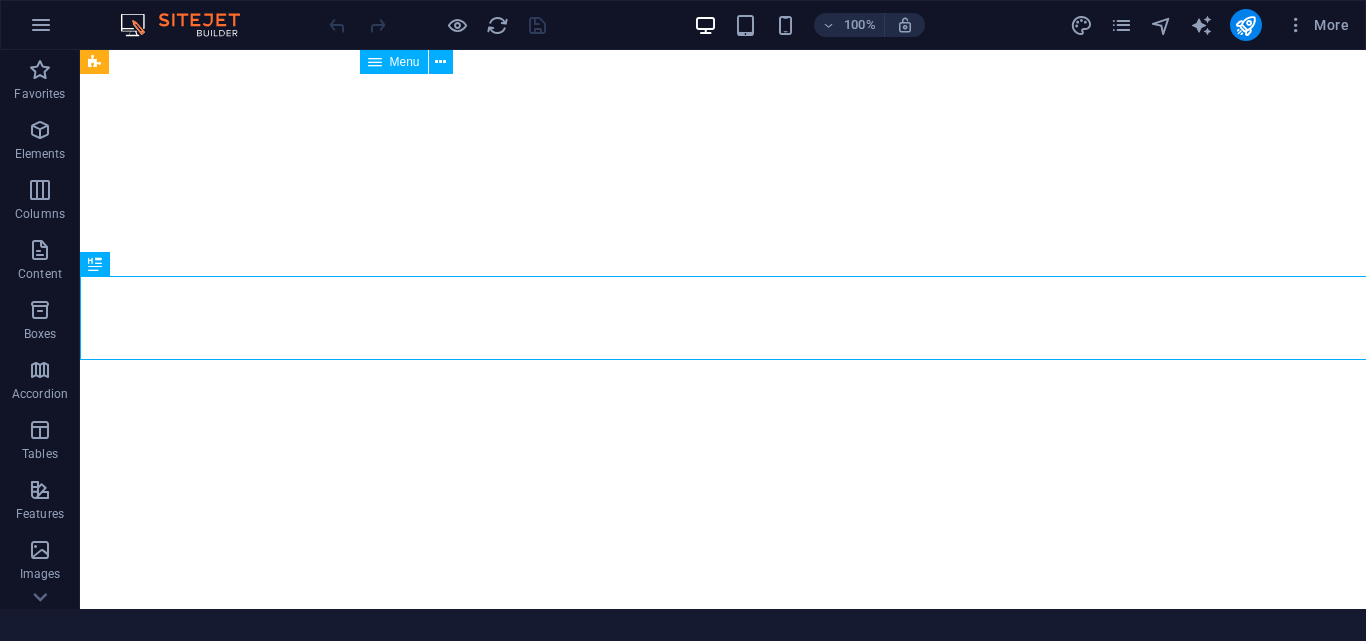 scroll, scrollTop: 0, scrollLeft: 0, axis: both 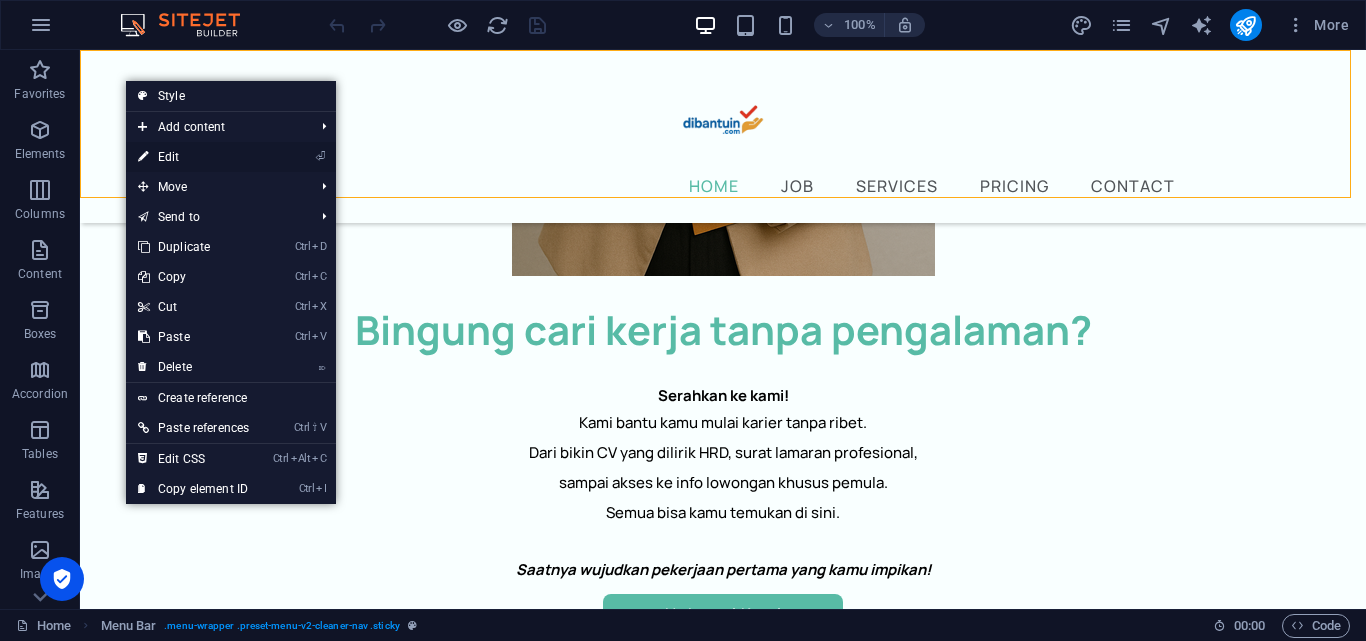 click on "⏎  Edit" at bounding box center (193, 157) 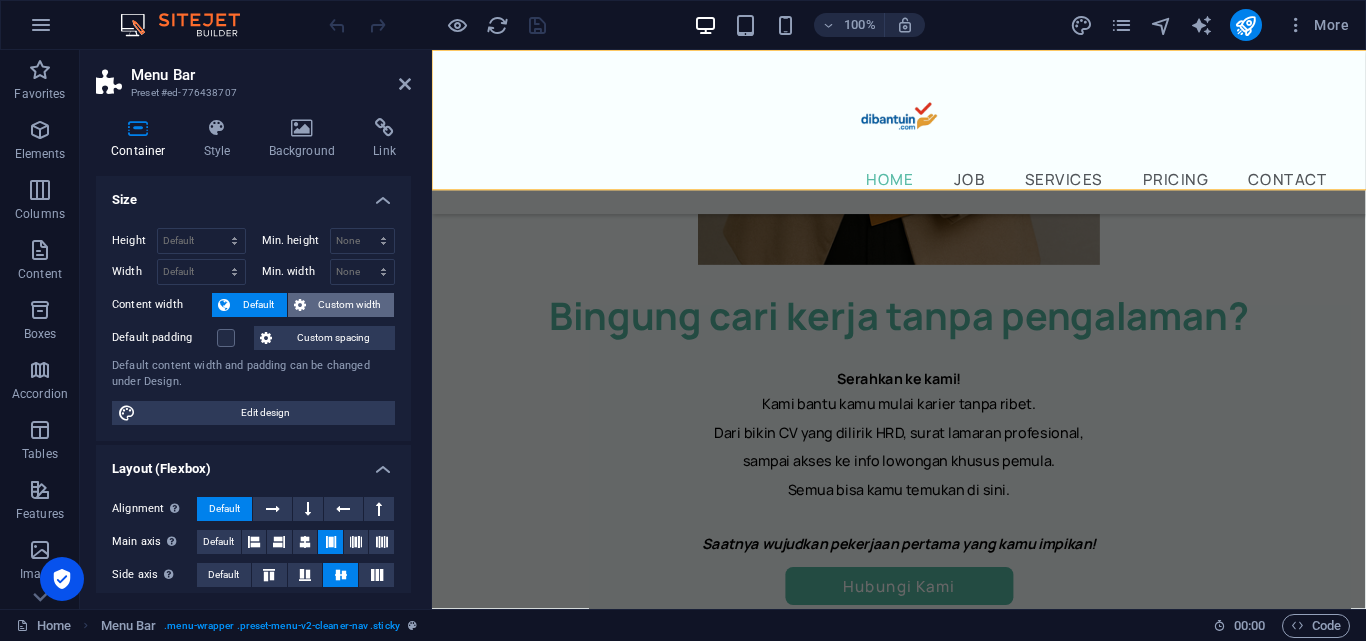 click on "Custom width" at bounding box center (350, 305) 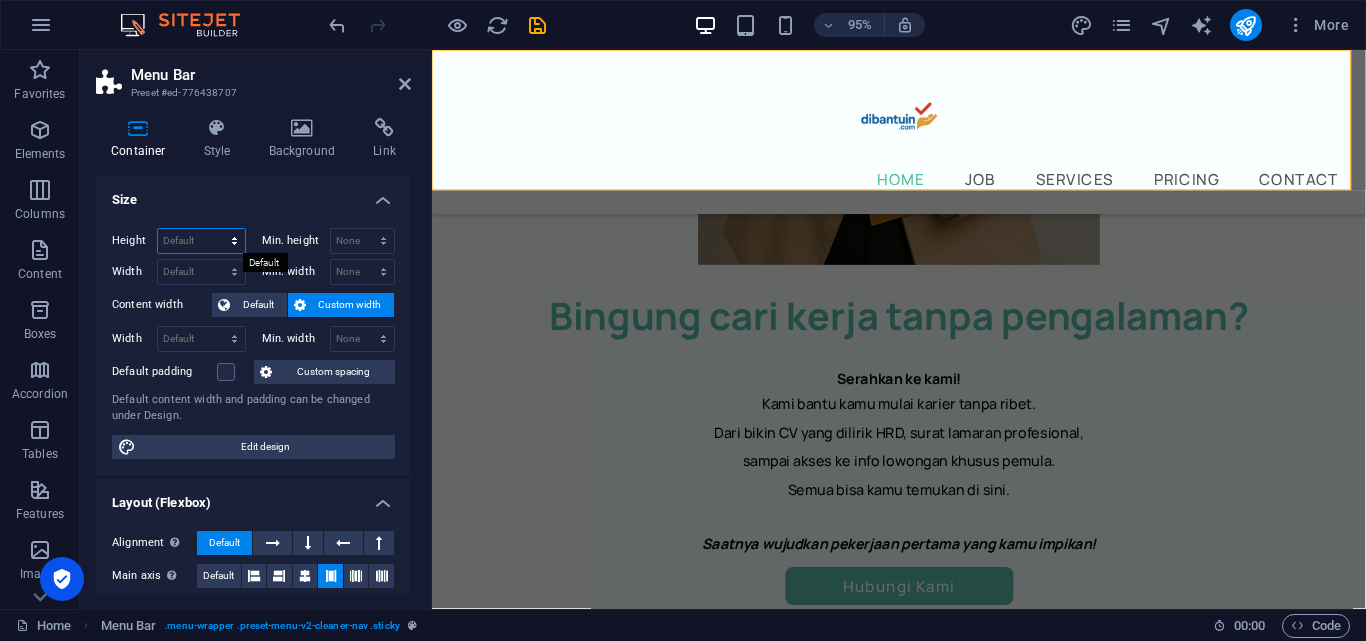 click on "Default px rem % vh vw" at bounding box center (201, 241) 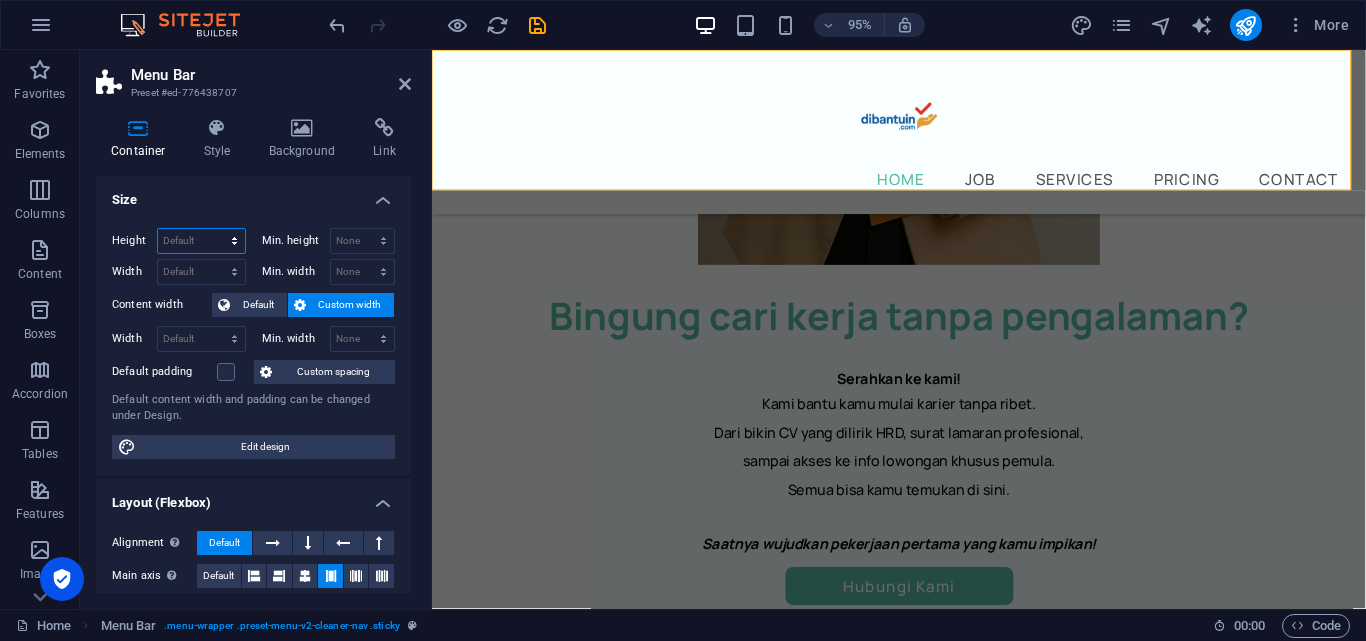 select on "px" 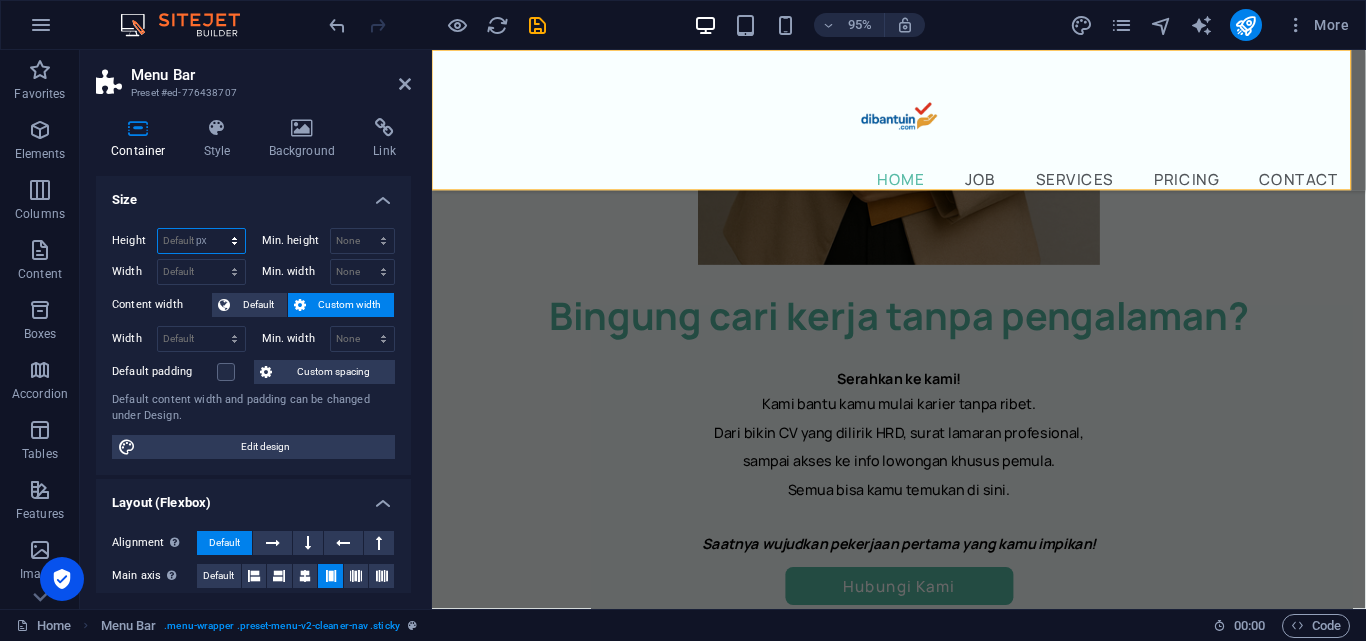 click on "Default px rem % vh vw" at bounding box center (201, 241) 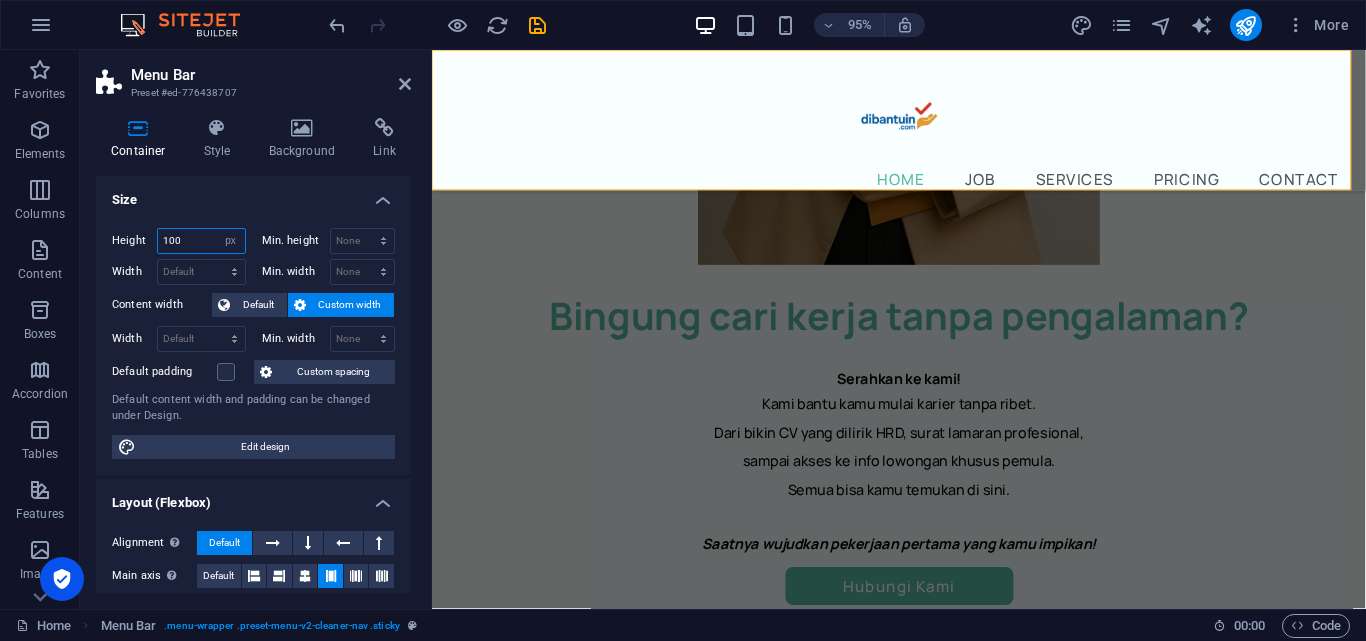 type on "100" 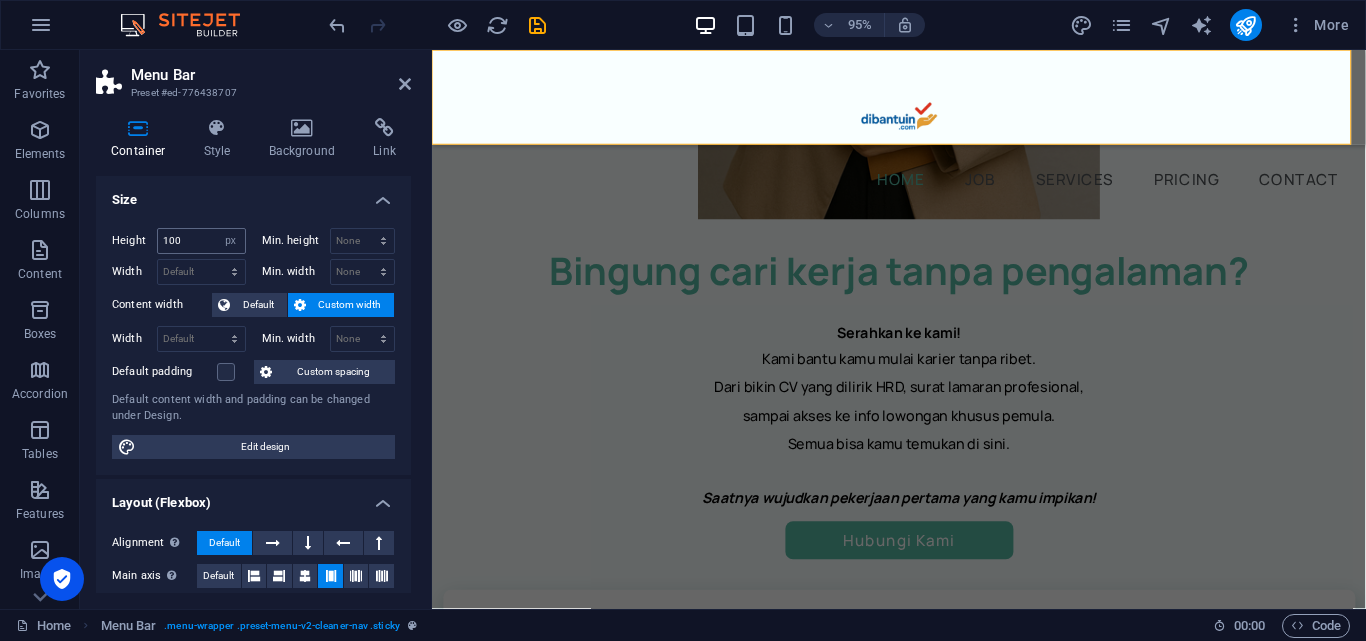 scroll, scrollTop: 509, scrollLeft: 0, axis: vertical 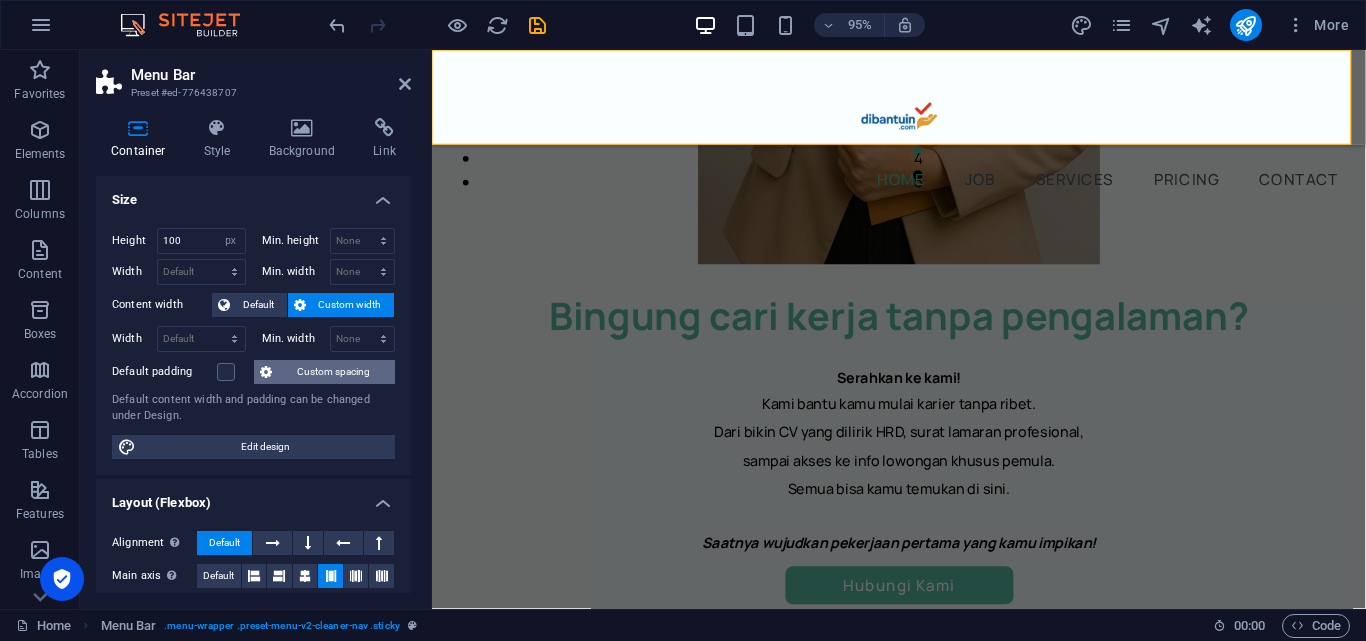 click on "Custom spacing" at bounding box center (333, 372) 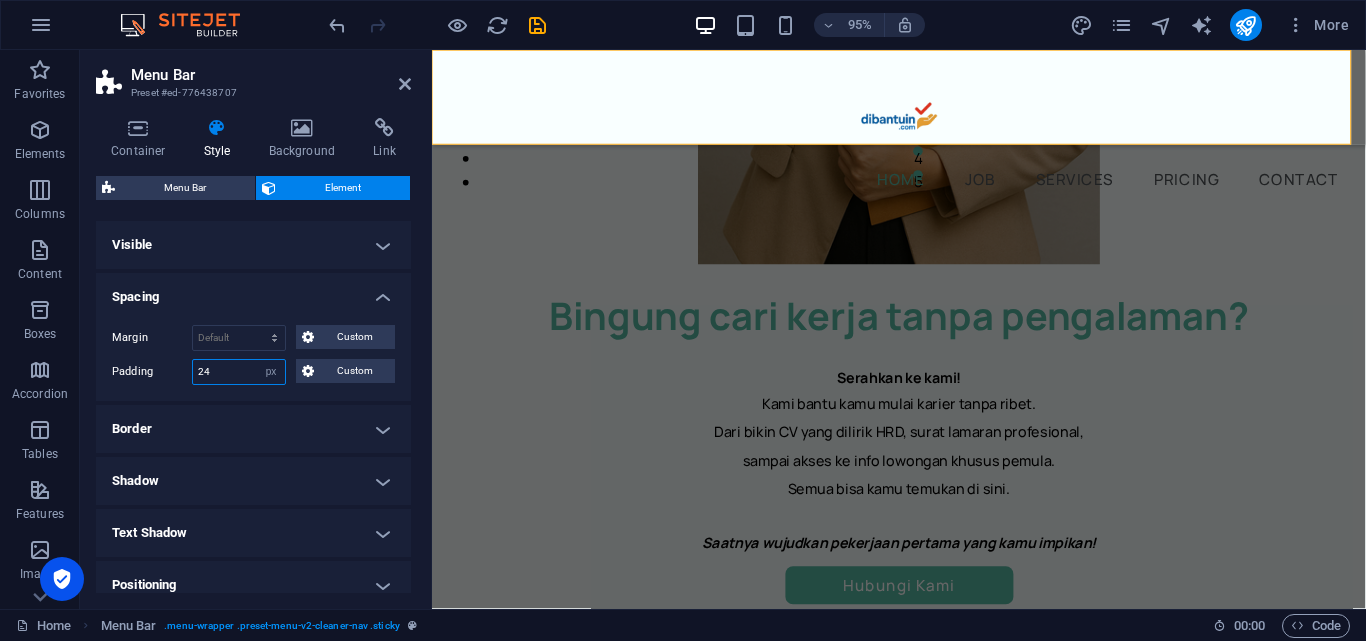 drag, startPoint x: 229, startPoint y: 368, endPoint x: 180, endPoint y: 368, distance: 49 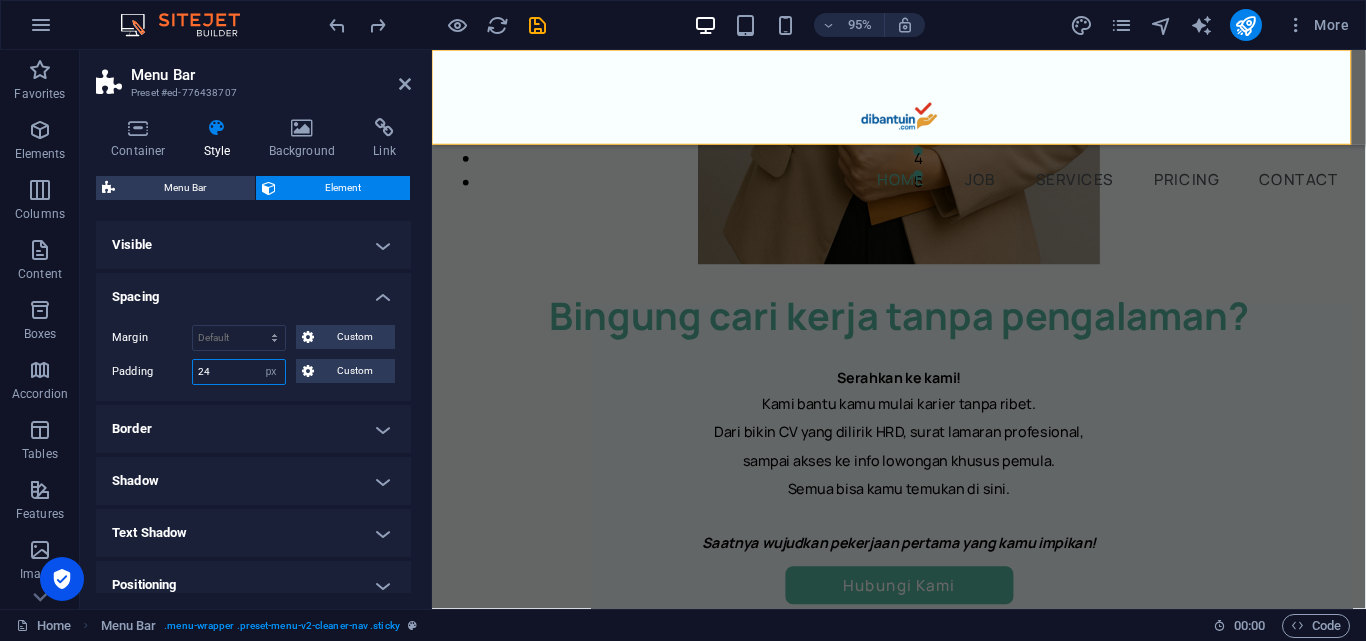 drag, startPoint x: 218, startPoint y: 368, endPoint x: 183, endPoint y: 374, distance: 35.510563 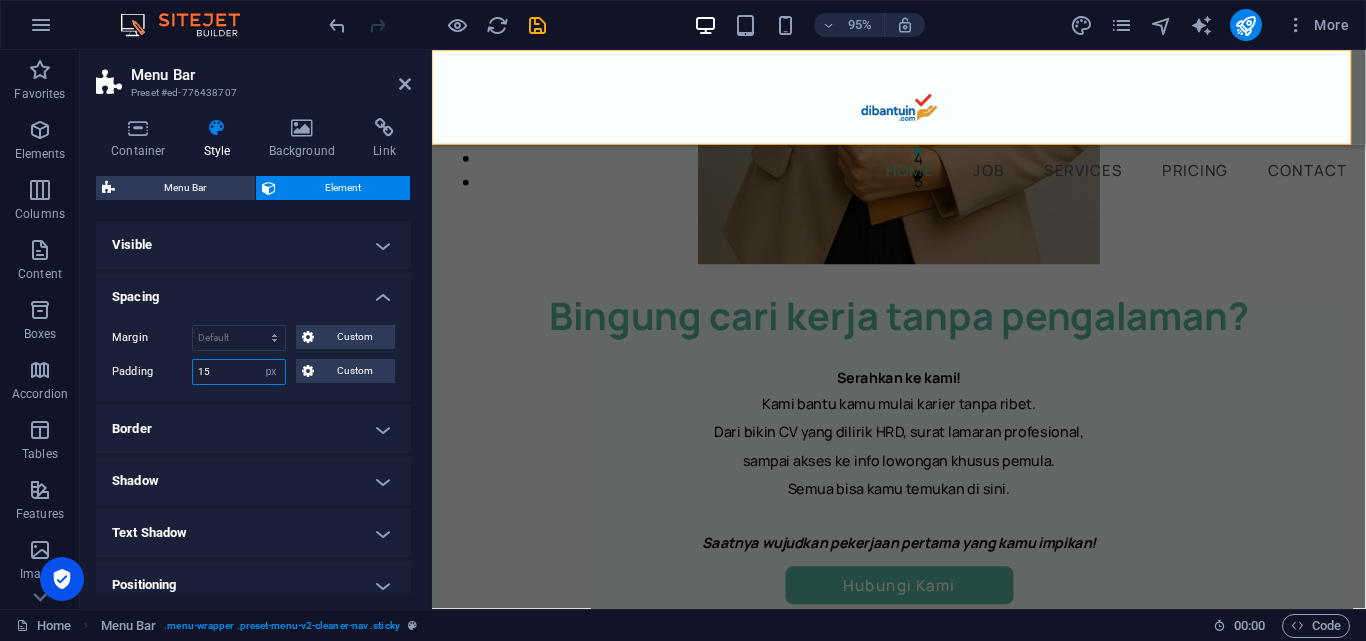 drag, startPoint x: 218, startPoint y: 374, endPoint x: 190, endPoint y: 376, distance: 28.071337 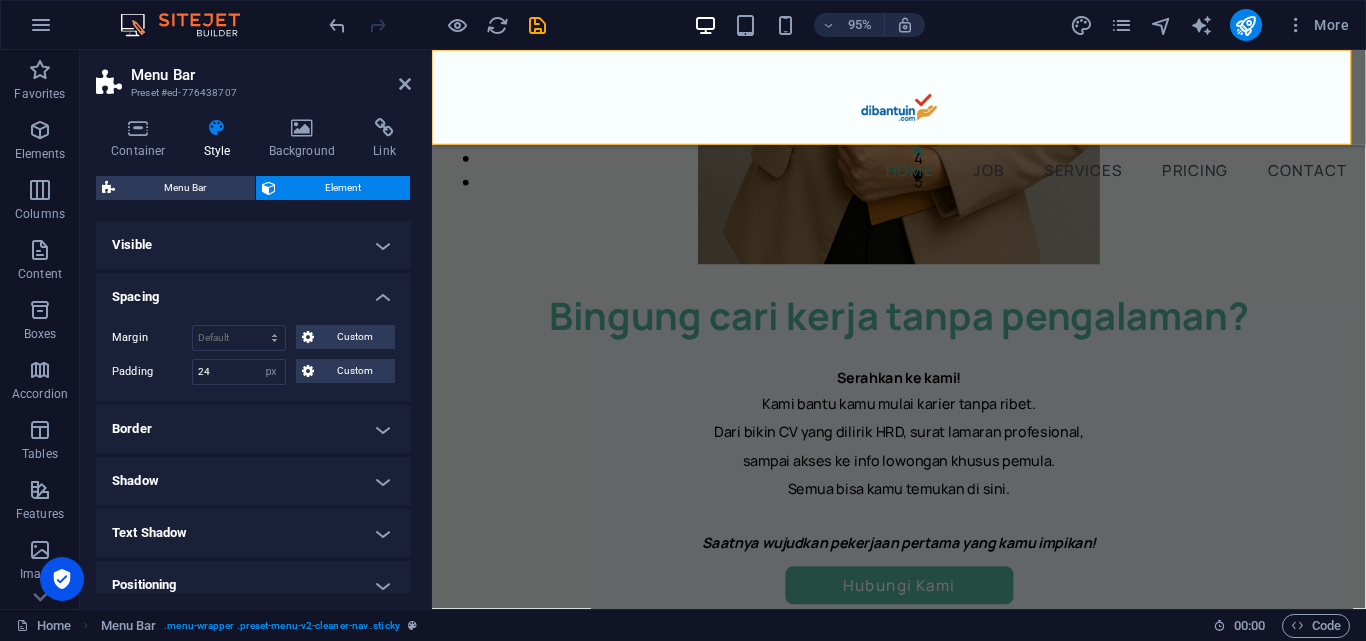 click on "Spacing" at bounding box center [253, 291] 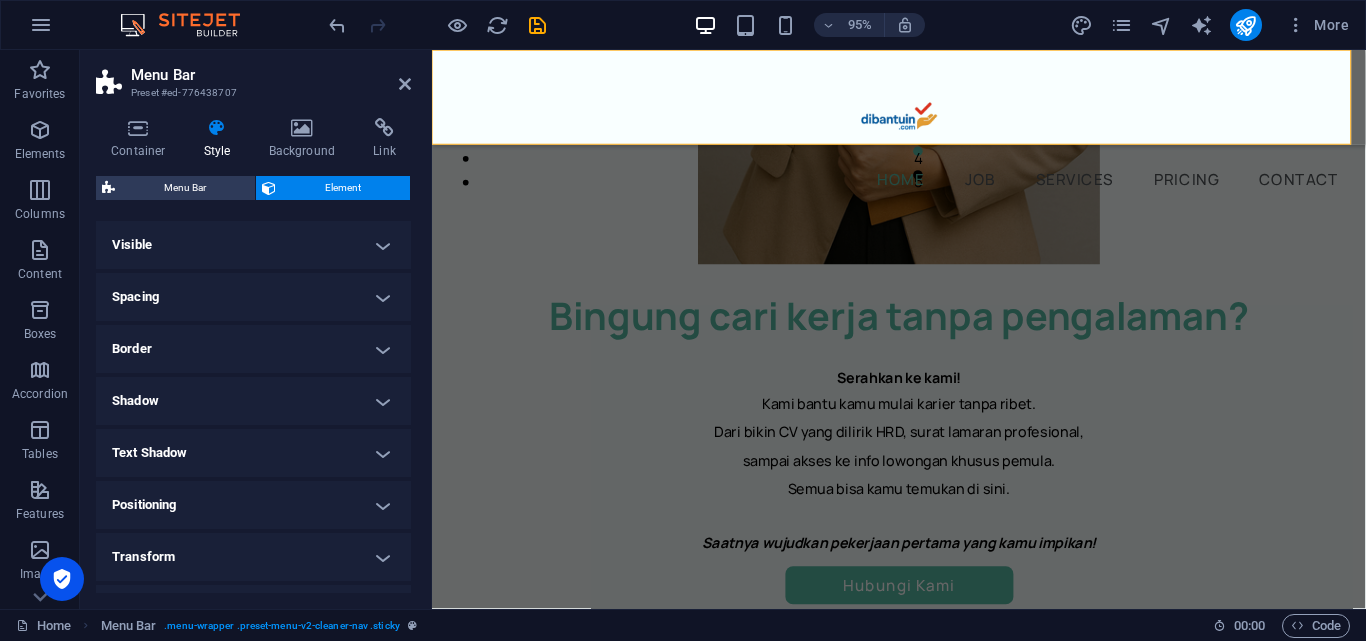 click on "Spacing" at bounding box center (253, 297) 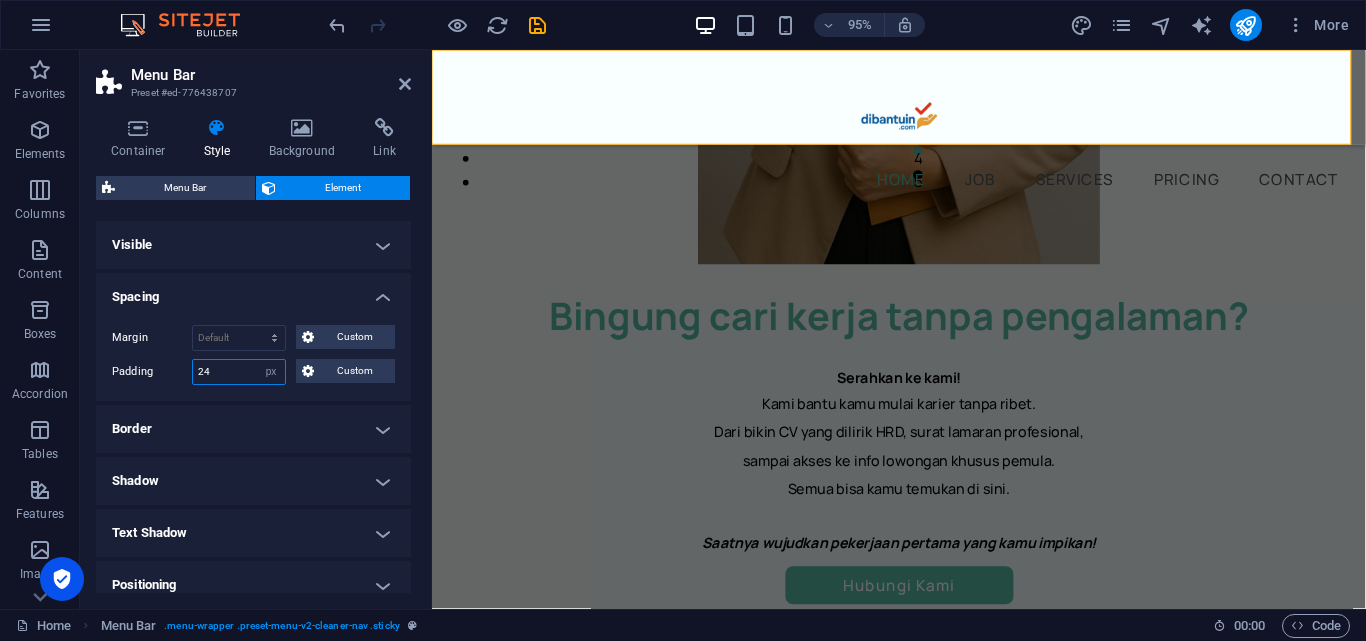 click on "24" at bounding box center (239, 372) 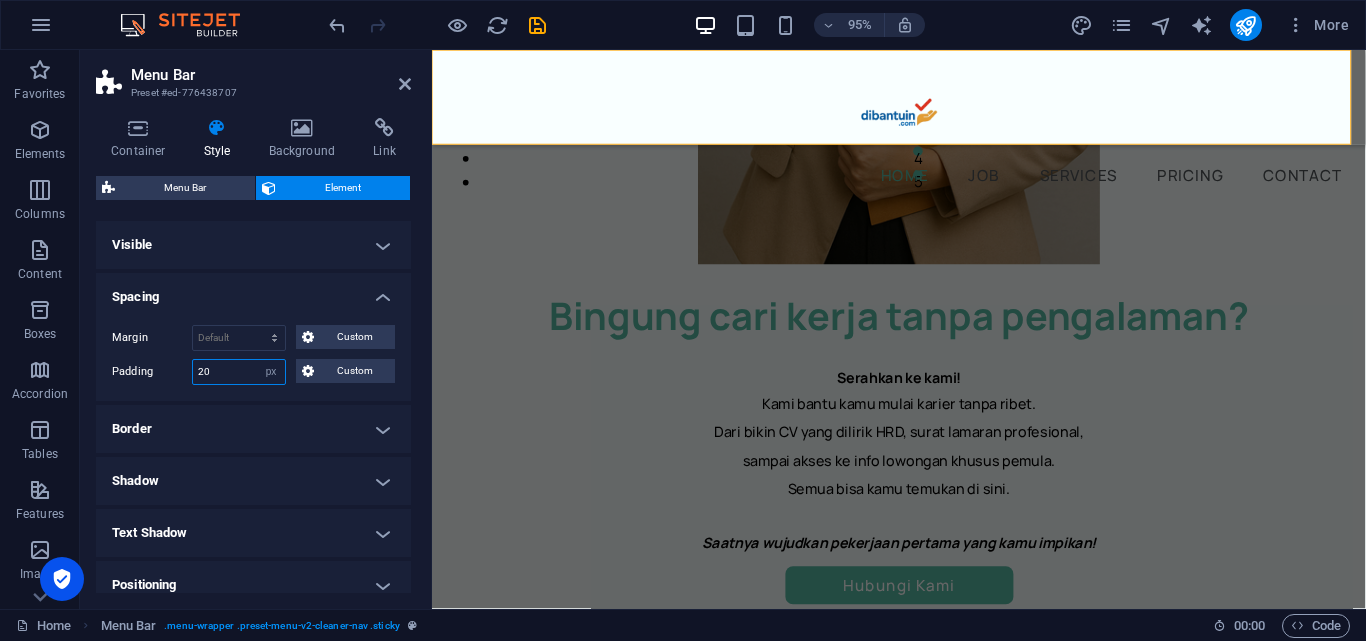 click on "20" at bounding box center (239, 372) 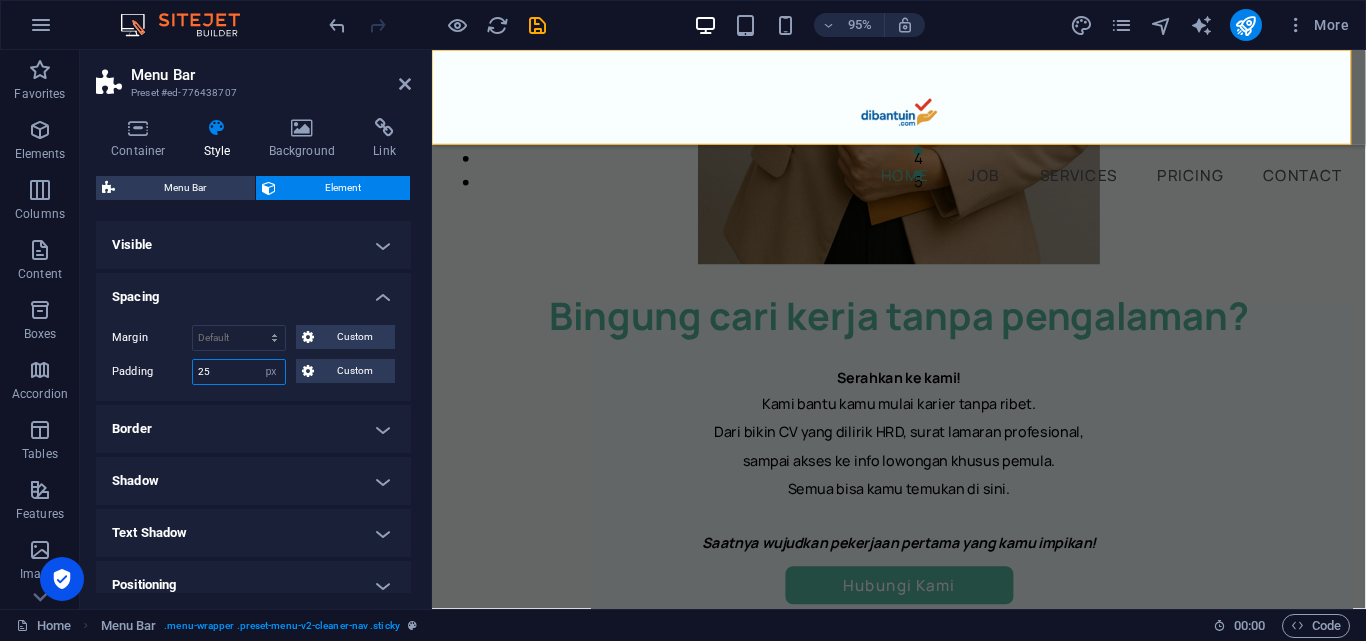 type on "25" 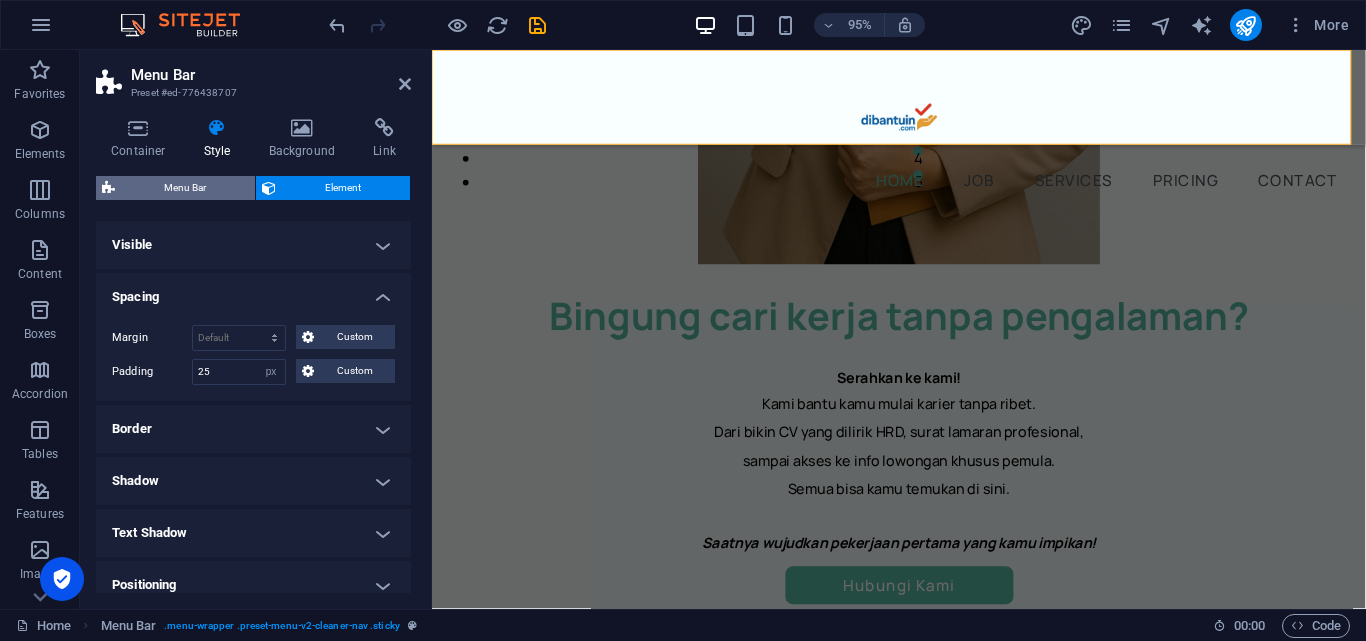 click on "Menu Bar" at bounding box center (185, 188) 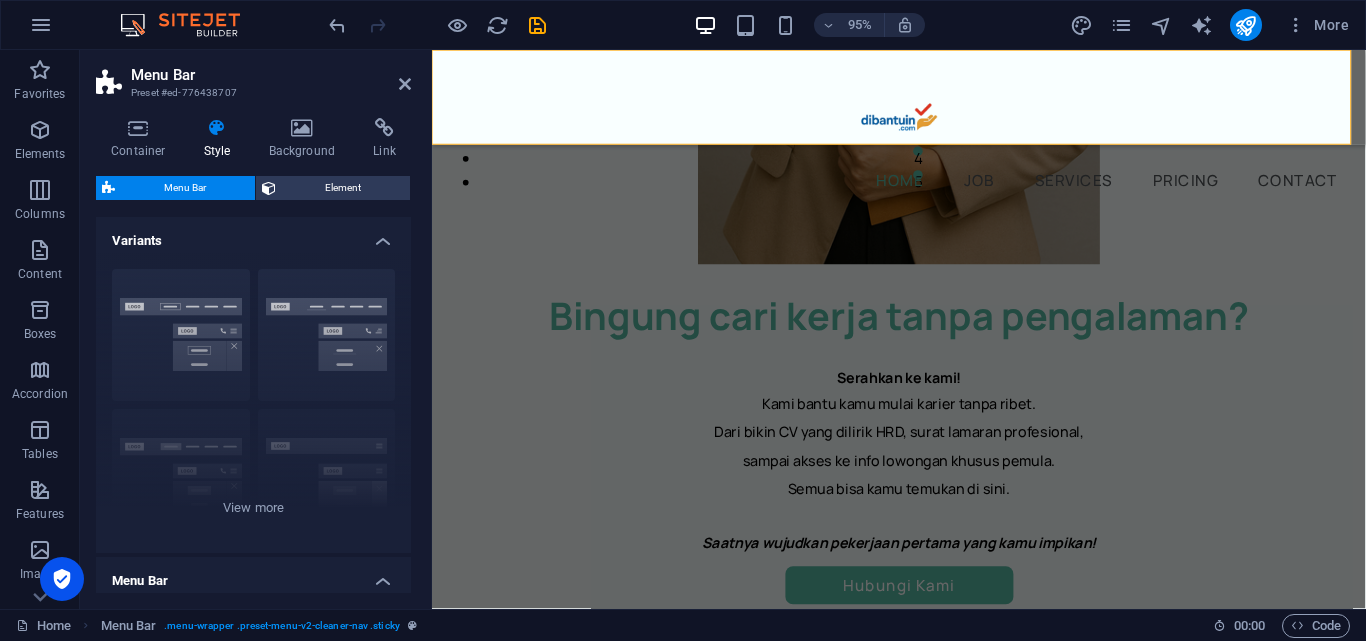 click on "Variants" at bounding box center (253, 235) 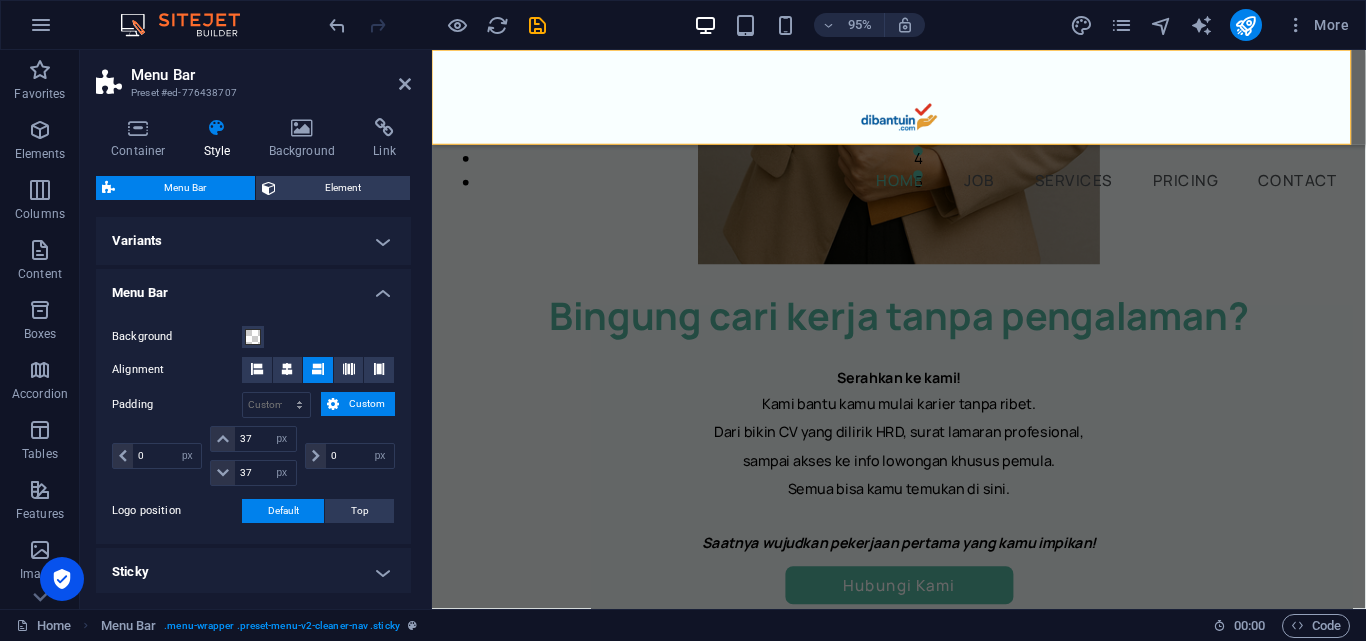 click on "Variants" at bounding box center [253, 241] 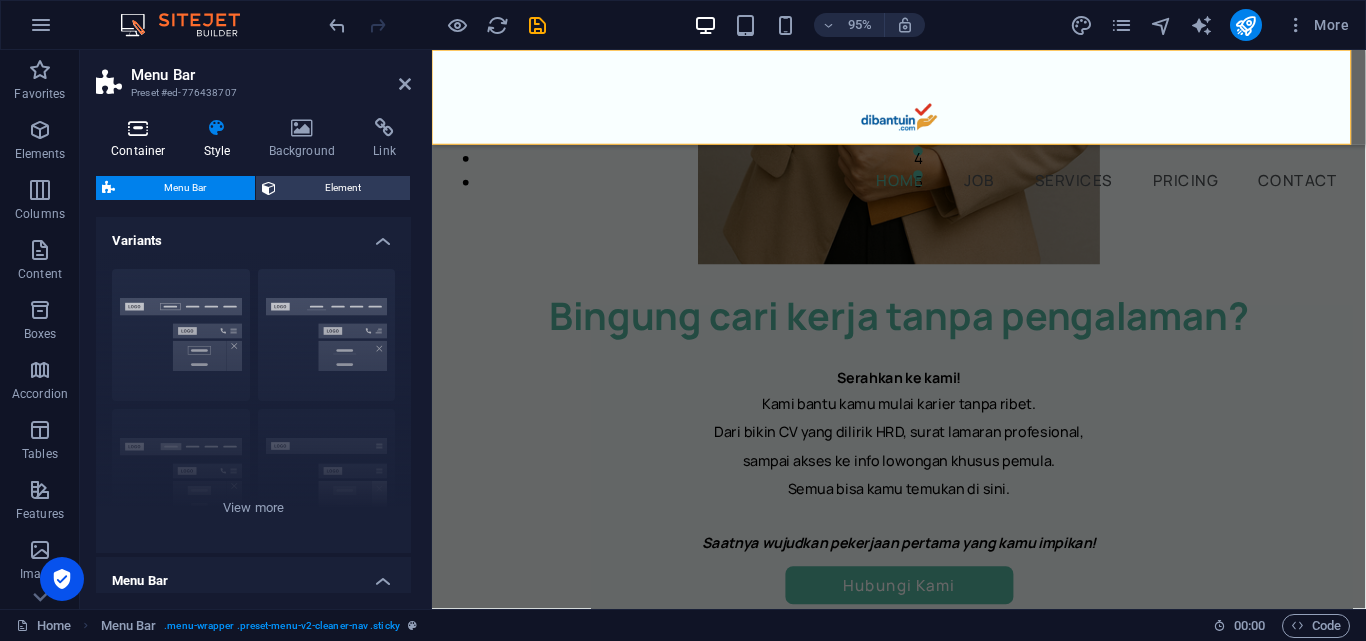 click on "Container" at bounding box center [142, 139] 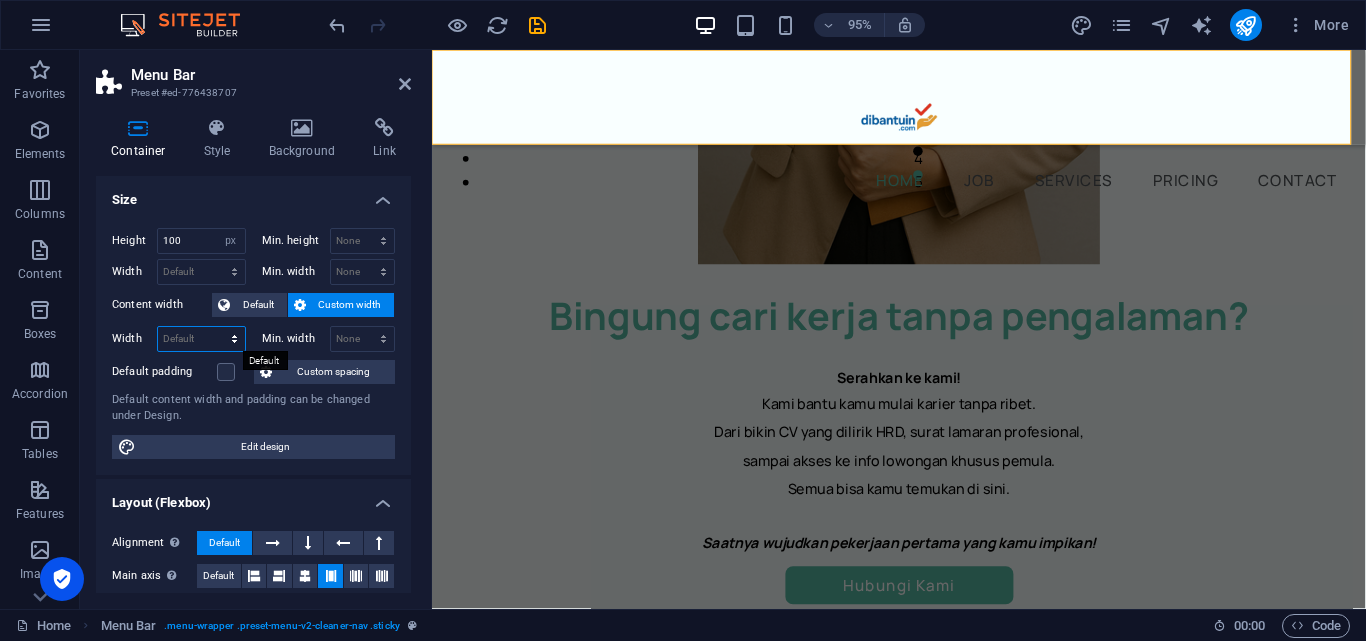 click on "Default px rem % em vh vw" at bounding box center [201, 339] 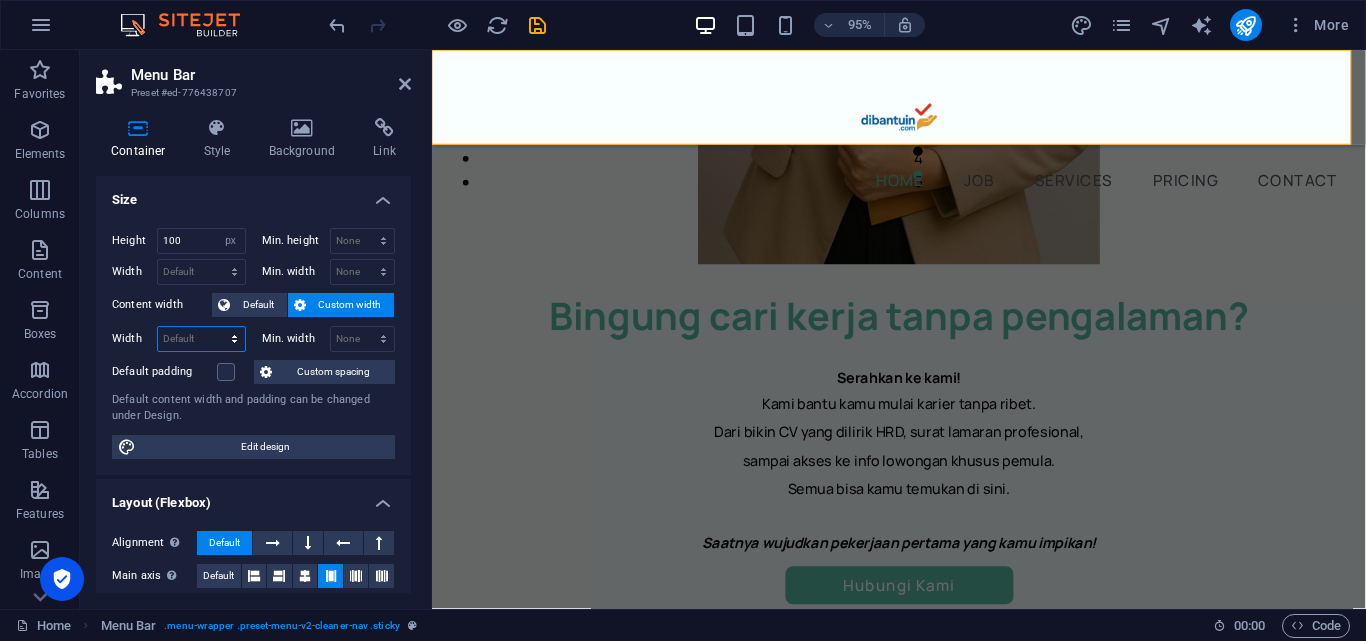 select on "px" 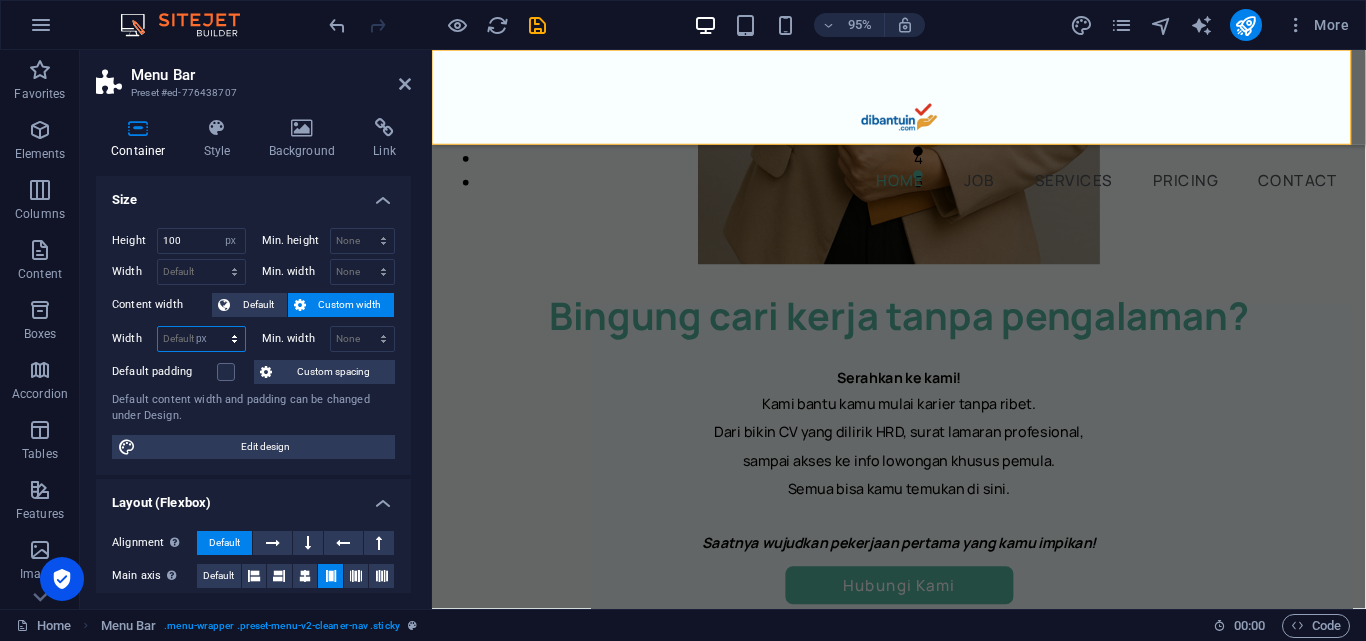 click on "Default px rem % em vh vw" at bounding box center (201, 339) 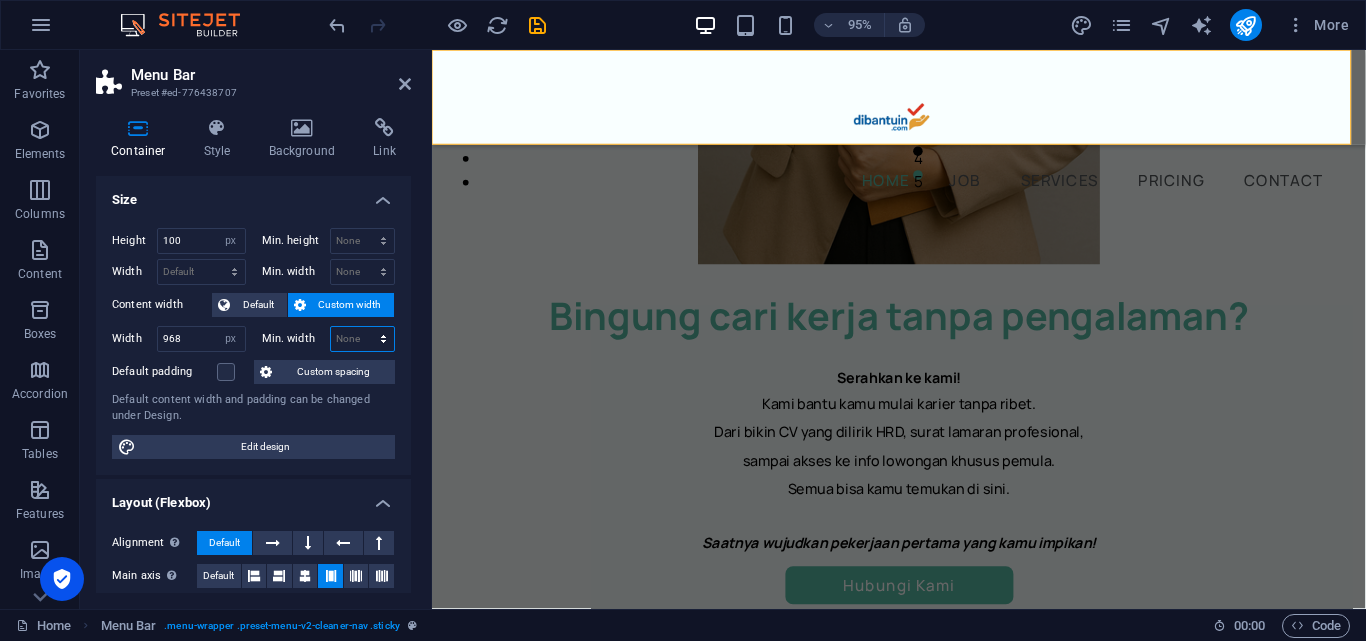 click on "None px rem % vh vw" at bounding box center [363, 339] 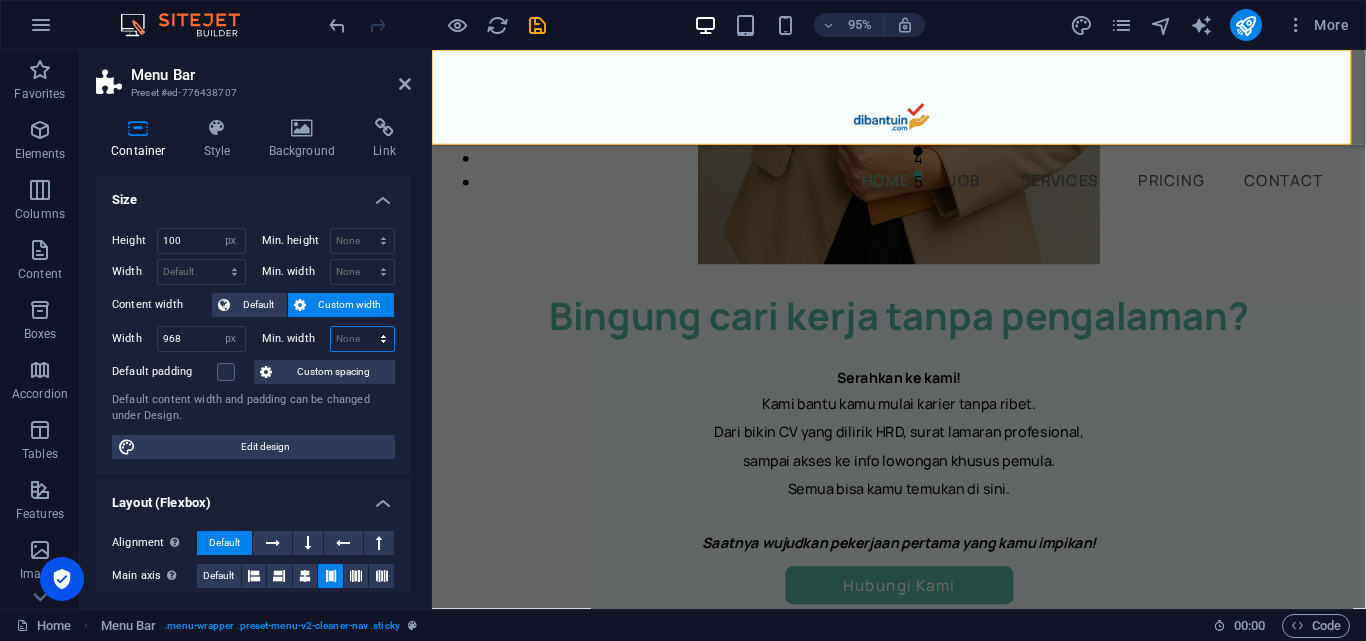 select on "rem" 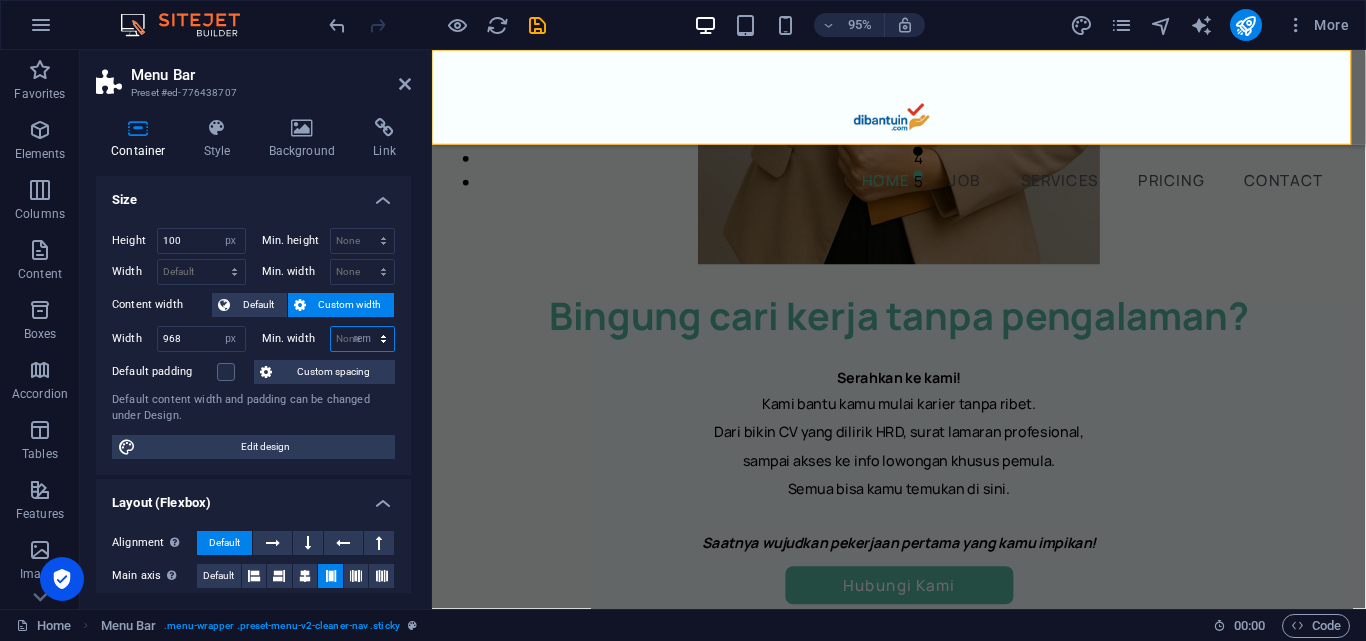 click on "None px rem % vh vw" at bounding box center [363, 339] 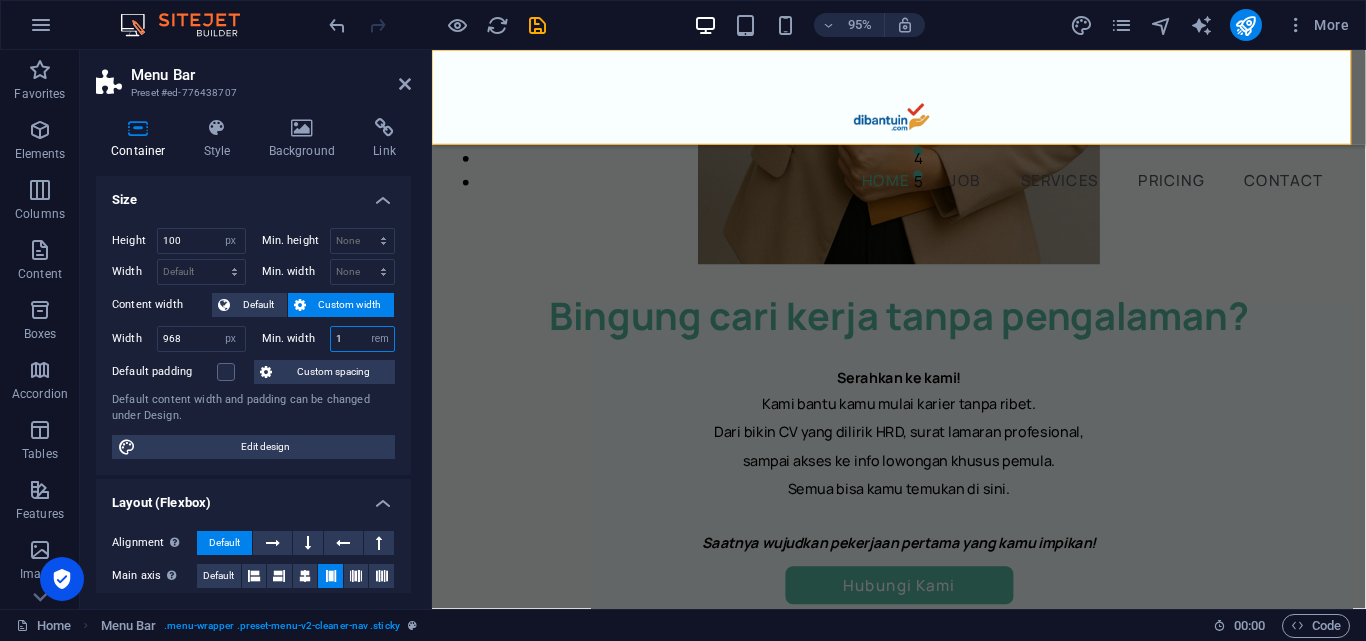 drag, startPoint x: 342, startPoint y: 340, endPoint x: 330, endPoint y: 340, distance: 12 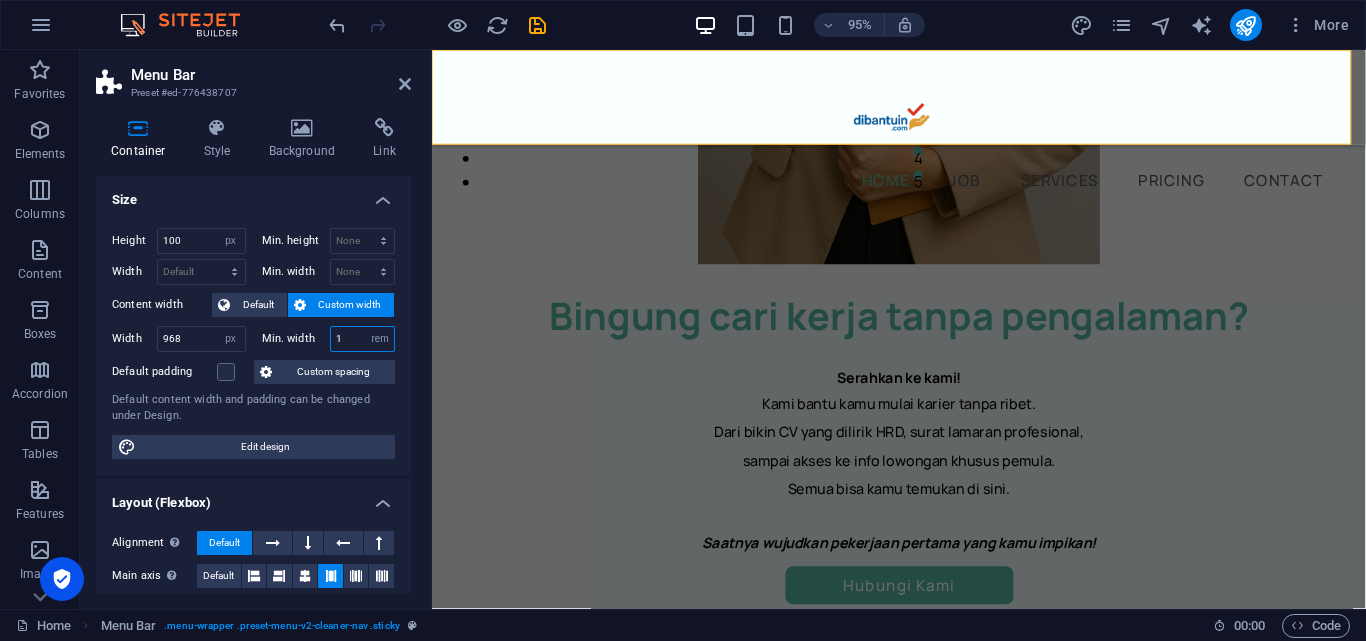 click on "1" at bounding box center (363, 339) 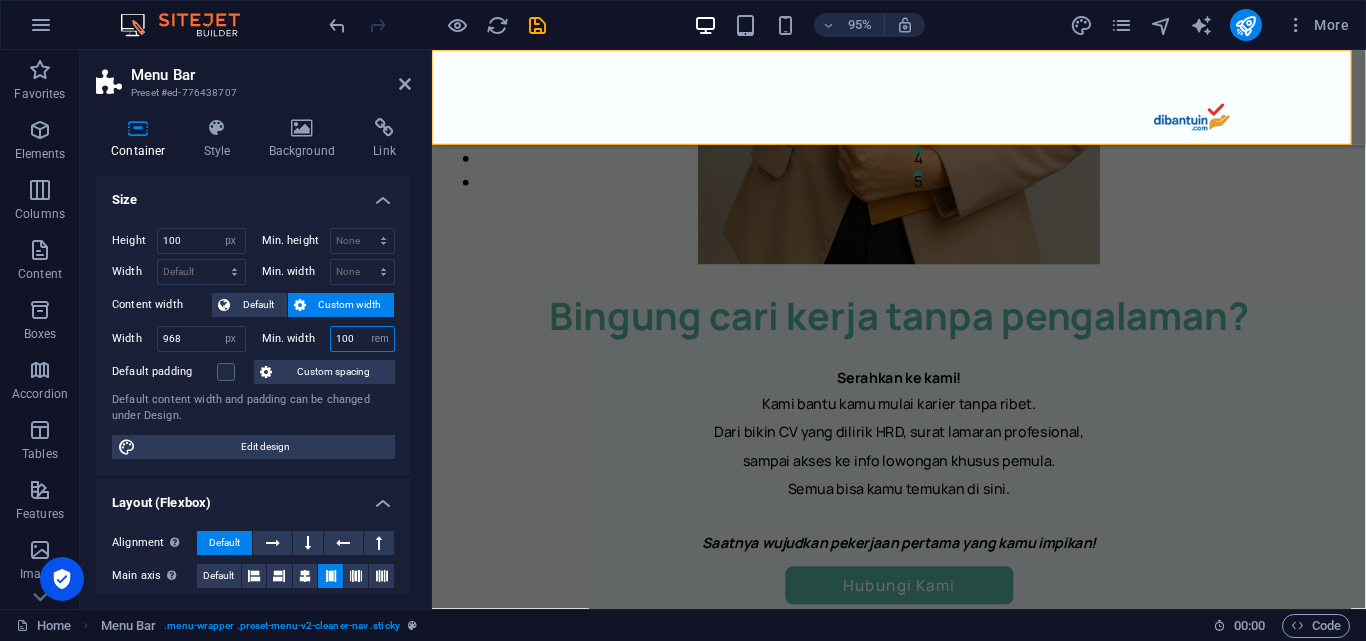 click on "100" at bounding box center [363, 339] 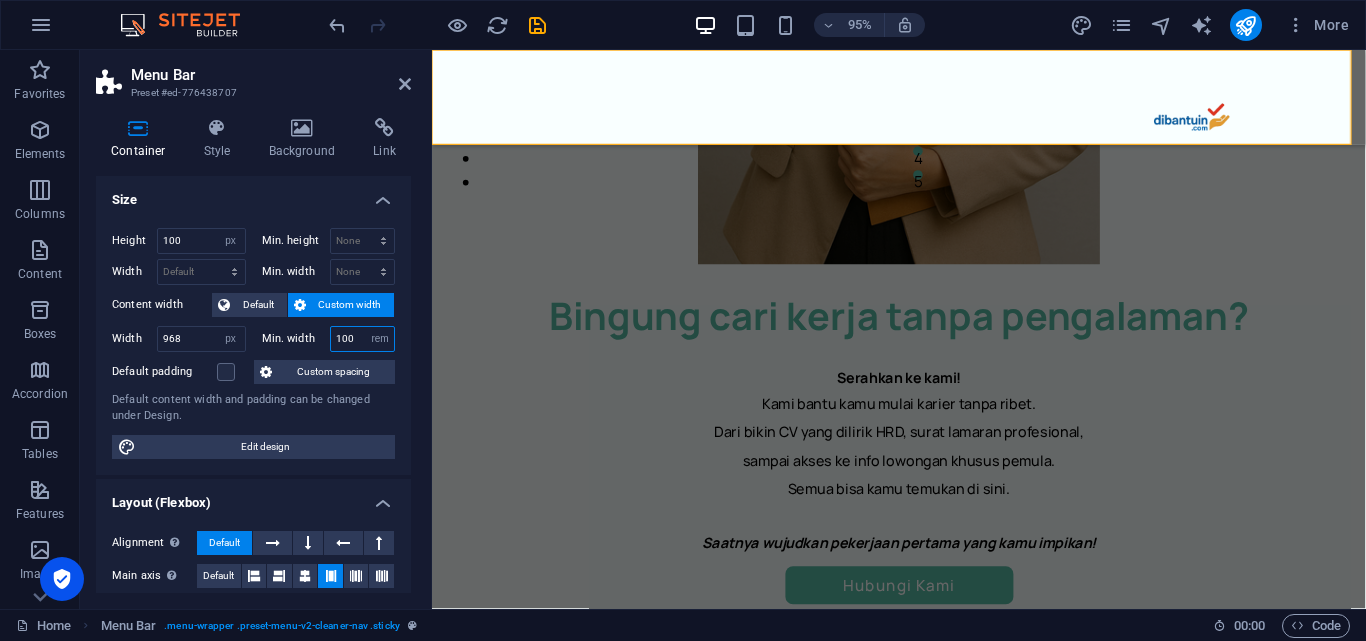 click on "100" at bounding box center [363, 339] 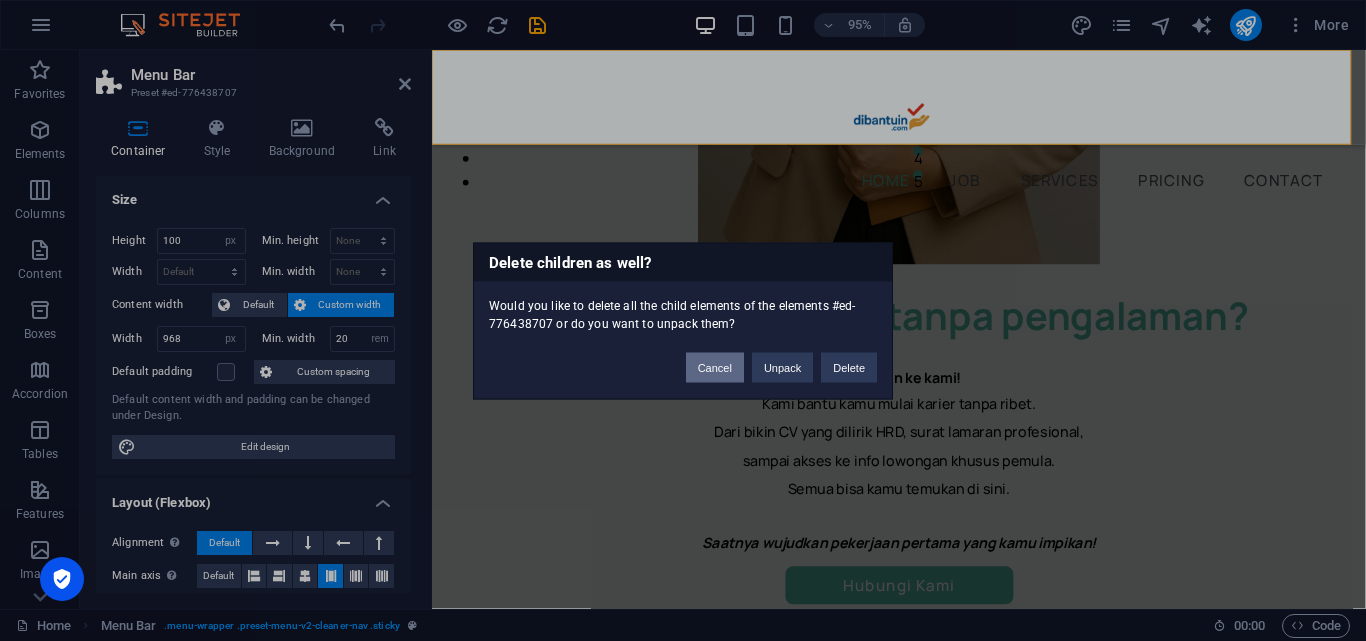 click on "Cancel" at bounding box center [715, 367] 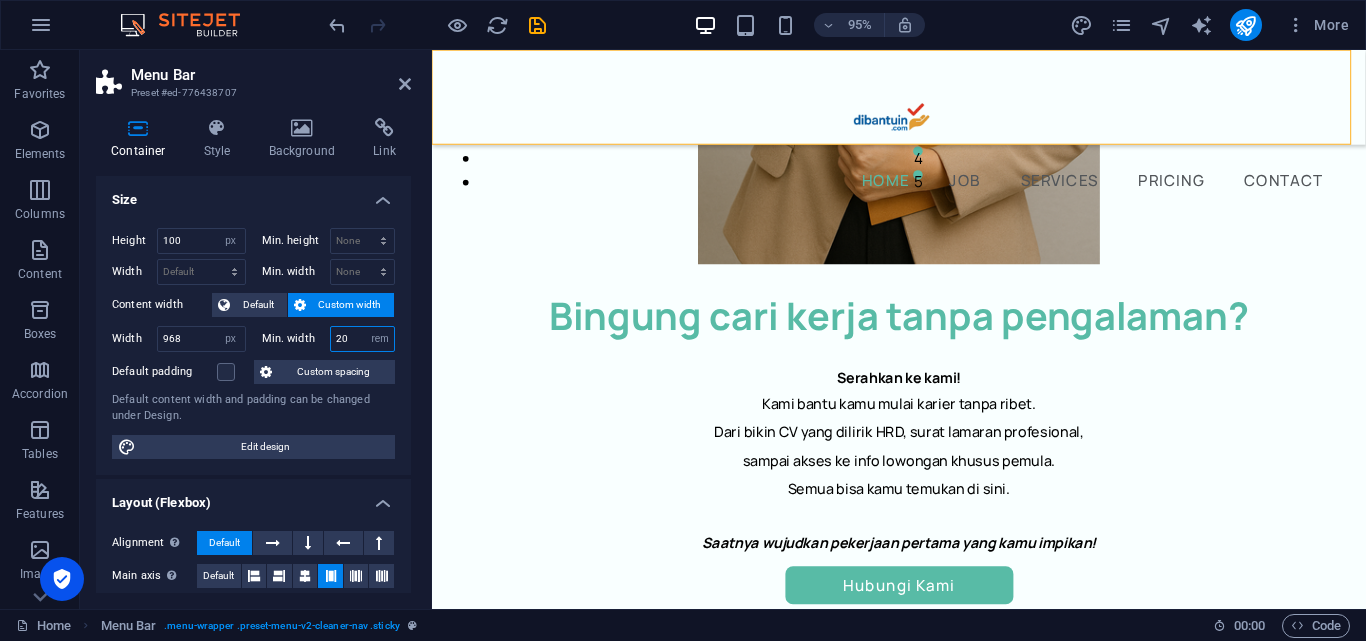click on "20" at bounding box center [363, 339] 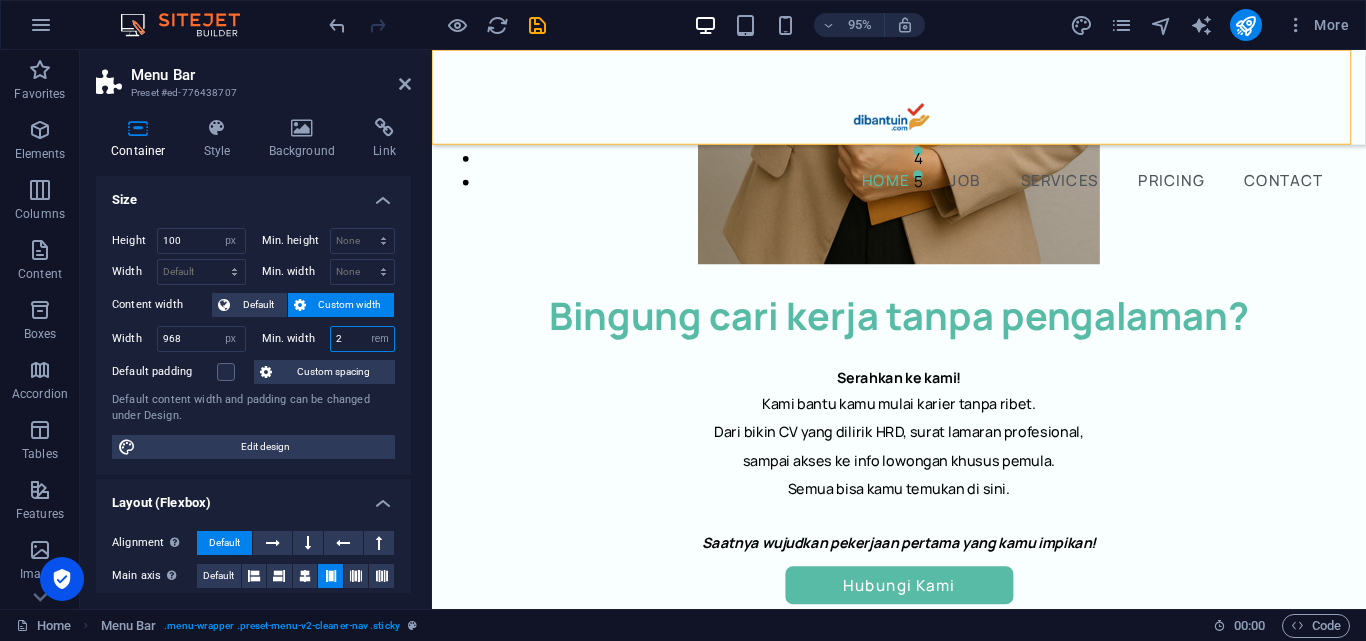 type on "2" 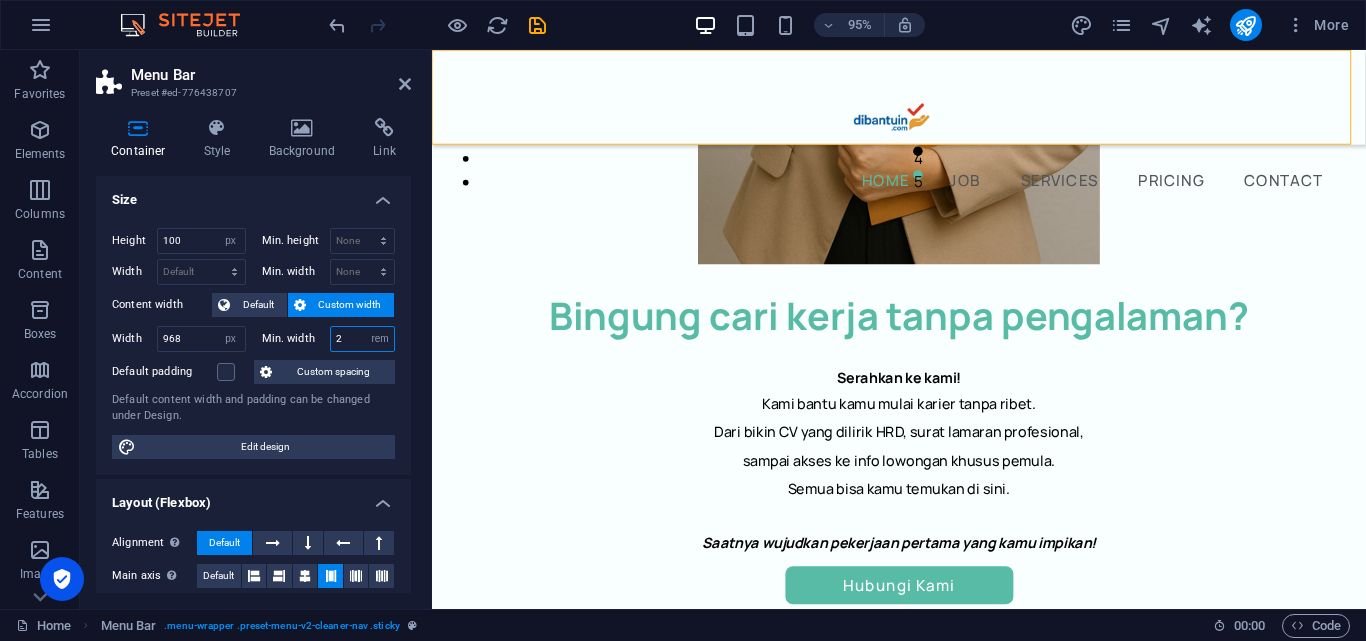 click on "2" at bounding box center [363, 339] 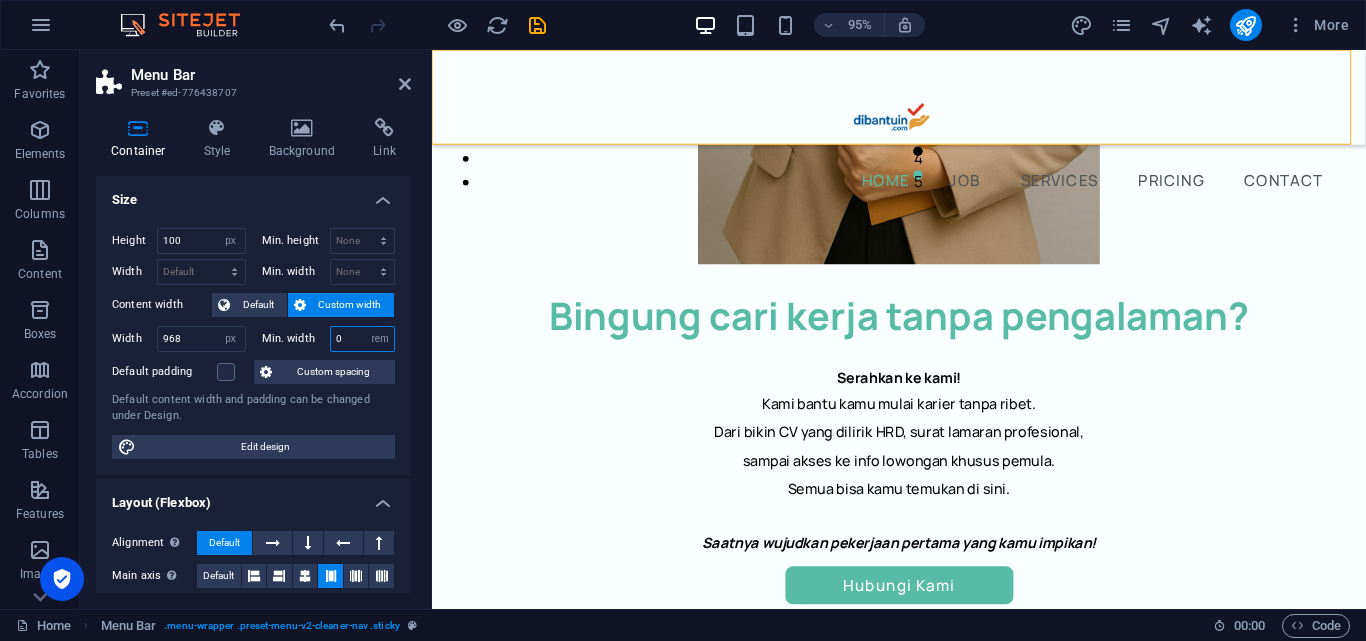 type on "0" 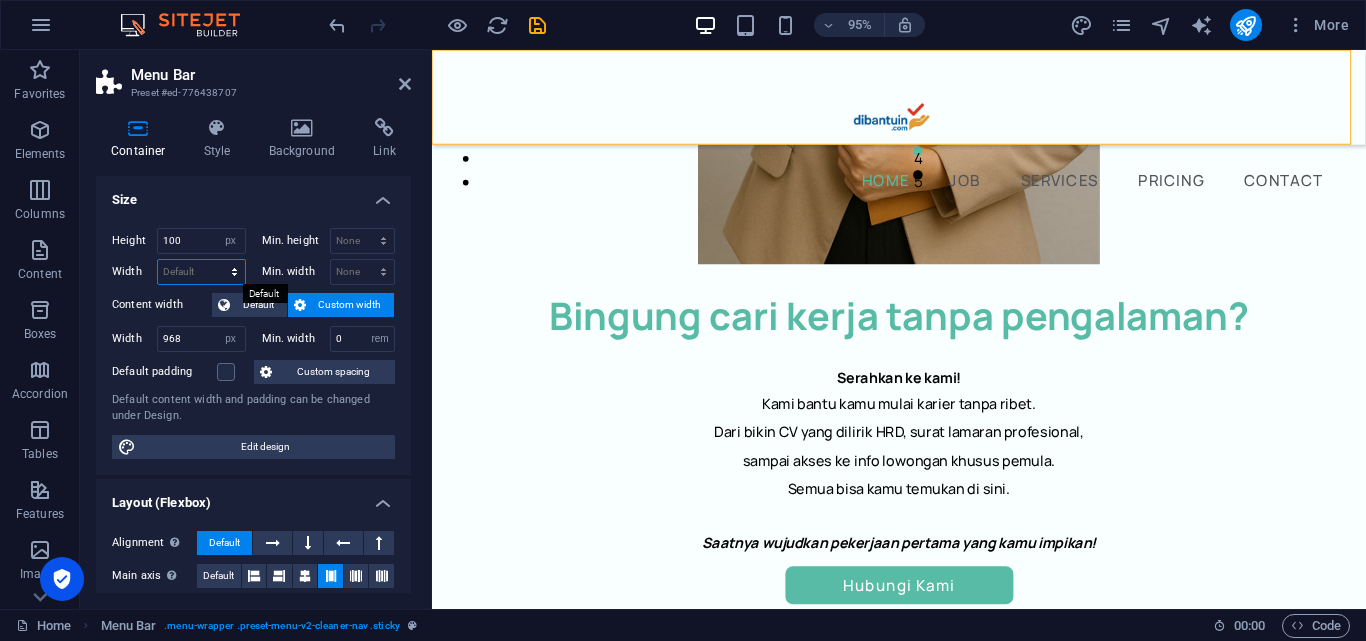 click on "Default px rem % em vh vw" at bounding box center [201, 272] 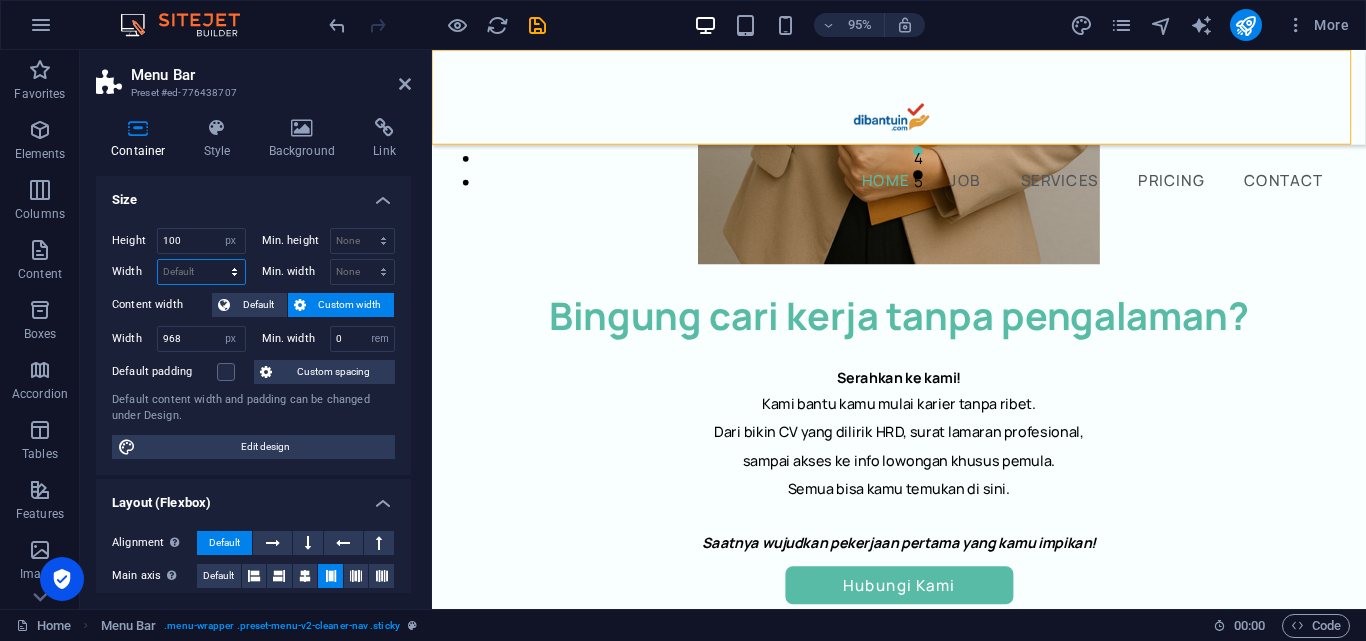 select on "px" 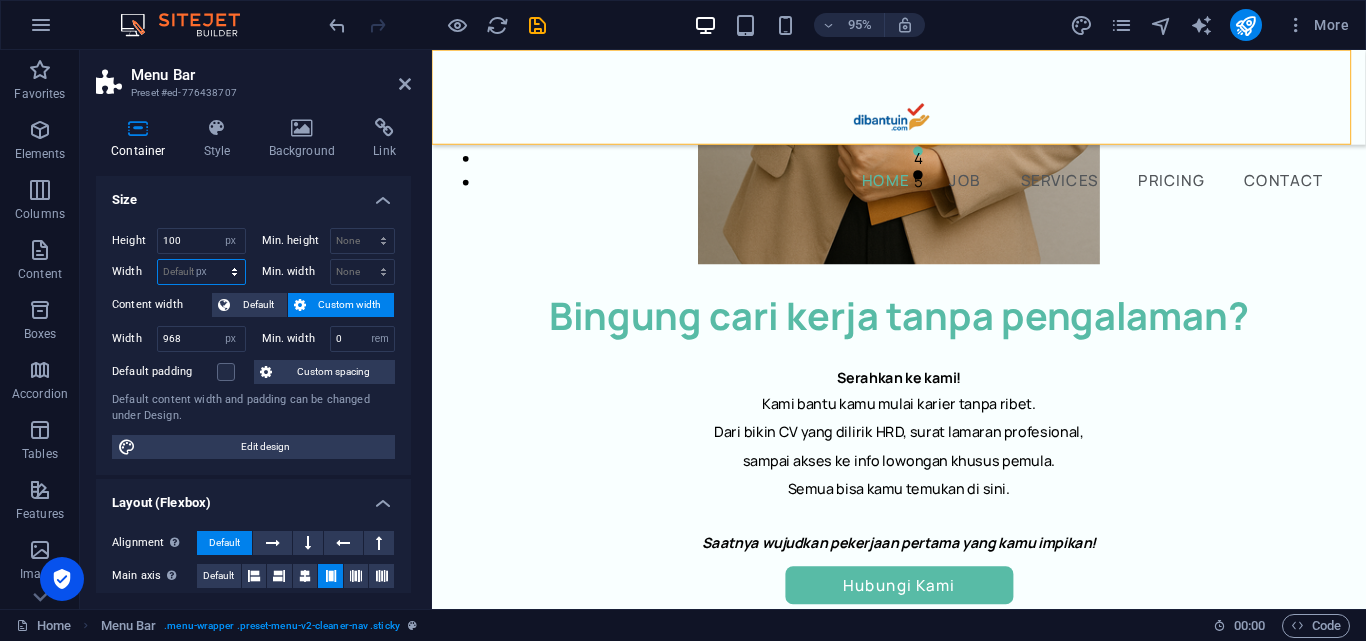 click on "Default px rem % em vh vw" at bounding box center [201, 272] 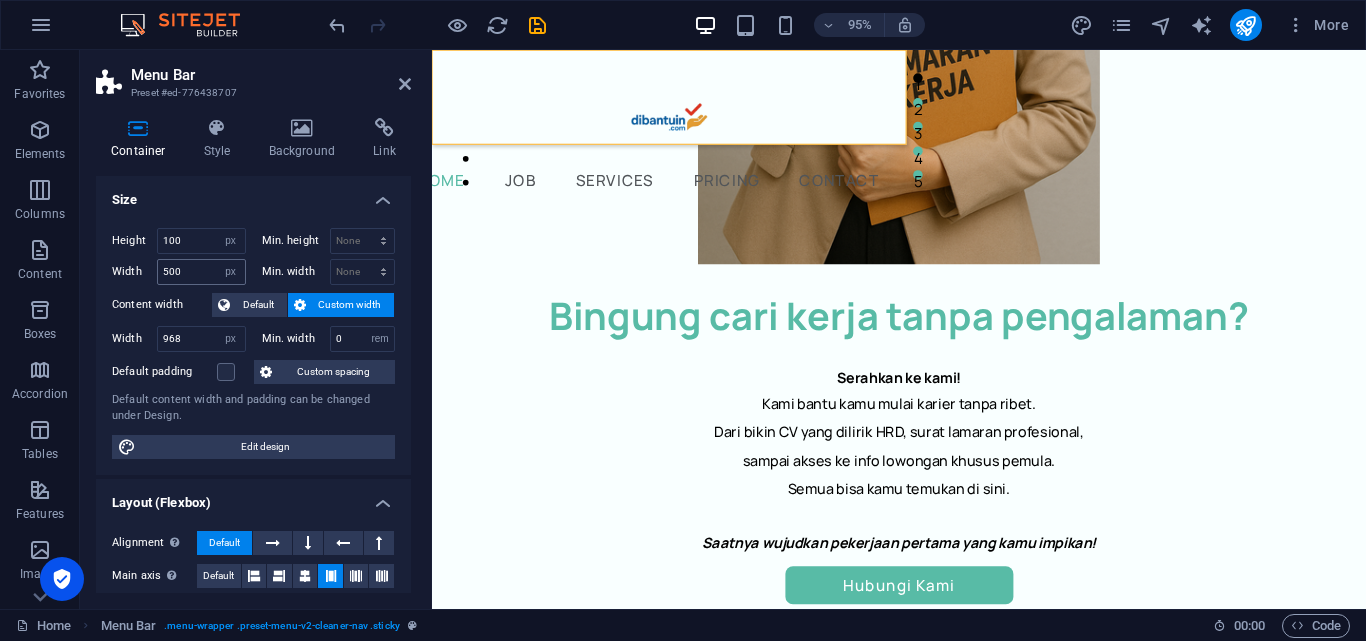 type on "968" 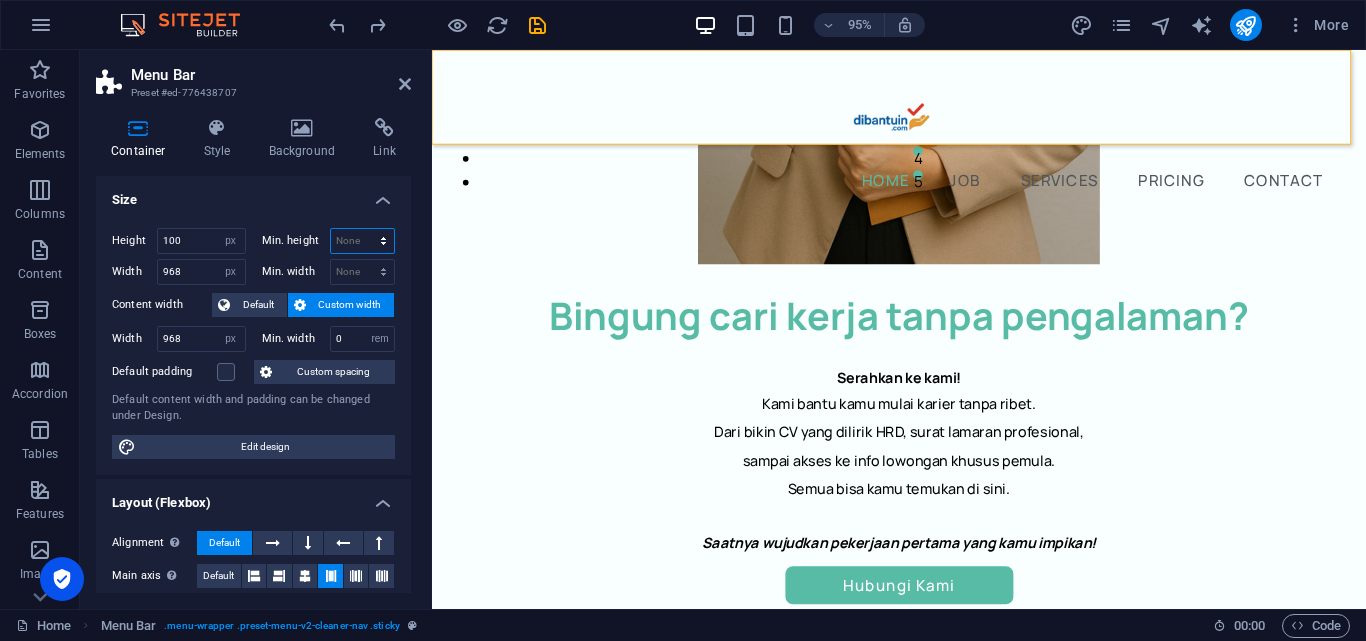 click on "None px rem % vh vw" at bounding box center (363, 241) 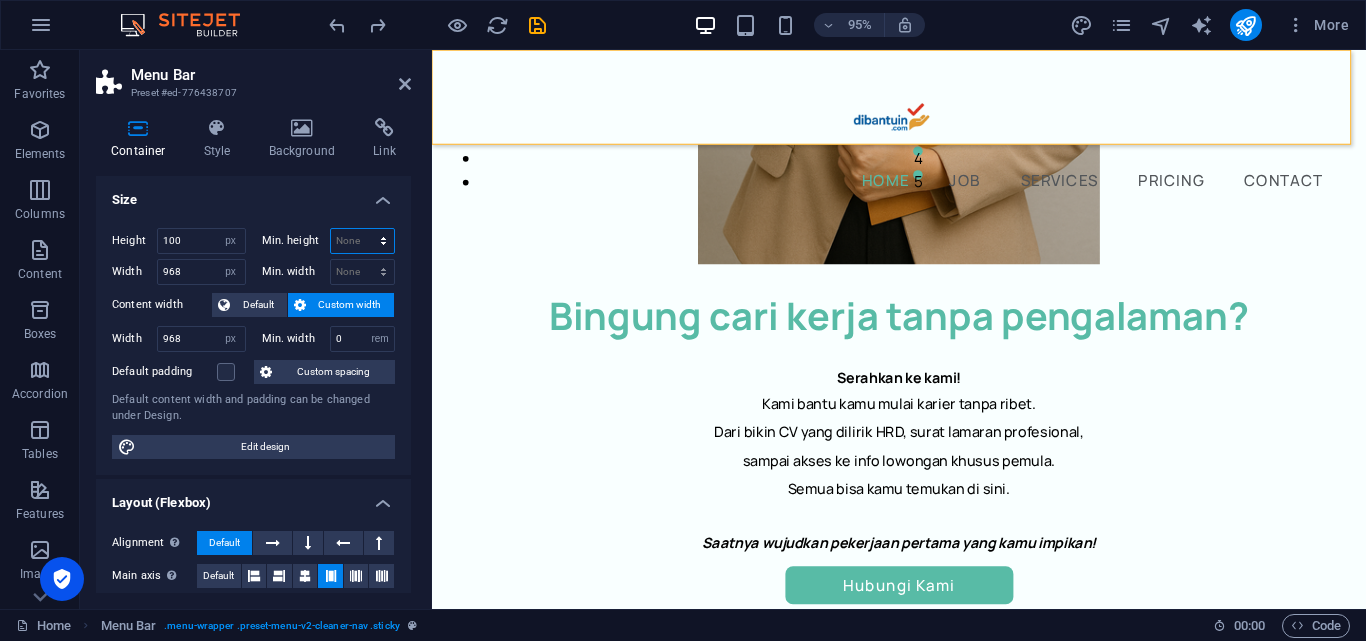 select on "px" 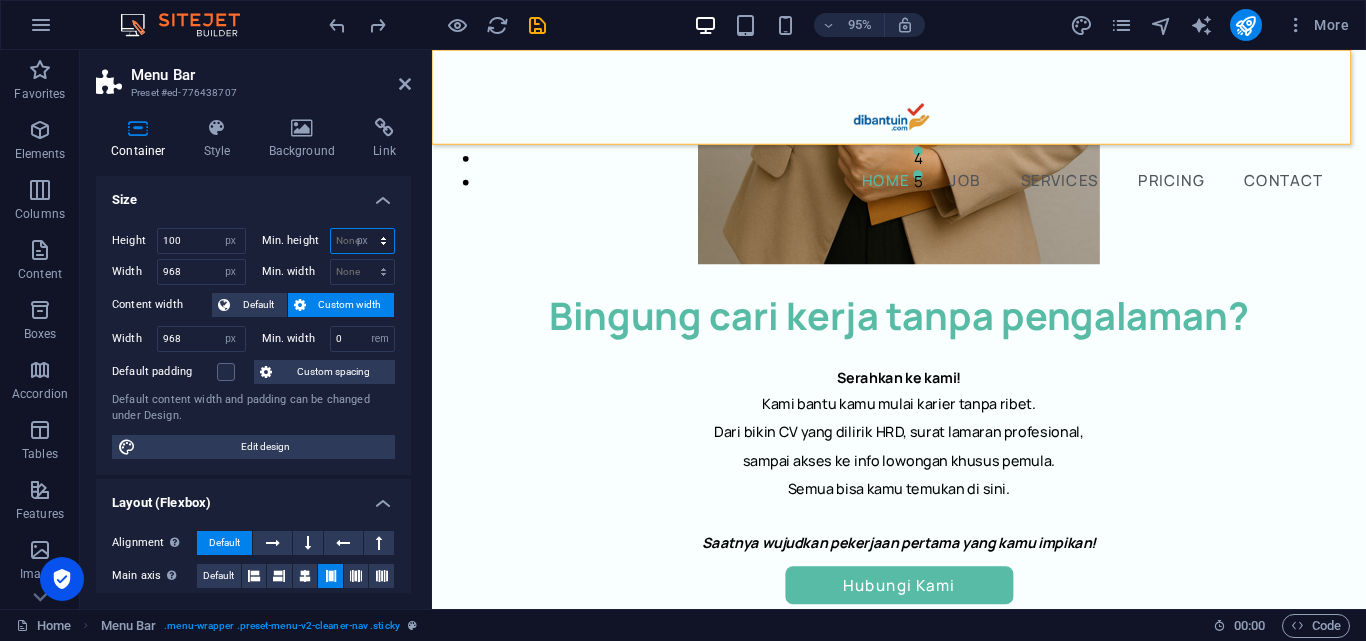 click on "None px rem % vh vw" at bounding box center (363, 241) 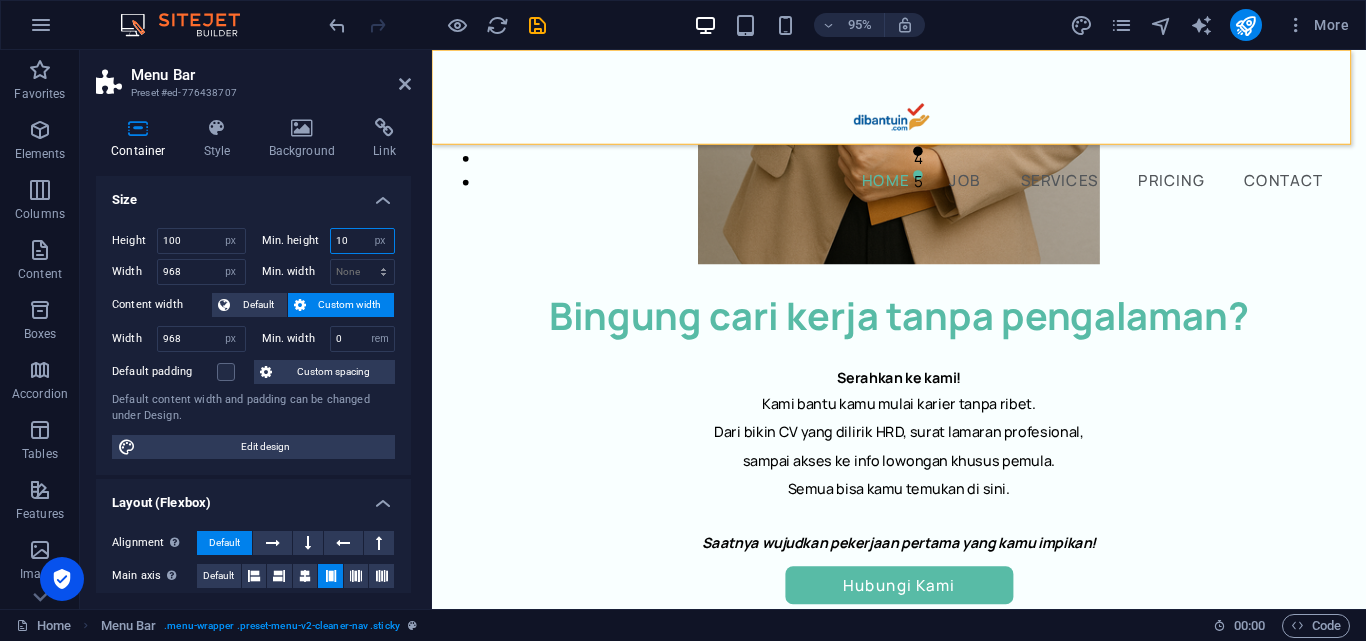 type on "10" 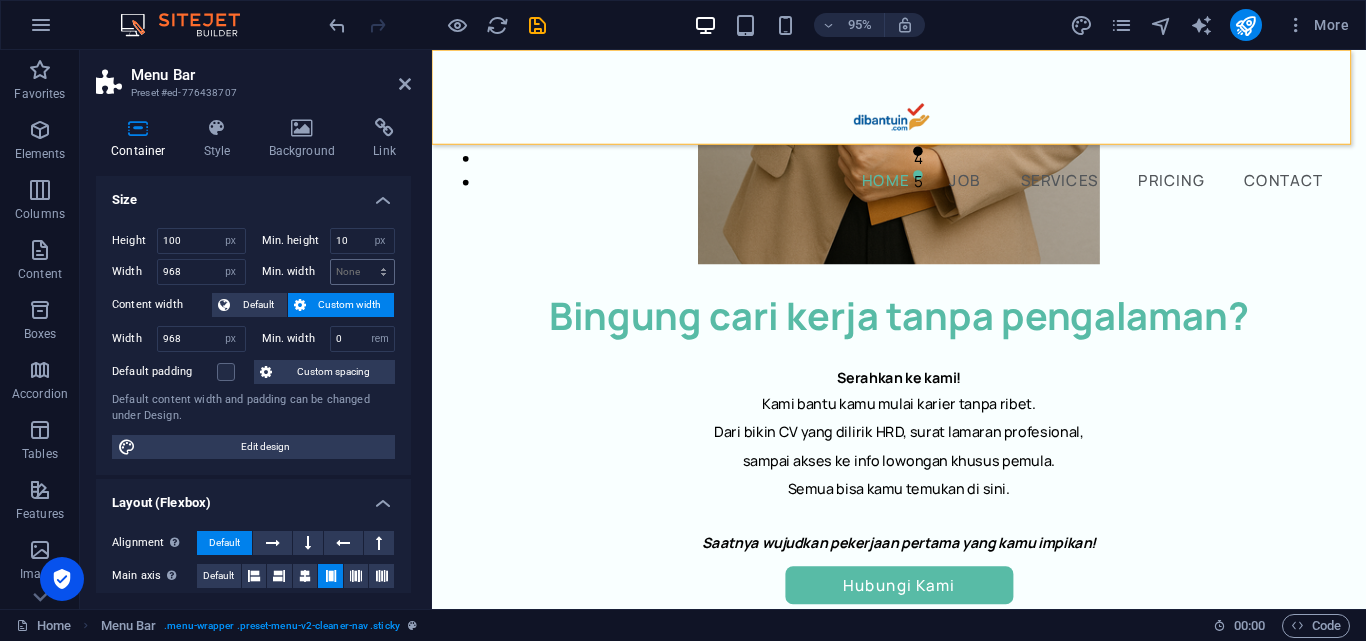click on "None px rem % vh vw" at bounding box center [363, 272] 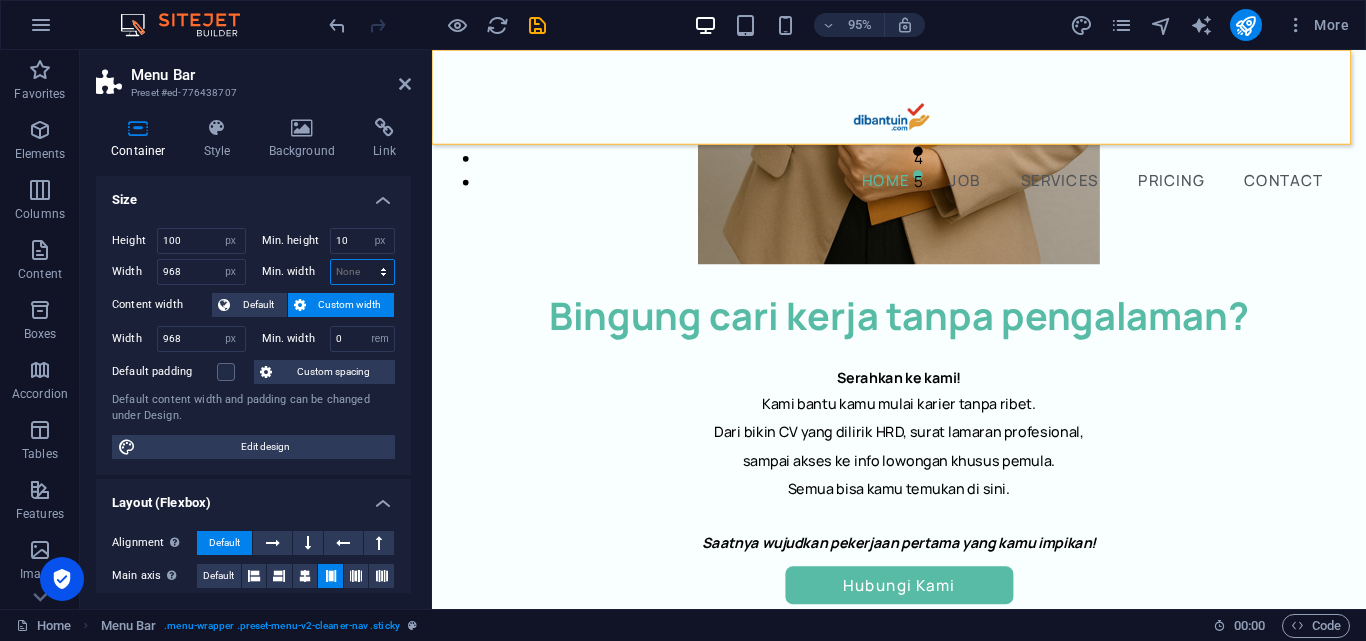 click on "None px rem % vh vw" at bounding box center [363, 272] 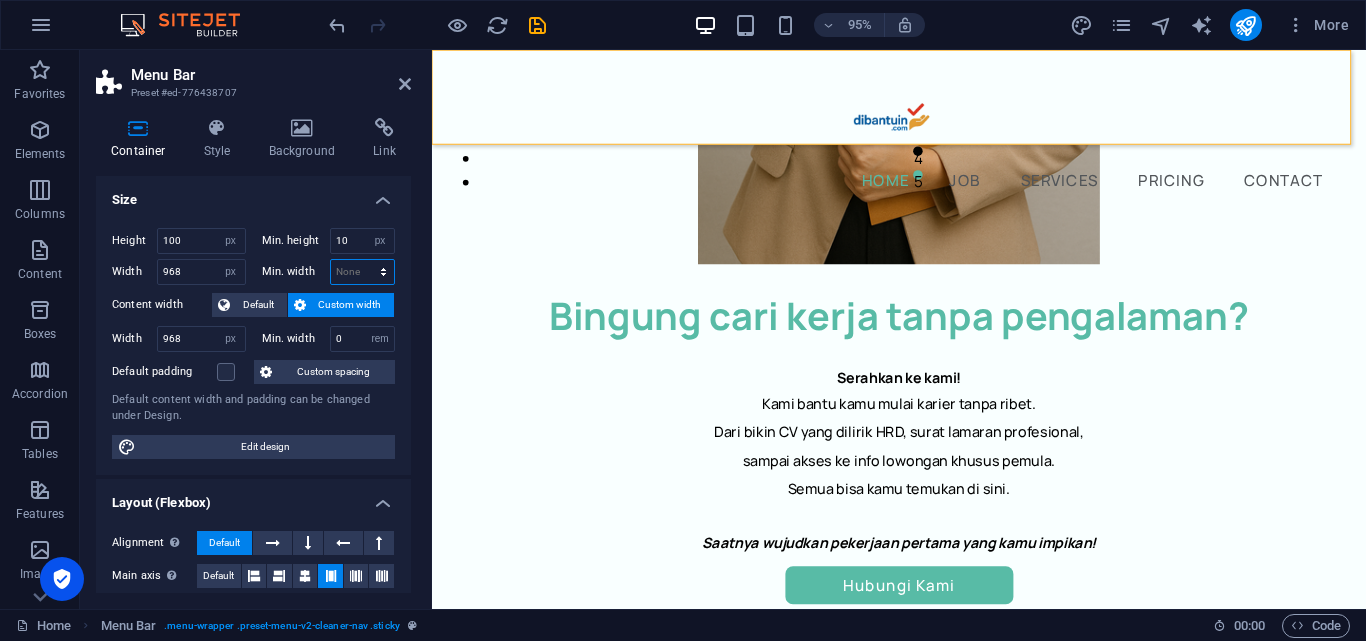select on "px" 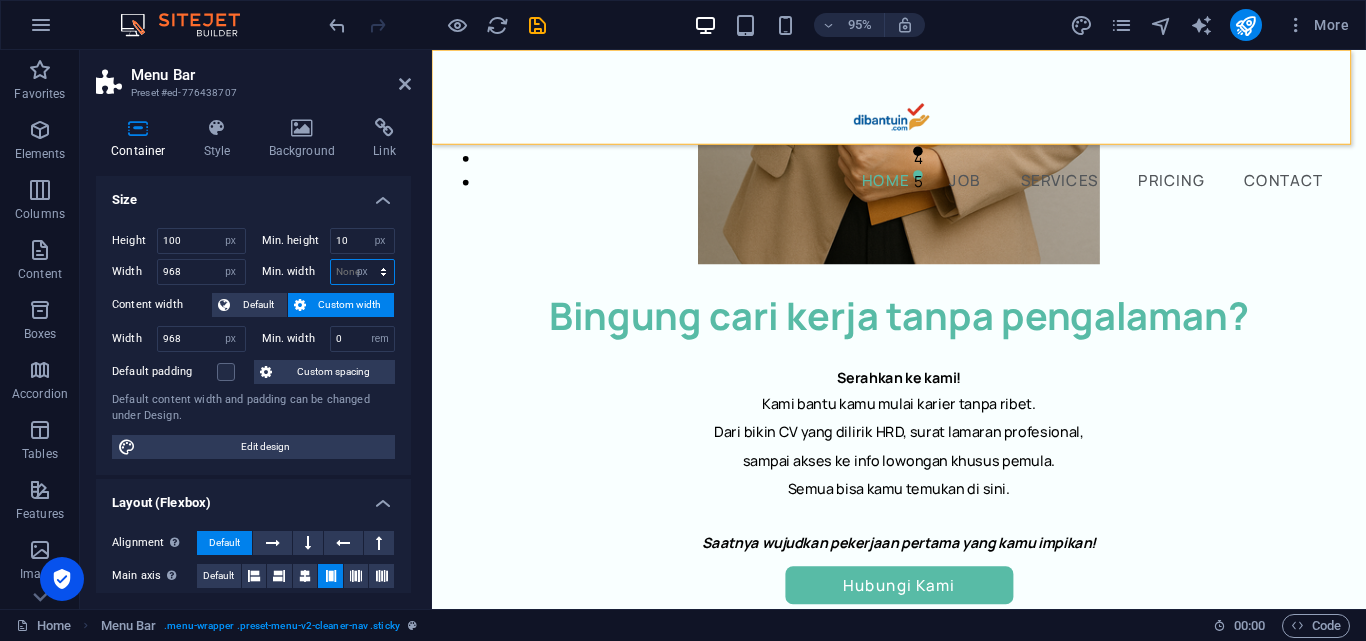 click on "None px rem % vh vw" at bounding box center [363, 272] 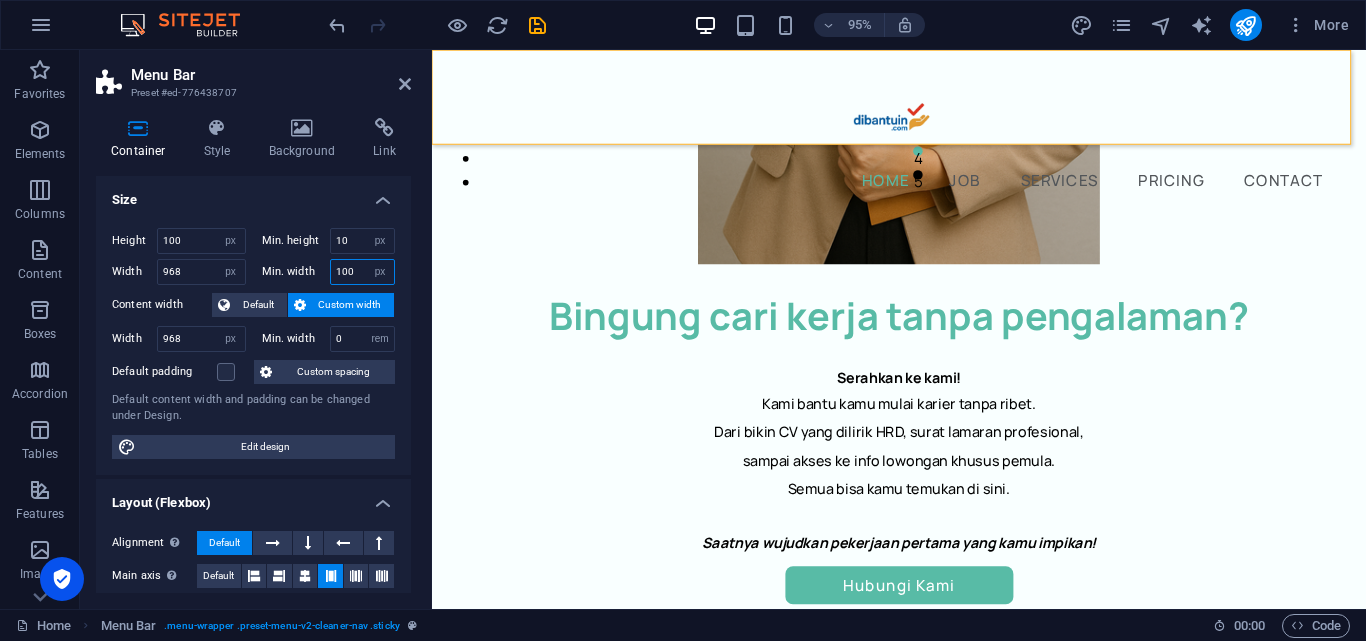 type on "100" 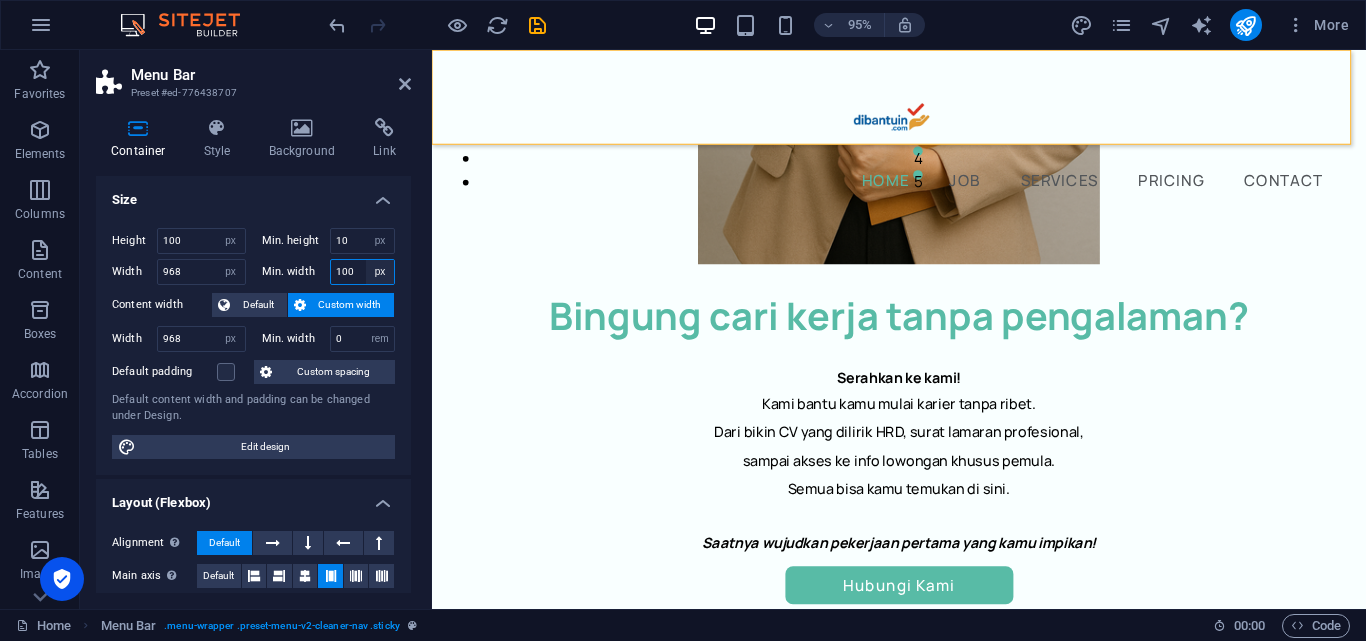 click on "None px rem % vh vw" at bounding box center (380, 272) 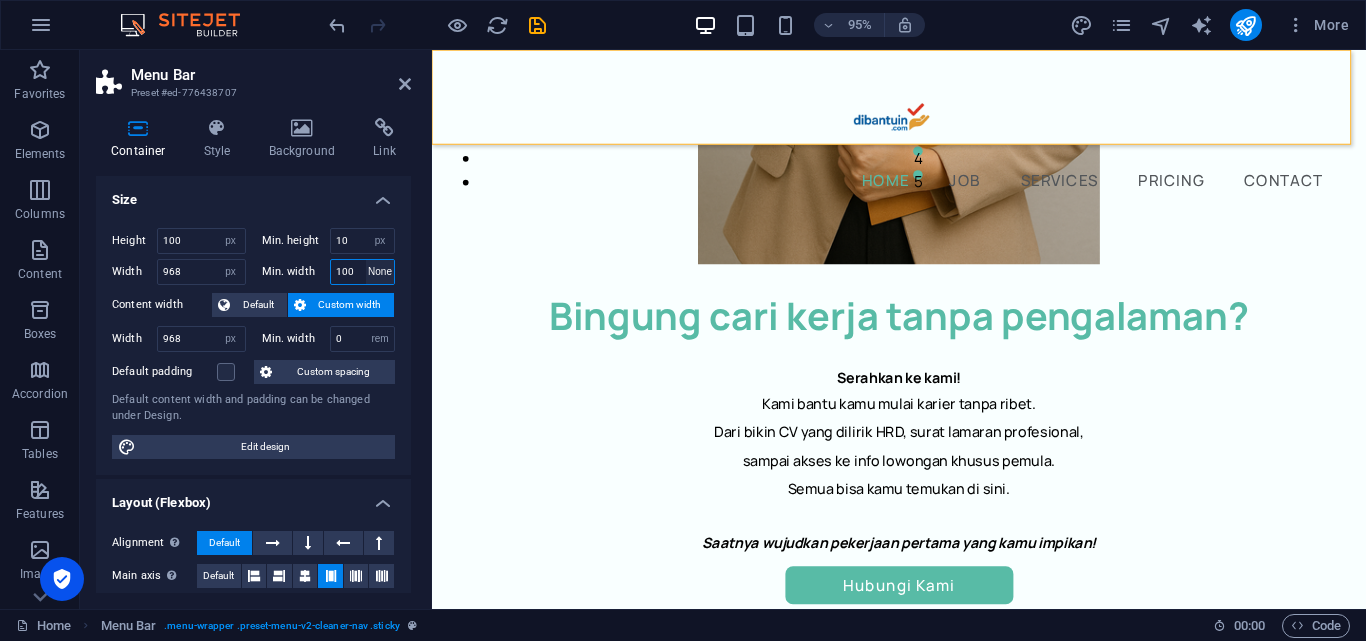 click on "None px rem % vh vw" at bounding box center (380, 272) 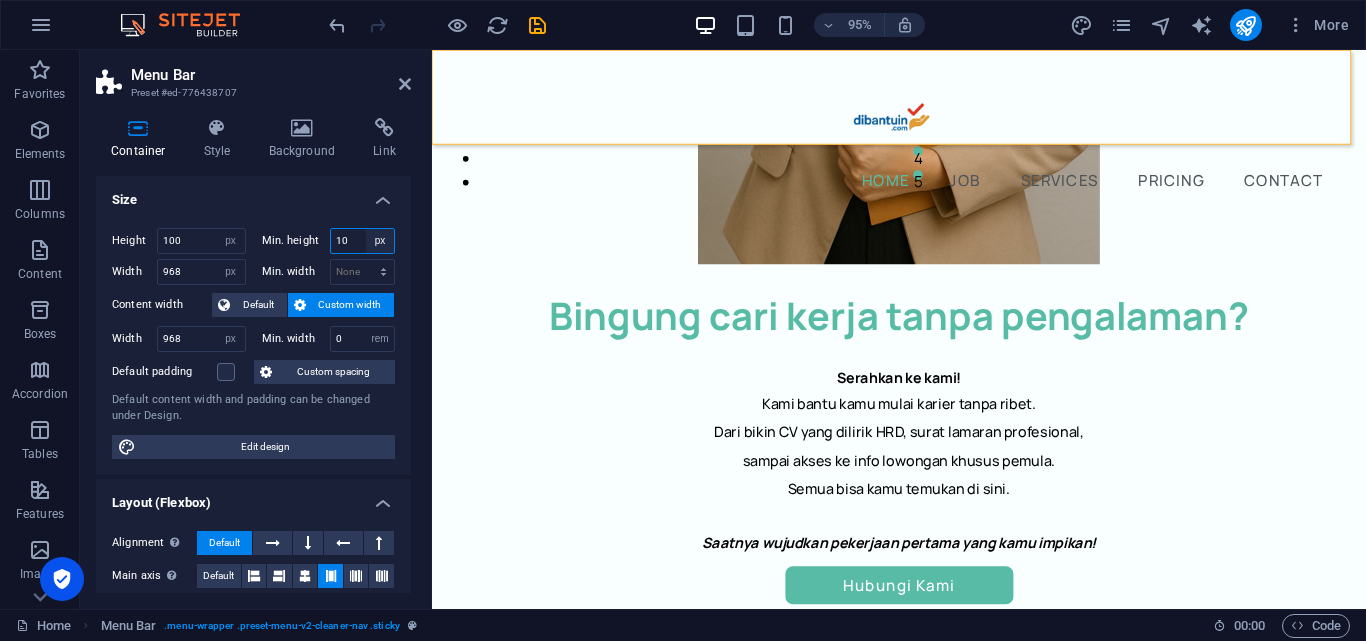 click on "None px rem % vh vw" at bounding box center (380, 241) 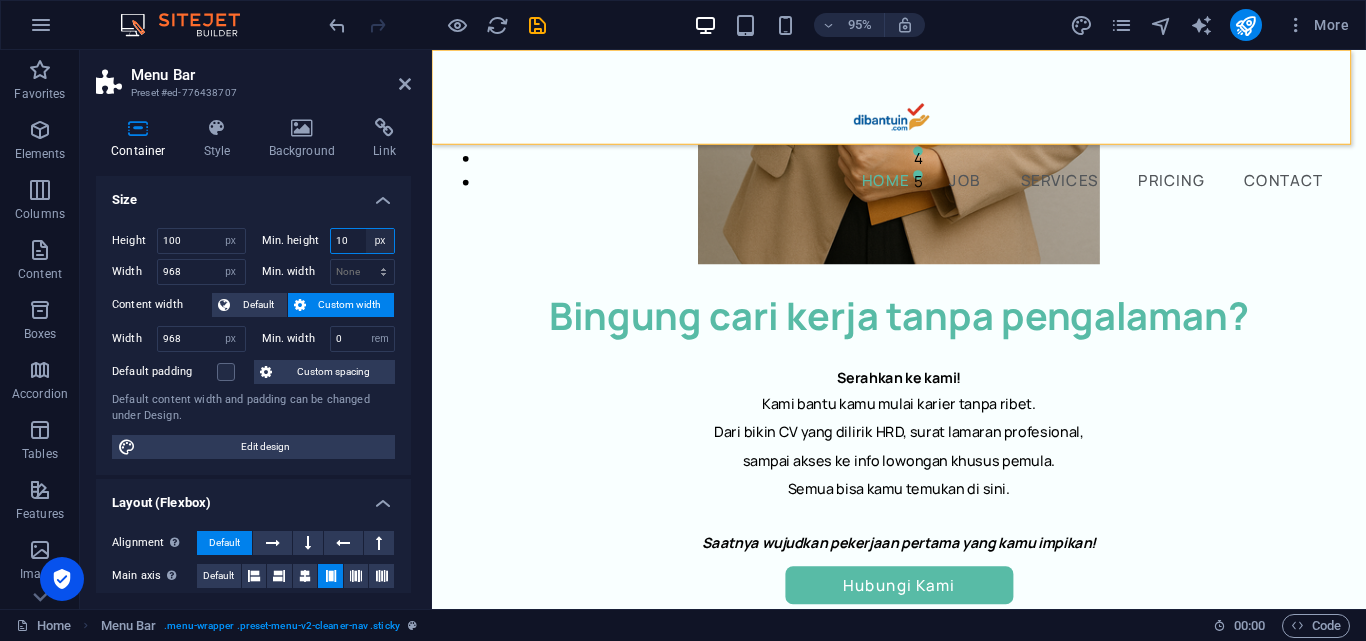 select on "j3ik7jn278s" 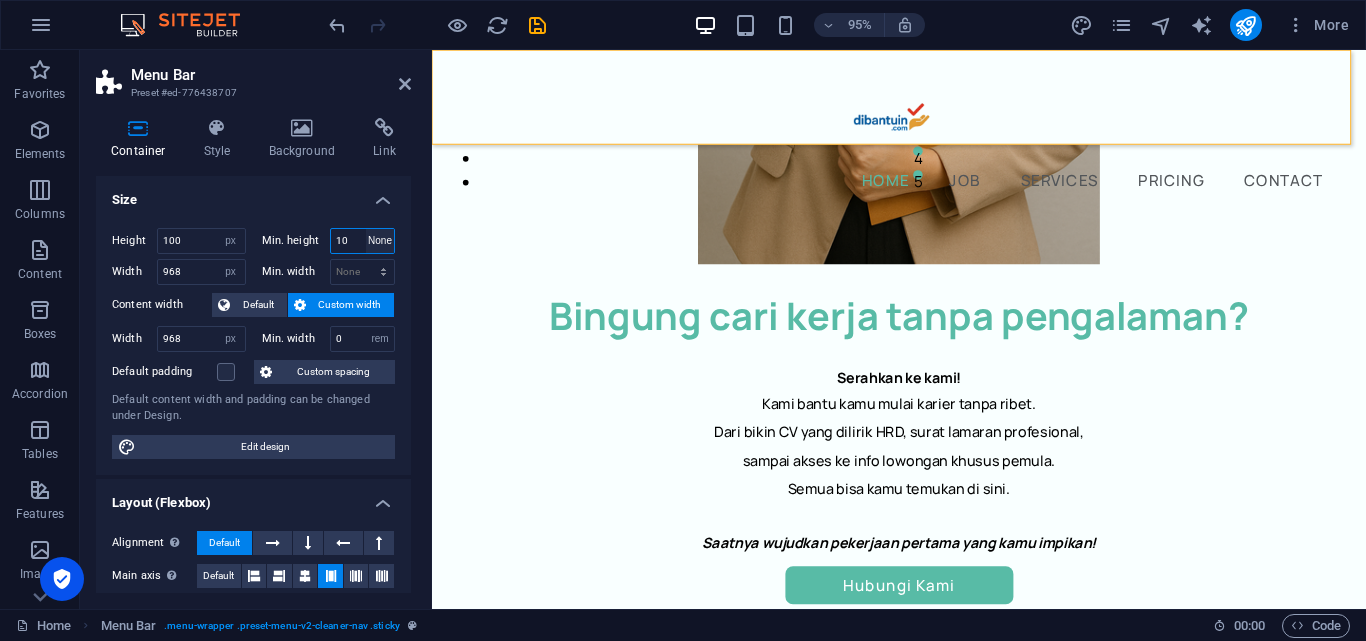 click on "None px rem % vh vw" at bounding box center (380, 241) 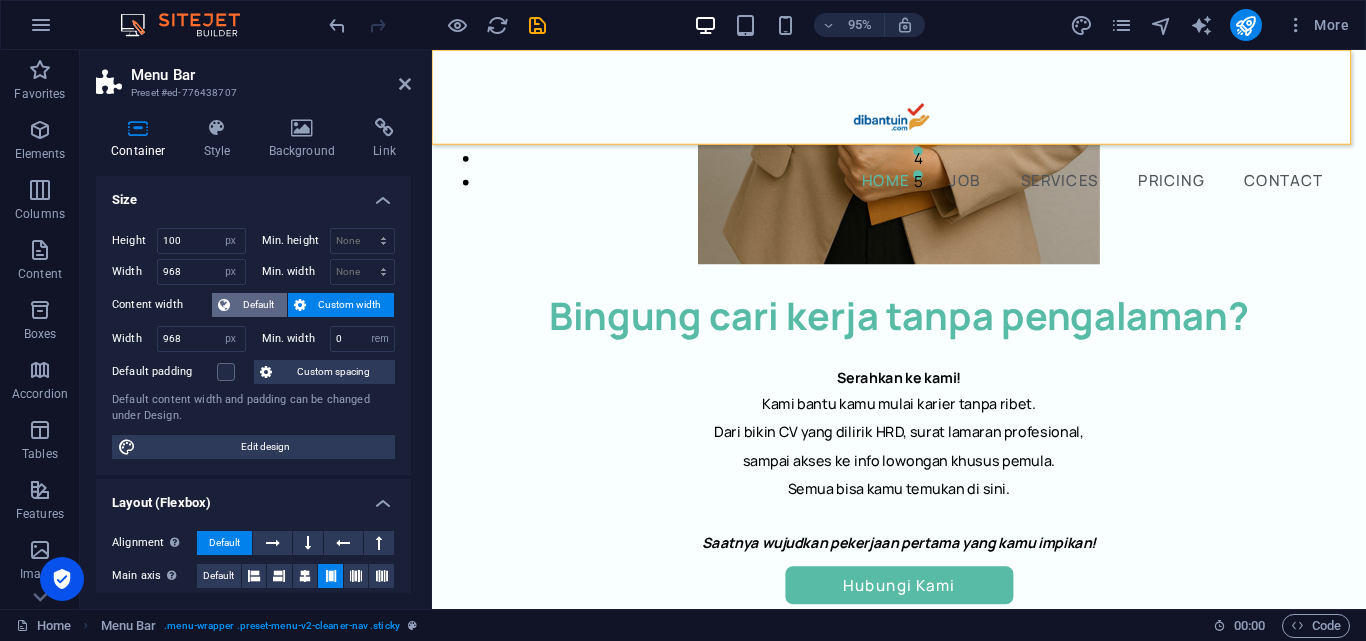 click on "Default" at bounding box center (258, 305) 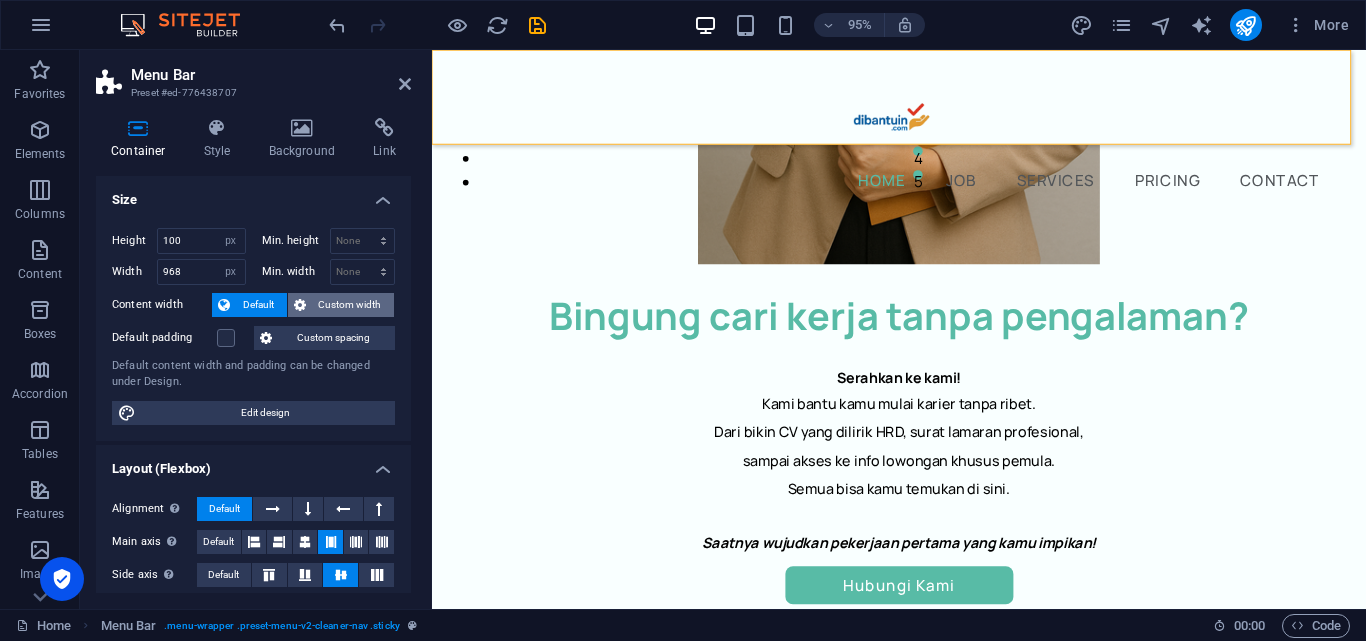 click on "Custom width" at bounding box center (350, 305) 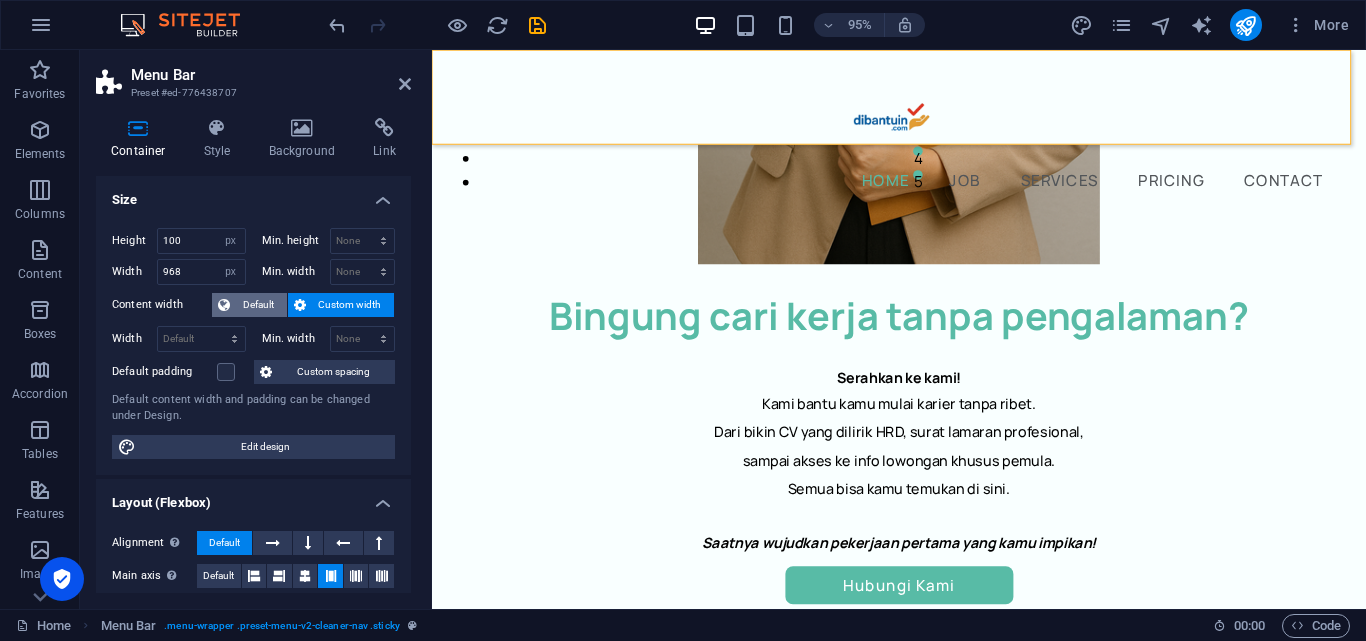 click on "Default" at bounding box center (258, 305) 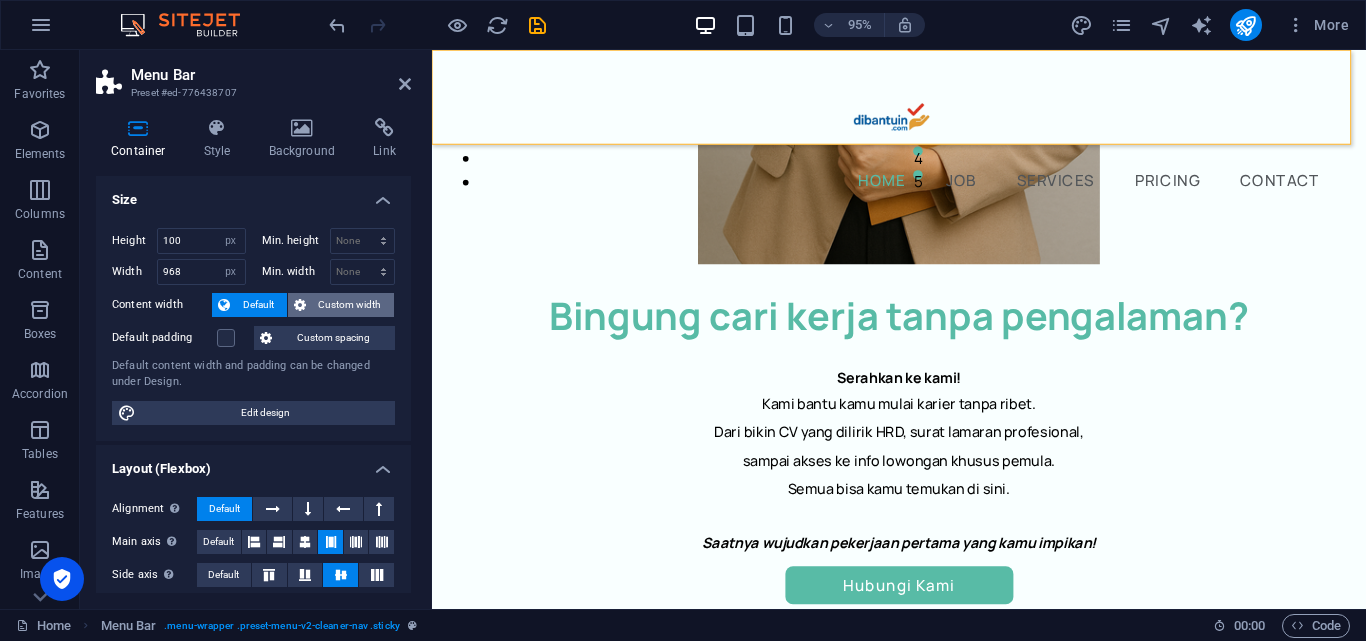 click on "Custom width" at bounding box center [350, 305] 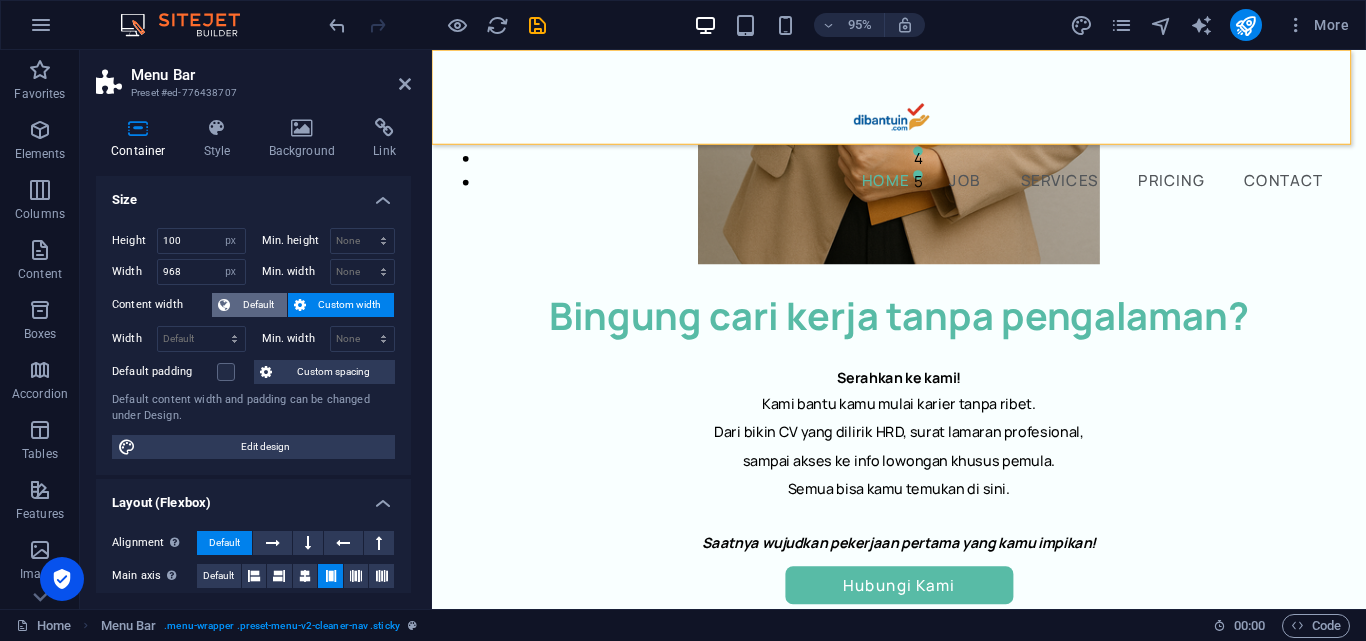 click on "Default" at bounding box center (258, 305) 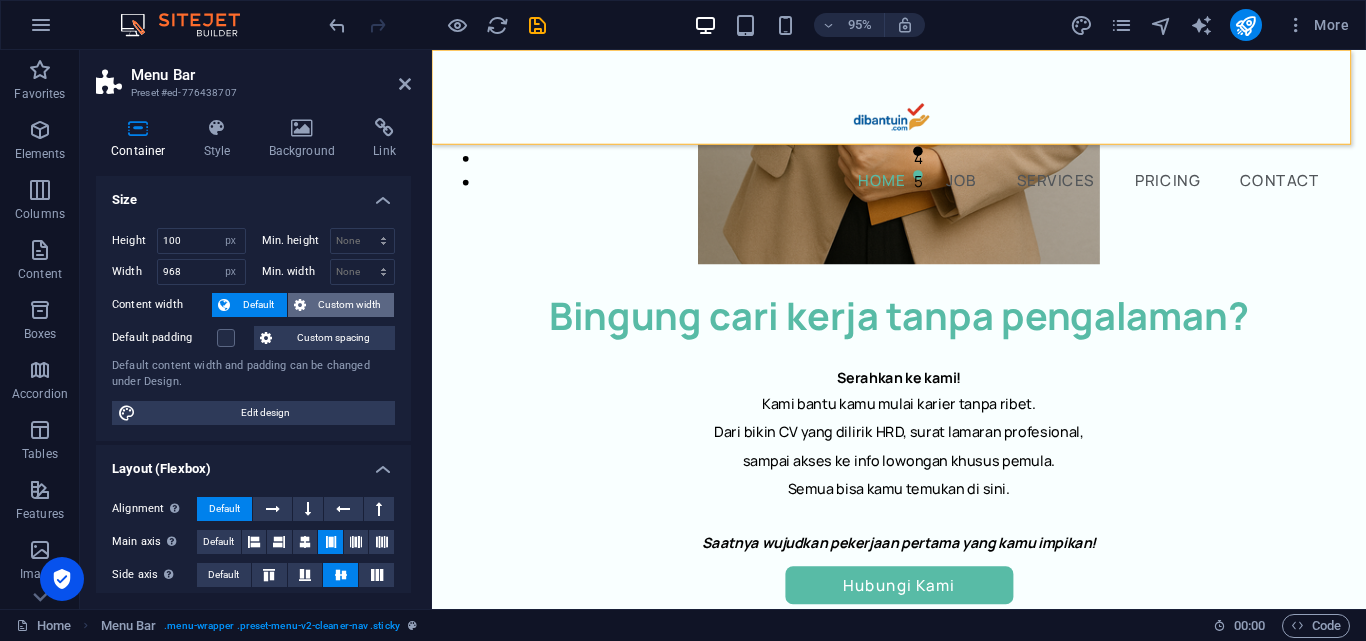 click on "Custom width" at bounding box center (350, 305) 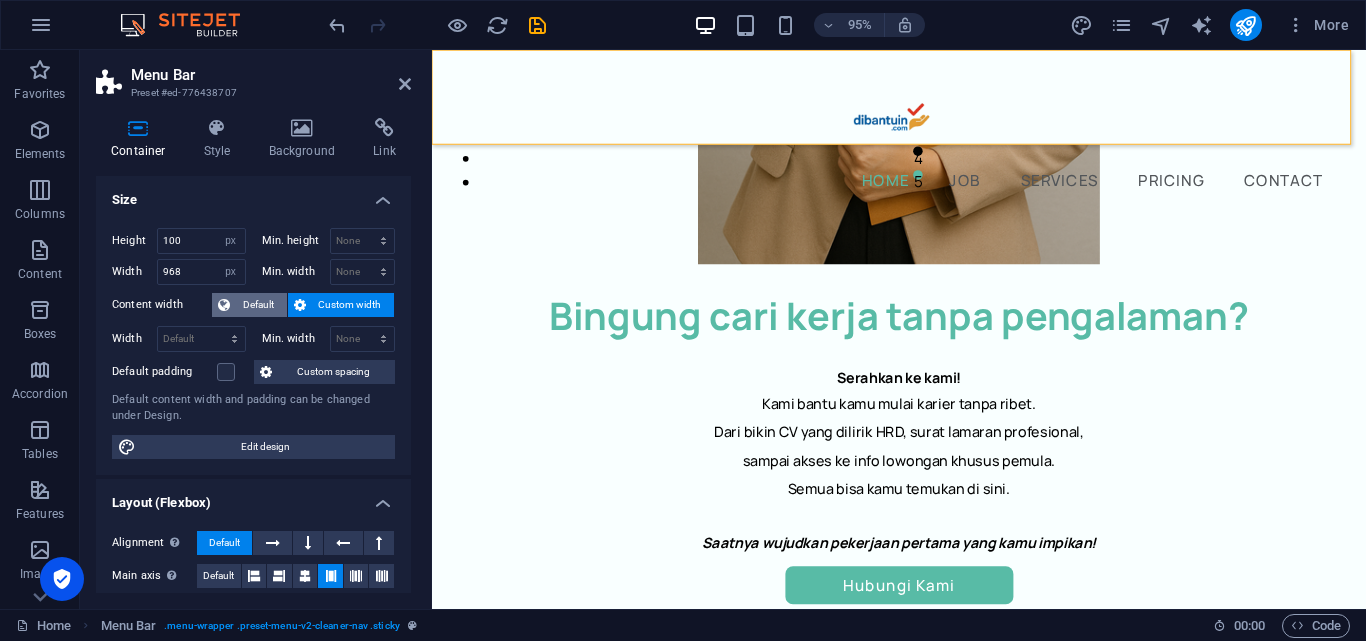 click on "Default" at bounding box center (258, 305) 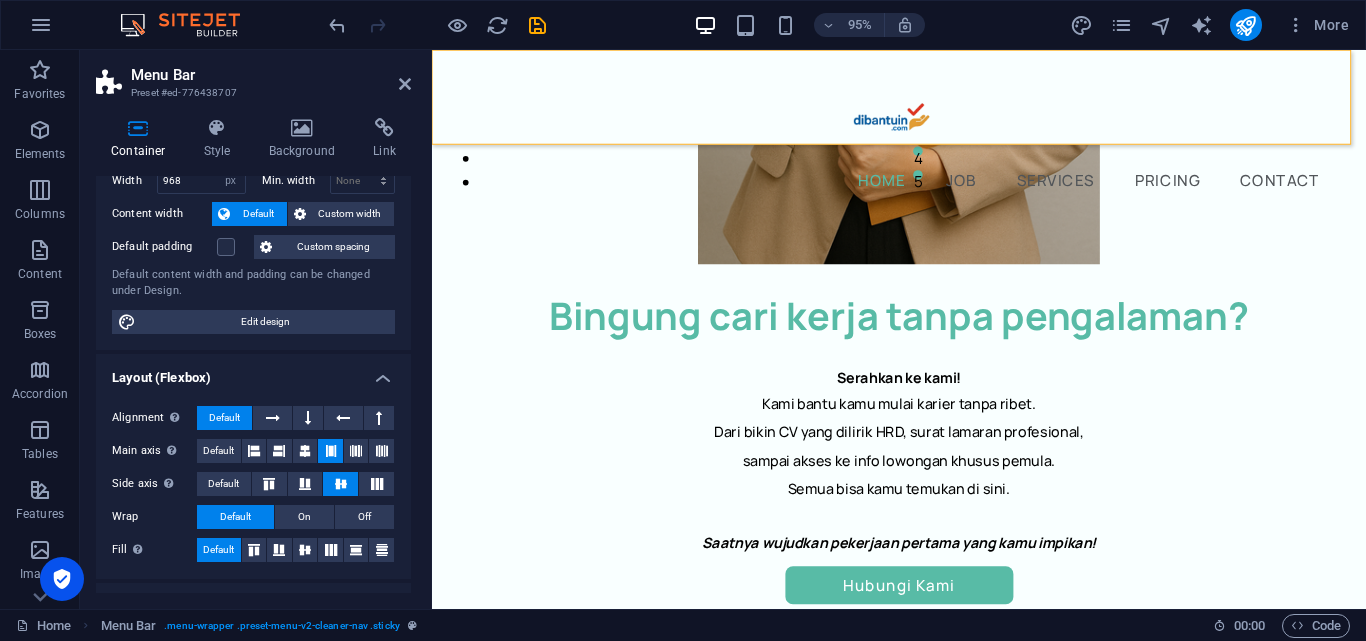 scroll, scrollTop: 100, scrollLeft: 0, axis: vertical 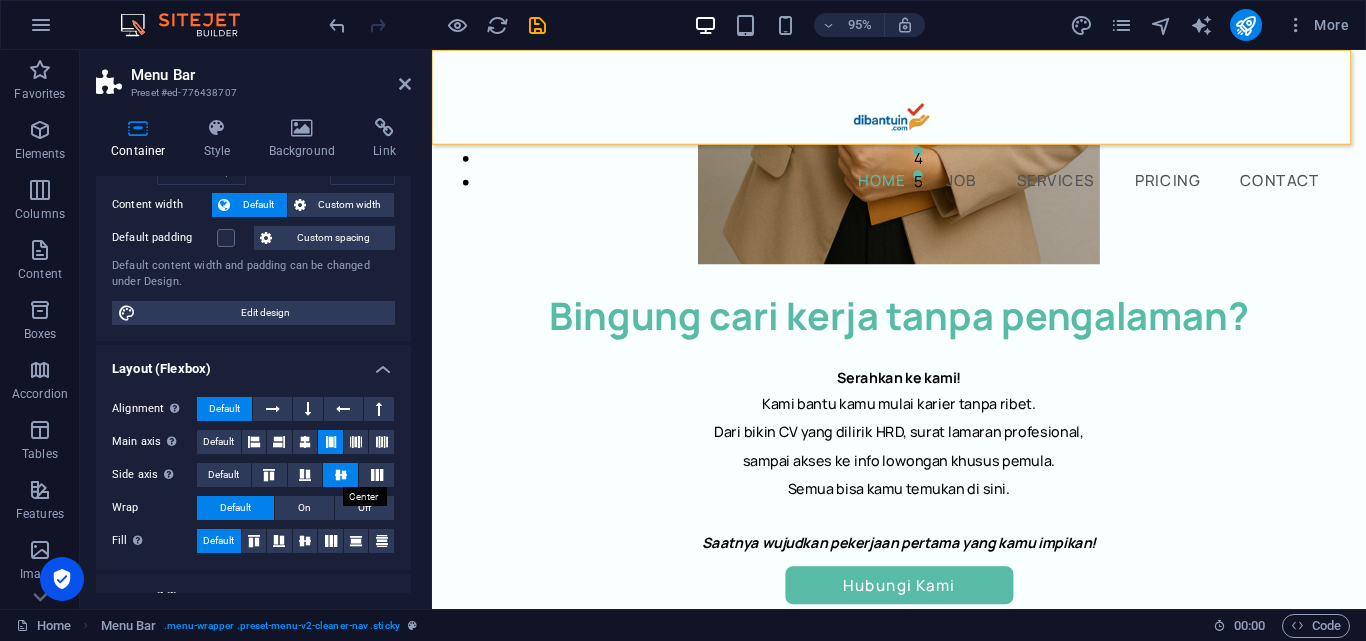 click at bounding box center [341, 475] 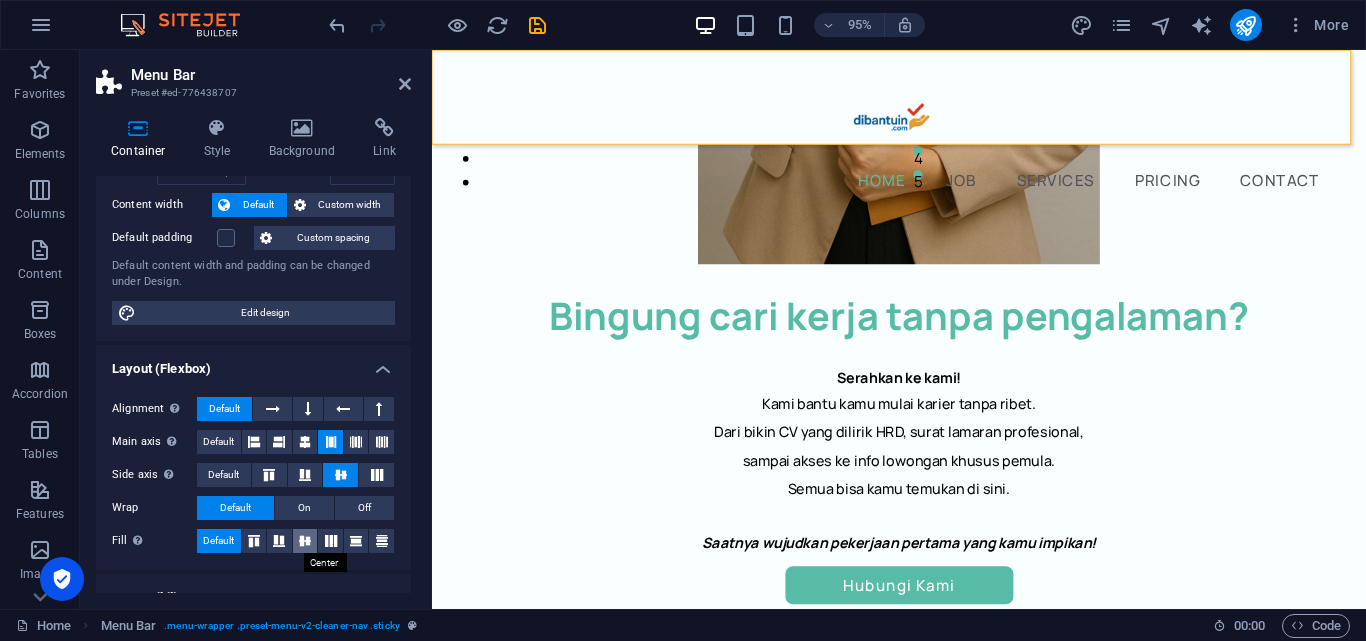 click at bounding box center (305, 541) 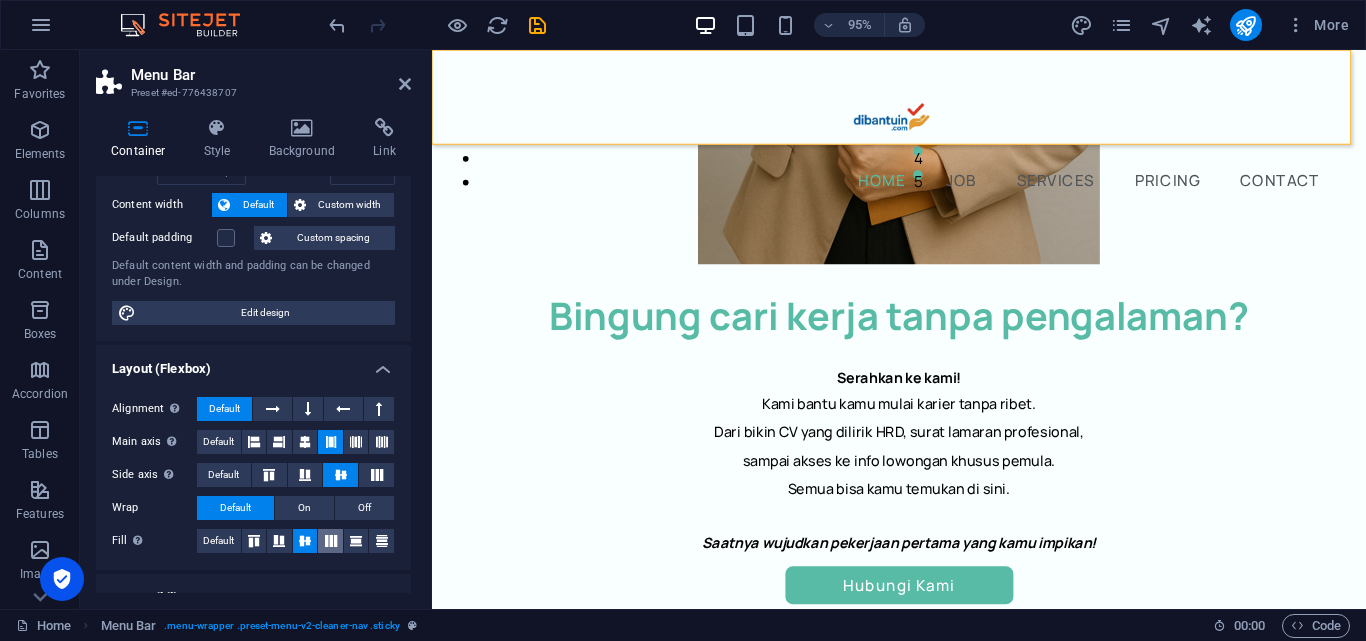 click at bounding box center (331, 541) 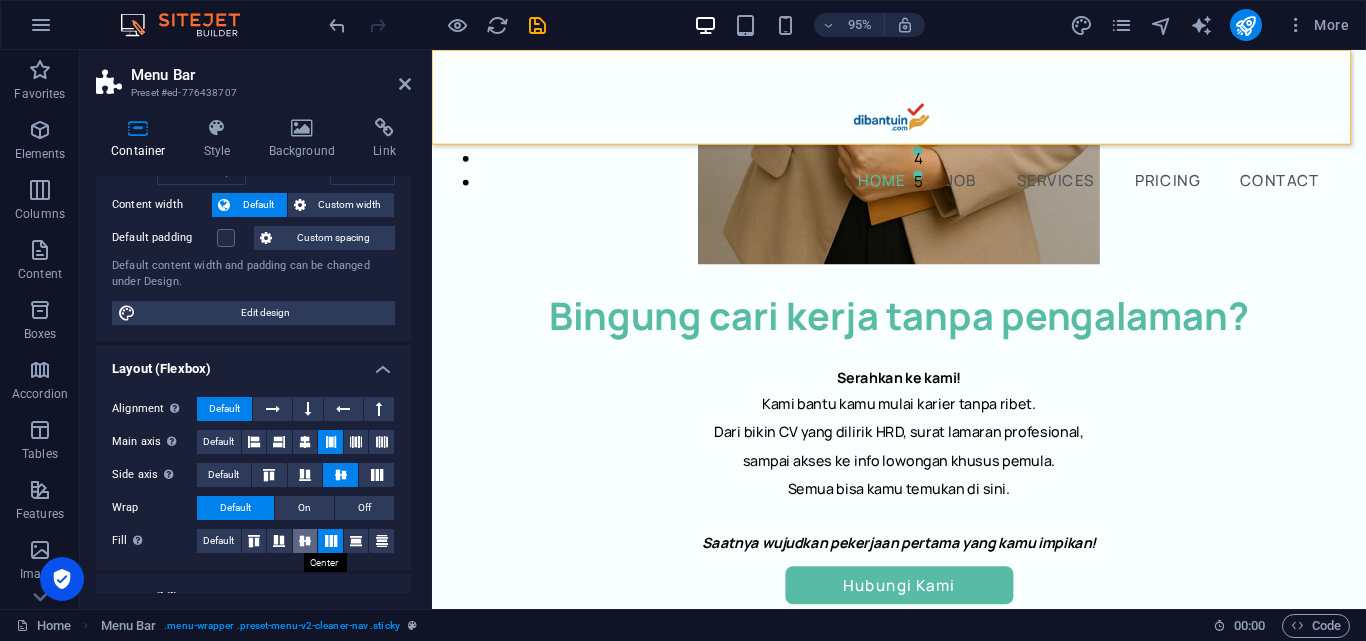 click at bounding box center (305, 541) 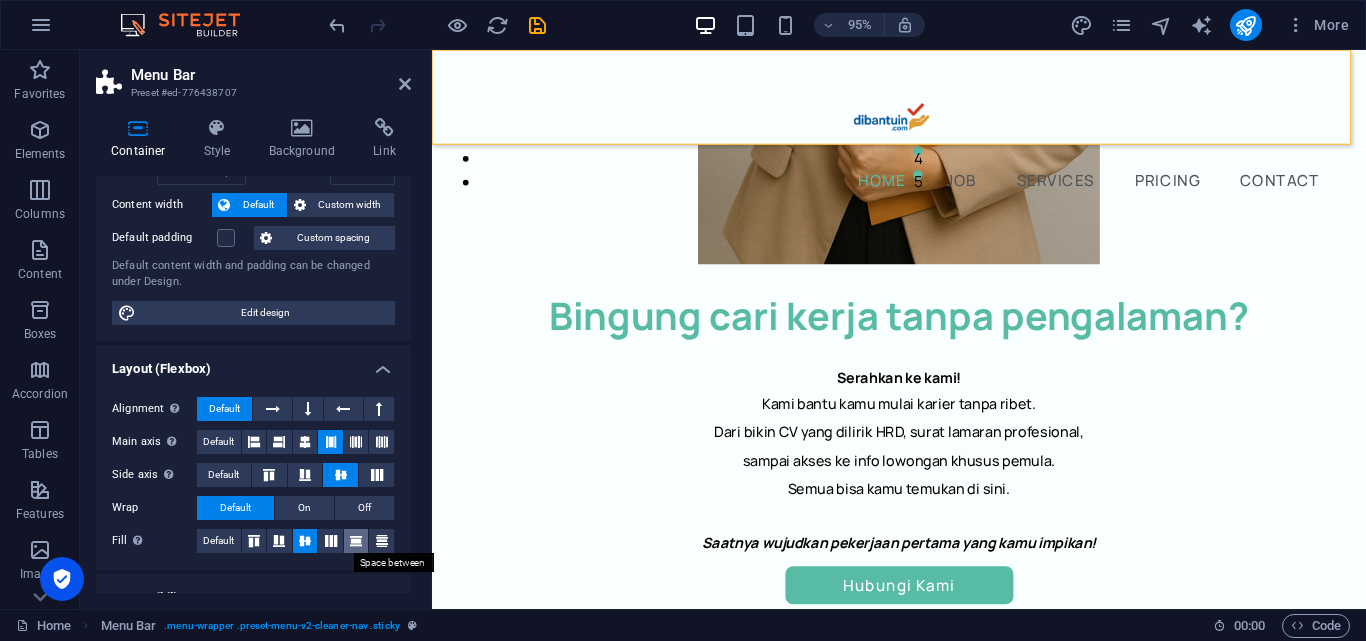 click at bounding box center (356, 541) 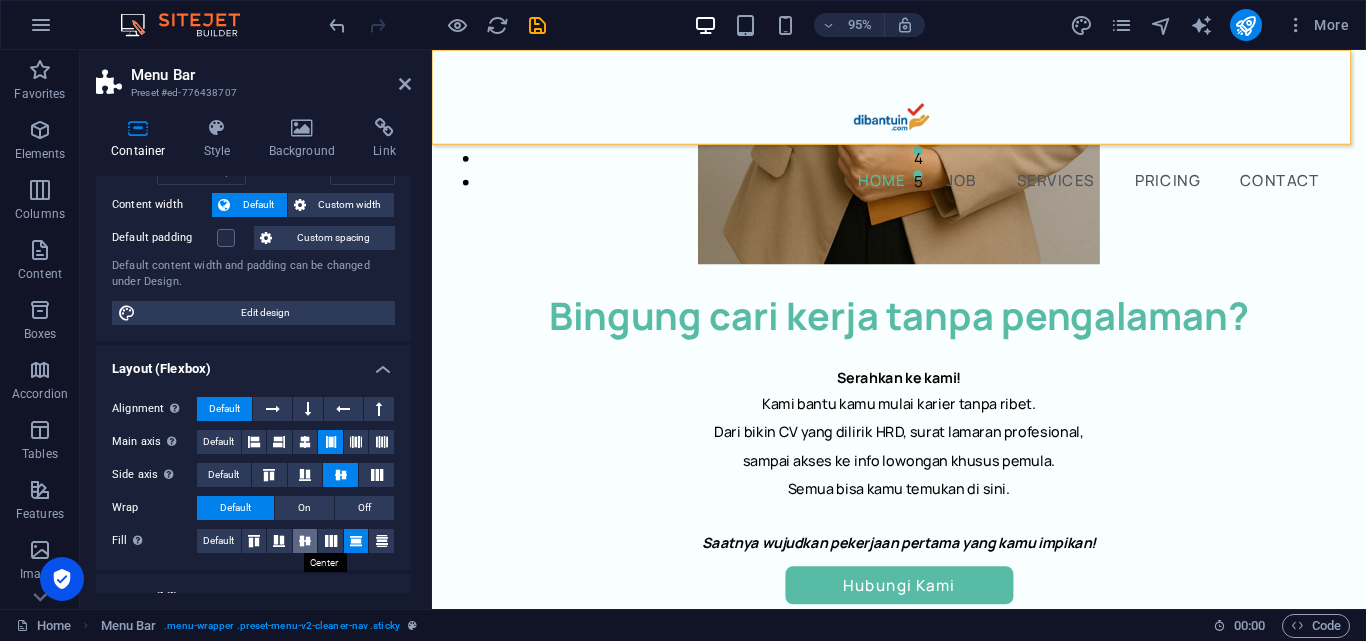 click at bounding box center [305, 541] 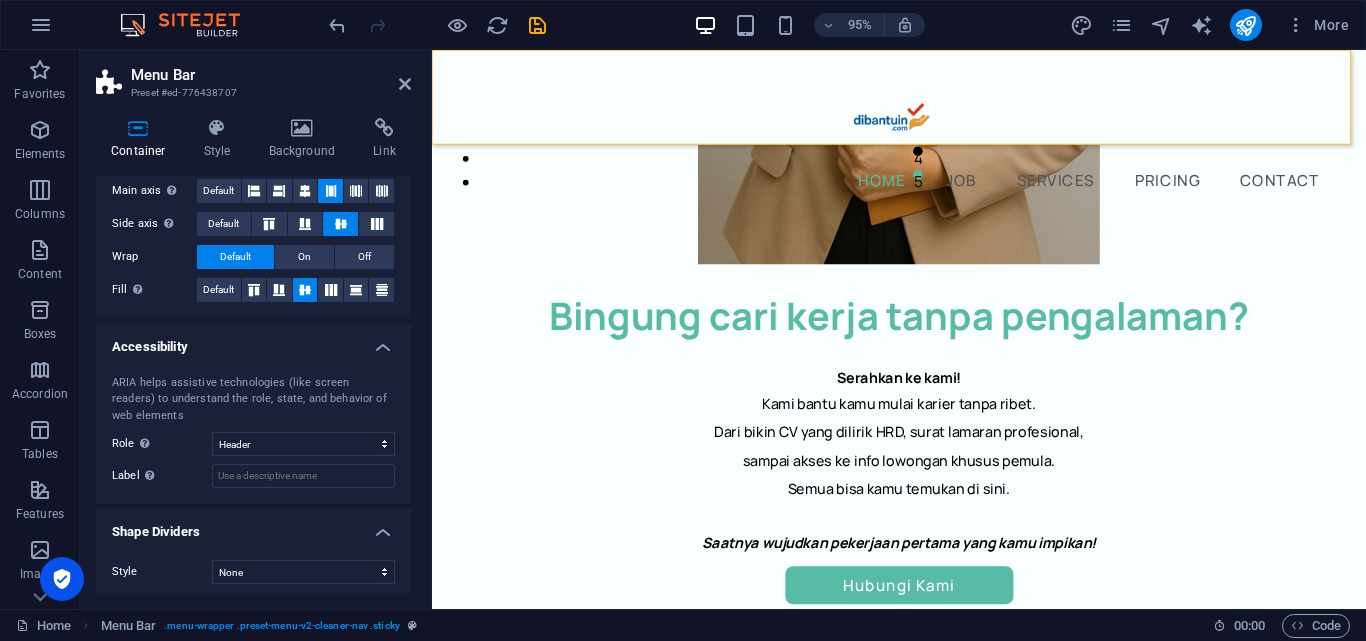 scroll, scrollTop: 358, scrollLeft: 0, axis: vertical 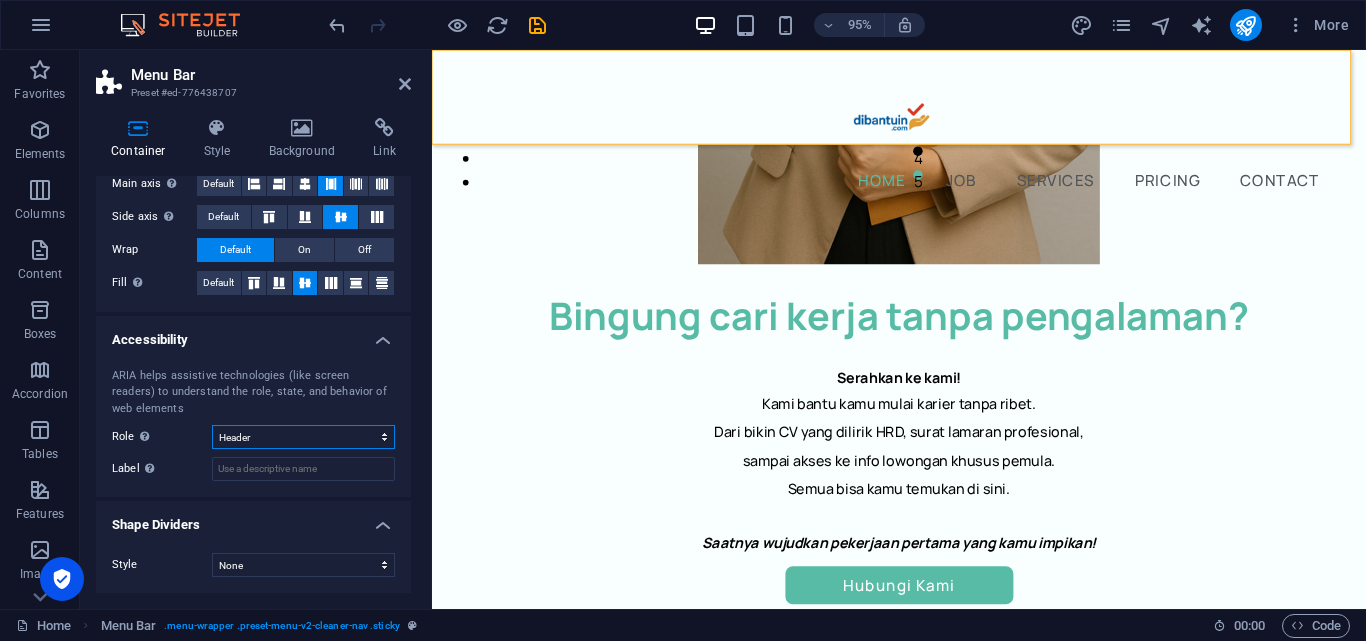 click on "None Alert Article Banner Comment Complementary Dialog Footer Header Marquee Presentation Region Section Separator Status Timer" at bounding box center (303, 437) 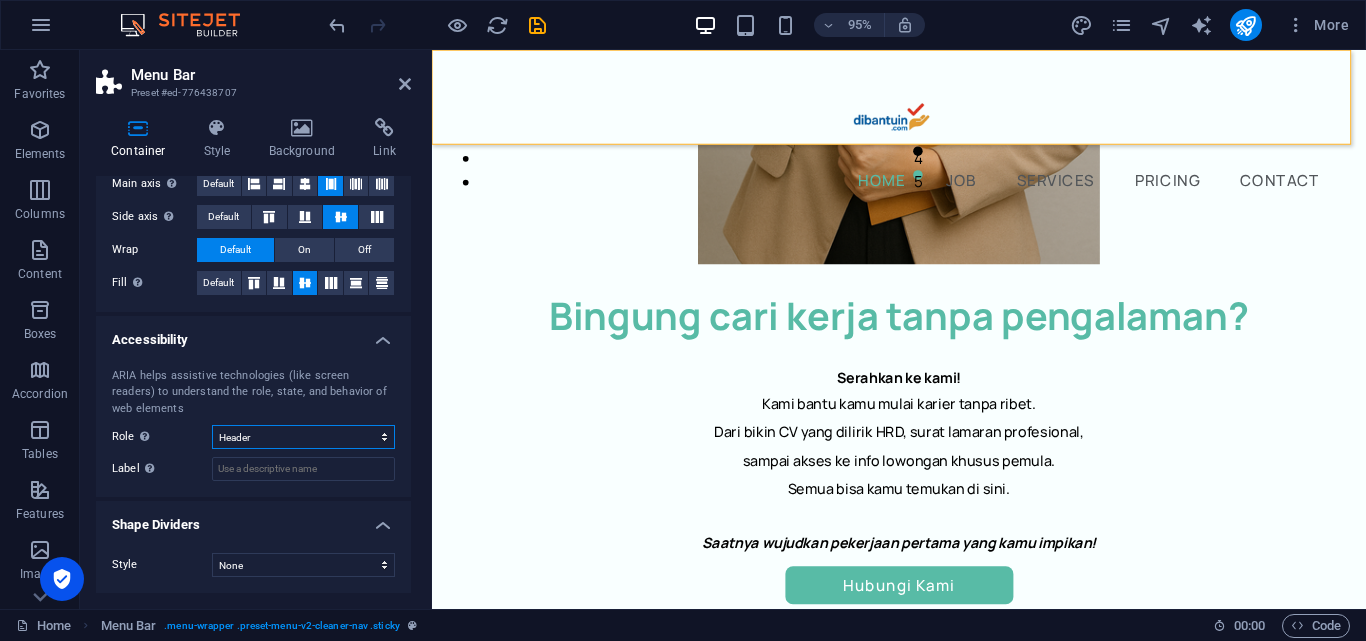 click on "None Alert Article Banner Comment Complementary Dialog Footer Header Marquee Presentation Region Section Separator Status Timer" at bounding box center (303, 437) 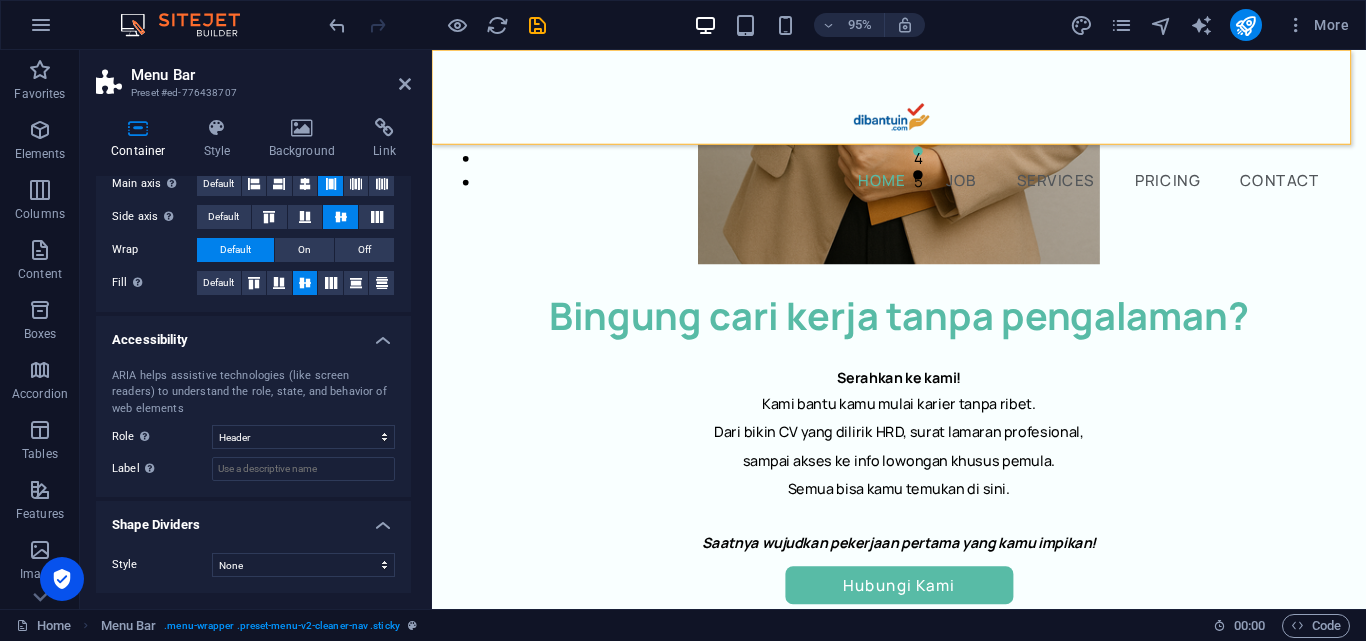 click on "ARIA helps assistive technologies (like screen readers) to understand the role, state, and behavior of web elements" at bounding box center [253, 393] 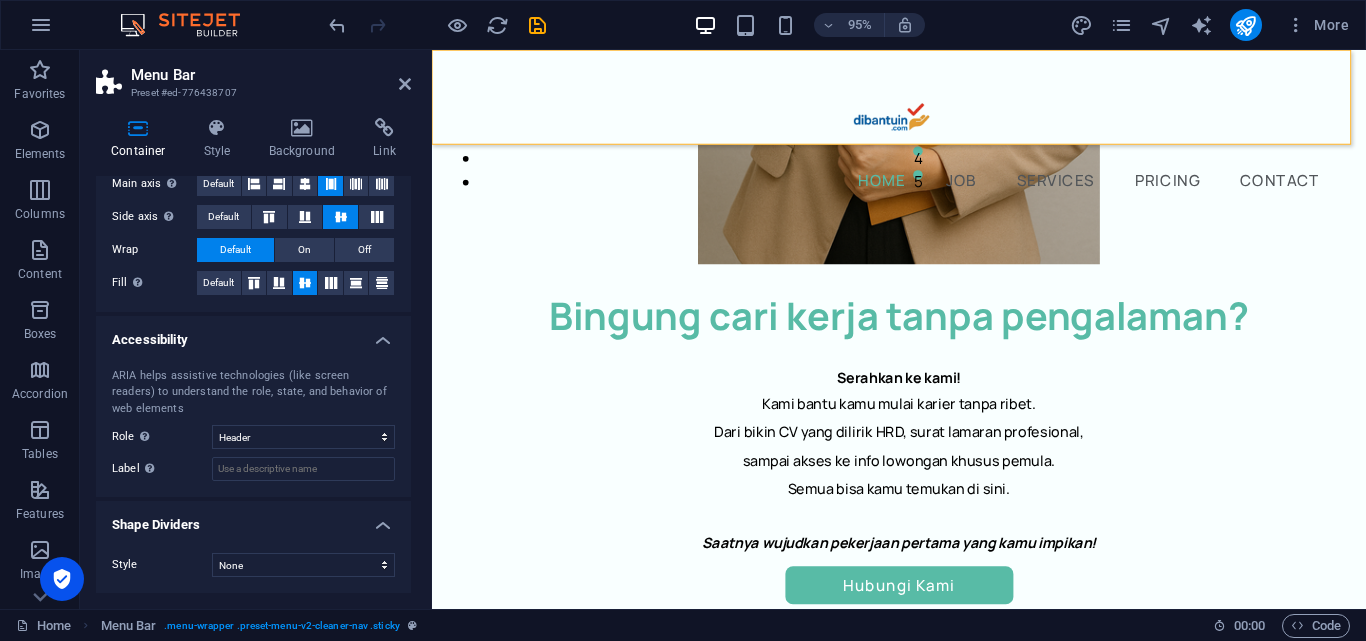 scroll, scrollTop: 258, scrollLeft: 0, axis: vertical 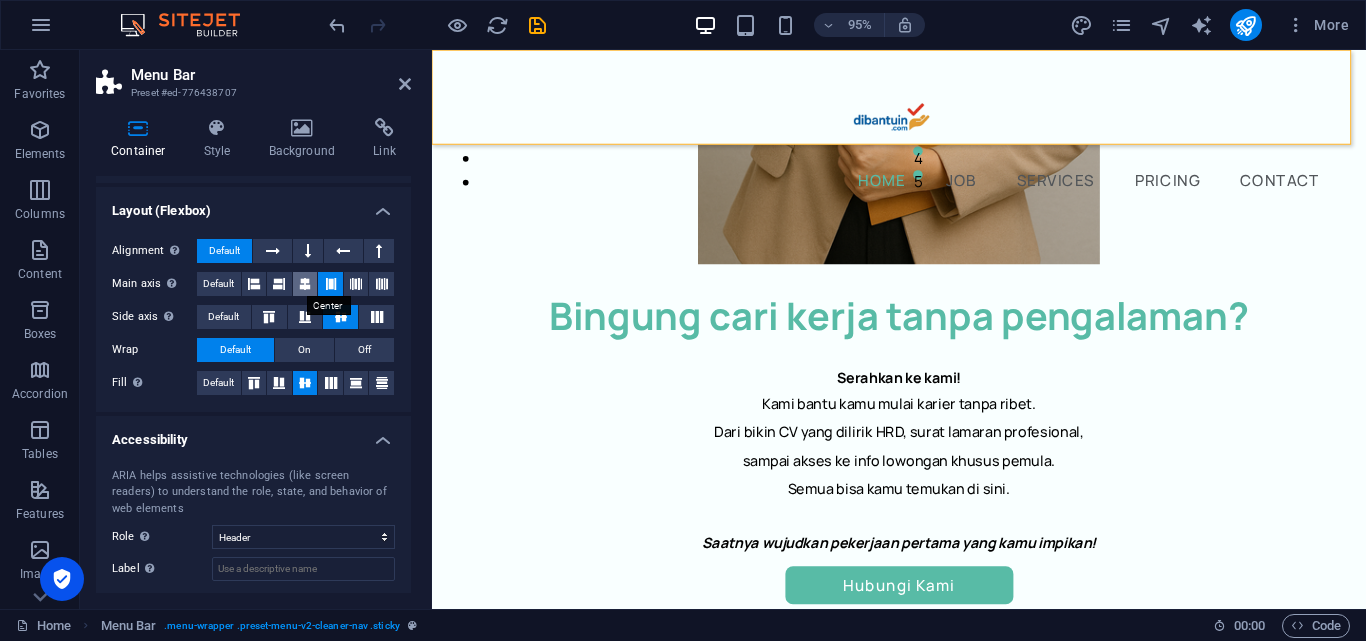 click at bounding box center [305, 284] 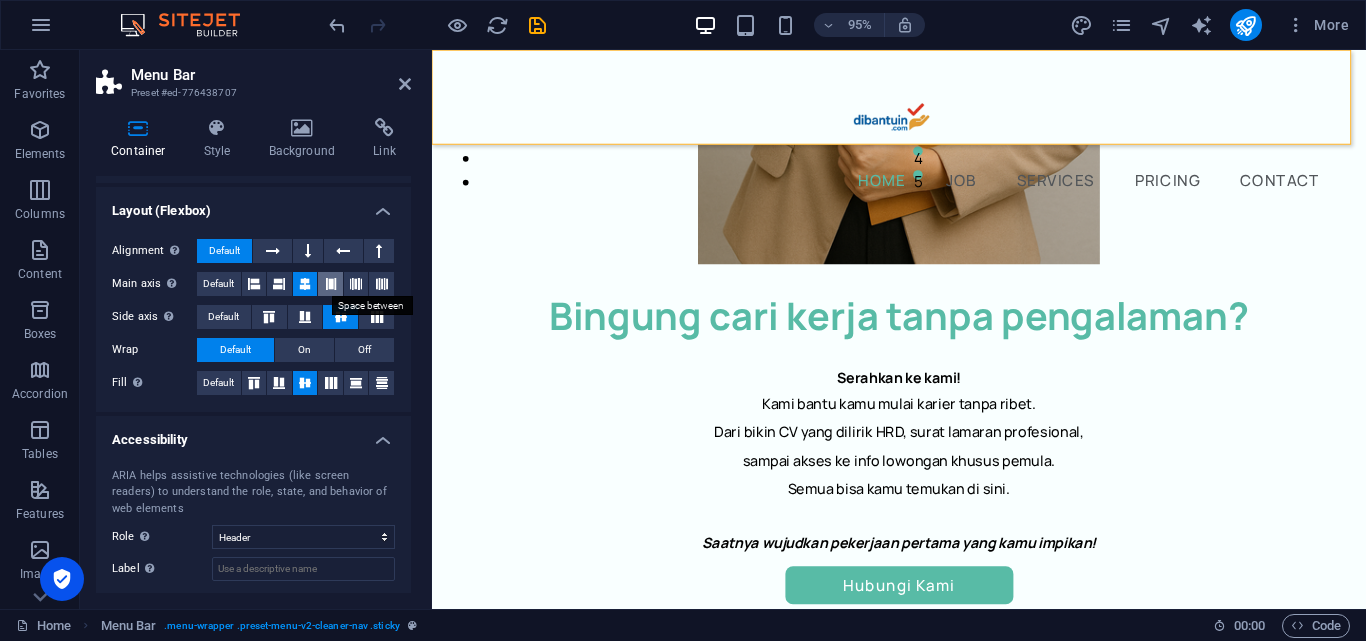 click at bounding box center (331, 284) 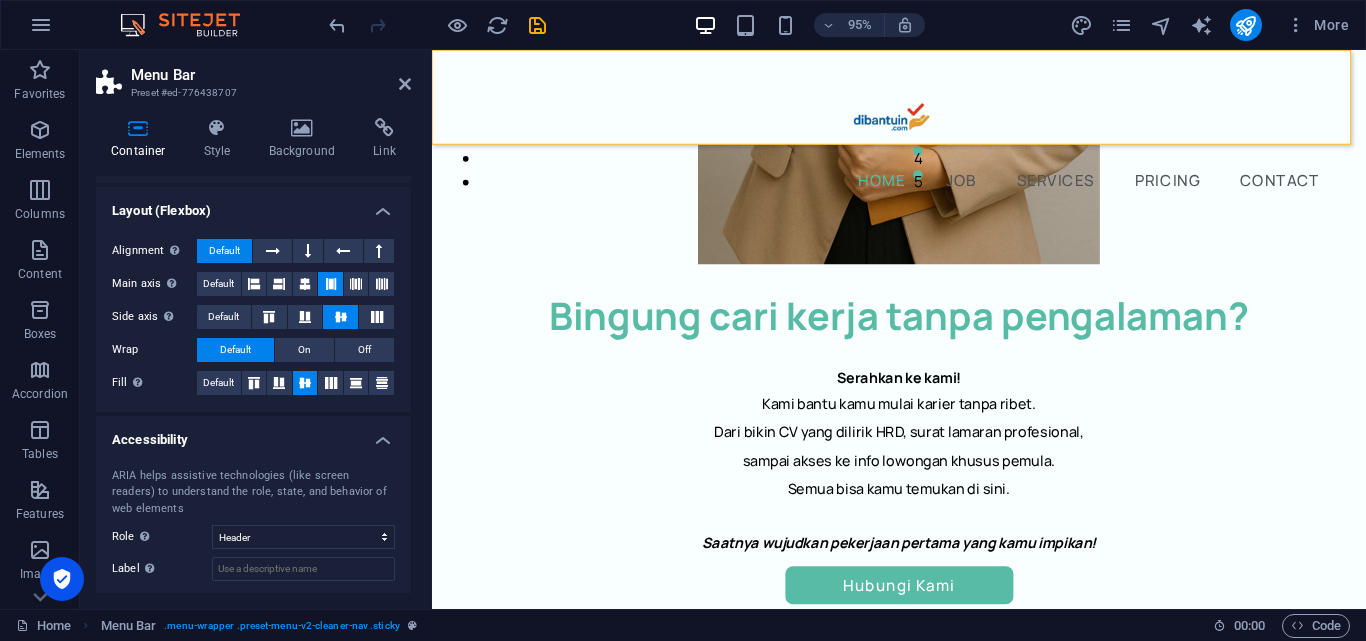 scroll, scrollTop: 58, scrollLeft: 0, axis: vertical 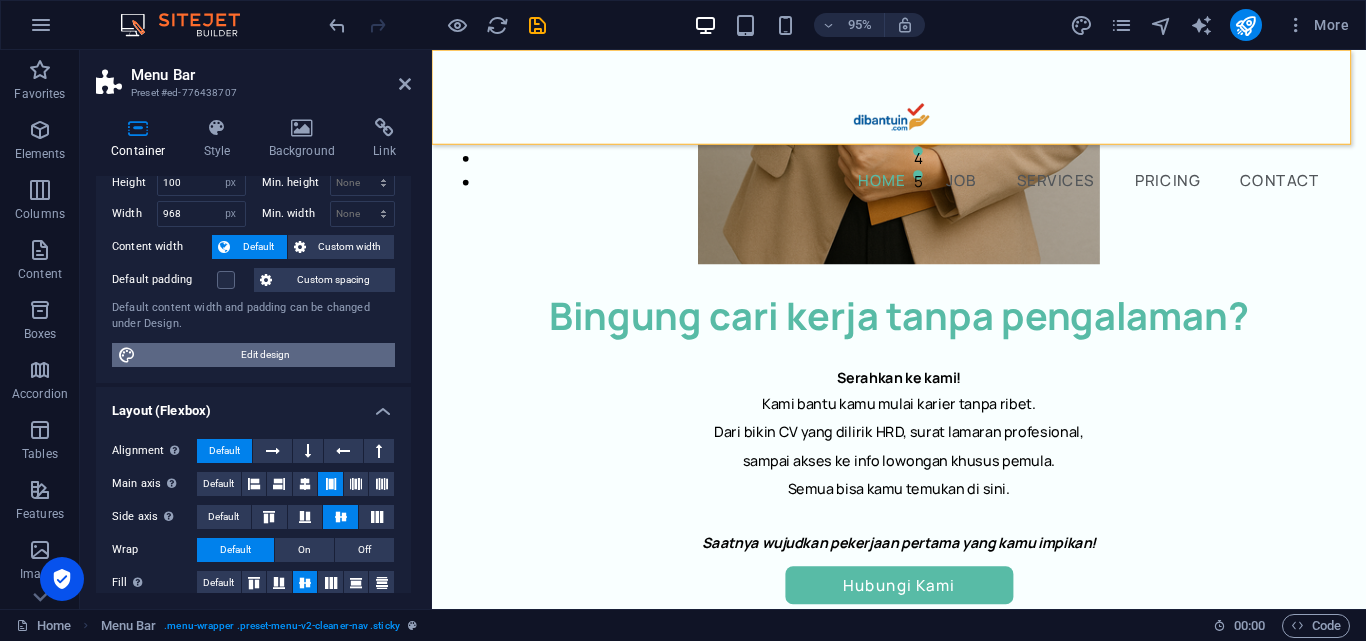 drag, startPoint x: 337, startPoint y: 354, endPoint x: 64, endPoint y: 288, distance: 280.86475 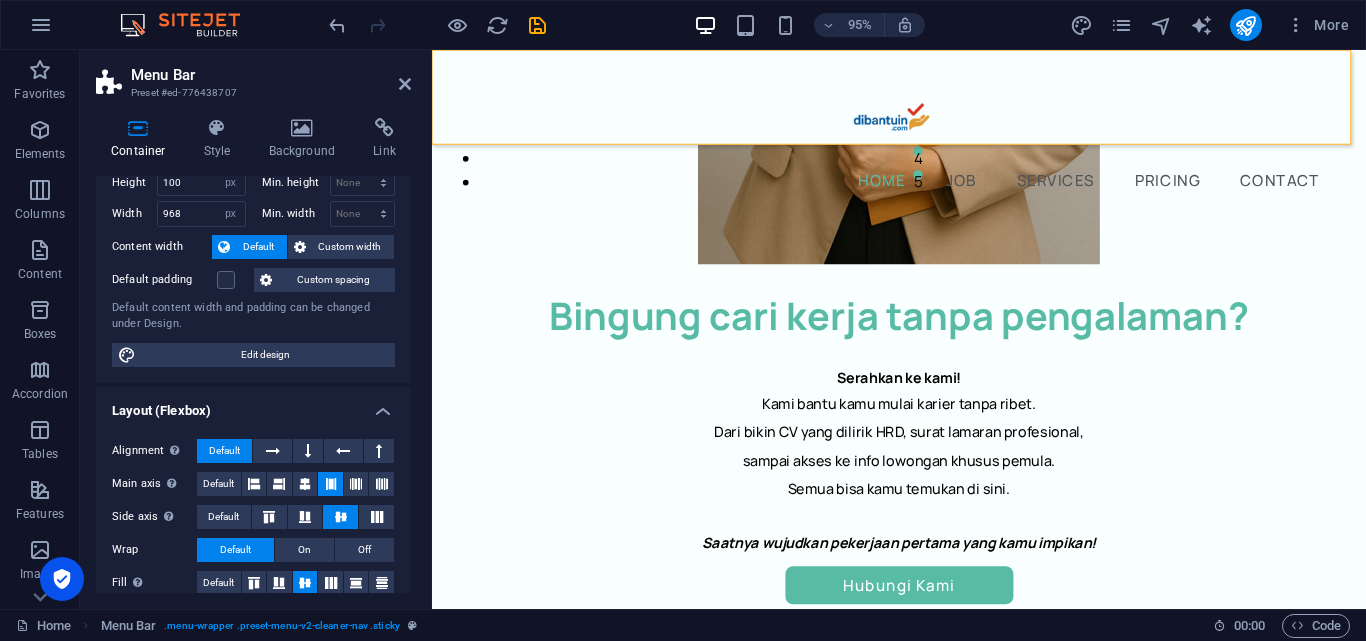 select on "rem" 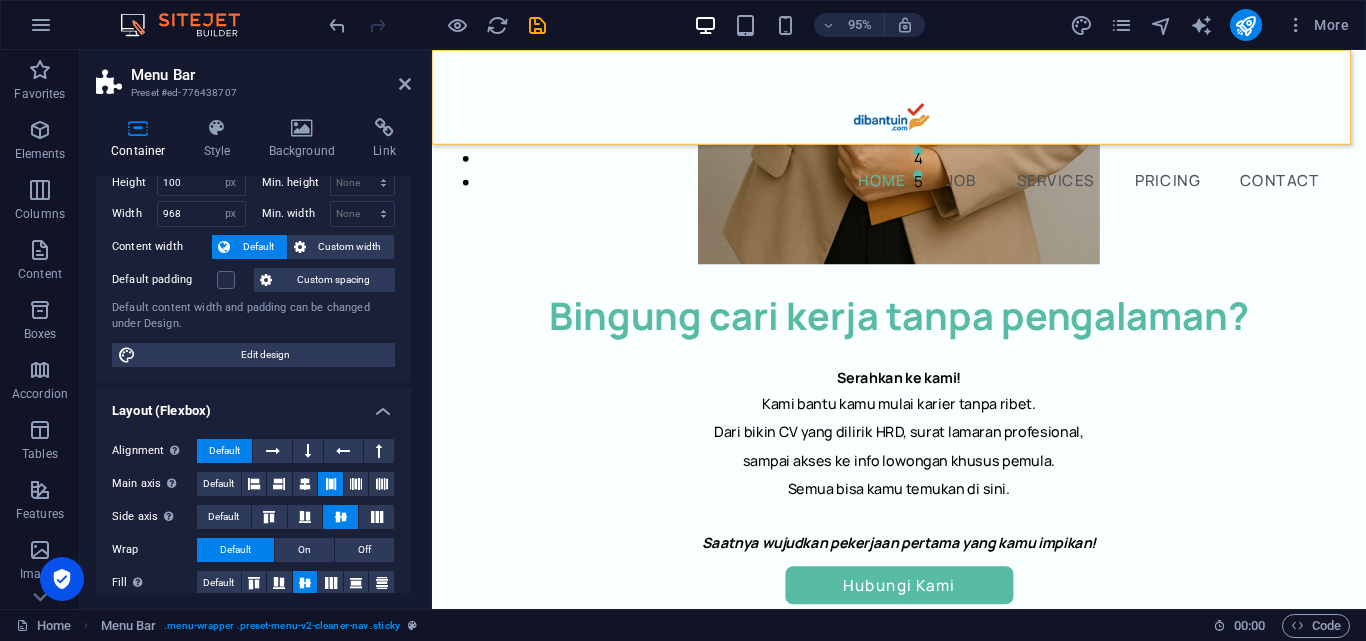 select on "ease-in-out" 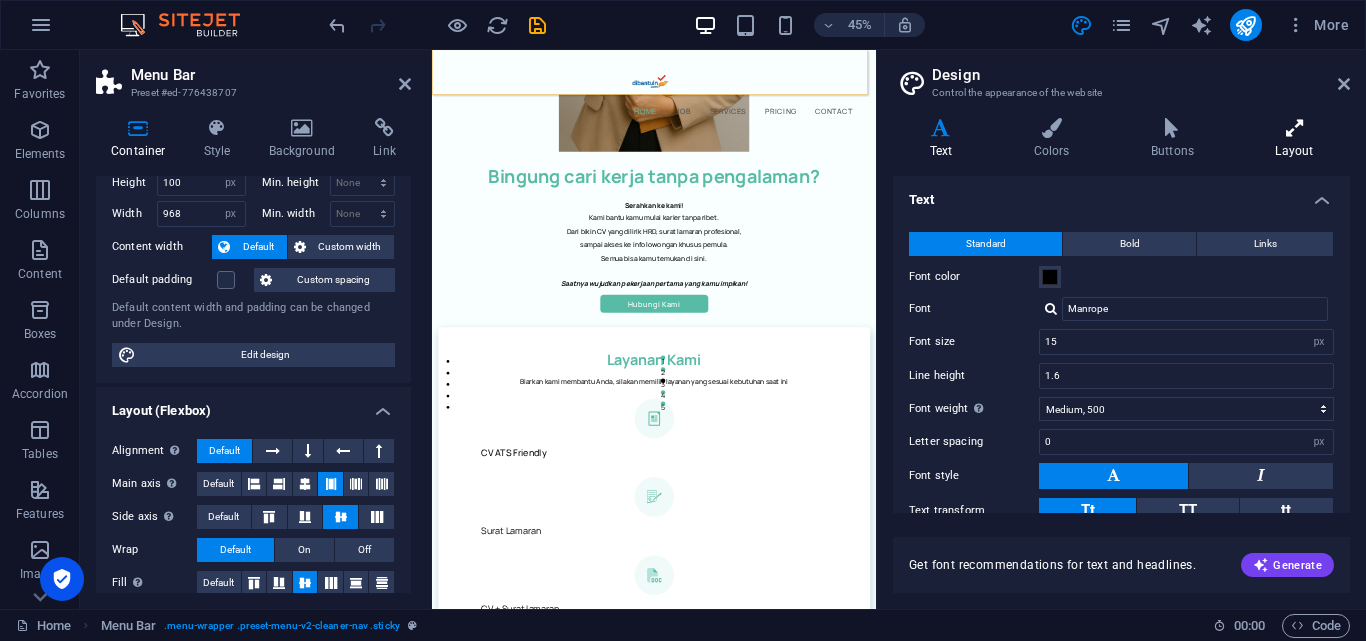 click at bounding box center (1294, 128) 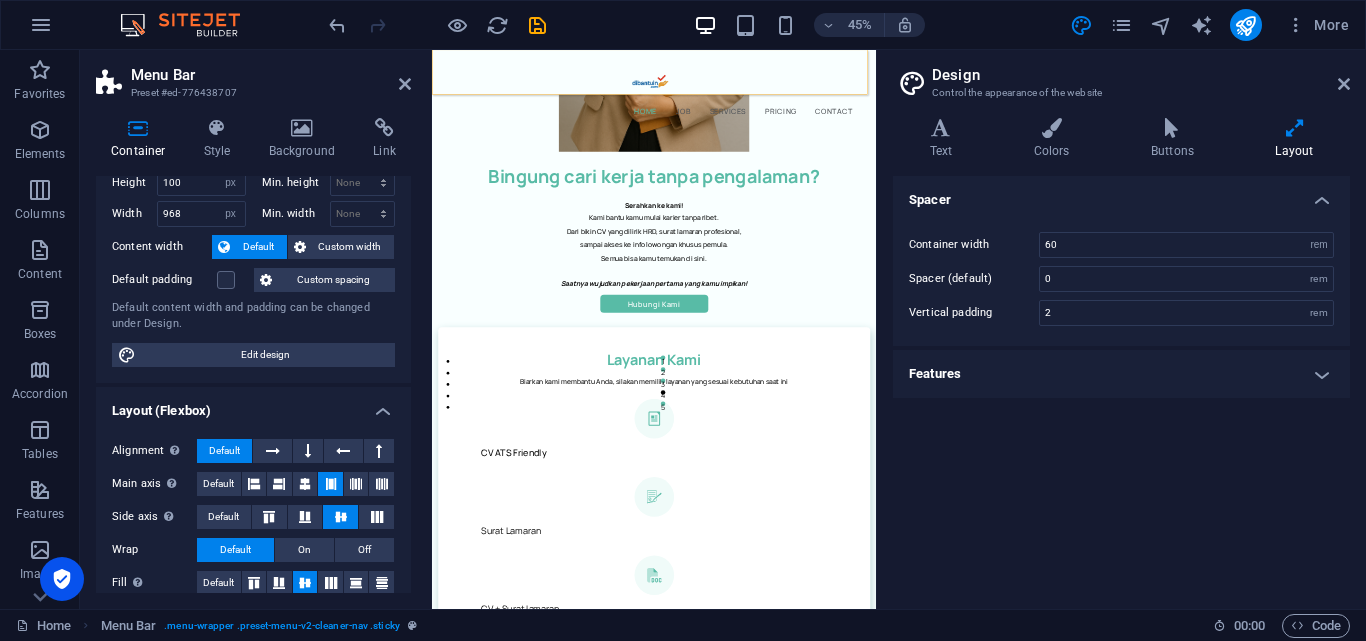 click on "Features" at bounding box center (1121, 374) 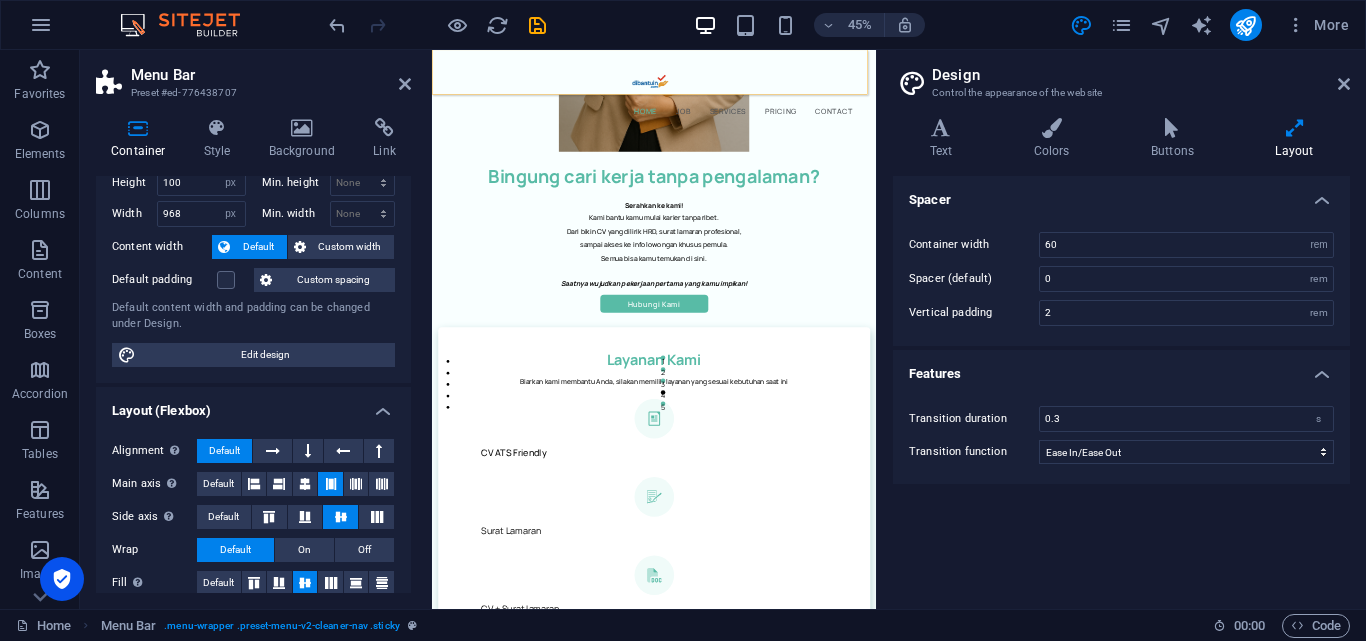 click on "Features" at bounding box center [1121, 368] 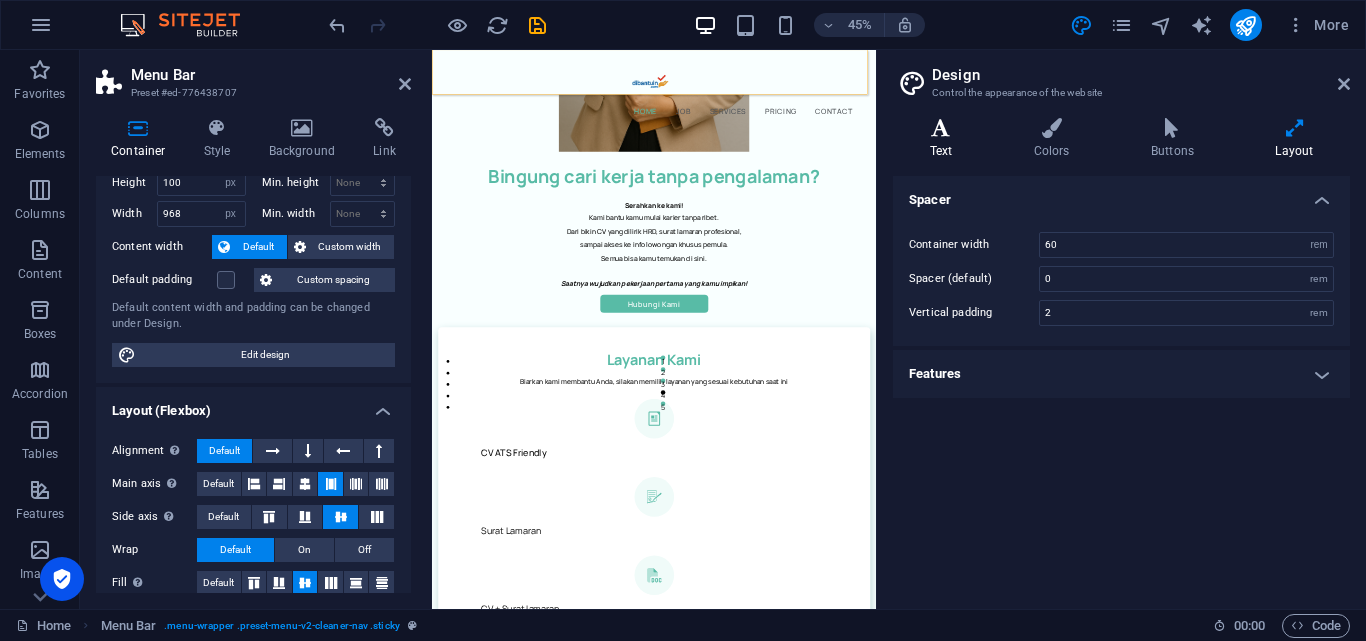click at bounding box center (941, 128) 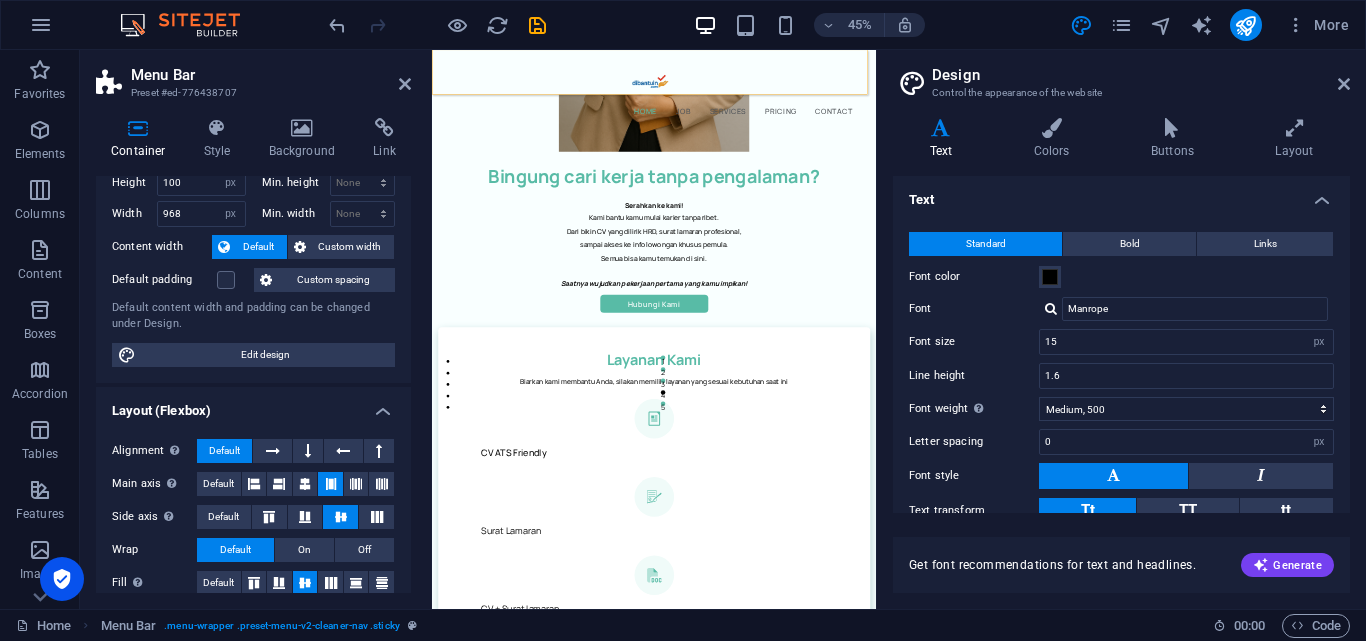 scroll, scrollTop: 119, scrollLeft: 0, axis: vertical 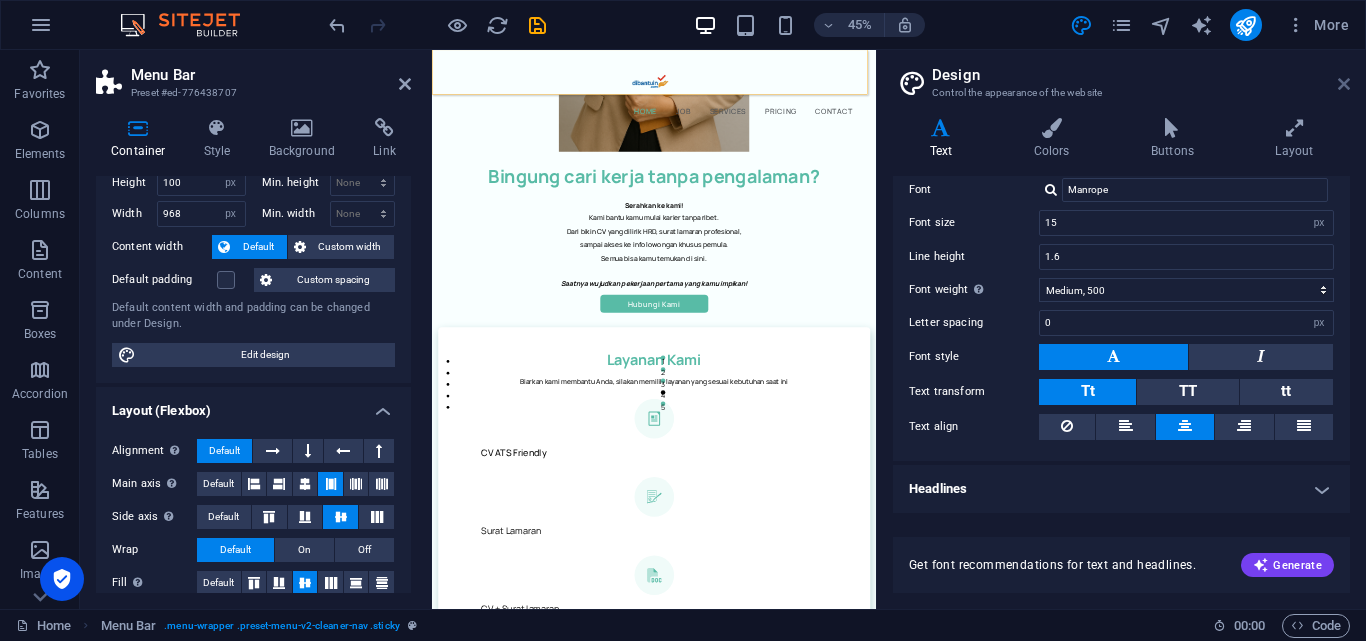click at bounding box center (1344, 84) 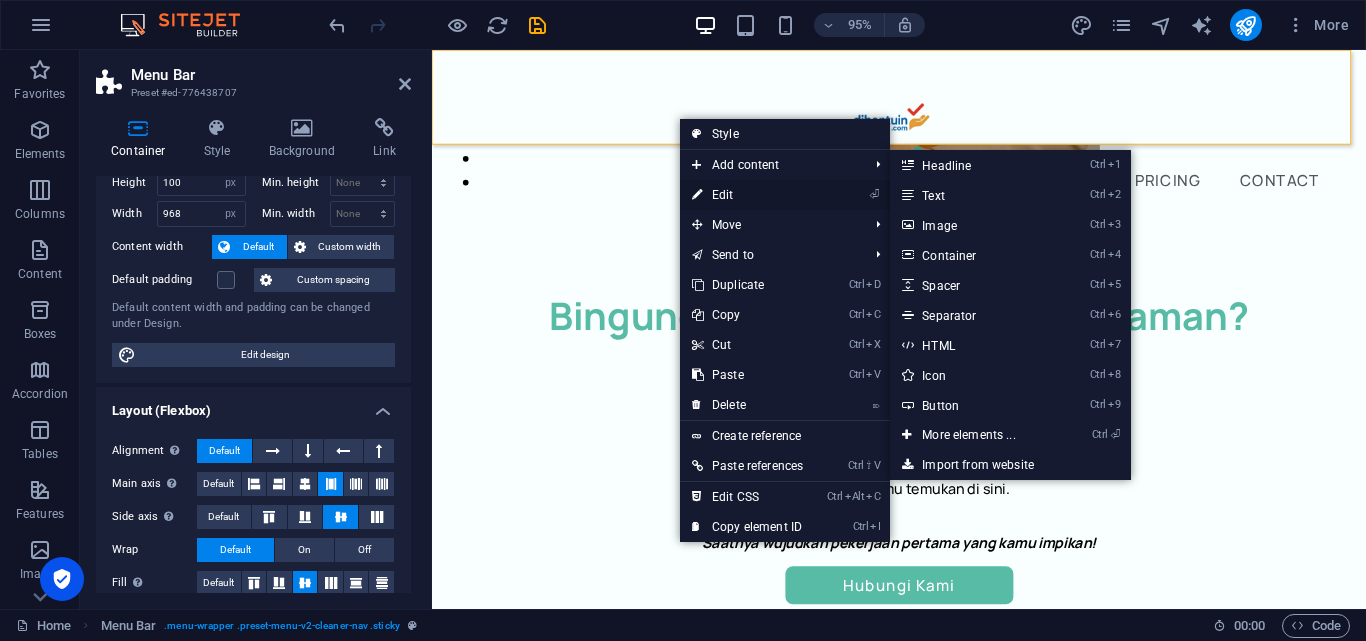 click on "⏎  Edit" at bounding box center (747, 195) 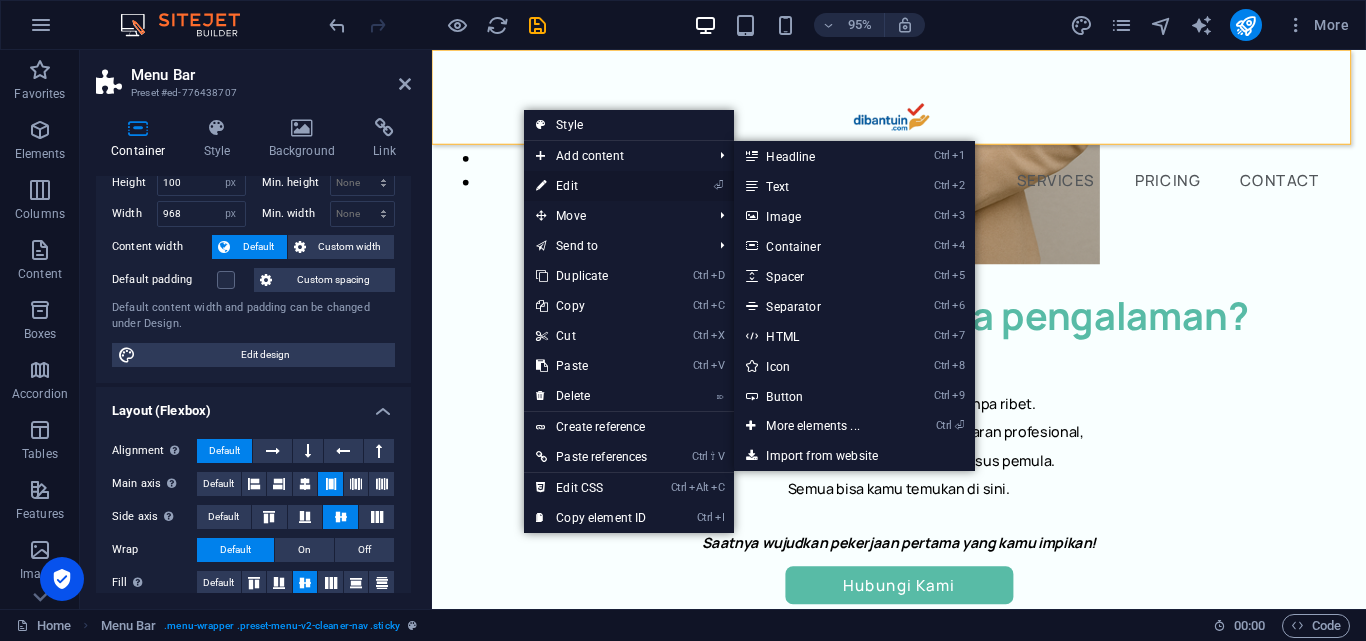 click on "⏎  Edit" at bounding box center (591, 186) 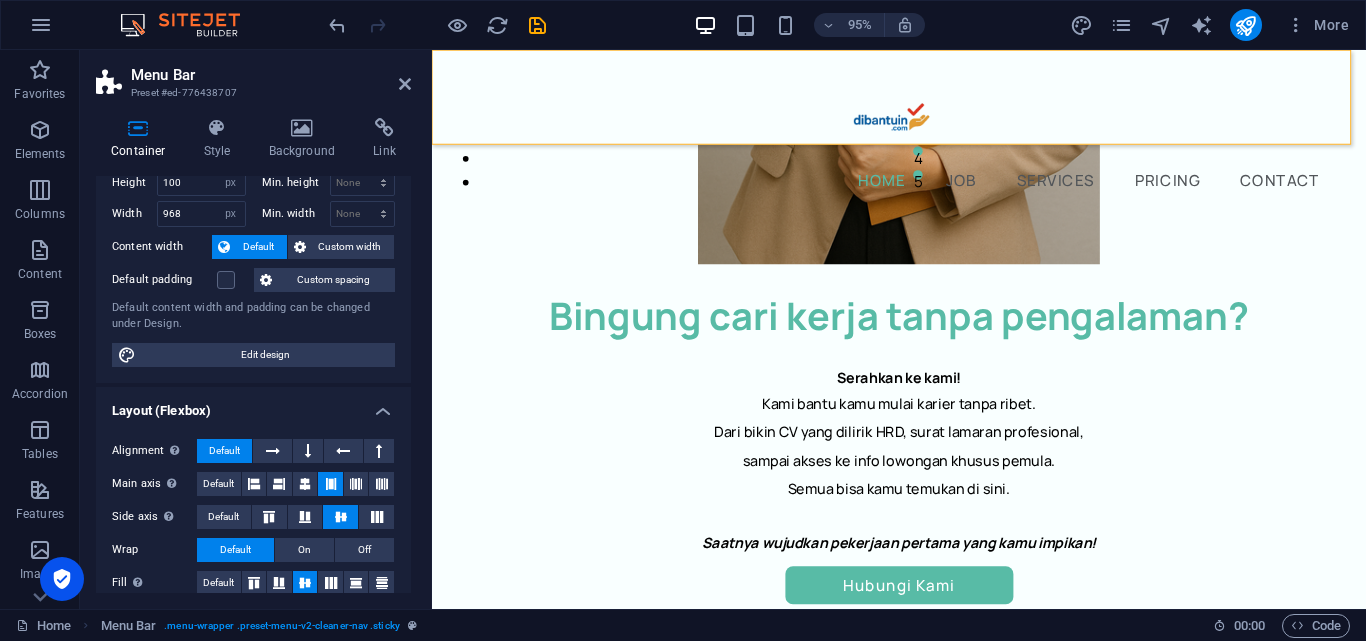 scroll, scrollTop: 0, scrollLeft: 0, axis: both 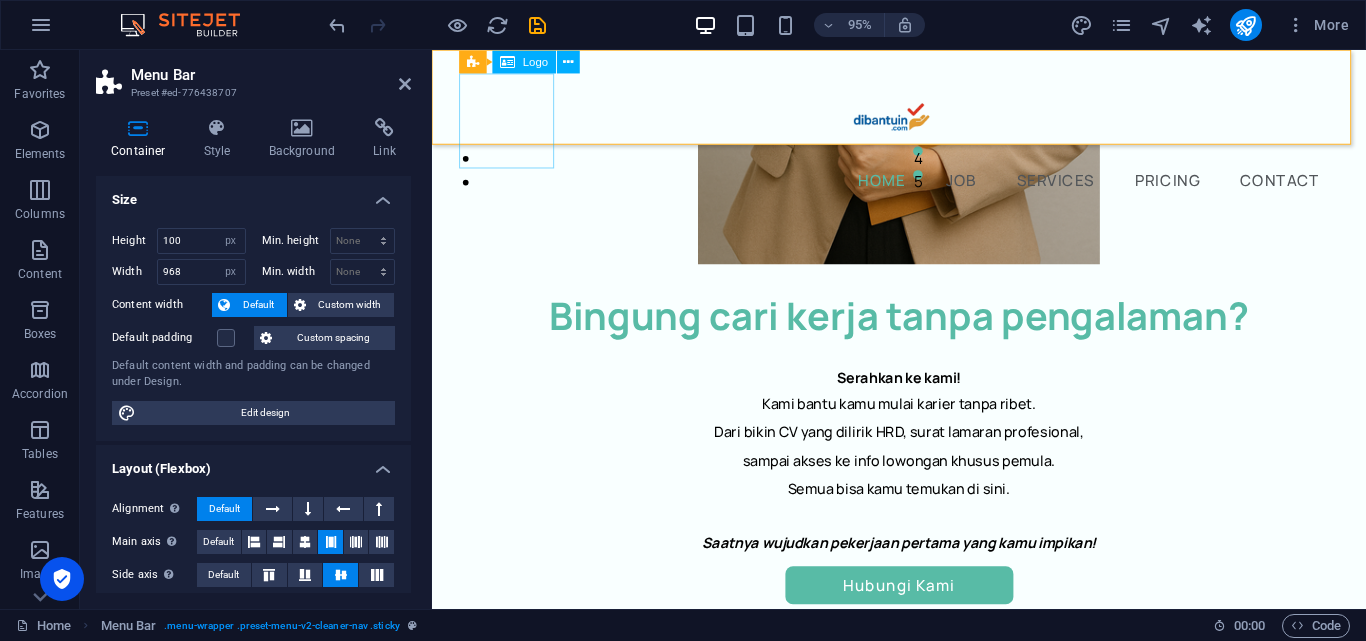 click at bounding box center [916, 125] 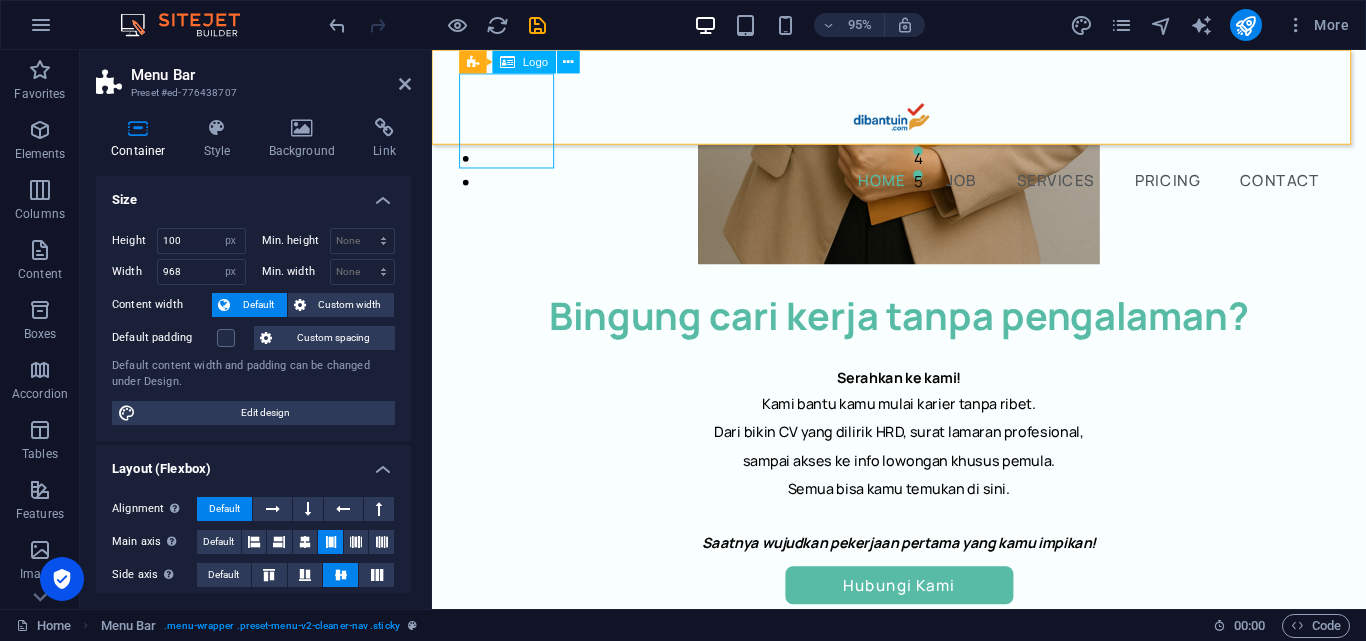 click at bounding box center [916, 125] 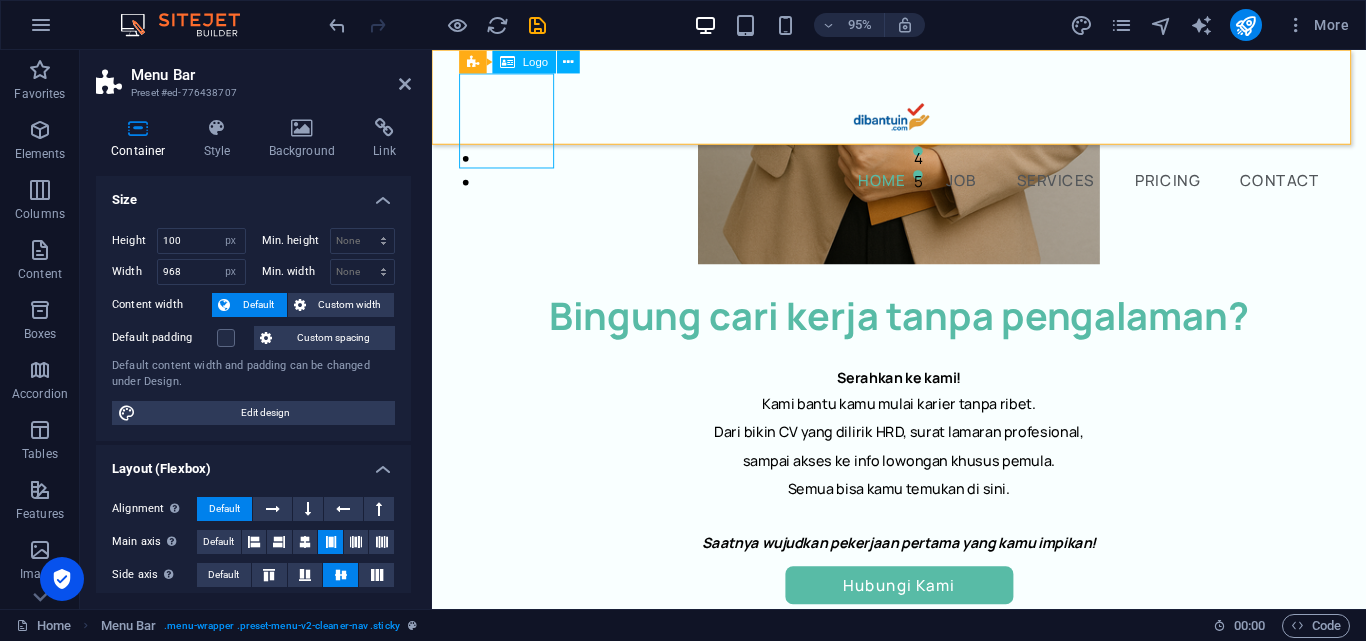 select on "px" 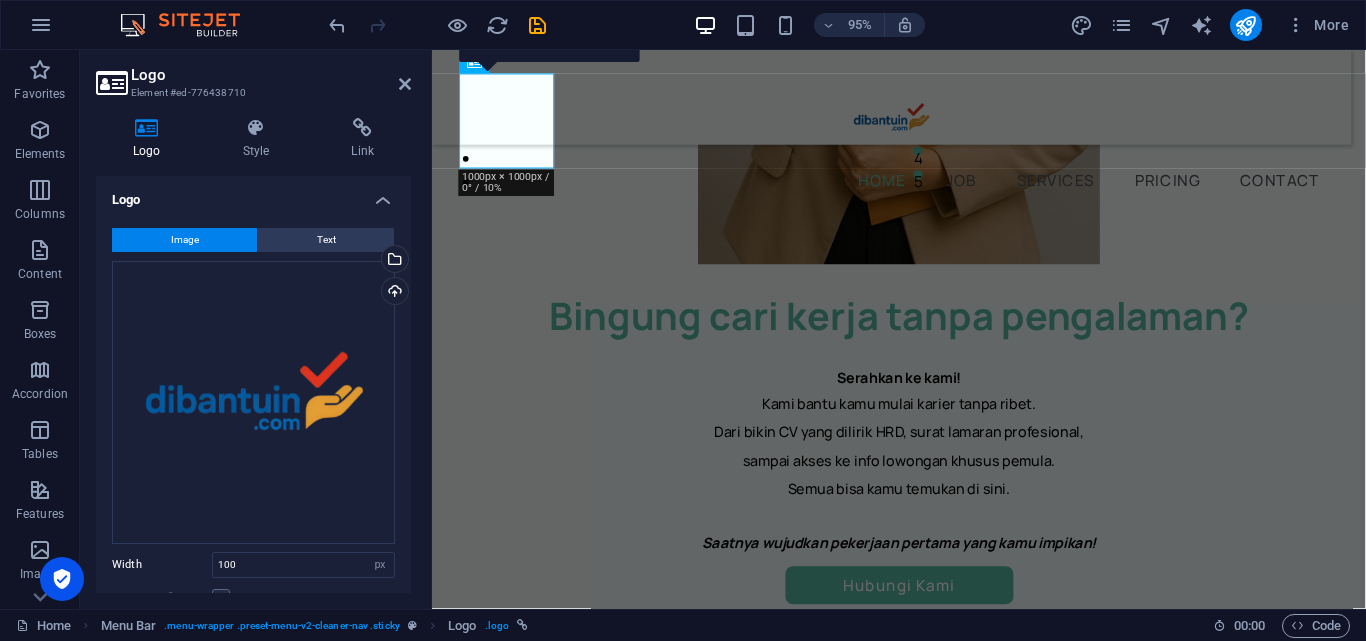 scroll, scrollTop: 210, scrollLeft: 0, axis: vertical 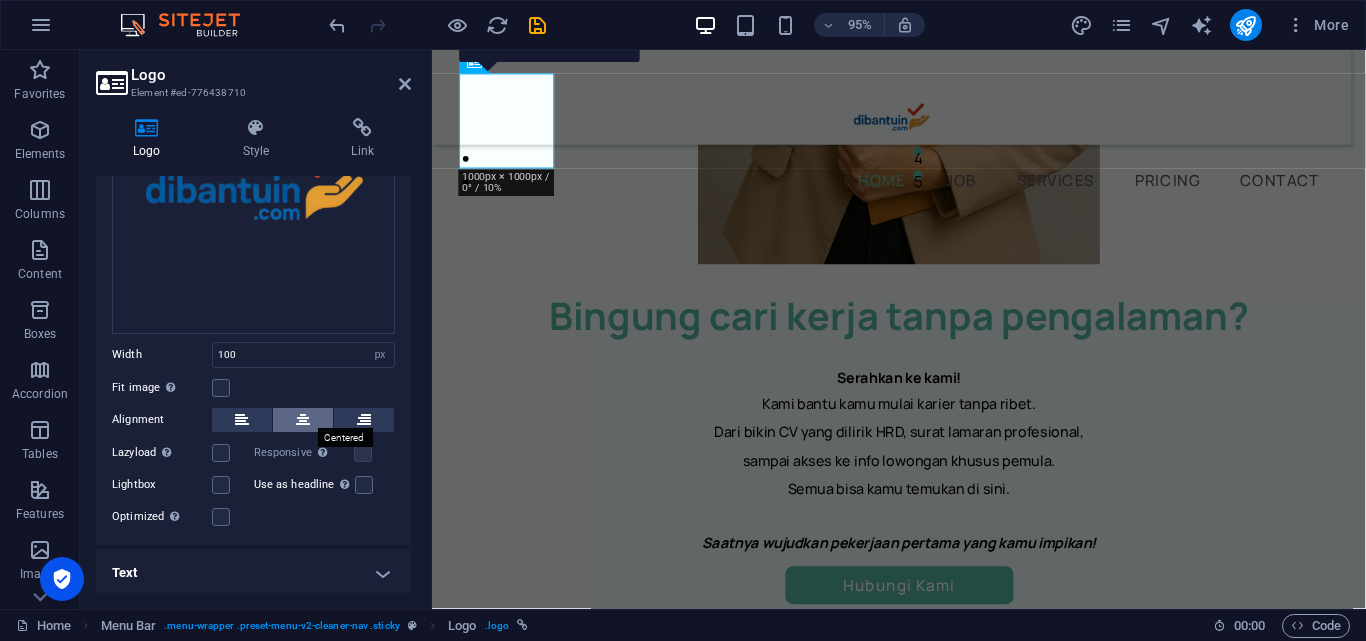 click at bounding box center (303, 420) 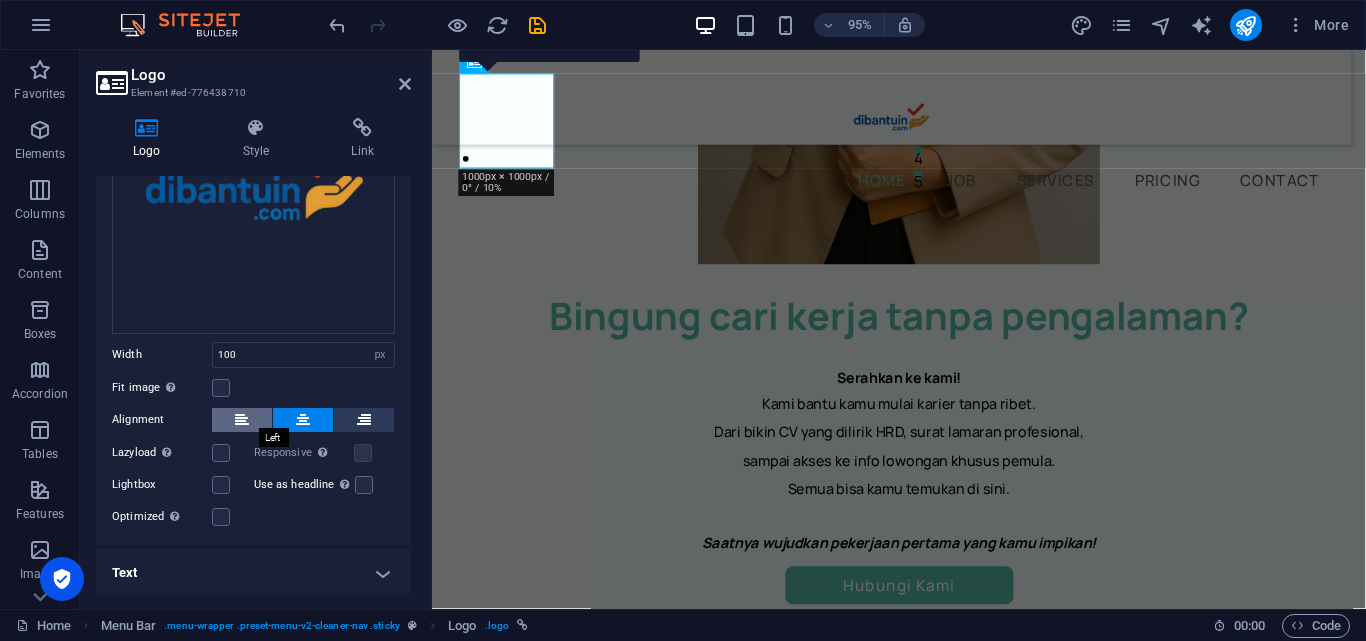 click at bounding box center (242, 420) 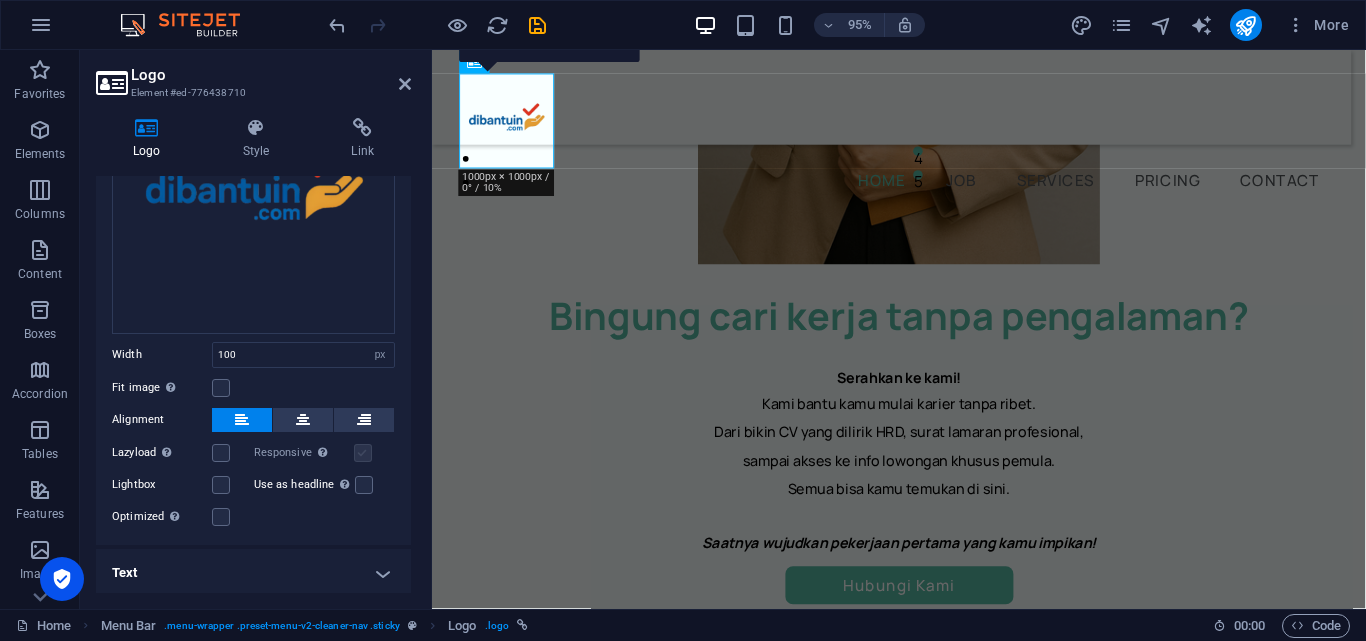 click at bounding box center (363, 453) 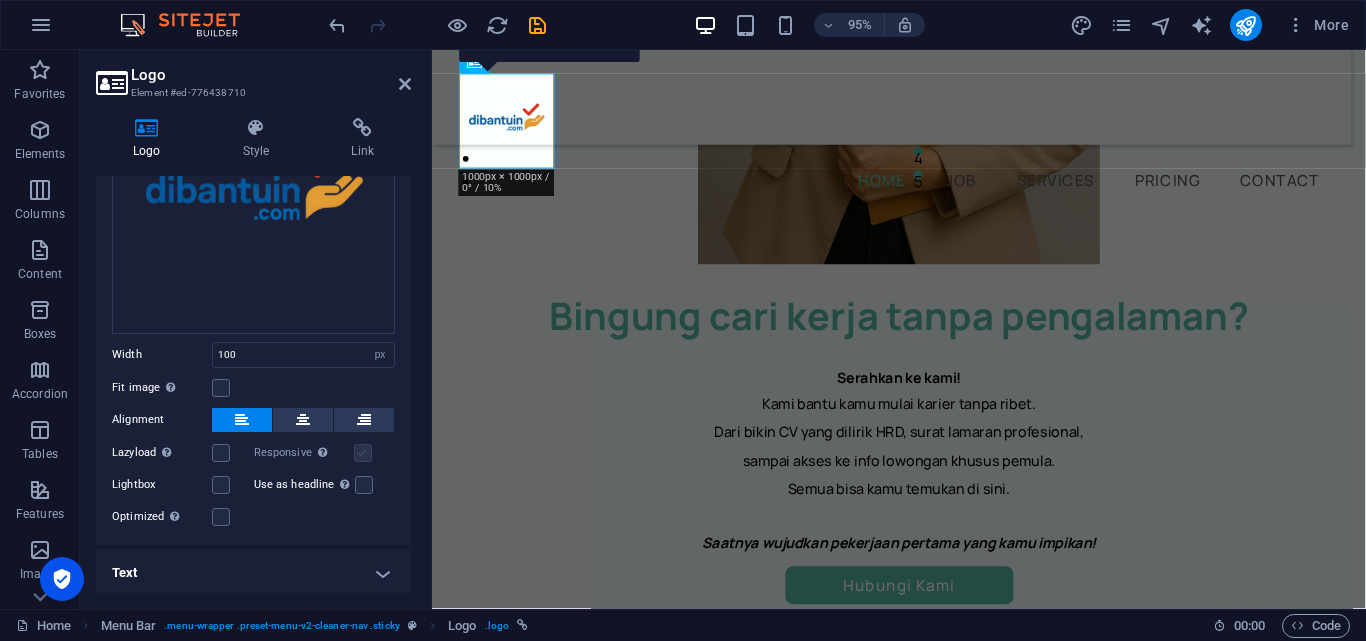click at bounding box center [363, 453] 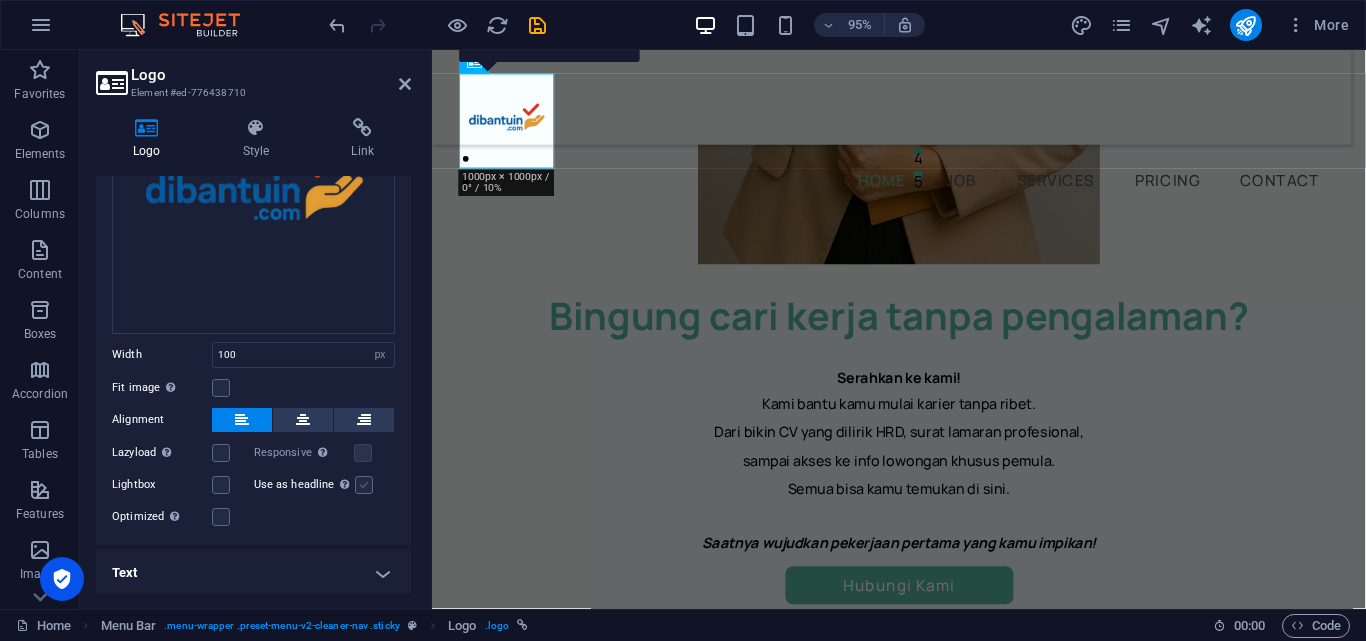 click at bounding box center [364, 485] 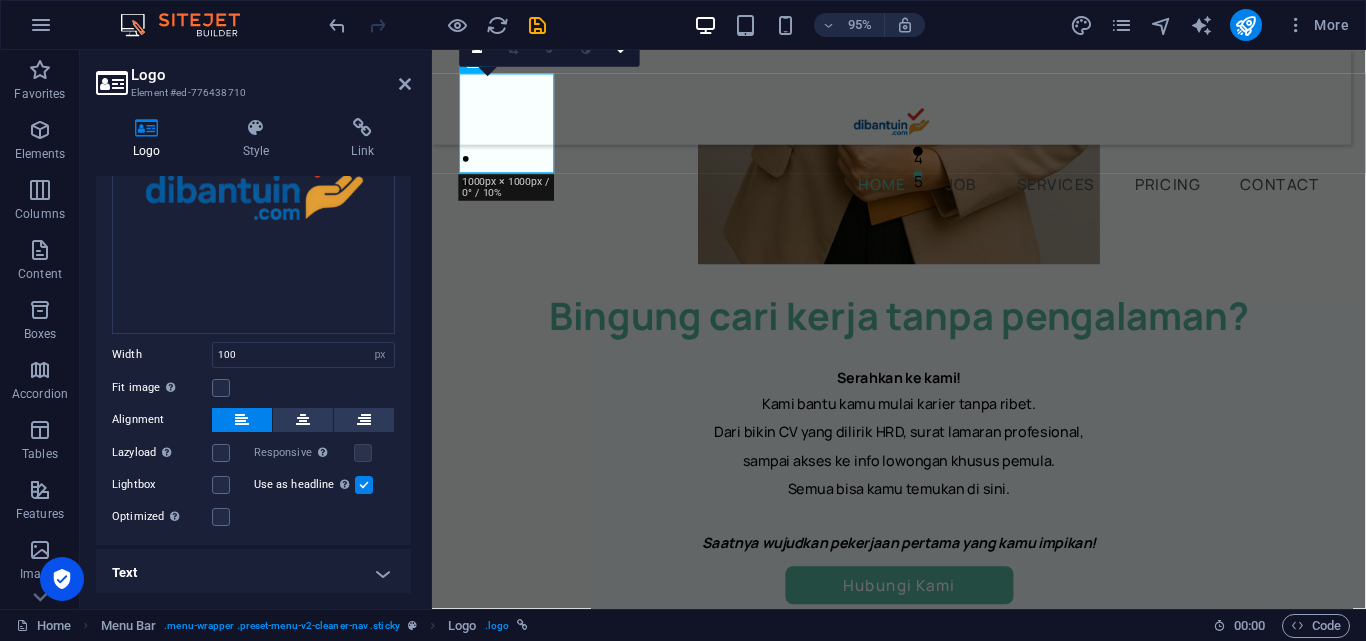 click at bounding box center (364, 485) 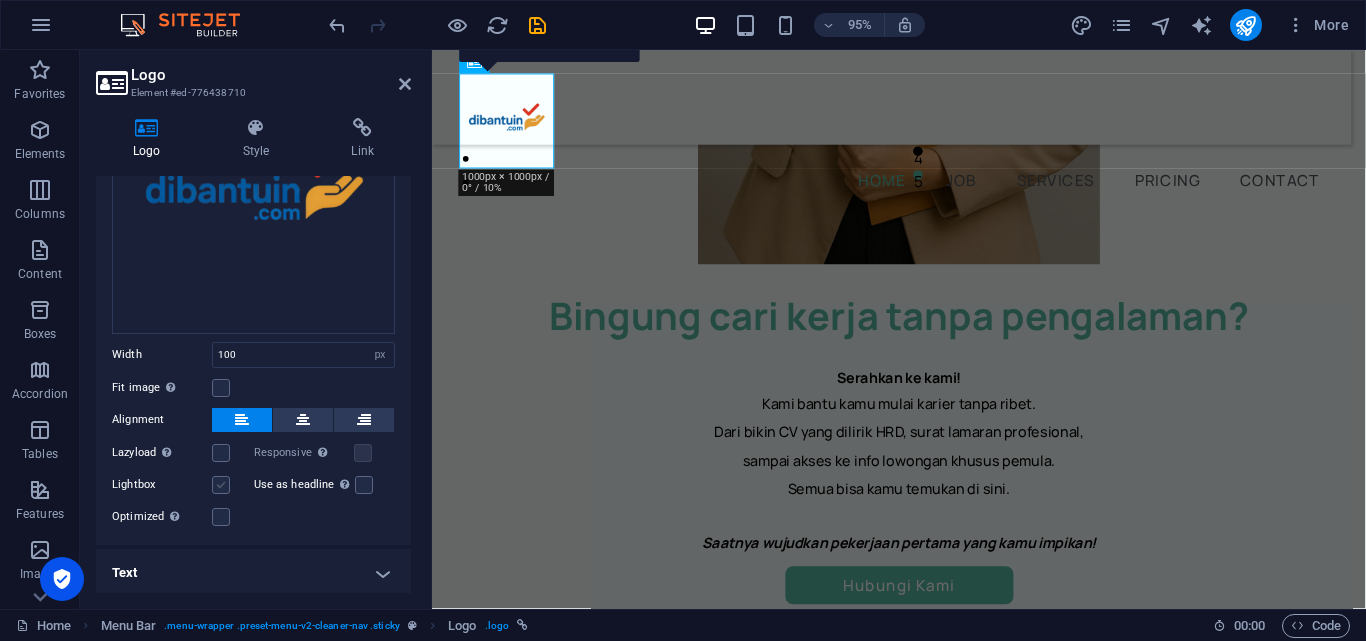click at bounding box center (221, 485) 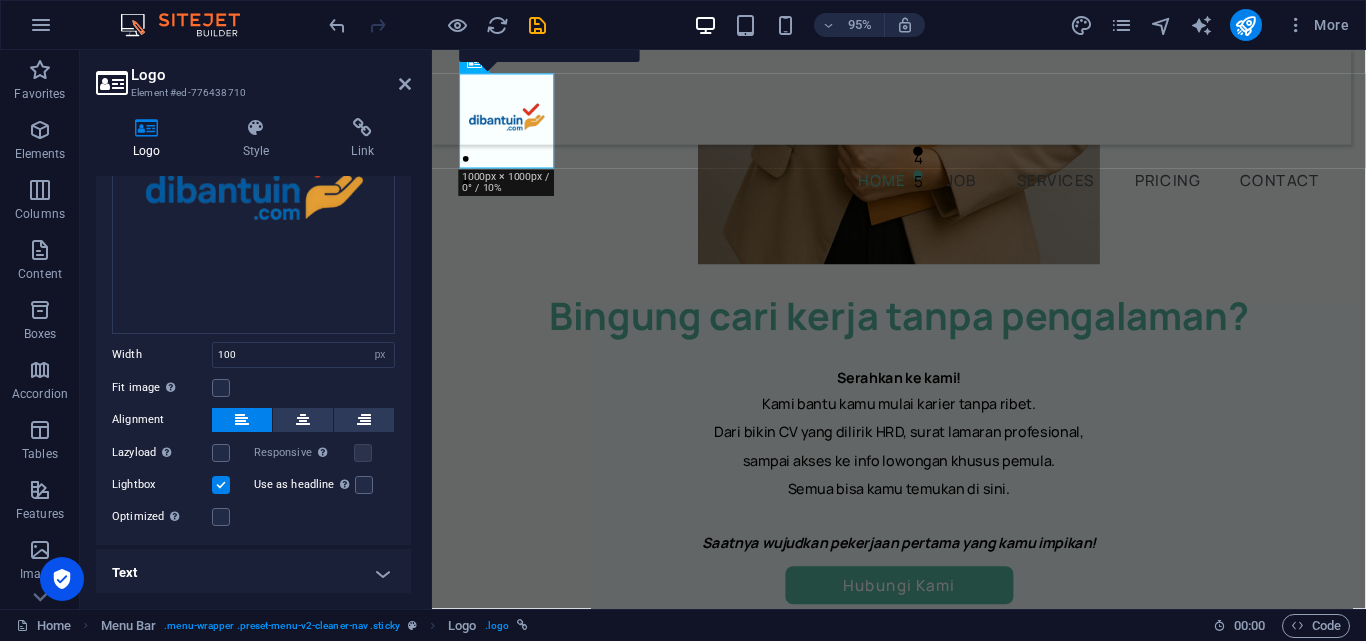 click at bounding box center [221, 485] 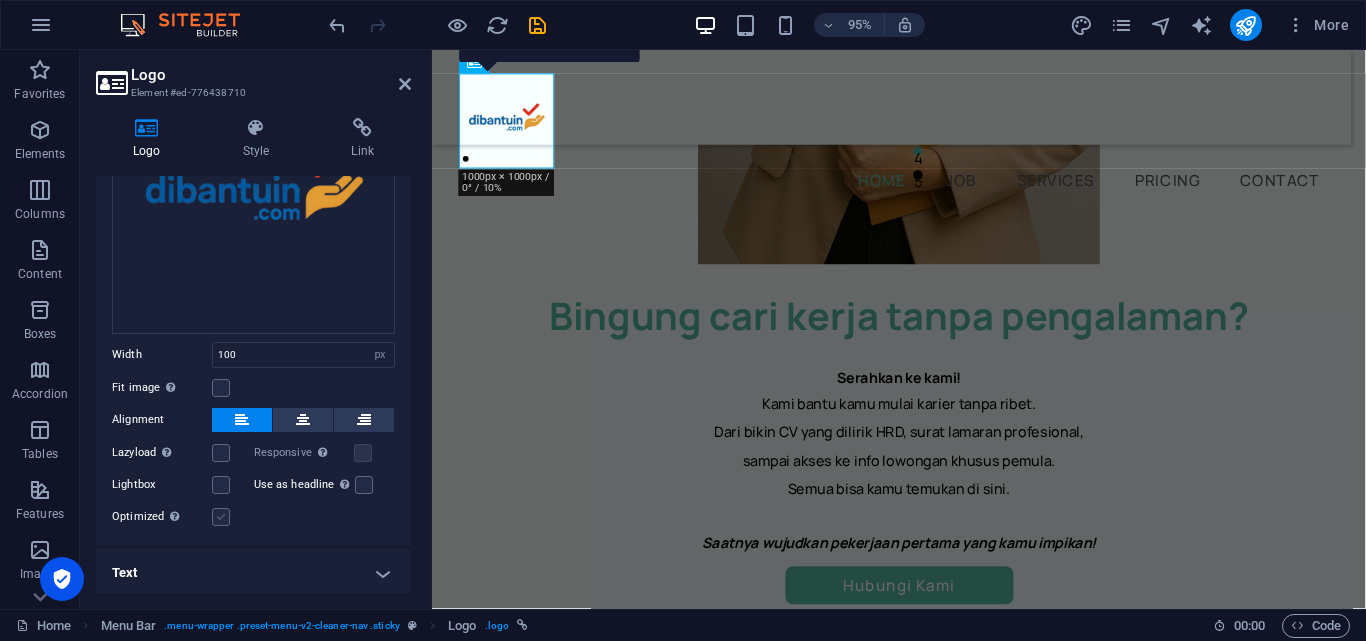 click at bounding box center [221, 517] 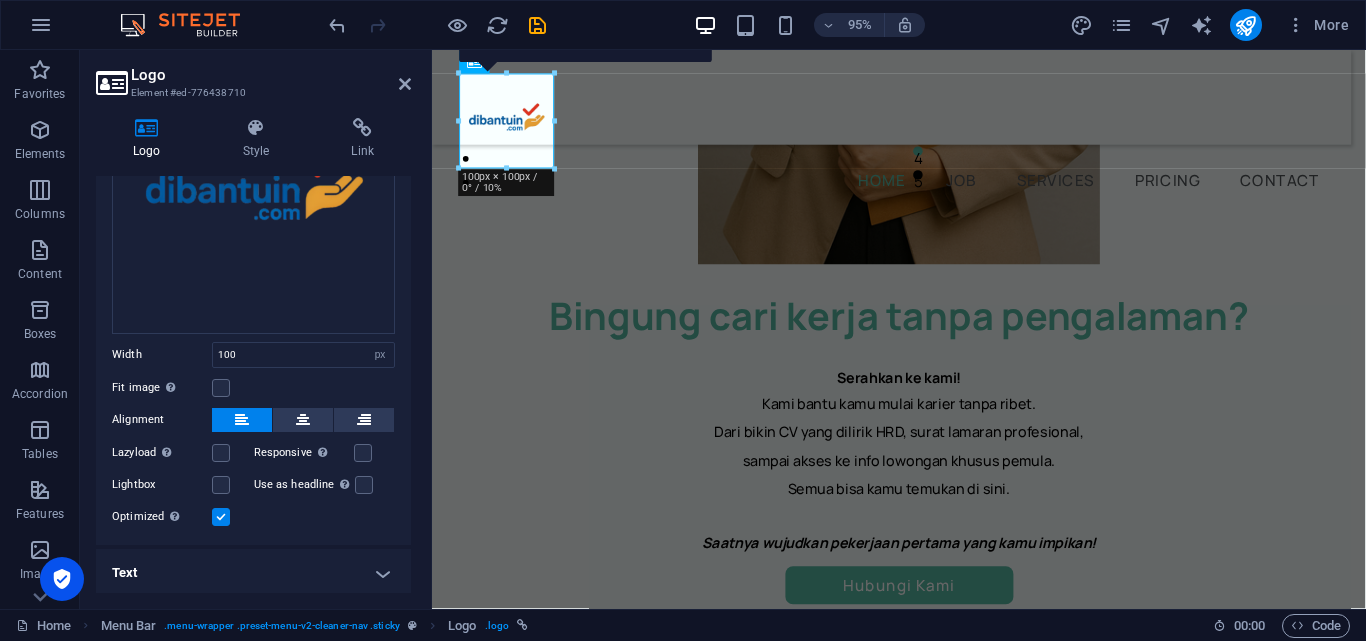 click at bounding box center (221, 517) 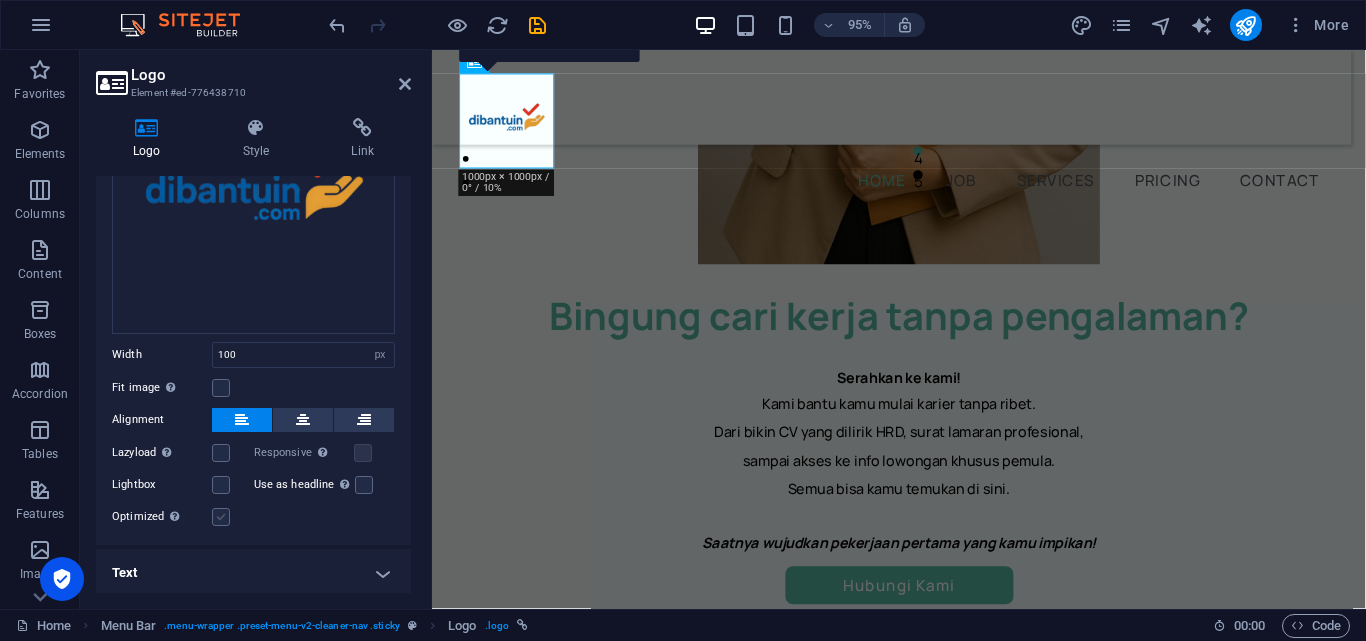 click at bounding box center [221, 517] 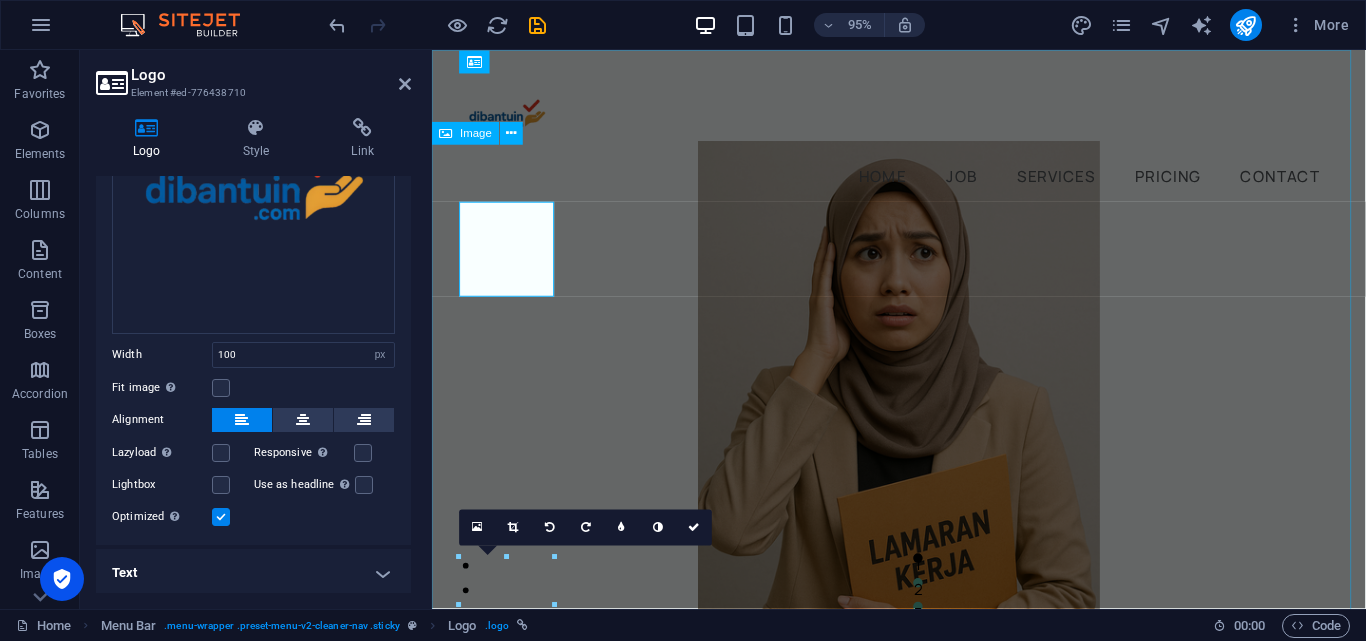 scroll, scrollTop: 0, scrollLeft: 0, axis: both 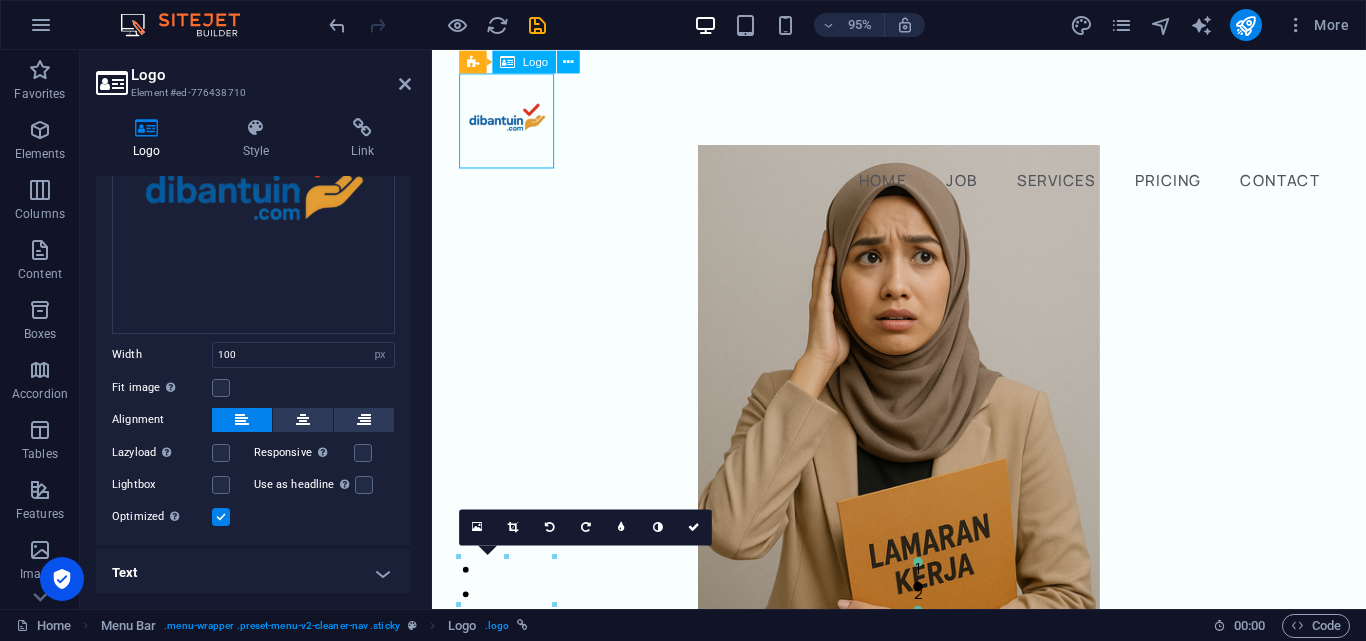 drag, startPoint x: 549, startPoint y: 123, endPoint x: 549, endPoint y: 77, distance: 46 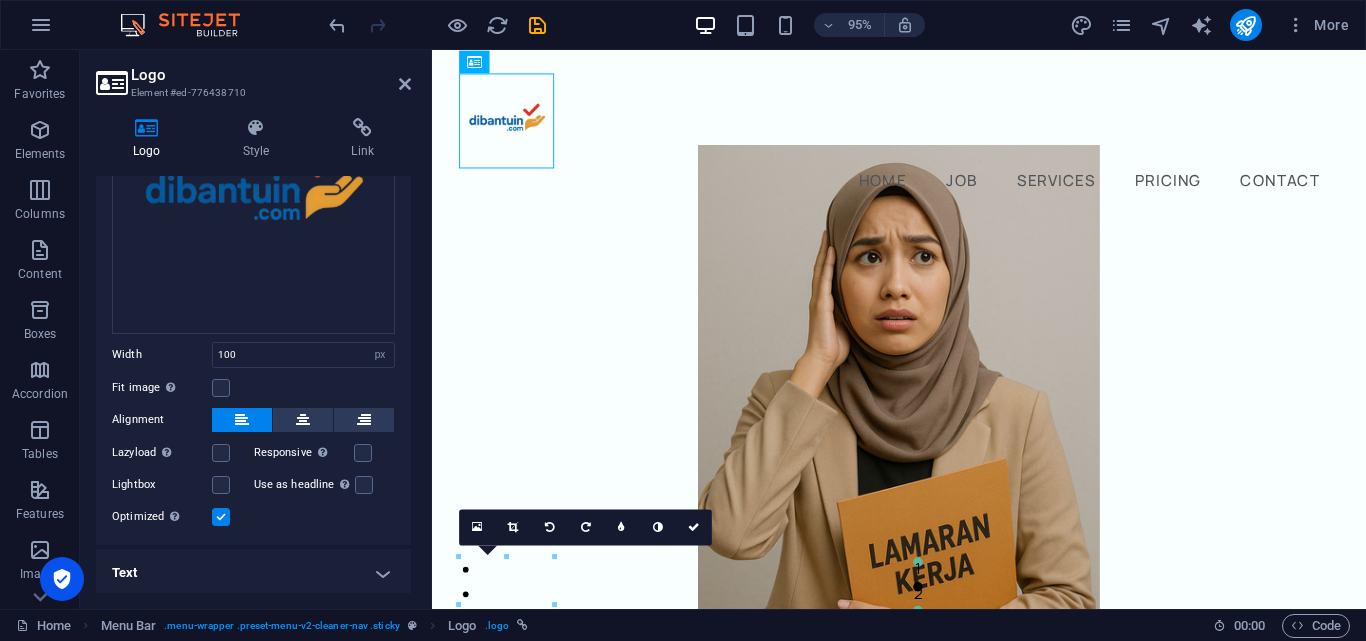 click on "Text" at bounding box center (253, 573) 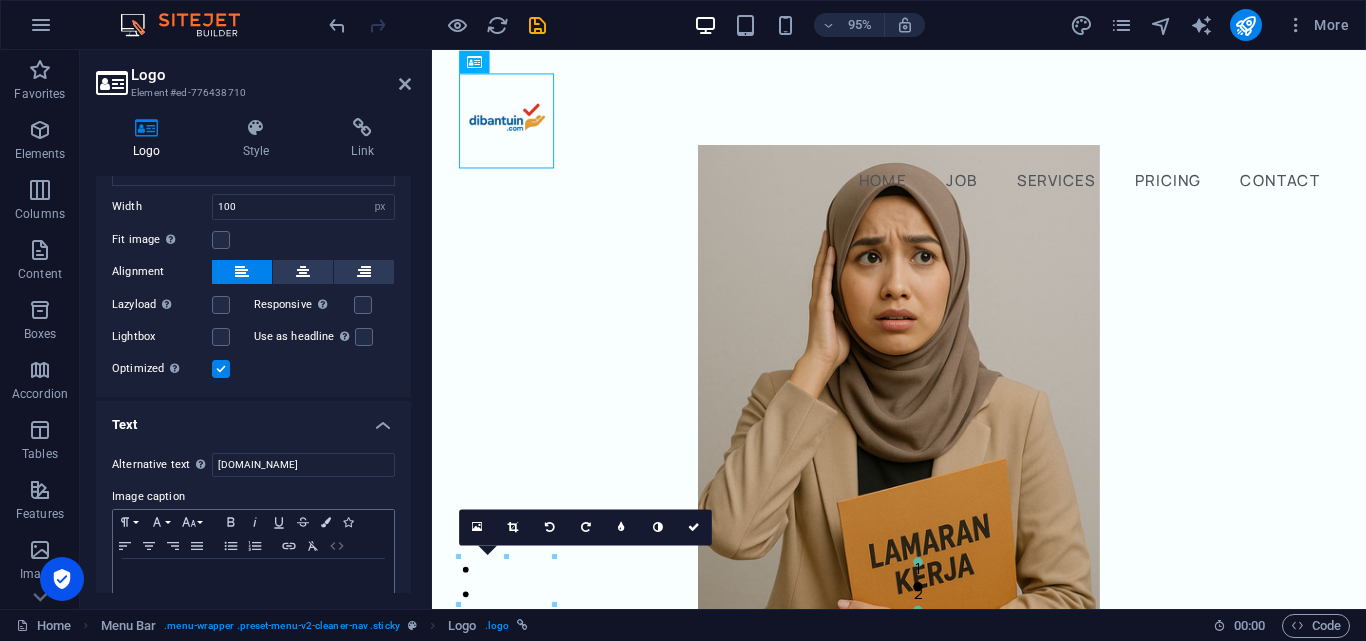 scroll, scrollTop: 398, scrollLeft: 0, axis: vertical 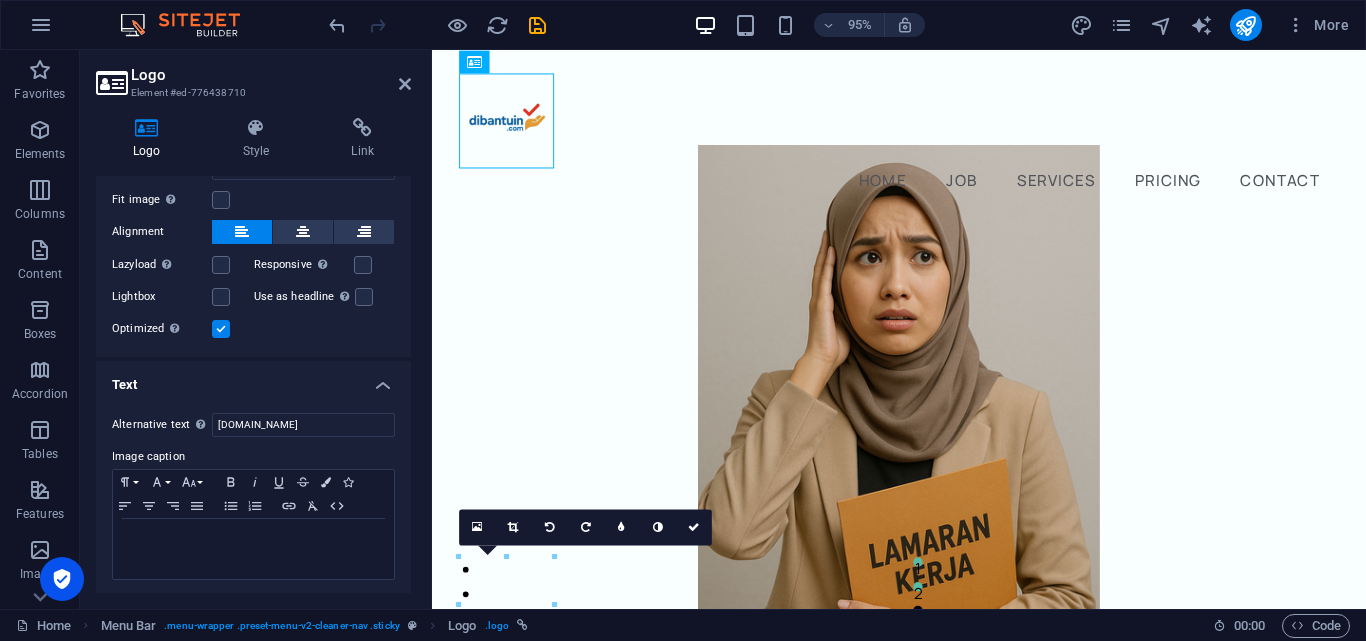click on "Text" at bounding box center (253, 379) 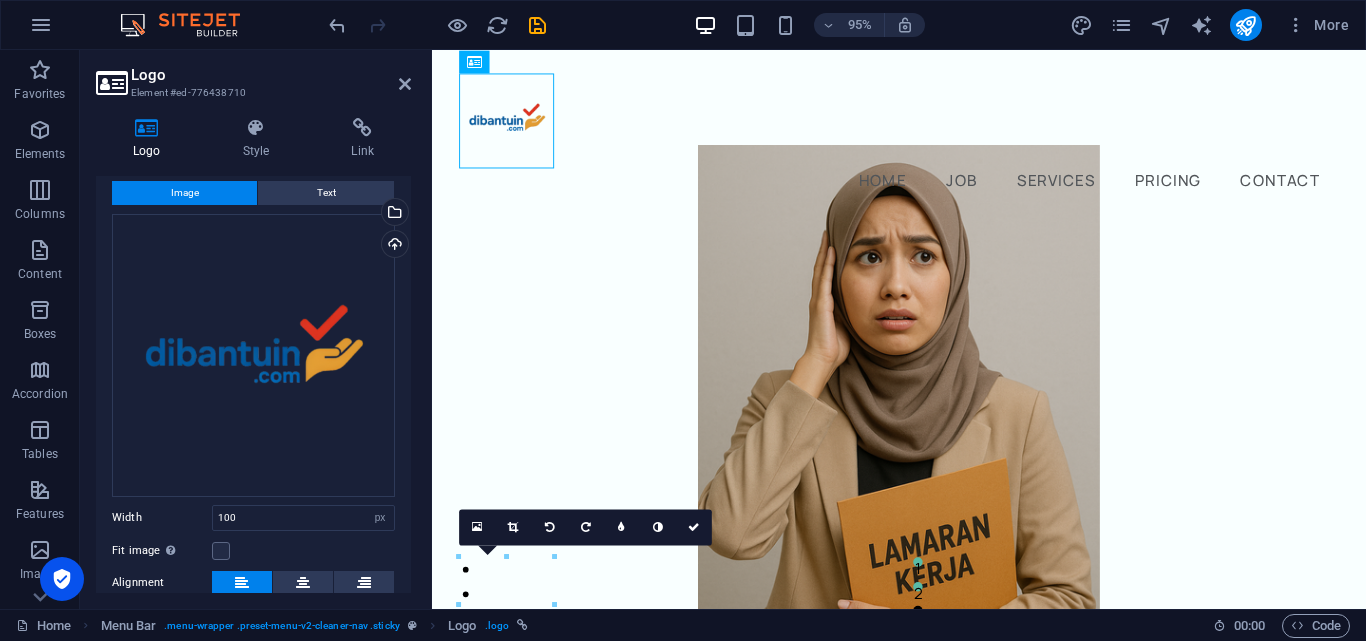 scroll, scrollTop: 0, scrollLeft: 0, axis: both 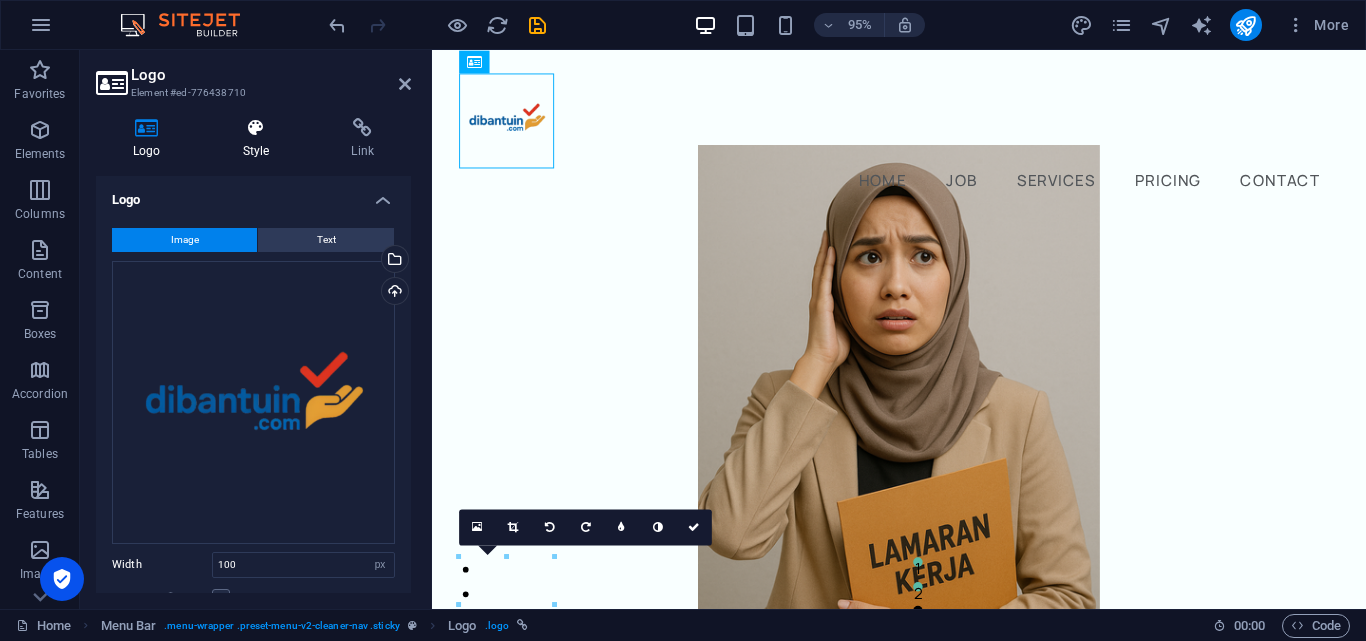 click at bounding box center [256, 128] 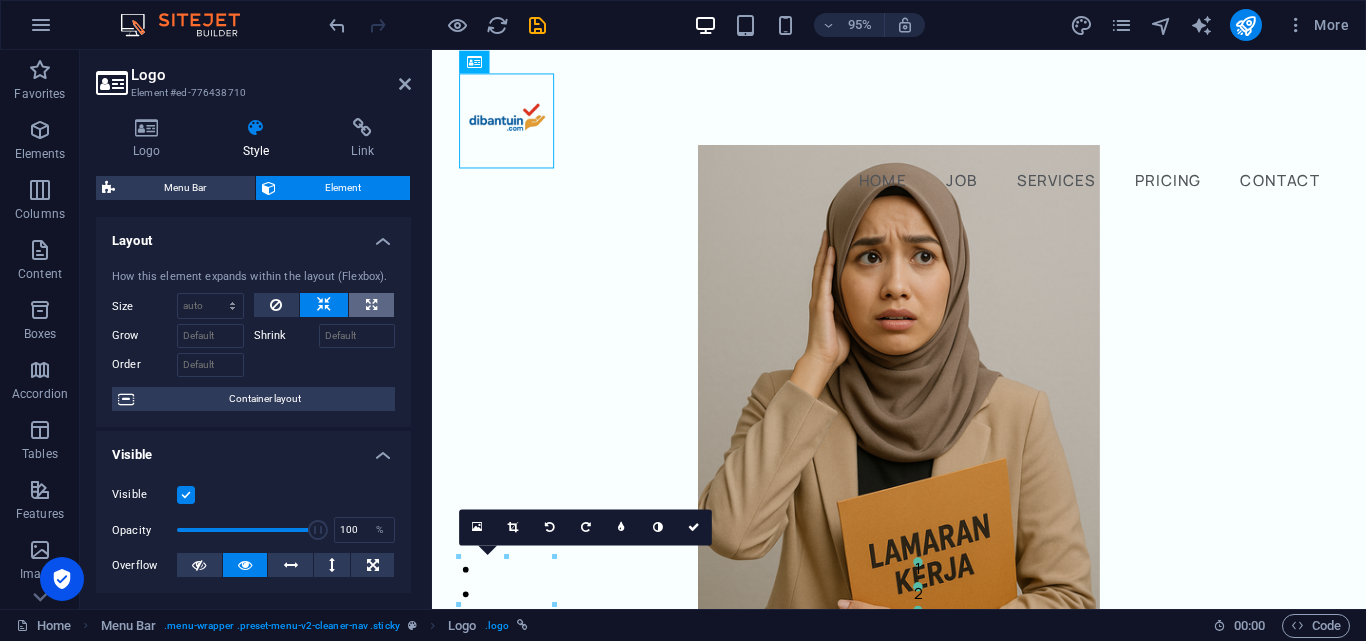 click at bounding box center [371, 305] 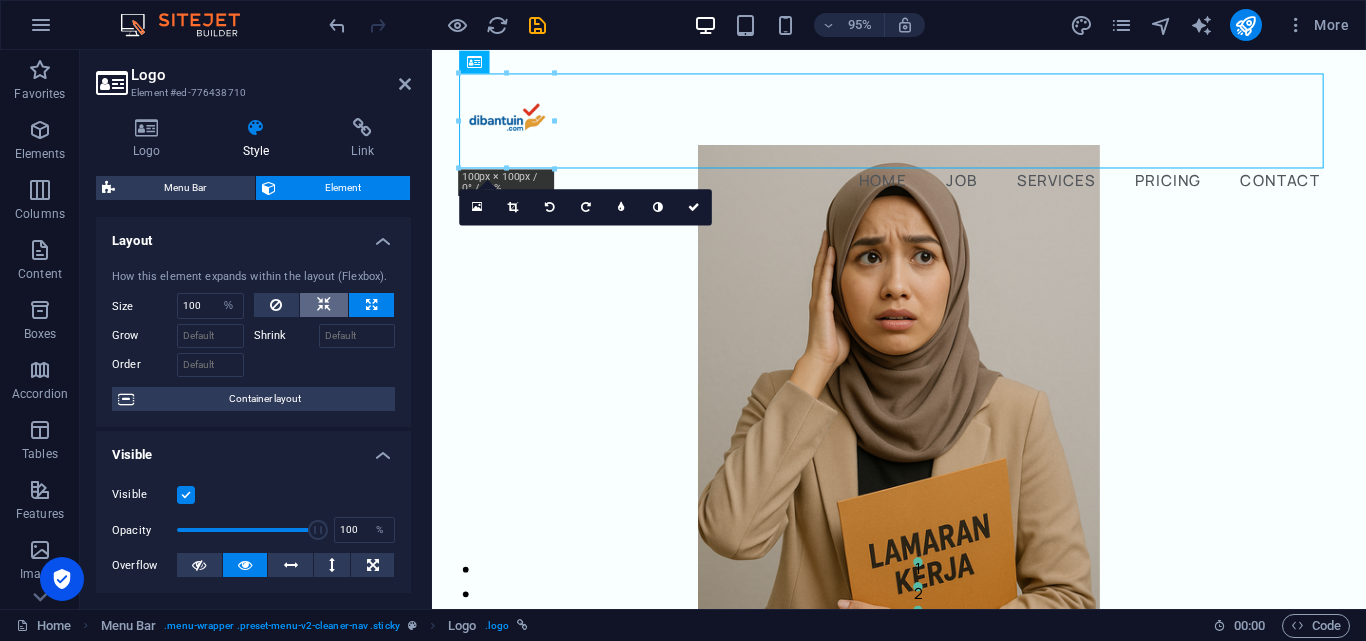 click at bounding box center (324, 305) 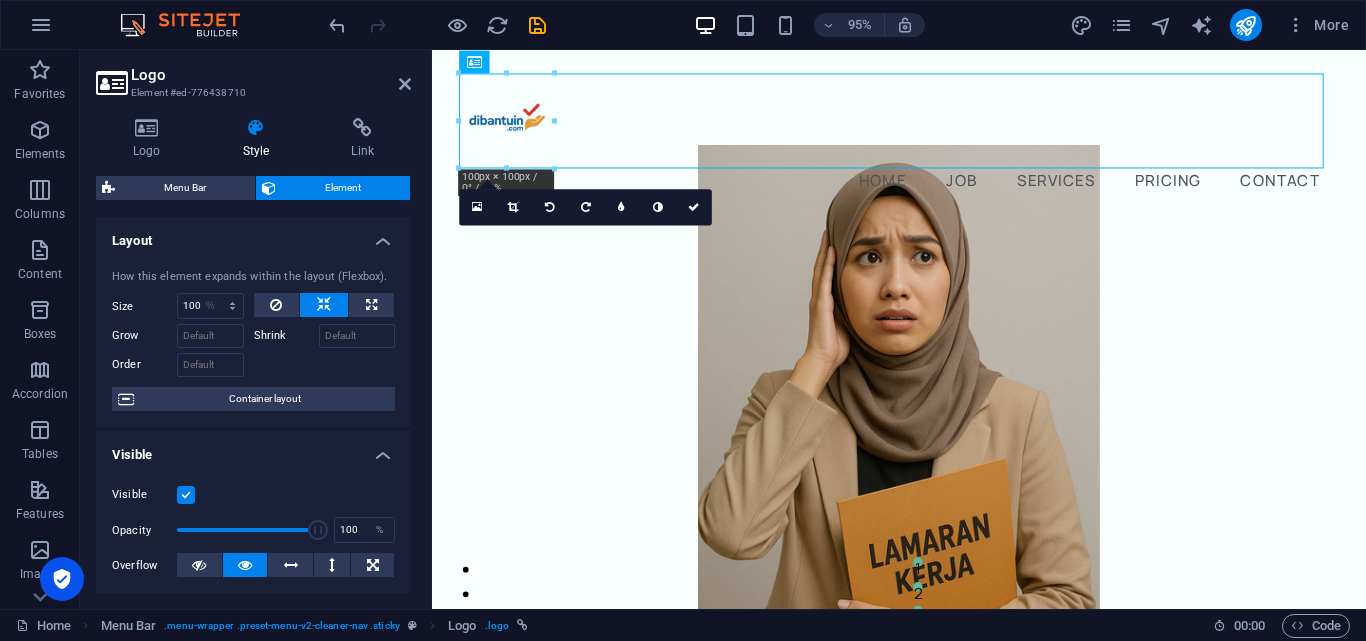 type 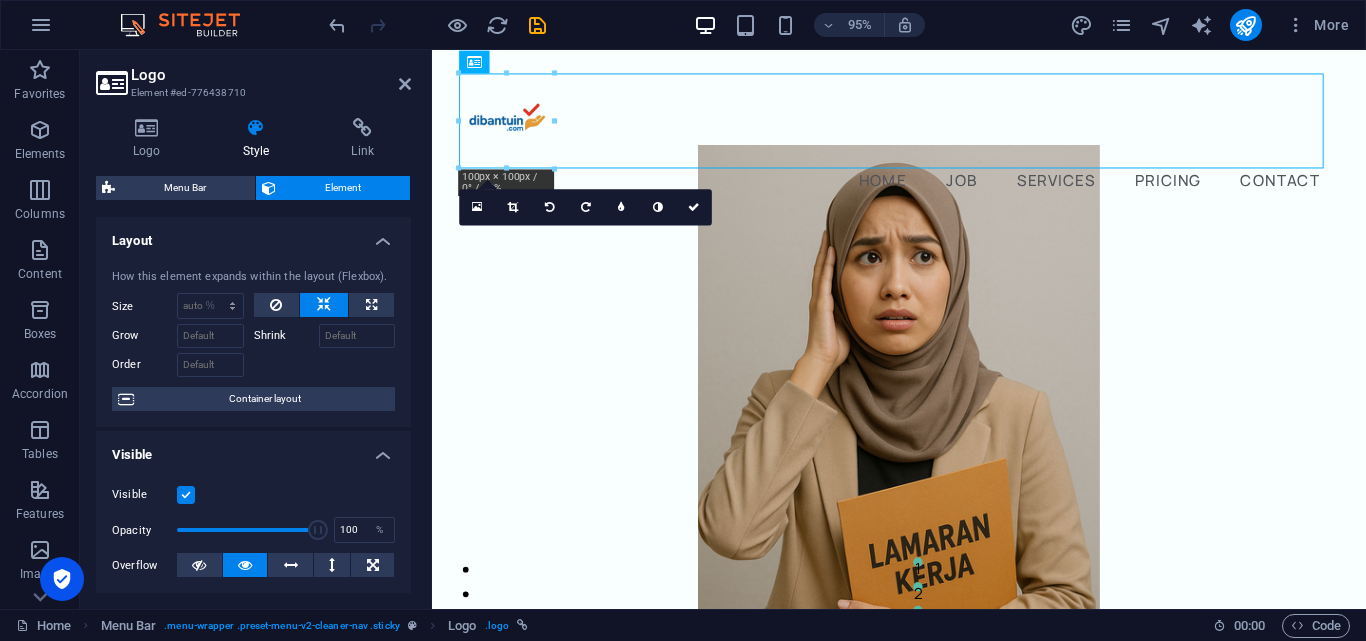 select on "DISABLED_OPTION_VALUE" 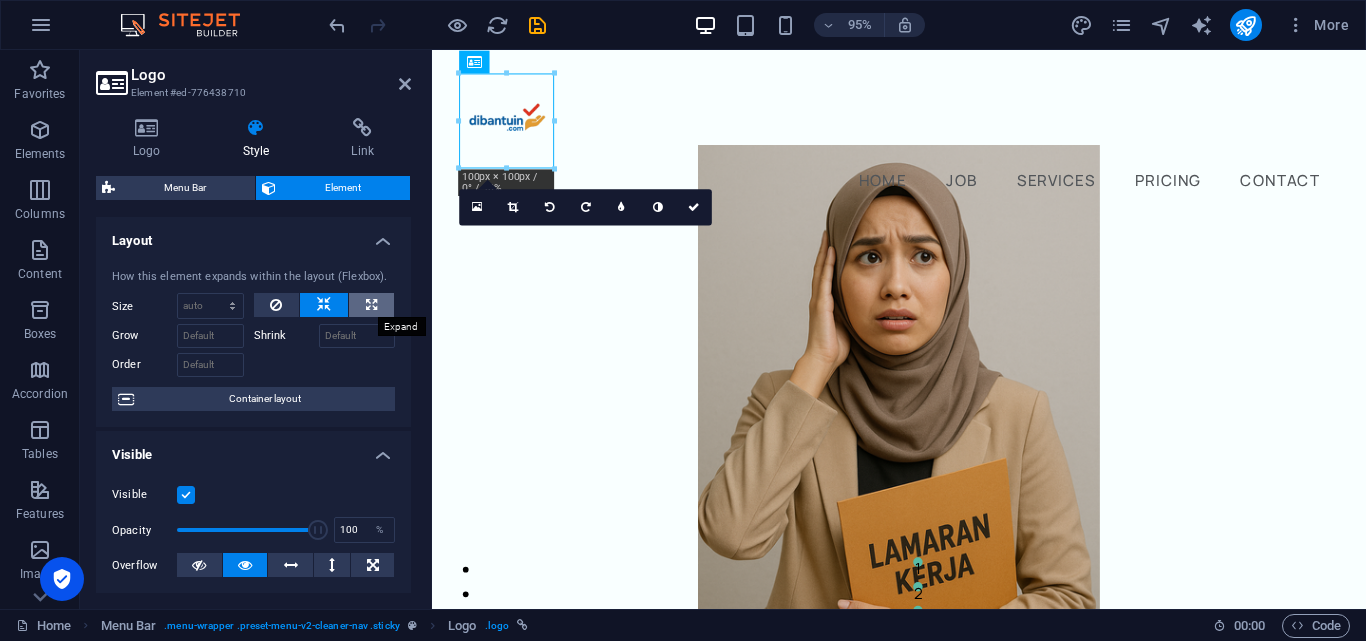 click at bounding box center [371, 305] 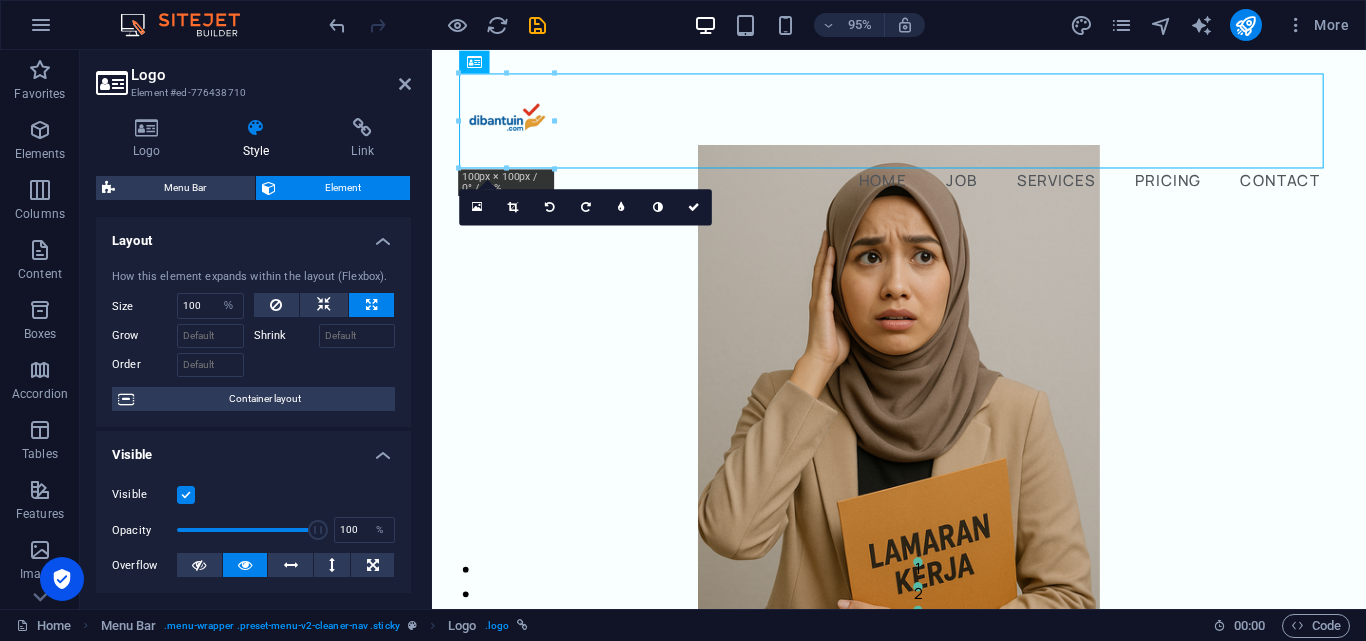 click at bounding box center [371, 305] 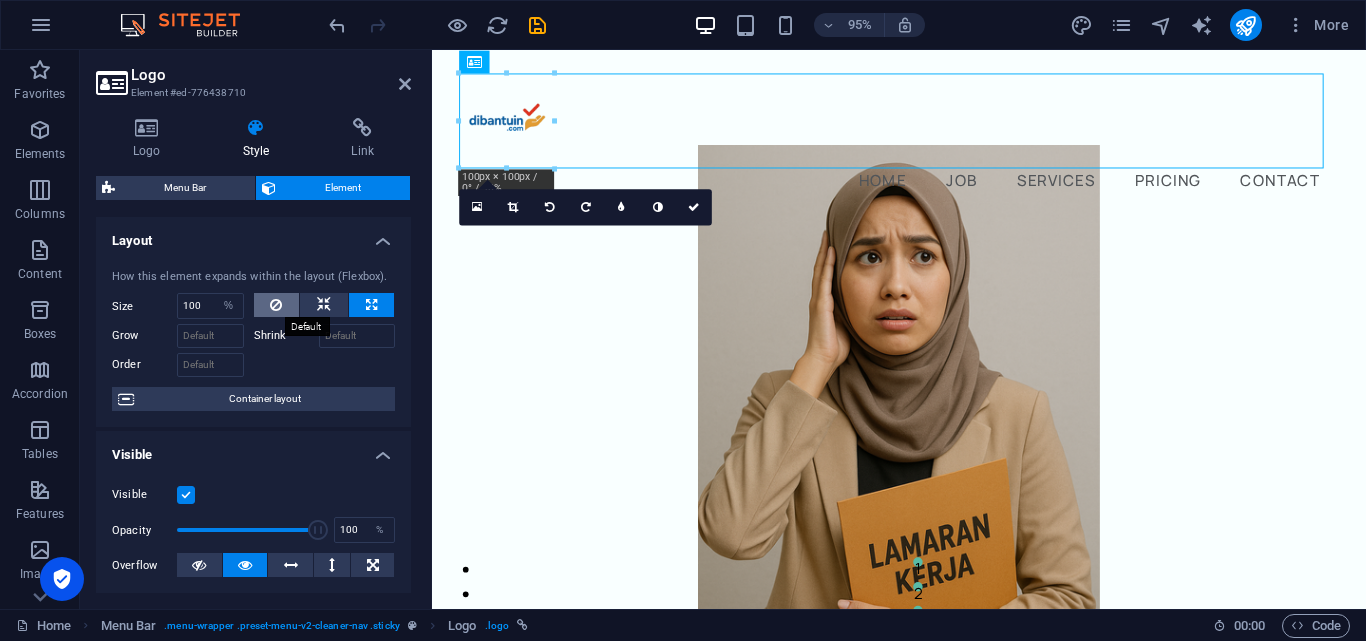 click at bounding box center (277, 305) 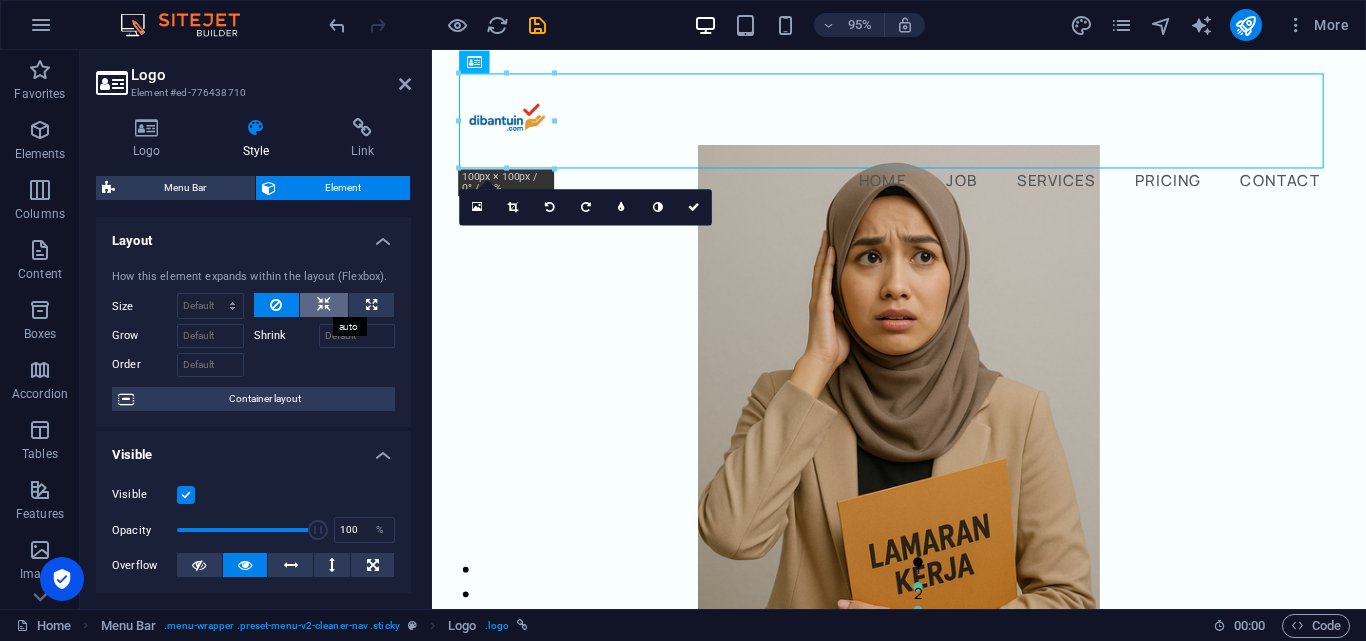 click at bounding box center (324, 305) 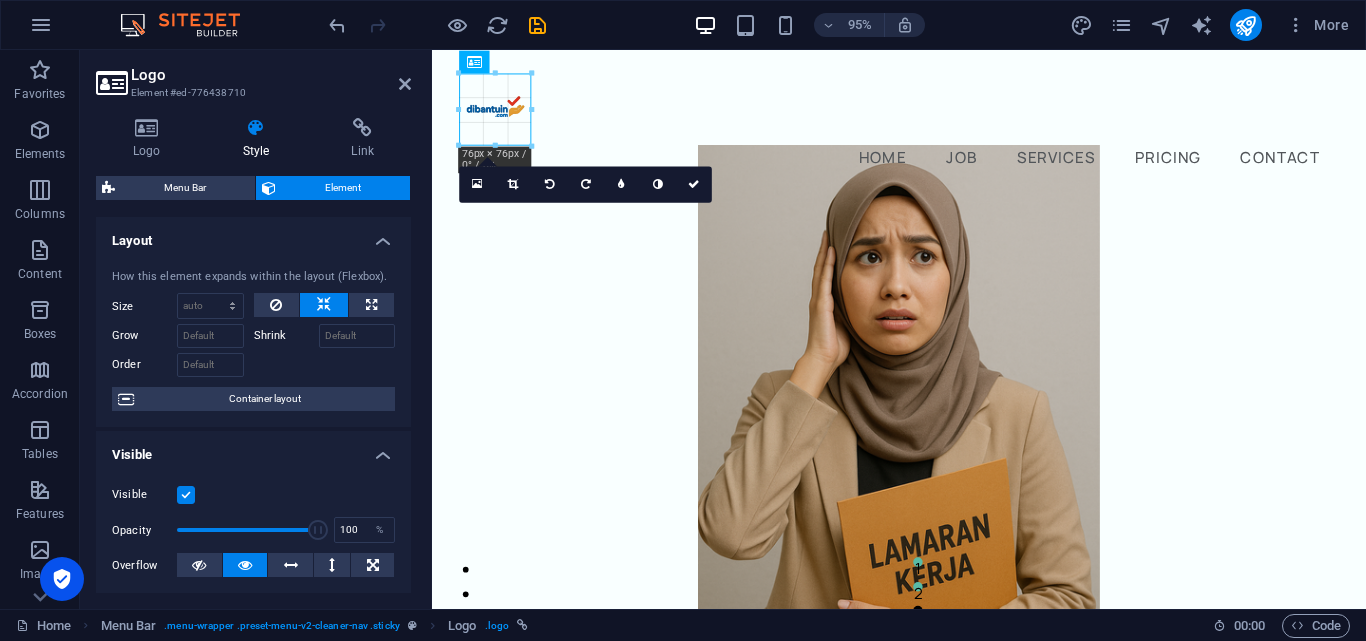 drag, startPoint x: 552, startPoint y: 169, endPoint x: 626, endPoint y: 202, distance: 81.02469 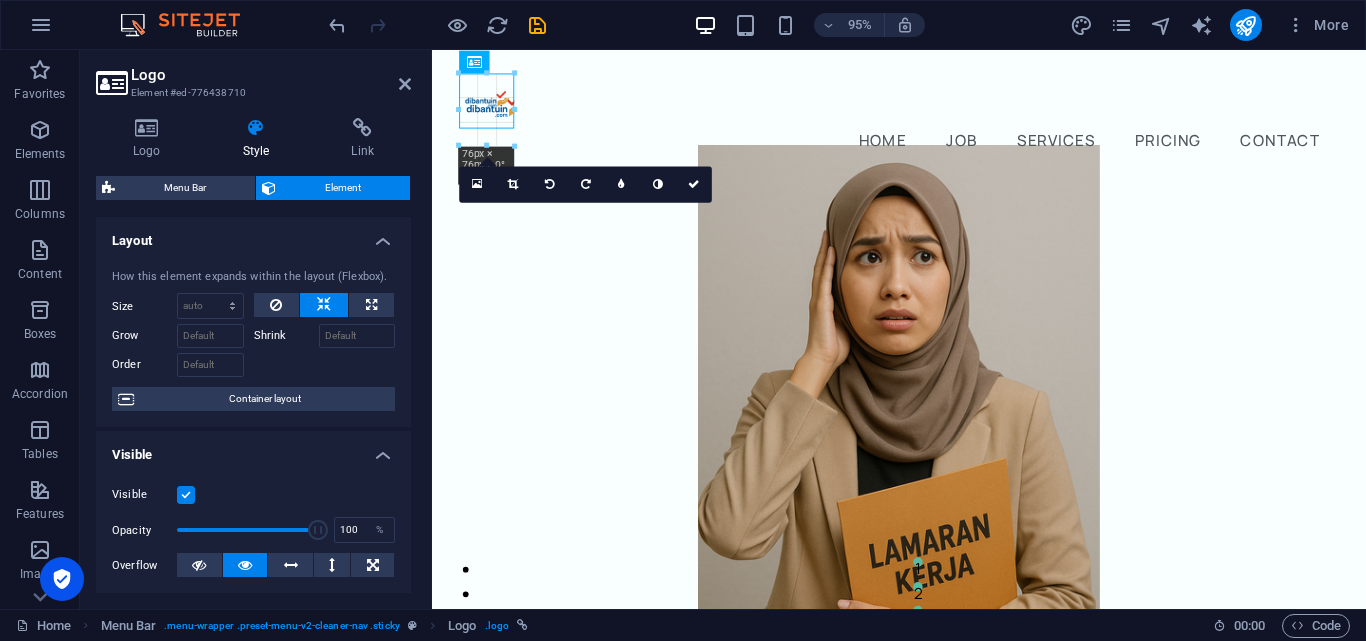 drag, startPoint x: 534, startPoint y: 144, endPoint x: 512, endPoint y: 126, distance: 28.42534 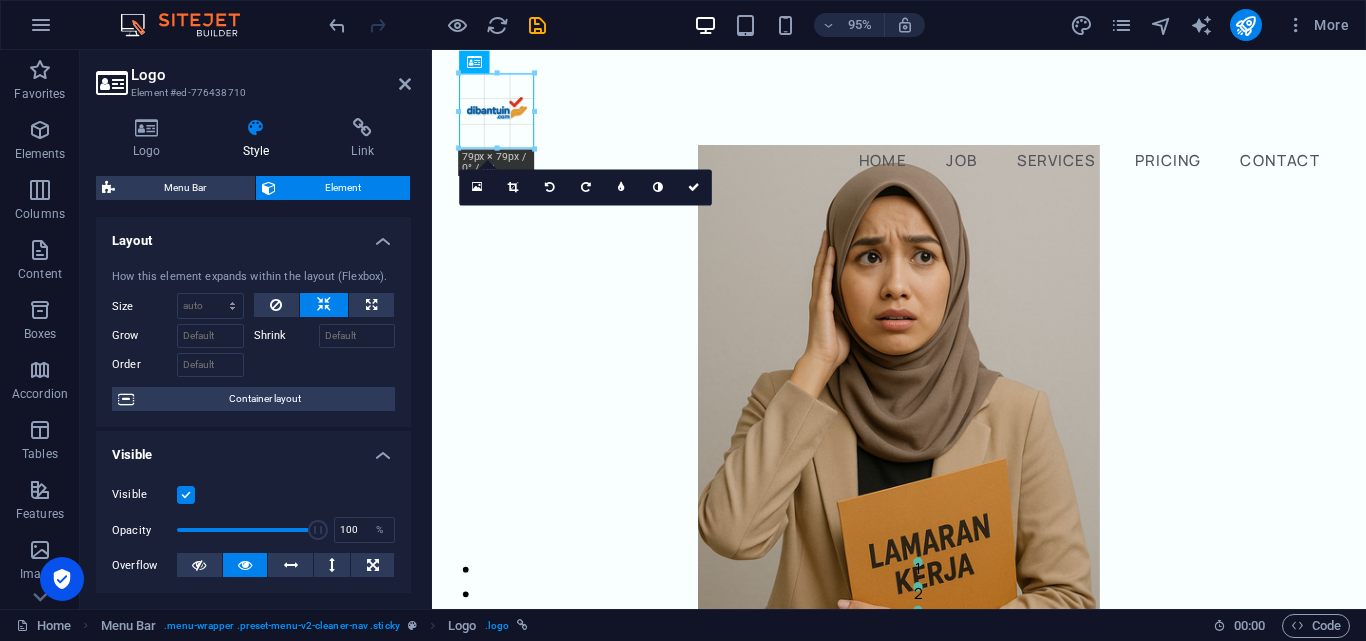 drag, startPoint x: 515, startPoint y: 131, endPoint x: 665, endPoint y: 105, distance: 152.23666 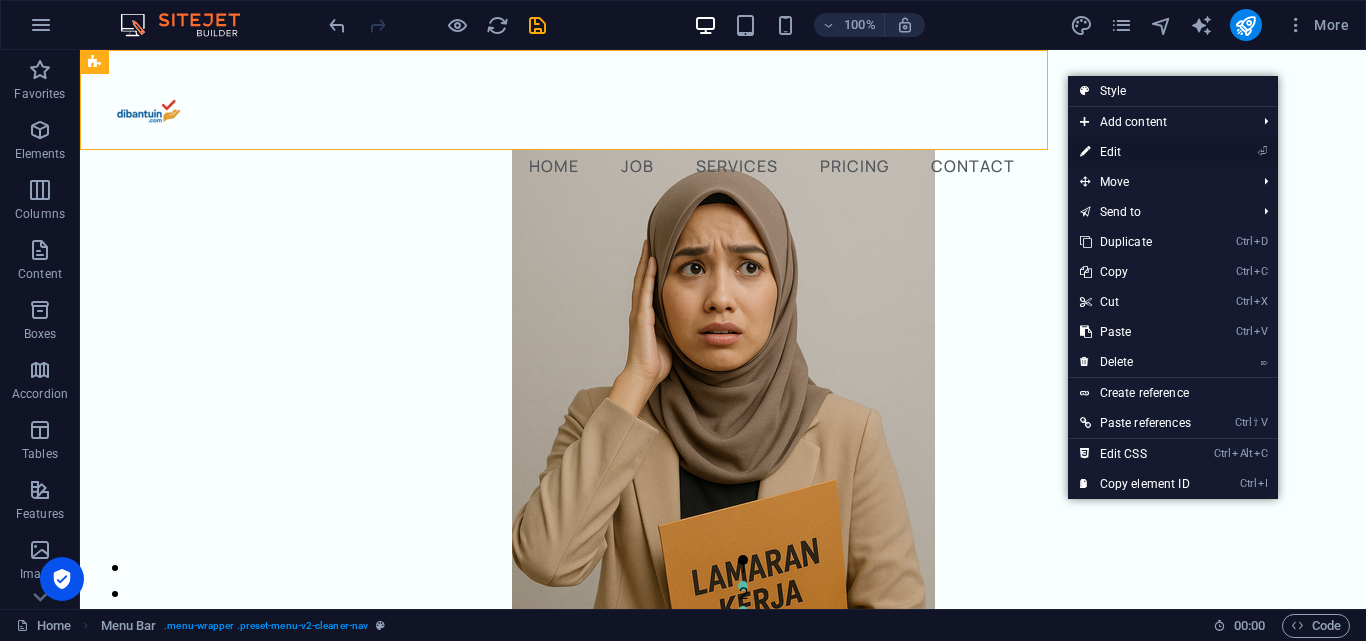 click on "⏎  Edit" at bounding box center (1135, 152) 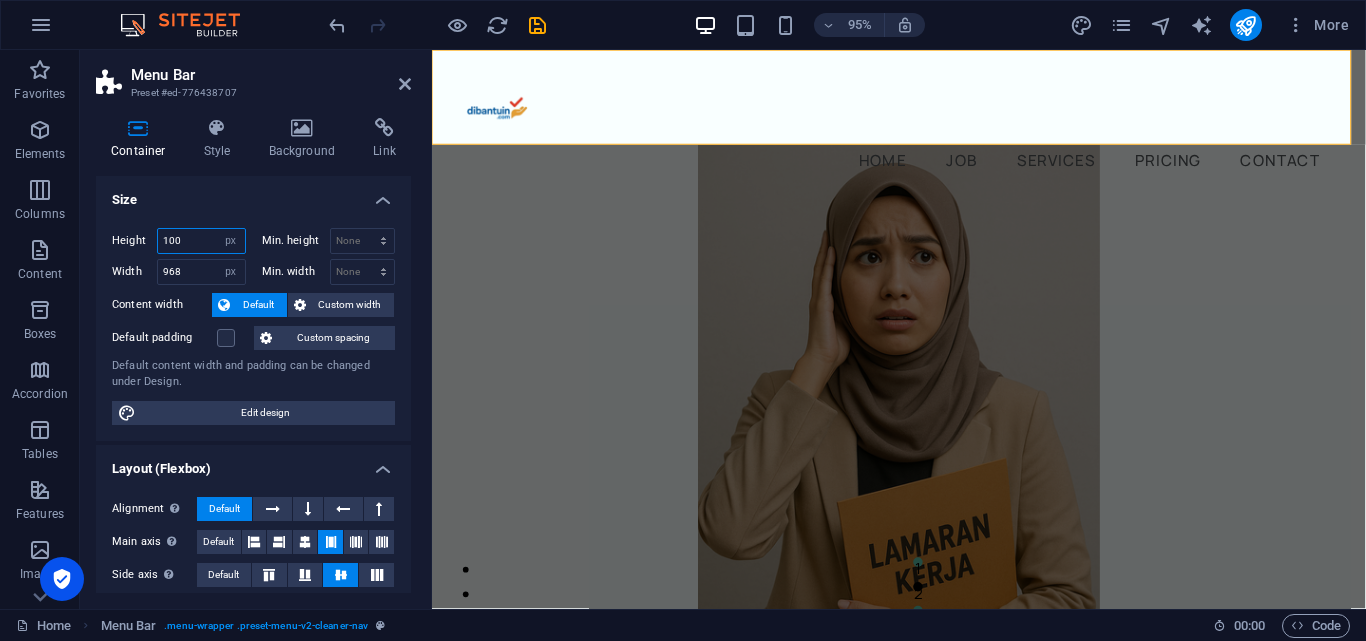 drag, startPoint x: 205, startPoint y: 239, endPoint x: 148, endPoint y: 229, distance: 57.870544 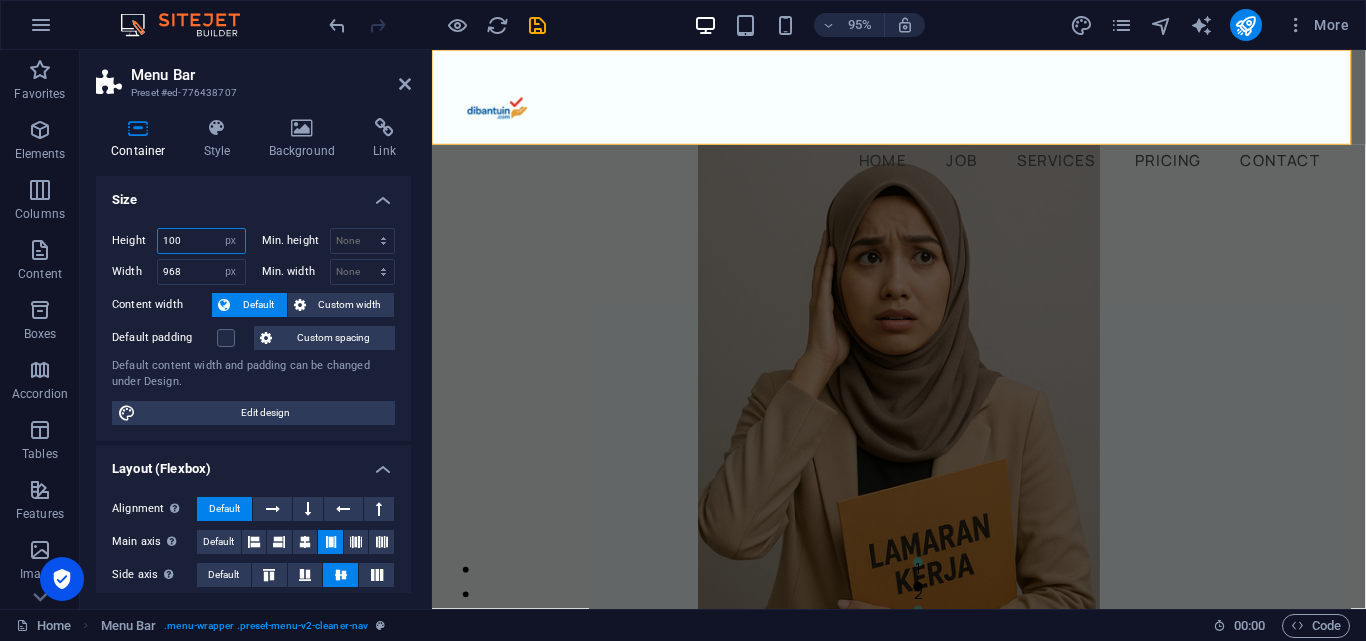 click on "Height 100 Default px rem % vh vw" at bounding box center [179, 241] 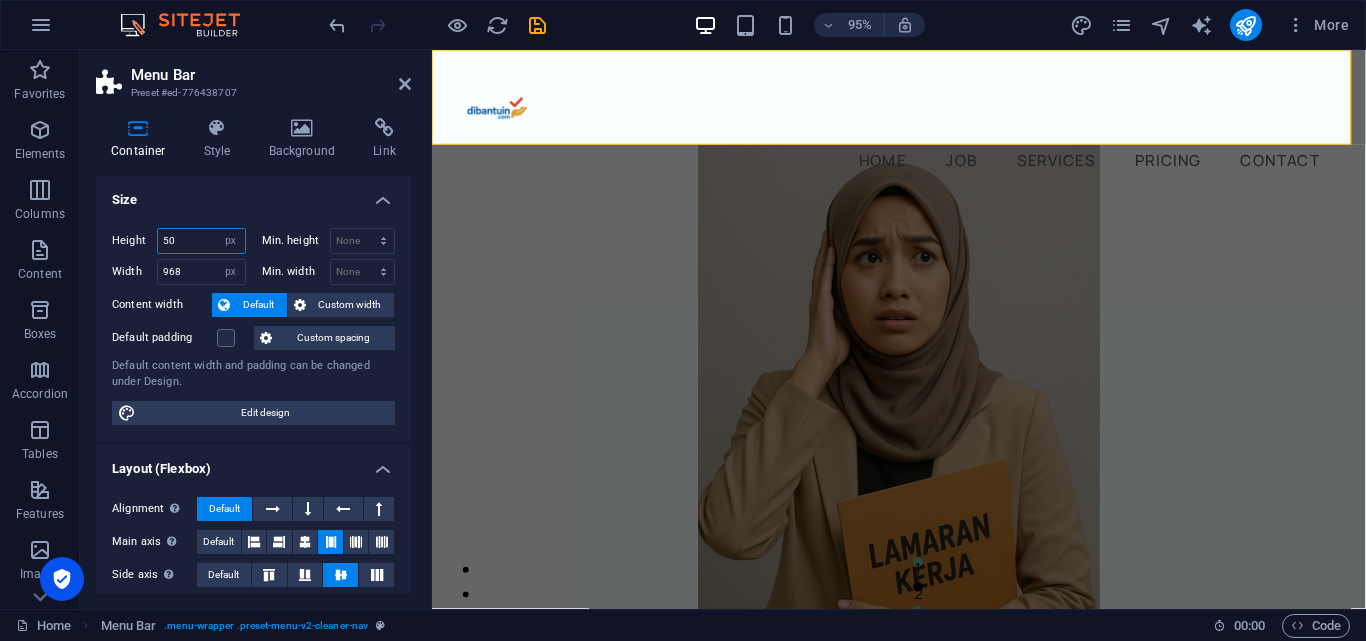 type on "50" 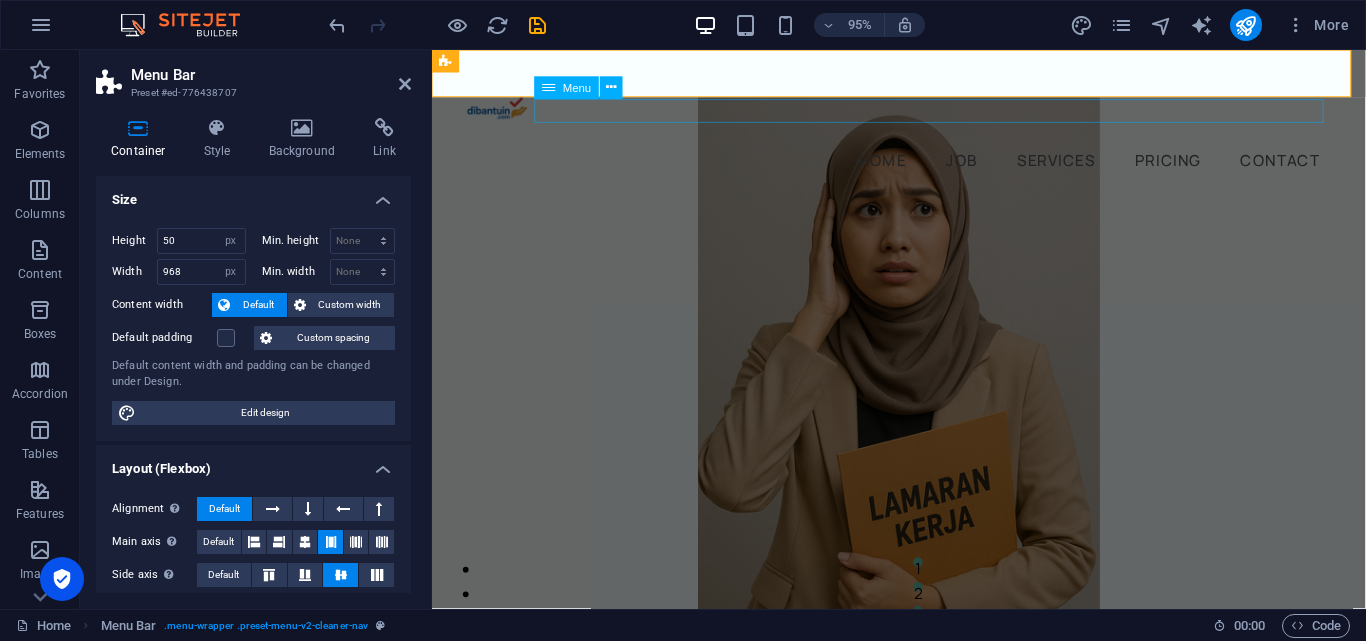 drag, startPoint x: 1213, startPoint y: 123, endPoint x: 1522, endPoint y: 94, distance: 310.35785 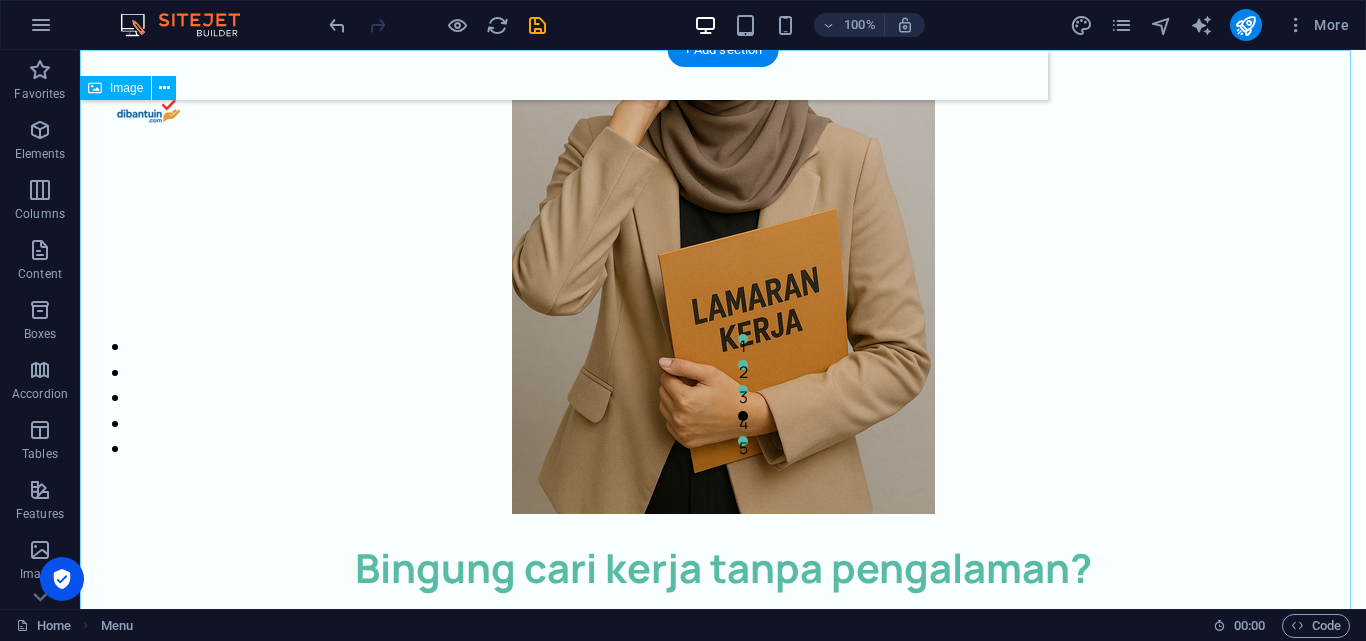 scroll, scrollTop: 0, scrollLeft: 0, axis: both 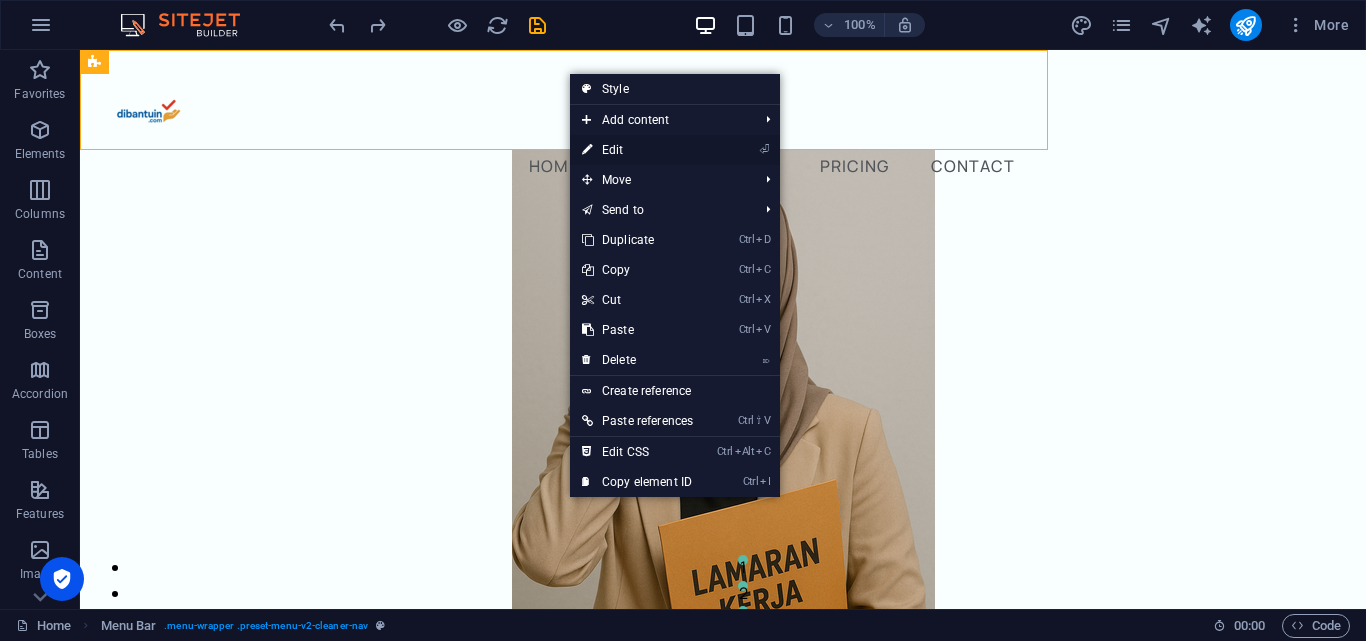 click on "⏎  Edit" at bounding box center (637, 150) 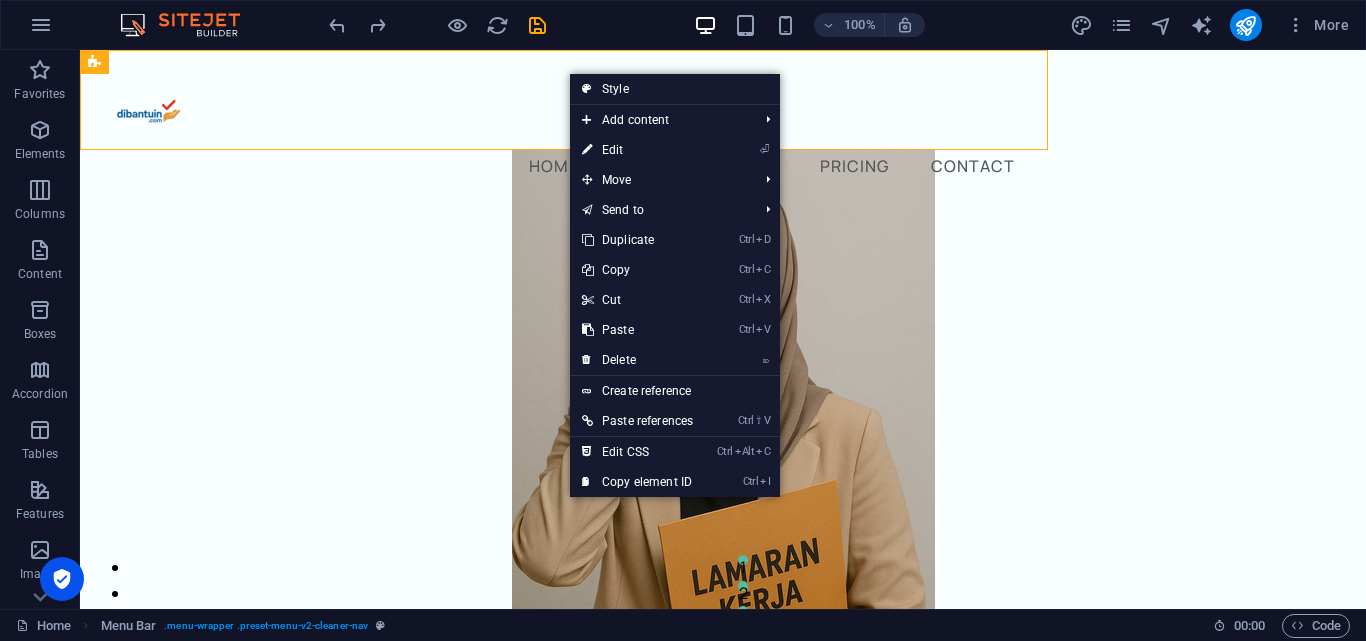 select on "px" 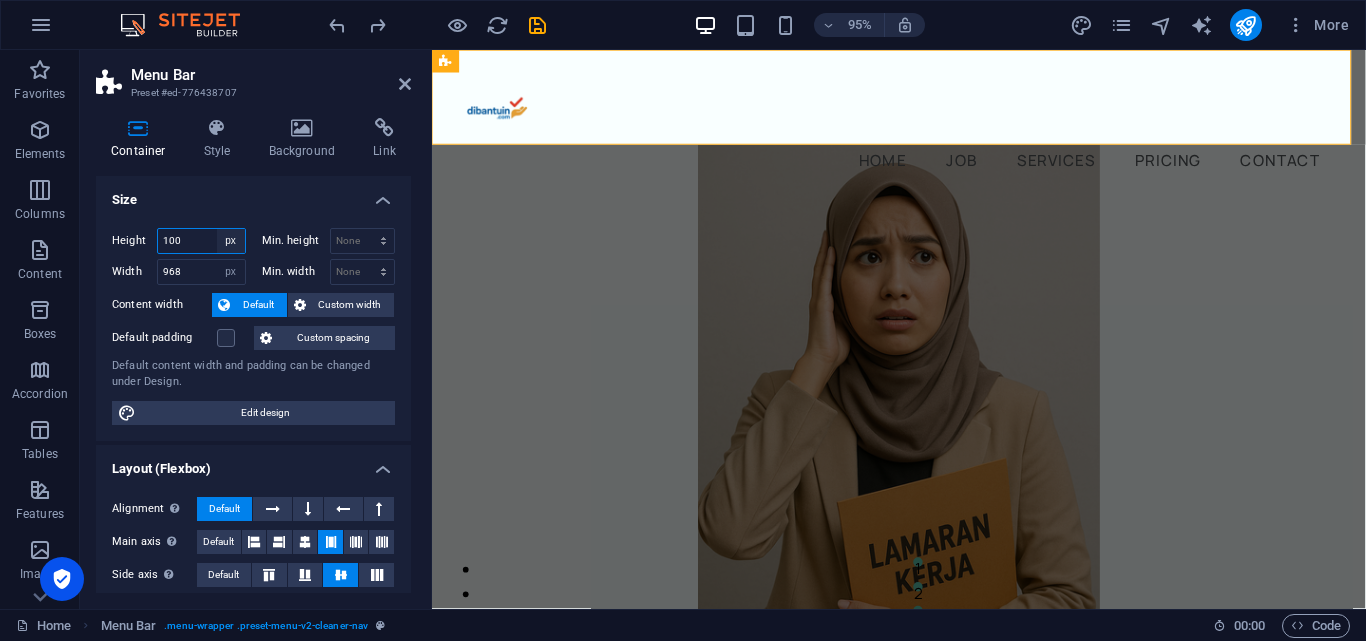 click on "Default px rem % vh vw" at bounding box center (231, 241) 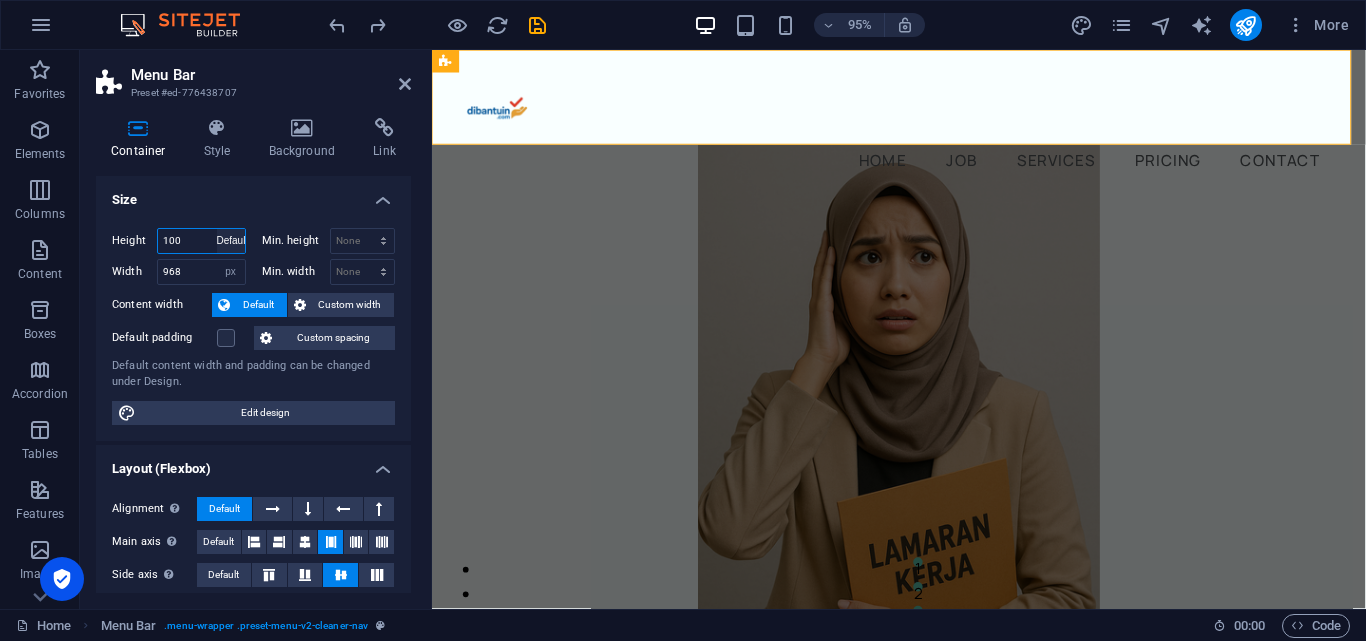 click on "Default px rem % vh vw" at bounding box center [231, 241] 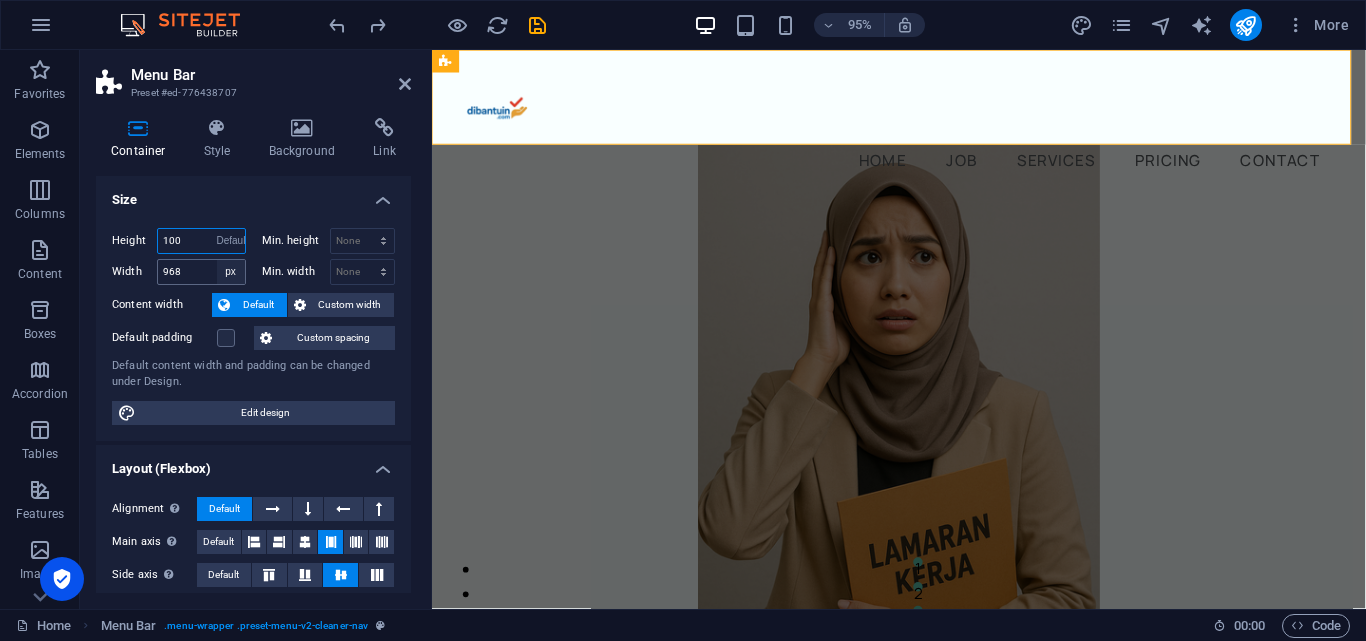 type 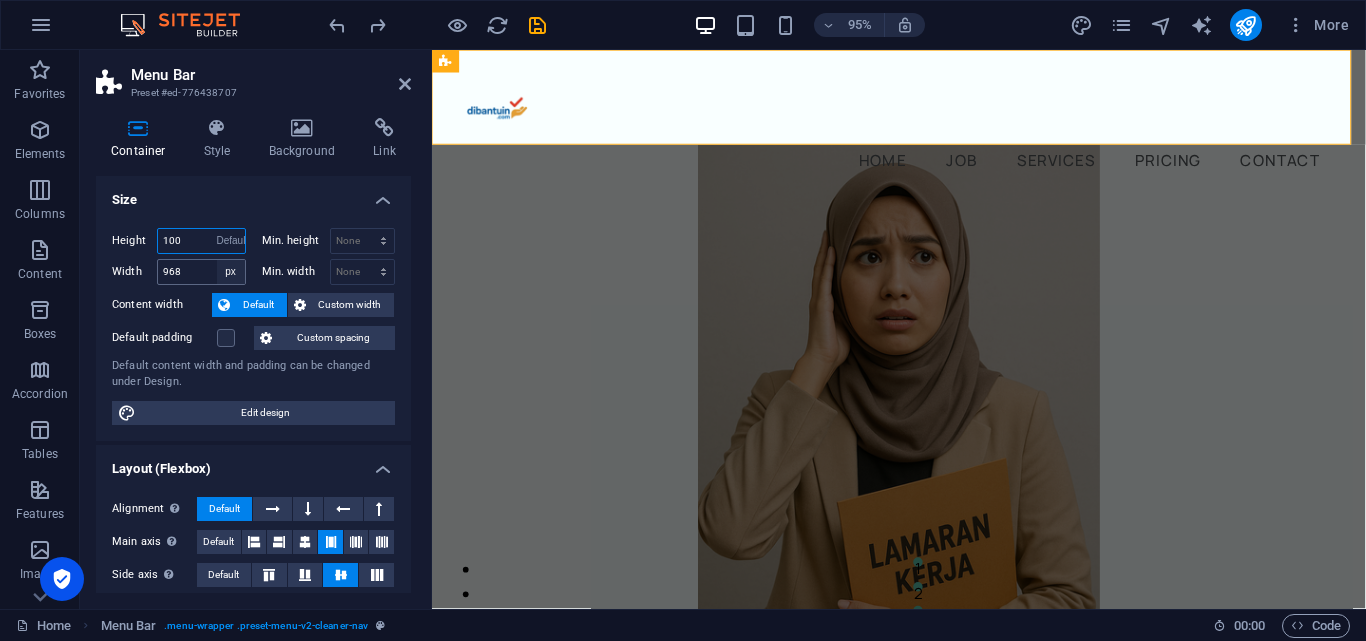 select on "DISABLED_OPTION_VALUE" 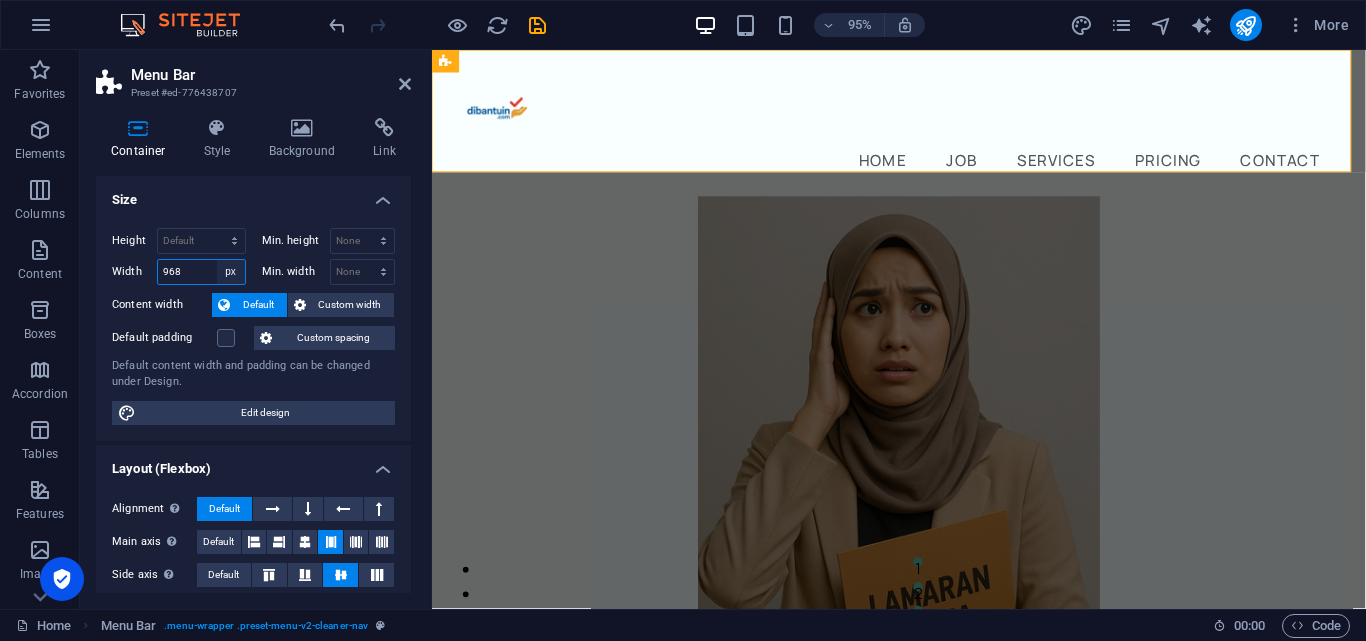 click on "Default px rem % em vh vw" at bounding box center [231, 272] 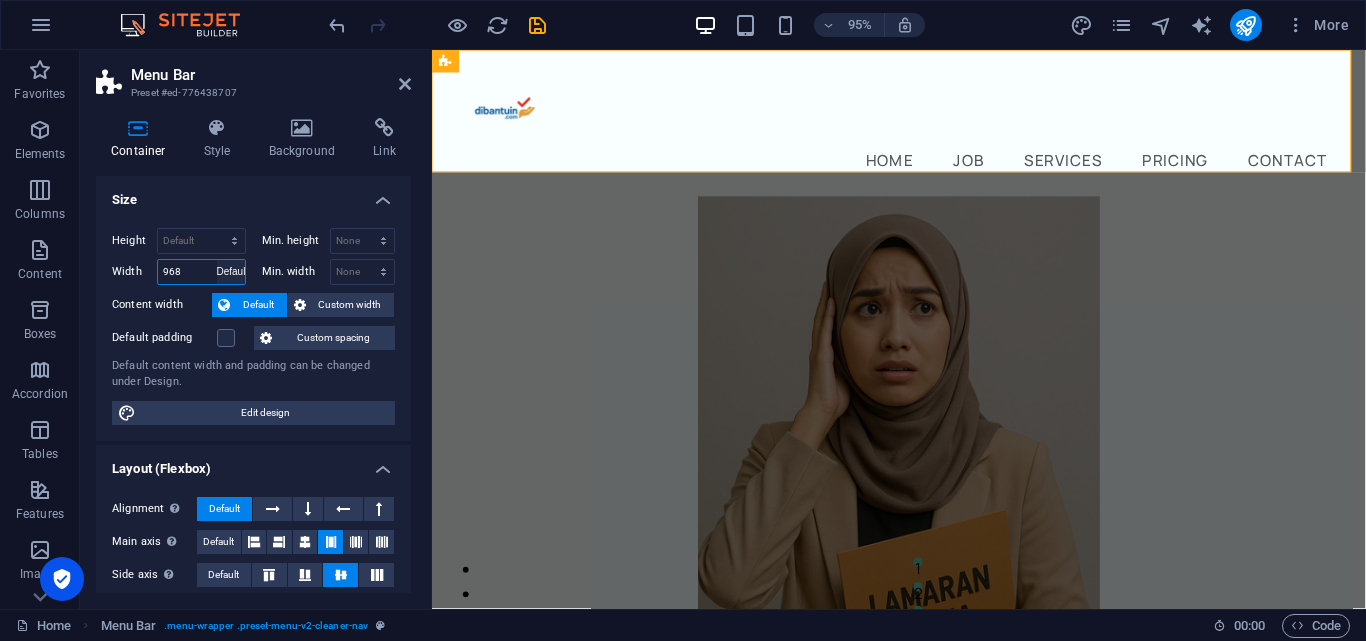 click on "Default px rem % em vh vw" at bounding box center [231, 272] 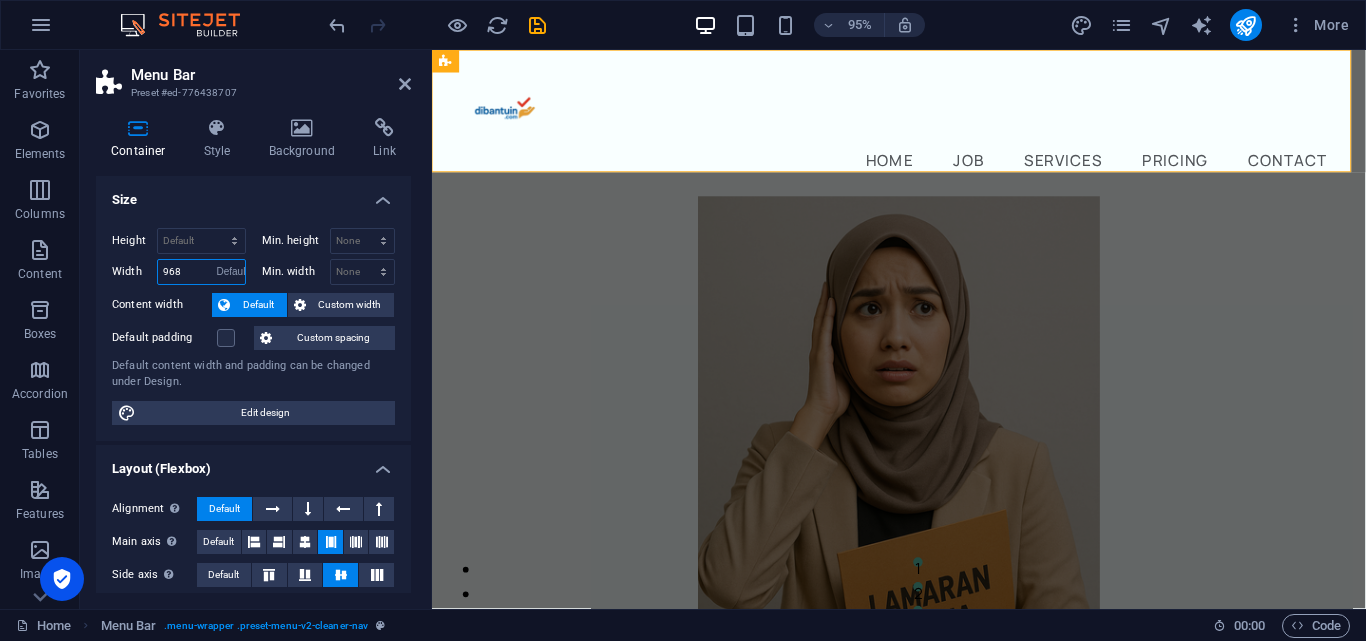 type 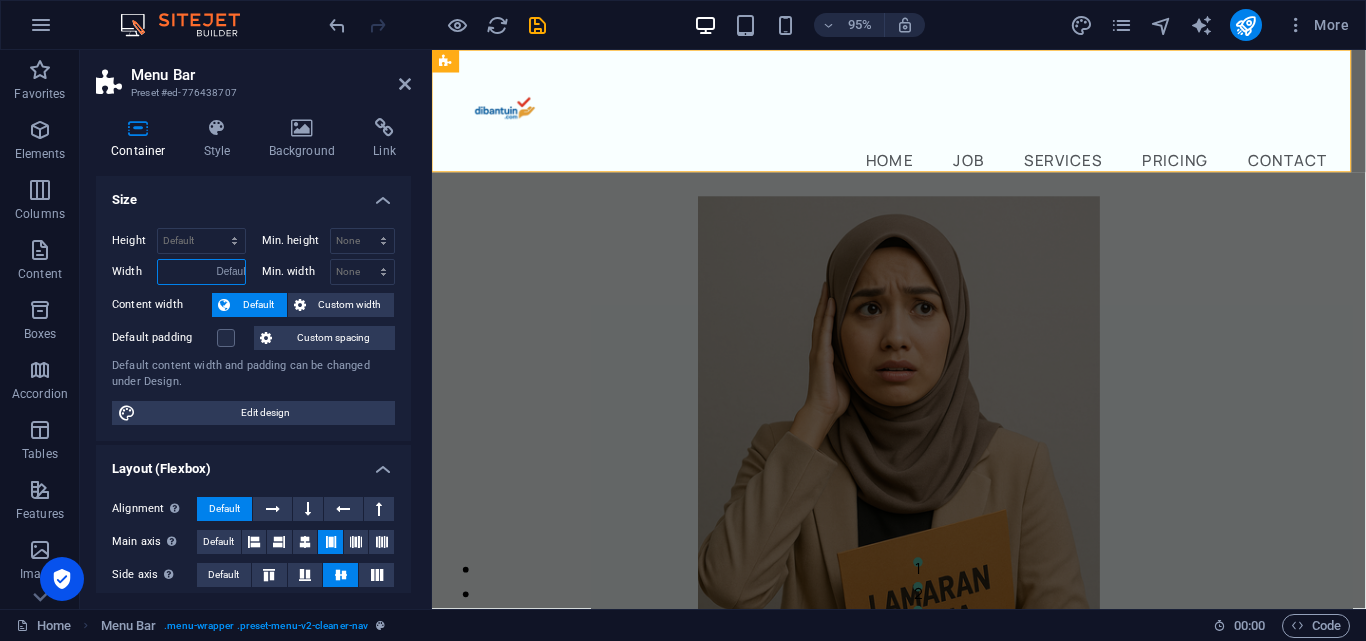select on "DISABLED_OPTION_VALUE" 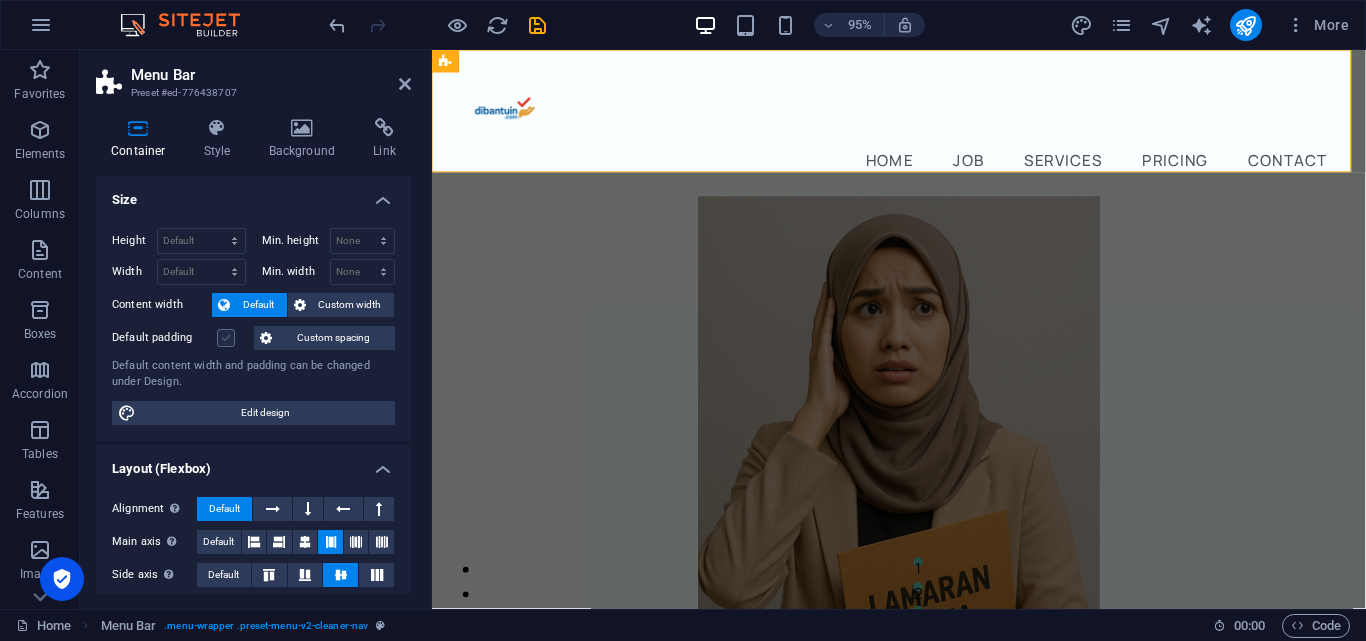 click at bounding box center [226, 338] 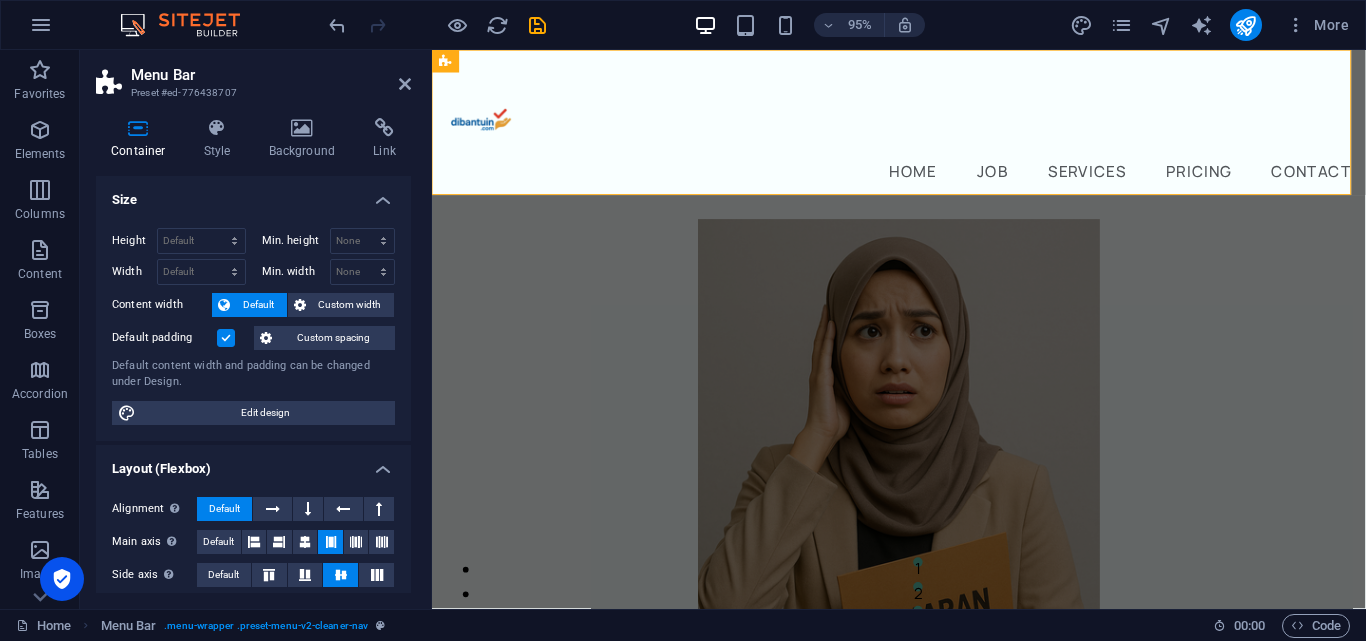 click at bounding box center [226, 338] 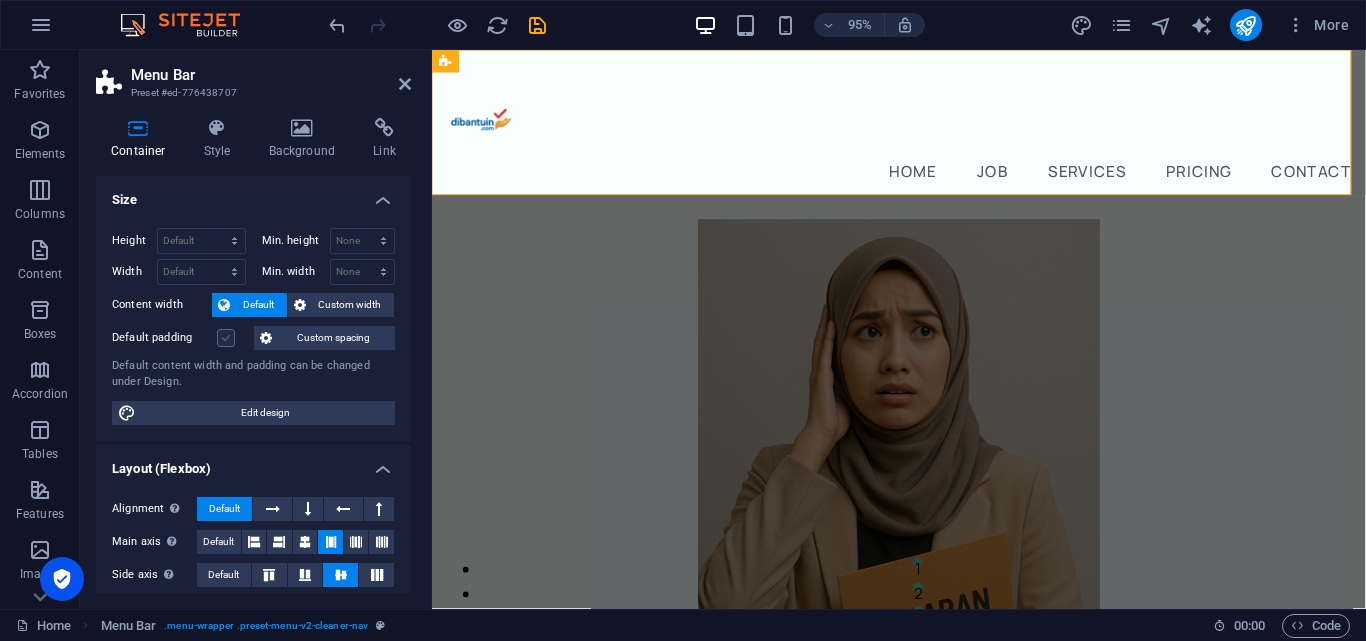 click at bounding box center [226, 338] 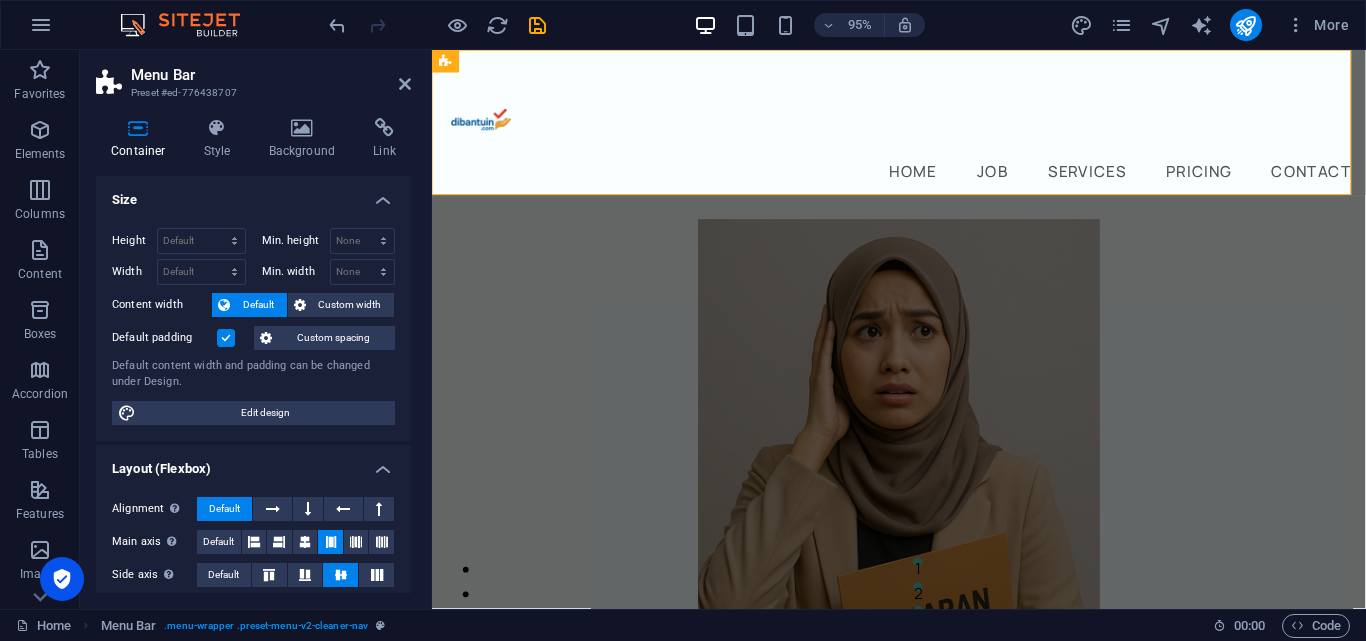click at bounding box center (226, 338) 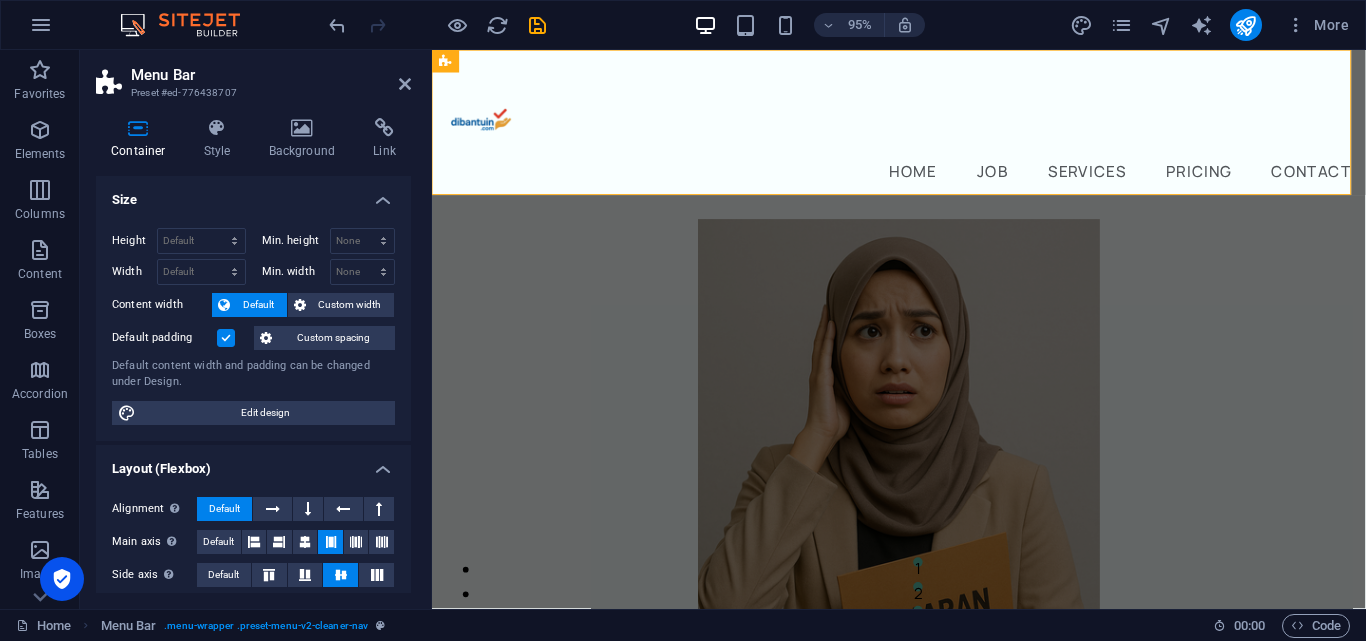 click on "Default padding" at bounding box center [0, 0] 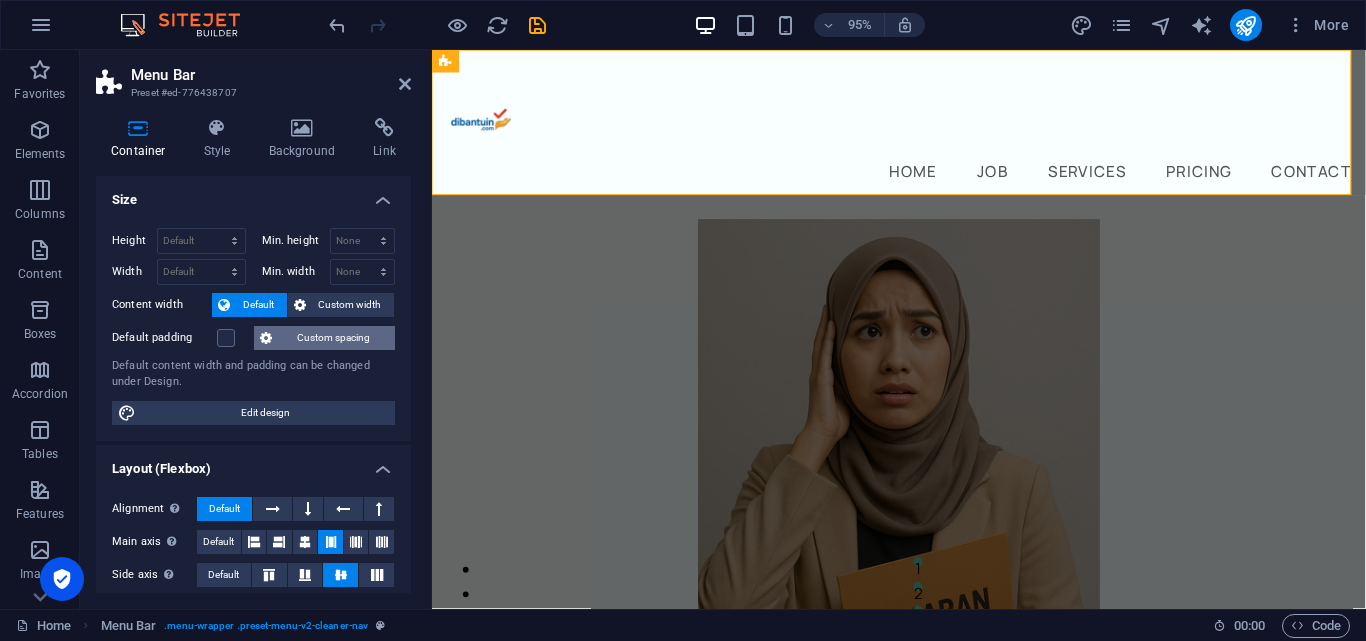 click on "Custom spacing" at bounding box center [333, 338] 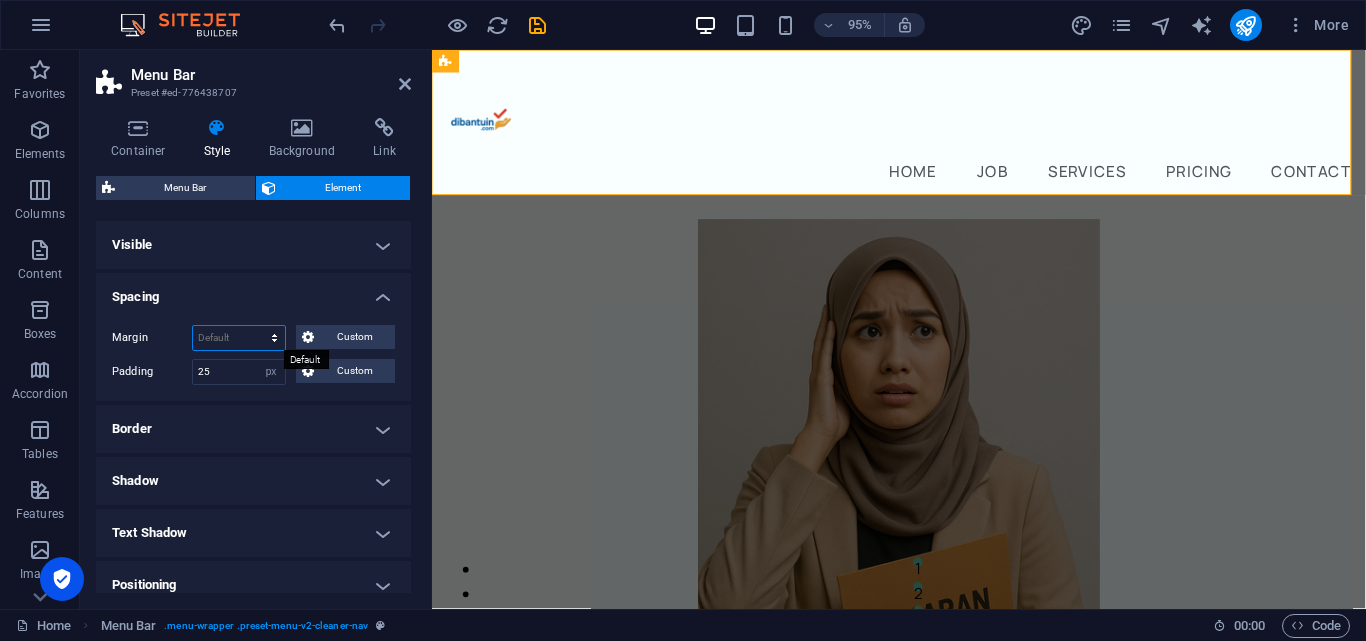 click on "Default auto px % rem vw vh Custom" at bounding box center [239, 338] 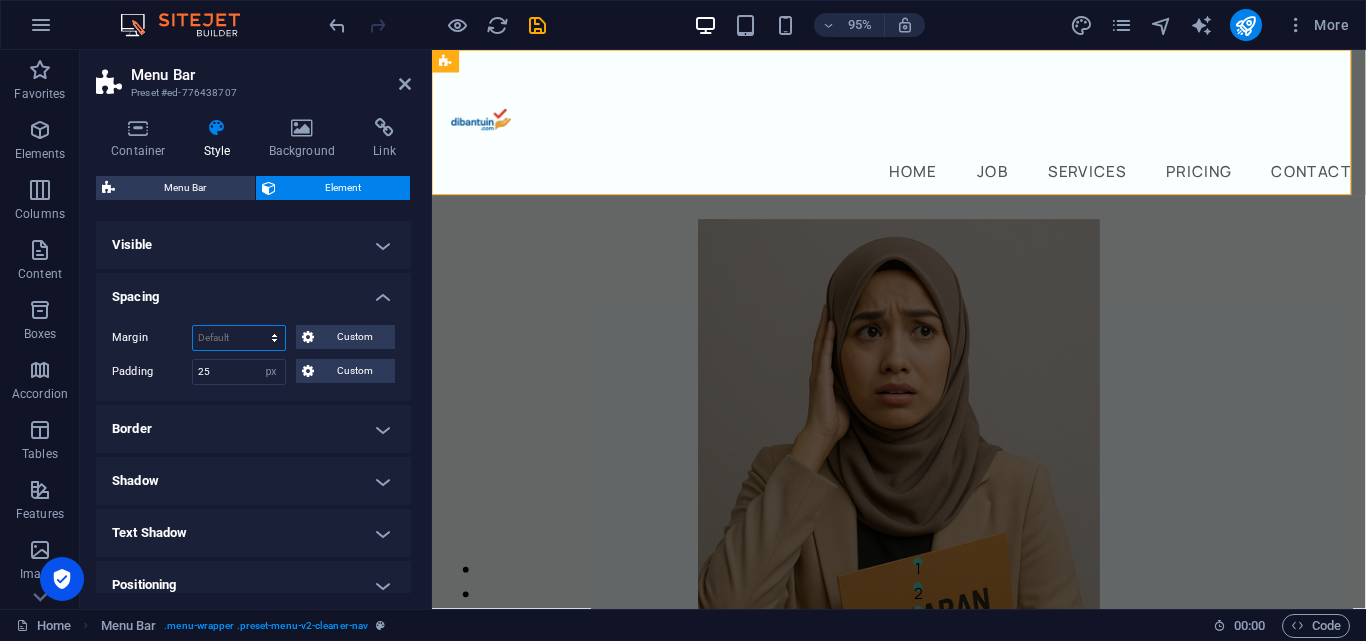 select on "rem" 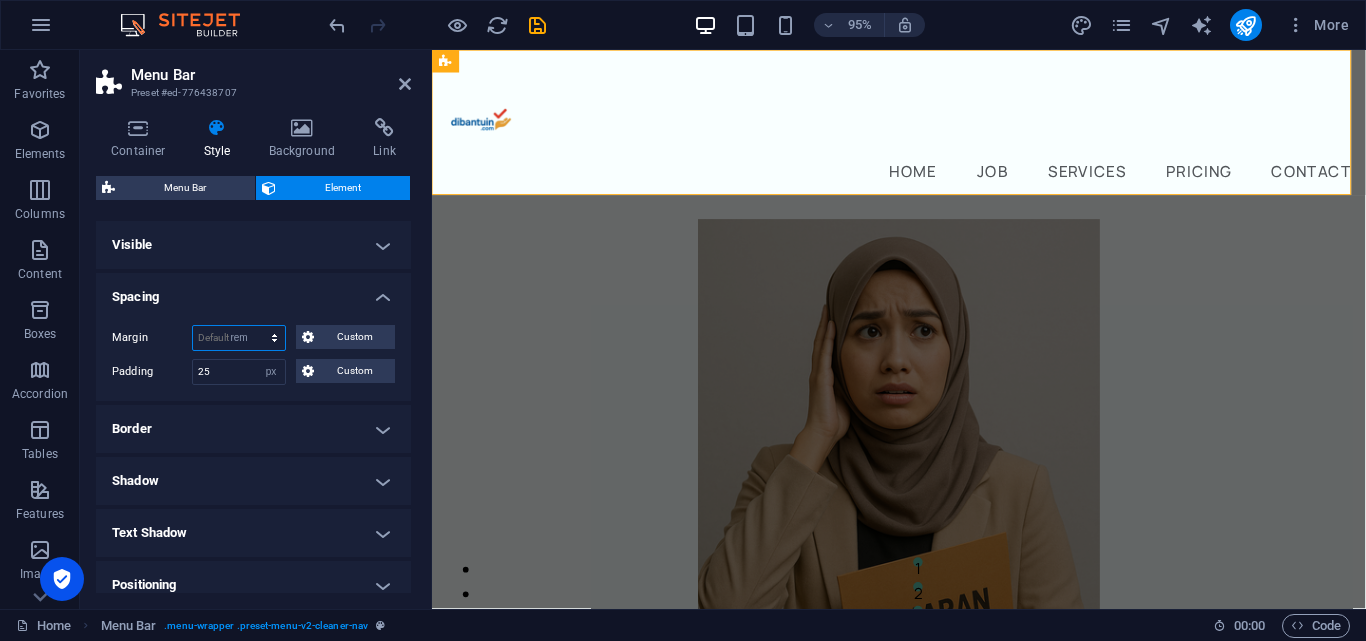 click on "Default auto px % rem vw vh Custom" at bounding box center [239, 338] 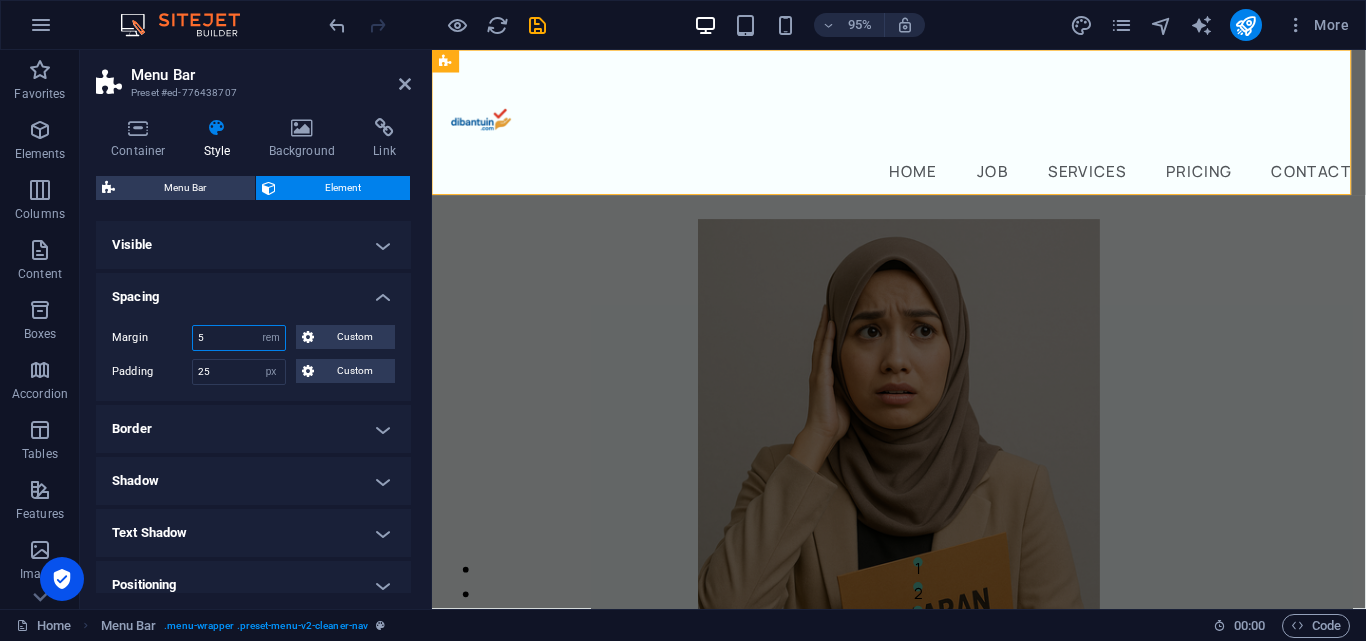 type on "5" 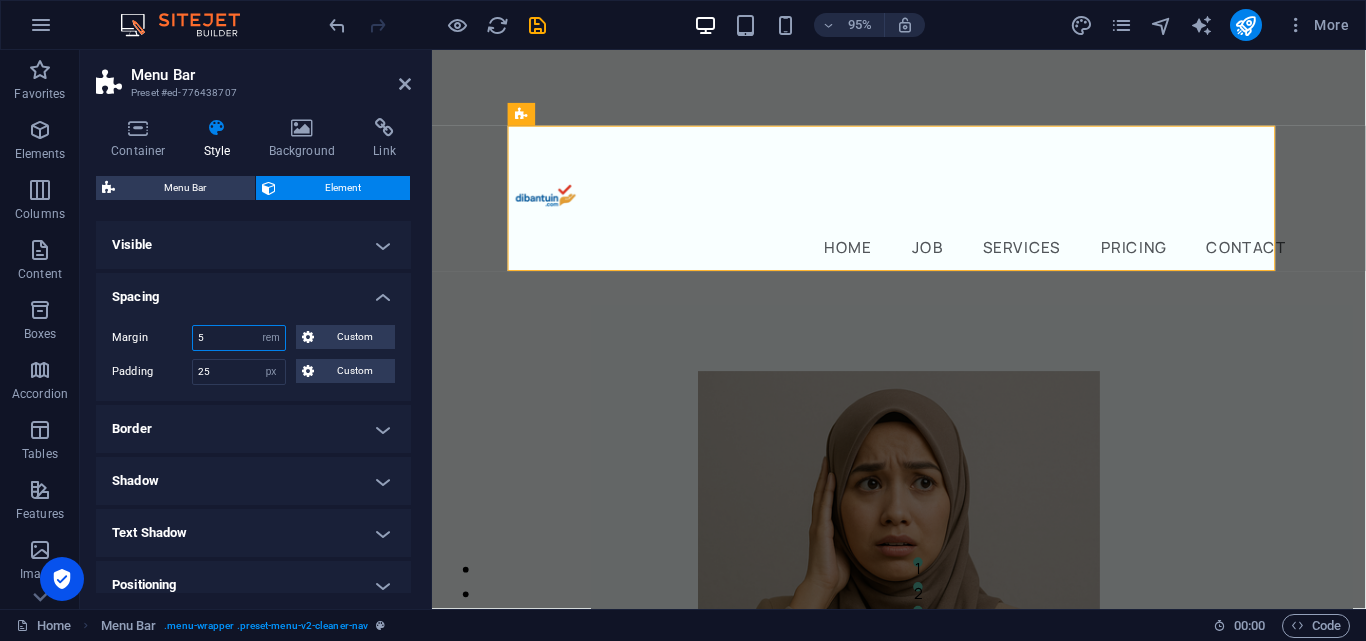 click on "5" at bounding box center [239, 338] 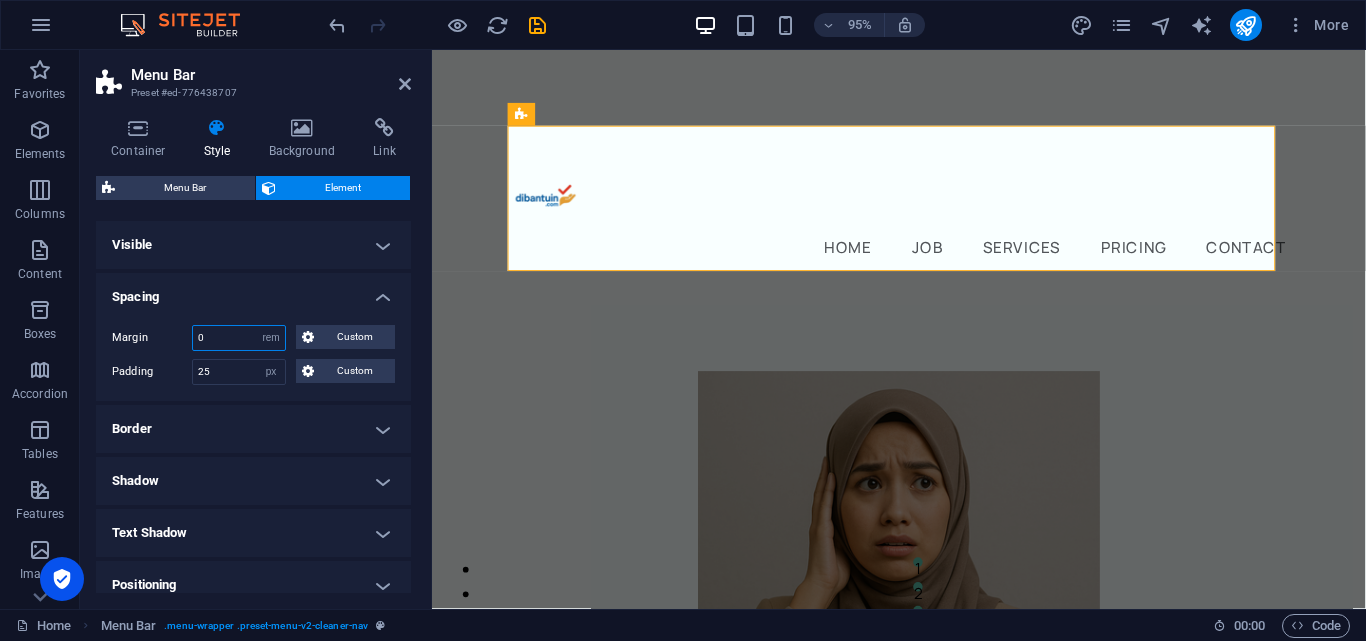 type on "0" 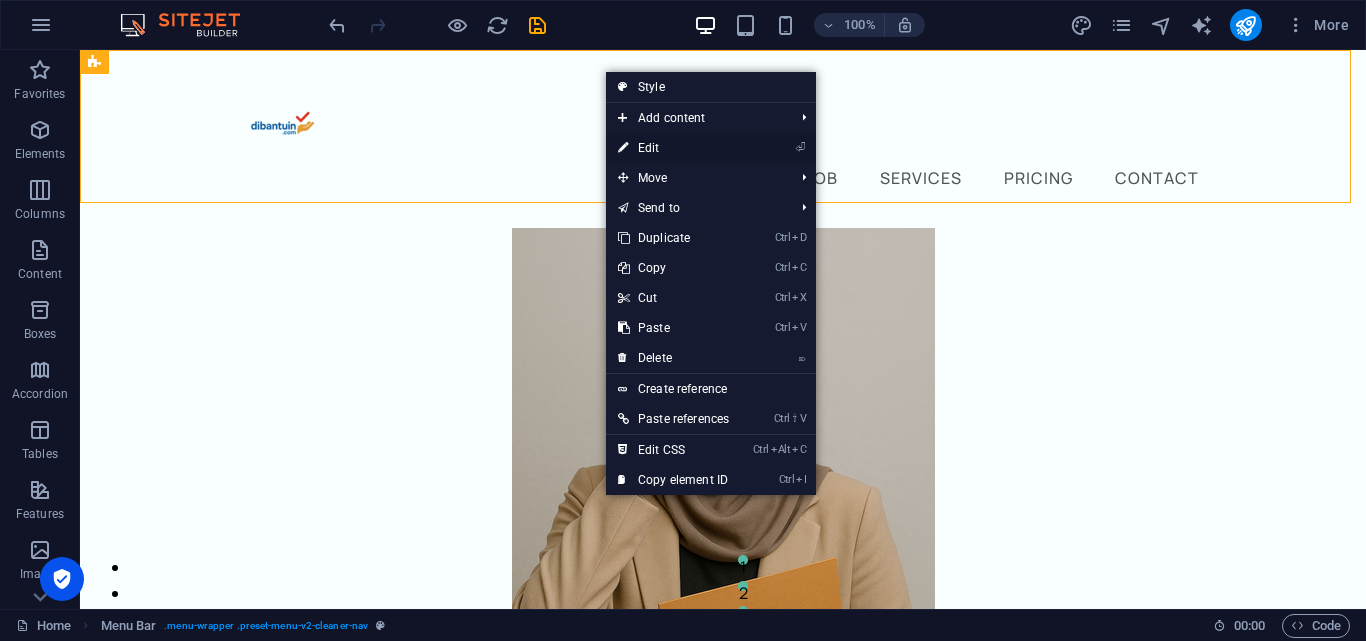 drag, startPoint x: 649, startPoint y: 152, endPoint x: 235, endPoint y: 102, distance: 417.0084 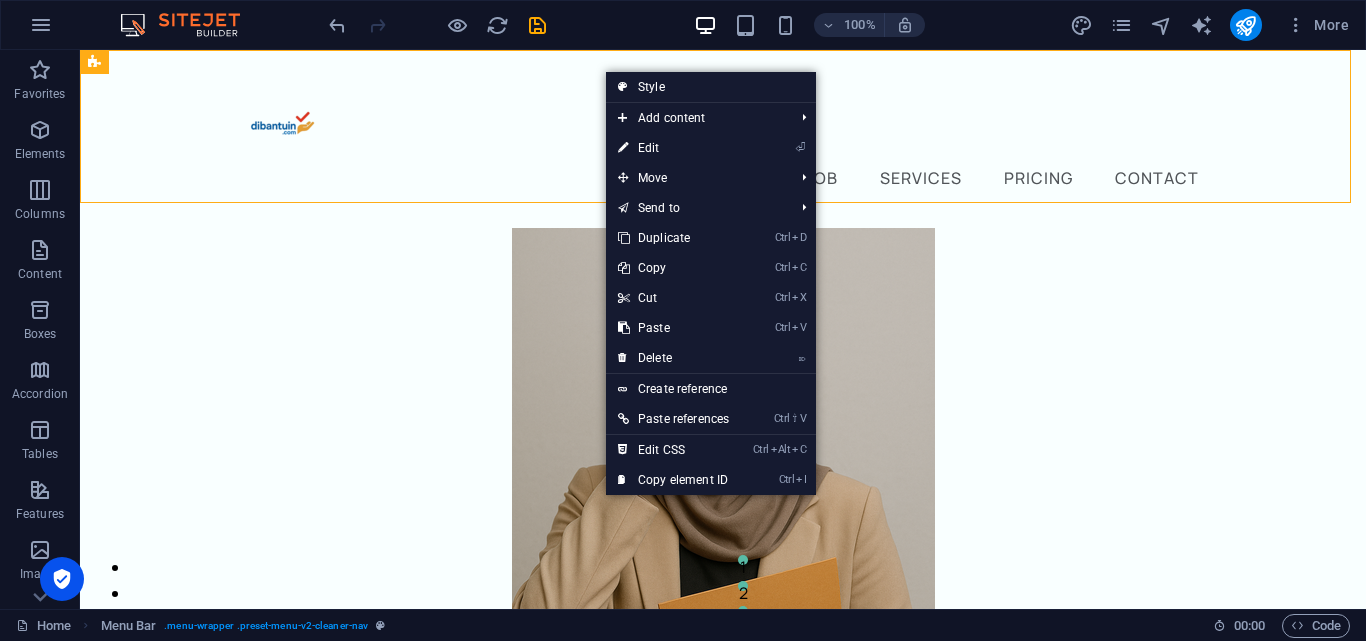 select on "rem" 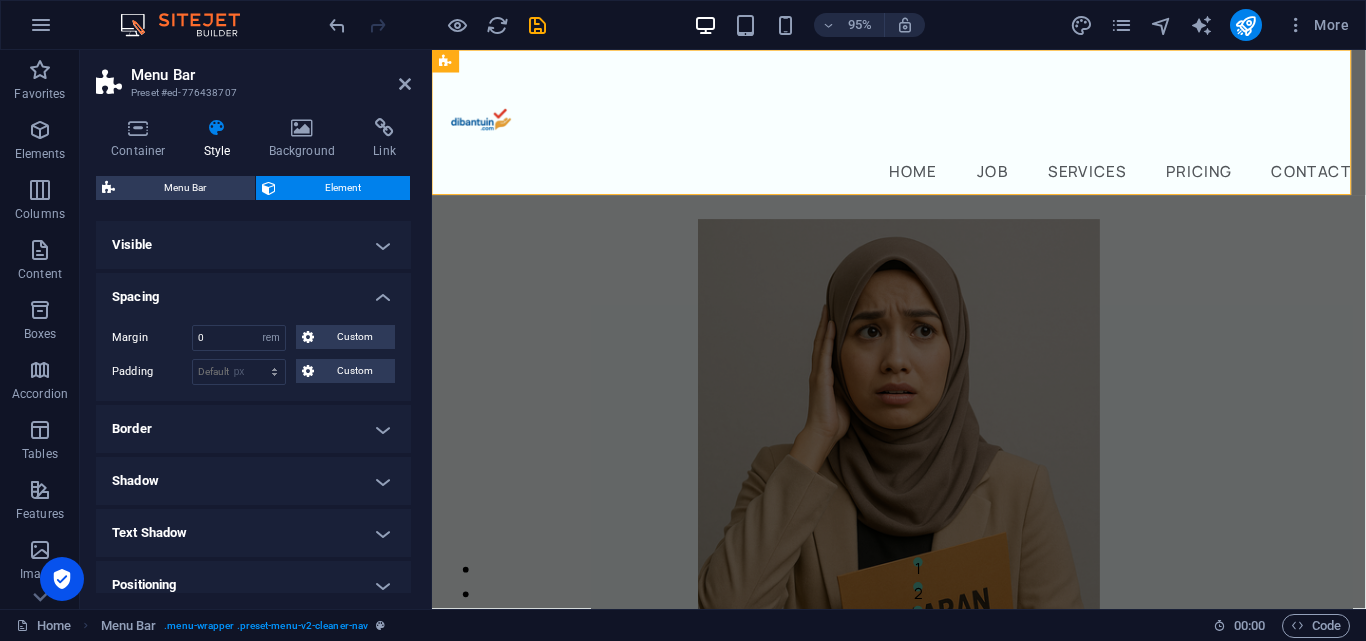 type 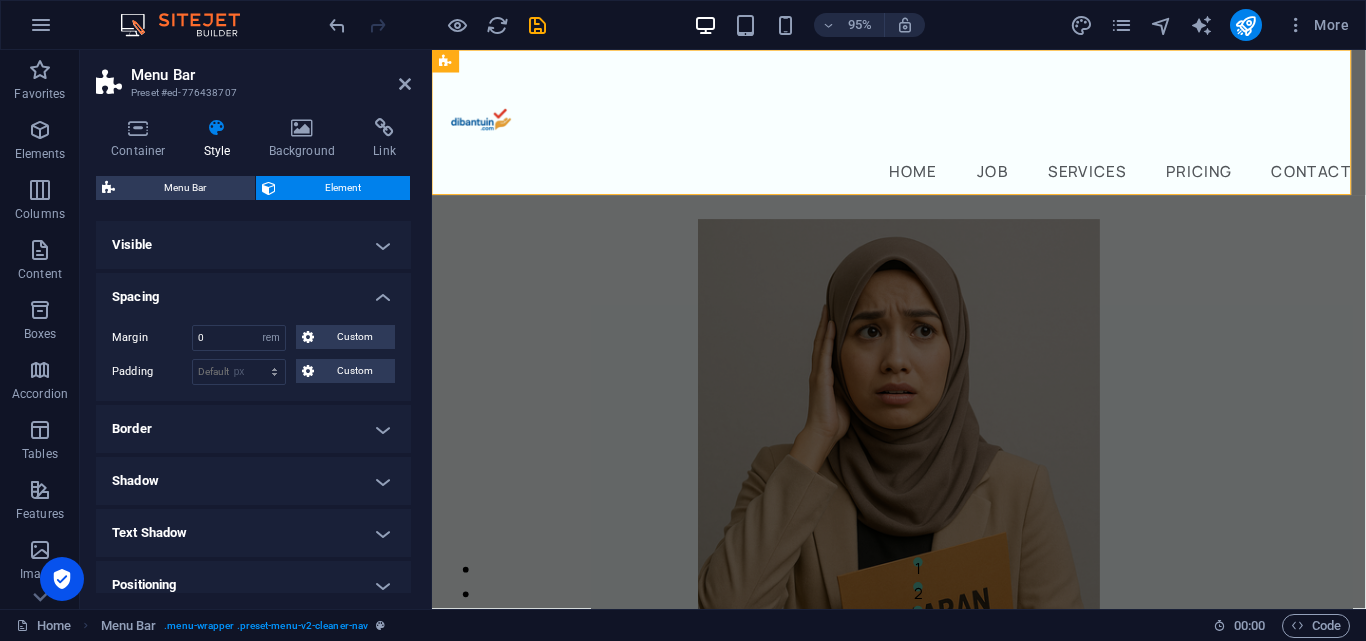 select on "DISABLED_OPTION_VALUE" 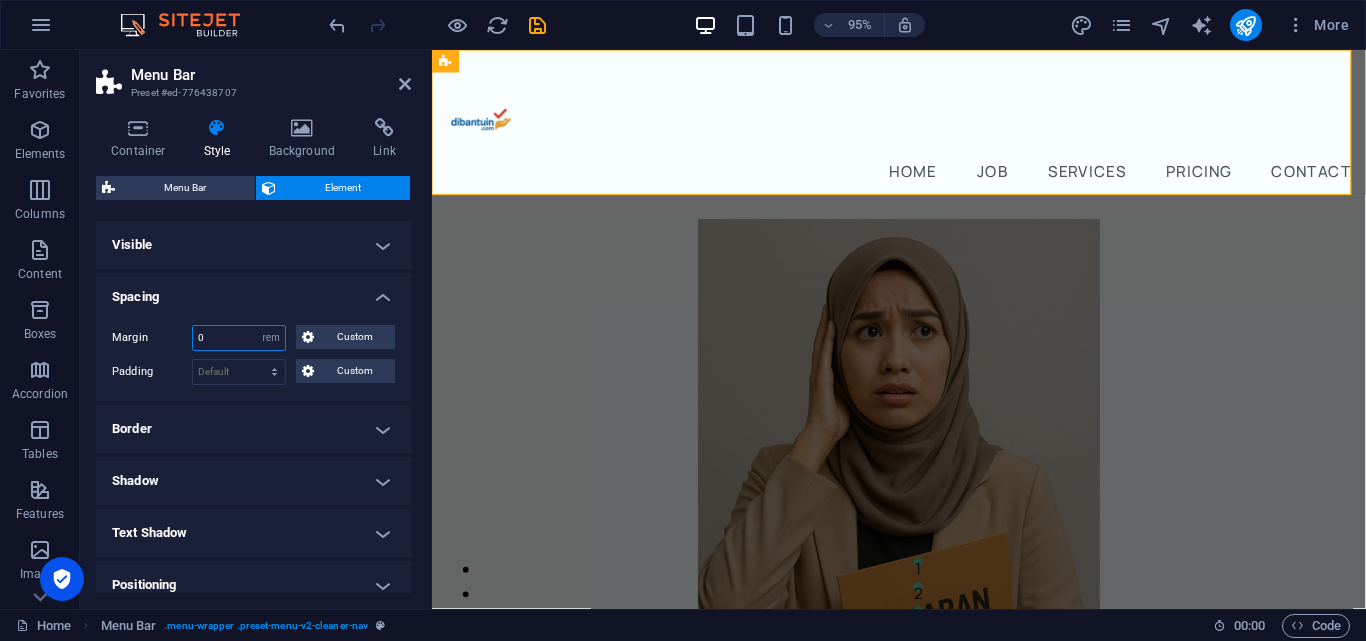 drag, startPoint x: 212, startPoint y: 334, endPoint x: 195, endPoint y: 334, distance: 17 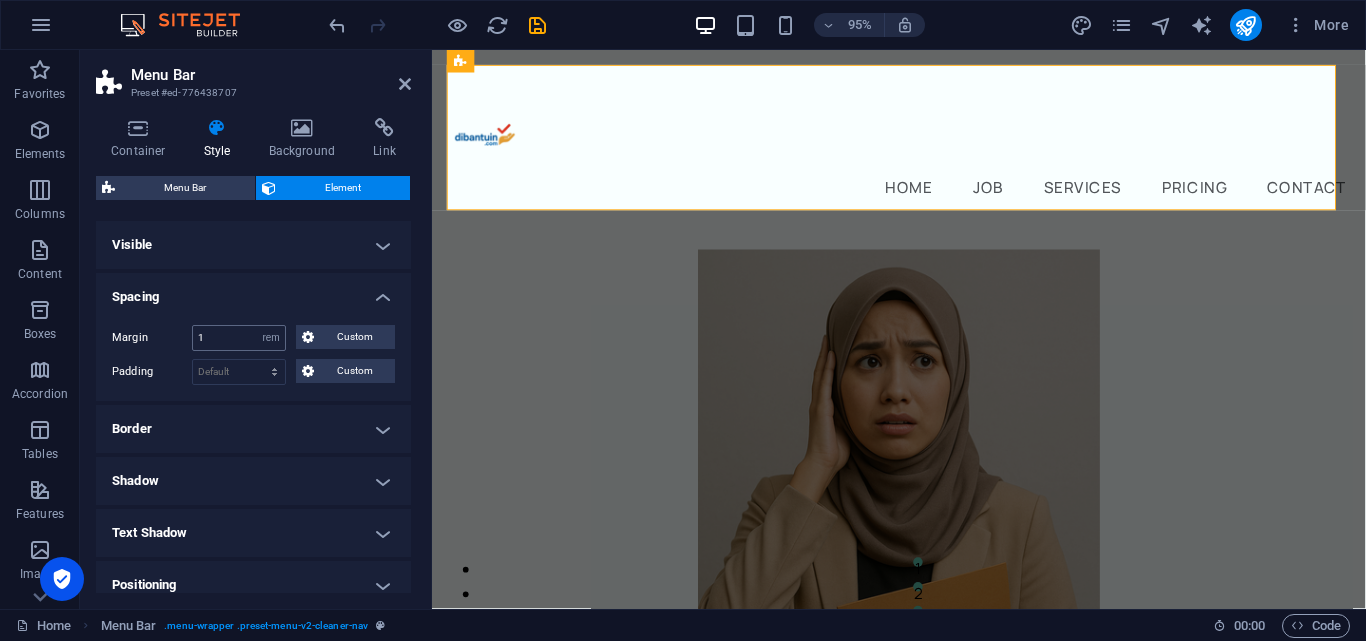 type on "0" 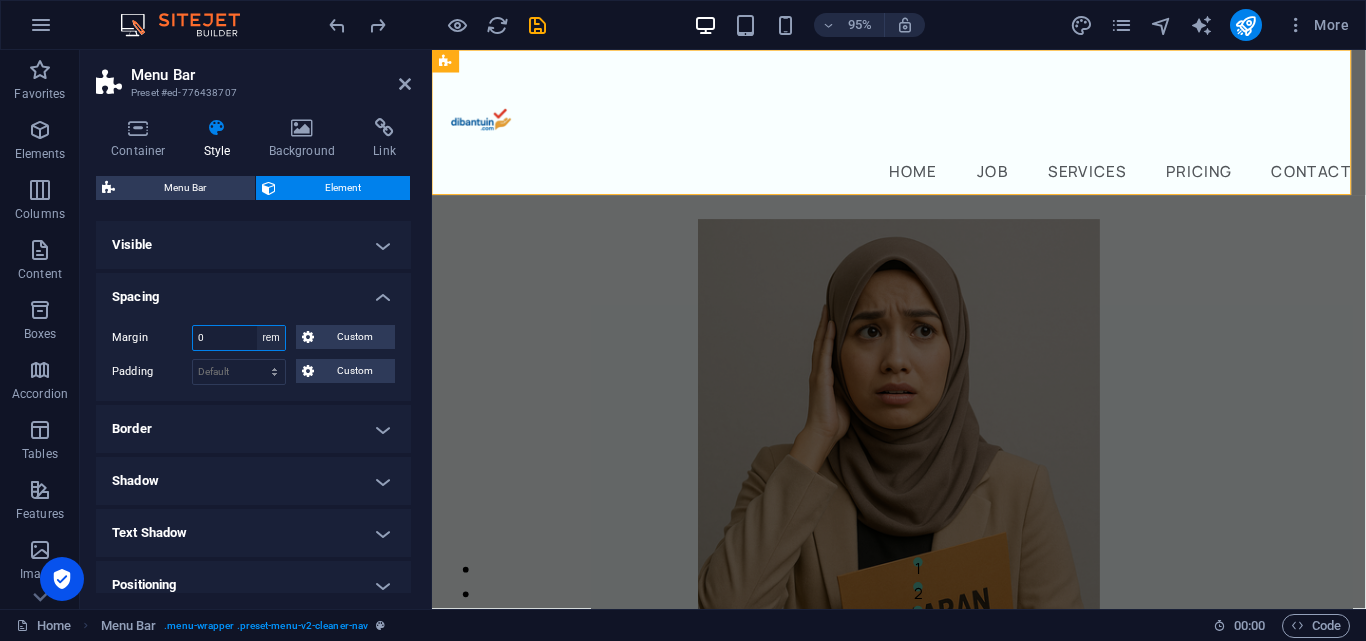 click on "Default auto px % rem vw vh Custom" at bounding box center (271, 338) 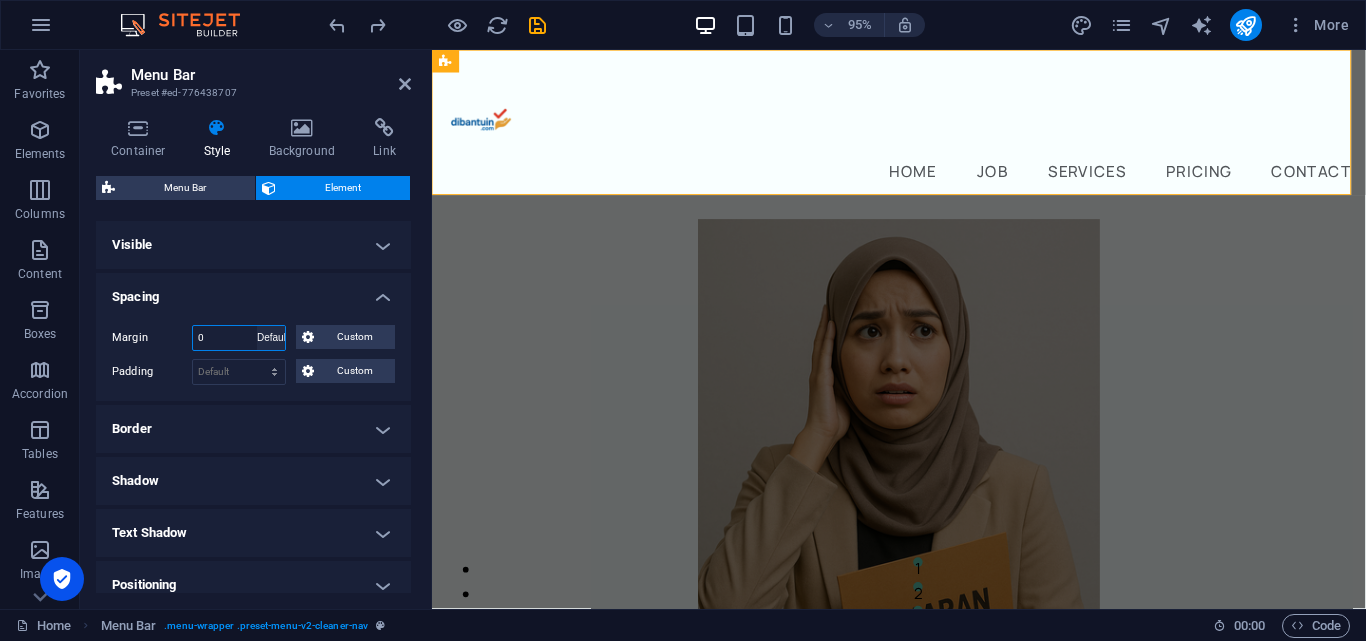 click on "Default auto px % rem vw vh Custom" at bounding box center [271, 338] 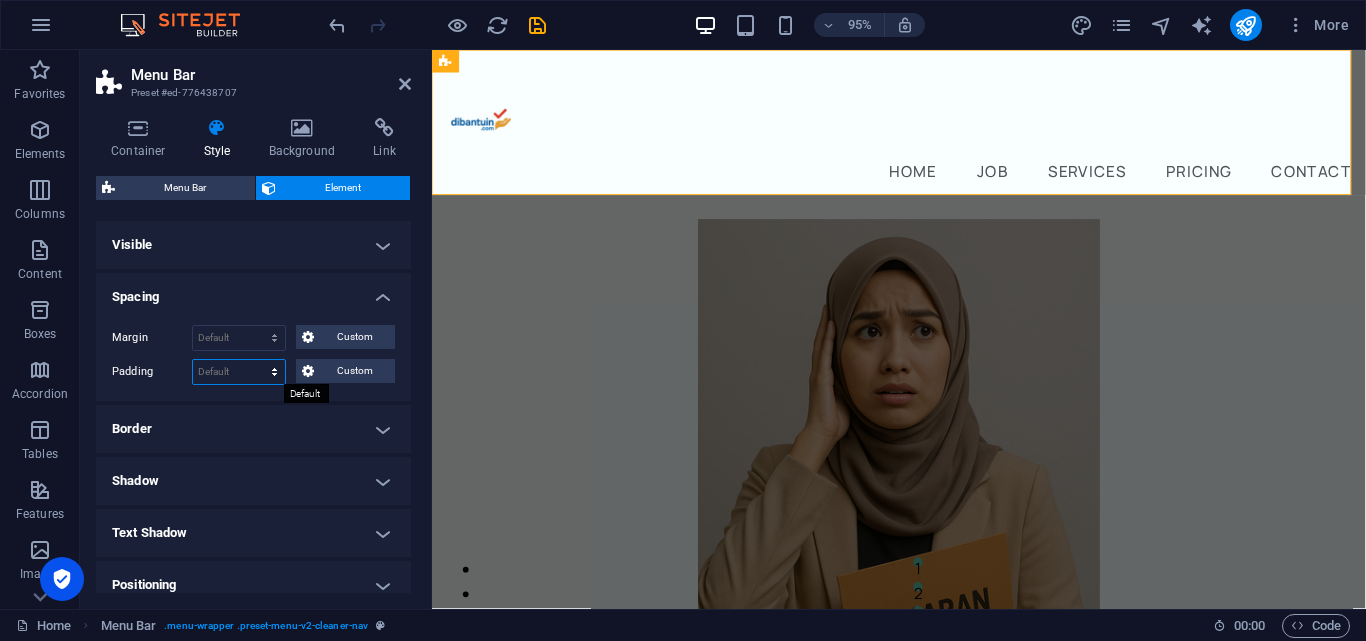 click on "Default px rem % vh vw Custom" at bounding box center (239, 372) 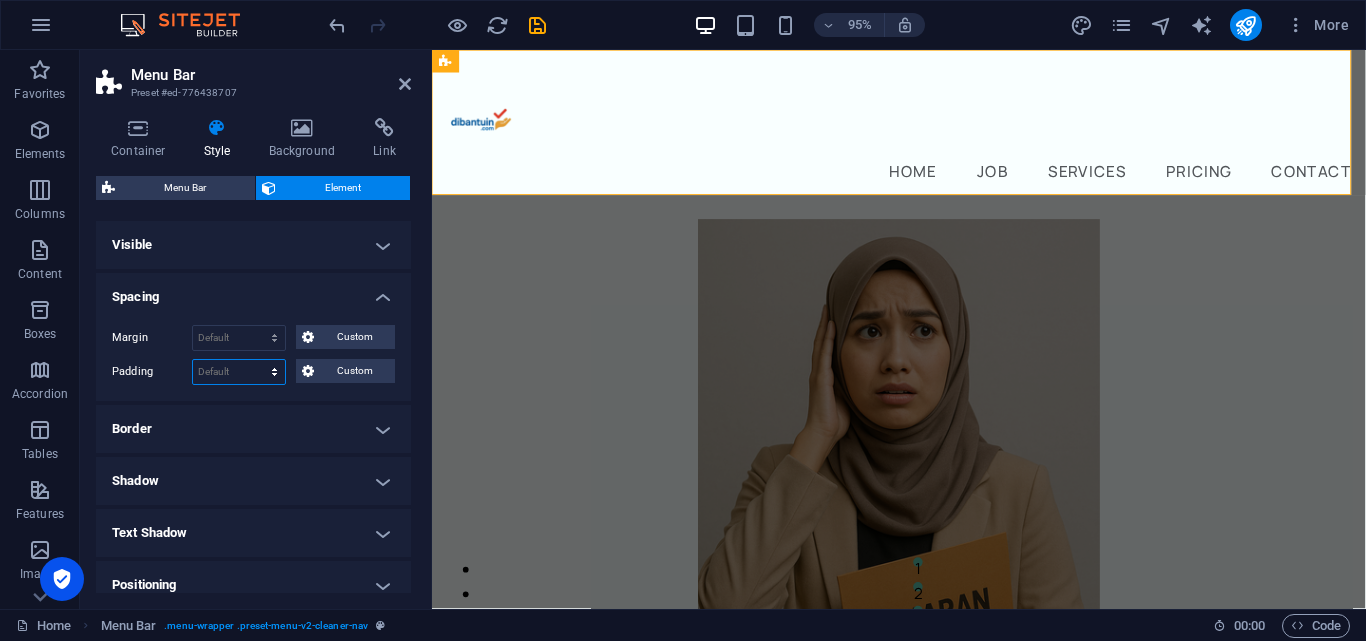 select on "rem" 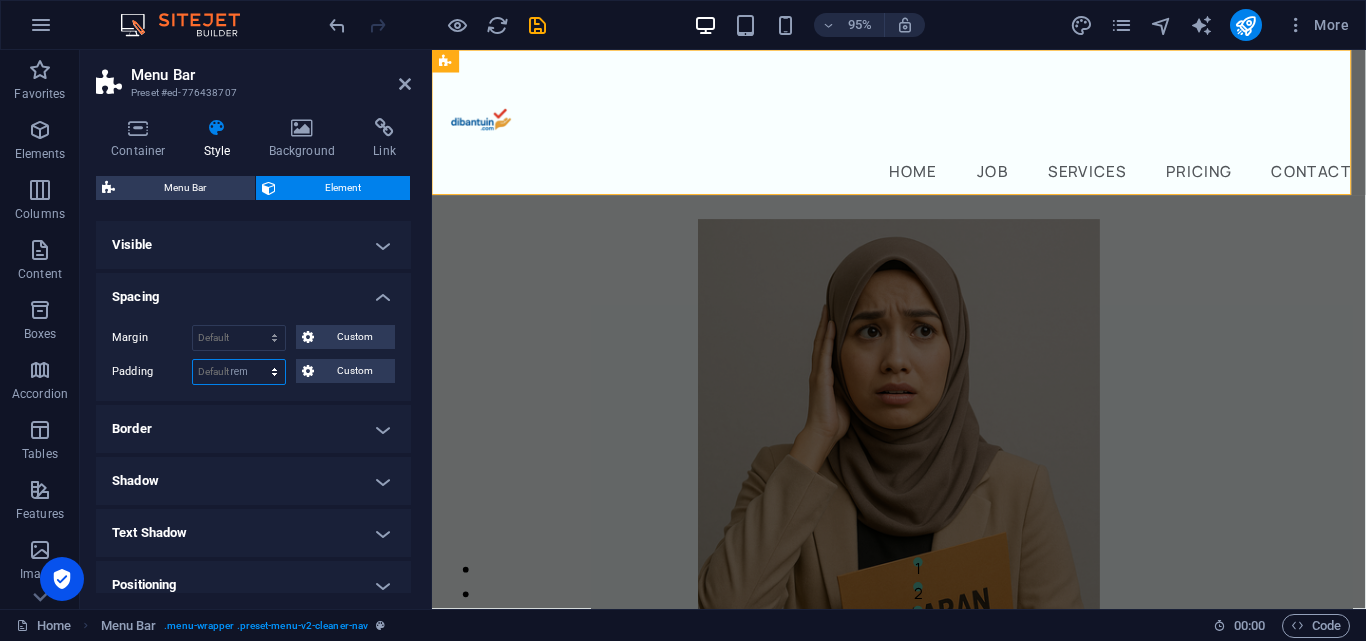 click on "Default px rem % vh vw Custom" at bounding box center [239, 372] 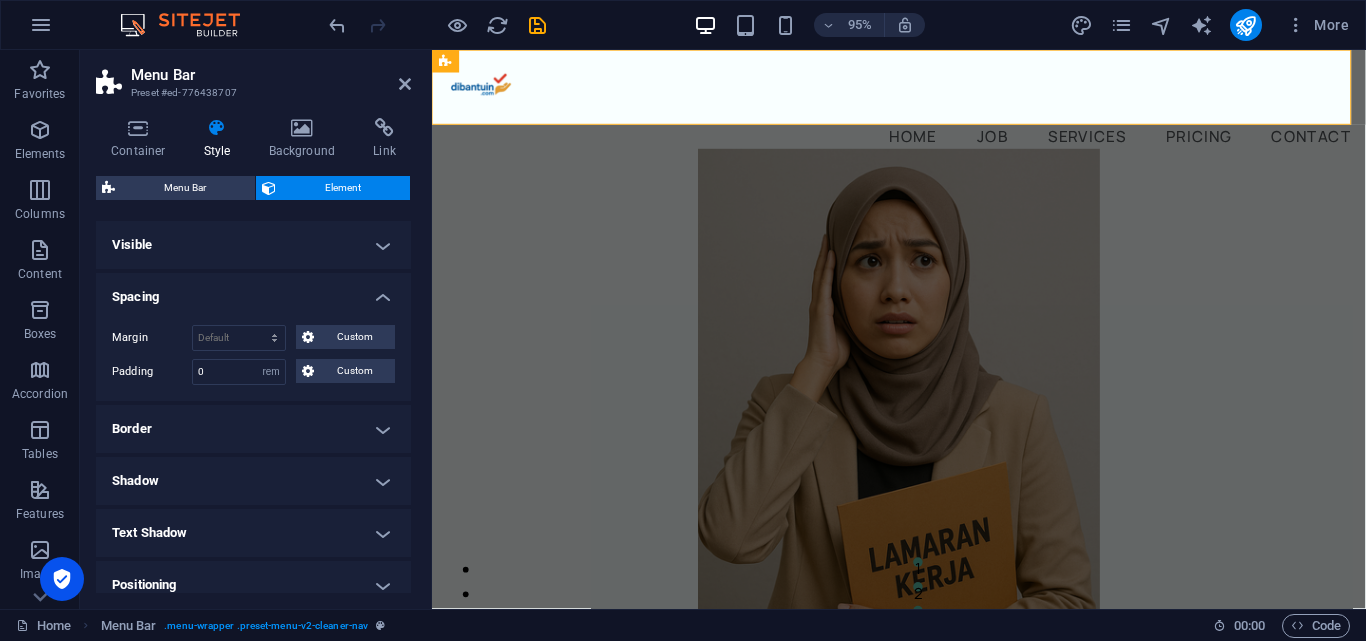 click on "Margin Default auto px % rem vw vh Custom Custom auto px % rem vw vh auto px % rem vw vh auto px % rem vw vh auto px % rem vw vh Padding 0 Default px rem % vh vw Custom Custom 0 px rem % vh vw 0 px rem % vh vw 0 px rem % vh vw 0 px rem % vh vw" at bounding box center (253, 355) 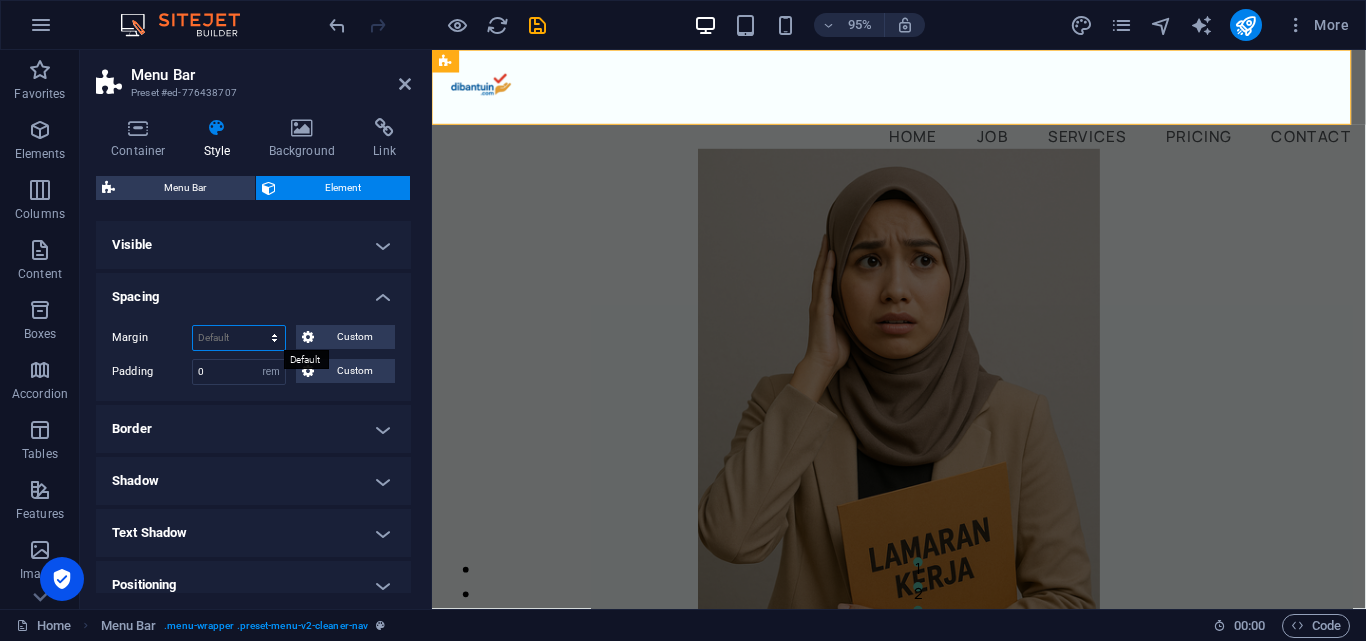 click on "Default auto px % rem vw vh Custom" at bounding box center (239, 338) 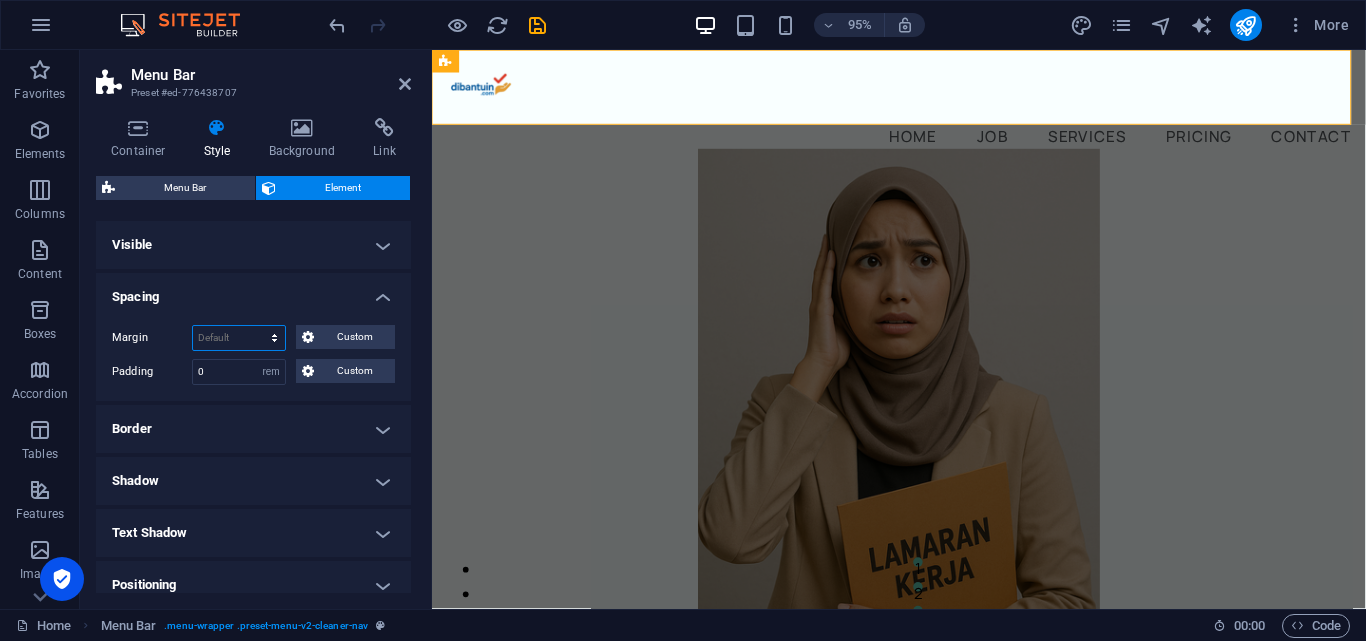 select on "rem" 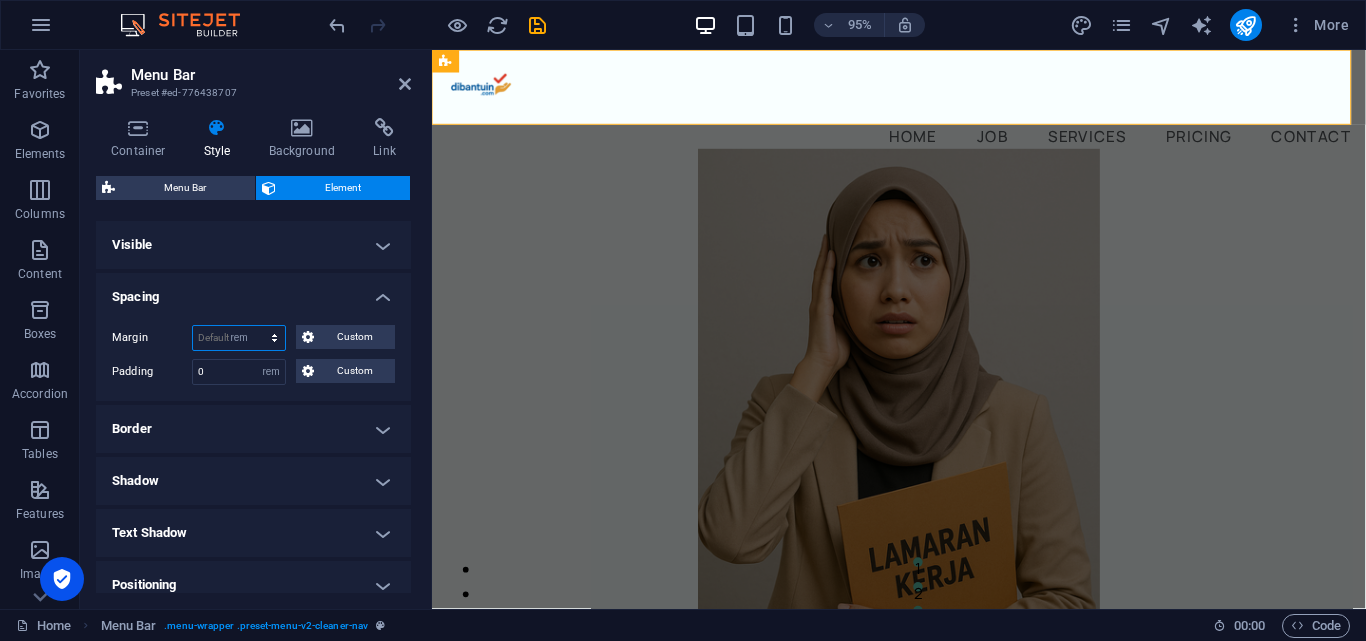 click on "Default auto px % rem vw vh Custom" at bounding box center [239, 338] 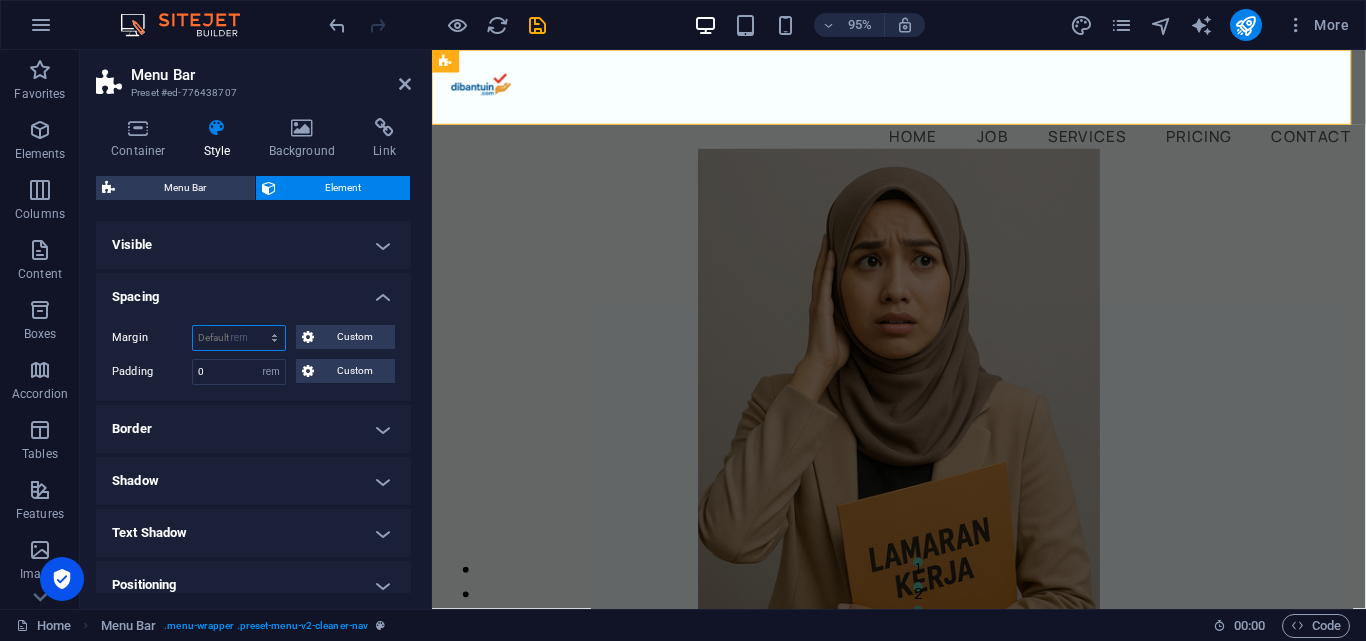 type on "0" 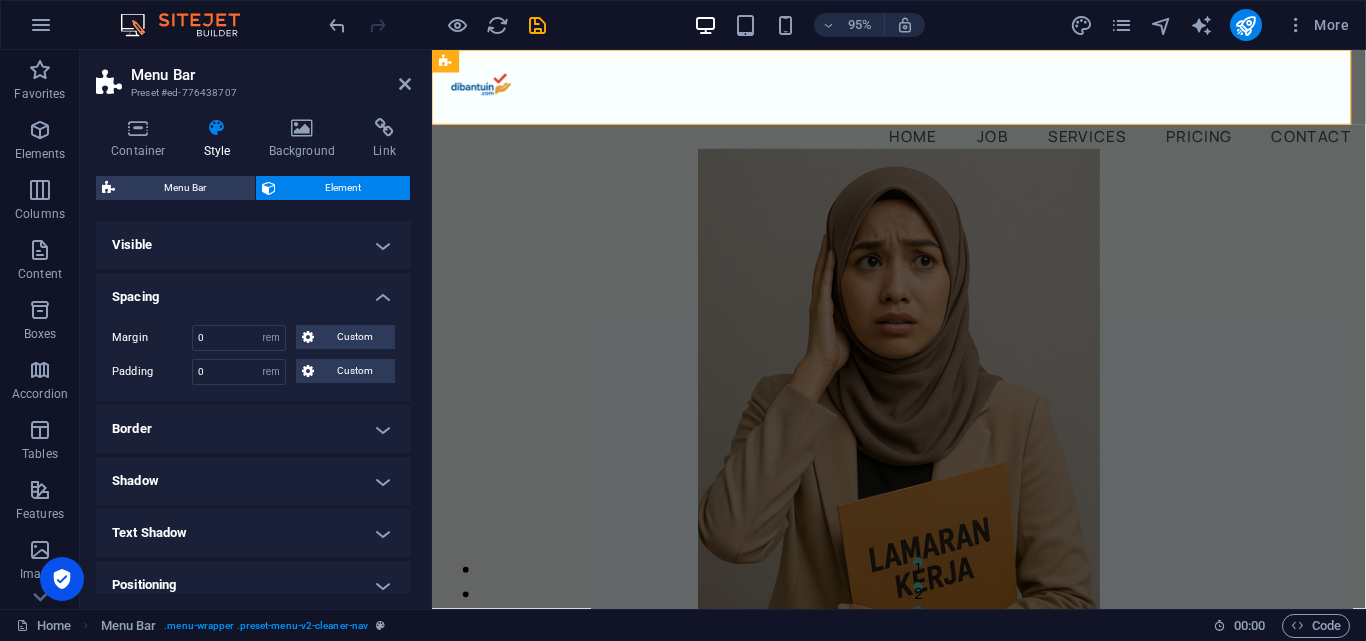 click on "Spacing" at bounding box center (253, 291) 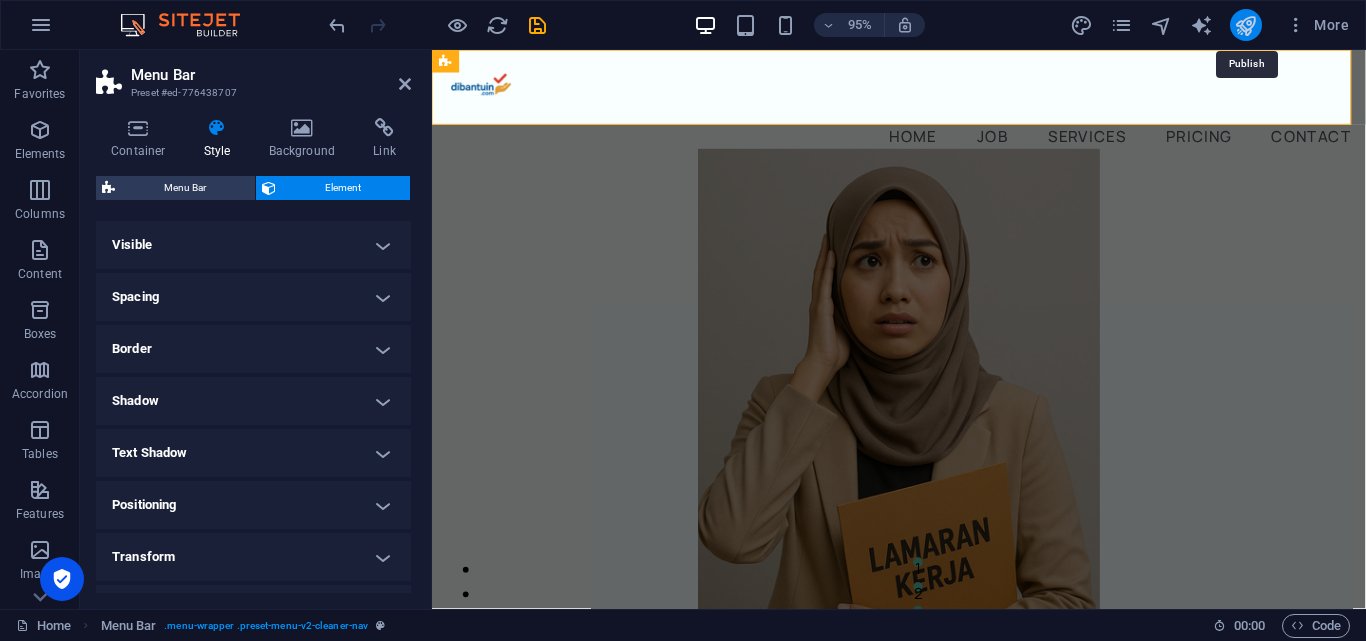 drag, startPoint x: 1248, startPoint y: 30, endPoint x: 699, endPoint y: 125, distance: 557.1589 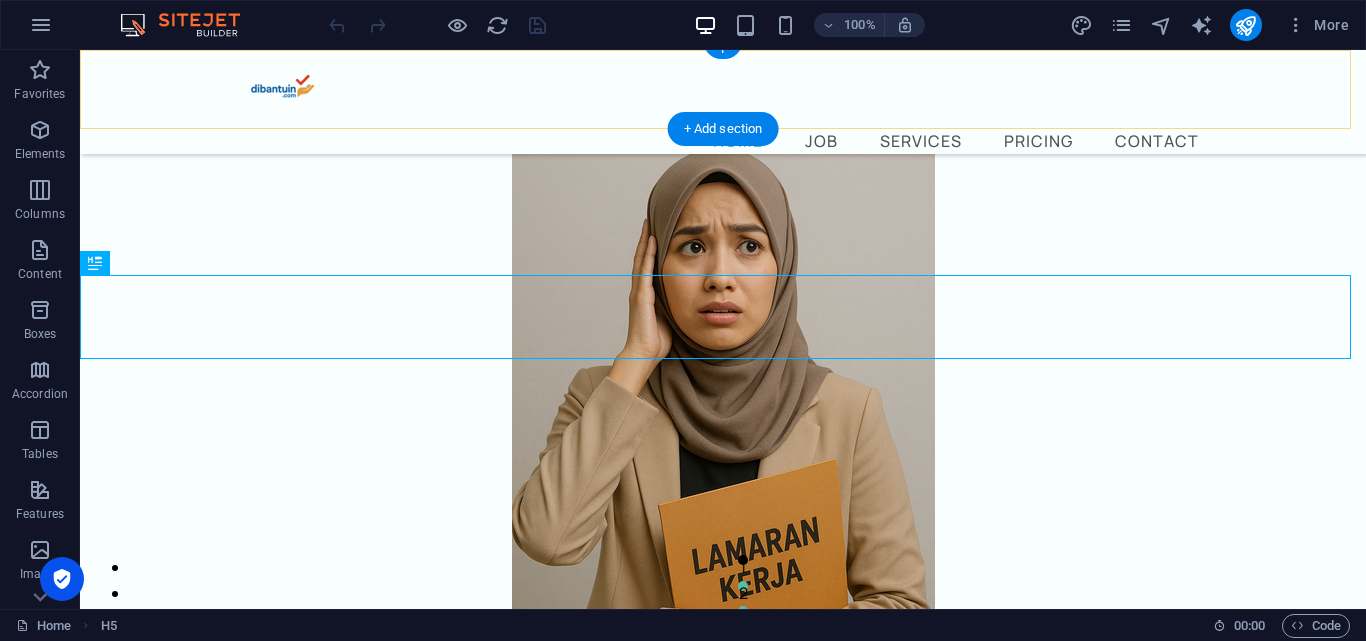 scroll, scrollTop: 489, scrollLeft: 0, axis: vertical 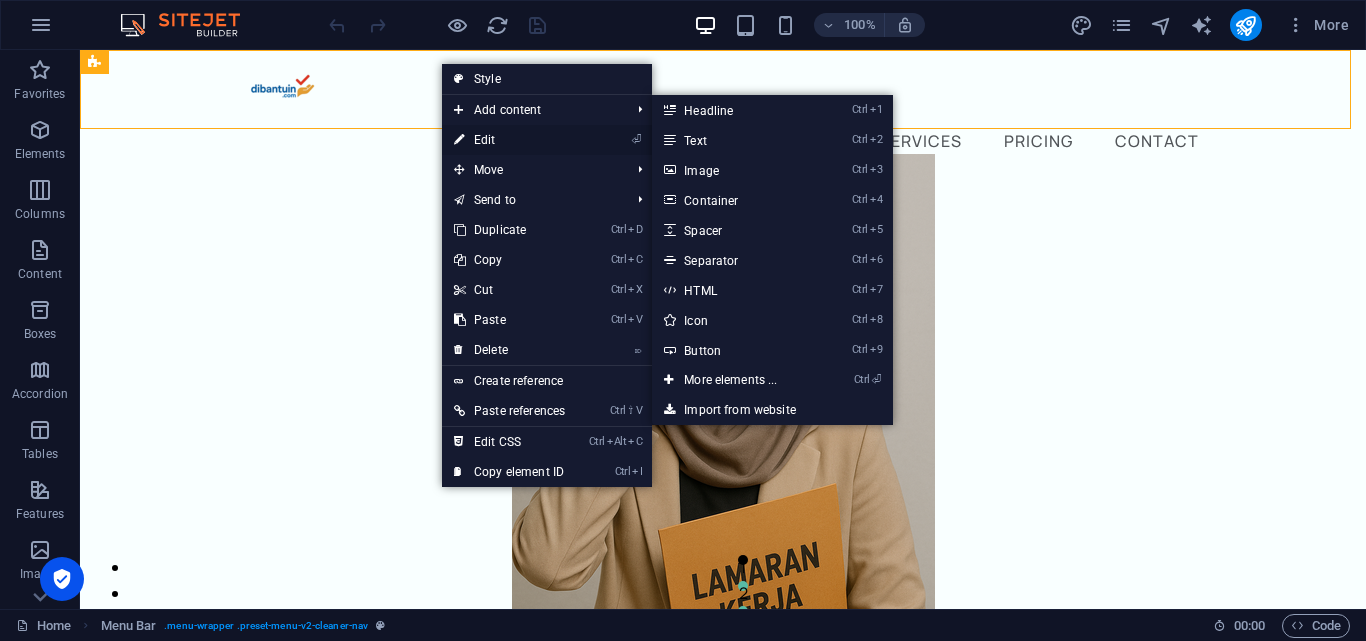 click on "⏎  Edit" at bounding box center [509, 140] 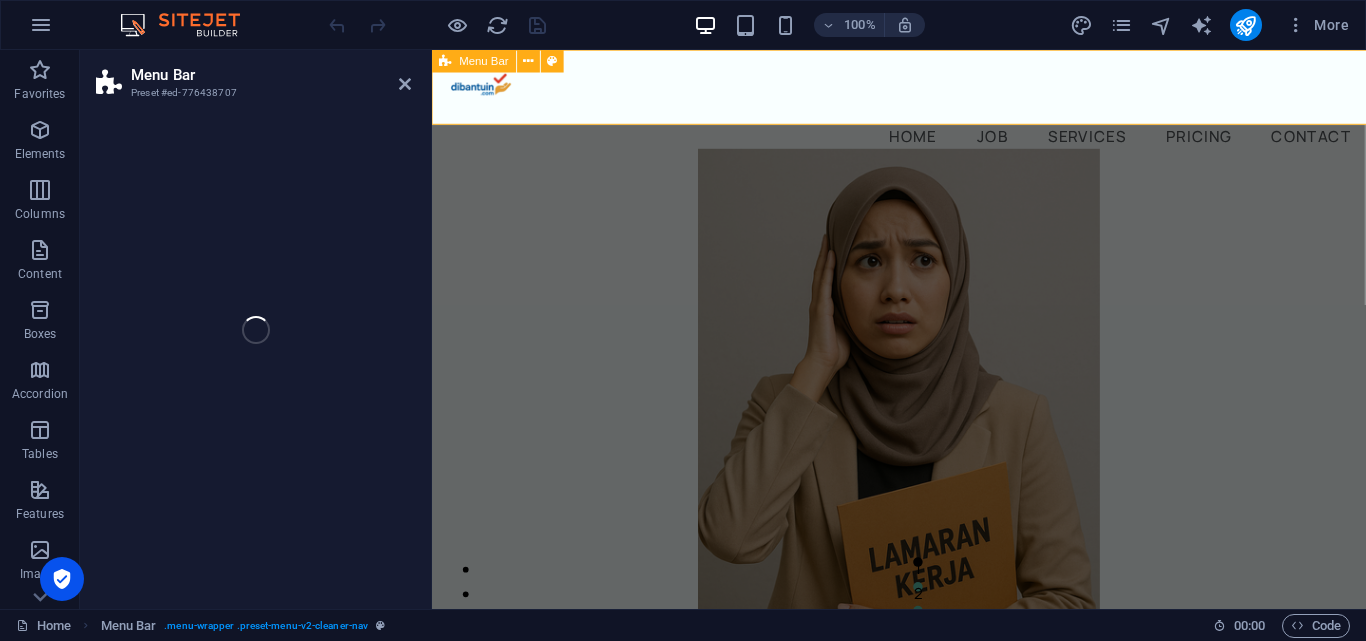 select on "rem" 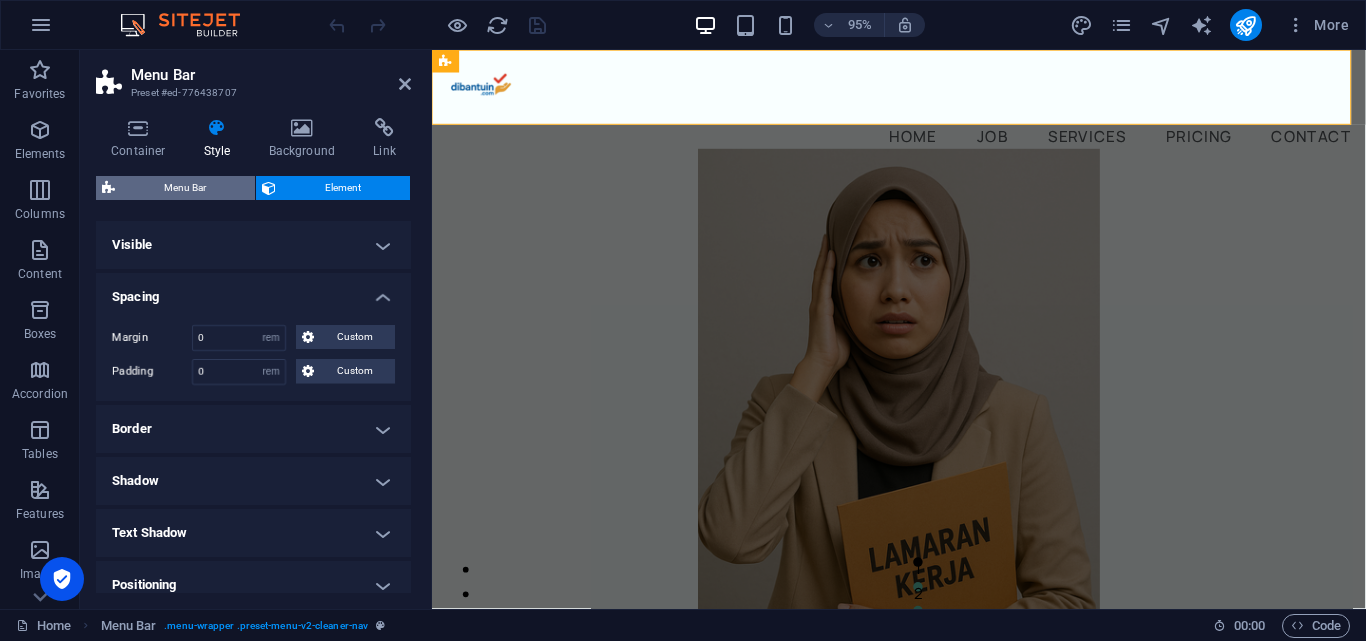 click on "Menu Bar" at bounding box center (185, 188) 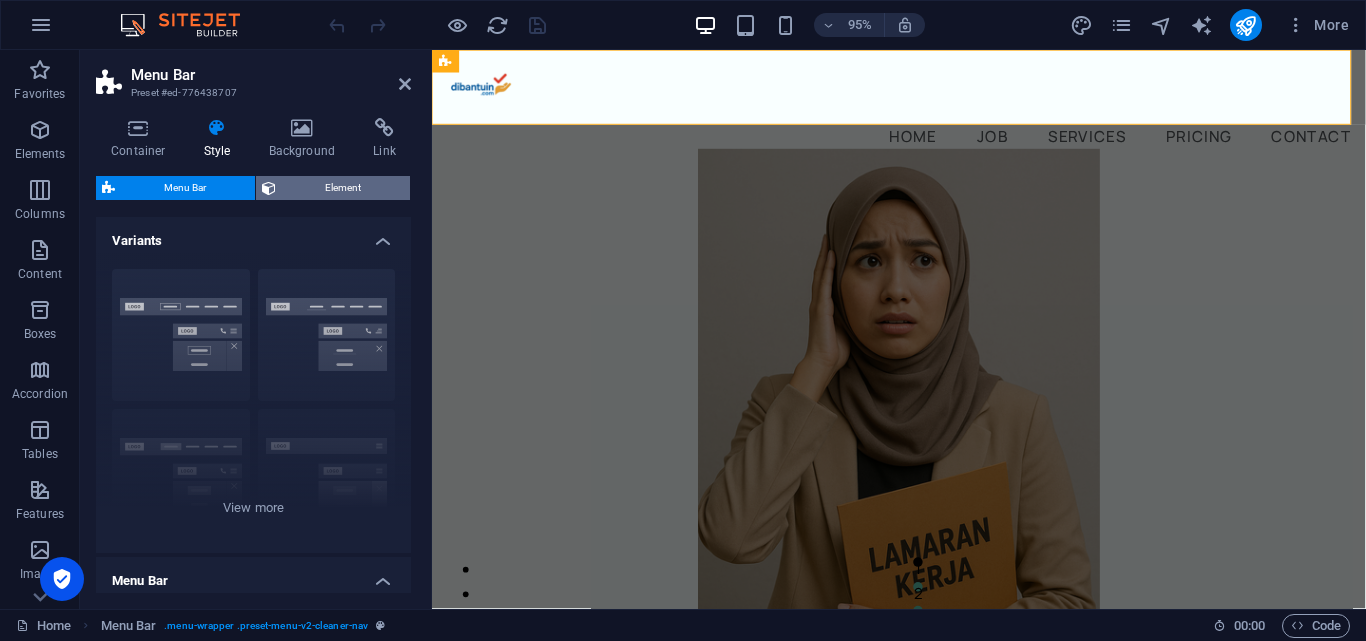 click on "Element" at bounding box center (343, 188) 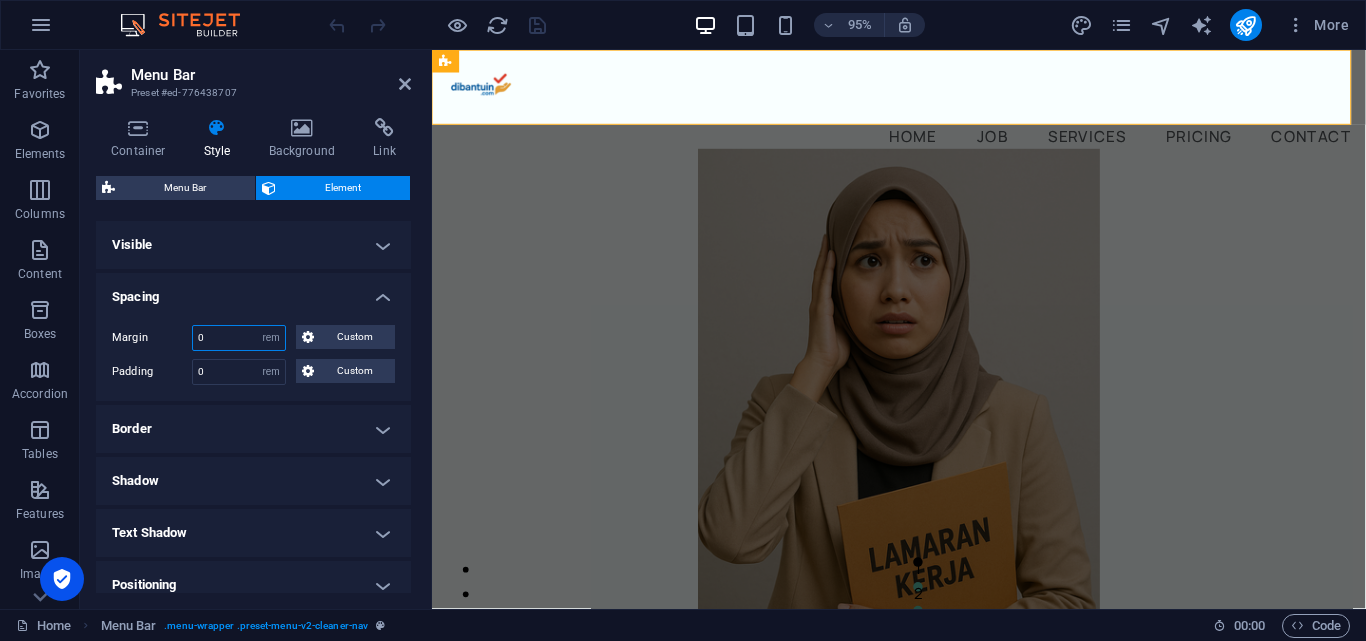 drag, startPoint x: 224, startPoint y: 337, endPoint x: 185, endPoint y: 334, distance: 39.115215 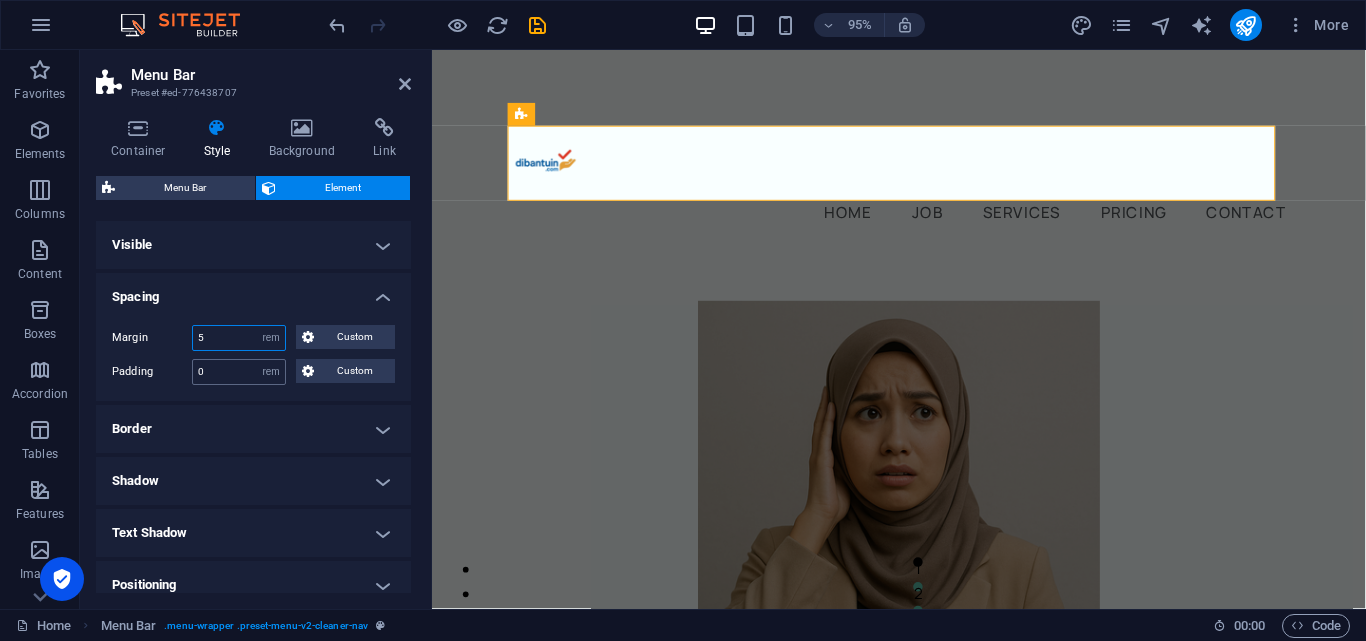 type on "5" 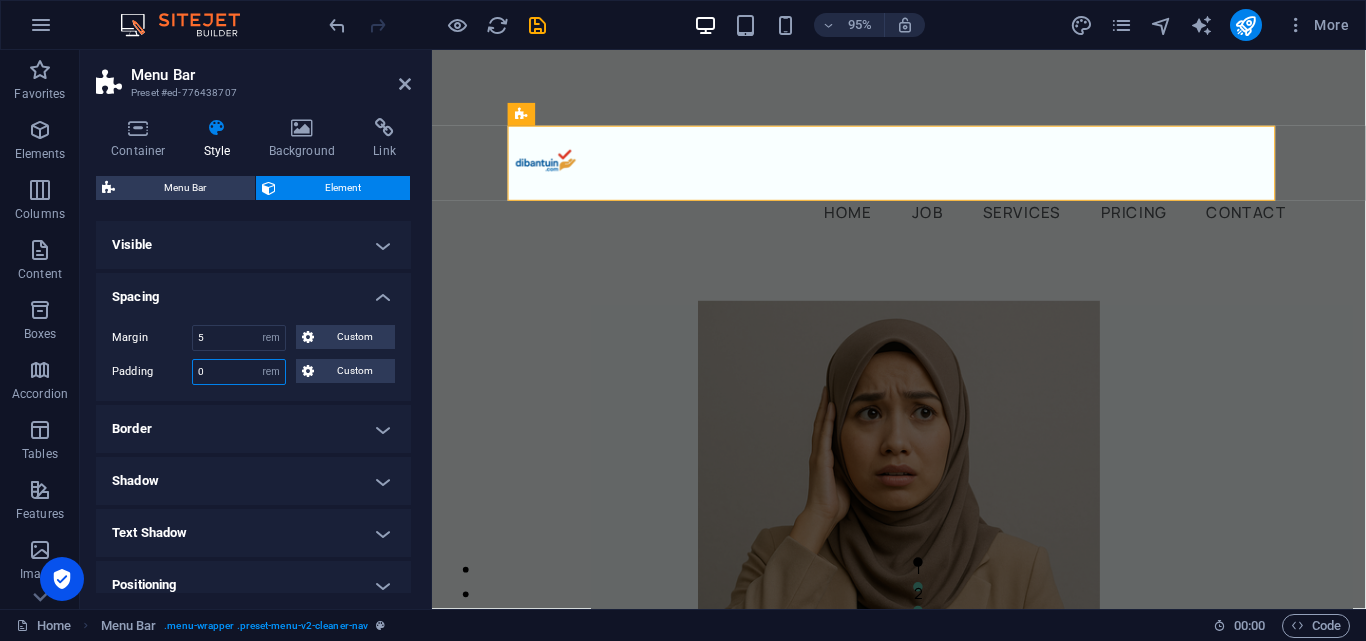 drag, startPoint x: 234, startPoint y: 370, endPoint x: 190, endPoint y: 370, distance: 44 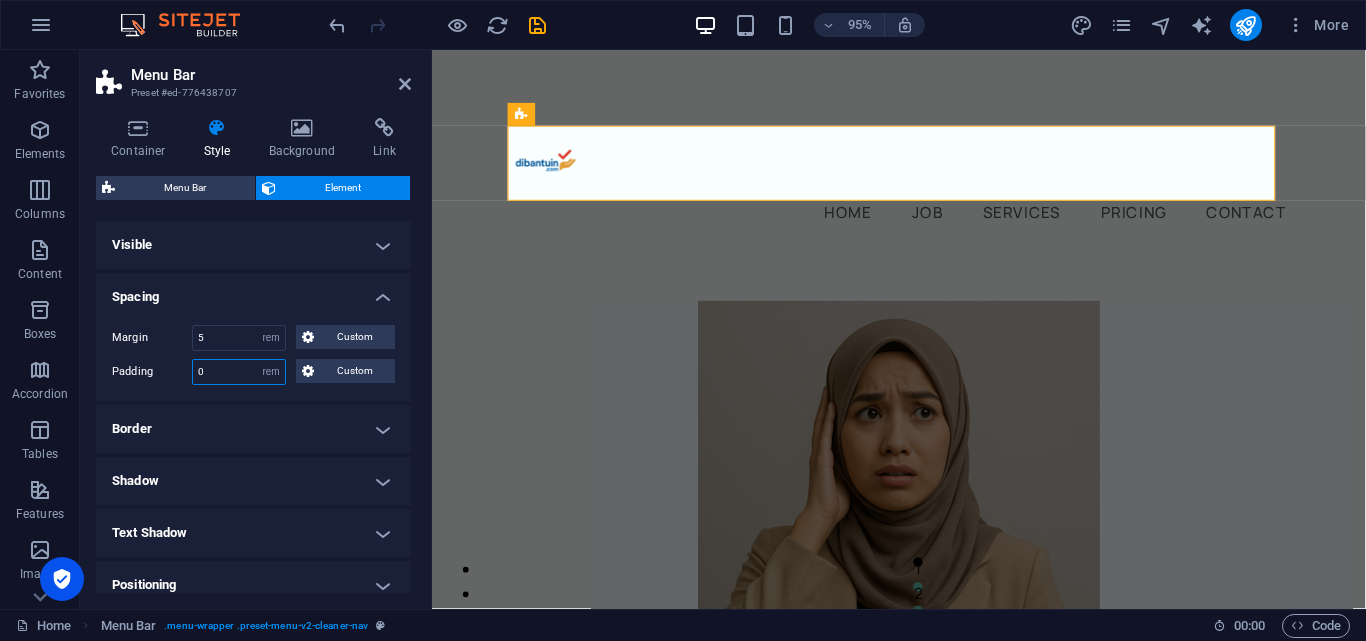 click on "Padding 0 Default px rem % vh vw Custom Custom" at bounding box center [253, 372] 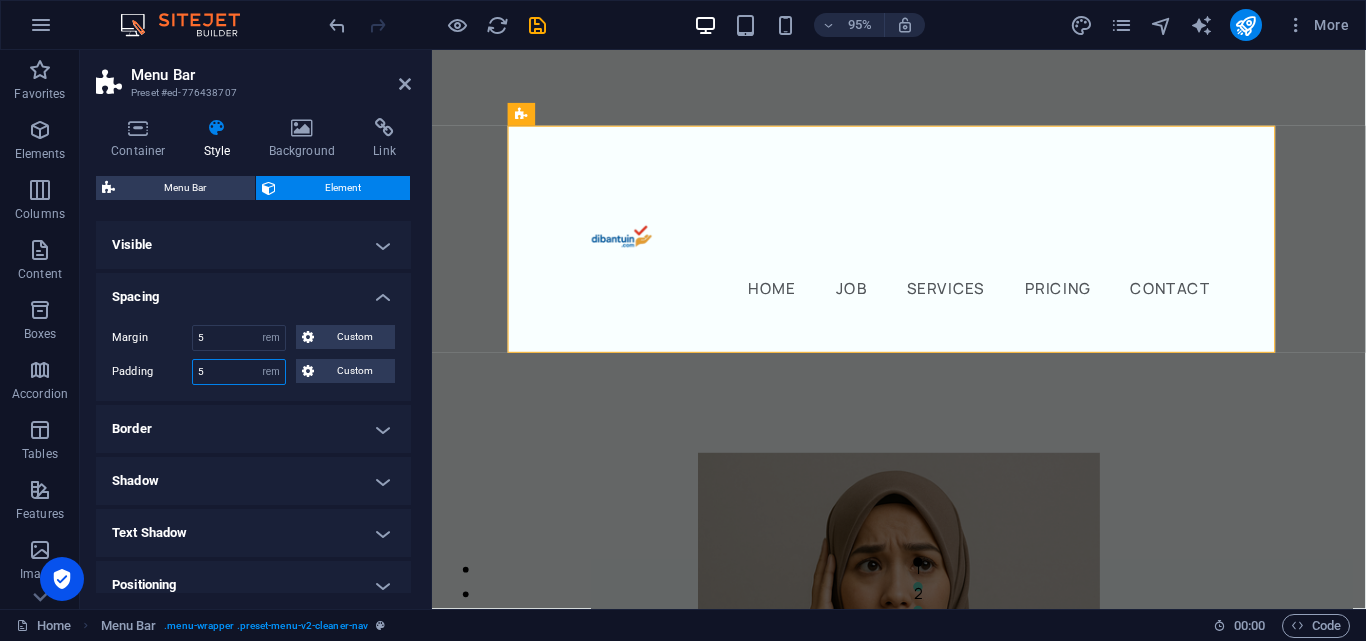 drag, startPoint x: 224, startPoint y: 372, endPoint x: 150, endPoint y: 373, distance: 74.00676 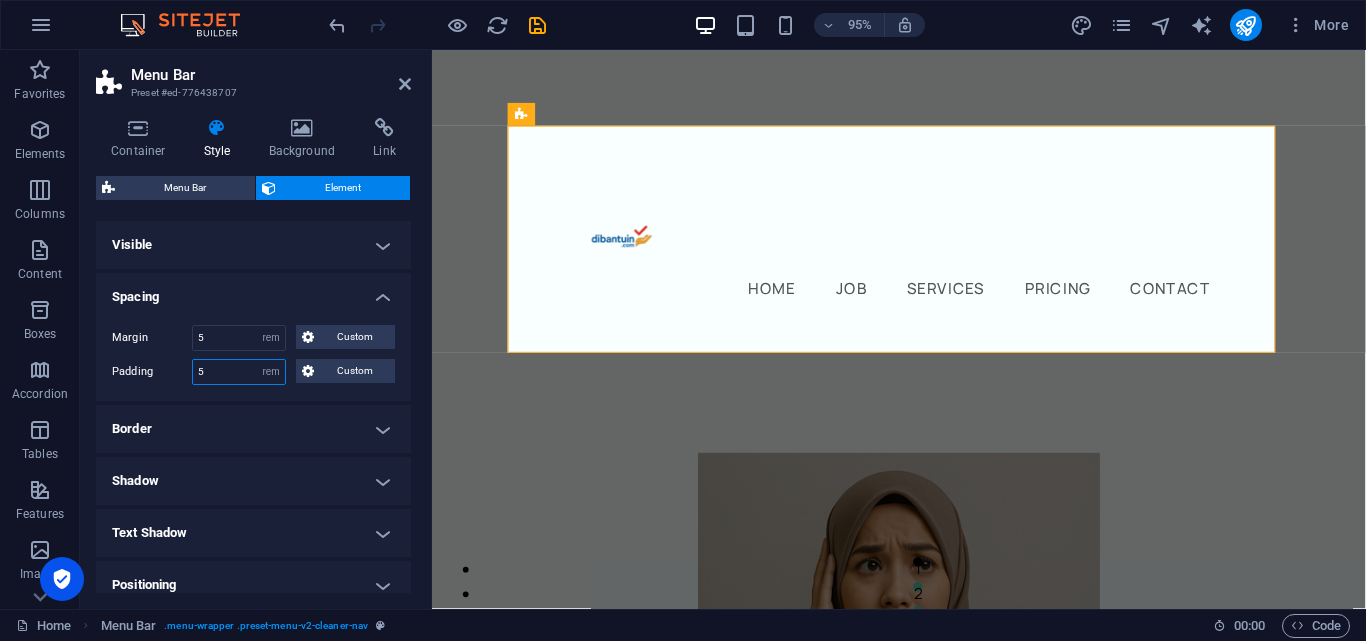 click on "Padding 5 Default px rem % vh vw Custom Custom" at bounding box center (253, 372) 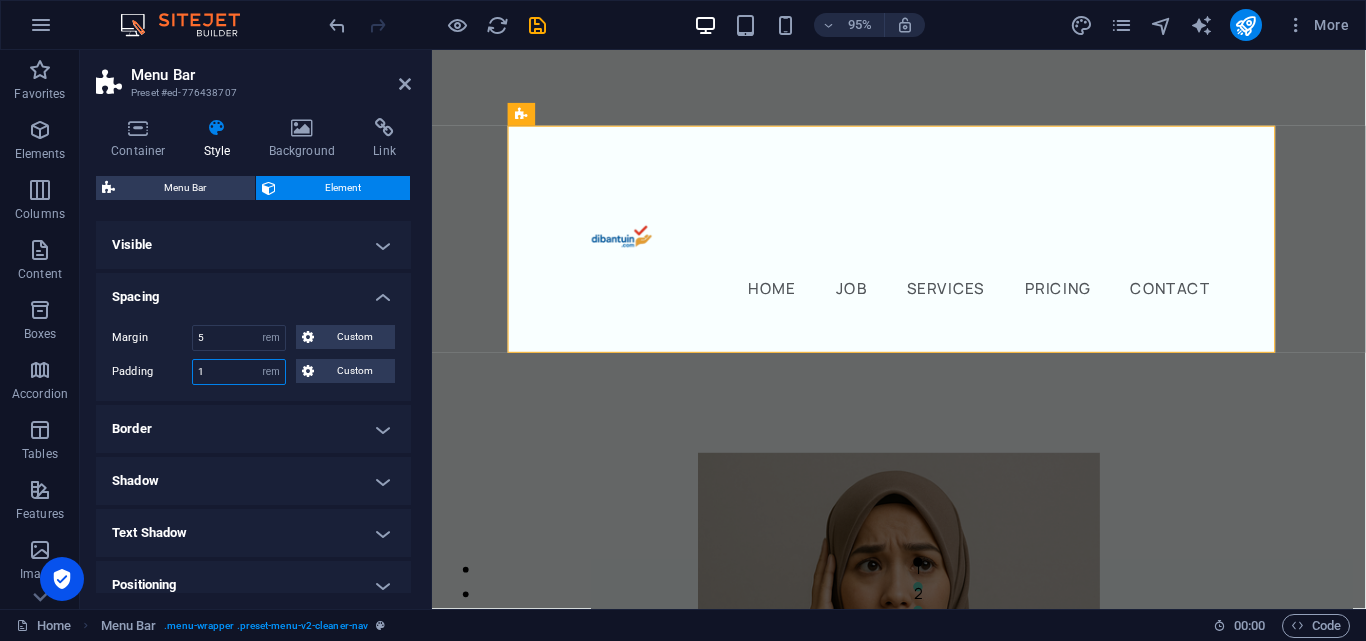 type on "1" 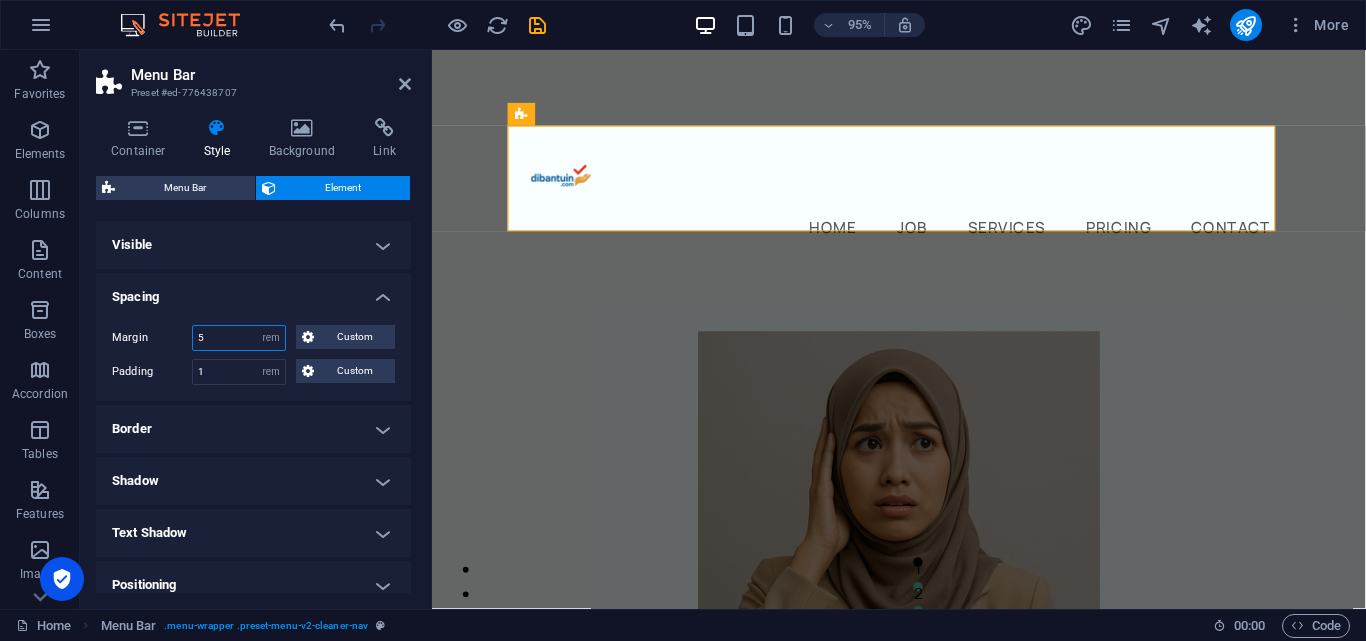 click on "5" at bounding box center [239, 338] 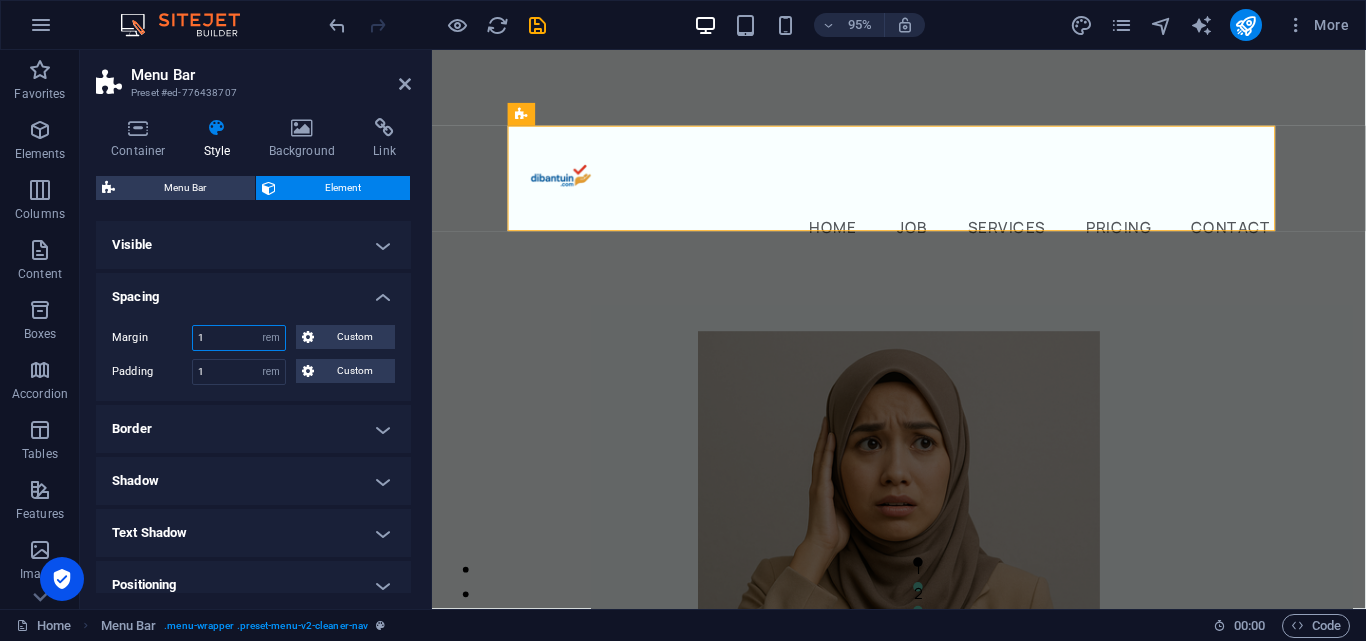 type on "1" 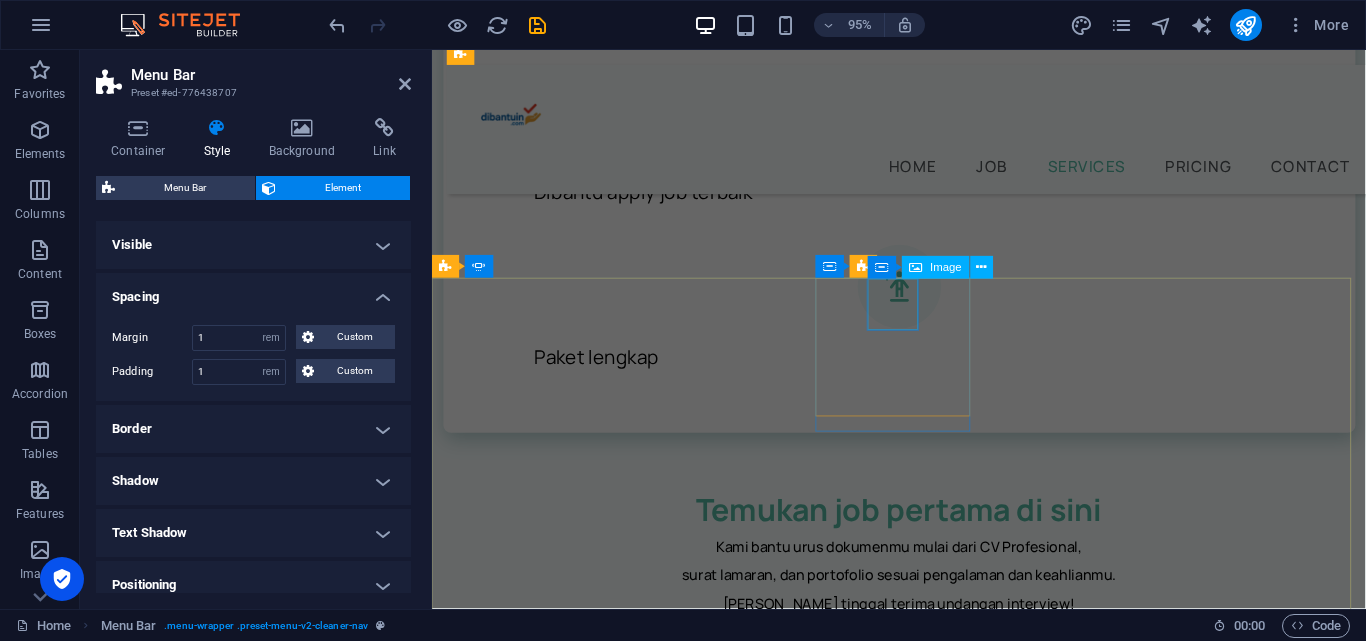 scroll, scrollTop: 2000, scrollLeft: 0, axis: vertical 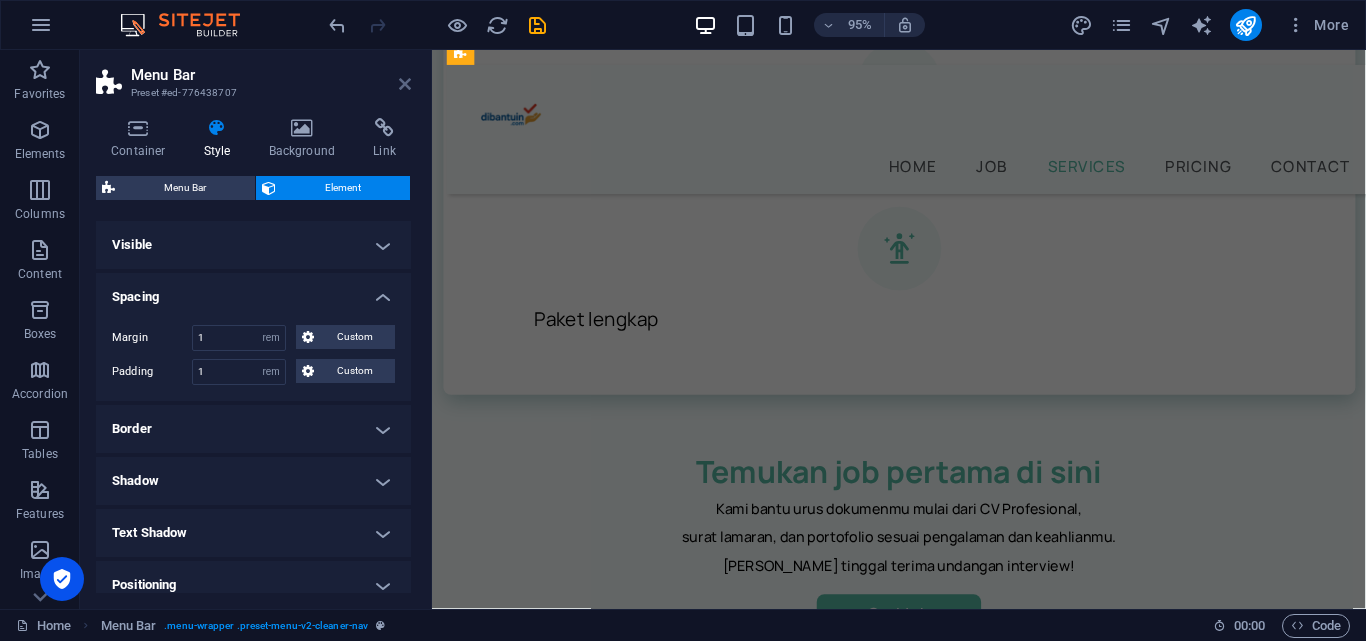 click at bounding box center [405, 84] 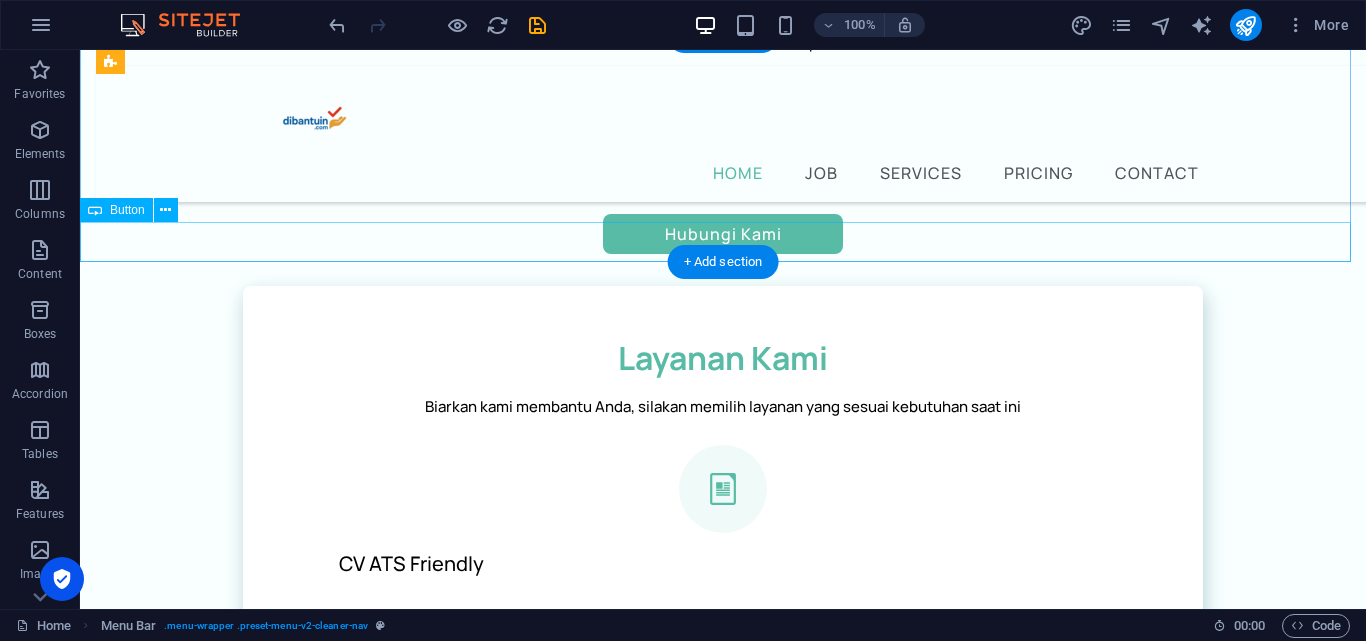 scroll, scrollTop: 600, scrollLeft: 0, axis: vertical 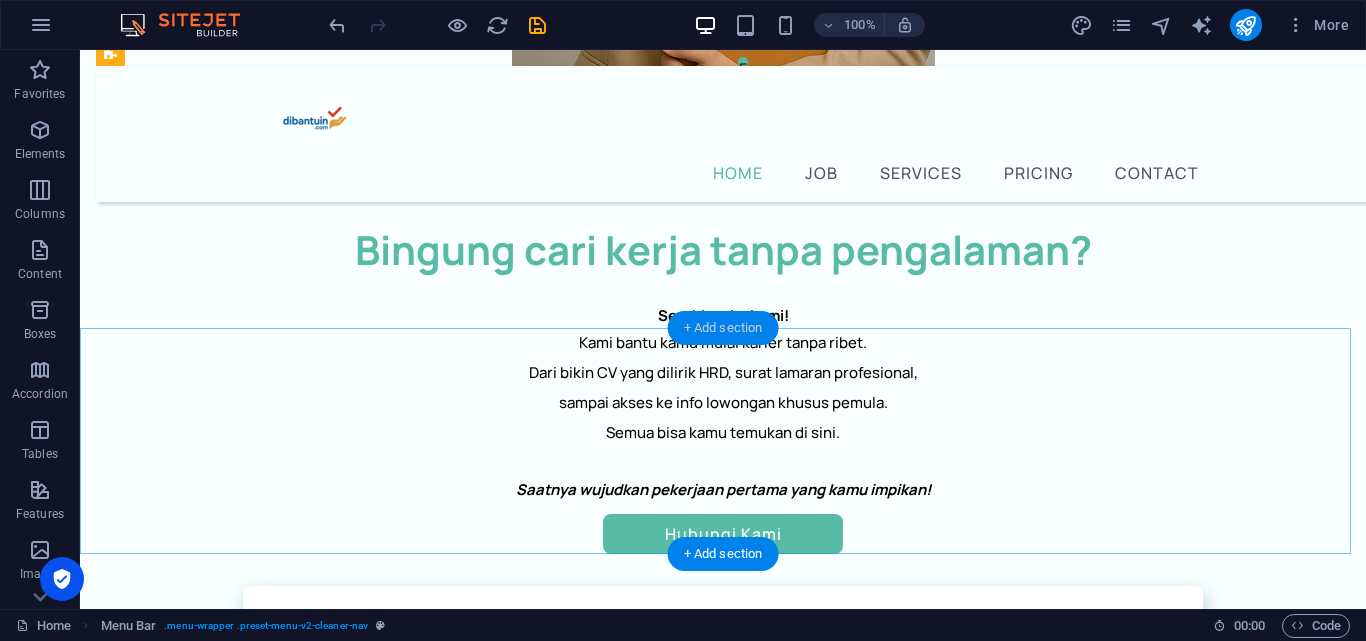 drag, startPoint x: 738, startPoint y: 324, endPoint x: 312, endPoint y: 275, distance: 428.8088 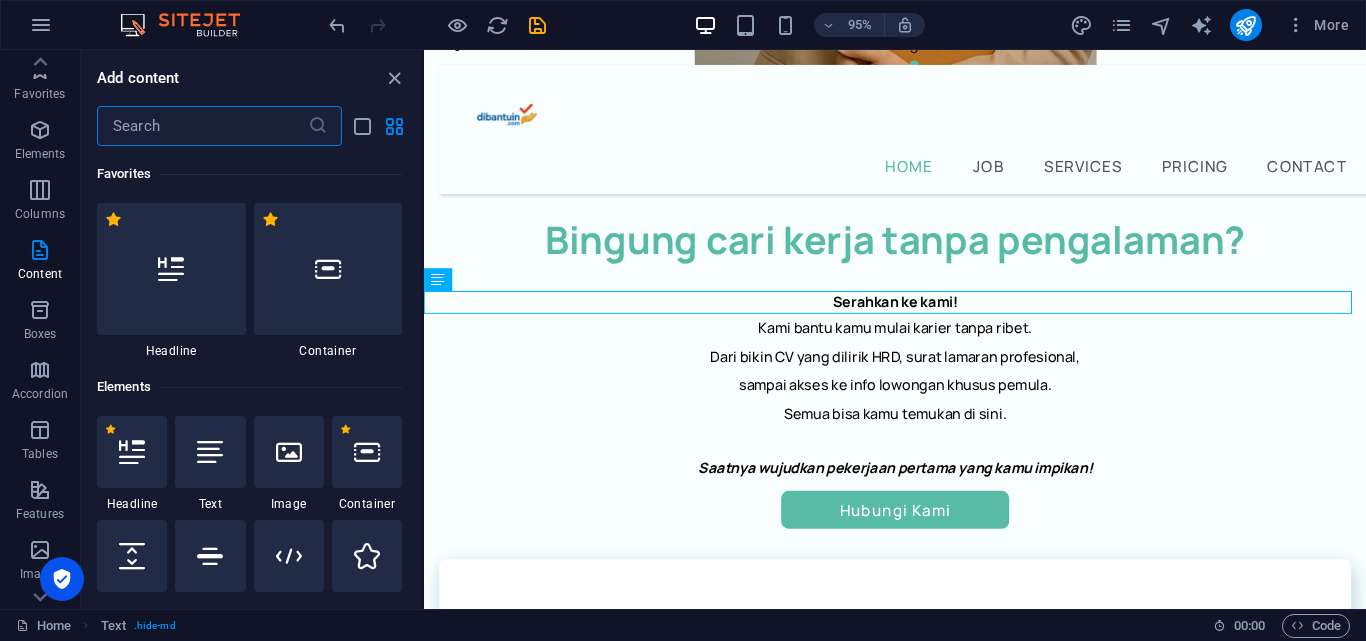 scroll, scrollTop: 3499, scrollLeft: 0, axis: vertical 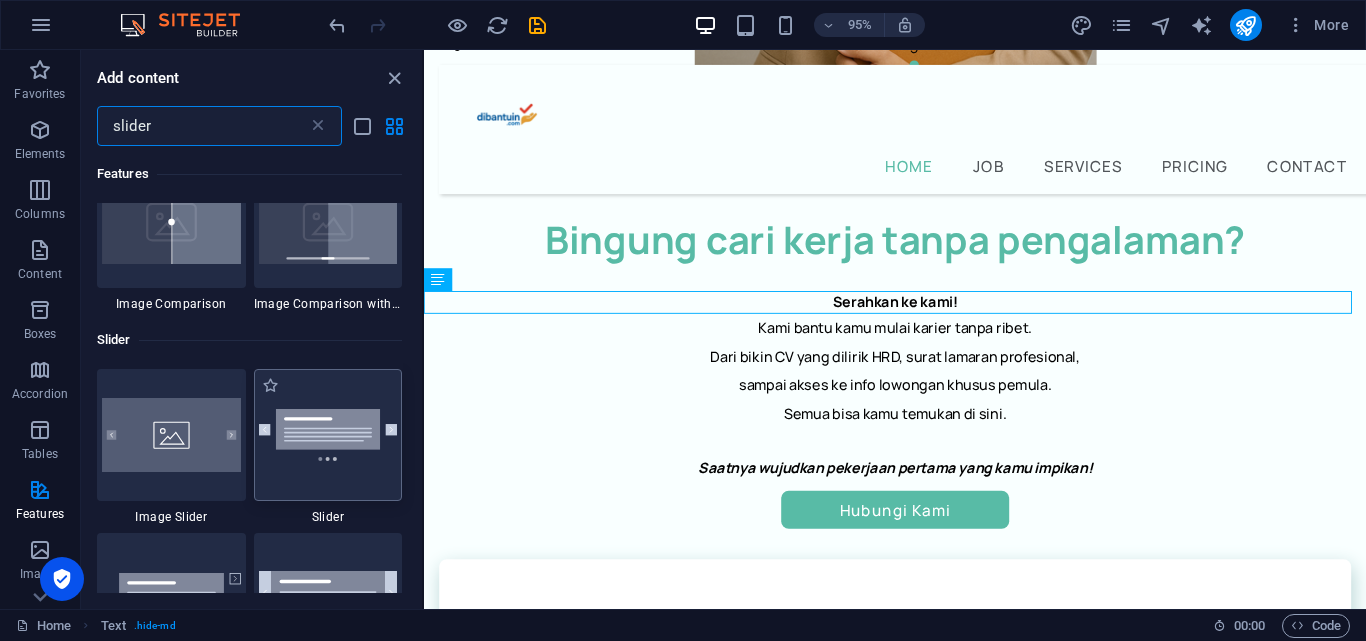 type on "slider" 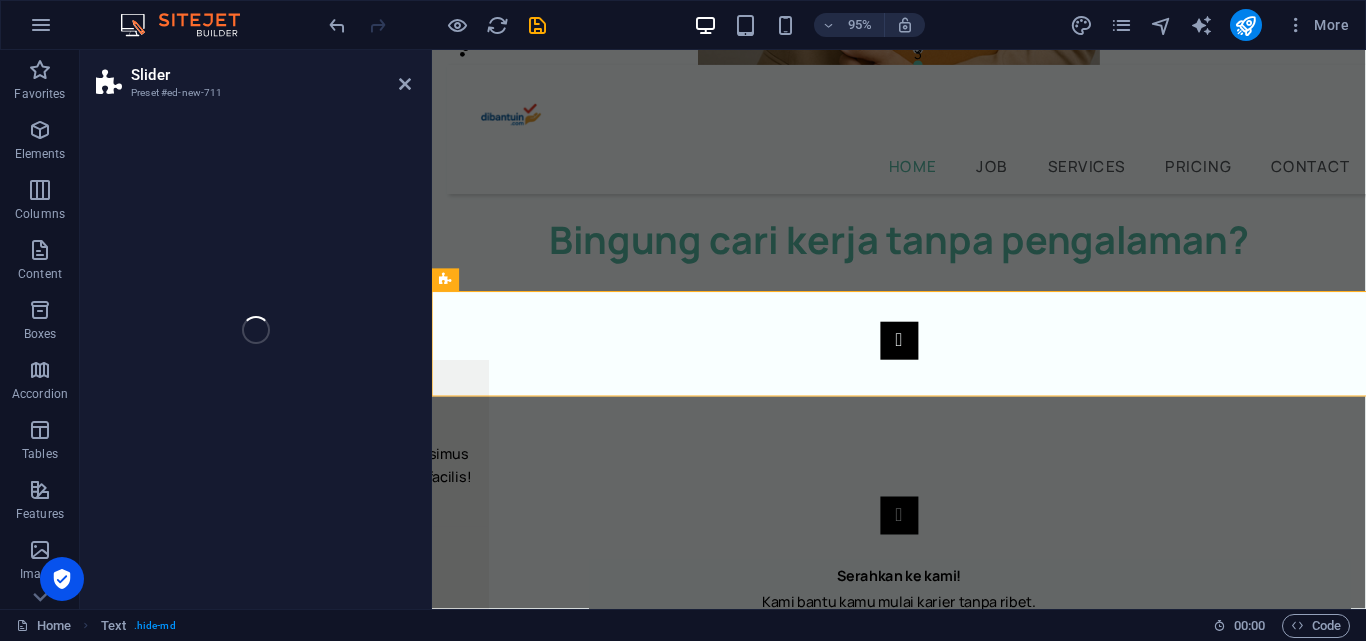 select on "rem" 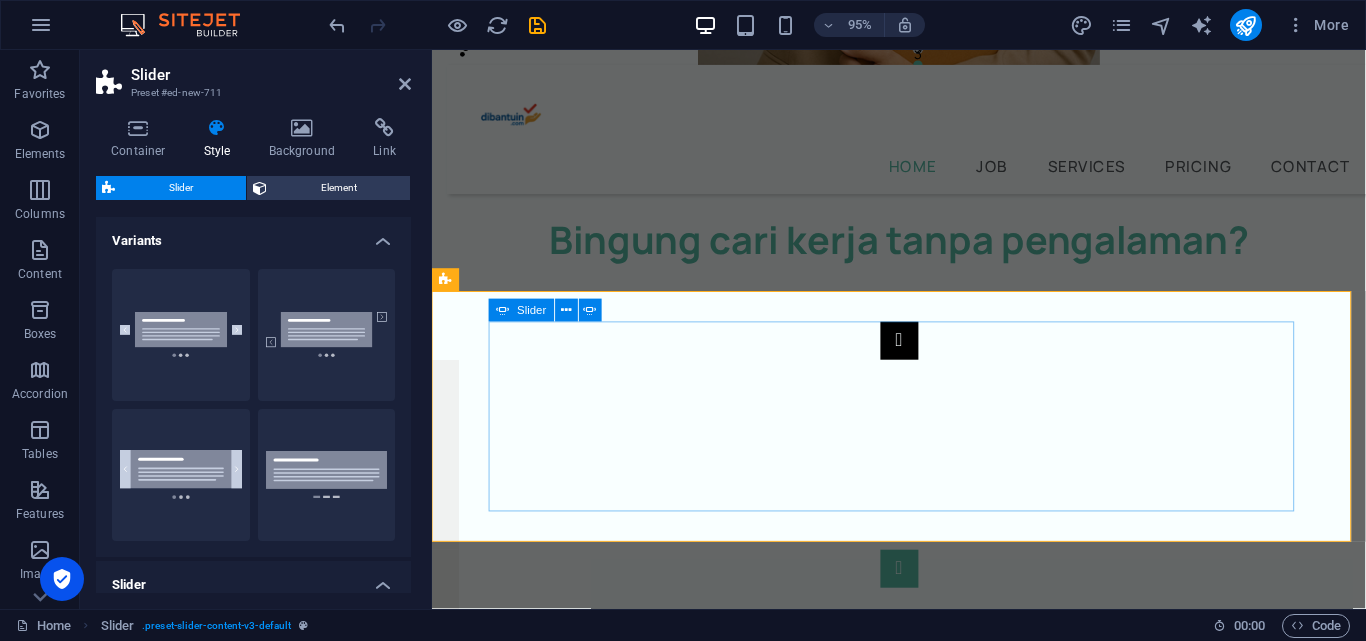 click at bounding box center [924, 596] 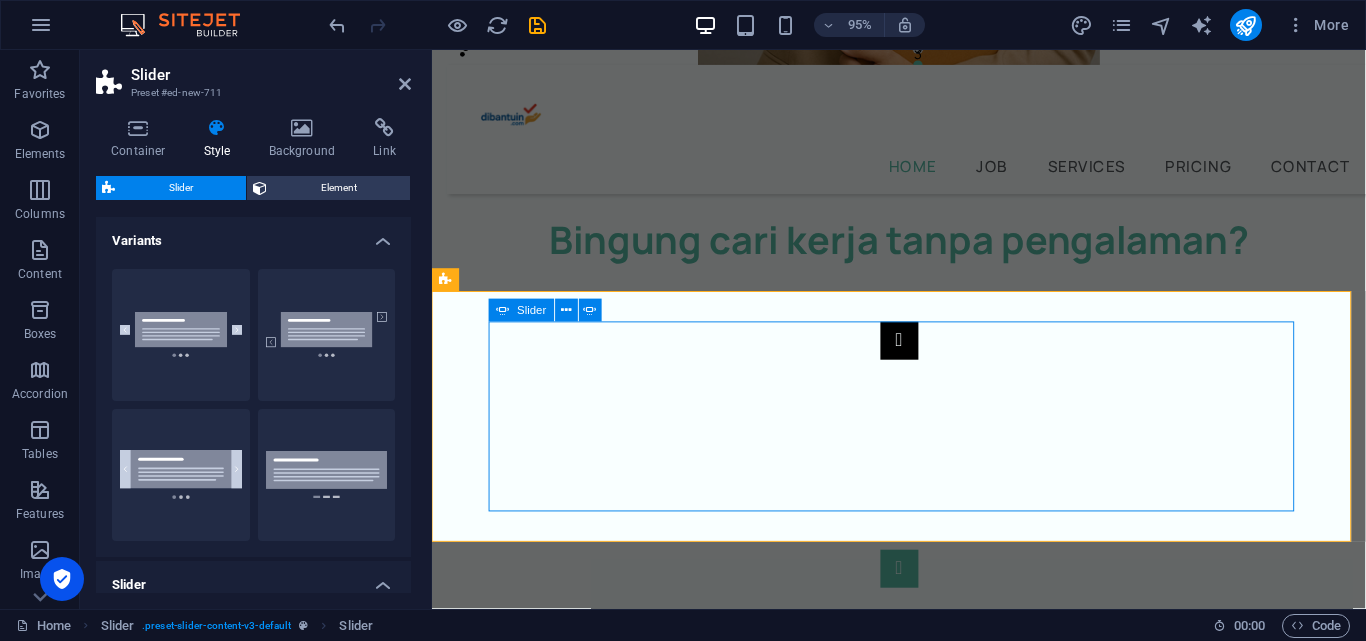 click at bounding box center (924, 596) 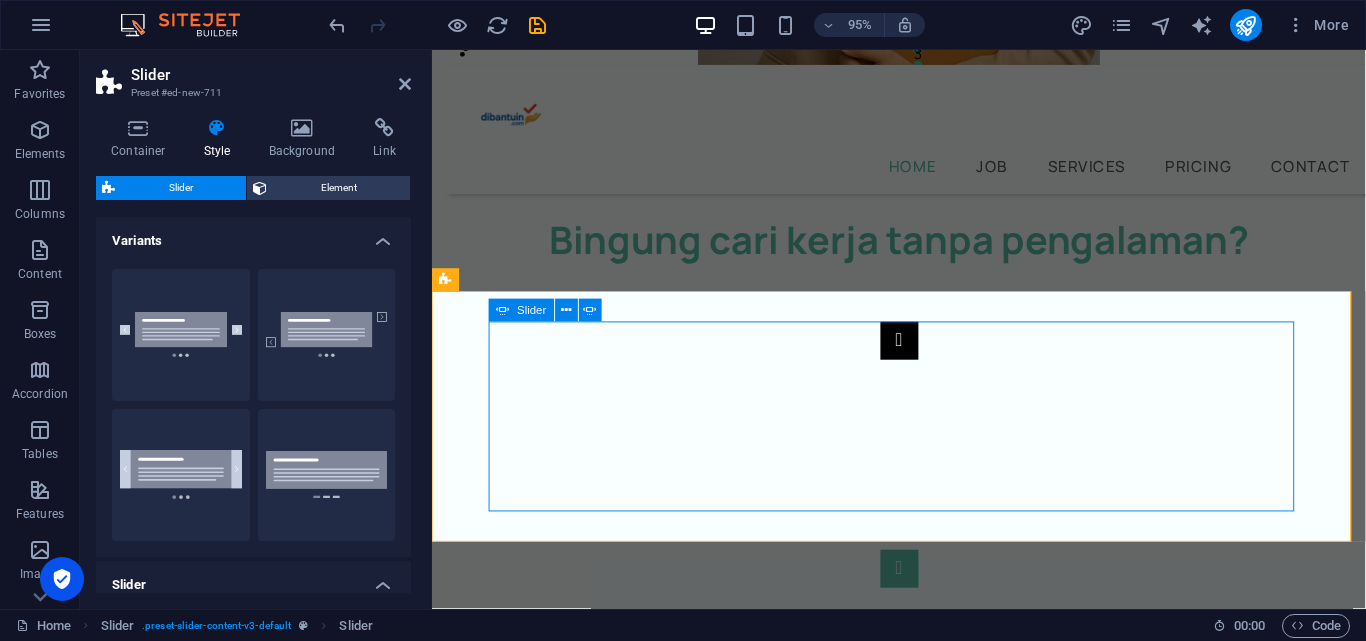 click at bounding box center [924, 596] 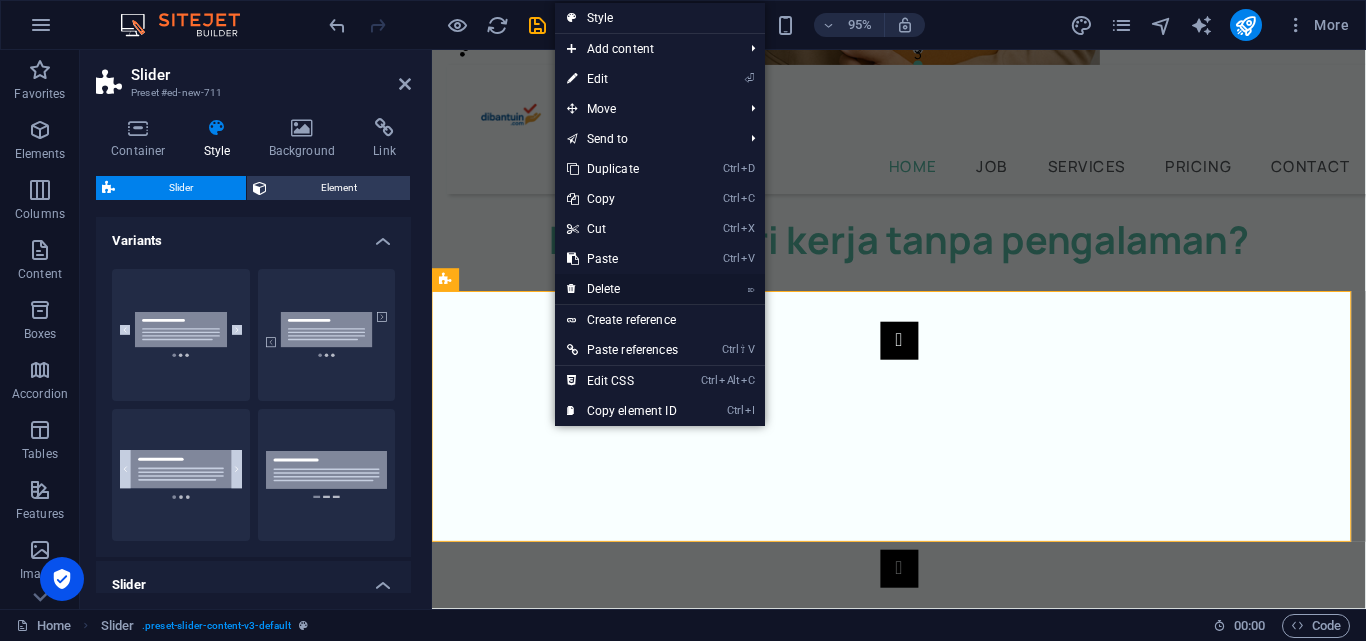 click on "⌦  Delete" at bounding box center [622, 289] 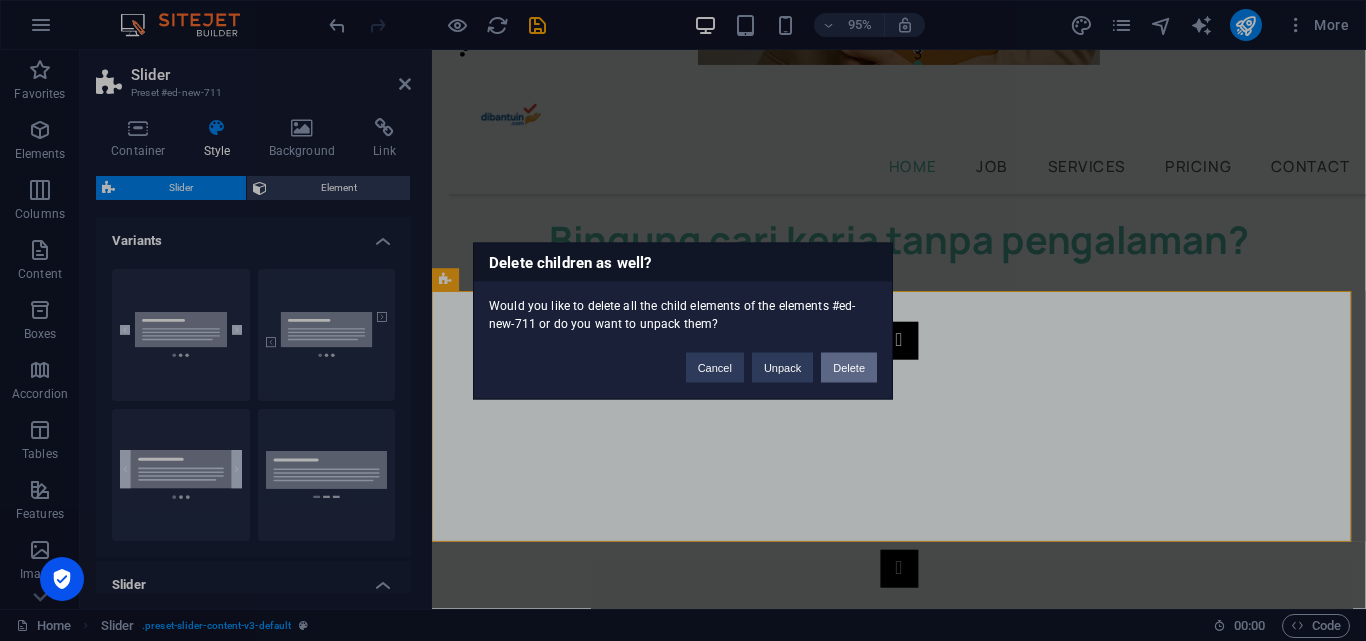click on "Delete" at bounding box center [849, 367] 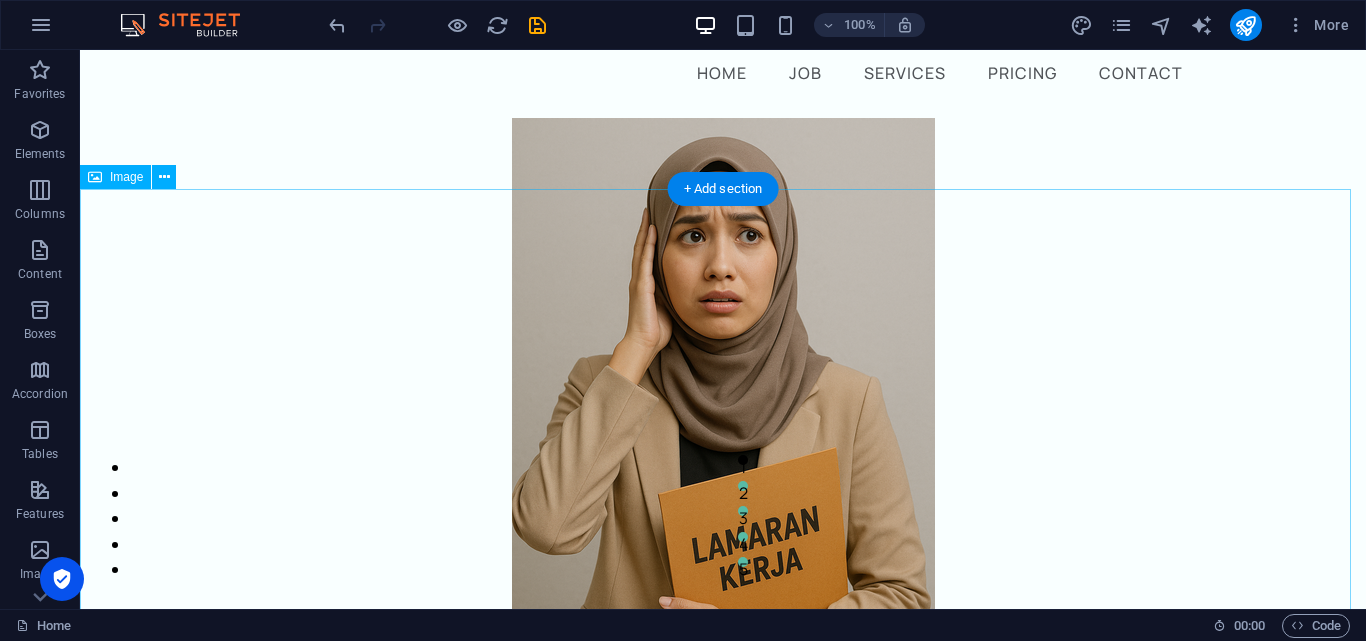 scroll, scrollTop: 0, scrollLeft: 0, axis: both 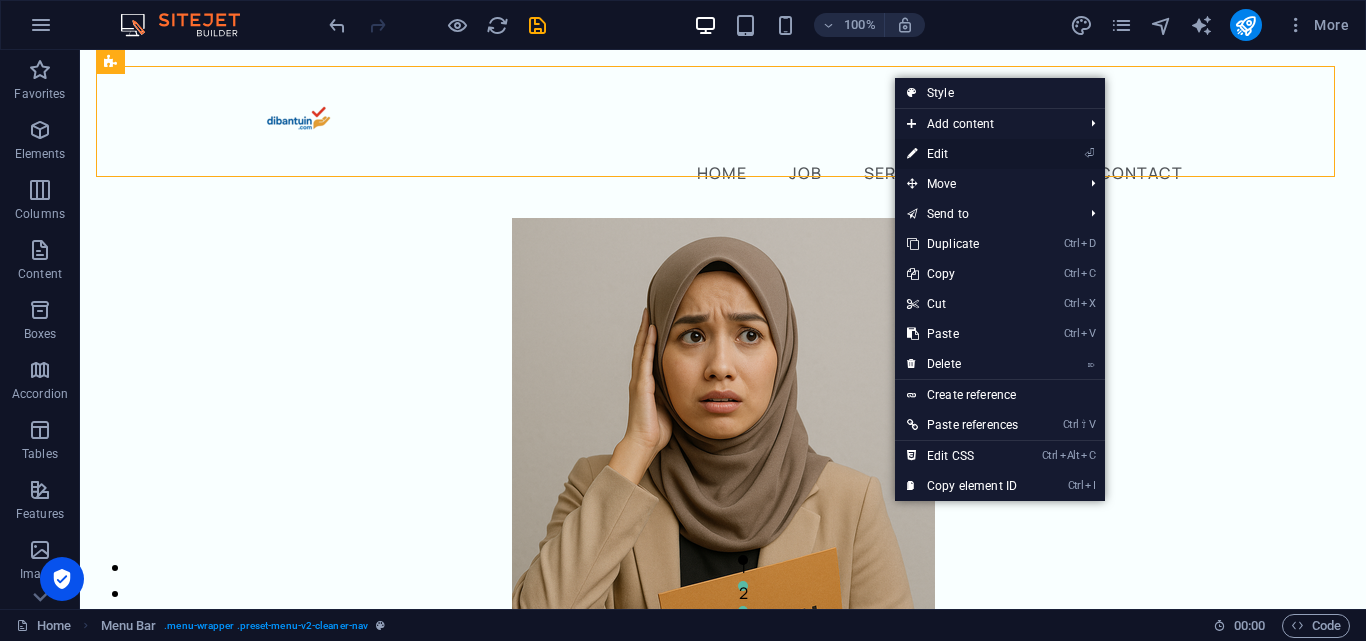 click on "⏎  Edit" at bounding box center [962, 154] 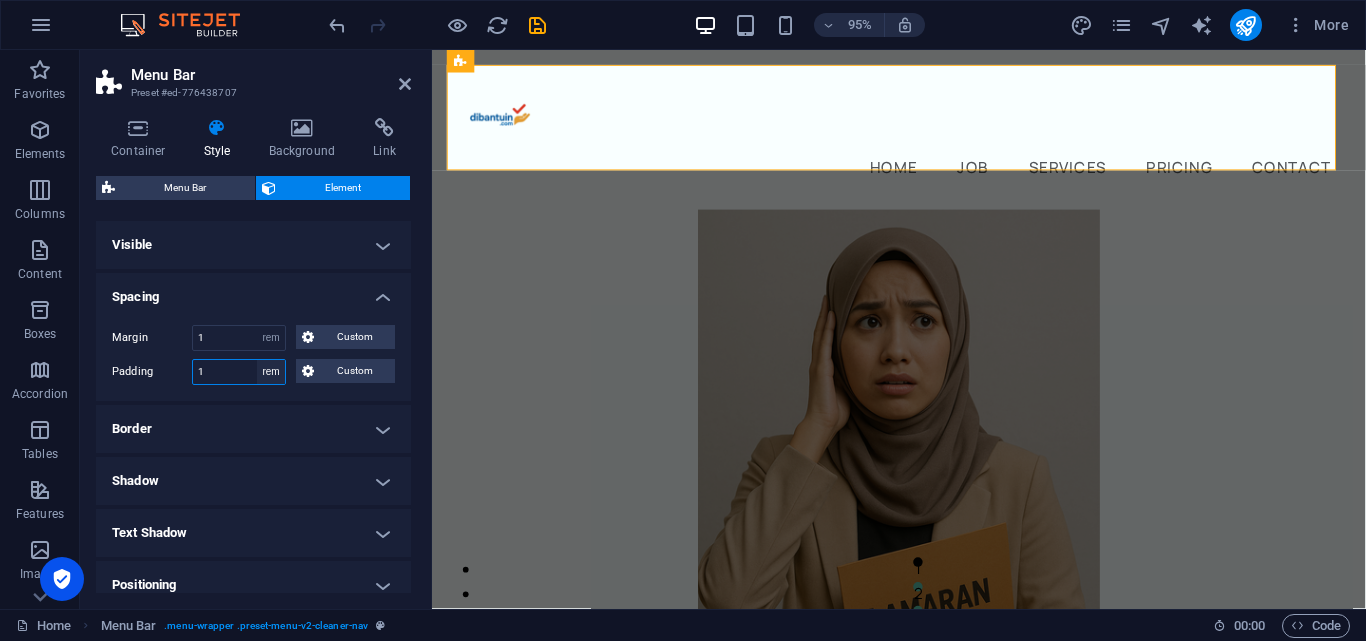click on "Default px rem % vh vw Custom" at bounding box center (271, 372) 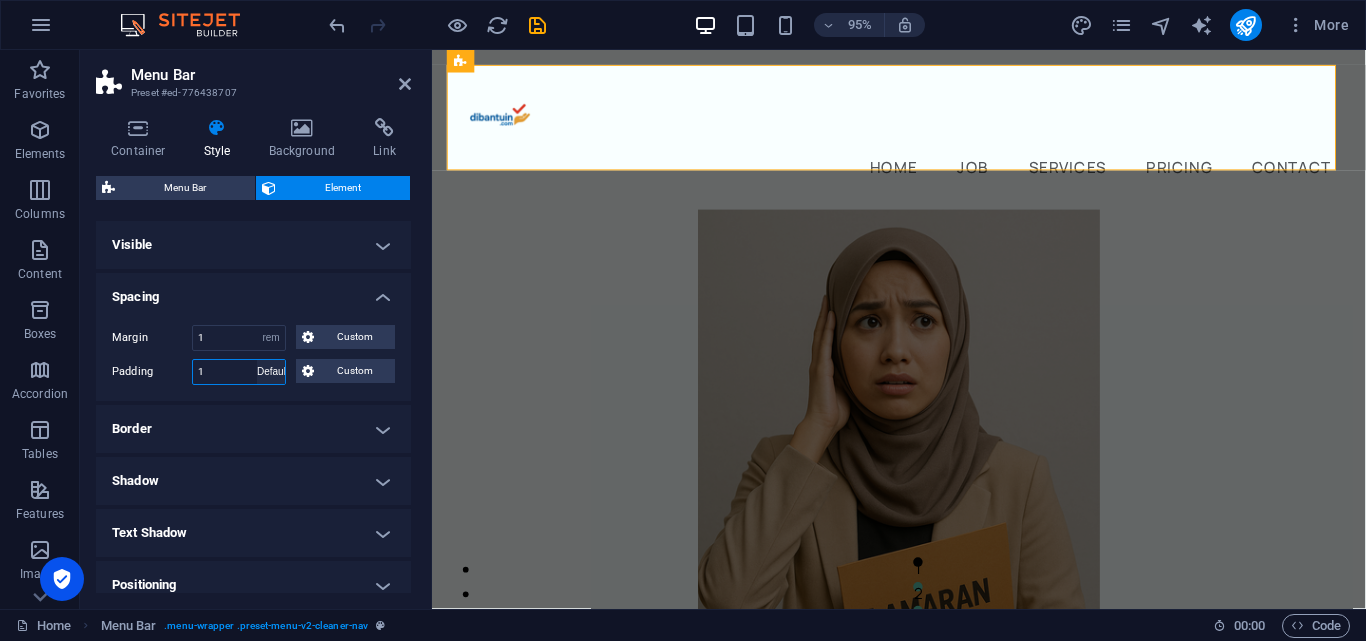click on "Default px rem % vh vw Custom" at bounding box center [271, 372] 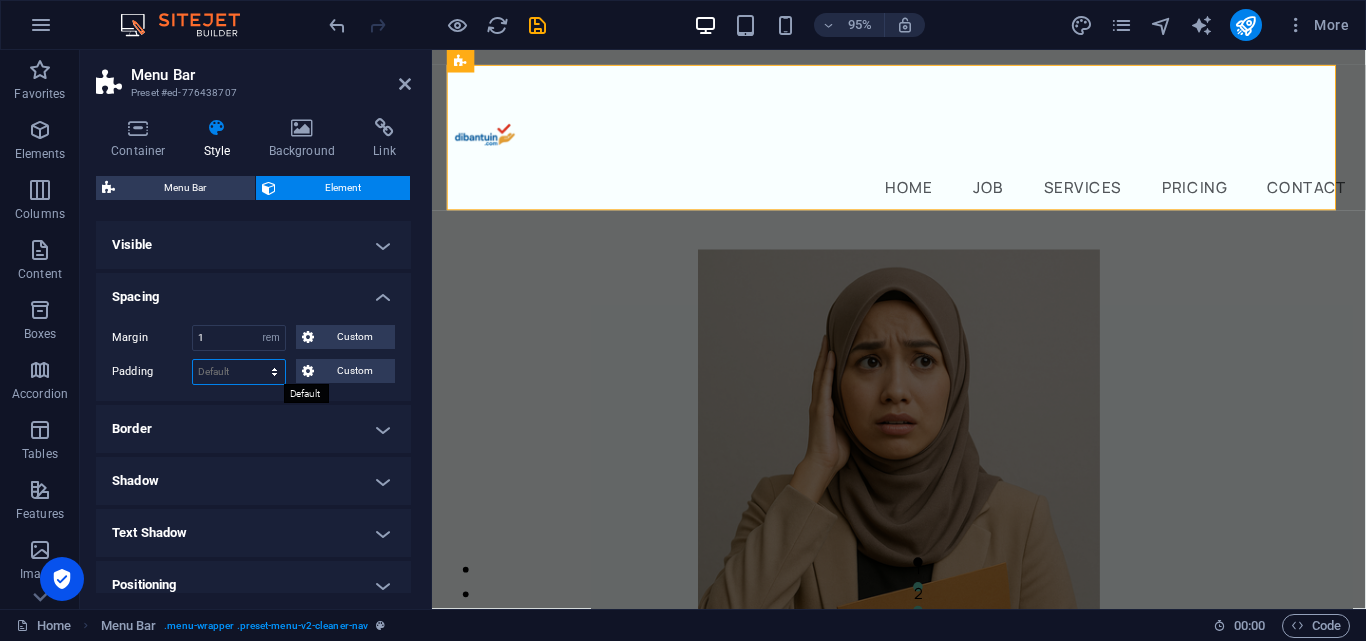 click on "Default px rem % vh vw Custom" at bounding box center (239, 372) 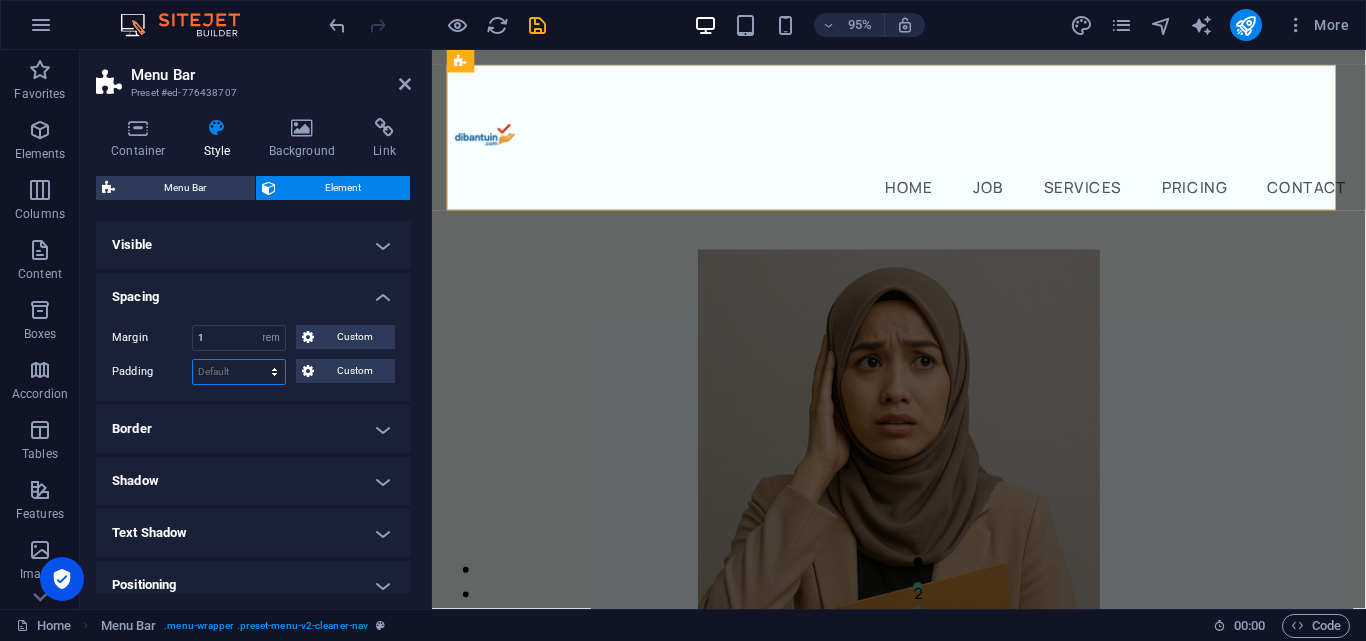 select on "rem" 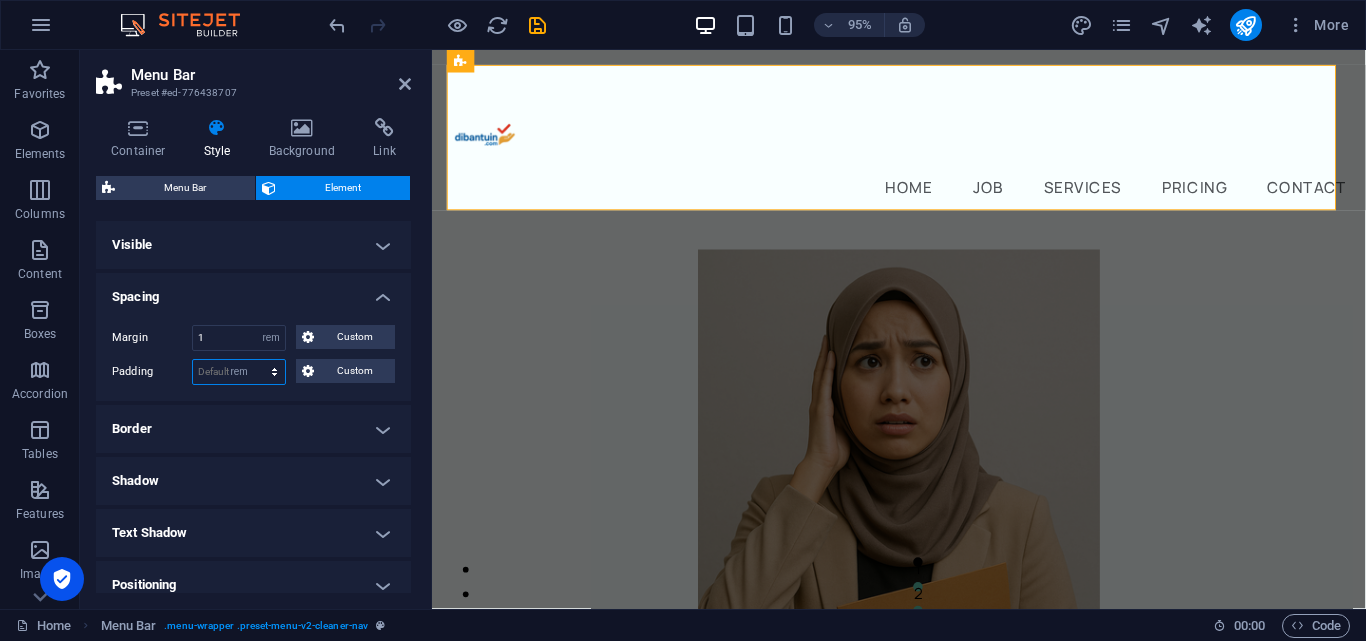click on "Default px rem % vh vw Custom" at bounding box center [239, 372] 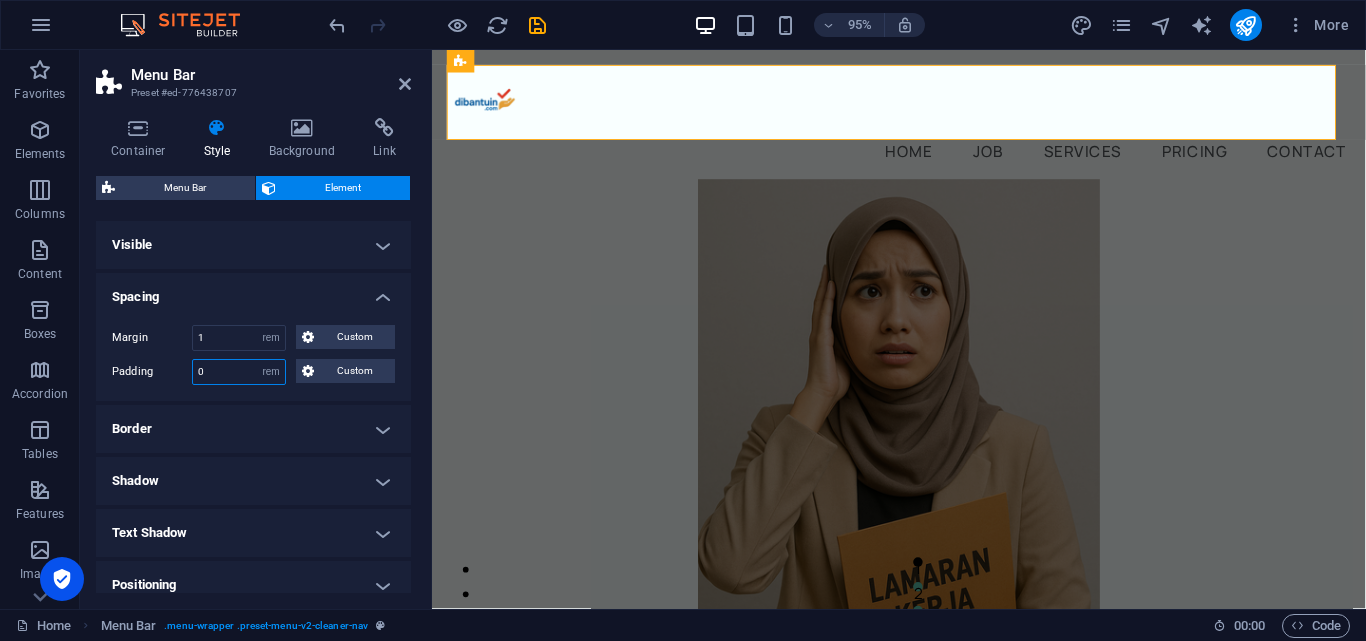 click on "0" at bounding box center [239, 372] 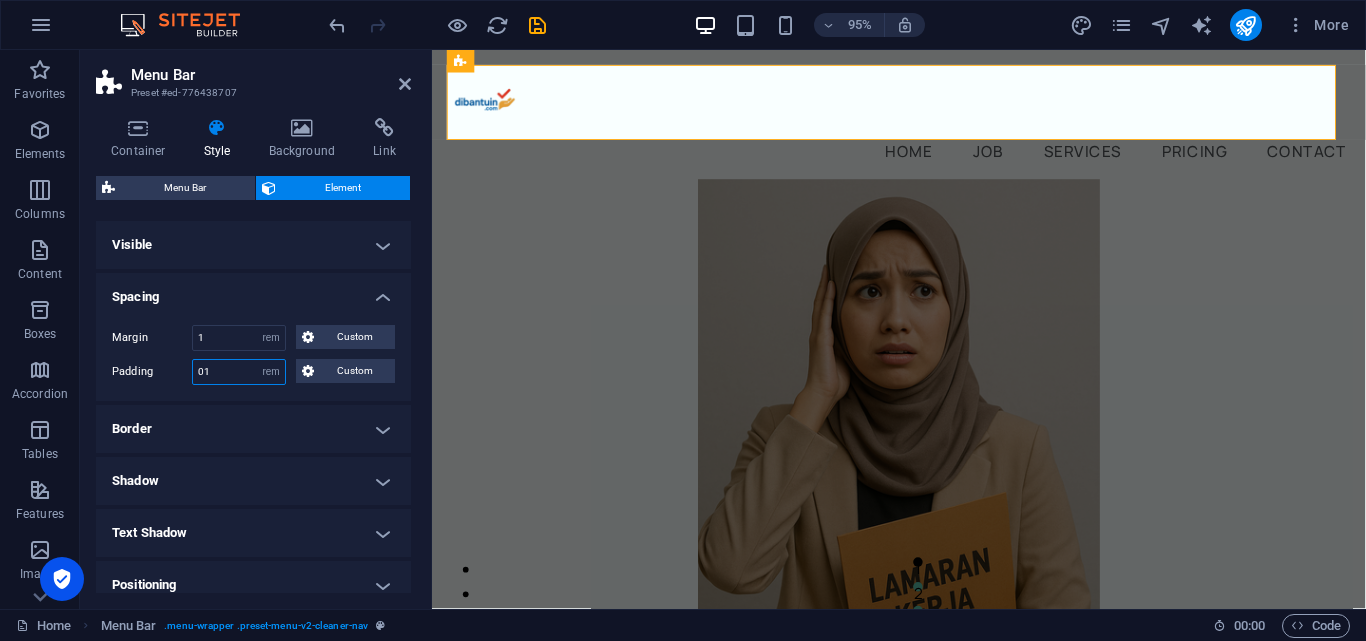 type on "0" 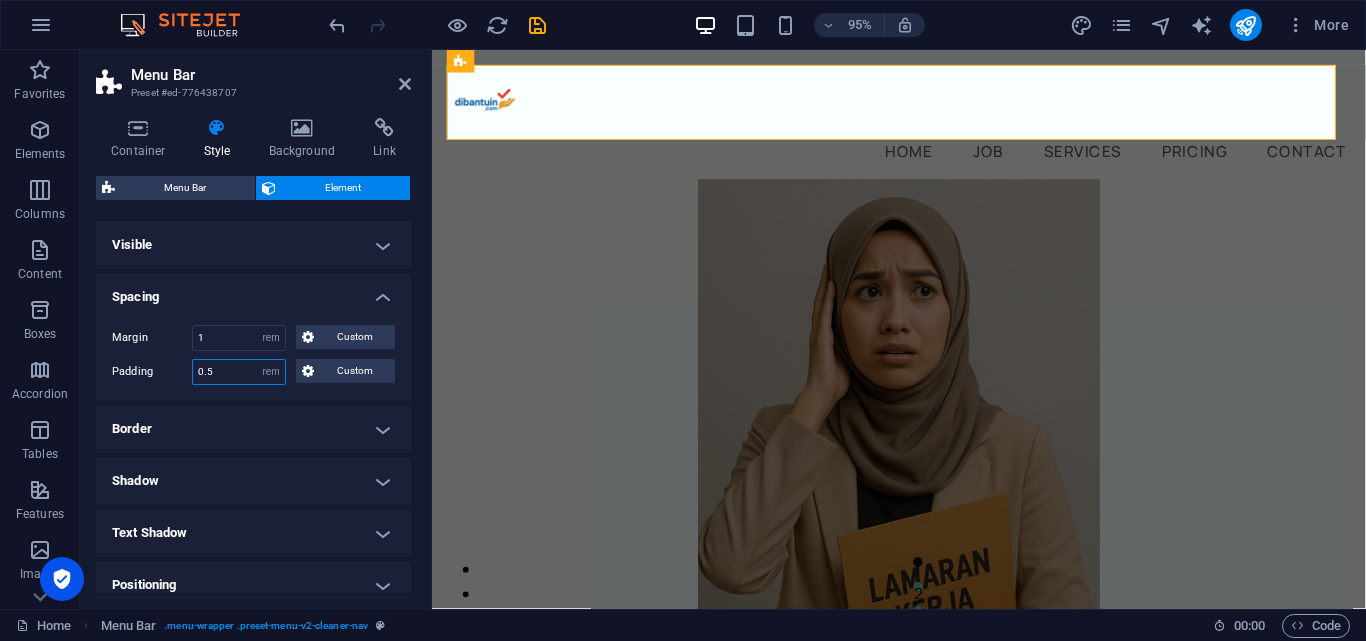 type on "0.5" 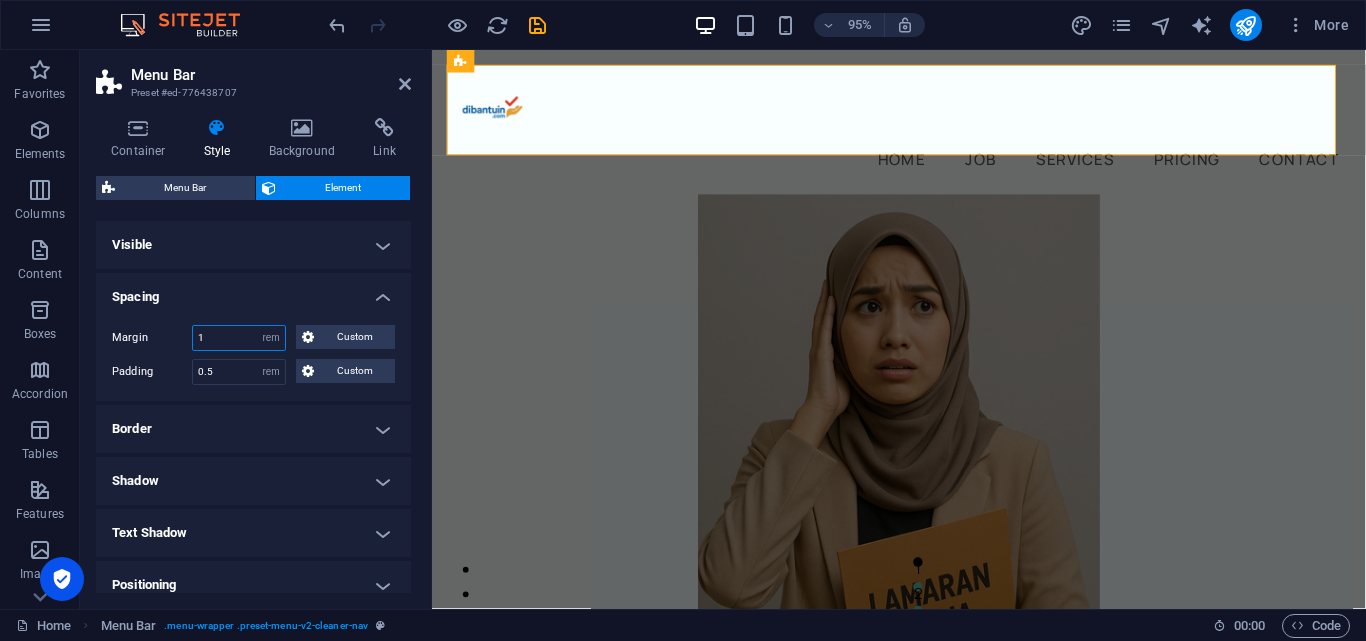drag, startPoint x: 231, startPoint y: 334, endPoint x: 195, endPoint y: 338, distance: 36.221542 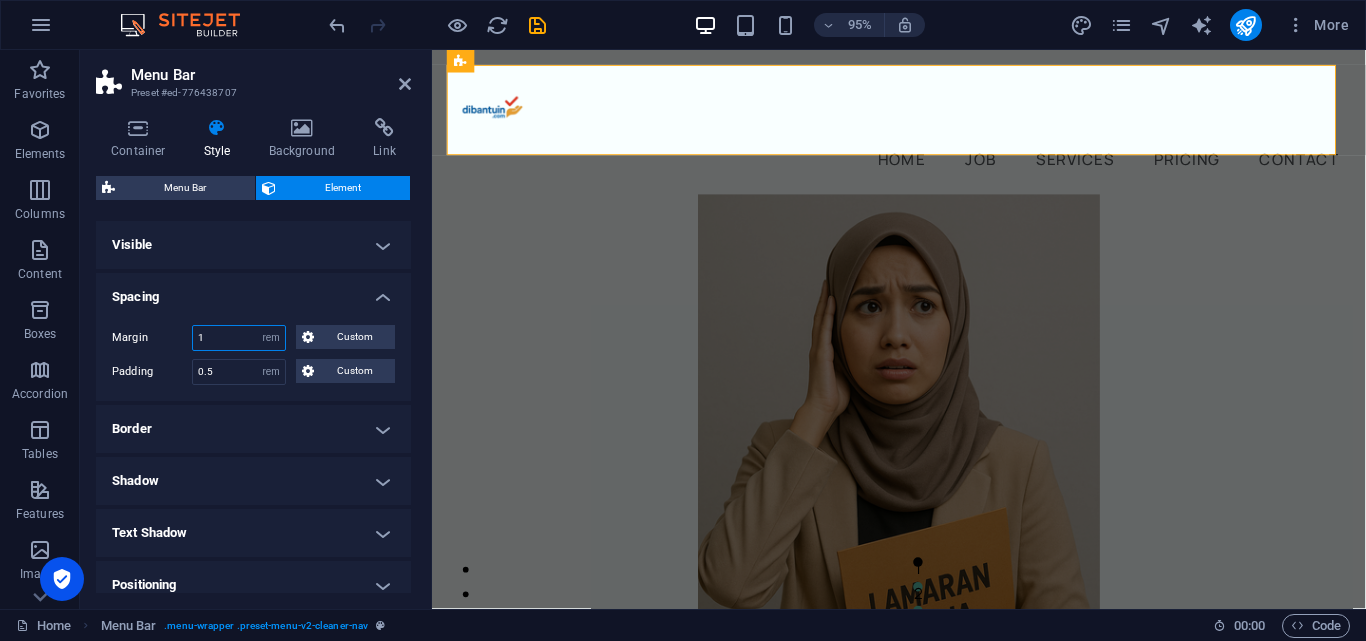 click on "1" at bounding box center (239, 338) 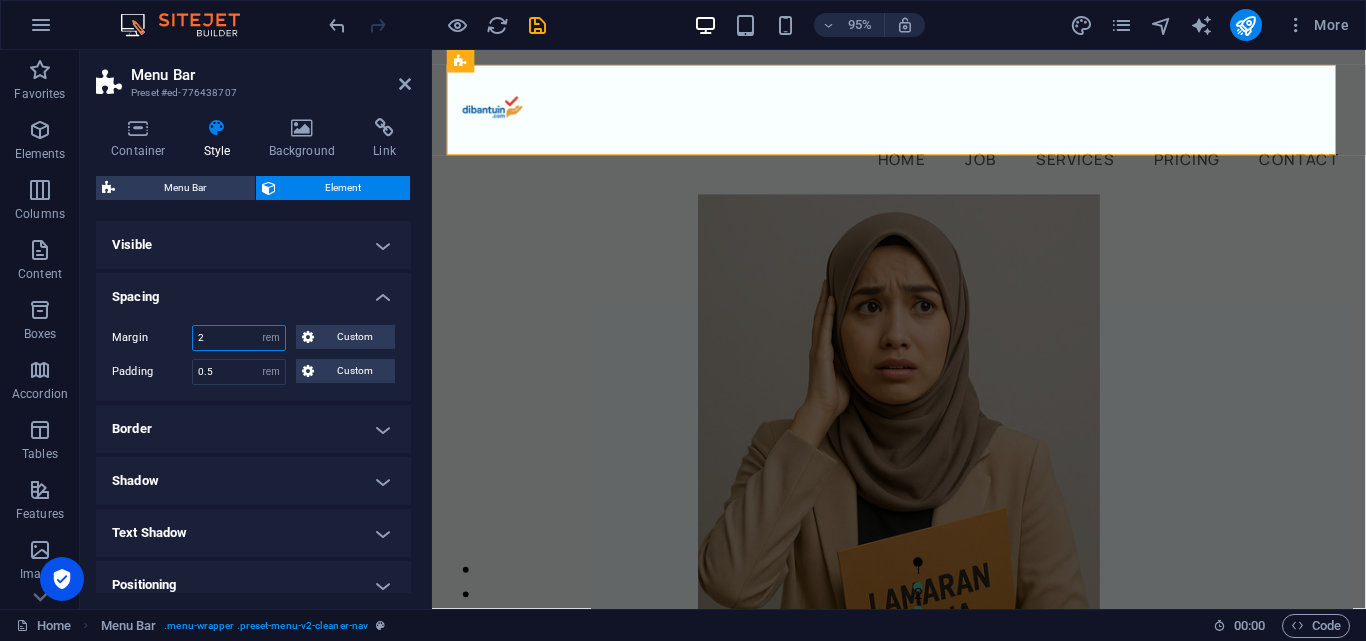 type on "2" 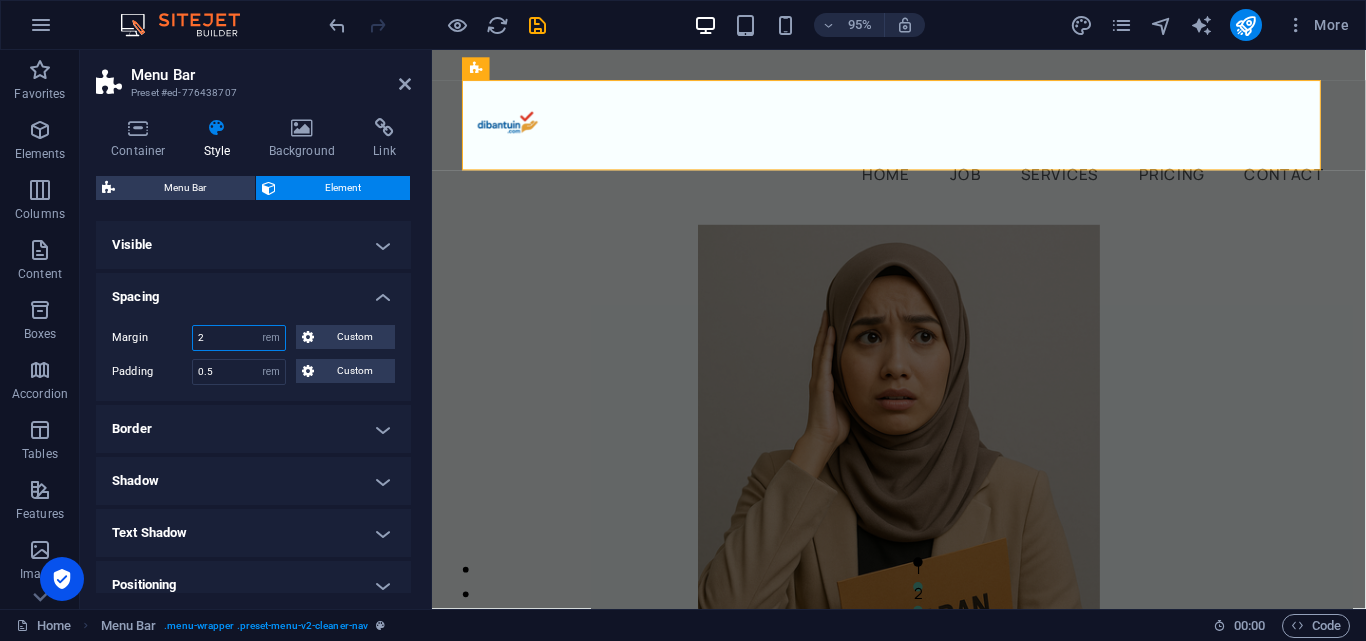 drag, startPoint x: 208, startPoint y: 336, endPoint x: 177, endPoint y: 346, distance: 32.572994 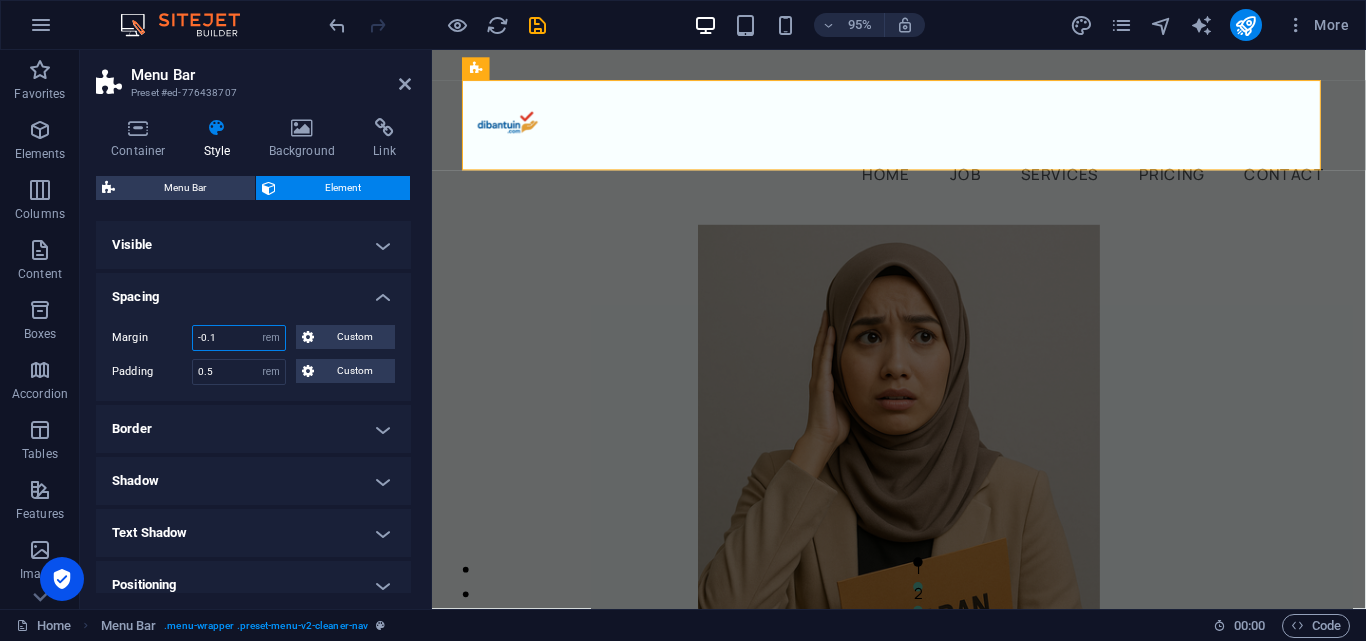 type on "-0" 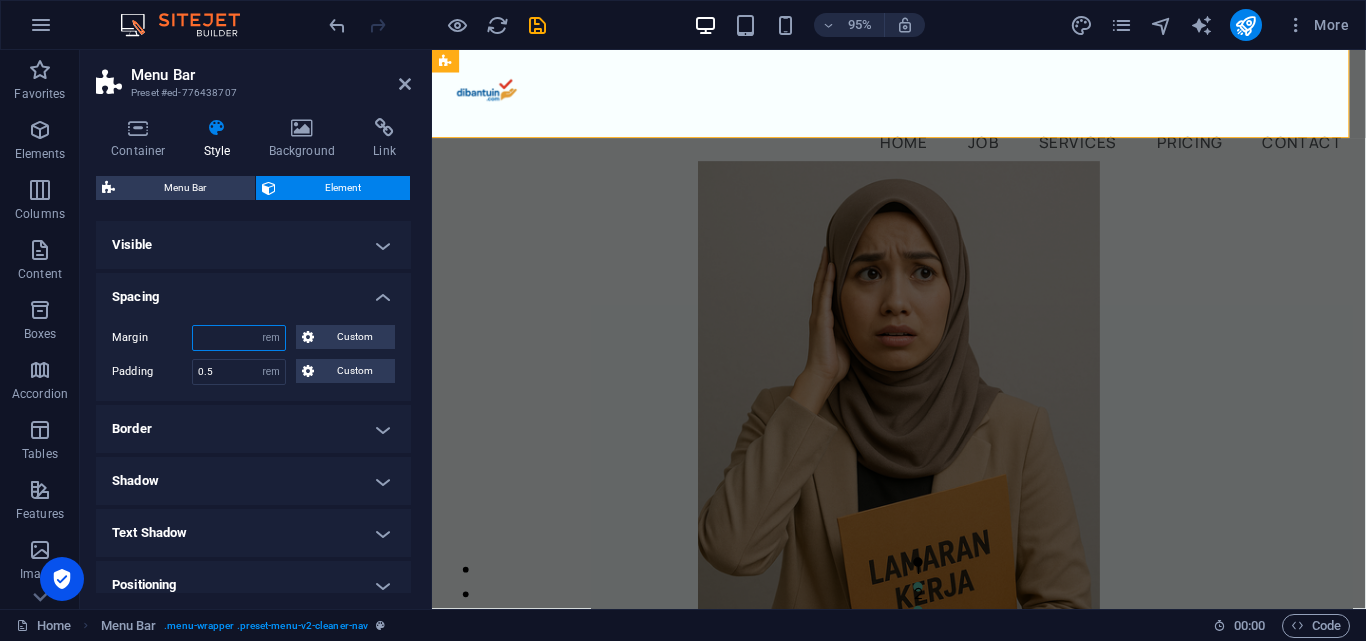 type on "0" 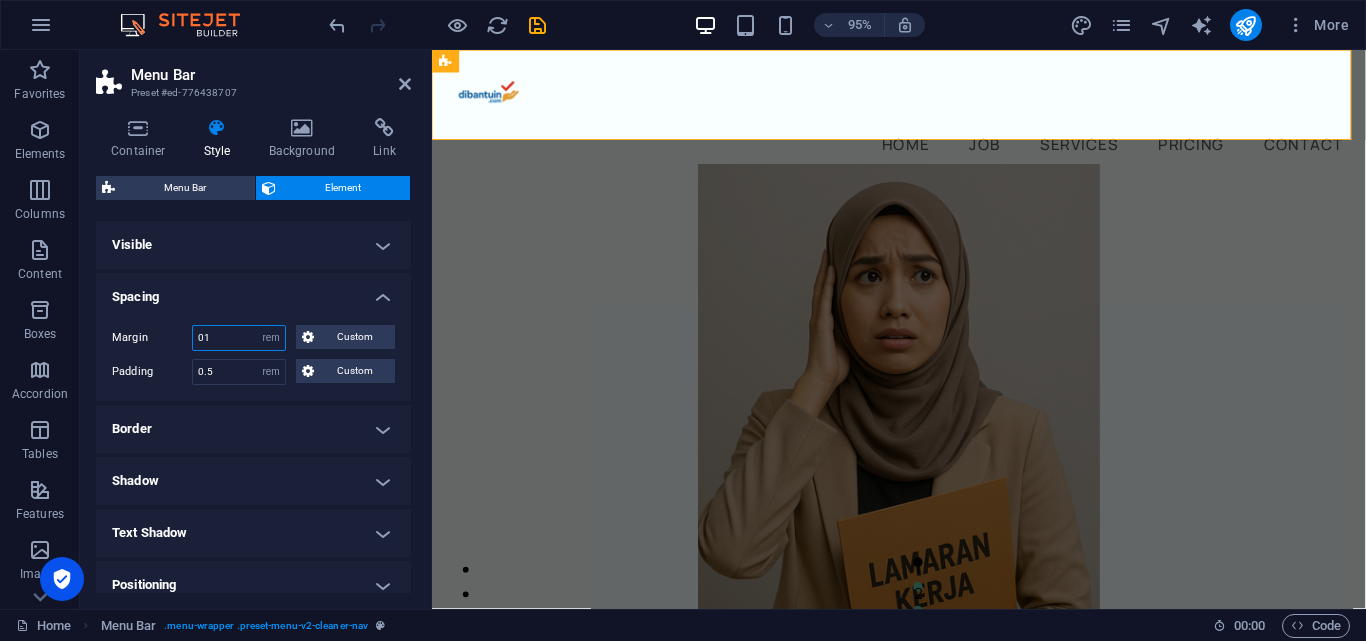 type on "1" 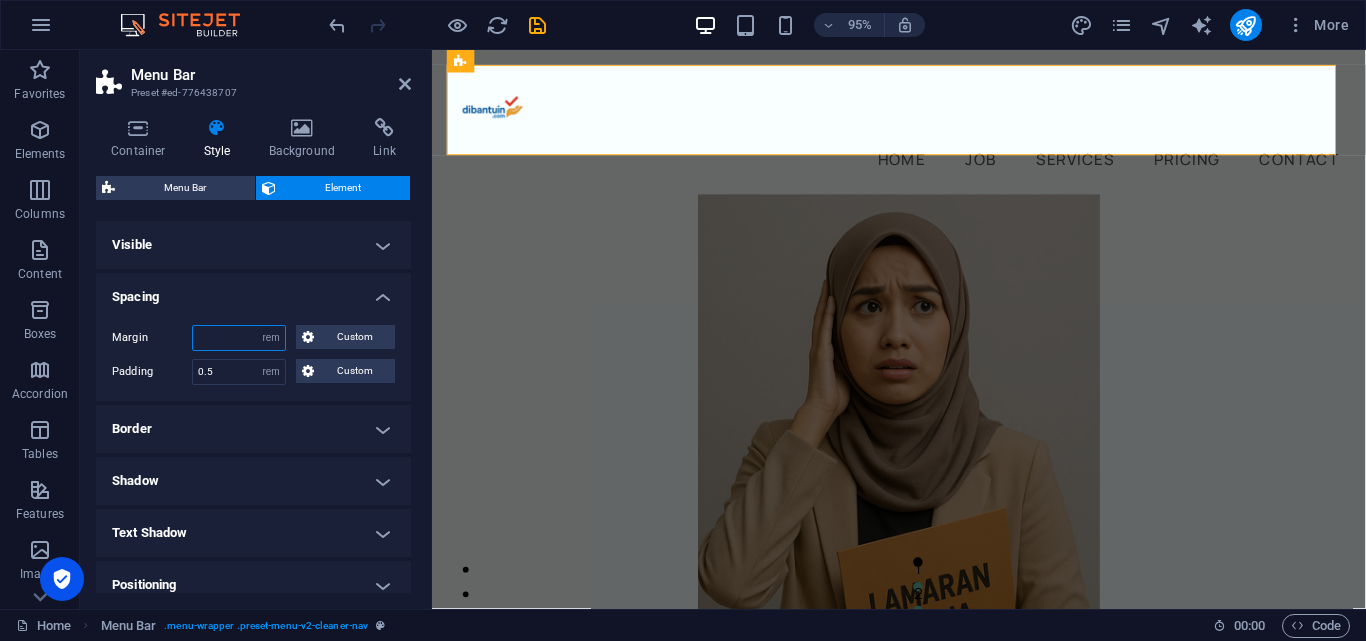 type on "0" 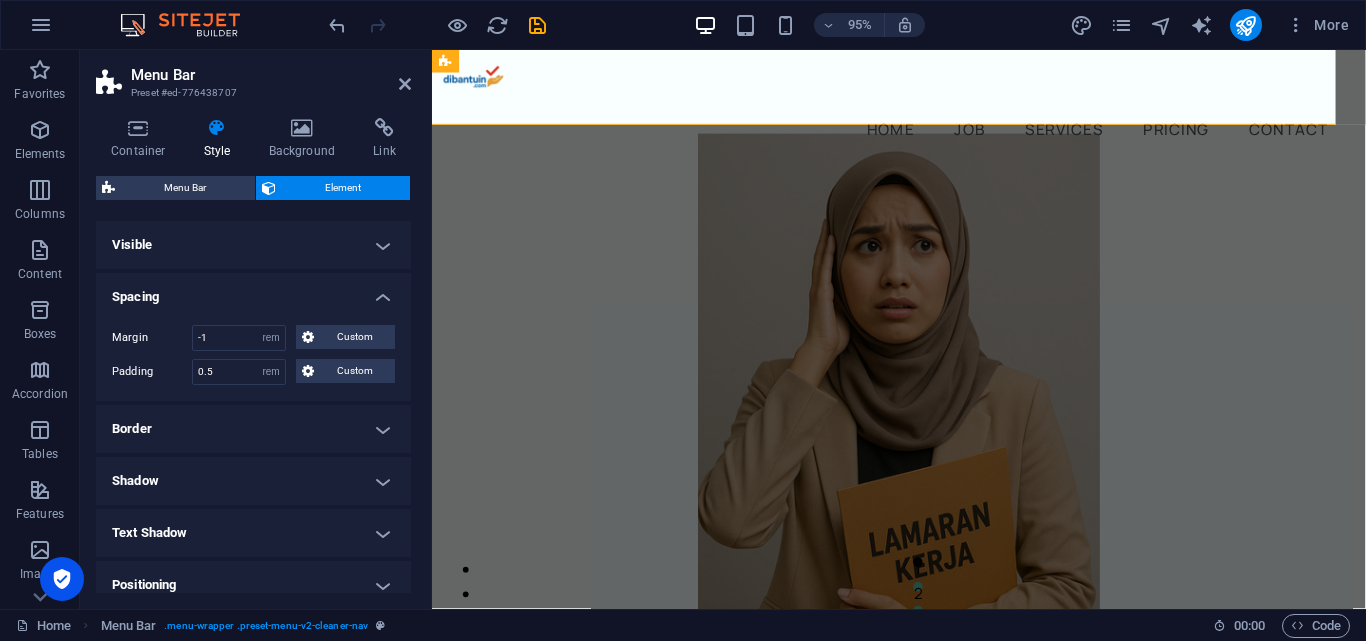 type on "1" 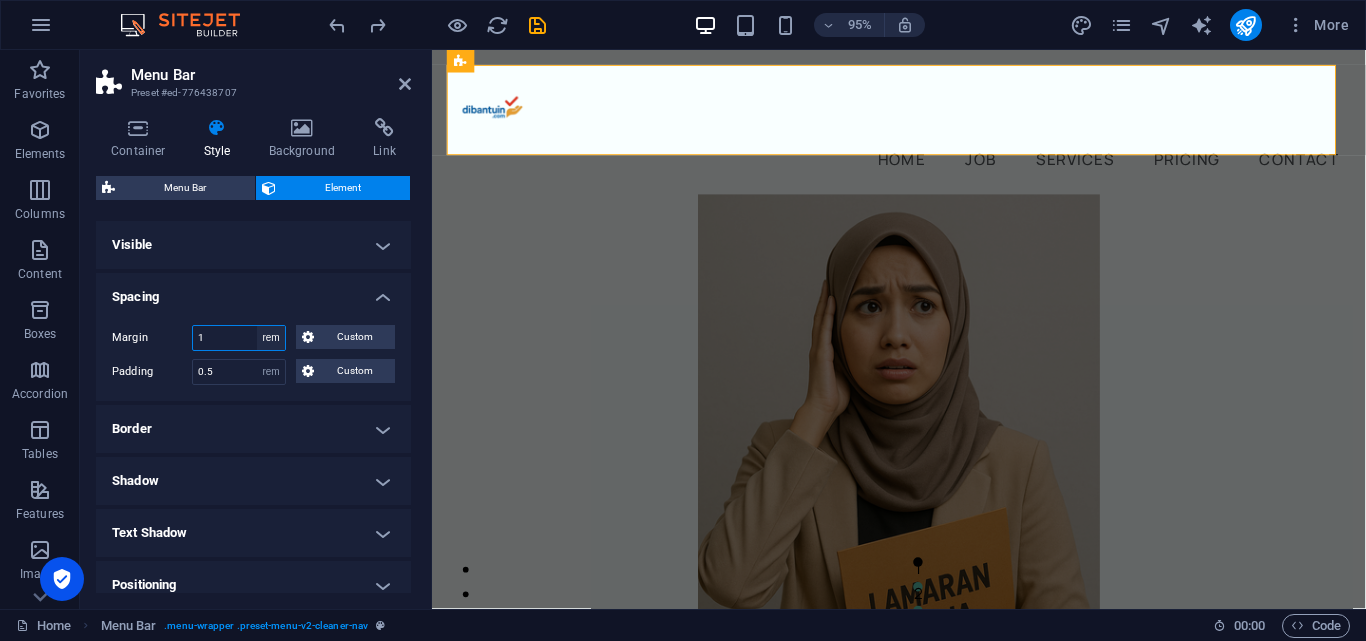 click on "Default auto px % rem vw vh Custom" at bounding box center (271, 338) 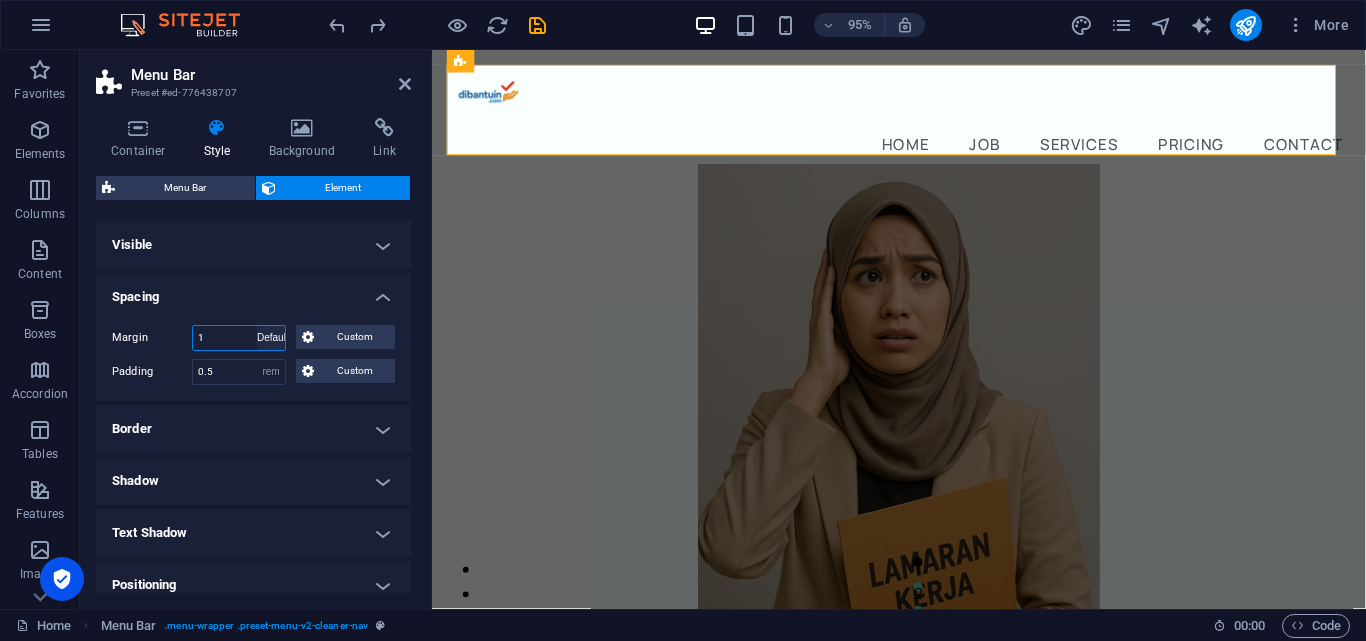 click on "Default auto px % rem vw vh Custom" at bounding box center [271, 338] 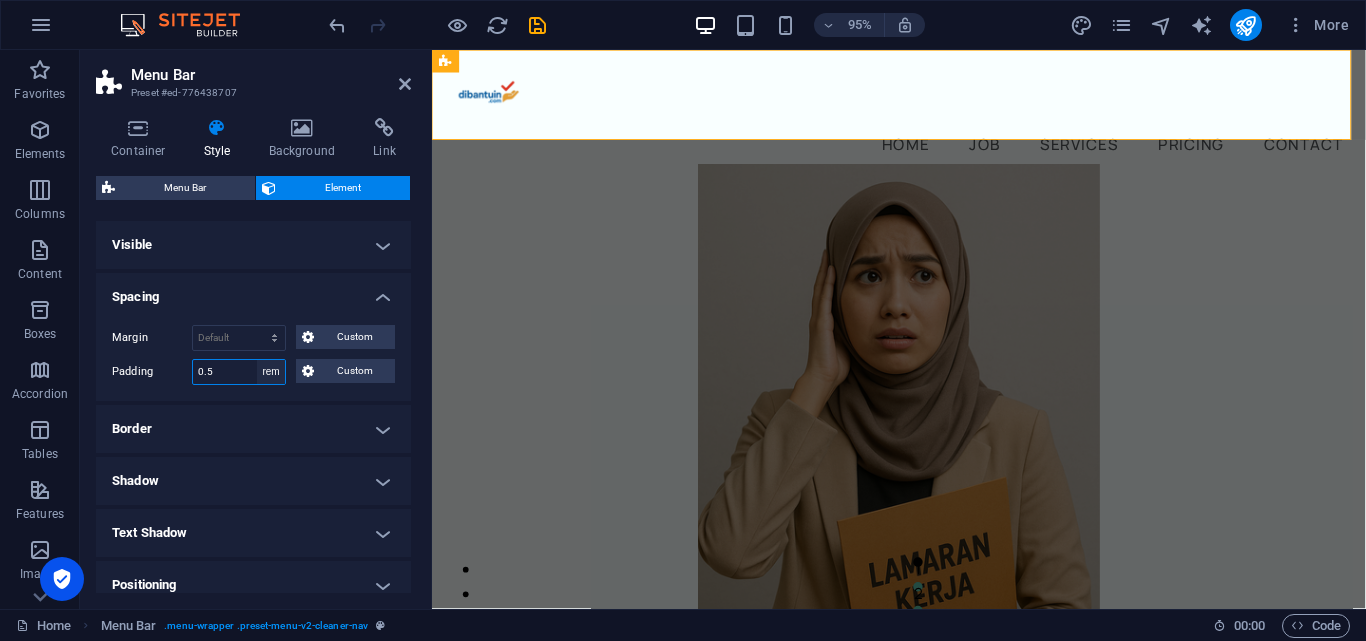 click on "Default px rem % vh vw Custom" at bounding box center (271, 372) 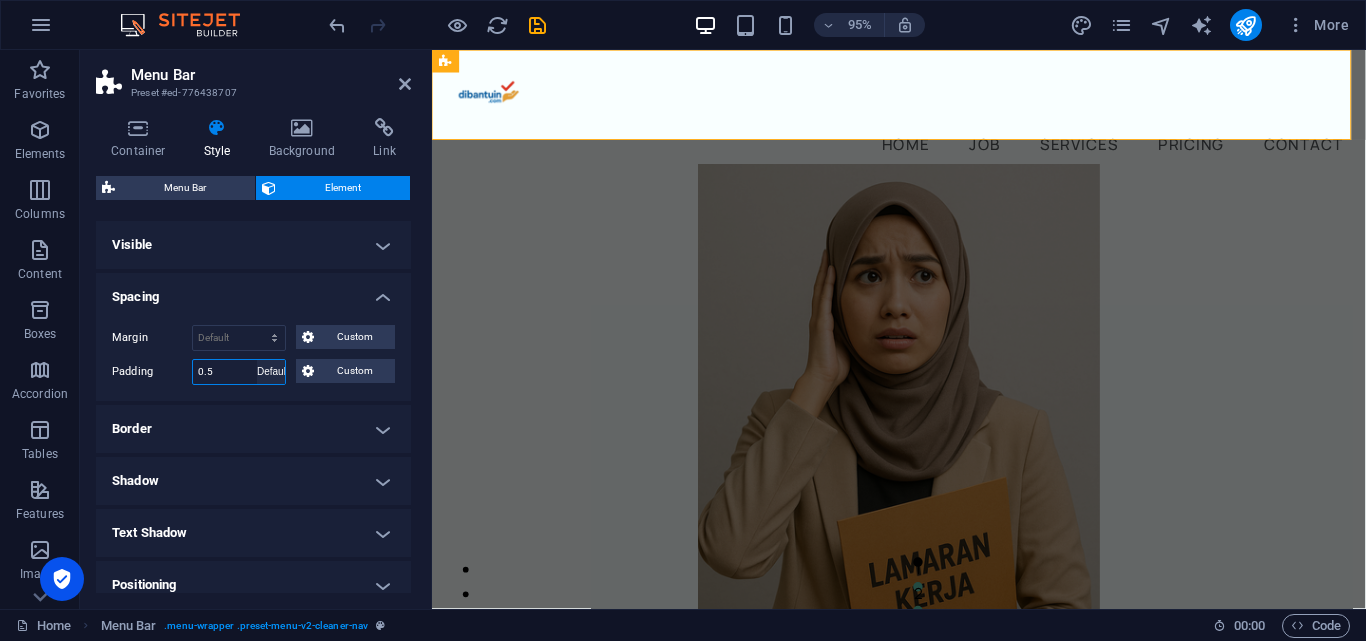 click on "Default px rem % vh vw Custom" at bounding box center (271, 372) 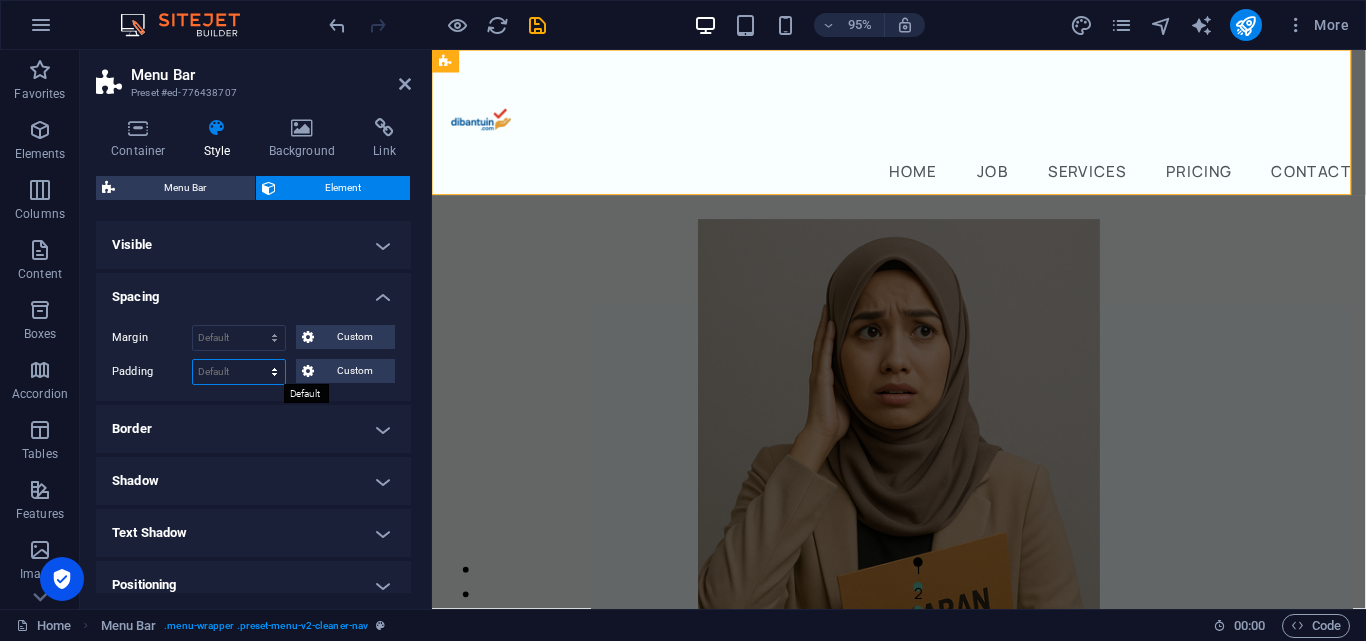 click on "Default px rem % vh vw Custom" at bounding box center (239, 372) 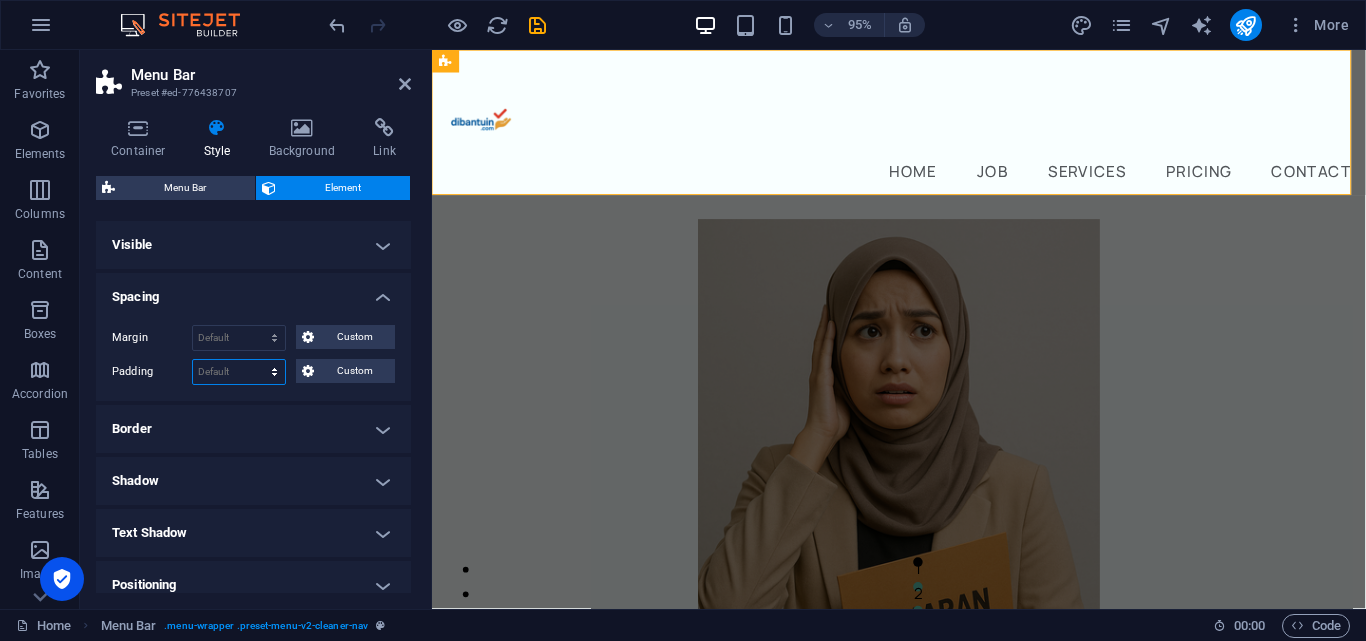 select on "rem" 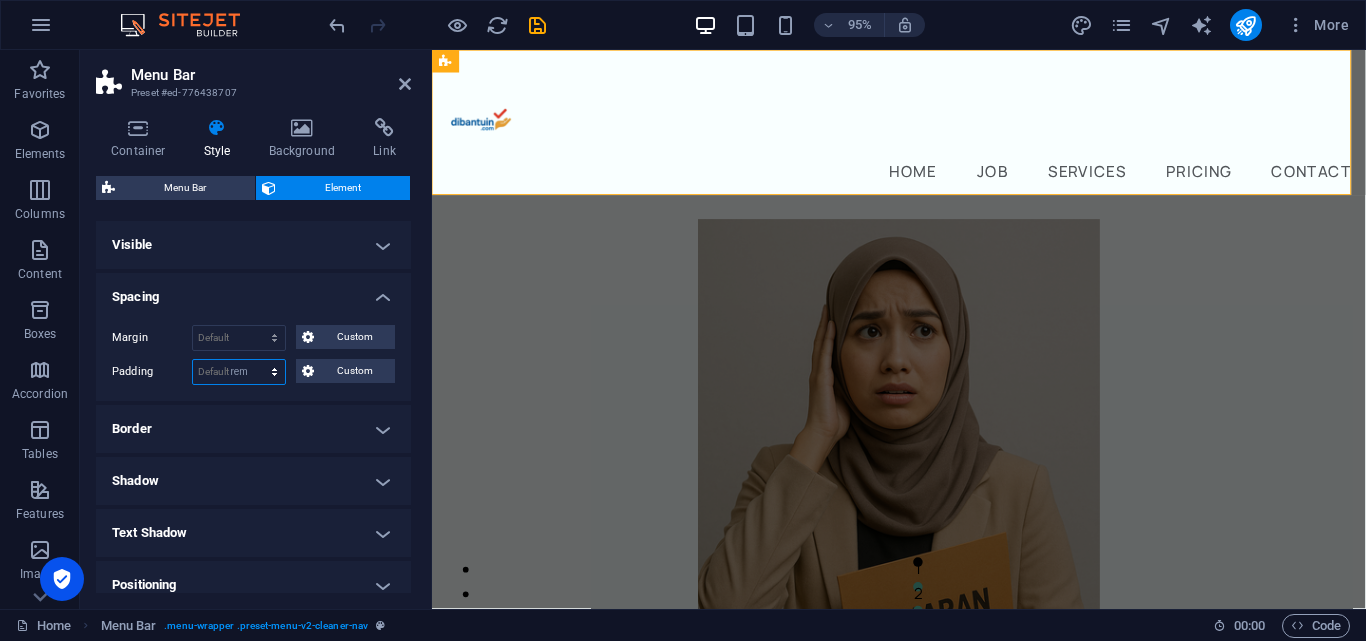 click on "Default px rem % vh vw Custom" at bounding box center [239, 372] 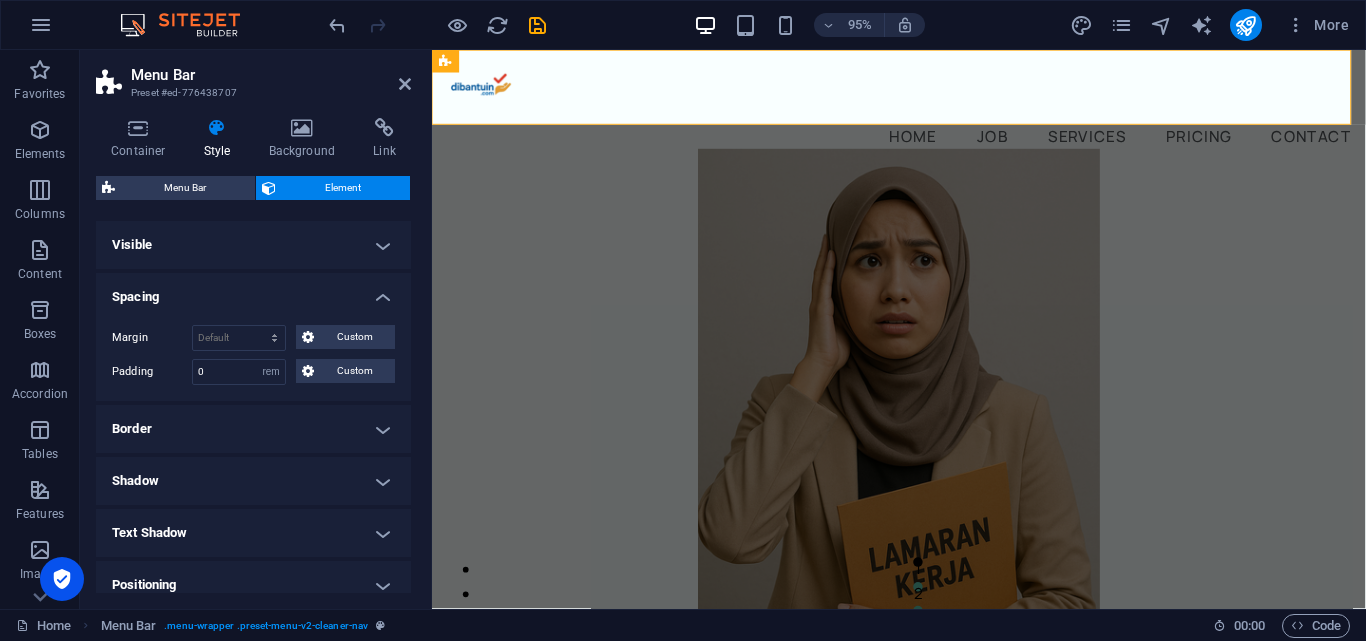 click on "Spacing" at bounding box center [253, 291] 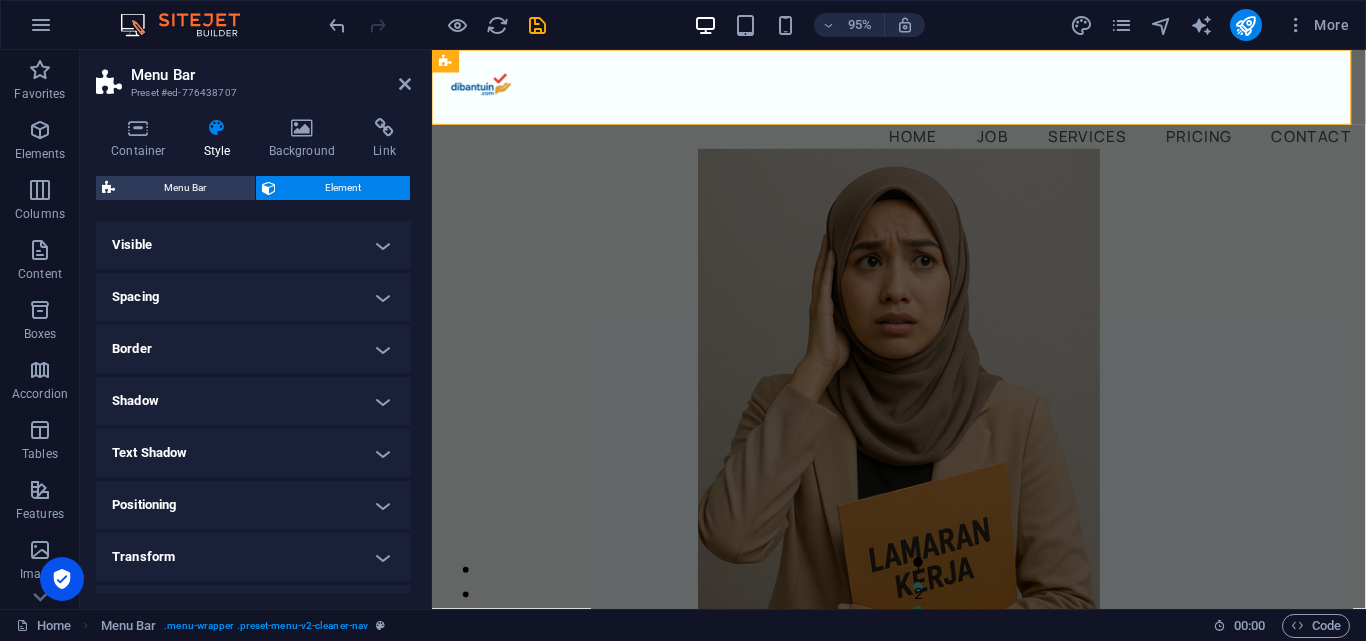 click on "Spacing" at bounding box center [253, 297] 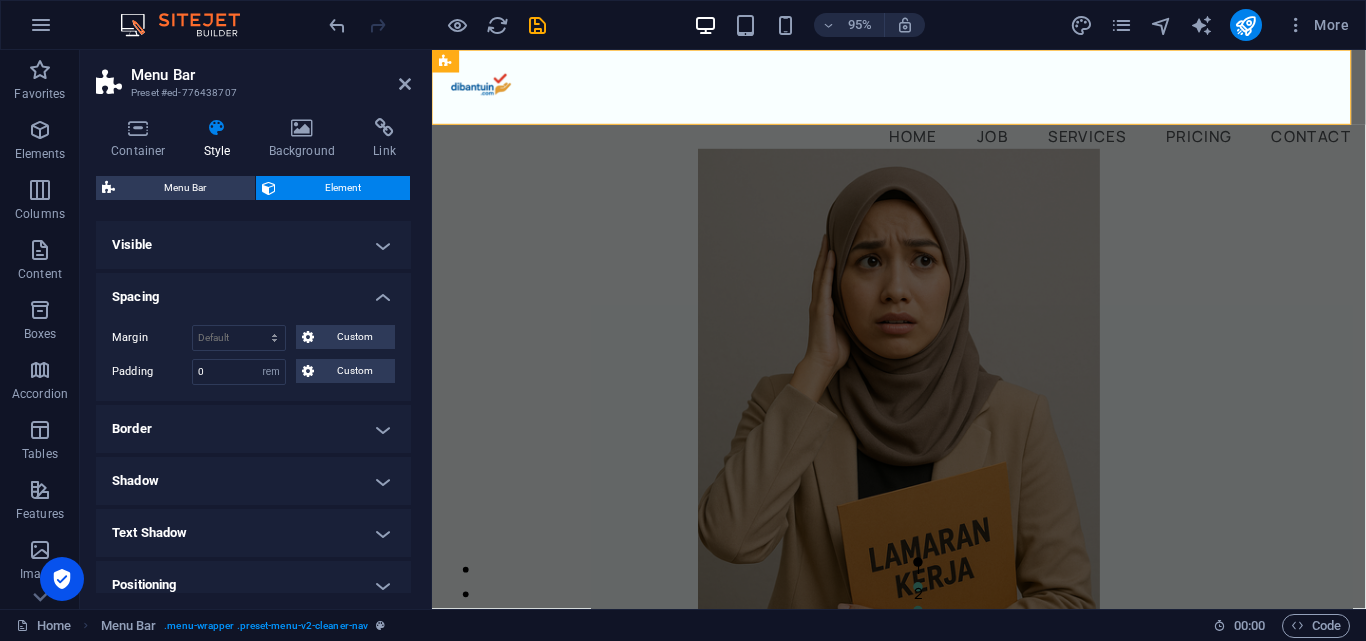 click on "Spacing" at bounding box center [253, 291] 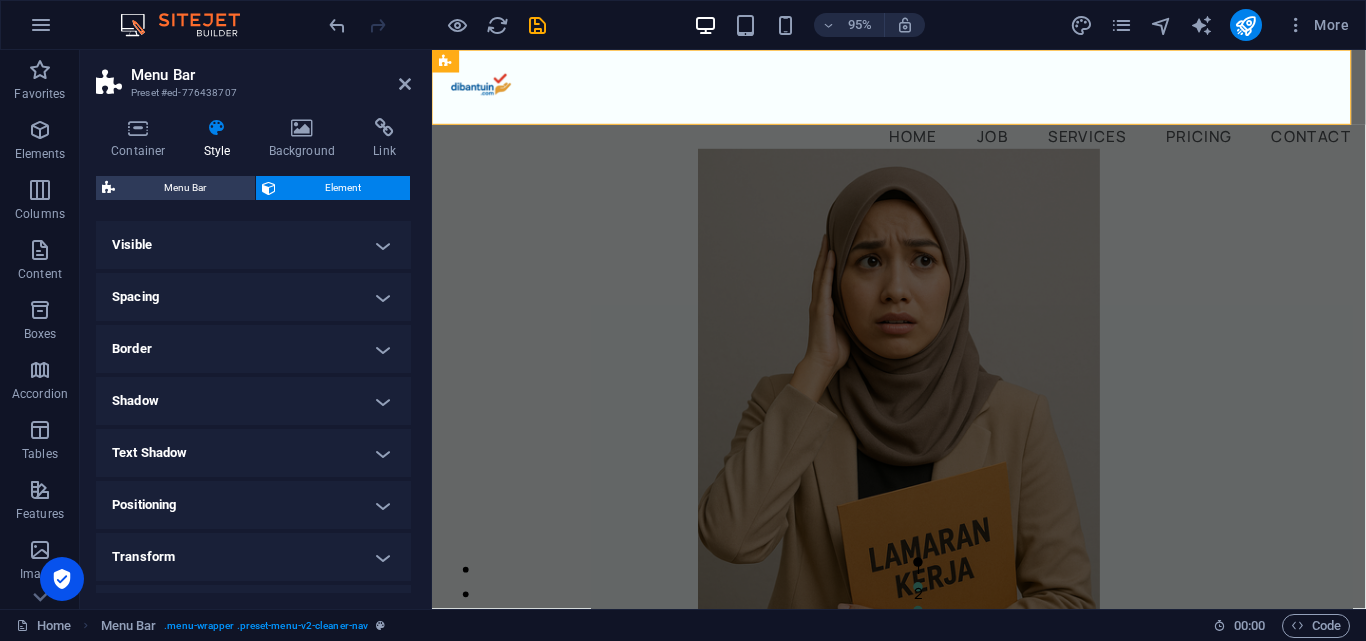 click on "Border" at bounding box center (253, 349) 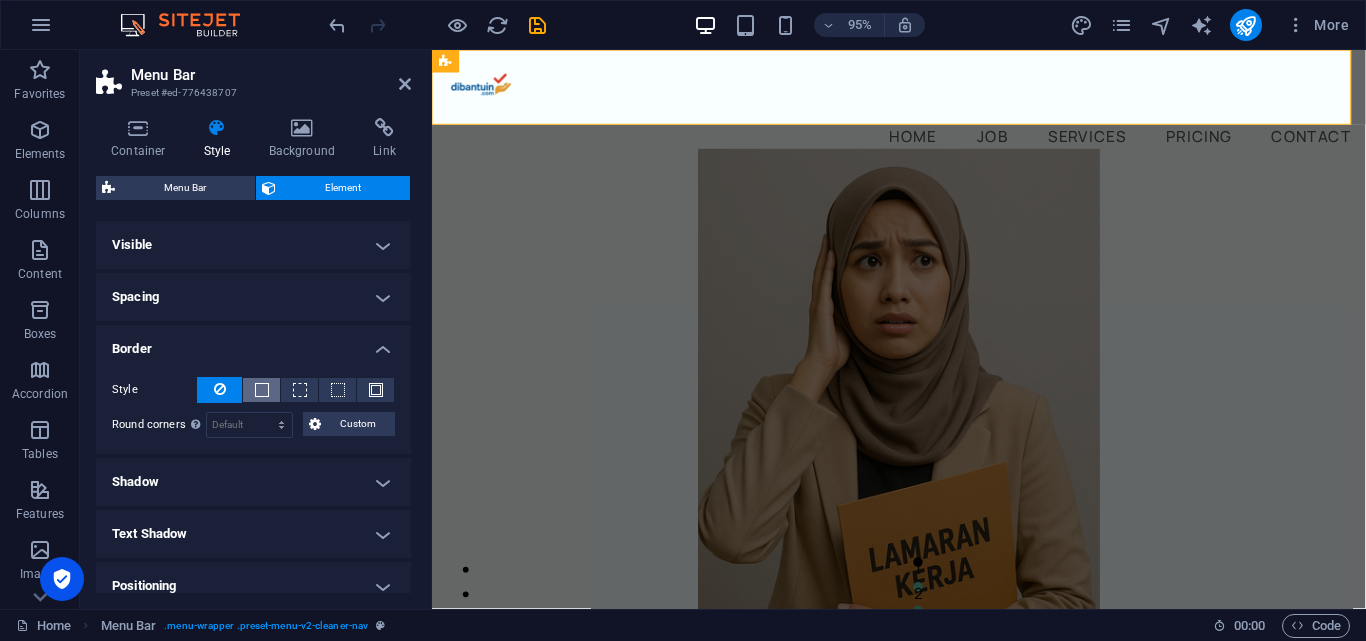 click at bounding box center (262, 390) 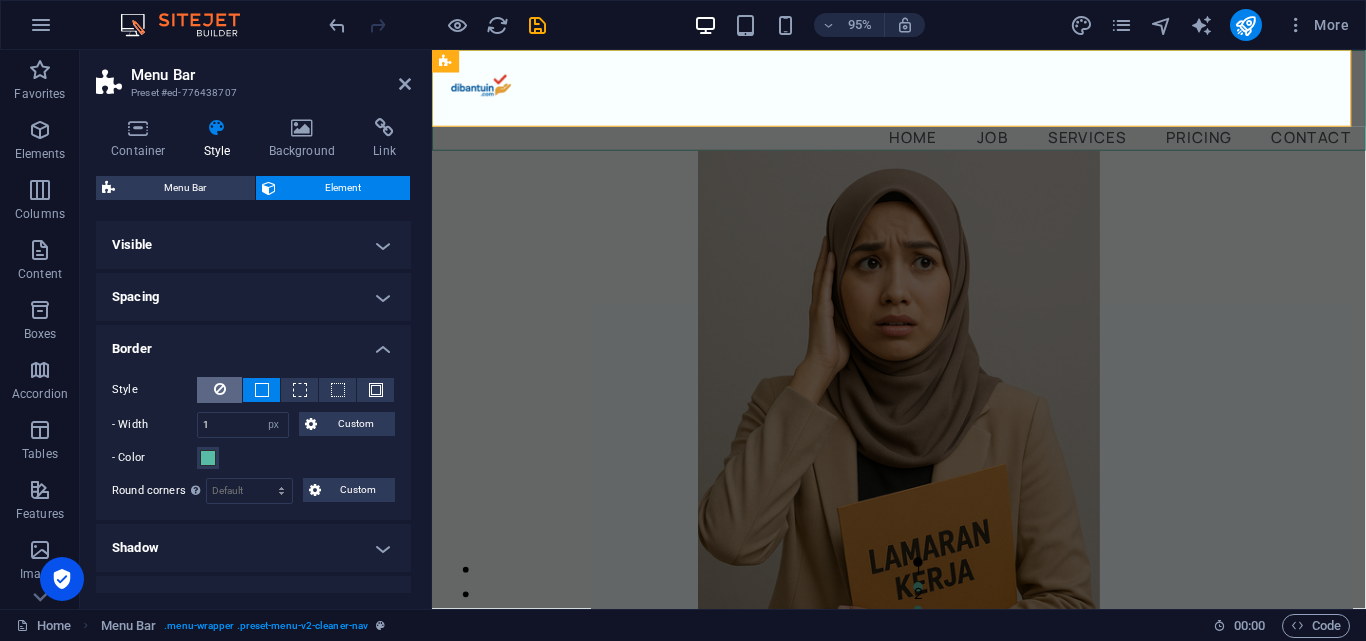 click at bounding box center (219, 390) 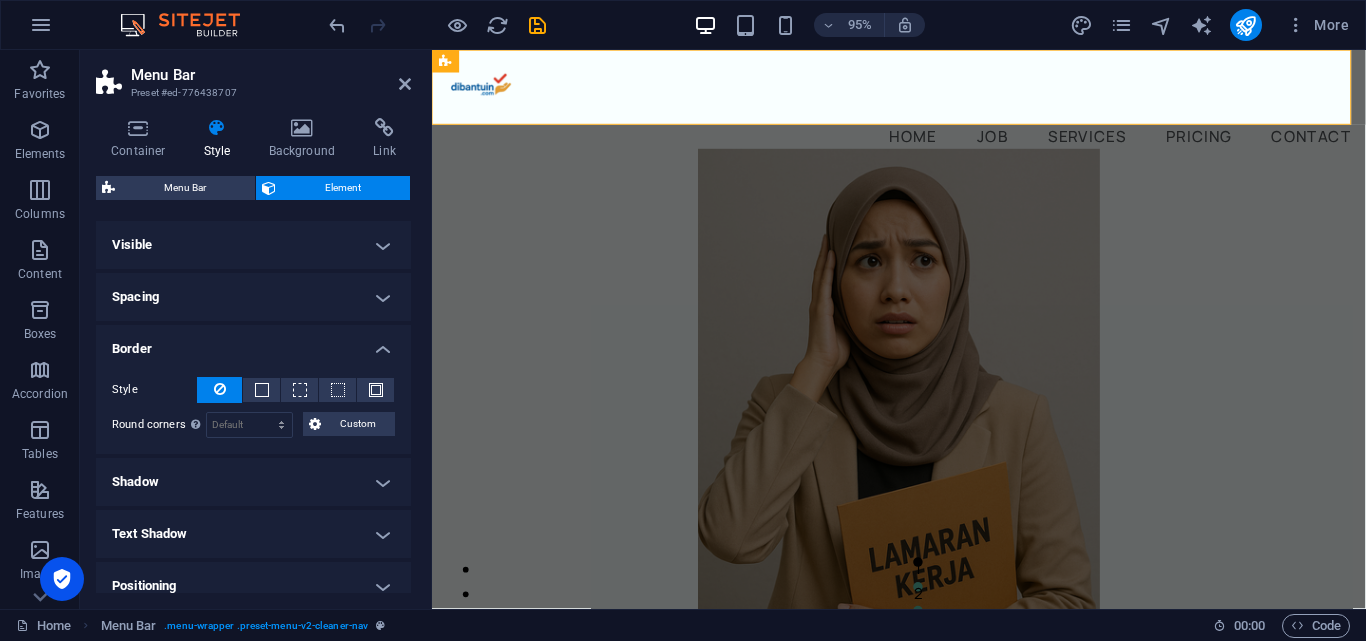 click on "Border" at bounding box center [253, 343] 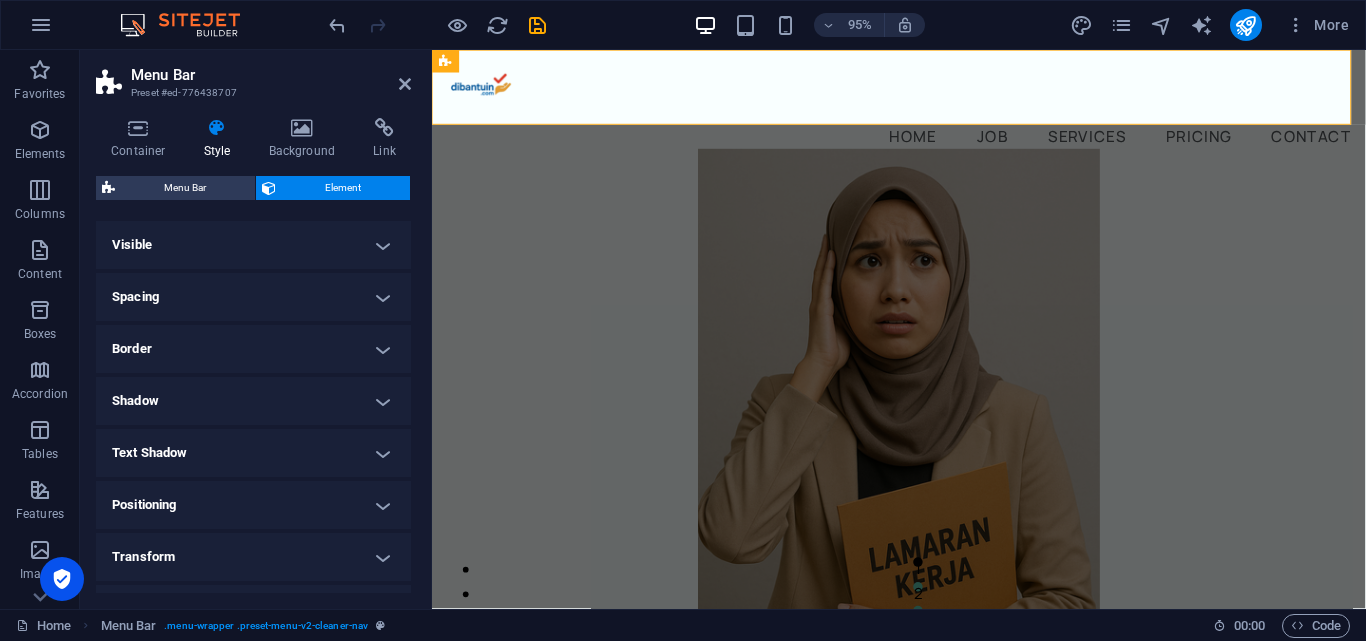 click on "Shadow" at bounding box center [253, 401] 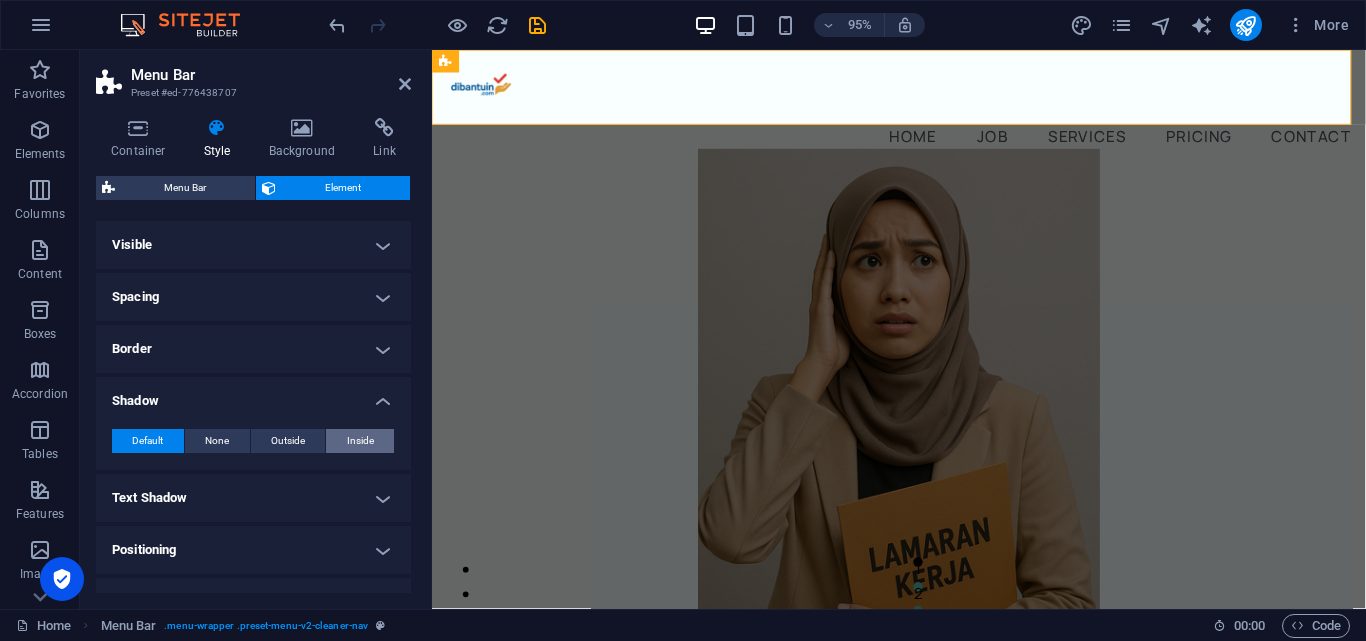 click on "Inside" at bounding box center [360, 441] 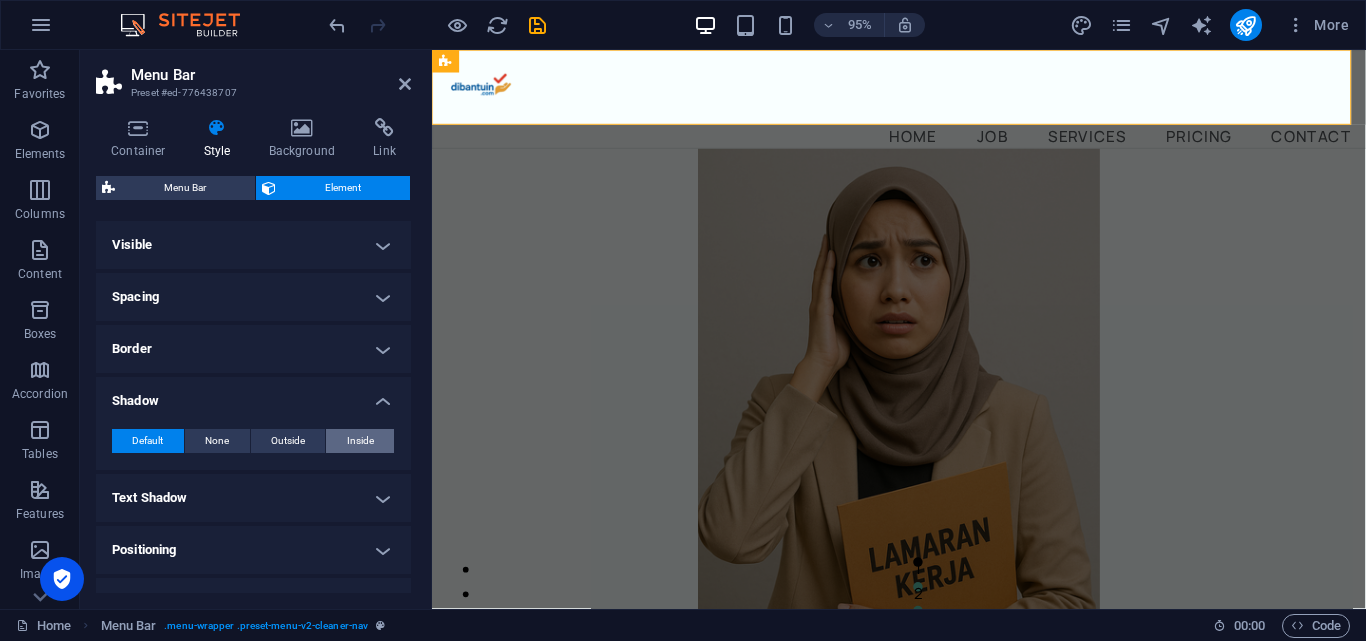 type on "rgba(0, 0, 0, 0.2)" 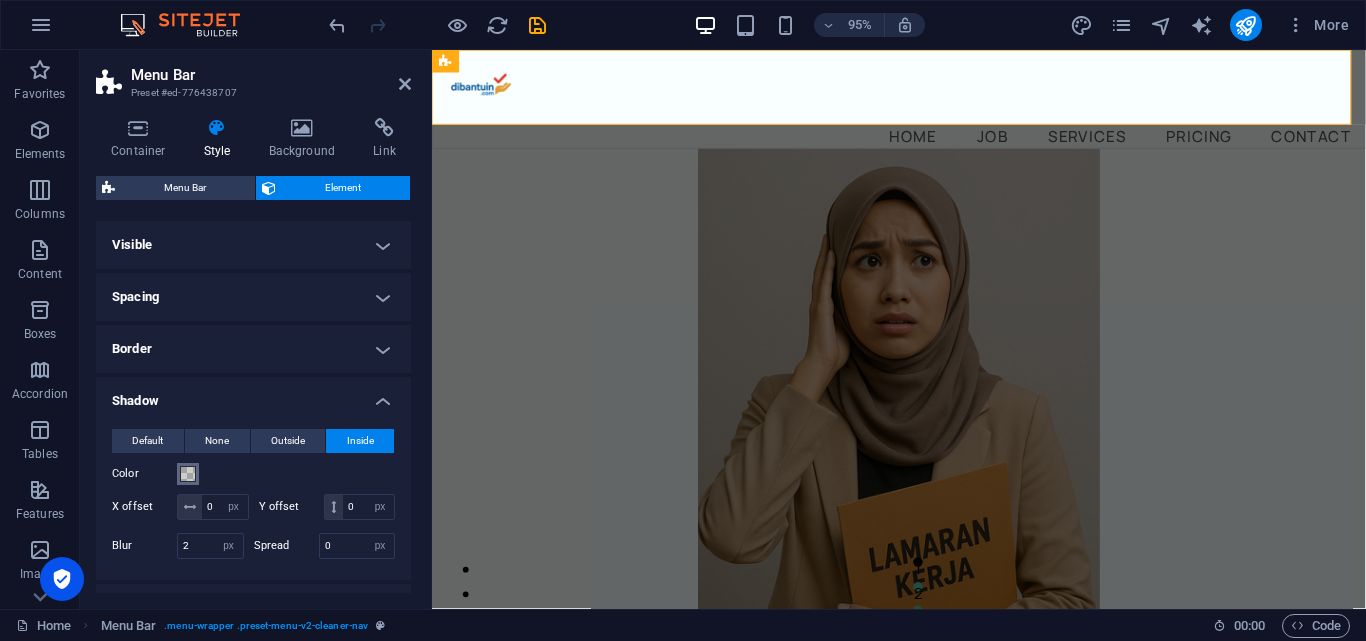 click at bounding box center (188, 474) 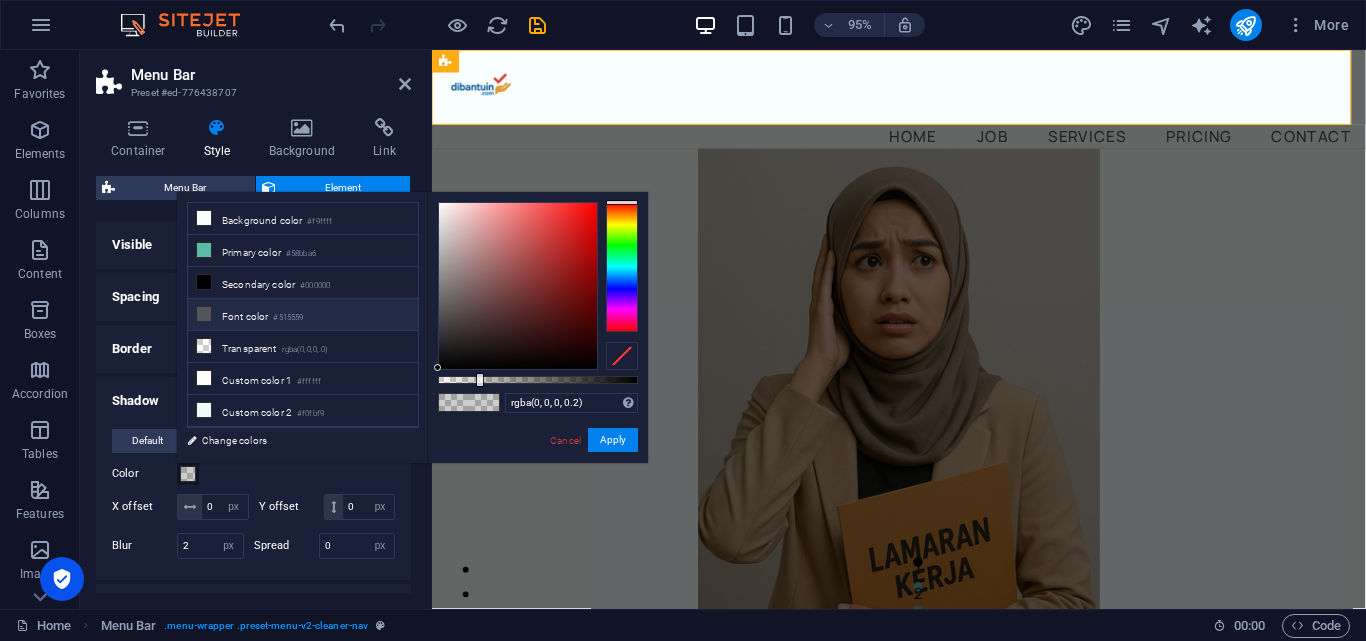 click on "Font color
#515559" at bounding box center [303, 315] 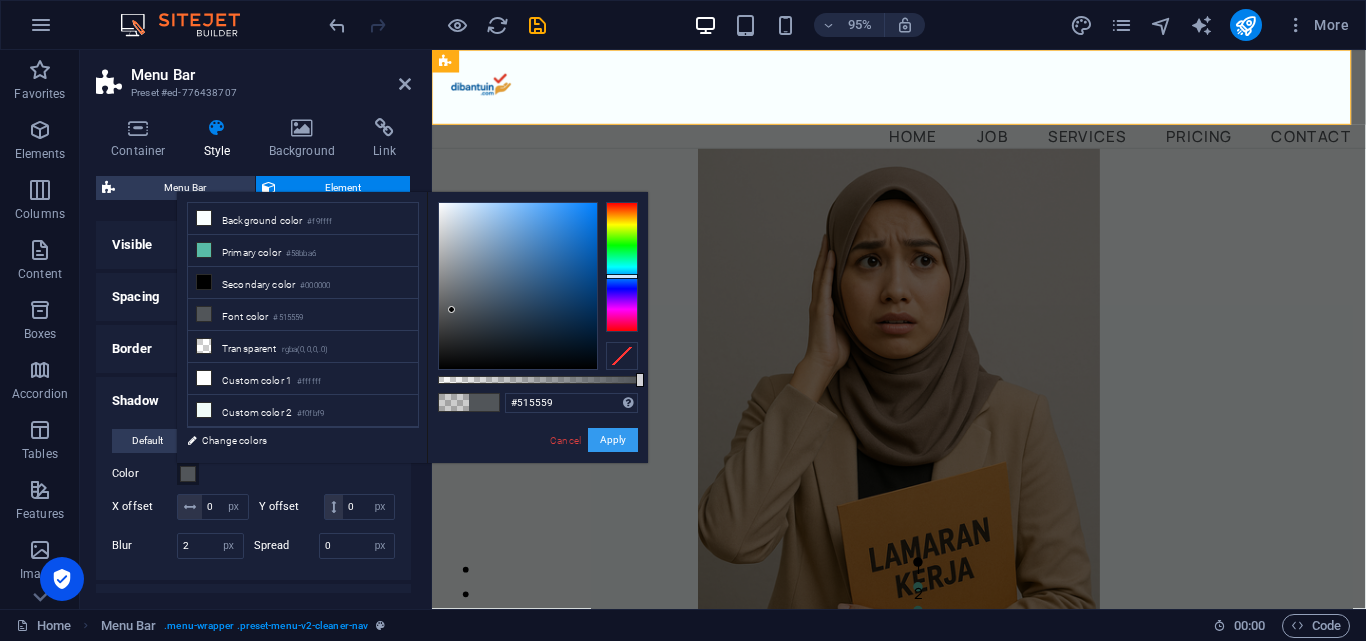 click on "Apply" at bounding box center (613, 440) 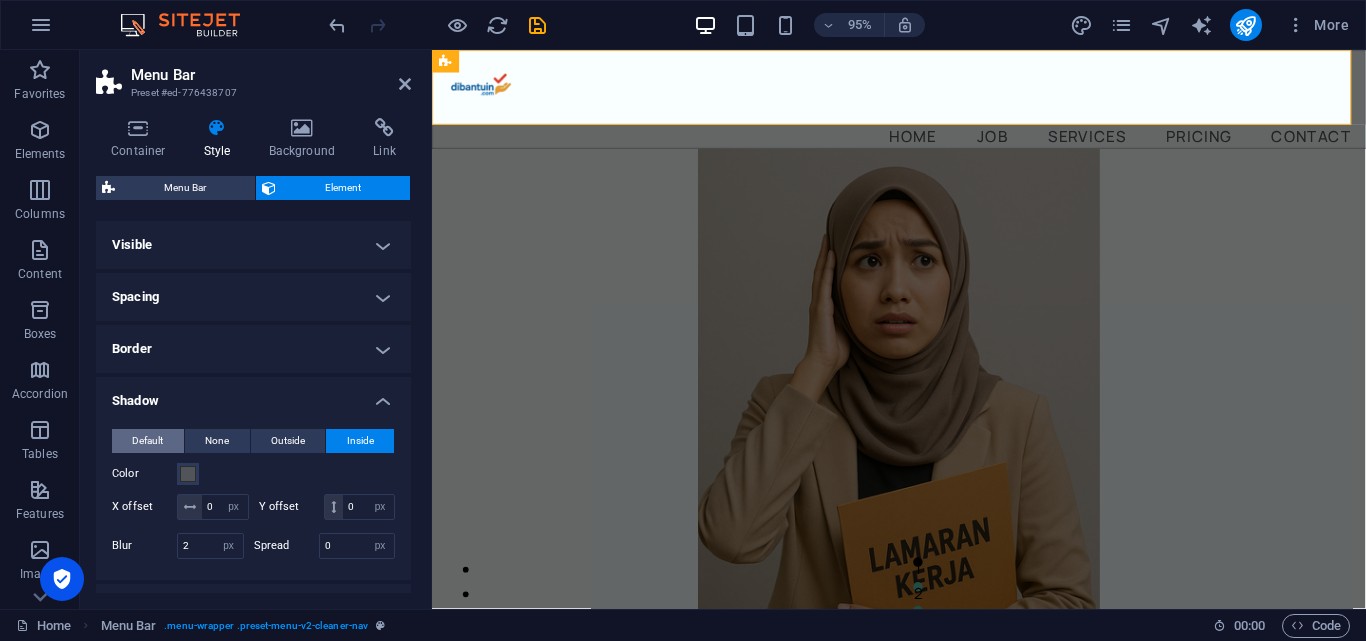click on "Default" at bounding box center [147, 441] 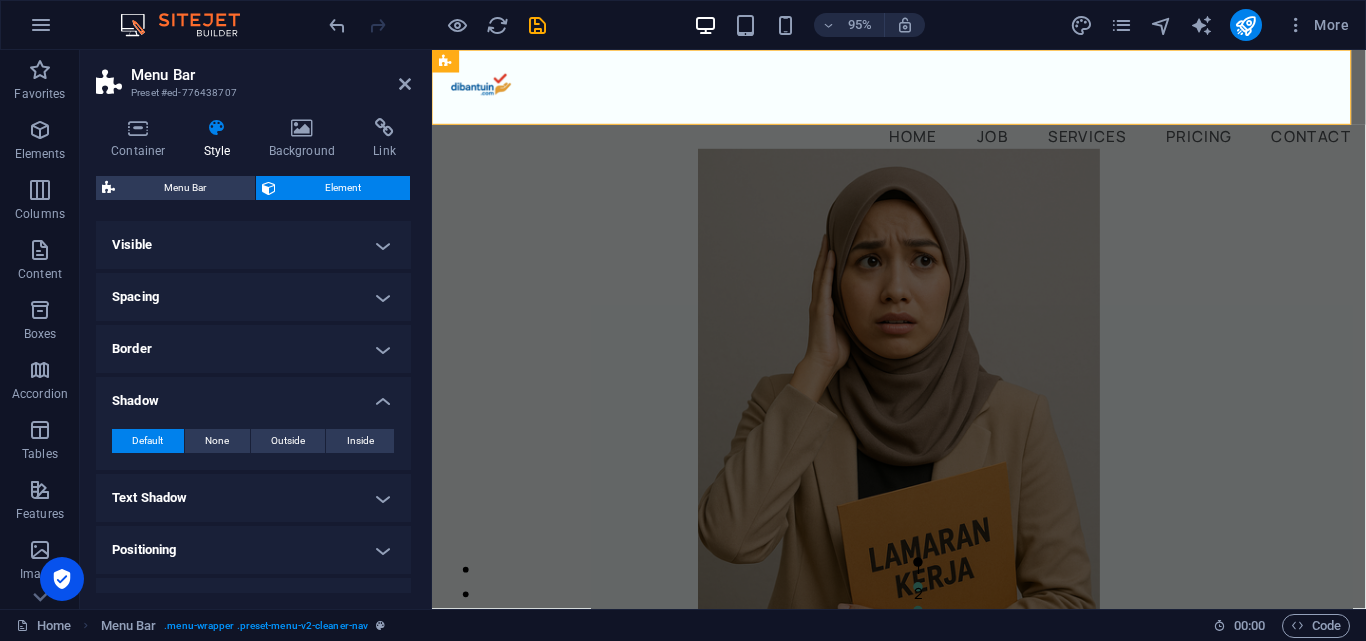 click on "Shadow" at bounding box center (253, 395) 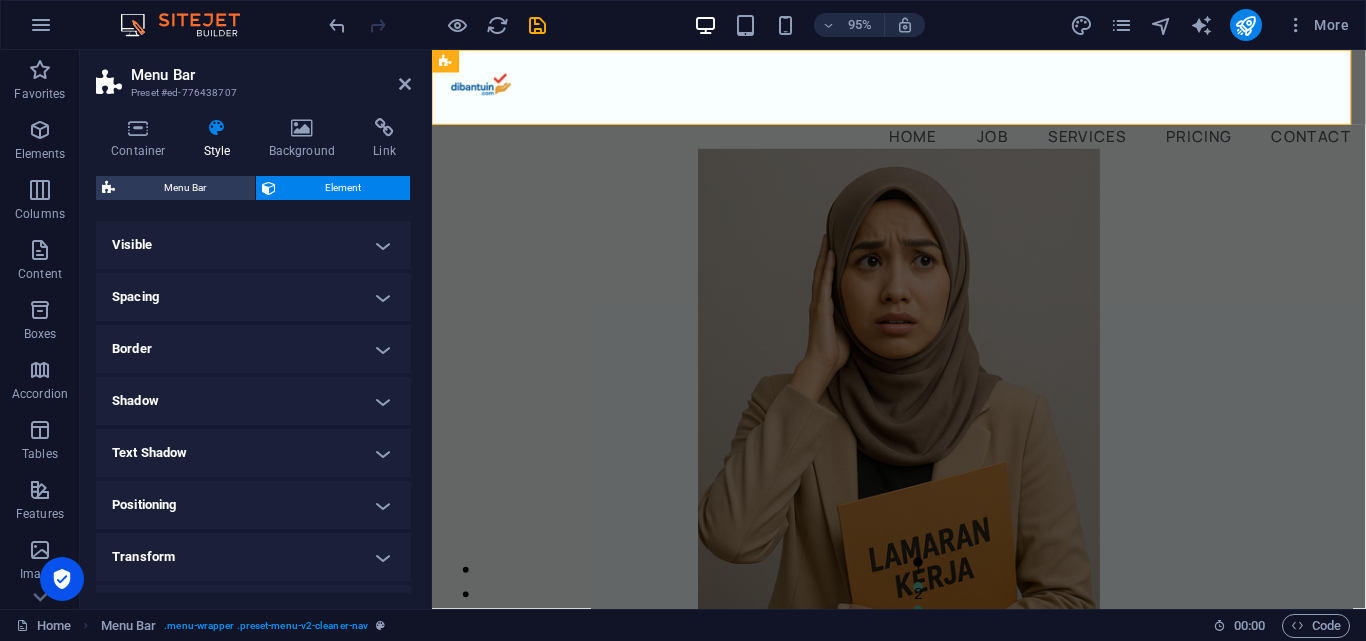 click on "Text Shadow" at bounding box center [253, 453] 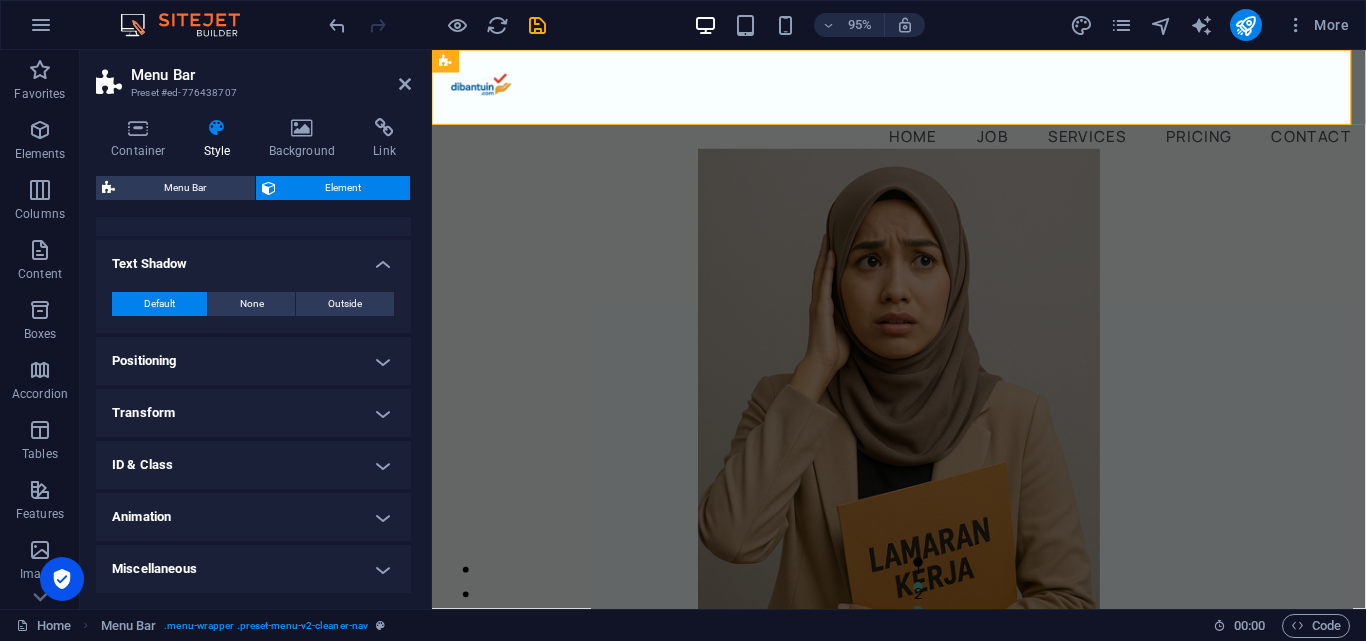 scroll, scrollTop: 0, scrollLeft: 0, axis: both 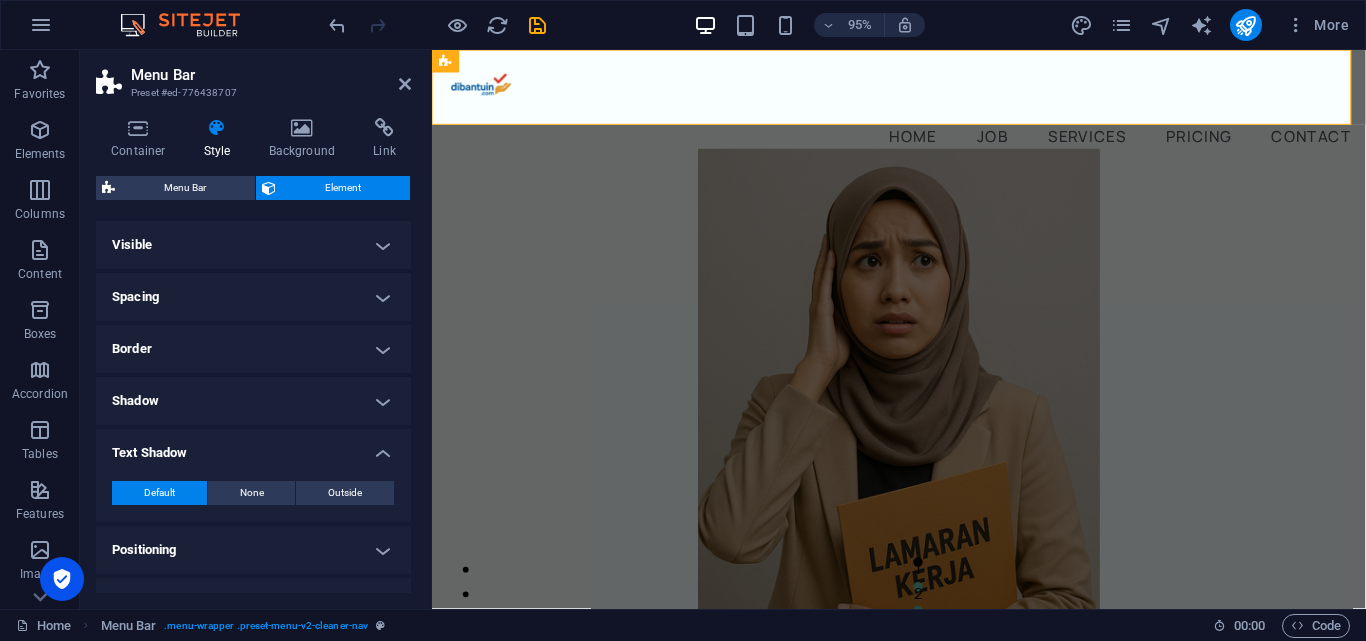 click on "Text Shadow" at bounding box center [253, 447] 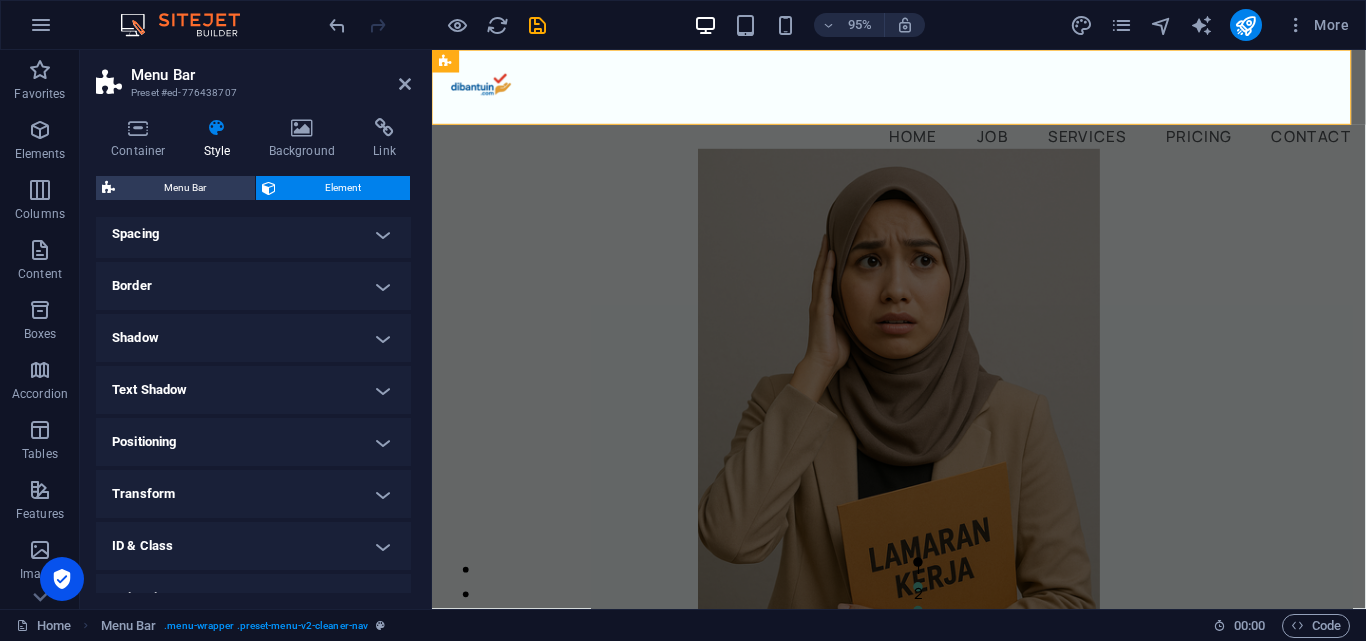 scroll, scrollTop: 100, scrollLeft: 0, axis: vertical 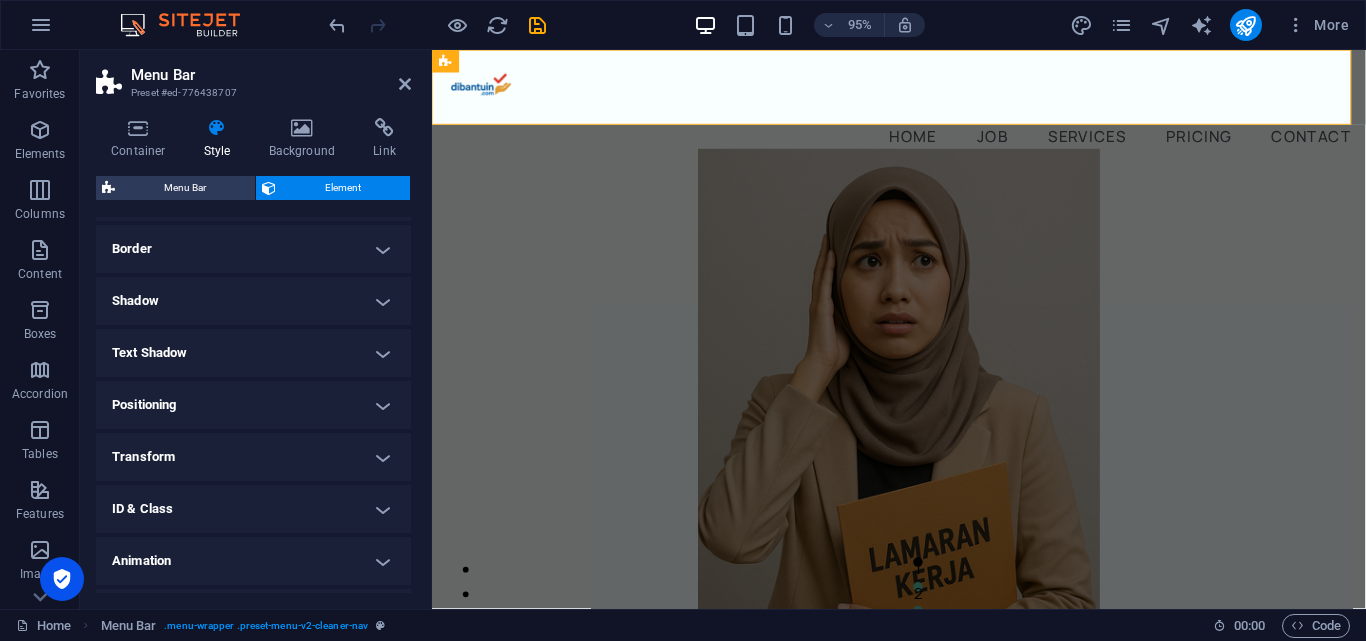 click on "Positioning" at bounding box center (253, 405) 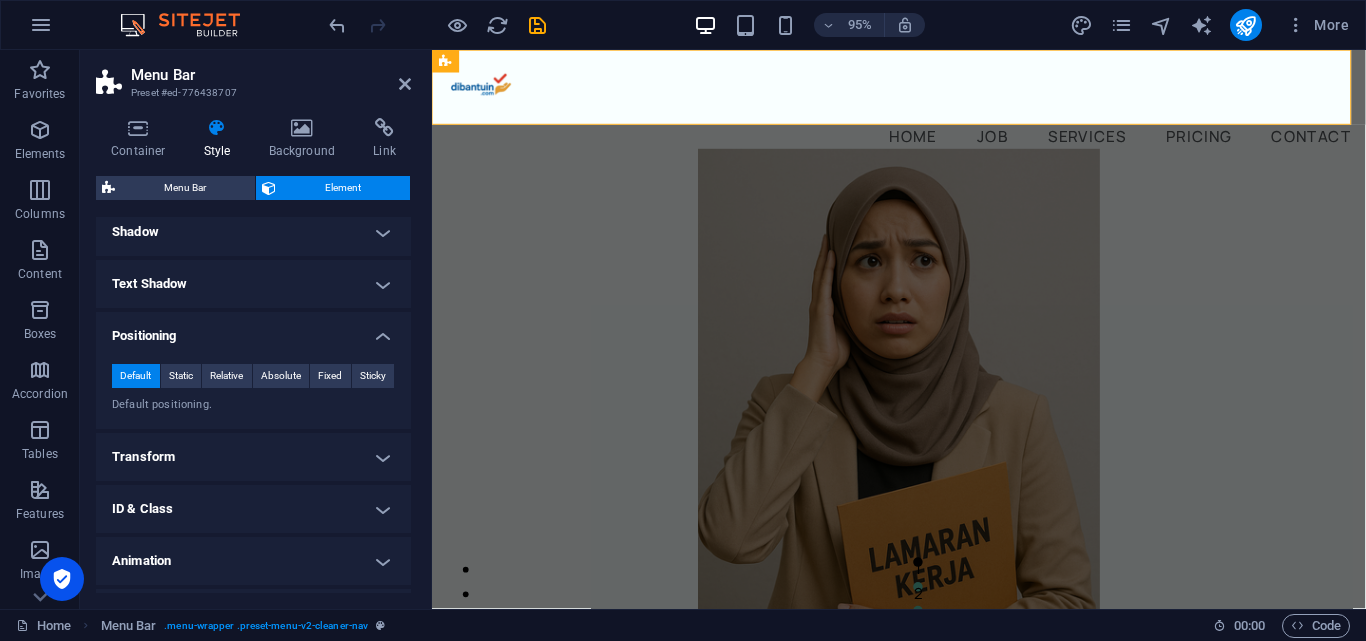 scroll, scrollTop: 200, scrollLeft: 0, axis: vertical 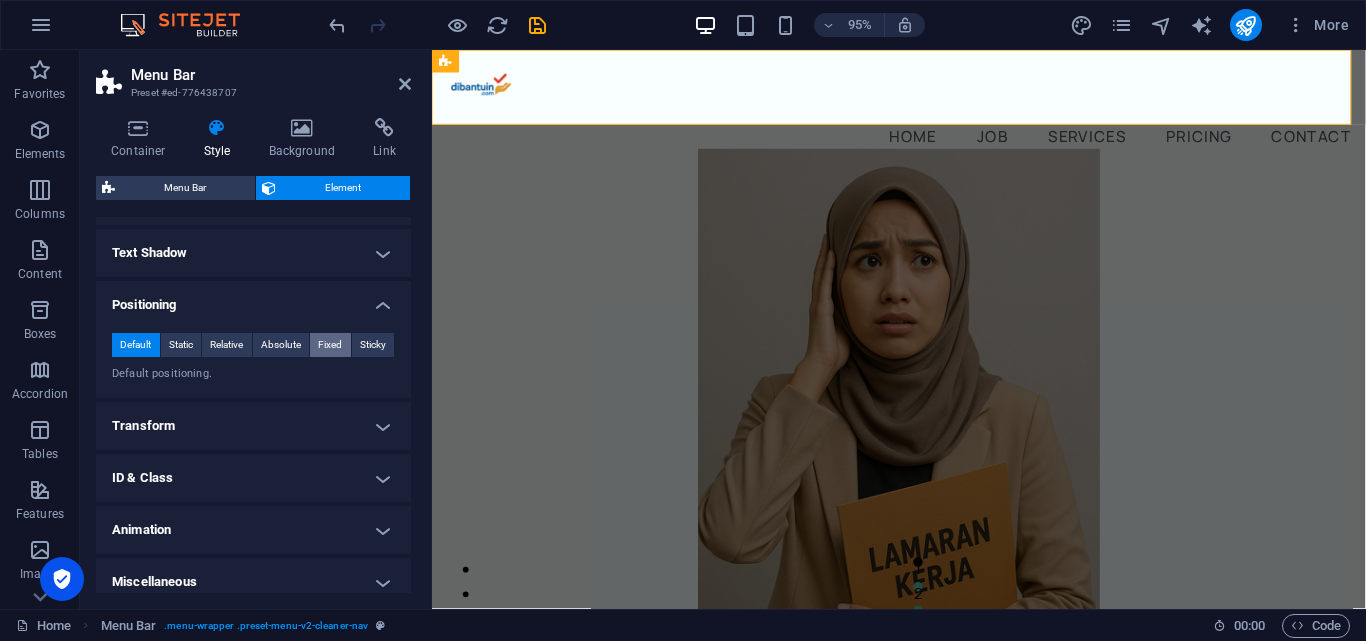 click on "Fixed" at bounding box center (330, 345) 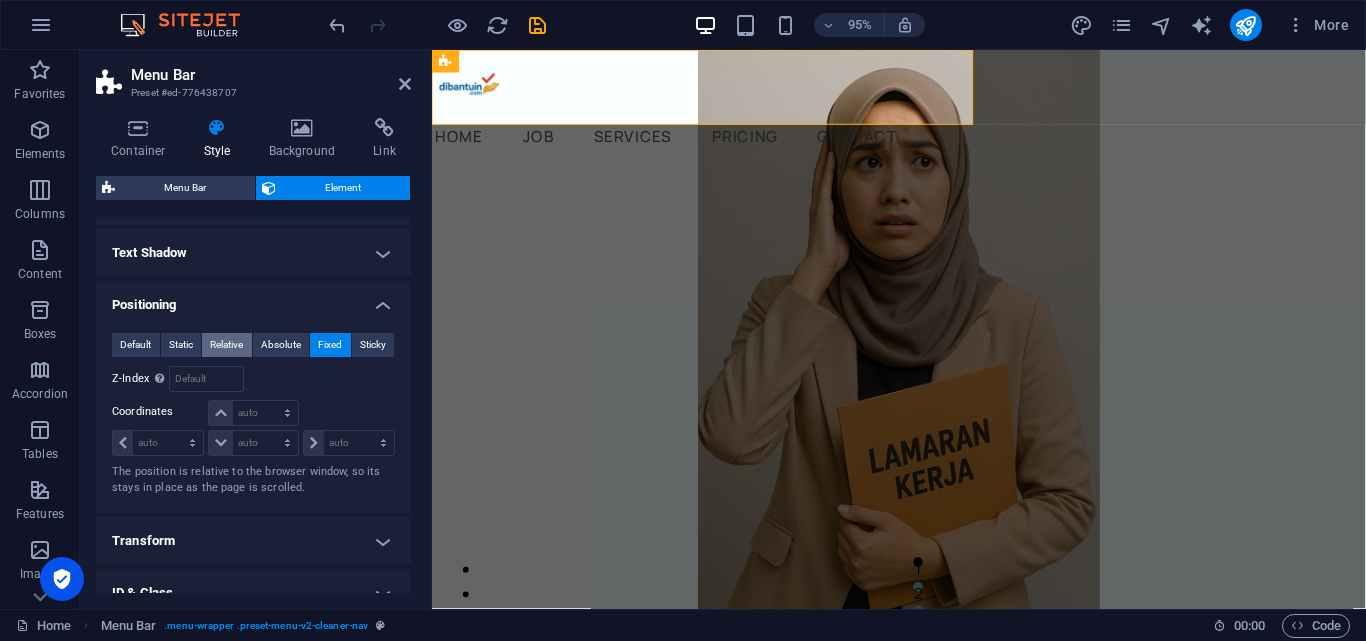 click on "Relative" at bounding box center (227, 345) 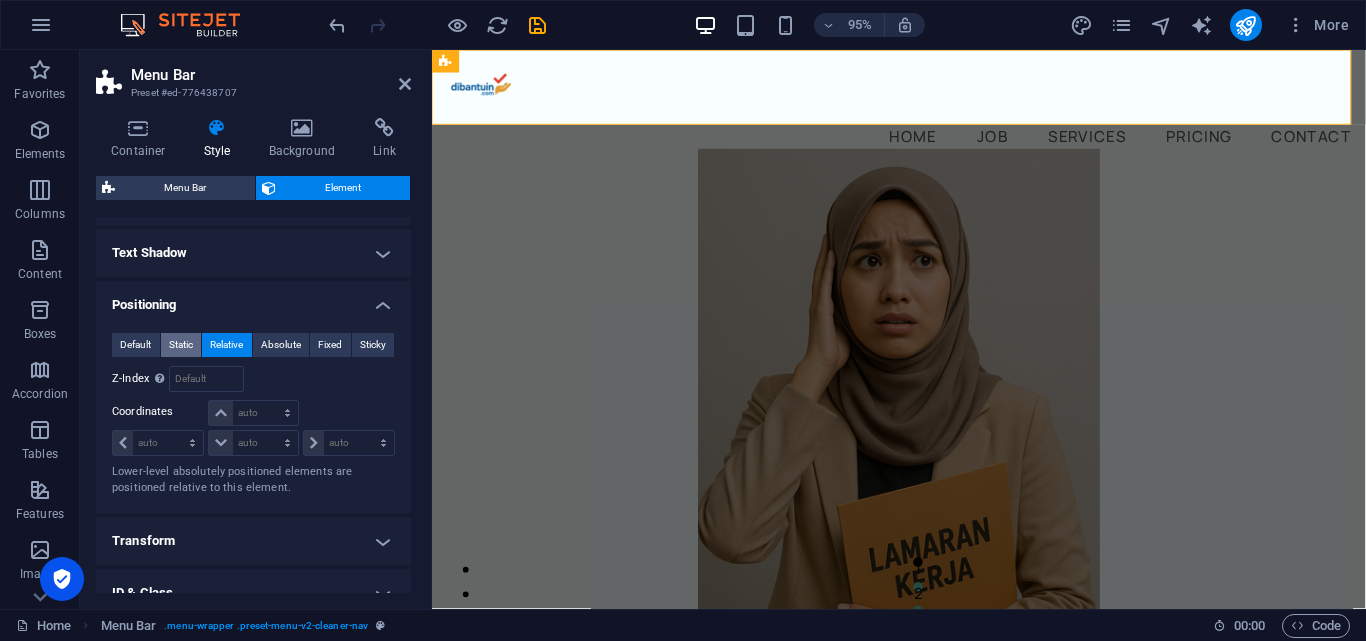 click on "Static" at bounding box center (181, 345) 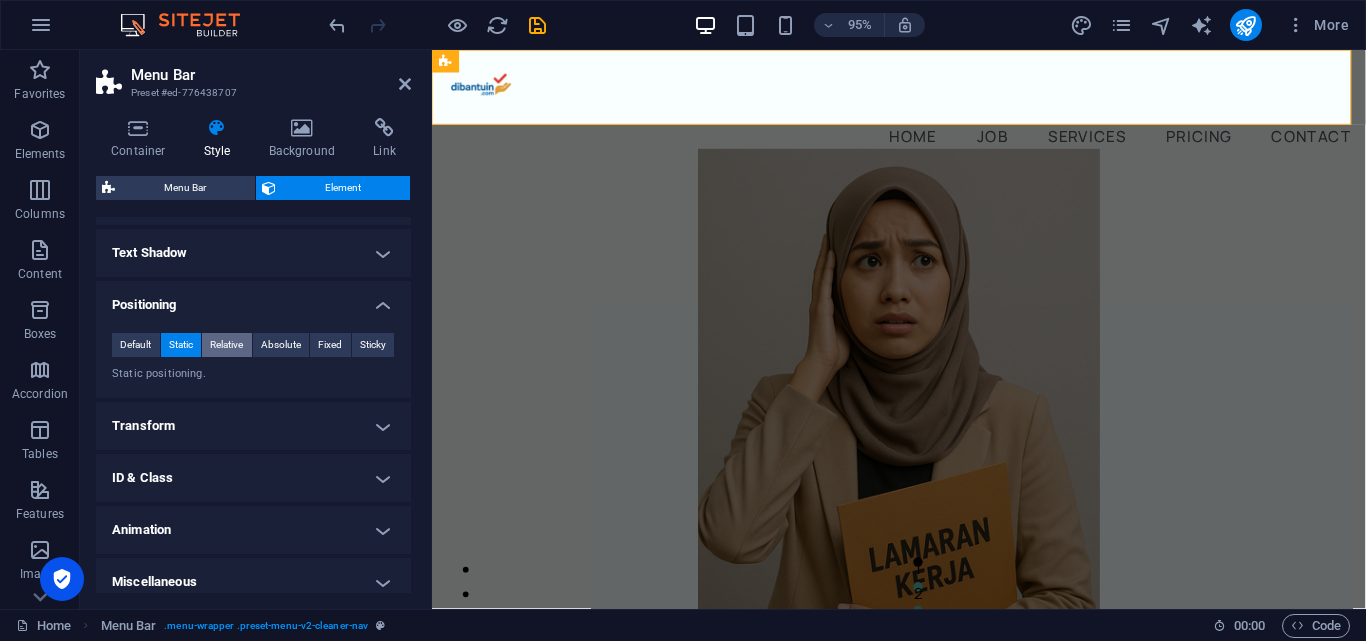 click on "Relative" at bounding box center [226, 345] 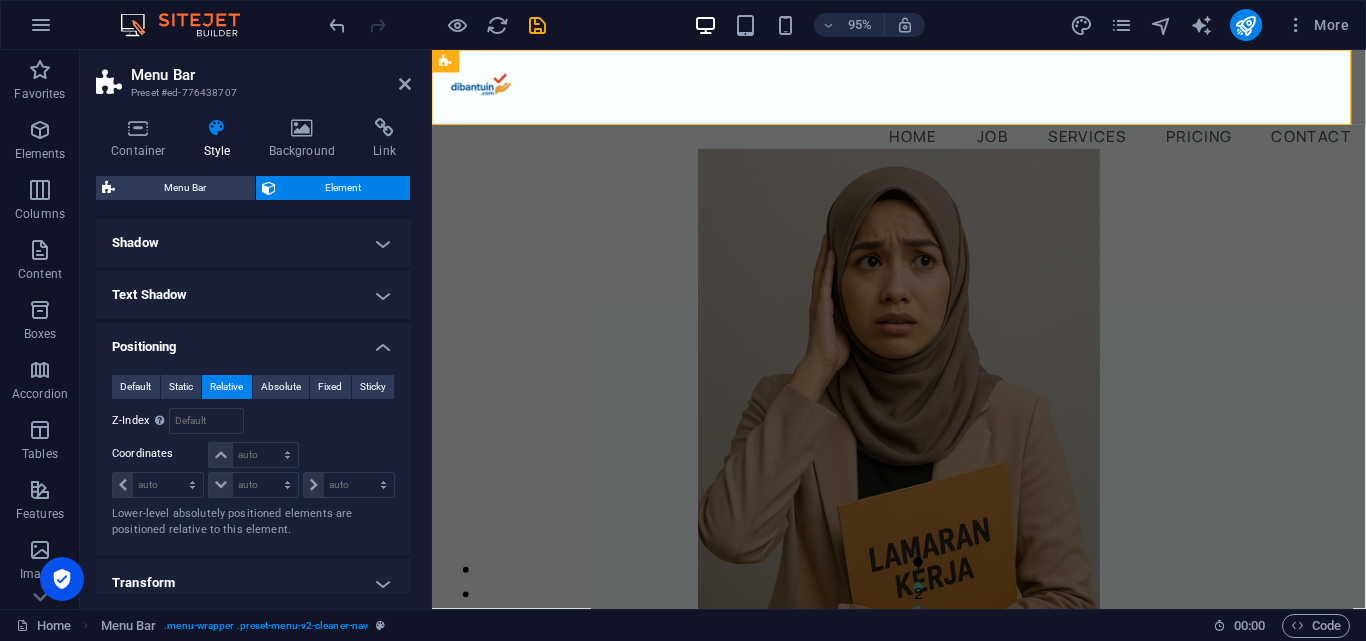 scroll, scrollTop: 28, scrollLeft: 0, axis: vertical 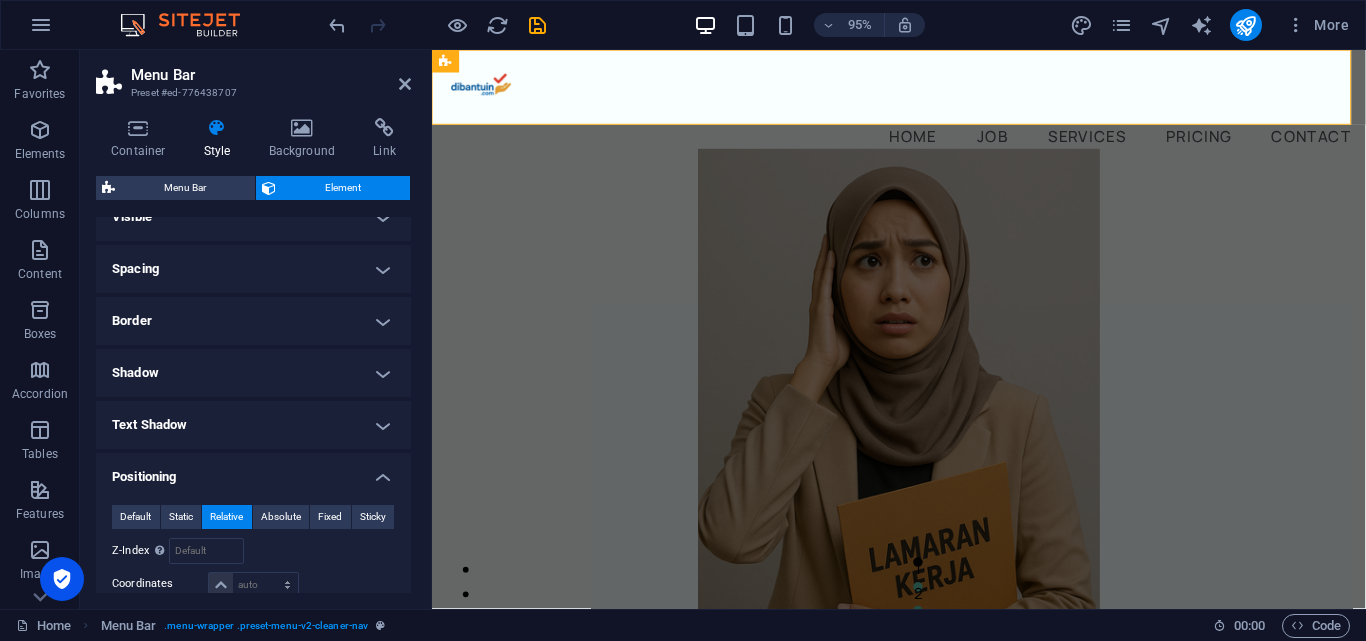 click on "Positioning" at bounding box center [253, 471] 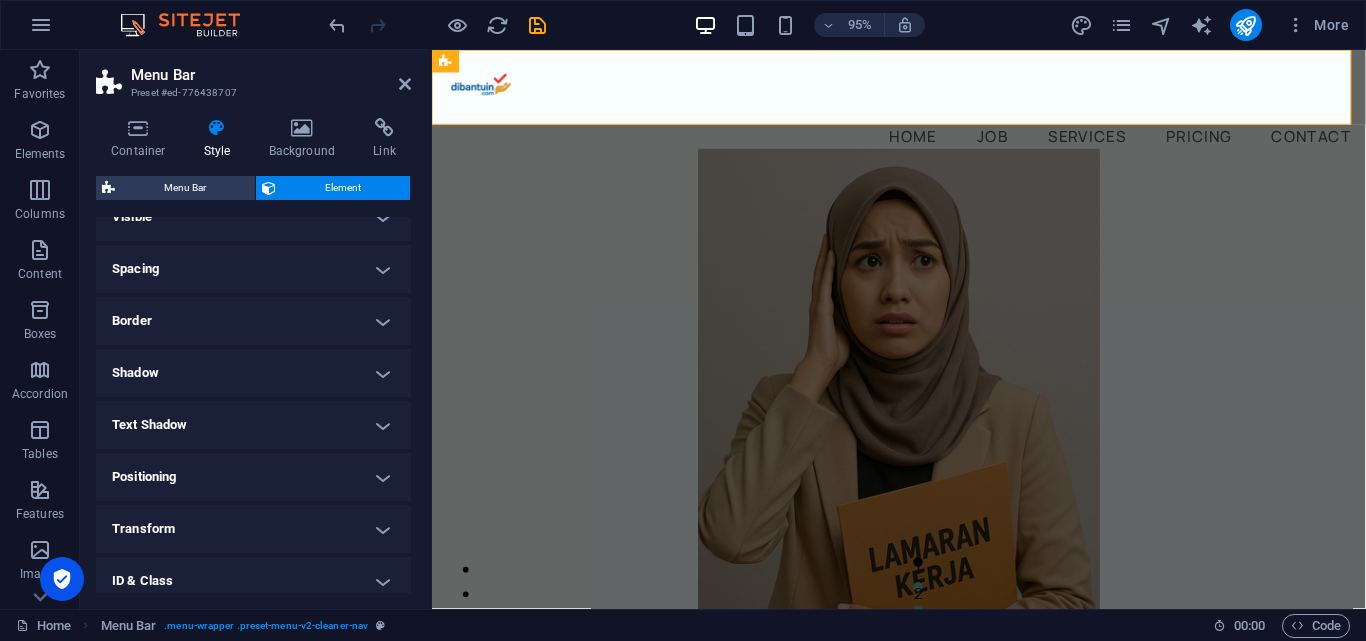 click on "Positioning" at bounding box center [253, 477] 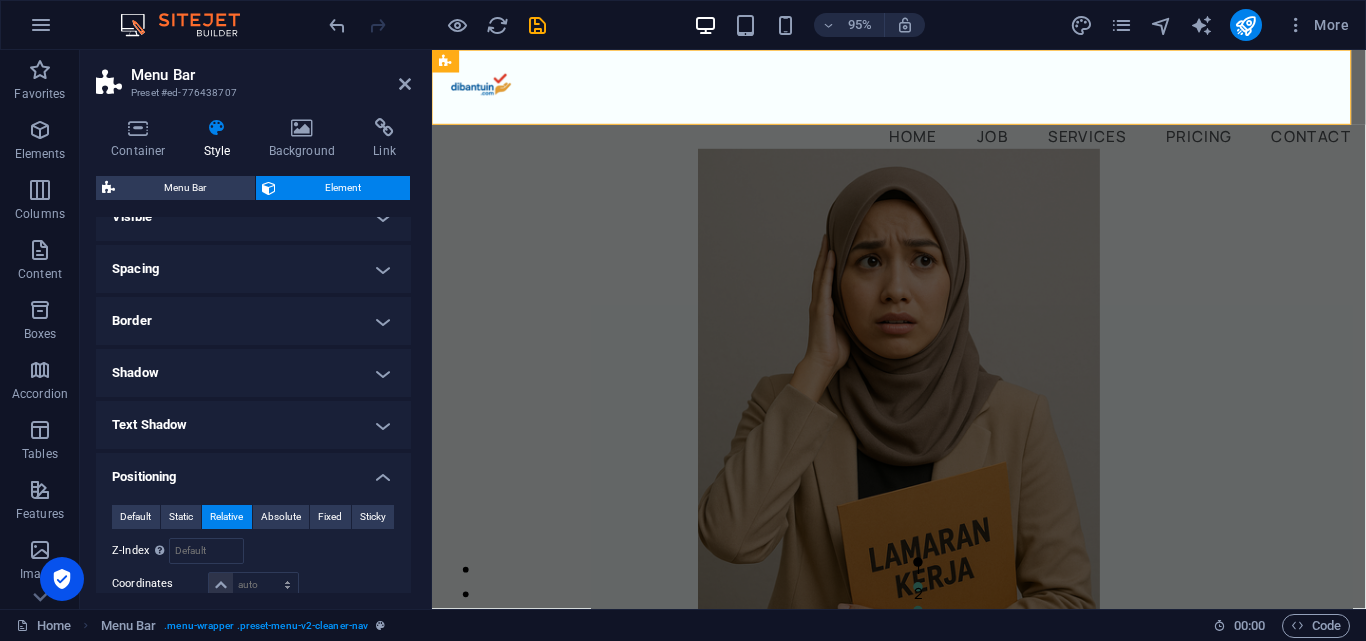 click on "Positioning" at bounding box center (253, 471) 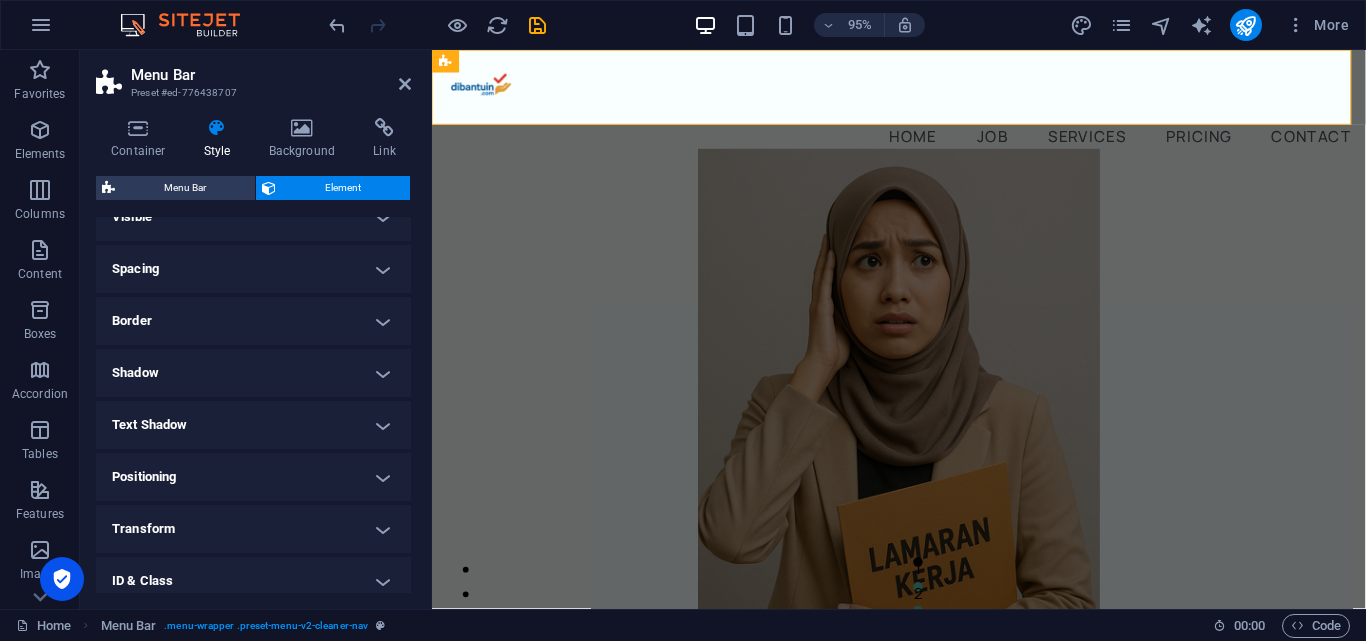 click on "Positioning" at bounding box center (253, 477) 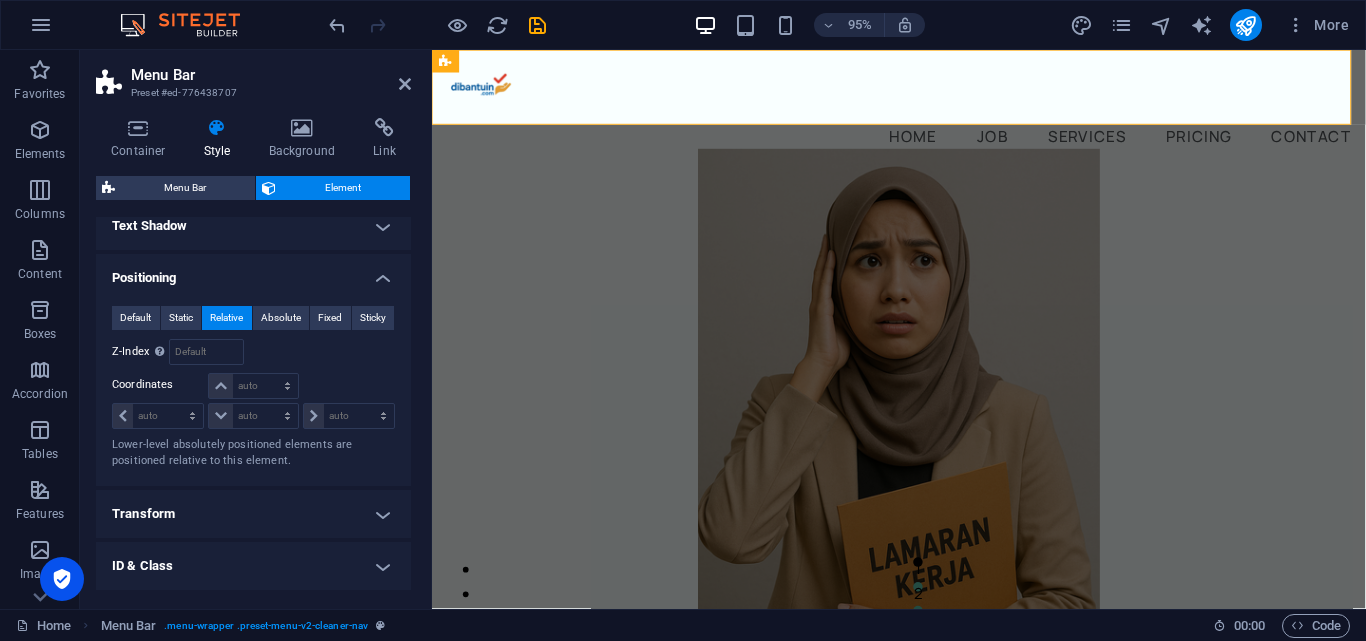 scroll, scrollTop: 228, scrollLeft: 0, axis: vertical 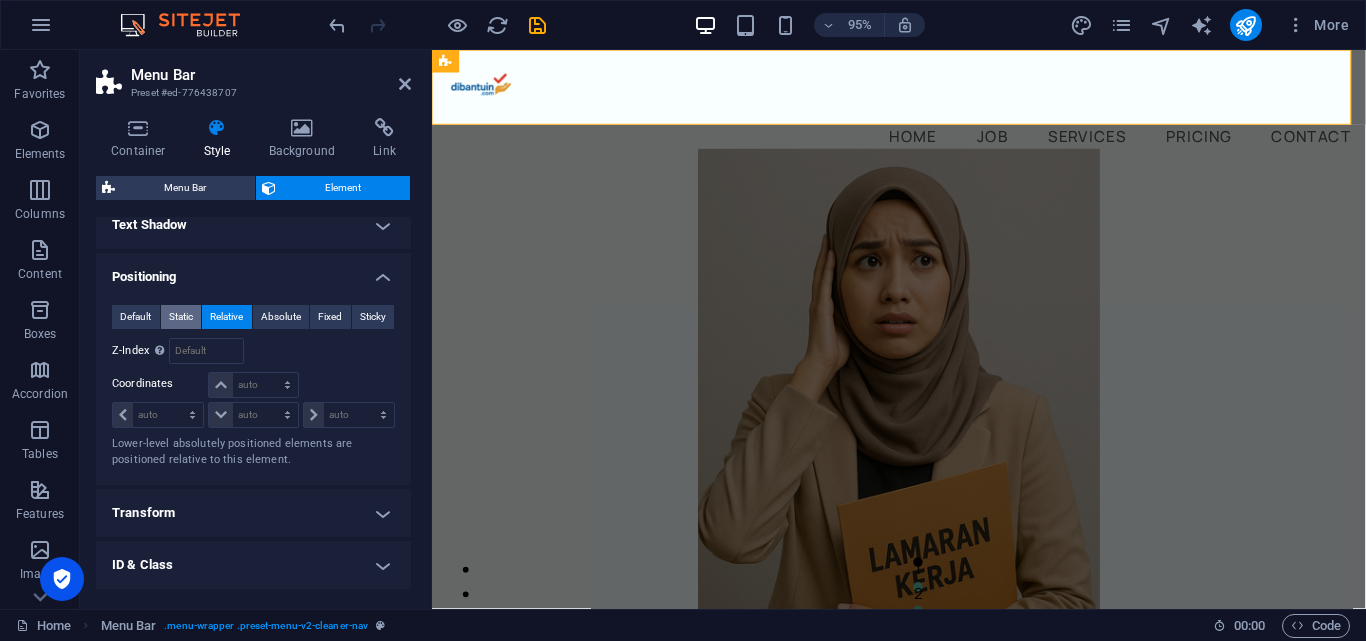 click on "Static" at bounding box center (181, 317) 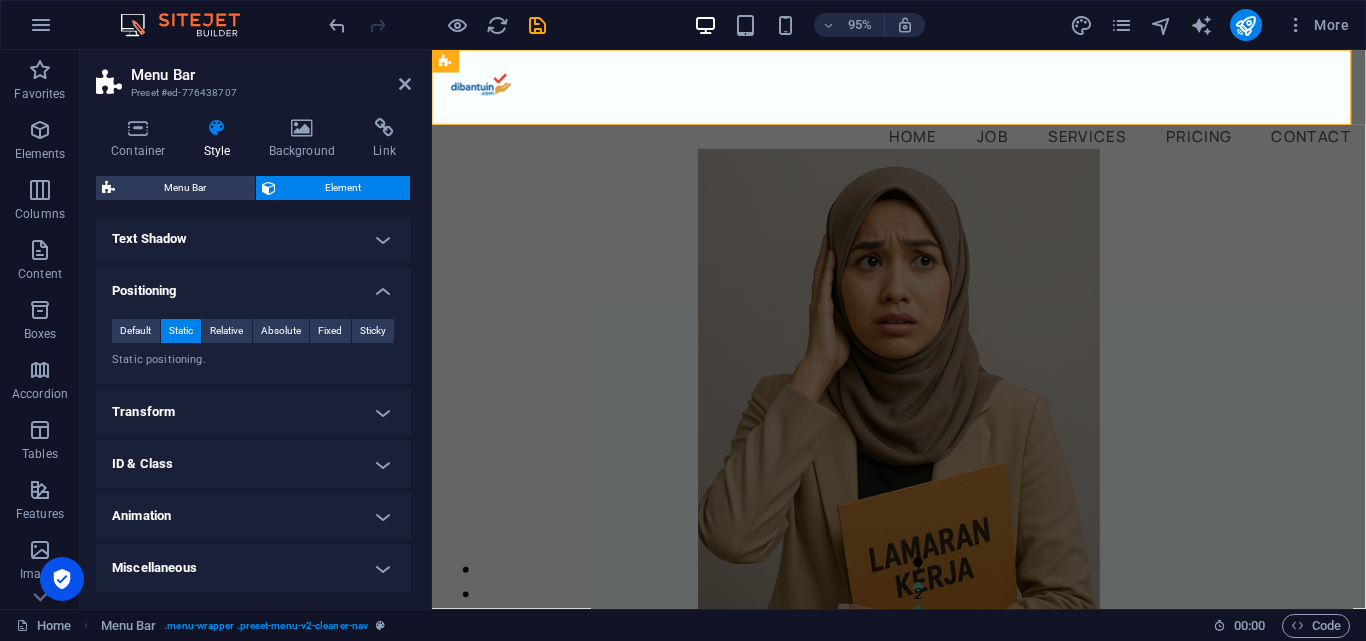 scroll, scrollTop: 214, scrollLeft: 0, axis: vertical 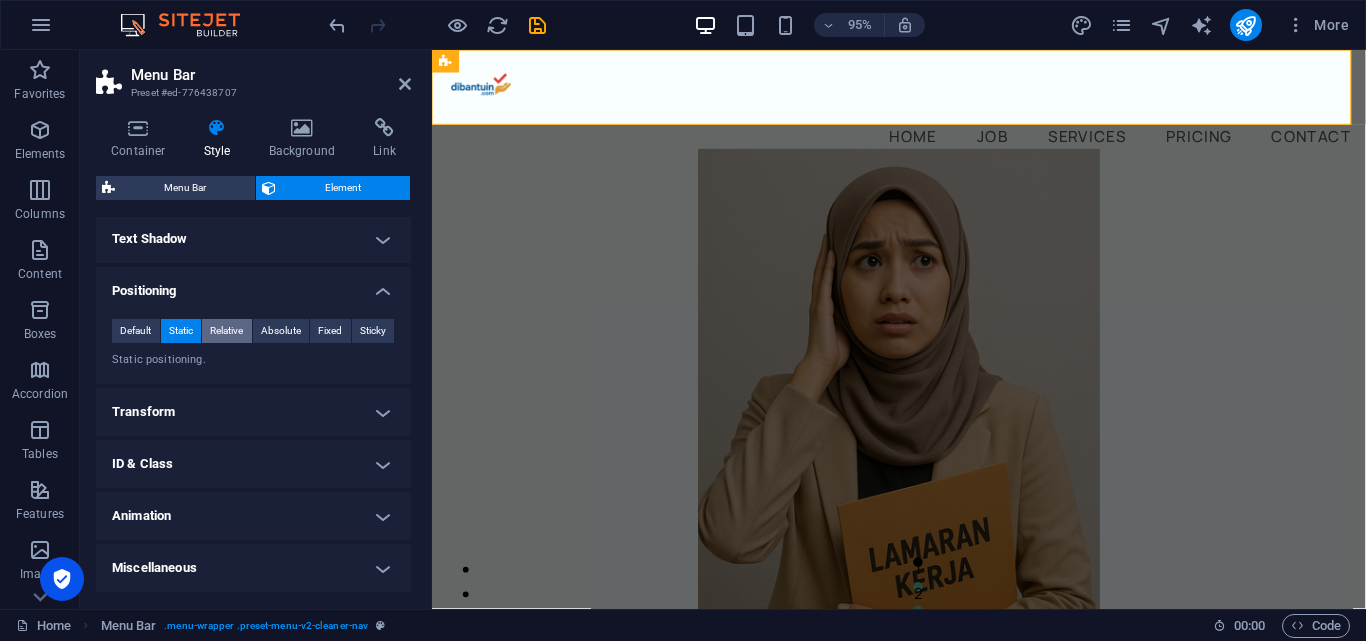 click on "Relative" at bounding box center (226, 331) 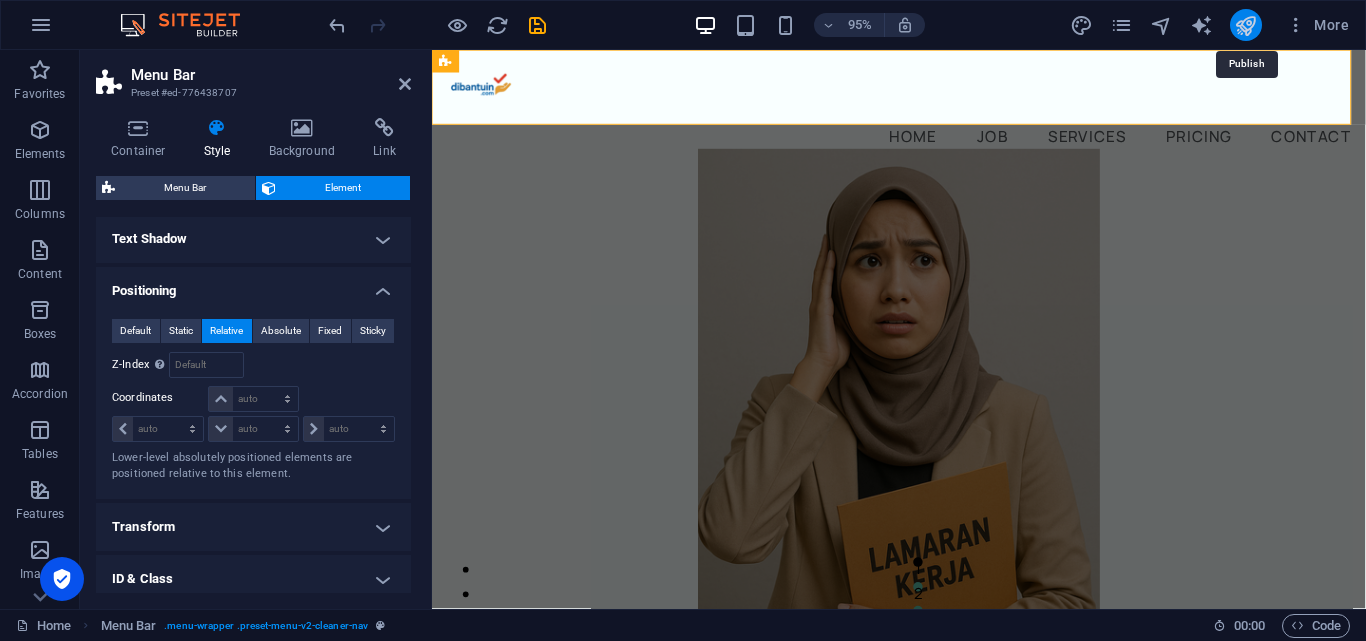 click at bounding box center (1245, 25) 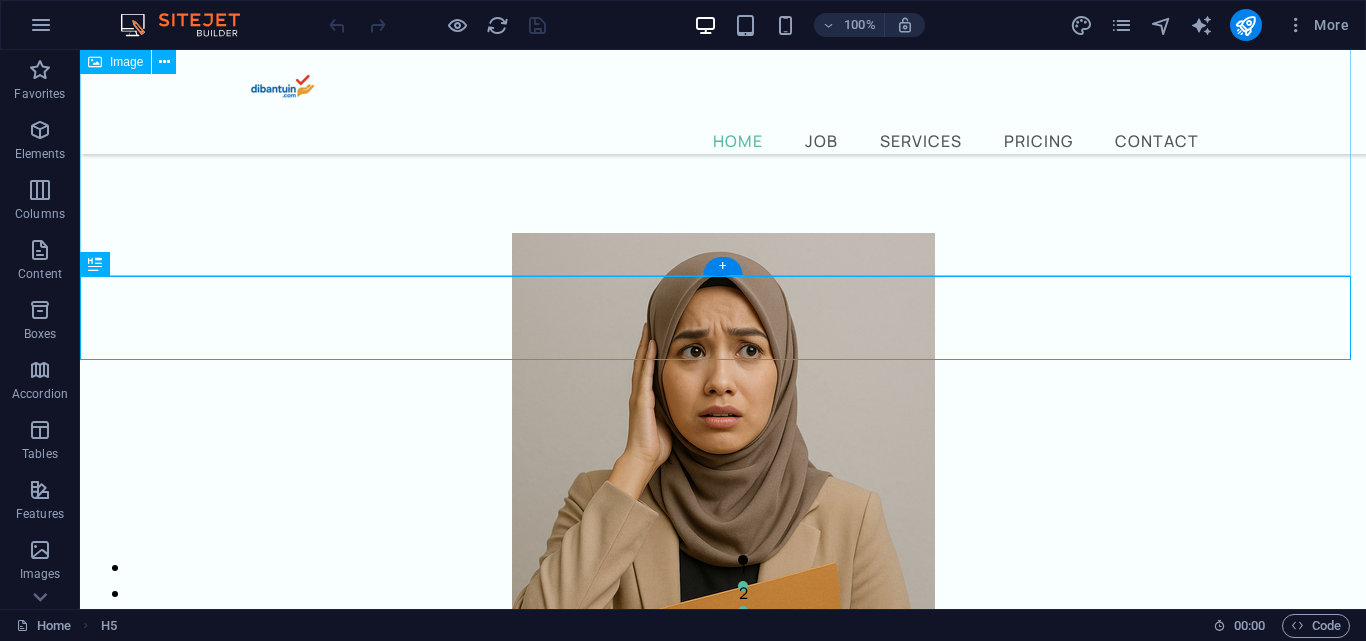 scroll, scrollTop: 567, scrollLeft: 0, axis: vertical 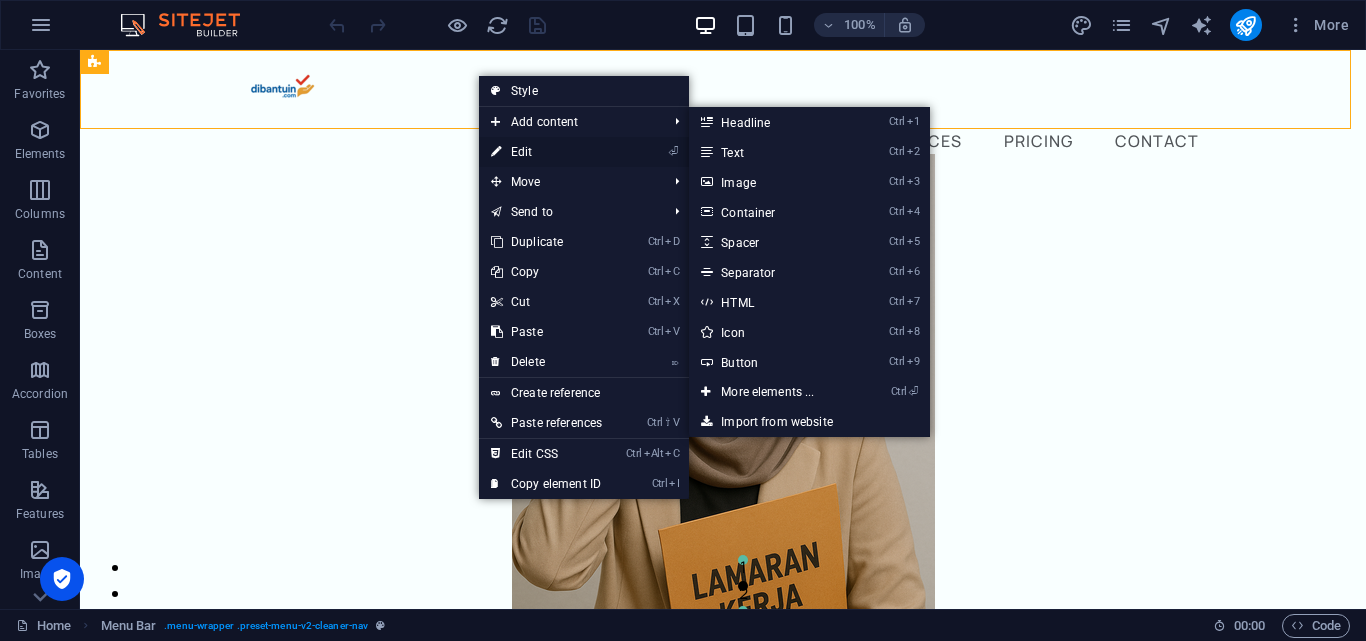 click on "⏎  Edit" at bounding box center [546, 152] 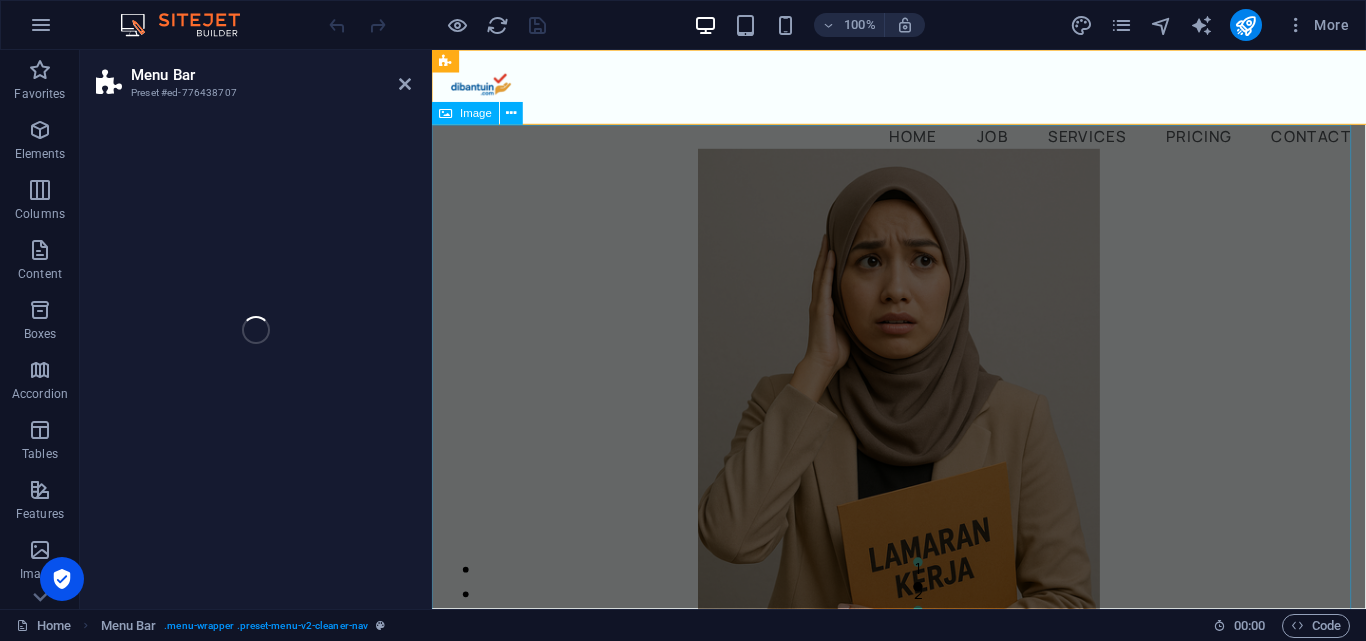 select on "header" 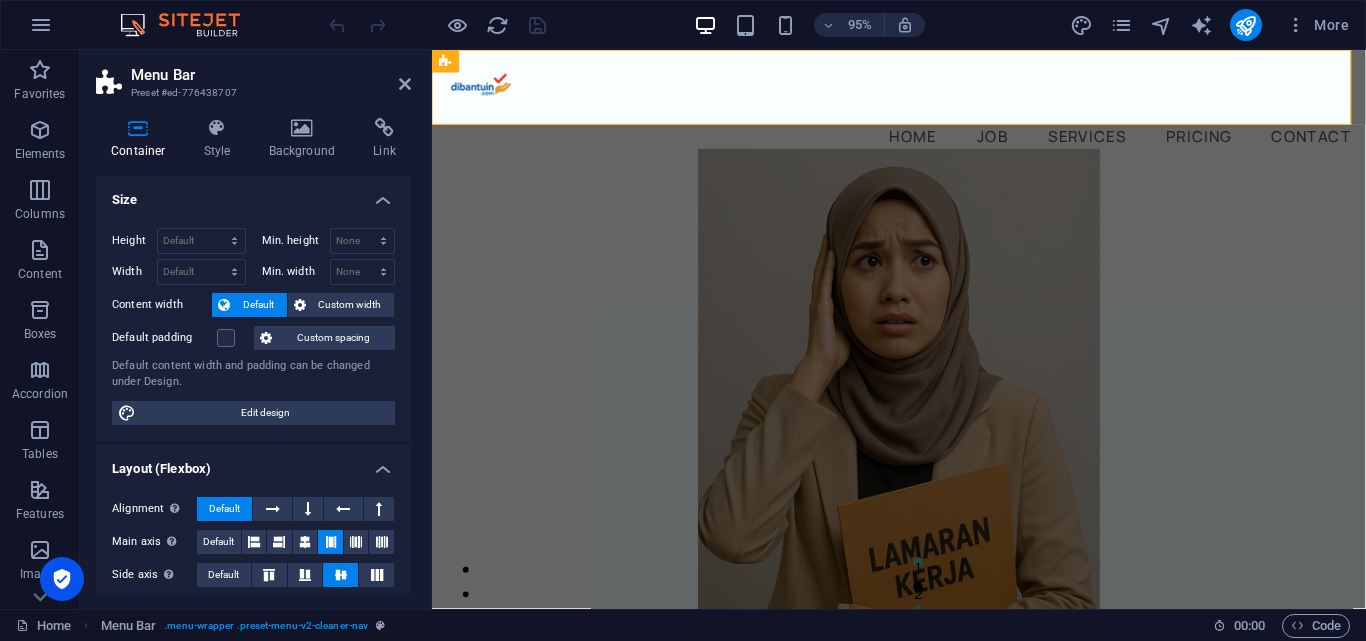click on "Edit design" at bounding box center (265, 413) 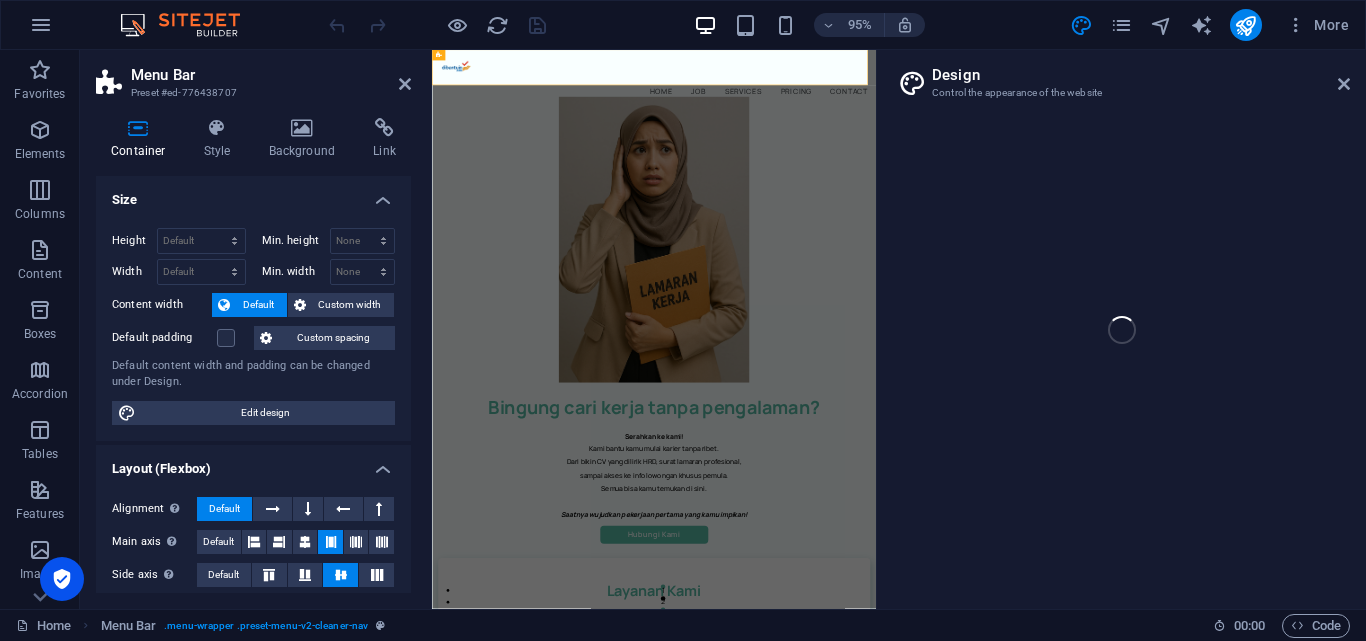 click at bounding box center (1344, 84) 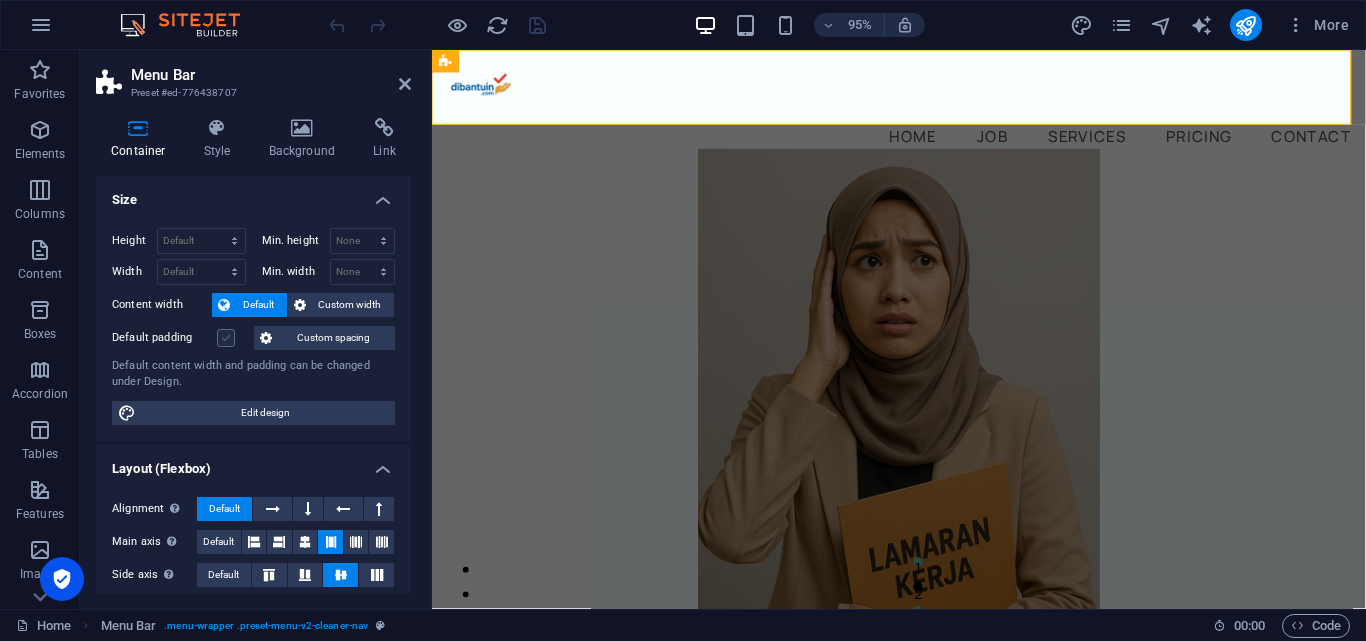 click at bounding box center (226, 338) 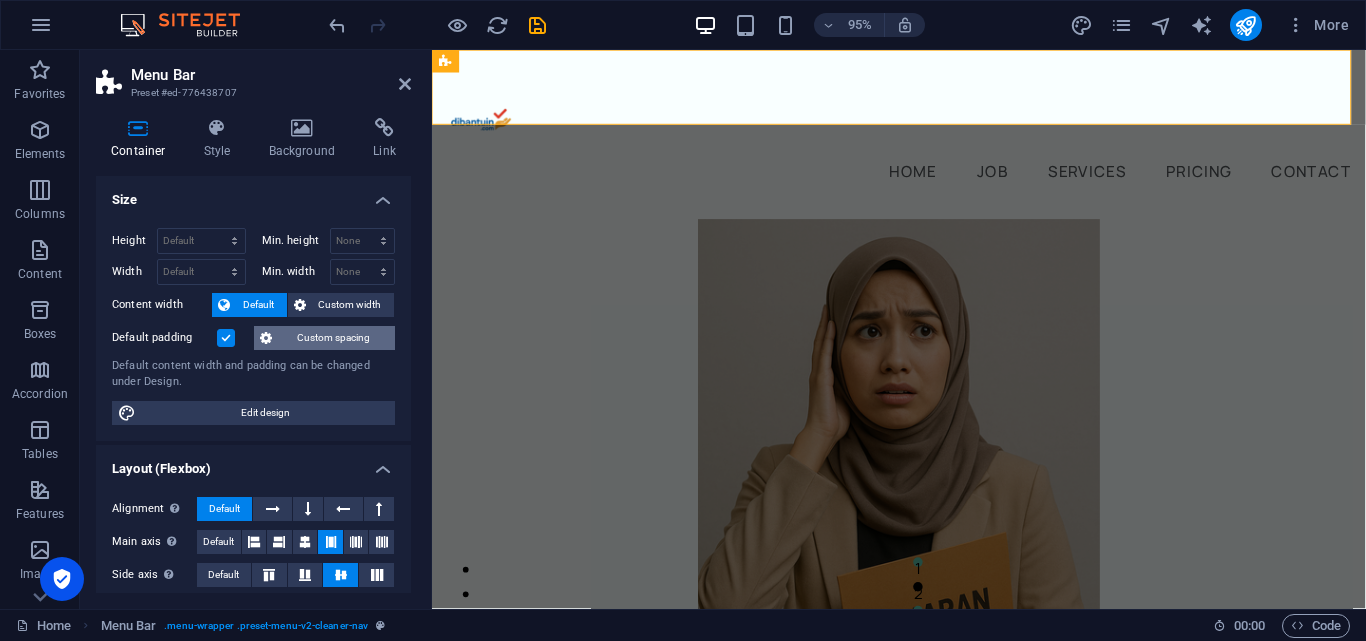 type 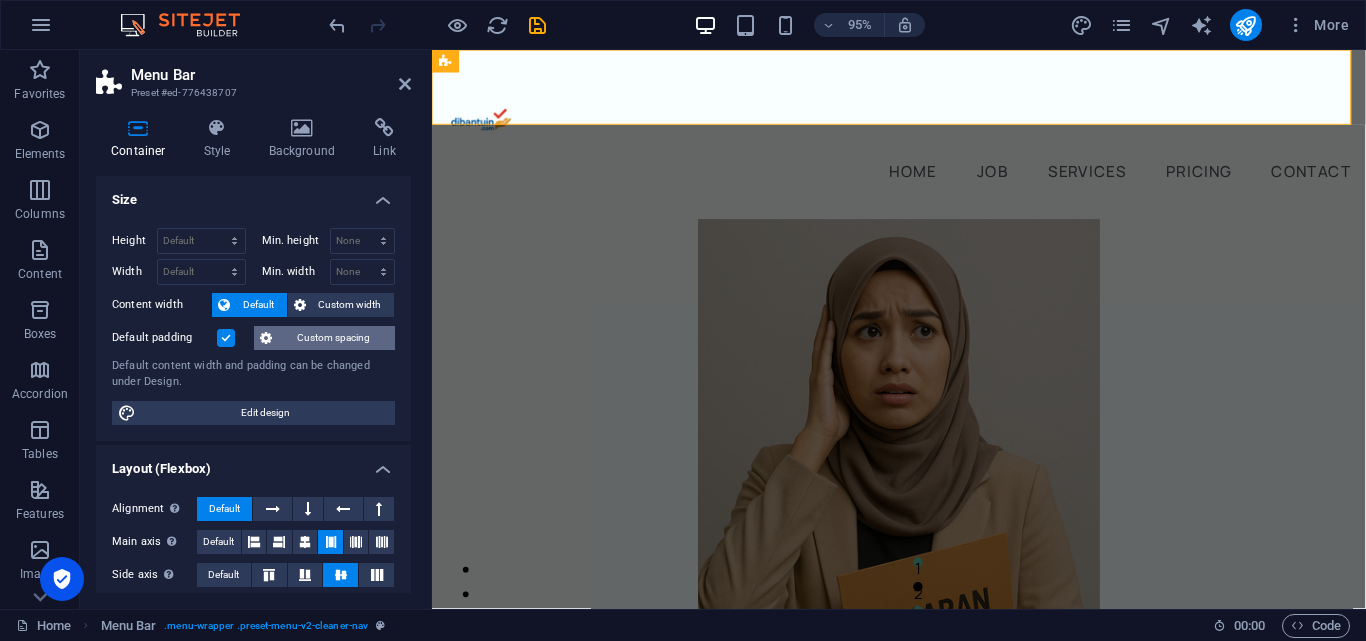 select on "DISABLED_OPTION_VALUE" 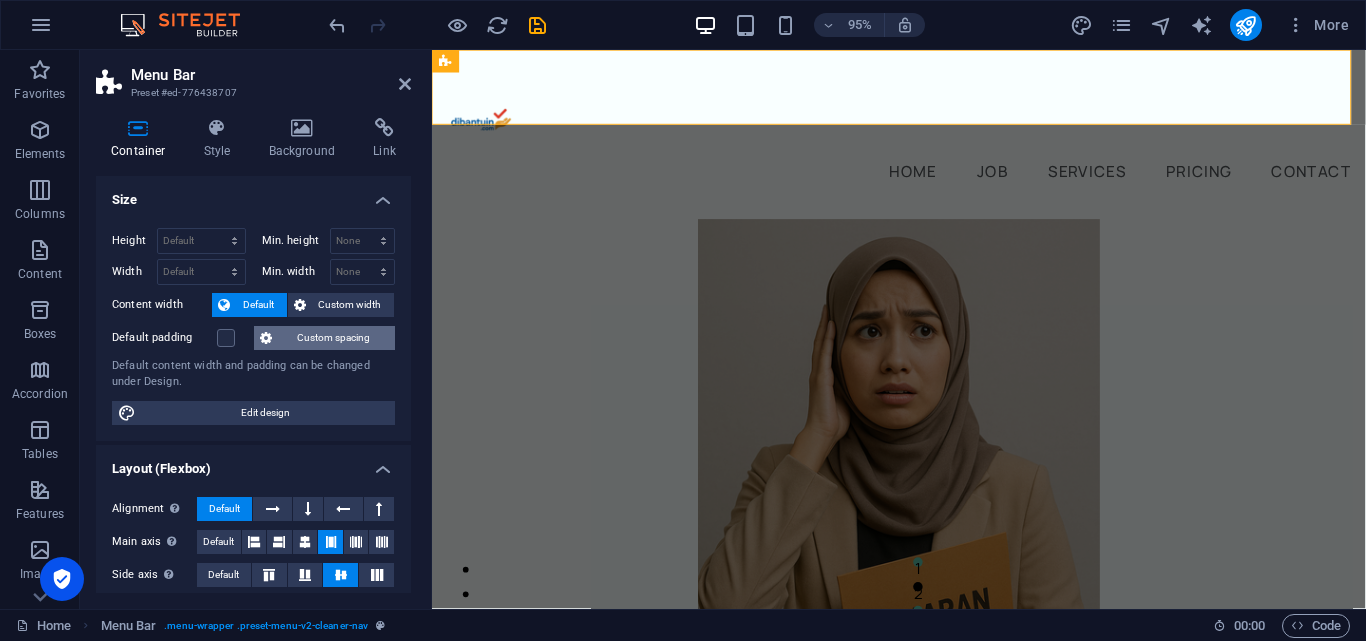 scroll, scrollTop: 0, scrollLeft: 0, axis: both 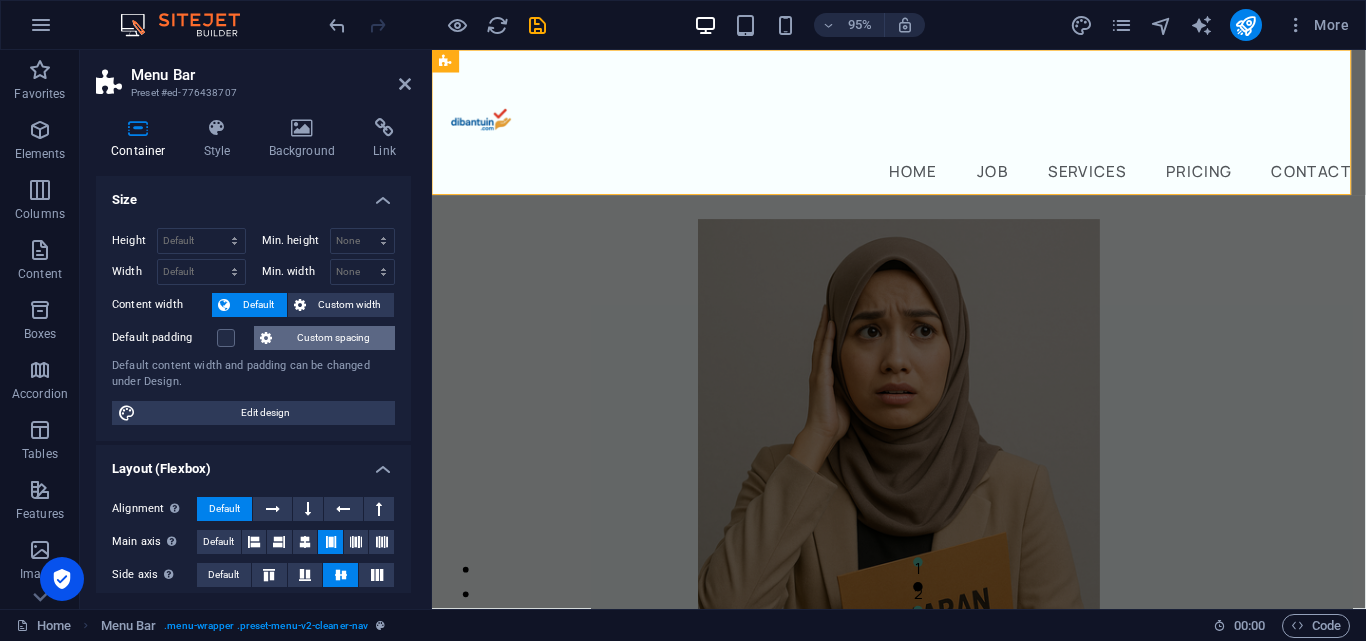 click on "Custom spacing" at bounding box center [333, 338] 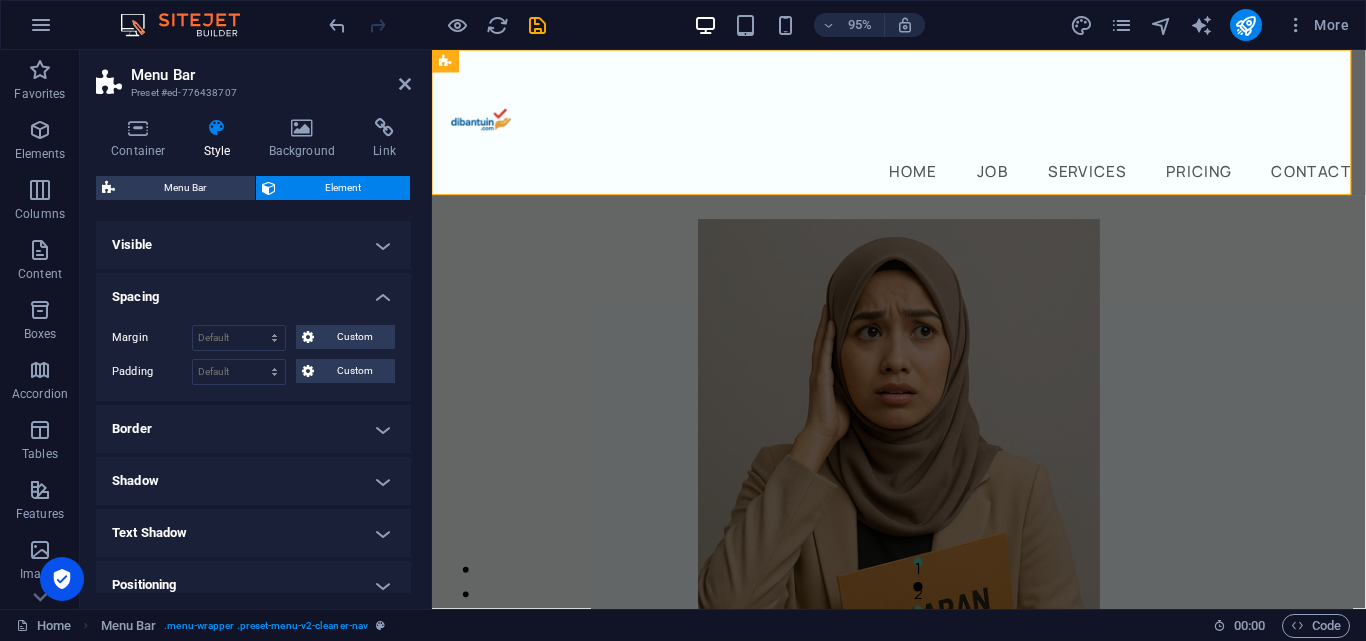 scroll, scrollTop: 224, scrollLeft: 0, axis: vertical 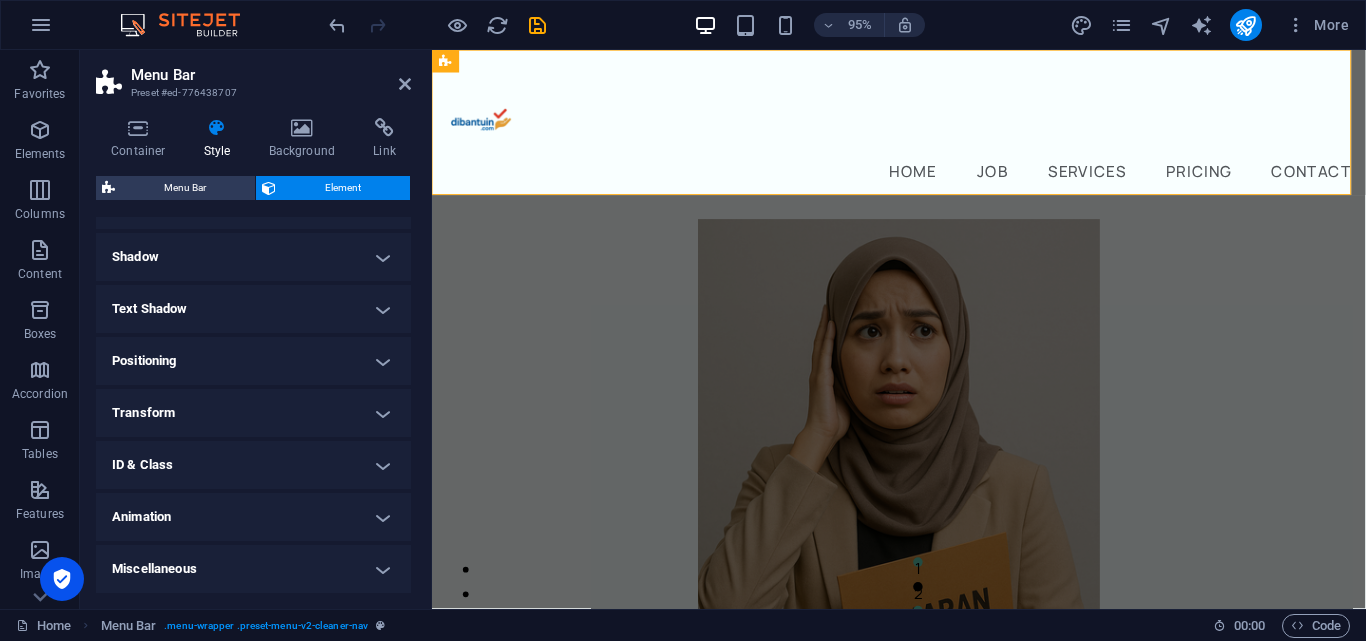 click on "Positioning" at bounding box center (253, 361) 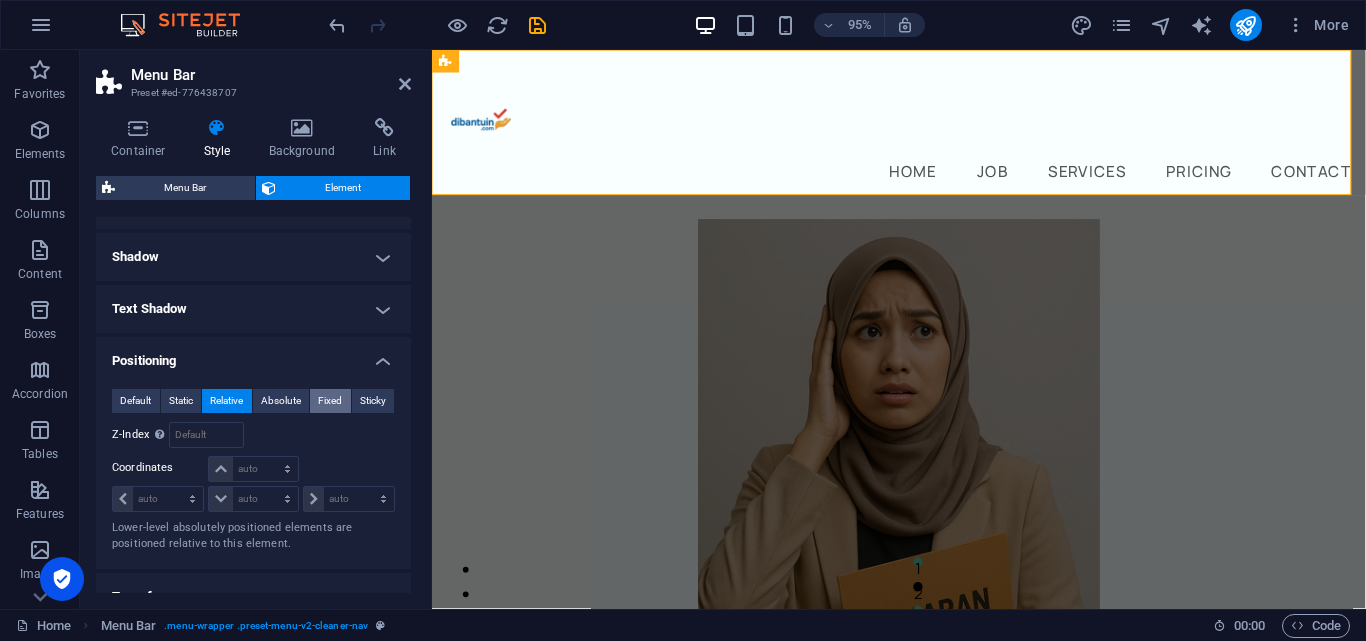 click on "Fixed" at bounding box center [330, 401] 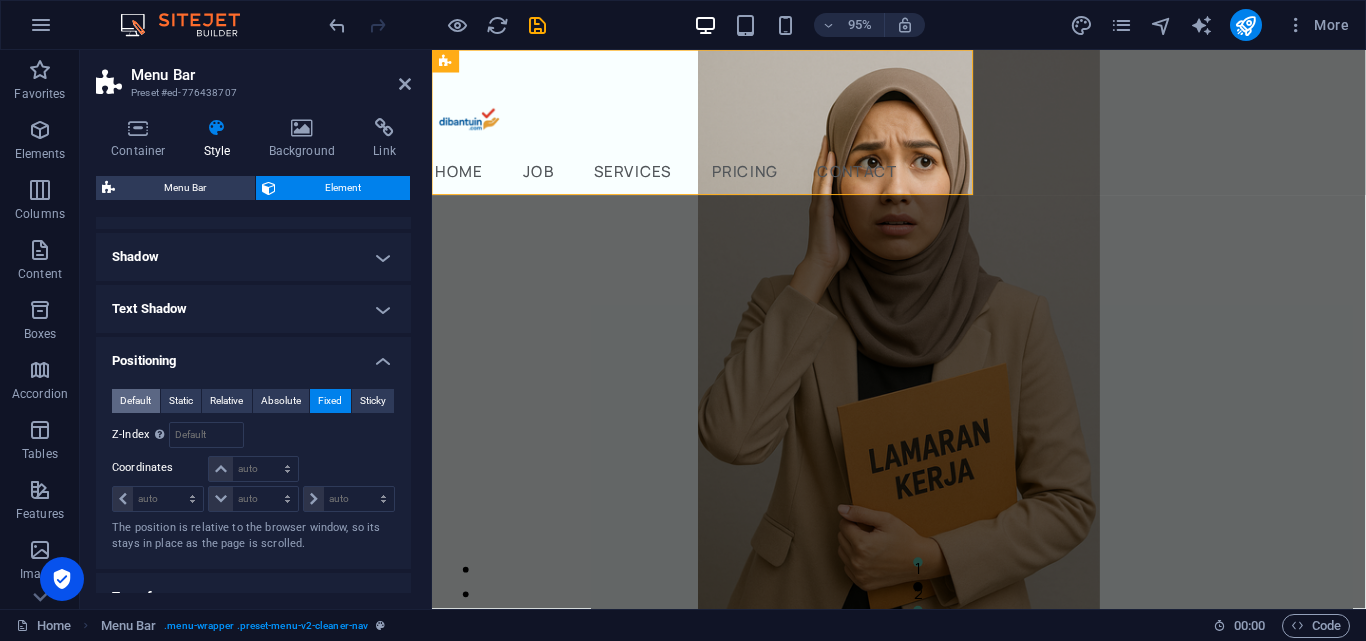 click on "Default" at bounding box center (135, 401) 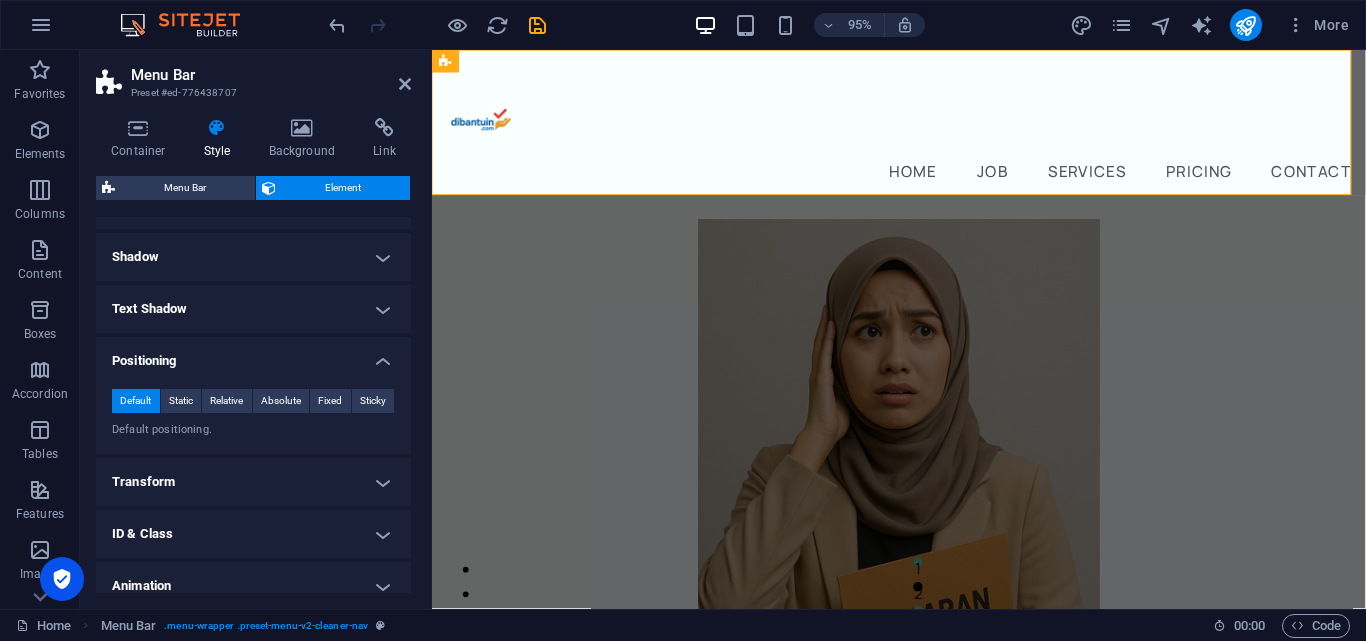 click on "Positioning" at bounding box center [253, 355] 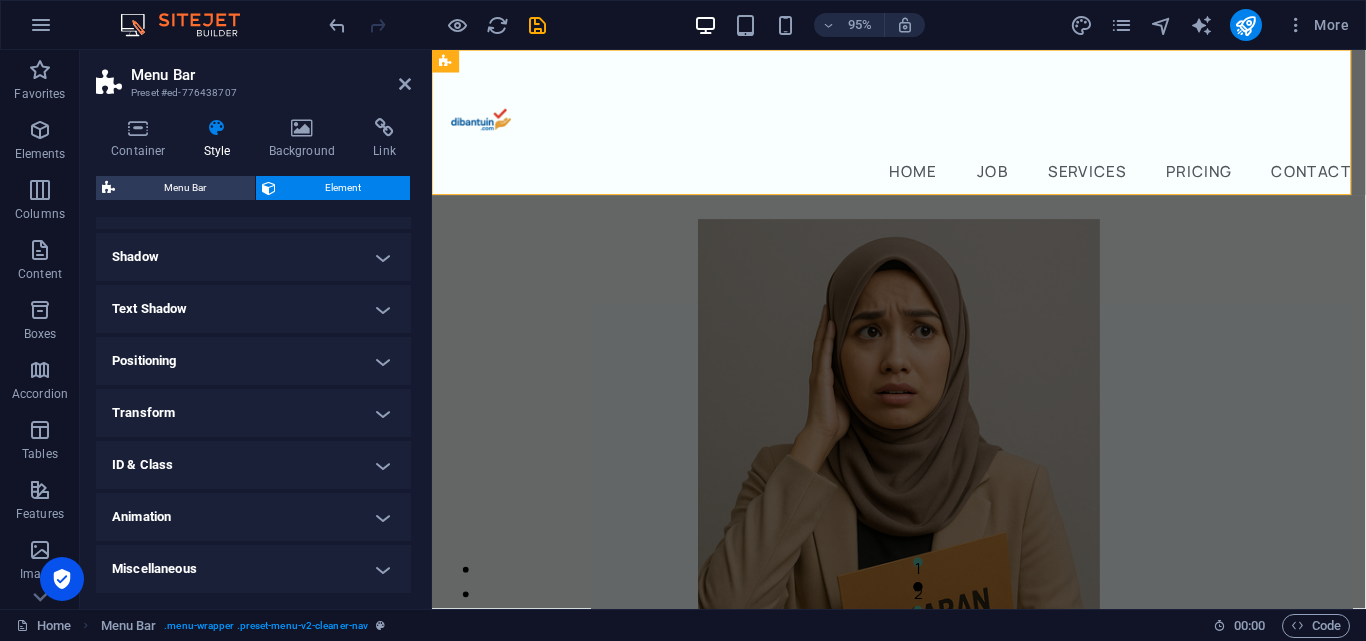 click on "Text Shadow" at bounding box center [253, 309] 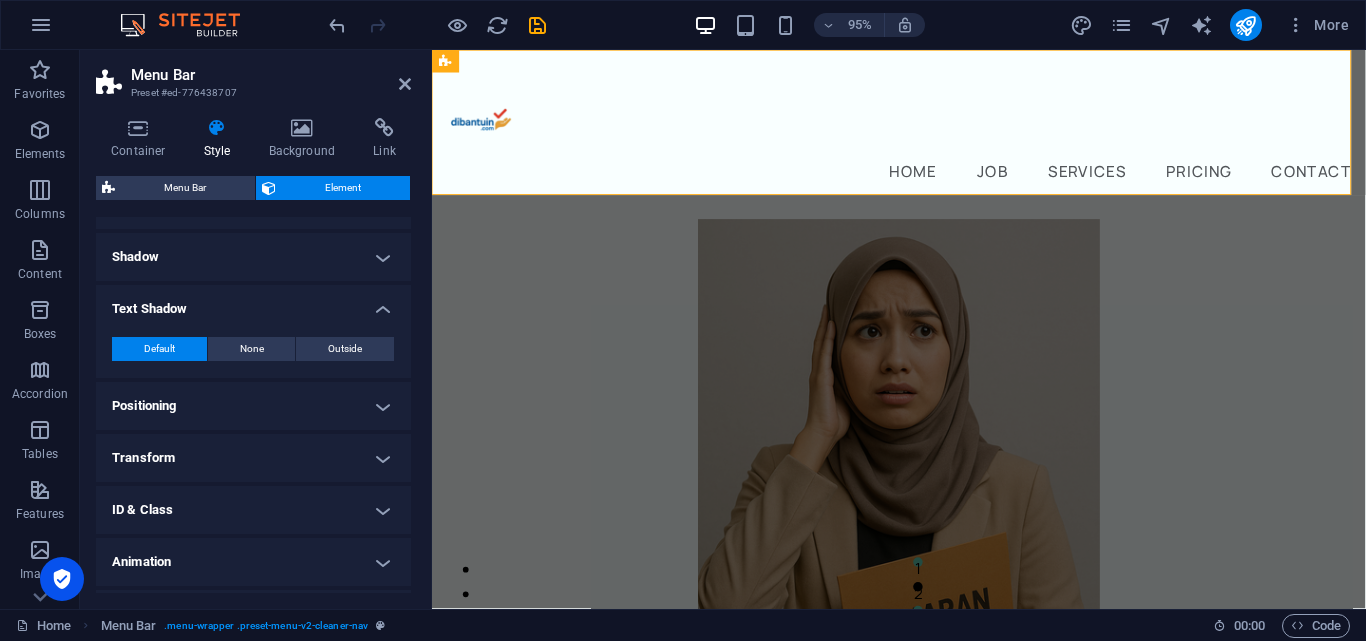 click on "Text Shadow" at bounding box center [253, 303] 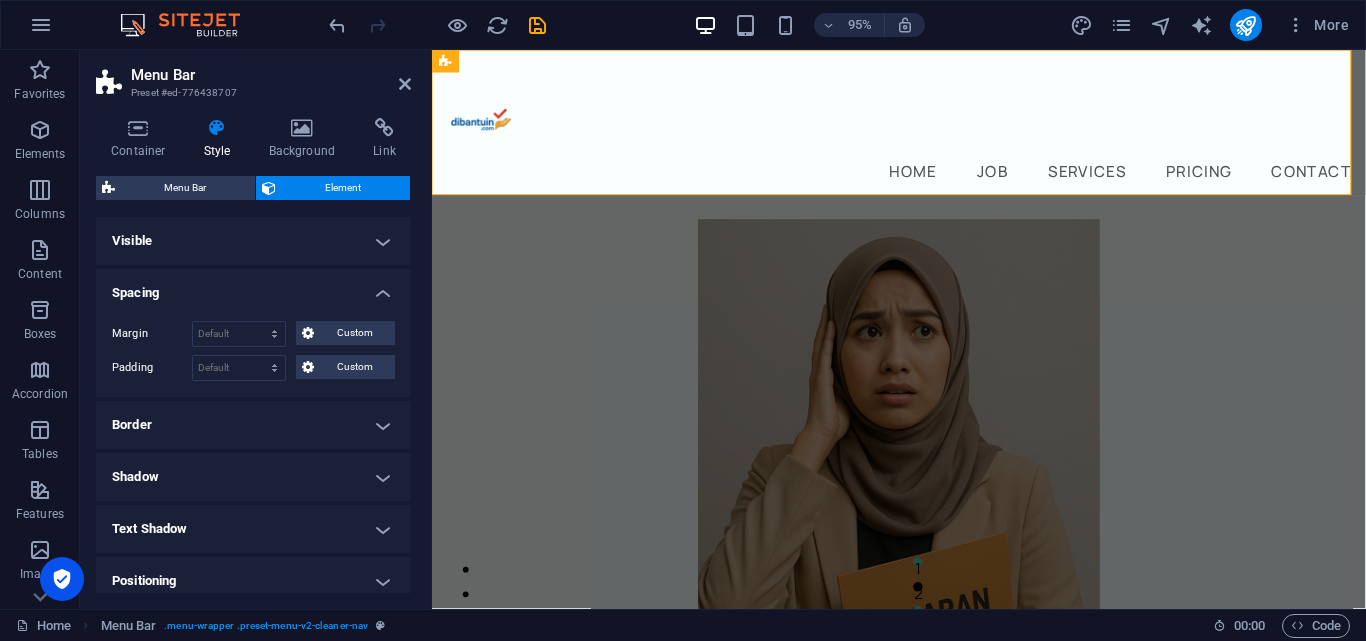scroll, scrollTop: 0, scrollLeft: 0, axis: both 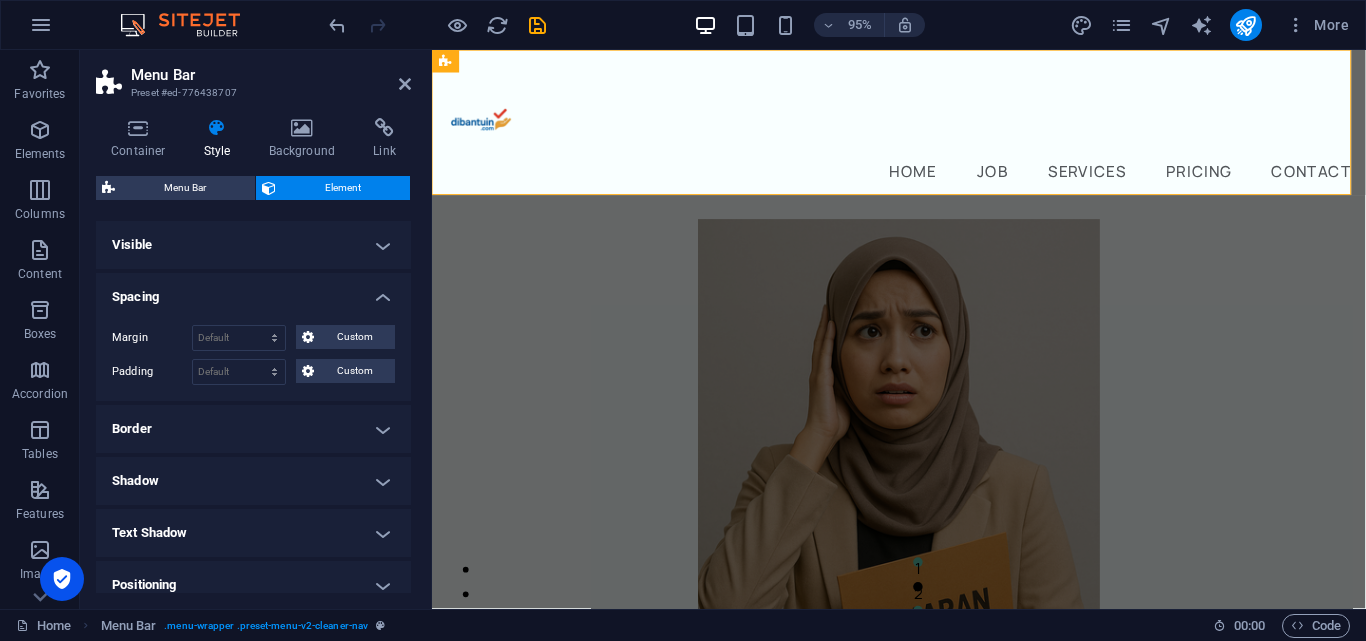 click on "Spacing" at bounding box center [253, 291] 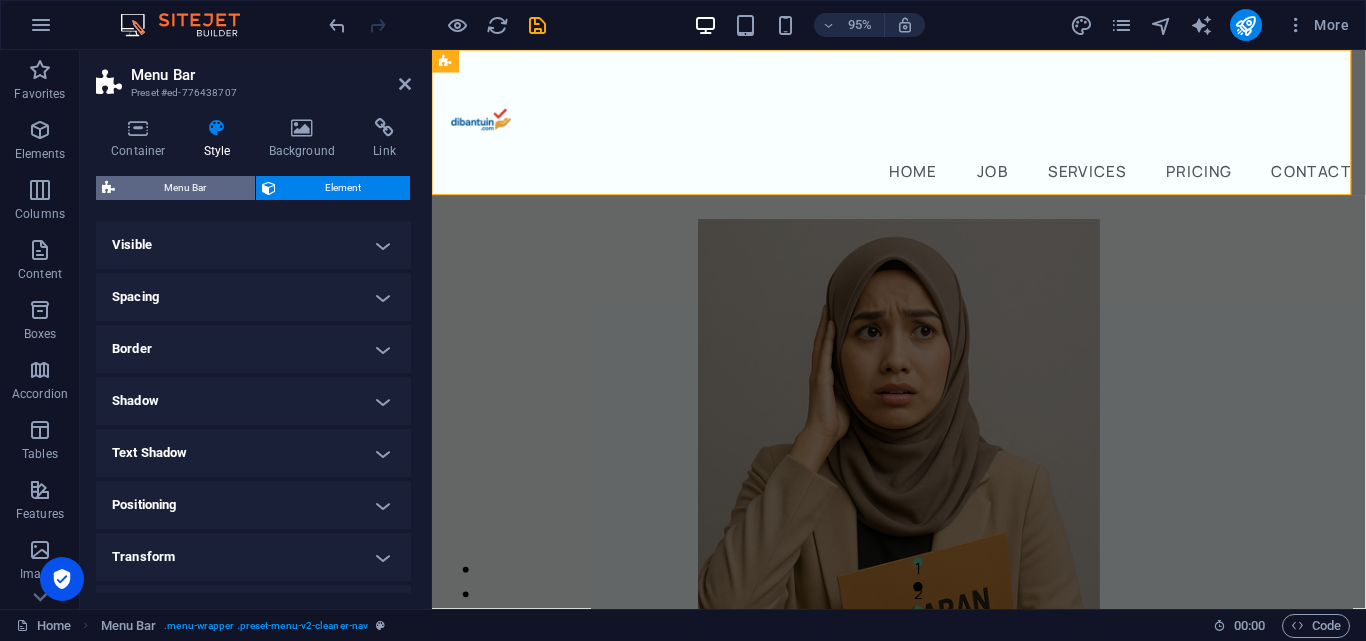 click on "Menu Bar" at bounding box center (185, 188) 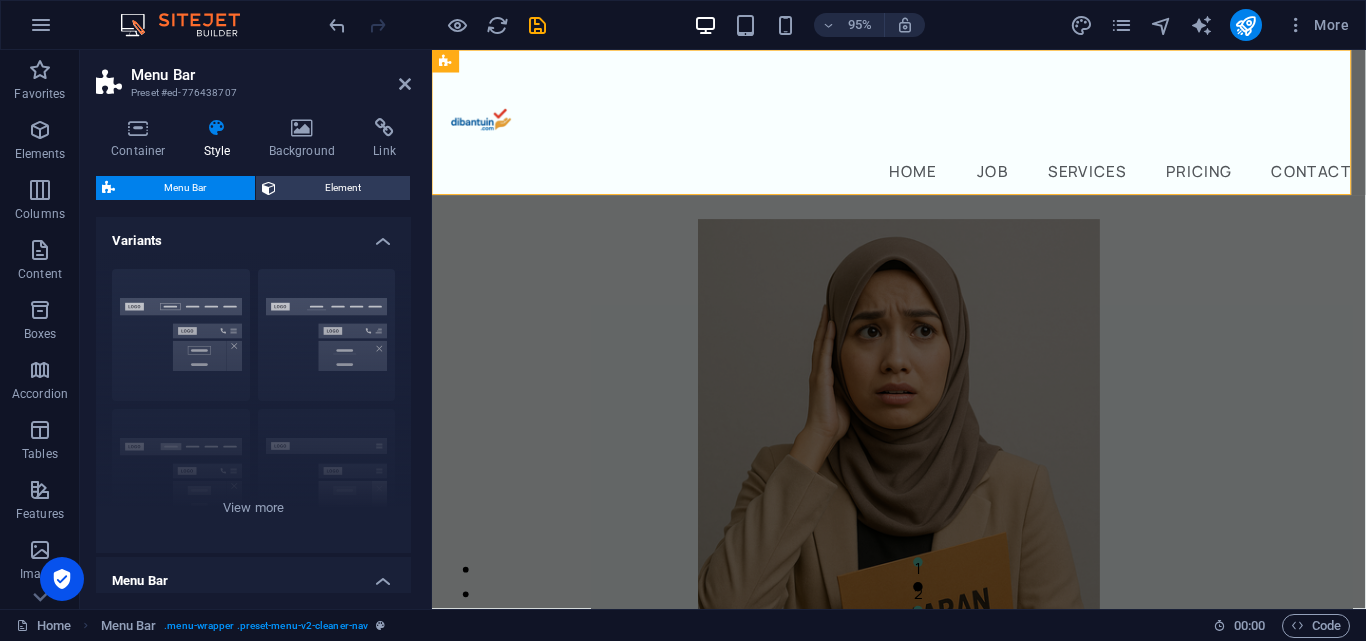 click on "Variants" at bounding box center (253, 235) 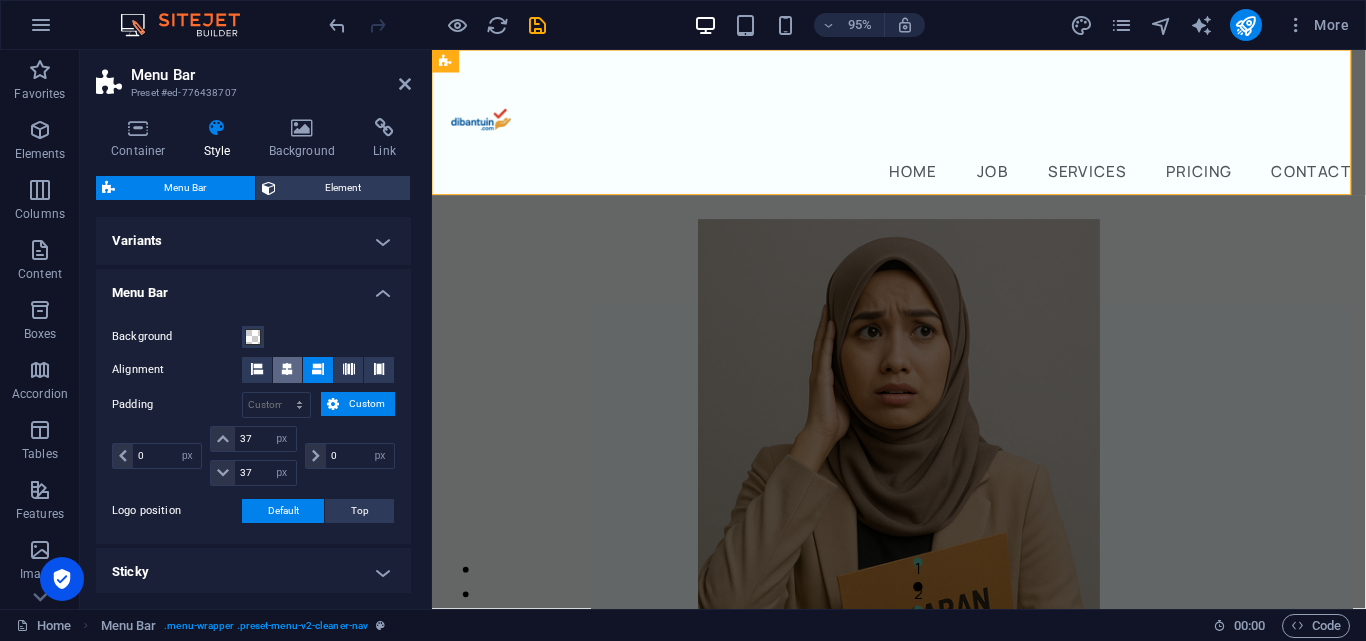 click at bounding box center [287, 369] 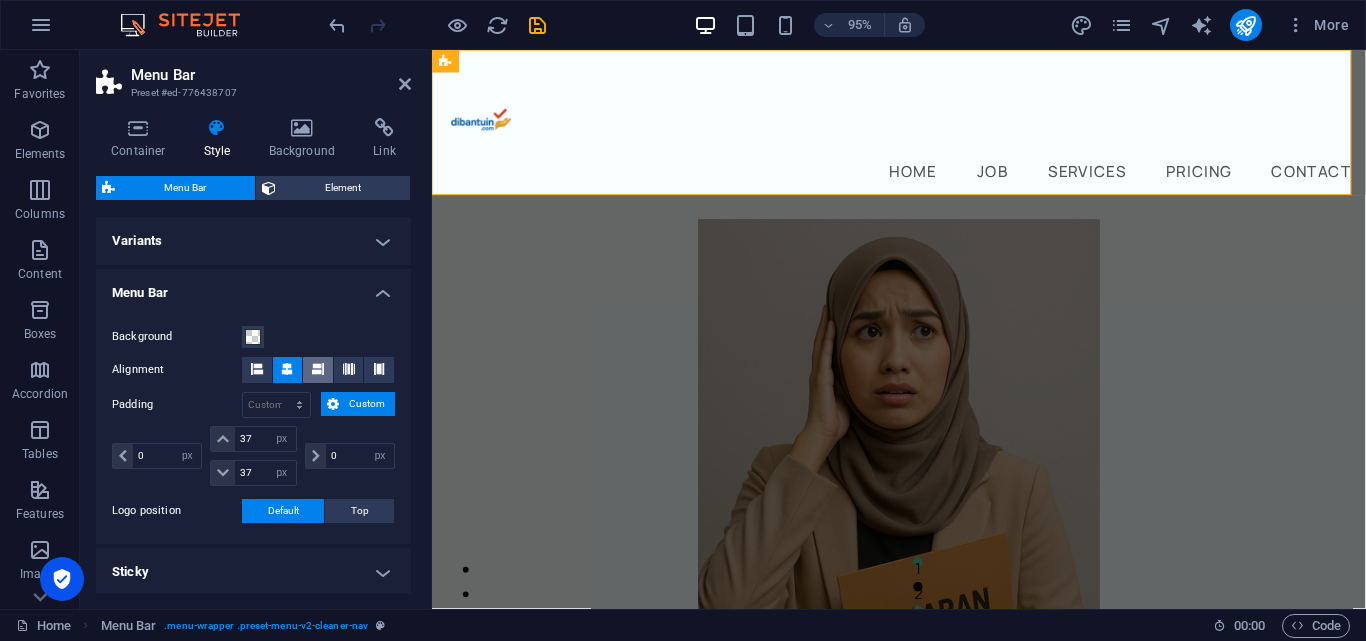 click at bounding box center (318, 370) 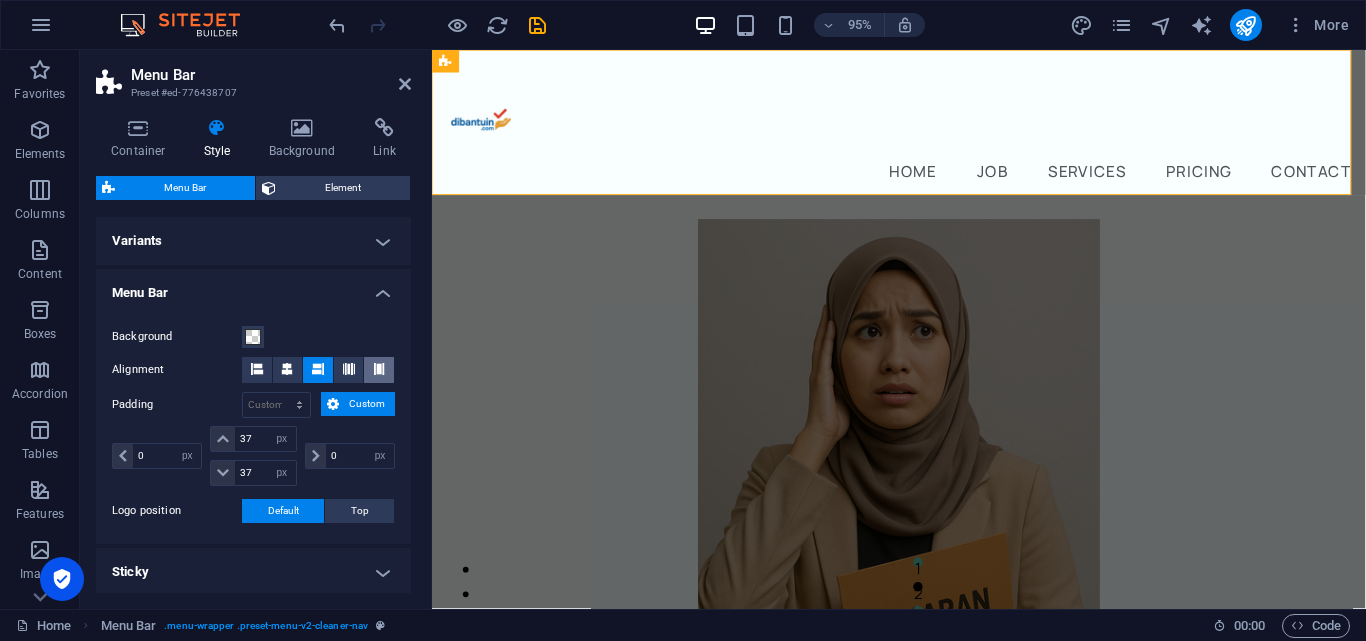 click at bounding box center [379, 369] 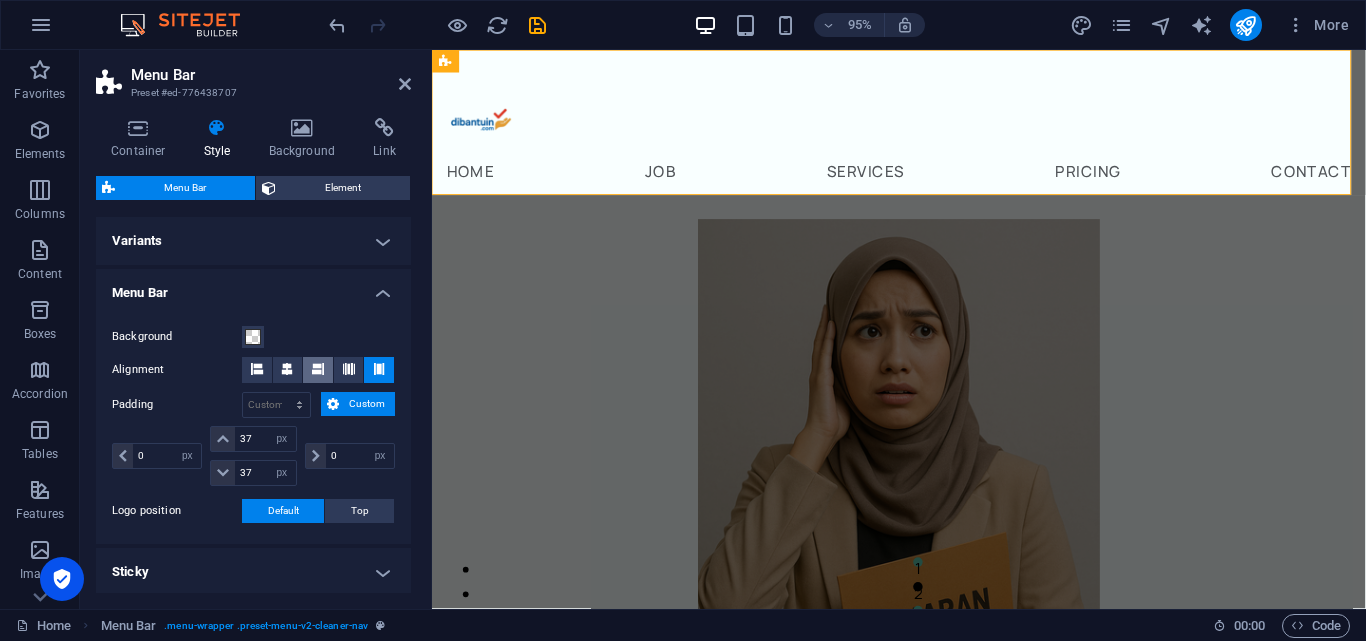 click at bounding box center (318, 369) 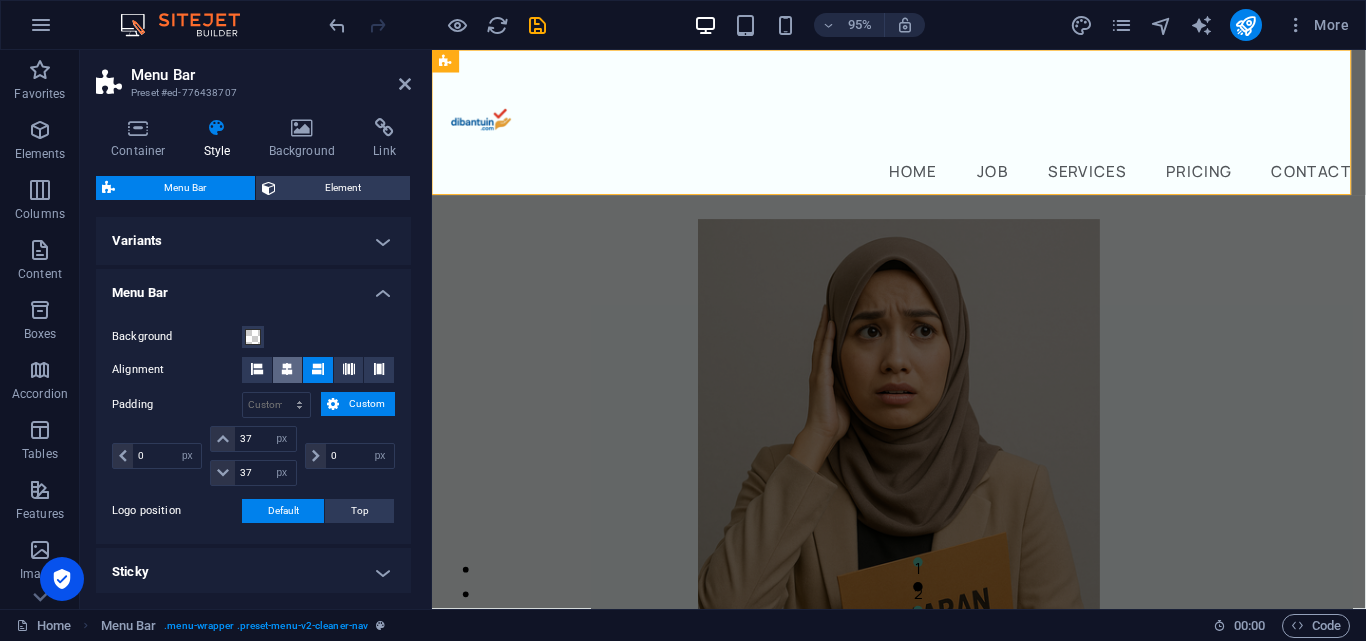 click at bounding box center [288, 370] 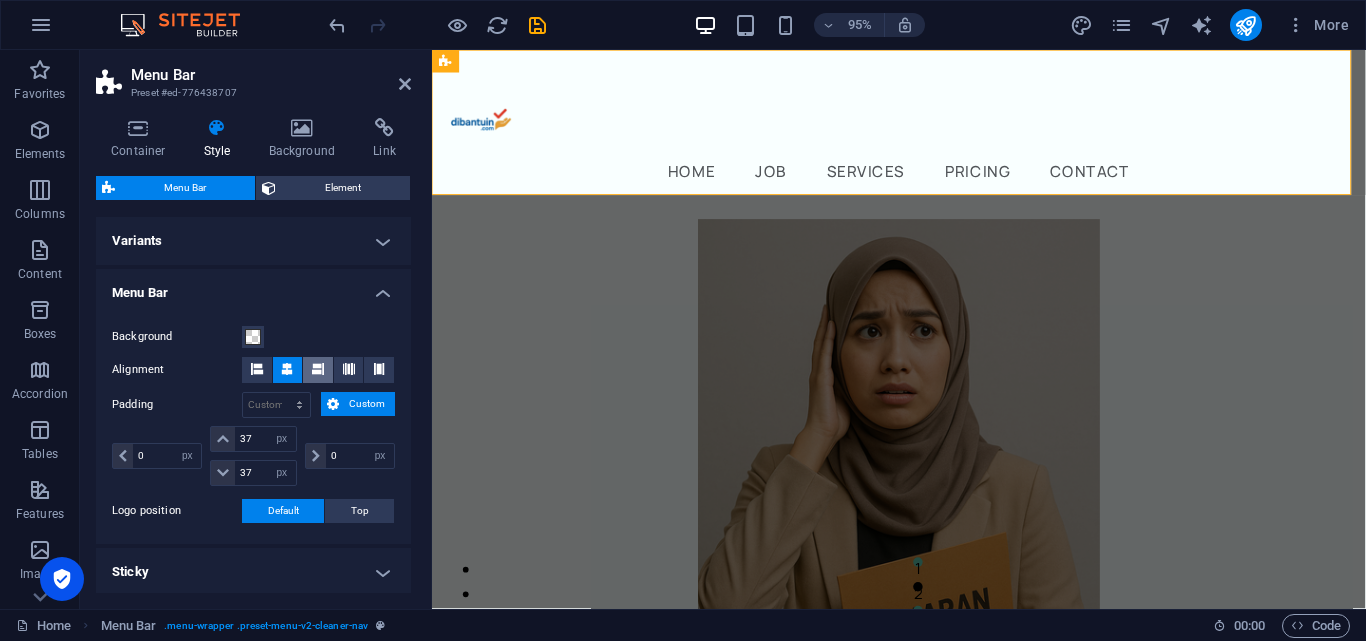 click at bounding box center [318, 370] 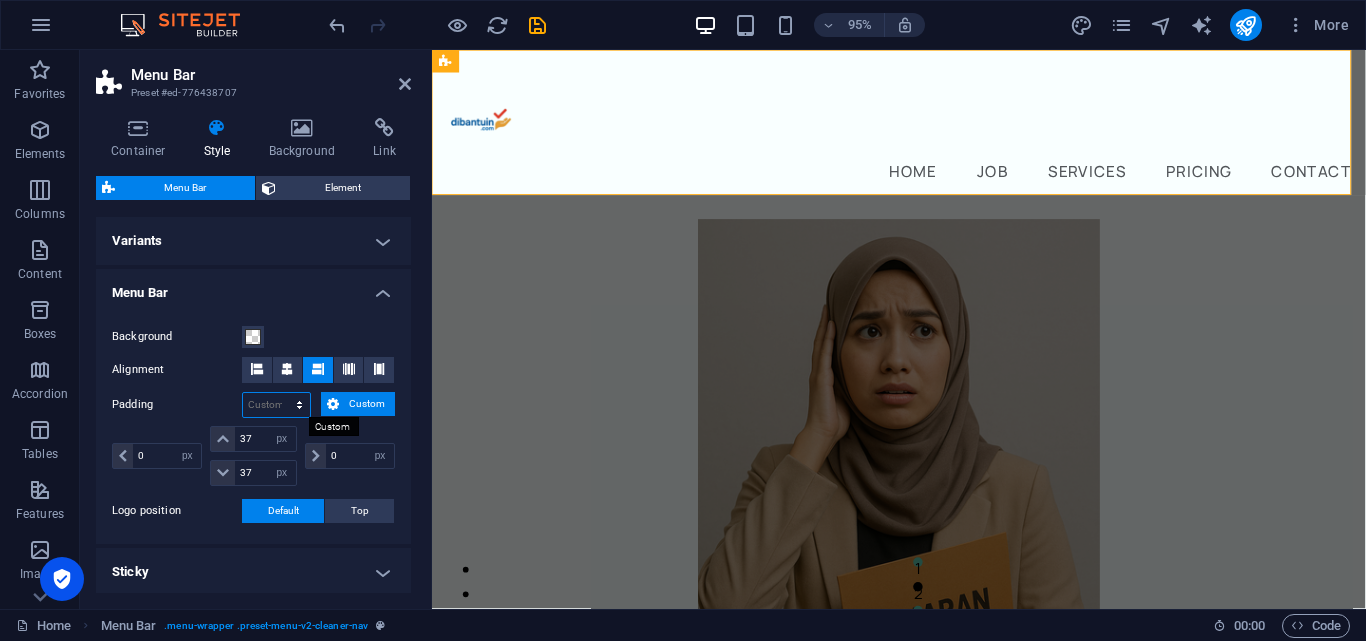 click on "px rem % vh vw Custom" at bounding box center (276, 405) 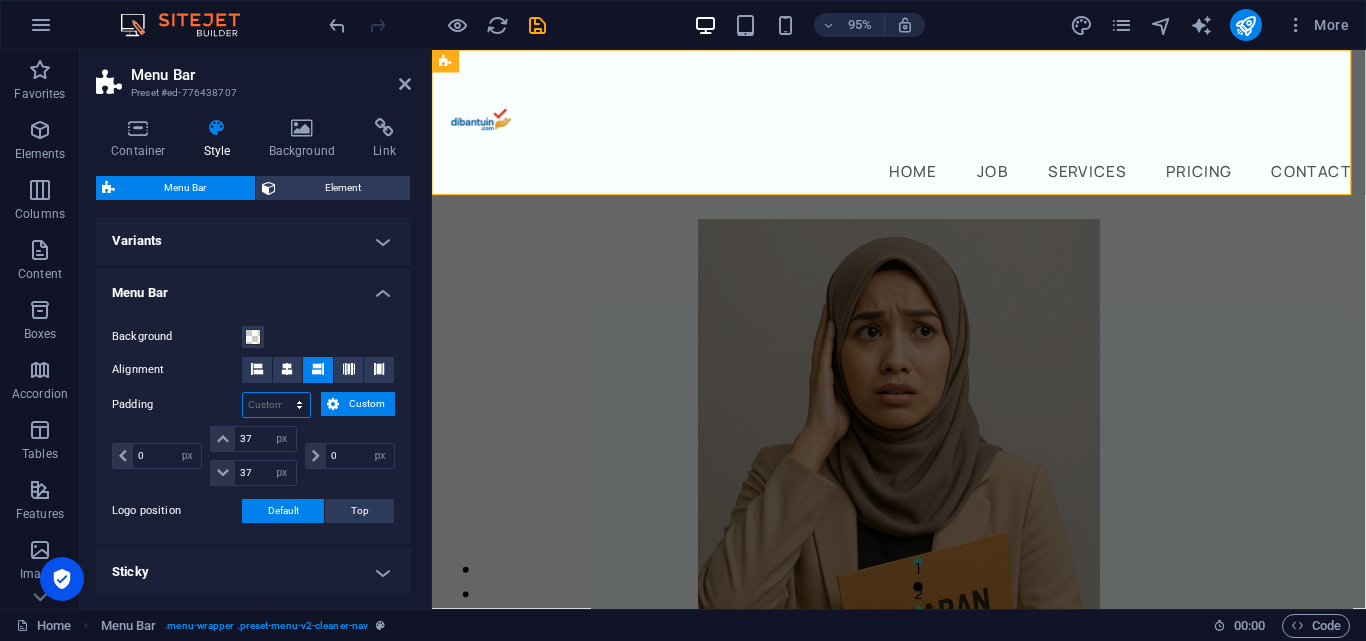 select on "rem" 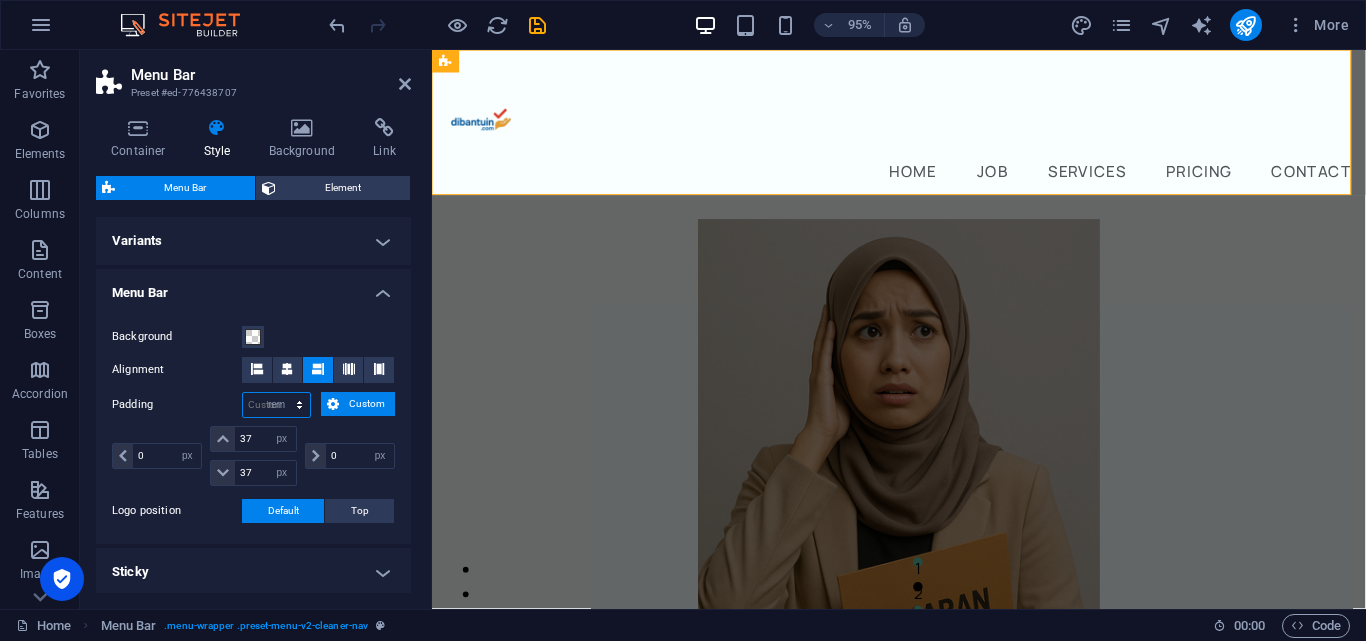 click on "px rem % vh vw Custom" at bounding box center (276, 405) 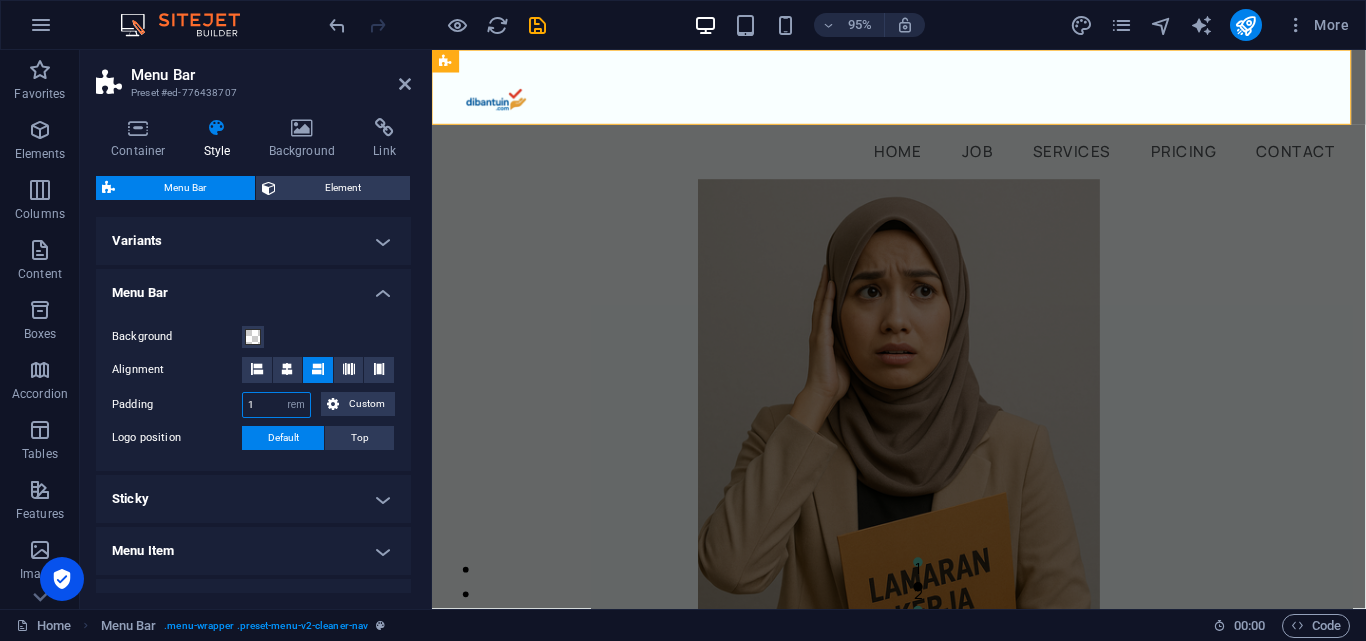 drag, startPoint x: 264, startPoint y: 399, endPoint x: 224, endPoint y: 401, distance: 40.04997 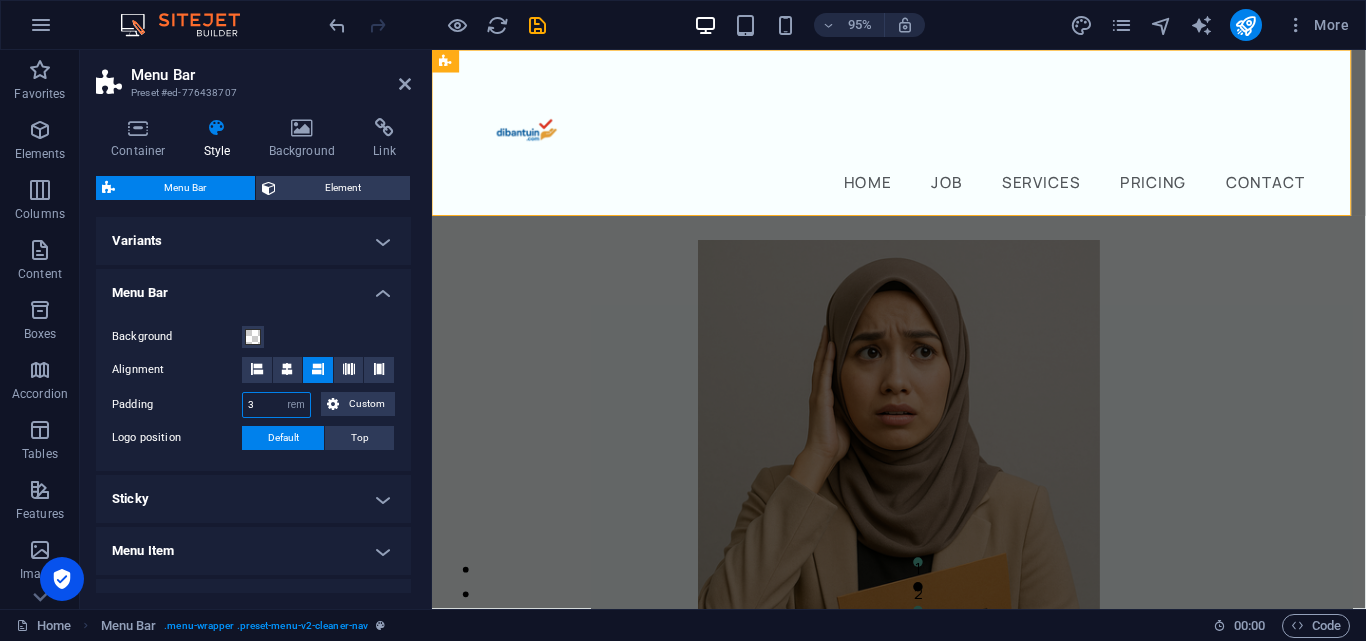 drag, startPoint x: 263, startPoint y: 402, endPoint x: 238, endPoint y: 400, distance: 25.079872 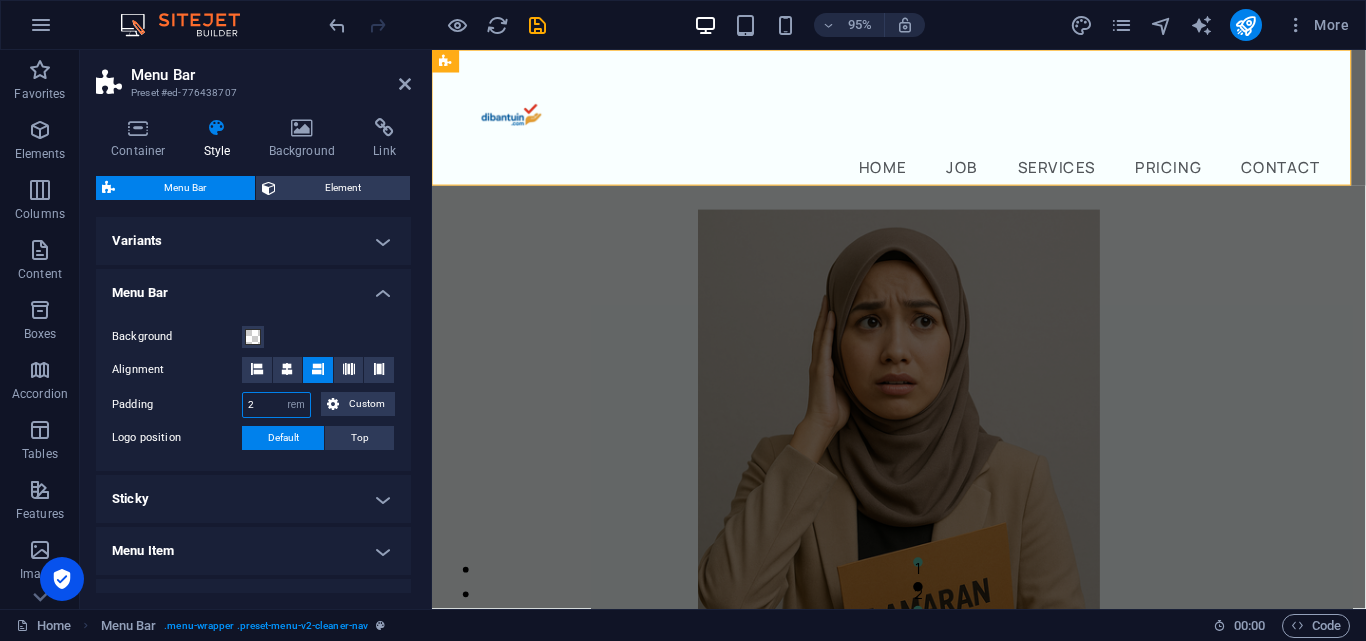 drag, startPoint x: 259, startPoint y: 403, endPoint x: 226, endPoint y: 403, distance: 33 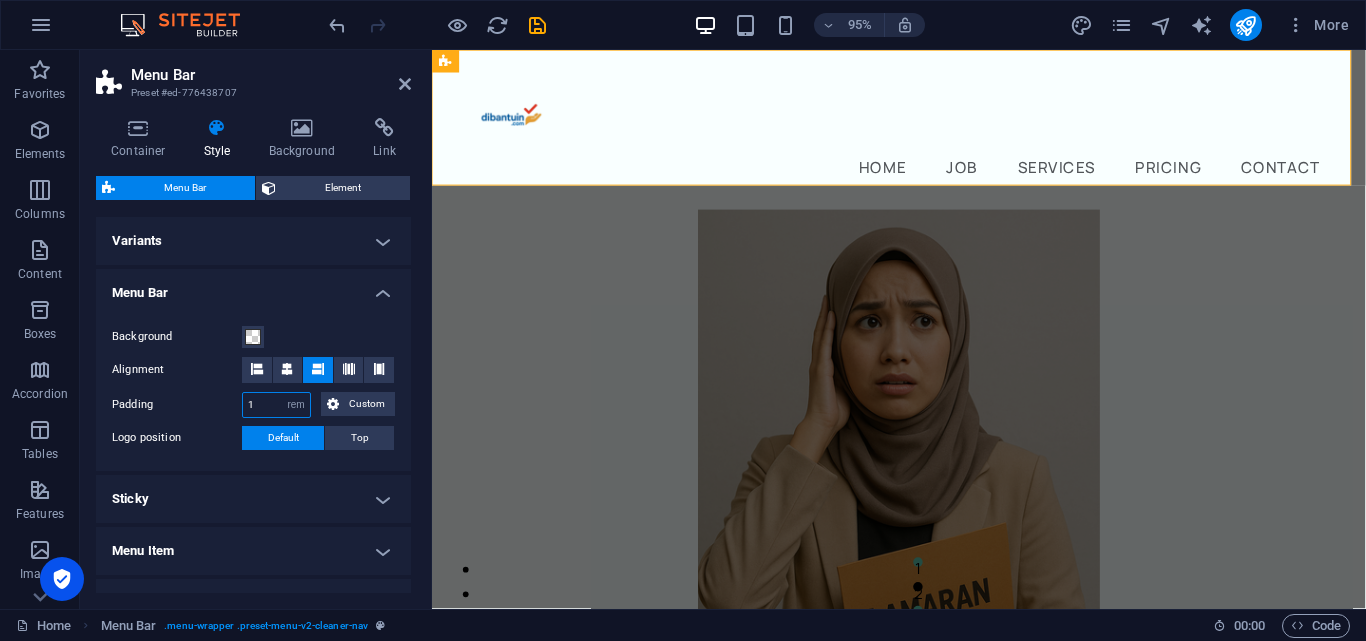 type on "1" 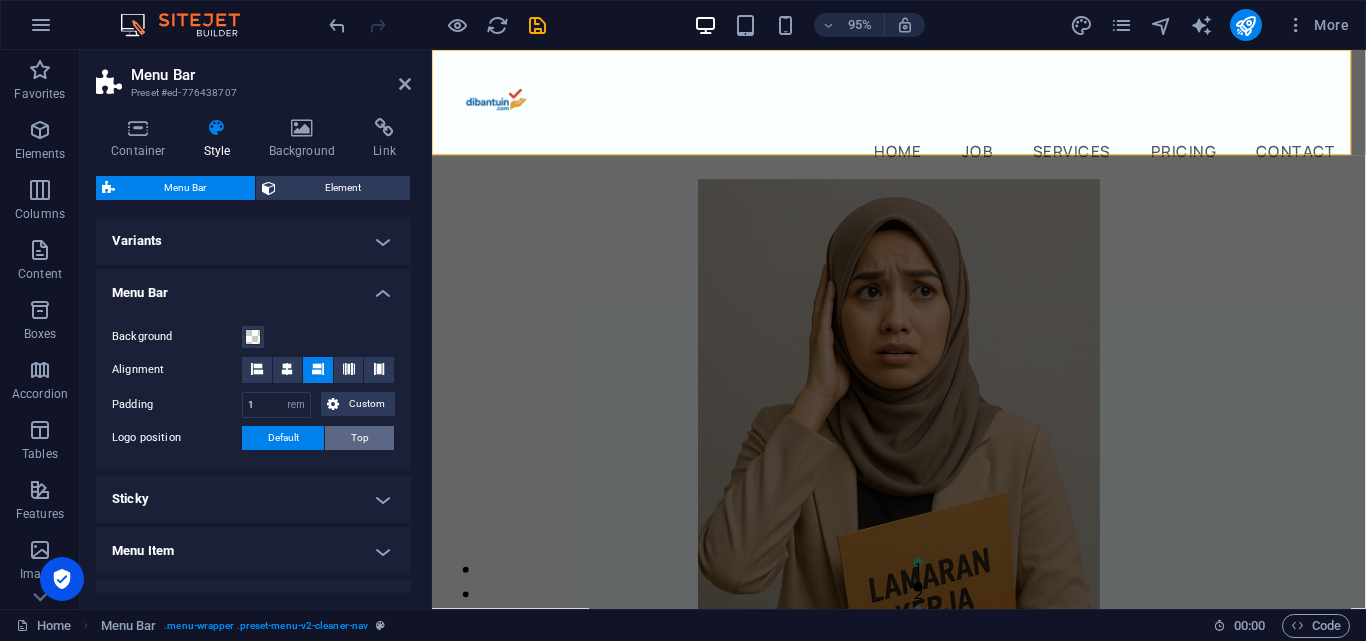 click on "Top" at bounding box center (359, 438) 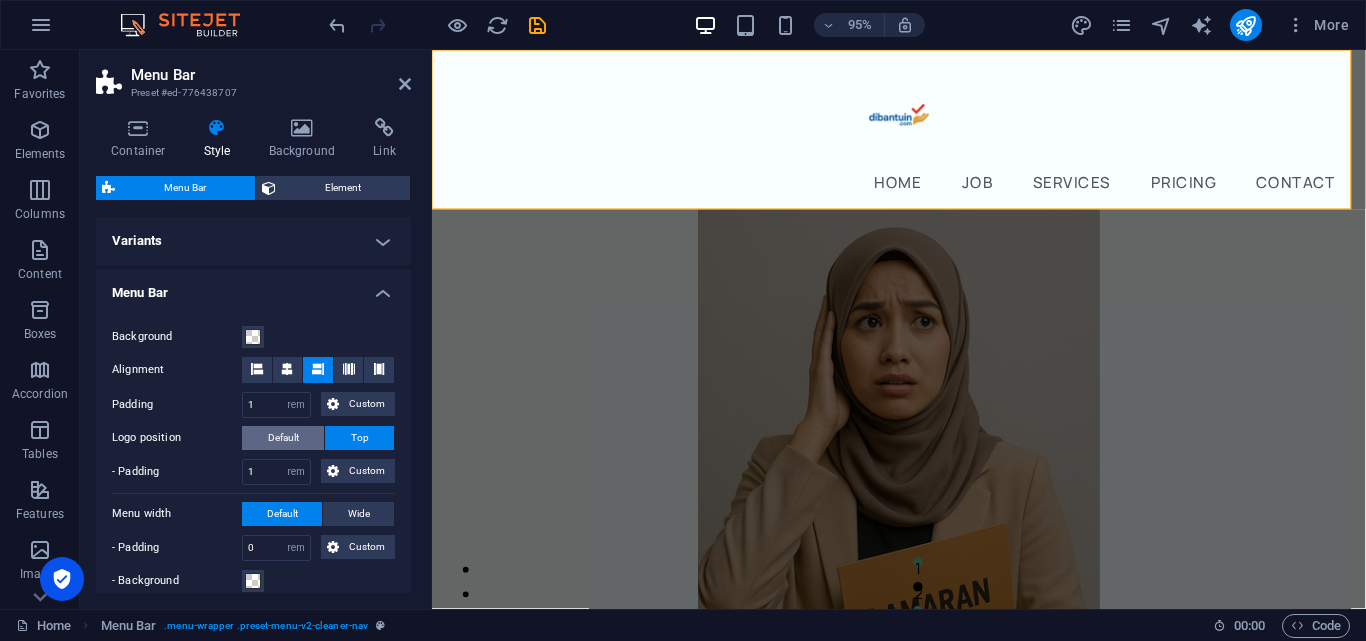 click on "Default" at bounding box center [283, 438] 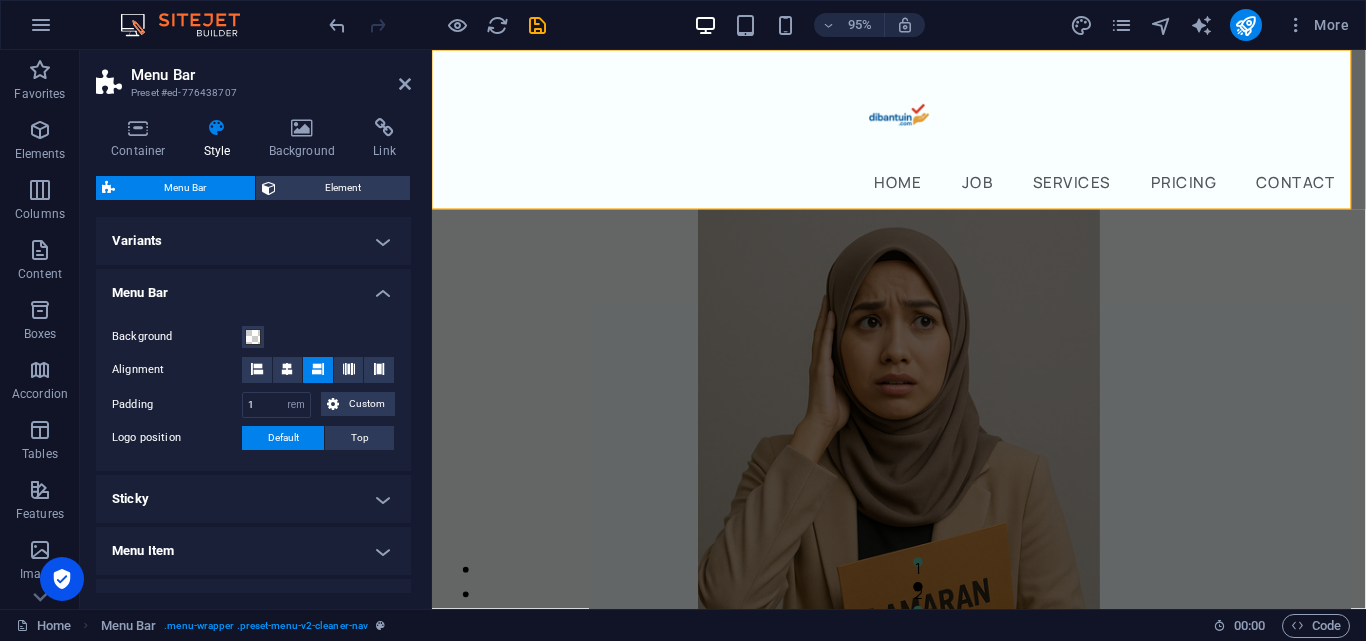 click on "Sticky" at bounding box center (253, 499) 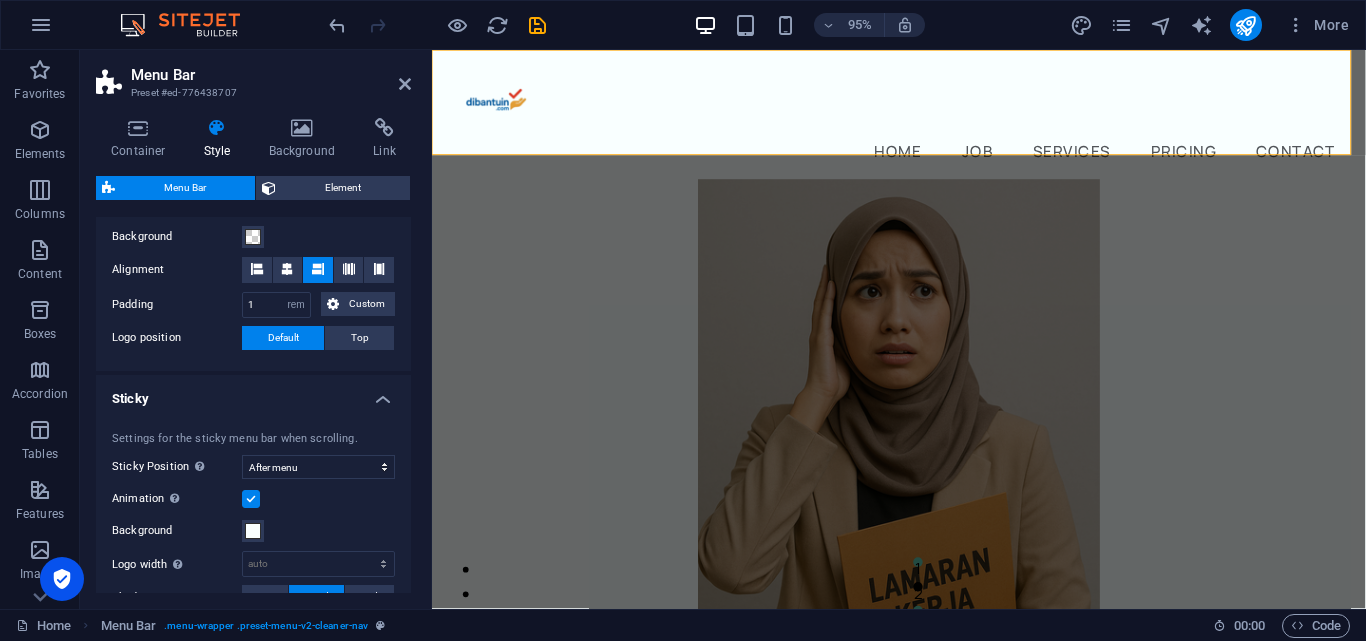 scroll, scrollTop: 300, scrollLeft: 0, axis: vertical 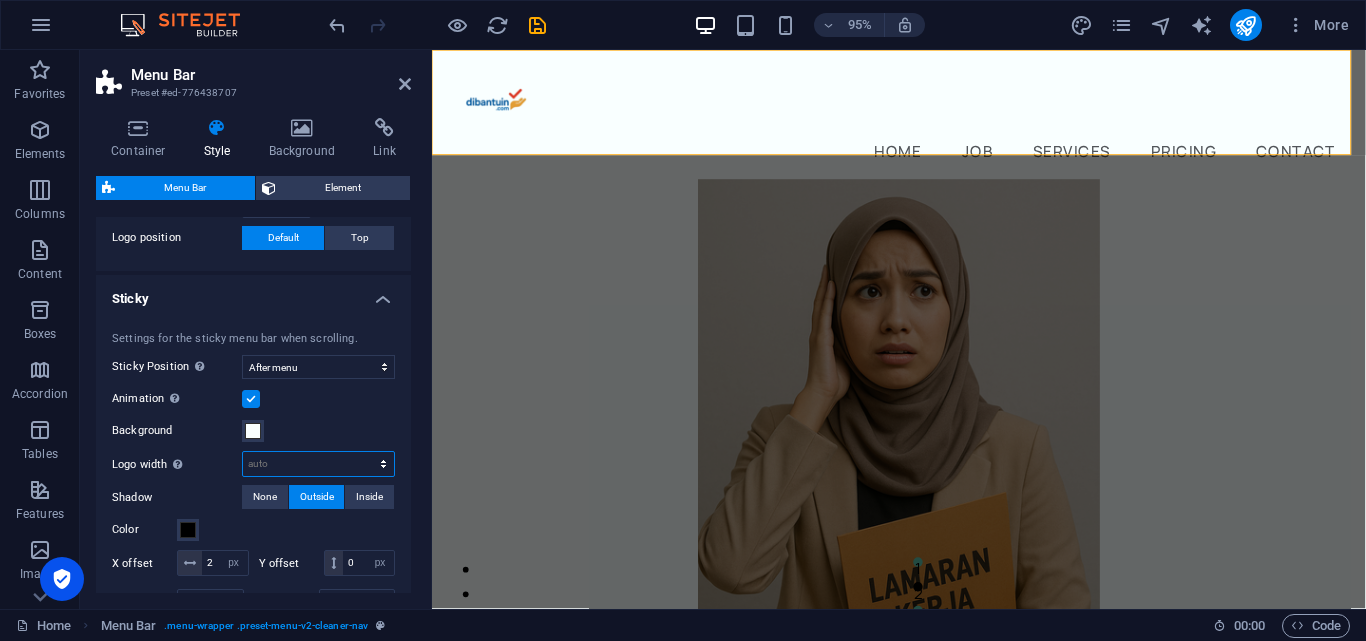 click on "auto px rem % vh vw" at bounding box center (318, 464) 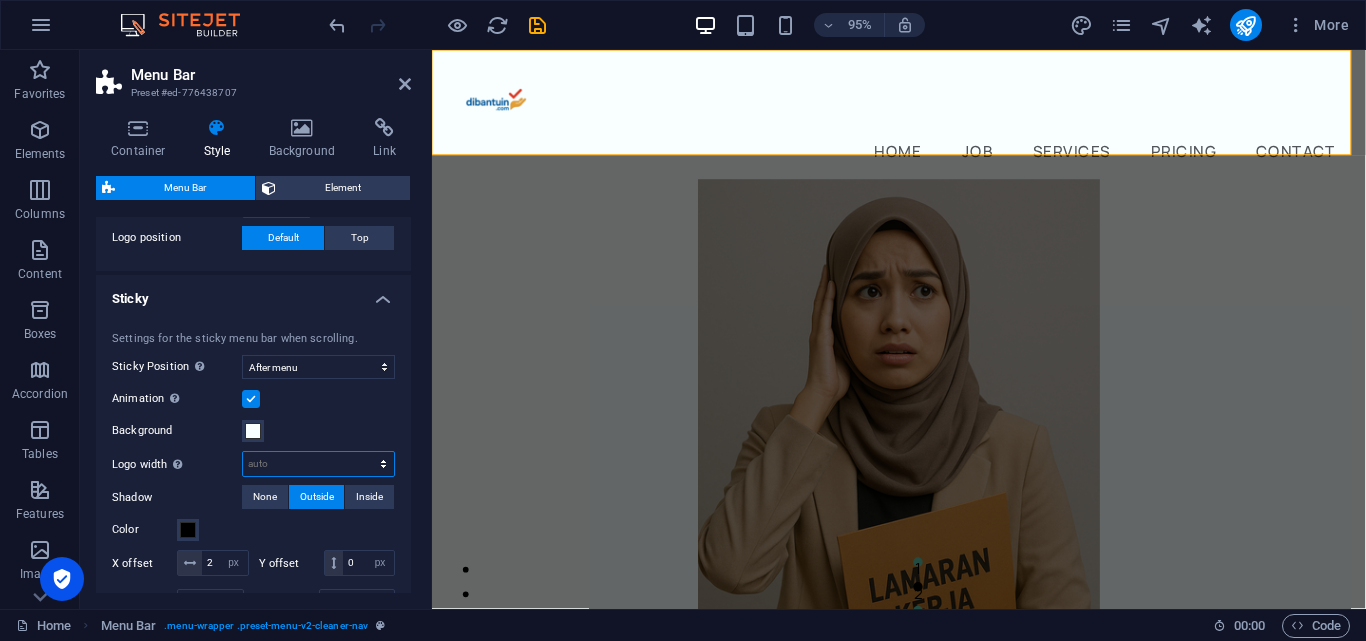 select on "rem" 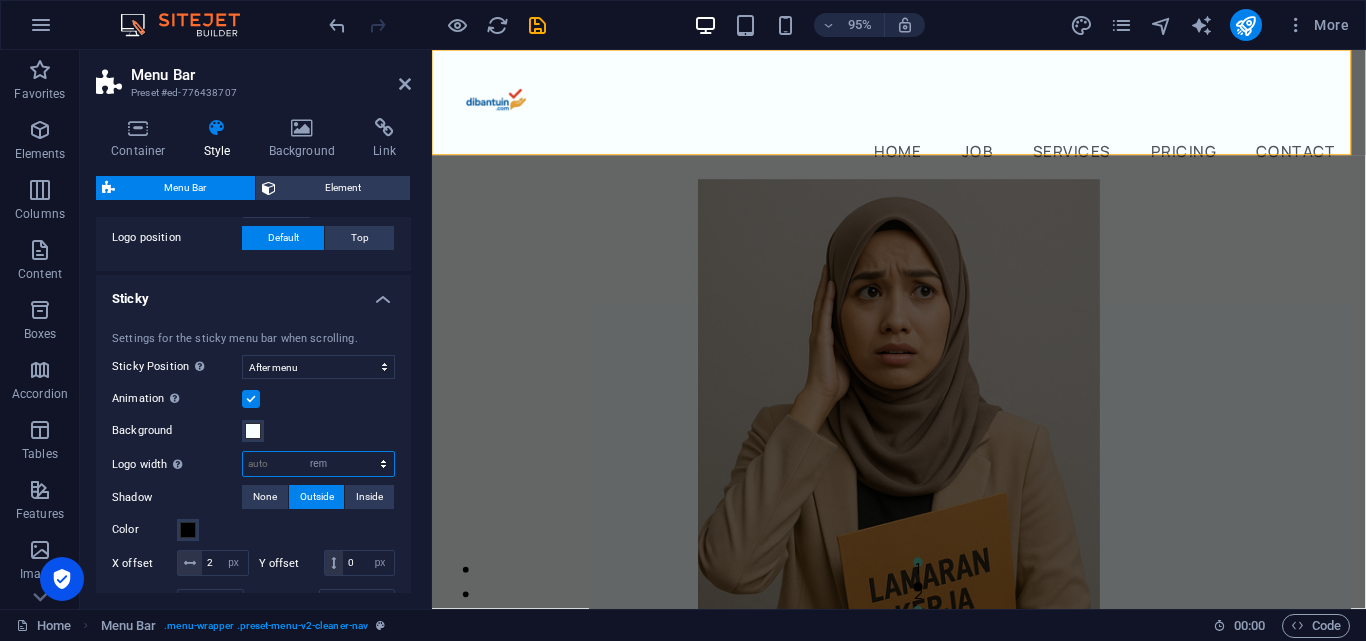 click on "auto px rem % vh vw" at bounding box center [318, 464] 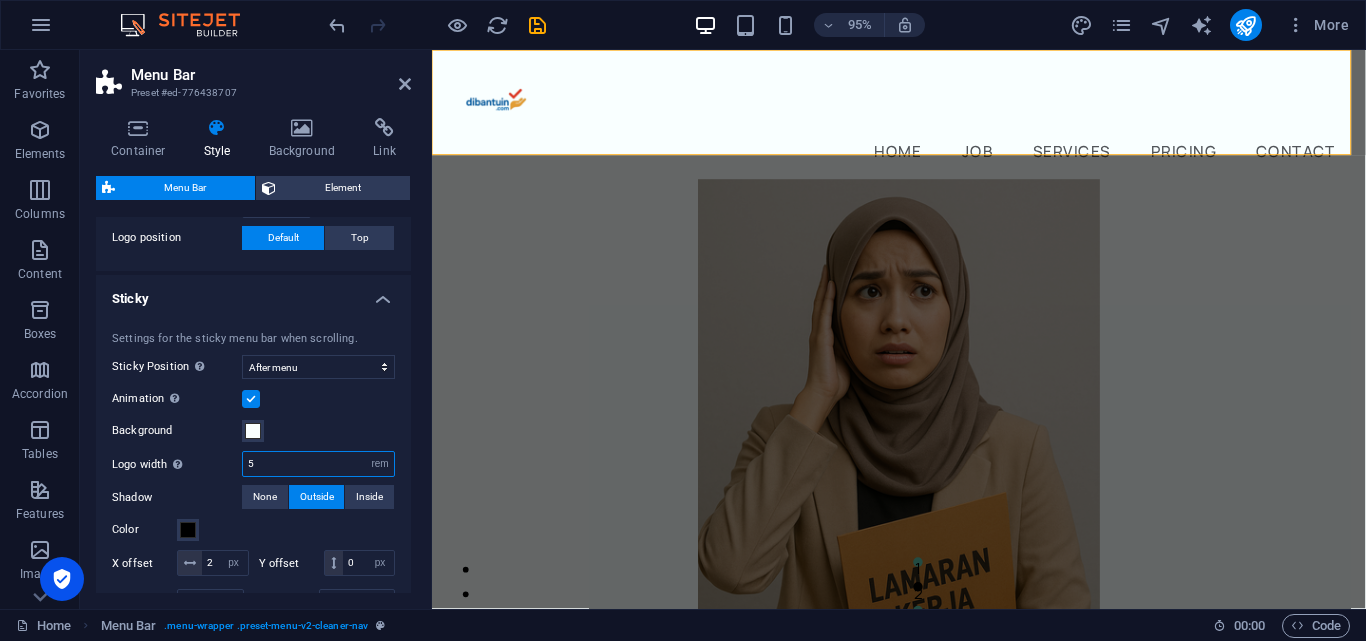 type on "5" 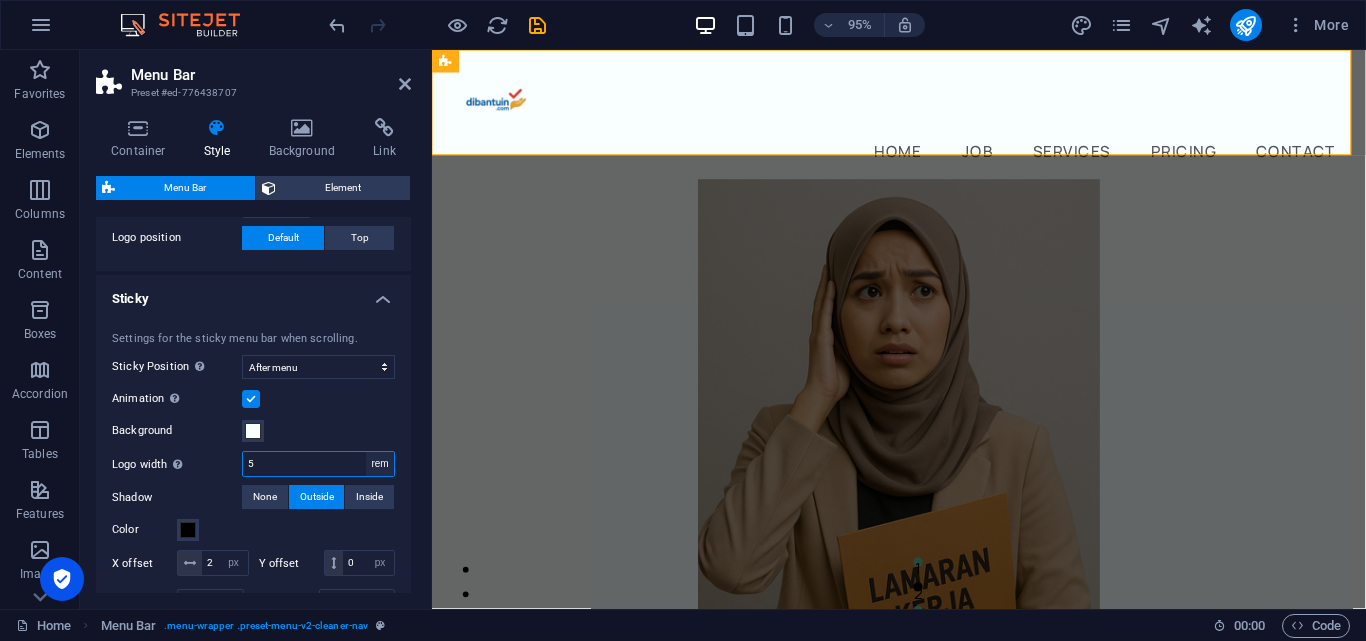 click on "auto px rem % vh vw" at bounding box center [380, 464] 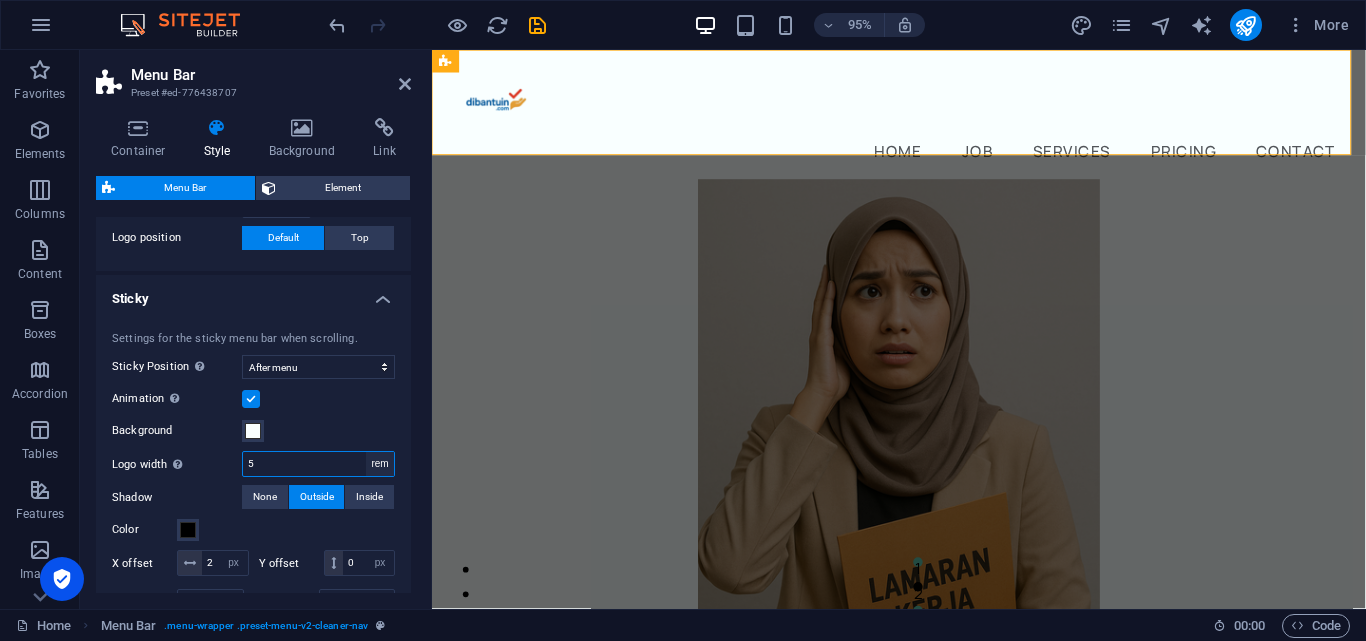 select on "auto" 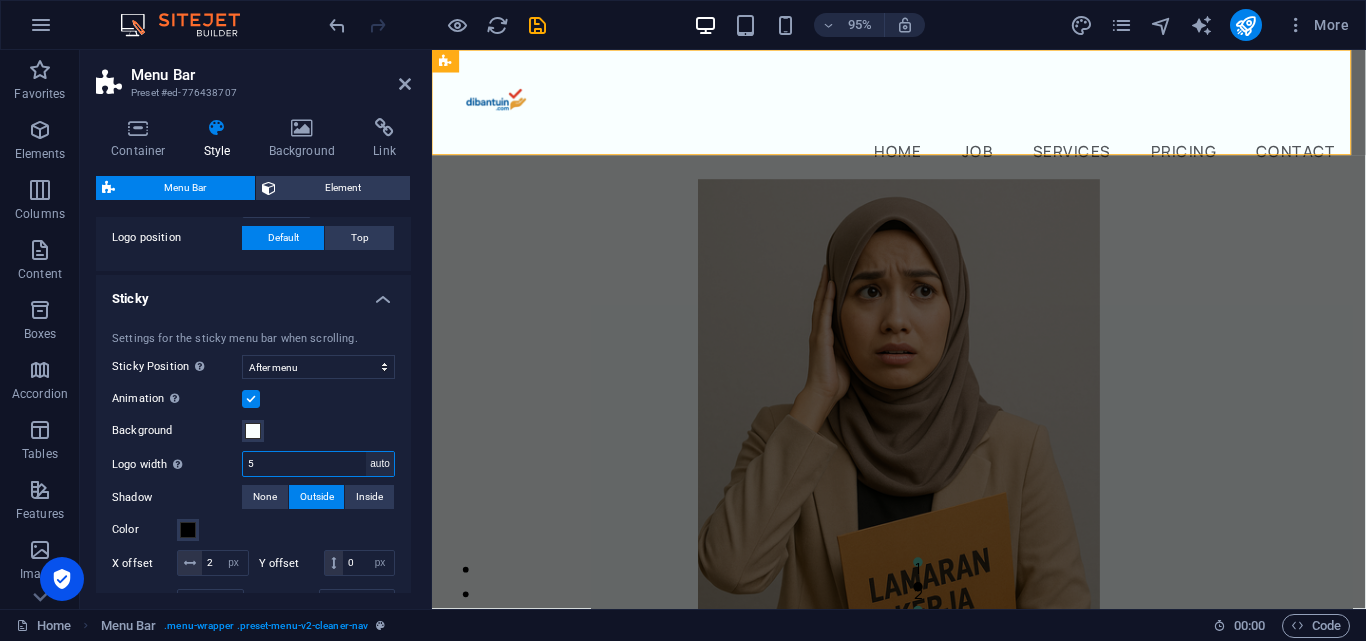 click on "auto px rem % vh vw" at bounding box center [380, 464] 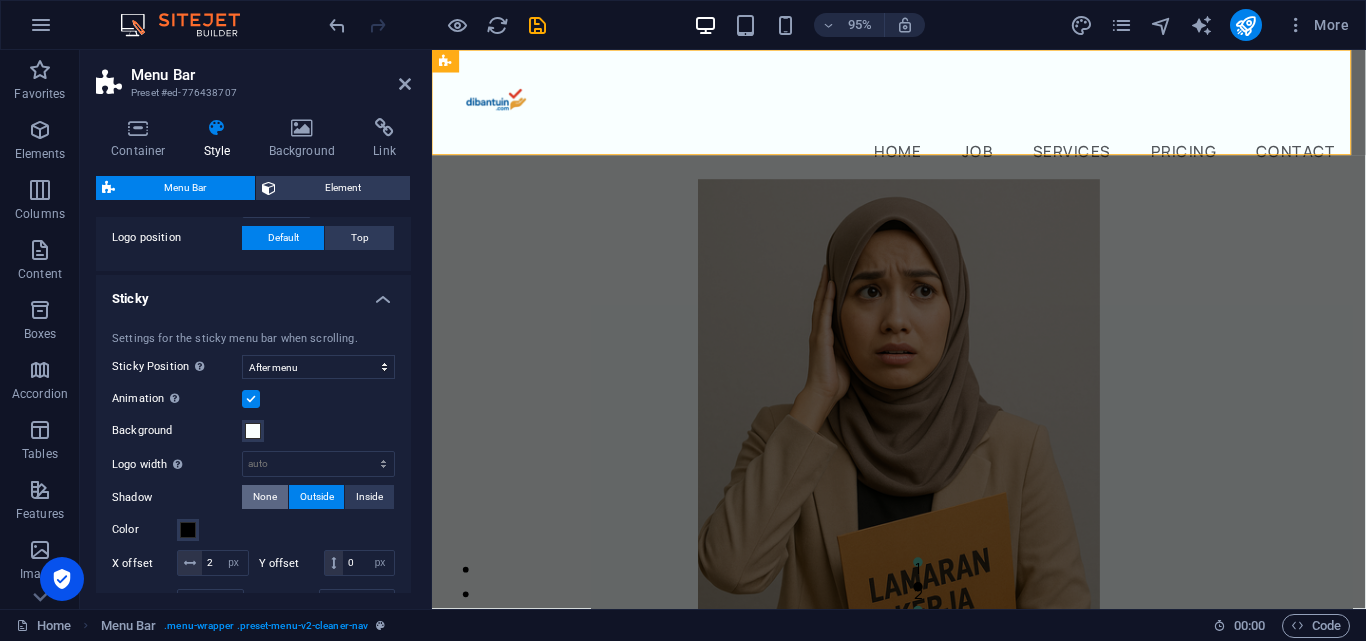 click on "None" at bounding box center [265, 497] 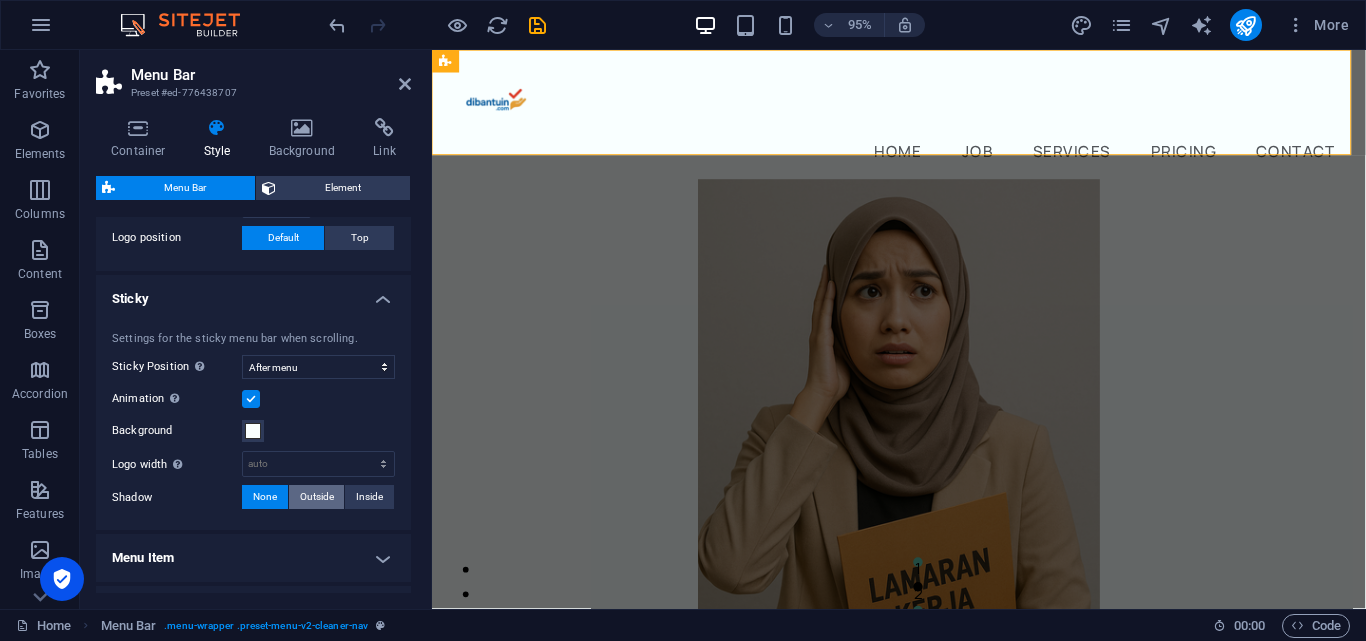 click on "Outside" at bounding box center (317, 497) 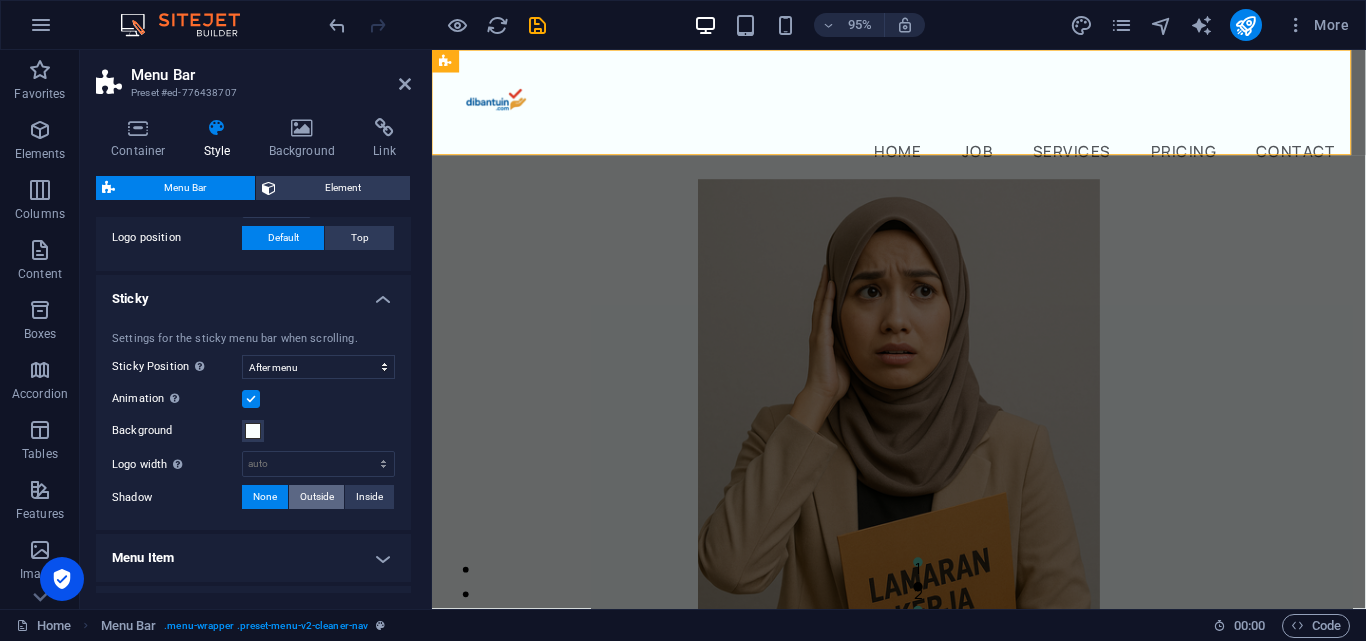type on "2" 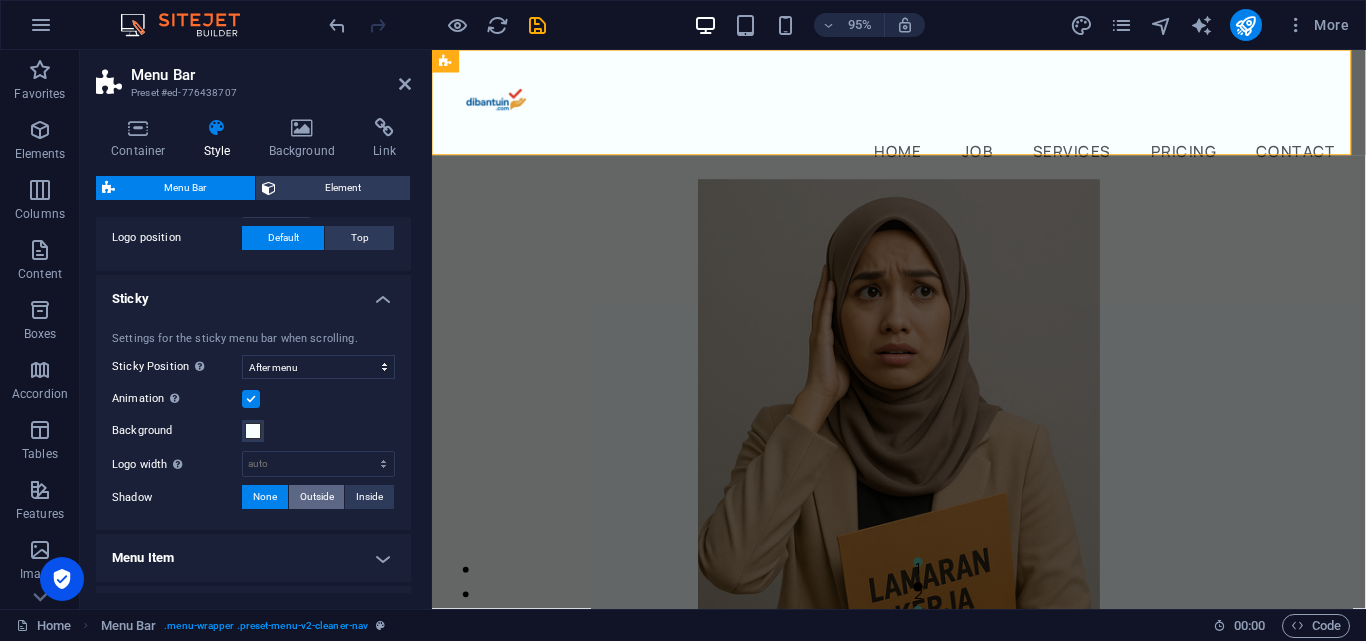 type on "2" 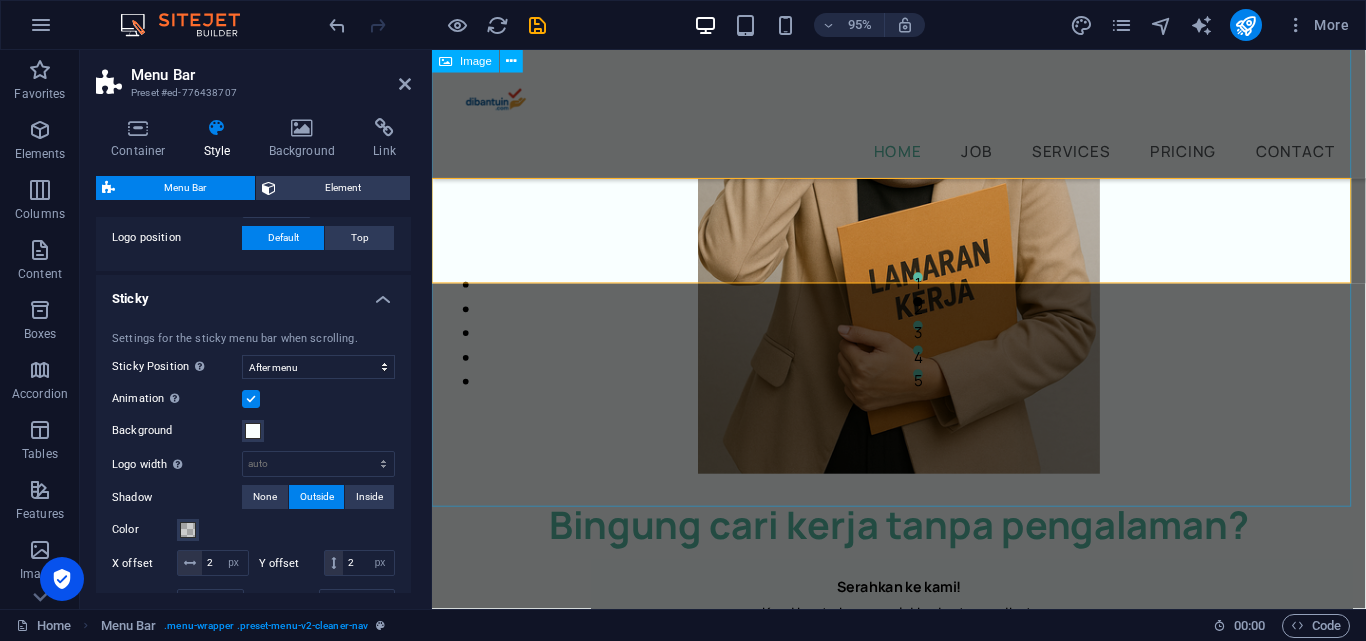scroll, scrollTop: 0, scrollLeft: 0, axis: both 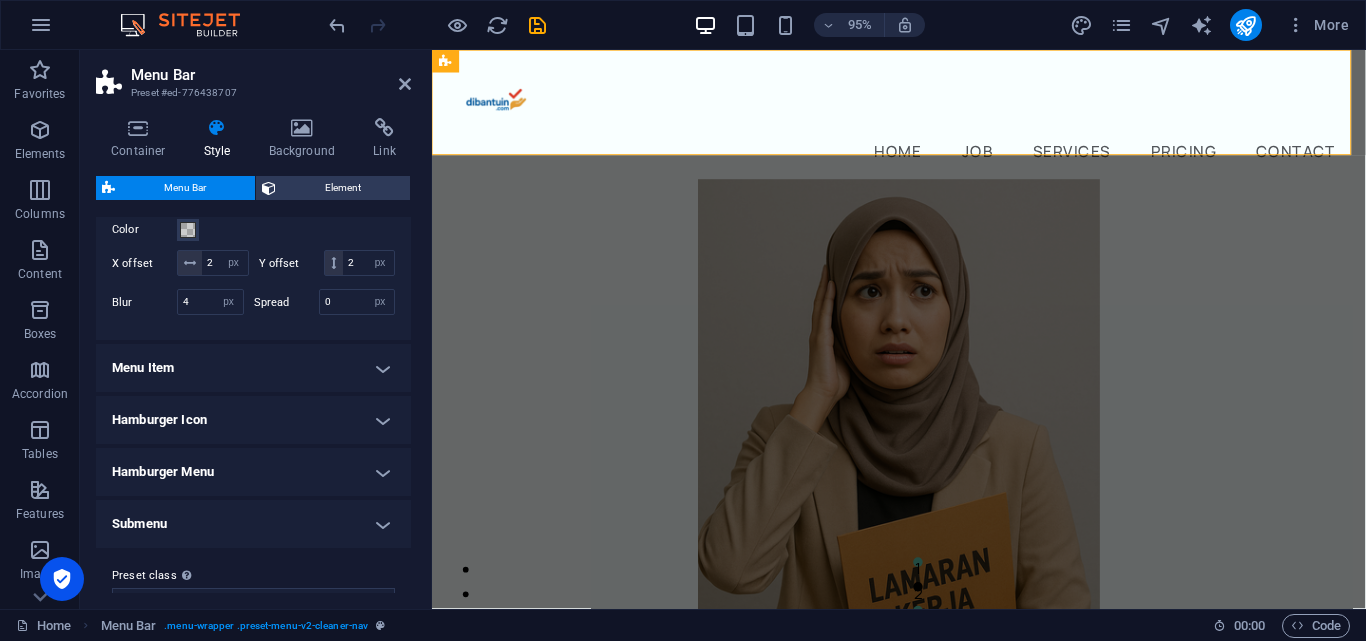 click on "Menu Item" at bounding box center (253, 368) 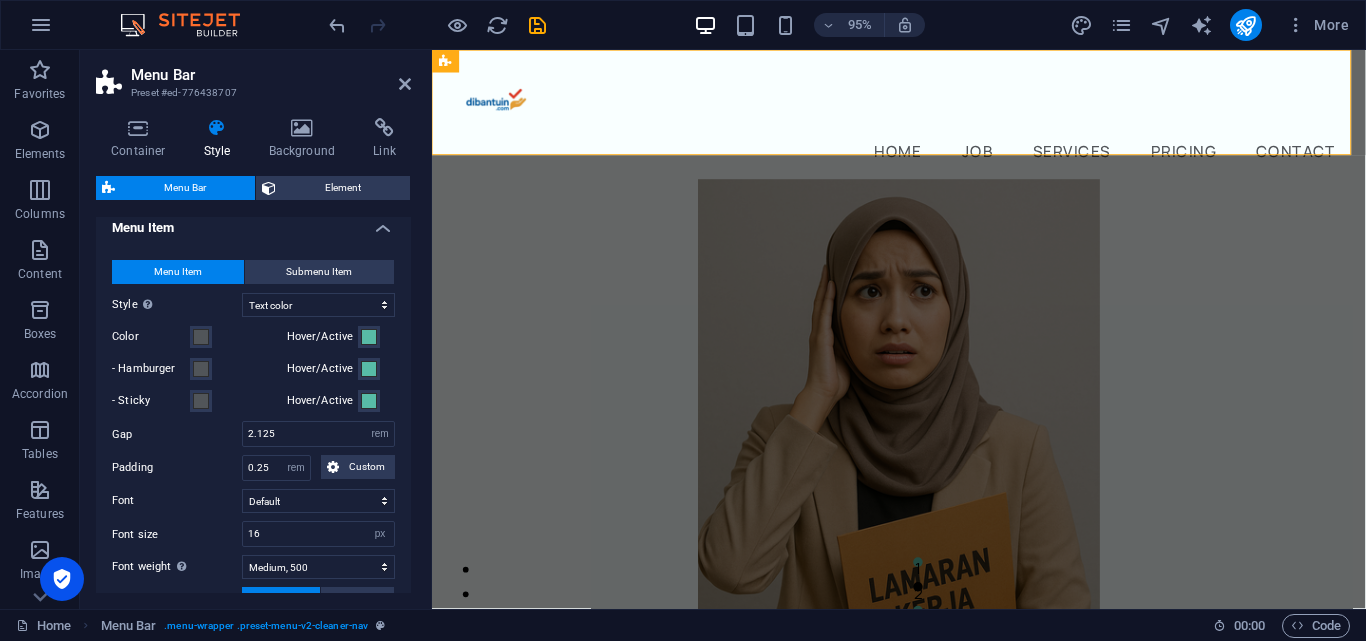 scroll, scrollTop: 700, scrollLeft: 0, axis: vertical 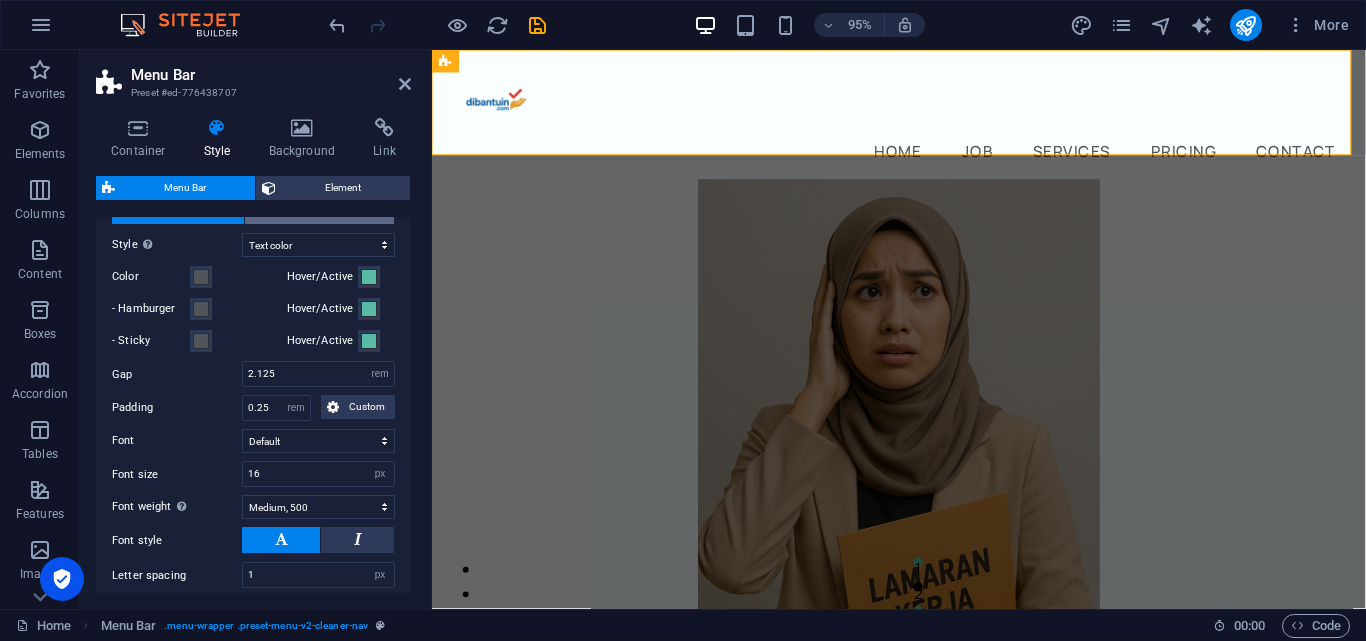 click on "Submenu Item" at bounding box center (319, 212) 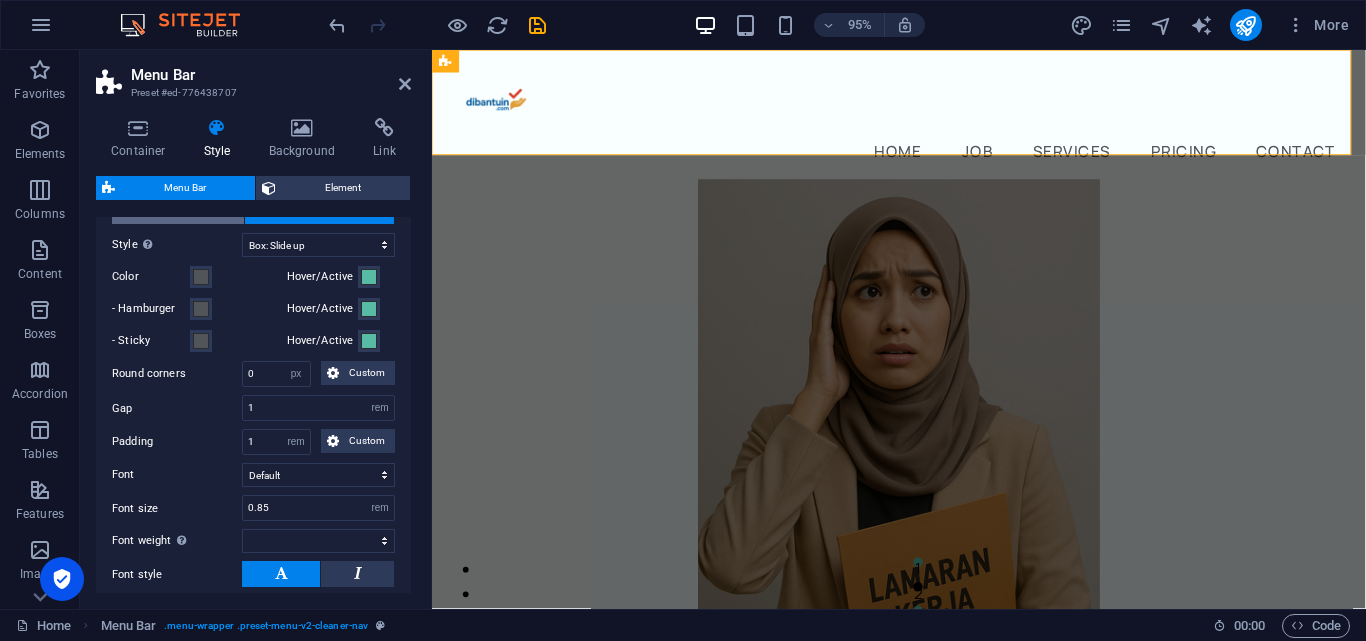 select 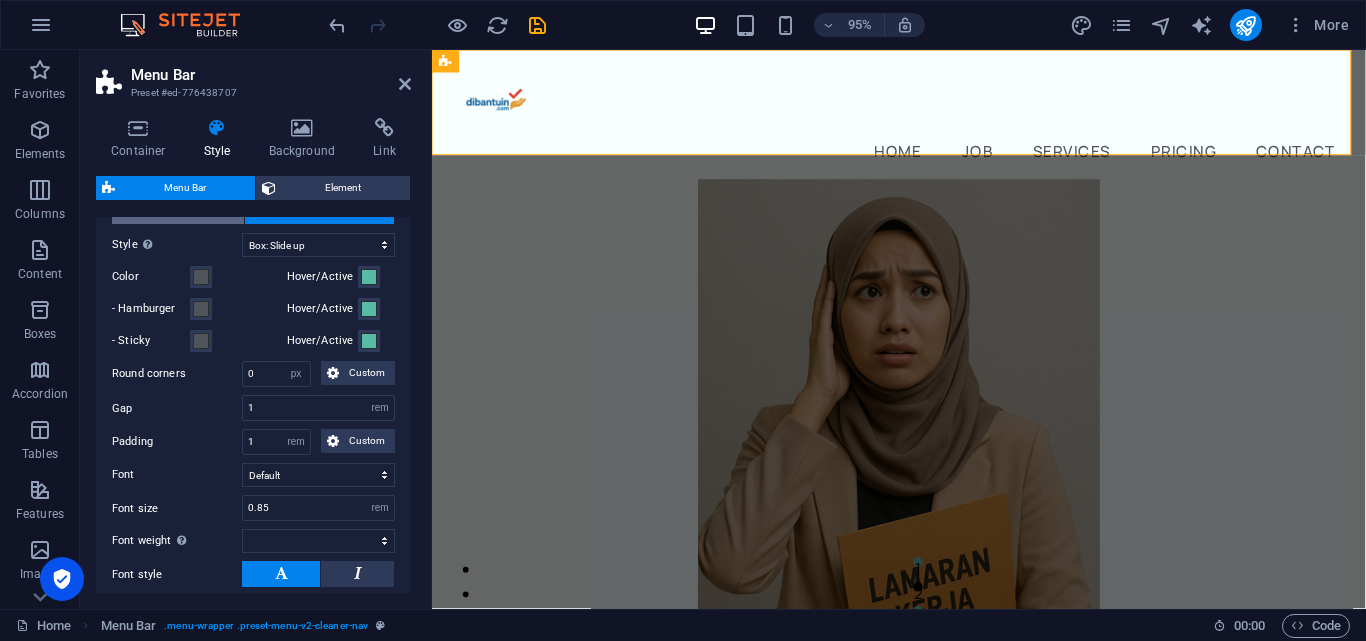 click on "Menu Item" at bounding box center [178, 212] 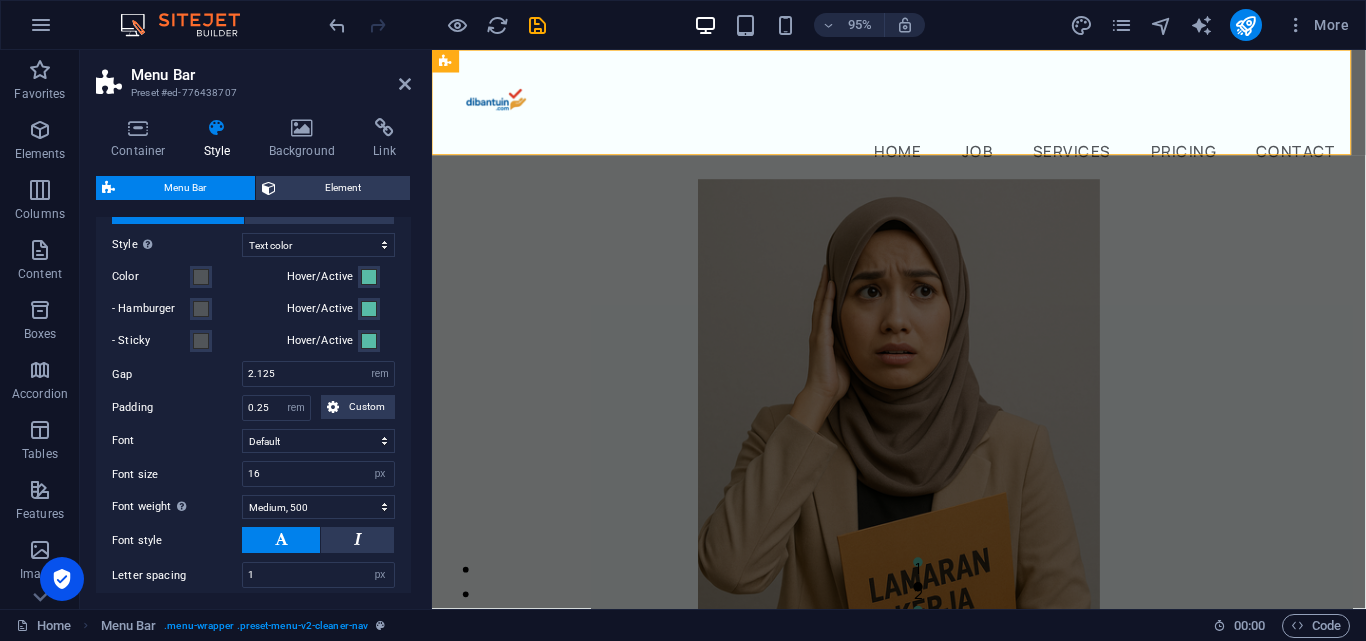scroll, scrollTop: 1000, scrollLeft: 0, axis: vertical 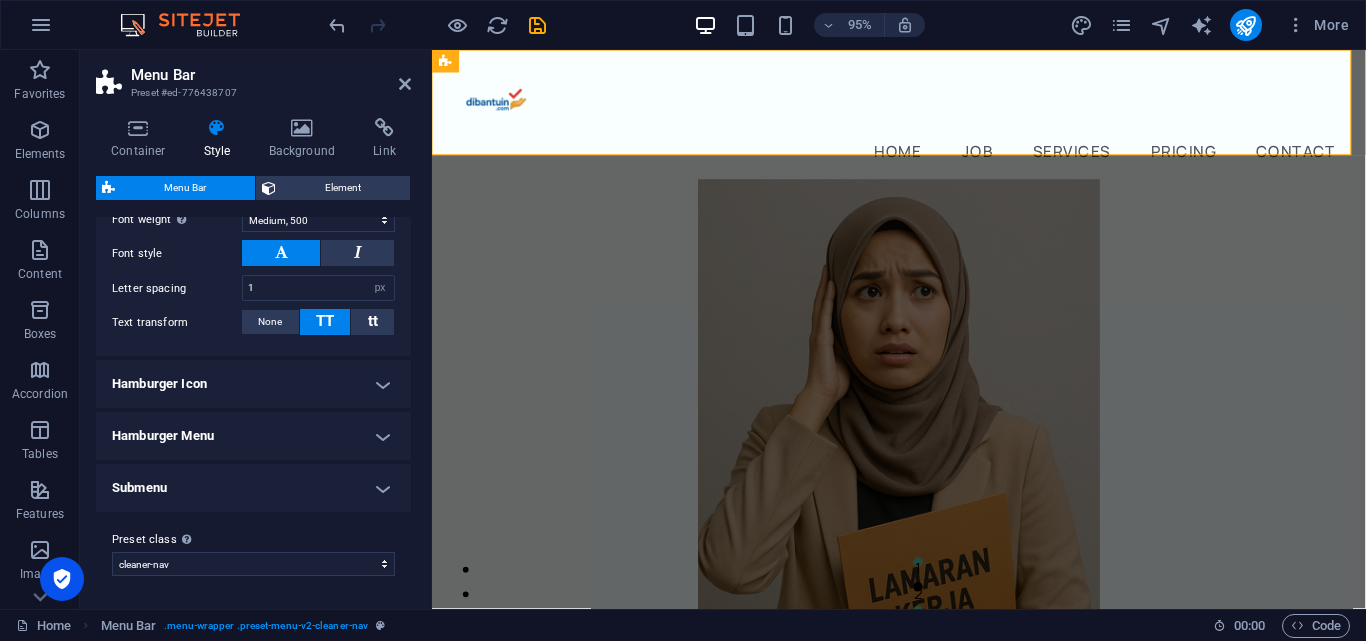 click on "Hamburger Icon" at bounding box center [253, 384] 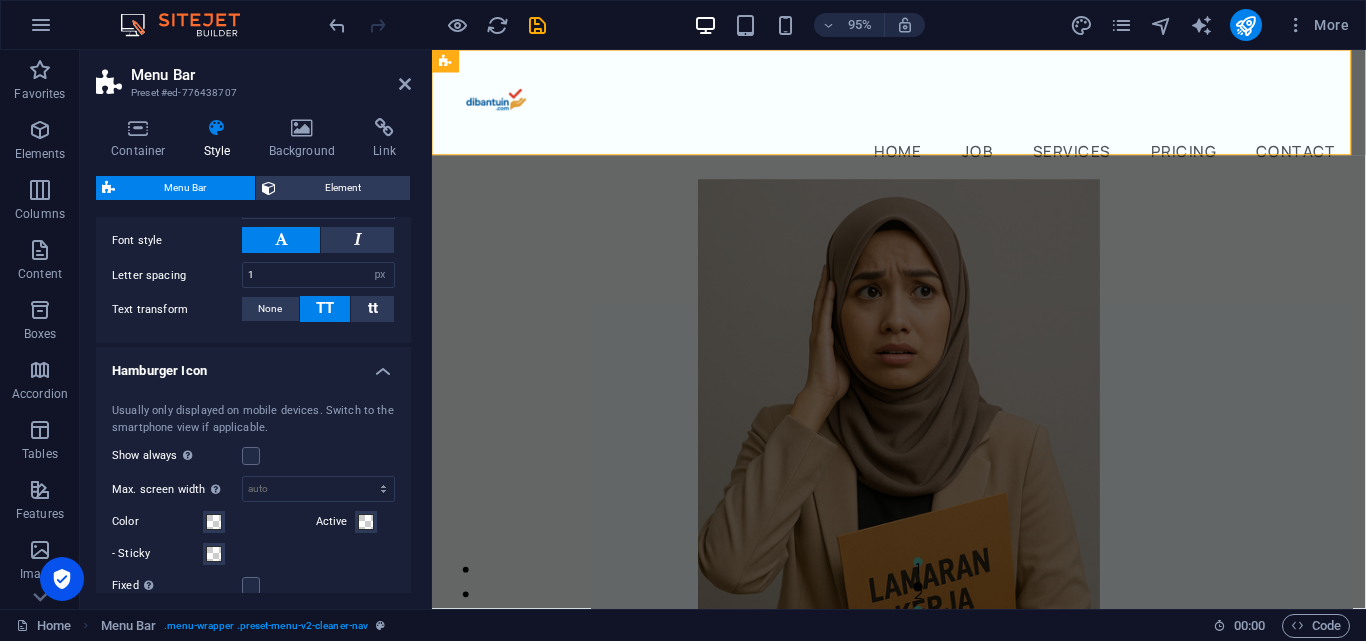 scroll, scrollTop: 1100, scrollLeft: 0, axis: vertical 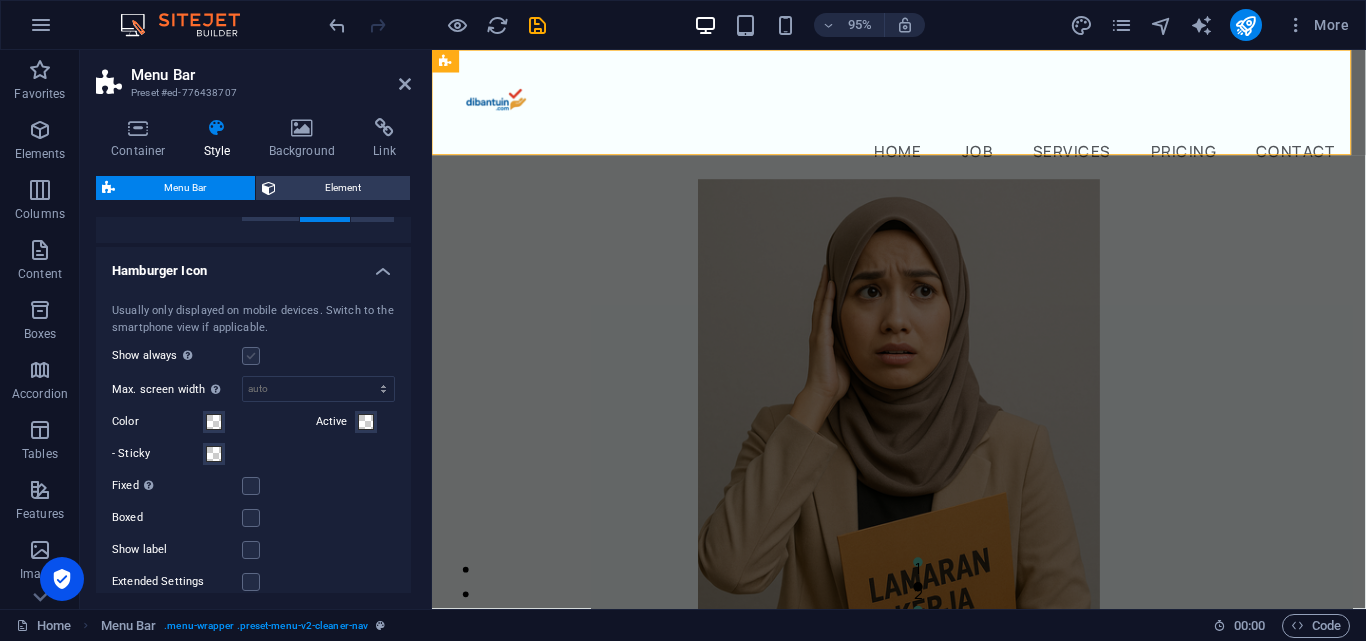 click at bounding box center (251, 356) 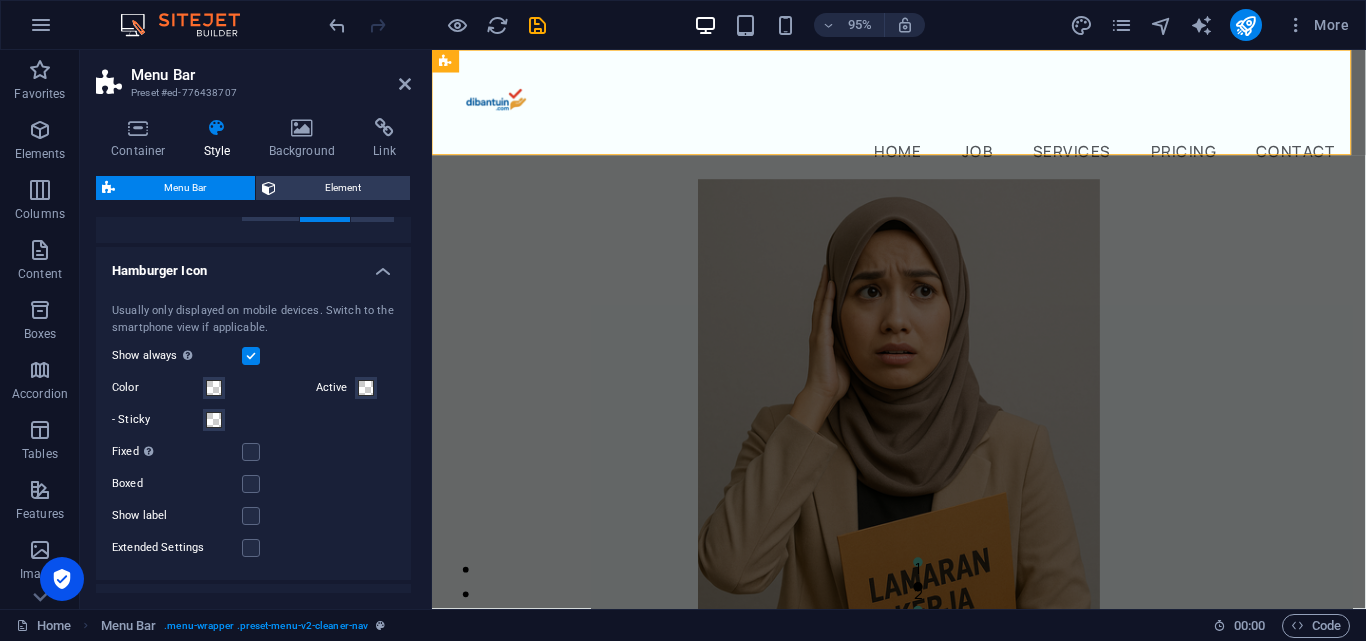 click at bounding box center [251, 356] 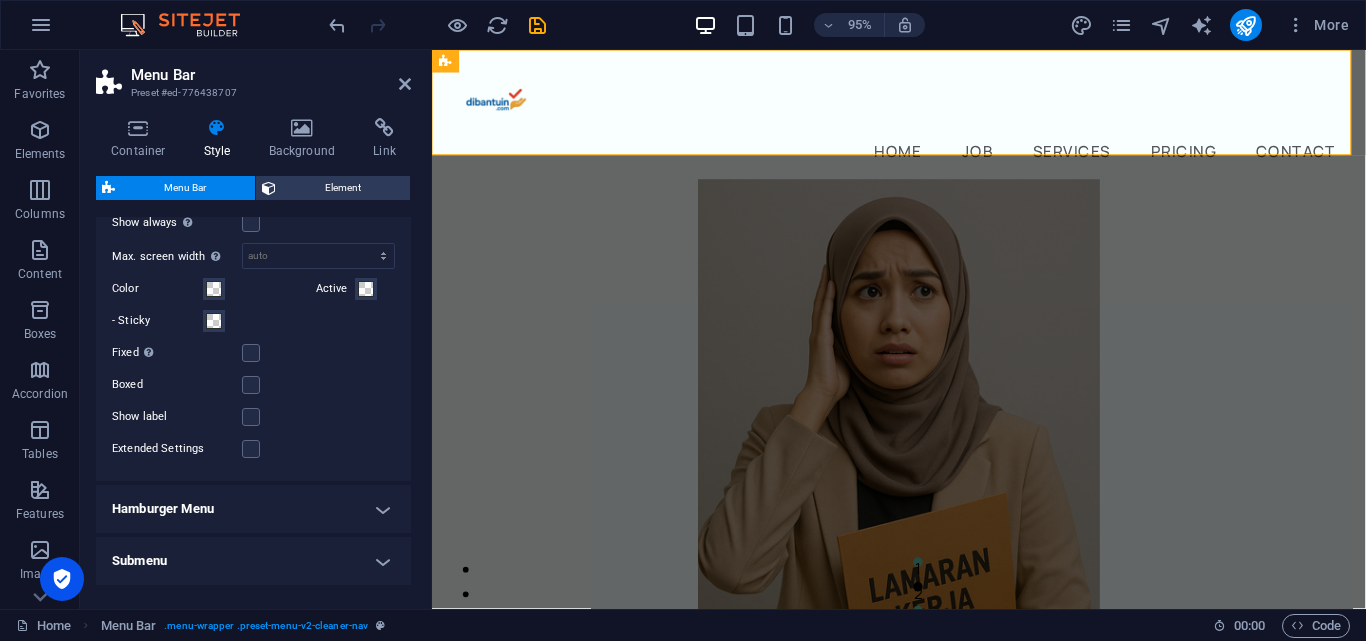 scroll, scrollTop: 1300, scrollLeft: 0, axis: vertical 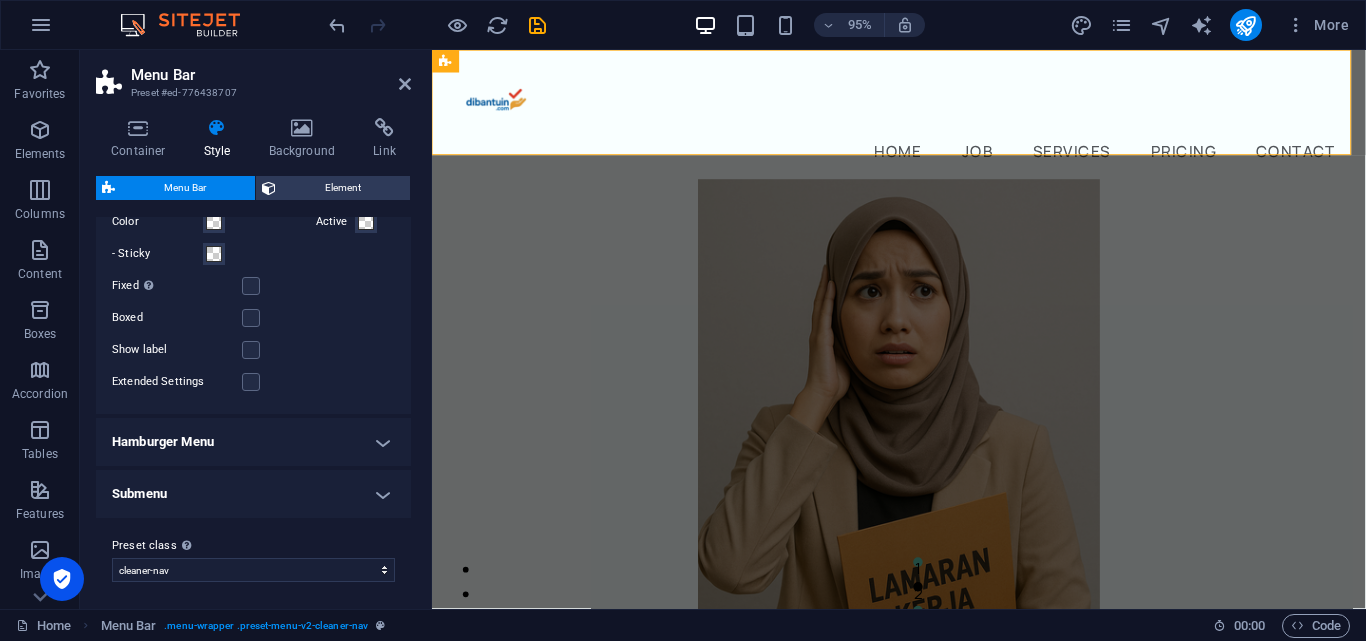 click on "Hamburger Menu" at bounding box center [253, 442] 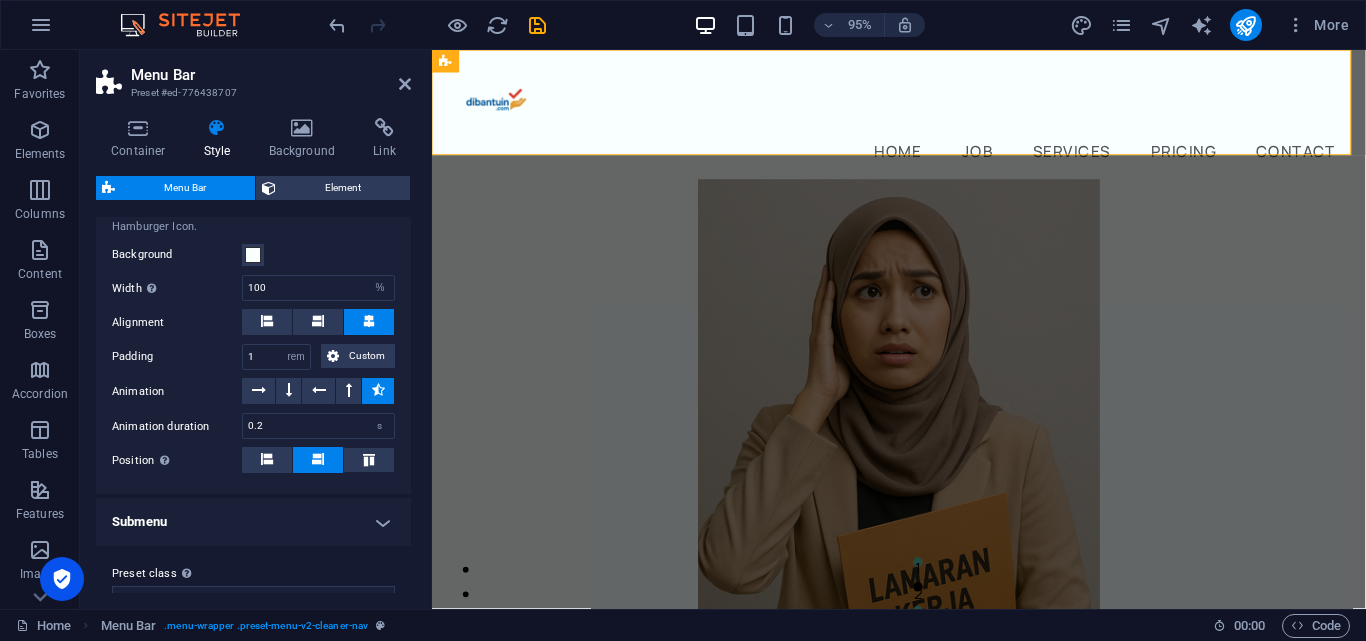 scroll, scrollTop: 1600, scrollLeft: 0, axis: vertical 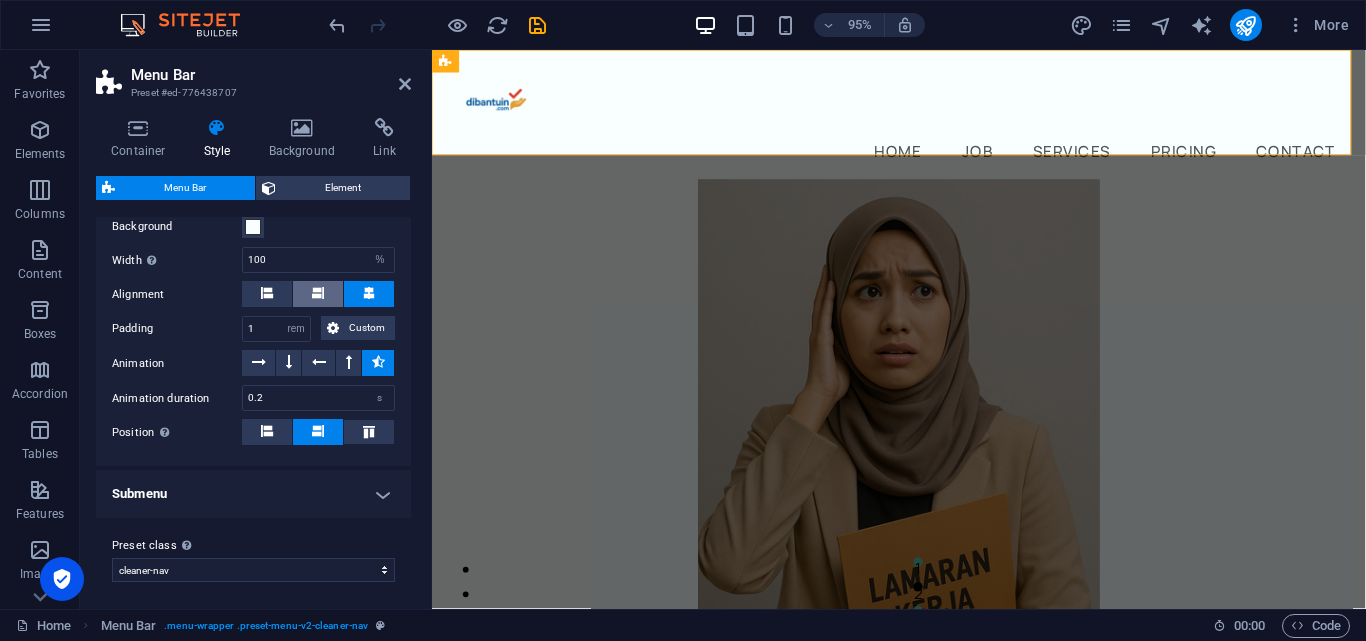 click at bounding box center [318, 293] 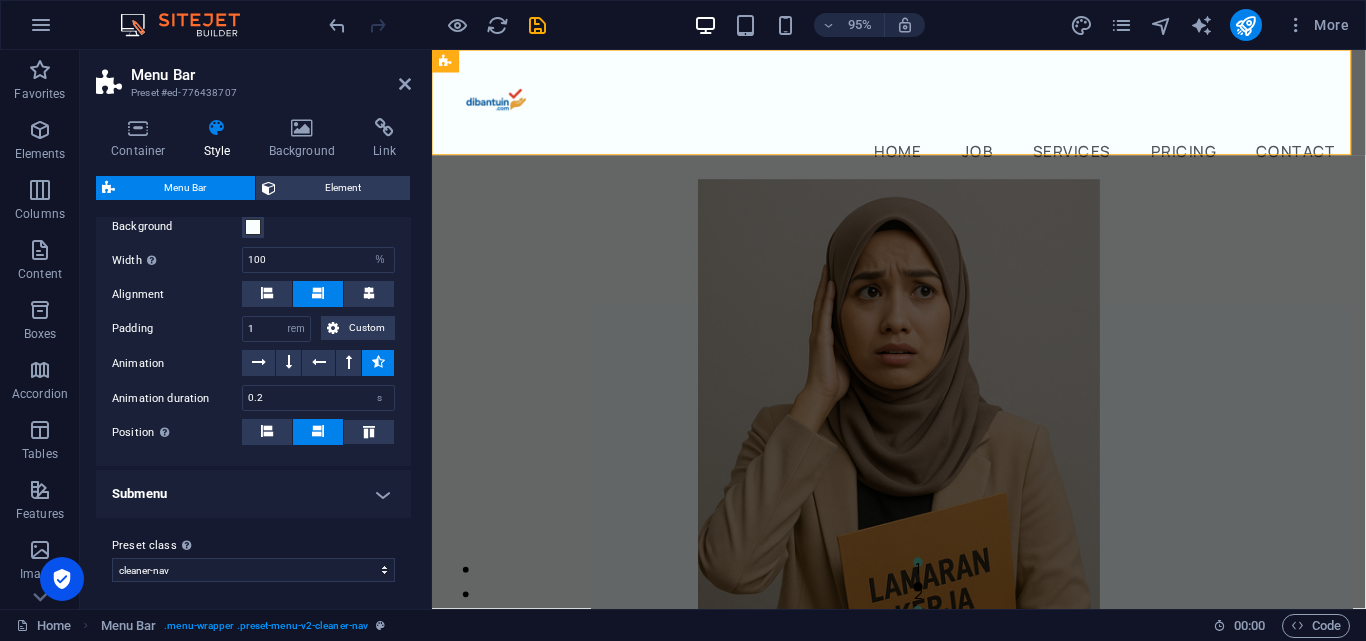 click on "Submenu" at bounding box center (253, 494) 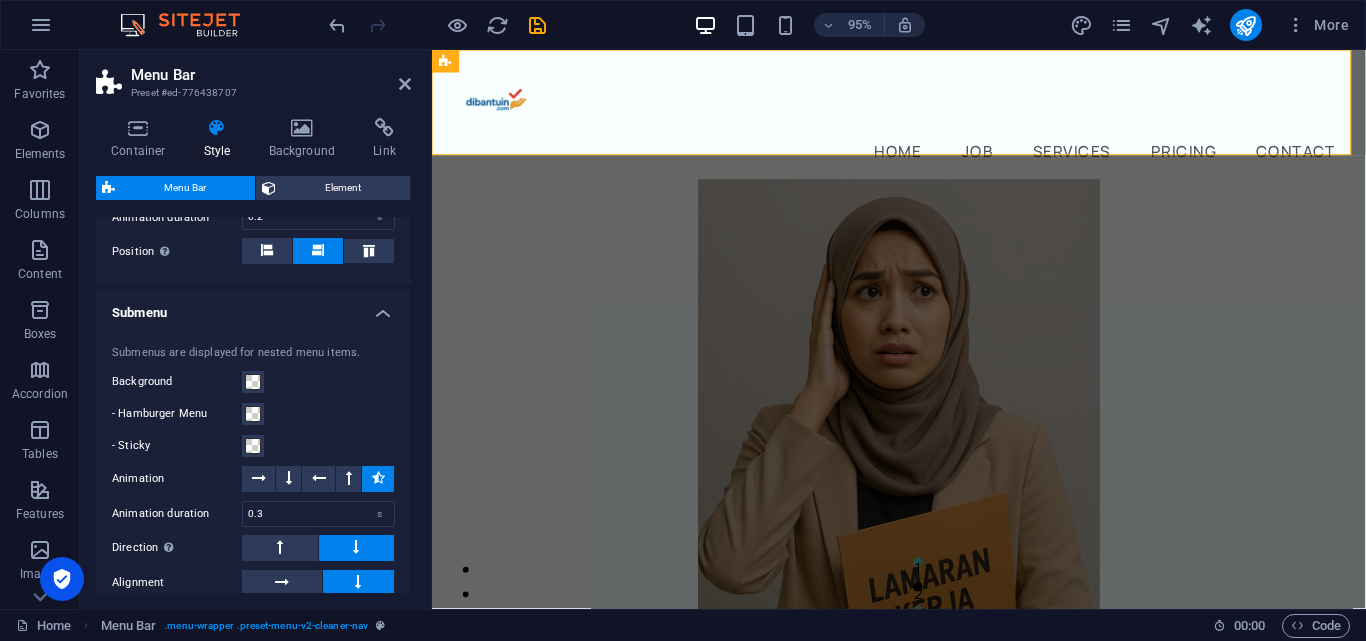 scroll, scrollTop: 1779, scrollLeft: 0, axis: vertical 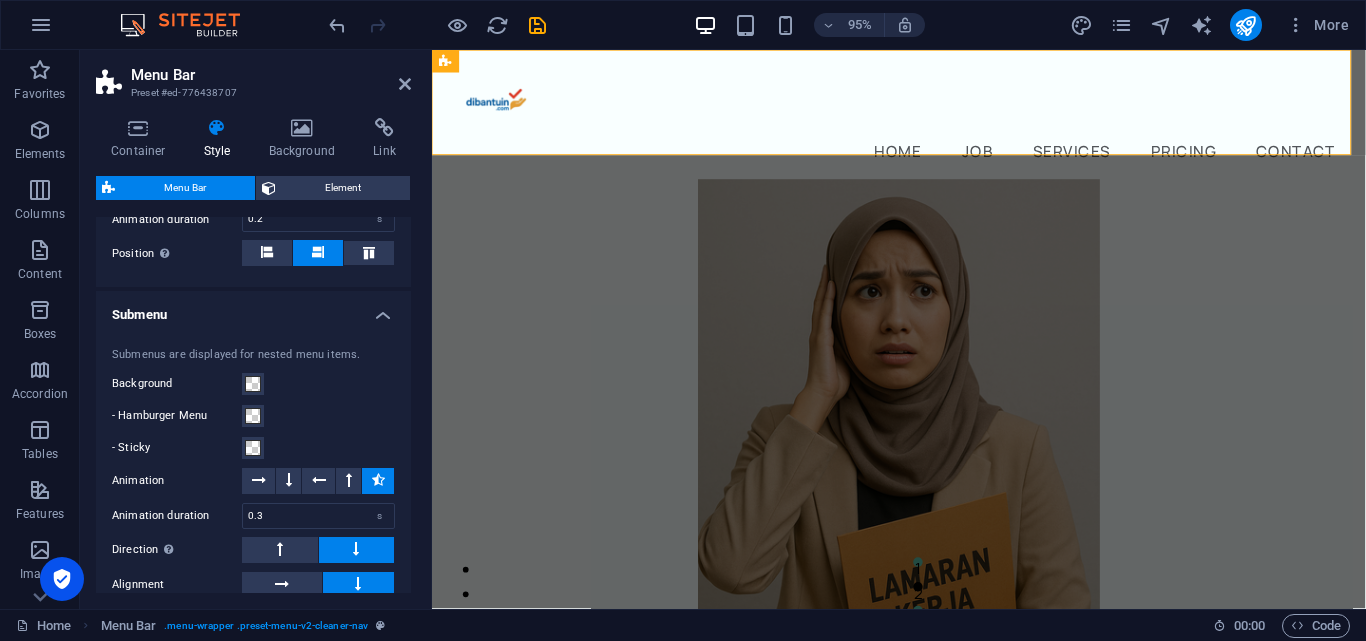 click on "Submenu" at bounding box center (253, 309) 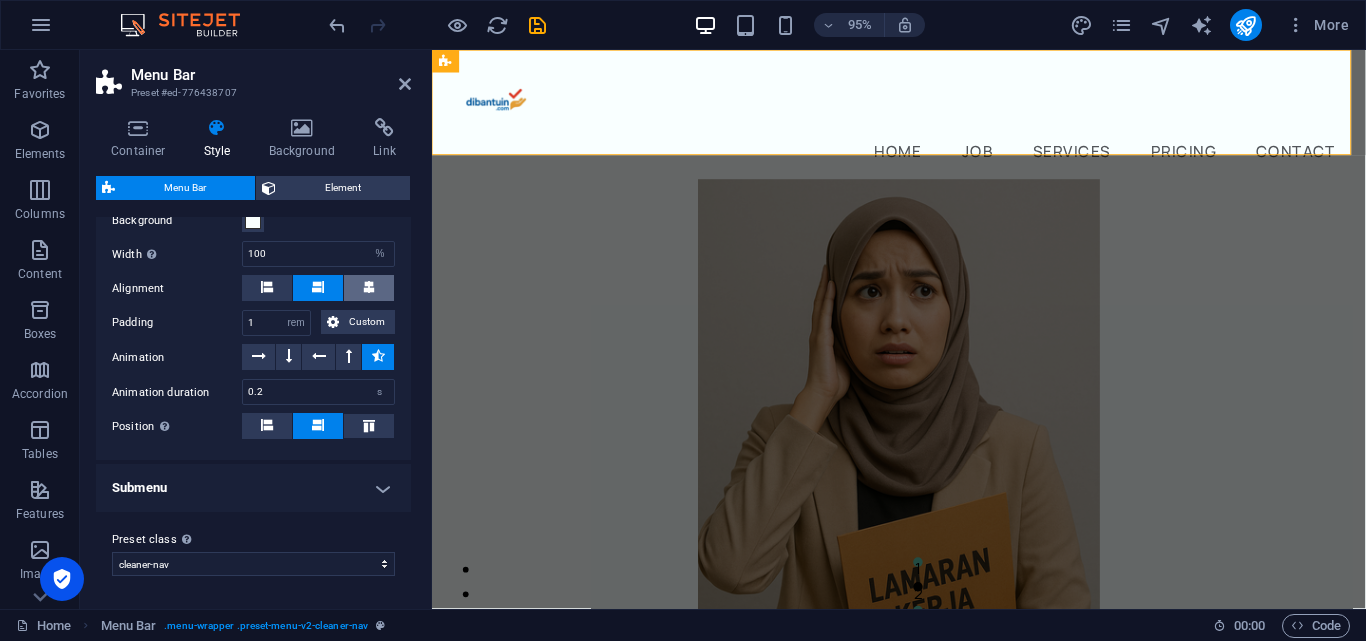 scroll, scrollTop: 1532, scrollLeft: 0, axis: vertical 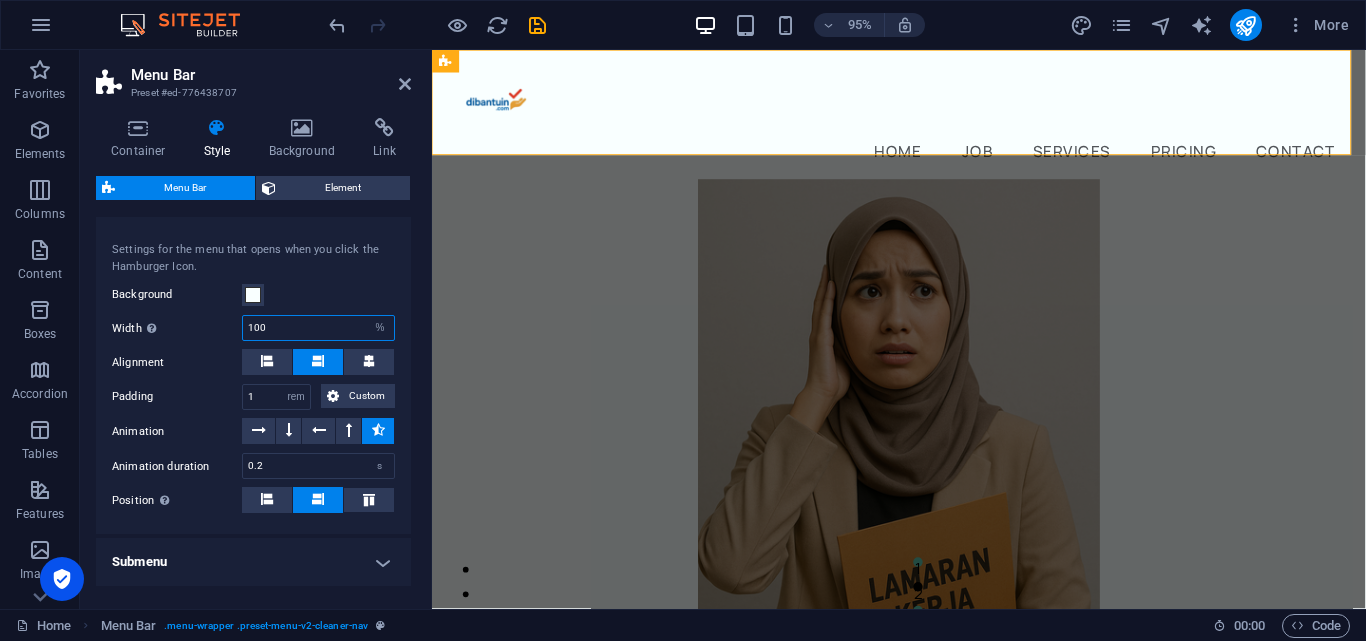 drag, startPoint x: 302, startPoint y: 344, endPoint x: 237, endPoint y: 346, distance: 65.03076 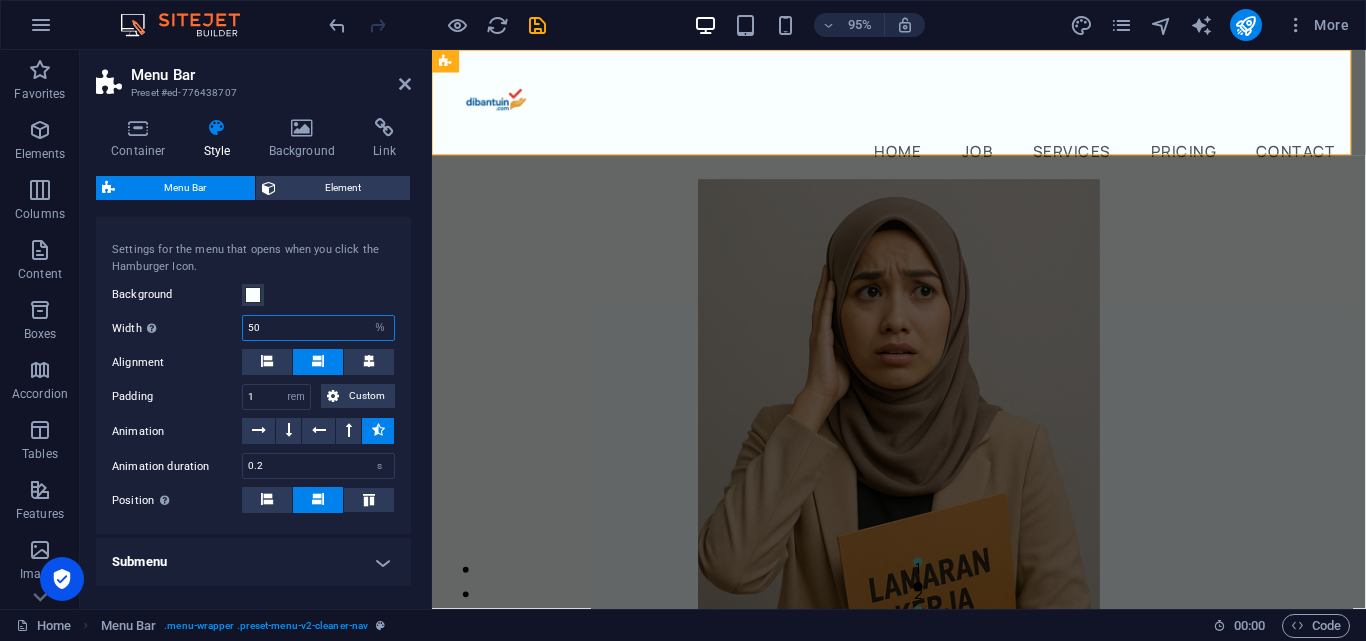 type on "50" 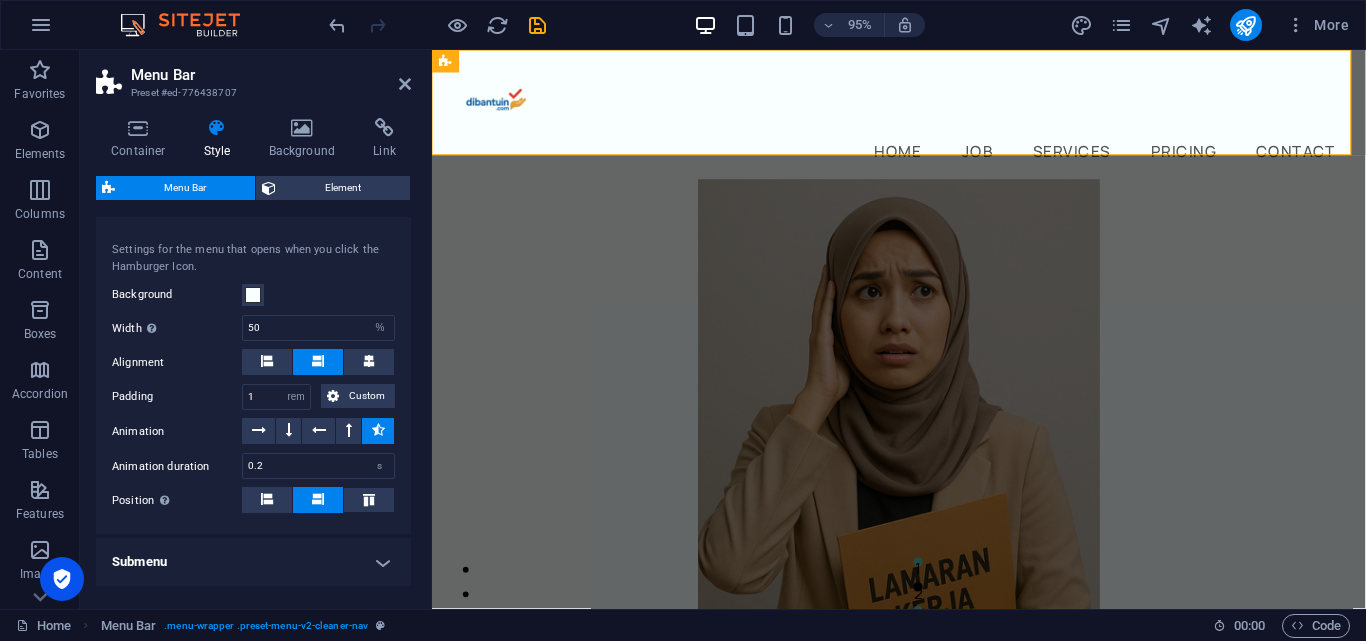 click on "Settings for the menu that opens when you click the Hamburger Icon. Background Width Only when Trigger menu fullscreen is activated 50 auto px rem % vh vw Alignment Padding 1 px rem % vh vw Custom Custom 1 px rem % vh vw 1 px rem % vh vw 1 px rem % vh vw 1 px rem % vh vw Animation Animation duration 0.2 s Position Defines the position of the open menu. Direction Defines the direction of the menu items in desktop view." at bounding box center (253, 378) 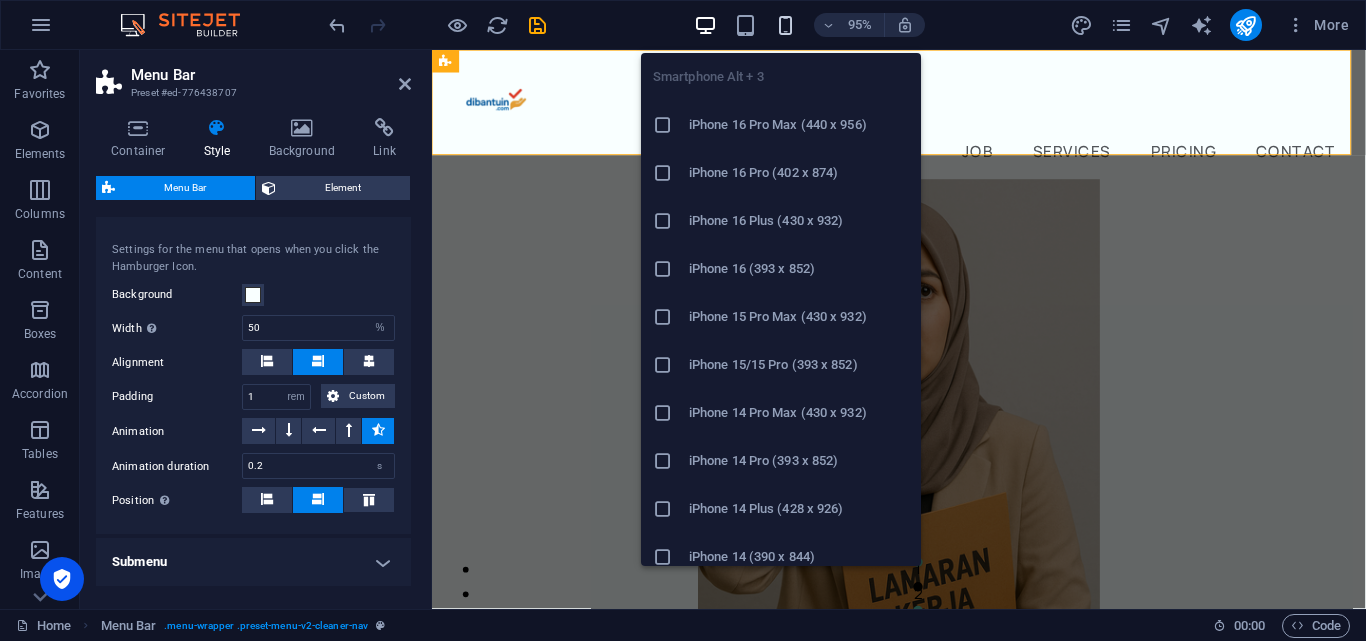 click at bounding box center [785, 25] 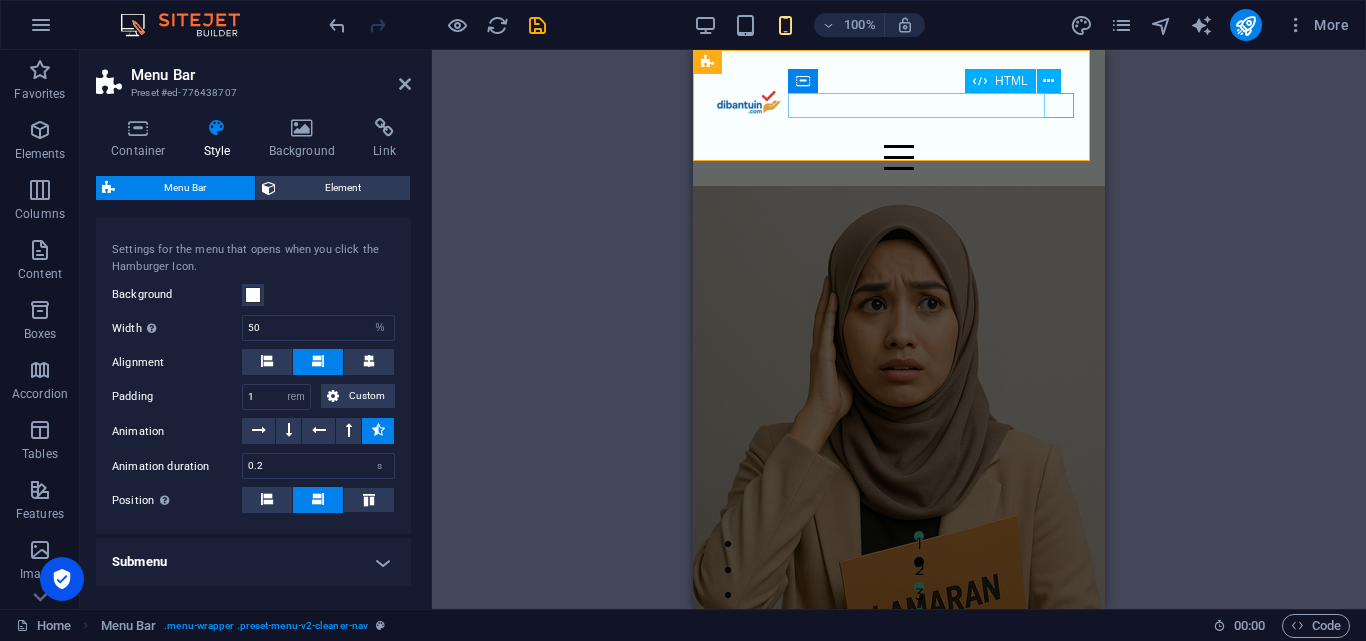 type on "4" 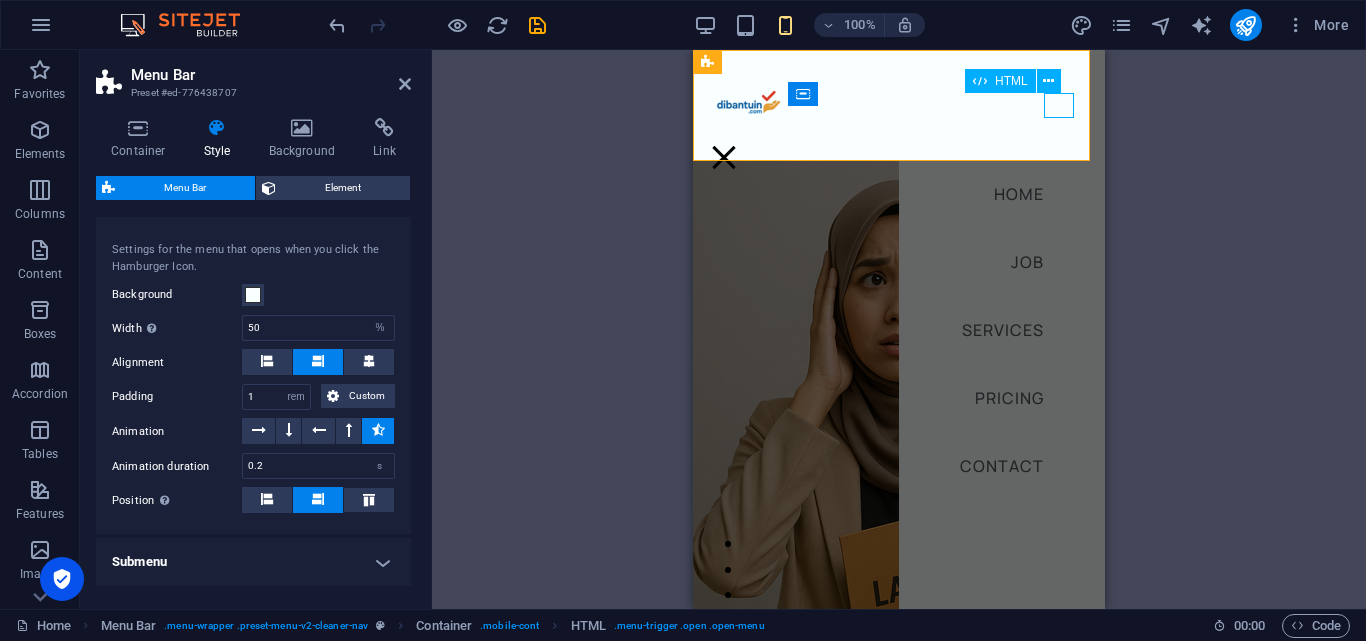 click at bounding box center (724, 157) 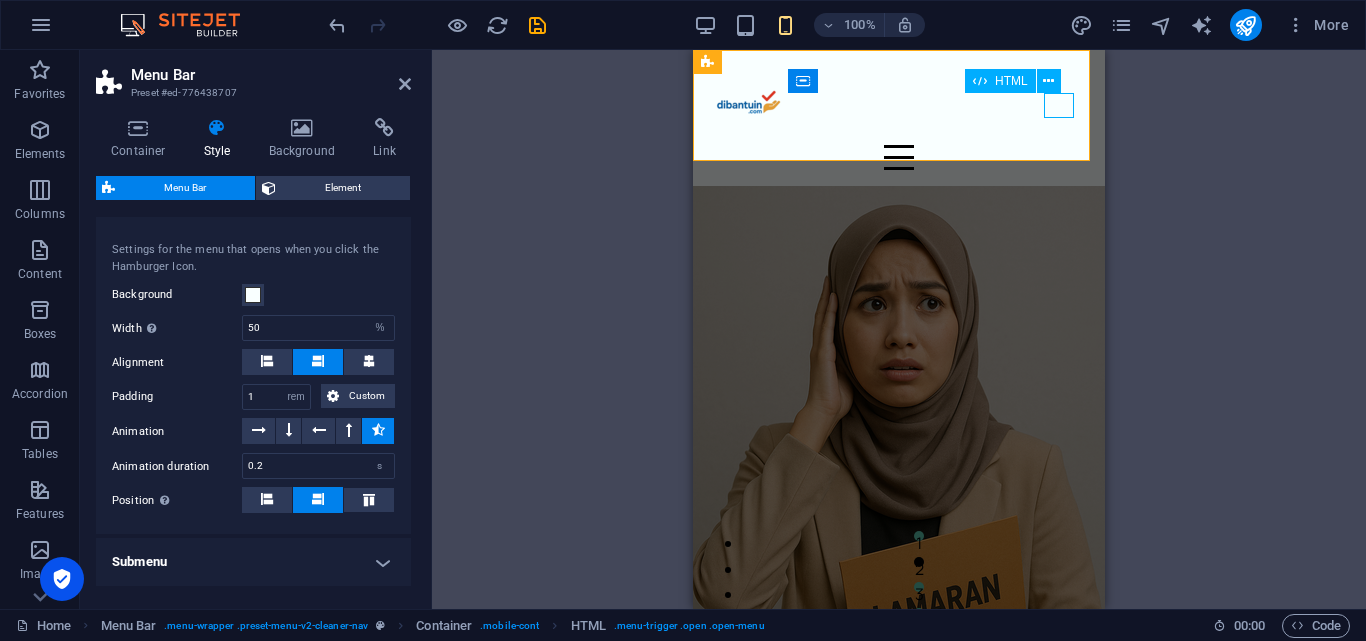 click at bounding box center [899, 157] 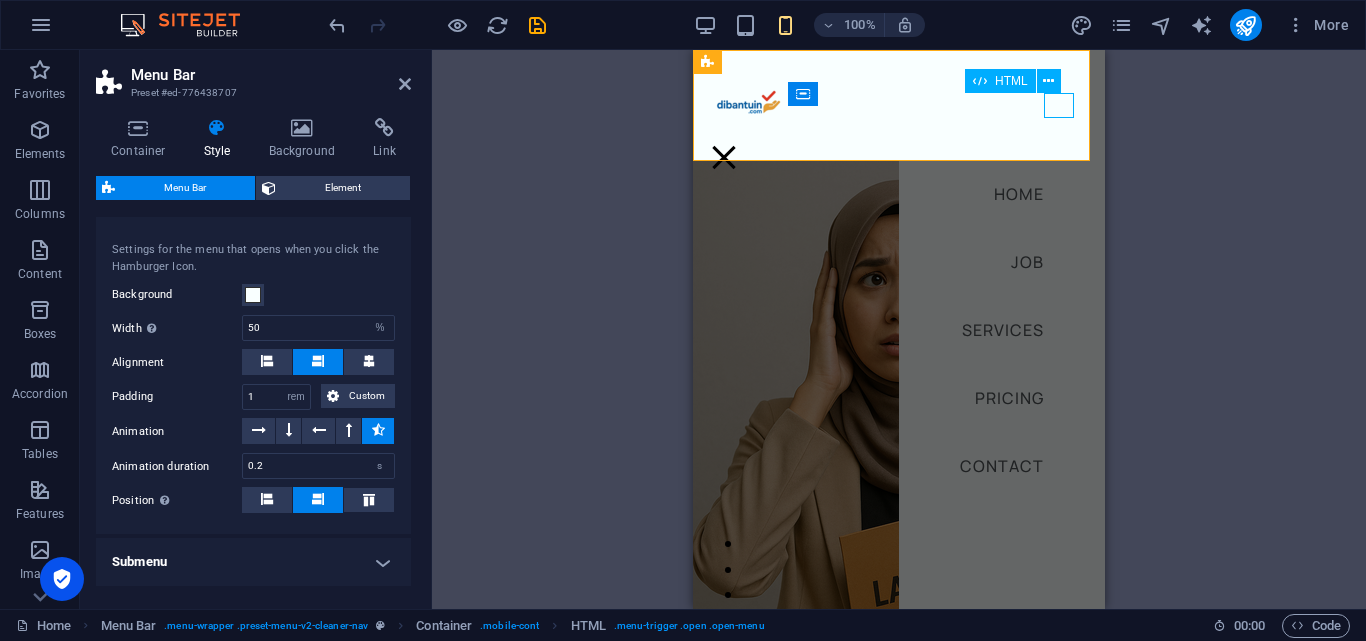 click at bounding box center [724, 157] 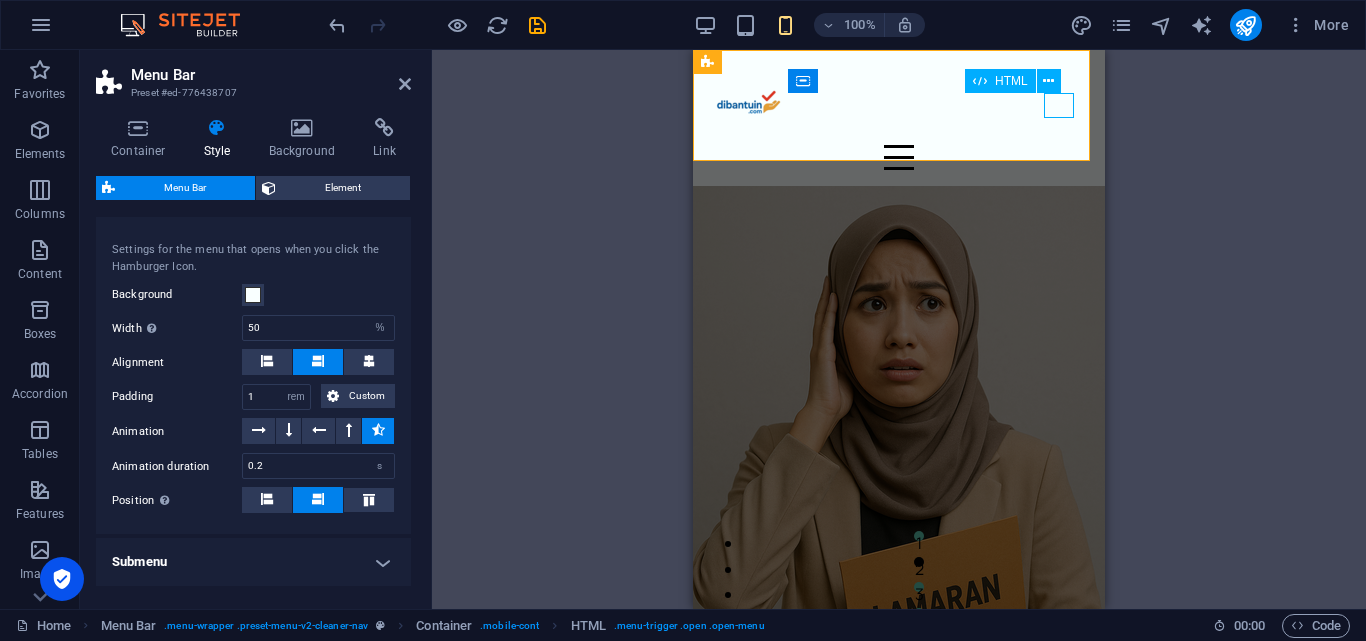click at bounding box center (899, 157) 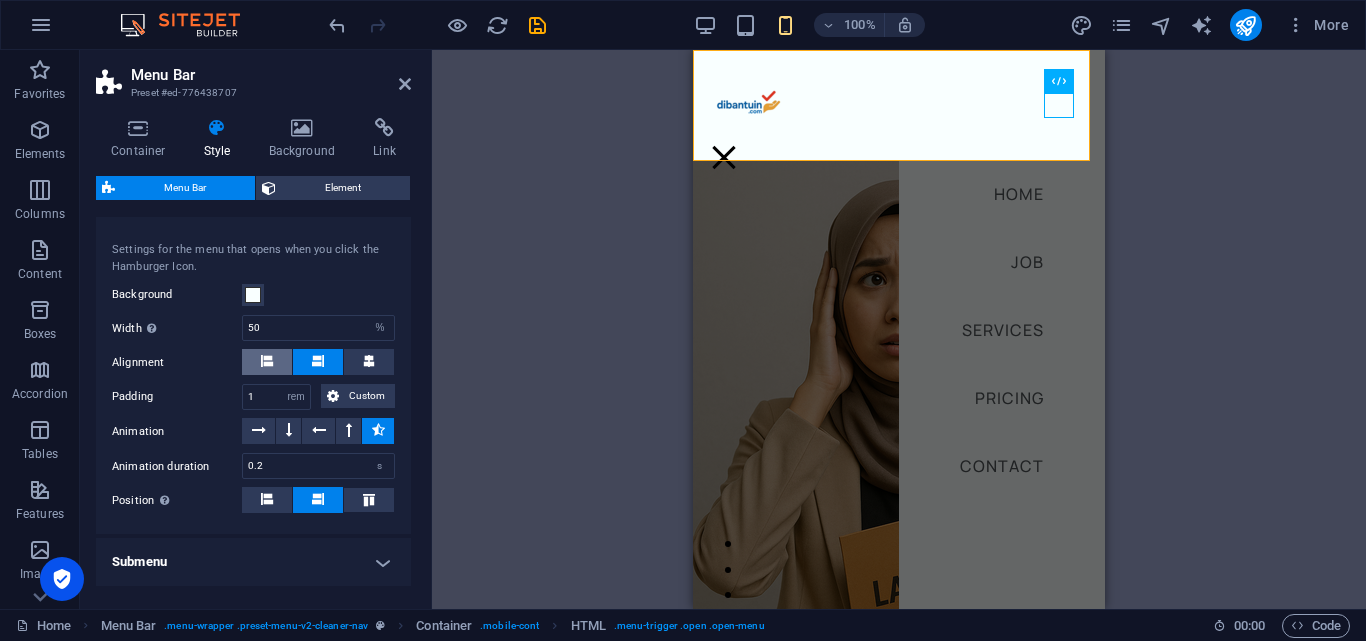click at bounding box center [267, 362] 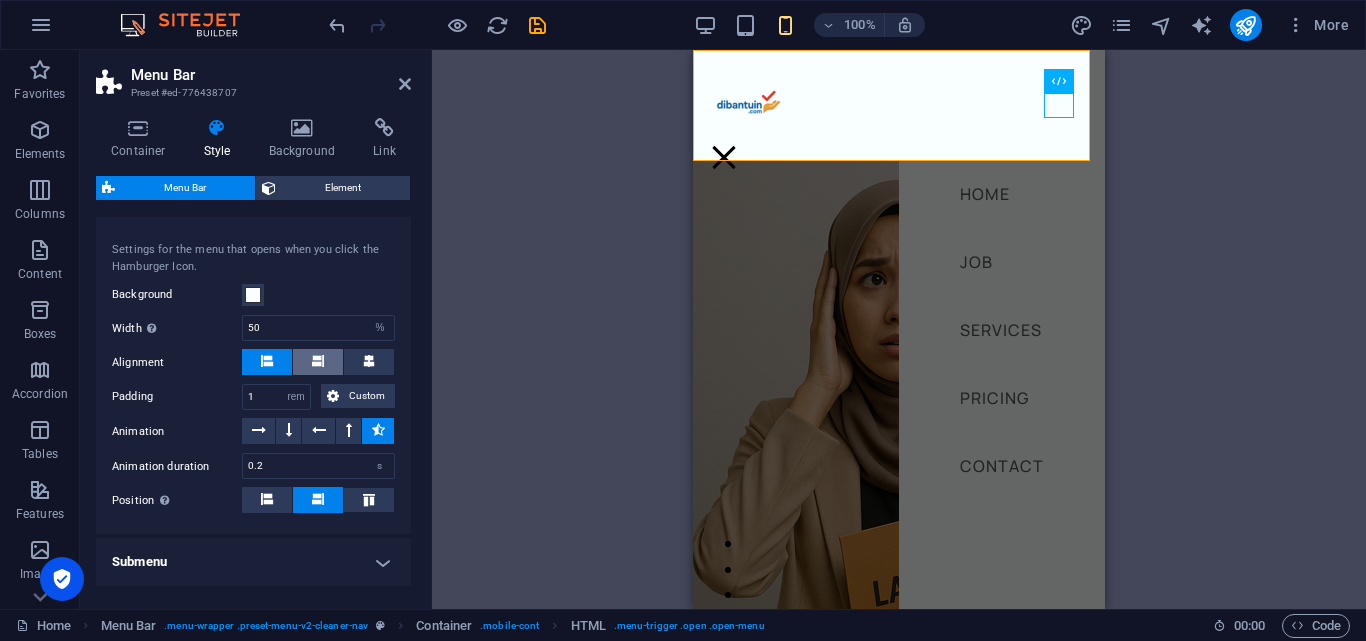 click at bounding box center [318, 361] 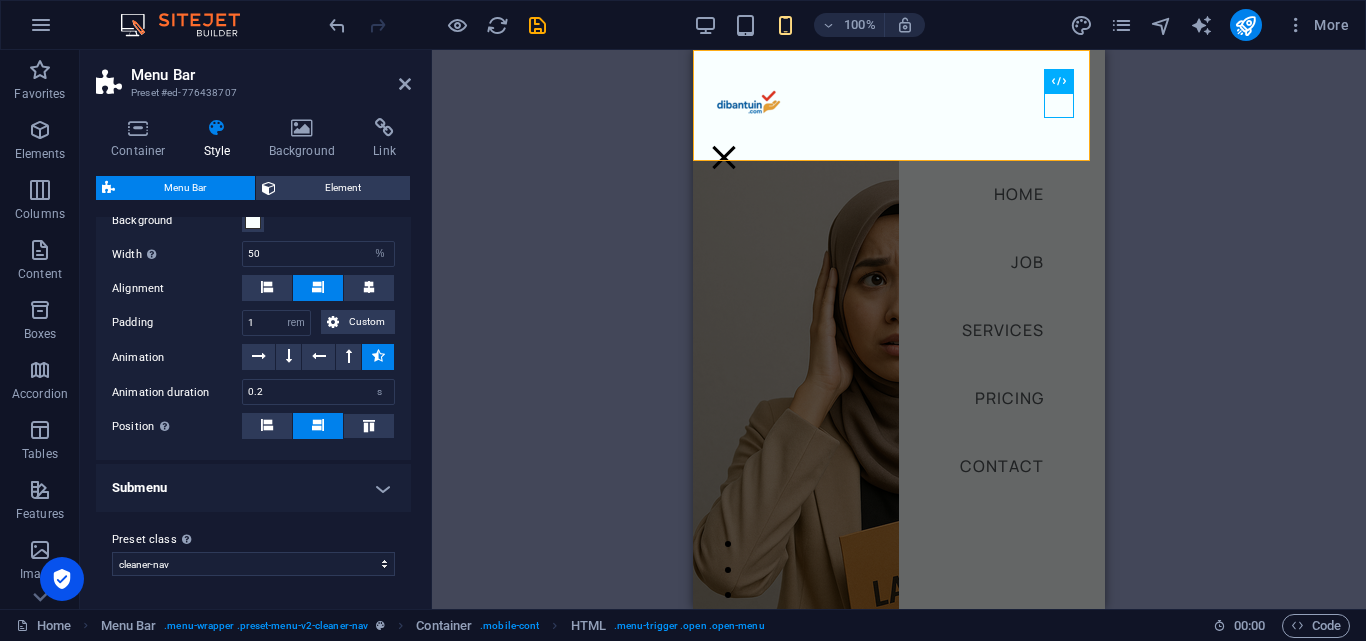 scroll, scrollTop: 1431, scrollLeft: 0, axis: vertical 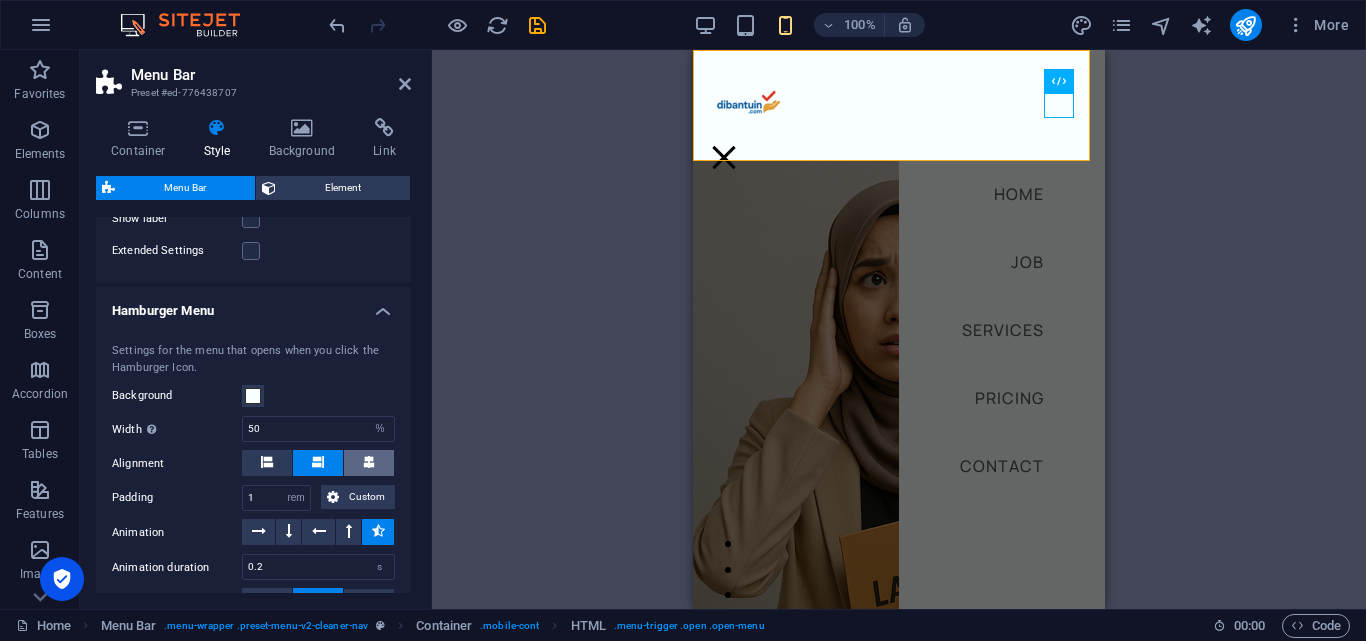 click at bounding box center (369, 463) 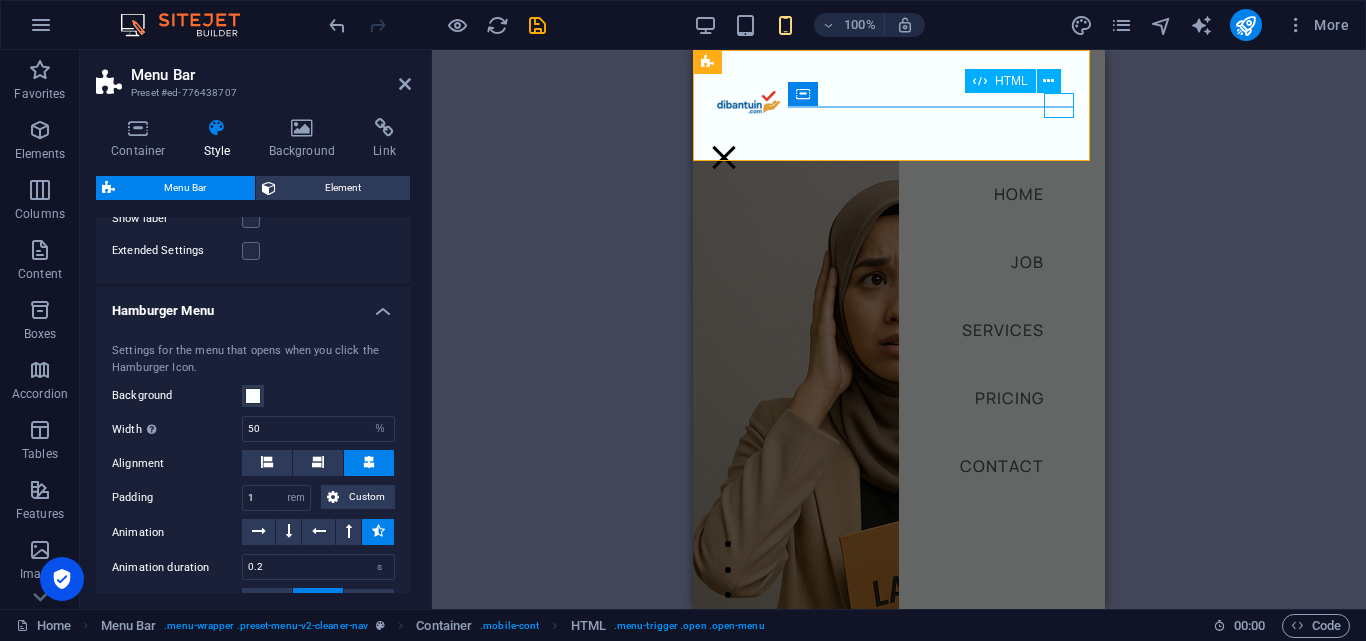 click at bounding box center (724, 157) 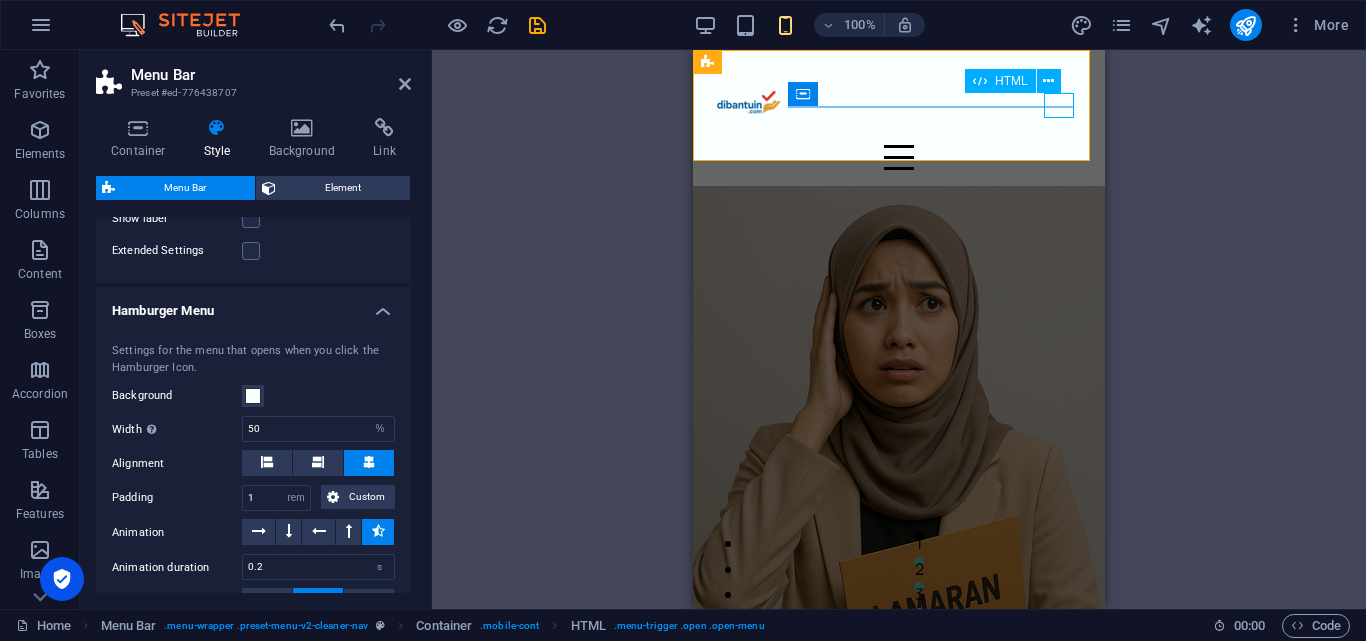 click at bounding box center [899, 157] 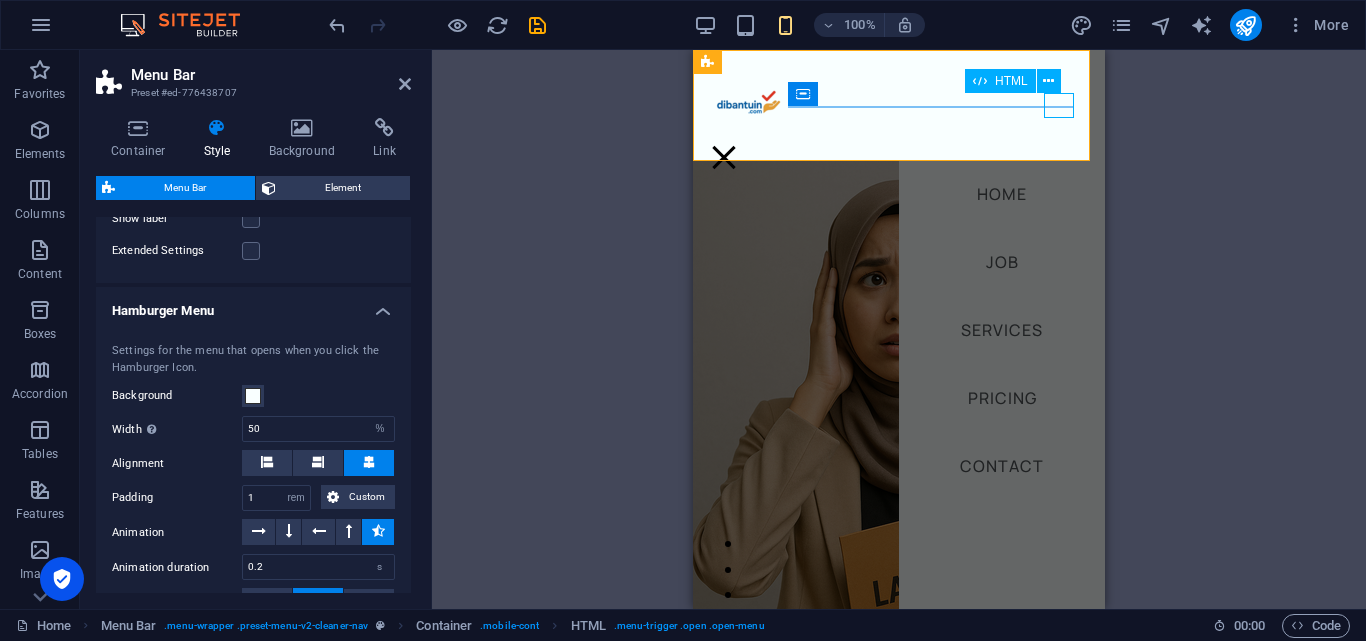 click at bounding box center (724, 157) 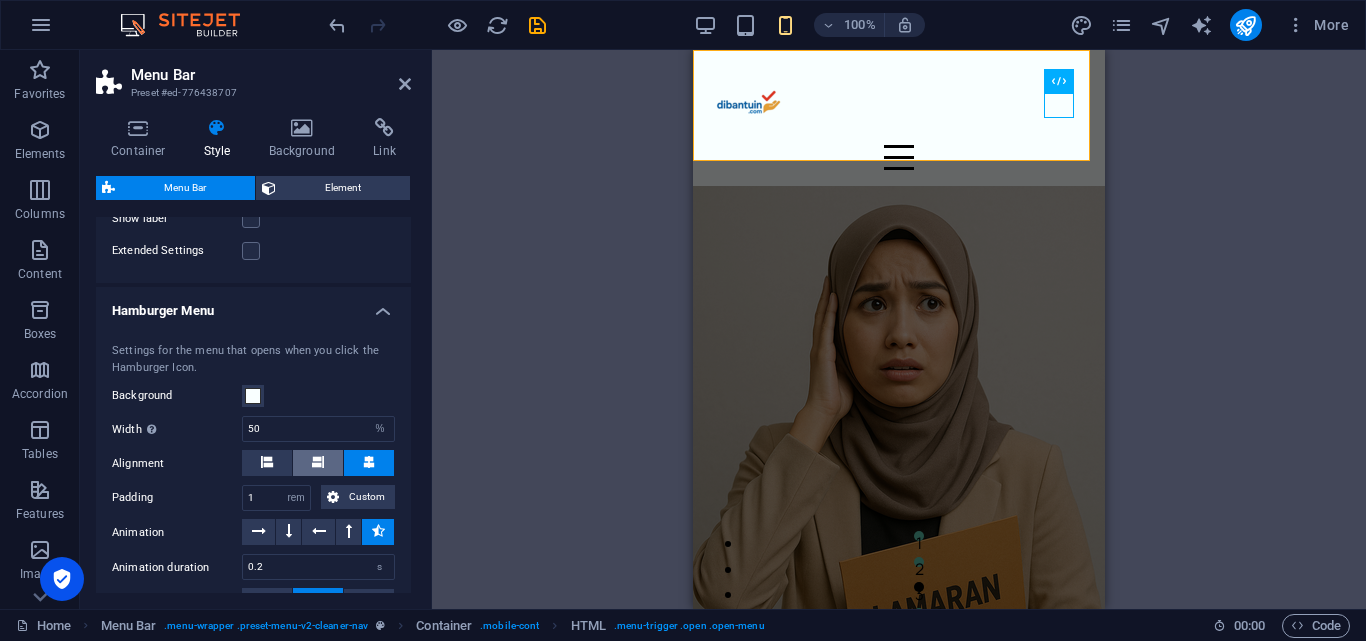 click at bounding box center [318, 462] 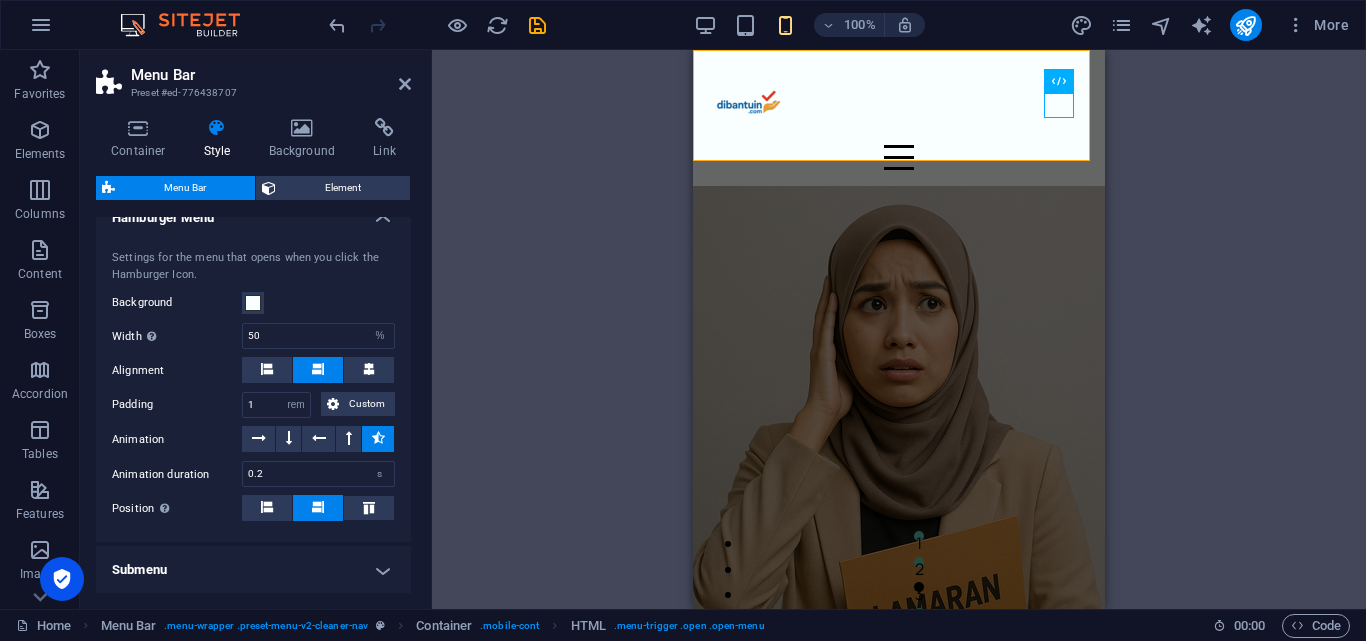 scroll, scrollTop: 1531, scrollLeft: 0, axis: vertical 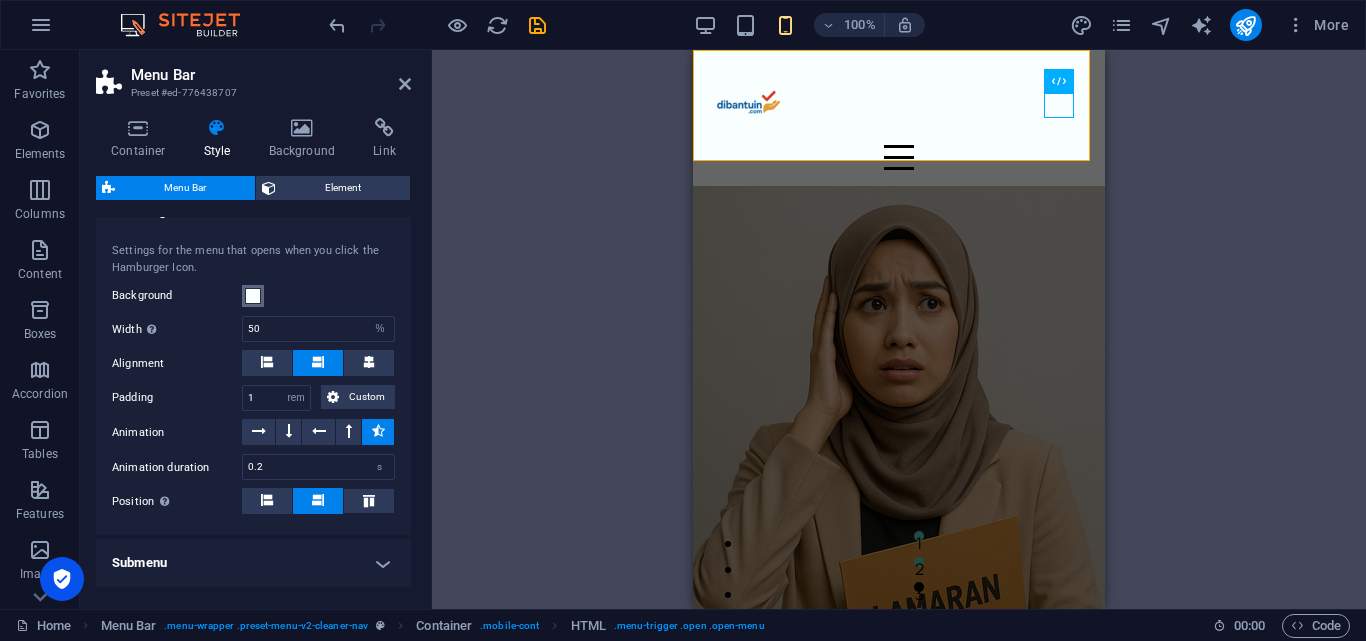 click at bounding box center [253, 296] 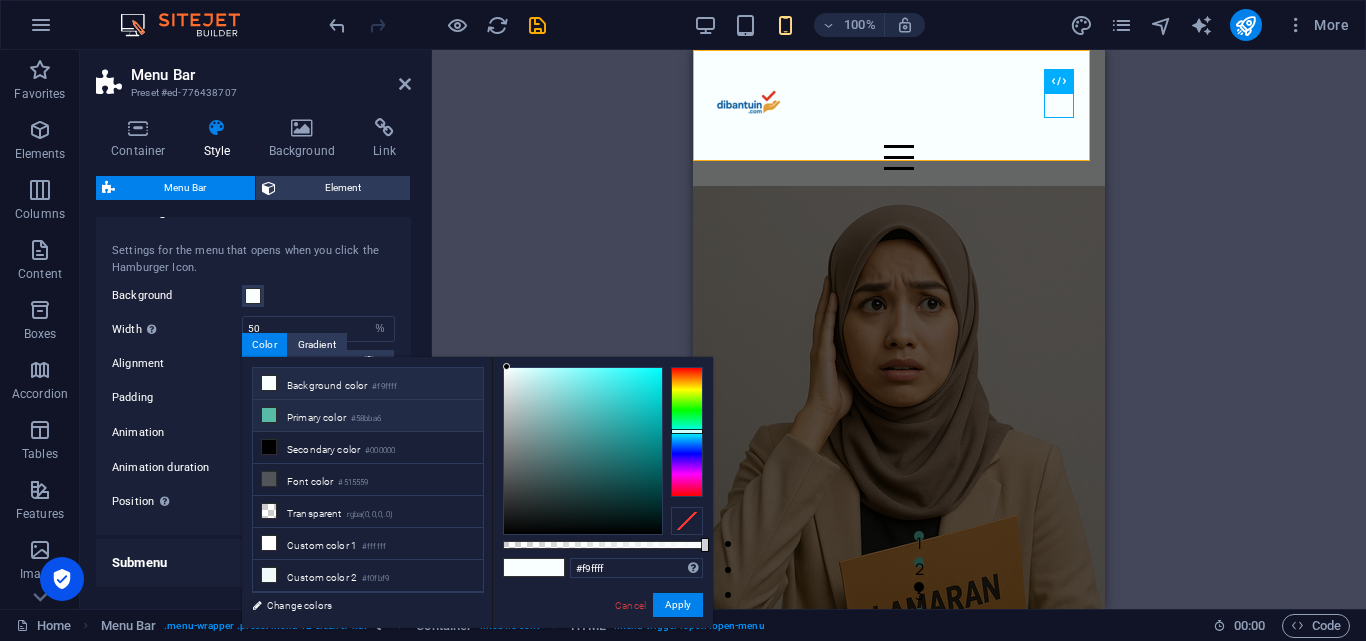 click on "Primary color
#58bba6" at bounding box center [368, 416] 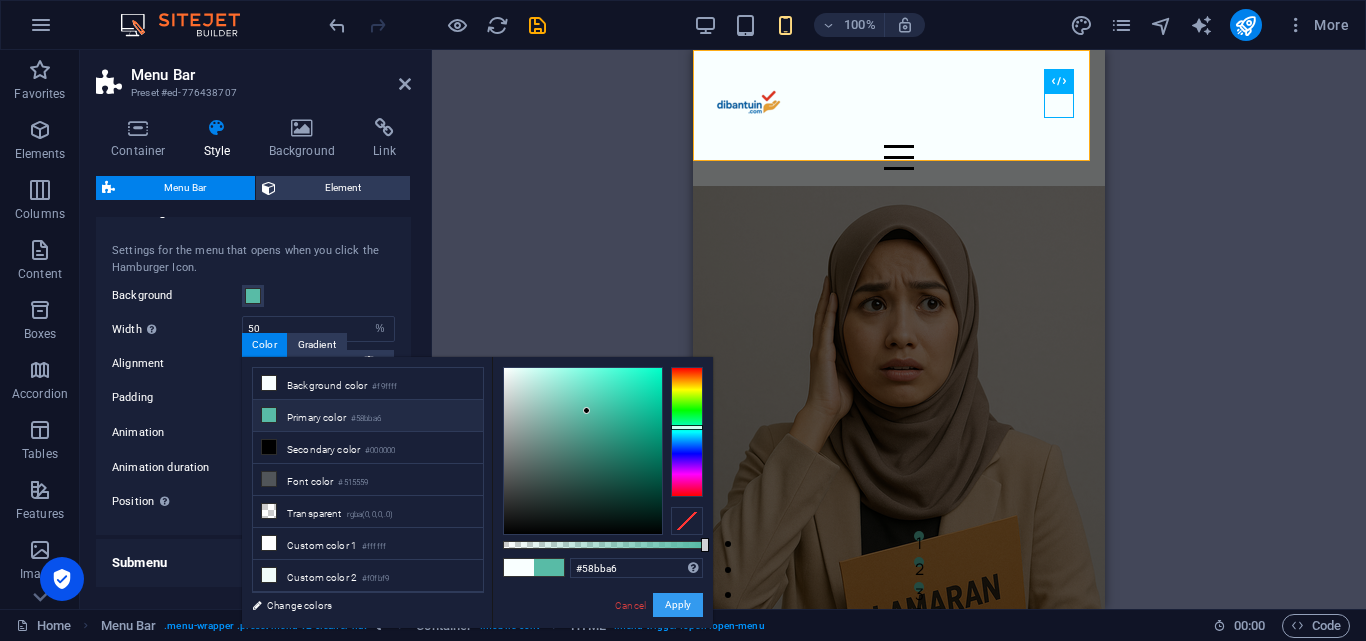 click on "Apply" at bounding box center (678, 605) 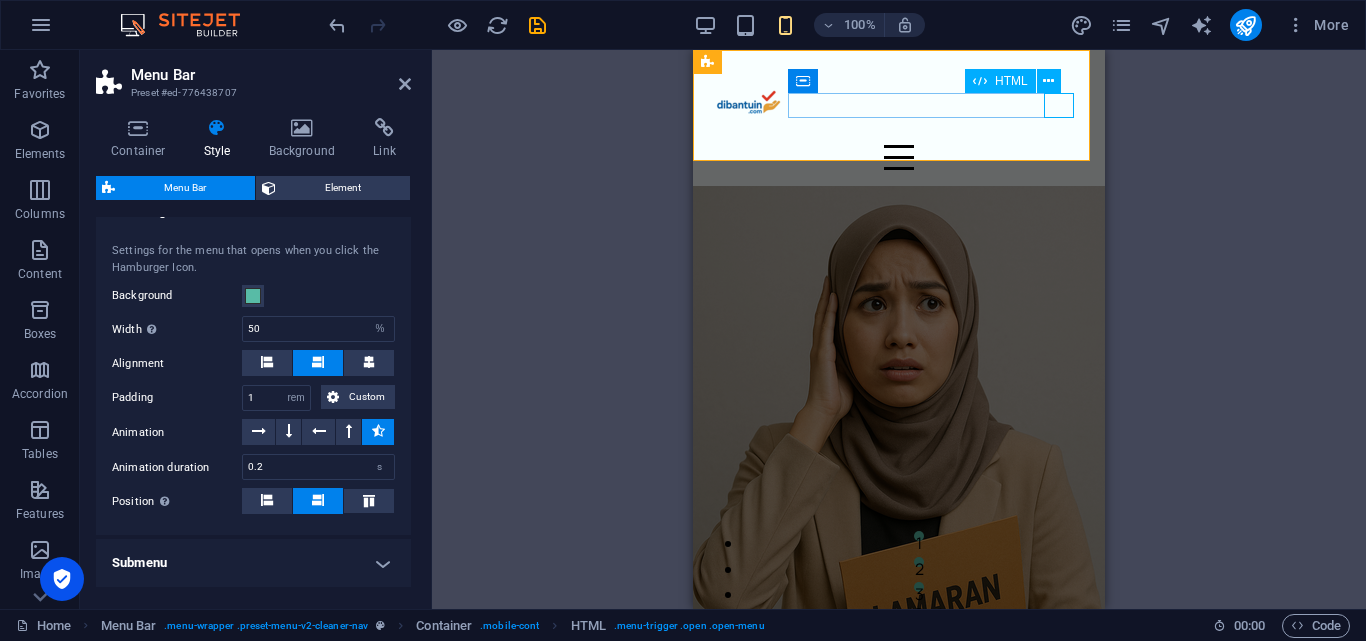 click at bounding box center (899, 157) 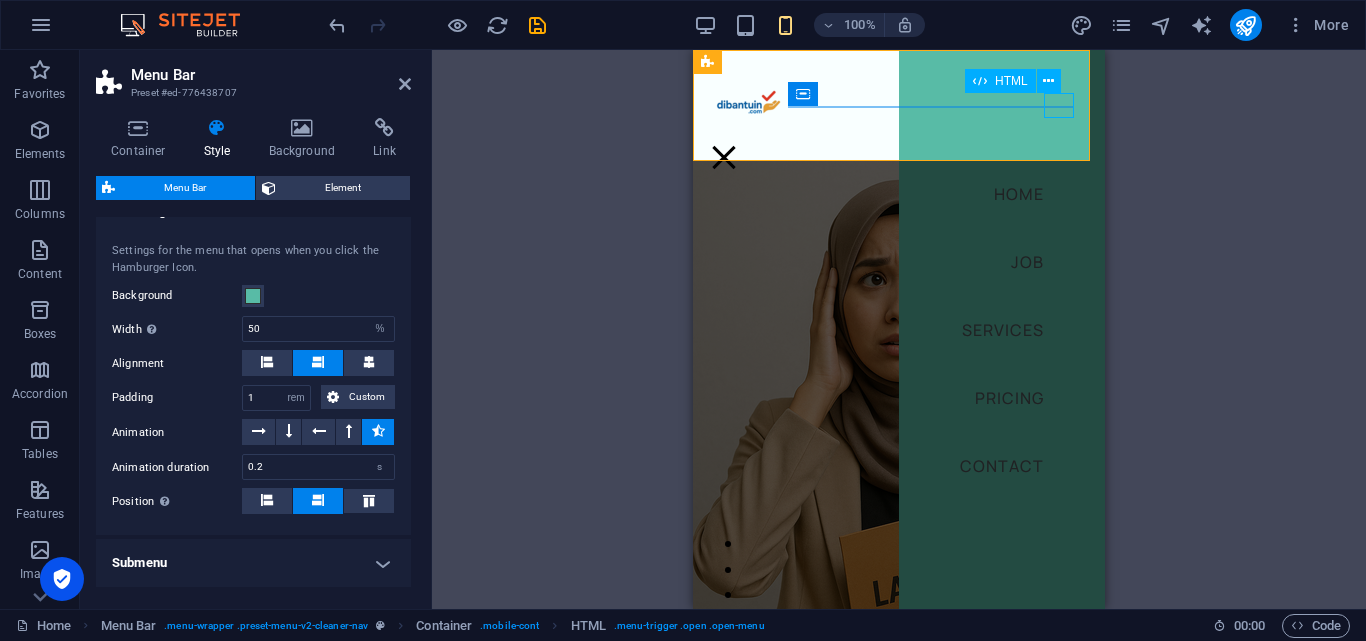 click at bounding box center (724, 157) 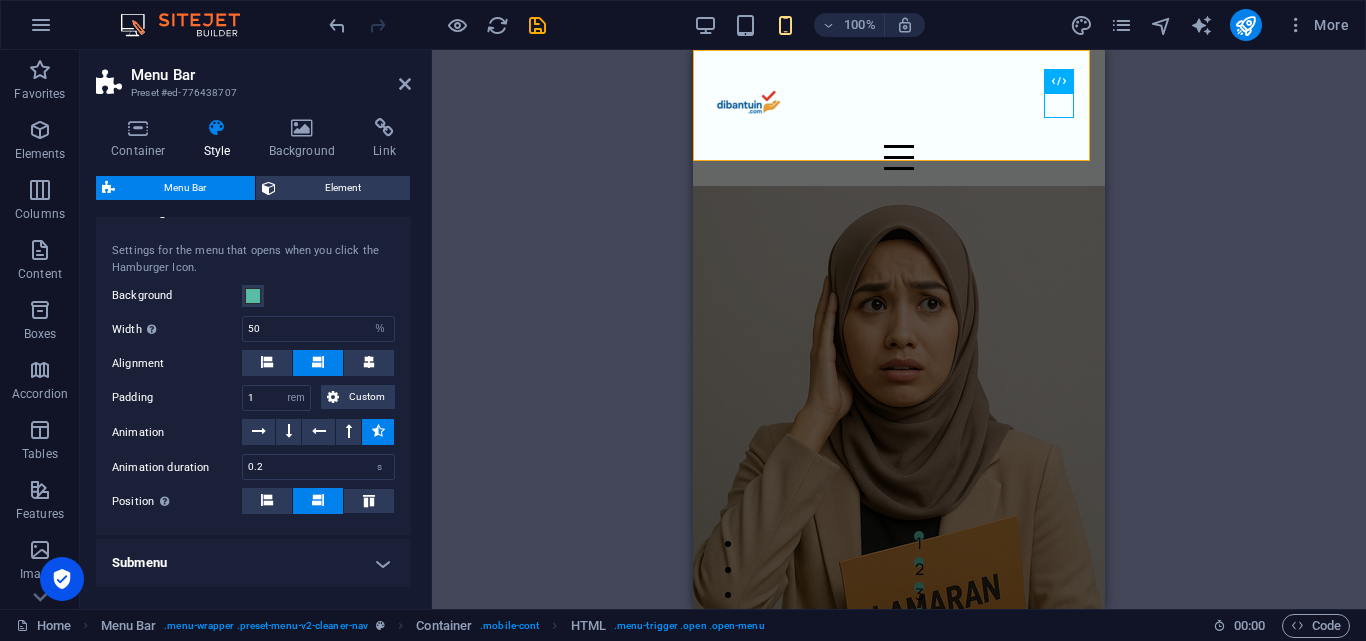 click on "100% More" at bounding box center (841, 25) 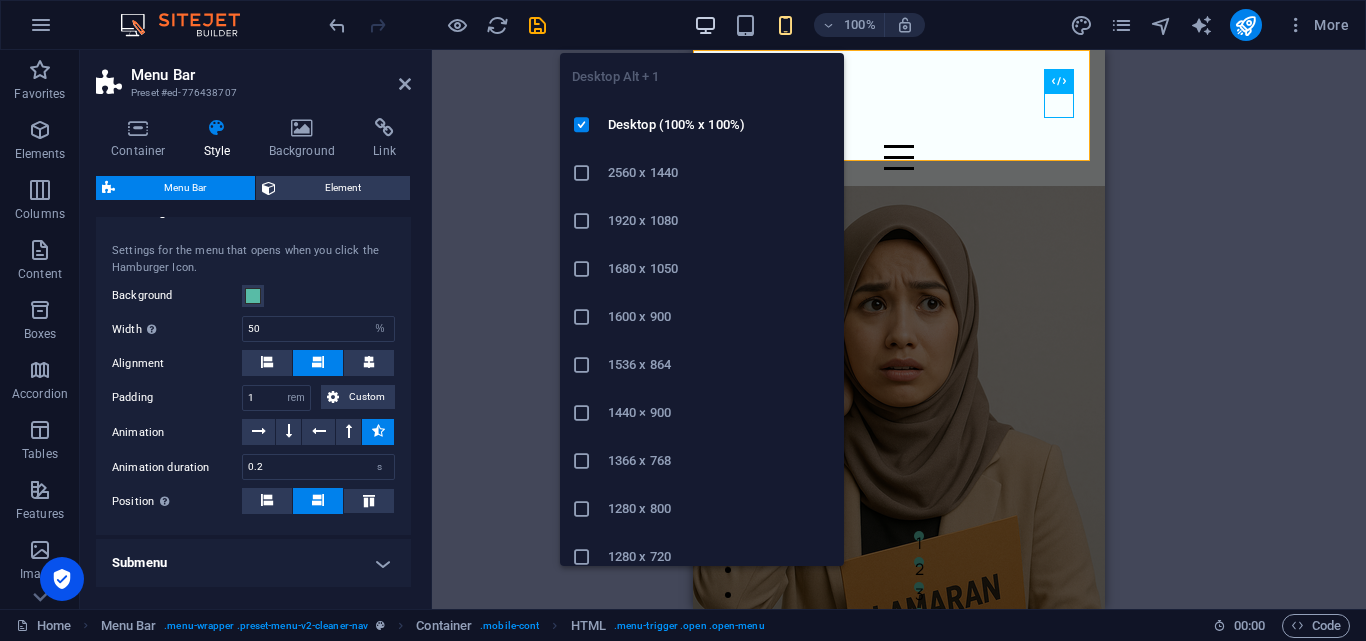 click at bounding box center (705, 25) 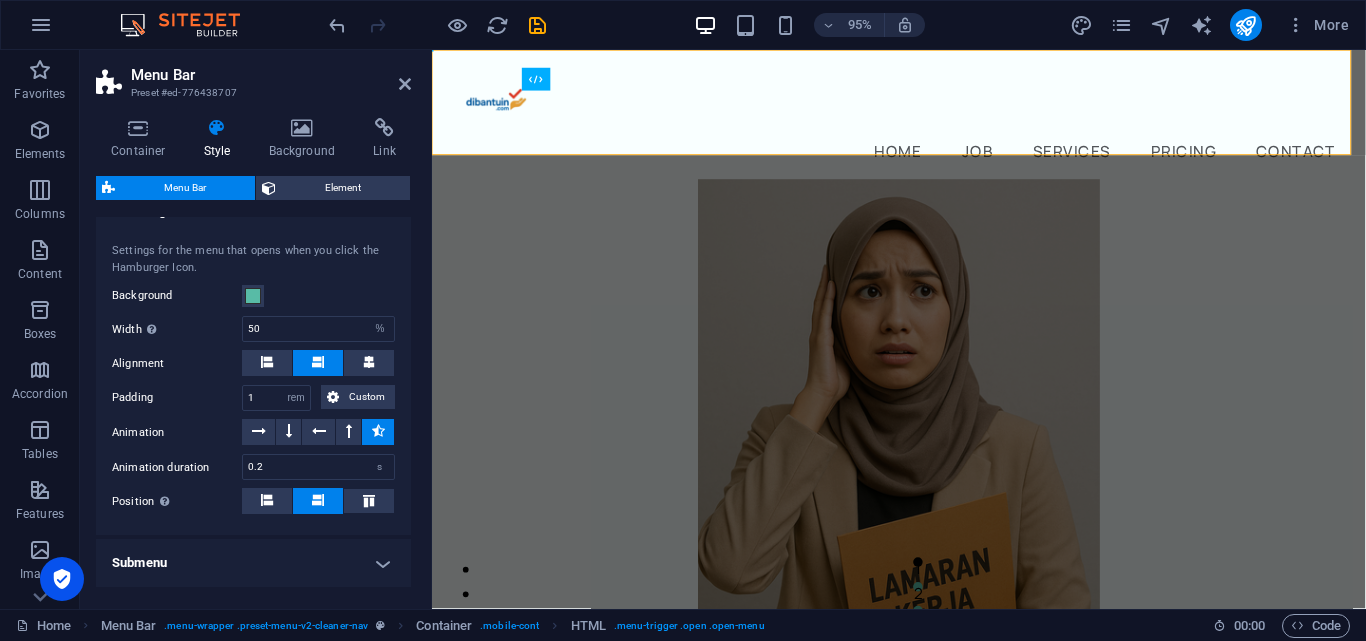 type on "2" 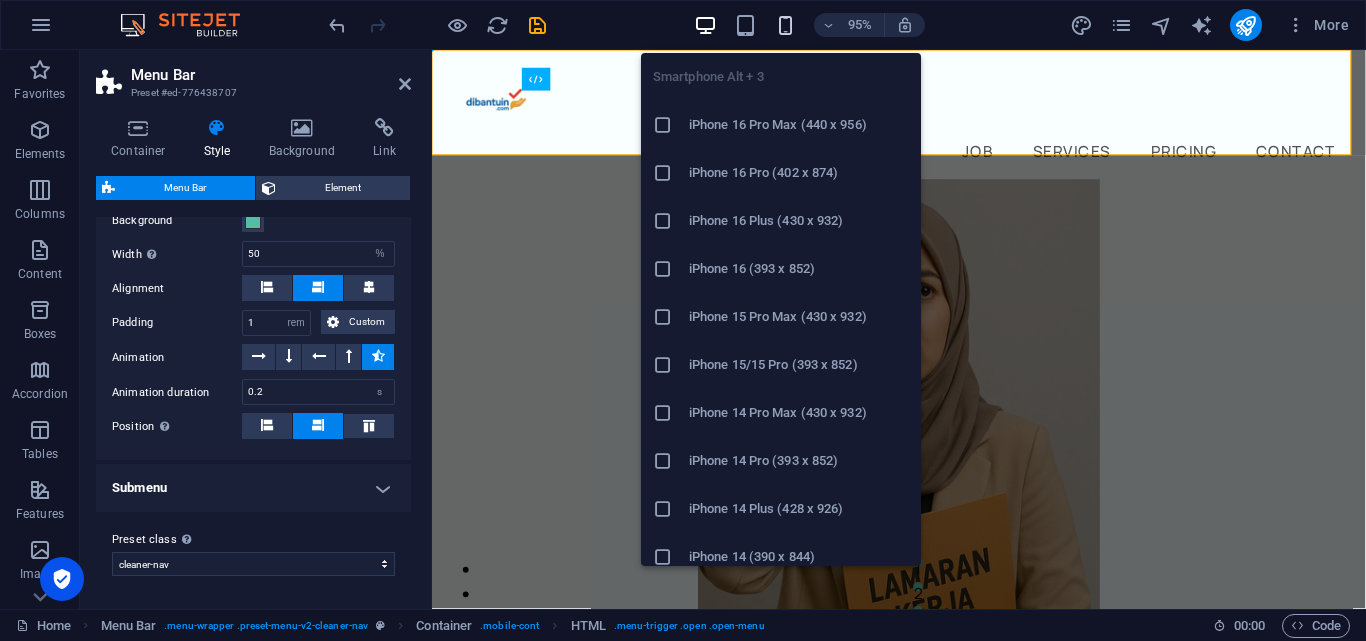 click at bounding box center [785, 25] 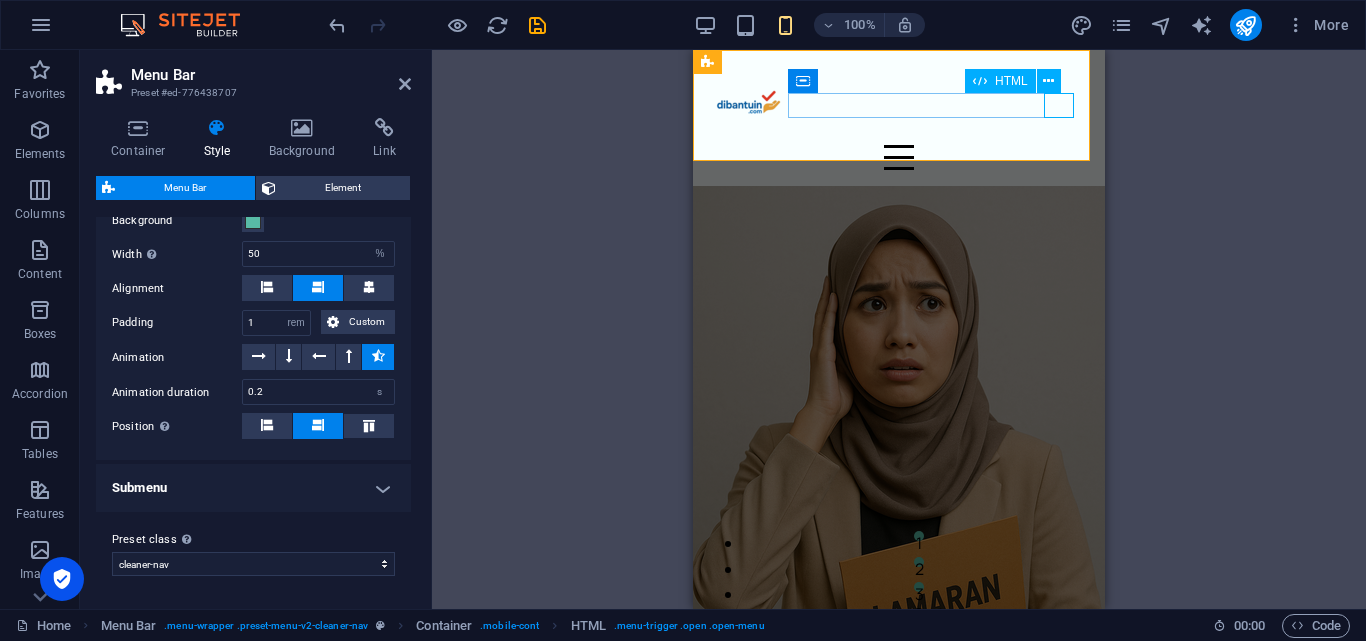 type on "4" 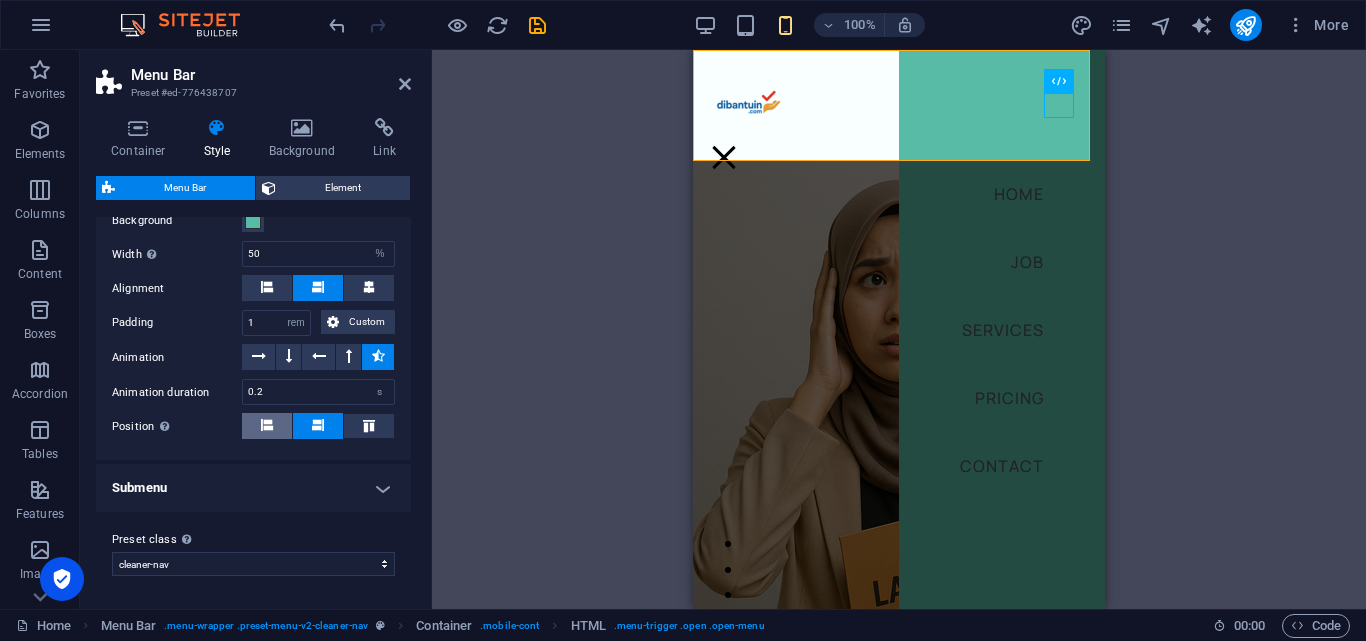 click at bounding box center (267, 425) 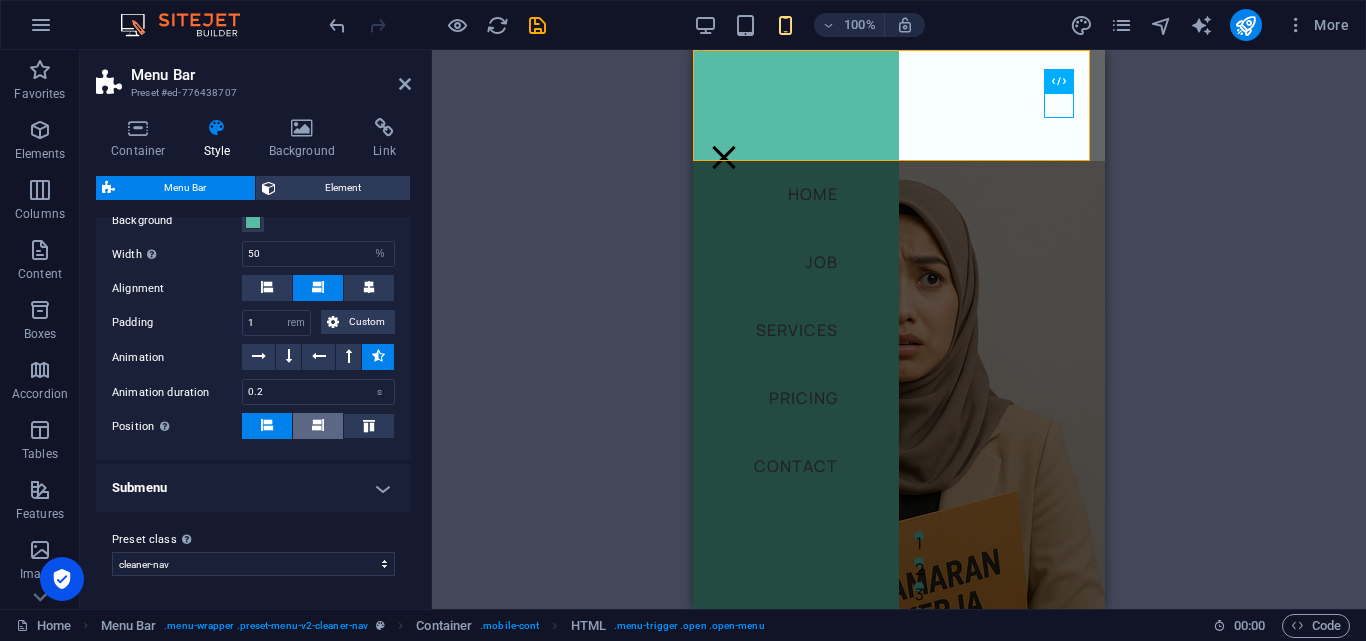 click at bounding box center (318, 425) 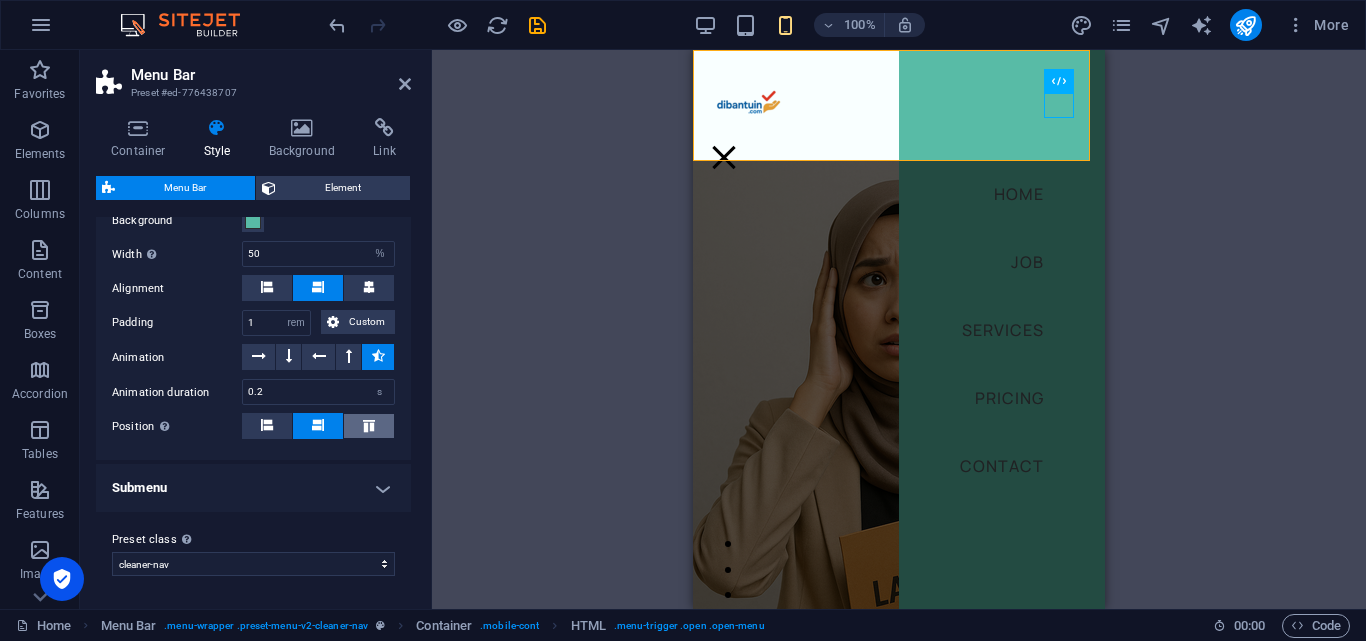 click at bounding box center (369, 426) 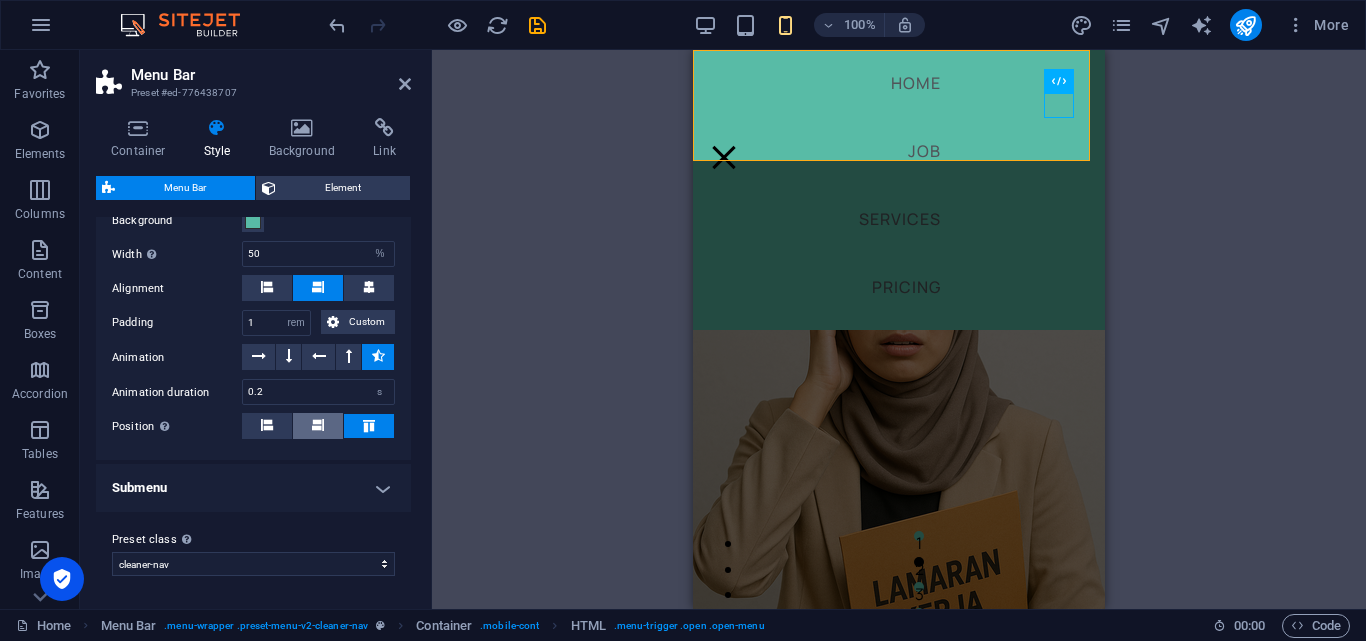 click at bounding box center [318, 426] 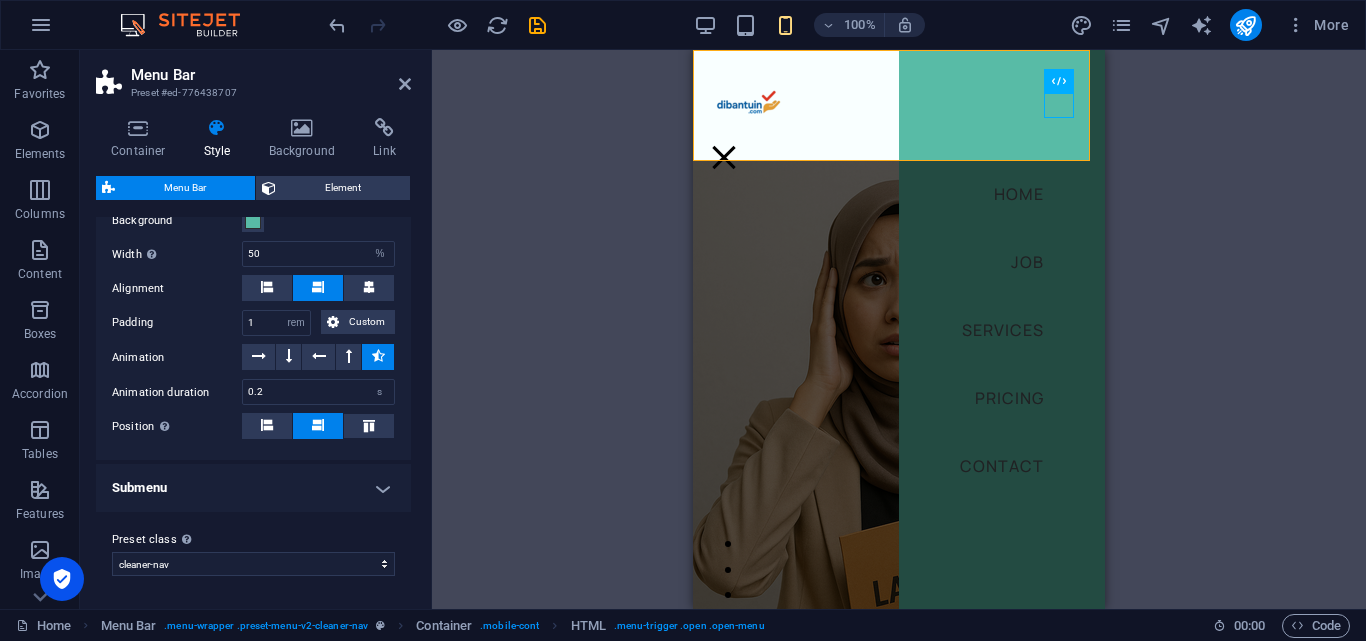click on "Submenu" at bounding box center [253, 488] 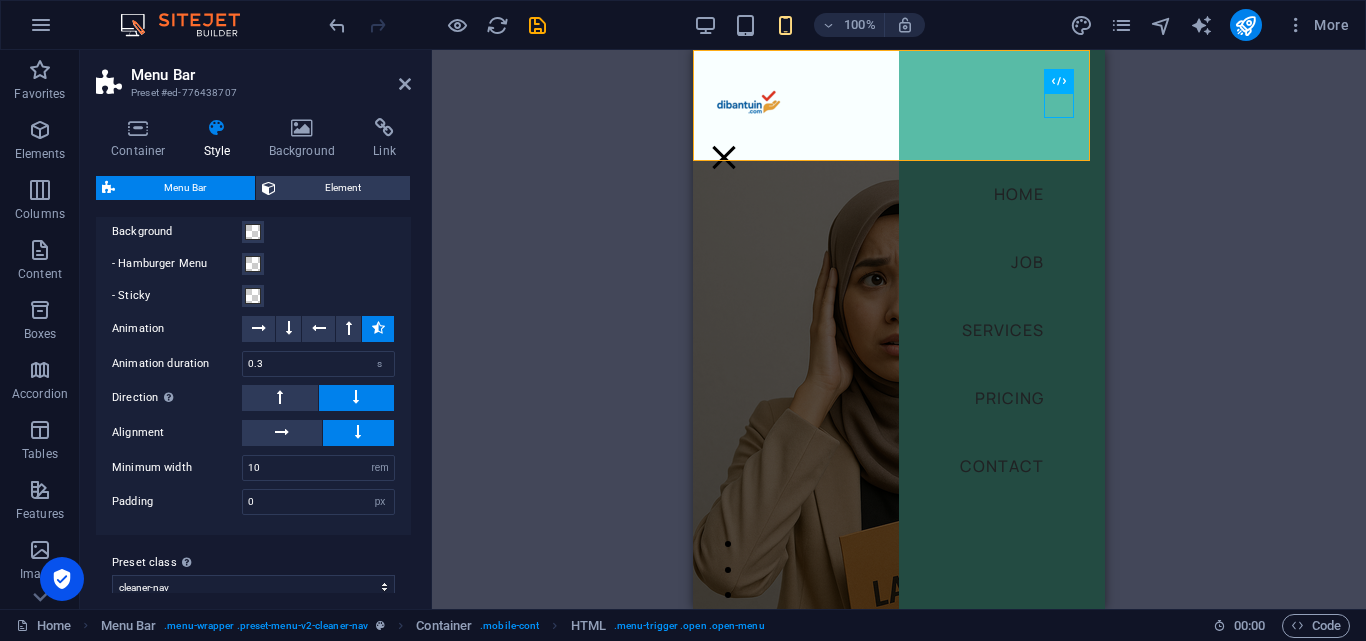 scroll, scrollTop: 1831, scrollLeft: 0, axis: vertical 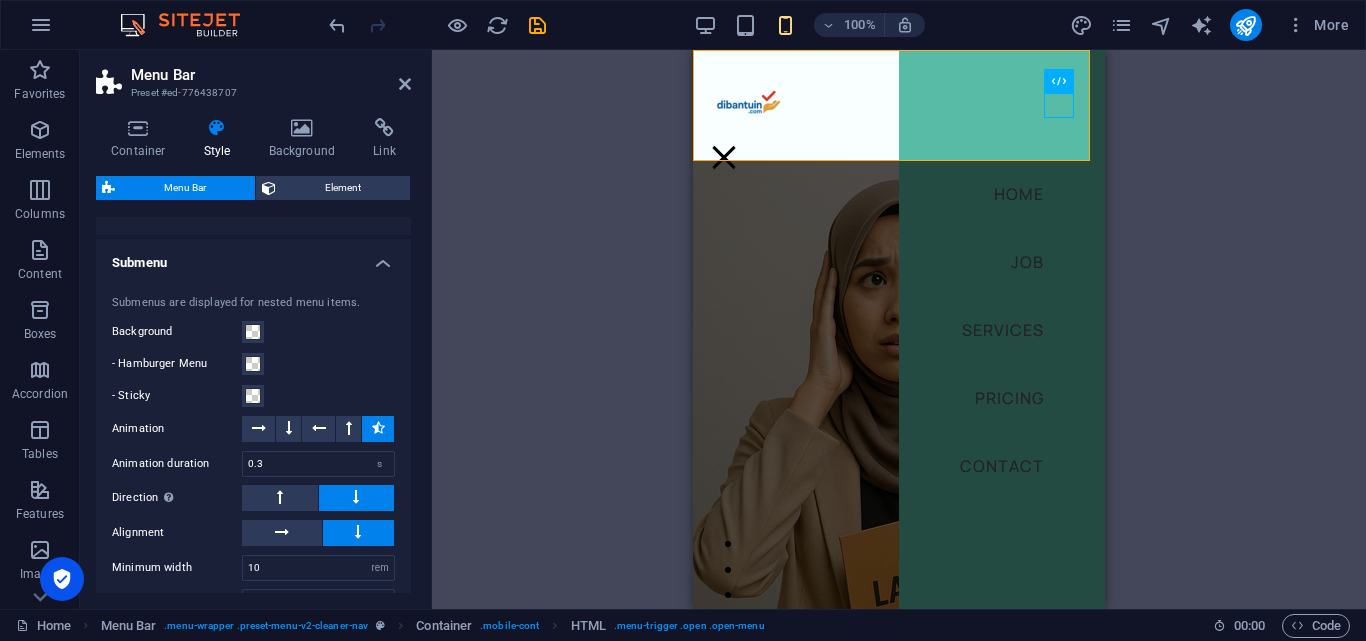 click on "Submenu" at bounding box center [253, 257] 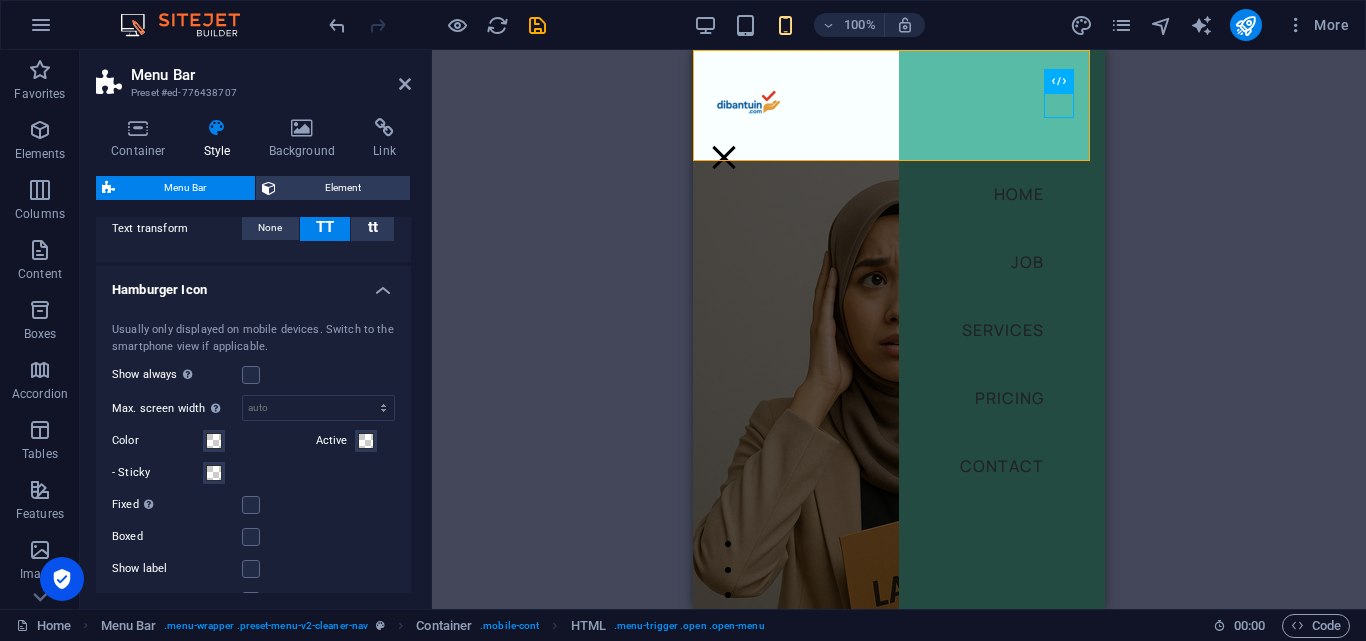 scroll, scrollTop: 1032, scrollLeft: 0, axis: vertical 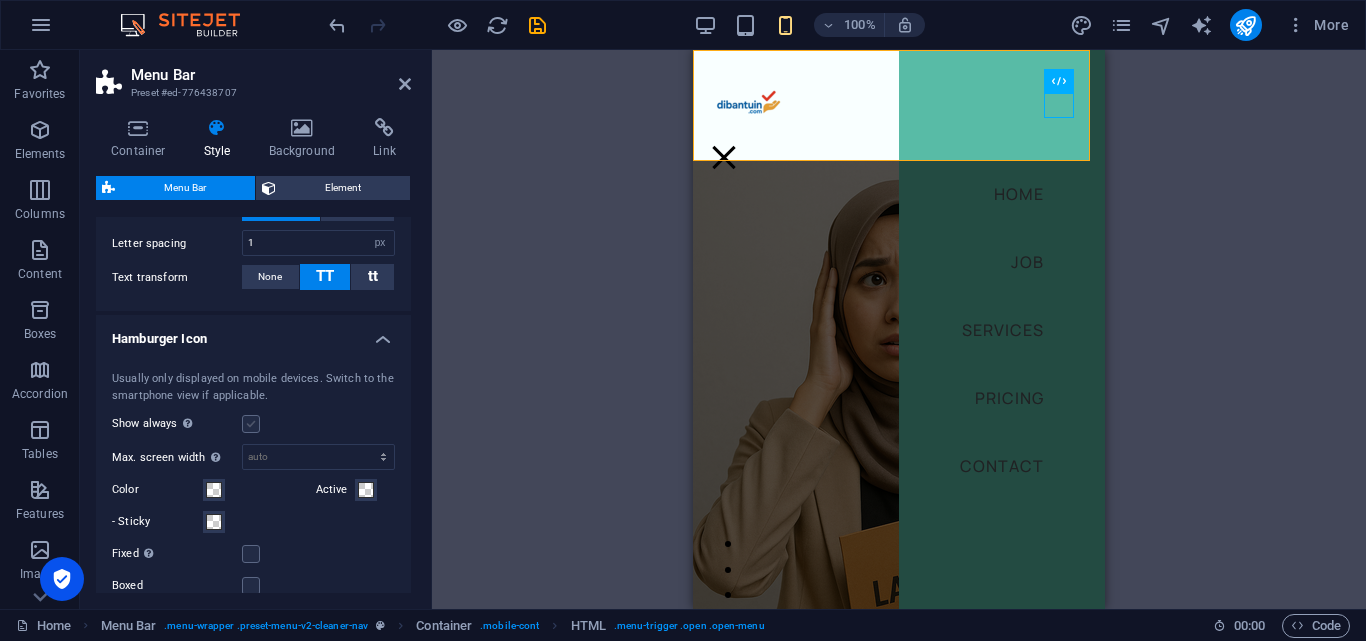 click at bounding box center (251, 424) 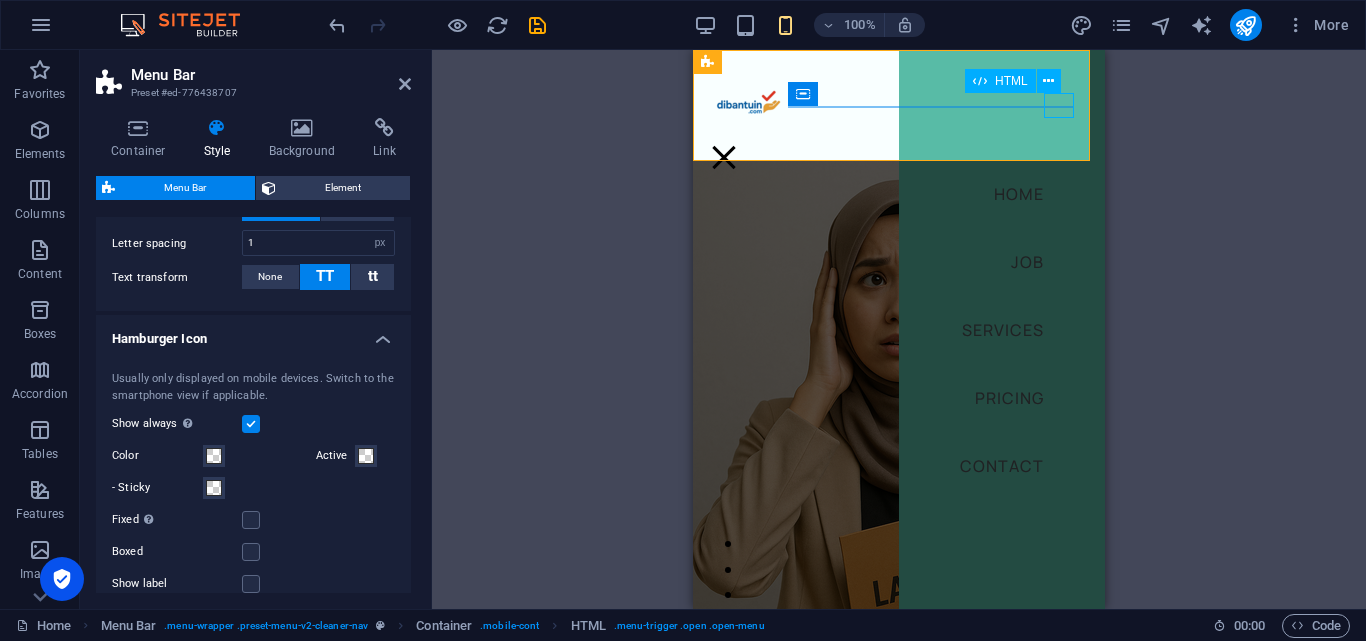 click at bounding box center [724, 157] 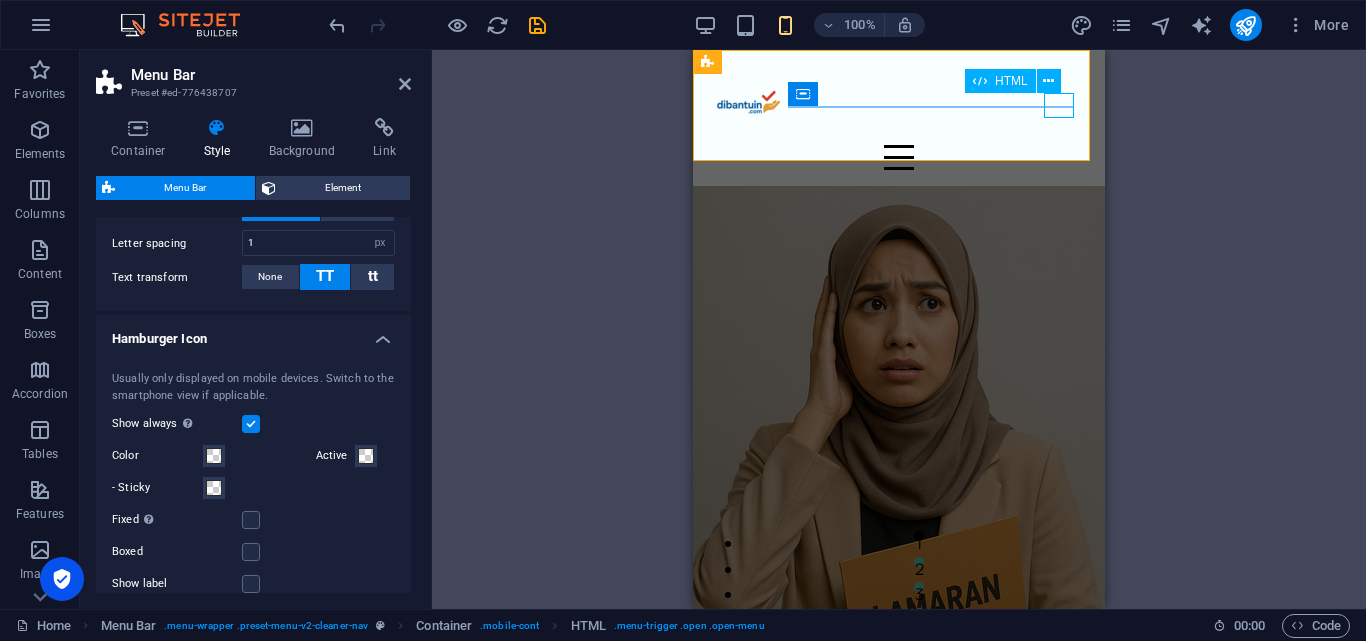 click at bounding box center (899, 157) 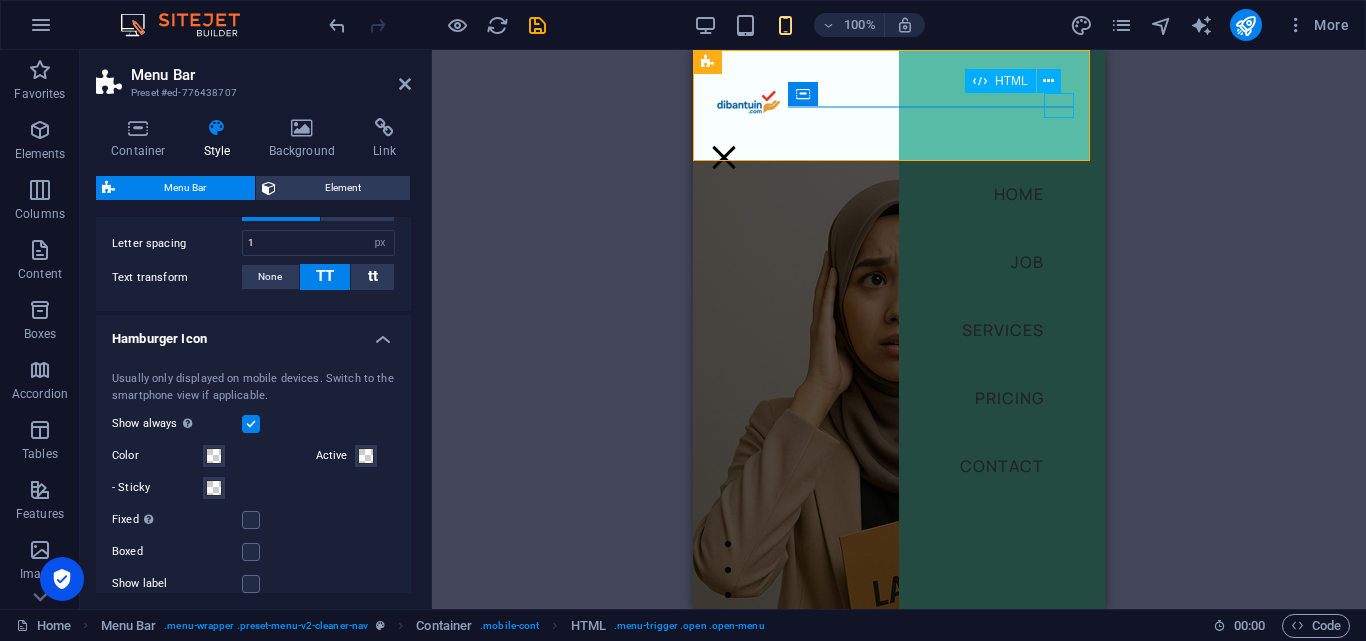 click at bounding box center [724, 157] 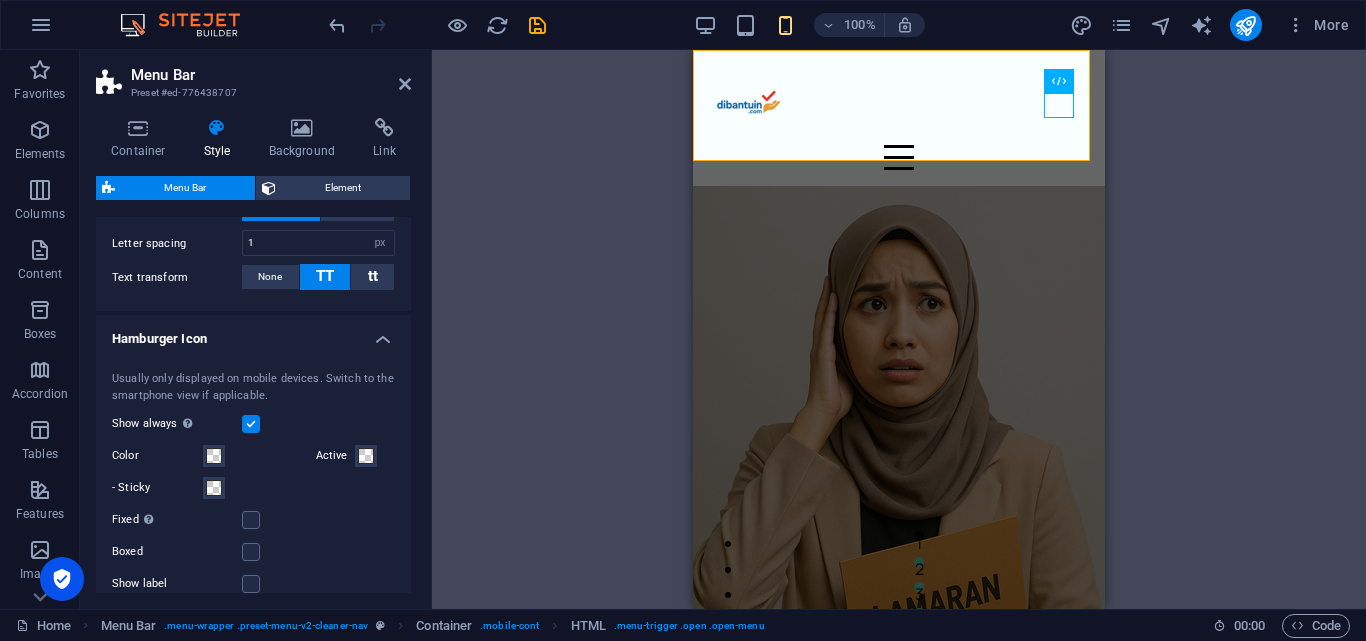 click at bounding box center [251, 424] 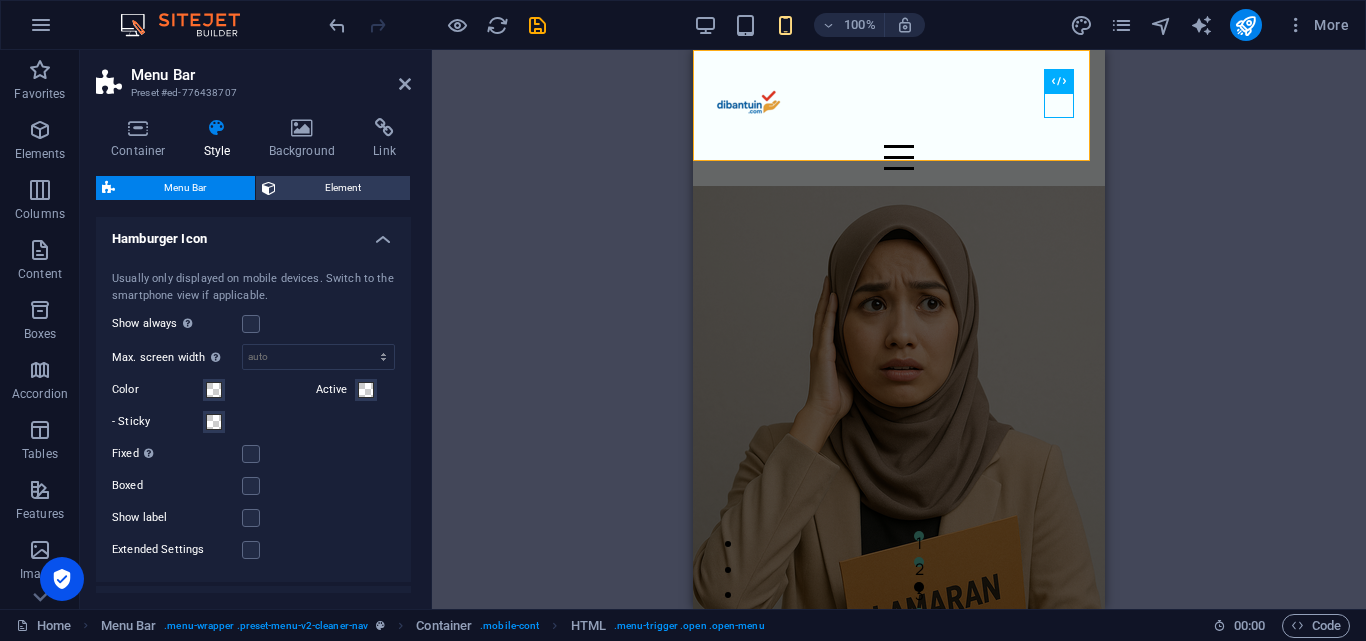 scroll, scrollTop: 1232, scrollLeft: 0, axis: vertical 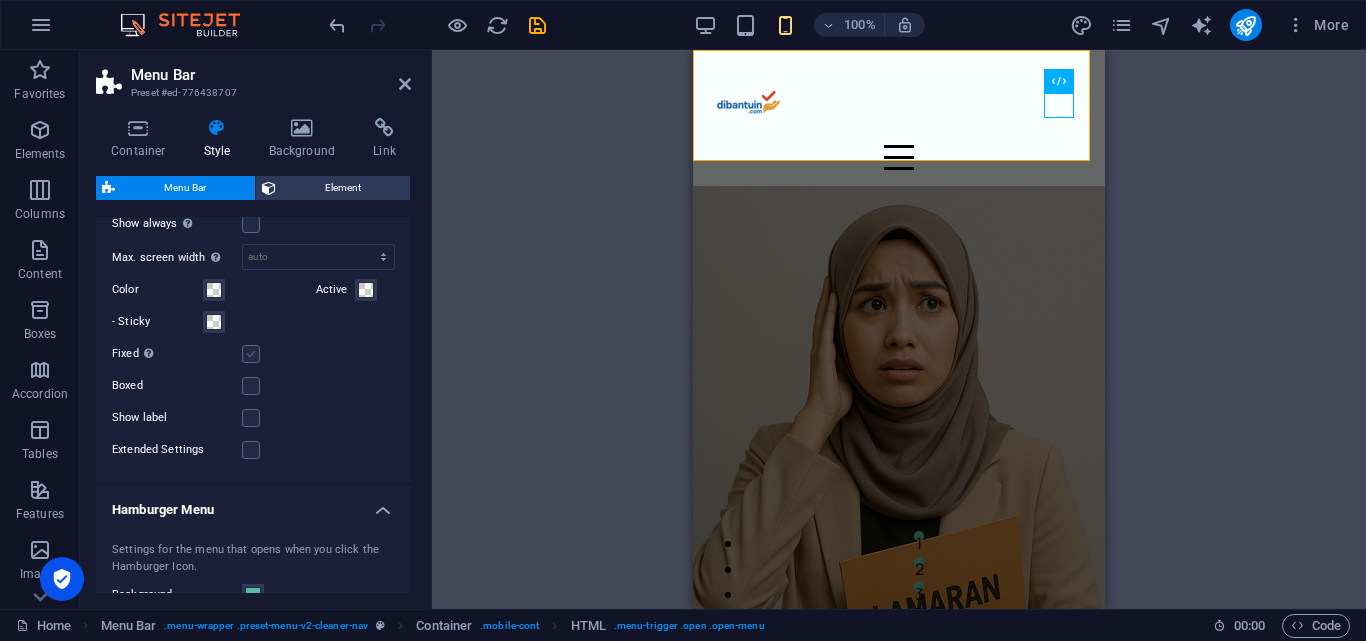 click at bounding box center [251, 354] 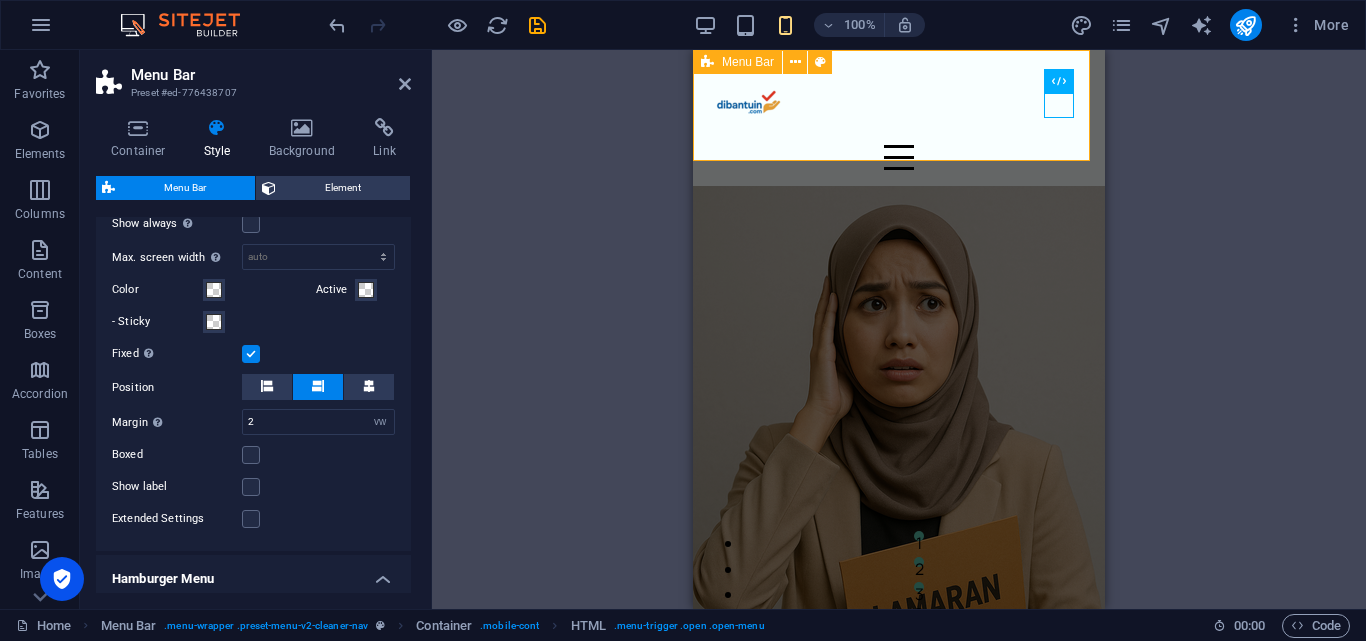 click on "Home JOB Services Pricing Contact" at bounding box center (899, 118) 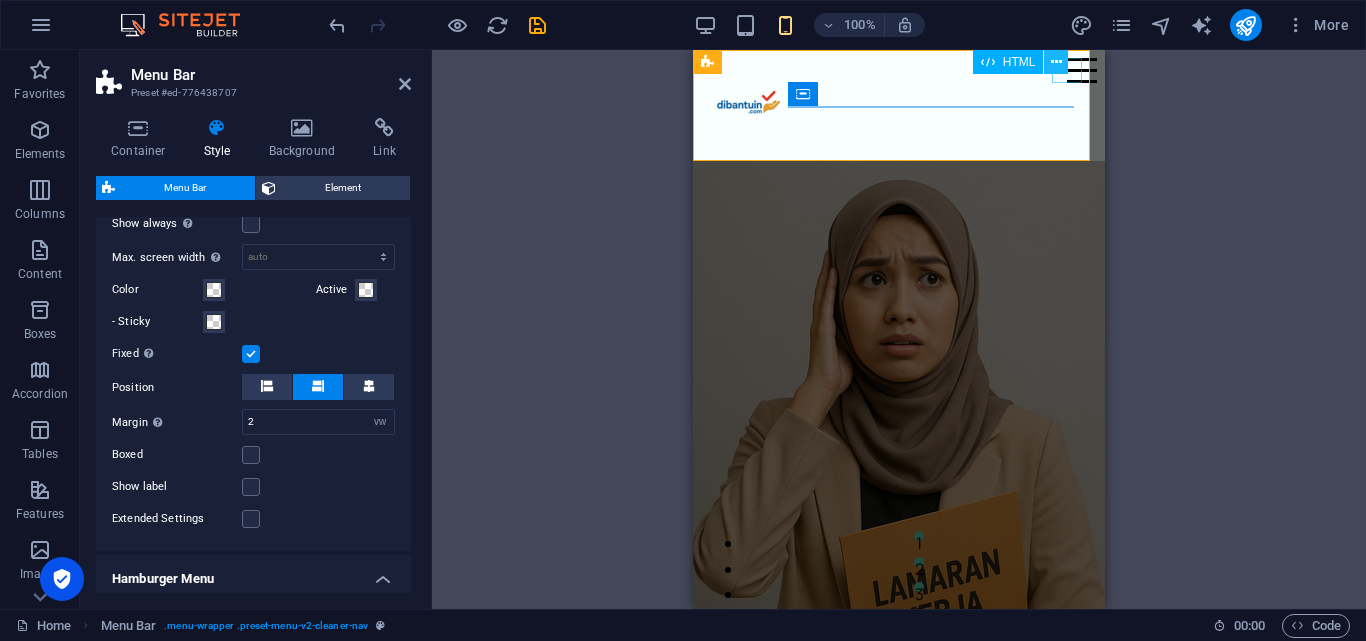 click at bounding box center [1056, 62] 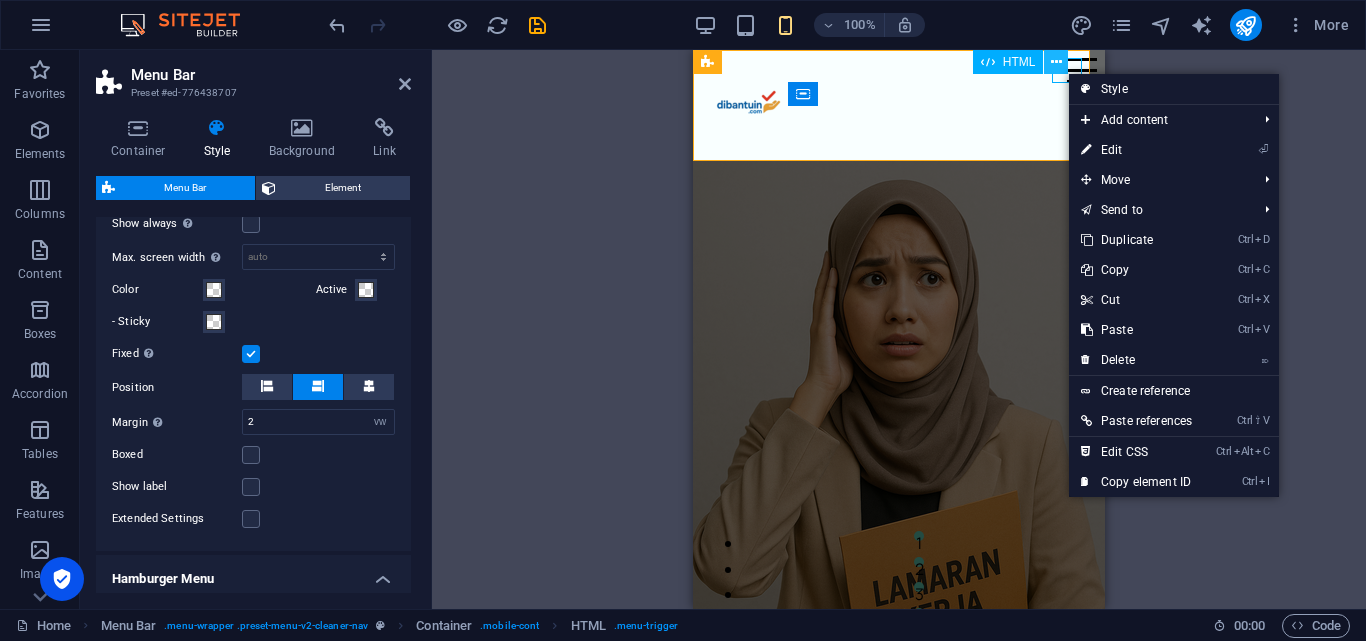 click at bounding box center [1056, 62] 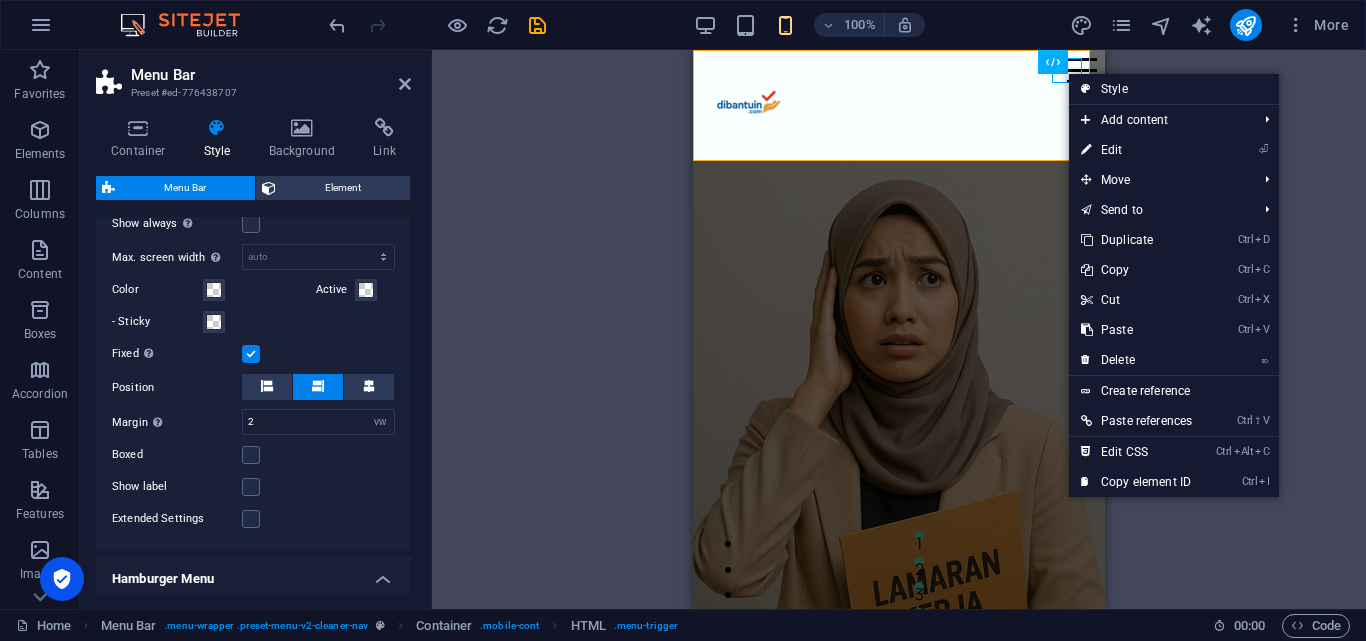 click on "Fixed Positions the trigger in a fixed state so that it is constantly in the viewport." at bounding box center (177, 354) 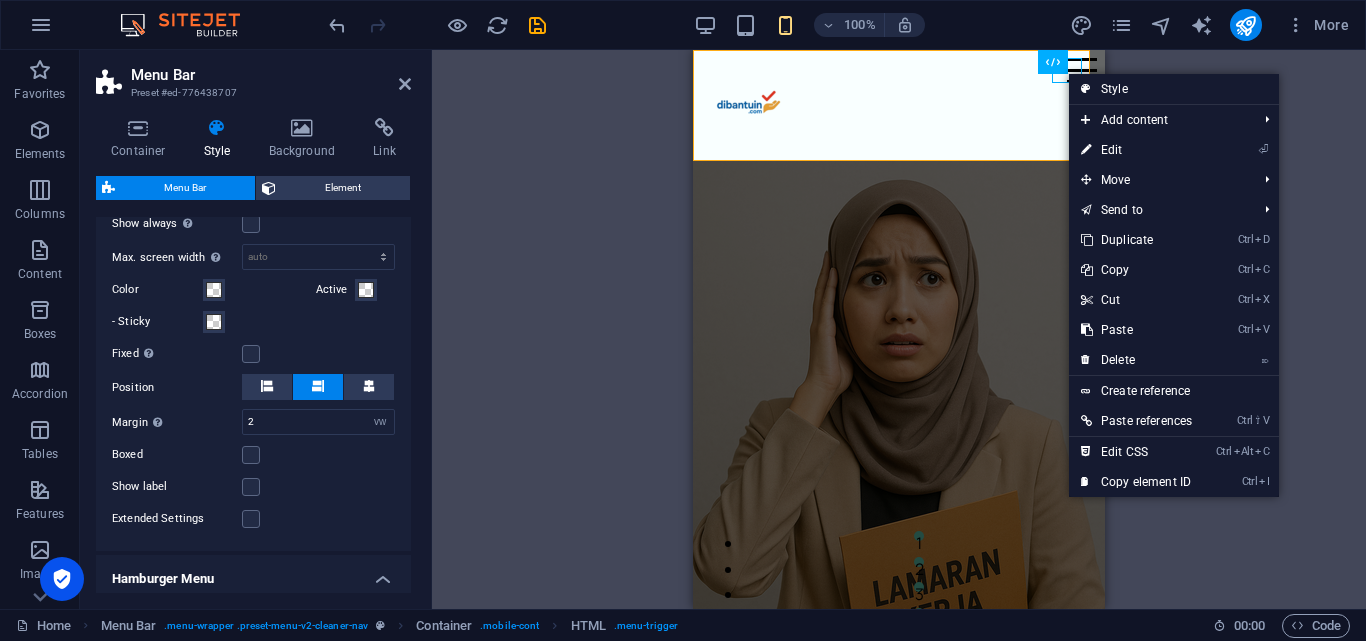 click at bounding box center [251, 354] 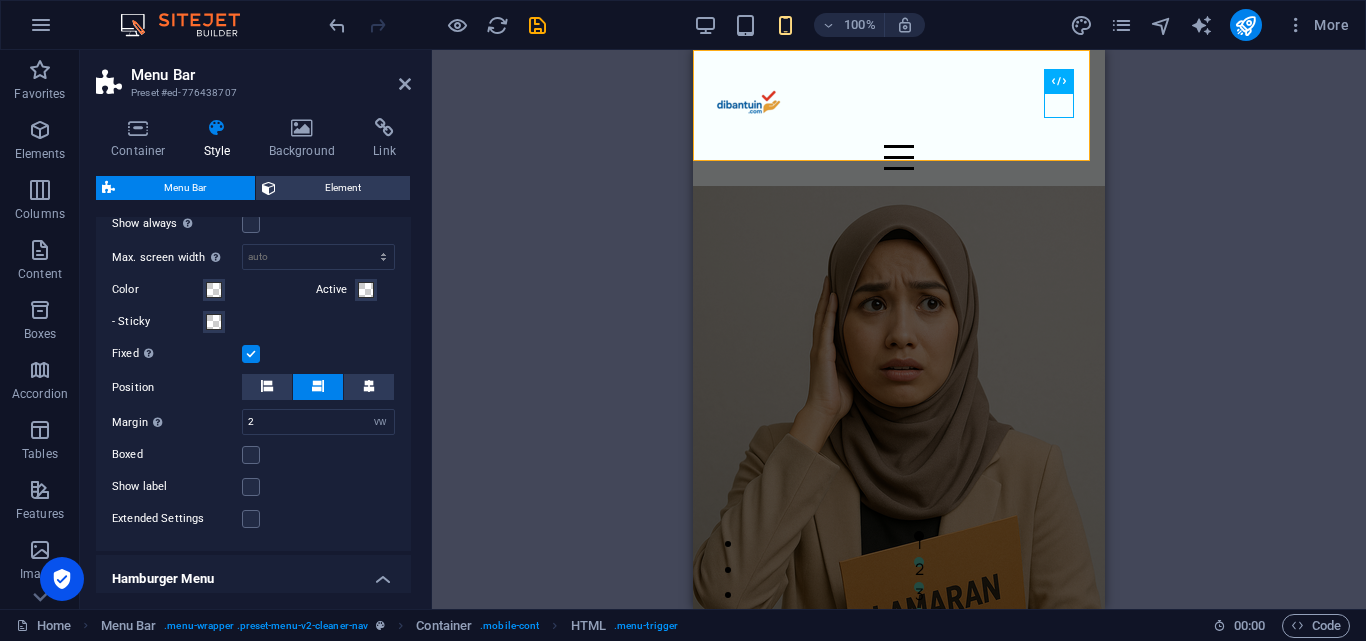 click at bounding box center (251, 354) 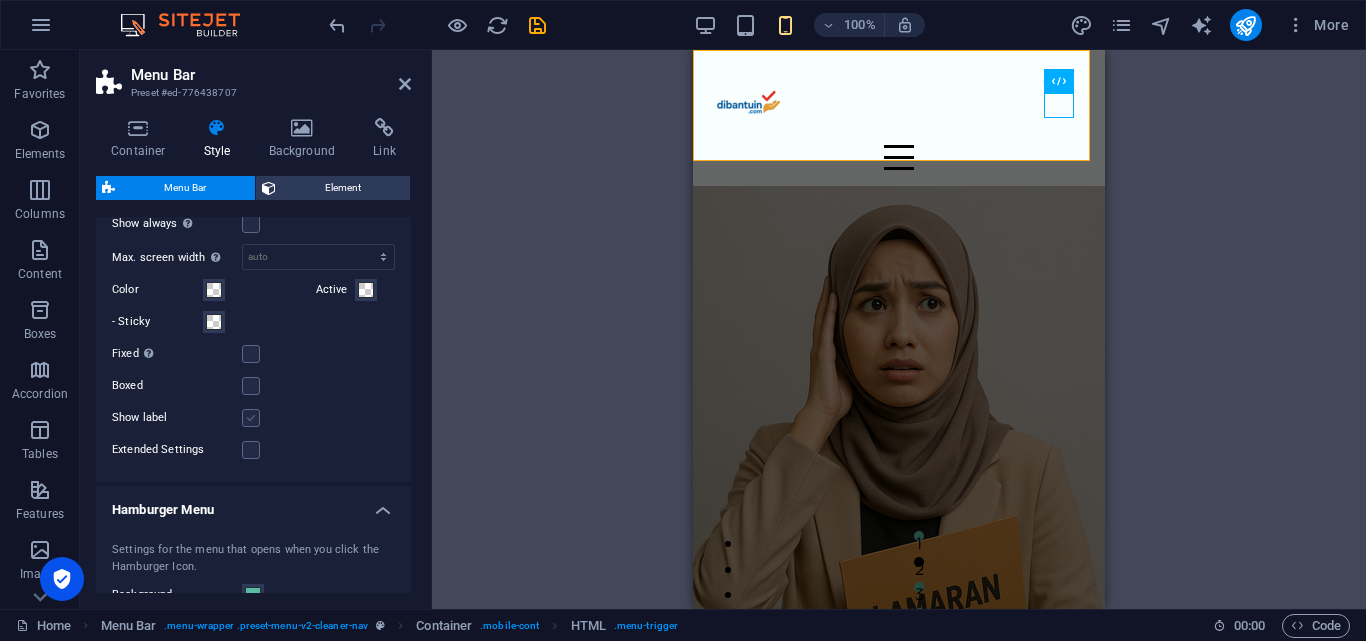 click at bounding box center [251, 418] 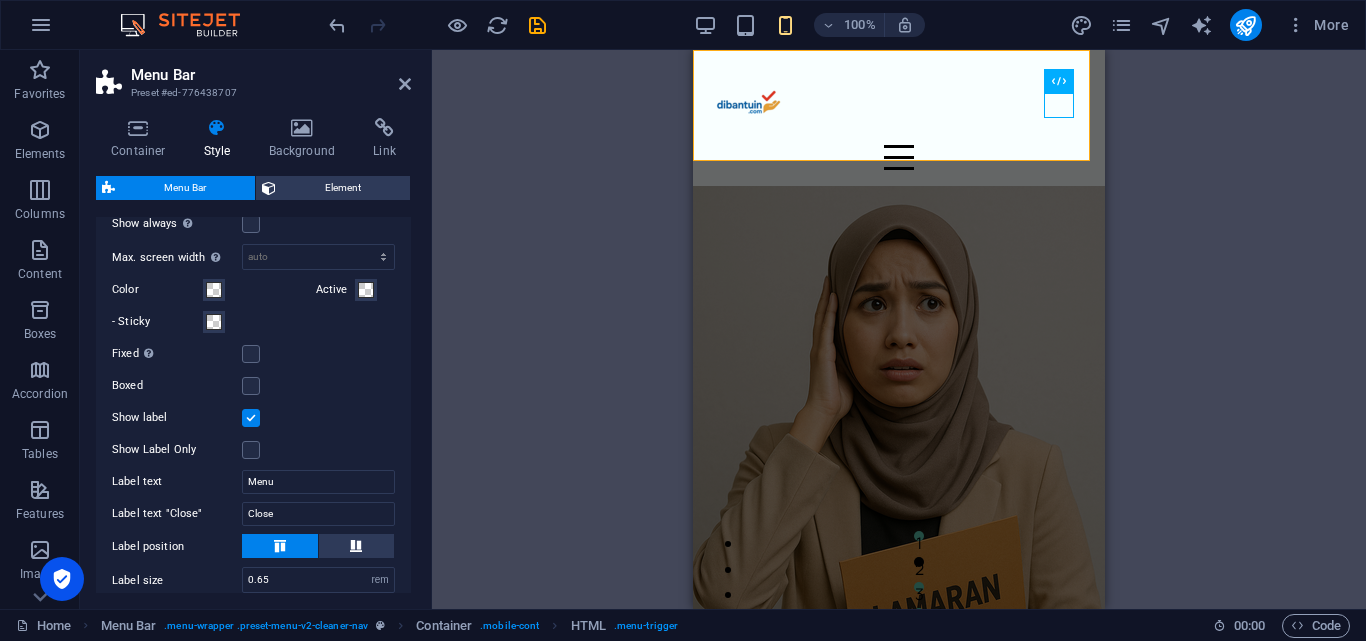 click at bounding box center (251, 418) 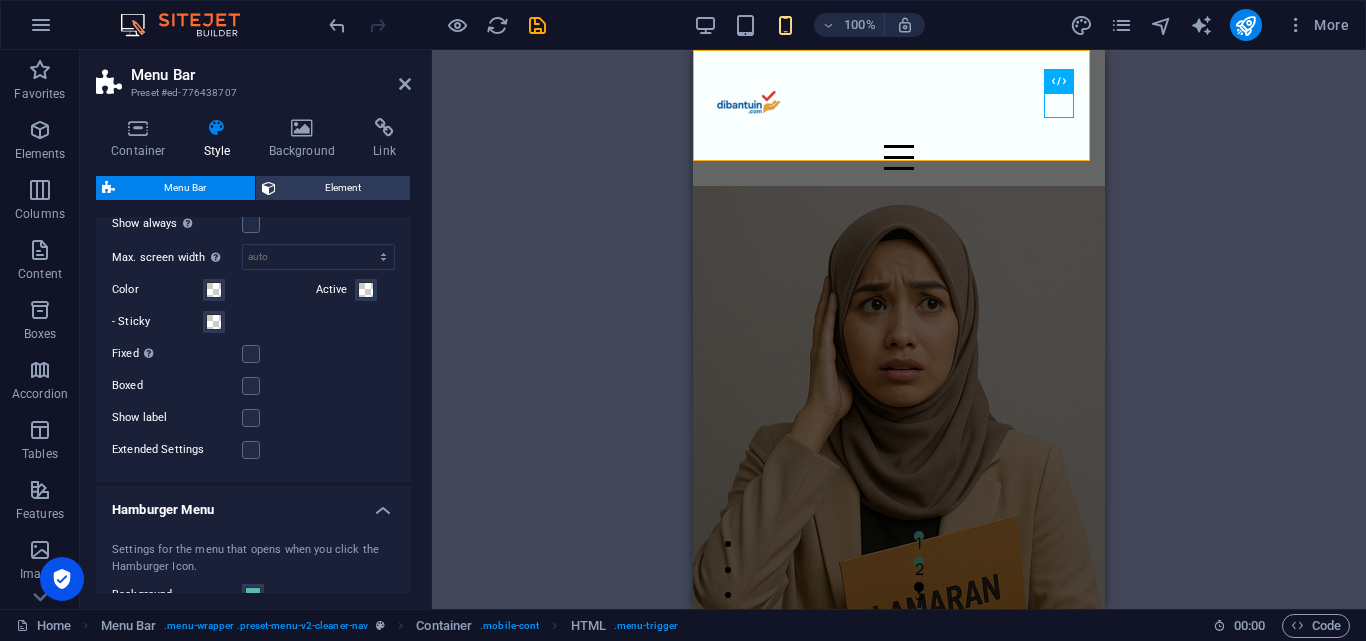 scroll, scrollTop: 1032, scrollLeft: 0, axis: vertical 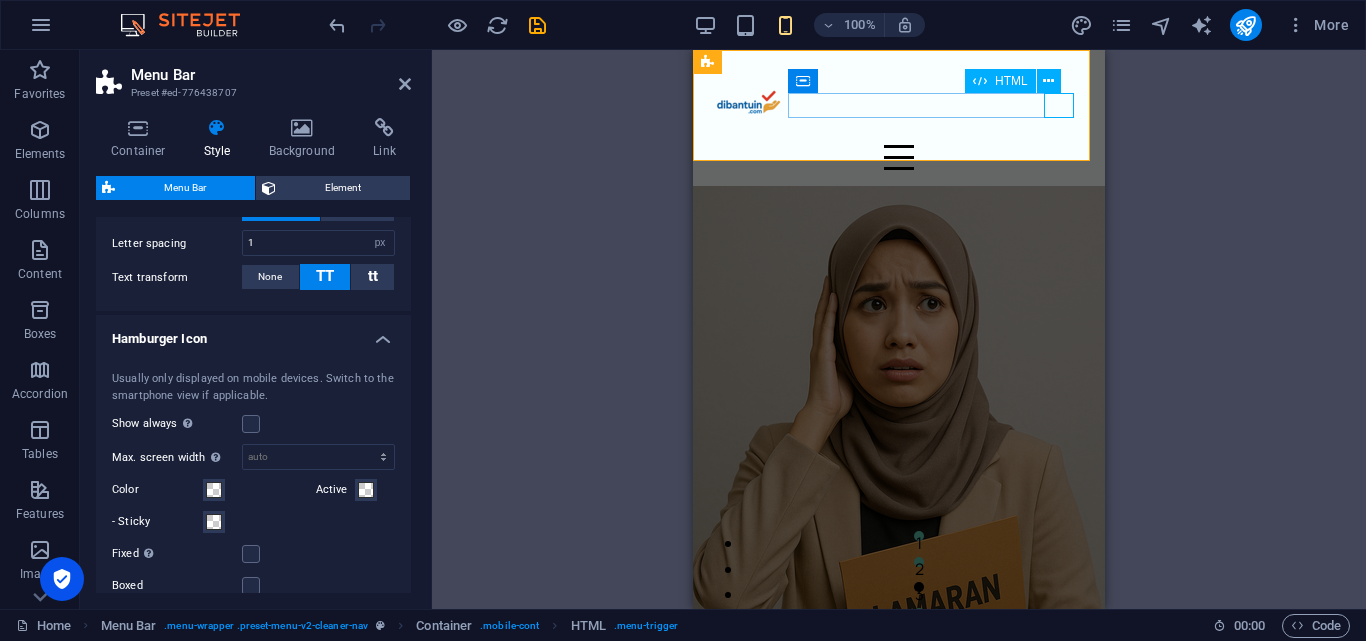 click at bounding box center (899, 157) 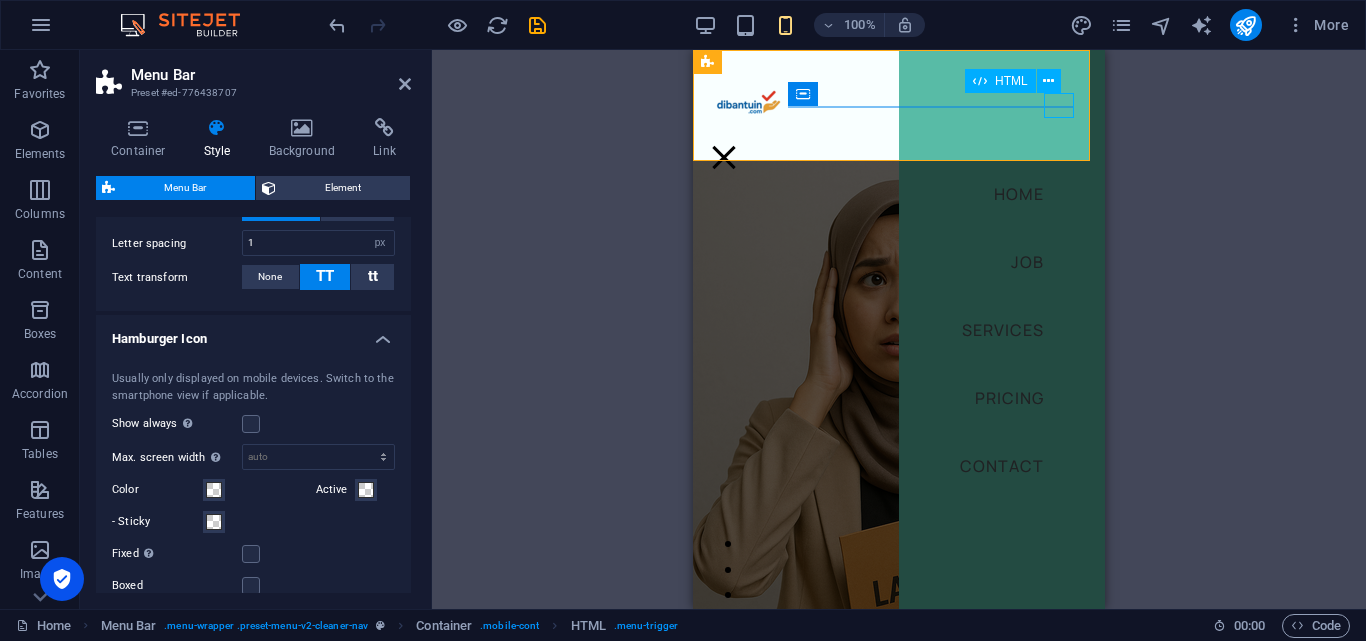 click at bounding box center [724, 157] 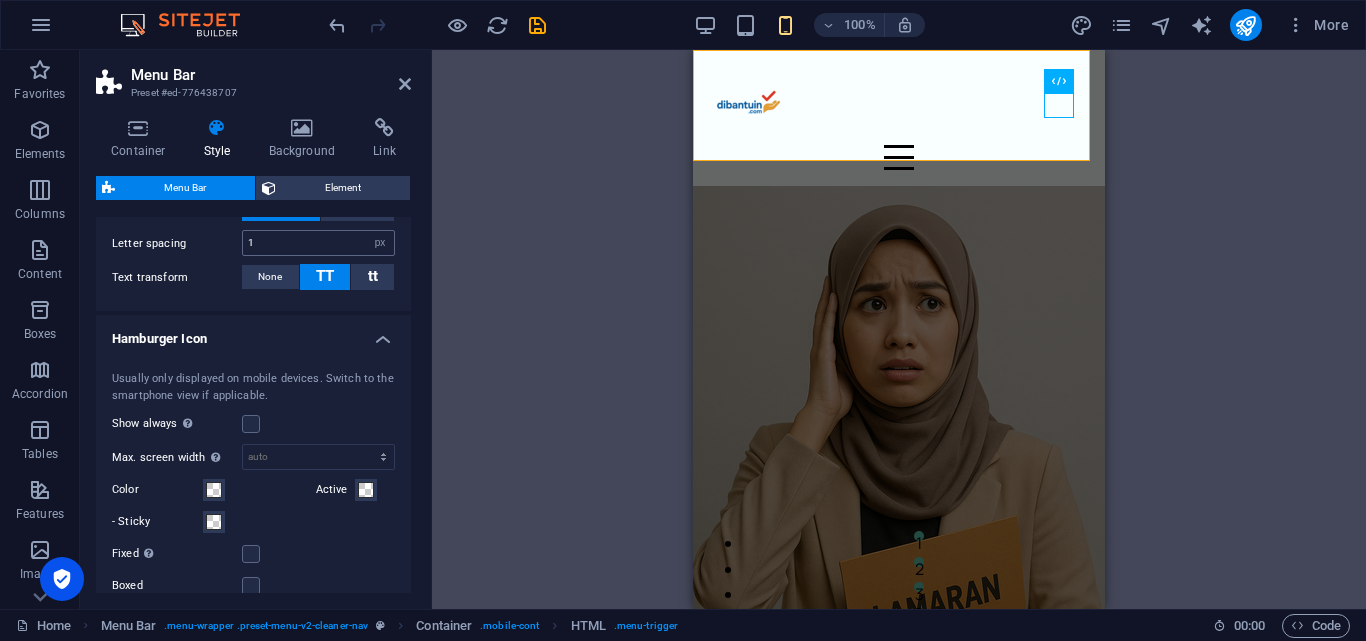 scroll, scrollTop: 932, scrollLeft: 0, axis: vertical 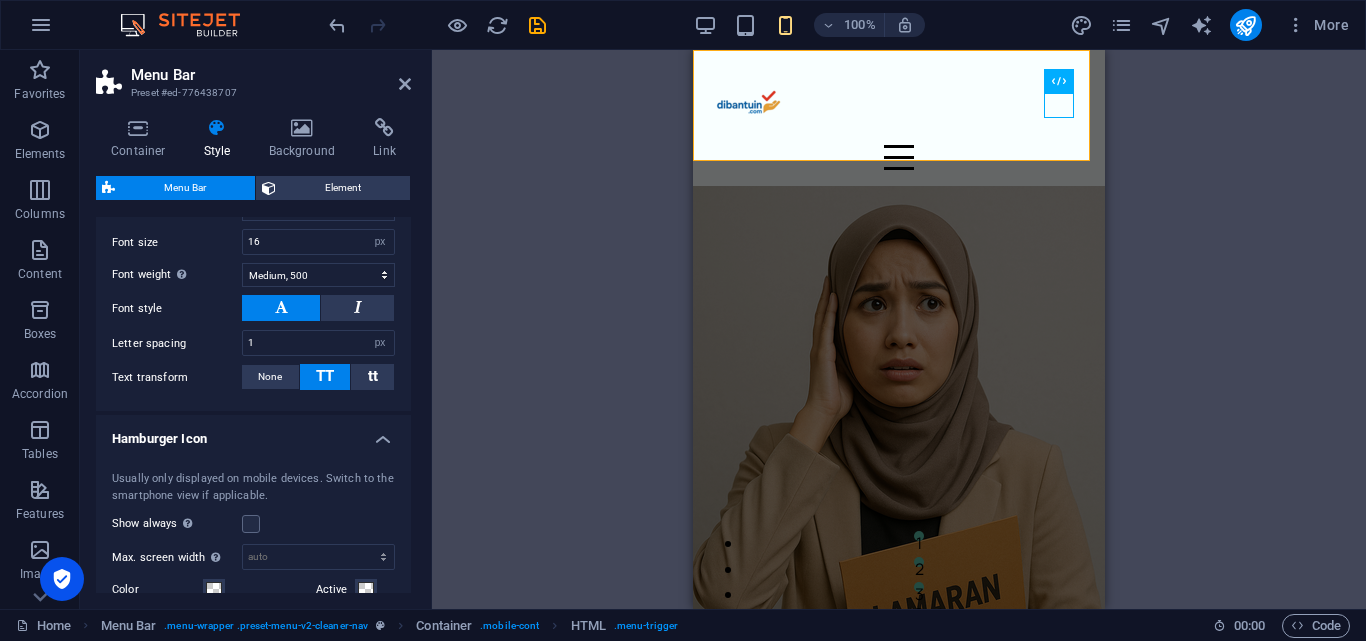 click on "Hamburger Icon" at bounding box center [253, 433] 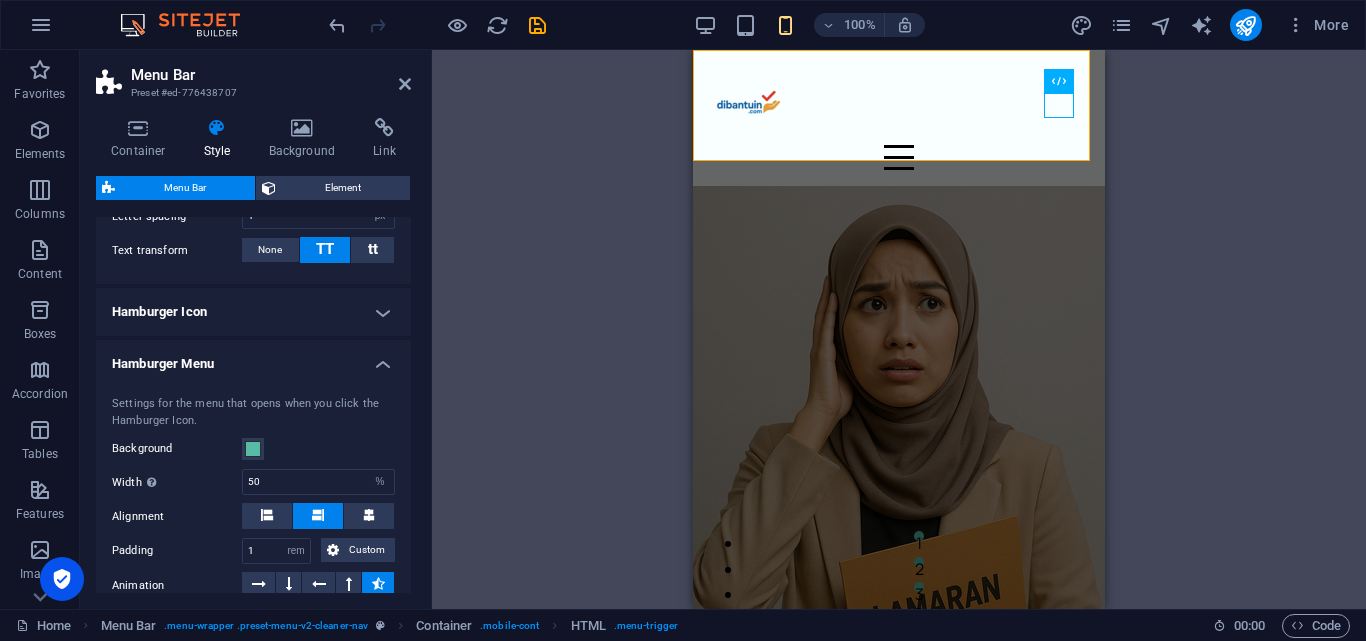 scroll, scrollTop: 1232, scrollLeft: 0, axis: vertical 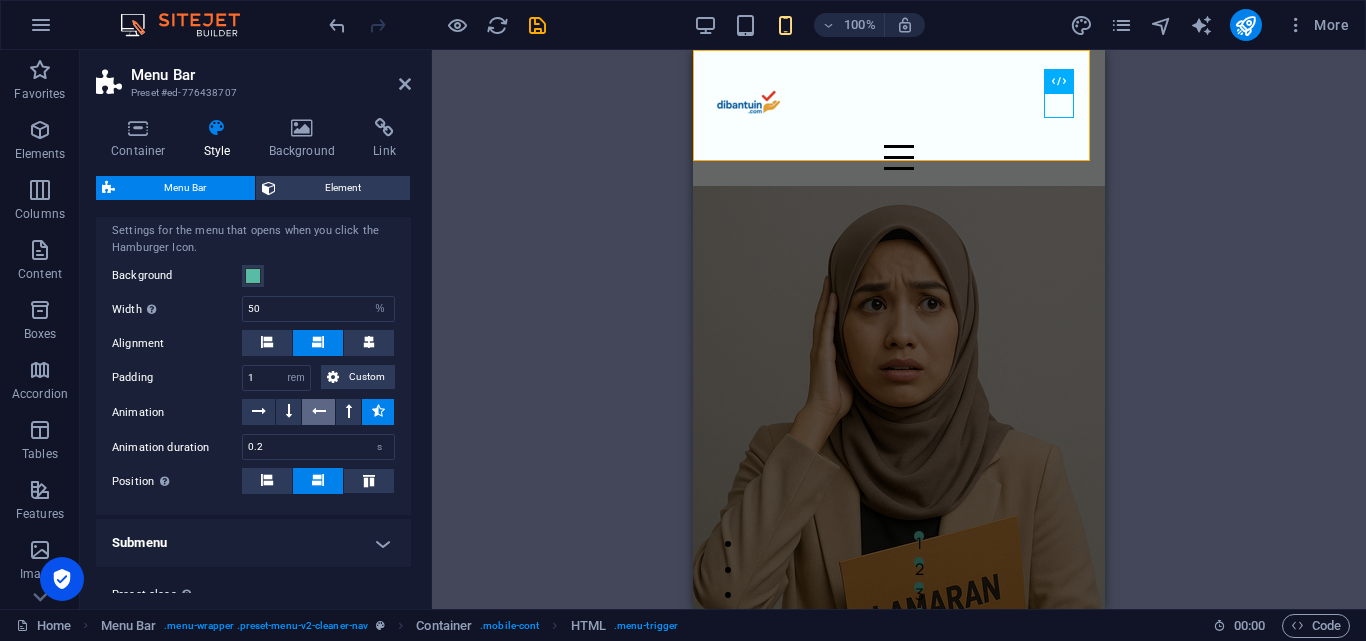 click at bounding box center (319, 411) 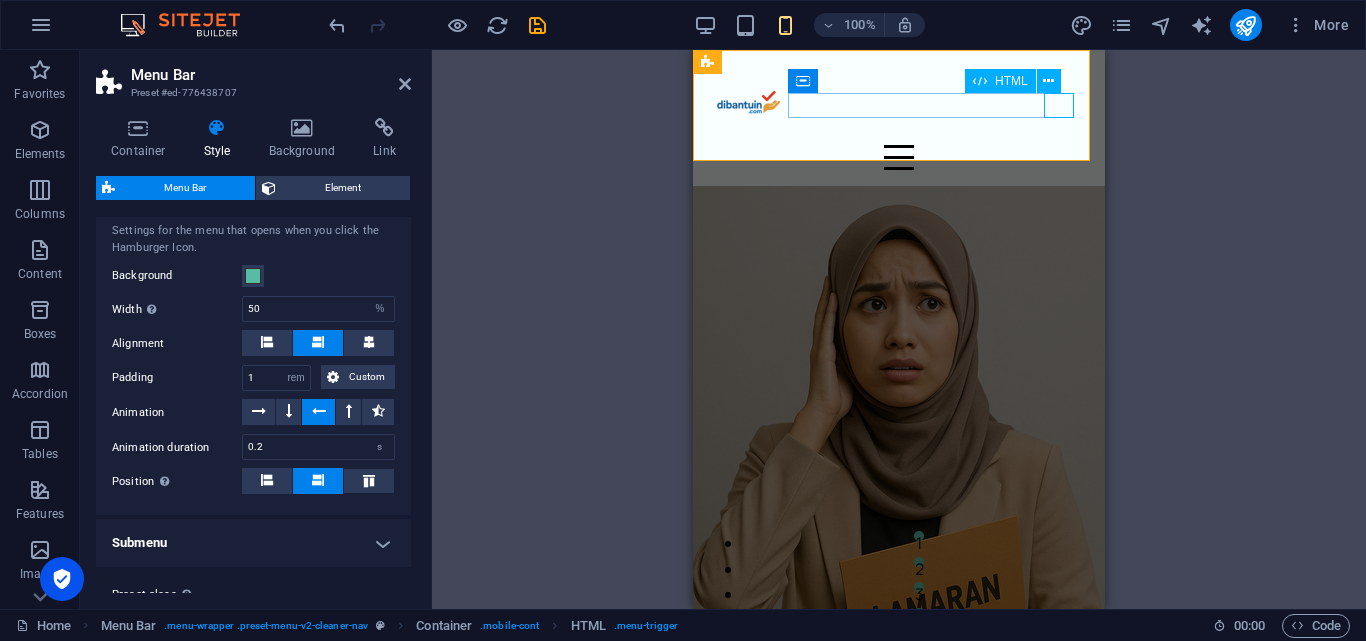 click at bounding box center [899, 157] 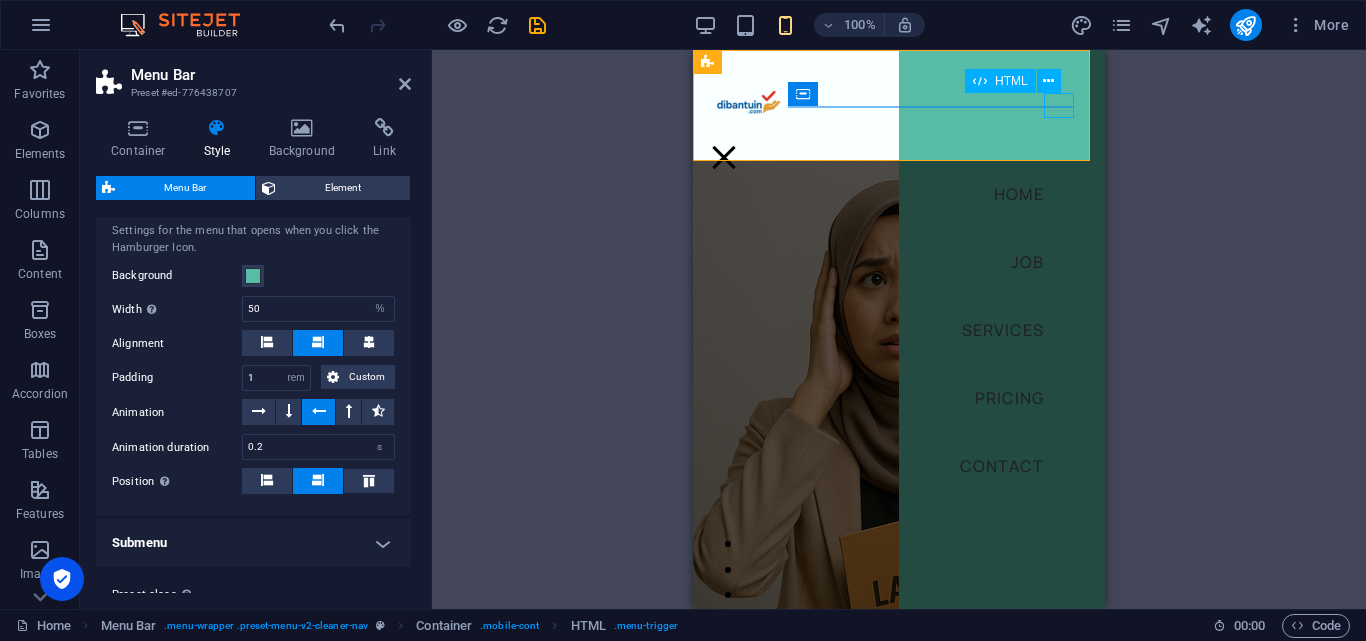 click at bounding box center [724, 157] 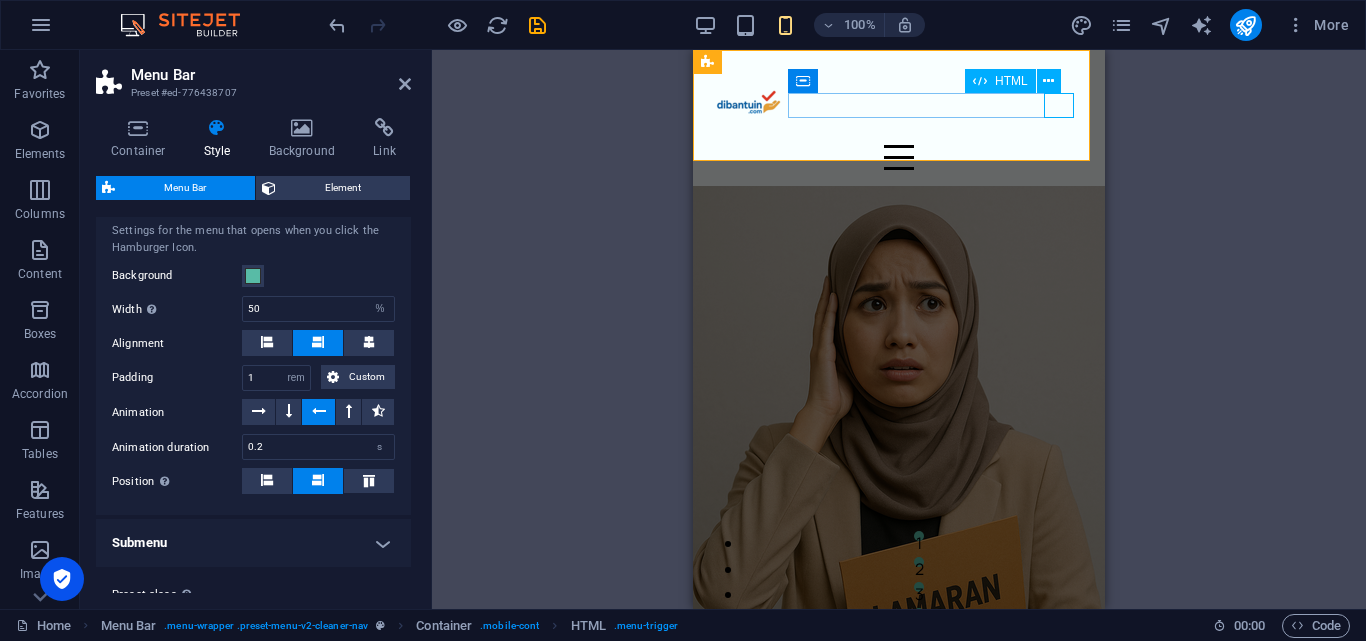 click at bounding box center [899, 157] 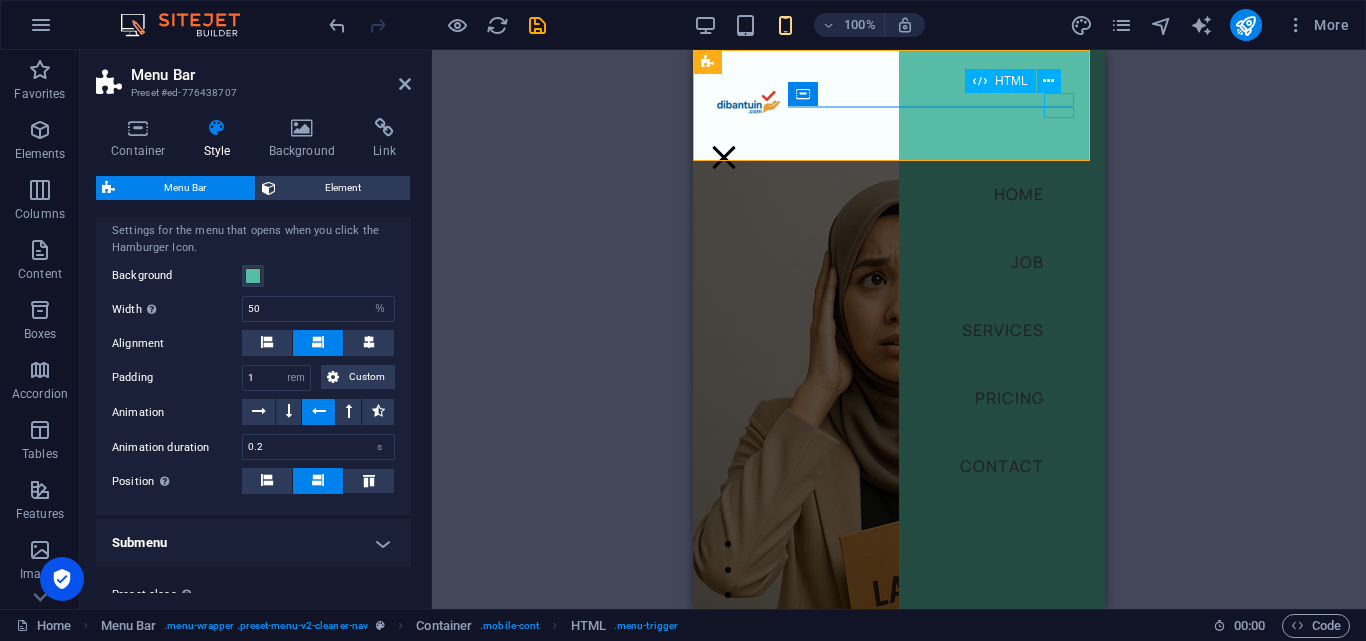 click at bounding box center [724, 157] 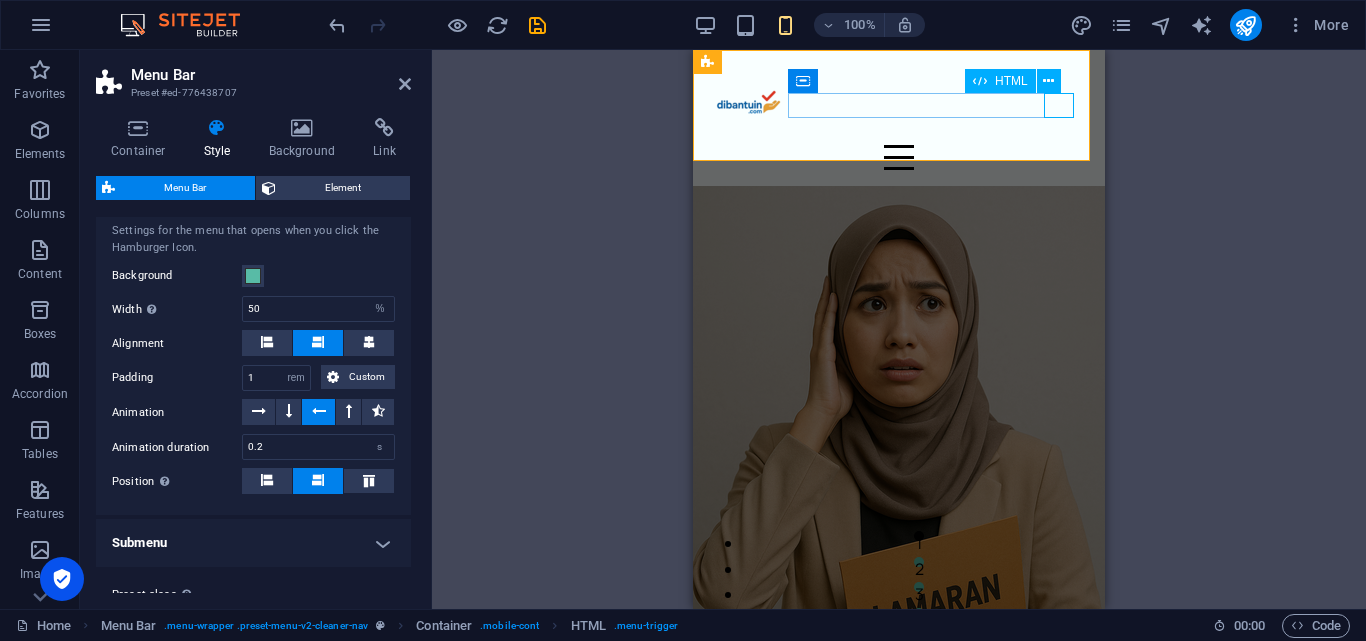 click at bounding box center (899, 157) 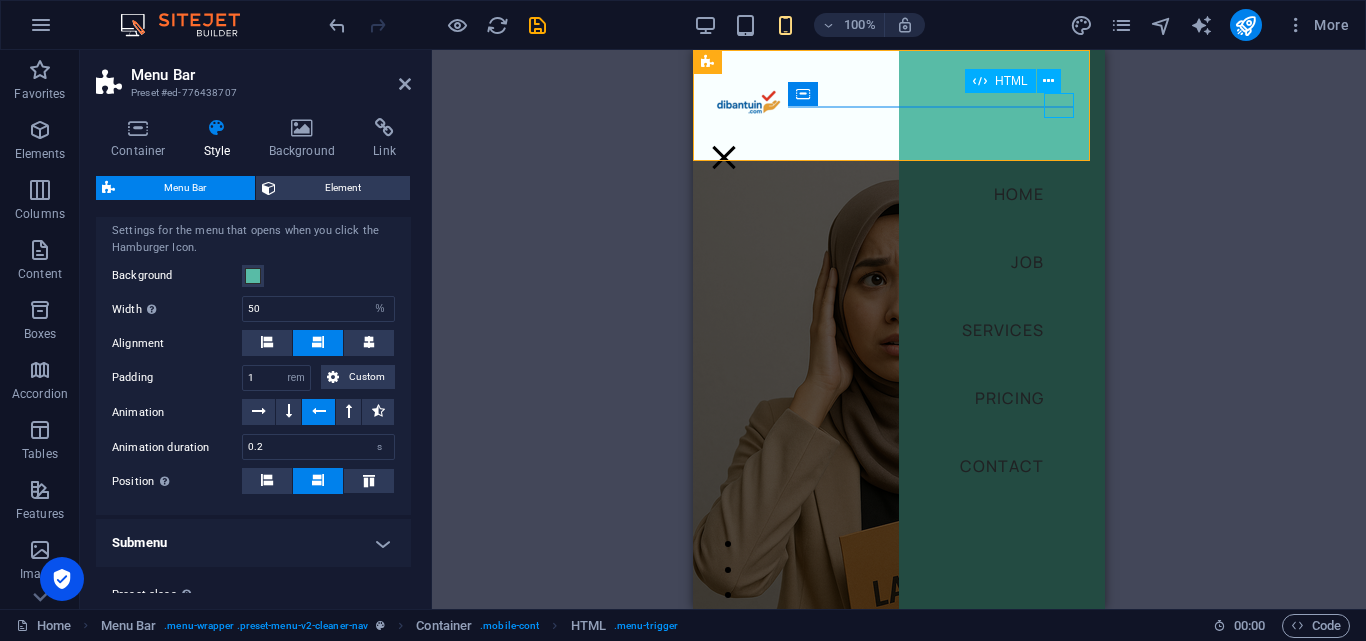 click at bounding box center (724, 157) 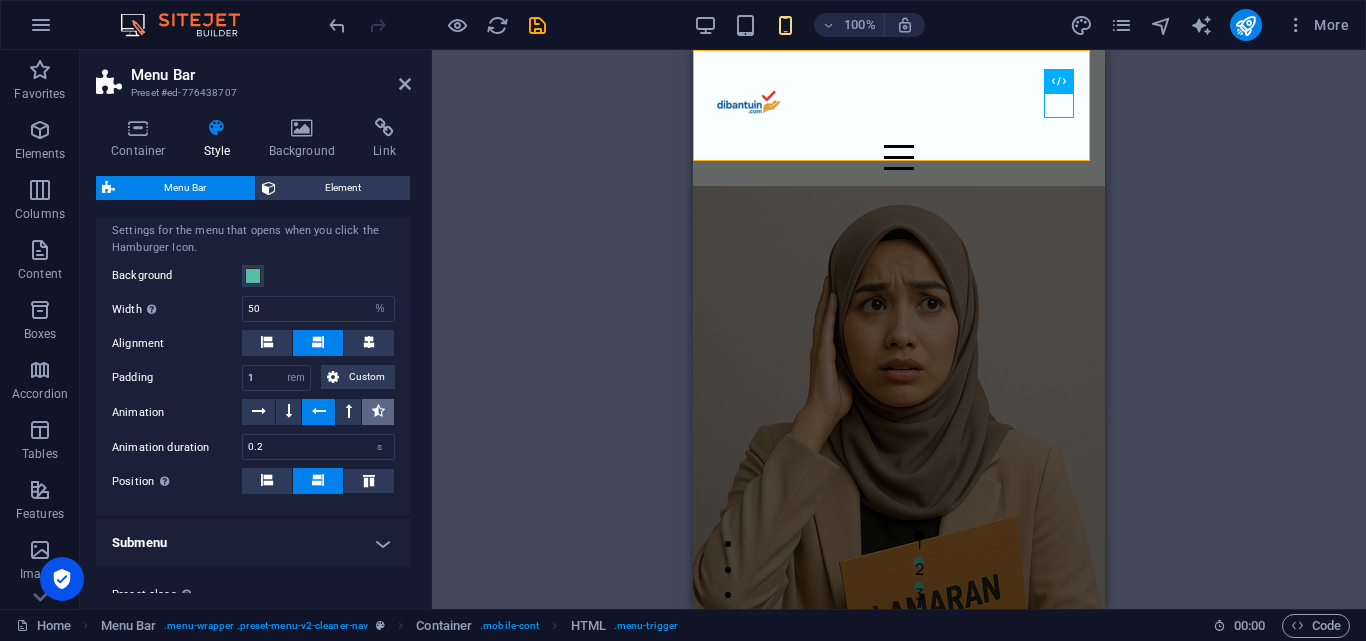 drag, startPoint x: 368, startPoint y: 435, endPoint x: 70, endPoint y: 218, distance: 368.6367 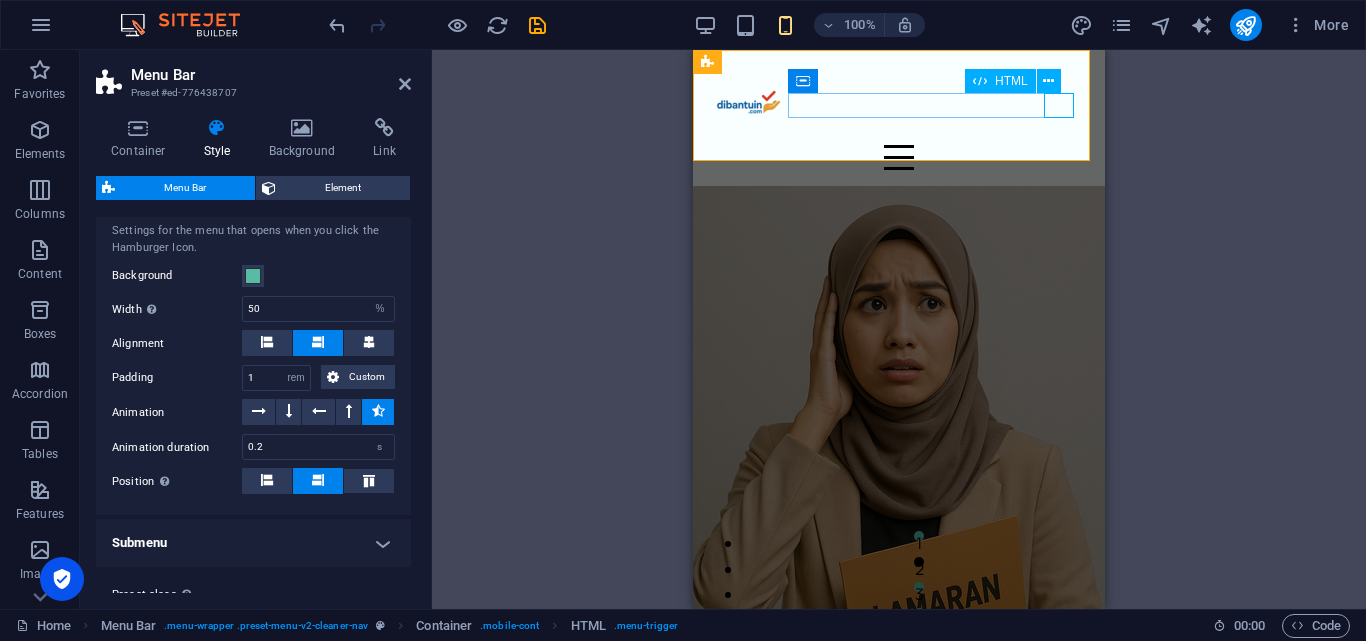 click at bounding box center [899, 157] 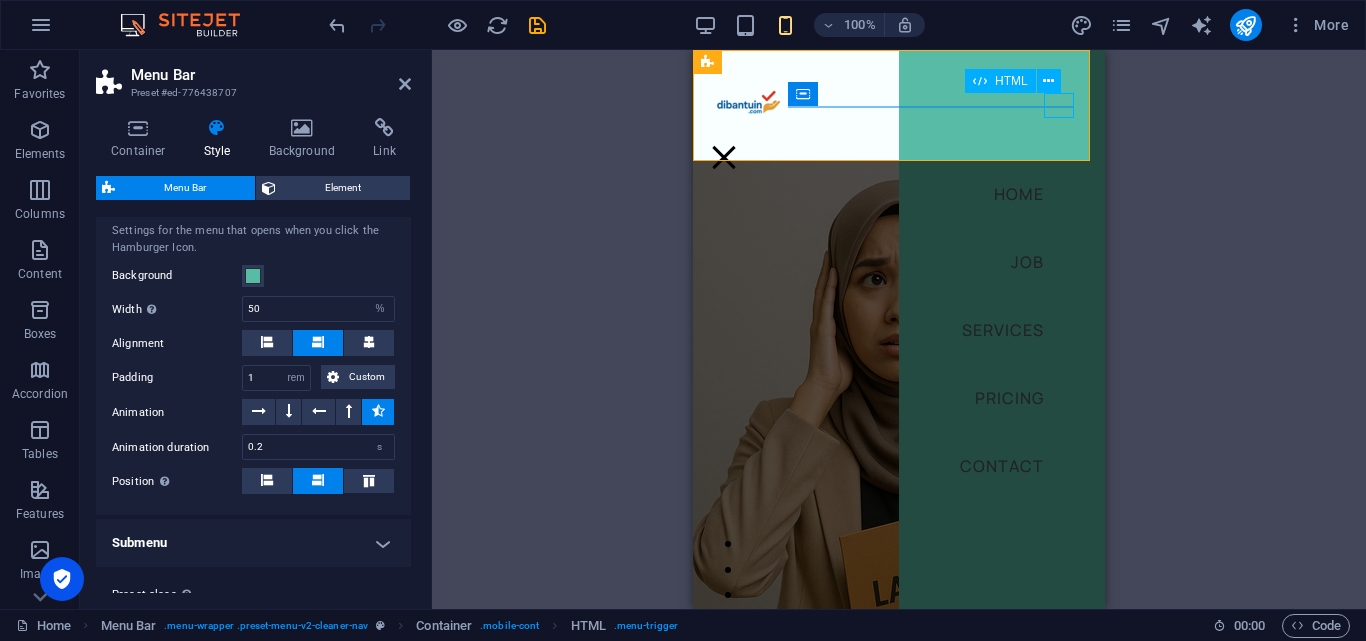 click at bounding box center (724, 157) 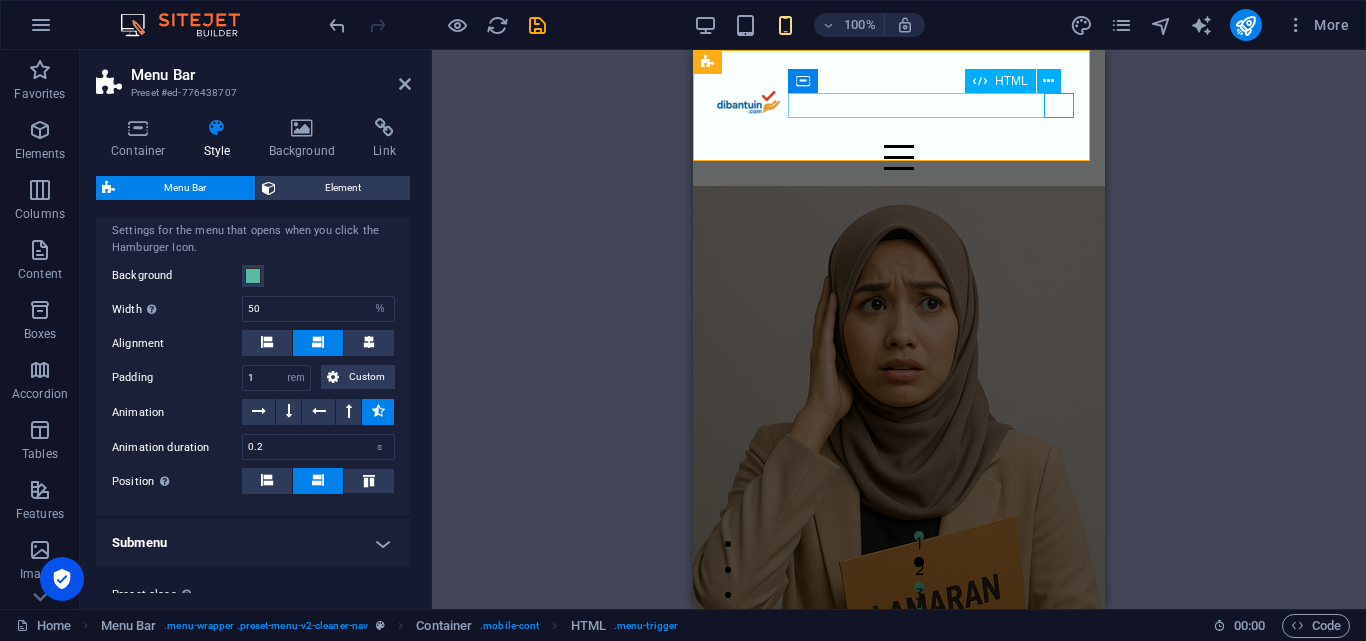 click at bounding box center (899, 157) 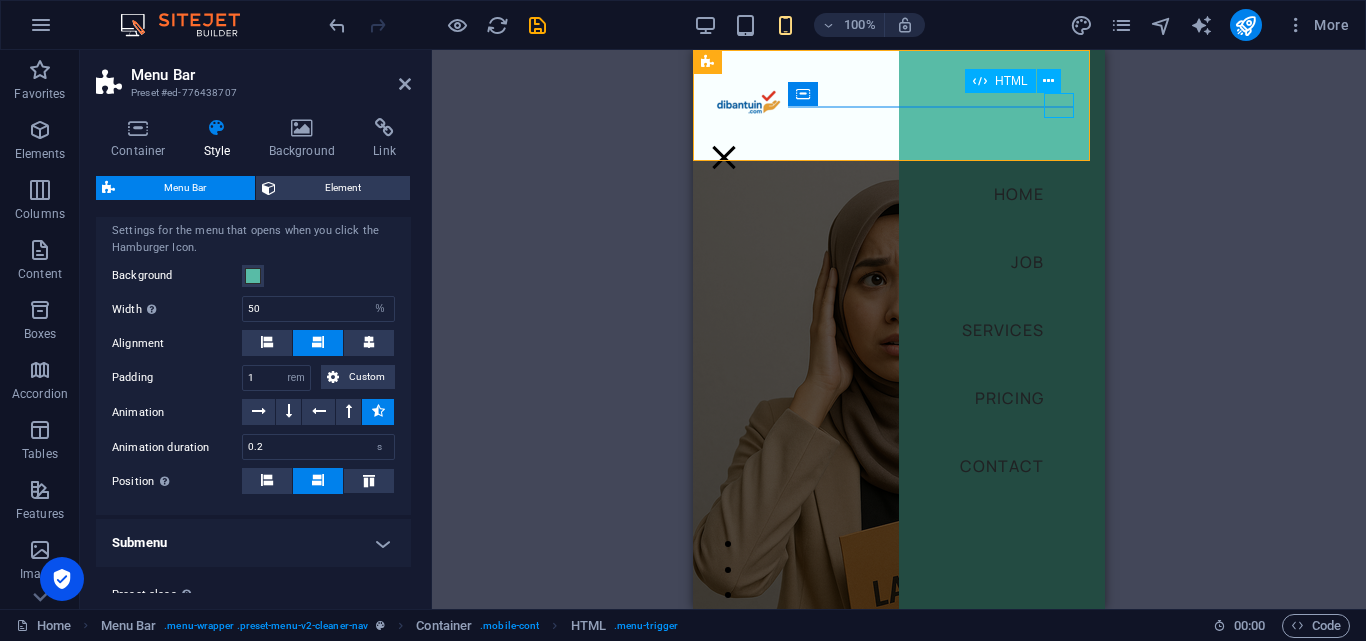 click at bounding box center [724, 157] 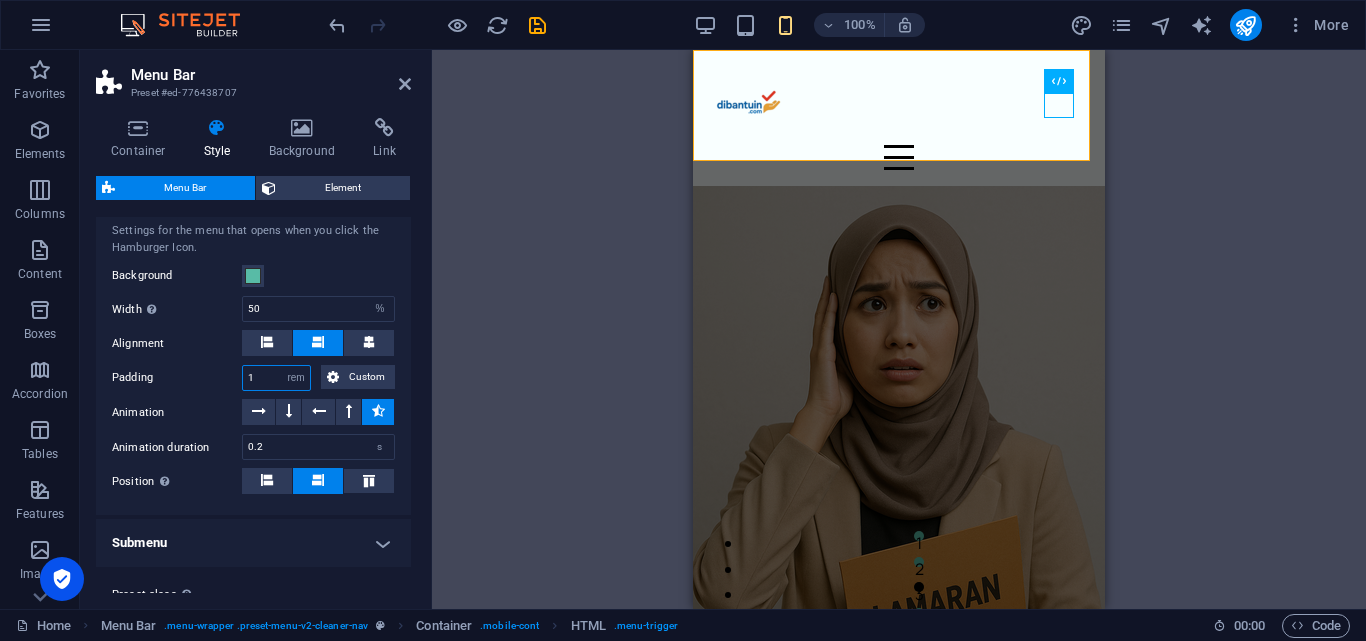 drag, startPoint x: 258, startPoint y: 401, endPoint x: 236, endPoint y: 402, distance: 22.022715 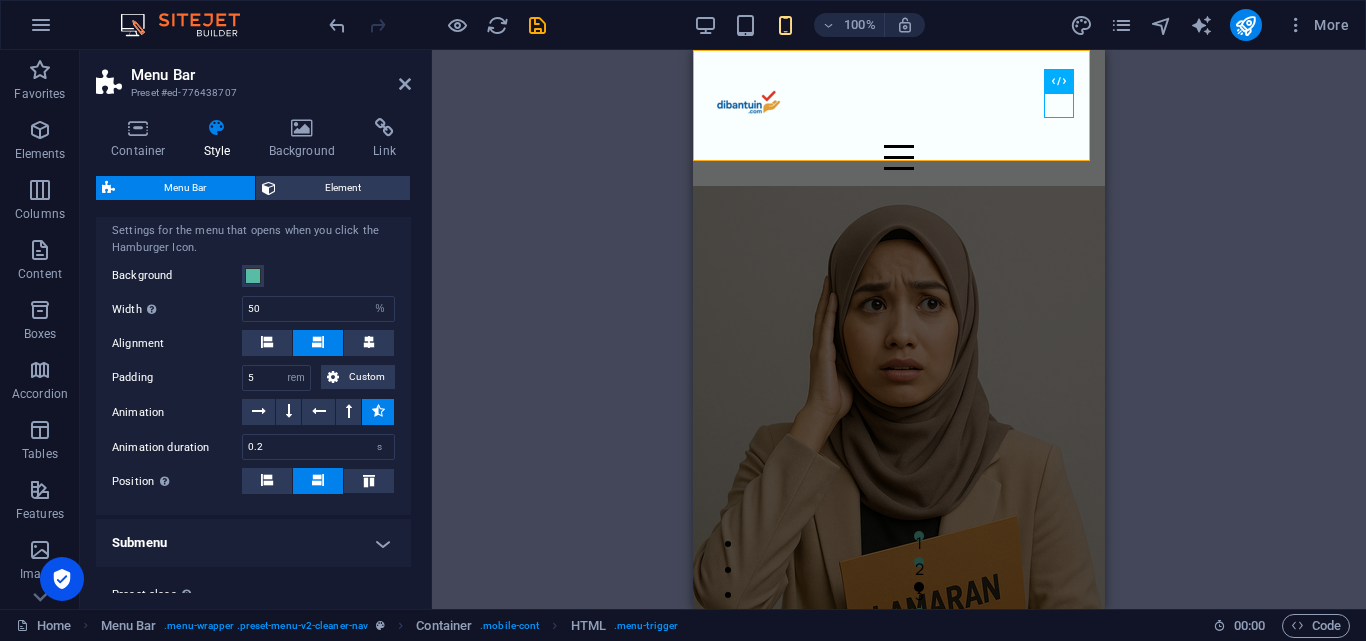 click on "Padding" at bounding box center (177, 378) 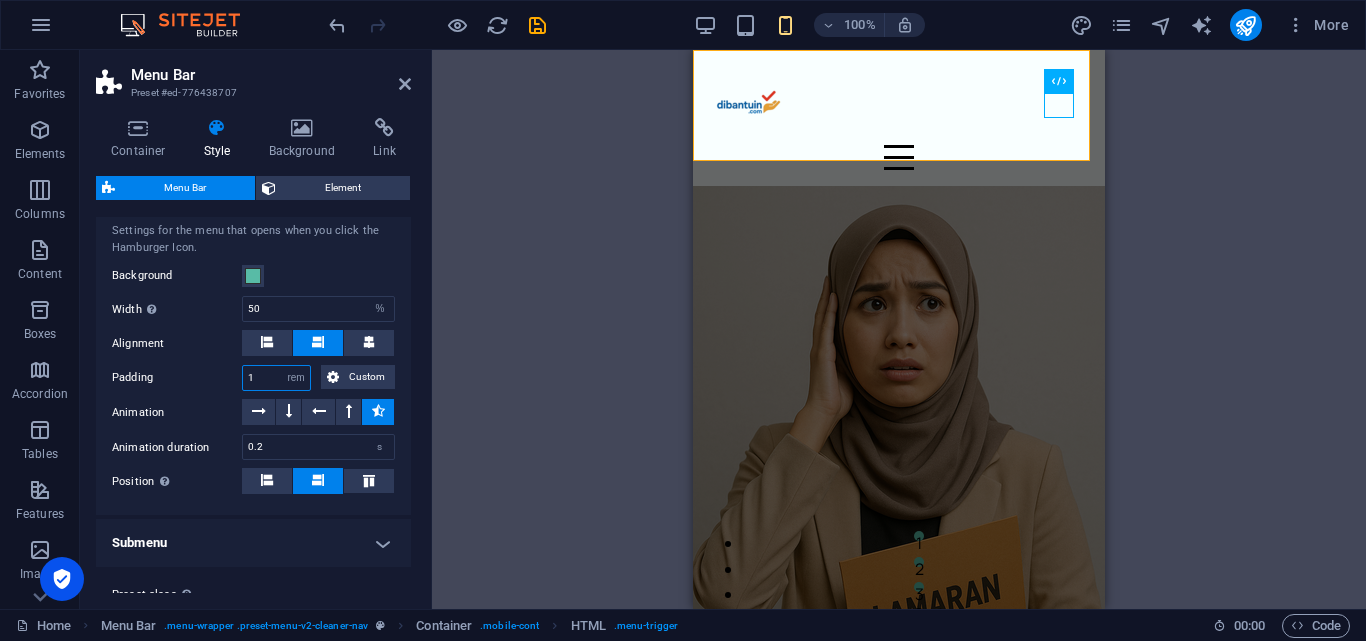 click on "Padding 1 px rem % vh vw Custom Custom" at bounding box center [253, 378] 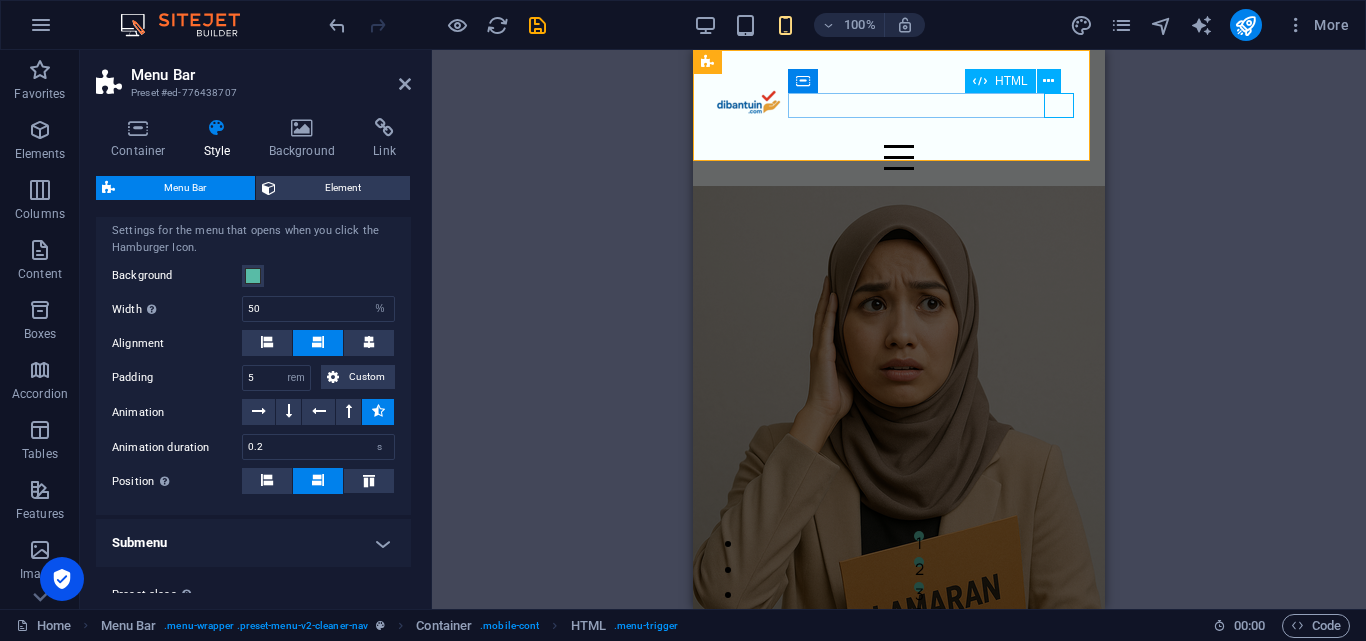 click at bounding box center (899, 157) 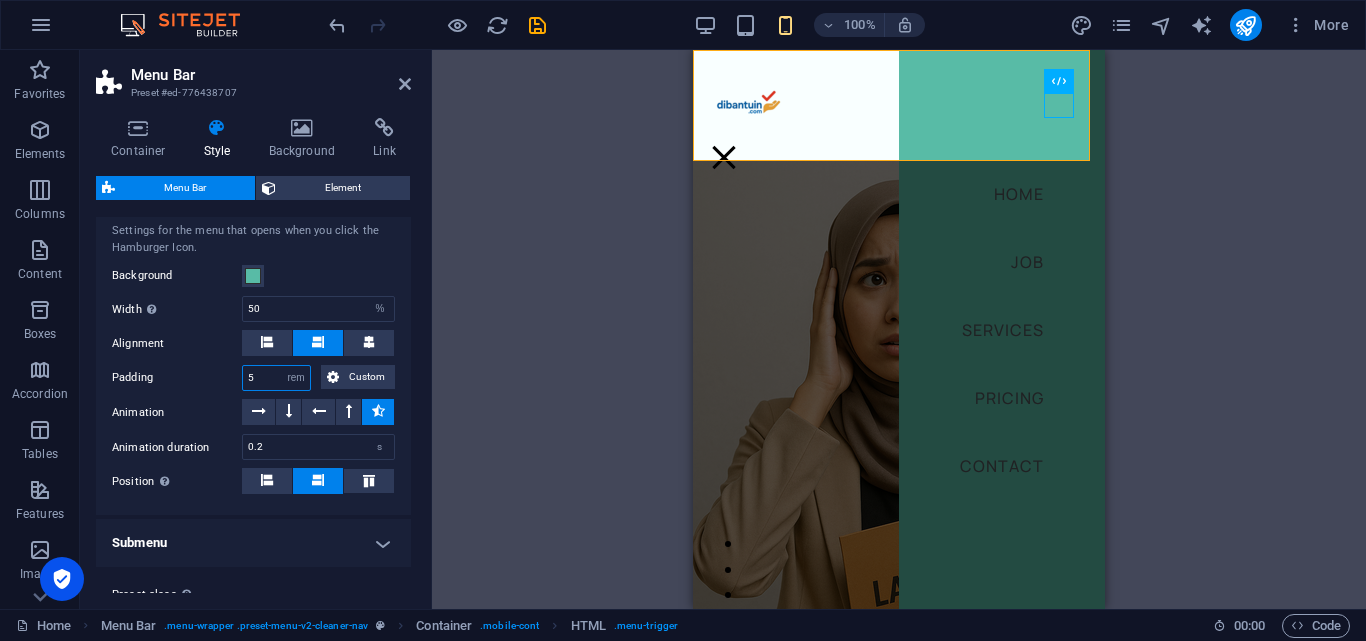 drag, startPoint x: 264, startPoint y: 402, endPoint x: 221, endPoint y: 402, distance: 43 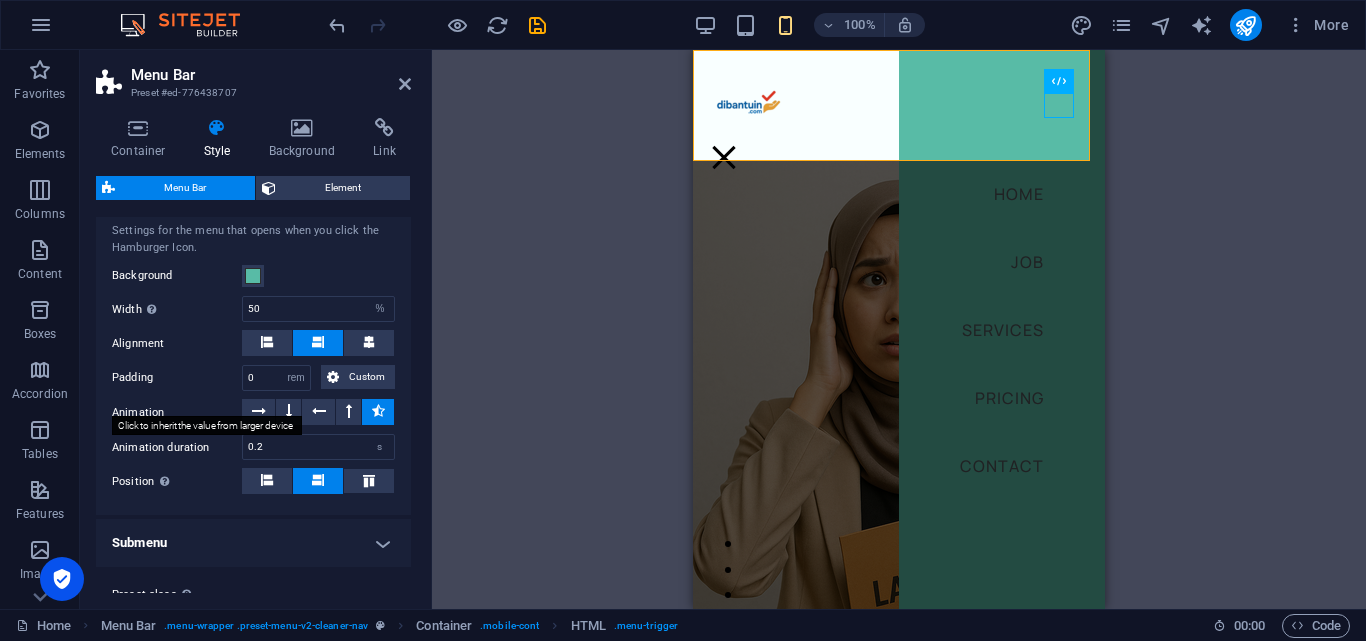 click on "Padding" at bounding box center (177, 378) 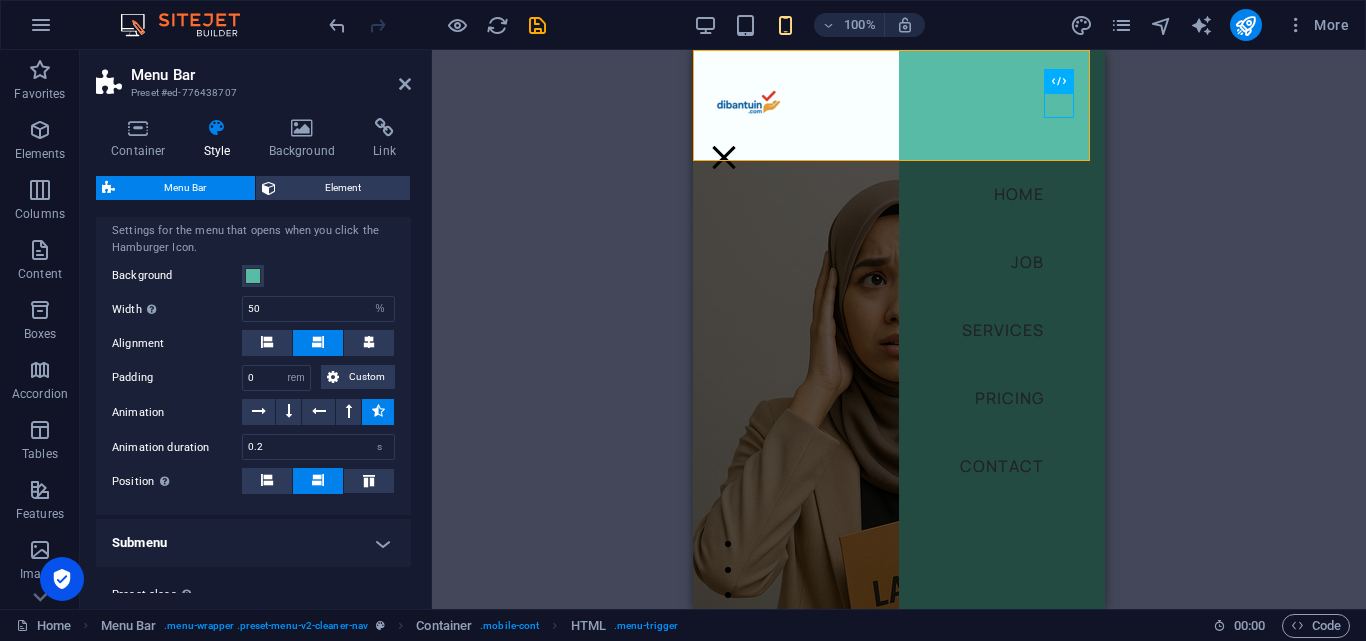 type on "1" 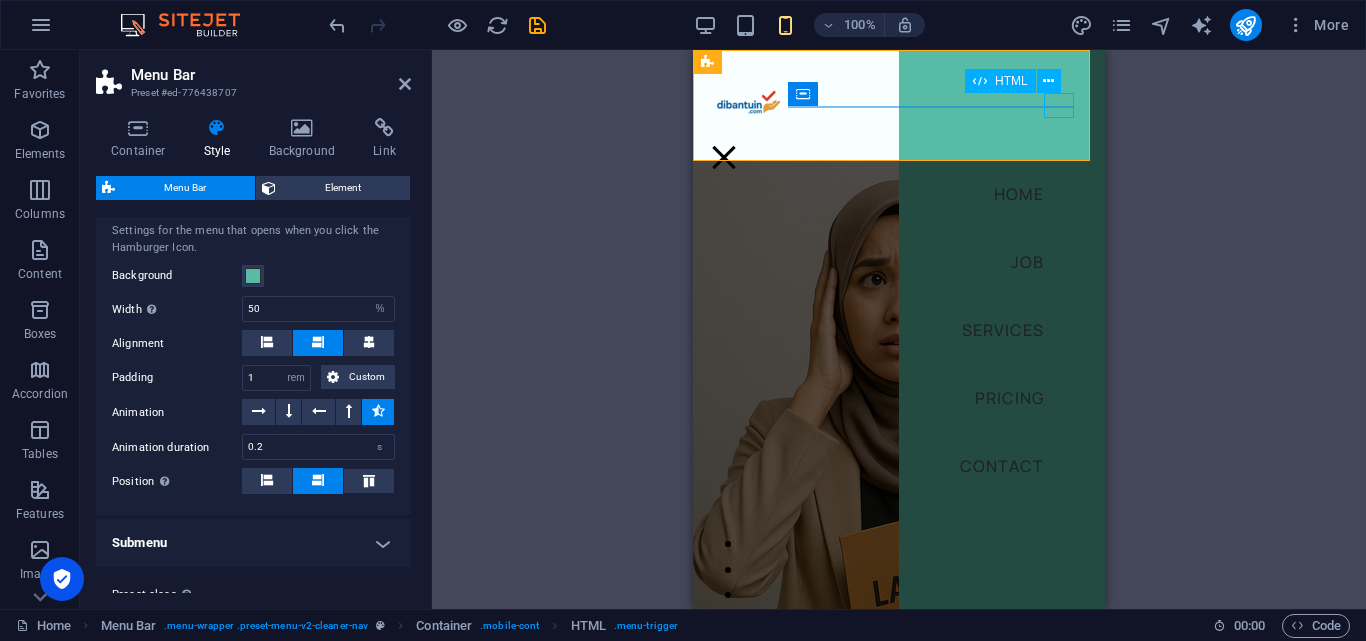 click at bounding box center [724, 157] 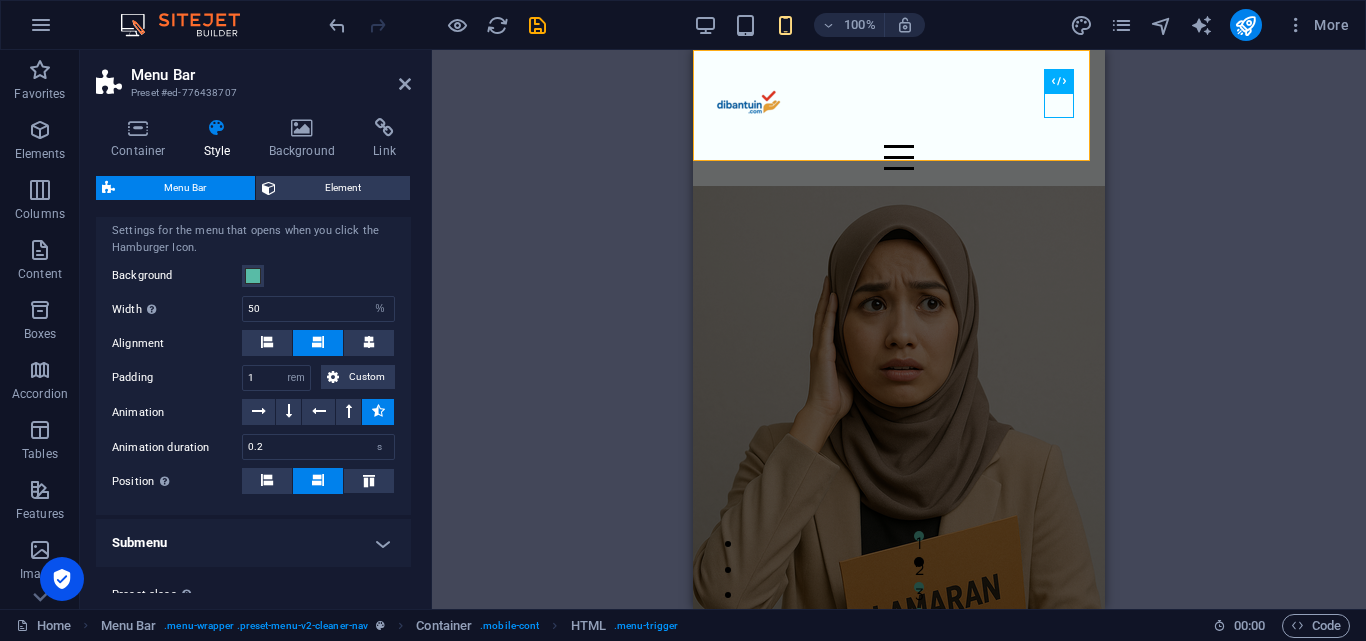 click on "Settings for the menu that opens when you click the Hamburger Icon." at bounding box center (253, 239) 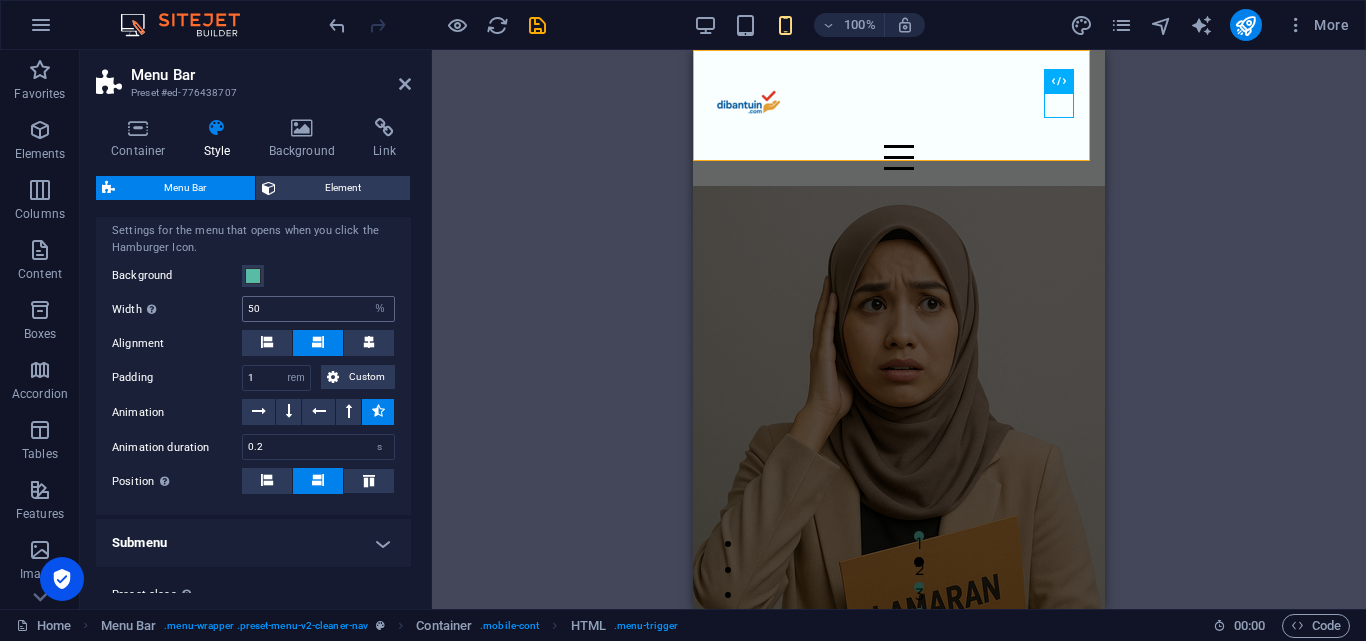 scroll, scrollTop: 1312, scrollLeft: 0, axis: vertical 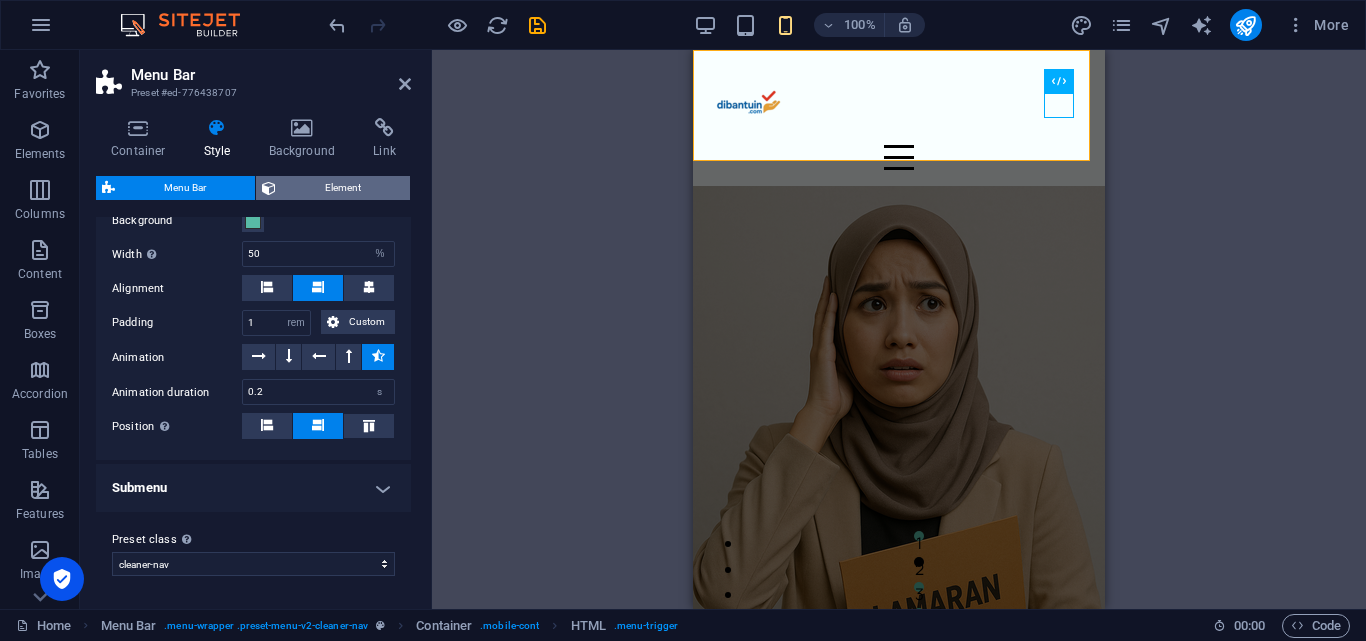 click on "Element" at bounding box center (343, 188) 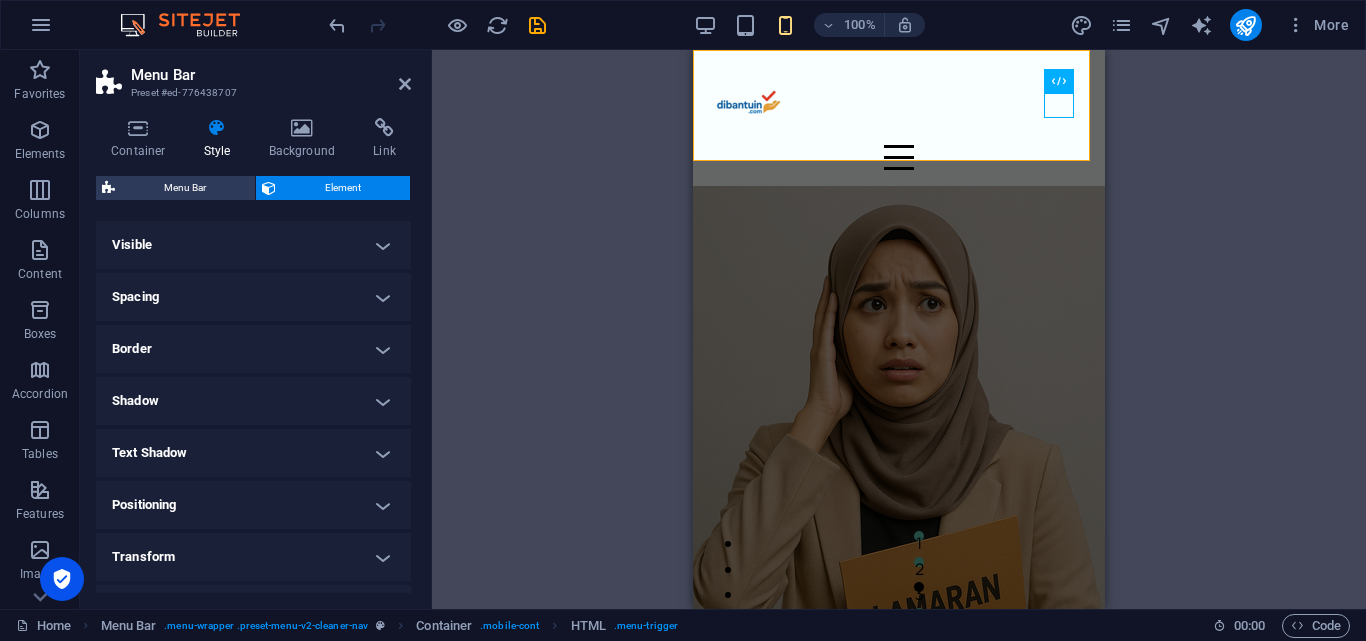 click on "Spacing" at bounding box center [253, 297] 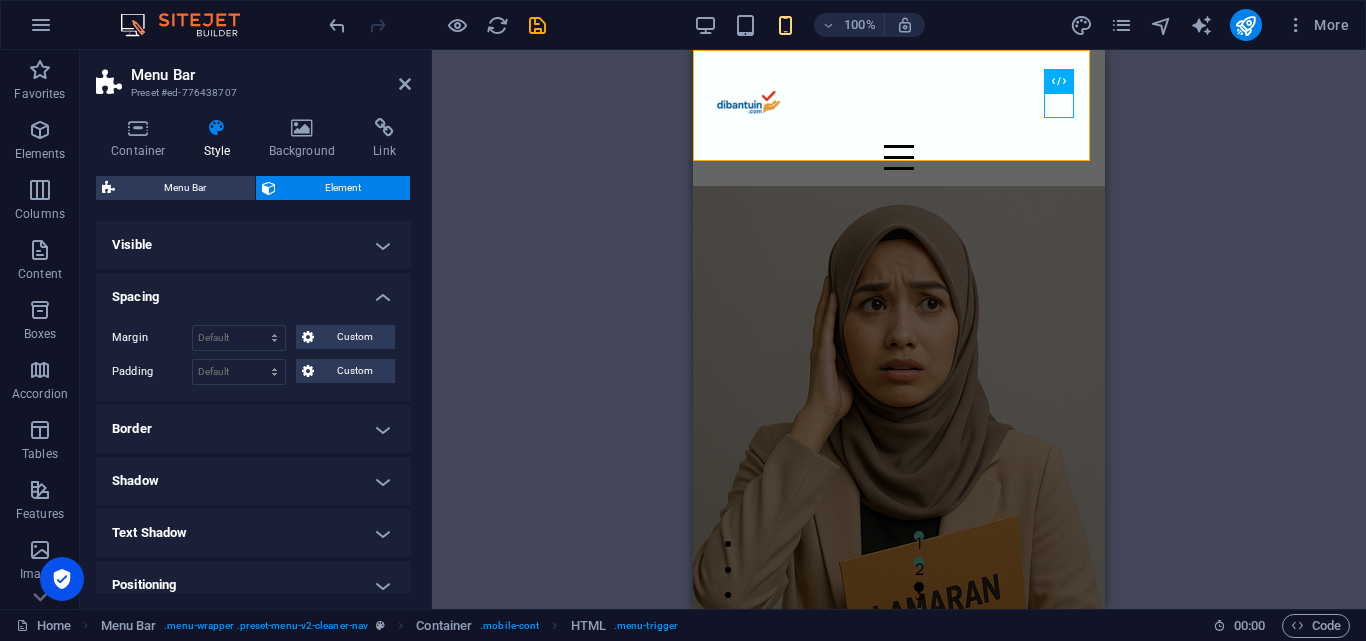 click on "Spacing" at bounding box center (253, 291) 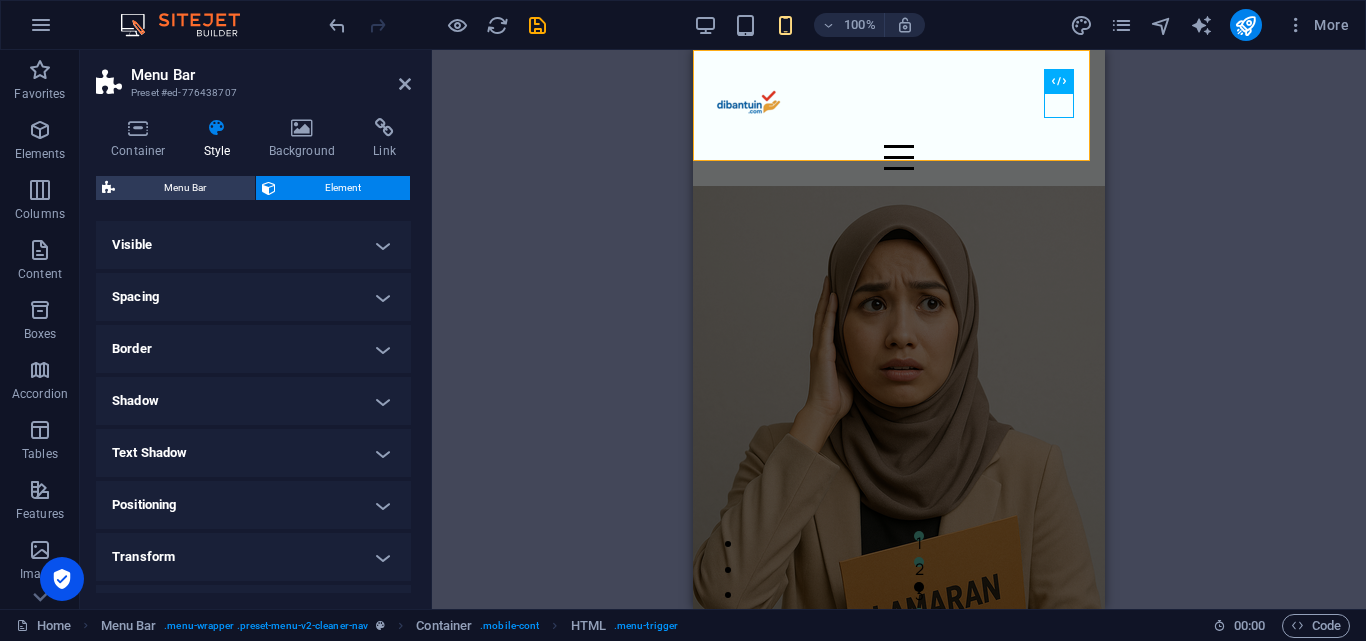 click on "Text Shadow" at bounding box center [253, 453] 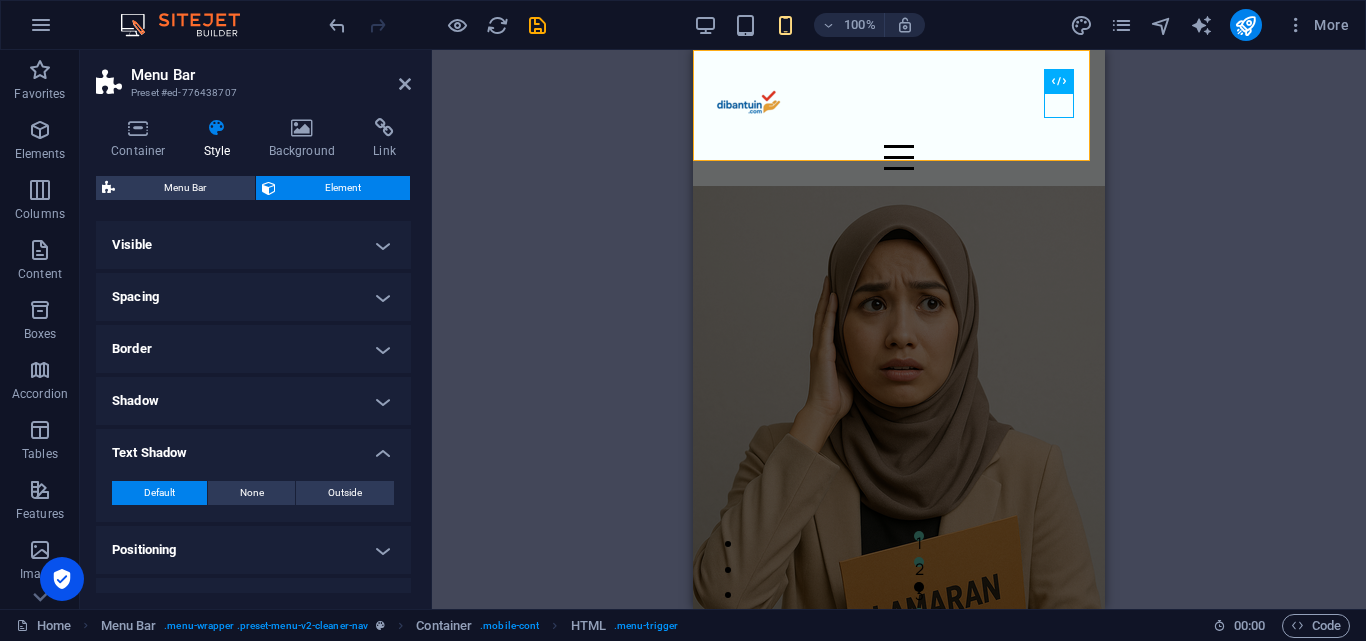 click on "Text Shadow" at bounding box center (253, 447) 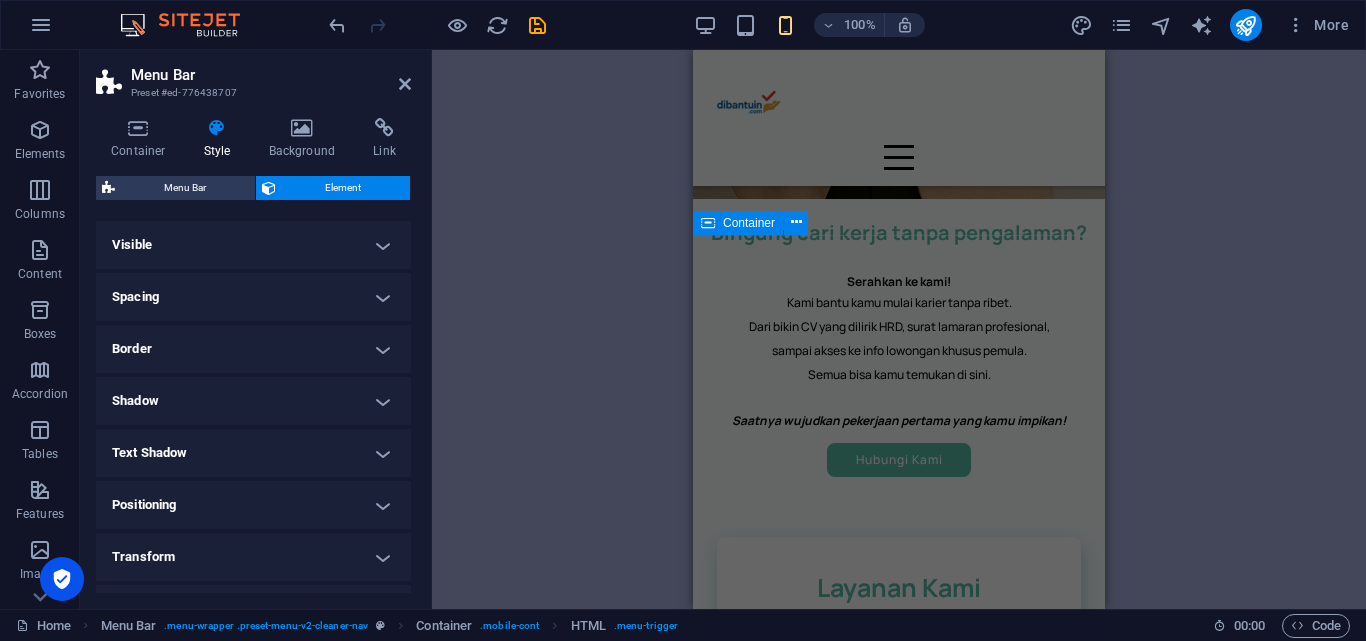 scroll, scrollTop: 800, scrollLeft: 0, axis: vertical 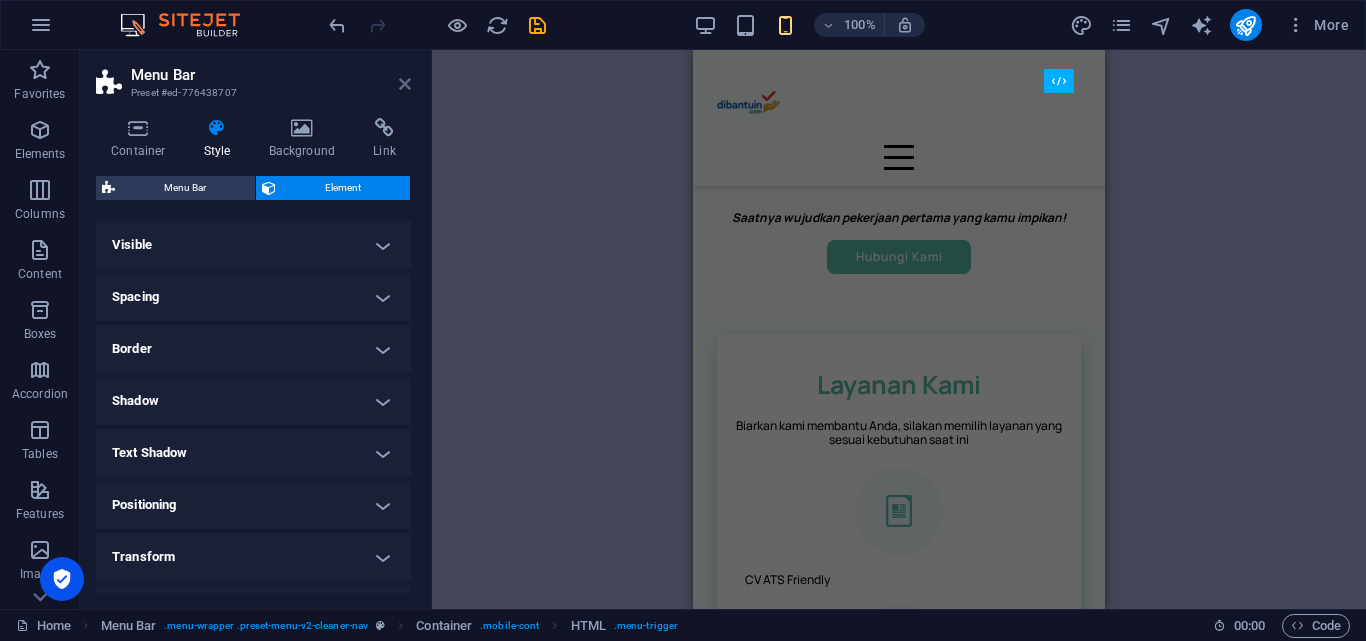 click at bounding box center [405, 84] 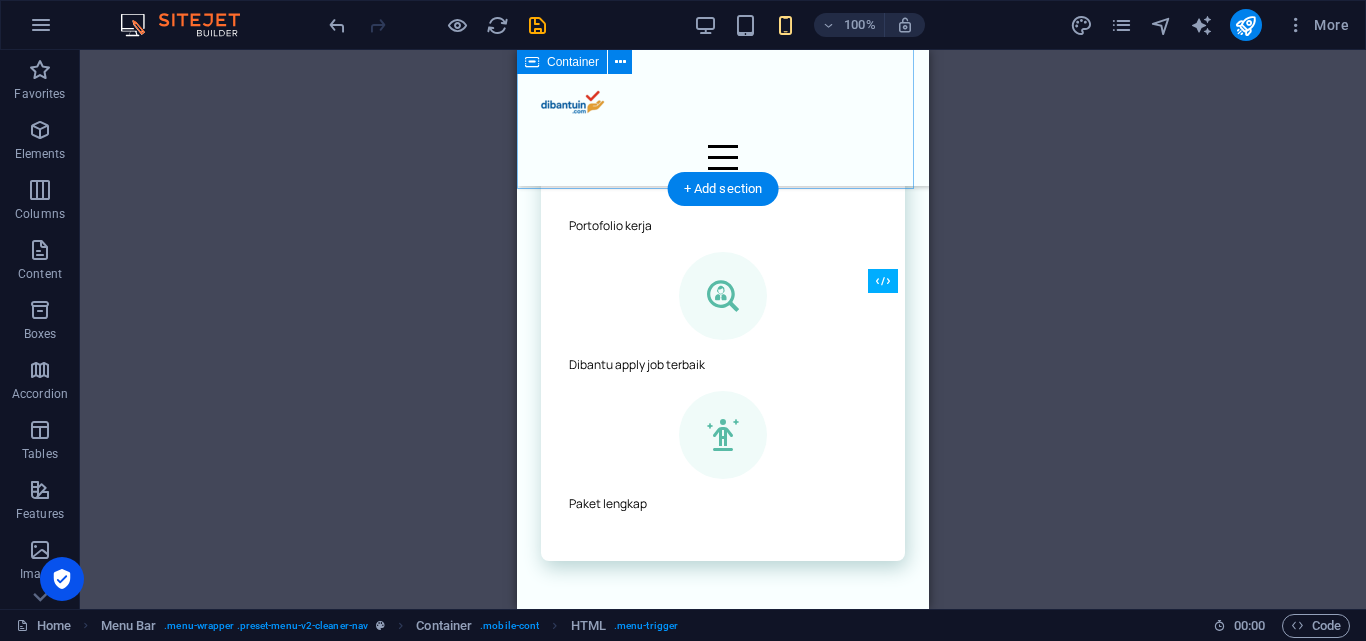 scroll, scrollTop: 1500, scrollLeft: 0, axis: vertical 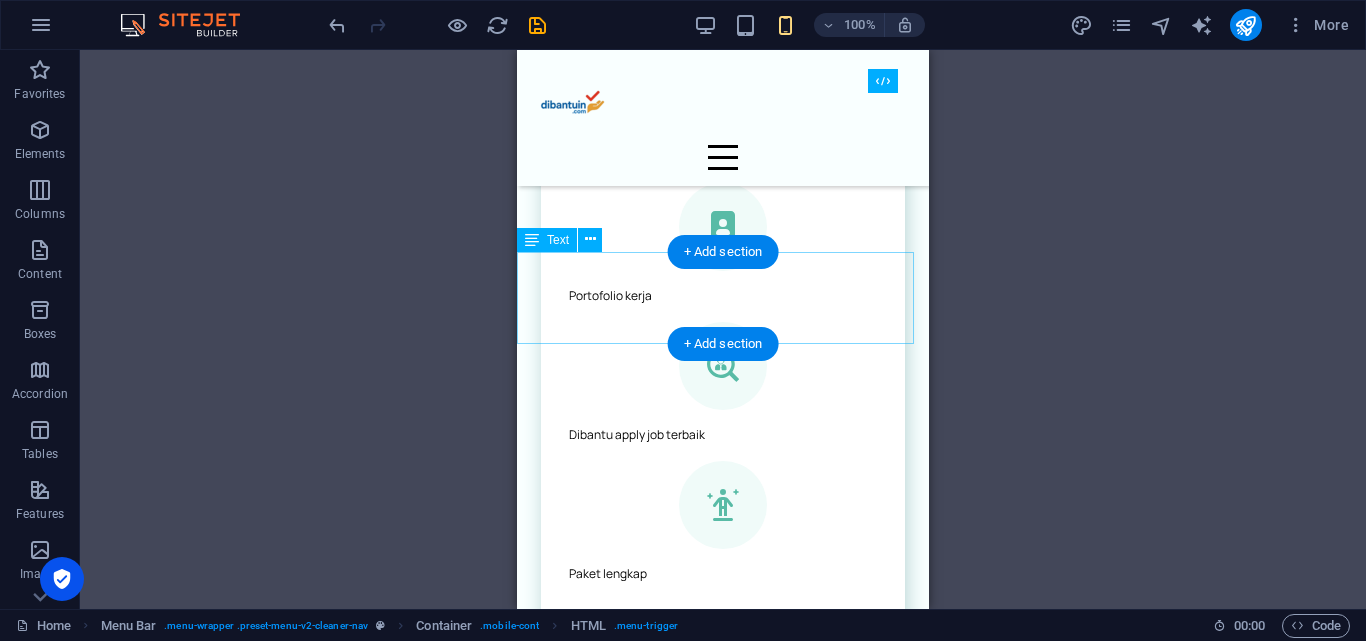 click on "Kami bantu urus dokumenmu mulai dari CV Profesional,  surat lamaran, dan portofolio sesuai pengalaman dan keahlianmu.  Kamu tinggal terima undangan interview!" at bounding box center (723, 819) 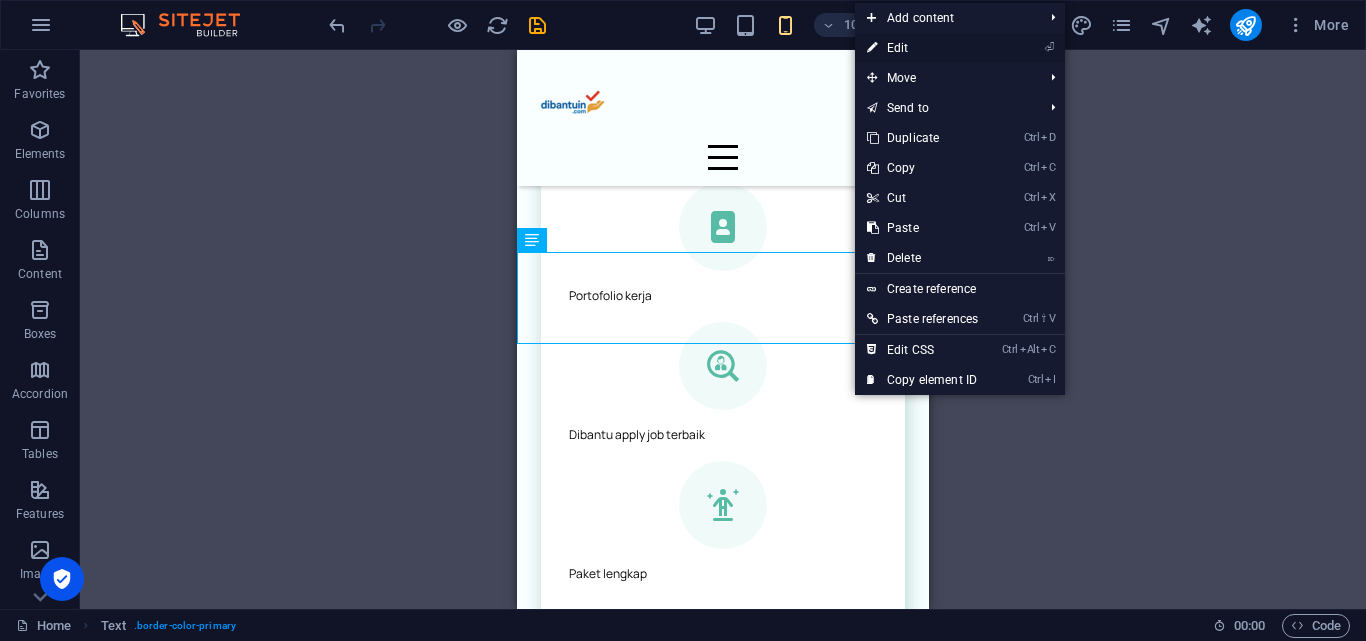 click on "⏎  Edit" at bounding box center [922, 48] 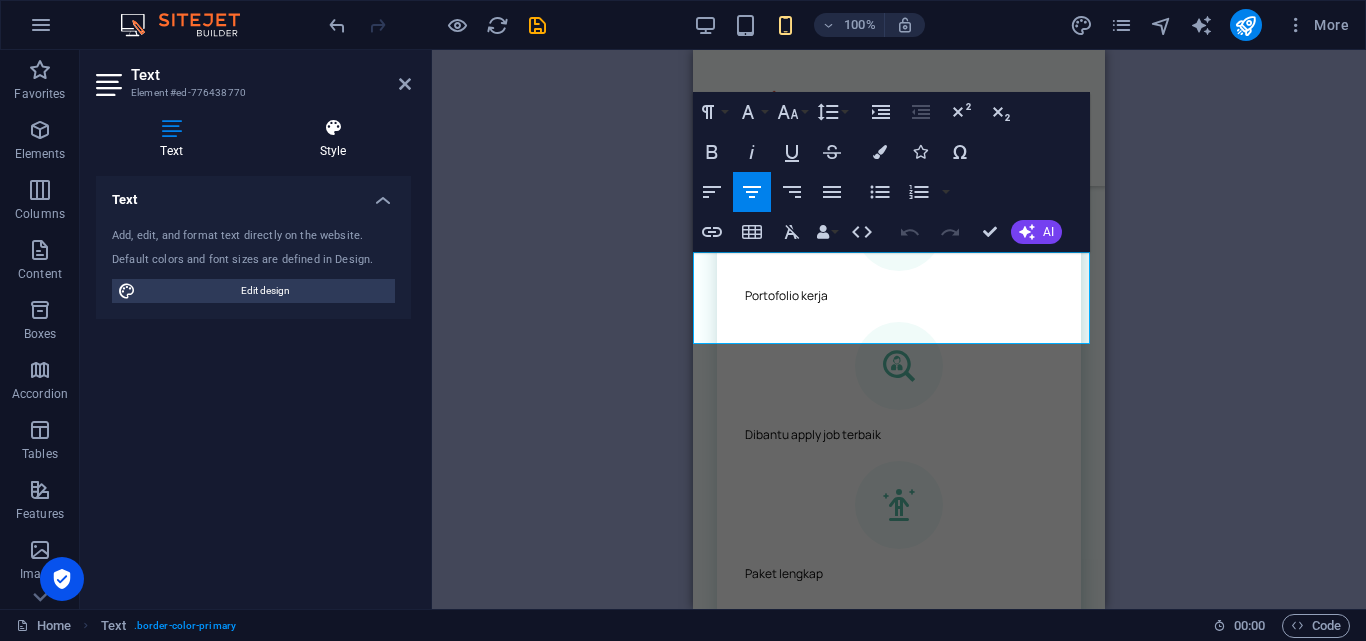 click at bounding box center [333, 128] 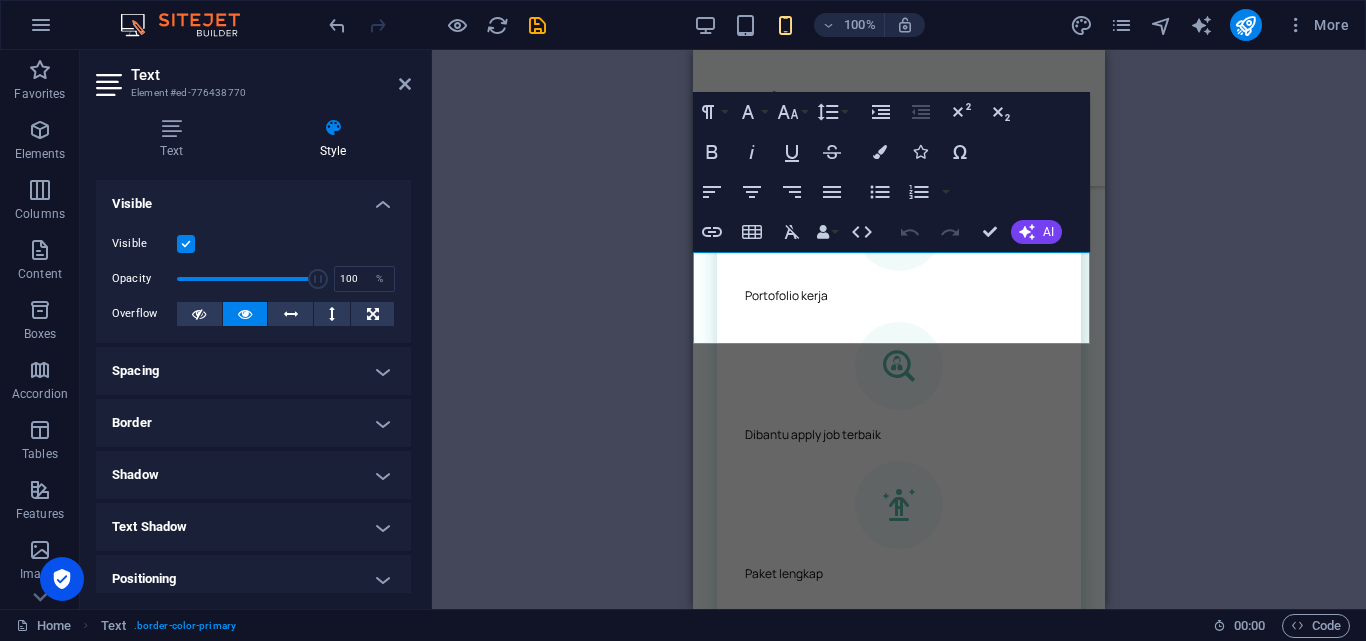 click on "Border" at bounding box center [253, 423] 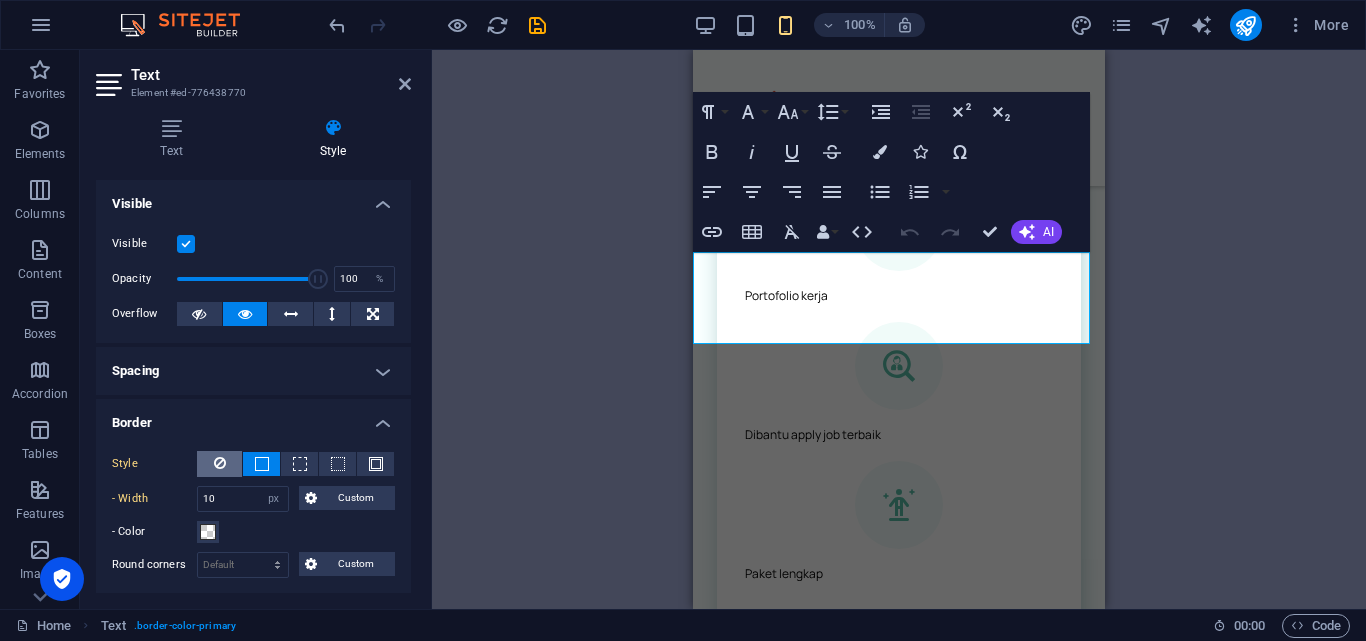 click at bounding box center (220, 463) 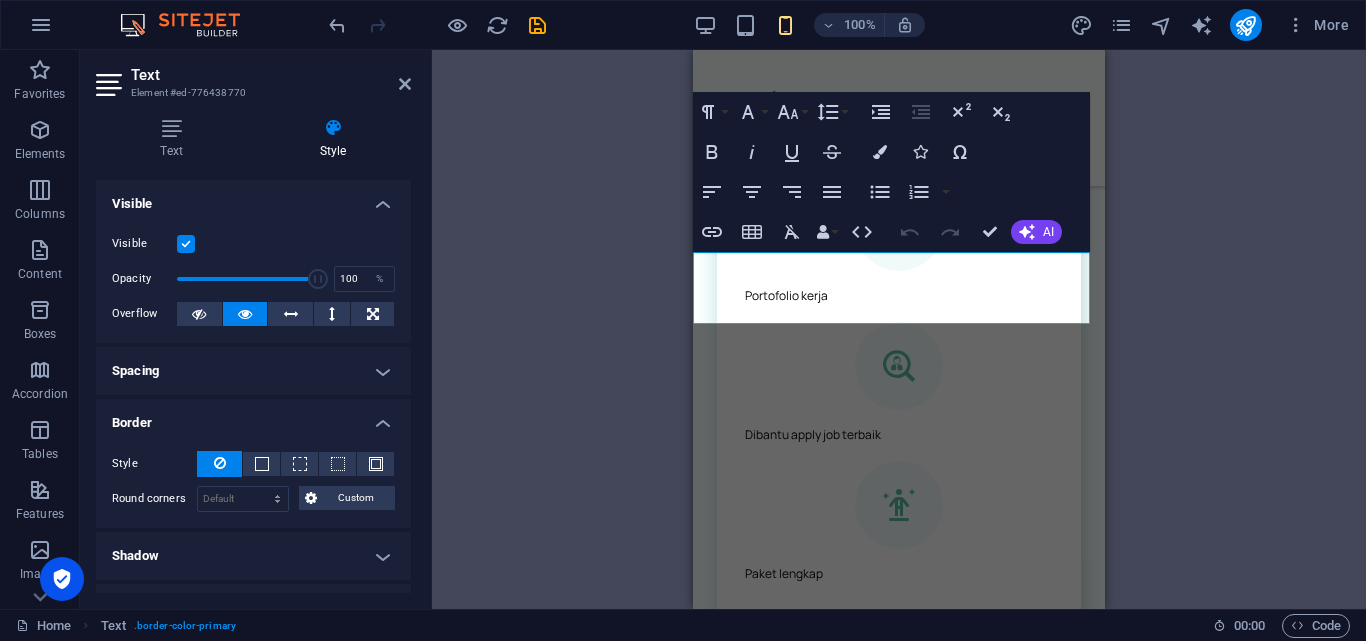 scroll, scrollTop: 100, scrollLeft: 0, axis: vertical 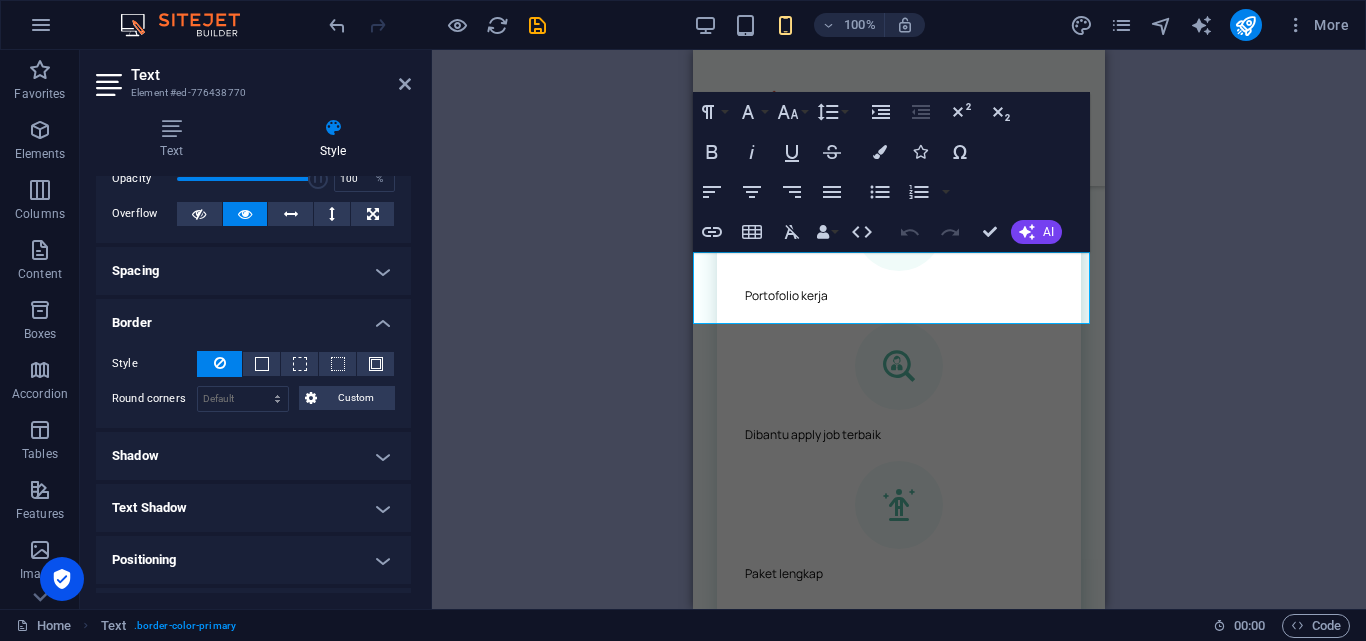 click on "Border" at bounding box center [253, 317] 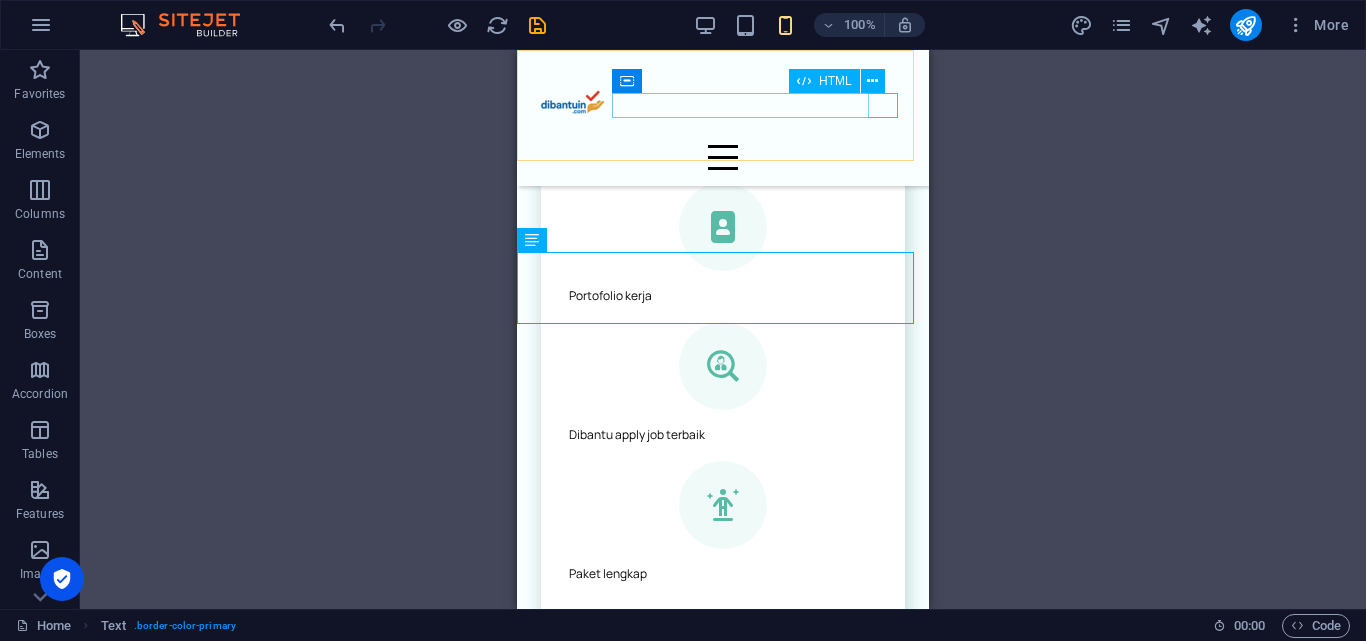 drag, startPoint x: 883, startPoint y: 106, endPoint x: 1661, endPoint y: 93, distance: 778.1086 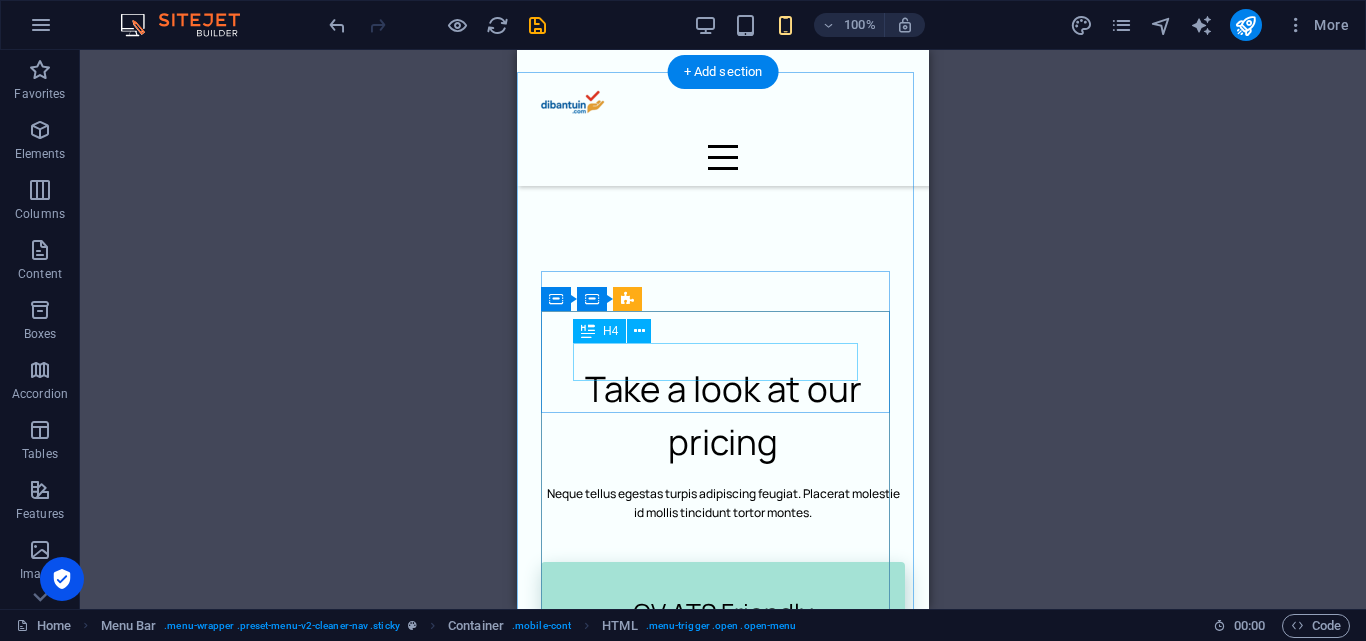 scroll, scrollTop: 2500, scrollLeft: 0, axis: vertical 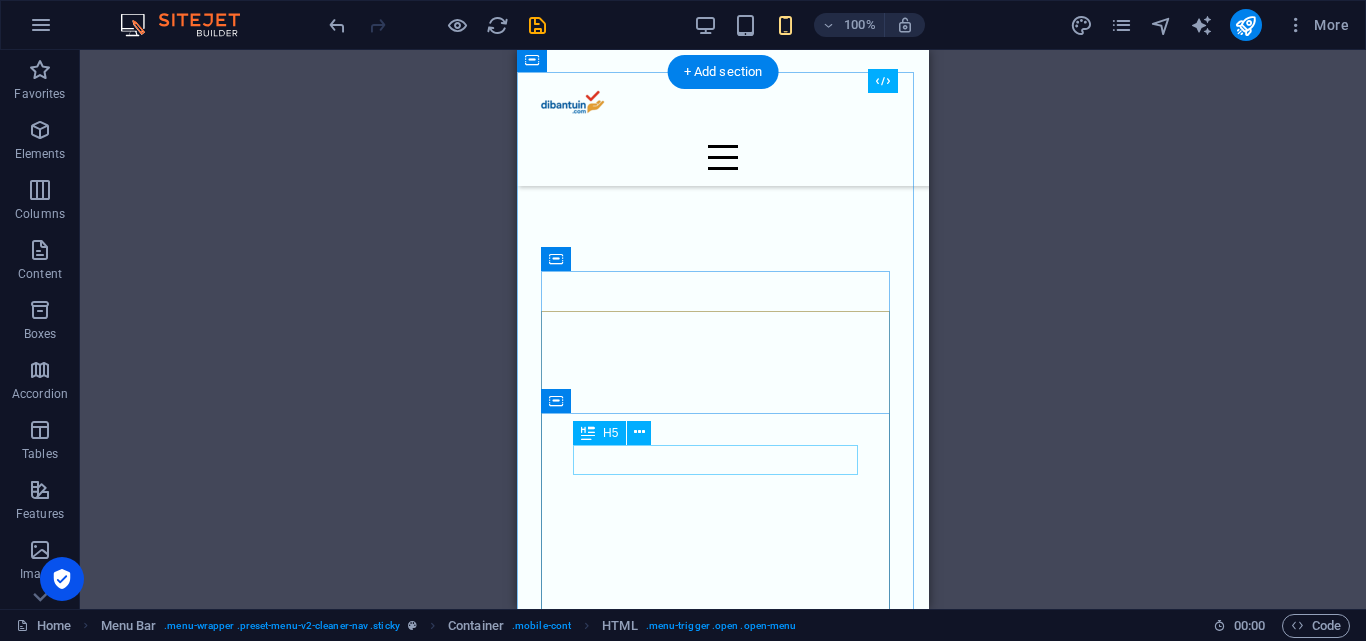 click on "29K" at bounding box center (723, 981) 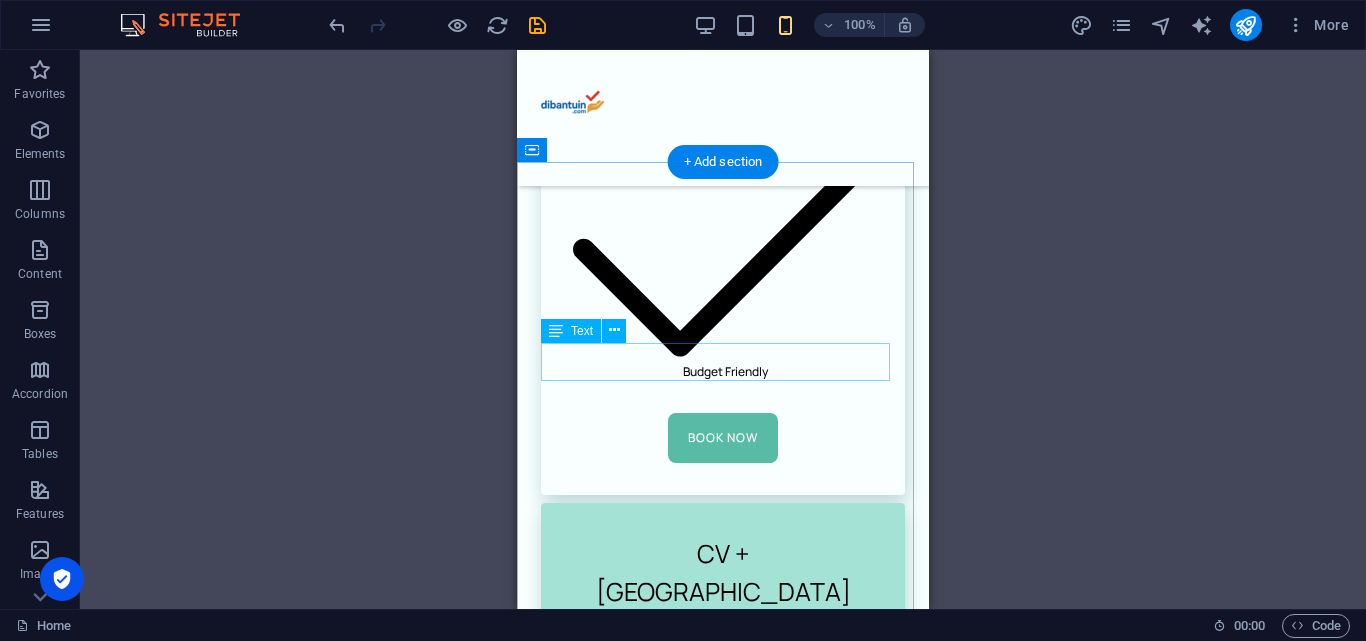 scroll, scrollTop: 5200, scrollLeft: 0, axis: vertical 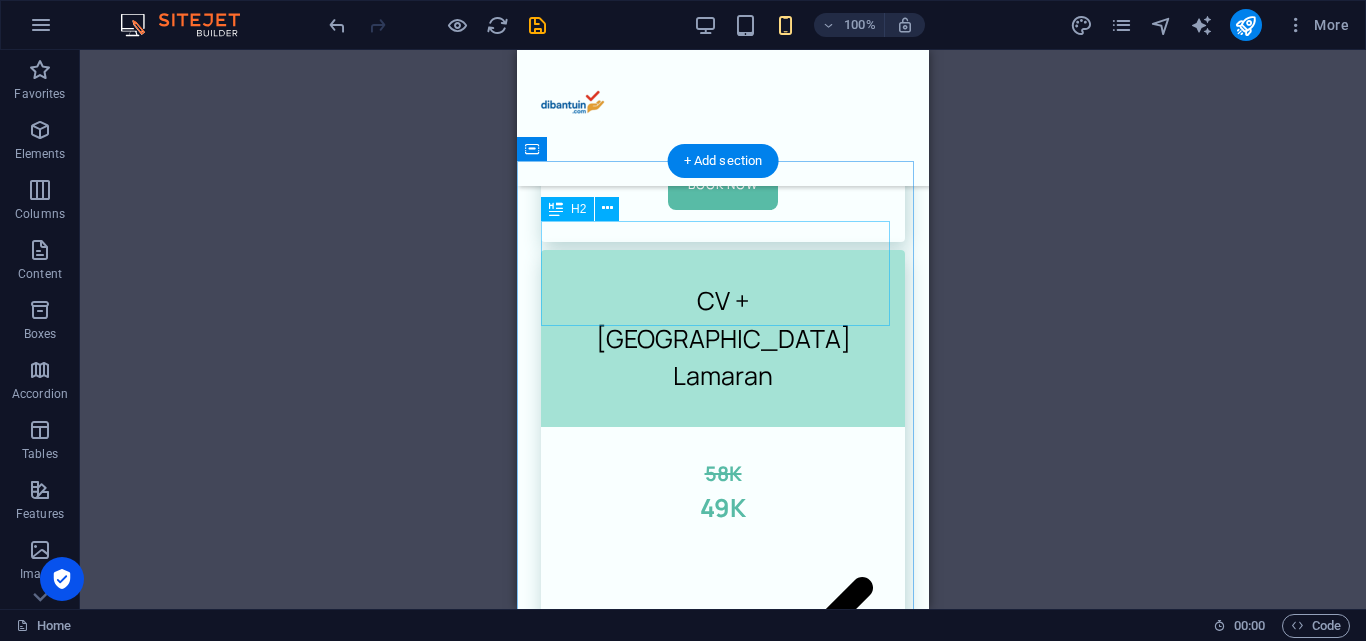 click on "We uphold the highest values" at bounding box center (723, 4895) 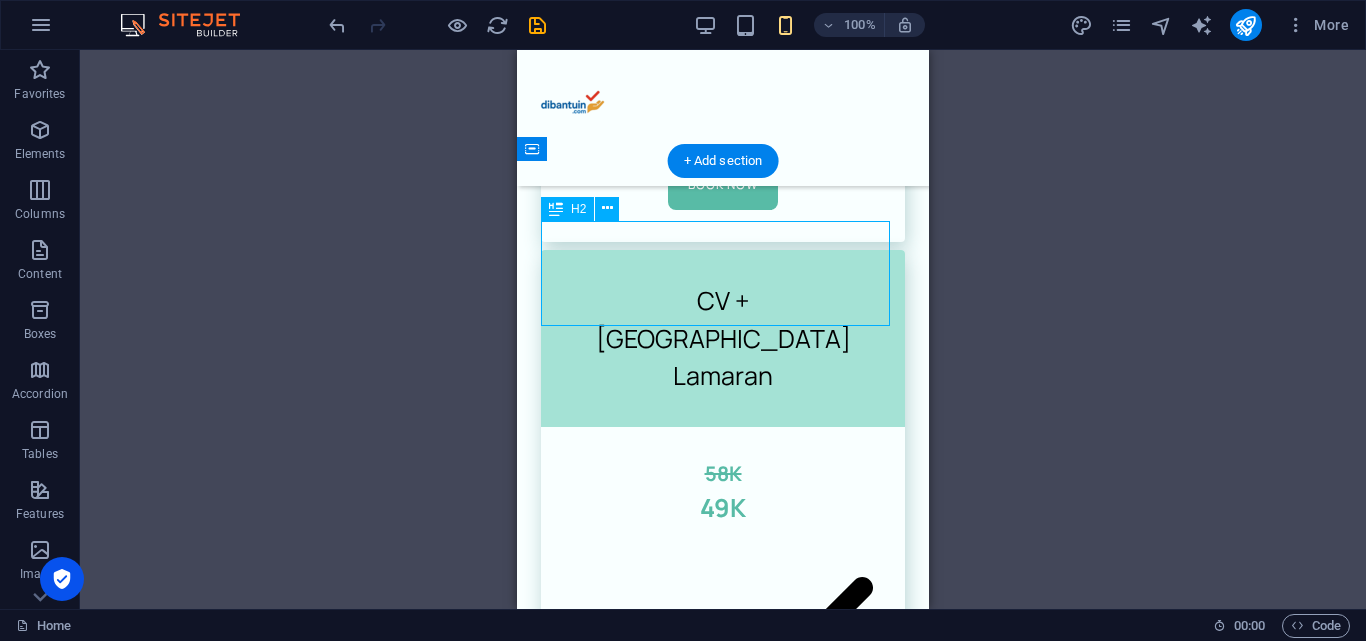 click on "We uphold the highest values" at bounding box center [723, 4895] 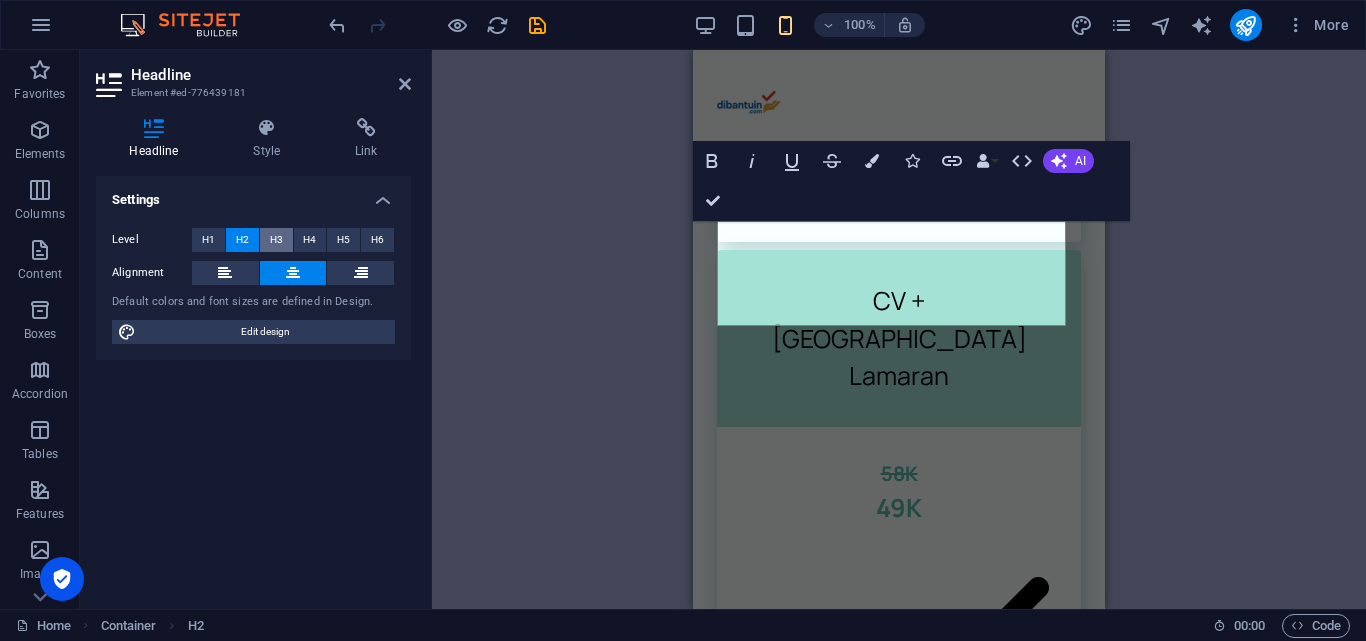 click on "H3" at bounding box center (276, 240) 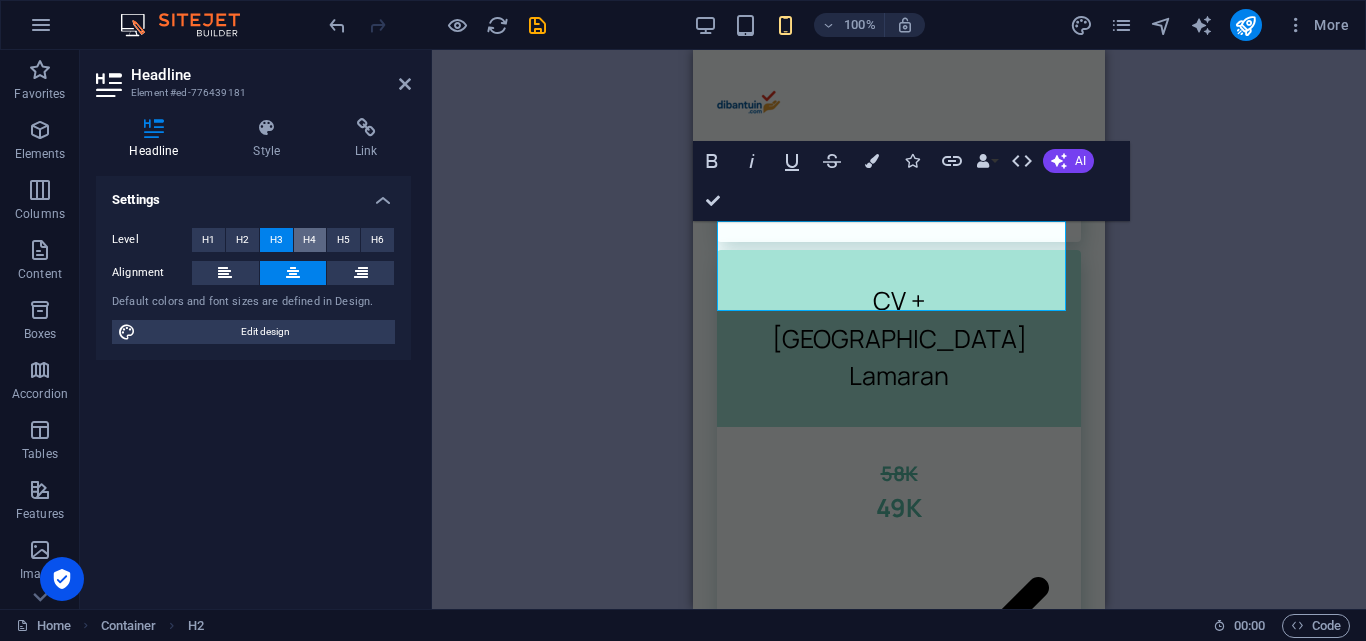 click on "H4" at bounding box center [310, 240] 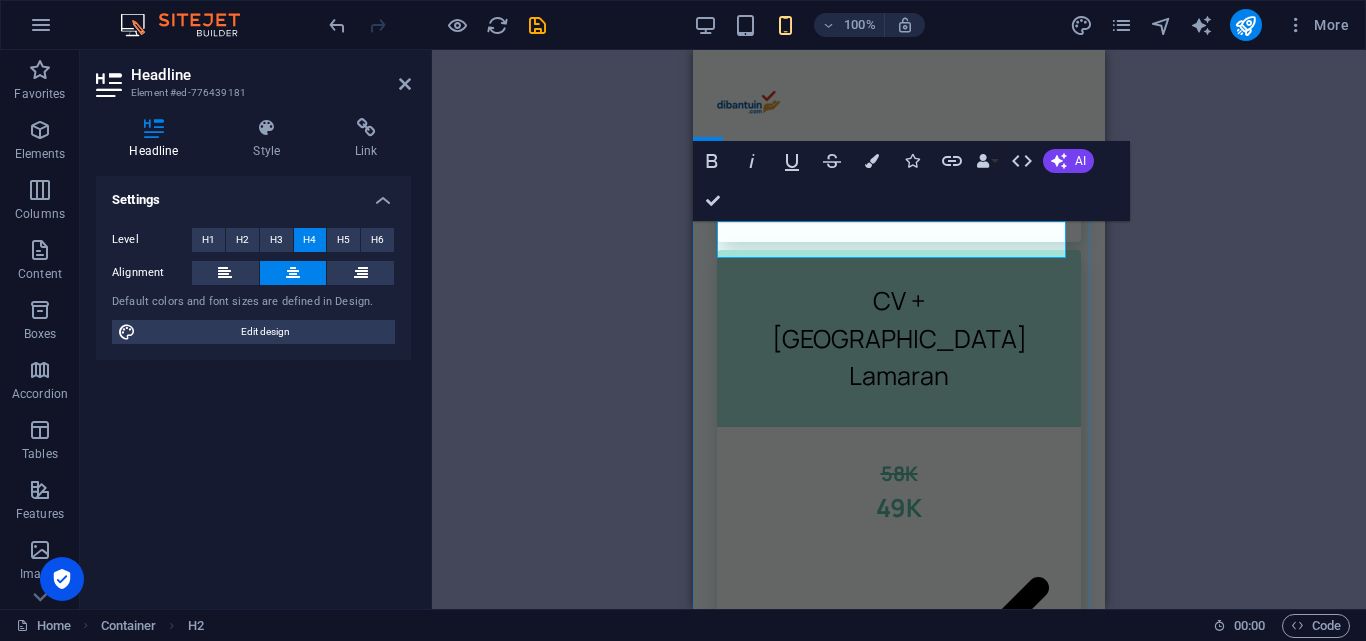 click on "We uphold the highest values" at bounding box center (899, 4862) 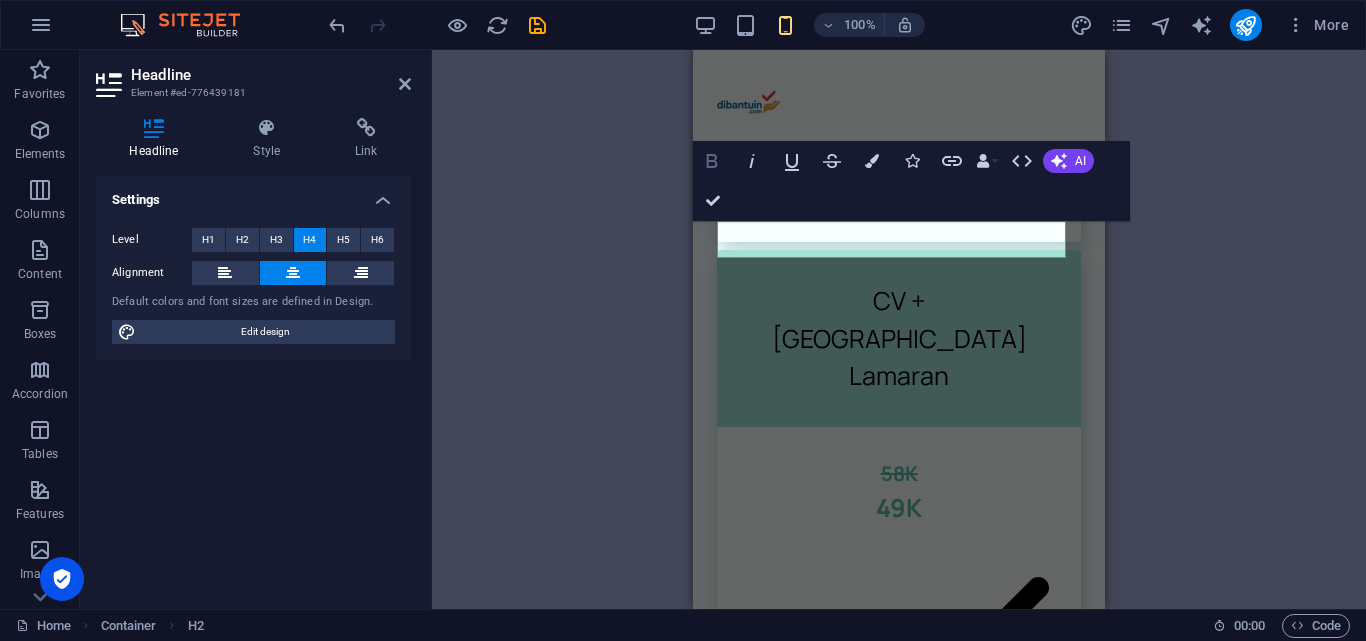 click 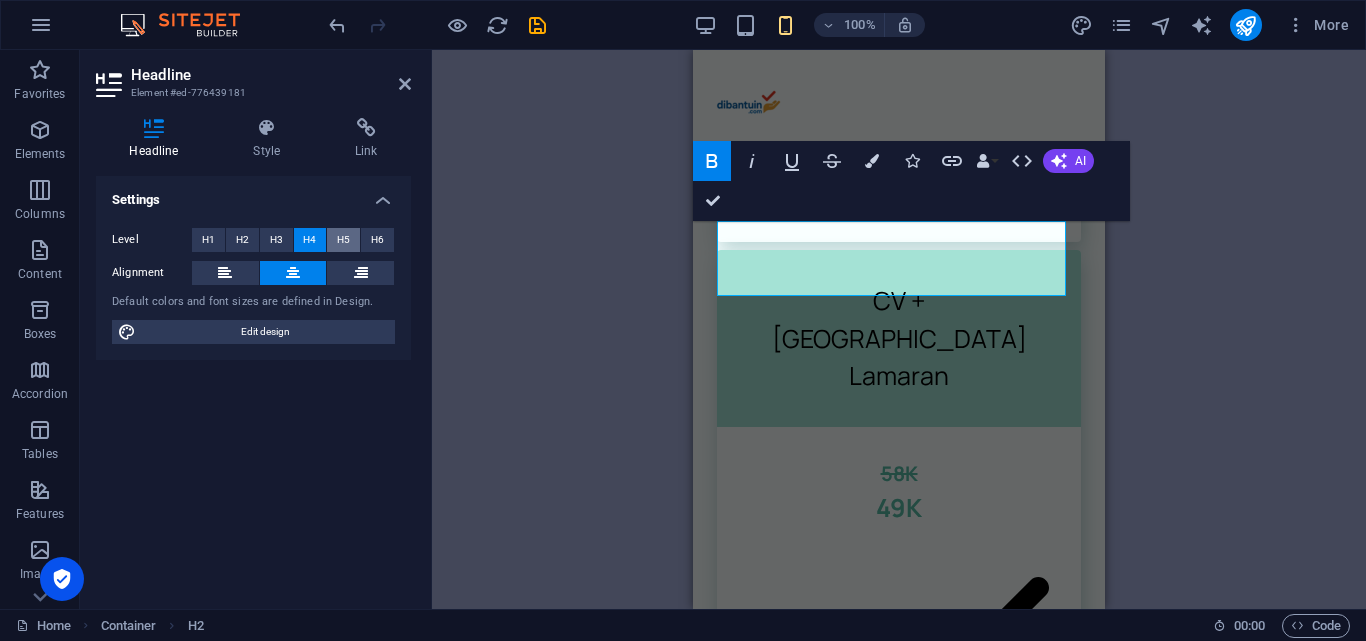 click on "H5" at bounding box center [343, 240] 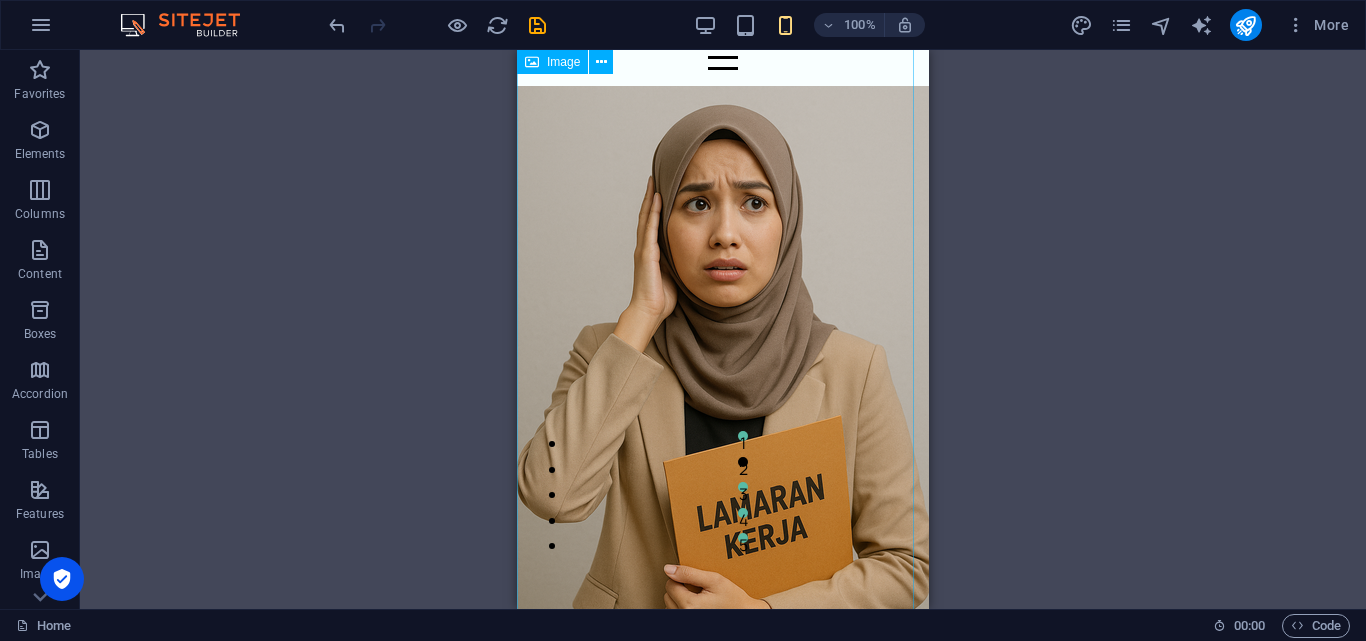 scroll, scrollTop: 400, scrollLeft: 0, axis: vertical 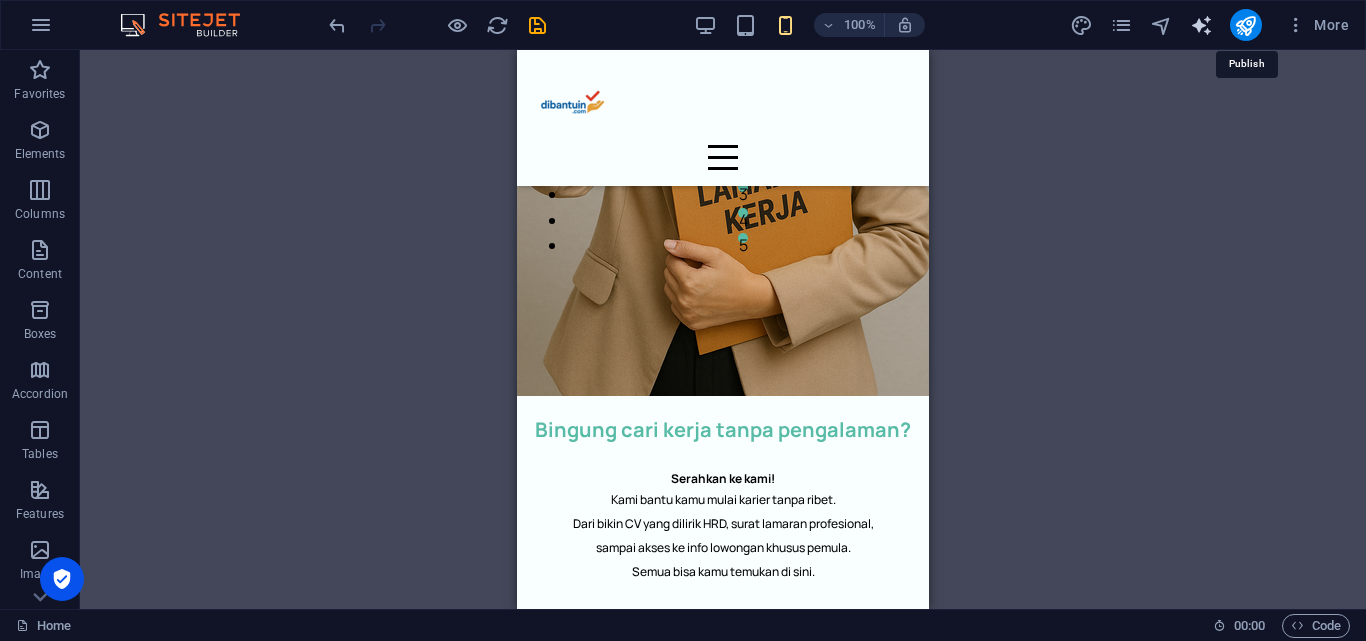 click at bounding box center (1245, 25) 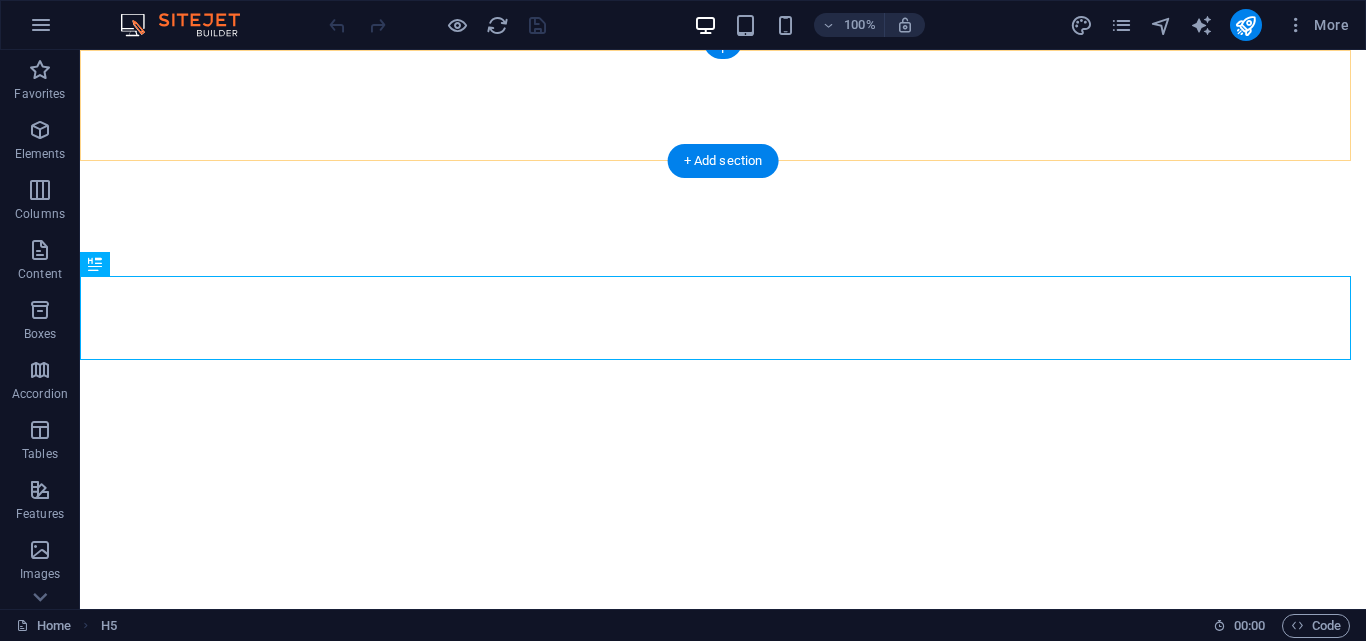 scroll, scrollTop: 0, scrollLeft: 0, axis: both 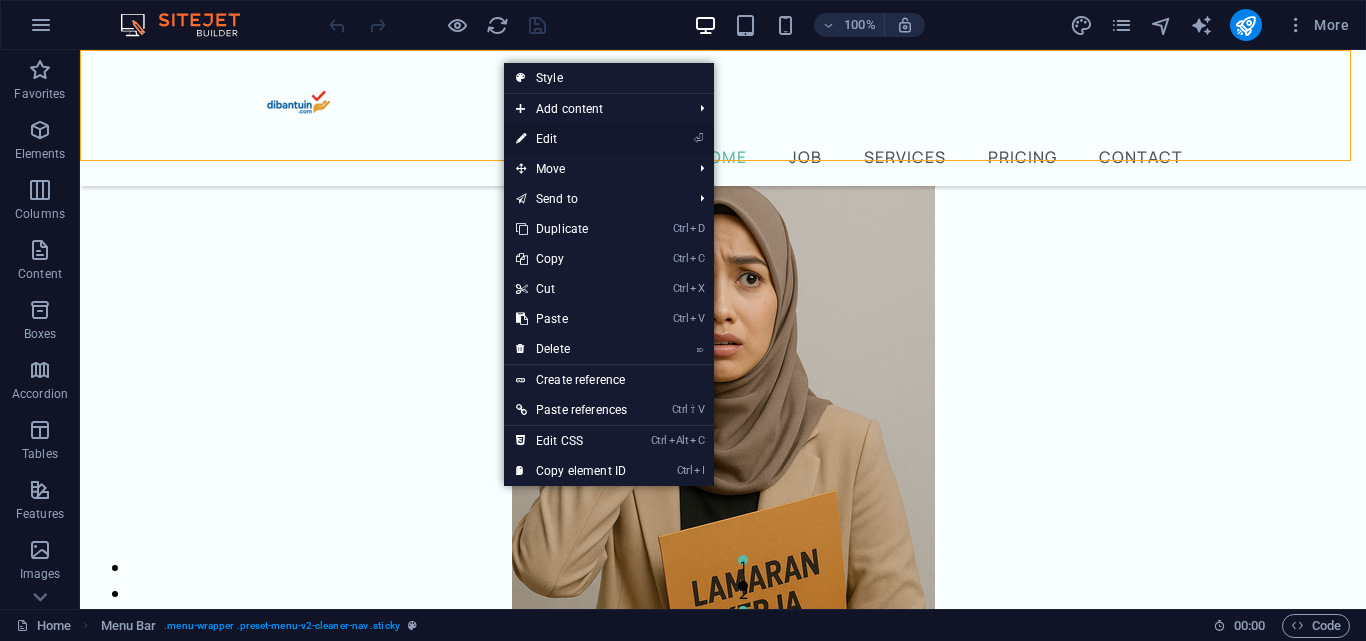 click on "⏎  Edit" at bounding box center (571, 139) 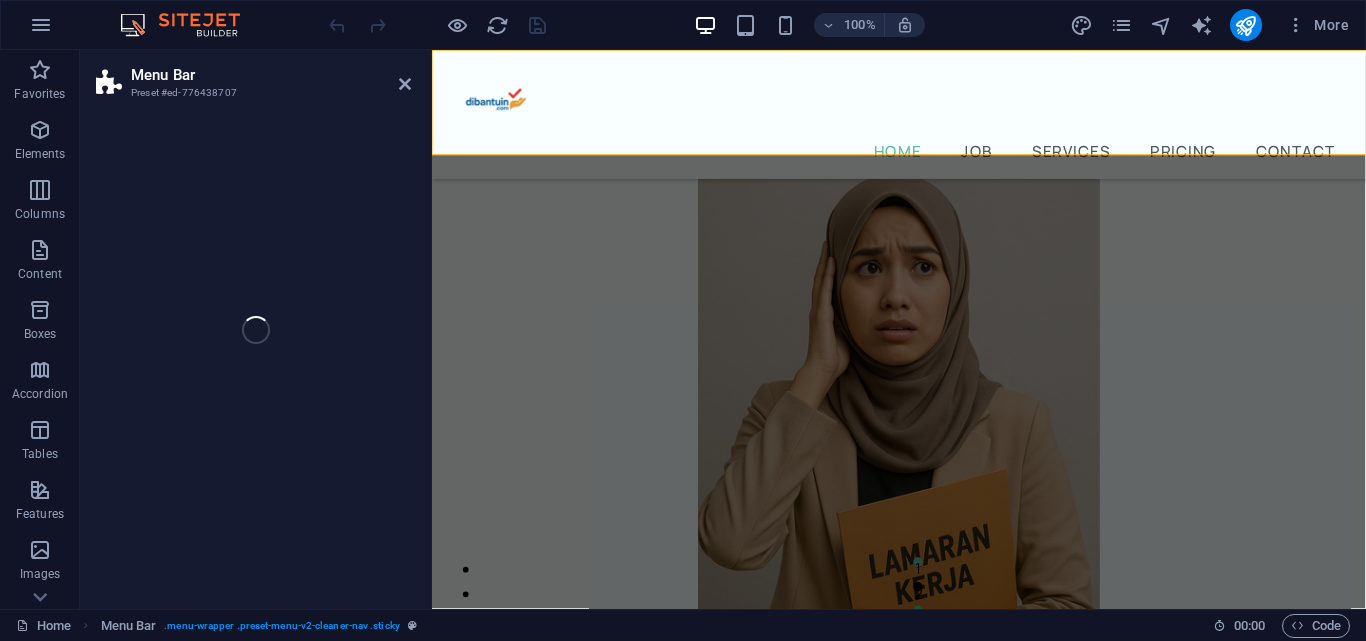 select on "header" 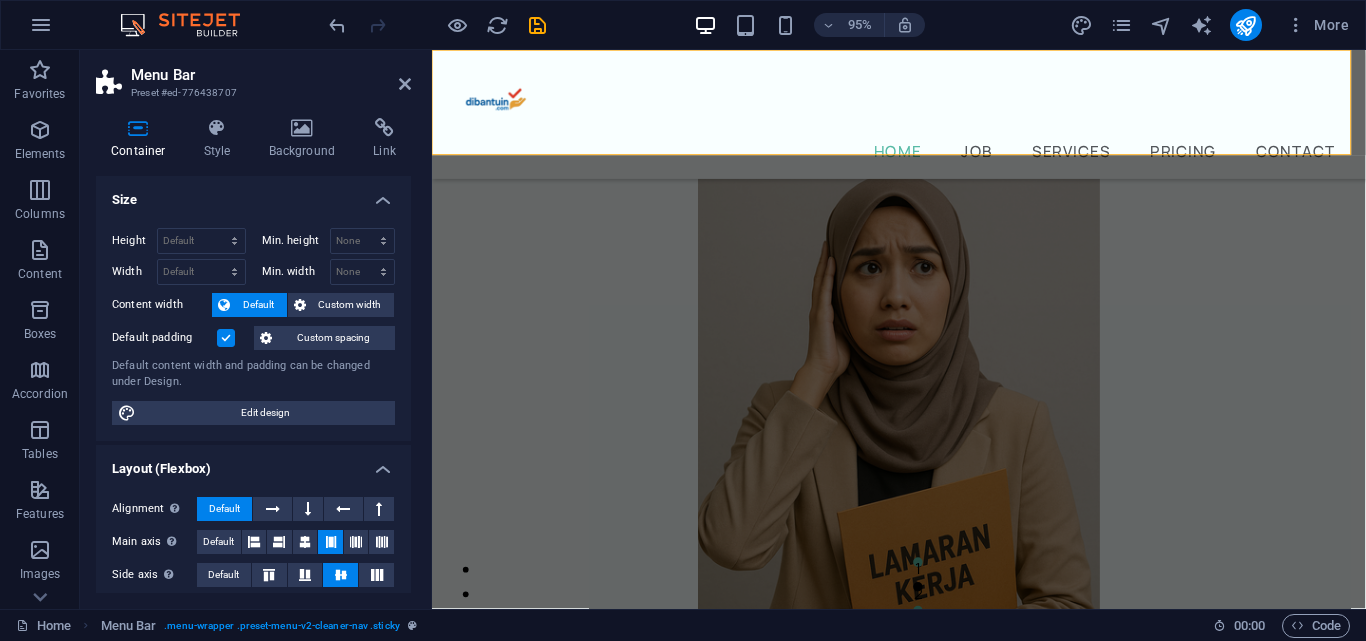 scroll, scrollTop: 520, scrollLeft: 0, axis: vertical 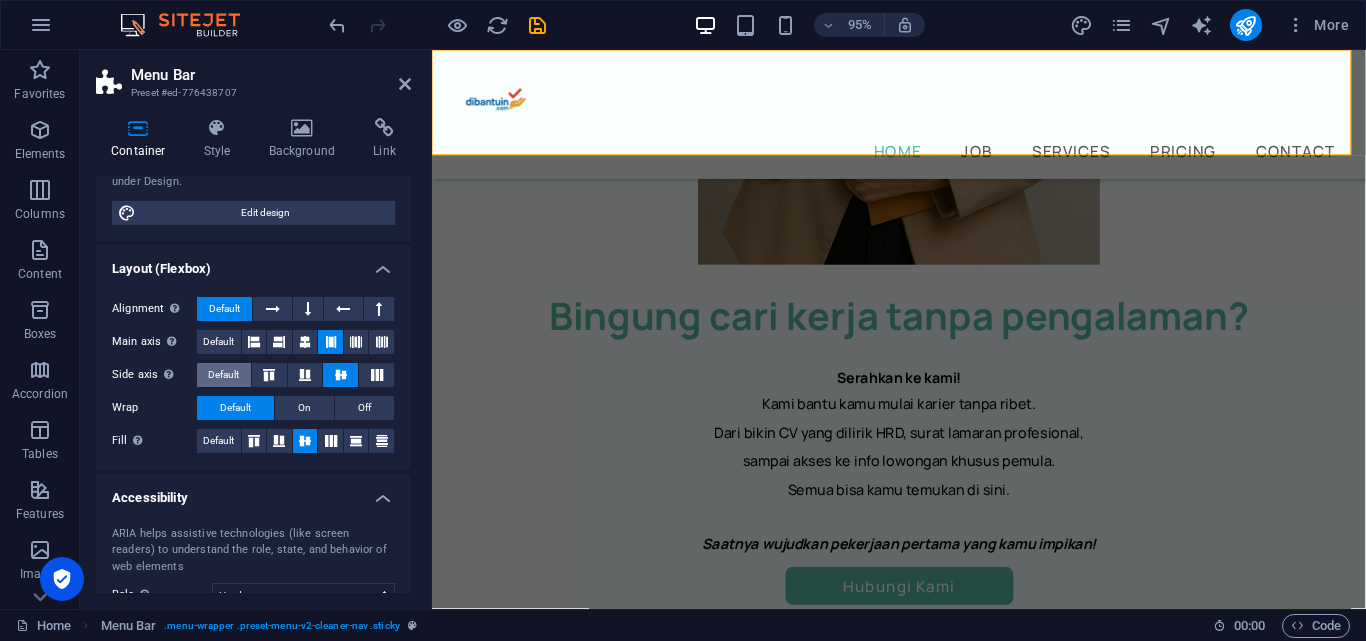 click on "Default" at bounding box center (223, 375) 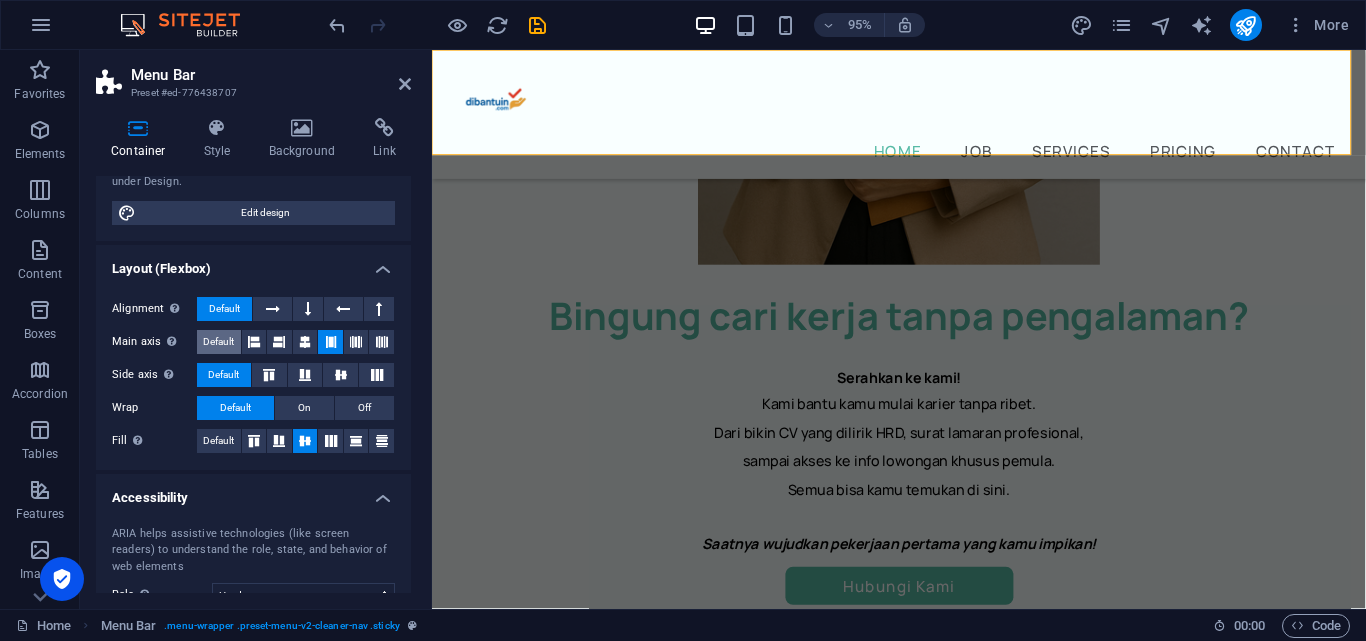 click on "Default" at bounding box center (218, 342) 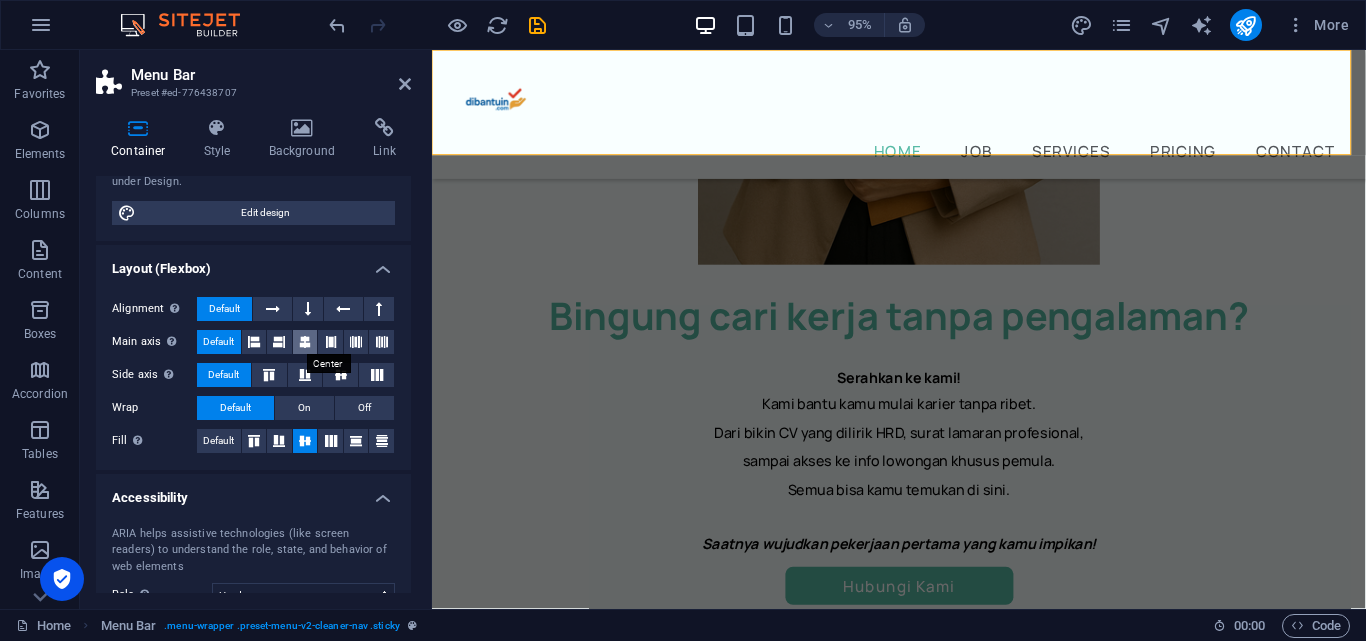 click at bounding box center [305, 342] 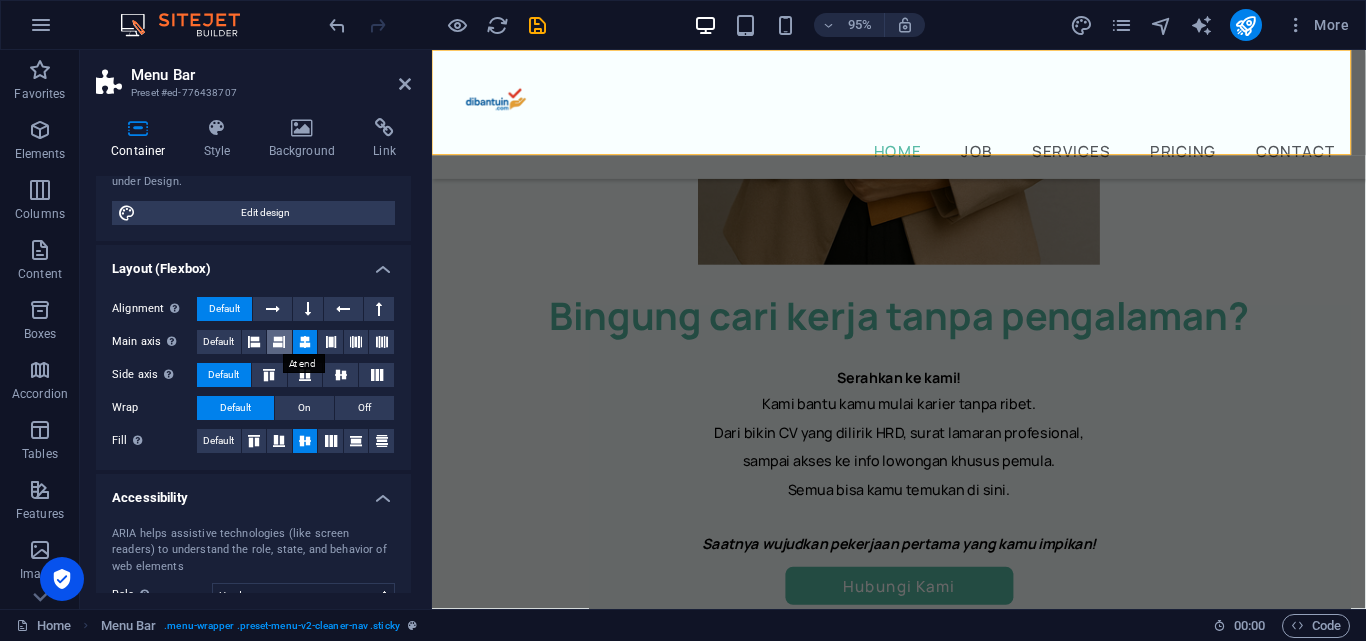 click at bounding box center [279, 342] 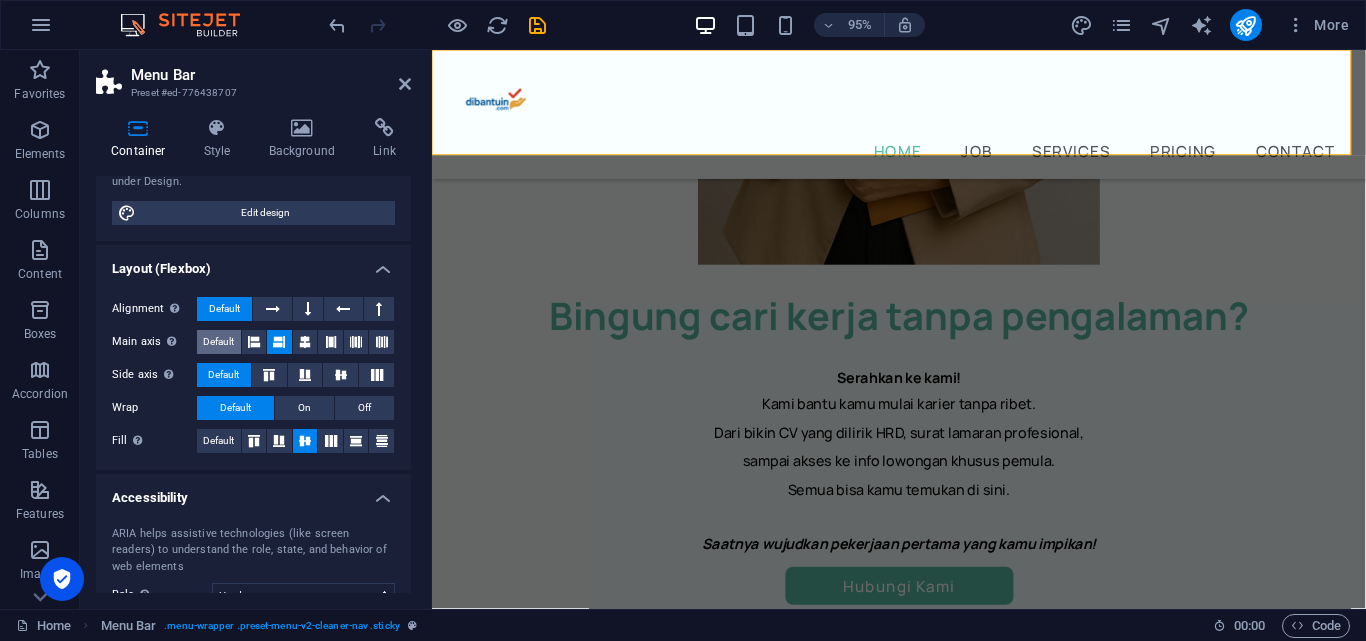 click on "Default" at bounding box center (218, 342) 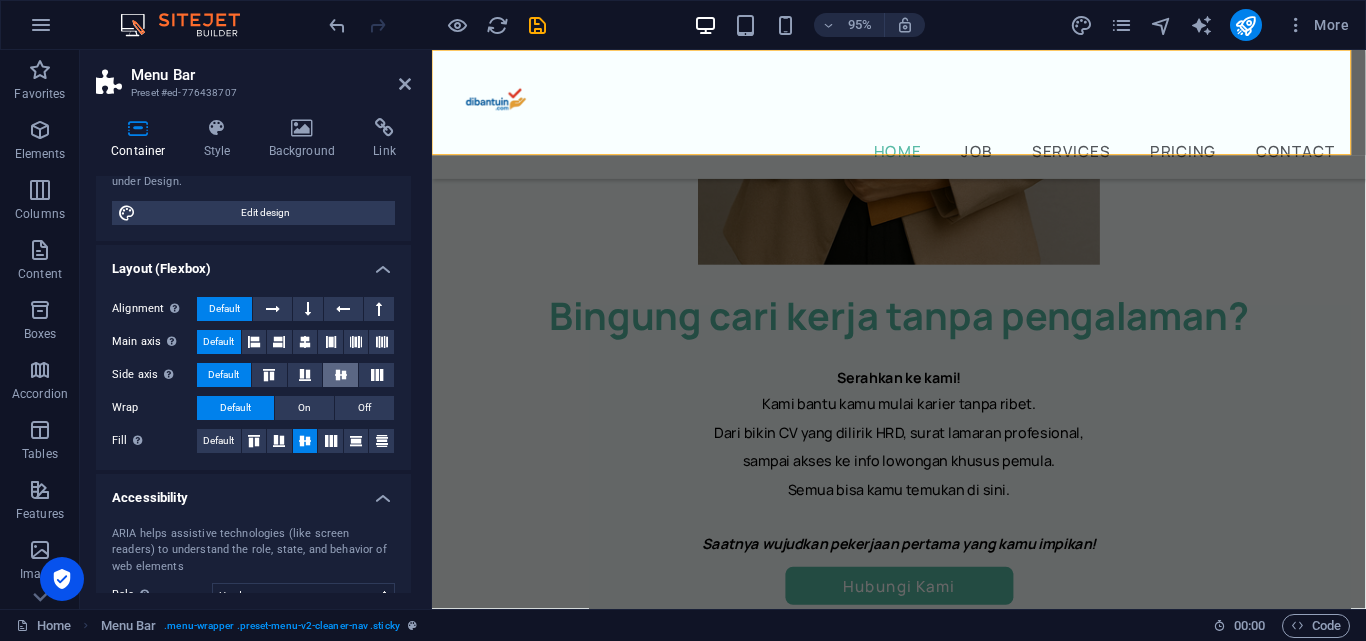 click at bounding box center [340, 375] 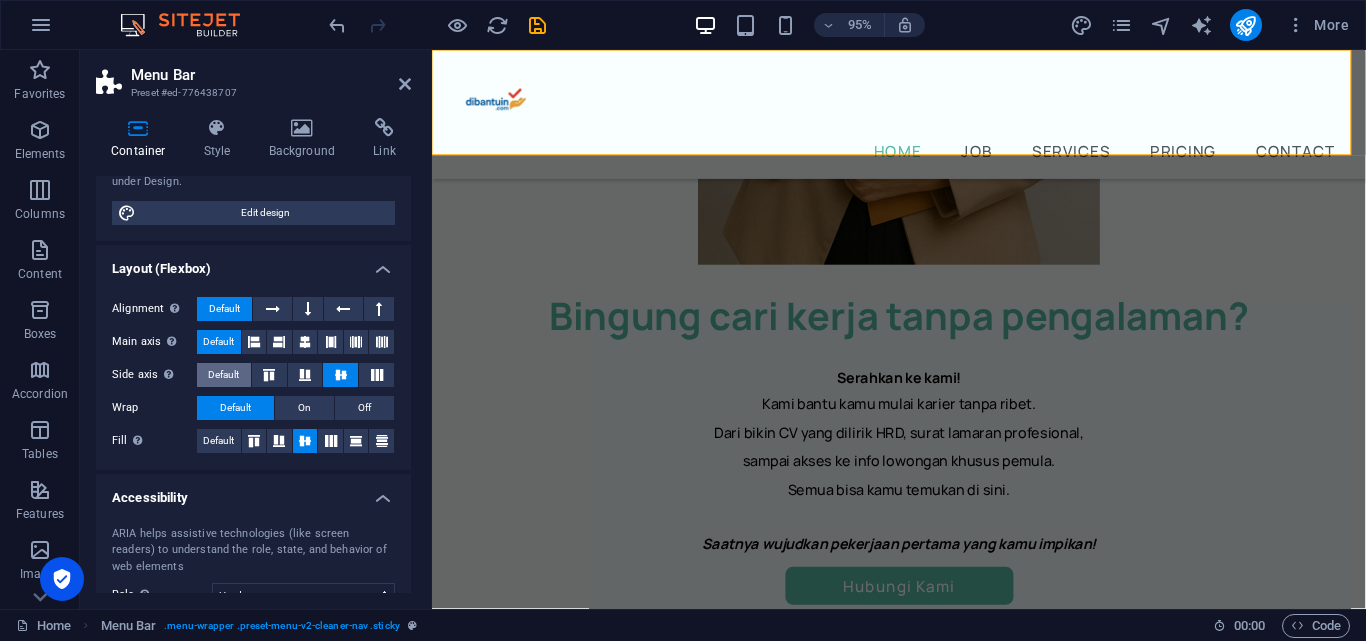 click on "Default" at bounding box center [223, 375] 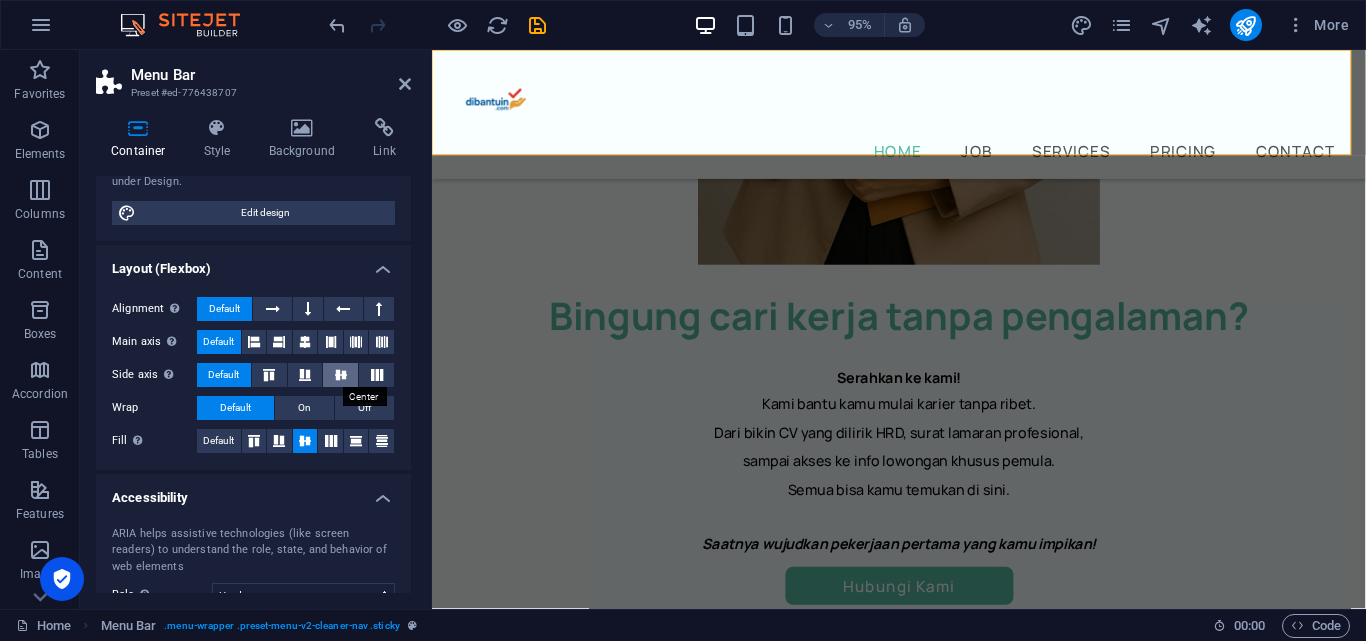 click at bounding box center (341, 375) 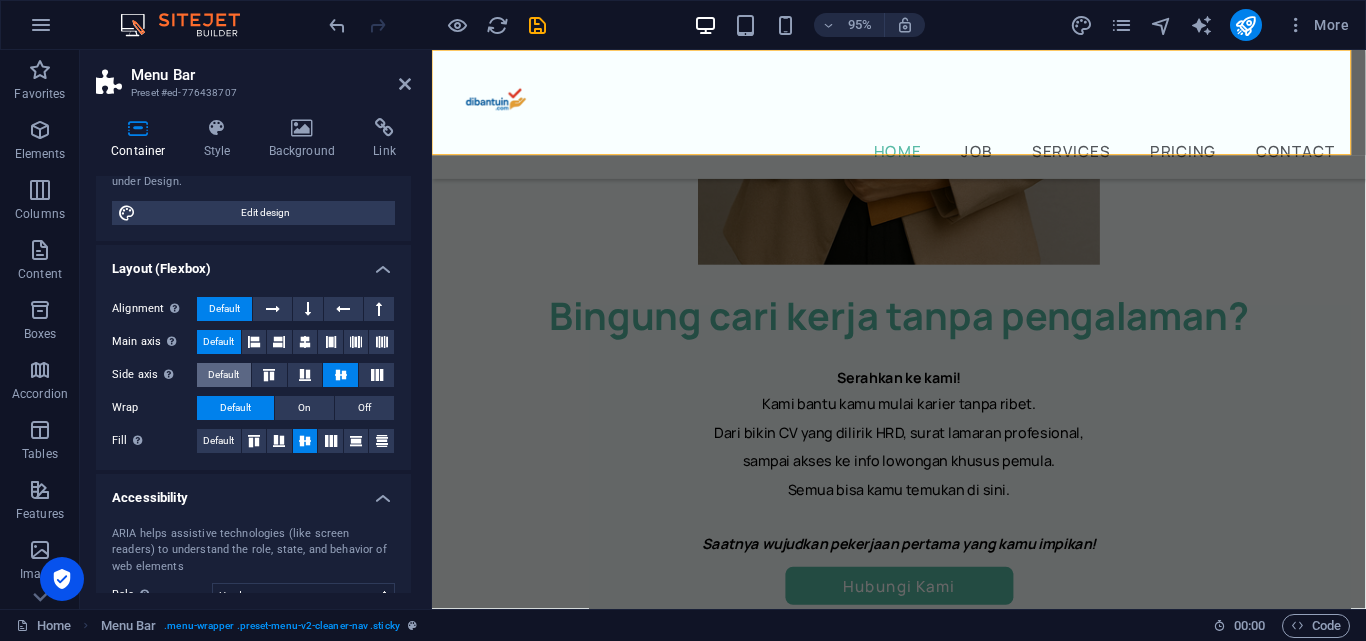 click on "Default" at bounding box center (223, 375) 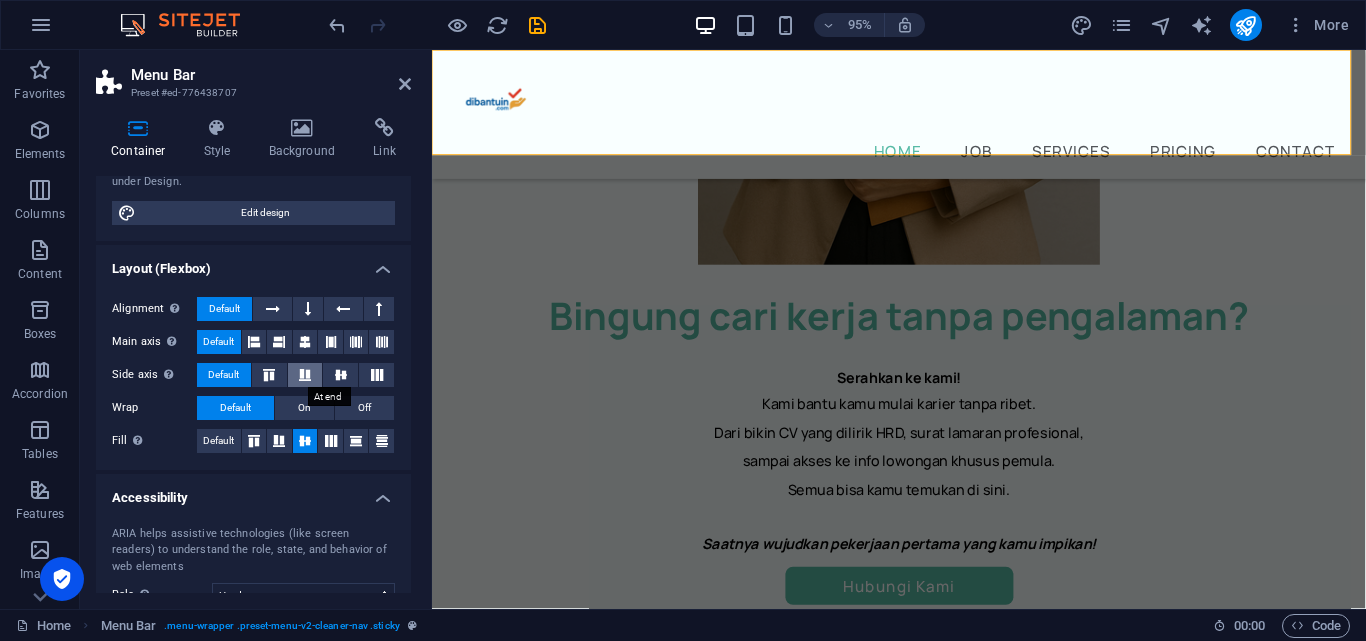 click at bounding box center [305, 375] 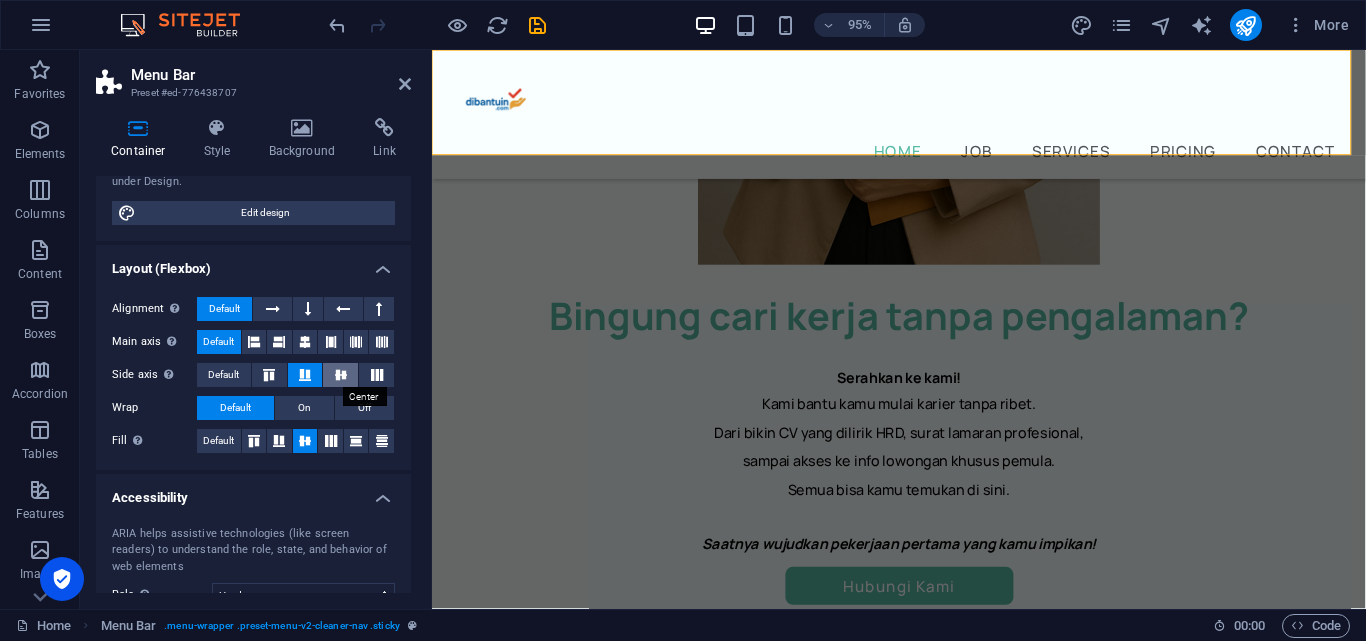 click at bounding box center [341, 375] 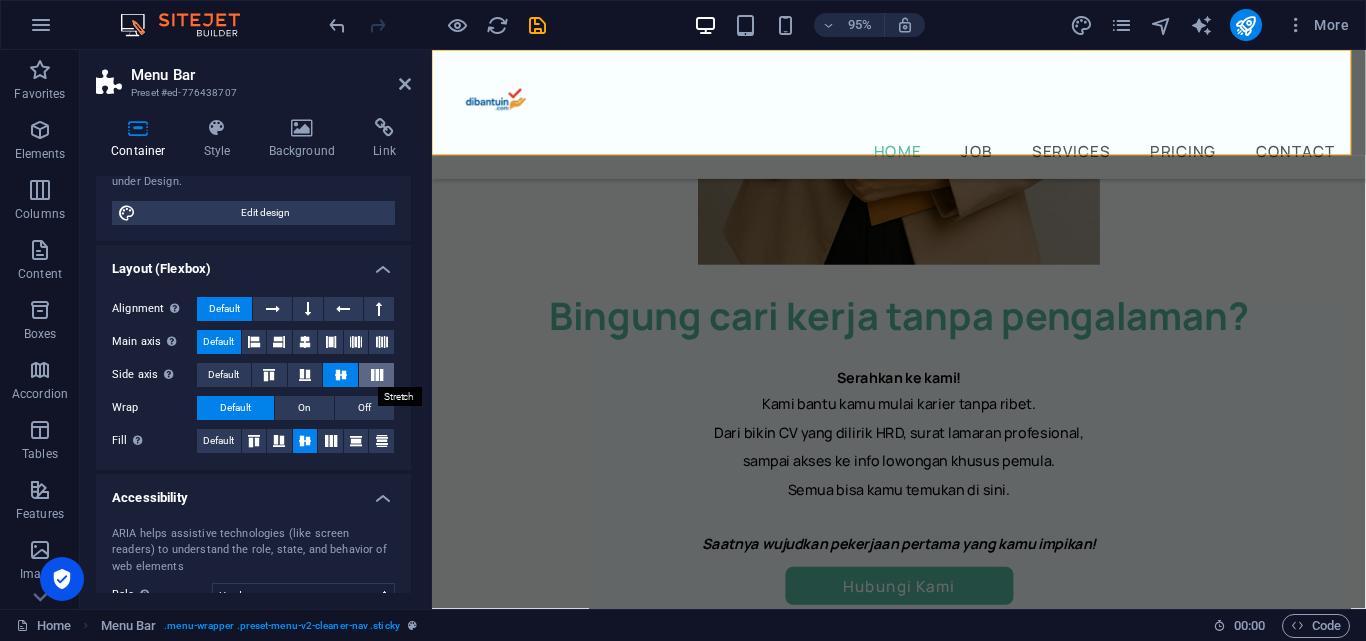 click at bounding box center [377, 375] 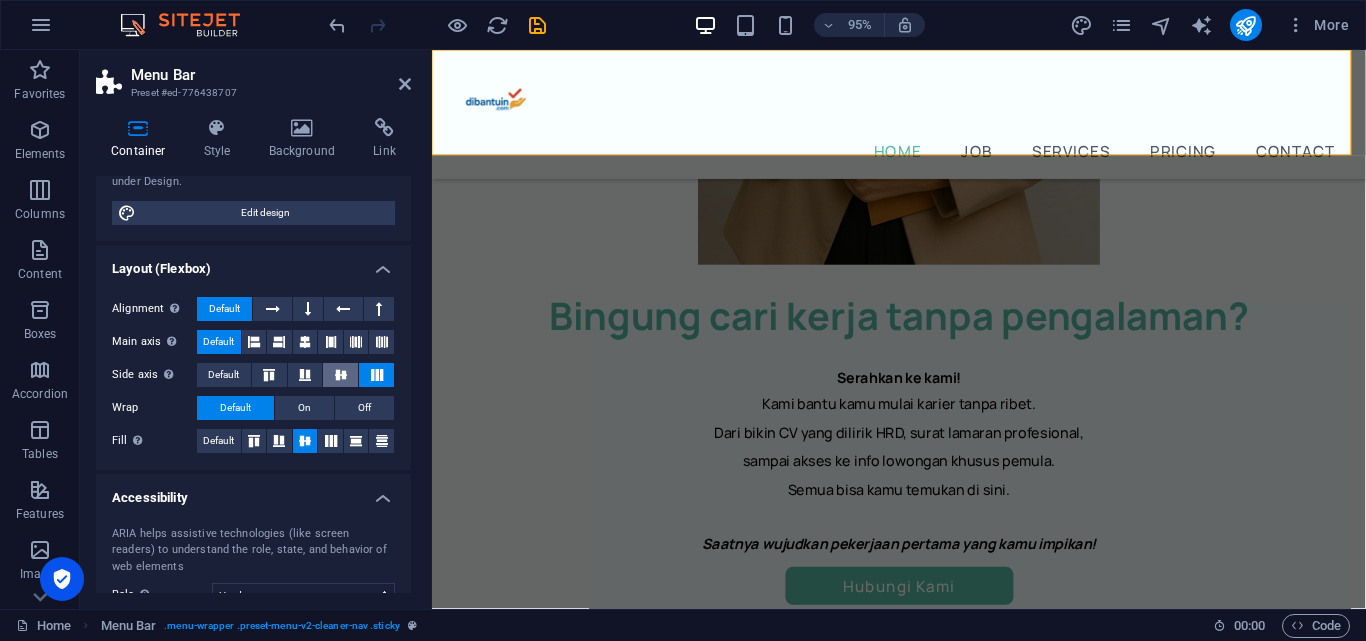 click at bounding box center (341, 375) 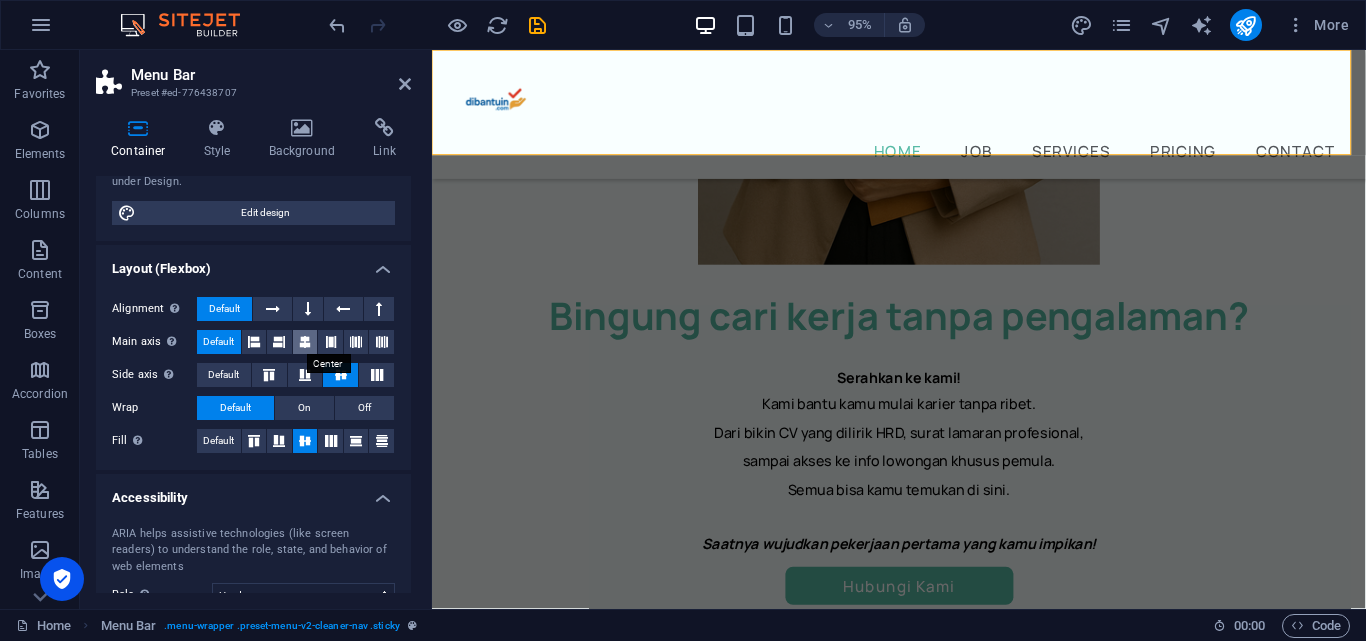 click at bounding box center [305, 342] 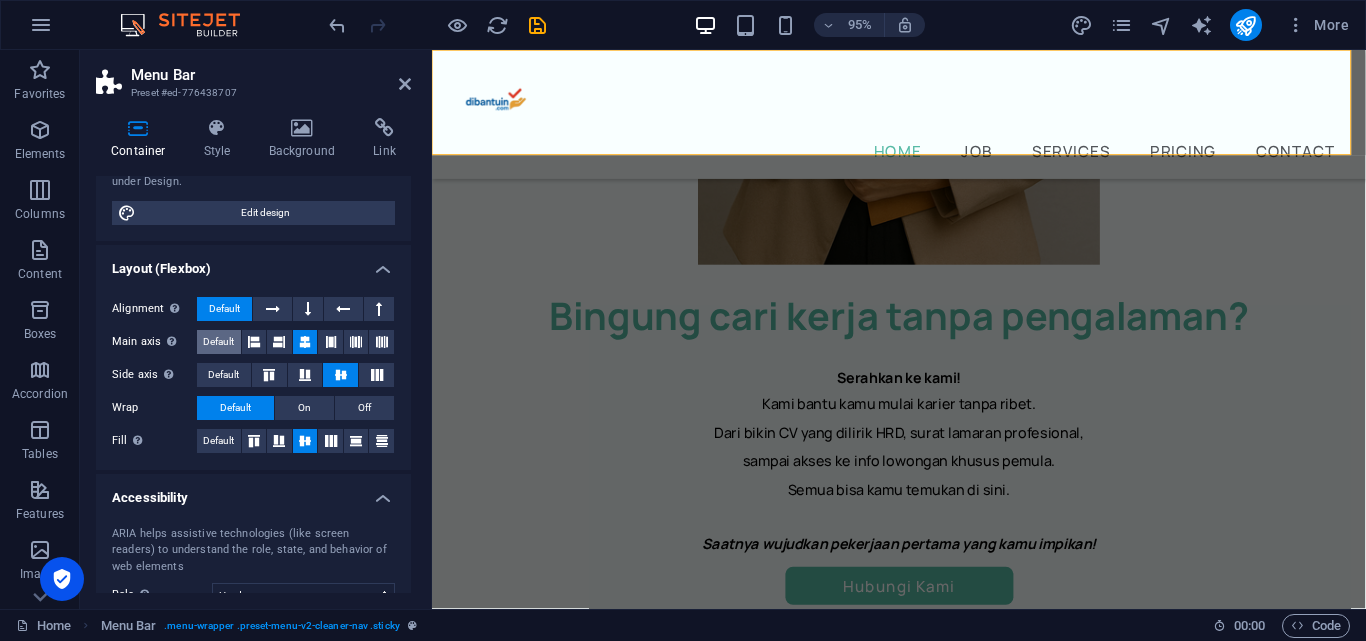 click on "Default" at bounding box center [218, 342] 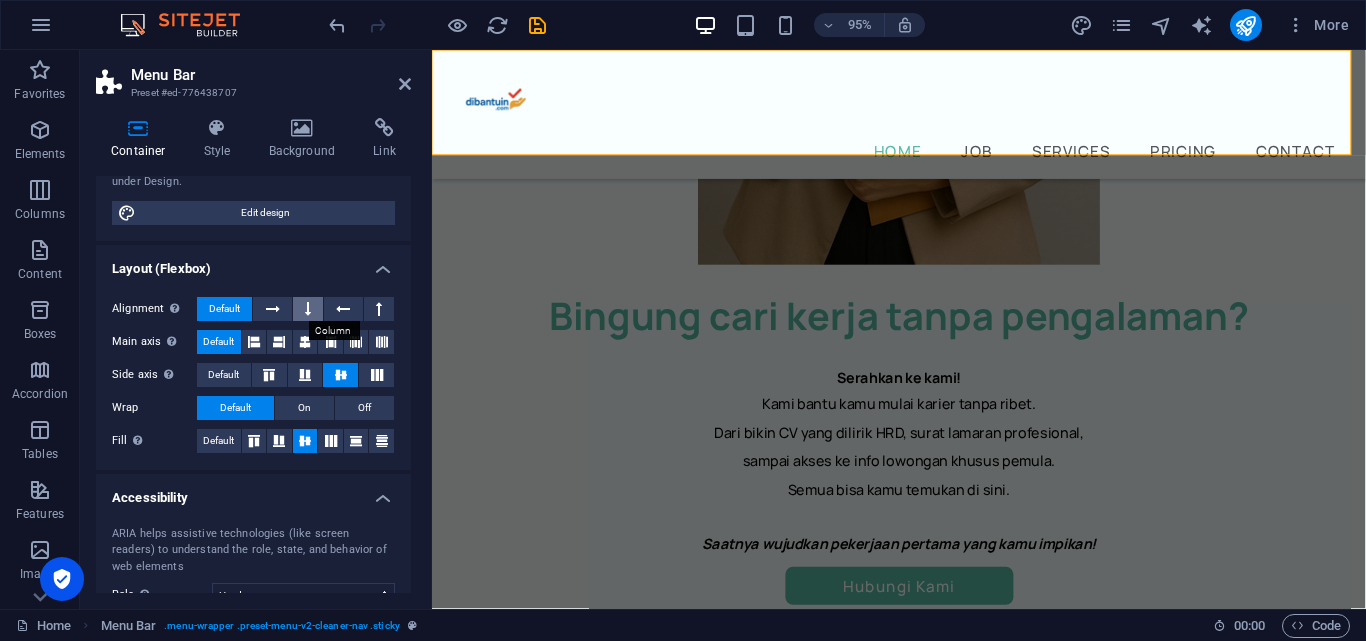 click at bounding box center (308, 309) 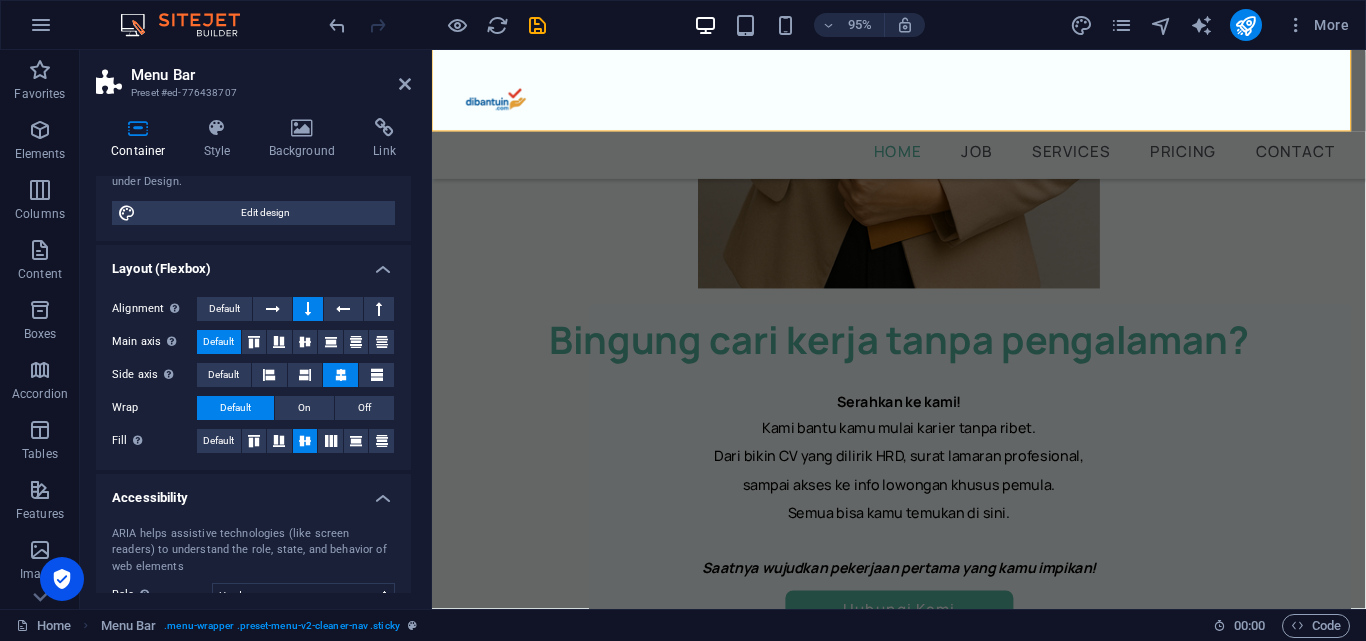 scroll, scrollTop: 545, scrollLeft: 0, axis: vertical 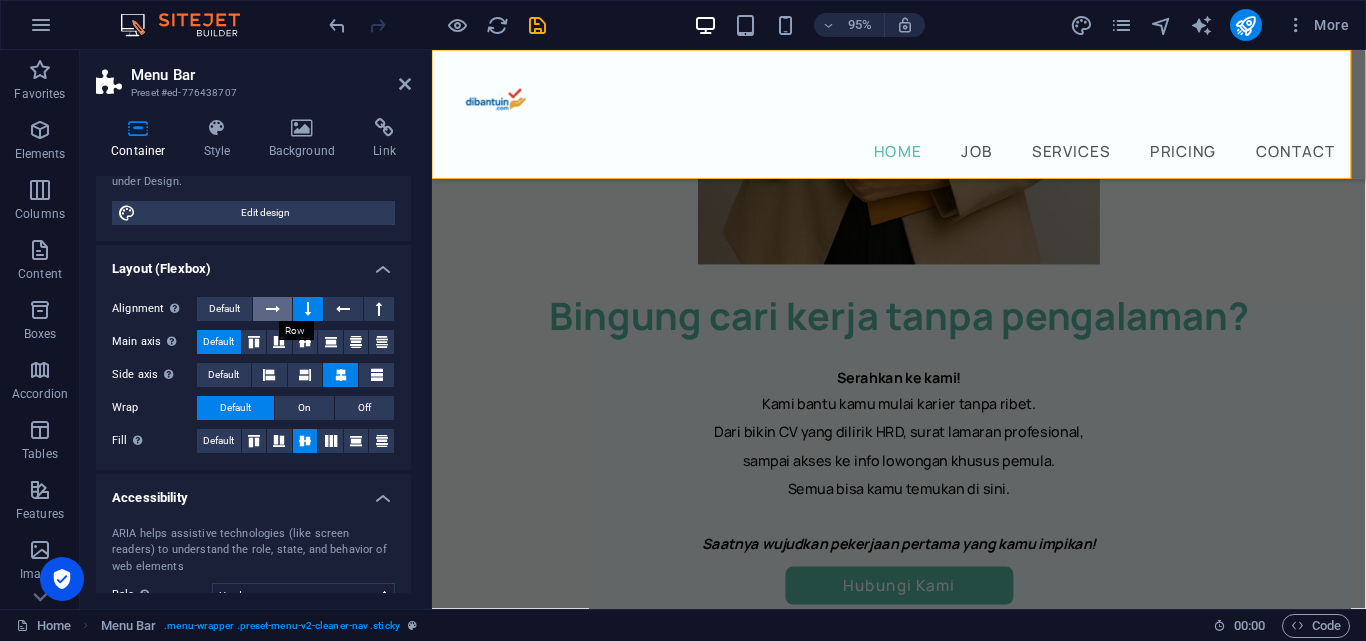 click at bounding box center [272, 309] 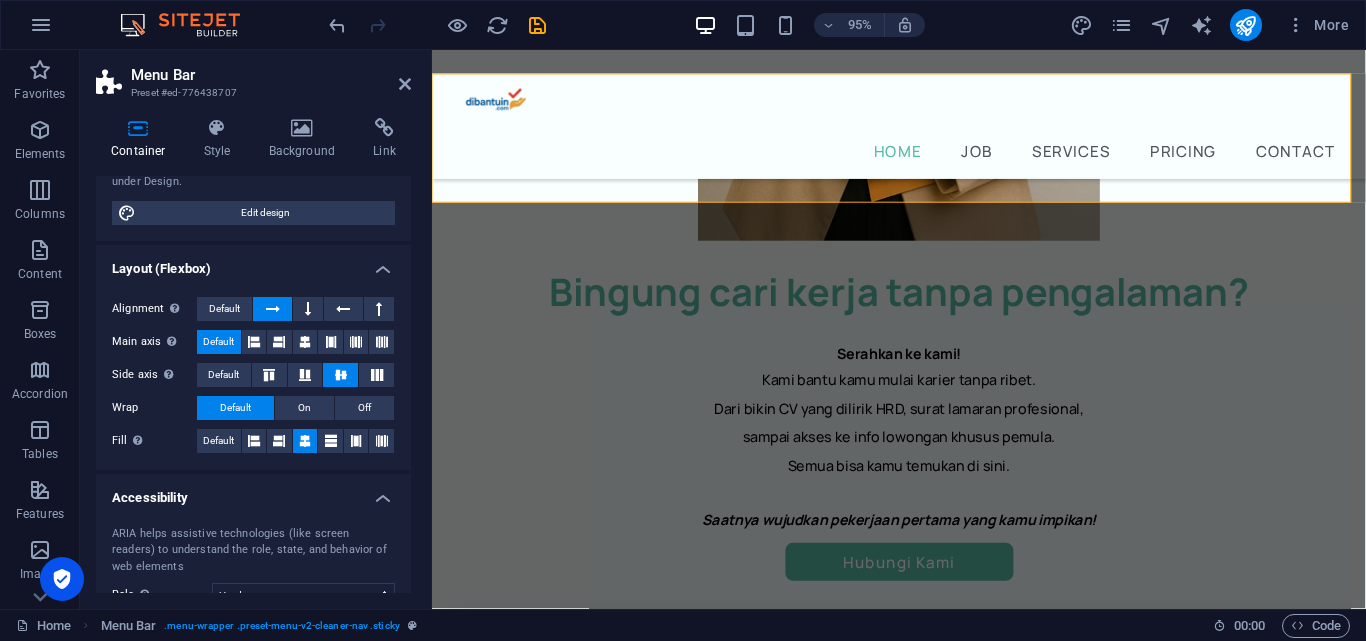 scroll, scrollTop: 520, scrollLeft: 0, axis: vertical 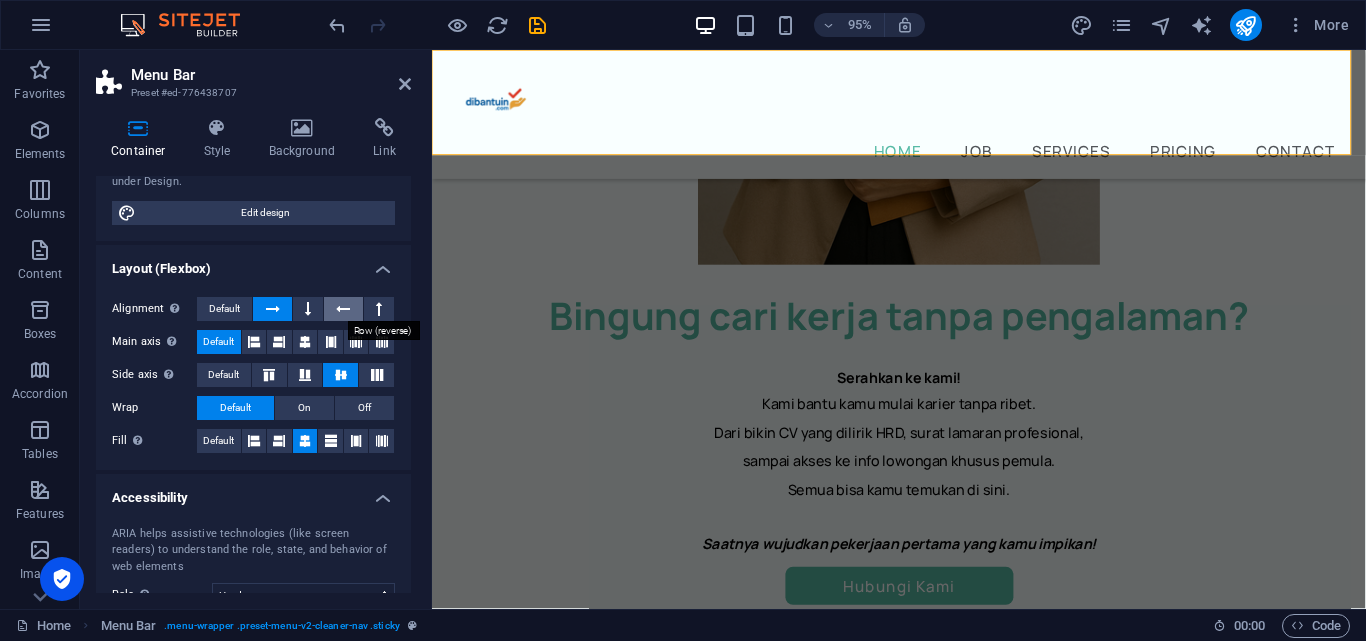 click at bounding box center (343, 309) 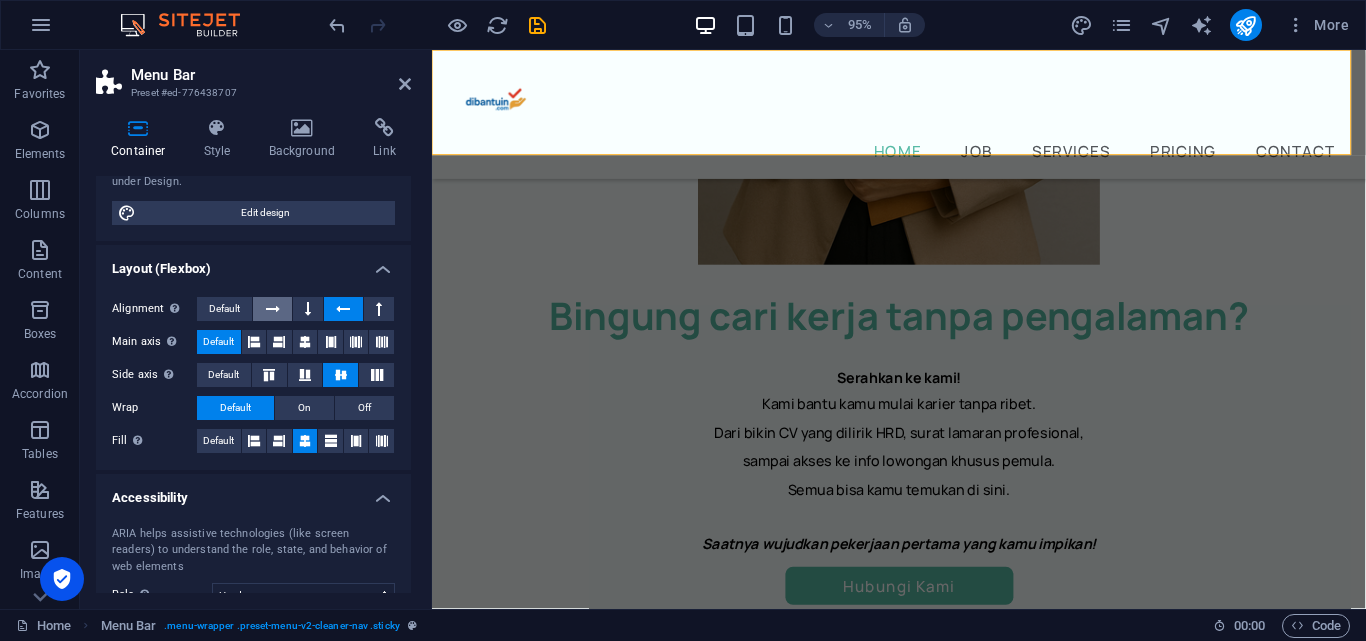 click at bounding box center (273, 309) 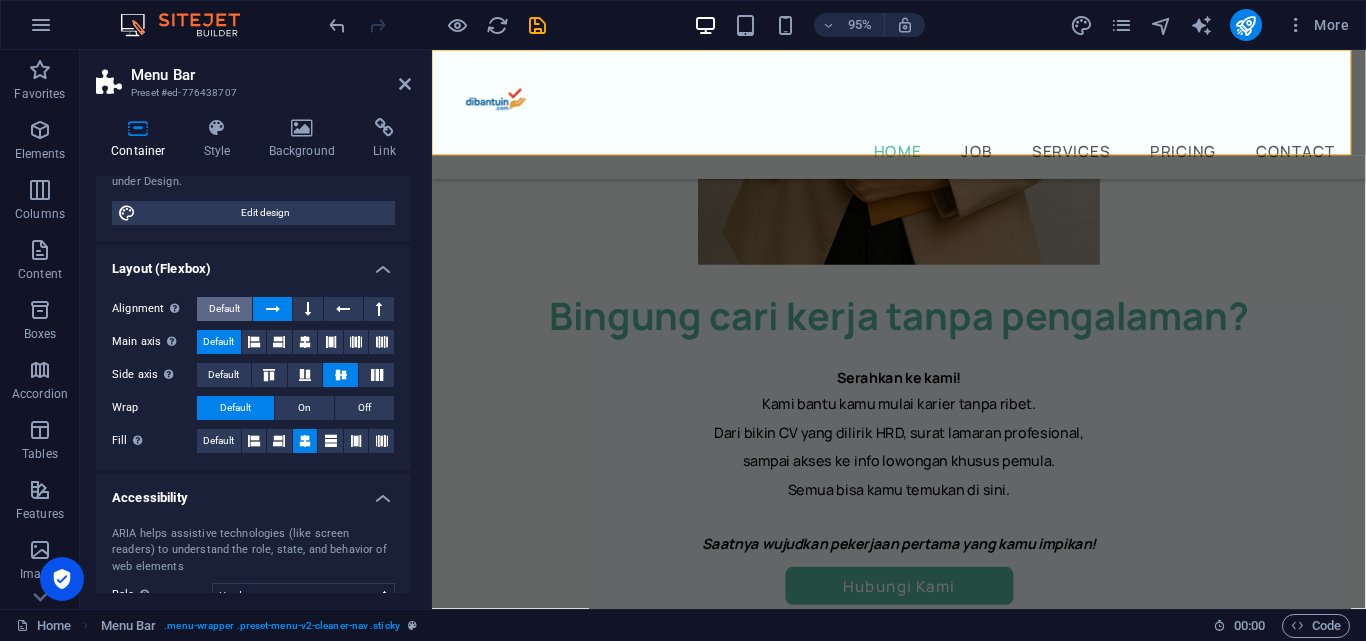 click on "Default" at bounding box center [224, 309] 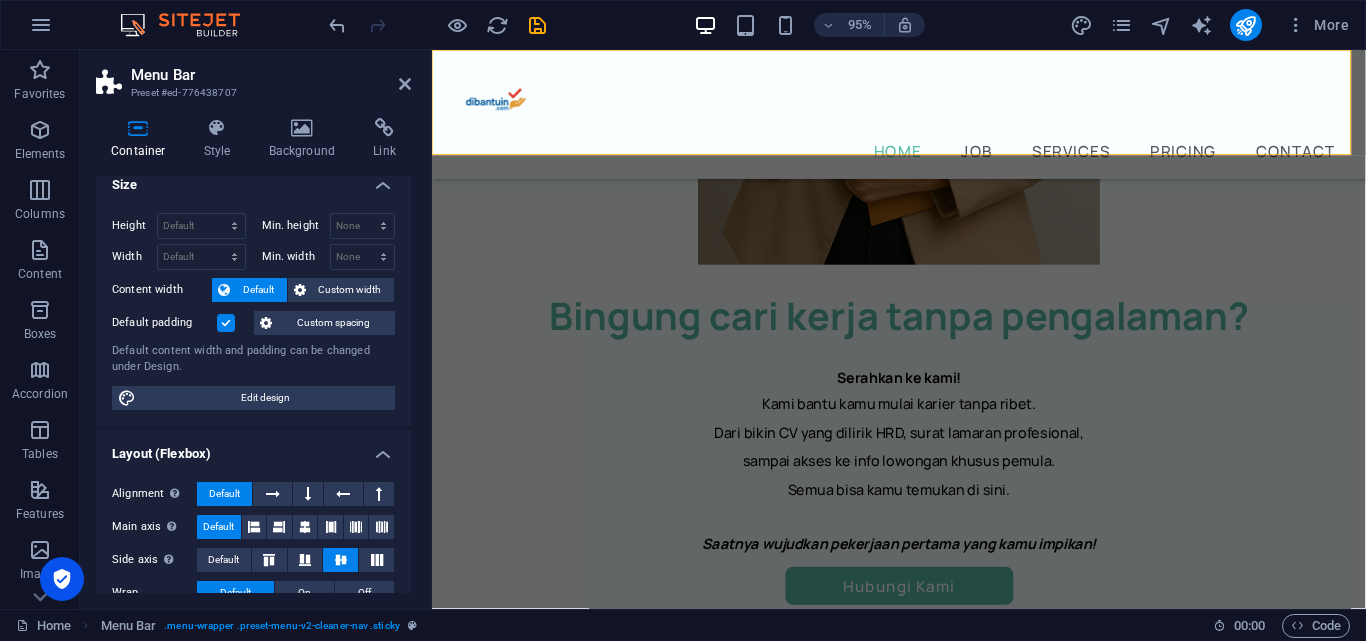 scroll, scrollTop: 0, scrollLeft: 0, axis: both 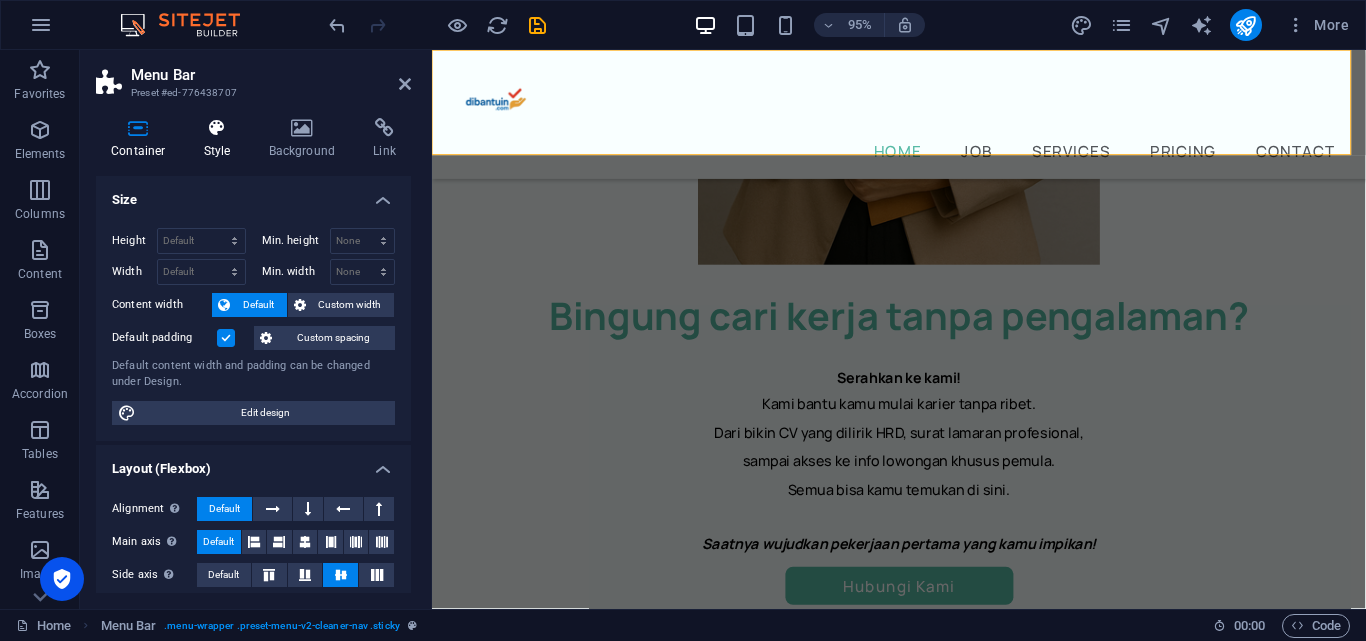 click at bounding box center (217, 128) 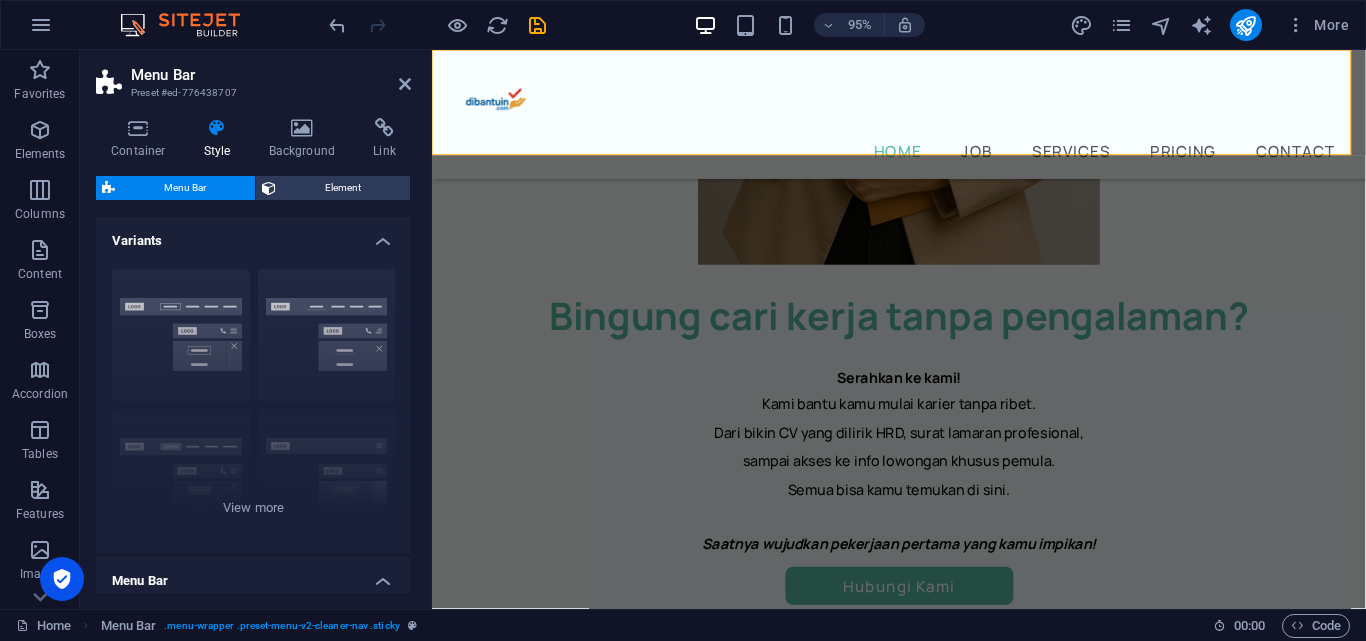 click on "Variants" at bounding box center [253, 235] 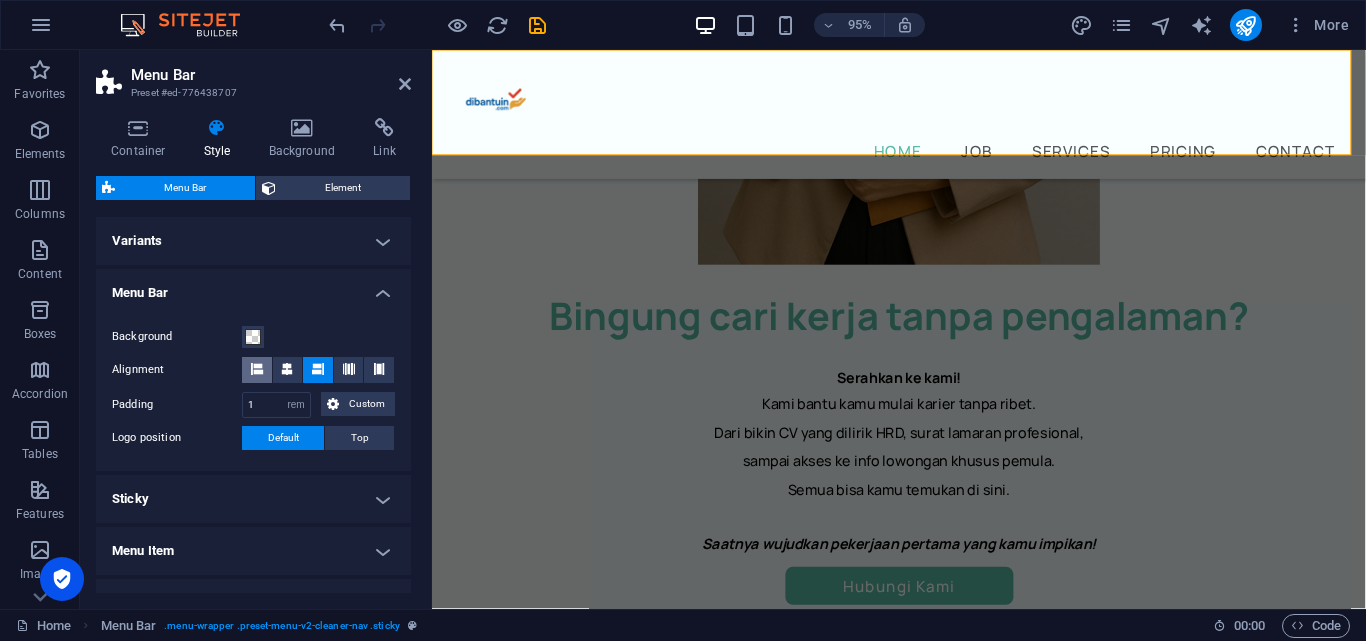 click at bounding box center [257, 370] 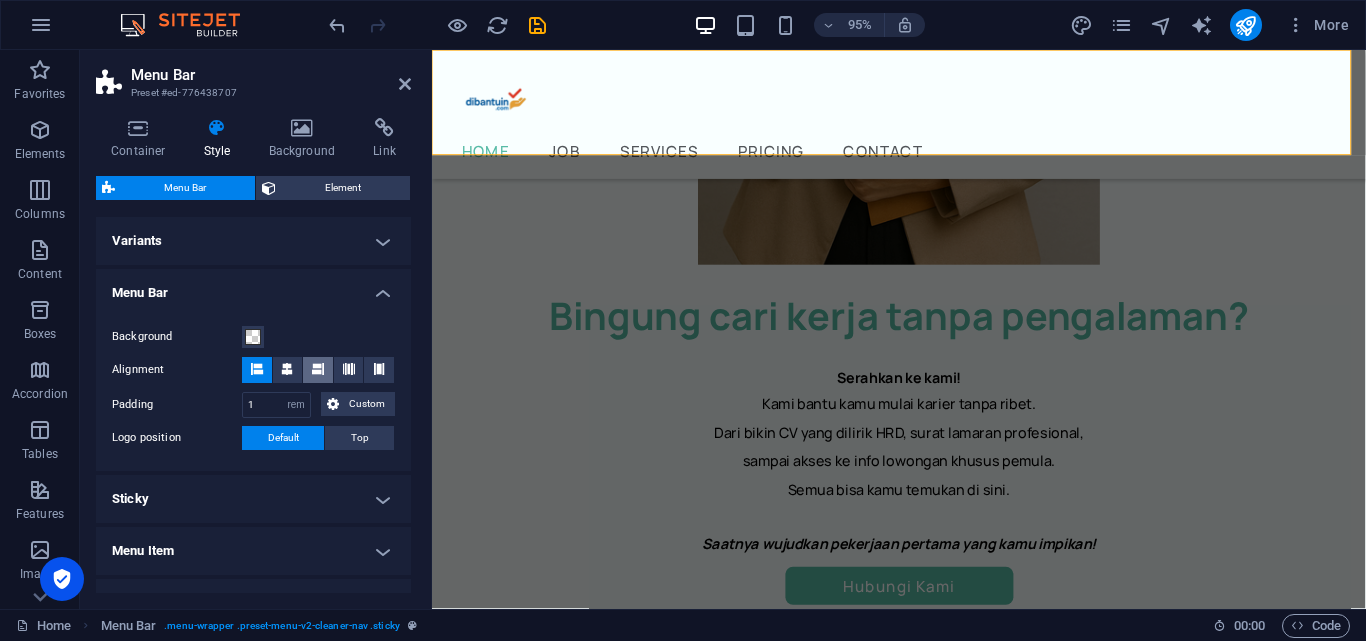 click at bounding box center (318, 370) 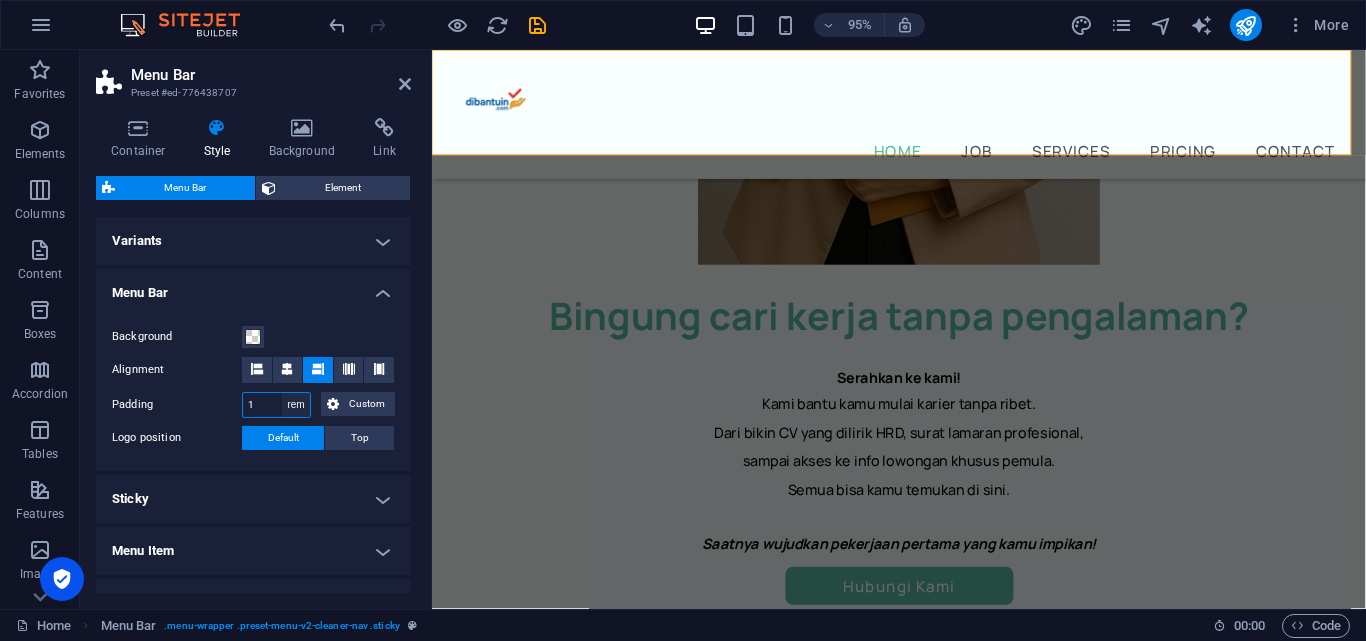 click on "px rem % vh vw Custom" at bounding box center [296, 405] 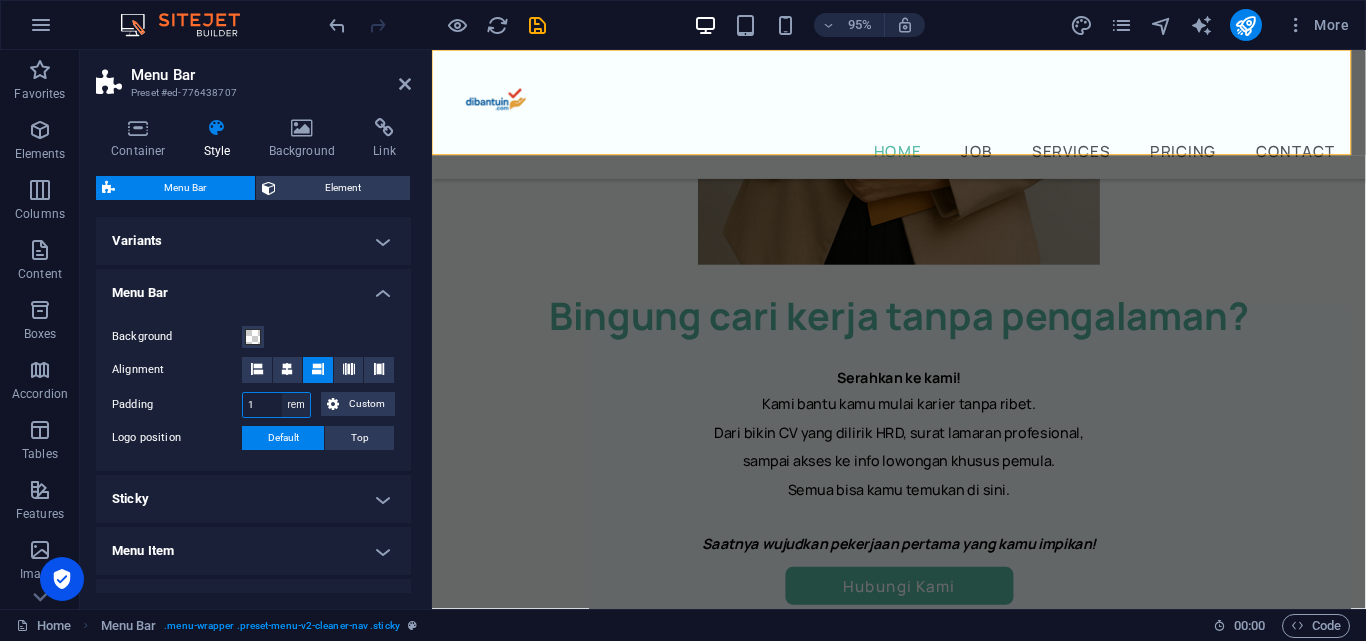 select on "px" 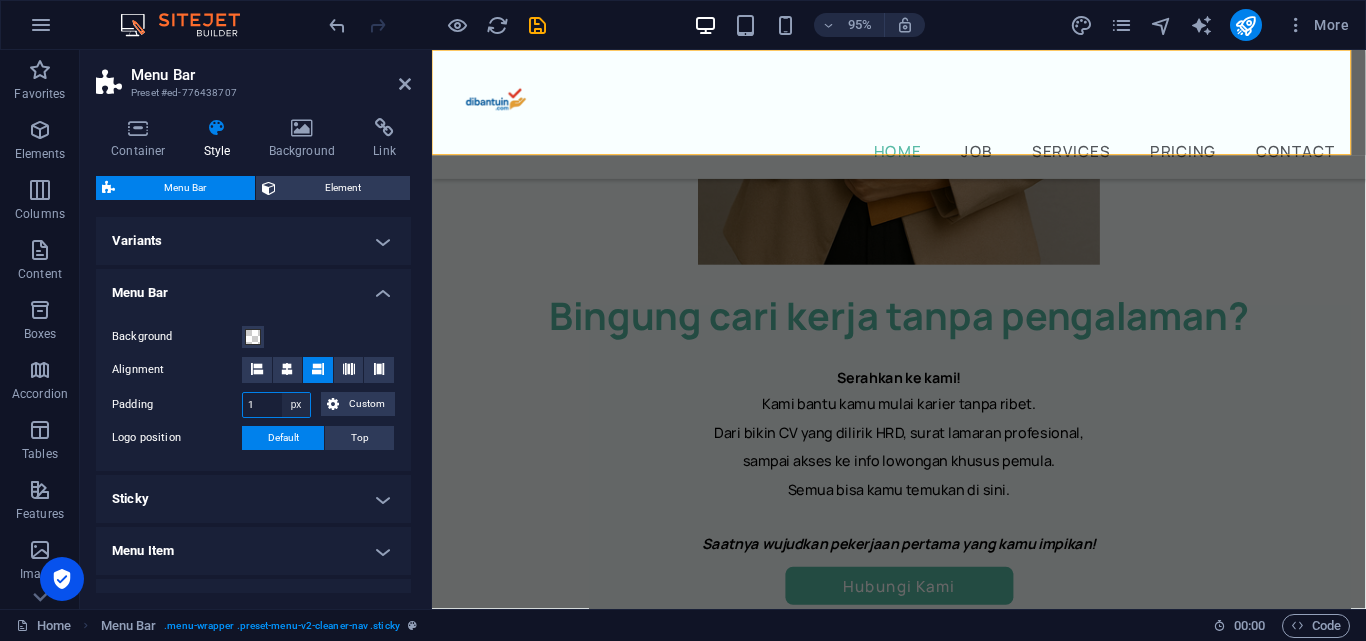 click on "px rem % vh vw Custom" at bounding box center (296, 405) 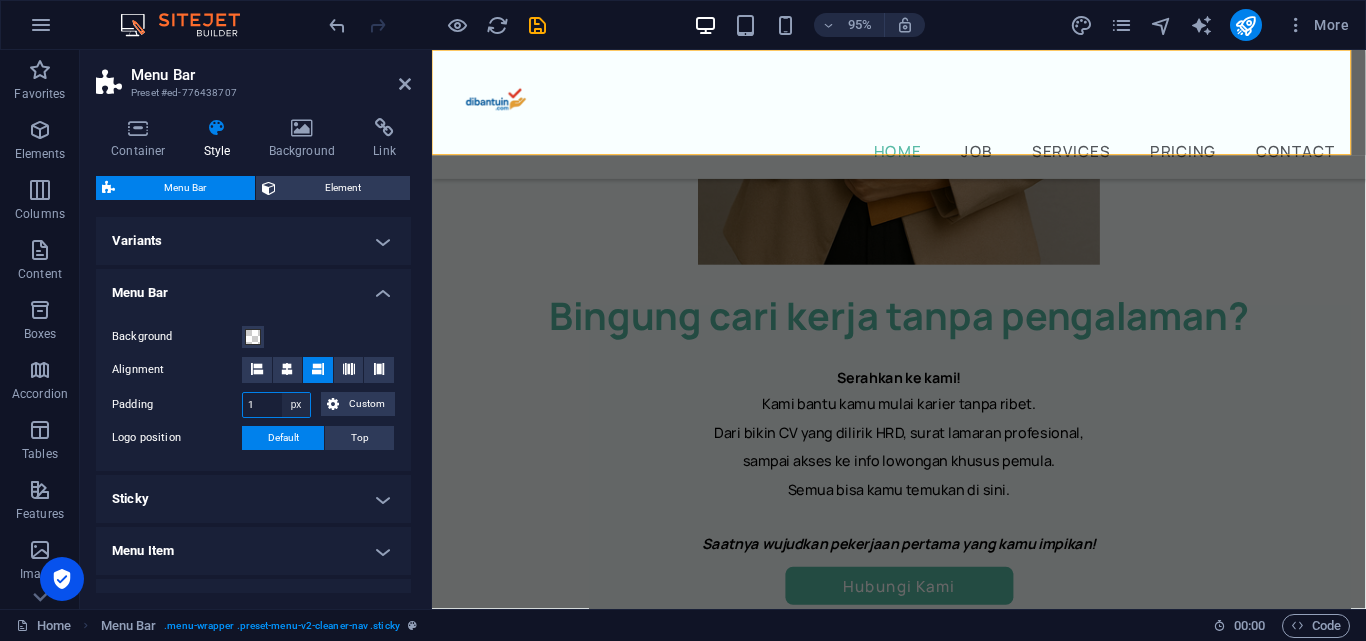type on "16" 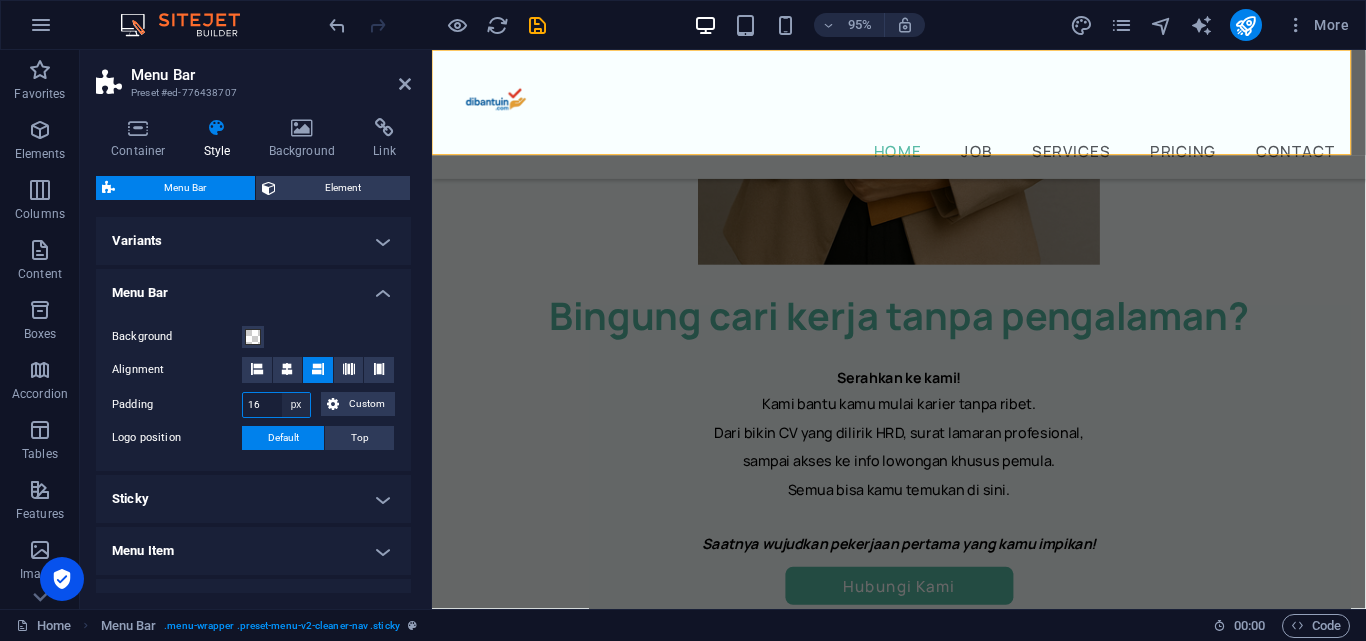 click on "px rem % vh vw Custom" at bounding box center (296, 405) 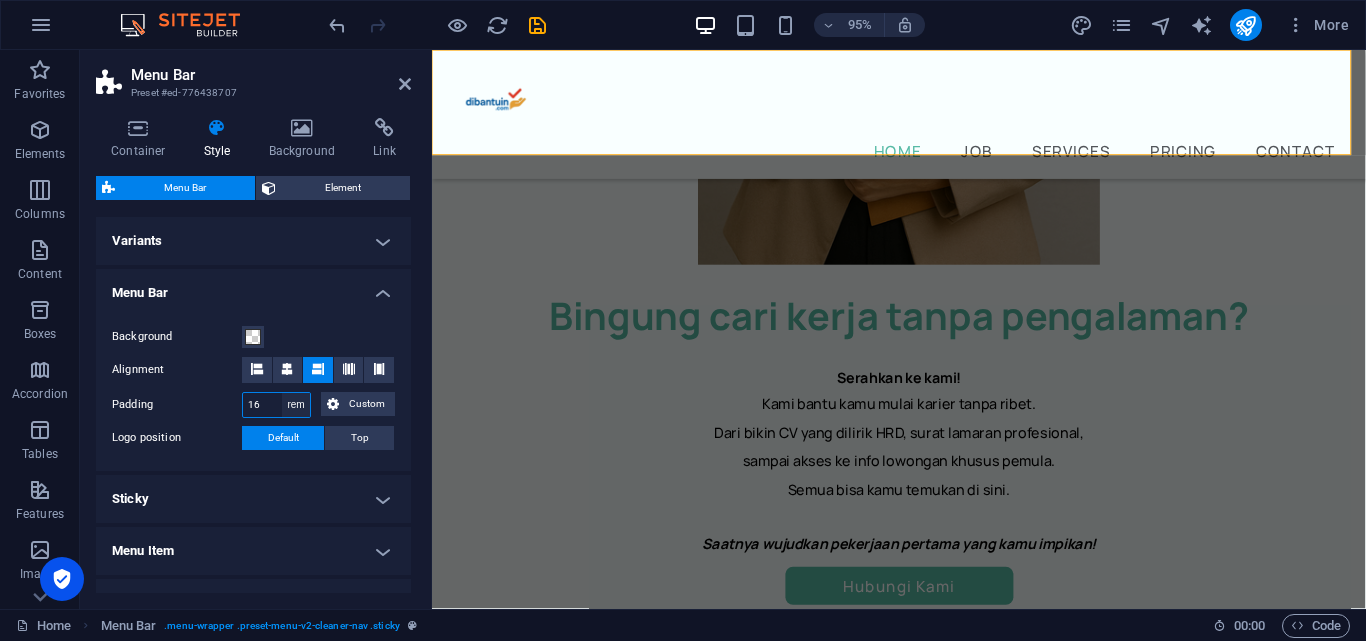click on "px rem % vh vw Custom" at bounding box center (296, 405) 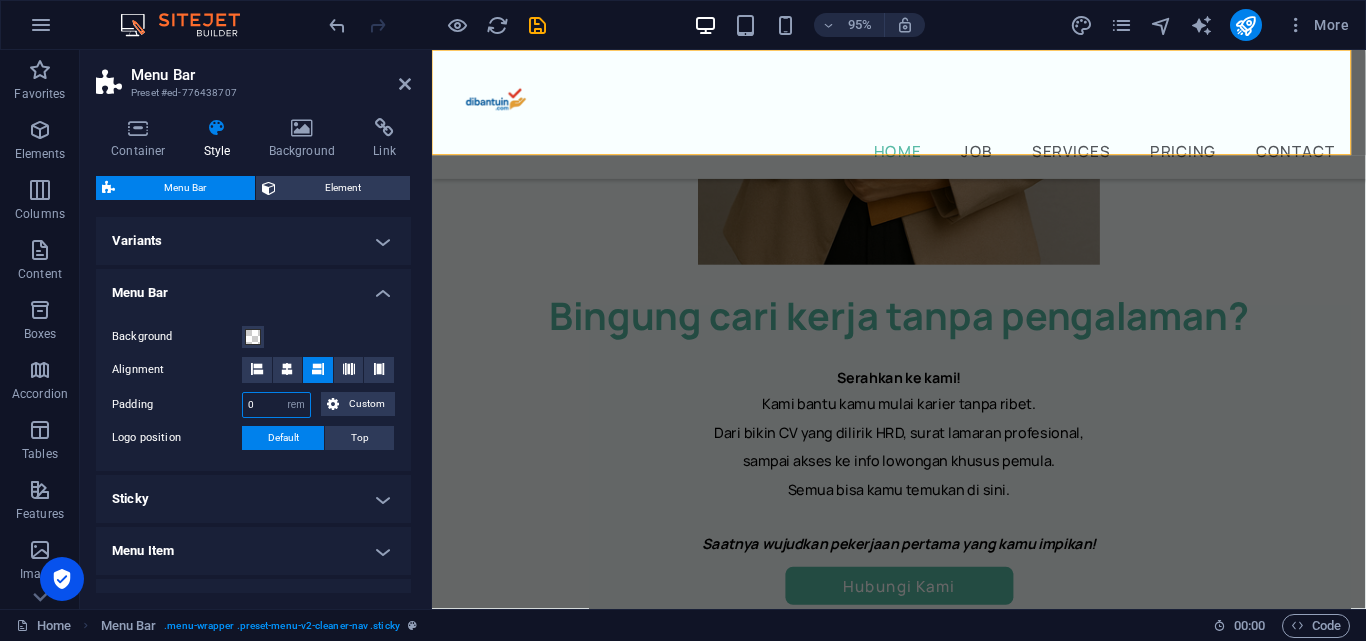 type on "0" 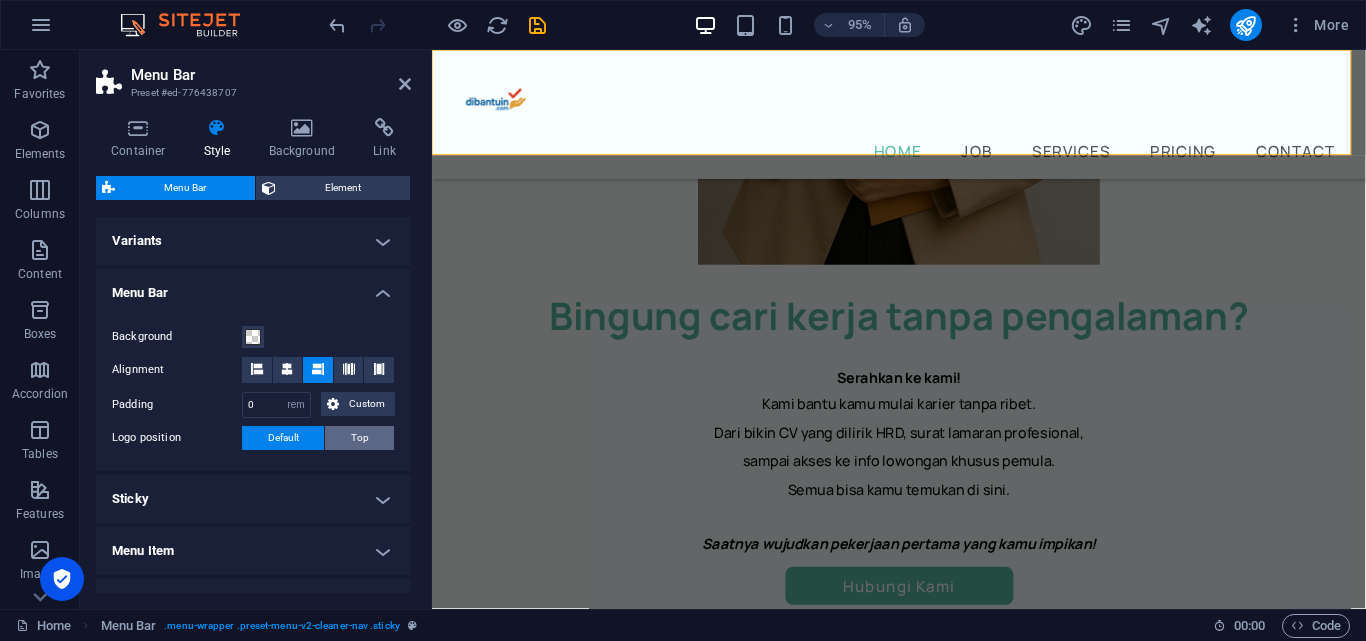 click on "Top" at bounding box center (359, 438) 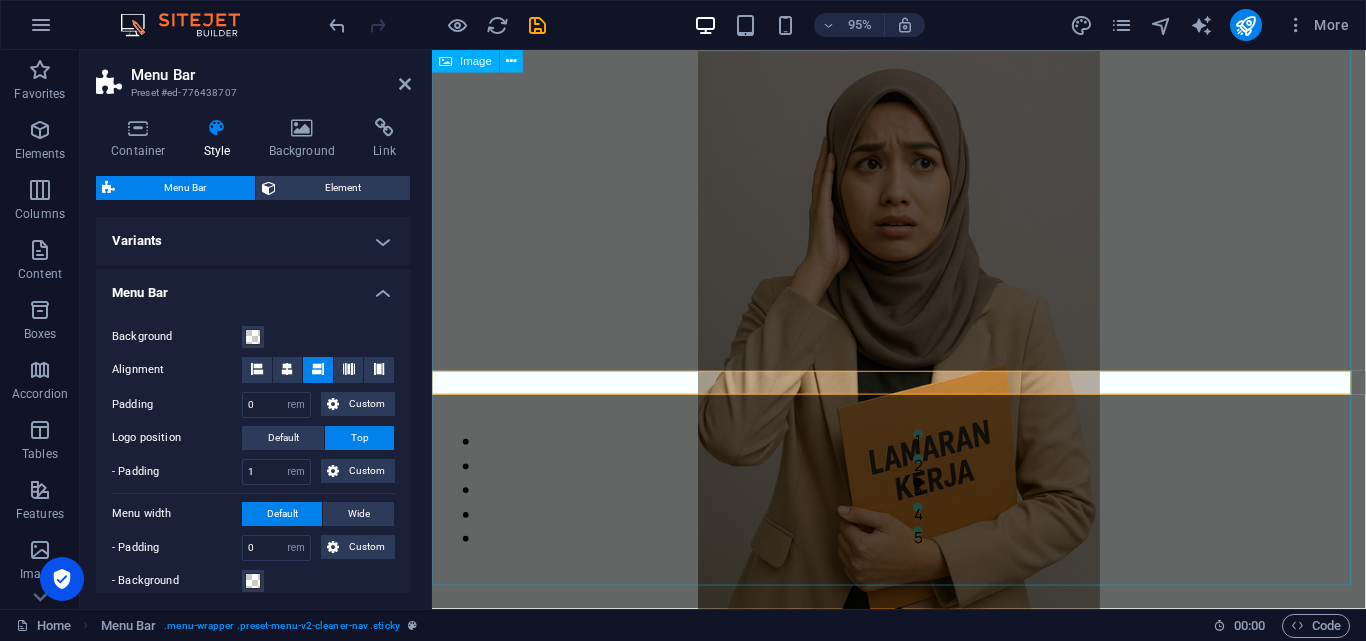 scroll, scrollTop: 0, scrollLeft: 0, axis: both 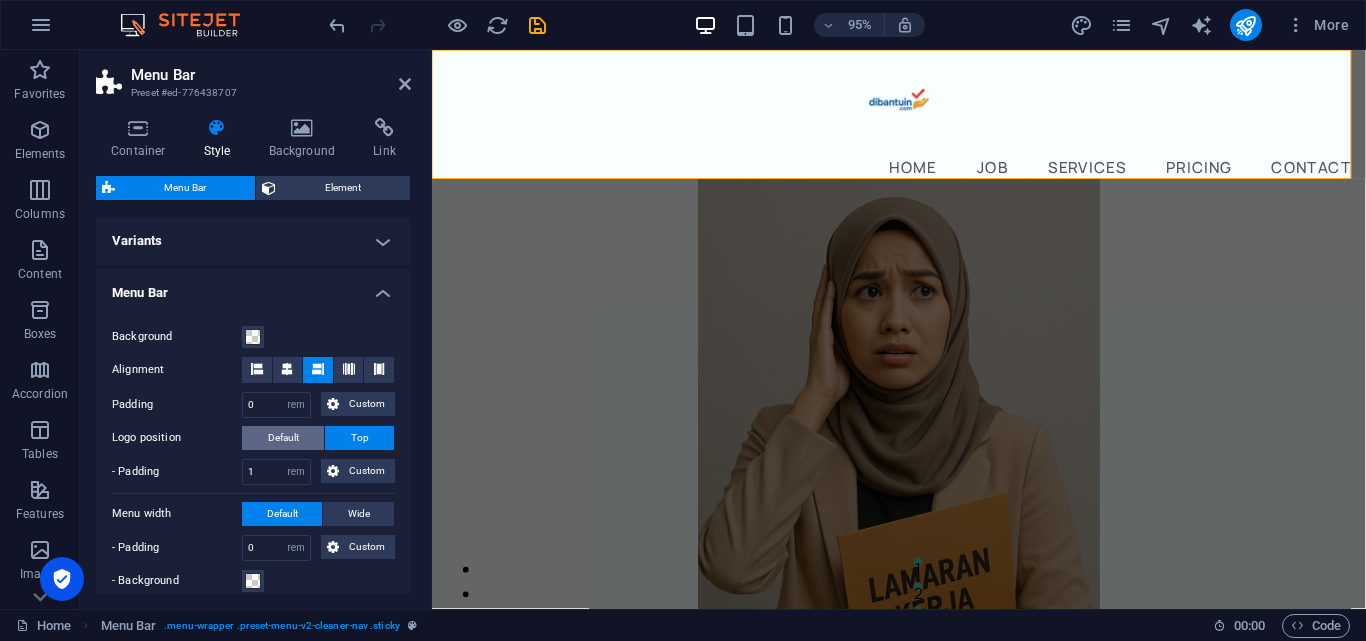 click on "Default" at bounding box center [283, 438] 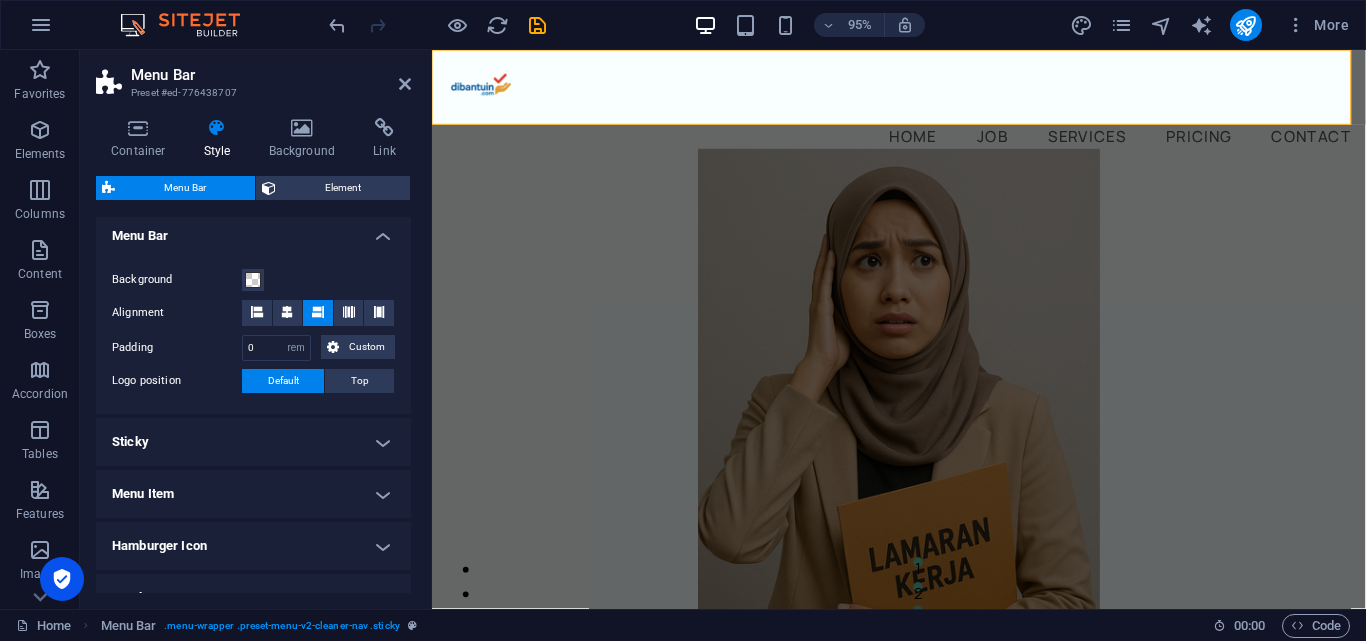scroll, scrollTop: 100, scrollLeft: 0, axis: vertical 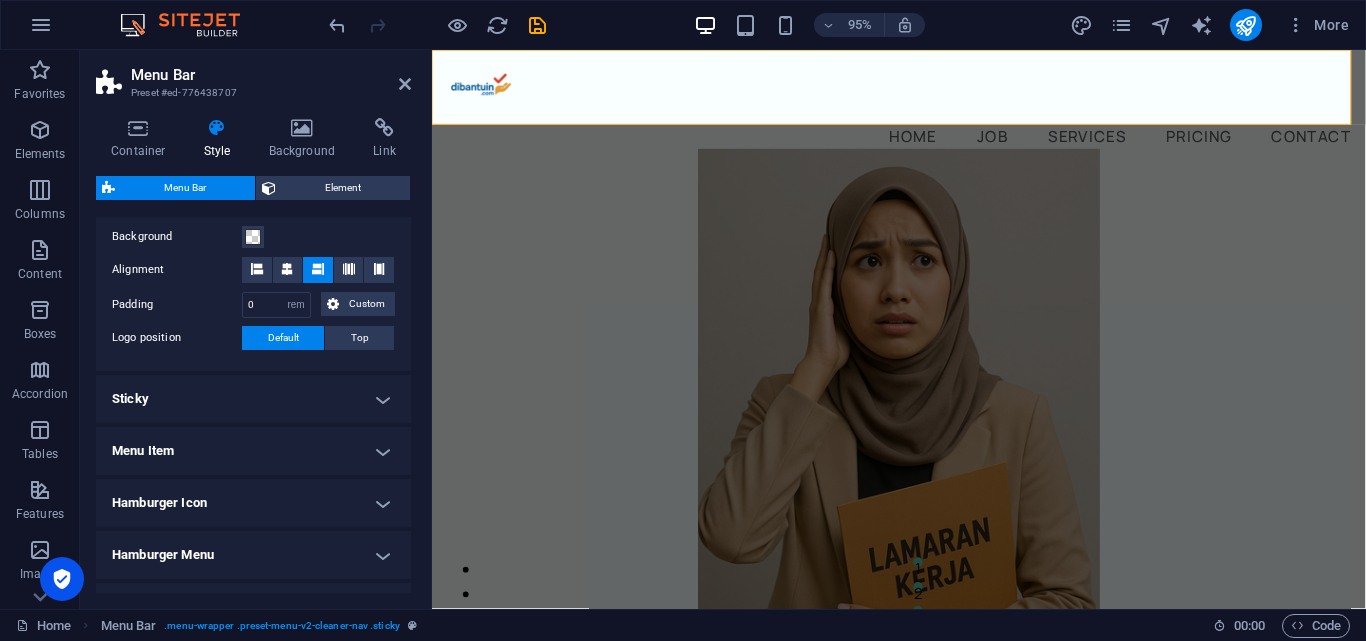 click on "Sticky" at bounding box center [253, 399] 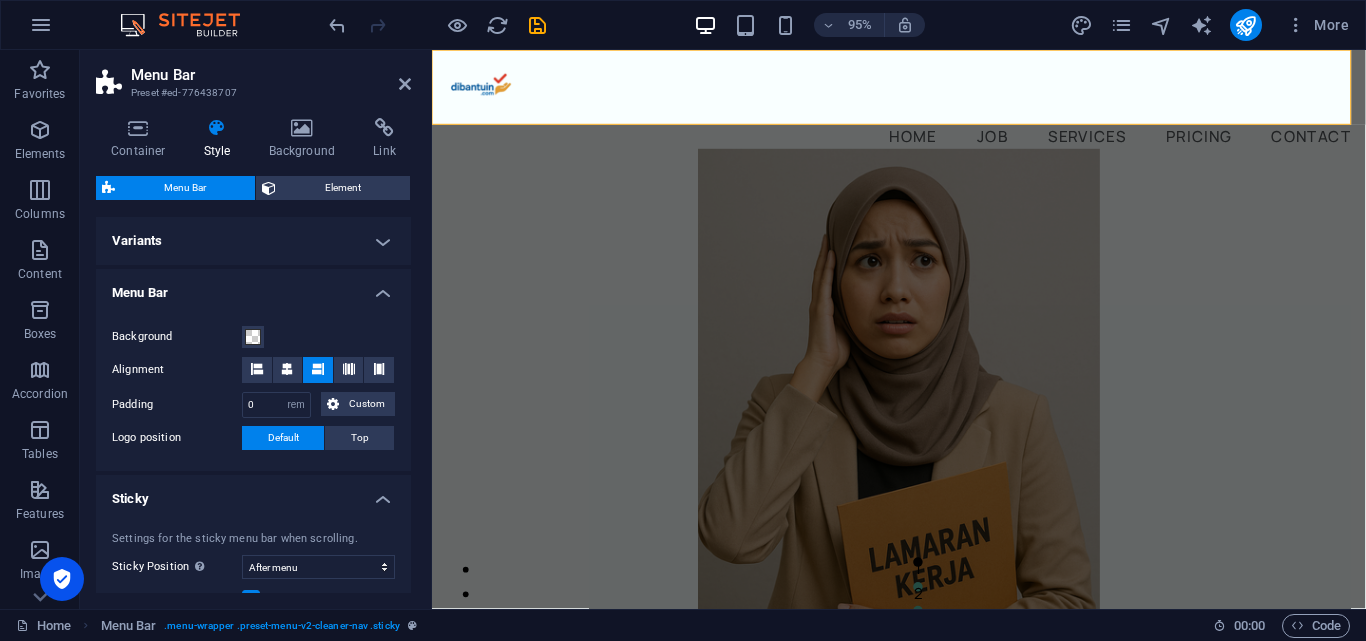 scroll, scrollTop: 200, scrollLeft: 0, axis: vertical 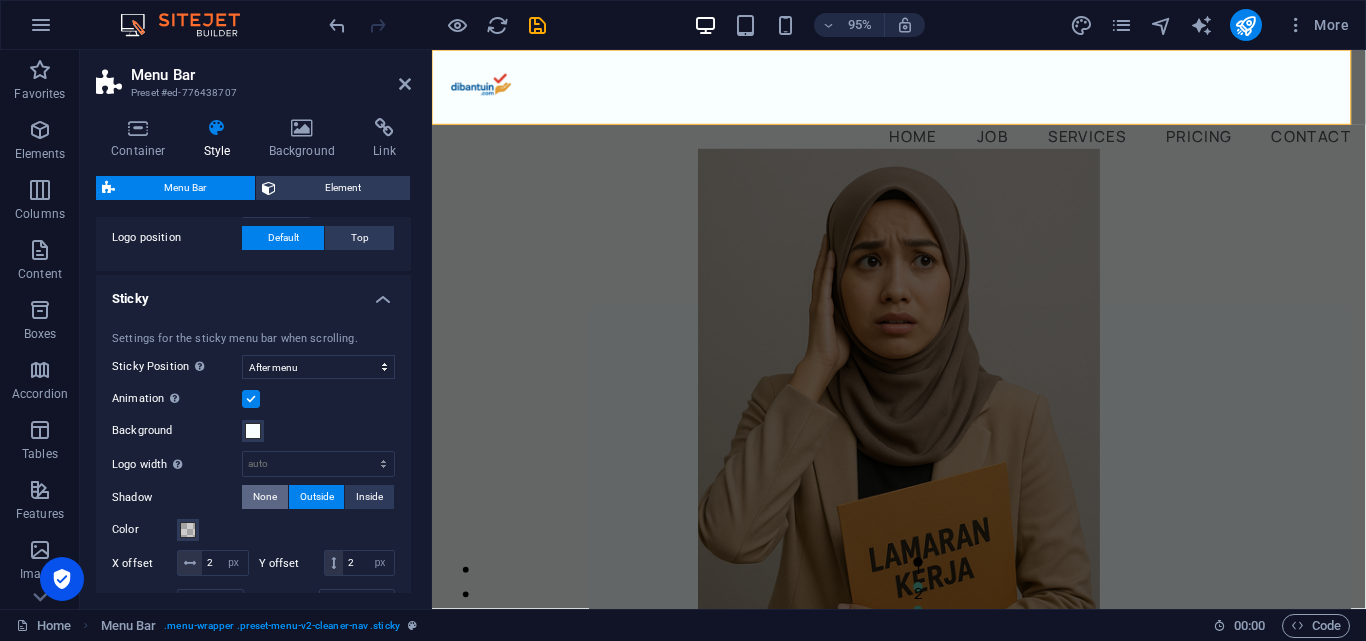 click on "None" at bounding box center [265, 497] 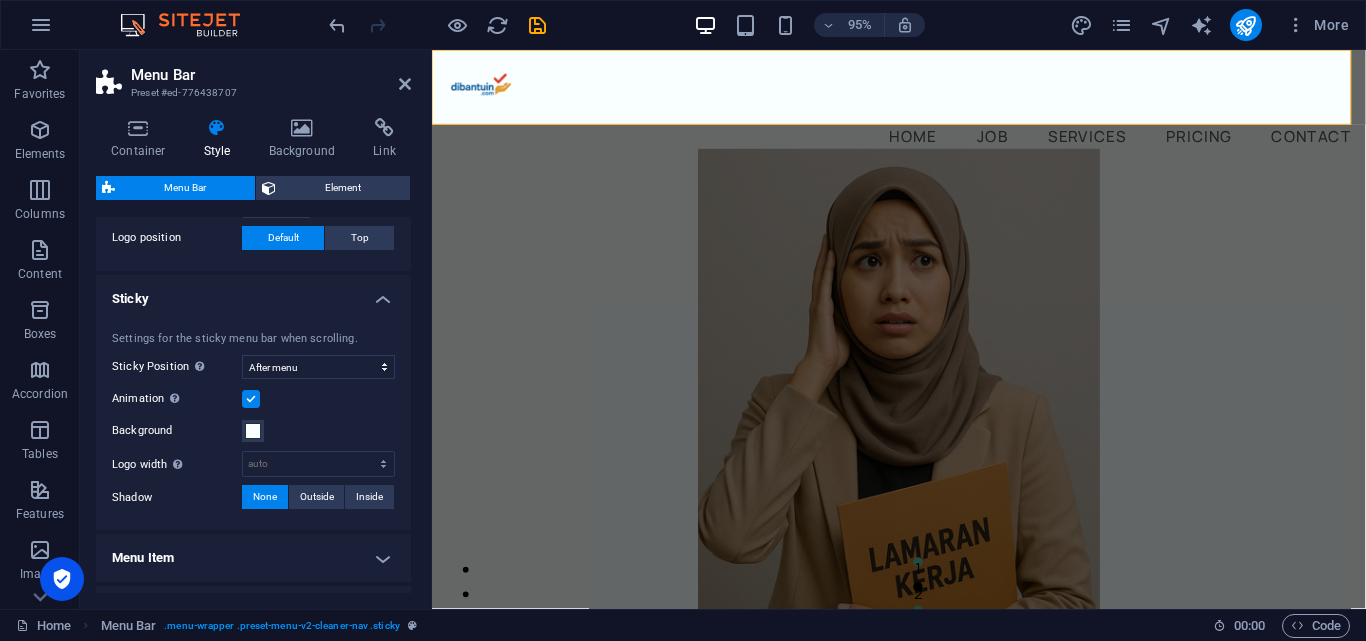 click on "Sticky" at bounding box center (253, 293) 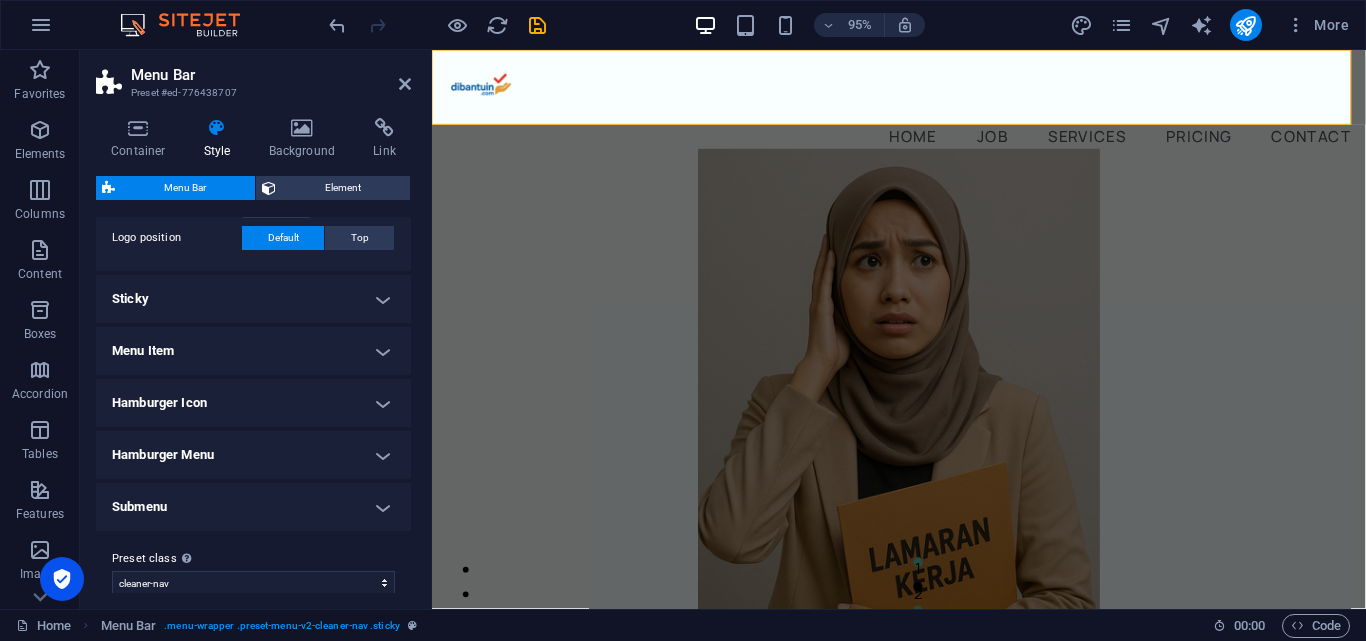 click on "Menu Item" at bounding box center (253, 351) 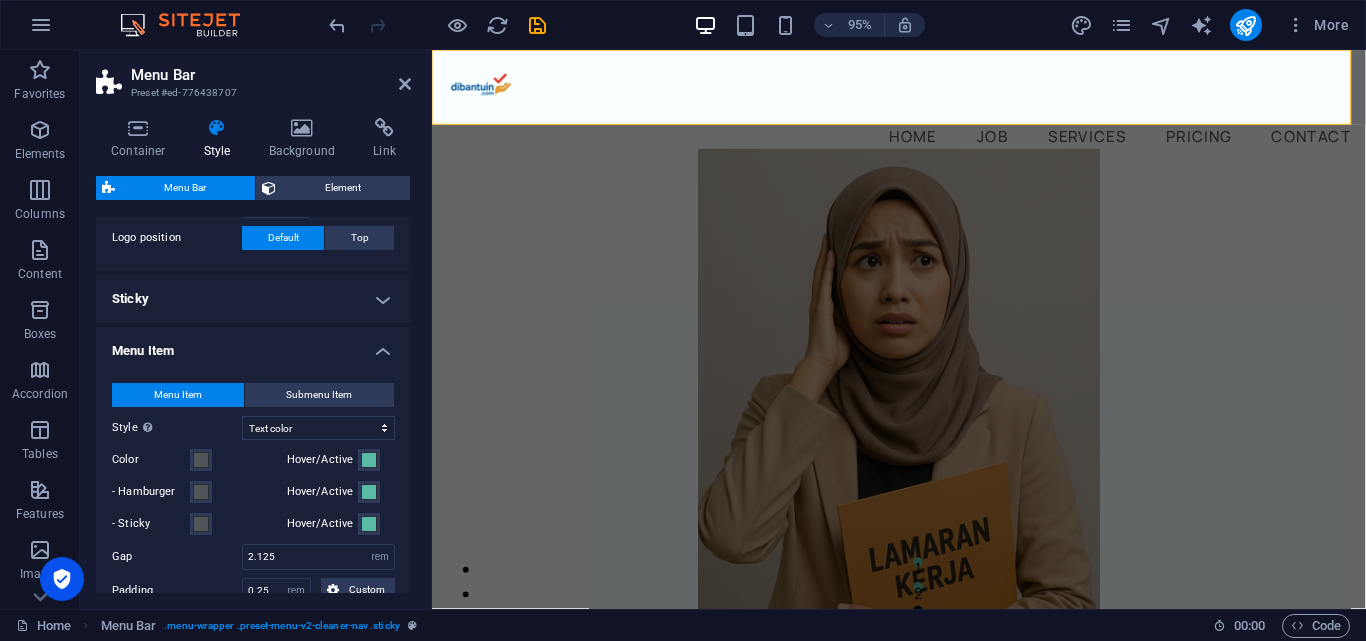 click on "Menu Item" at bounding box center (253, 345) 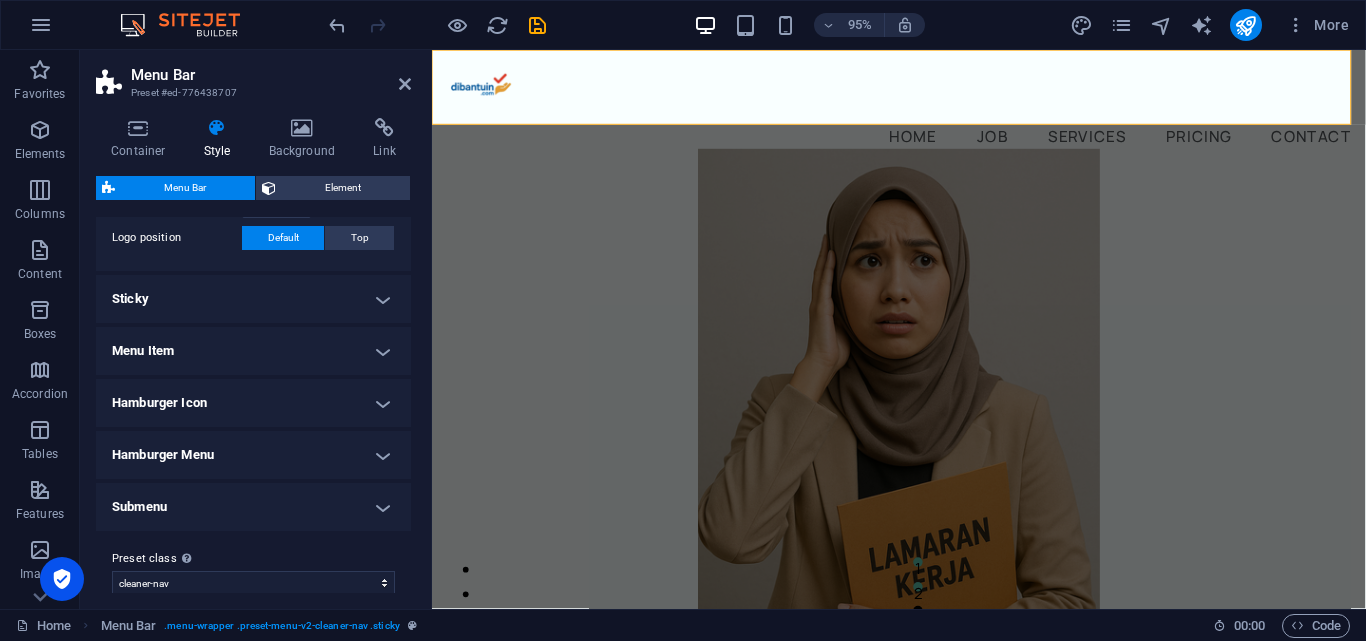 click on "Menu Item" at bounding box center [253, 351] 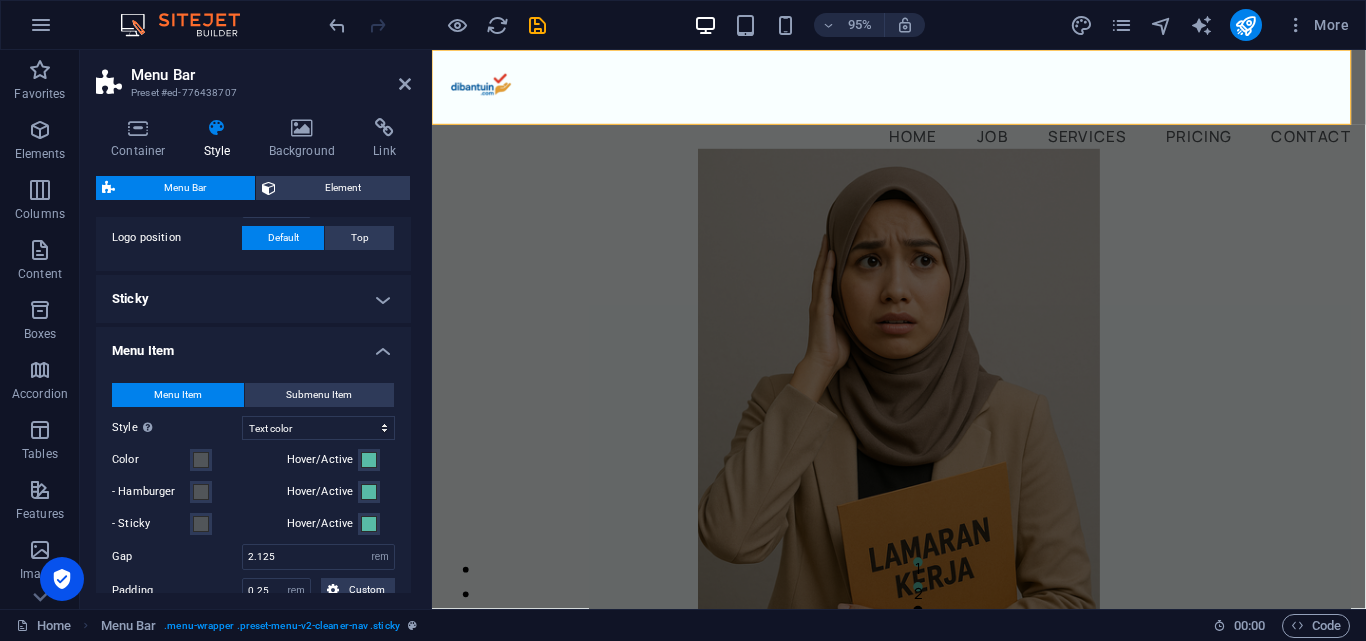 scroll, scrollTop: 300, scrollLeft: 0, axis: vertical 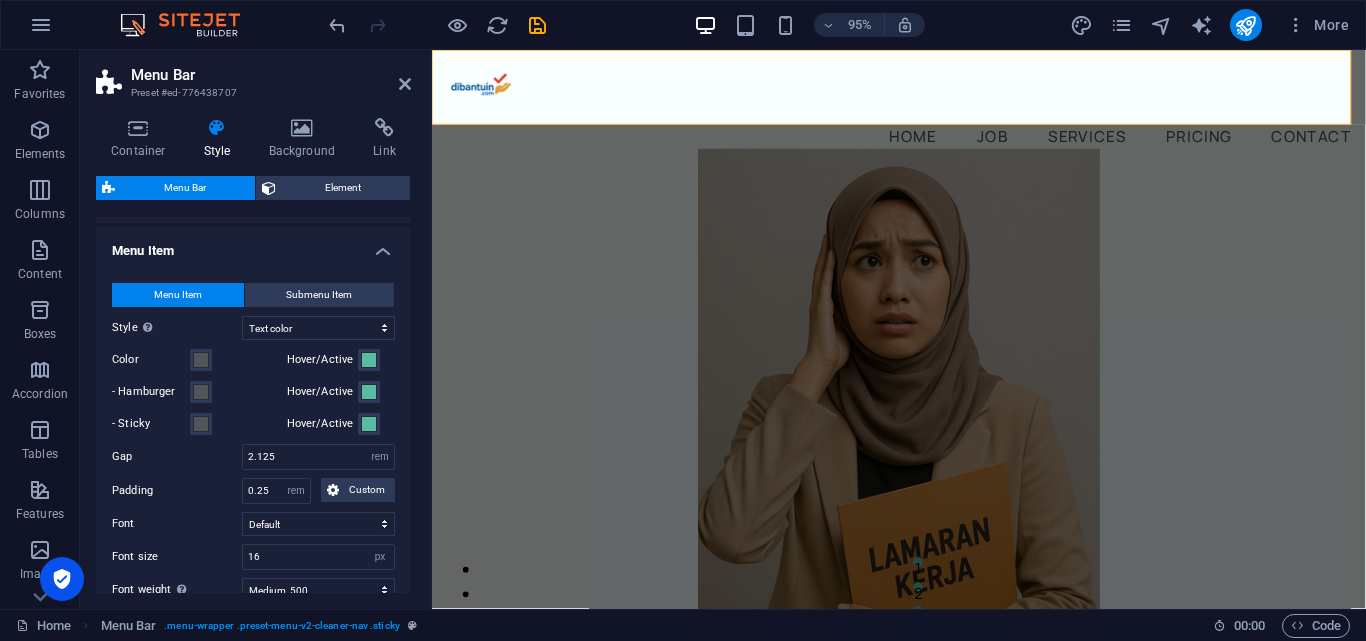 click on "Menu Item" at bounding box center (253, 245) 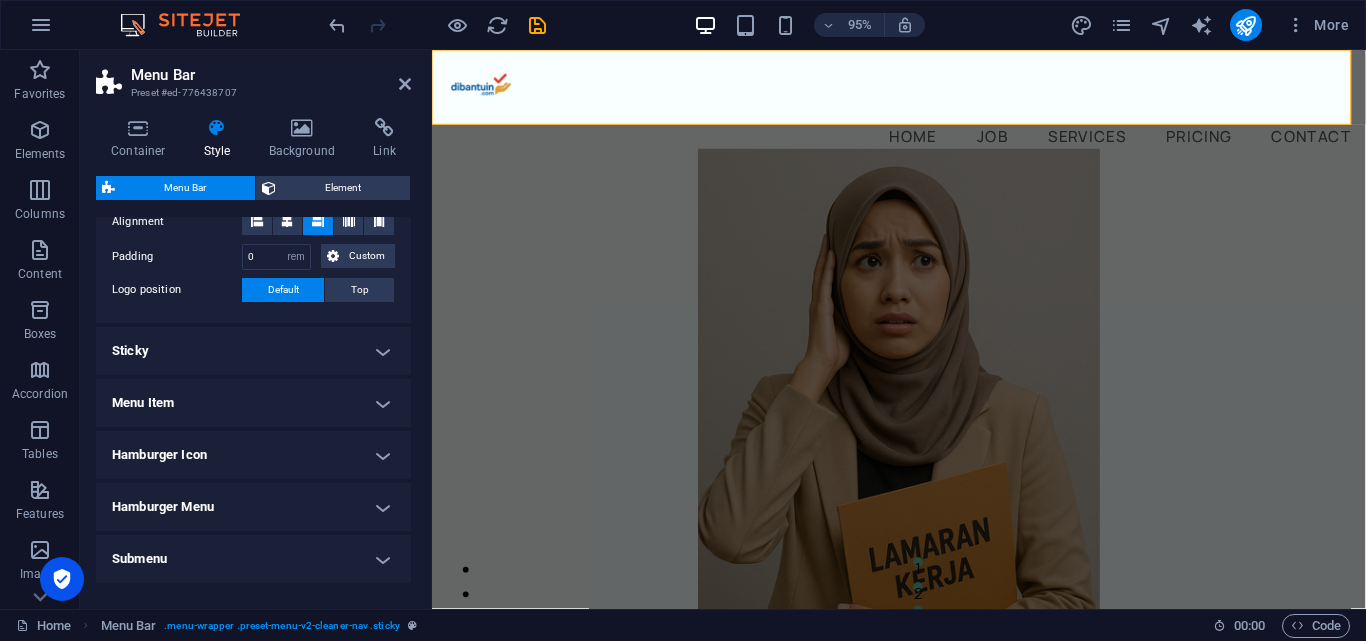 scroll, scrollTop: 118, scrollLeft: 0, axis: vertical 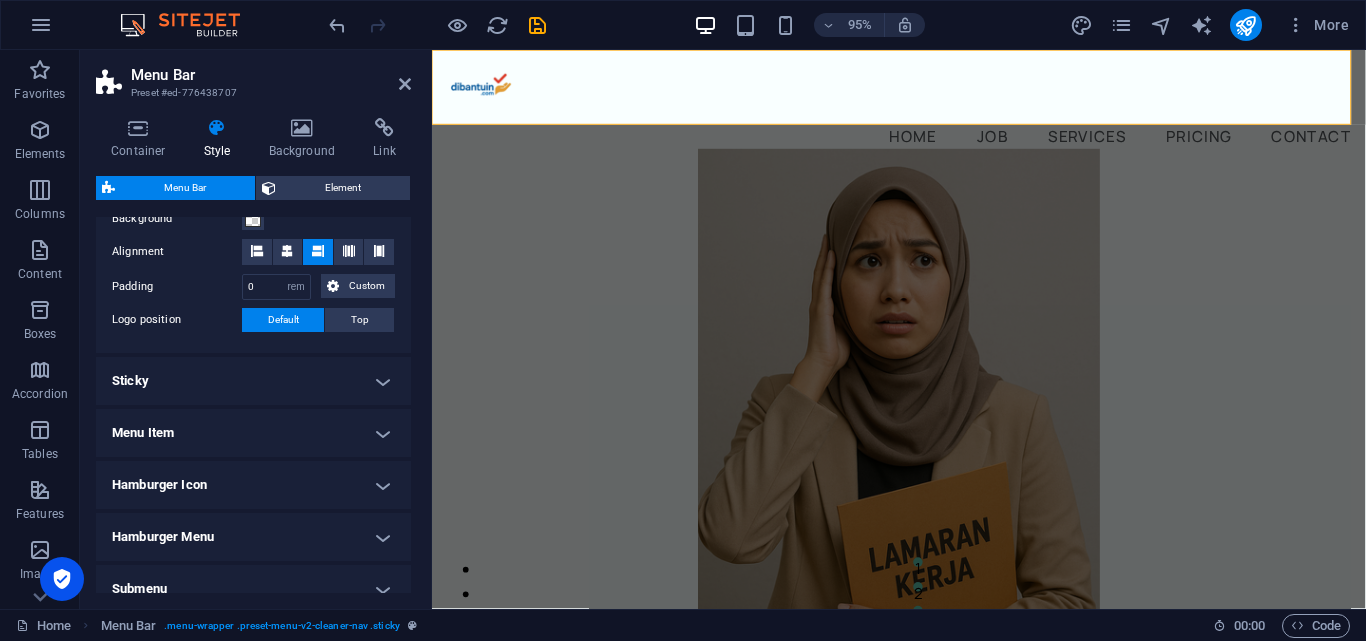 click on "Menu Item" at bounding box center (253, 433) 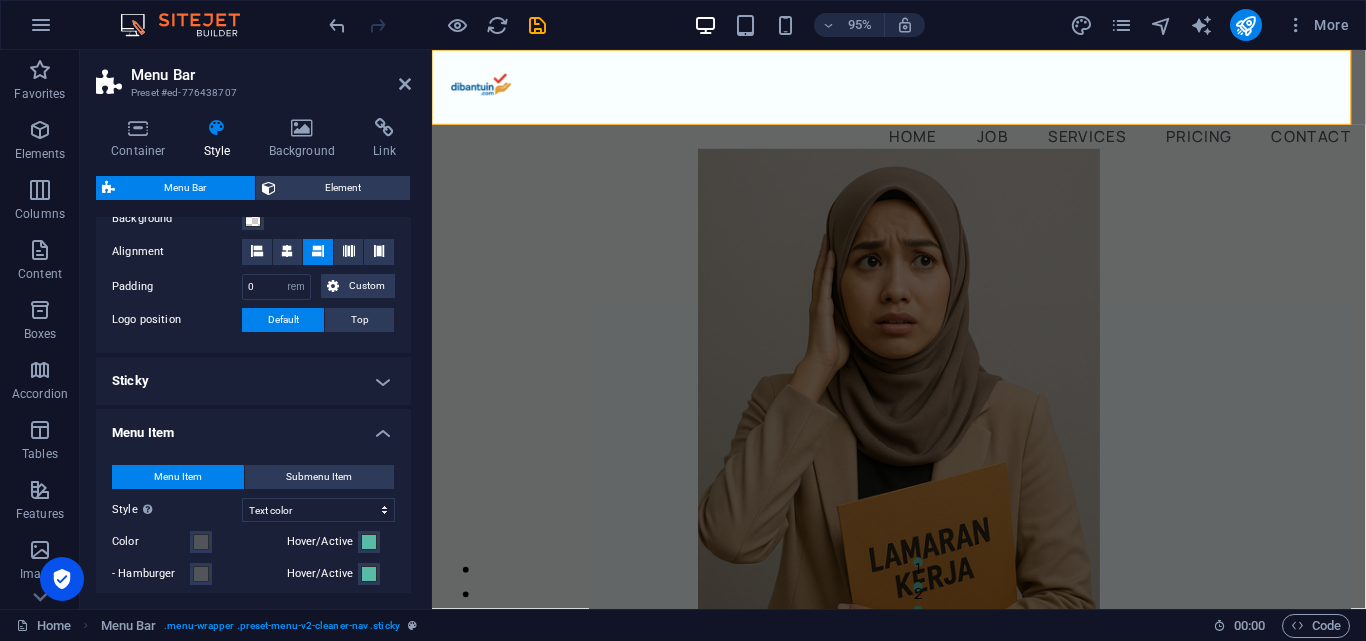 click on "Menu Item" at bounding box center [253, 427] 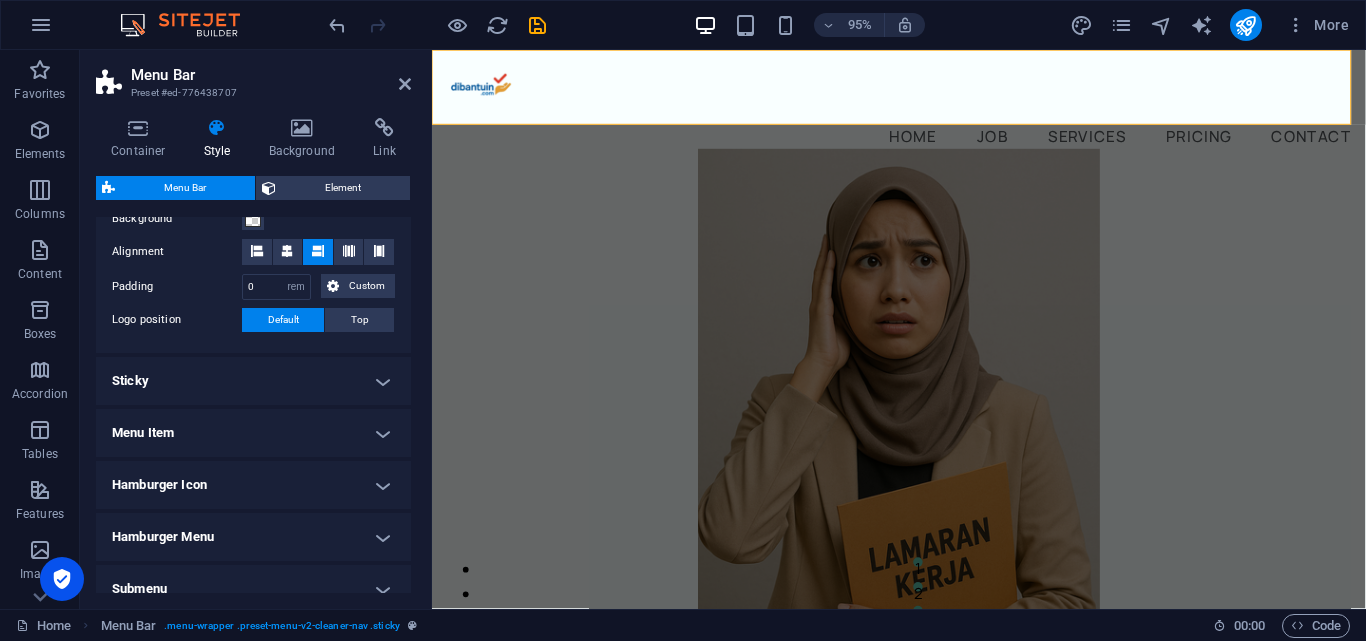 click on "Hamburger Icon" at bounding box center (253, 485) 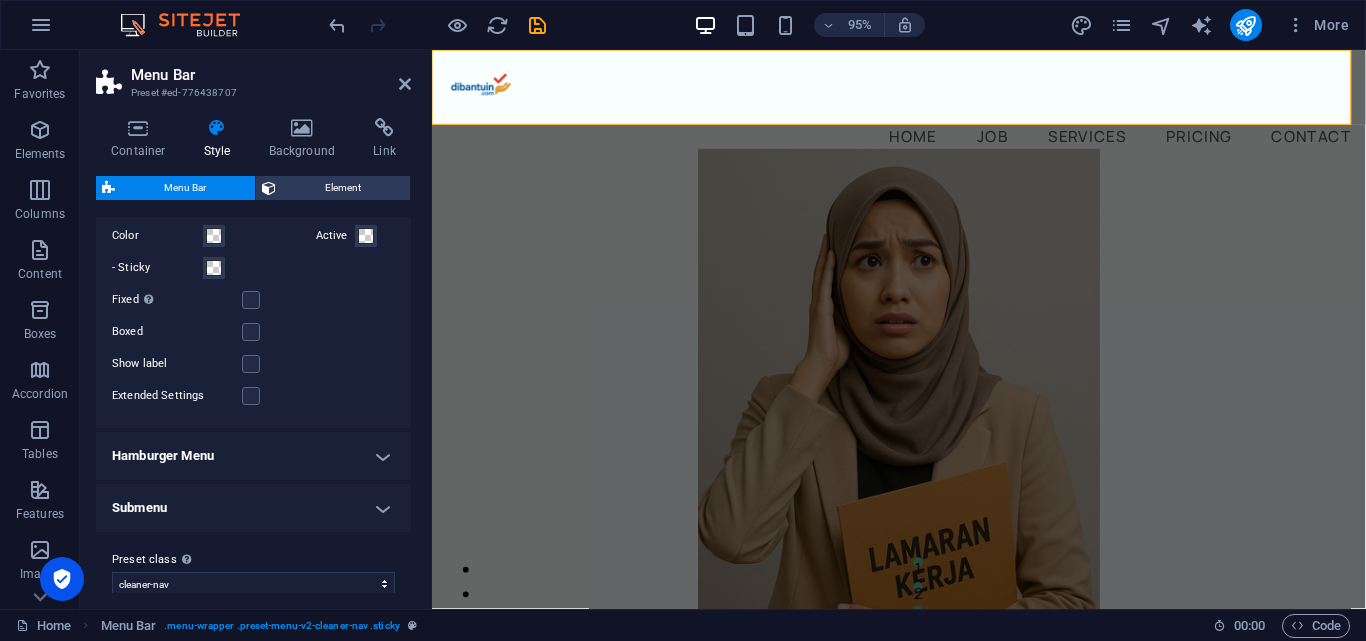 scroll, scrollTop: 318, scrollLeft: 0, axis: vertical 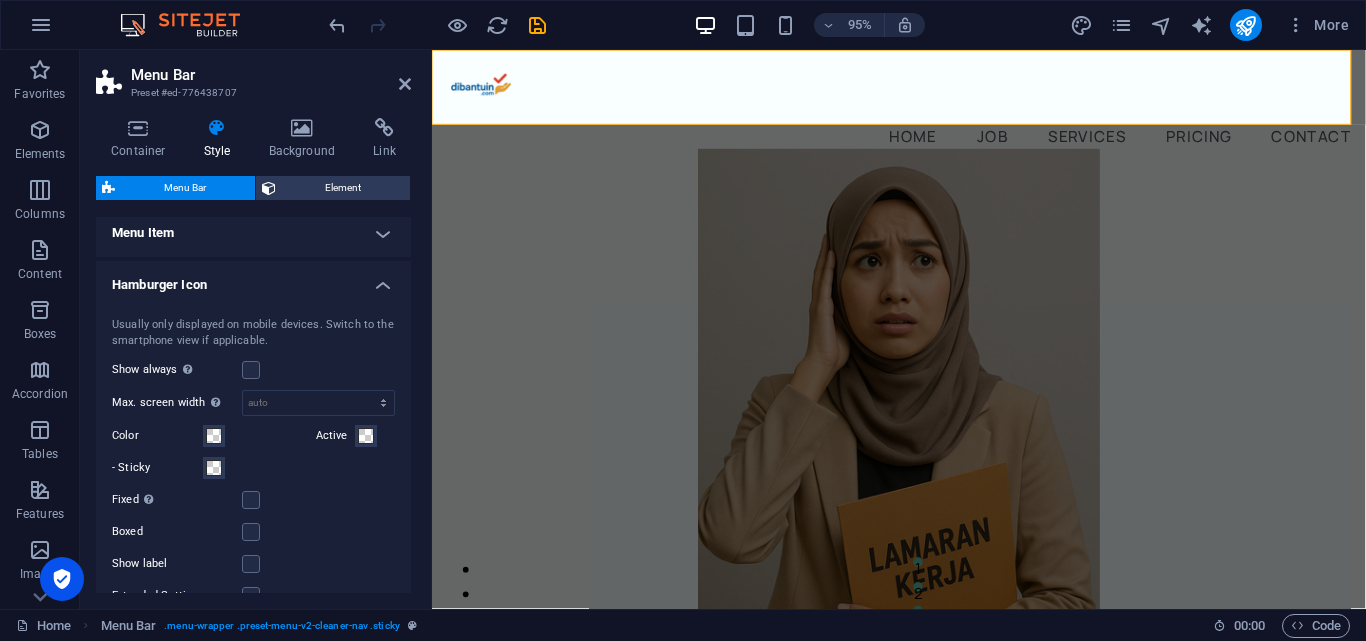 click on "Hamburger Icon" at bounding box center [253, 279] 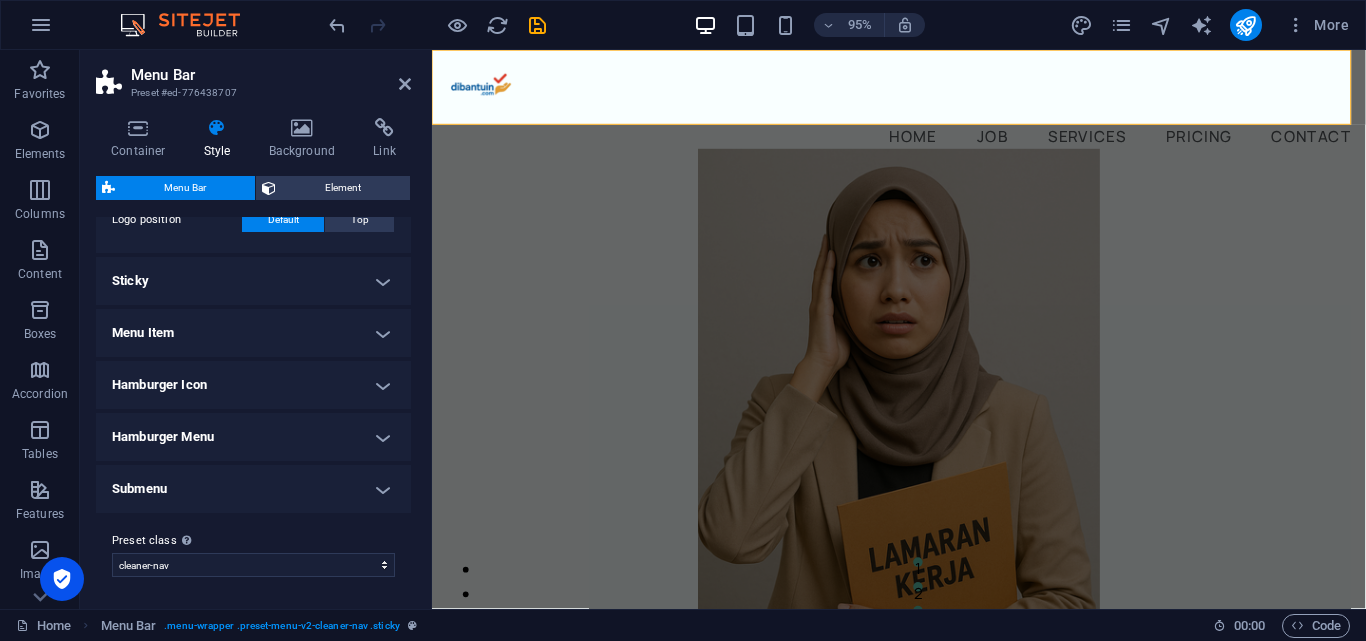 scroll, scrollTop: 218, scrollLeft: 0, axis: vertical 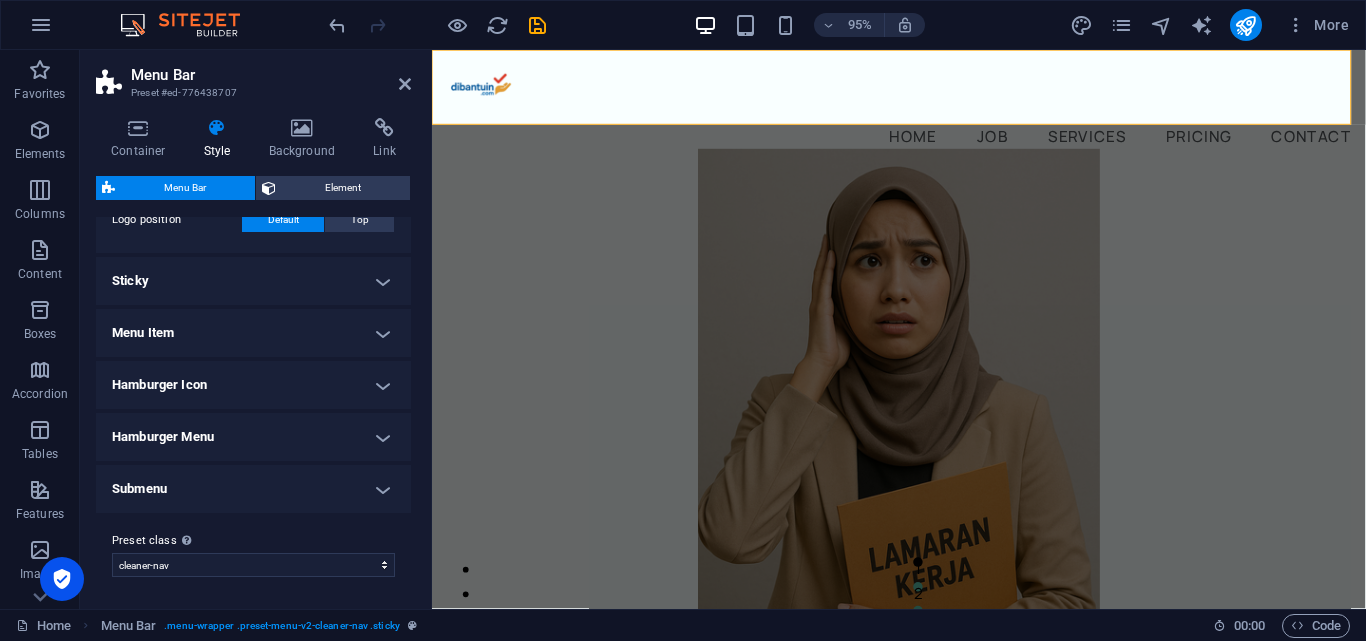 click on "Hamburger Icon" at bounding box center [253, 385] 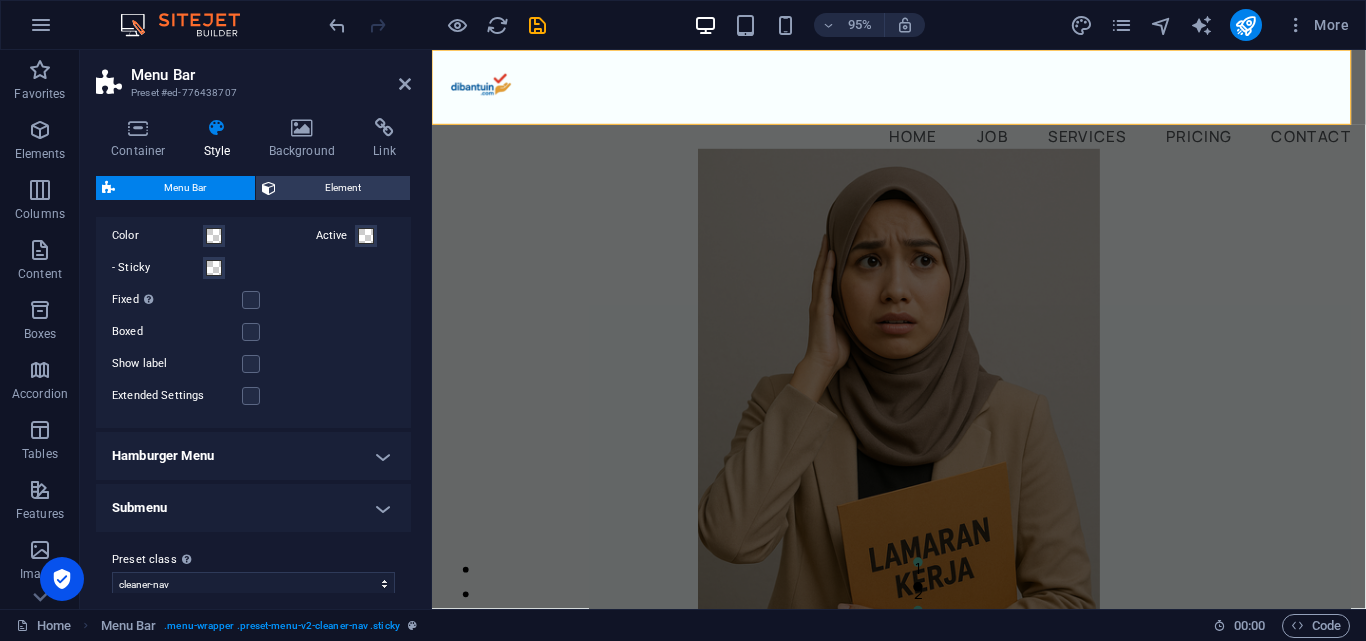 scroll, scrollTop: 537, scrollLeft: 0, axis: vertical 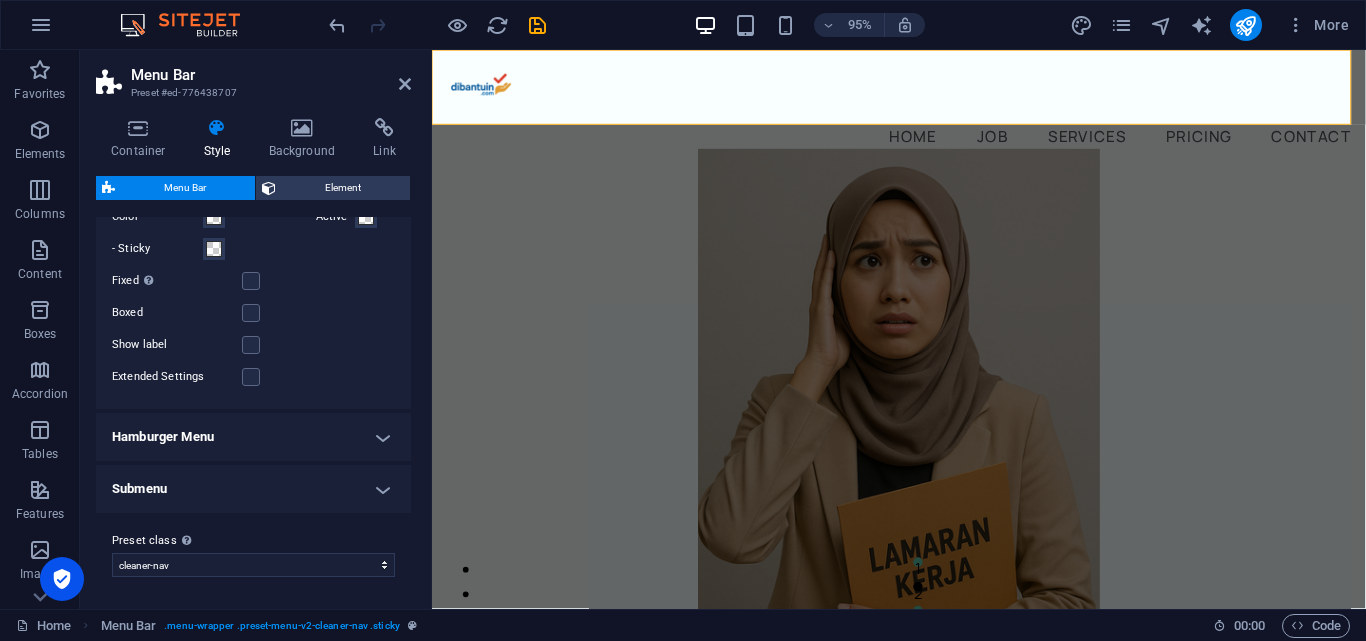 click on "Hamburger Menu" at bounding box center (253, 437) 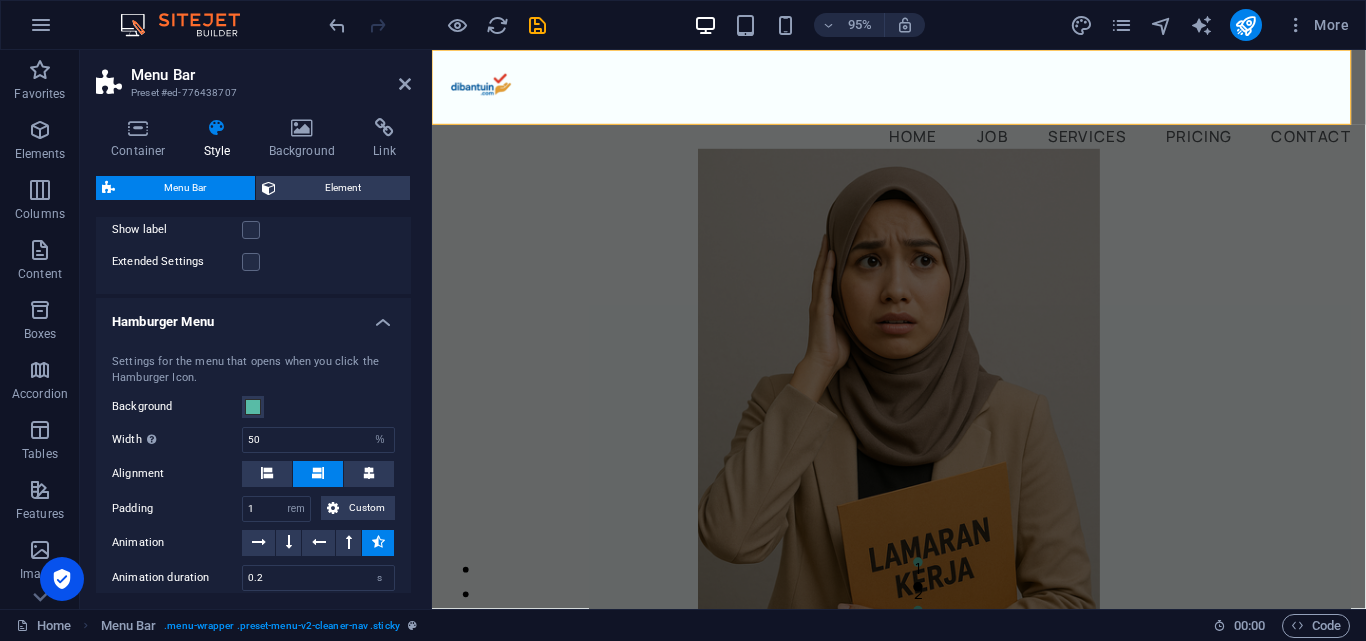 scroll, scrollTop: 737, scrollLeft: 0, axis: vertical 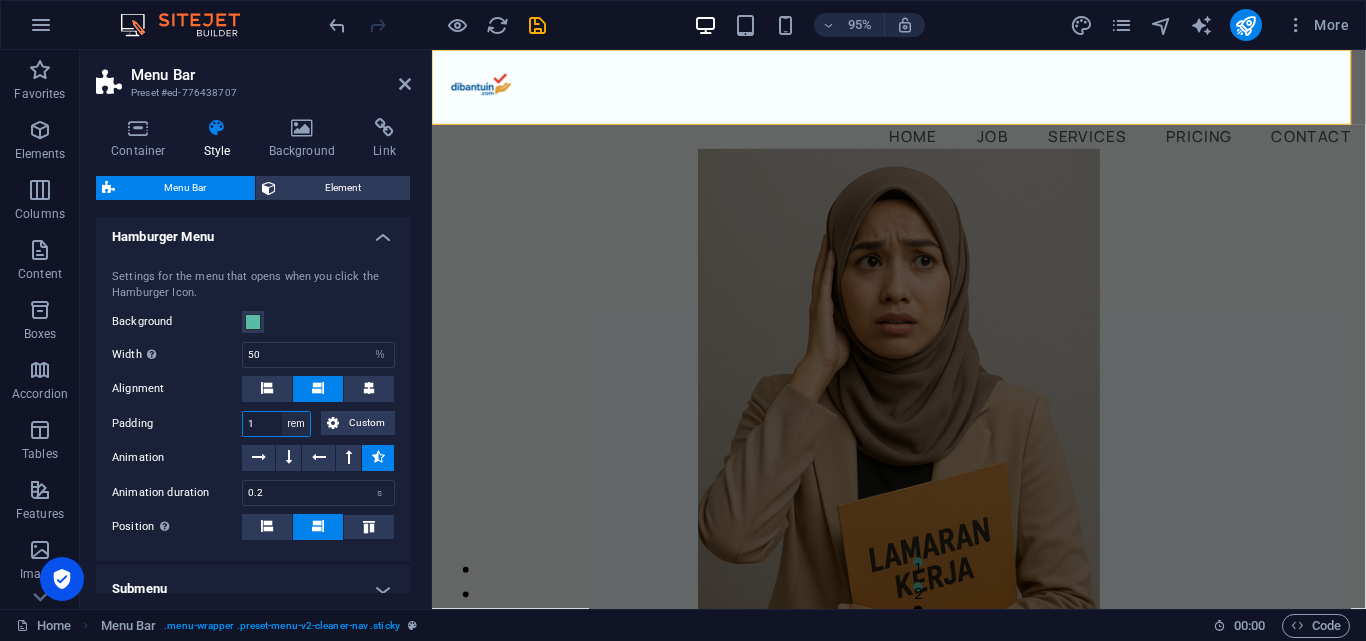 click on "px rem % vh vw Custom" at bounding box center [296, 424] 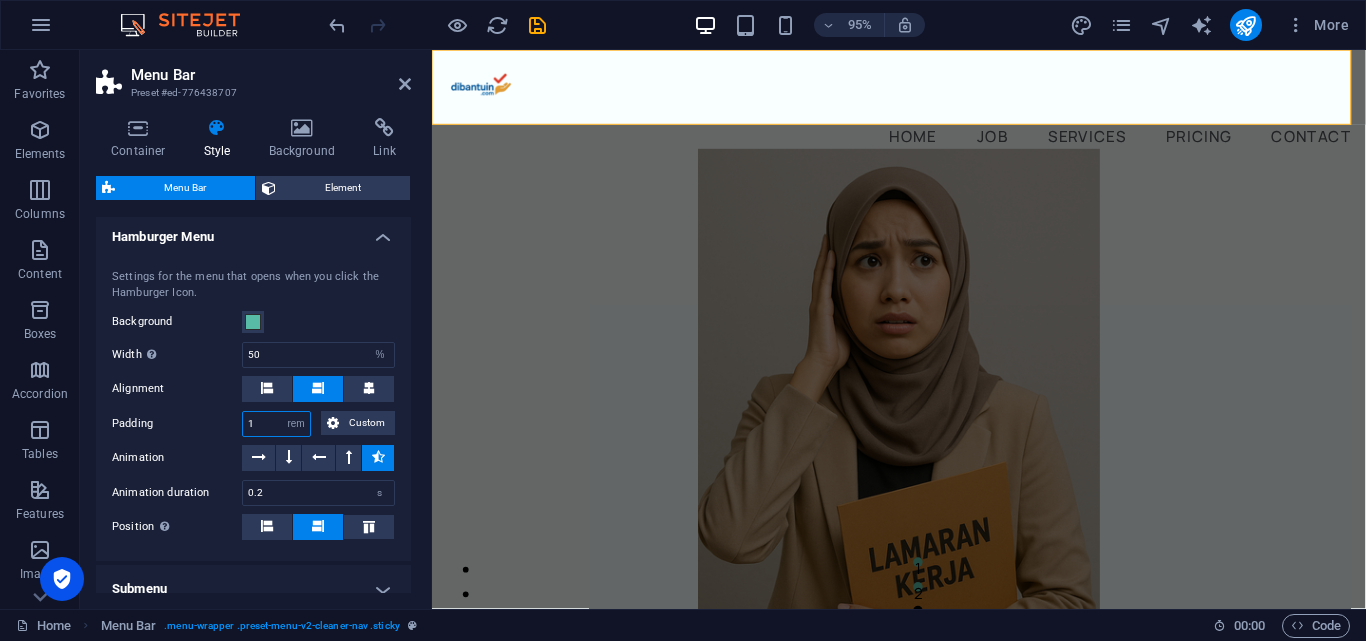 click on "1" at bounding box center [276, 424] 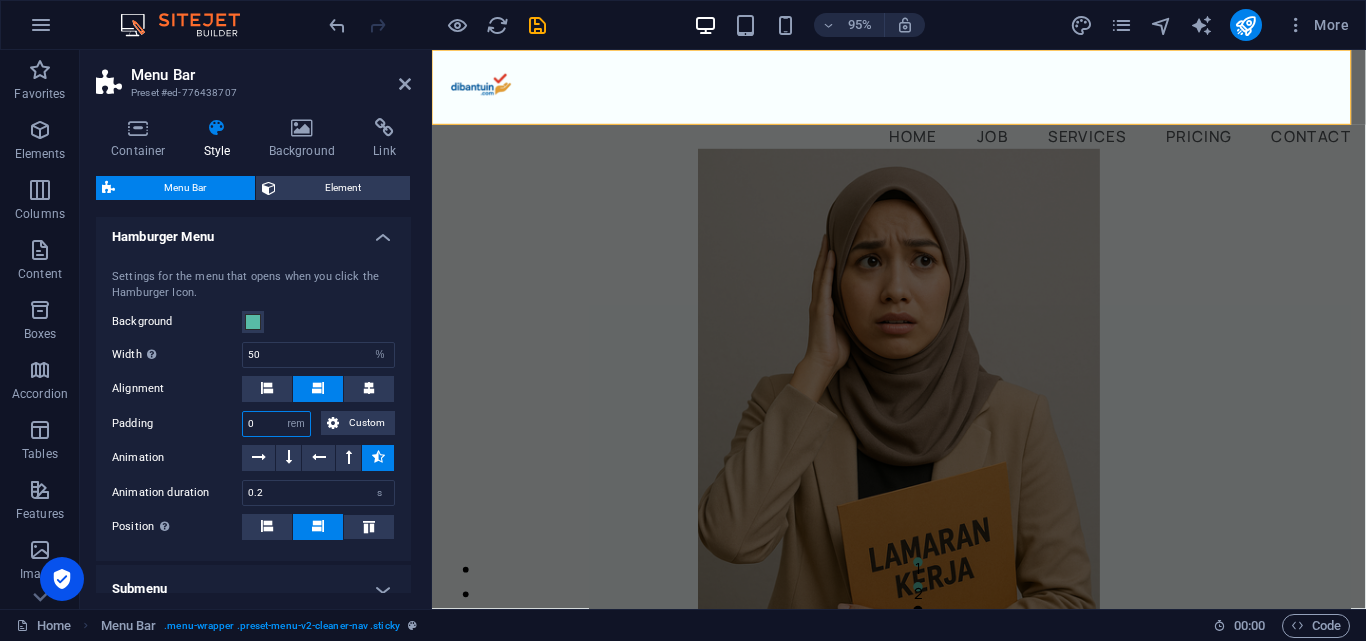 type on "0" 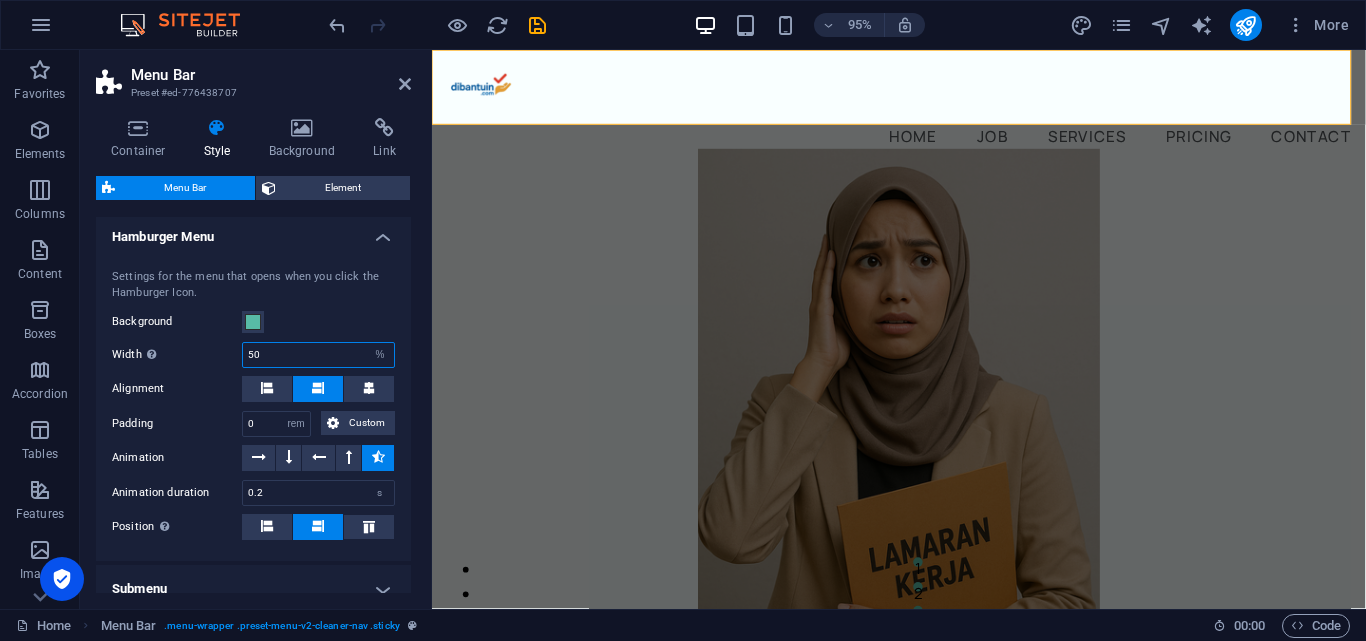drag, startPoint x: 277, startPoint y: 351, endPoint x: 212, endPoint y: 350, distance: 65.00769 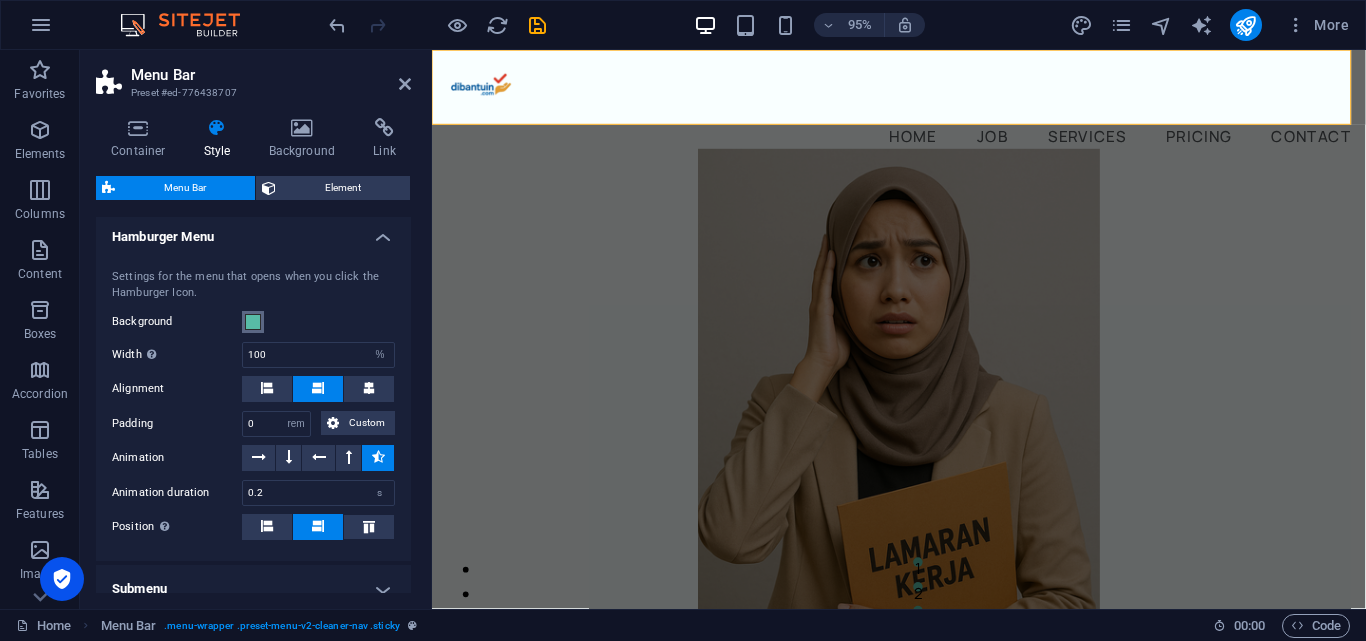 click at bounding box center [253, 322] 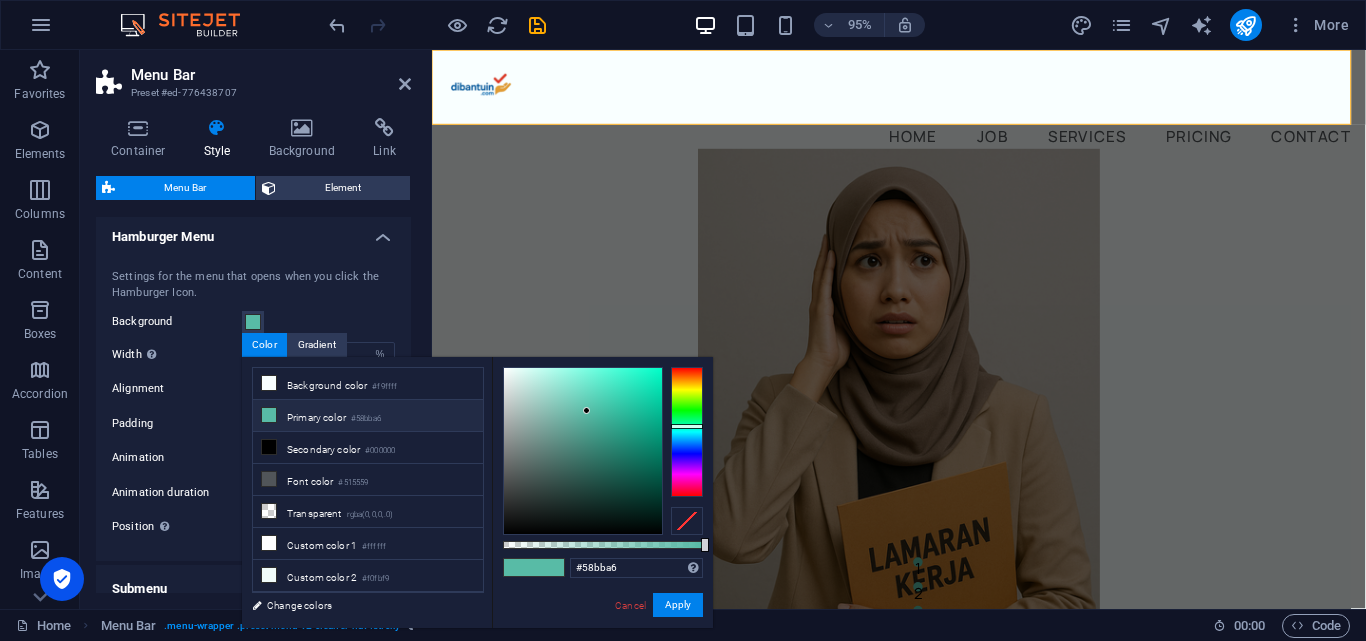 click on "Settings for the menu that opens when you click the Hamburger Icon. Background Width Only when Trigger menu fullscreen is activated 100 auto px rem % vh vw Alignment Padding 0 px rem % vh vw Custom Custom 0 px rem % vh vw 0 px rem % vh vw 0 px rem % vh vw 0 px rem % vh vw Animation Animation duration 0.2 s Position Defines the position of the open menu. Direction Defines the direction of the menu items in desktop view." at bounding box center (253, 405) 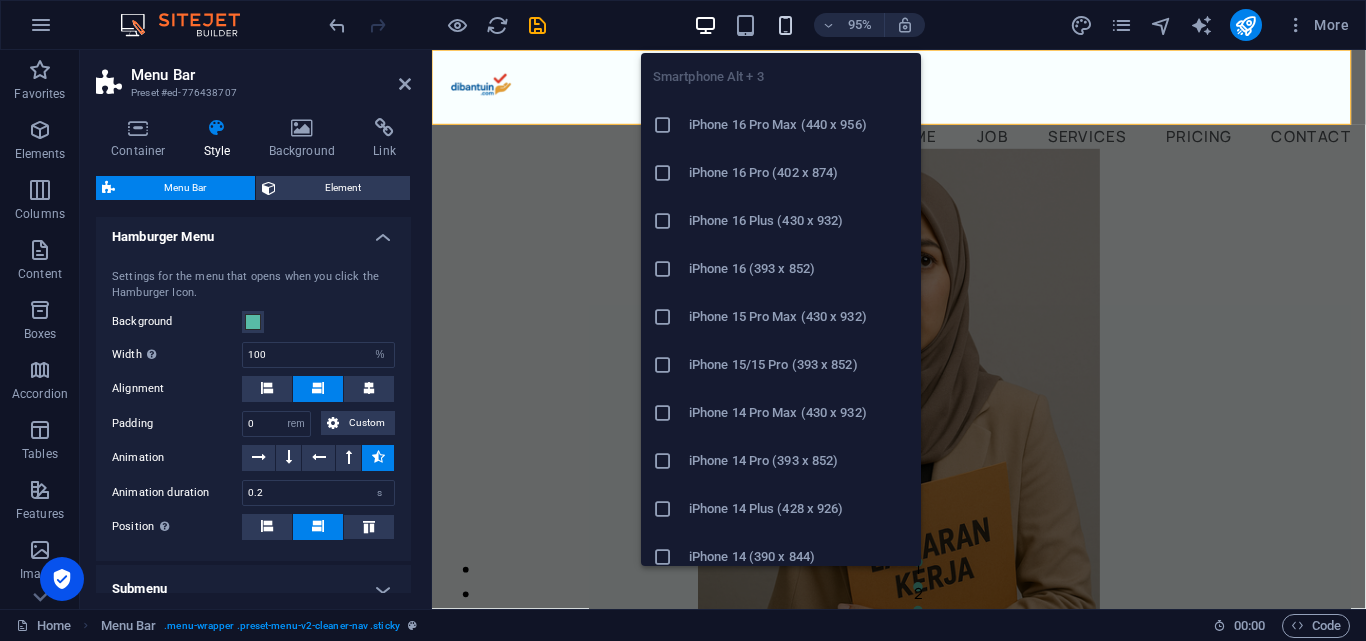 click at bounding box center [785, 25] 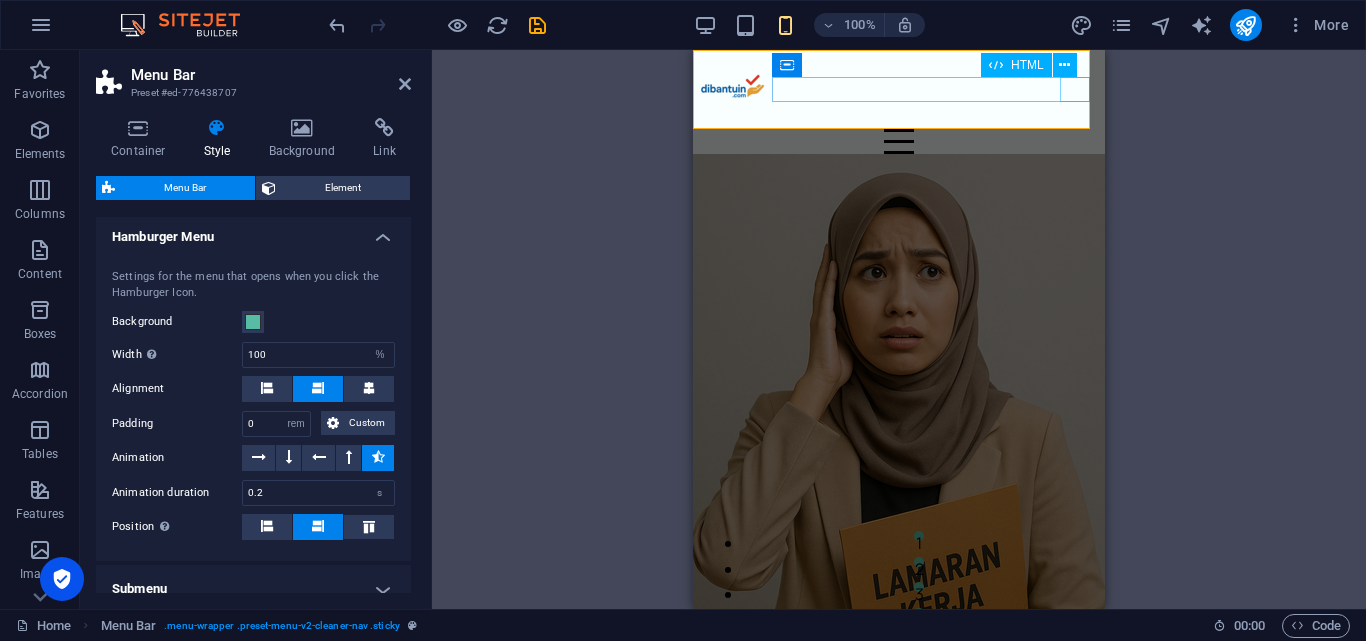 click at bounding box center [899, 141] 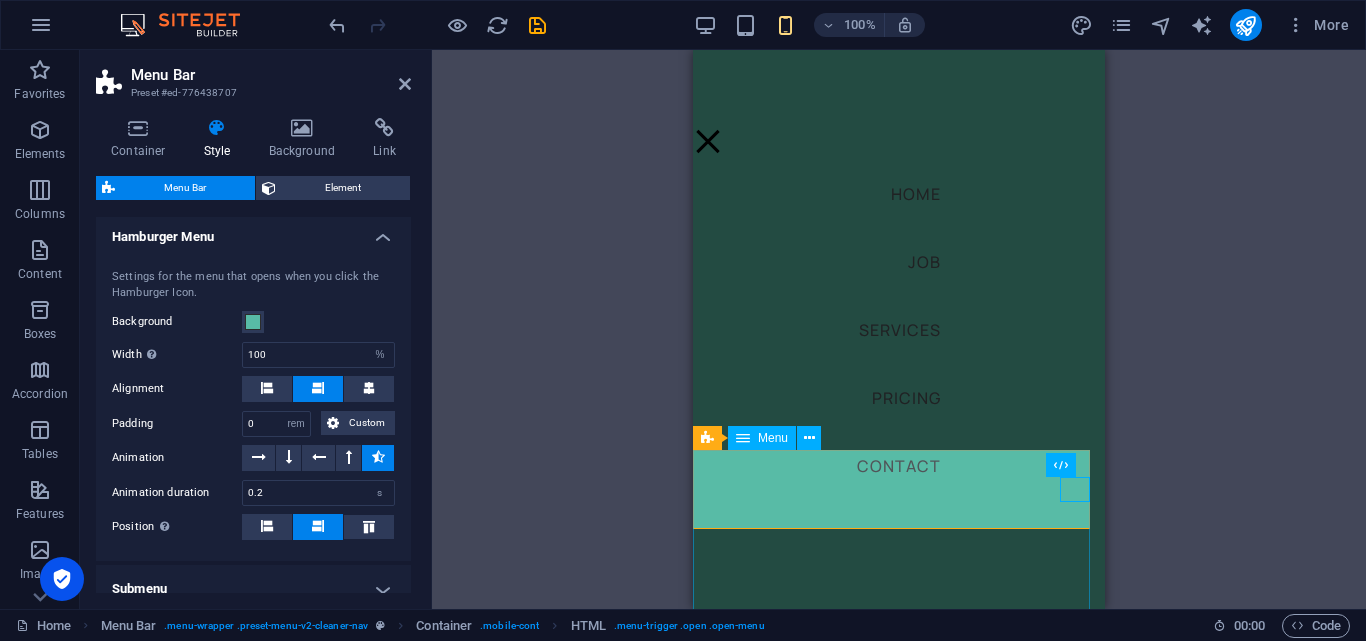 scroll, scrollTop: 0, scrollLeft: 0, axis: both 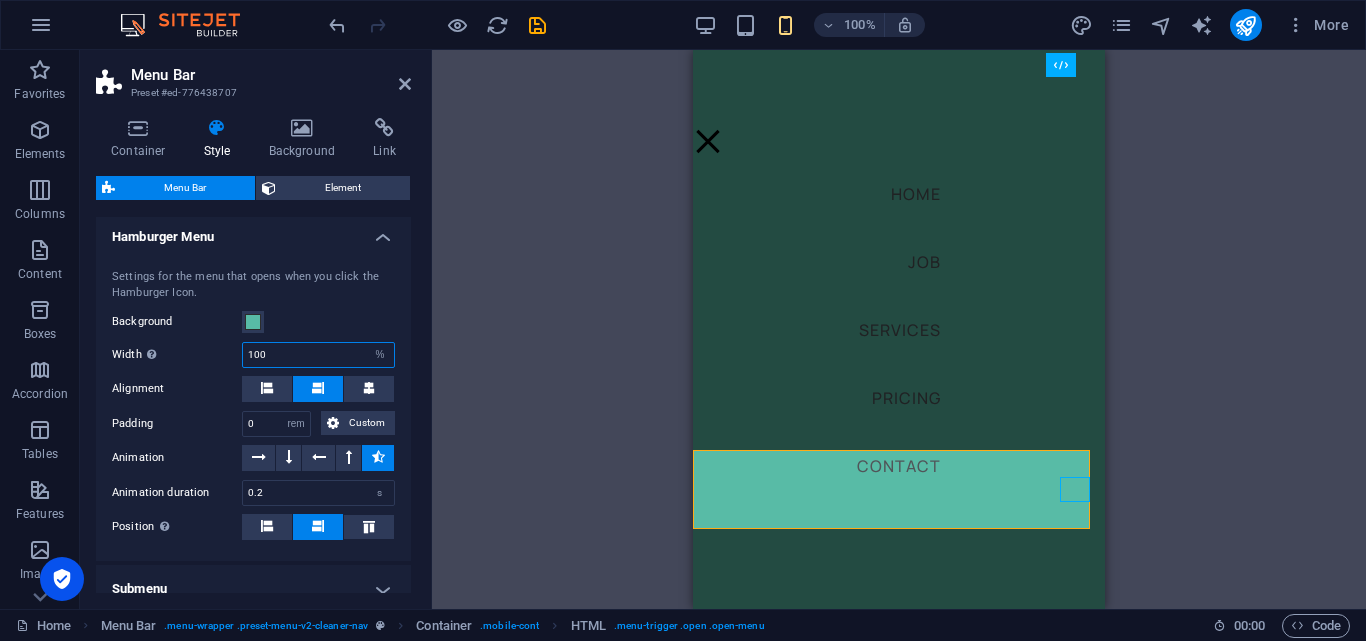 drag, startPoint x: 321, startPoint y: 348, endPoint x: 213, endPoint y: 348, distance: 108 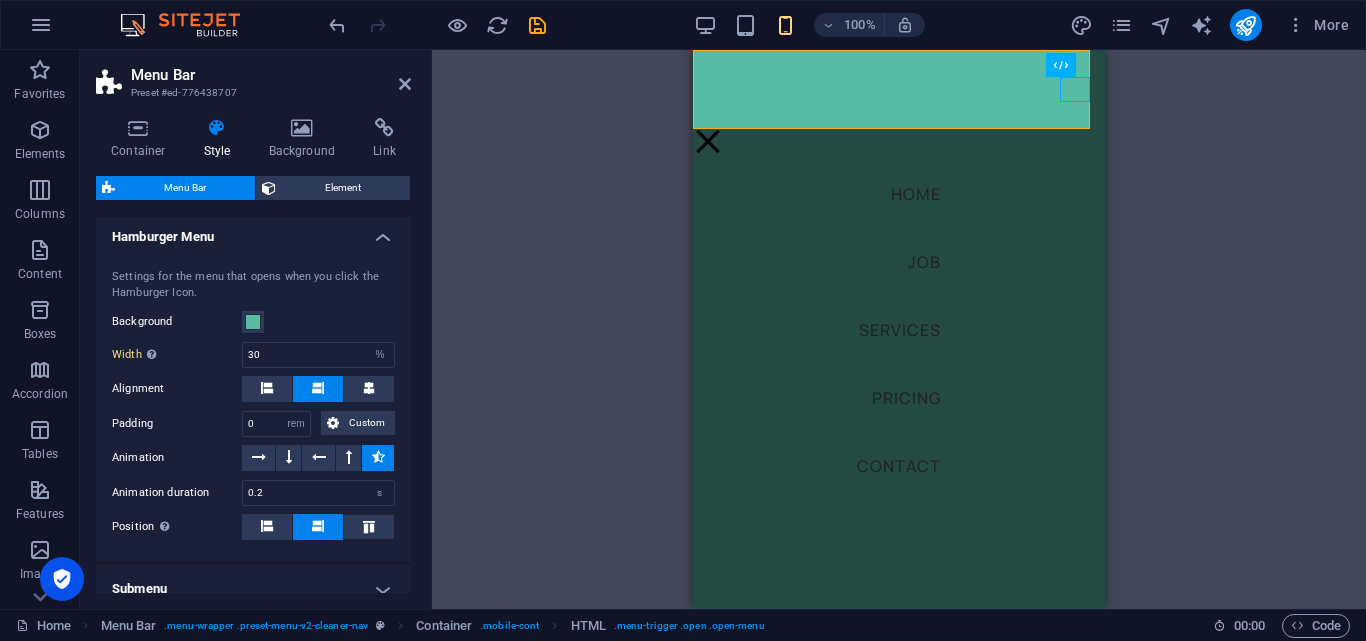 click on "Width Only when Trigger menu fullscreen is activated 30 auto px rem % vh vw" at bounding box center [253, 355] 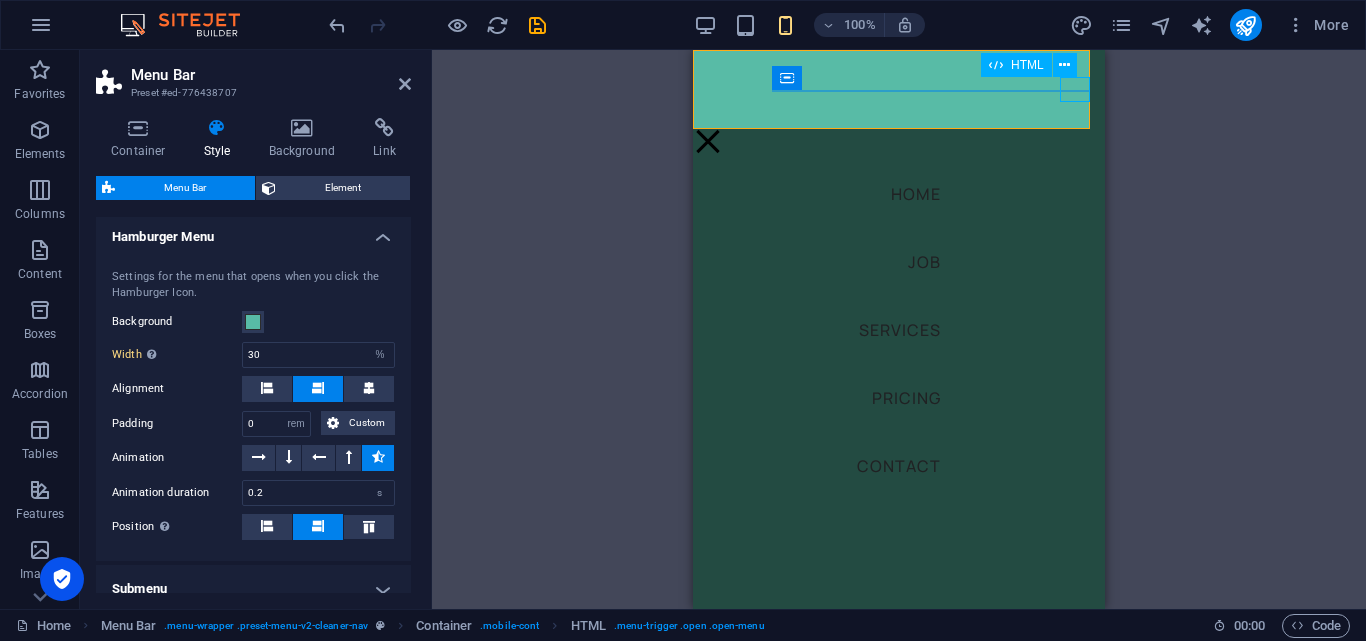 click at bounding box center (708, 141) 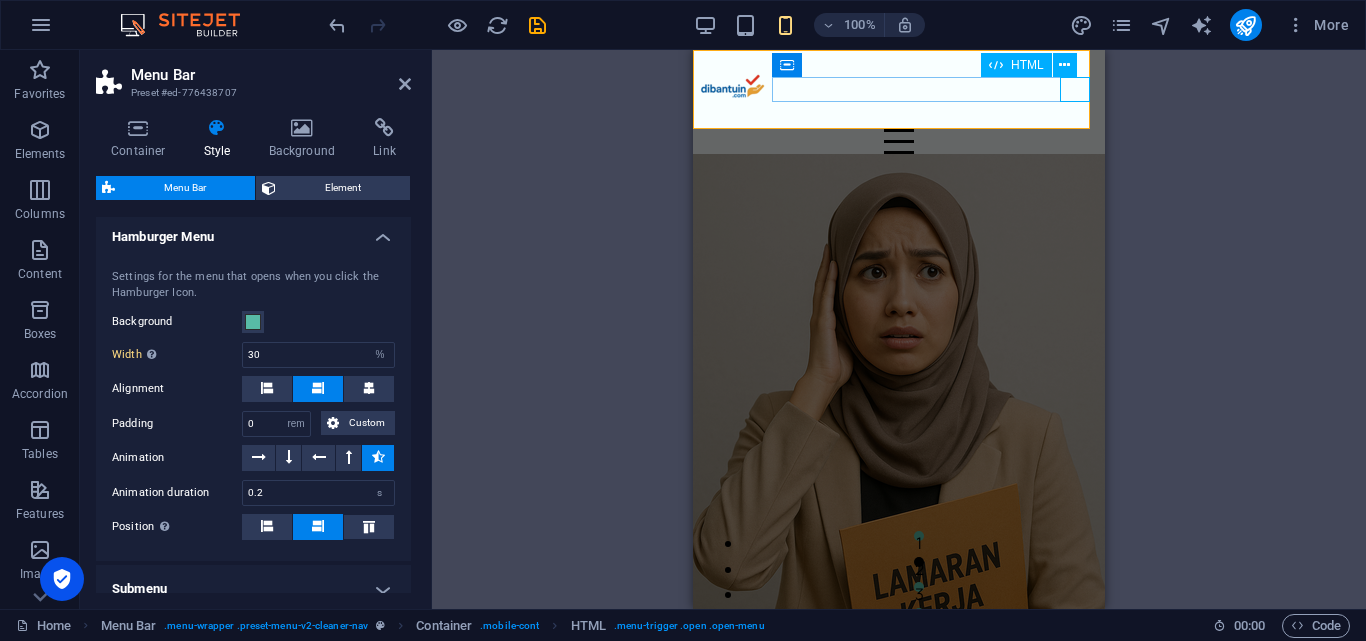 click at bounding box center [899, 141] 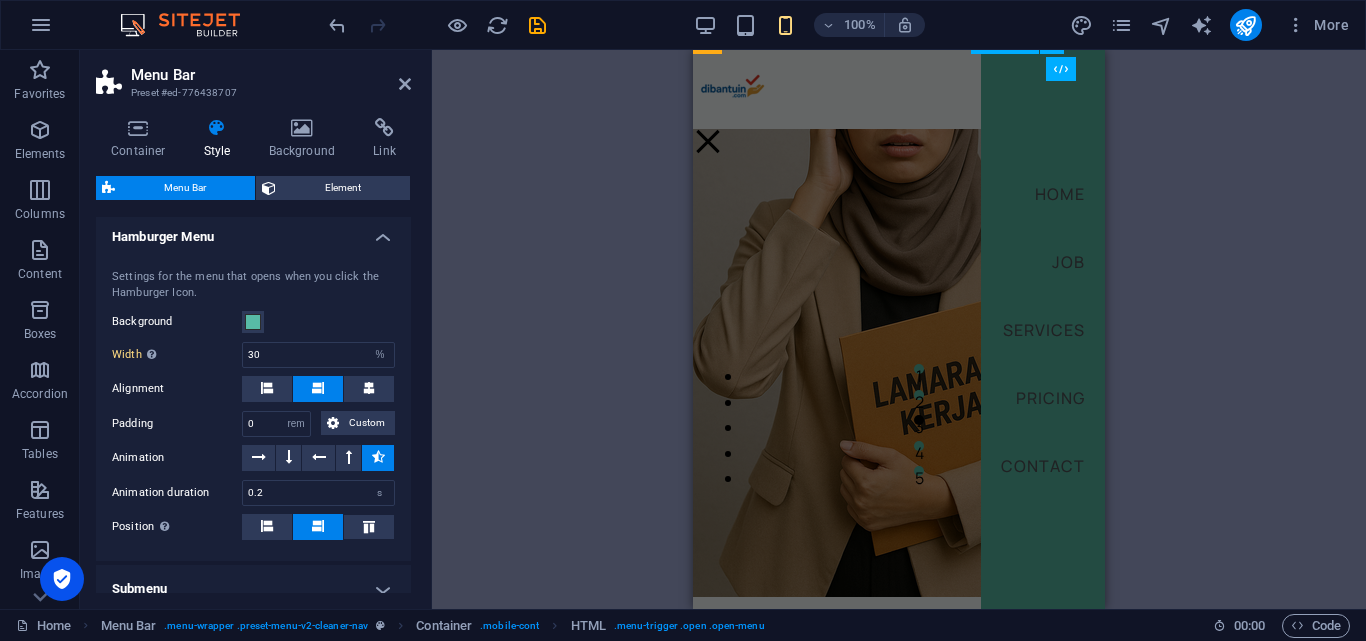 scroll, scrollTop: 0, scrollLeft: 0, axis: both 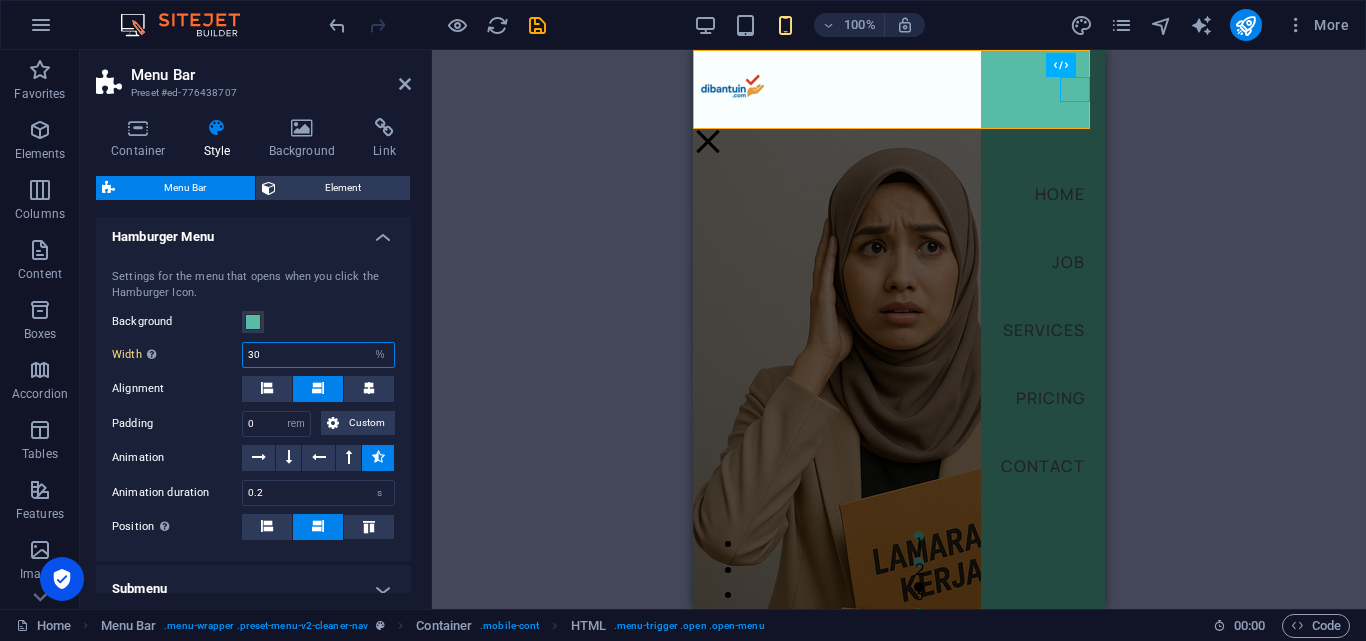 drag, startPoint x: 292, startPoint y: 348, endPoint x: 218, endPoint y: 358, distance: 74.672615 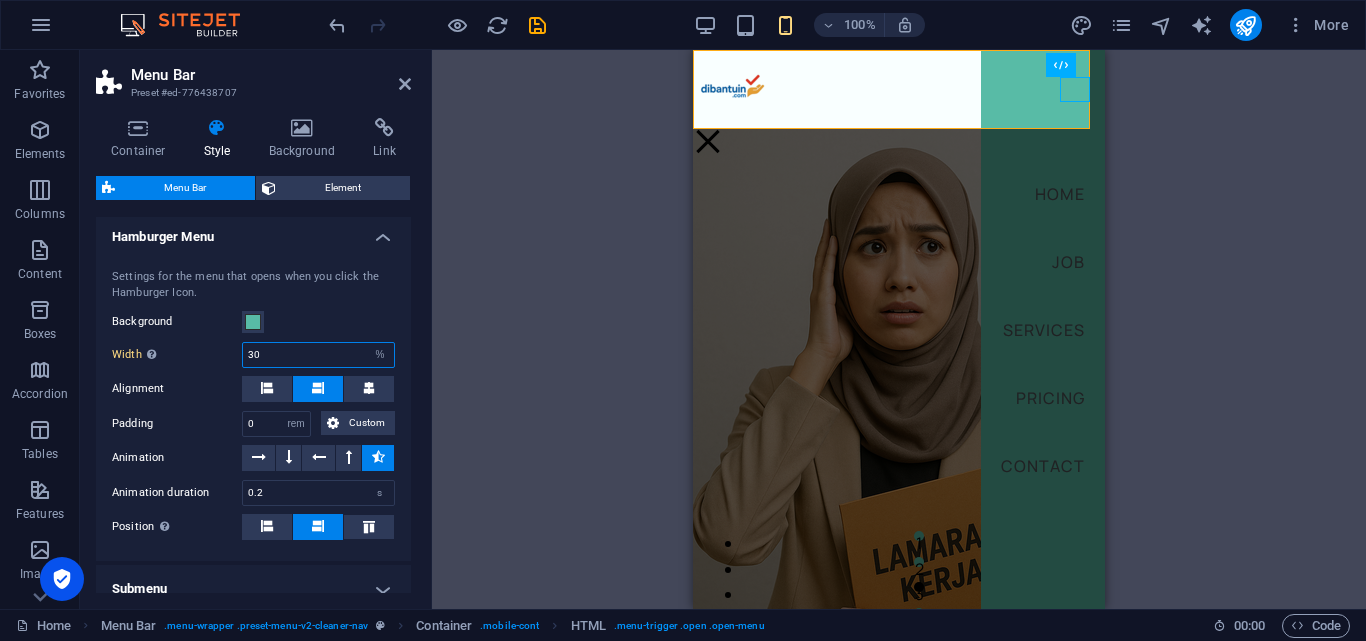 click on "Width Only when Trigger menu fullscreen is activated 30 auto px rem % vh vw" at bounding box center [253, 355] 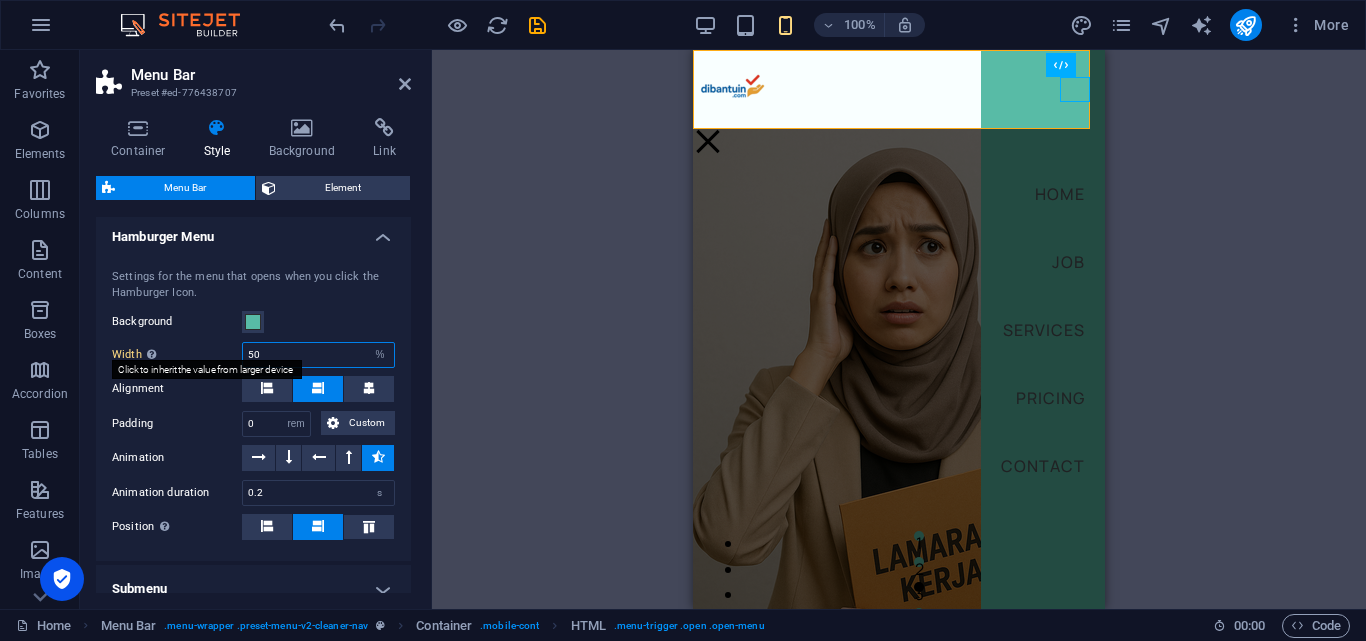 type on "50" 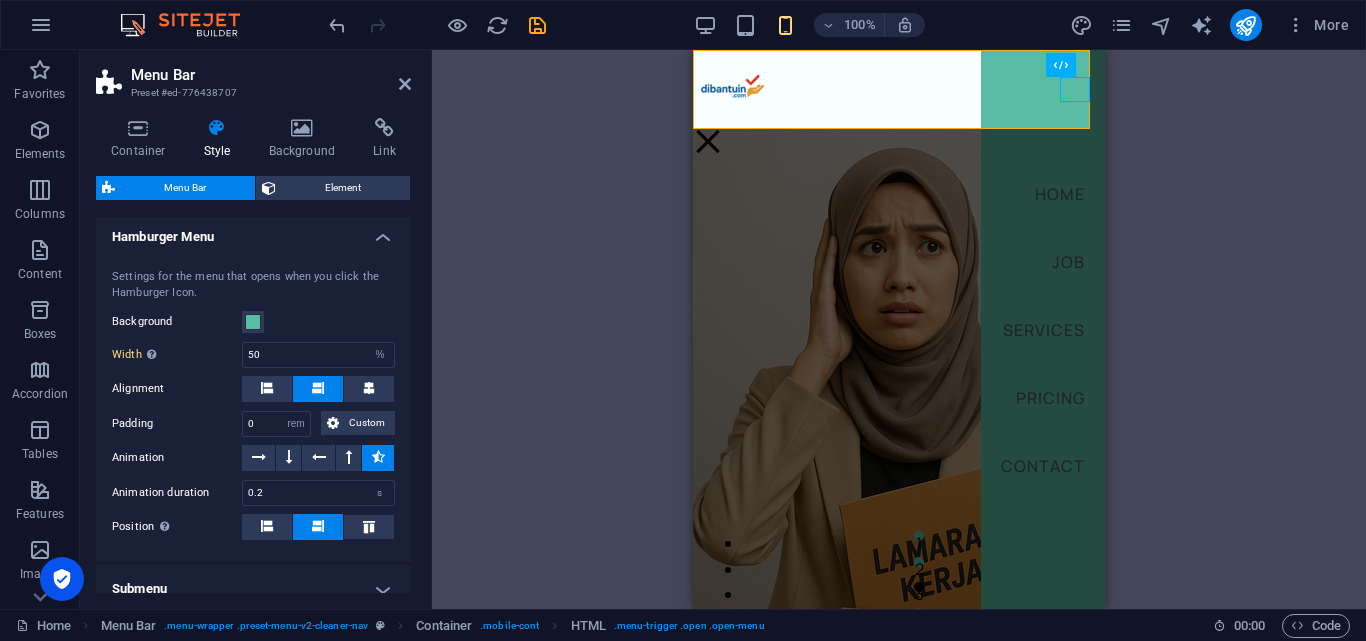 click on "Background" at bounding box center [253, 322] 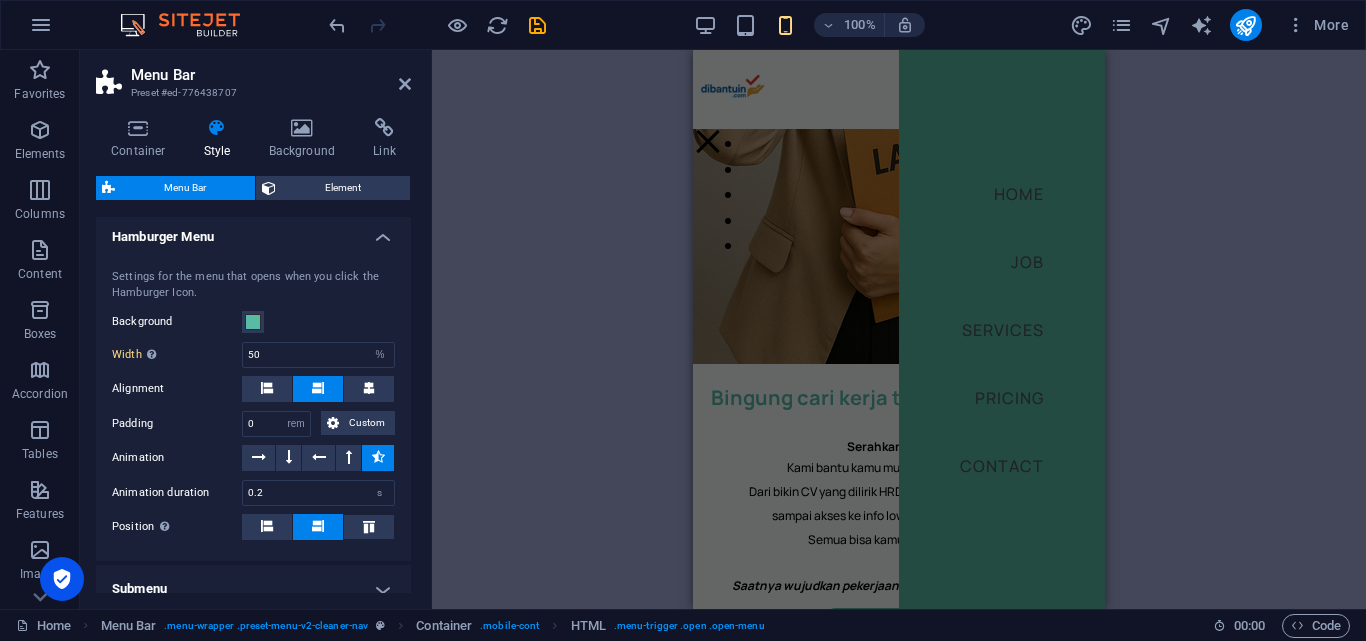 scroll, scrollTop: 700, scrollLeft: 0, axis: vertical 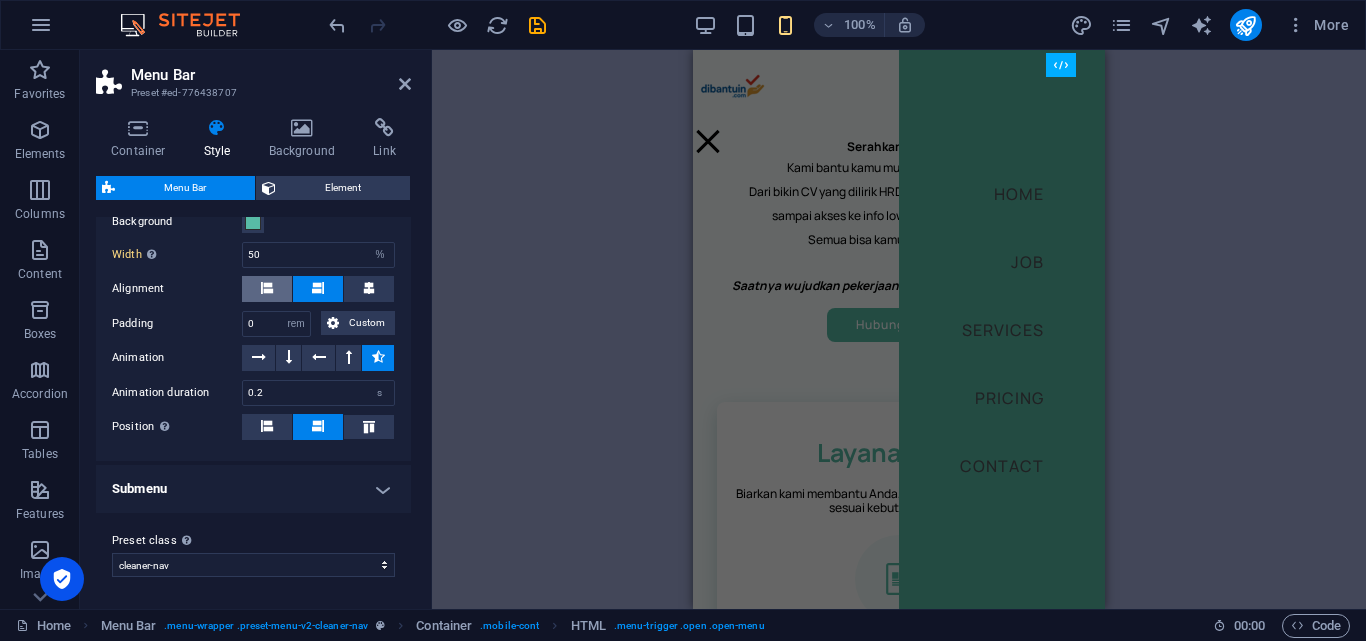 click at bounding box center [267, 289] 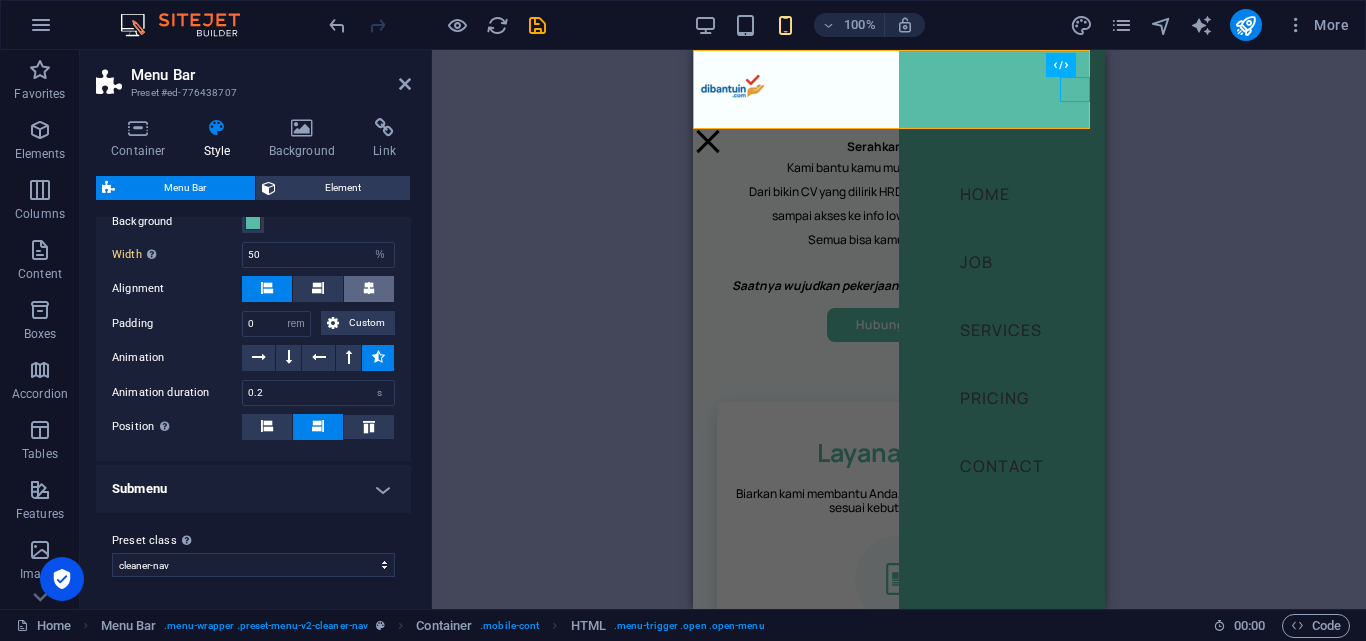 click at bounding box center [369, 289] 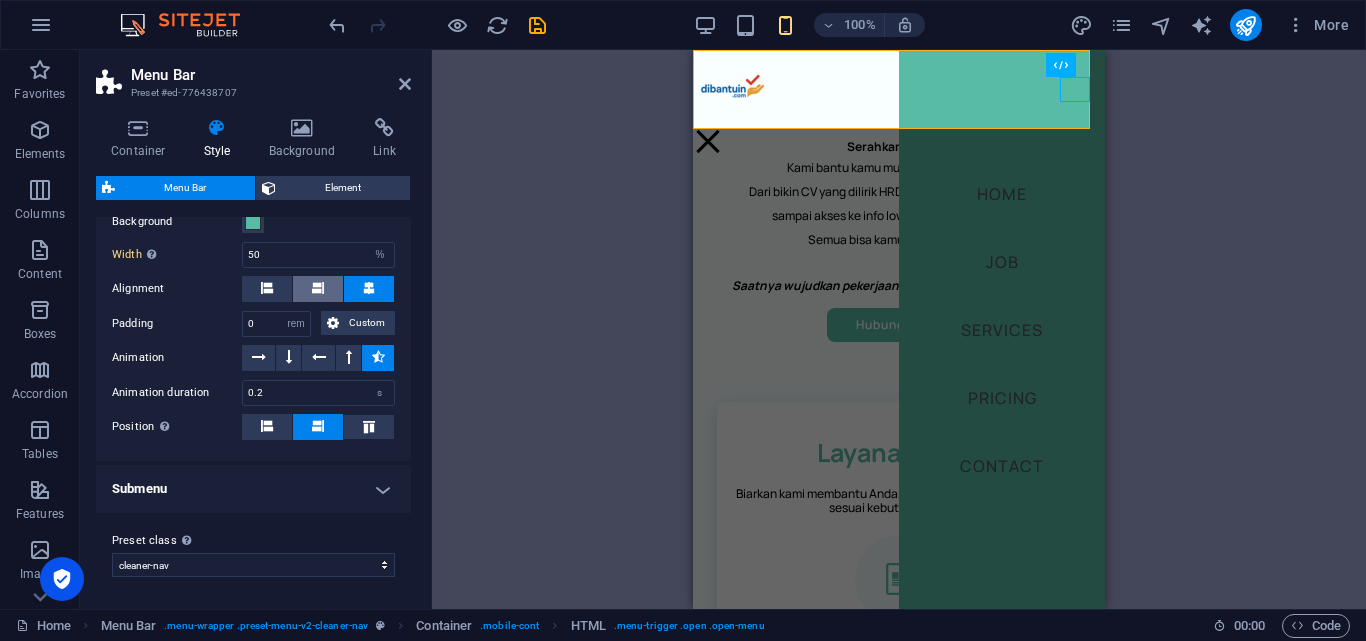 click at bounding box center [318, 289] 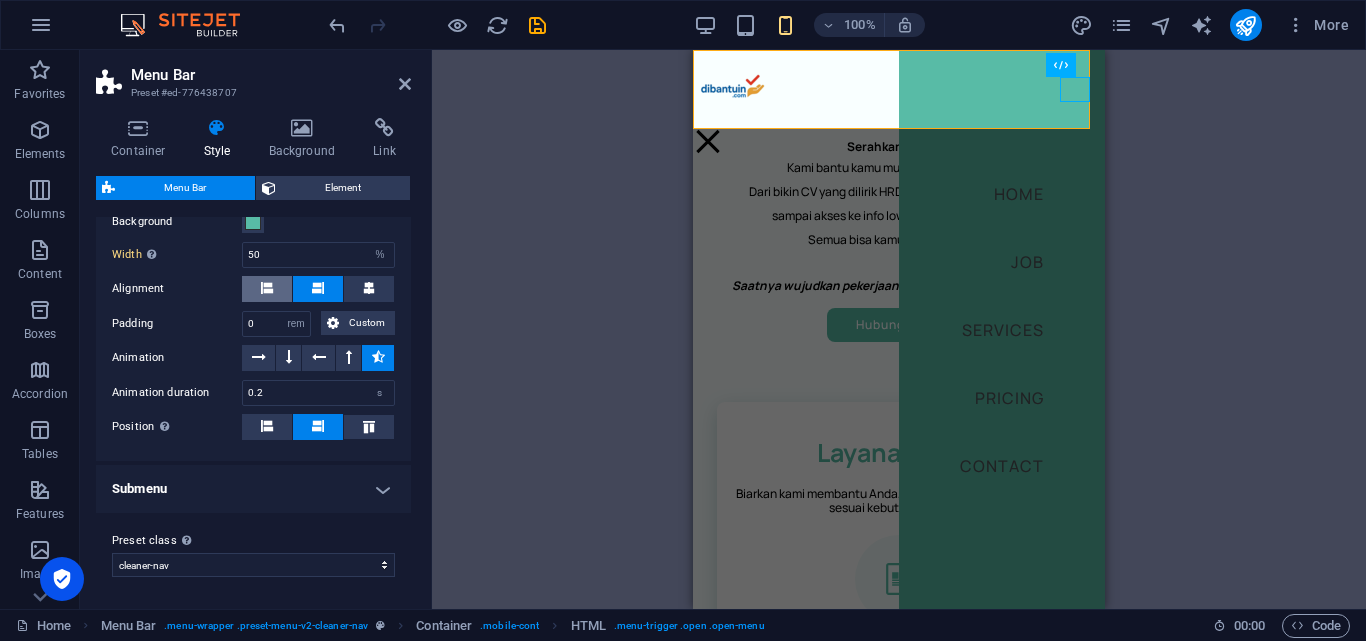 click at bounding box center [267, 288] 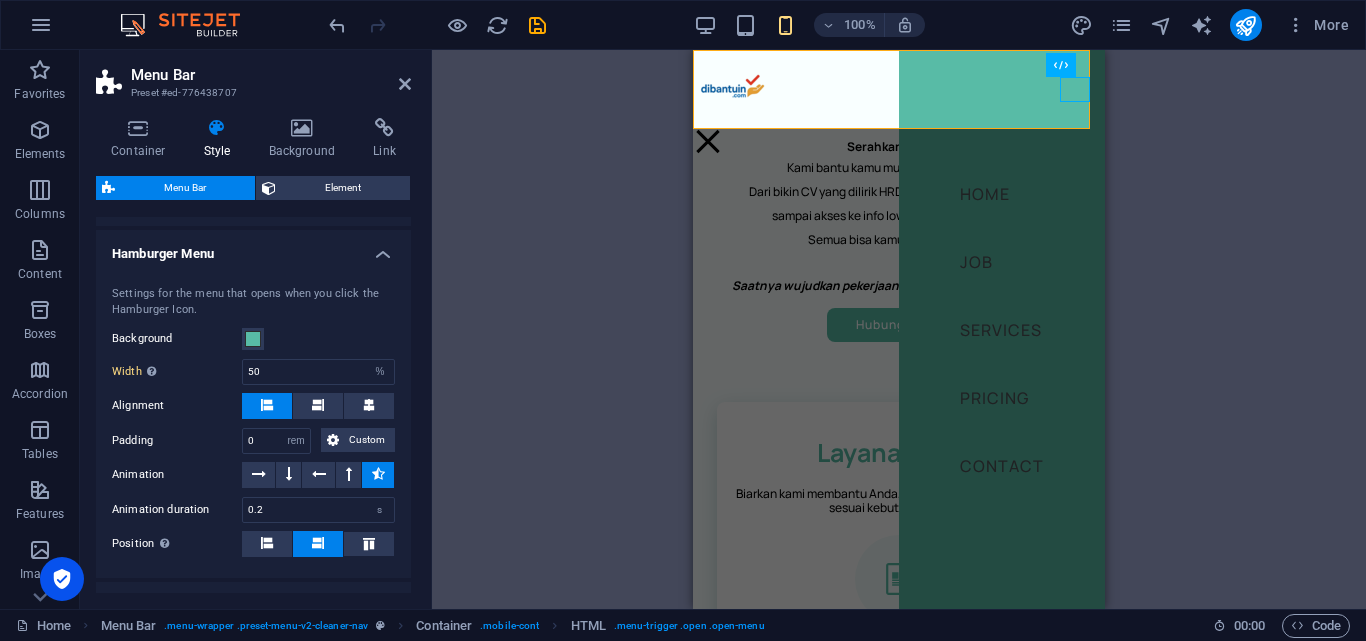 scroll, scrollTop: 737, scrollLeft: 0, axis: vertical 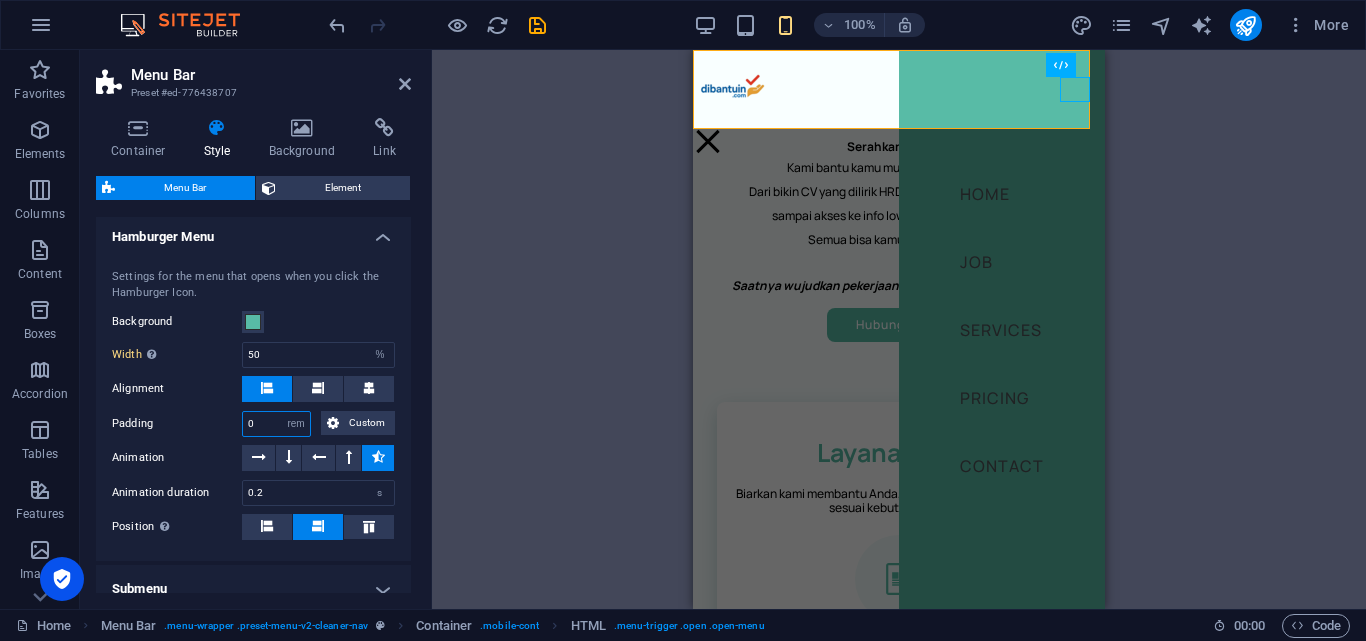 drag, startPoint x: 259, startPoint y: 423, endPoint x: 215, endPoint y: 426, distance: 44.102154 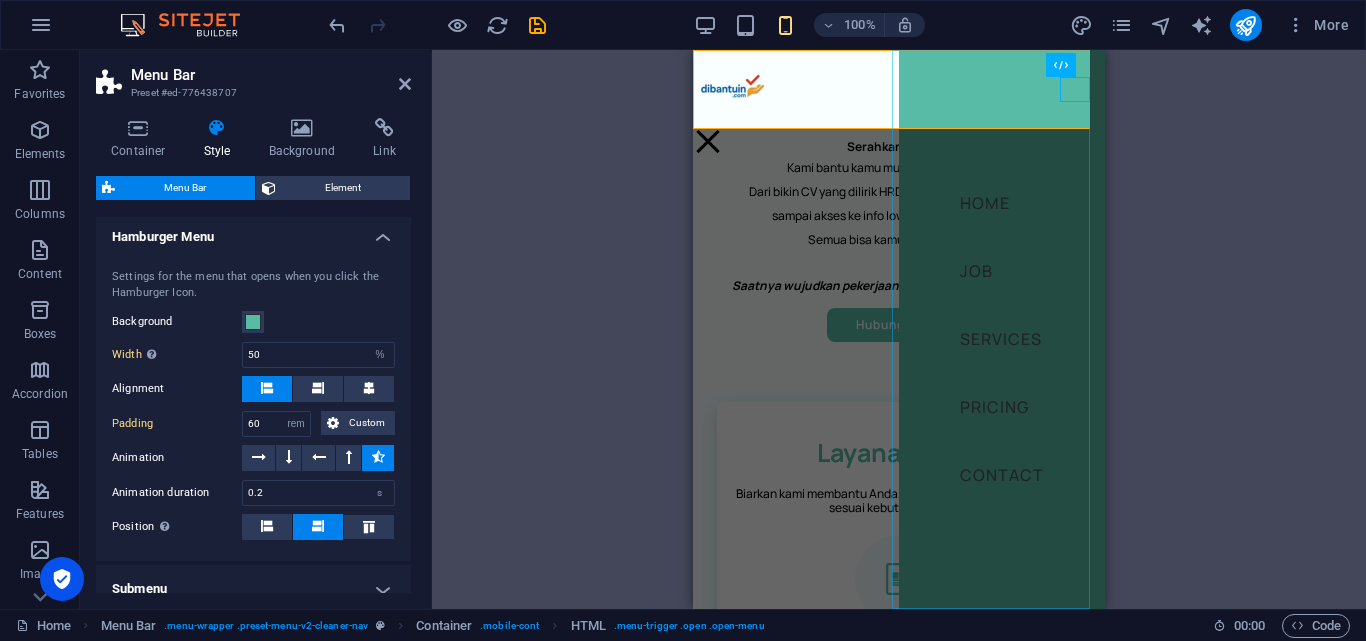 scroll, scrollTop: 0, scrollLeft: 0, axis: both 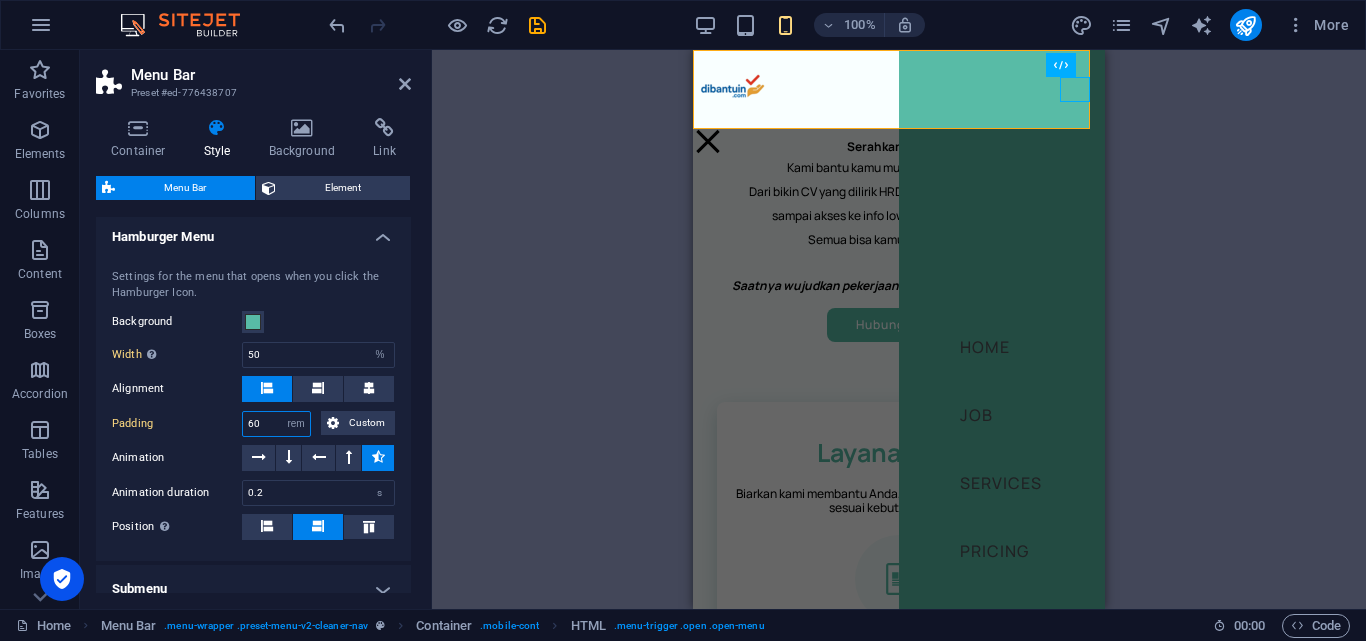 drag, startPoint x: 274, startPoint y: 416, endPoint x: 230, endPoint y: 417, distance: 44.011364 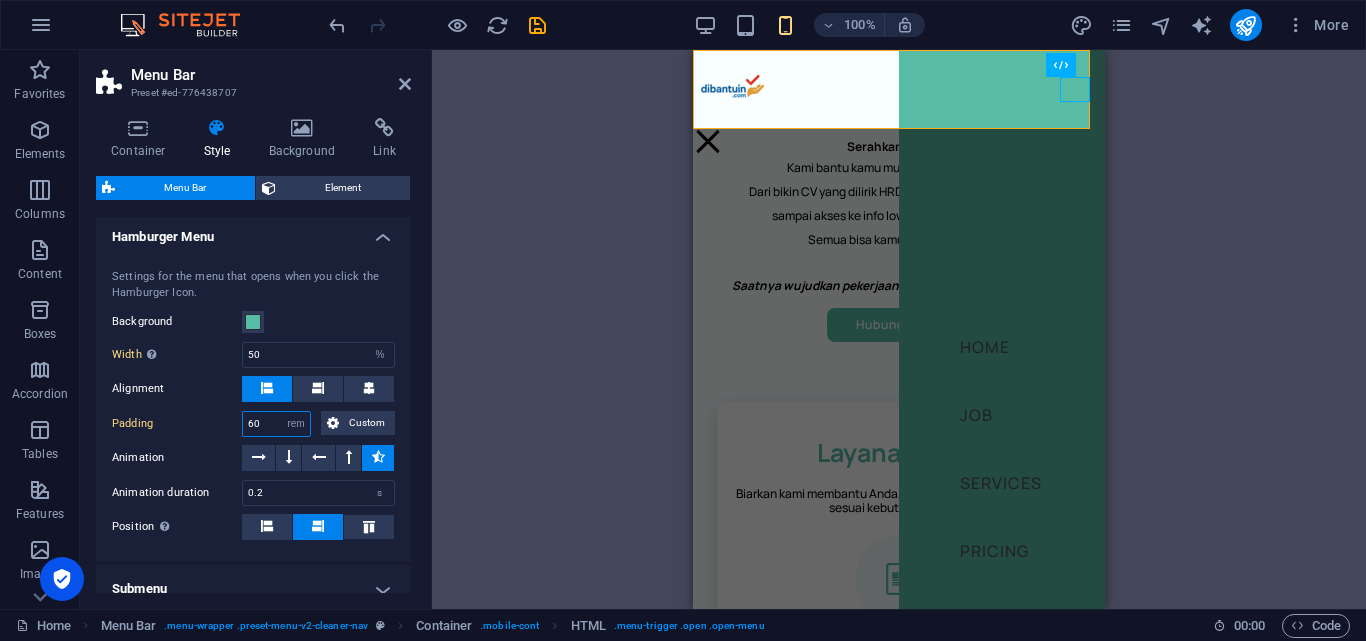 click on "Padding 60 px rem % vh vw Custom Custom" at bounding box center [253, 424] 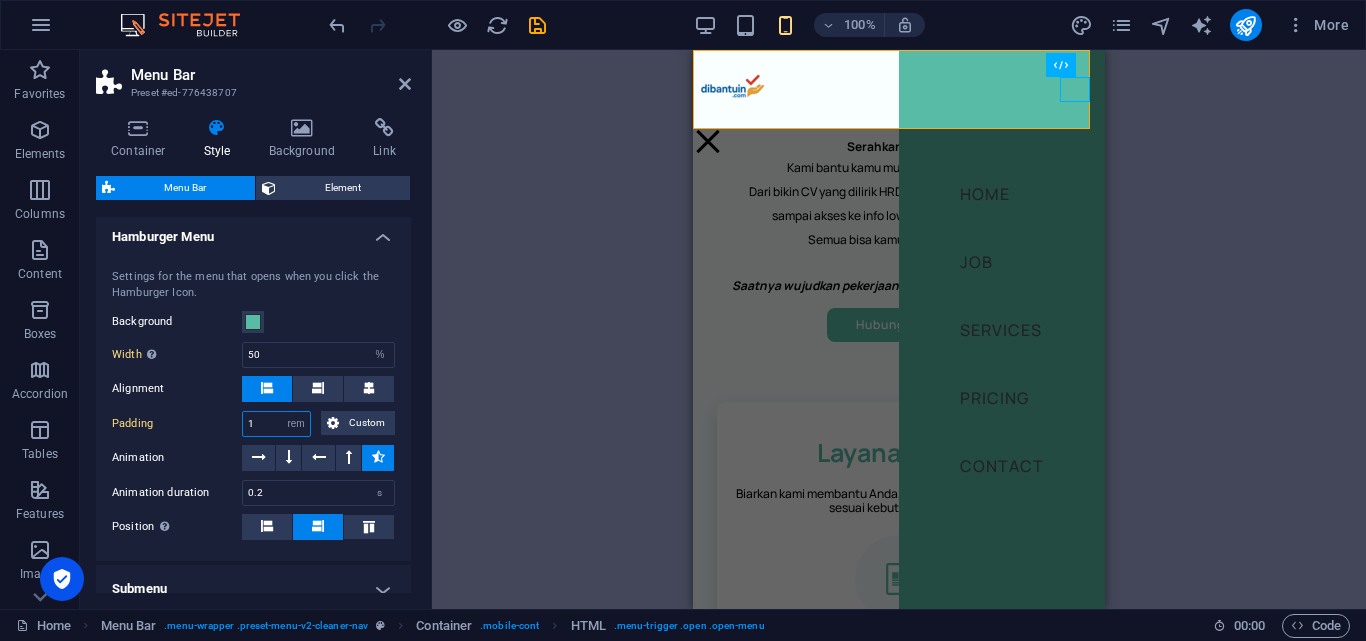 drag, startPoint x: 263, startPoint y: 421, endPoint x: 224, endPoint y: 421, distance: 39 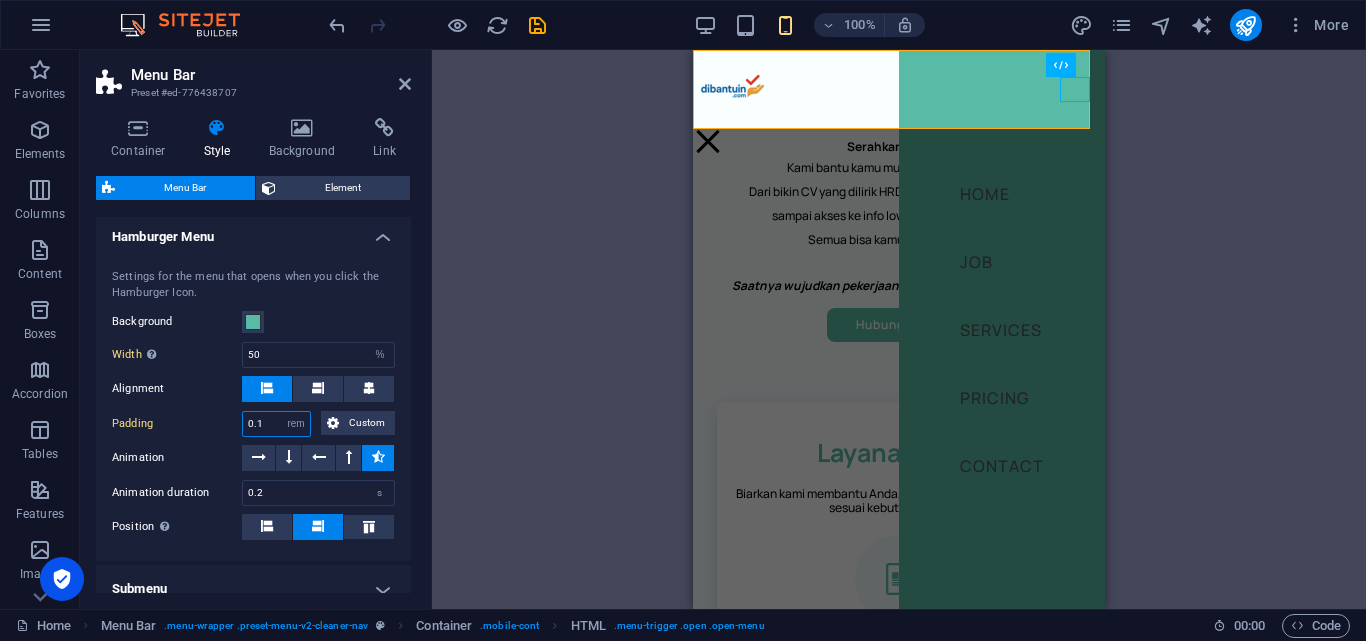 drag, startPoint x: 263, startPoint y: 423, endPoint x: 245, endPoint y: 423, distance: 18 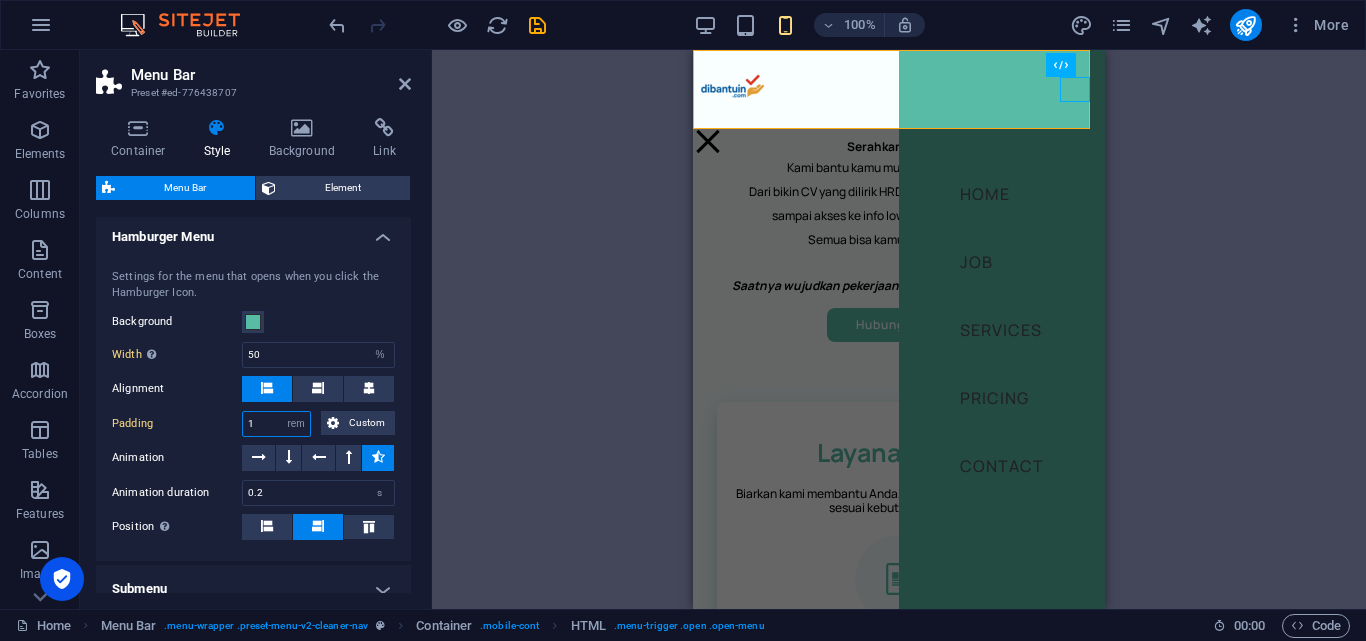 drag, startPoint x: 276, startPoint y: 419, endPoint x: 240, endPoint y: 418, distance: 36.013885 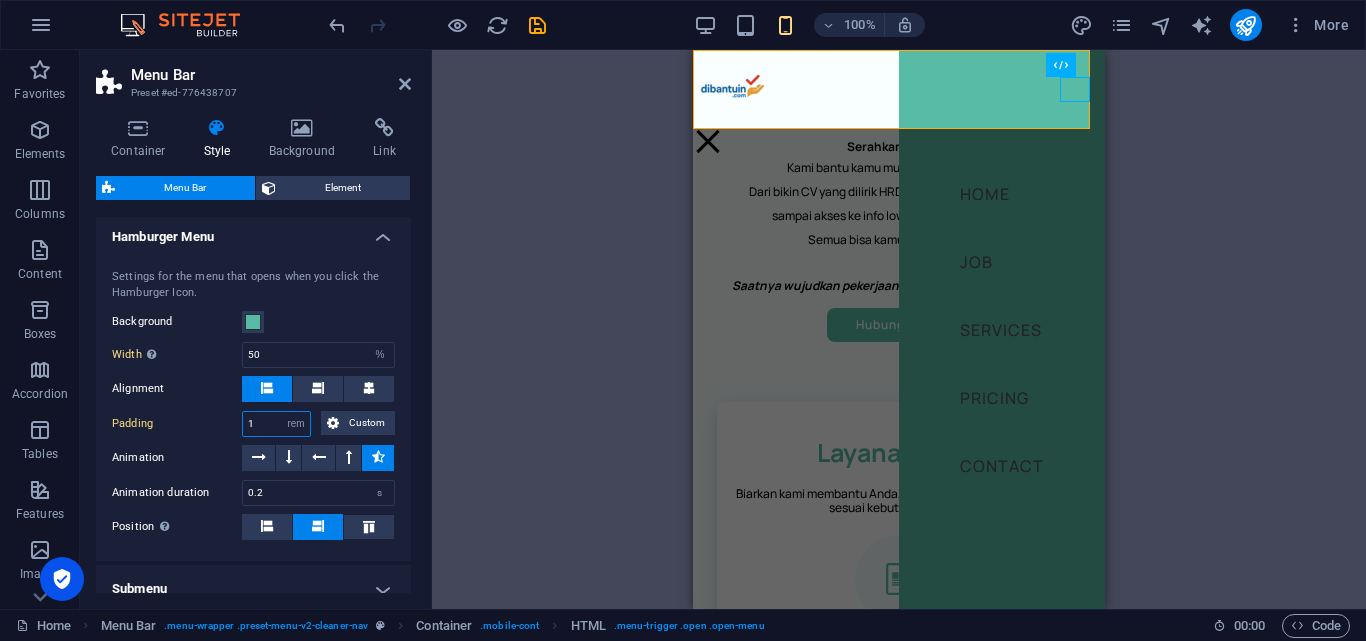 click on "Padding 1 px rem % vh vw Custom Custom" at bounding box center [253, 424] 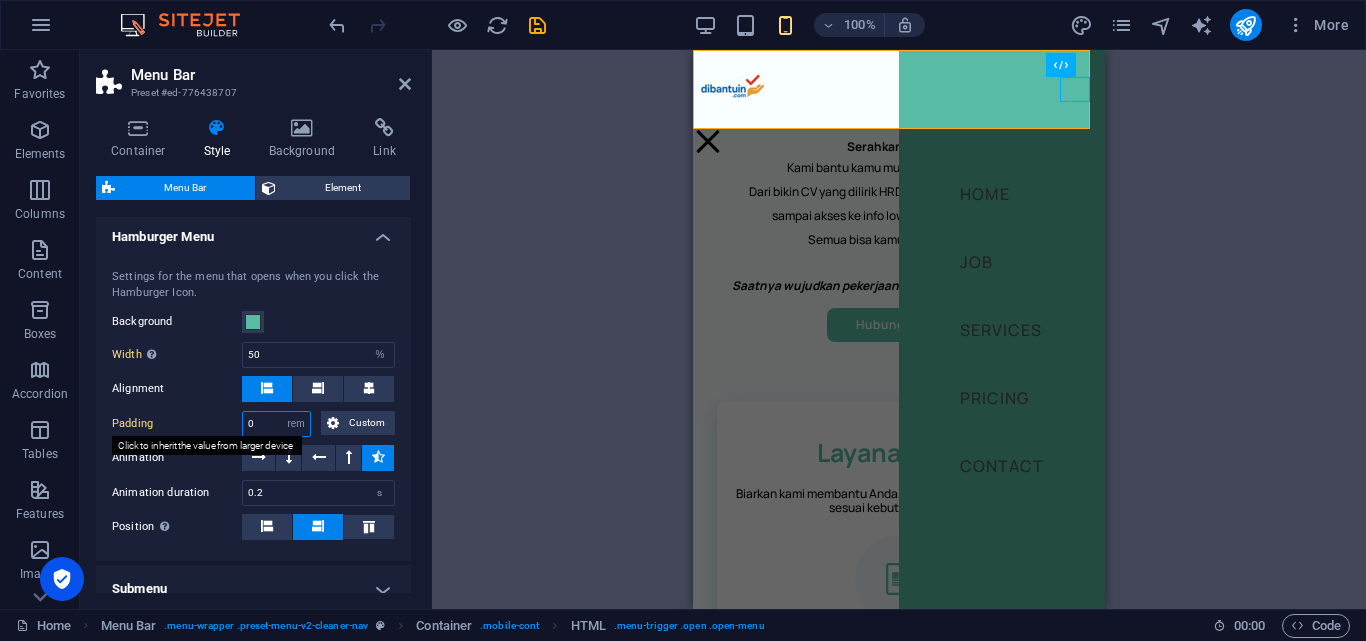 type on "0" 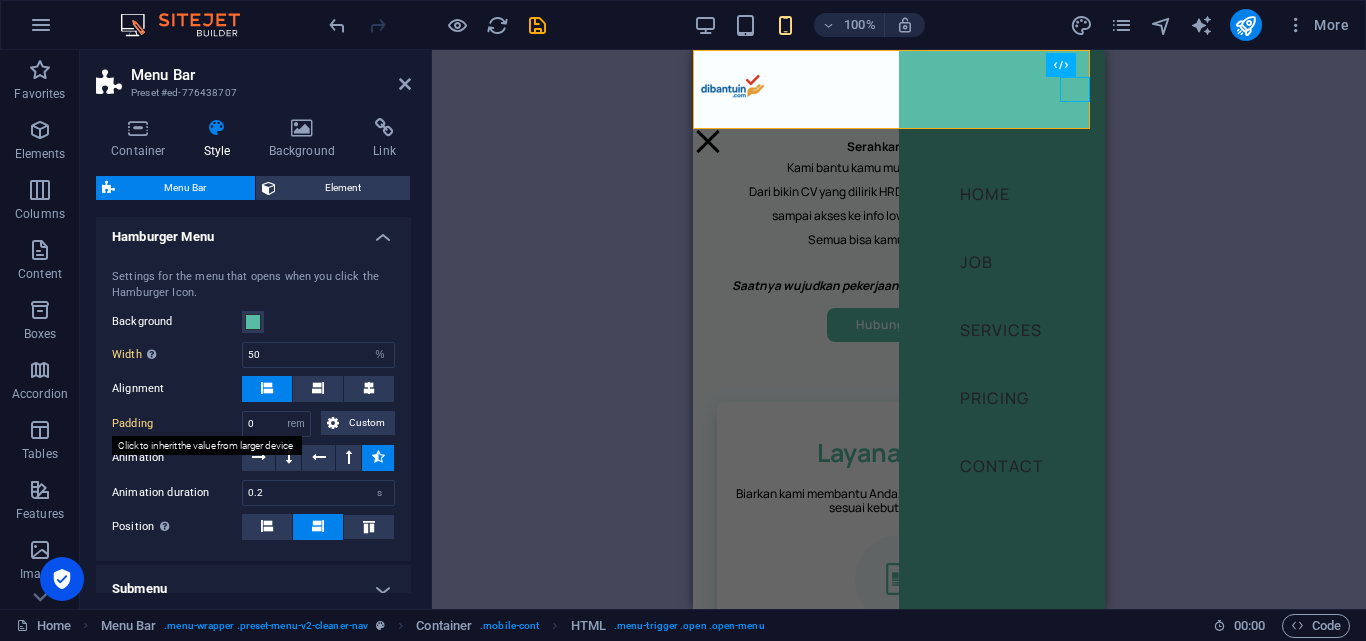 click on "Padding" at bounding box center (177, 424) 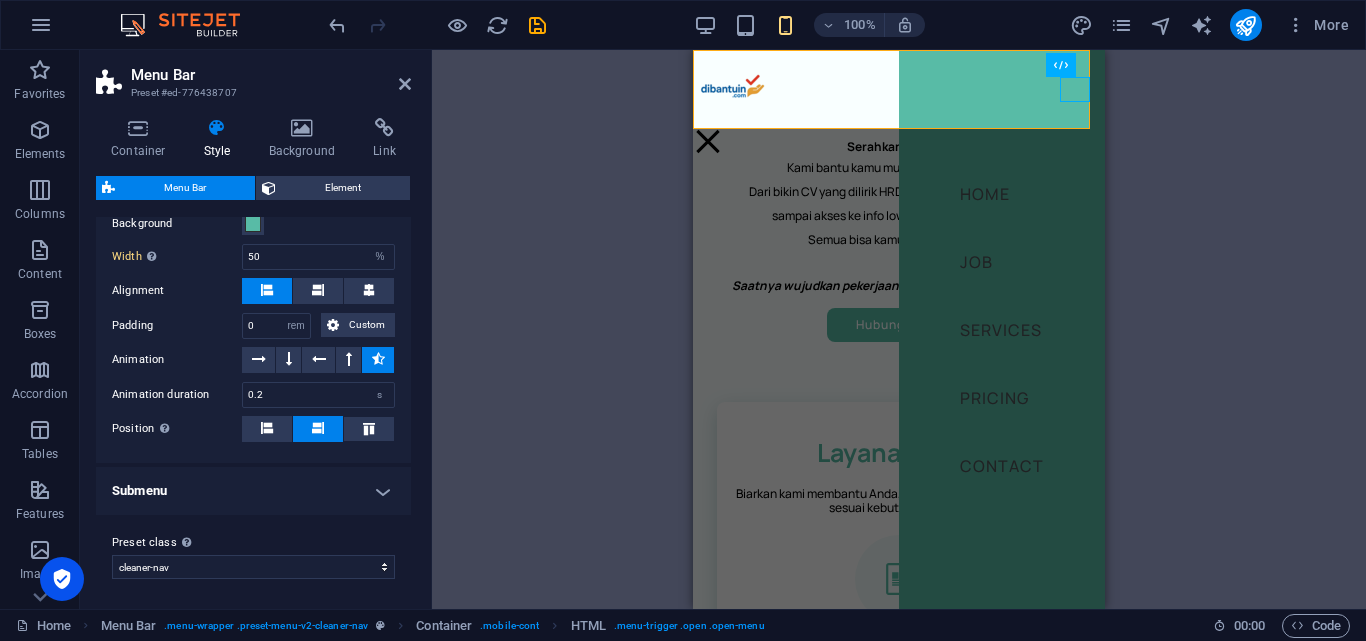 scroll, scrollTop: 837, scrollLeft: 0, axis: vertical 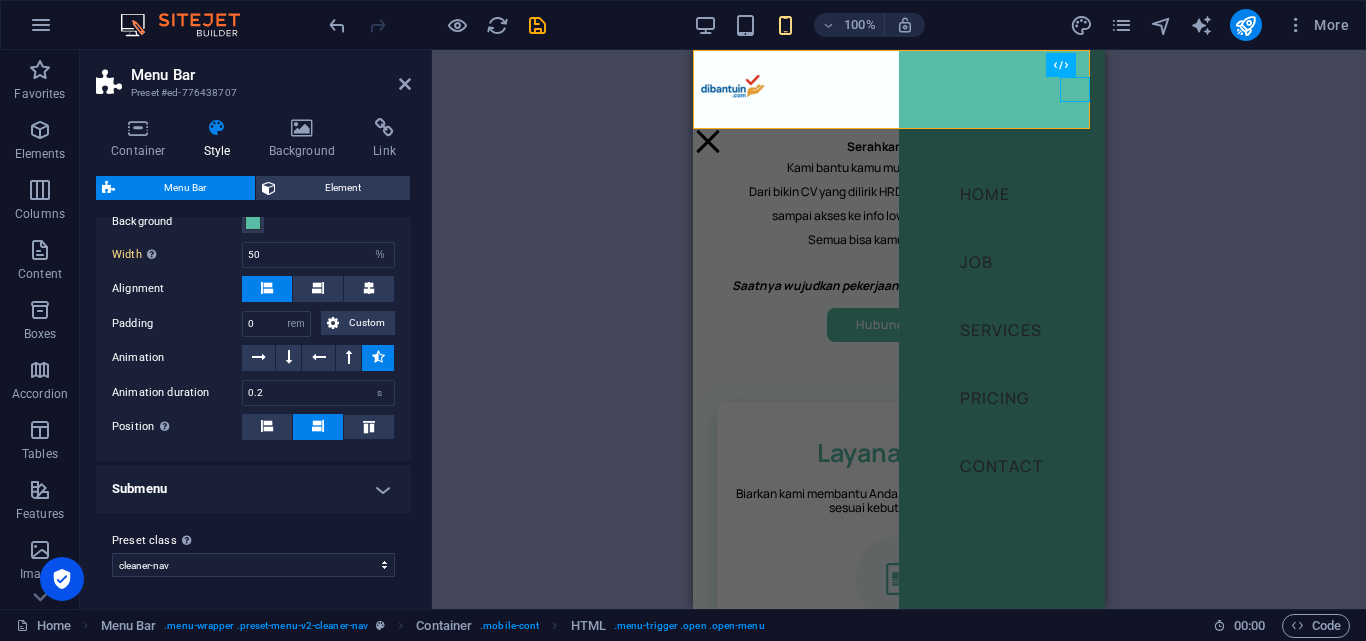 click on "Submenu" at bounding box center [253, 489] 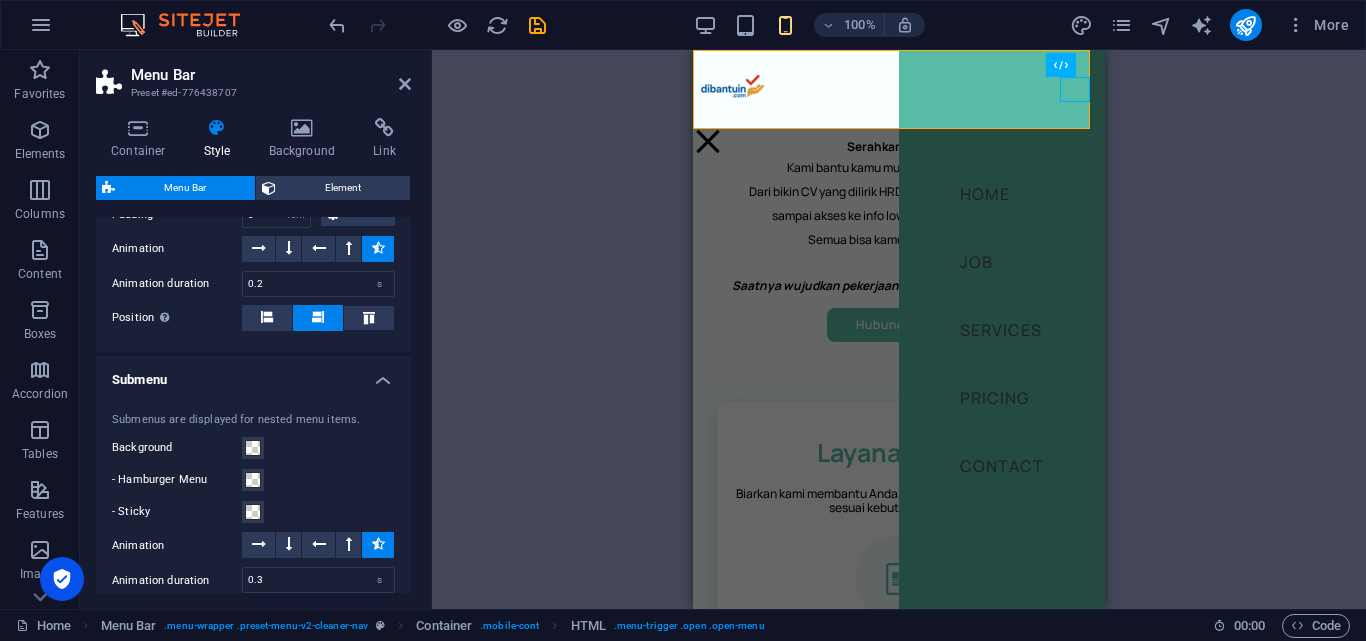 scroll, scrollTop: 884, scrollLeft: 0, axis: vertical 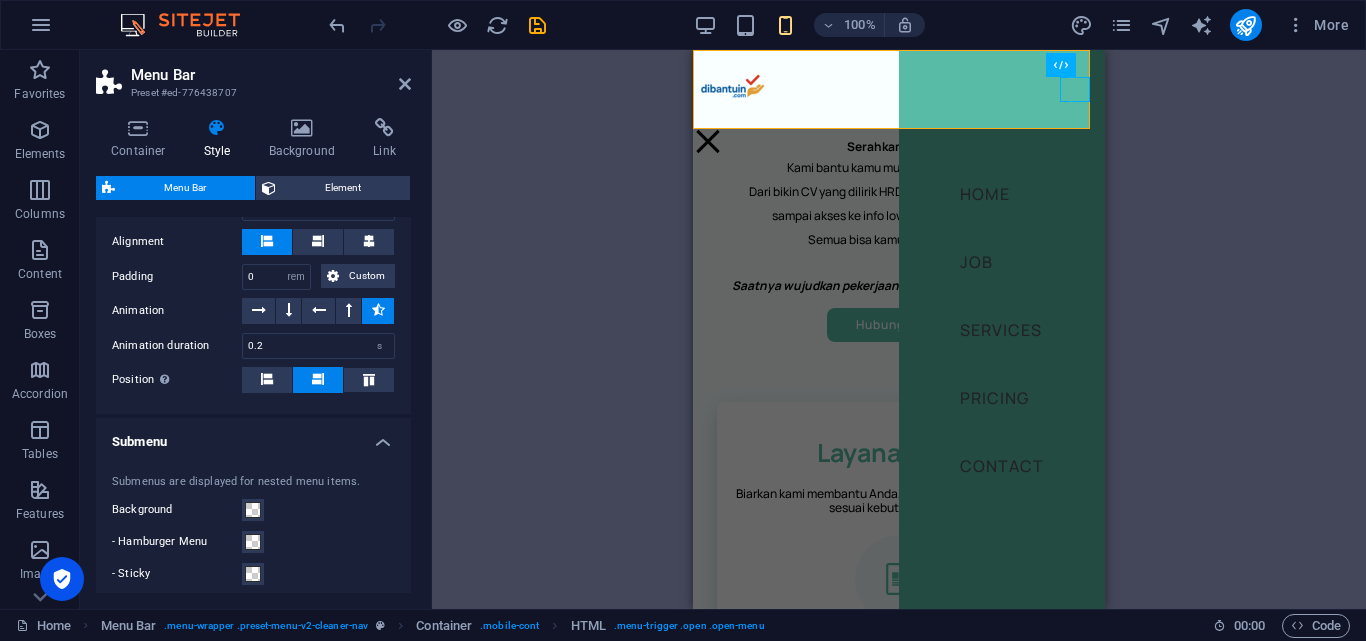 click on "Submenu" at bounding box center [253, 436] 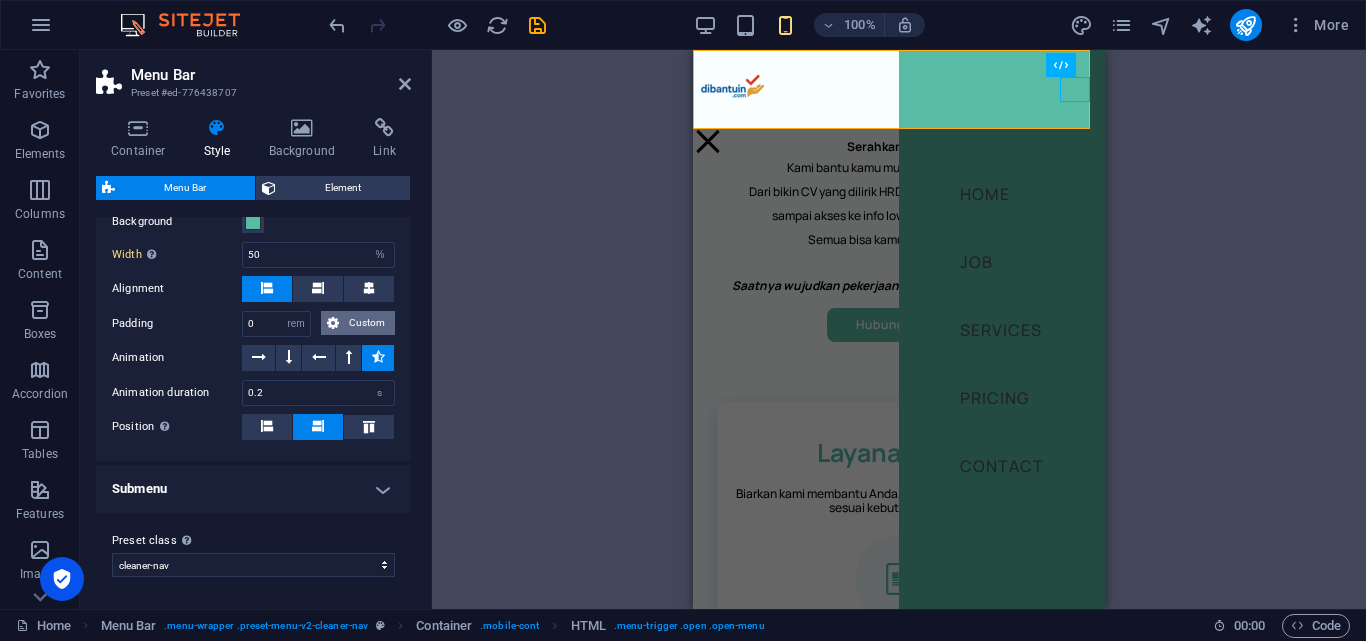 scroll, scrollTop: 637, scrollLeft: 0, axis: vertical 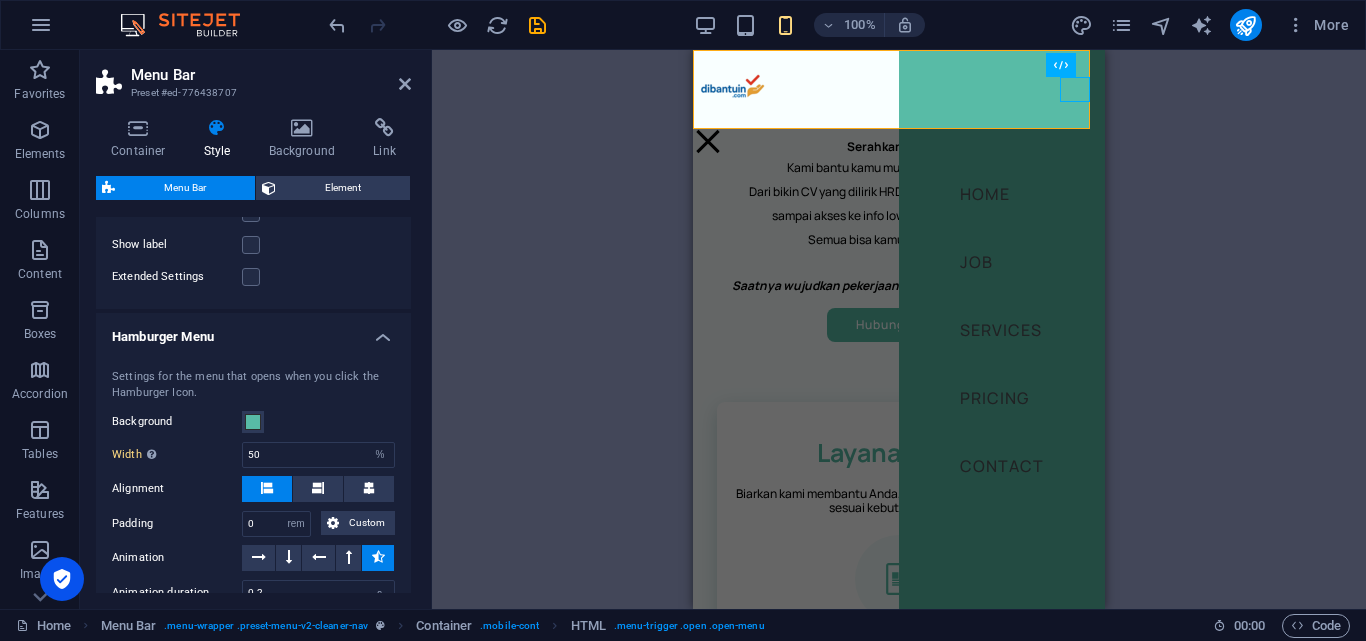 click on "Hamburger Menu" at bounding box center [253, 331] 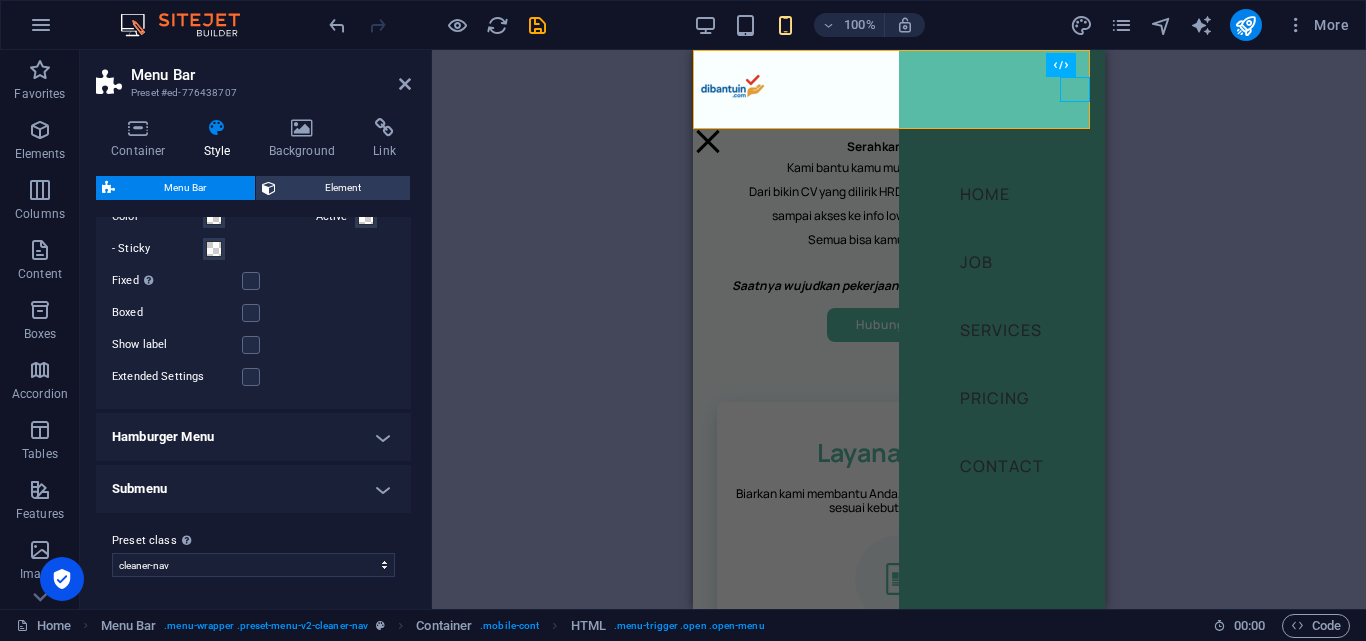 scroll, scrollTop: 337, scrollLeft: 0, axis: vertical 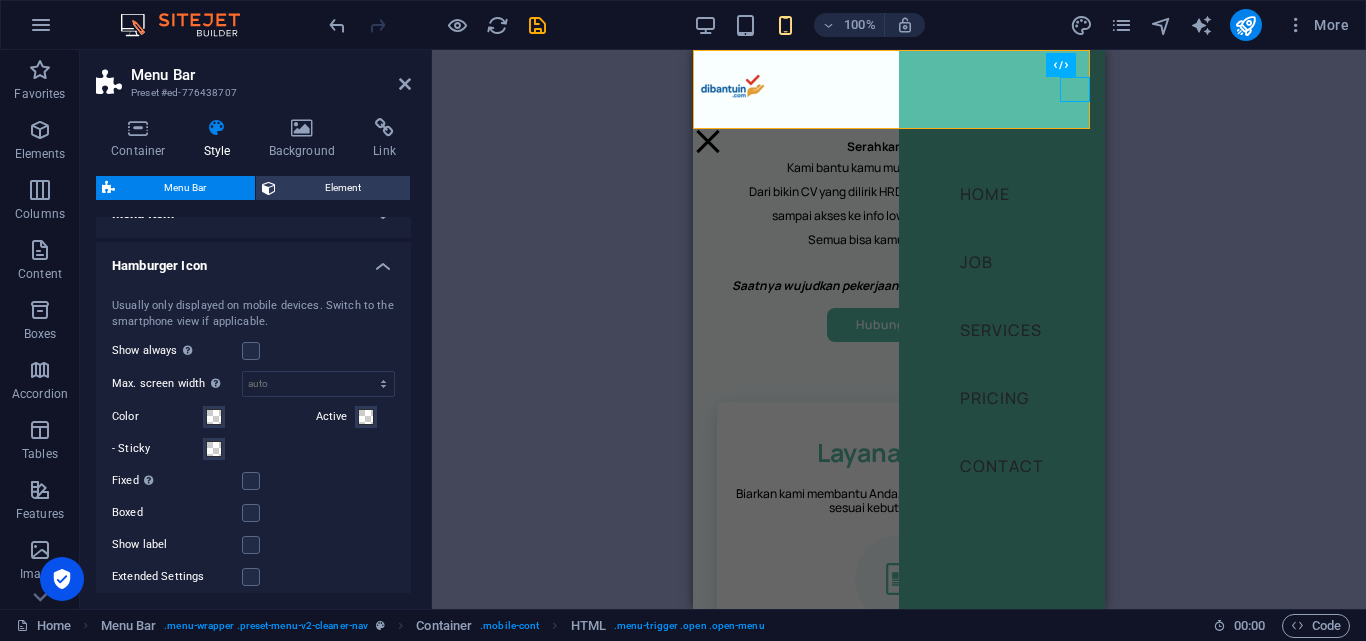 click on "Hamburger Icon" at bounding box center [253, 260] 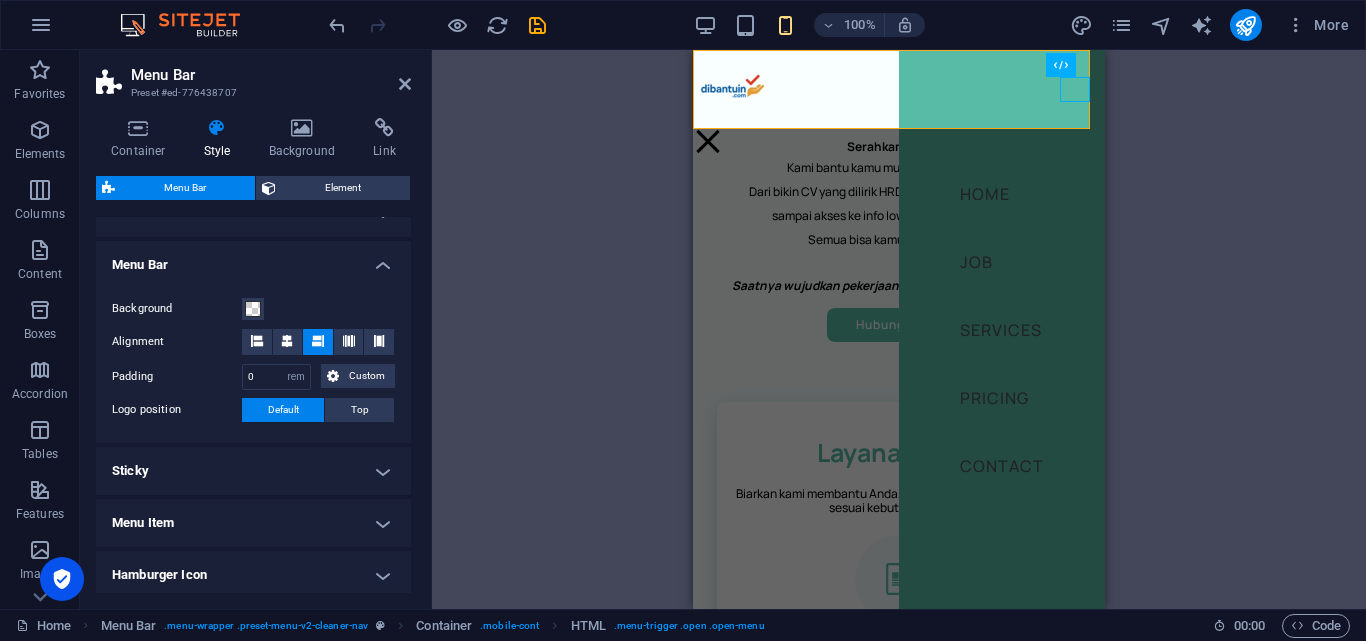 scroll, scrollTop: 18, scrollLeft: 0, axis: vertical 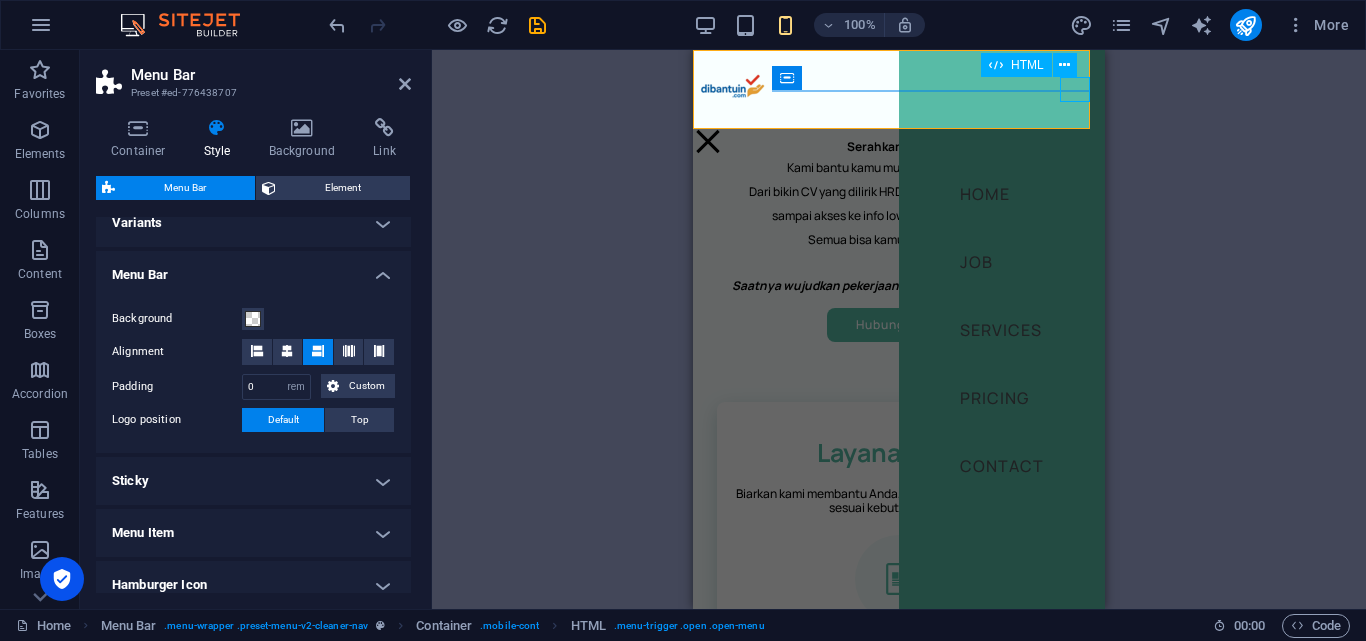 click at bounding box center [708, 141] 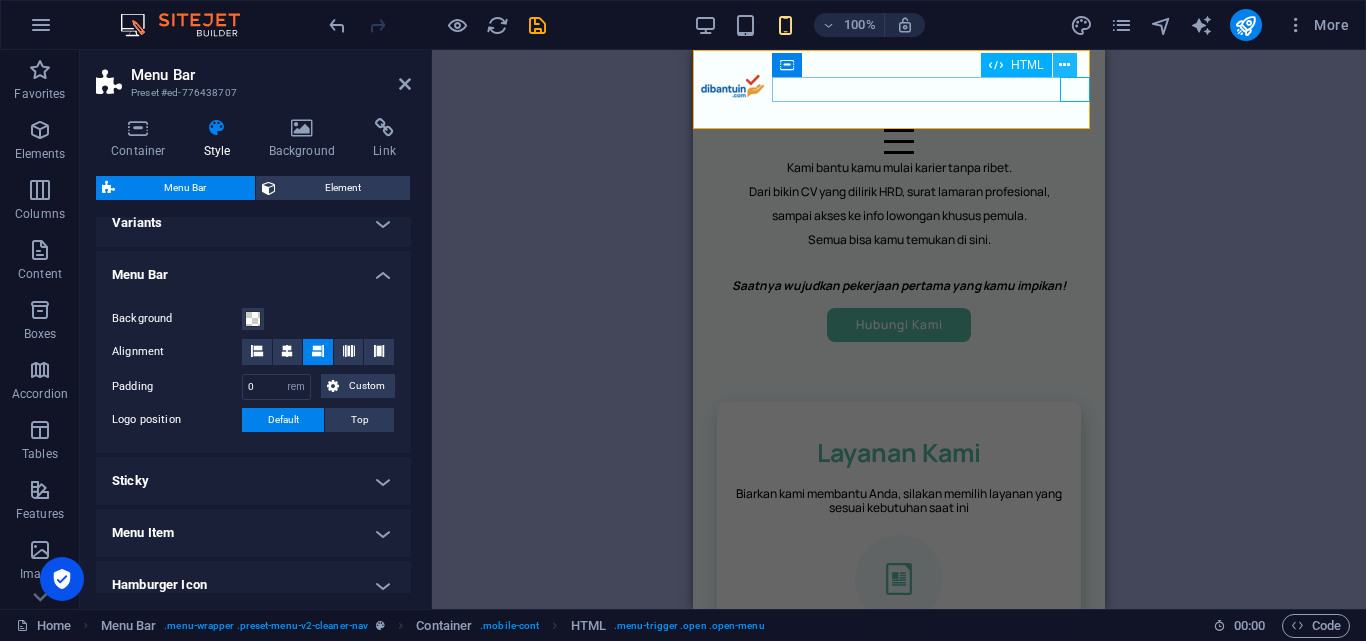 click at bounding box center (1064, 65) 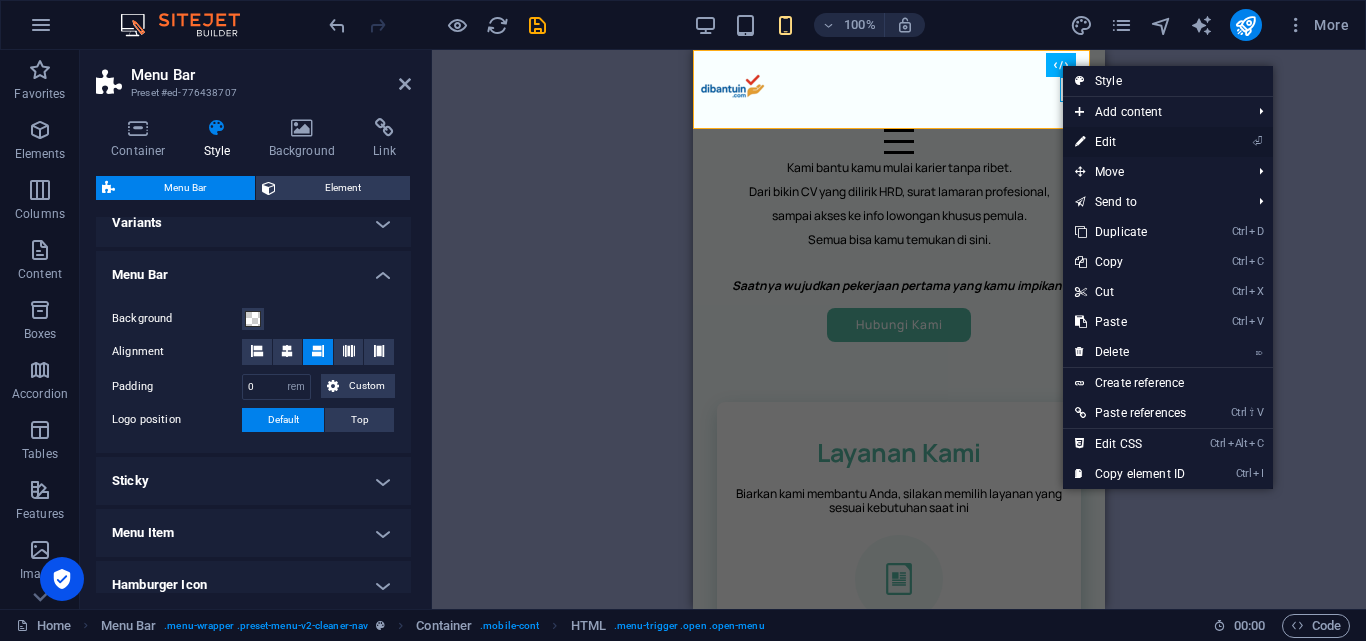 click on "⏎  Edit" at bounding box center [1130, 142] 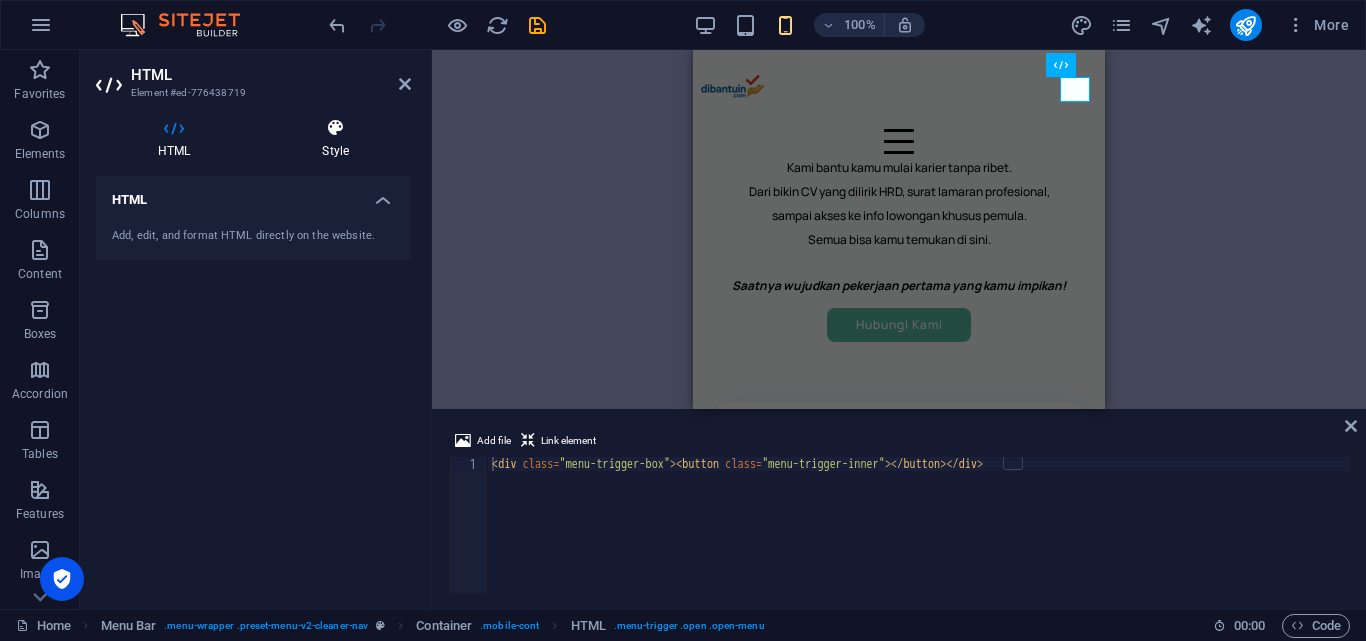 click at bounding box center (335, 128) 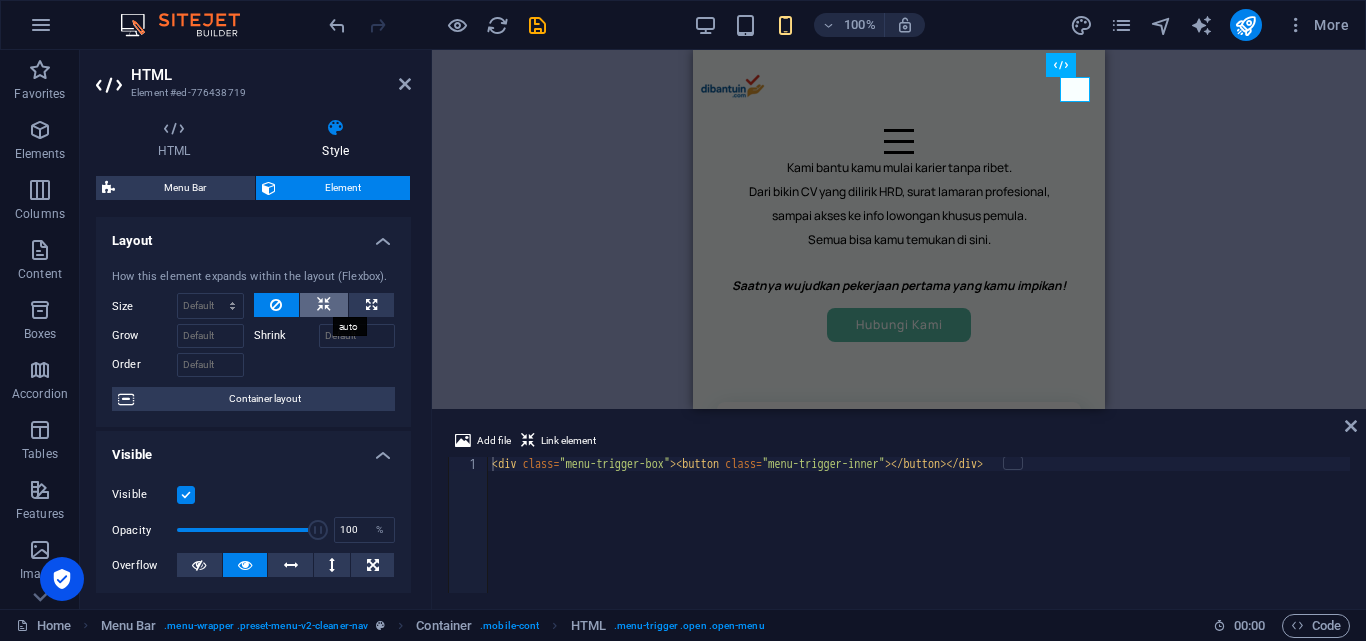 click at bounding box center [324, 305] 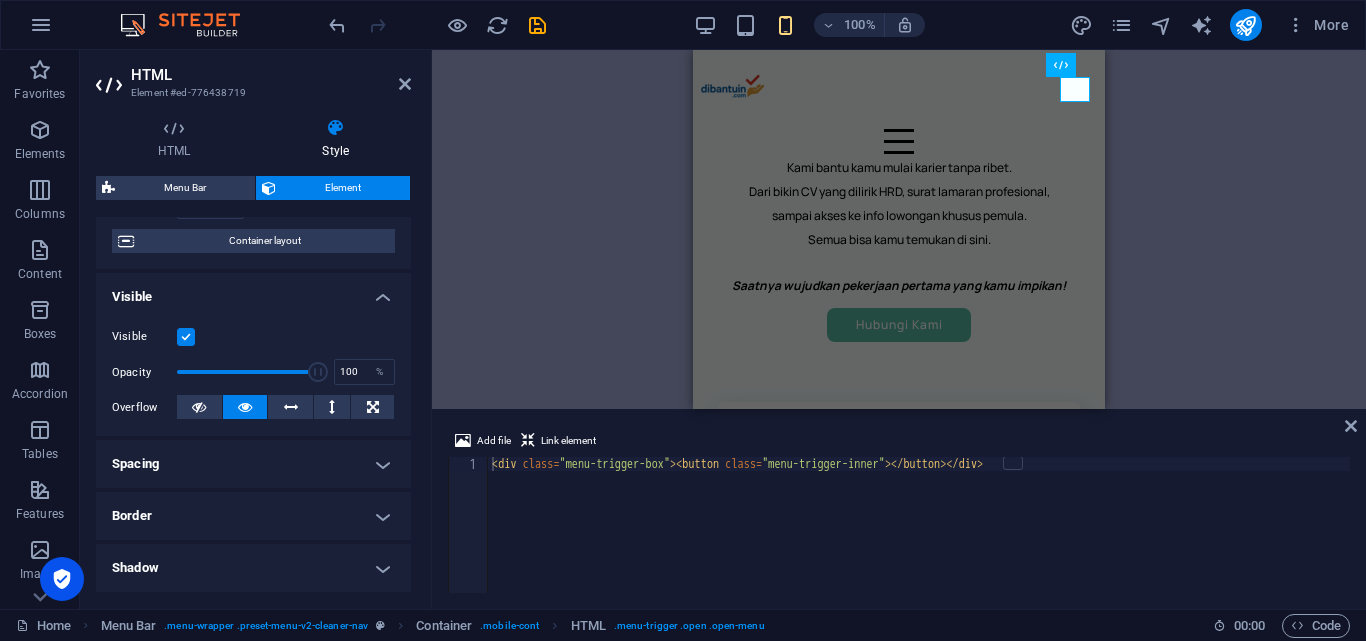 scroll, scrollTop: 200, scrollLeft: 0, axis: vertical 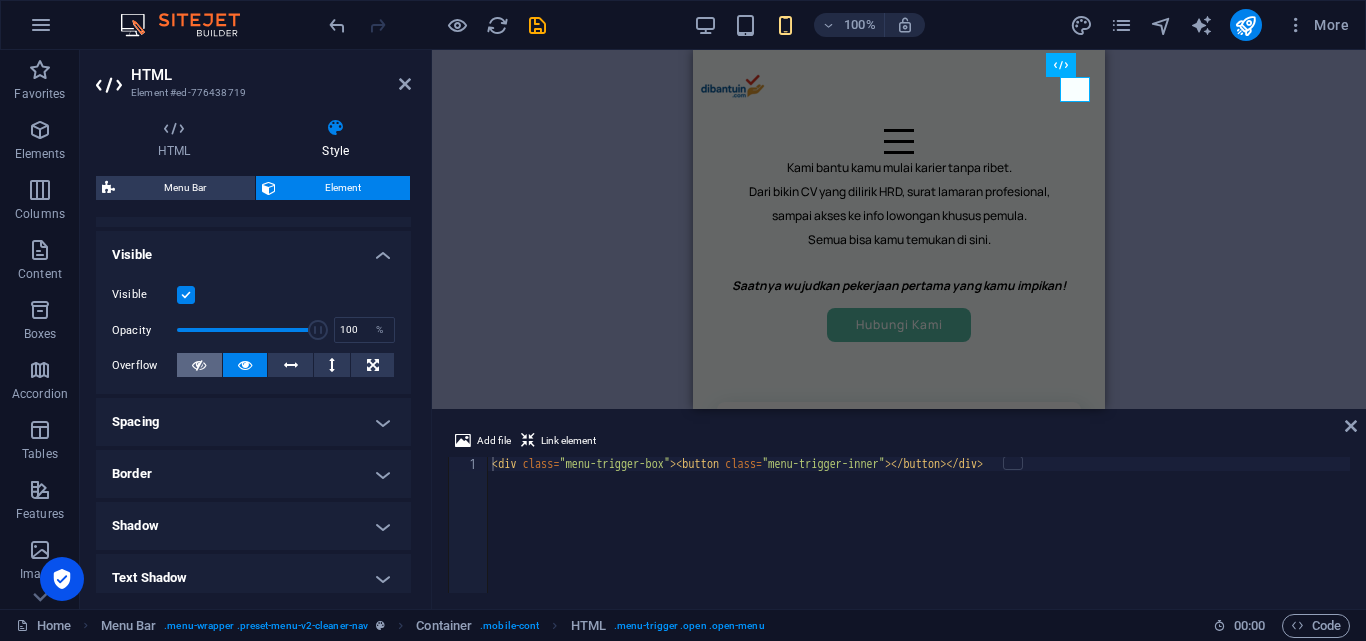 click at bounding box center (199, 365) 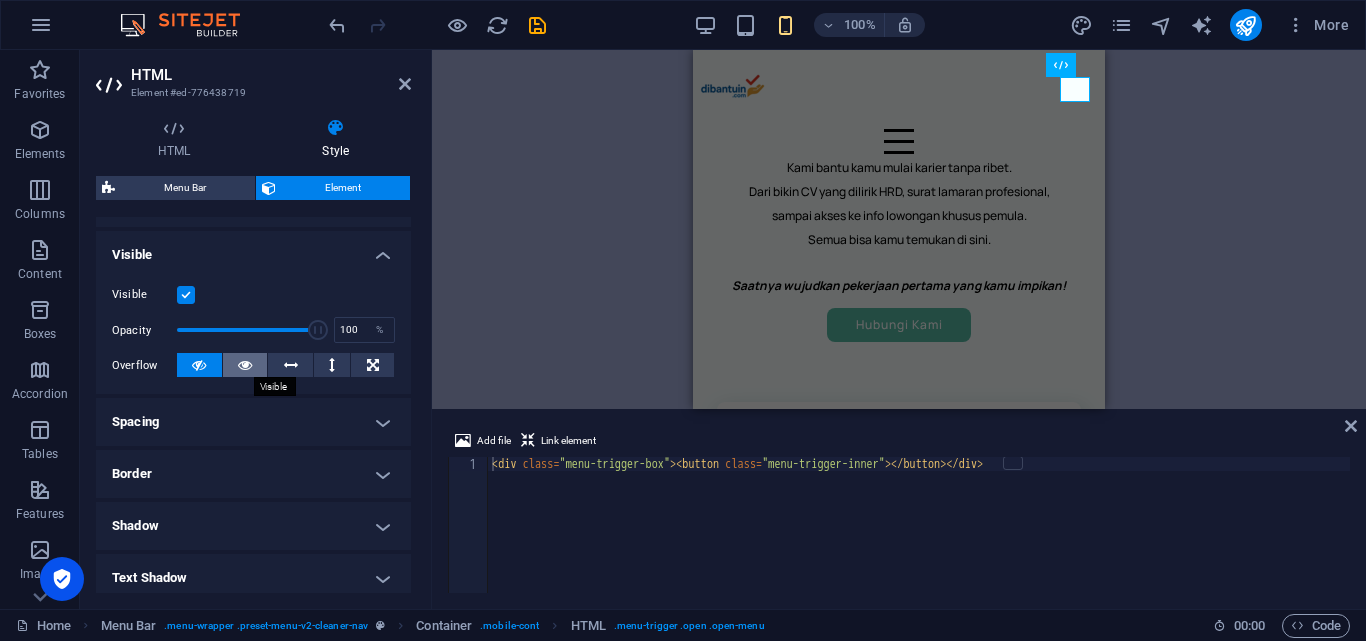 click at bounding box center (245, 365) 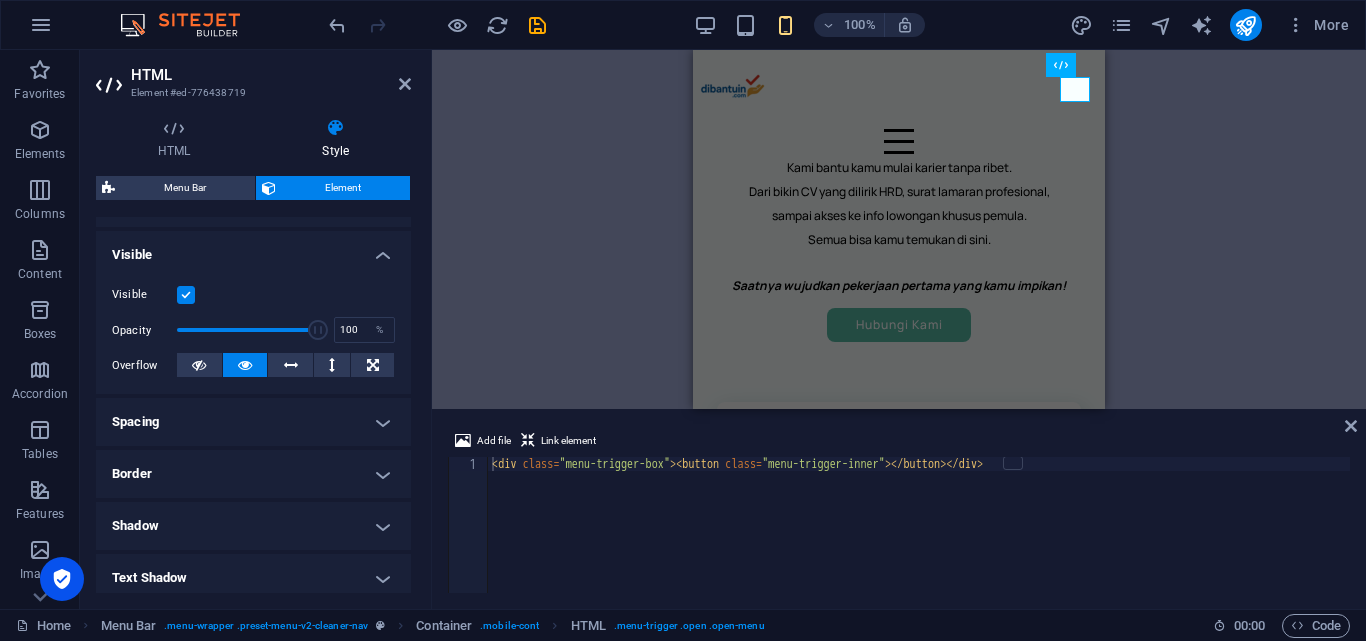 click on "Spacing" at bounding box center [253, 422] 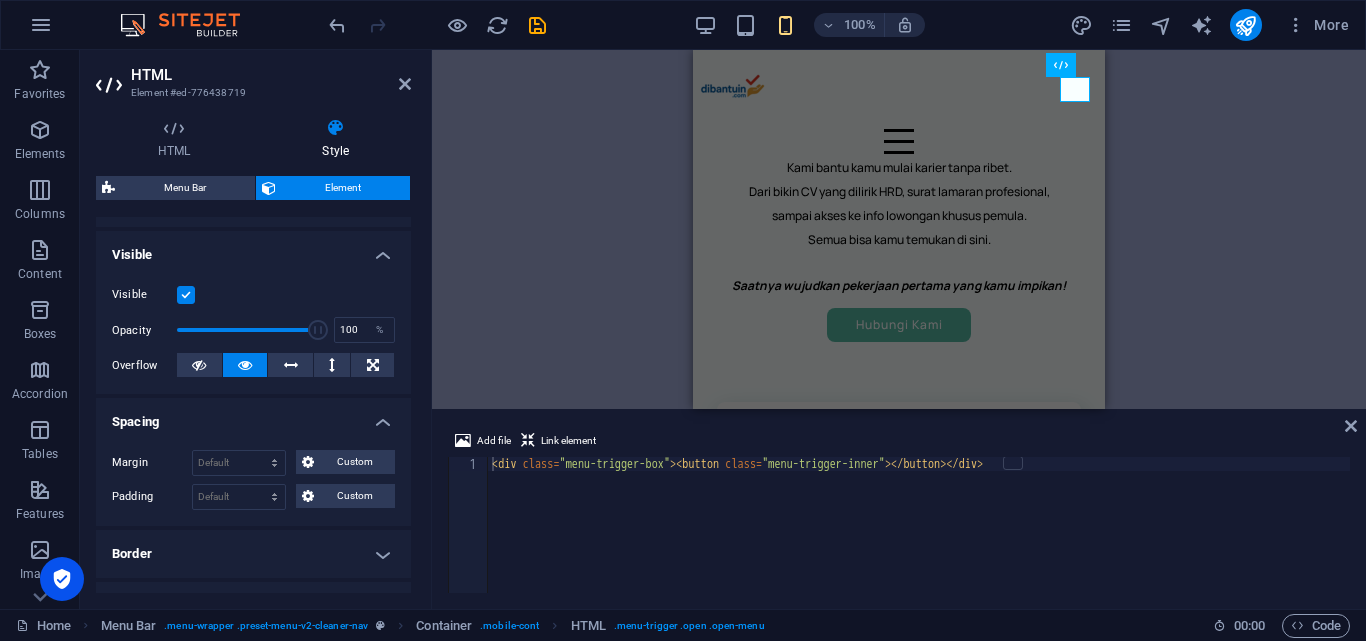 click on "Spacing" at bounding box center (253, 416) 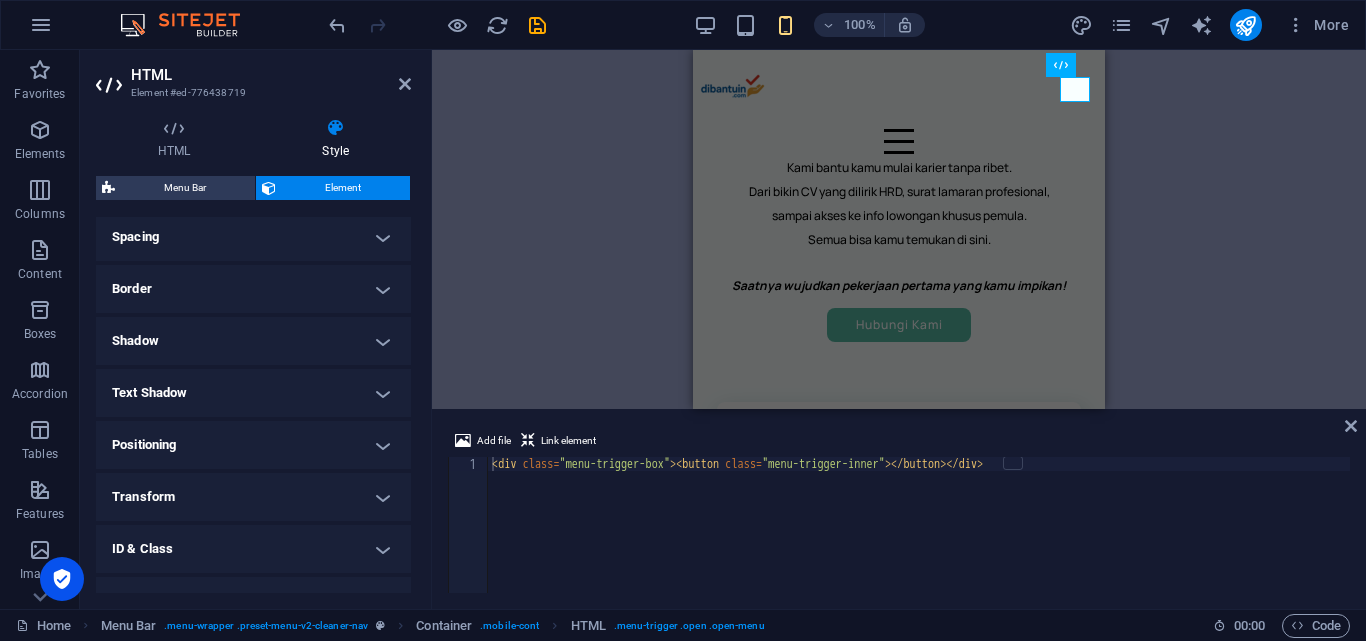 scroll, scrollTop: 400, scrollLeft: 0, axis: vertical 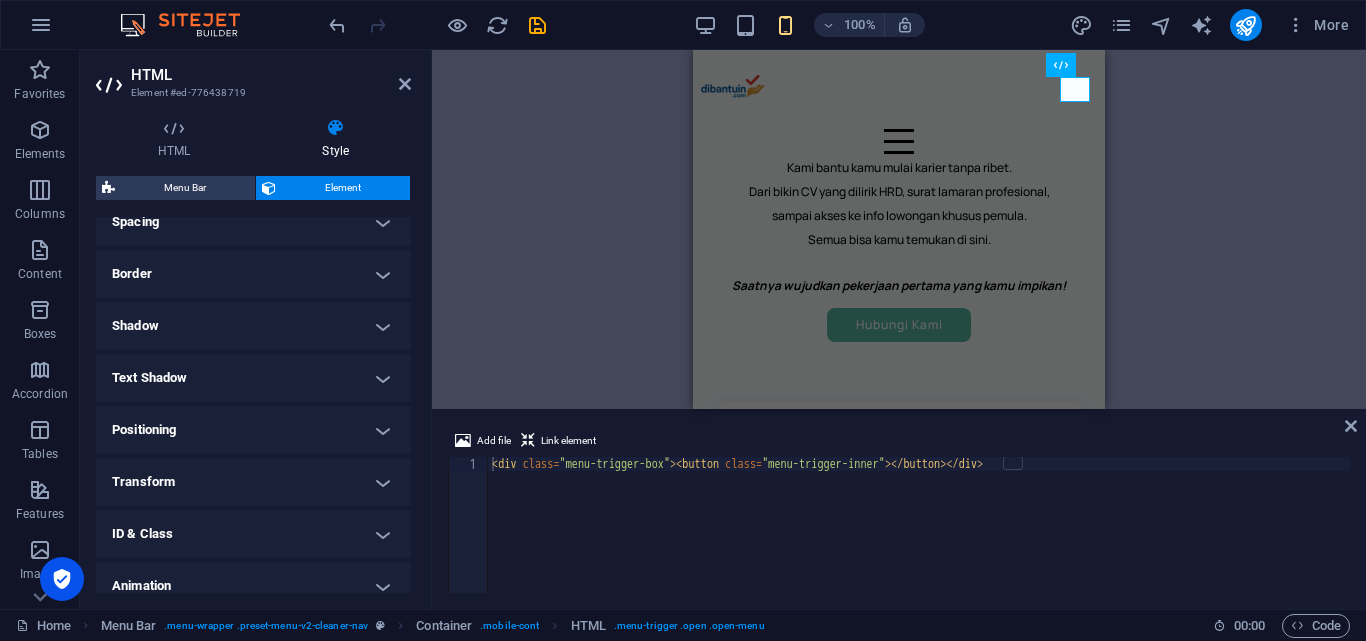 click on "Text Shadow" at bounding box center (253, 378) 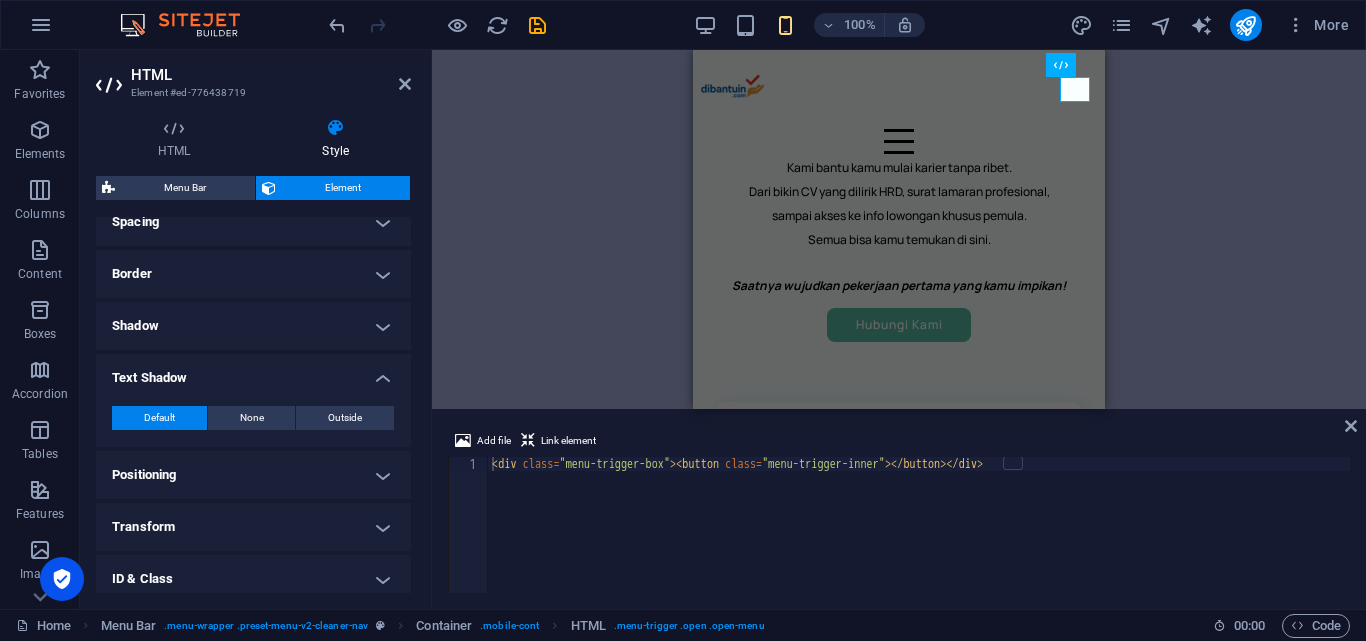 click on "Text Shadow" at bounding box center [253, 372] 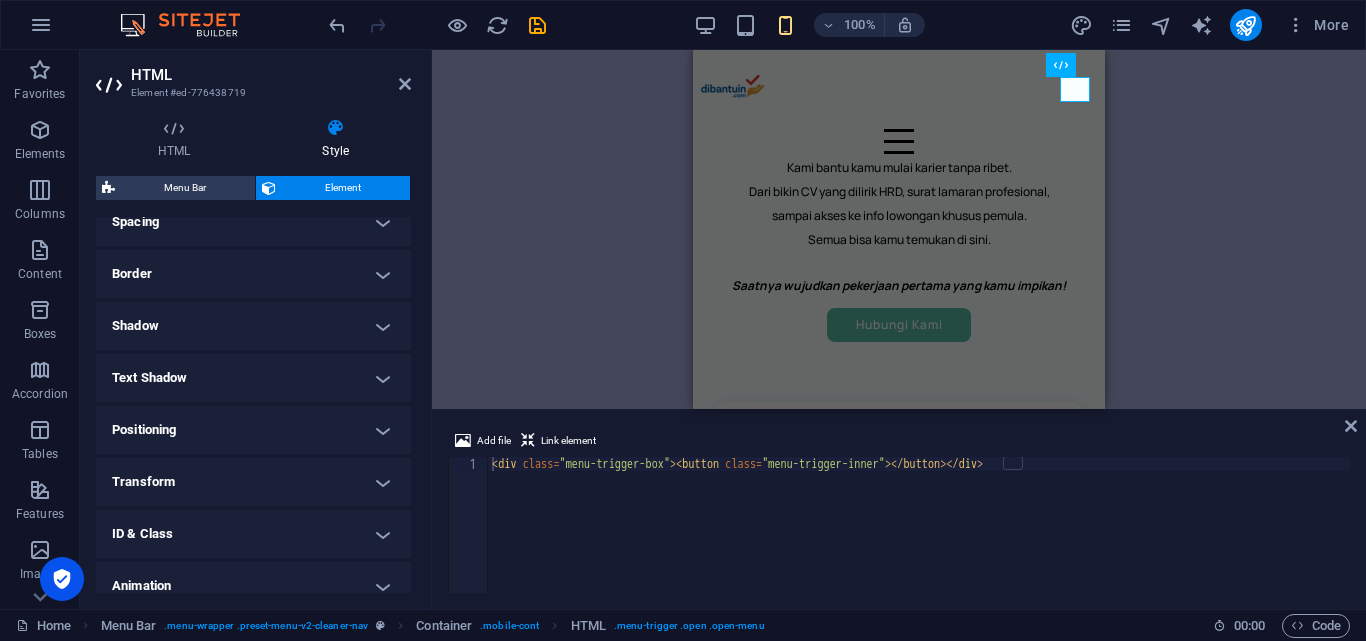 click on "Border" at bounding box center (253, 274) 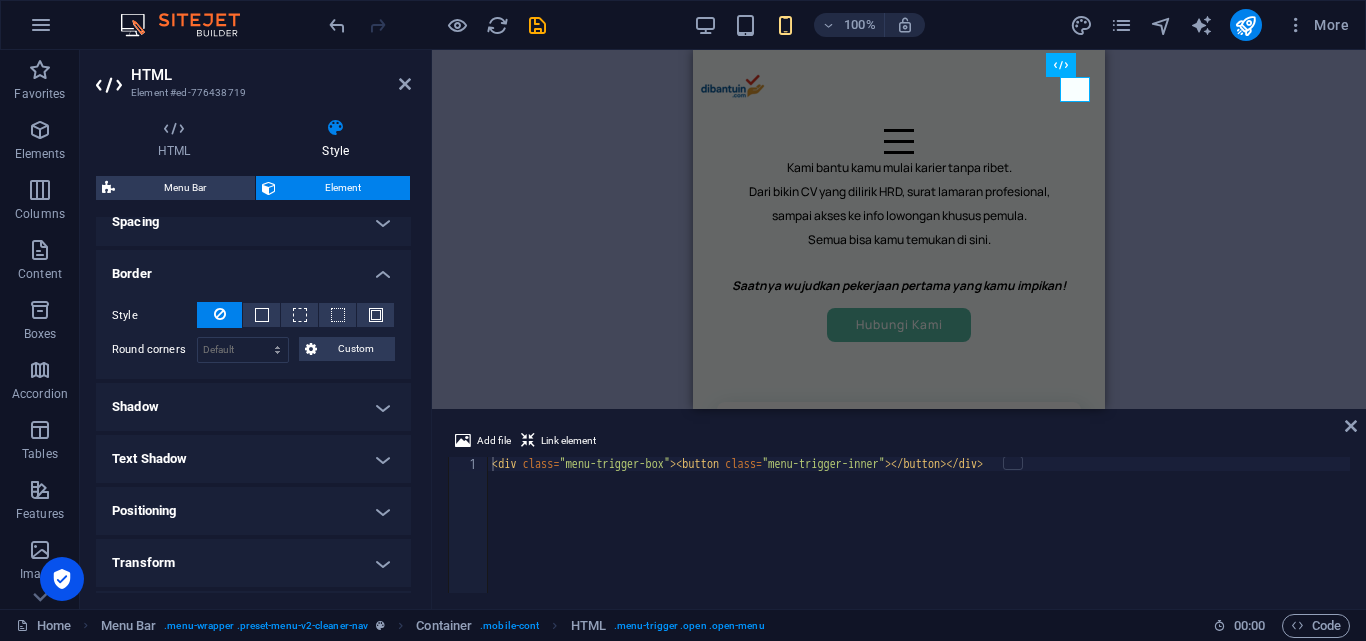 click on "Border" at bounding box center (253, 268) 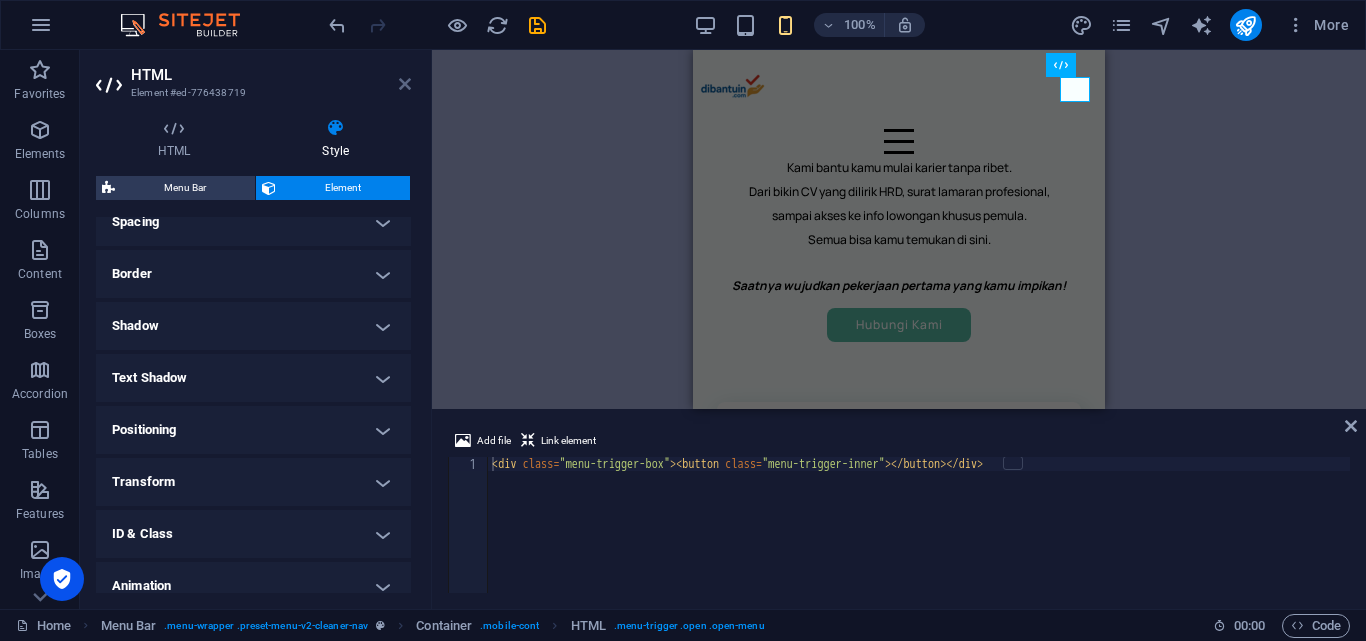 drag, startPoint x: 402, startPoint y: 81, endPoint x: 128, endPoint y: 19, distance: 280.92703 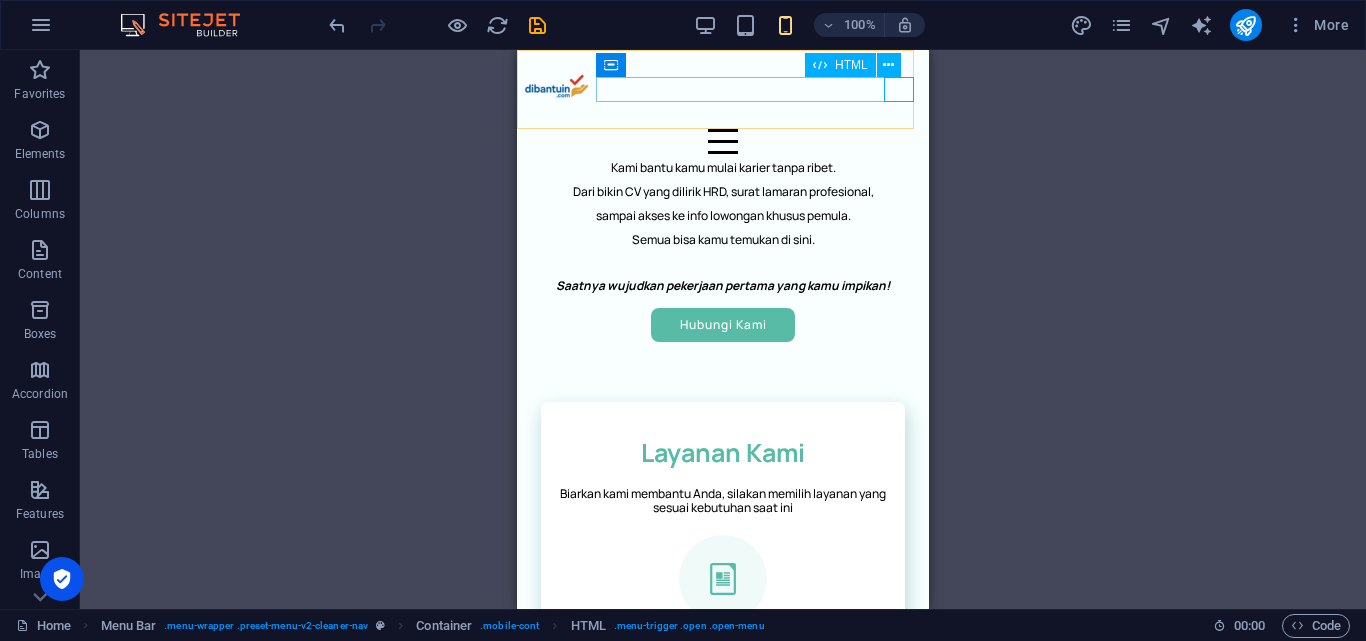 click at bounding box center [723, 141] 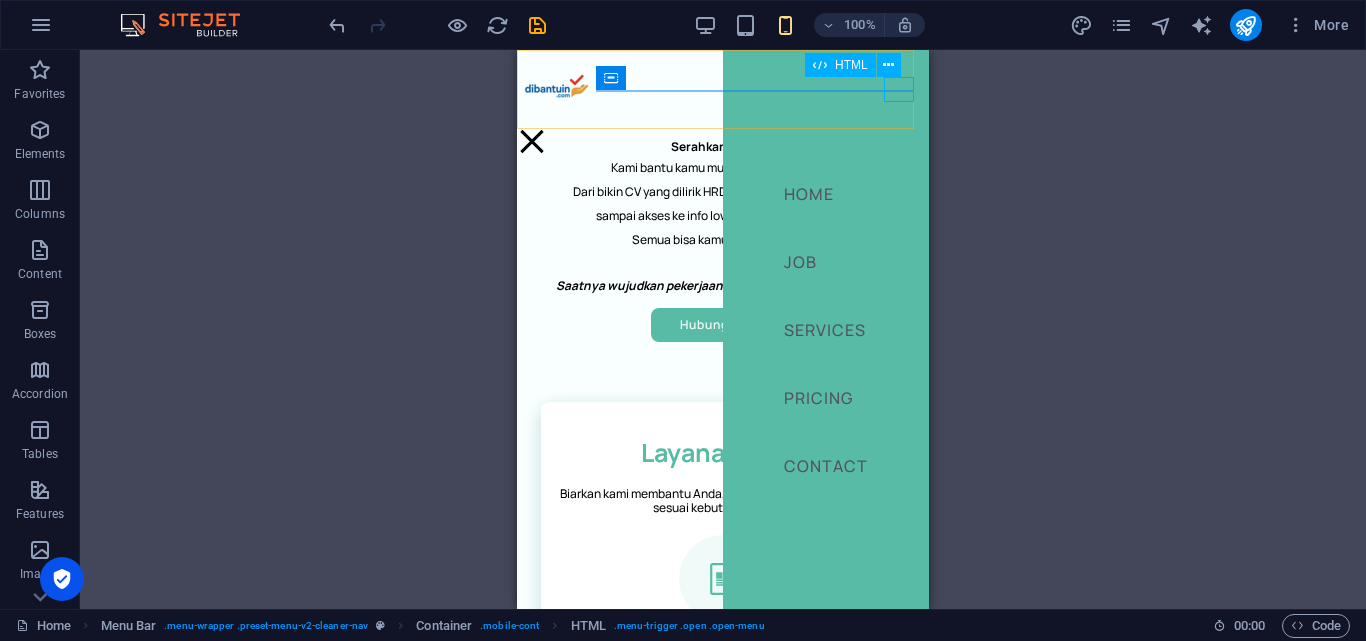 click at bounding box center [532, 141] 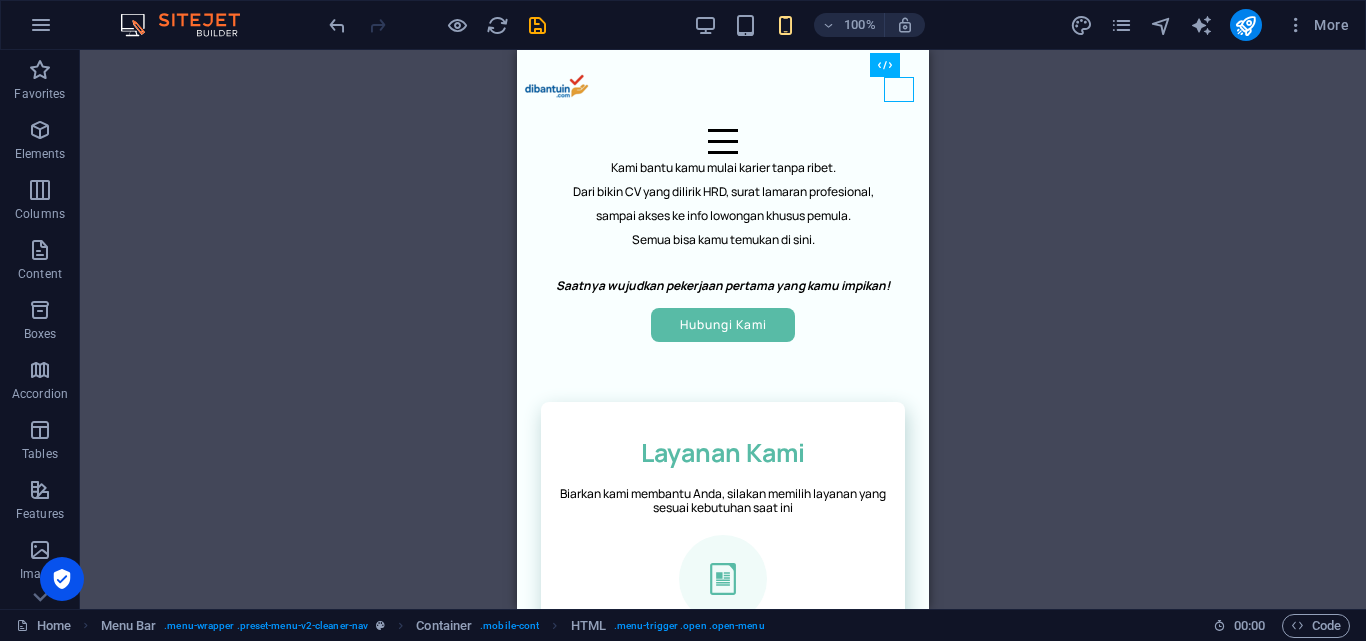click on "H5   Menu Bar   Menu Bar   Logo   Image   Text   Spacer   Menu   Container   HTML   Button   Container   Spacer   Container   Text   Container   Container   H4" at bounding box center (723, 329) 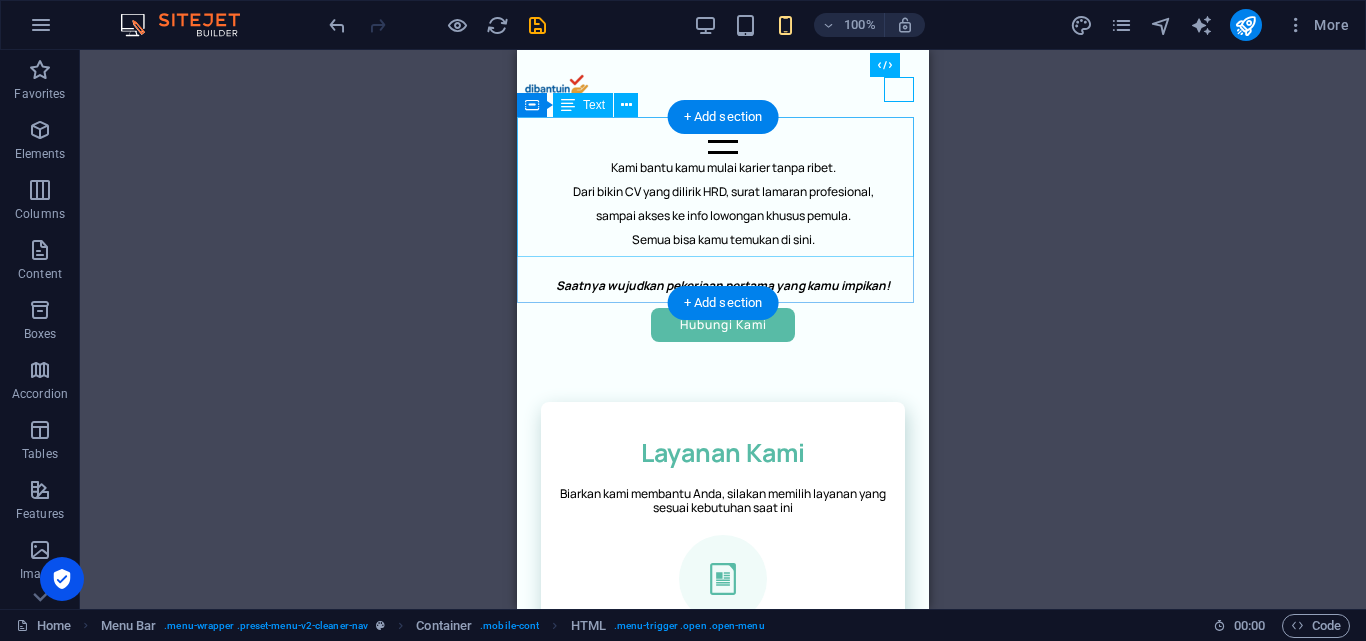 click on "Kami bantu kamu mulai karier tanpa ribet.  Dari bikin CV yang dilirik HRD, surat lamaran profesional, sampai akses ke info lowongan khusus pemula.  Semua bisa kamu temukan di sini.   Saatnya wujudkan pekerjaan pertama yang kamu impikan!" at bounding box center [723, 225] 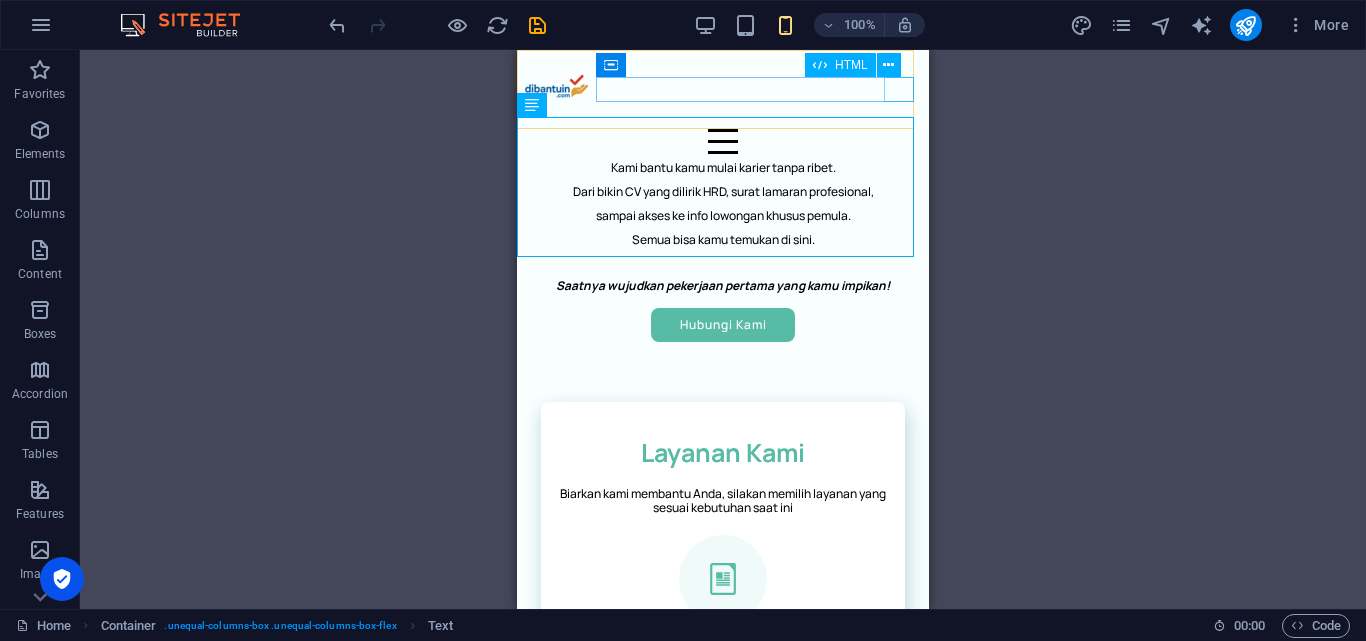 click at bounding box center [723, 141] 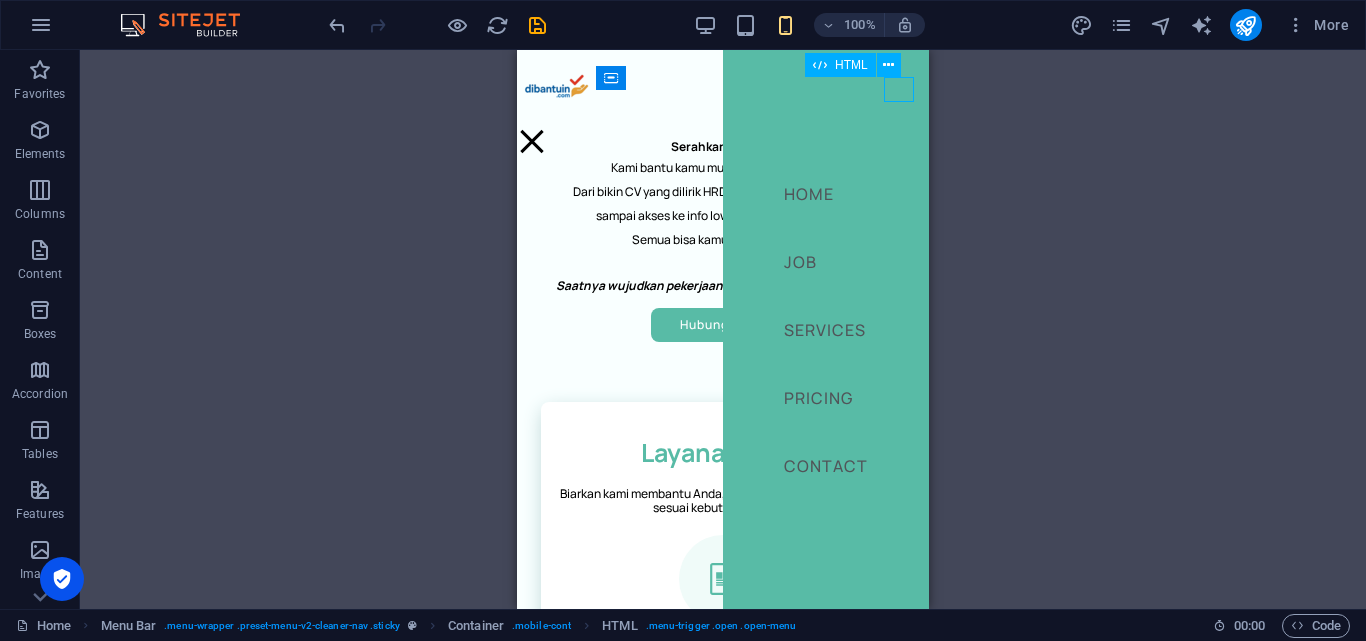 click at bounding box center (532, 141) 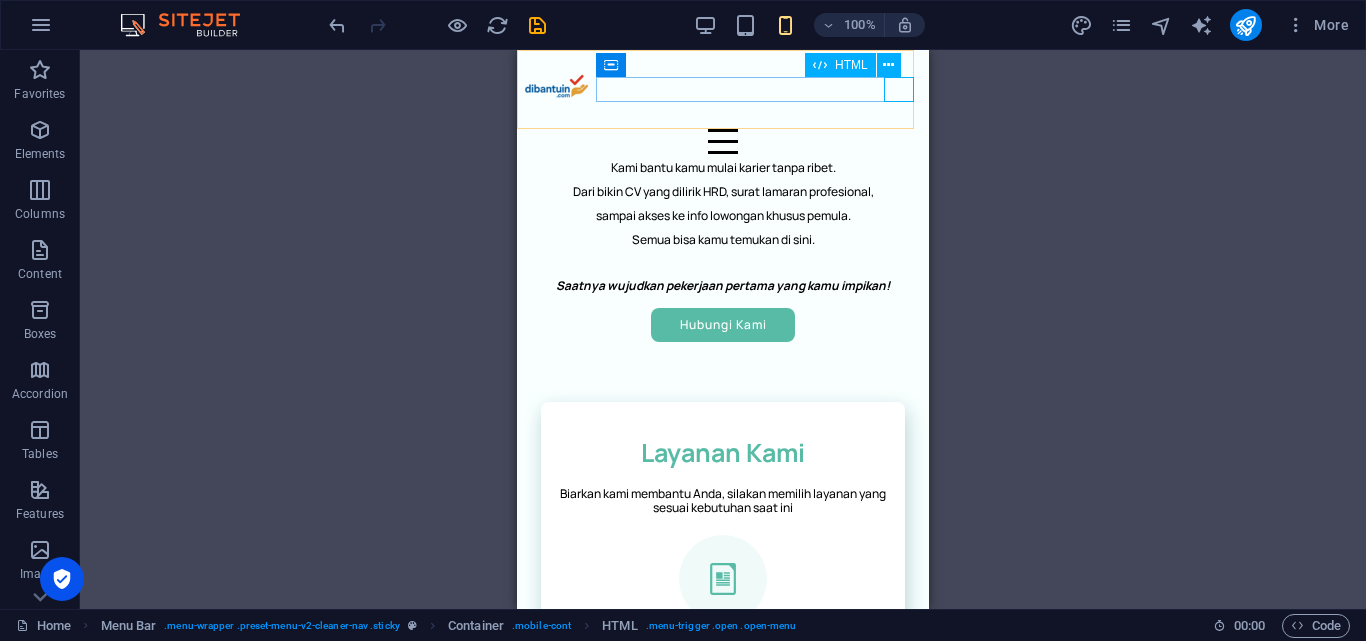 click at bounding box center [723, 141] 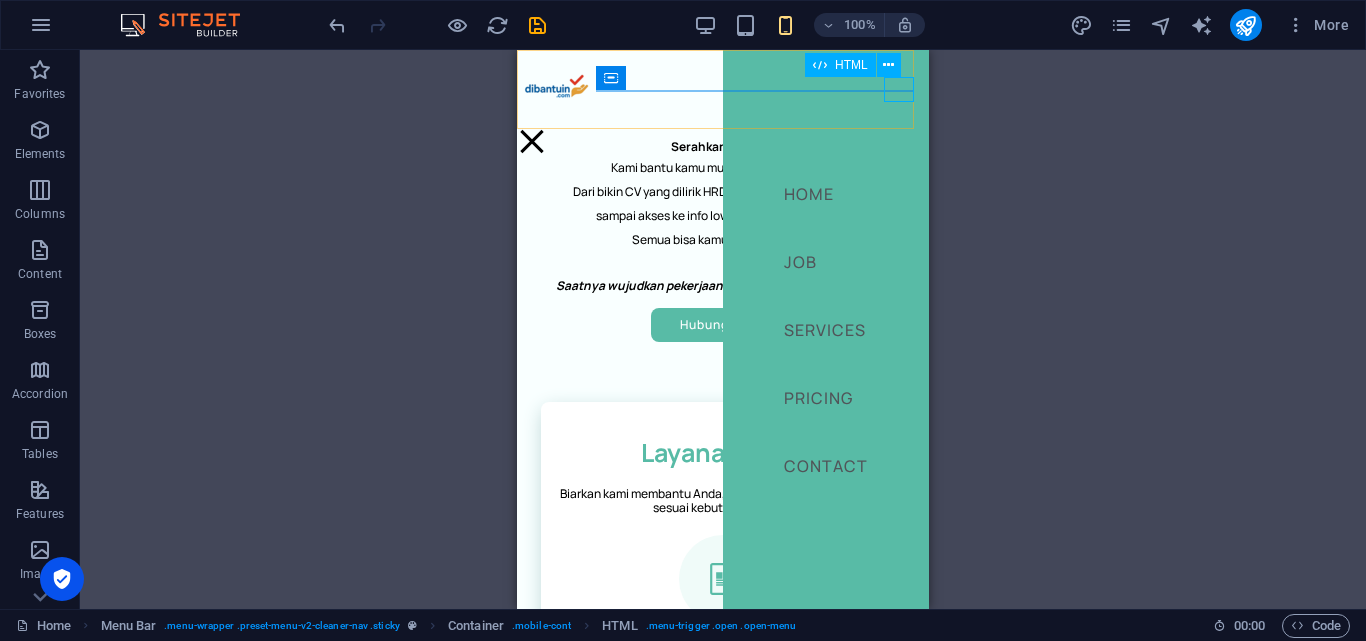 click at bounding box center [532, 141] 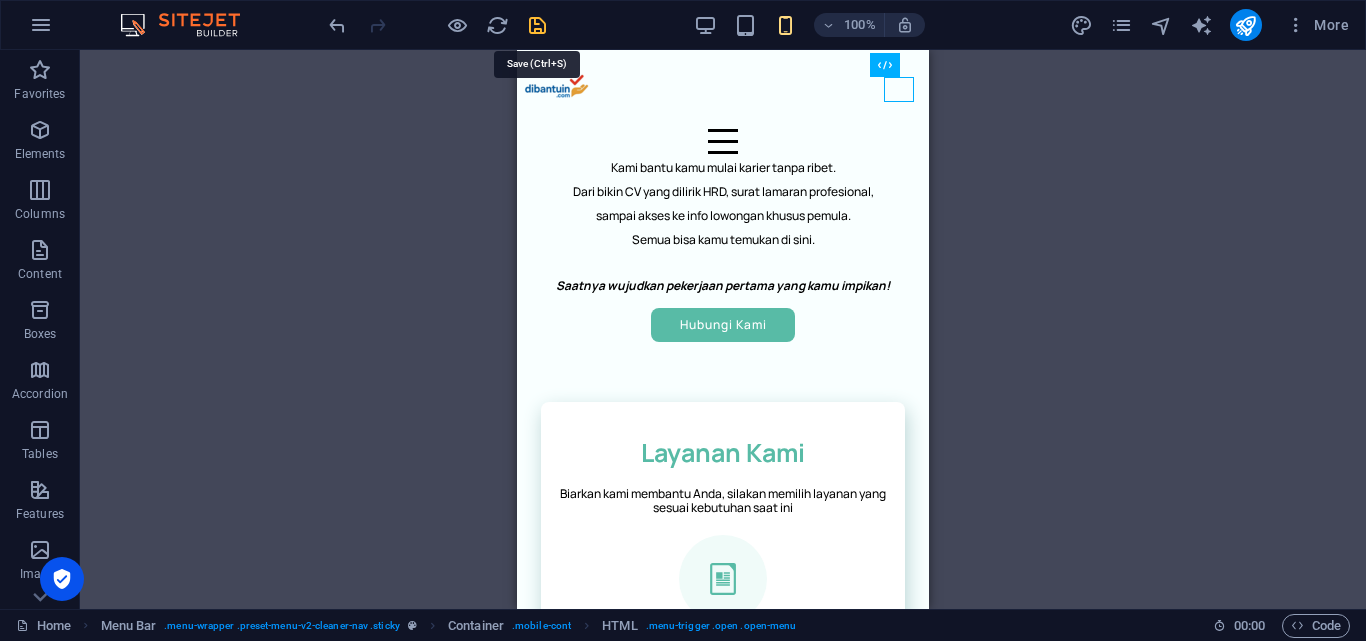 drag, startPoint x: 541, startPoint y: 31, endPoint x: 247, endPoint y: 231, distance: 355.5784 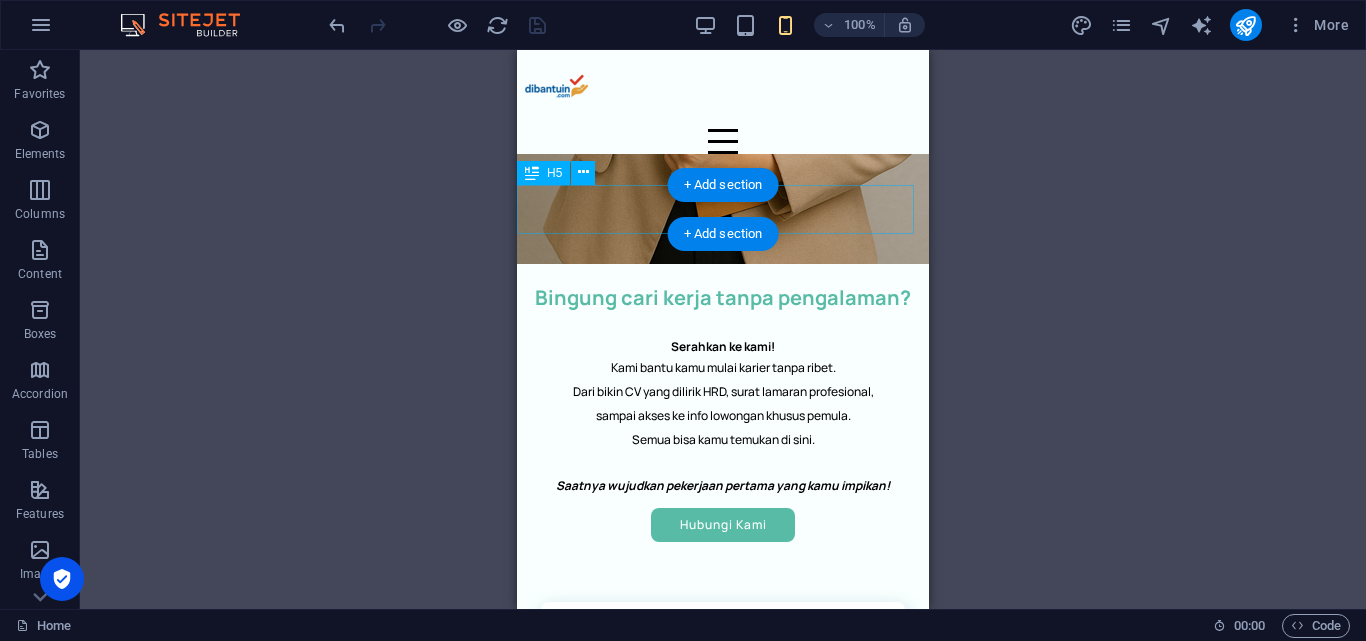 scroll, scrollTop: 600, scrollLeft: 0, axis: vertical 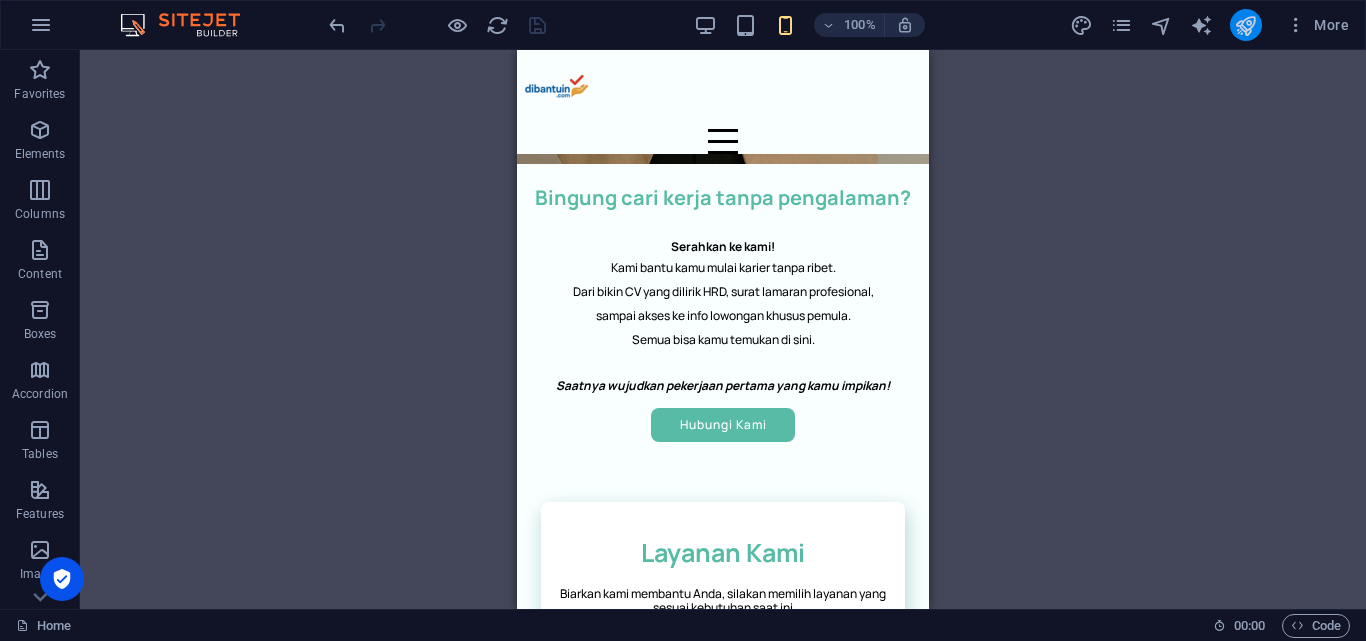 click at bounding box center [1246, 25] 